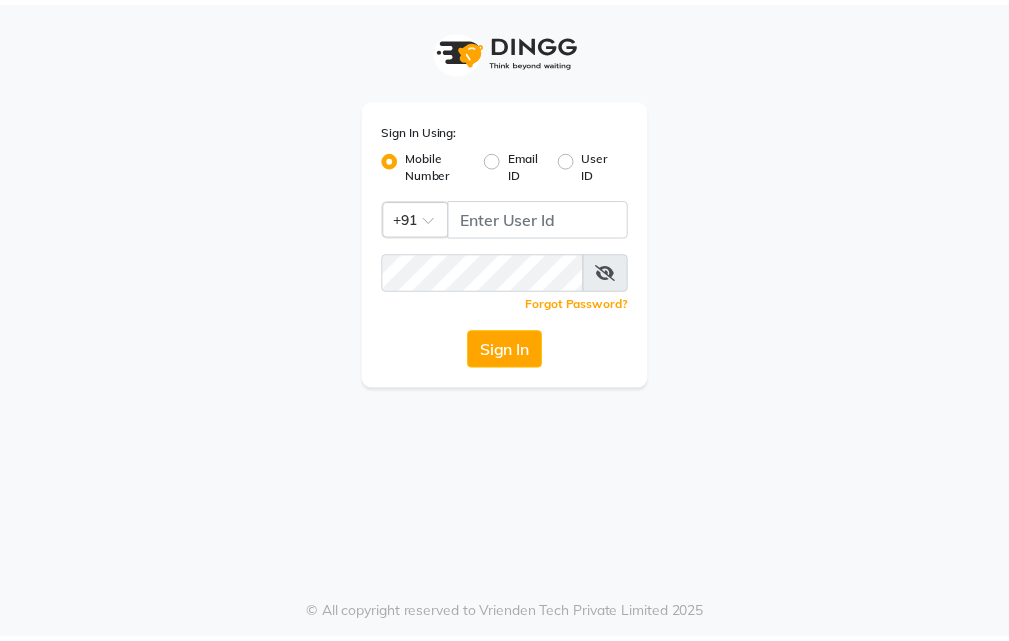 scroll, scrollTop: 0, scrollLeft: 0, axis: both 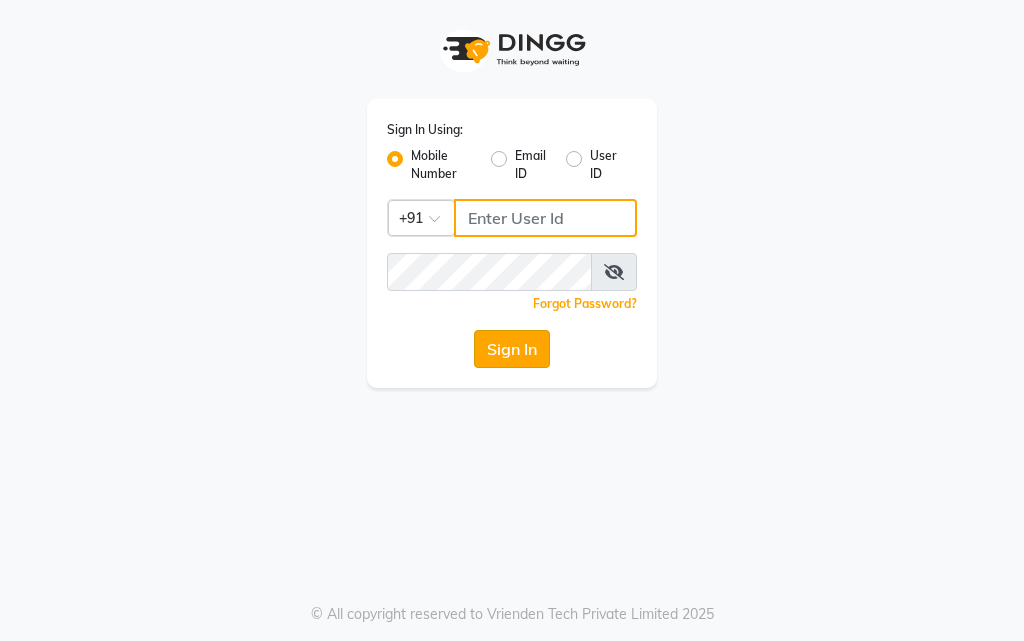 type on "9289583270" 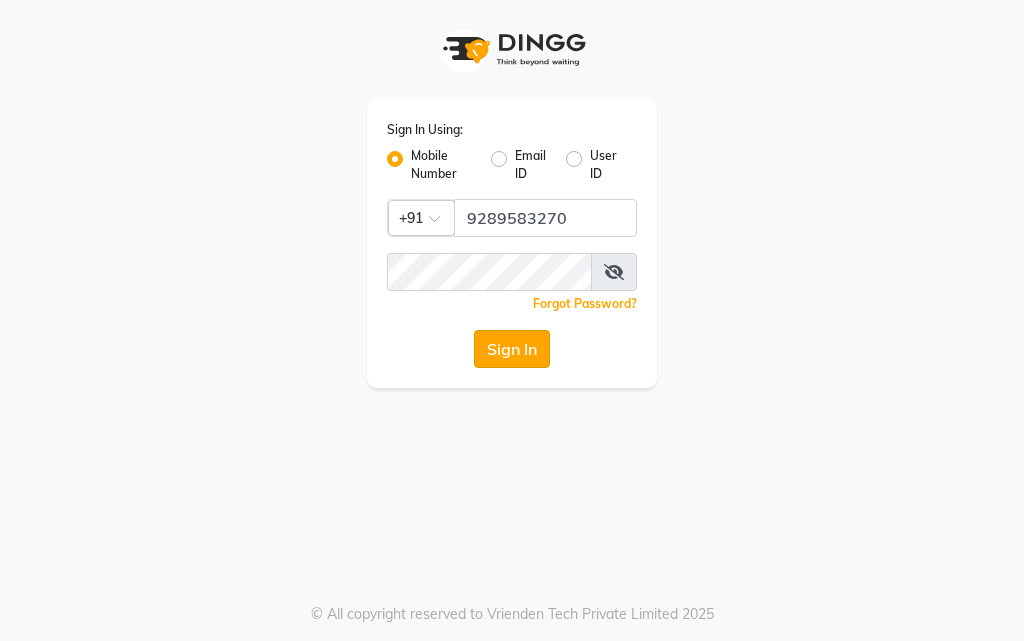 click on "Sign In" 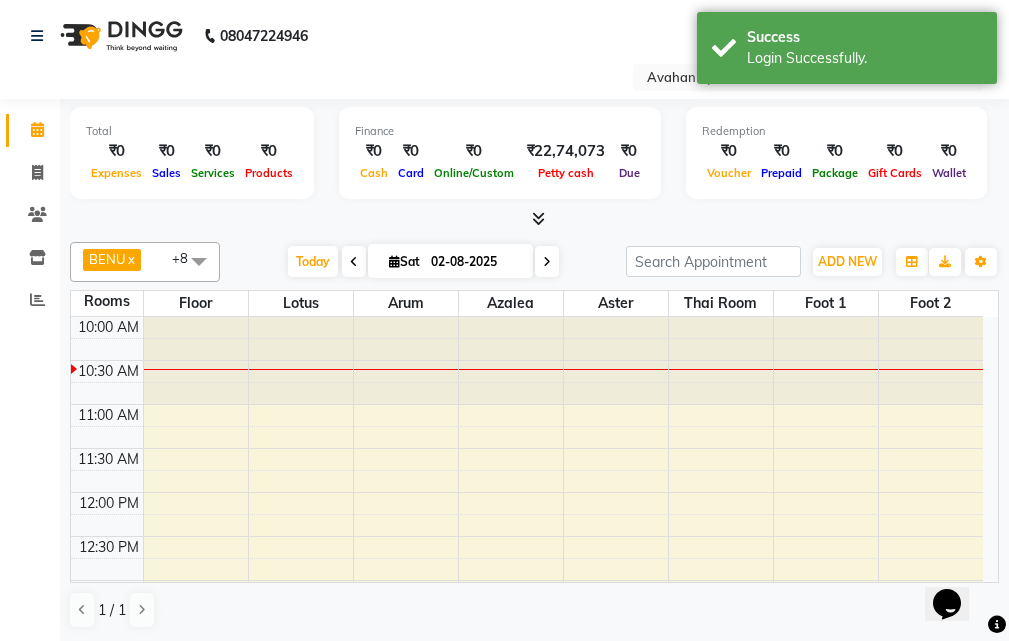 scroll, scrollTop: 0, scrollLeft: 0, axis: both 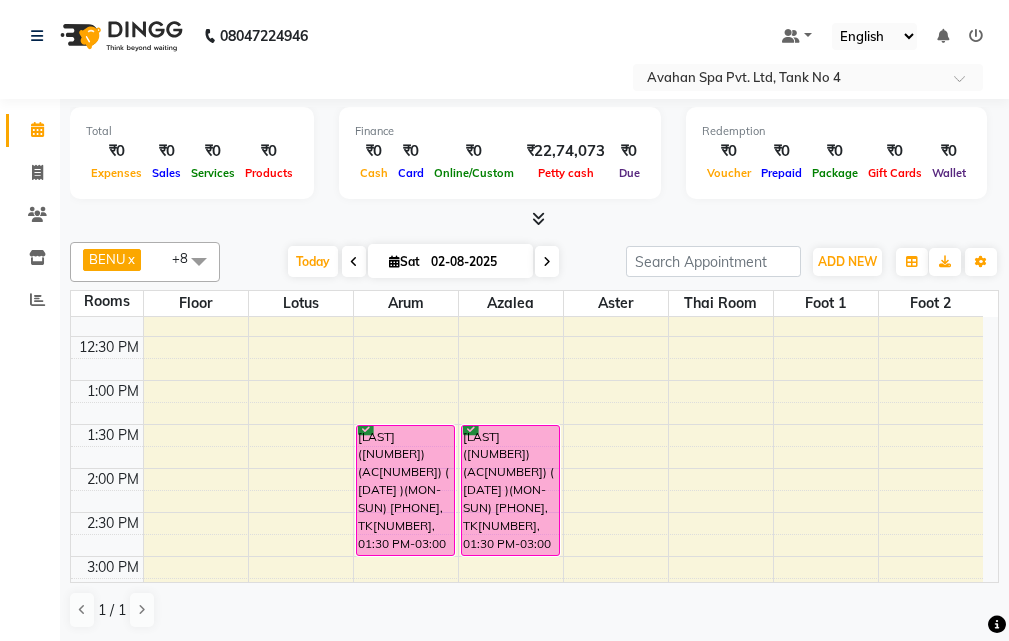 click at bounding box center (534, 219) 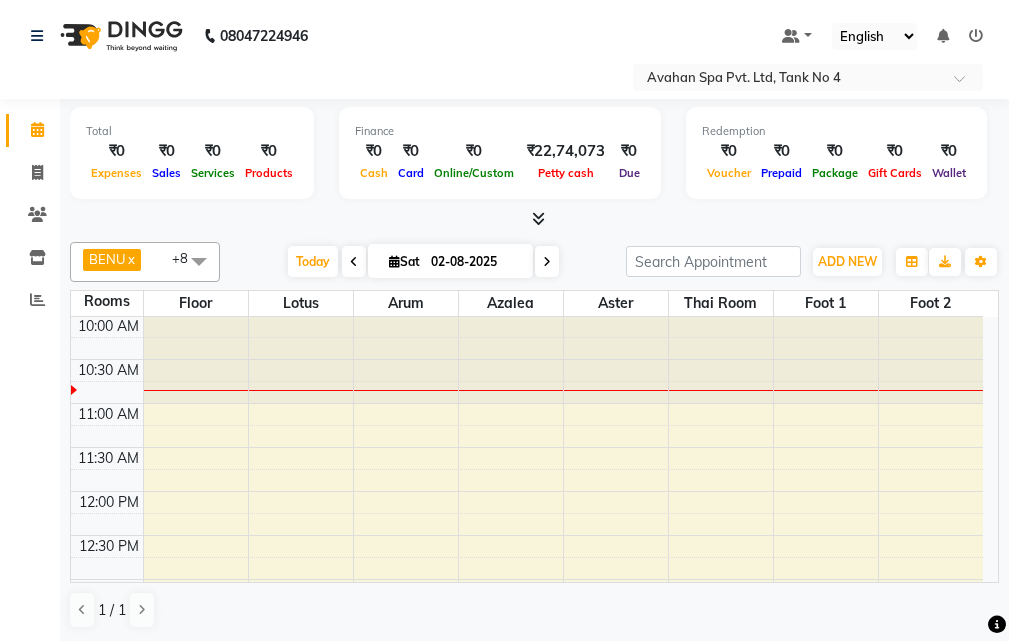 scroll, scrollTop: 0, scrollLeft: 0, axis: both 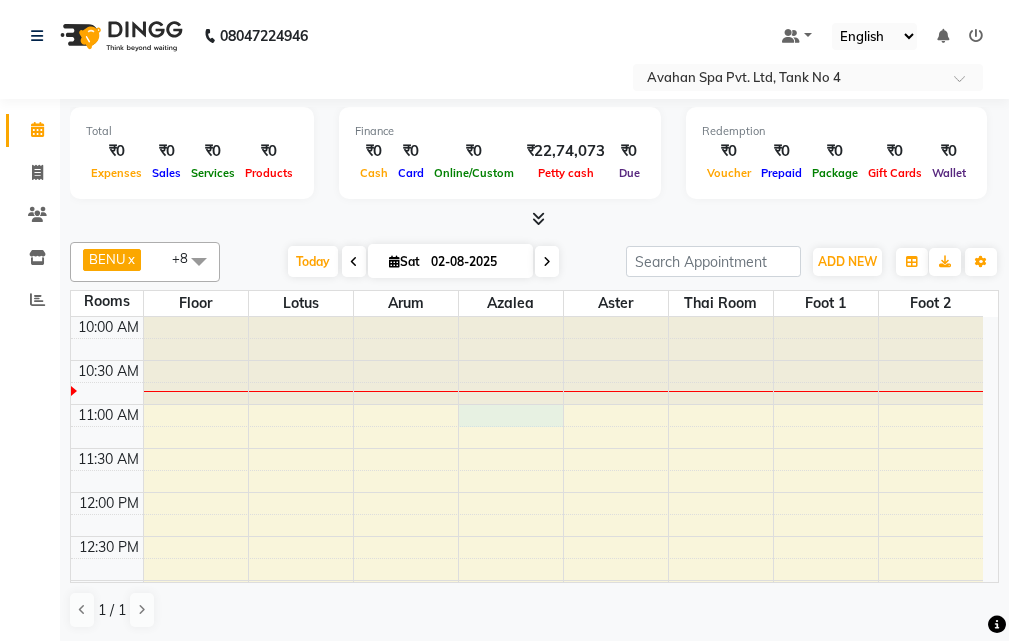 click on "10:00 AM 10:30 AM 11:00 AM 11:30 AM 12:00 PM 12:30 PM 1:00 PM 1:30 PM 2:00 PM 2:30 PM 3:00 PM 3:30 PM 4:00 PM 4:30 PM 5:00 PM 5:30 PM 6:00 PM 6:30 PM 7:00 PM 7:30 PM 8:00 PM 8:30 PM 9:00 PM 9:30 PM 10:00 PM 10:30 PM     [FIRST](10275)(AC263) ([DATE])(MON-SUN) [PHONE], TK02, 01:30 PM-03:00 PM, Swedish Massage Therapy 90 Mins     [FIRST] [LAST] (12574)(AC734) V.T([DATE])(MON-SUN) [PHONE], TK03, 04:30 PM-06:00 PM, Swedish Massage Therapy 90 Mins     [FIRST](10275)(AC263) ([DATE])(MON-SUN) [PHONE], TK02, 01:30 PM-03:00 PM, Swedish Massage Therapy 90 Mins     [FIRST] [LAST](5901)(AC244) ([DATE])(MON-SUN) [PHONE], TK04, 05:30 PM-06:30 PM, Swedish Massage Therapy 60 Mins     [FIRST] [LAST](12384)(AC696) V.T-([DATE])(MON-SUN) [PHONE], TK01, 04:30 PM-06:00 PM, Swedish Massage Therapy 90 Mins" at bounding box center (527, 888) 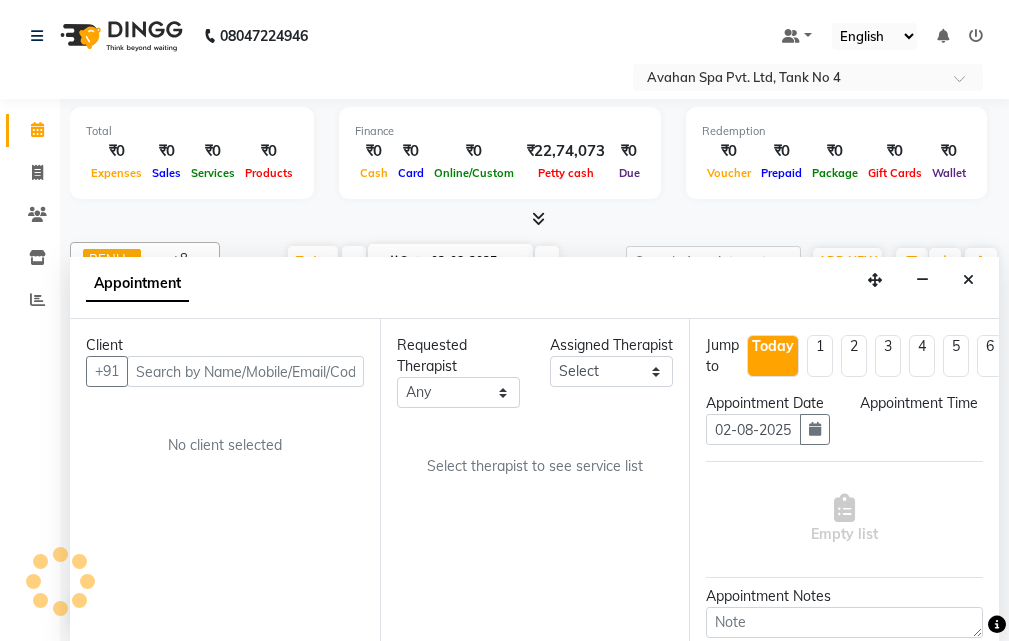 scroll, scrollTop: 1, scrollLeft: 0, axis: vertical 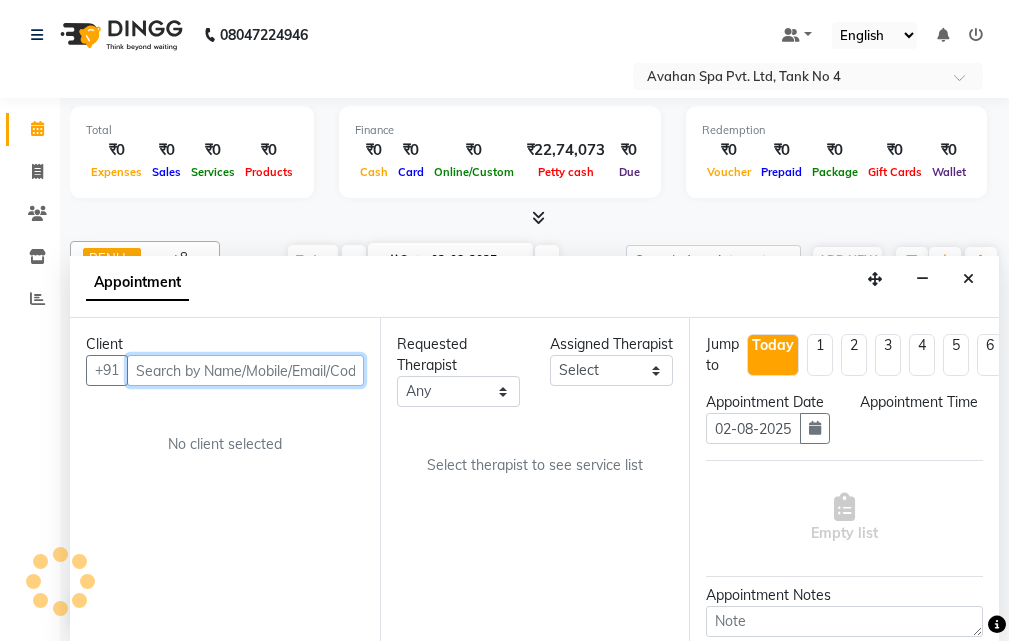 select on "660" 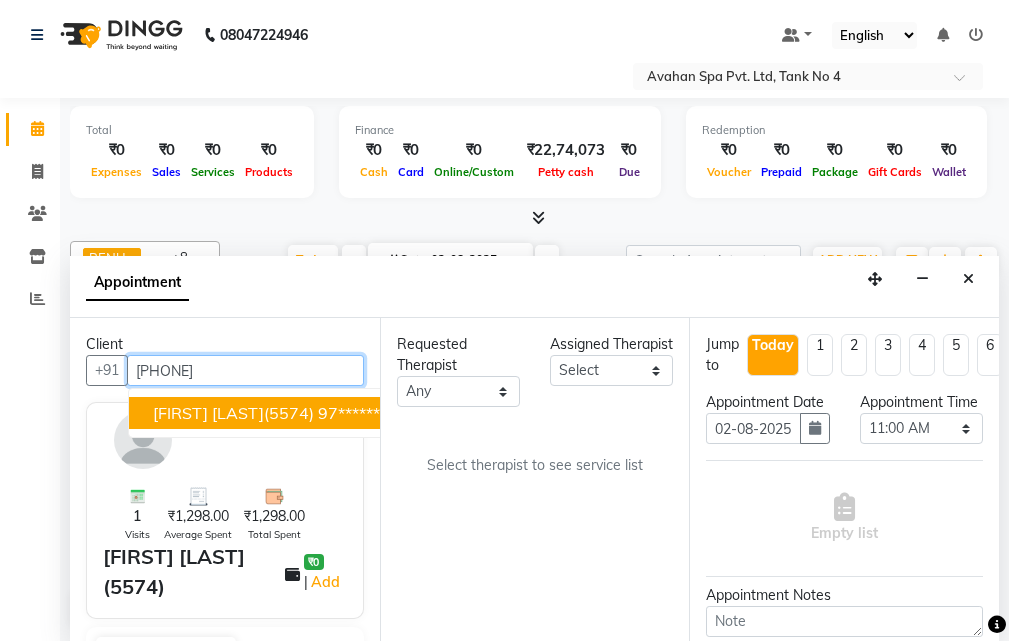 click on "[FIRST] [LAST]([NUMBER]) [PHONE]" at bounding box center (276, 413) 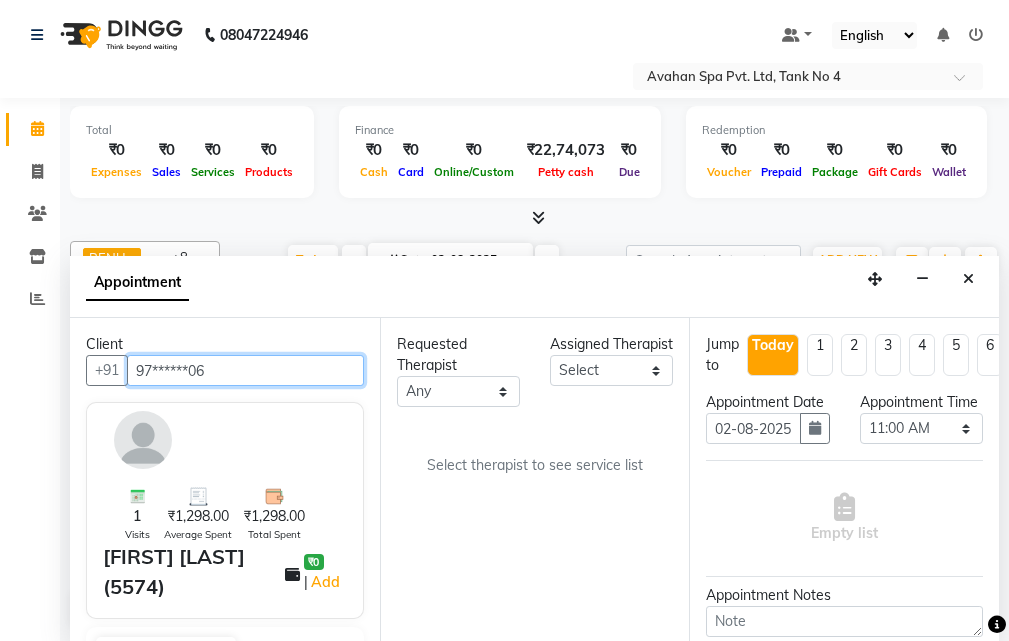 type on "97******06" 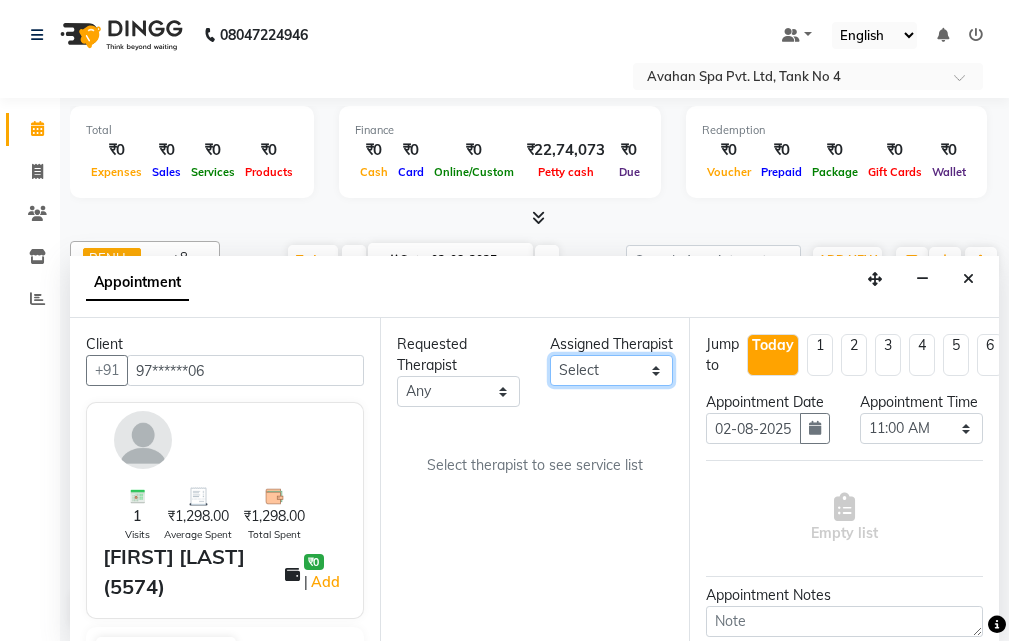click on "Select ADI ANJU BENU CHIMA FEMALE 1 JESSIE JUNI LILY SUMAN SUSNIM" at bounding box center (611, 370) 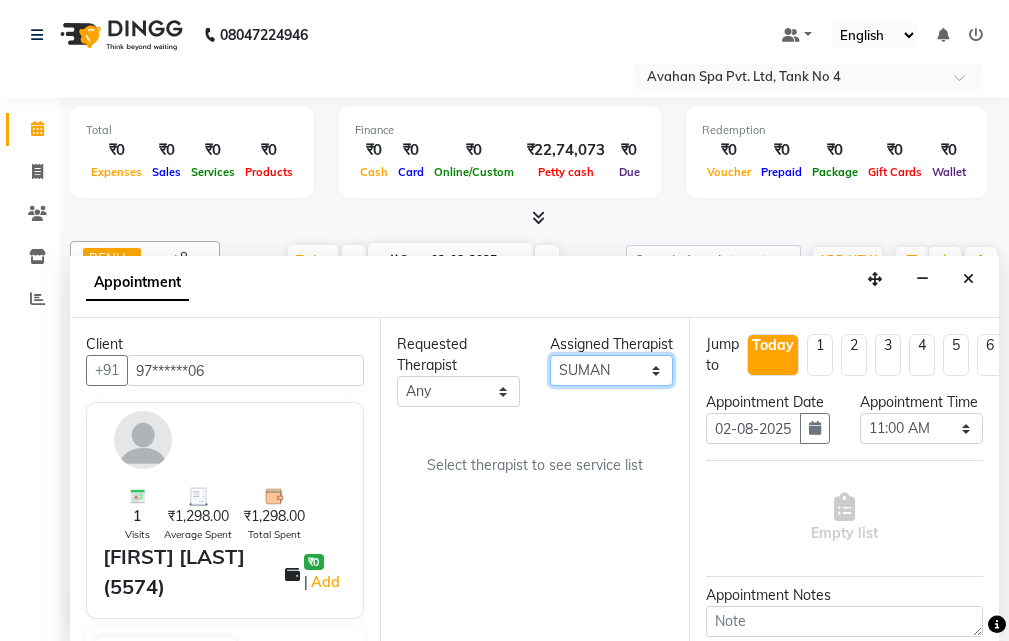 click on "Select ADI ANJU BENU CHIMA FEMALE 1 JESSIE JUNI LILY SUMAN SUSNIM" at bounding box center (611, 370) 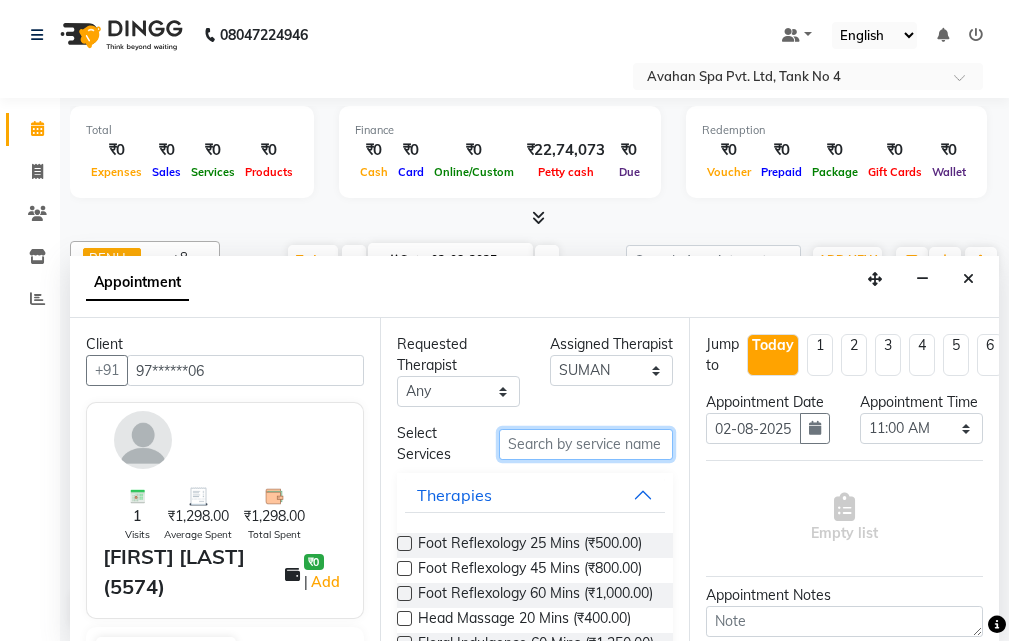 click at bounding box center (586, 444) 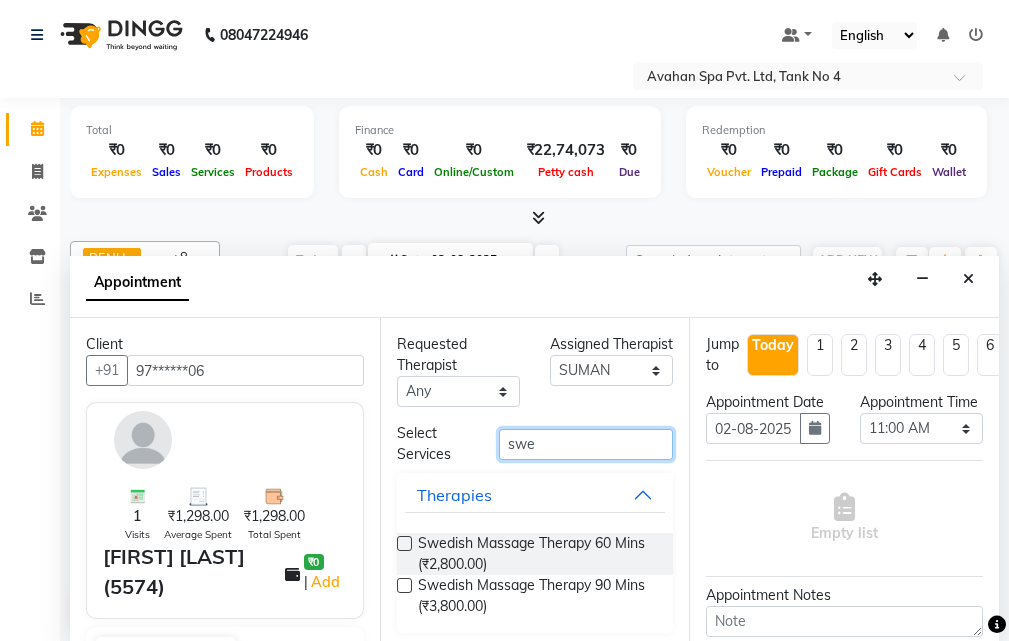 type on "swe" 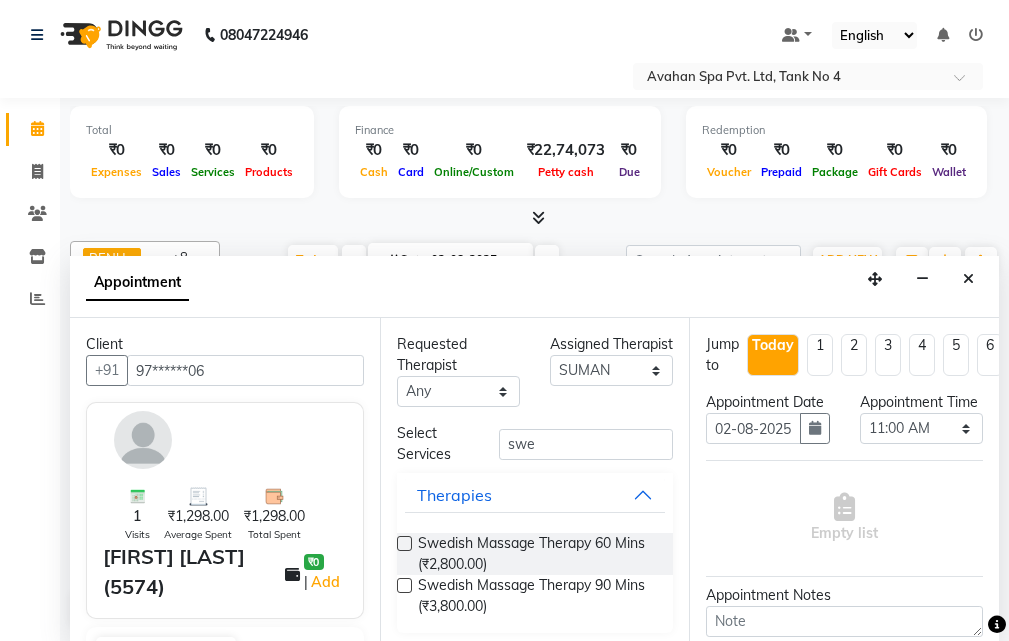 click at bounding box center (404, 543) 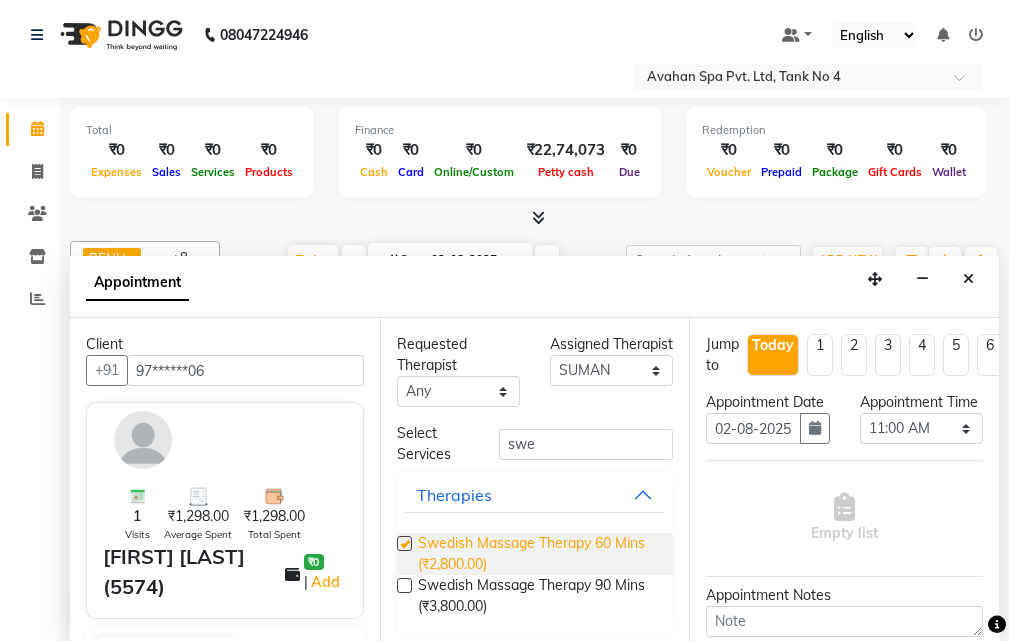 select on "1846" 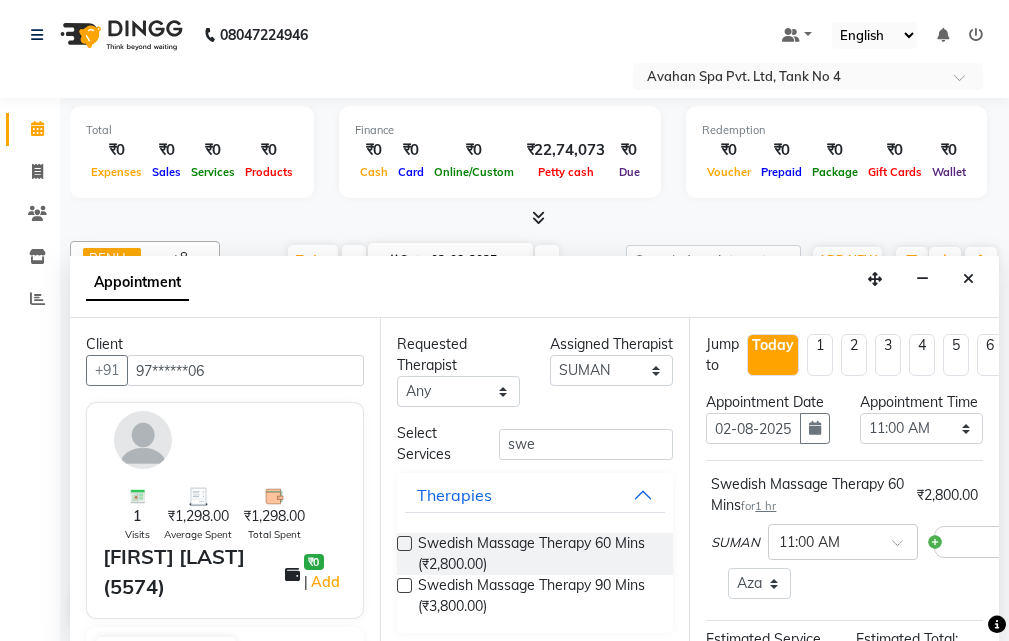 checkbox on "false" 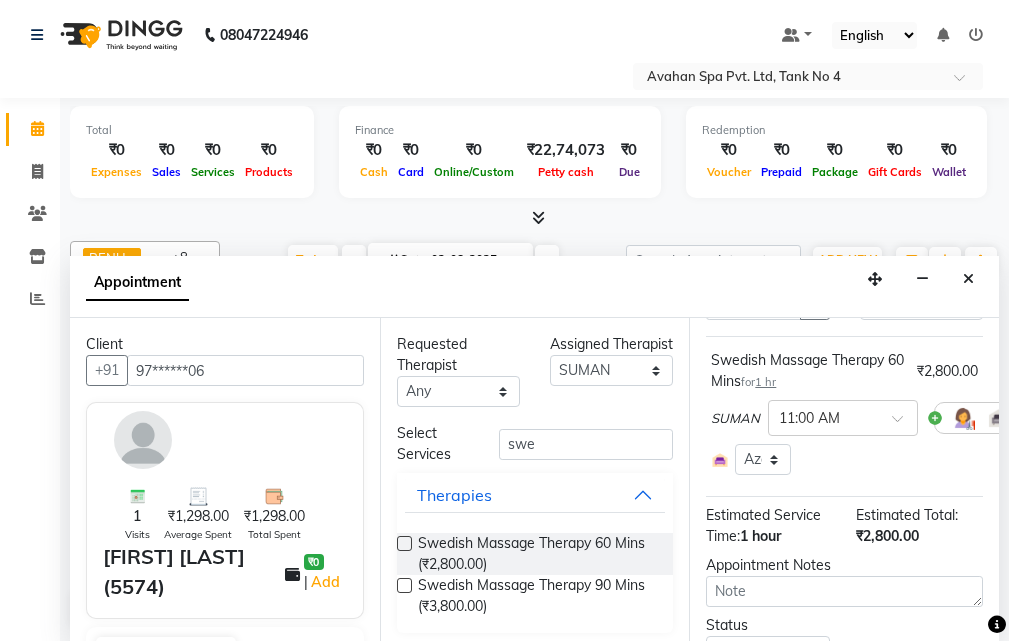 scroll, scrollTop: 300, scrollLeft: 0, axis: vertical 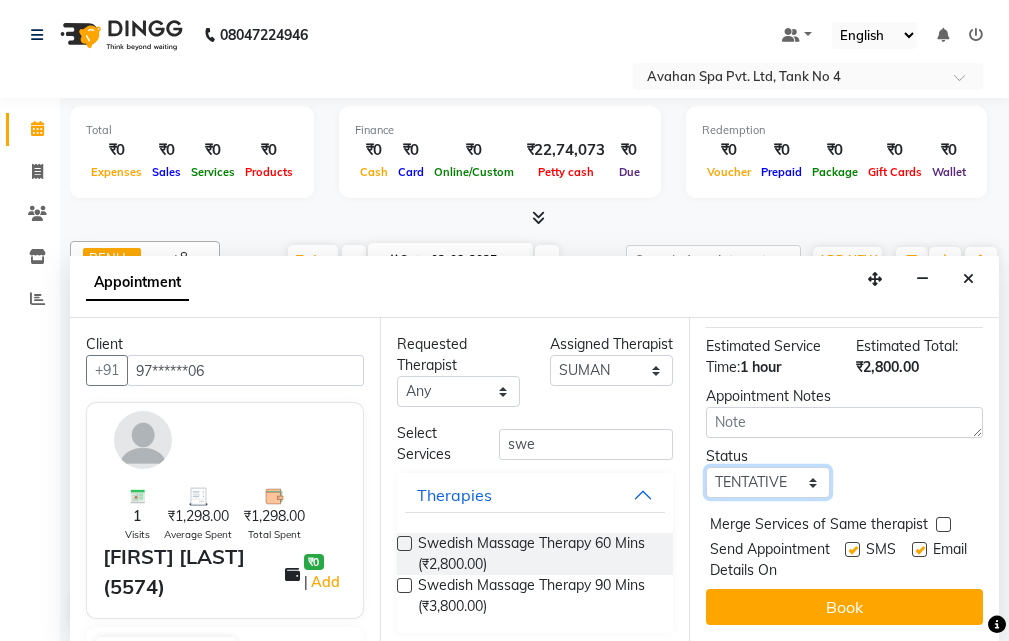 click on "Select TENTATIVE CONFIRM CHECK-IN UPCOMING" at bounding box center [767, 482] 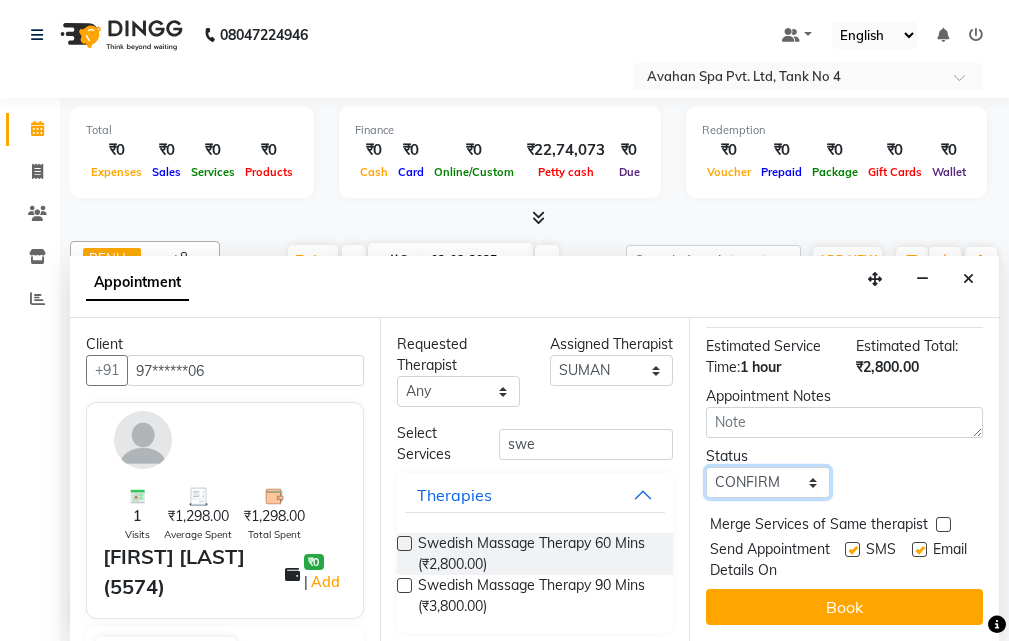 click on "Select TENTATIVE CONFIRM CHECK-IN UPCOMING" at bounding box center [767, 482] 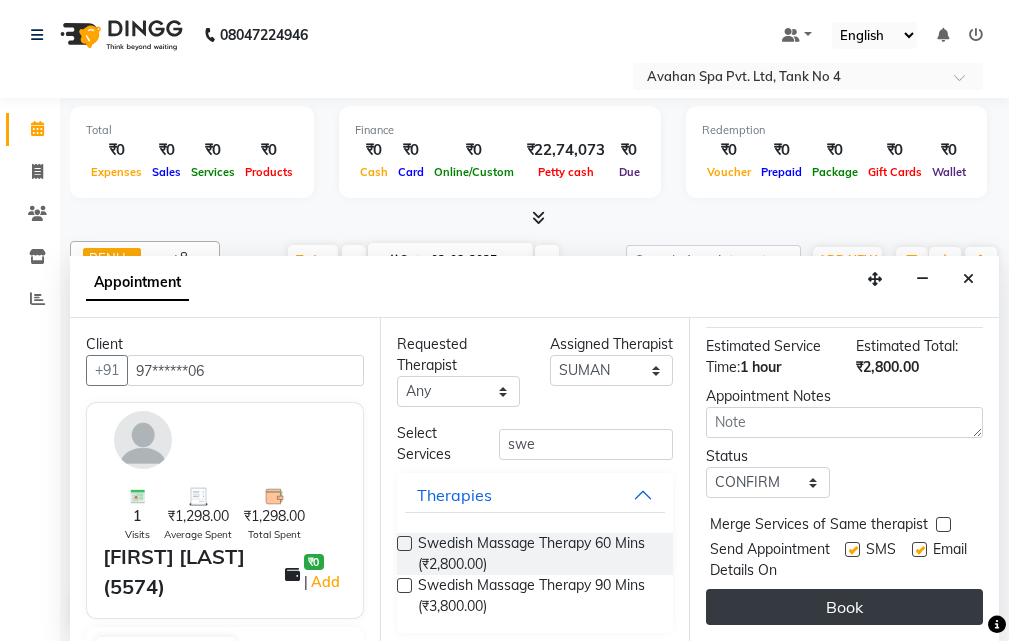 click on "Book" at bounding box center (844, 607) 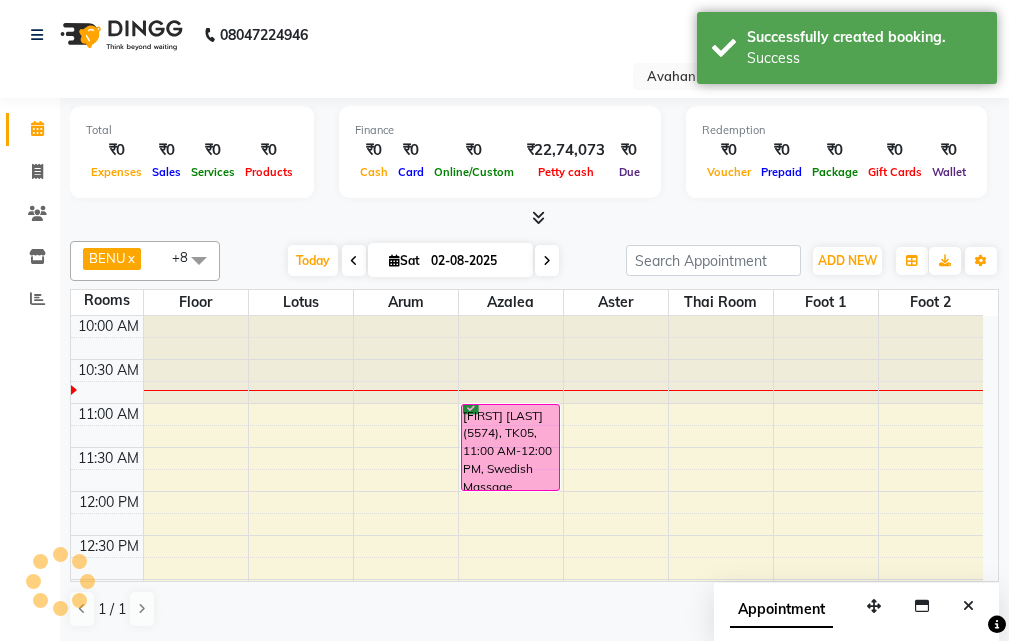 scroll, scrollTop: 0, scrollLeft: 0, axis: both 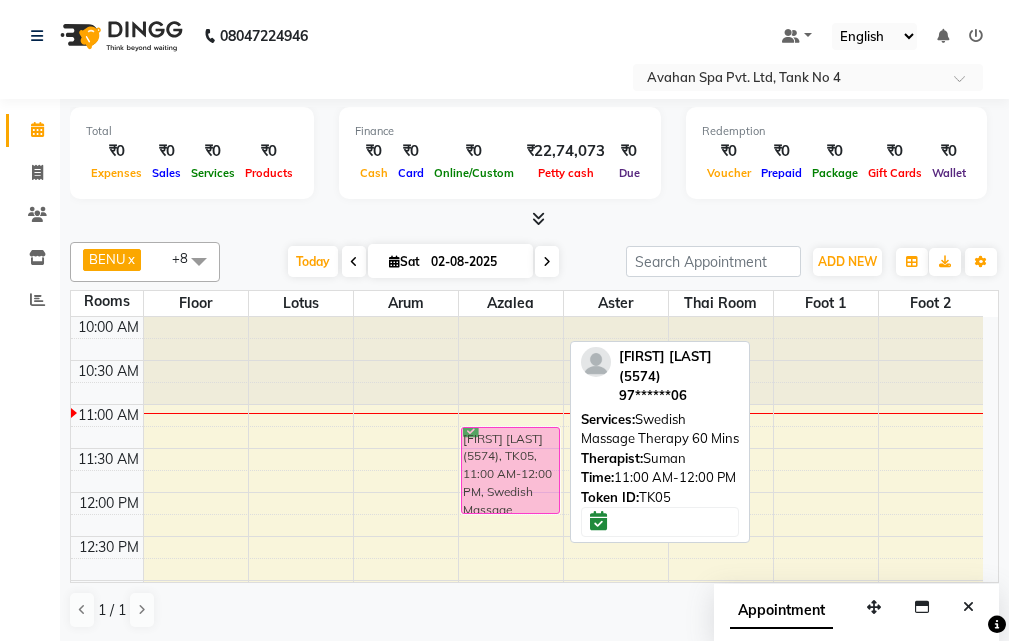 drag, startPoint x: 527, startPoint y: 450, endPoint x: 525, endPoint y: 470, distance: 20.09975 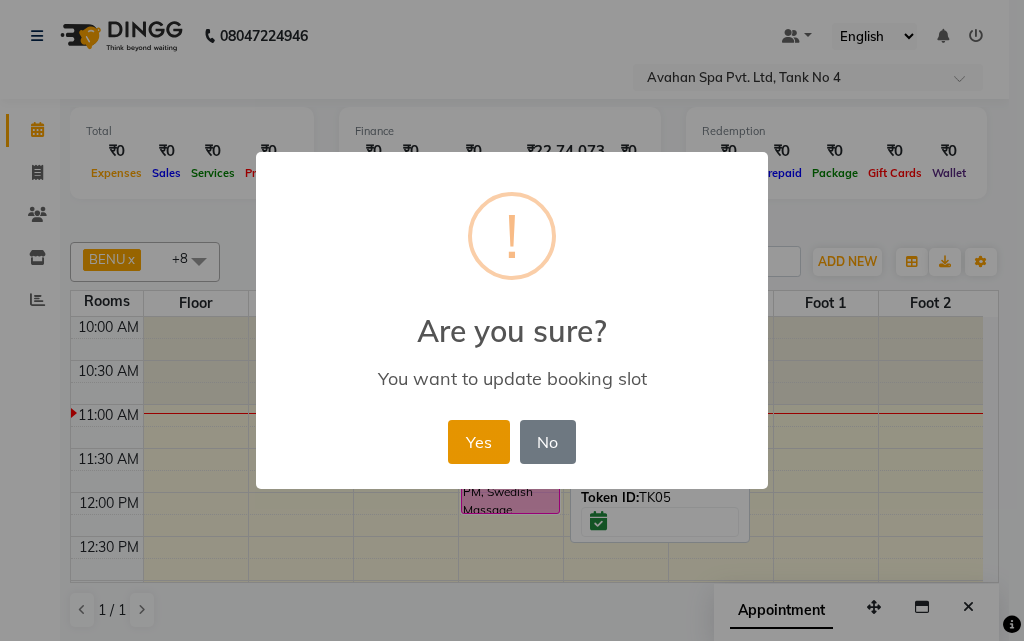 click on "Yes" at bounding box center [478, 442] 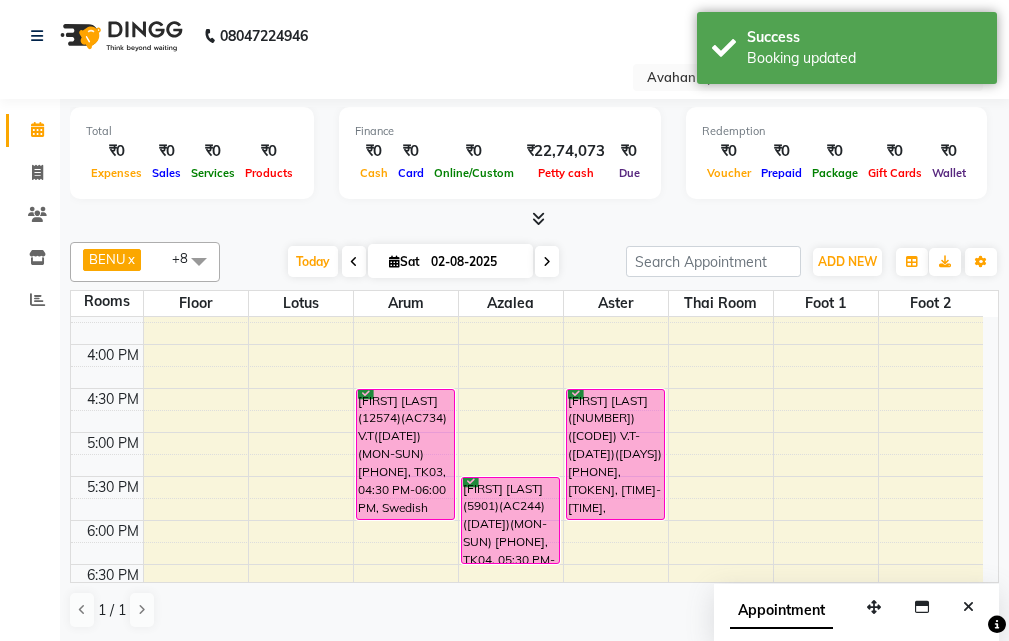 scroll, scrollTop: 400, scrollLeft: 0, axis: vertical 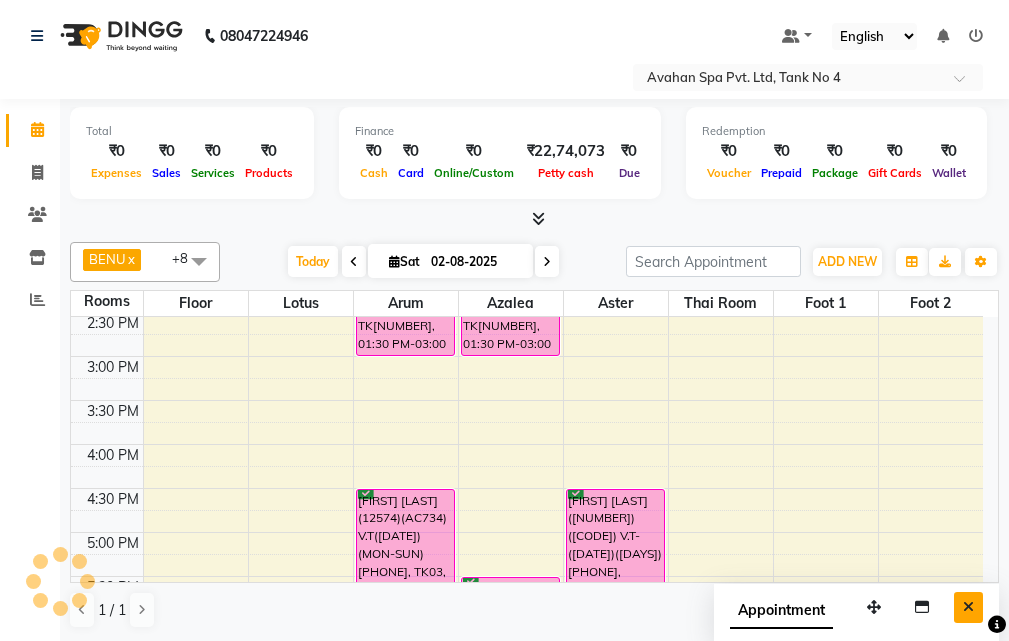 click at bounding box center [968, 607] 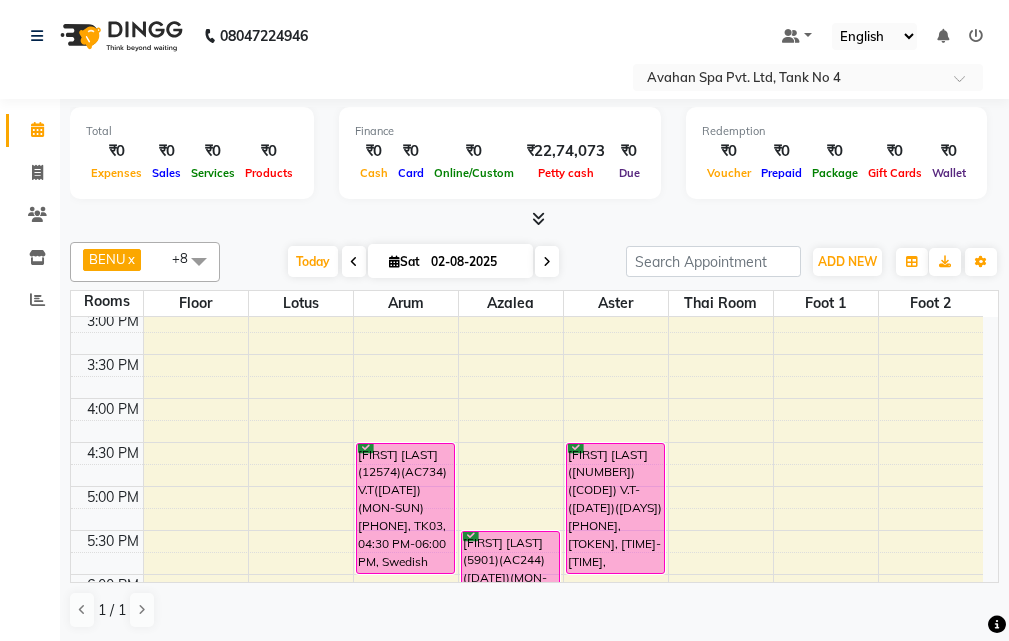 scroll, scrollTop: 400, scrollLeft: 0, axis: vertical 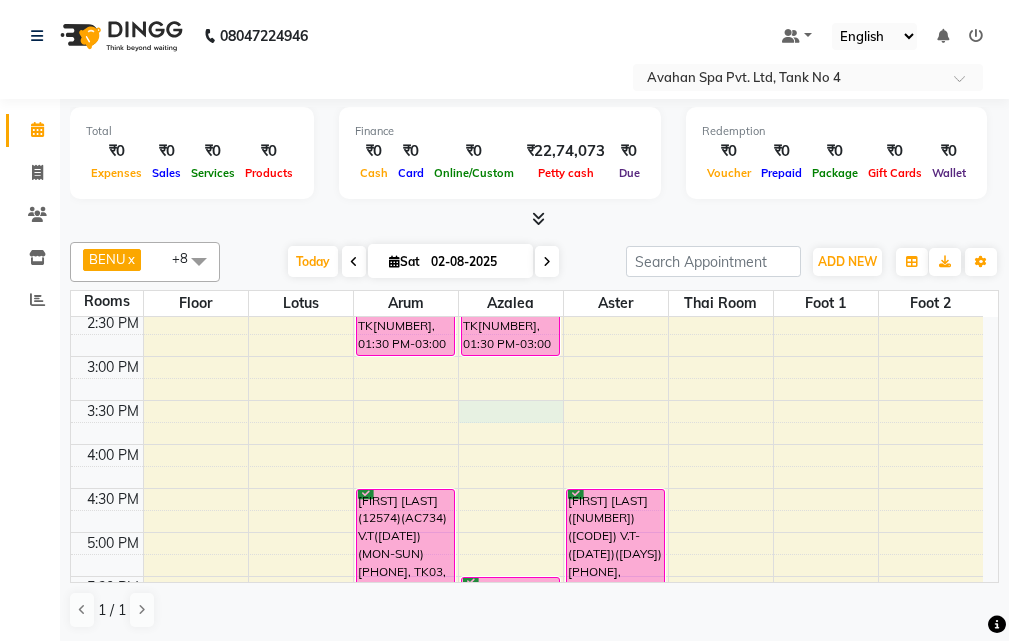 click on "[FIRST]([NUMBER])([CODE]) ([DATE])(MON-SUN) [PHONE], TK02, 01:30 PM-03:00 PM, Swedish Massage Therapy 90 Mins     [FIRST] [LAST] ([NUMBER])([CODE]) [CODE]([DATE])(MON-SUN) [PHONE], TK03, 04:30 PM-06:00 PM, Swedish Massage Therapy 90 Mins     [FIRST] [LAST]([NUMBER]), TK05, 11:15 AM-12:15 PM, Swedish Massage Therapy 60 Mins     [FIRST]([NUMBER])([CODE]) ([DATE])(MON-SUN) [PHONE], TK02, 01:30 PM-03:00 PM, Swedish Massage Therapy 90 Mins     [FIRST] [LAST]([NUMBER])([CODE]) ([DATE])(MON-SUN) [PHONE], TK04, 05:30 PM-06:30 PM, Swedish Massage Therapy 60 Mins     [FIRST] [LAST]([NUMBER])([CODE]) [CODE]([DATE])(MON-SUN) [PHONE], TK01, 04:30 PM-06:00 PM, Swedish Massage Therapy 90 Mins" at bounding box center (527, 488) 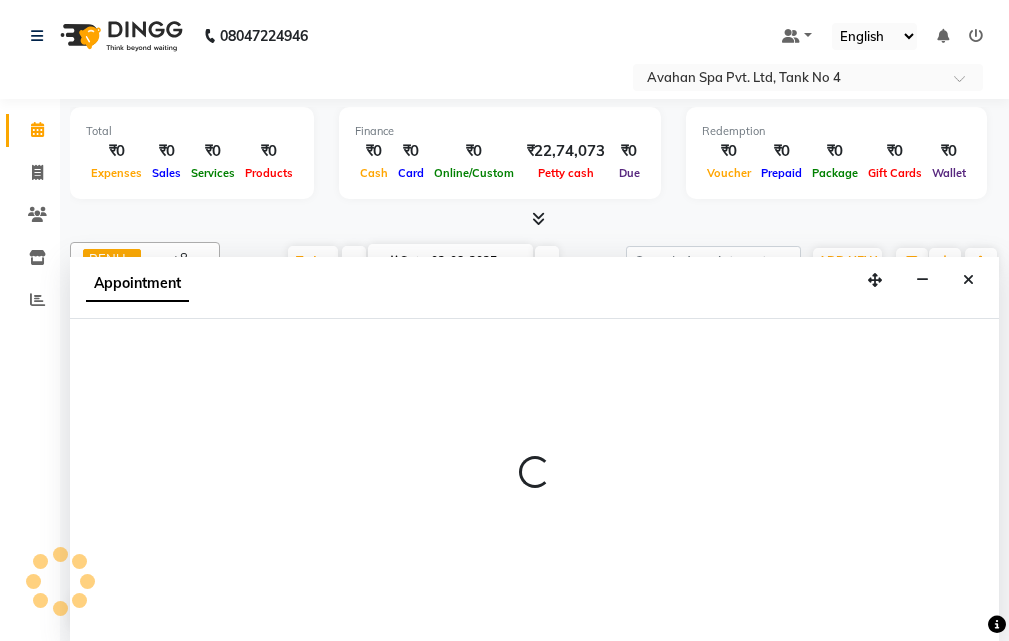 scroll, scrollTop: 1, scrollLeft: 0, axis: vertical 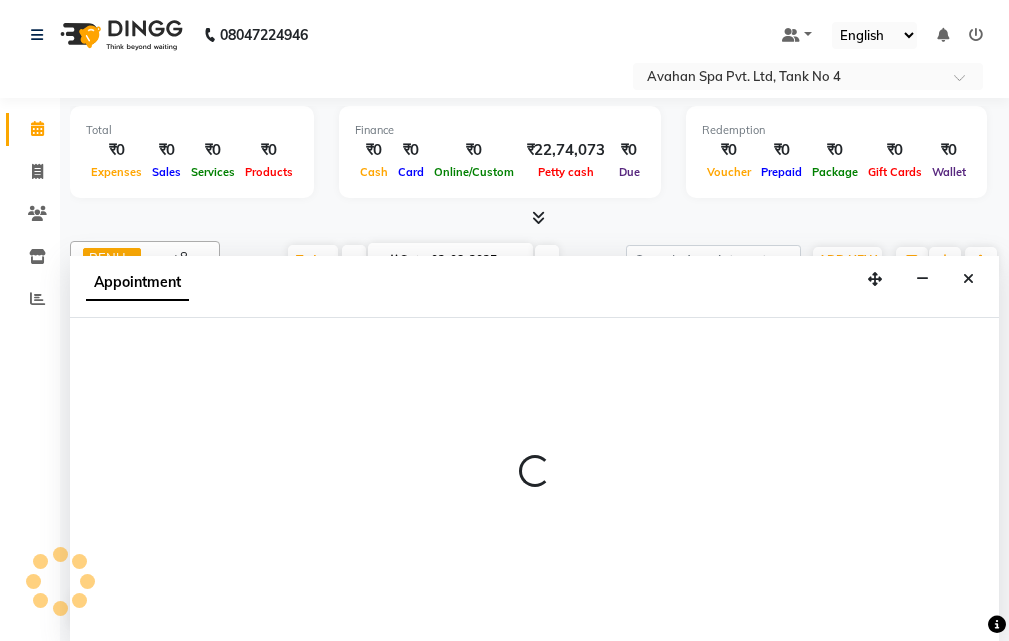 select on "tentative" 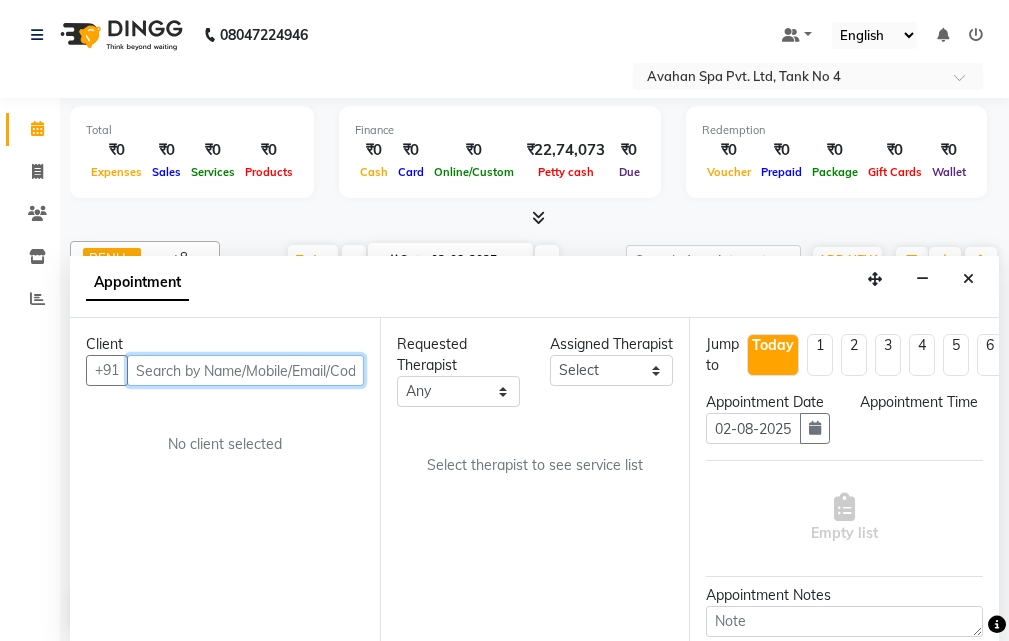 select on "930" 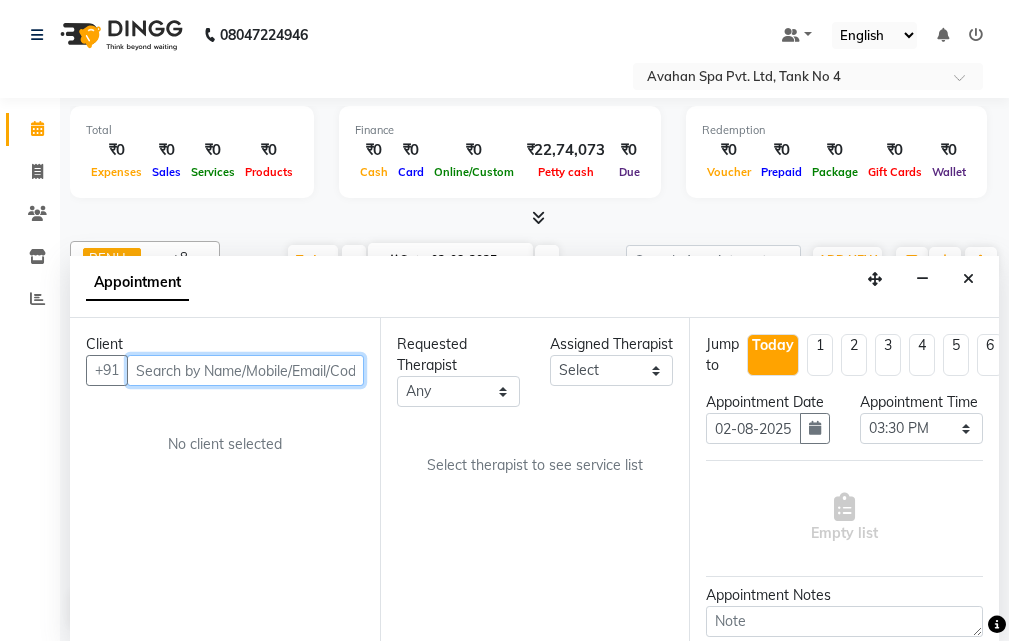 click at bounding box center [245, 370] 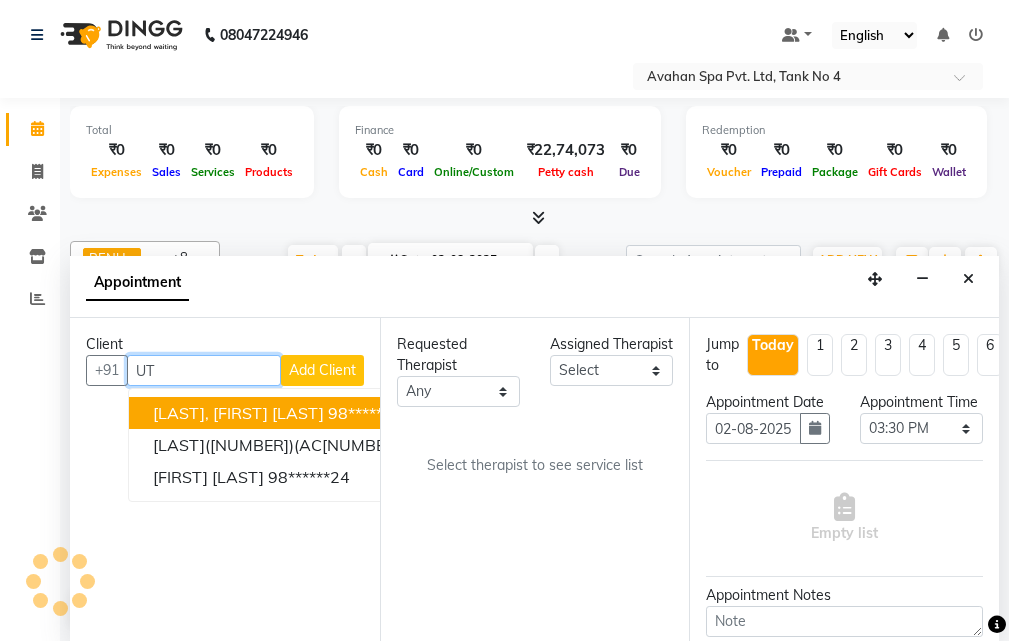 type on "U" 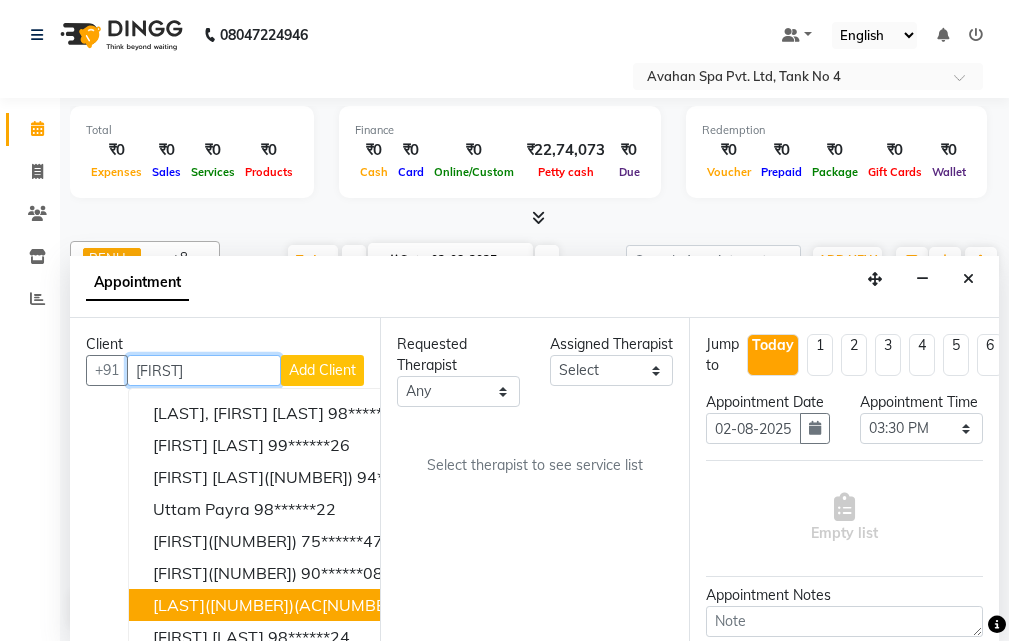 click on "UTTAM KUNDU([NUMBER])(AC792)(V.T-[DATE]) [PHONE] [PHONE]" at bounding box center (403, 605) 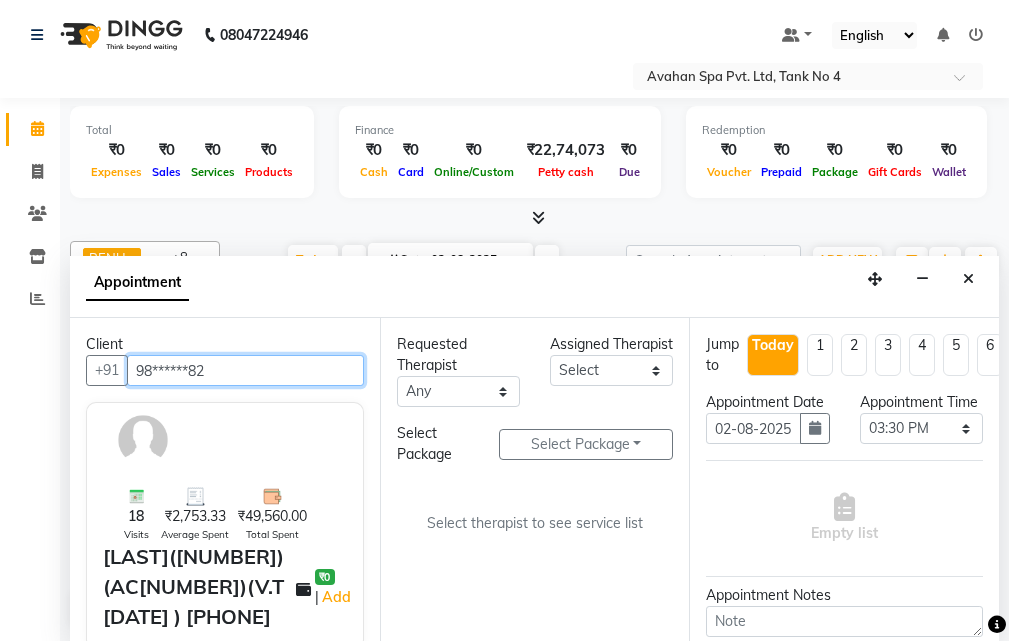 type on "98******82" 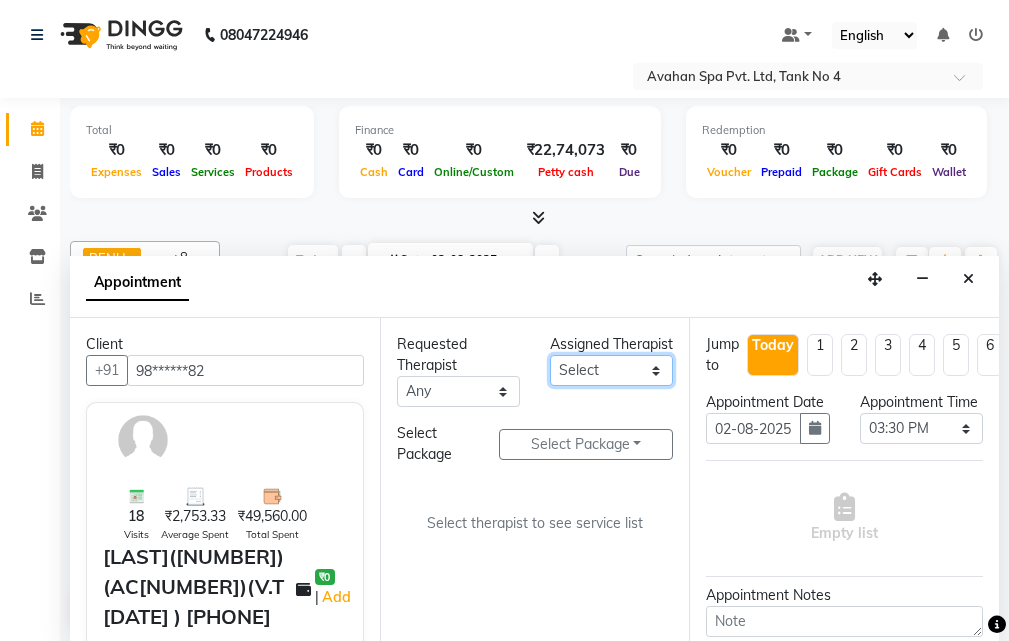 click on "Select ADI ANJU BENU CHIMA FEMALE 1 JESSIE JUNI LILY SUMAN SUSNIM" at bounding box center (611, 370) 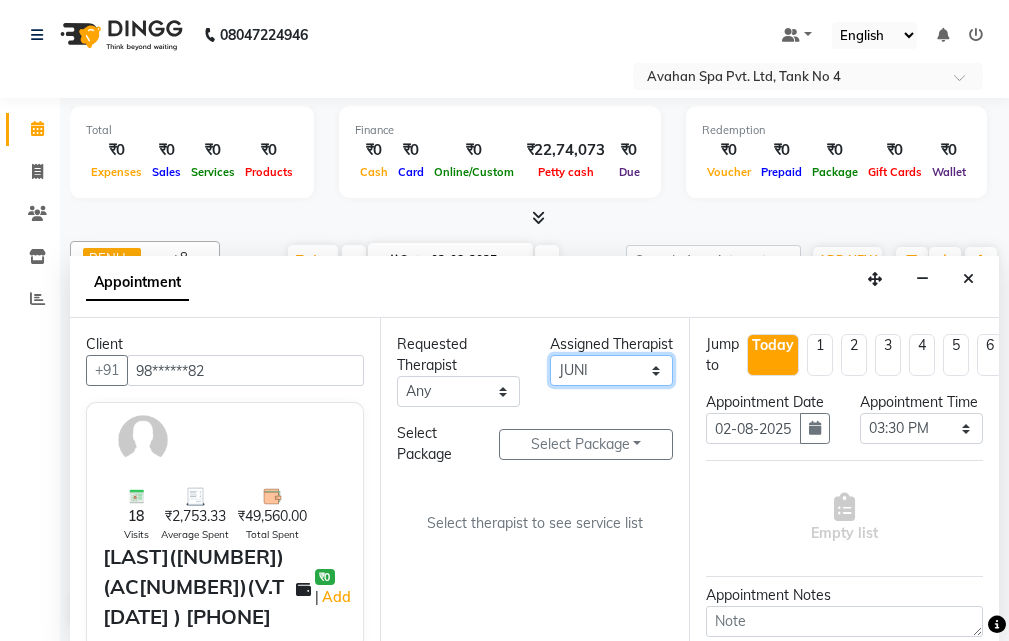 click on "Select ADI ANJU BENU CHIMA FEMALE 1 JESSIE JUNI LILY SUMAN SUSNIM" at bounding box center [611, 370] 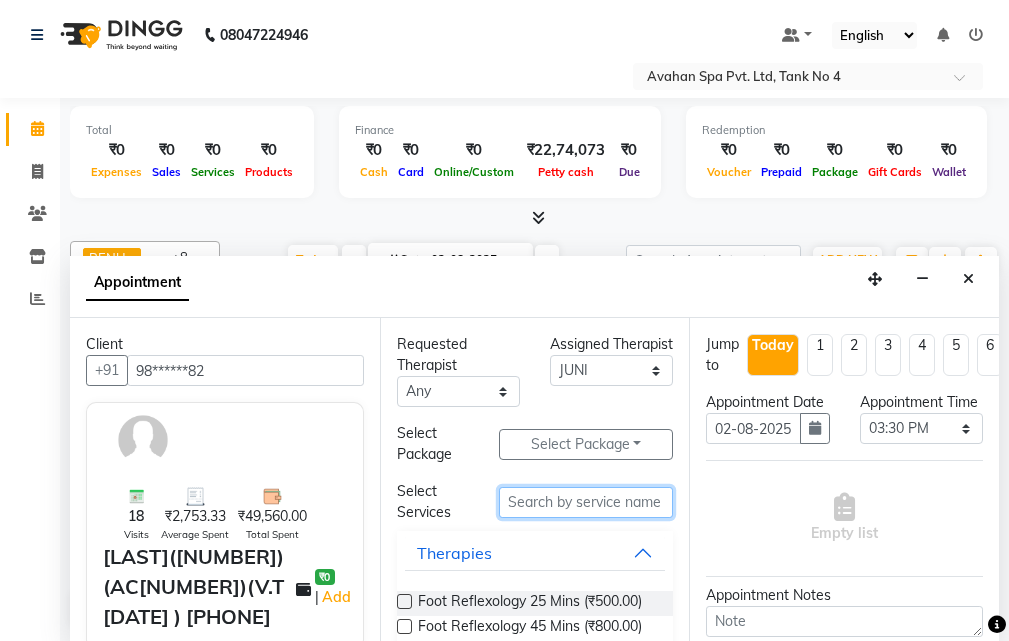 click at bounding box center [586, 502] 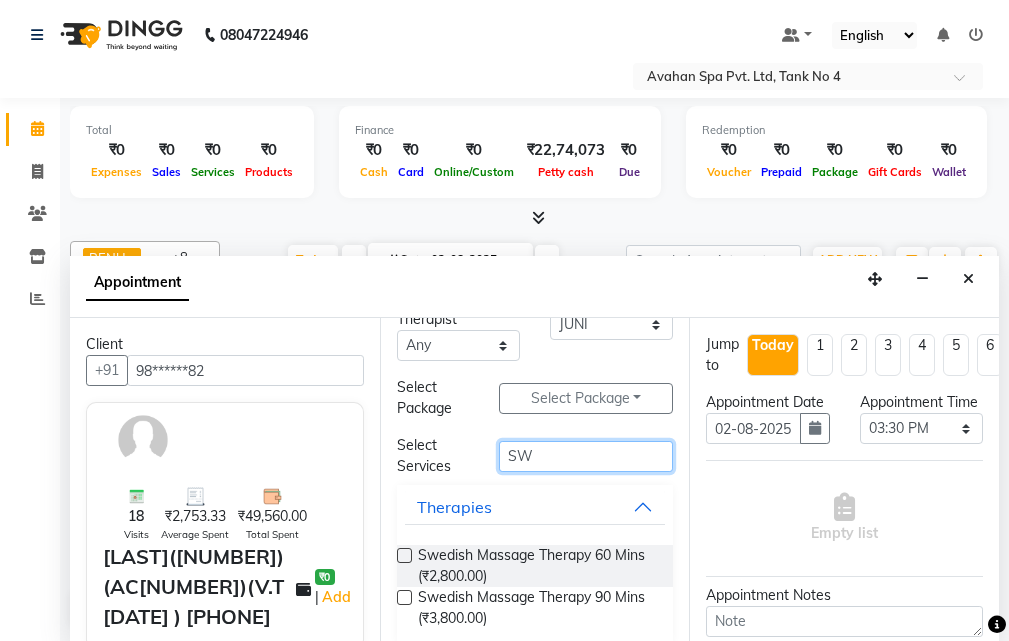 scroll, scrollTop: 66, scrollLeft: 0, axis: vertical 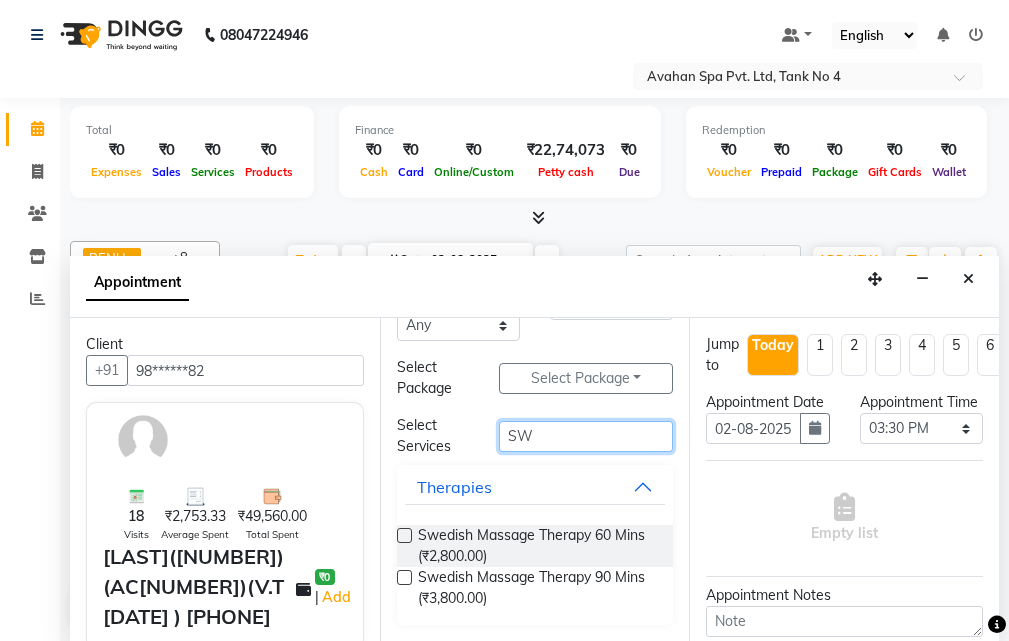 type on "SW" 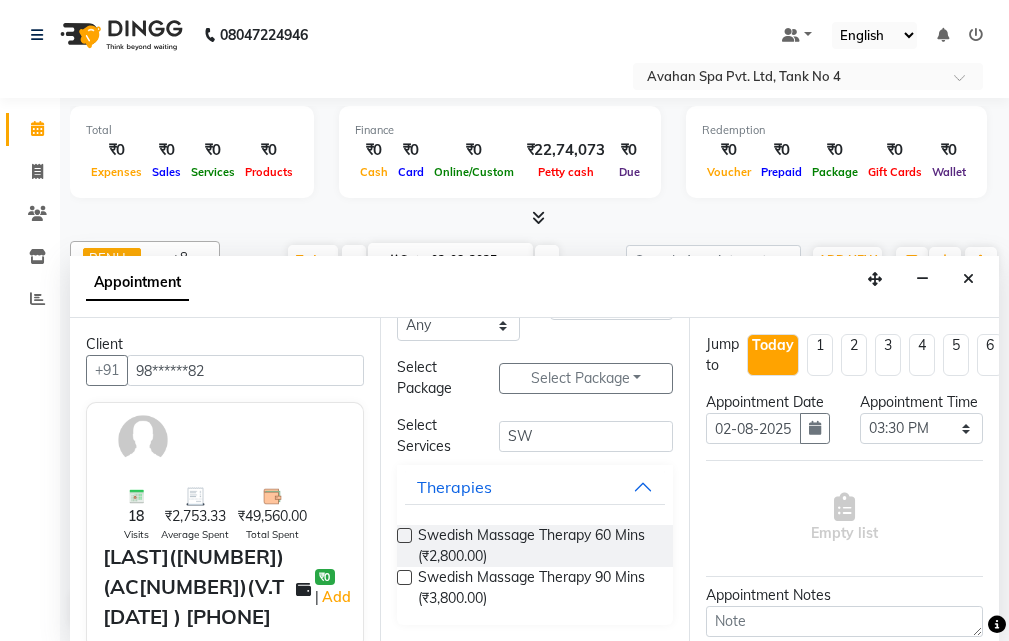 click at bounding box center [404, 577] 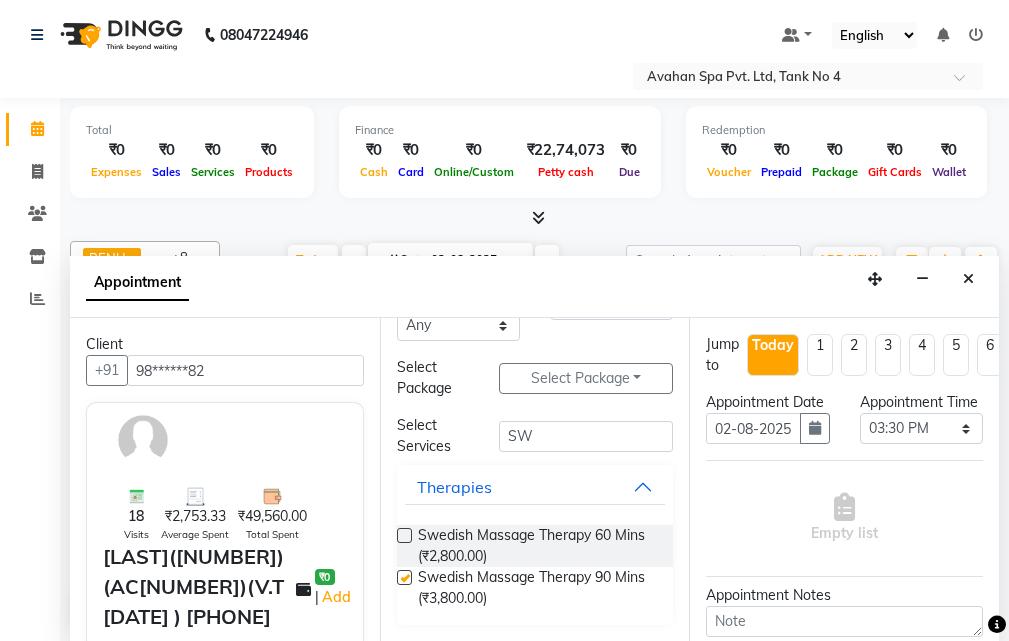 select on "1846" 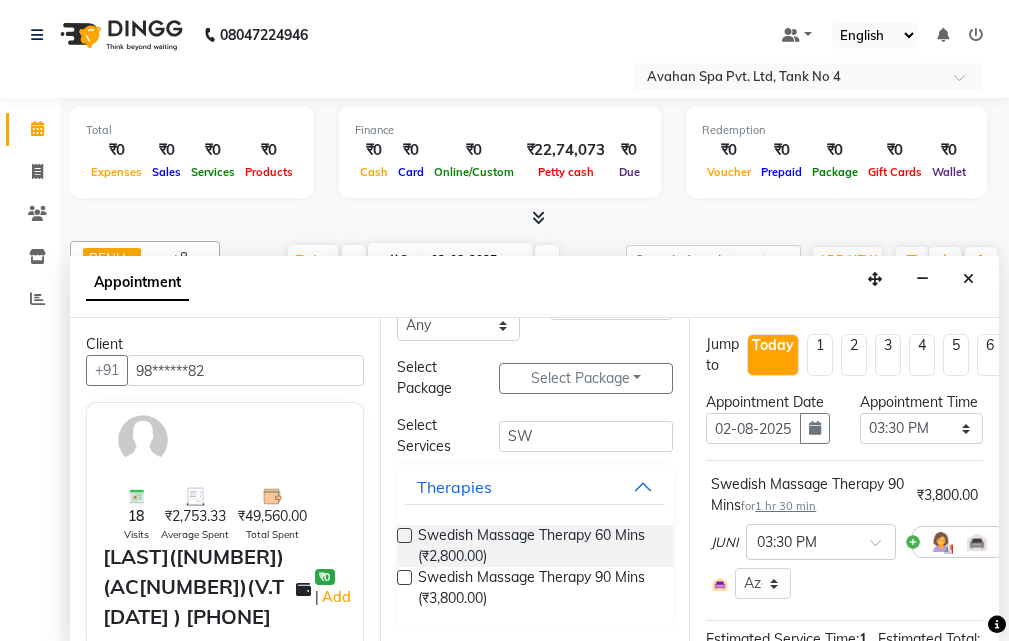 checkbox on "false" 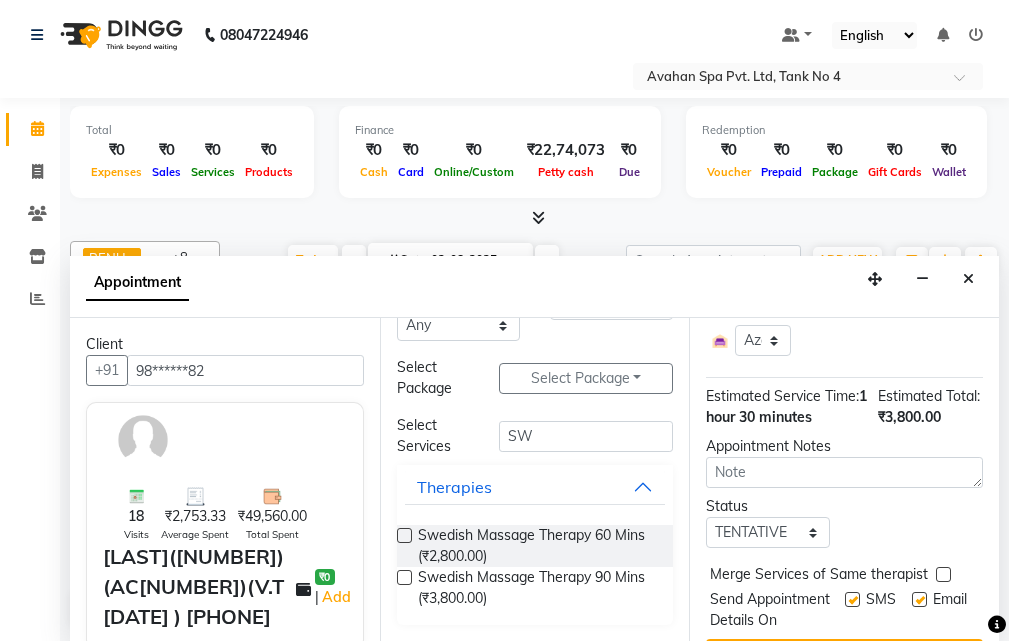 scroll, scrollTop: 371, scrollLeft: 0, axis: vertical 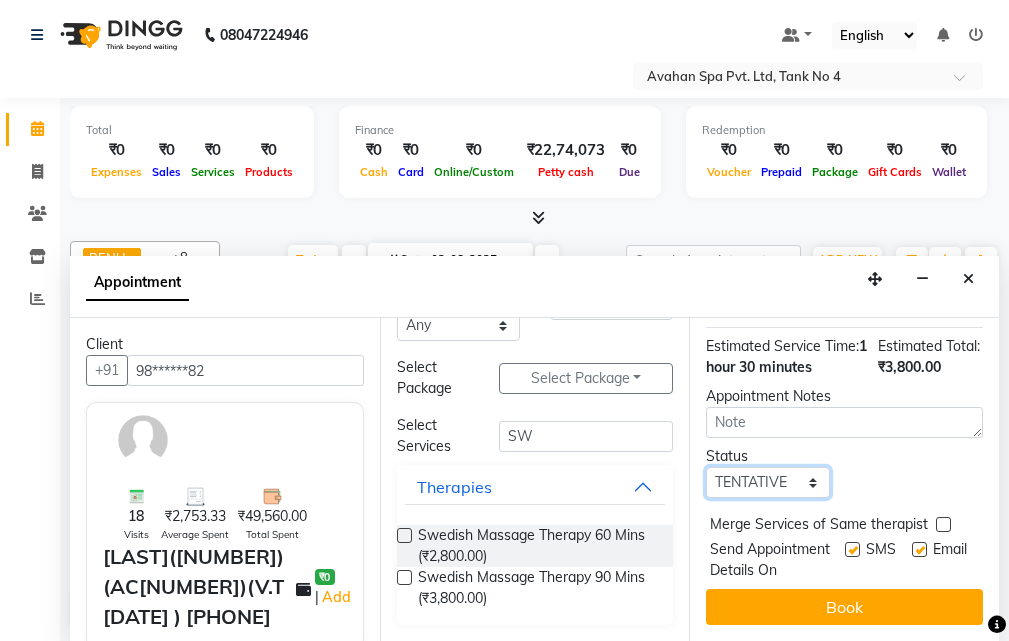click on "Select TENTATIVE CONFIRM CHECK-IN UPCOMING" at bounding box center (767, 482) 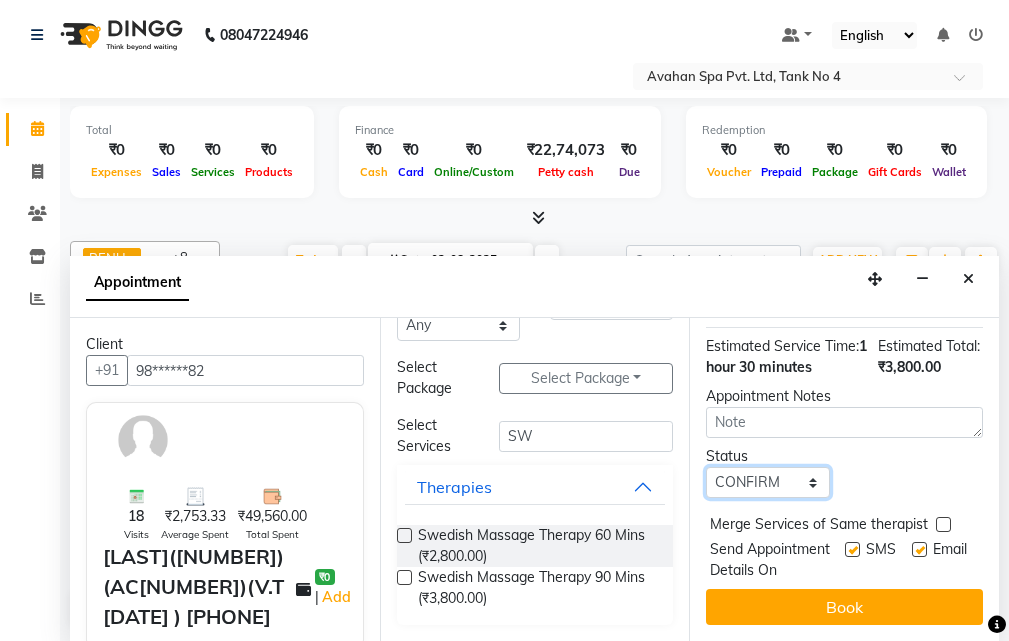 click on "Select TENTATIVE CONFIRM CHECK-IN UPCOMING" at bounding box center (767, 482) 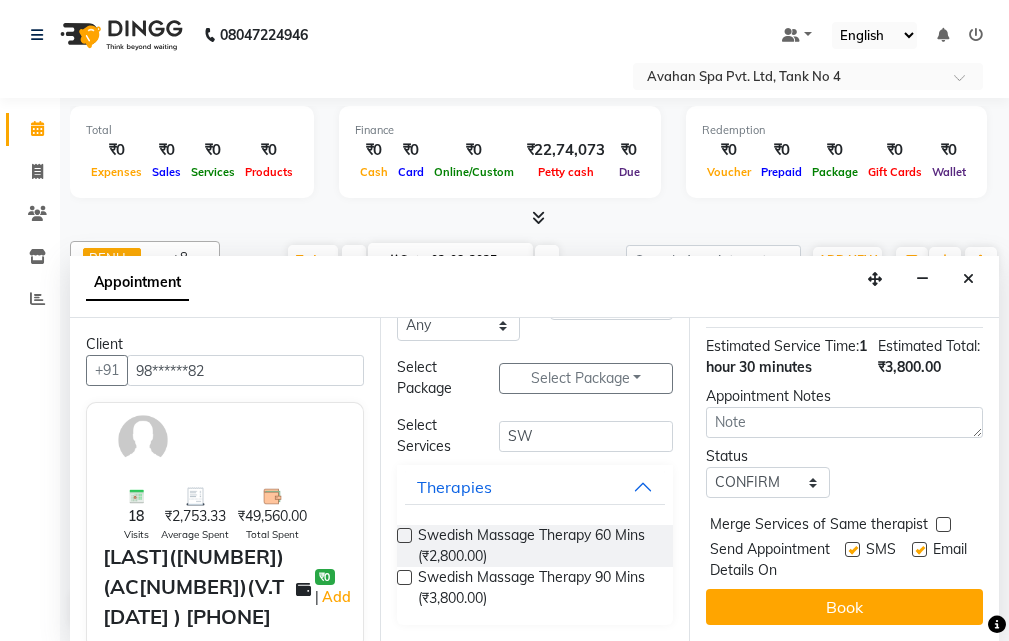 click on "Book" at bounding box center (844, 607) 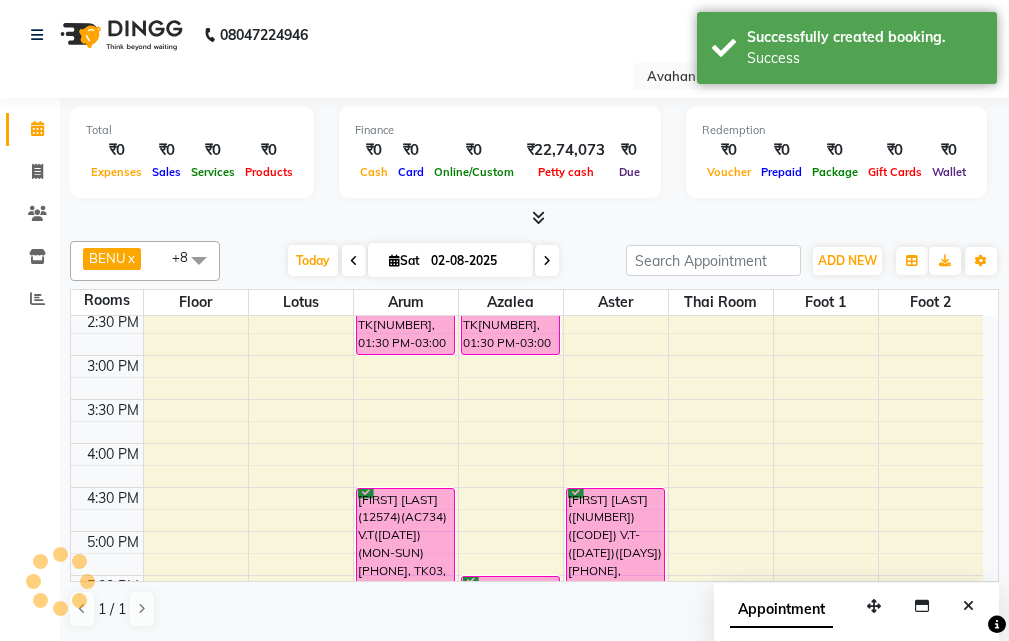 scroll, scrollTop: 0, scrollLeft: 0, axis: both 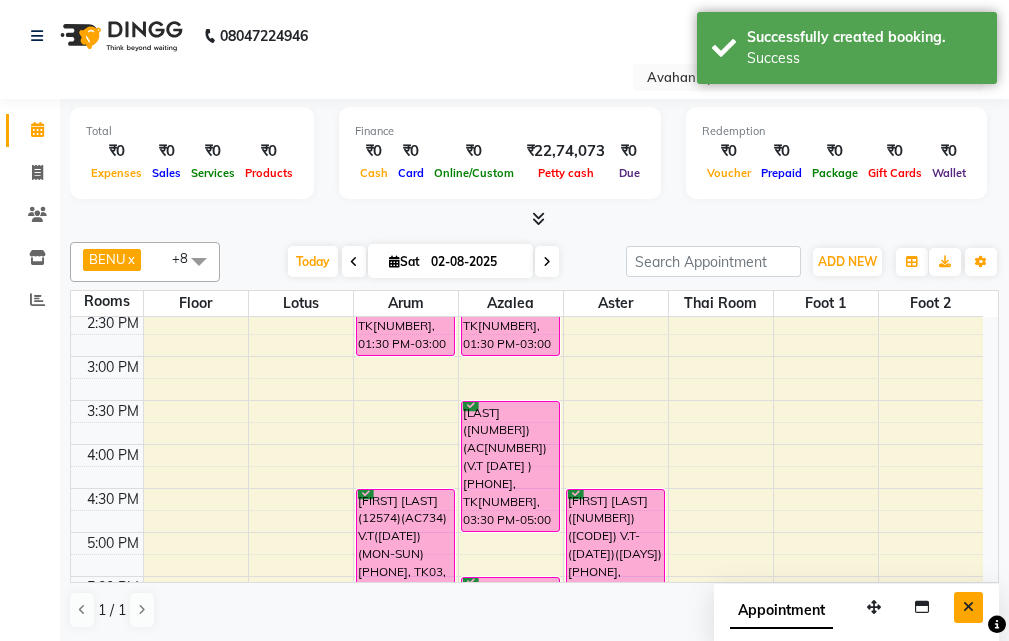 click at bounding box center (968, 607) 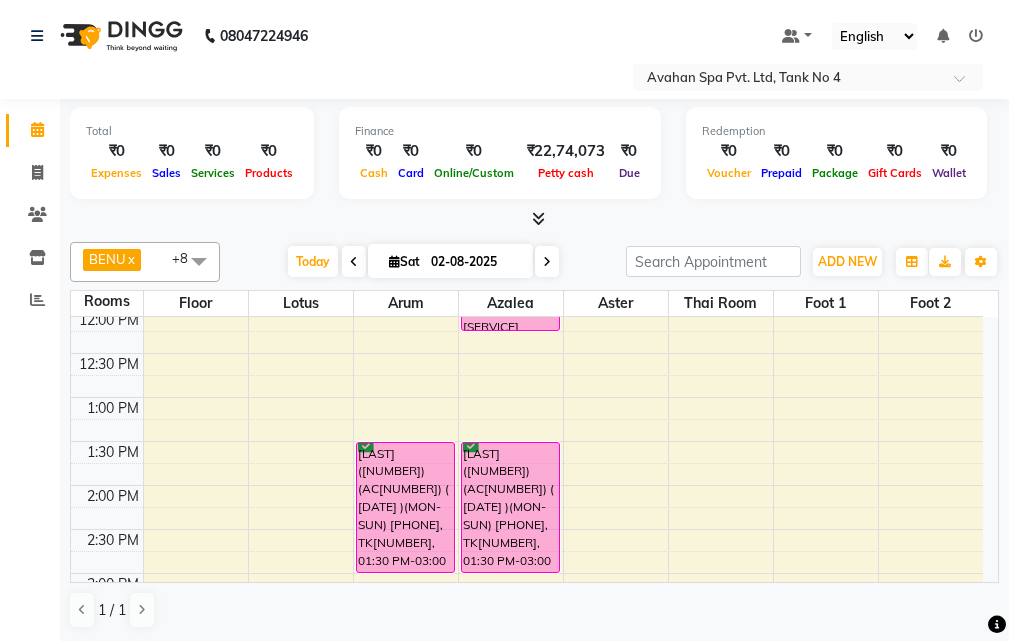 scroll, scrollTop: 200, scrollLeft: 0, axis: vertical 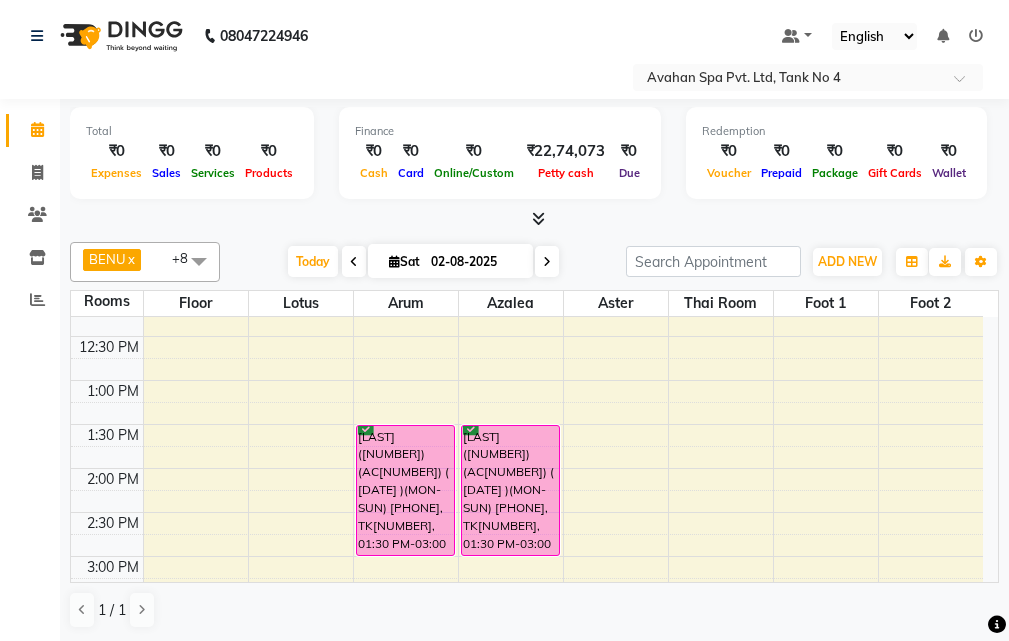 click on "10:00 AM 10:30 AM 11:00 AM 11:30 AM 12:00 PM 12:30 PM 1:00 PM 1:30 PM 2:00 PM 2:30 PM 3:00 PM 3:30 PM 4:00 PM 4:30 PM 5:00 PM 5:30 PM 6:00 PM 6:30 PM 7:00 PM 7:30 PM 8:00 PM 8:30 PM 9:00 PM 9:30 PM 10:00 PM 10:30 PM     [FIRST] [LAST](10275)(AC263) ([DATE])(MON-SUN) [PHONE], TK02, 01:30 PM-03:00 PM, Swedish Massage Therapy 90 Mins     [FIRST] [LAST] (12574)(AC734) V.T([DATE])(MON-SUN) [PHONE], TK03, 04:30 PM-06:00 PM, Swedish Massage Therapy 90 Mins     [FIRST] [LAST](5574), TK05, 11:15 AM-12:15 PM, Swedish Massage Therapy 60 Mins     [FIRST] [LAST](10275)(AC263) ([DATE])(MON-SUN) [PHONE], TK02, 01:30 PM-03:00 PM, Swedish Massage Therapy 90 Mins     [FIRST] [LAST](12802)(AC792)(V.T-[DATE]) [PHONE], TK06, 03:30 PM-05:00 PM, Swedish Massage Therapy 90 Mins     [FIRST] [LAST](5901)(AC244) ([DATE])(MON-SUN) [PHONE], TK04, 05:30 PM-06:30 PM, Swedish Massage Therapy 60 Mins     [FIRST] [LAST](12384)(AC696) V.T-([DATE])(MON-SUN) [PHONE], TK01, 04:30 PM-06:00 PM, Swedish Massage Therapy 90 Mins" at bounding box center (527, 688) 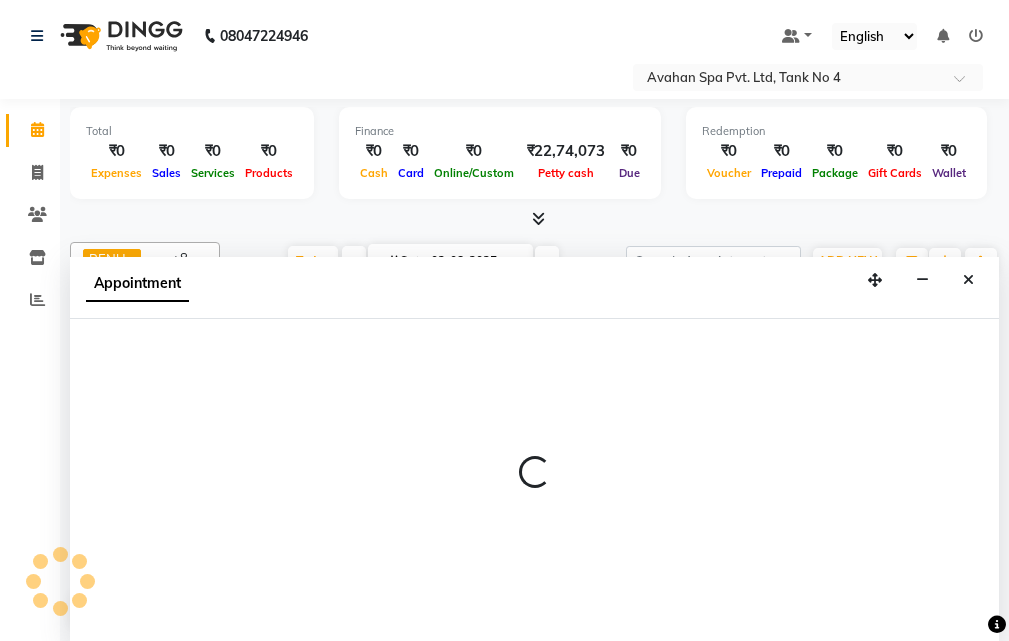select on "780" 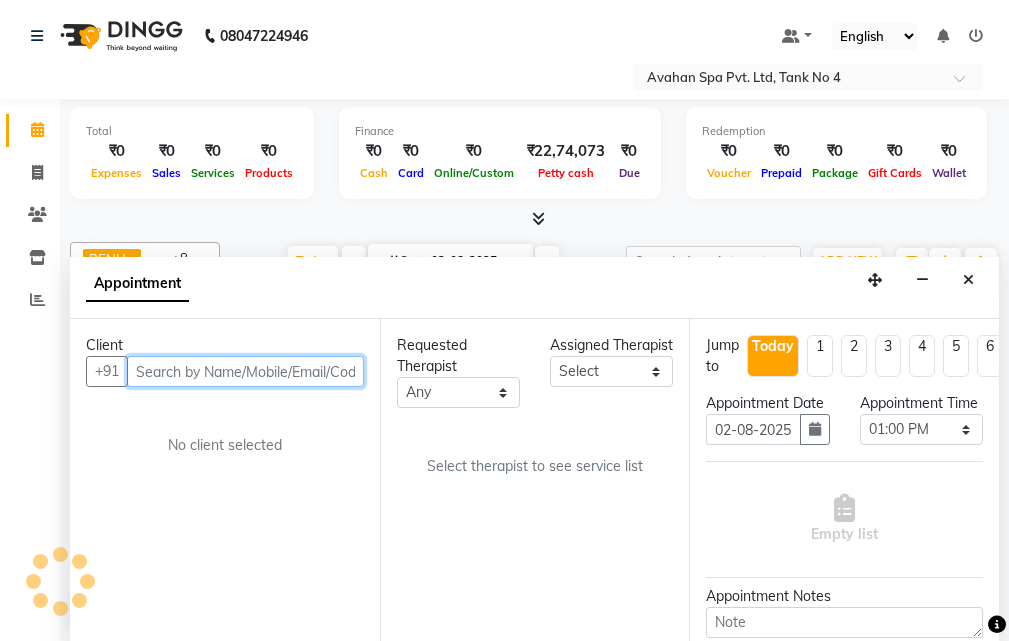 scroll, scrollTop: 1, scrollLeft: 0, axis: vertical 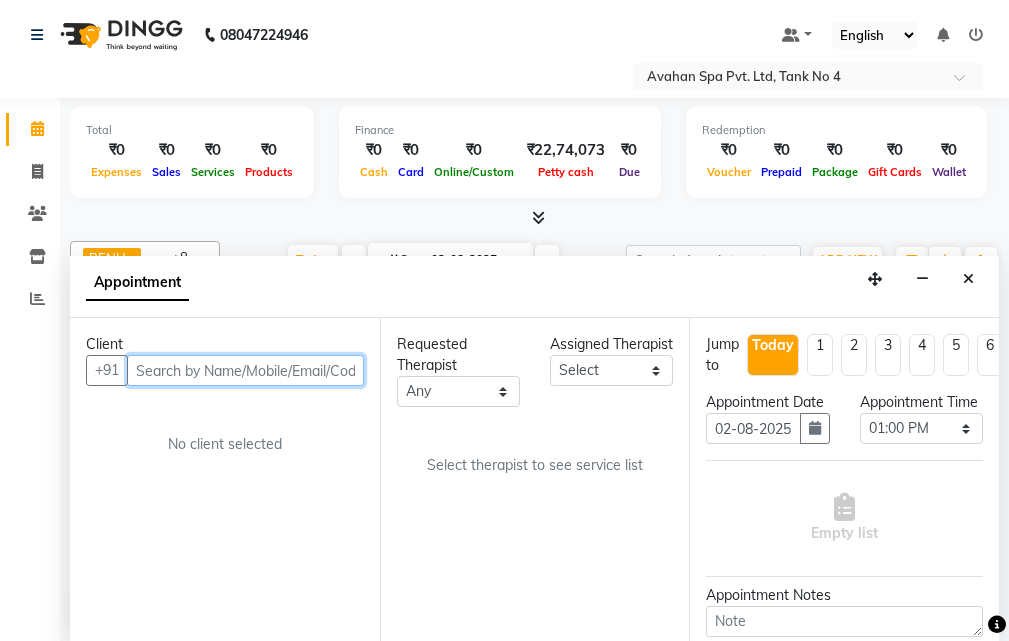 click at bounding box center (245, 370) 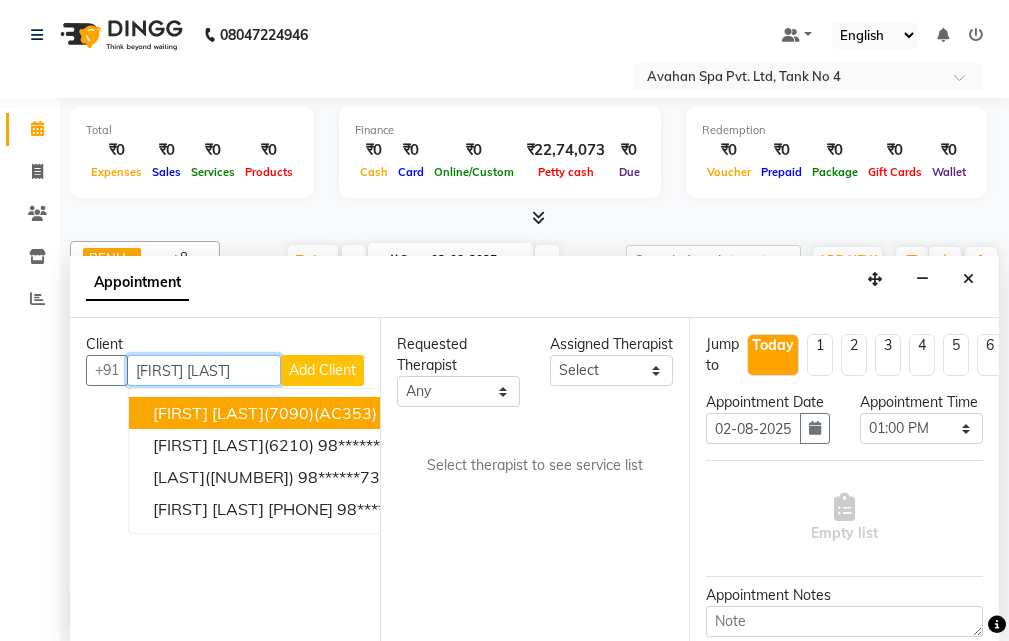 click on "[FIRST] [LAST](7090)(AC353) ([DATE])(Mon-Sun) [PHONE]" at bounding box center (371, 413) 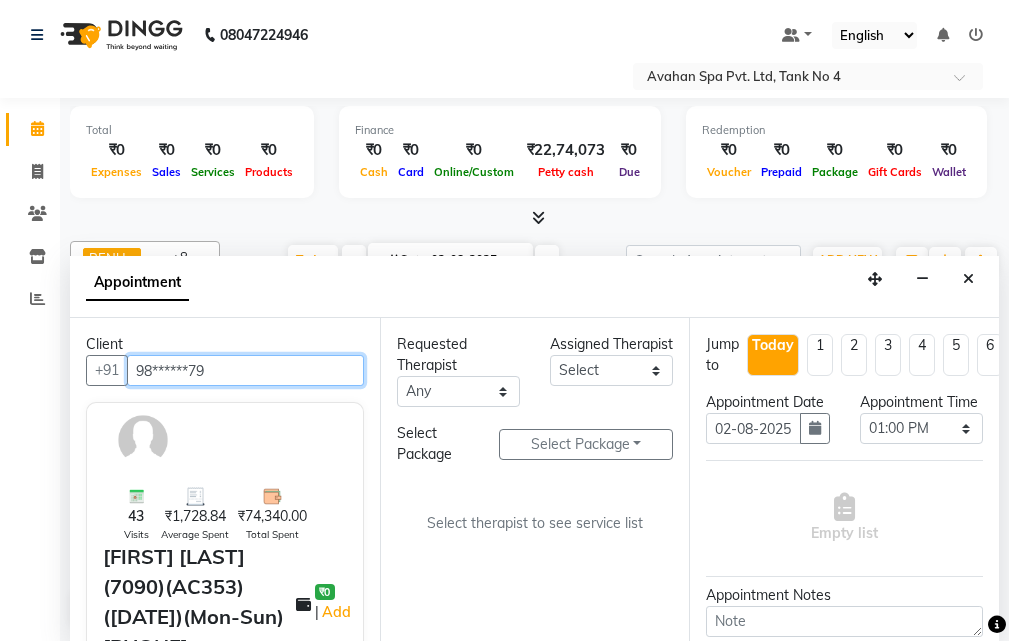 type on "98******79" 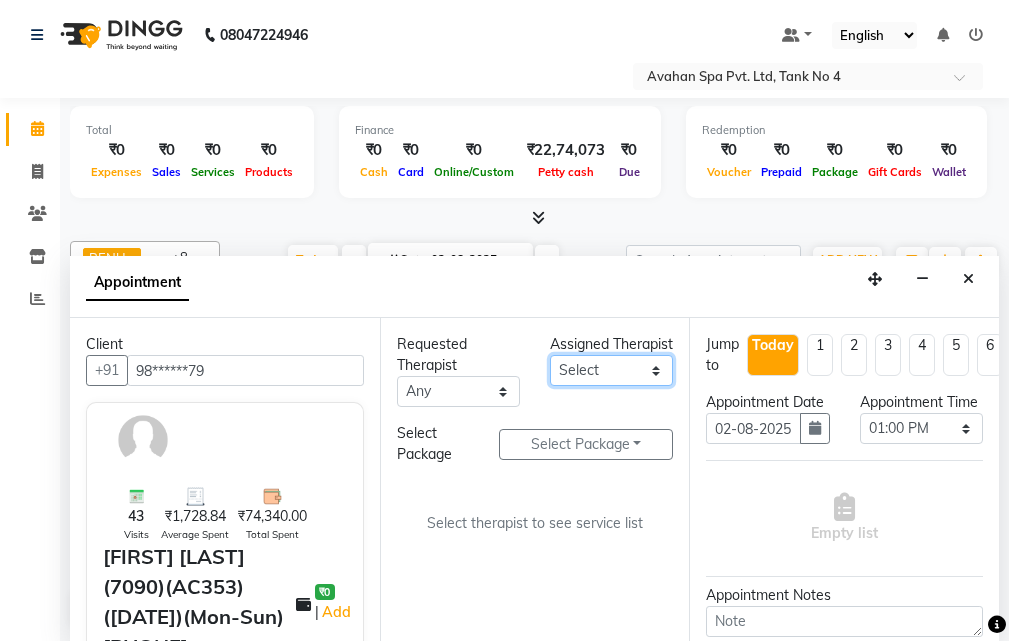 click on "Select ADI ANJU BENU CHIMA FEMALE 1 JESSIE JUNI LILY SUMAN SUSNIM" at bounding box center (611, 370) 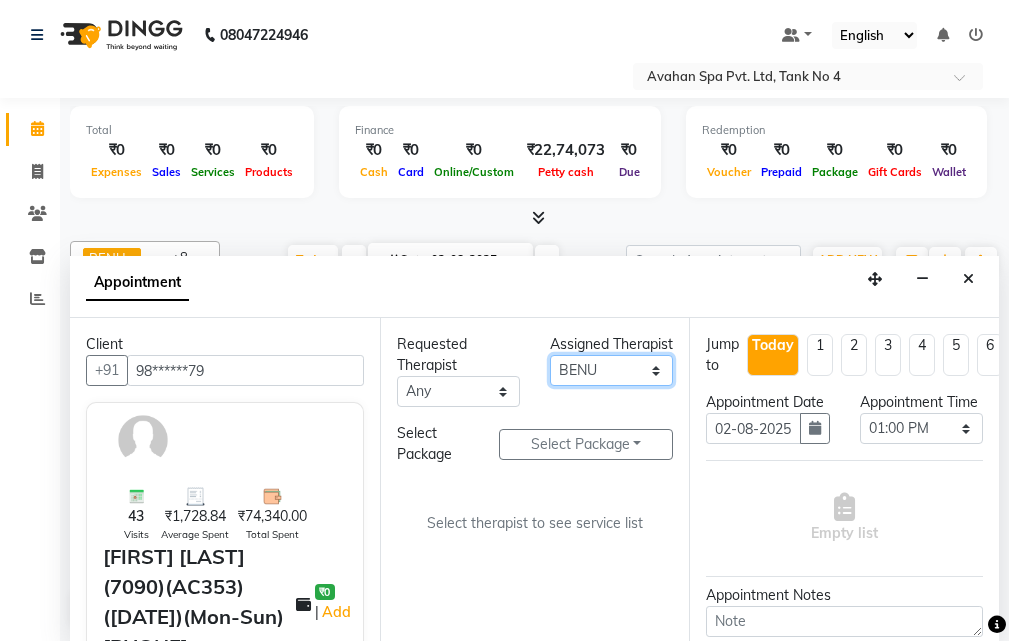 click on "Select ADI ANJU BENU CHIMA FEMALE 1 JESSIE JUNI LILY SUMAN SUSNIM" at bounding box center (611, 370) 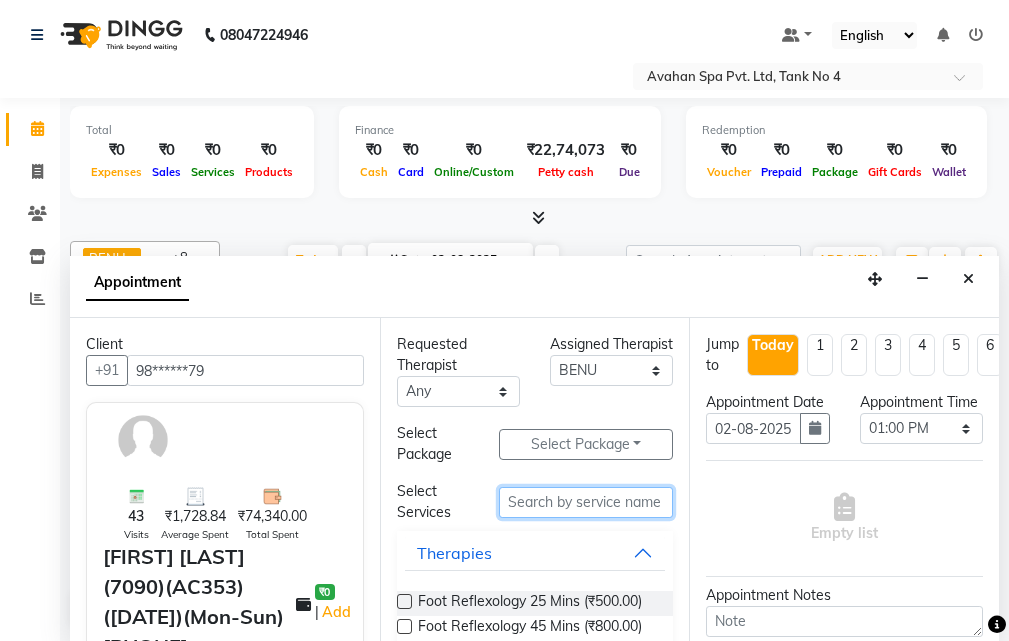 click at bounding box center (586, 502) 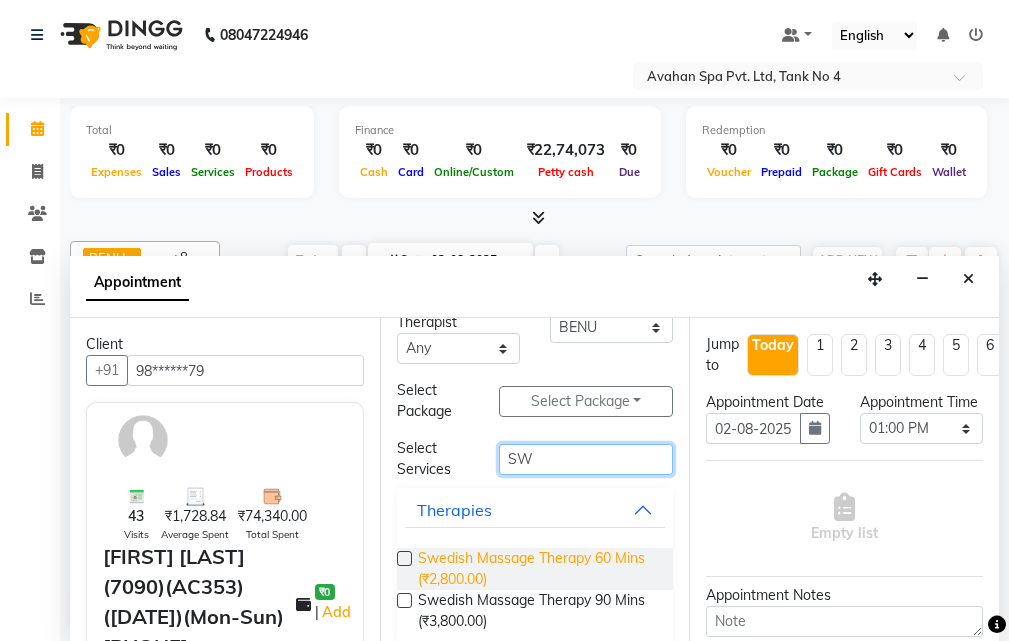 scroll, scrollTop: 66, scrollLeft: 0, axis: vertical 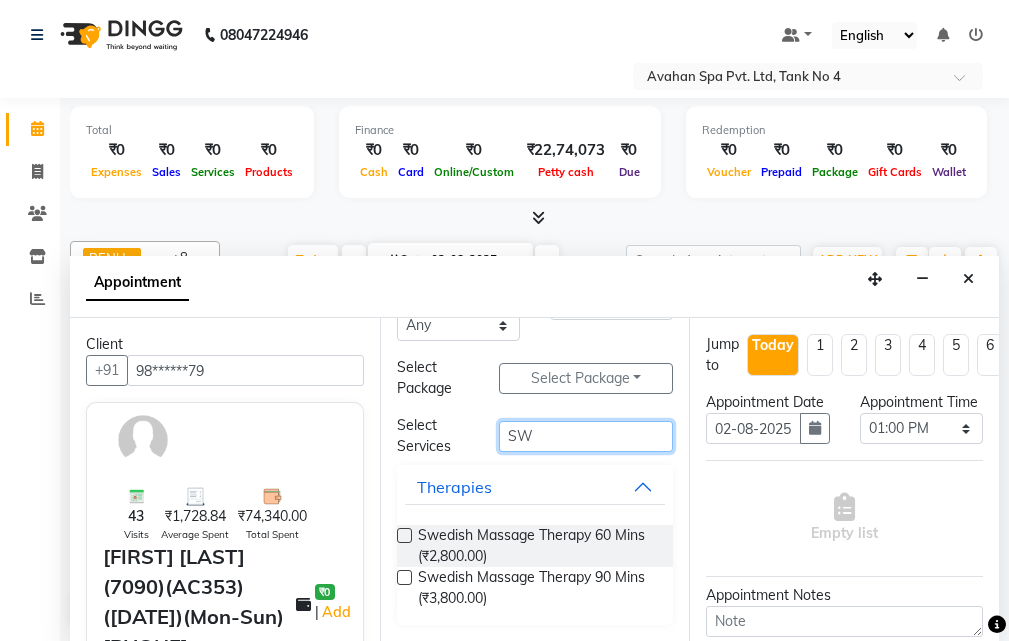 type on "SW" 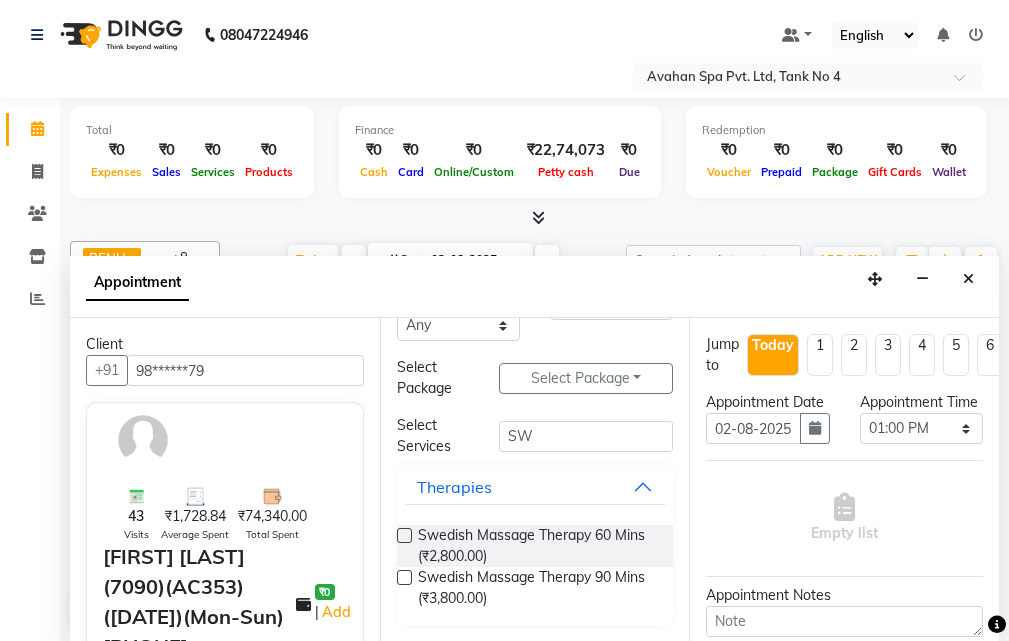 click at bounding box center [404, 535] 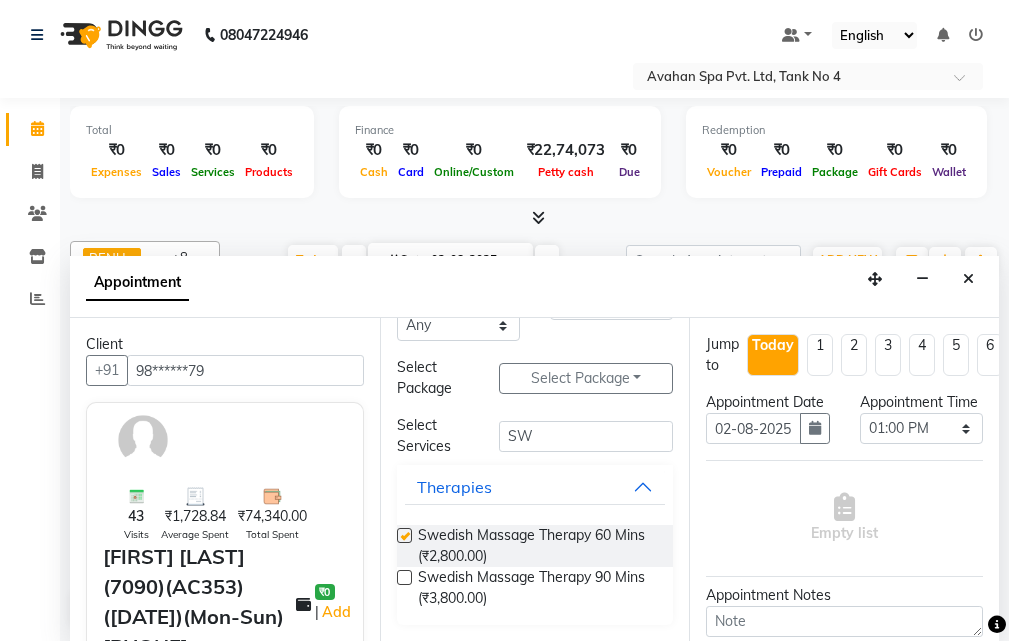 select on "1847" 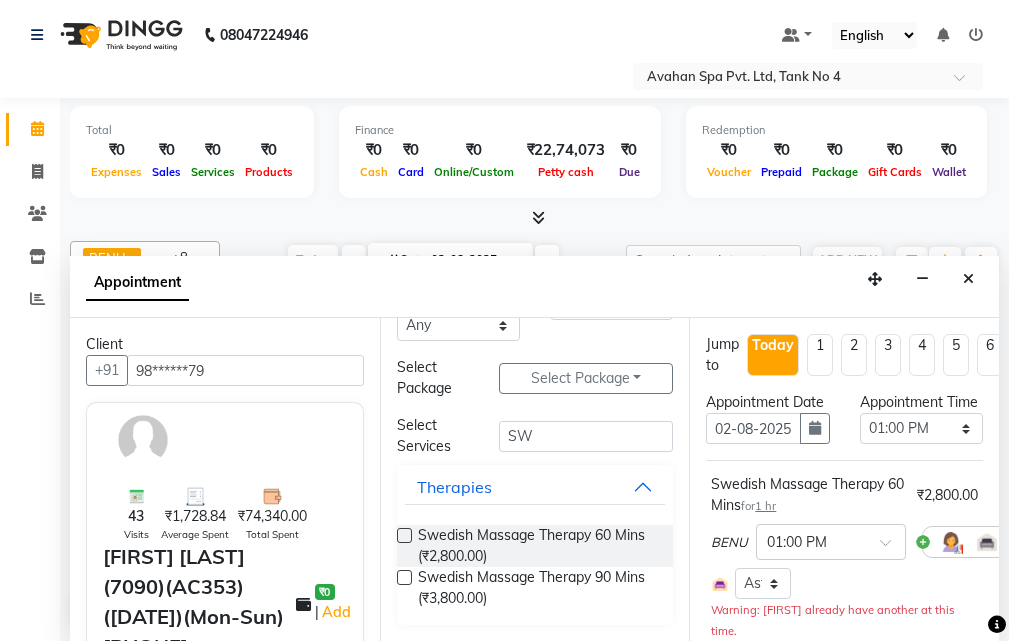 checkbox on "false" 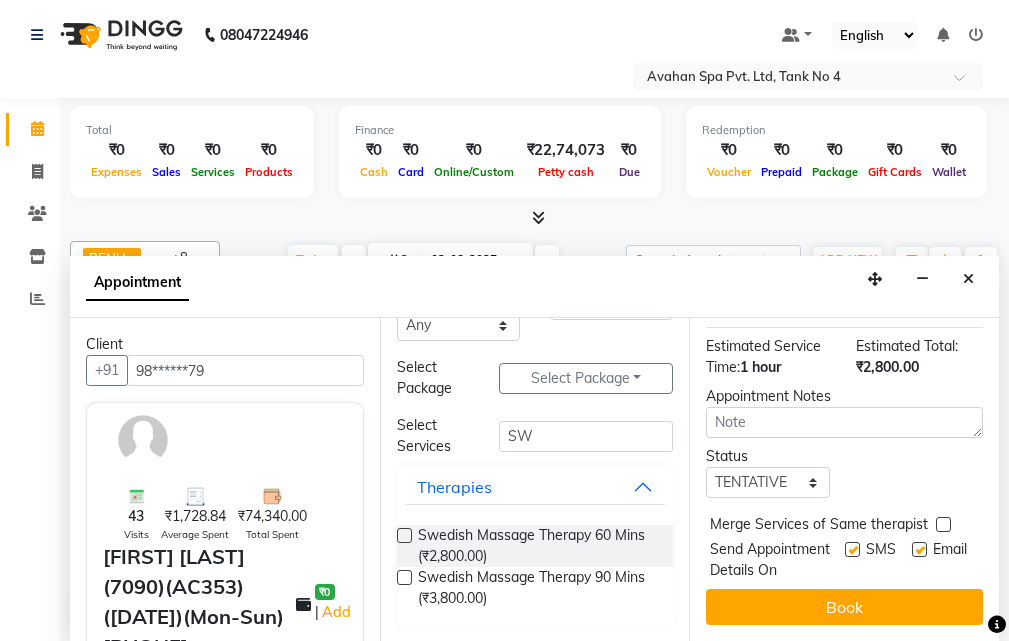 scroll, scrollTop: 392, scrollLeft: 0, axis: vertical 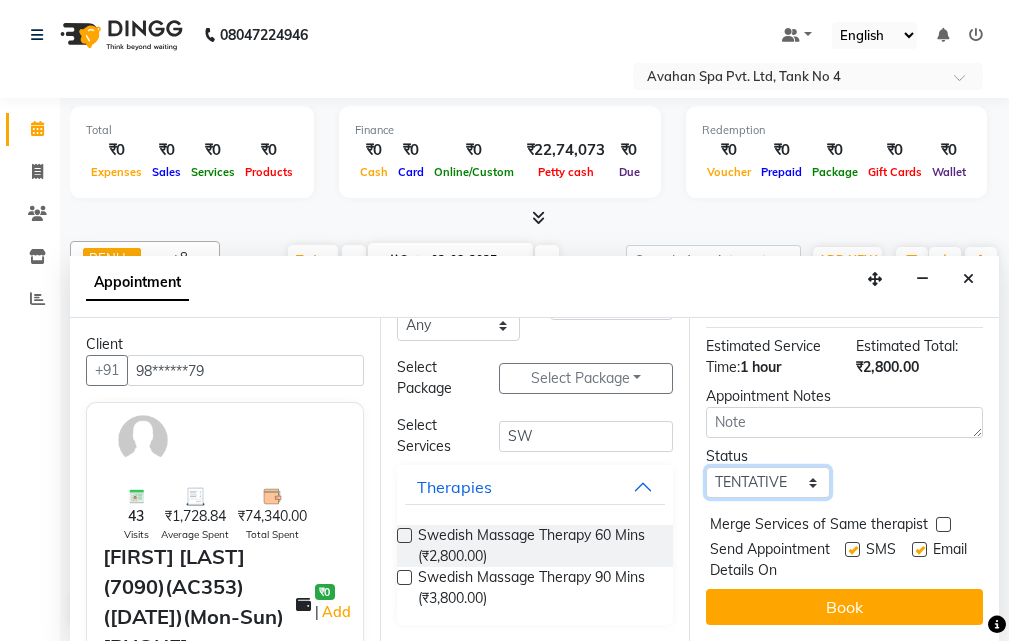 click on "Select TENTATIVE CONFIRM CHECK-IN UPCOMING" at bounding box center [767, 482] 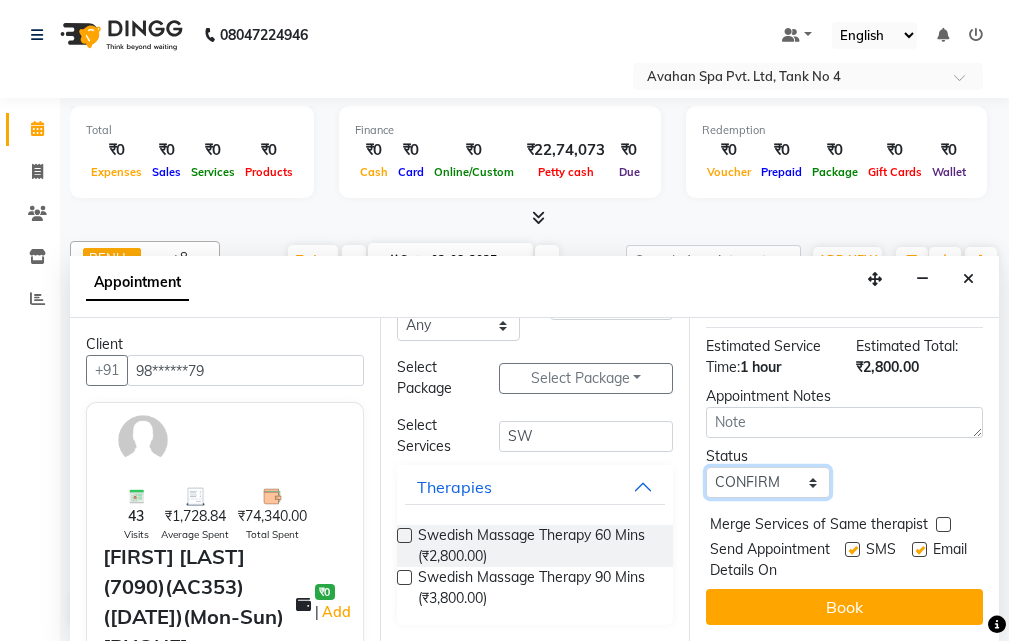 click on "Select TENTATIVE CONFIRM CHECK-IN UPCOMING" at bounding box center [767, 482] 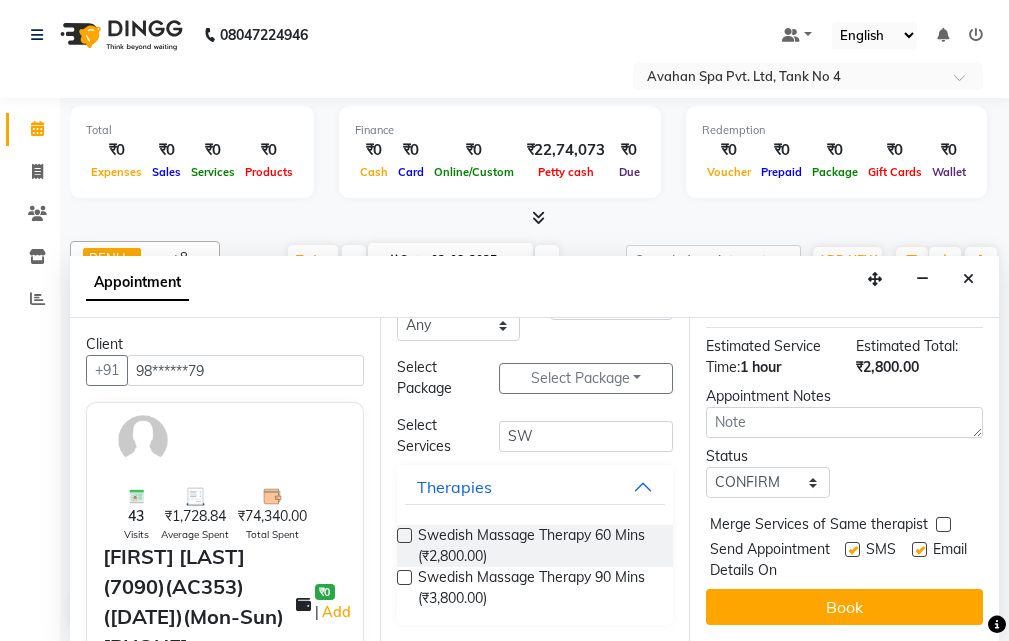 click on "Book" at bounding box center (844, 607) 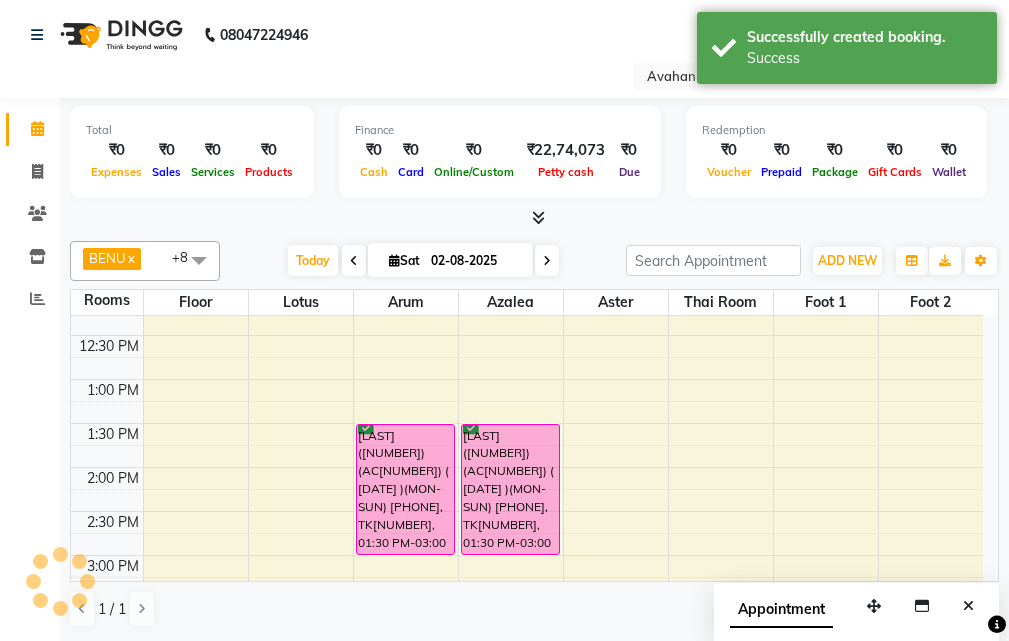 scroll, scrollTop: 0, scrollLeft: 0, axis: both 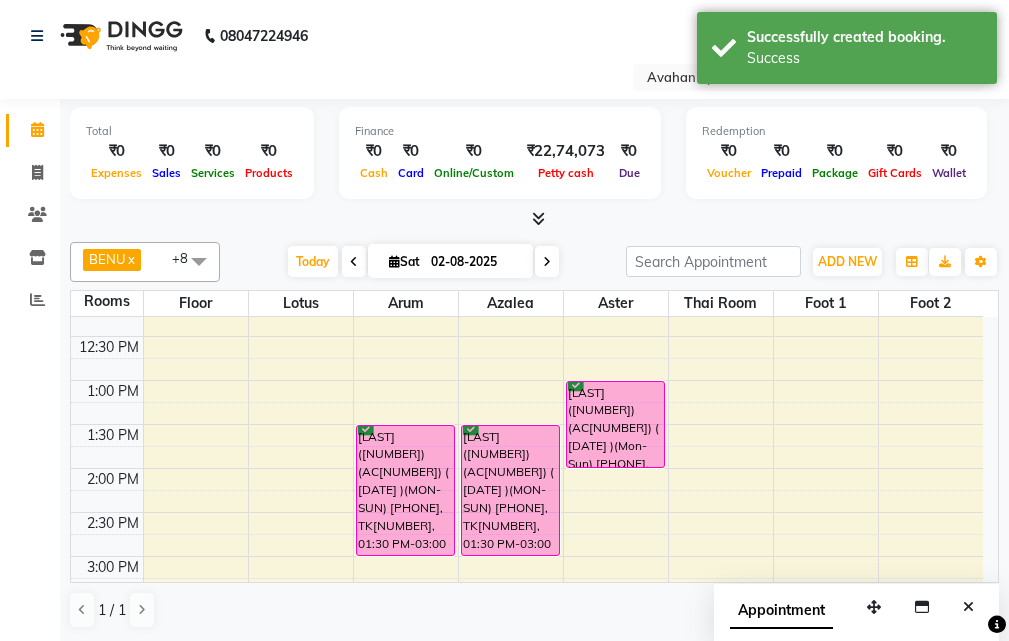 drag, startPoint x: 969, startPoint y: 610, endPoint x: 947, endPoint y: 591, distance: 29.068884 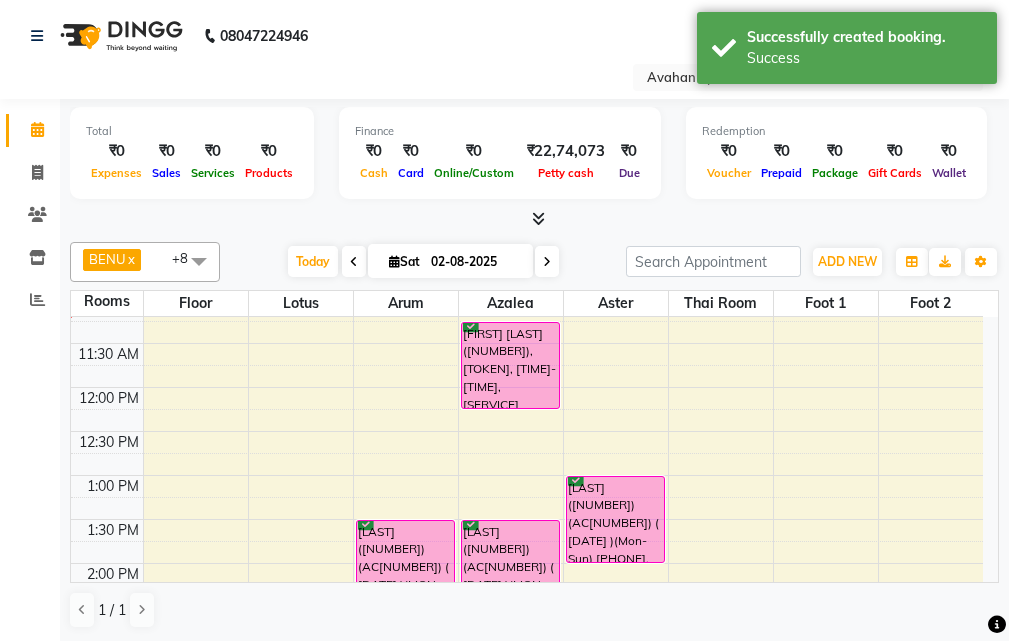 scroll, scrollTop: 0, scrollLeft: 0, axis: both 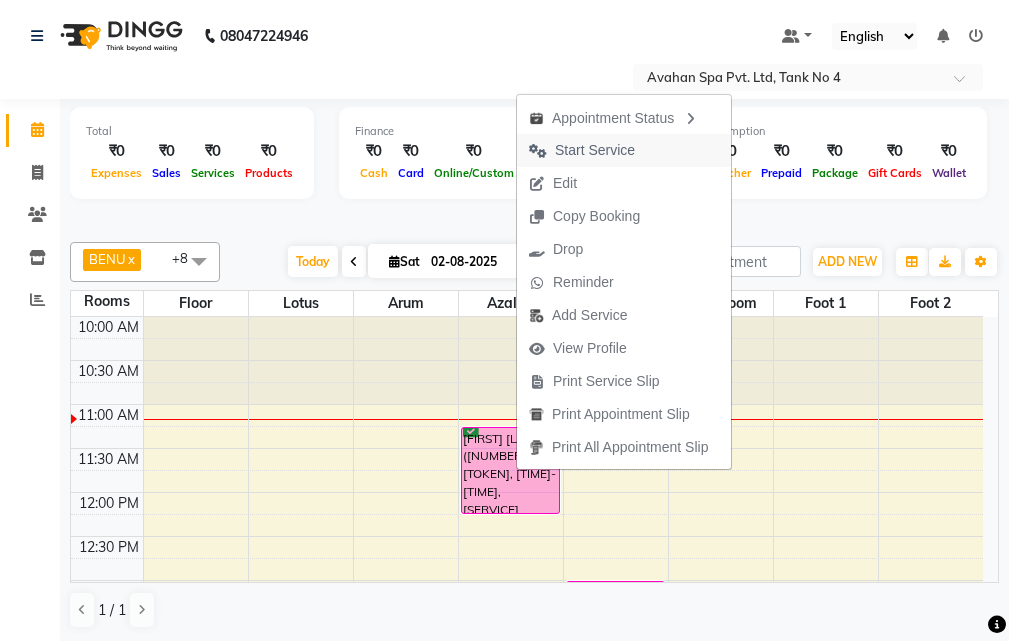 click on "Start Service" at bounding box center [595, 150] 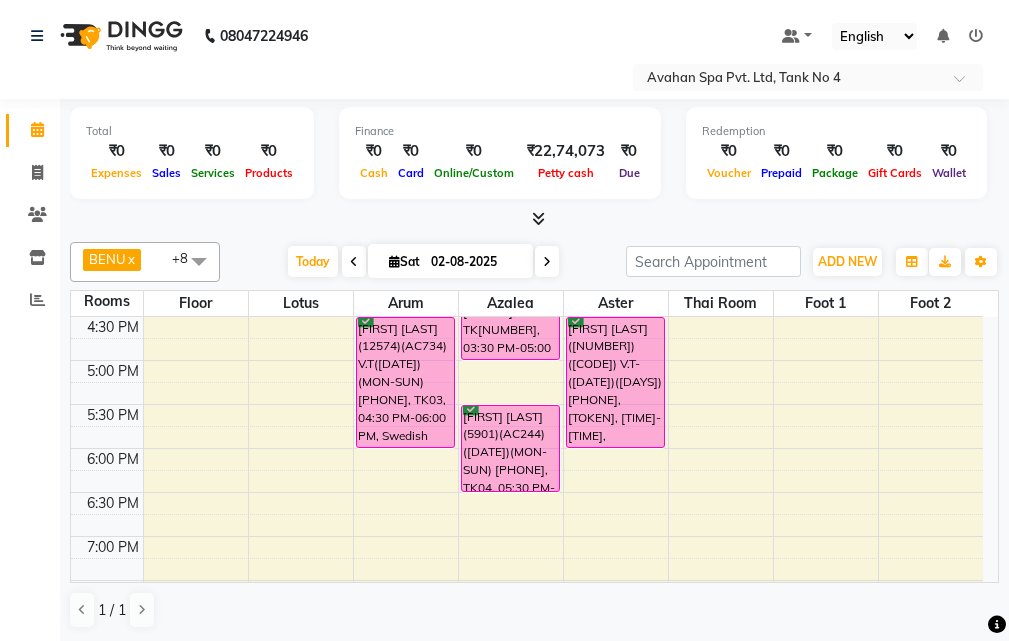scroll, scrollTop: 400, scrollLeft: 0, axis: vertical 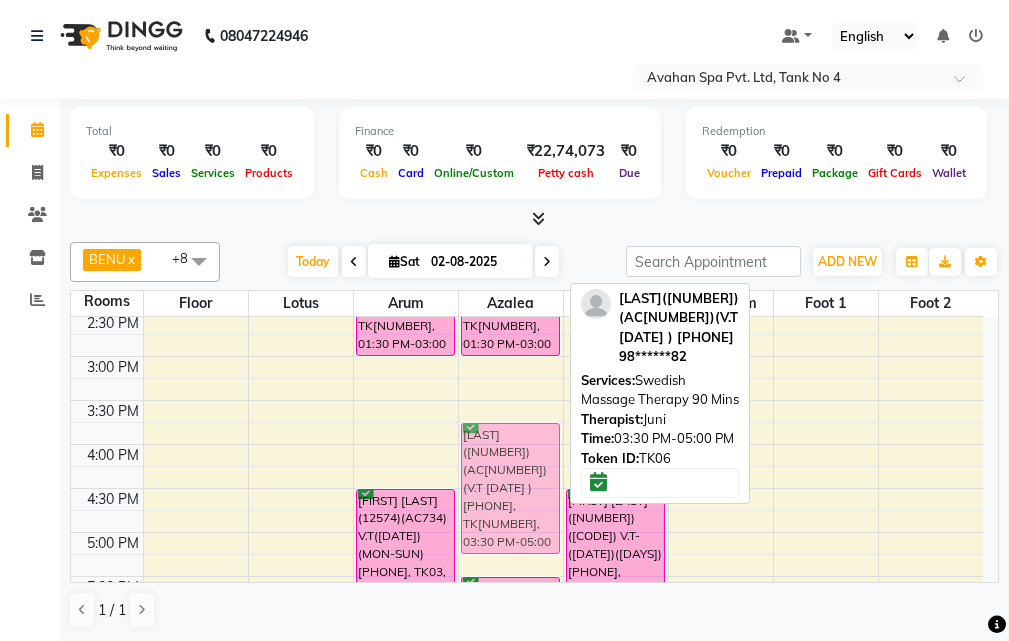 click on "[FIRST] [LAST](5574), TK05, 11:15 AM-12:15 PM, Swedish Massage Therapy 60 Mins     [FIRST](10275)(AC263) (20/04/2026)(MON-SUN) [PHONE], TK02, 01:30 PM-03:00 PM, Swedish Massage Therapy 90 Mins     [FIRST] [LAST](12802)(AC792)(V.T-6-07-2025) [PHONE], TK06, 03:30 PM-05:00 PM, Swedish Massage Therapy 90 Mins     [FIRST] [LAST](5901)(AC244) (30/09/2025)(MON-SUN) [PHONE], TK04, 05:30 PM-06:30 PM, Swedish Massage Therapy 60 Mins     [FIRST] [LAST](12802)(AC792)(V.T-6-07-2025) [PHONE], TK06, 03:30 PM-05:00 PM, Swedish Massage Therapy 90 Mins" at bounding box center (511, 488) 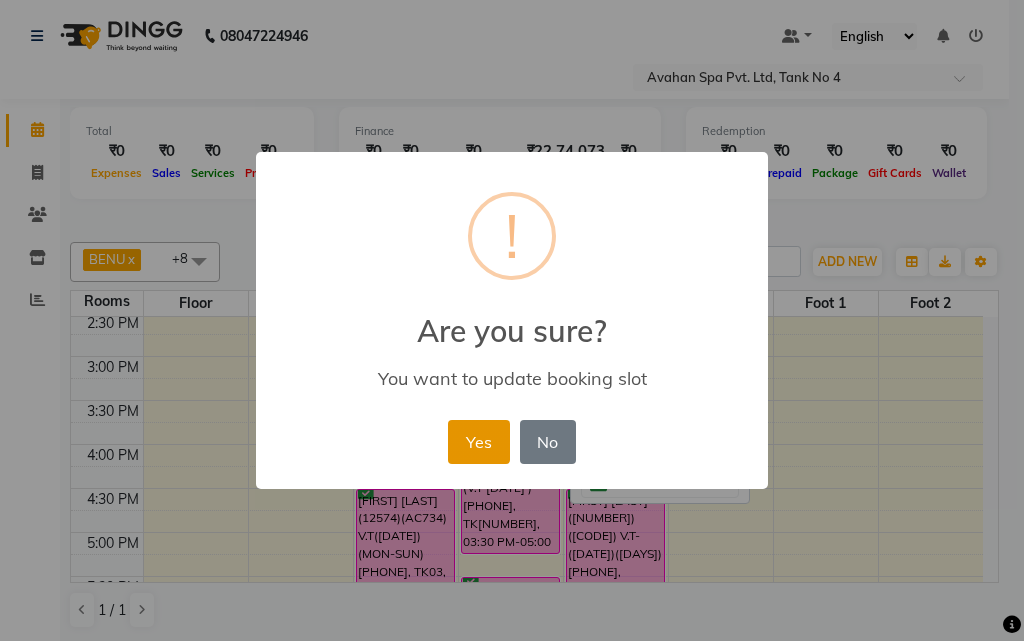 click on "Yes" at bounding box center (478, 442) 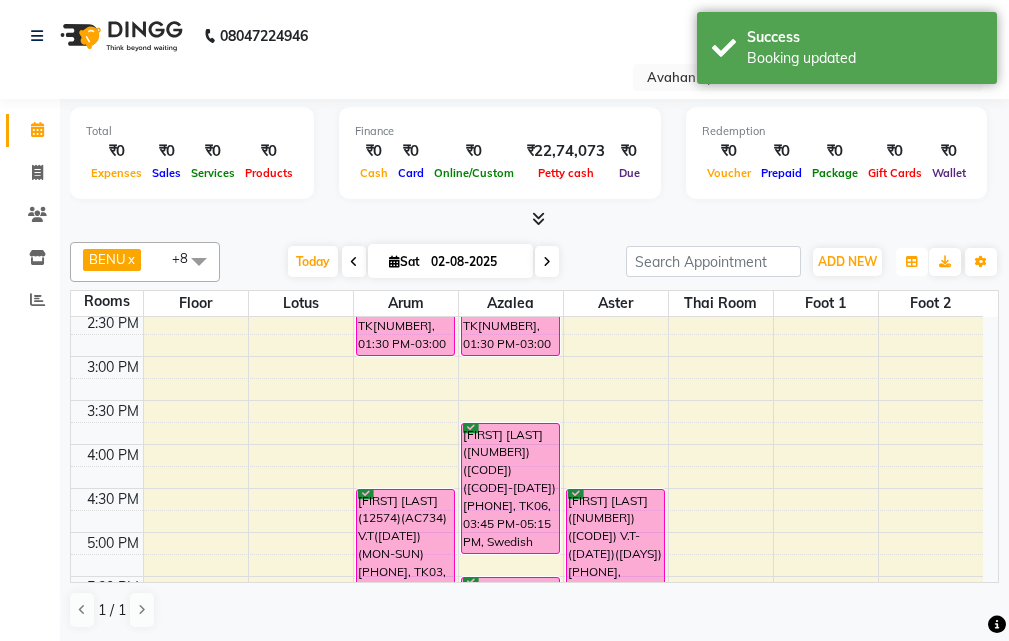 click at bounding box center (912, 262) 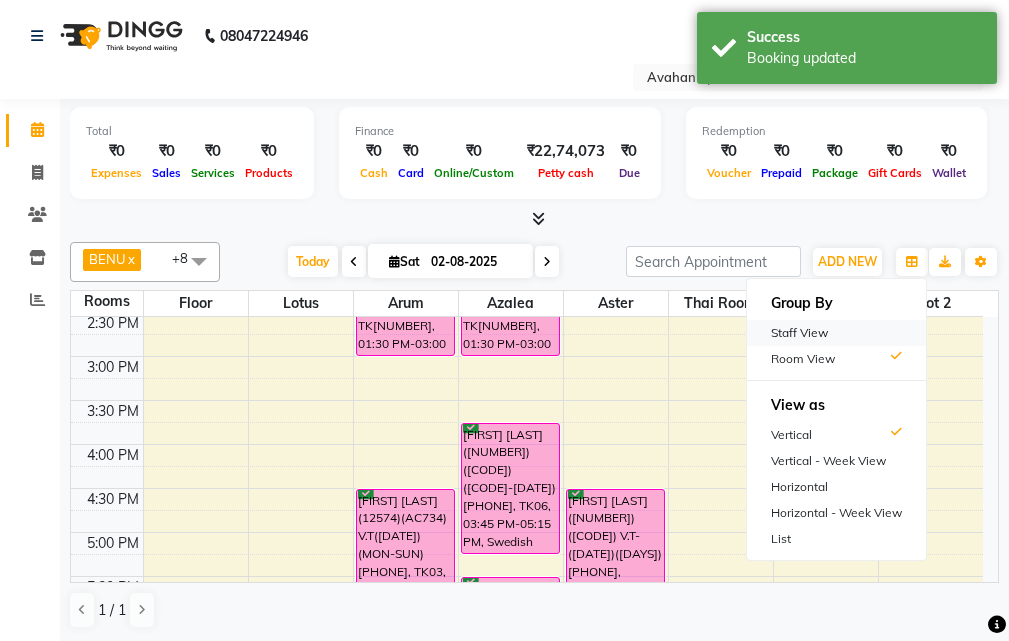 click on "Staff View" at bounding box center [836, 333] 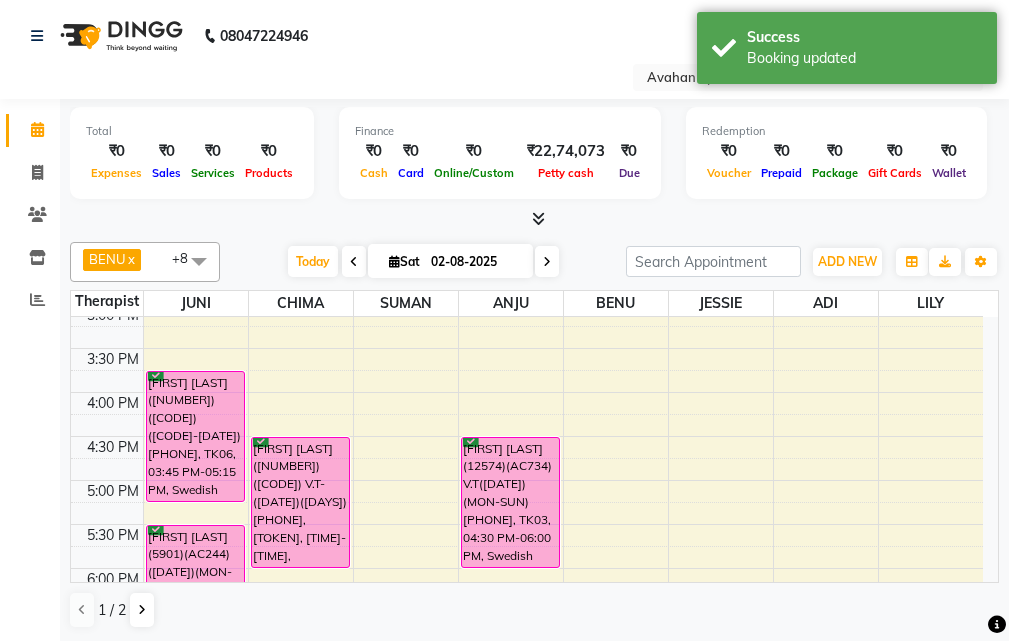 scroll, scrollTop: 500, scrollLeft: 0, axis: vertical 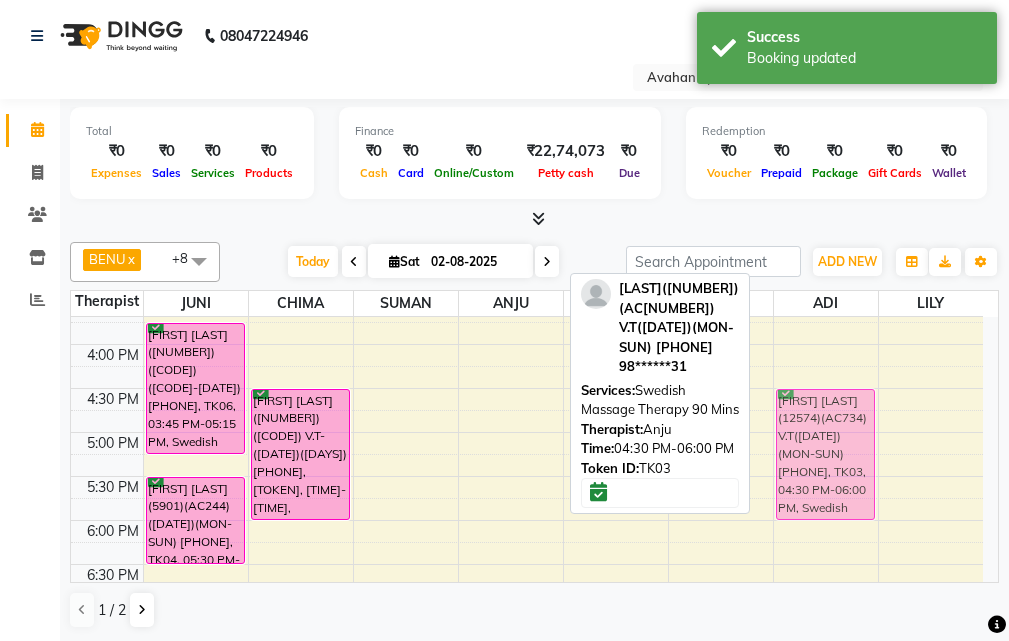 drag, startPoint x: 497, startPoint y: 417, endPoint x: 783, endPoint y: 427, distance: 286.17477 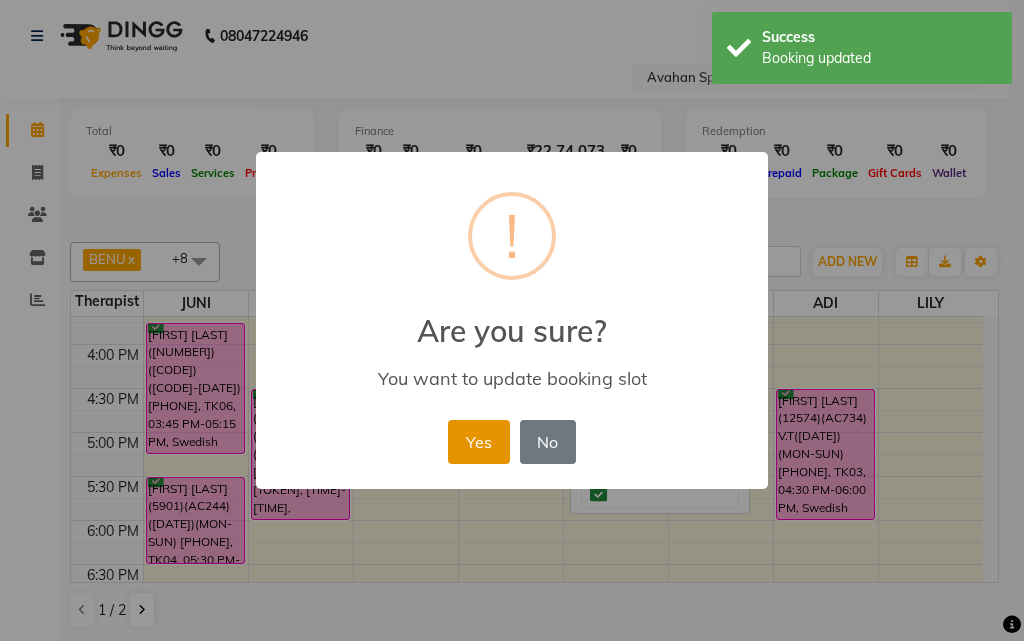 click on "Yes" at bounding box center [478, 442] 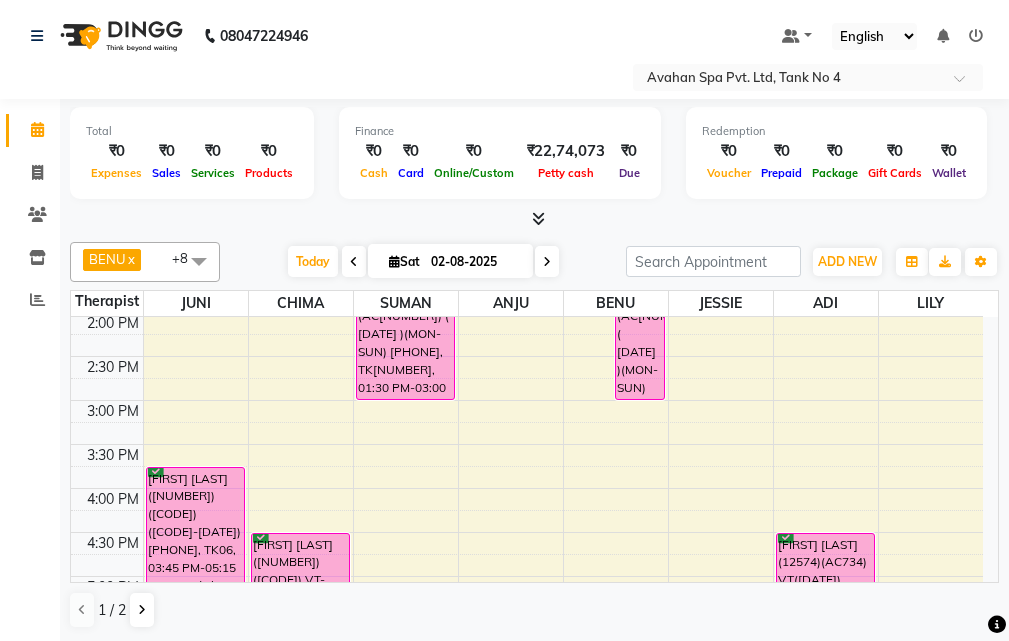 scroll, scrollTop: 400, scrollLeft: 0, axis: vertical 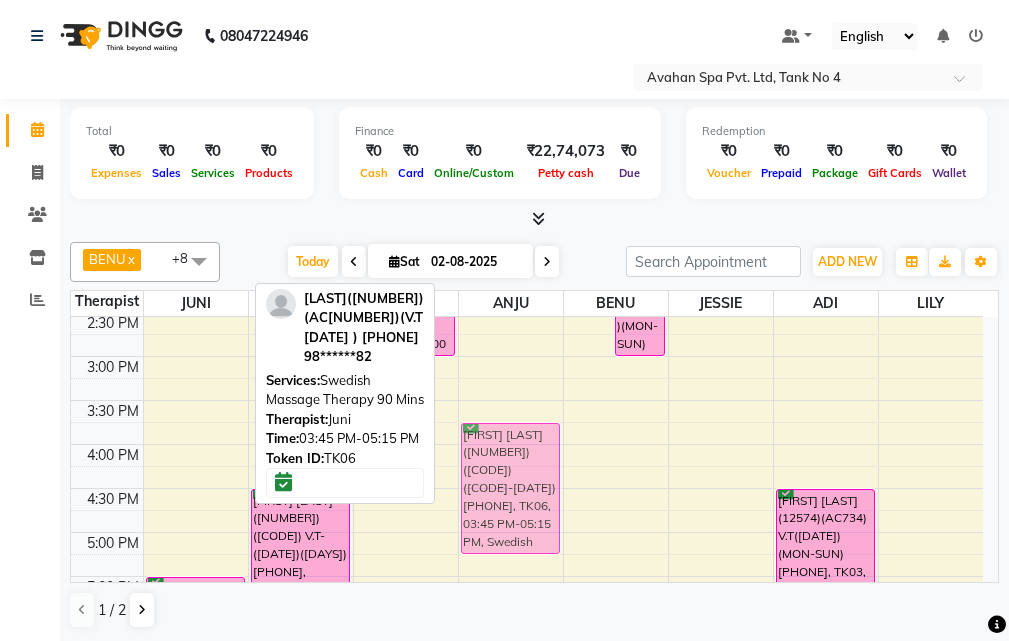 drag, startPoint x: 178, startPoint y: 460, endPoint x: 463, endPoint y: 459, distance: 285.00174 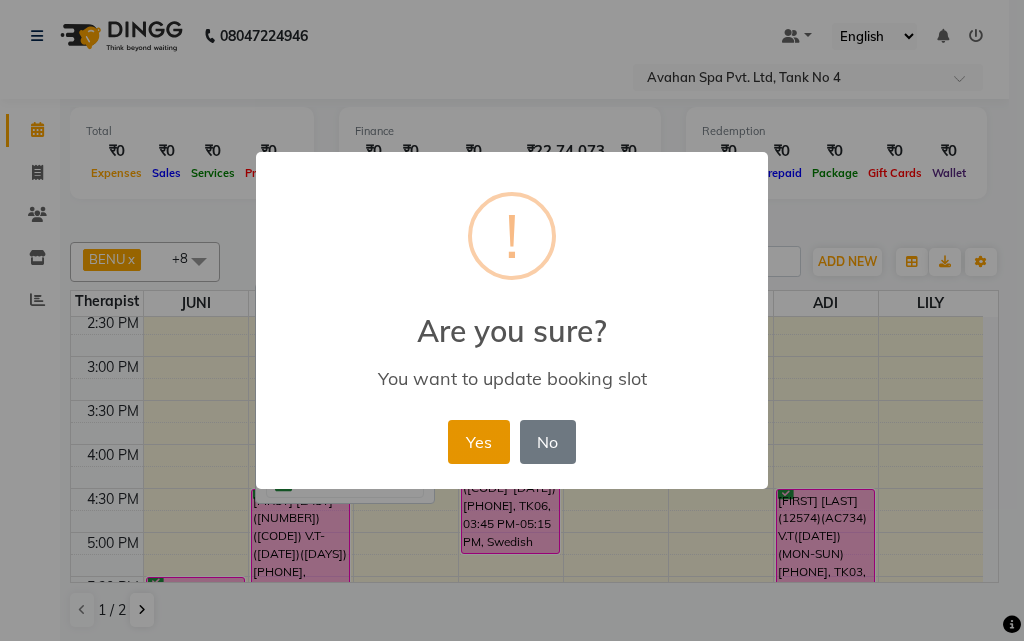 click on "Yes" at bounding box center (478, 442) 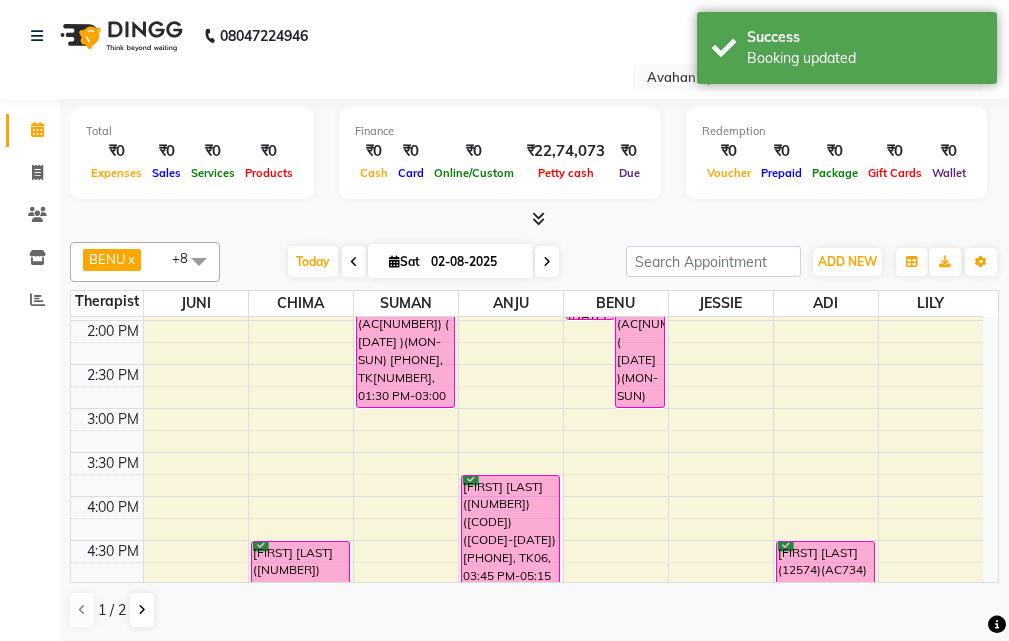 scroll, scrollTop: 200, scrollLeft: 0, axis: vertical 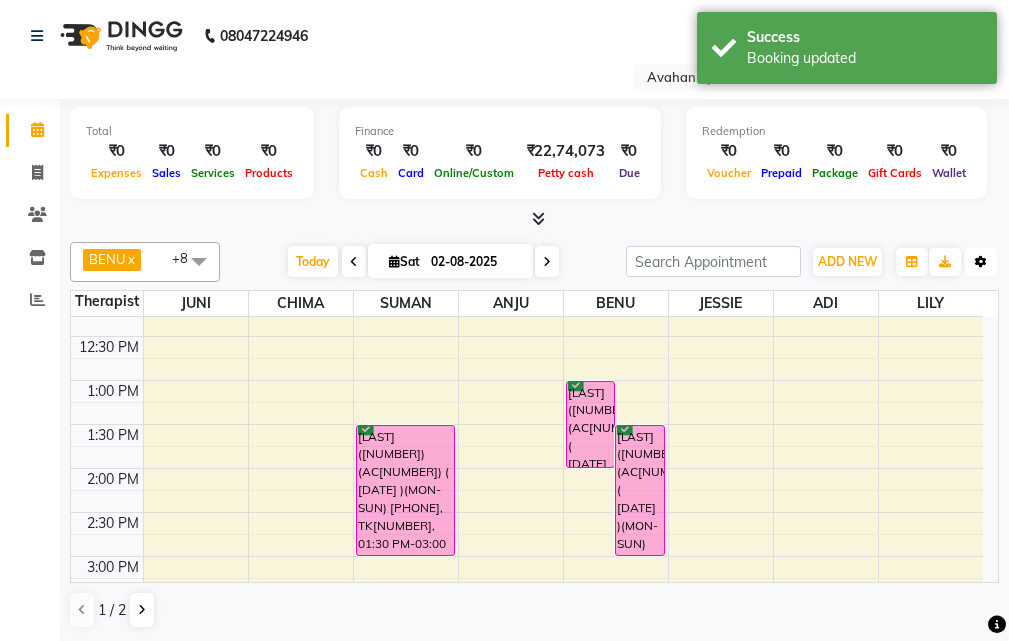 click at bounding box center (981, 262) 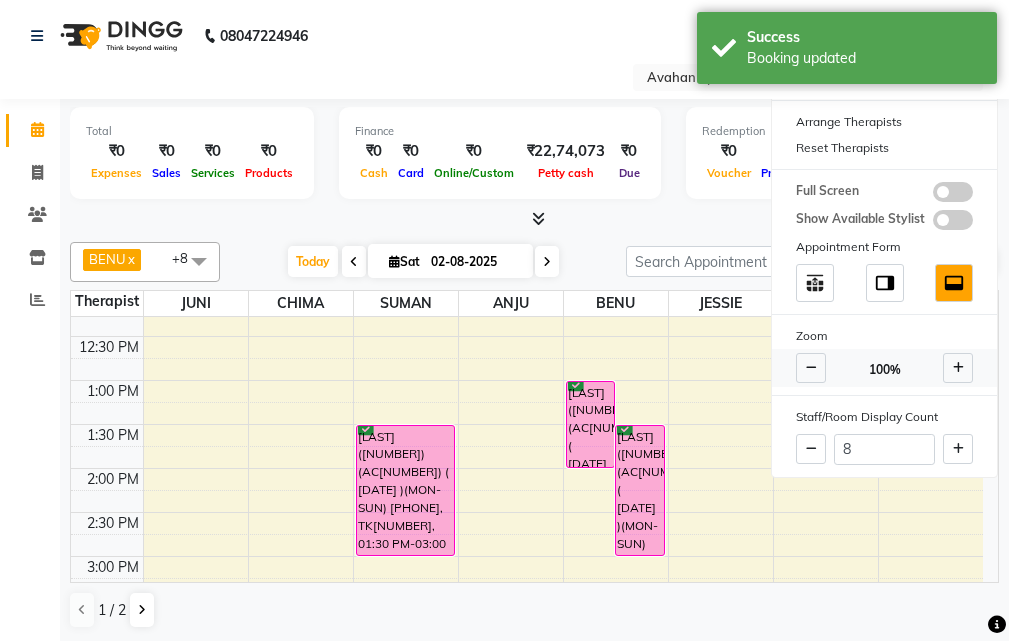 click at bounding box center [958, 368] 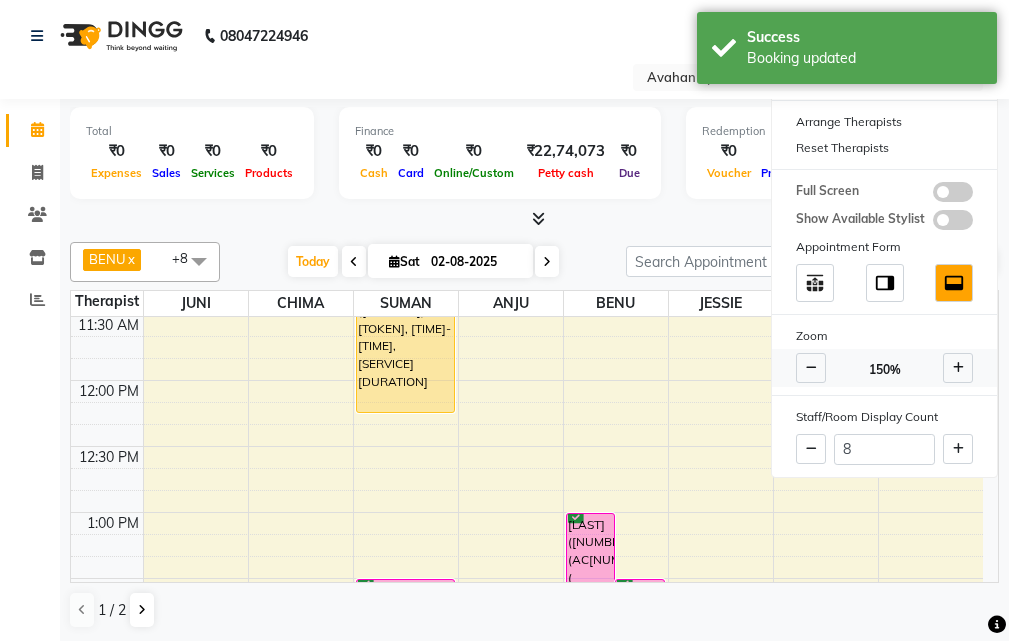 click at bounding box center (811, 368) 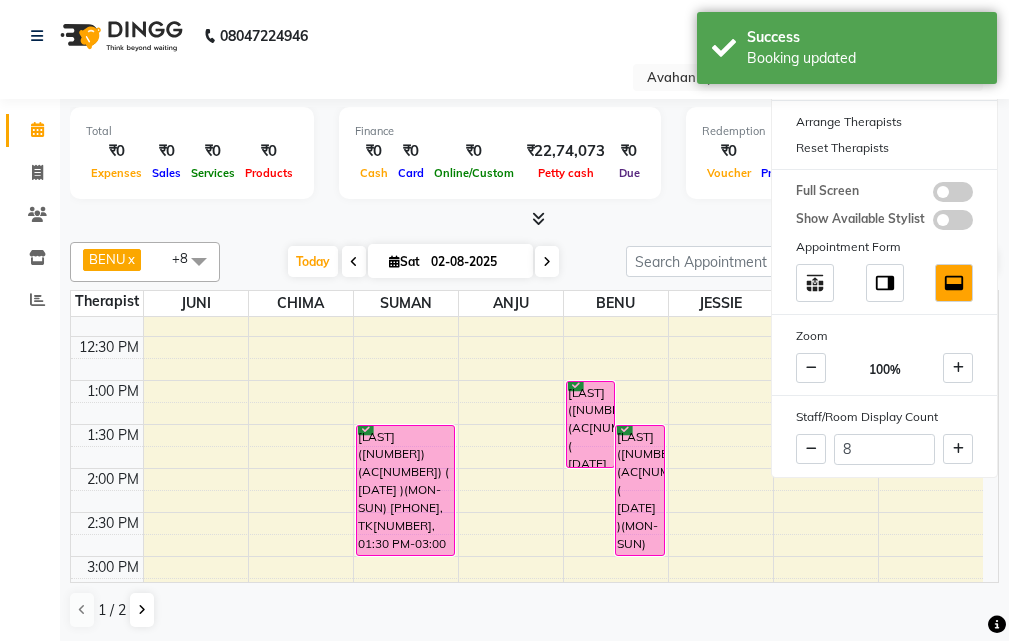 click on "Calendar  Invoice  Clients  Inventory  Reports Completed InProgress Upcoming Dropped Tentative Check-In Confirm Bookings Generate Report Segments Page Builder" 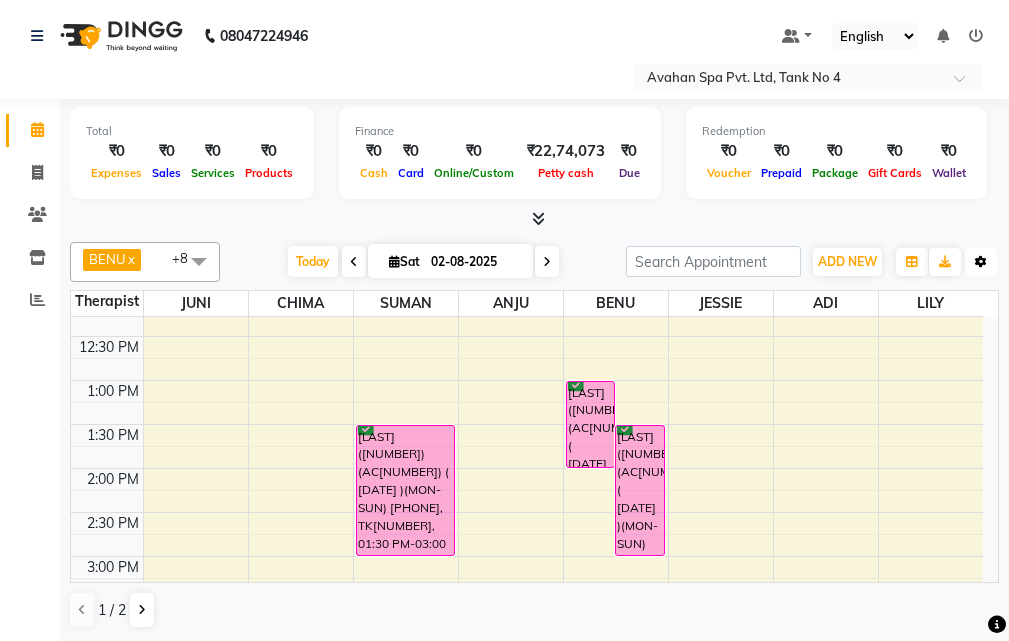 click on "Toggle Dropdown" at bounding box center [981, 262] 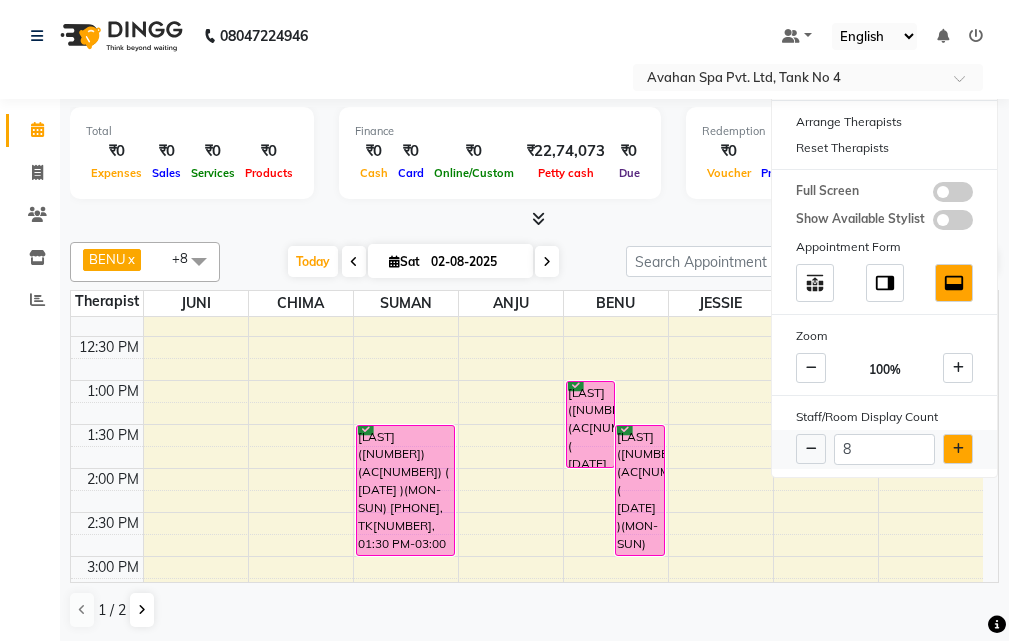 click at bounding box center (958, 449) 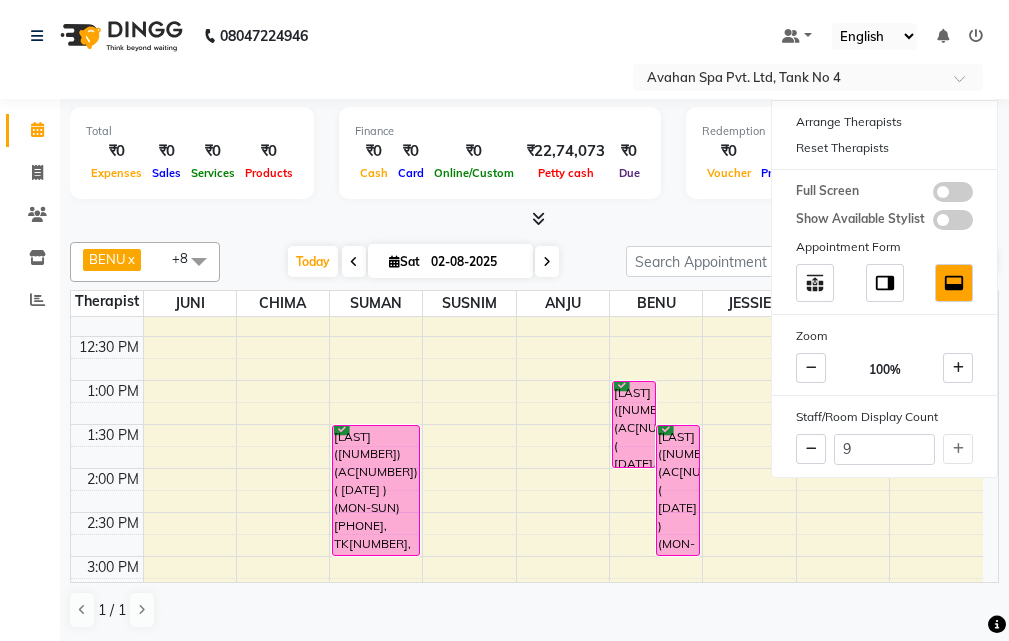 click on "Calendar  Invoice  Clients  Inventory  Reports Completed InProgress Upcoming Dropped Tentative Check-In Confirm Bookings Generate Report Segments Page Builder" 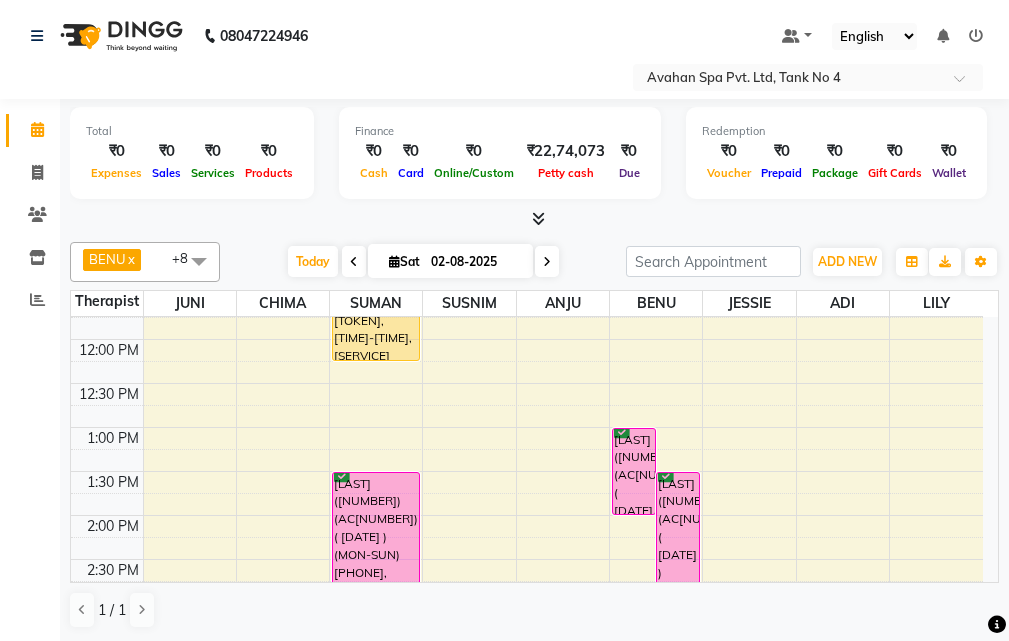 scroll, scrollTop: 200, scrollLeft: 0, axis: vertical 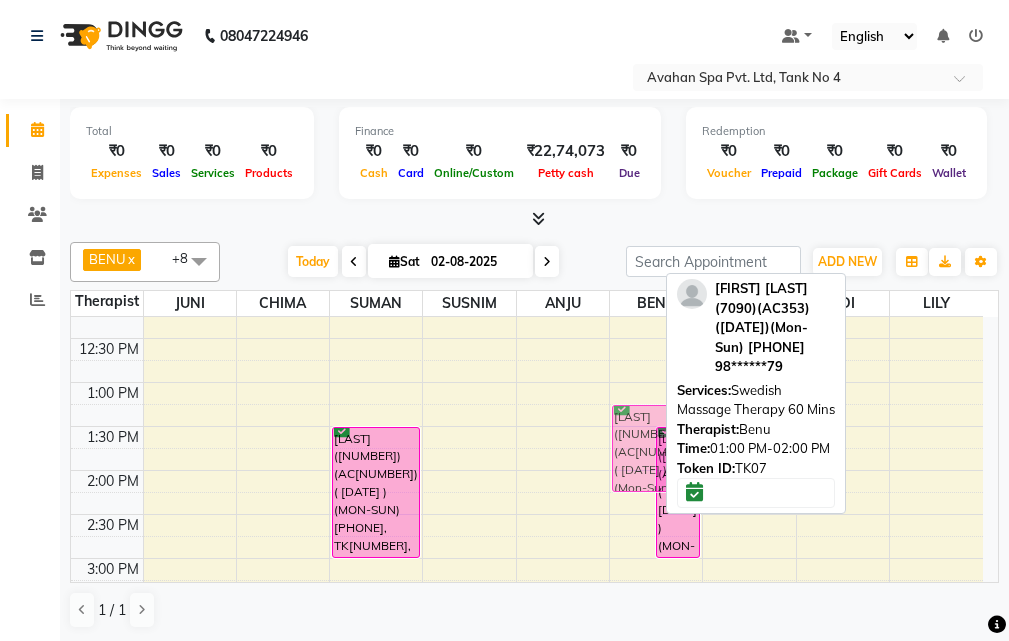 drag, startPoint x: 629, startPoint y: 402, endPoint x: 636, endPoint y: 427, distance: 25.96151 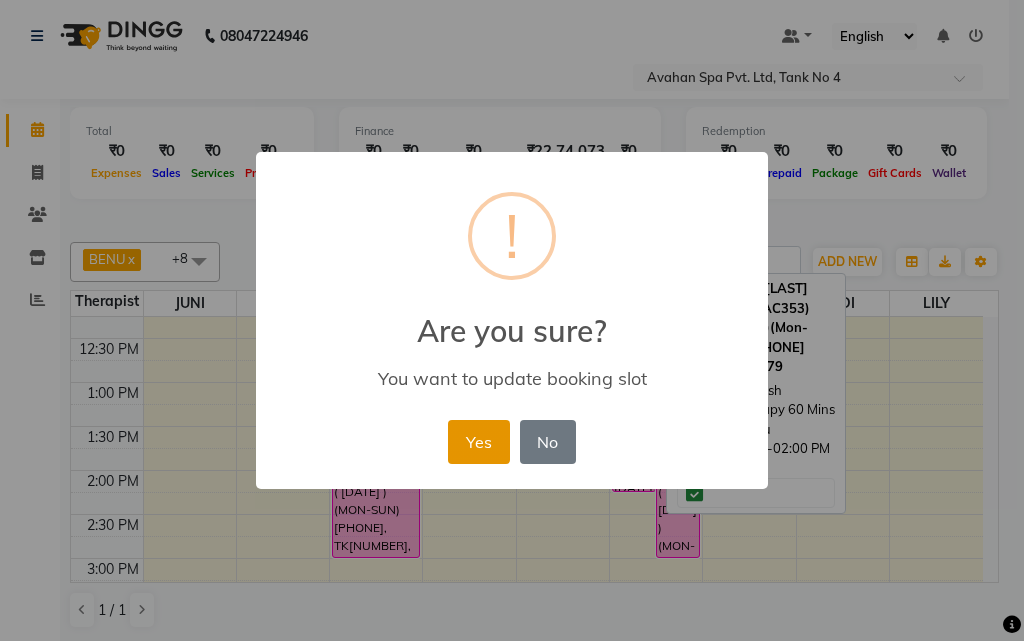 click on "Yes" at bounding box center (478, 442) 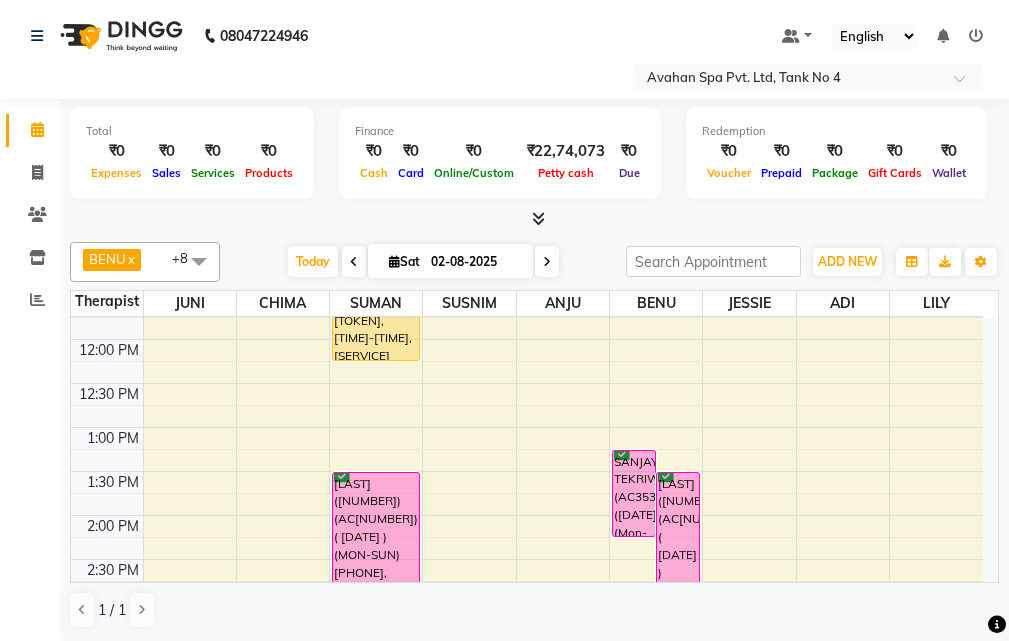 scroll, scrollTop: 198, scrollLeft: 0, axis: vertical 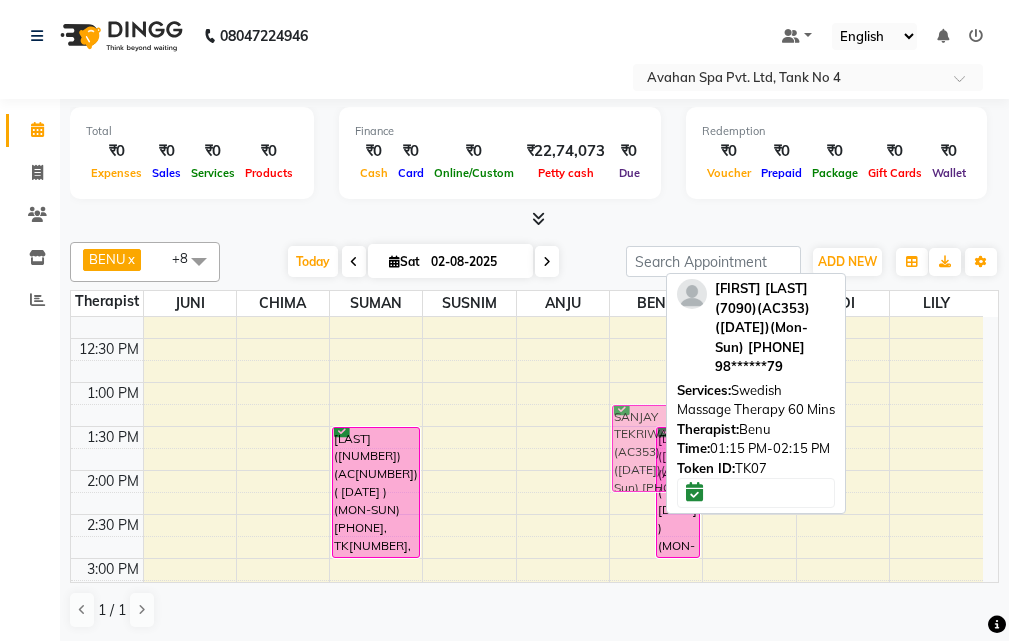click on "[FIRST] [LAST](7090)(AC353) (07/08/2024)(Mon-Sun) [PHONE], TK07, 01:15 PM-02:15 PM, Swedish Massage Therapy 60 Mins     [FIRST](10275)(AC263) (20/04/2026)(MON-SUN) [PHONE], TK02, 01:30 PM-03:00 PM, Swedish Massage Therapy 90 Mins     [FIRST] [LAST](7090)(AC353) (07/08/2024)(Mon-Sun) [PHONE], TK07, 01:15 PM-02:15 PM, Swedish Massage Therapy 60 Mins" at bounding box center [656, 690] 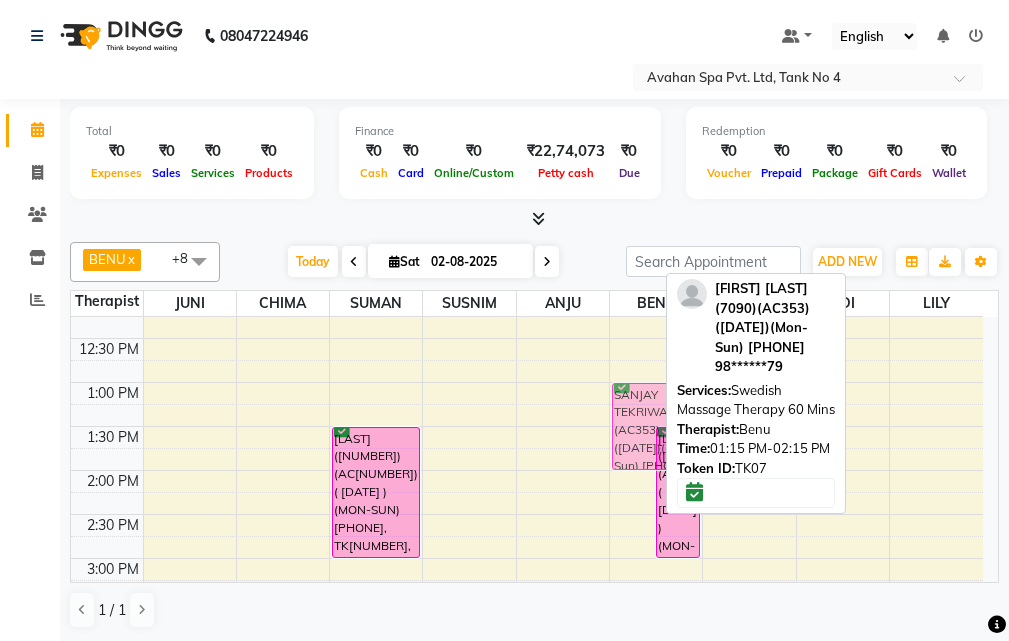 click on "[FIRST] [LAST](7090)(AC353) (07/08/2024)(Mon-Sun) [PHONE], TK07, 01:15 PM-02:15 PM, Swedish Massage Therapy 60 Mins     [FIRST](10275)(AC263) (20/04/2026)(MON-SUN) [PHONE], TK02, 01:30 PM-03:00 PM, Swedish Massage Therapy 90 Mins     [FIRST] [LAST](7090)(AC353) (07/08/2024)(Mon-Sun) [PHONE], TK07, 01:15 PM-02:15 PM, Swedish Massage Therapy 60 Mins" at bounding box center [656, 690] 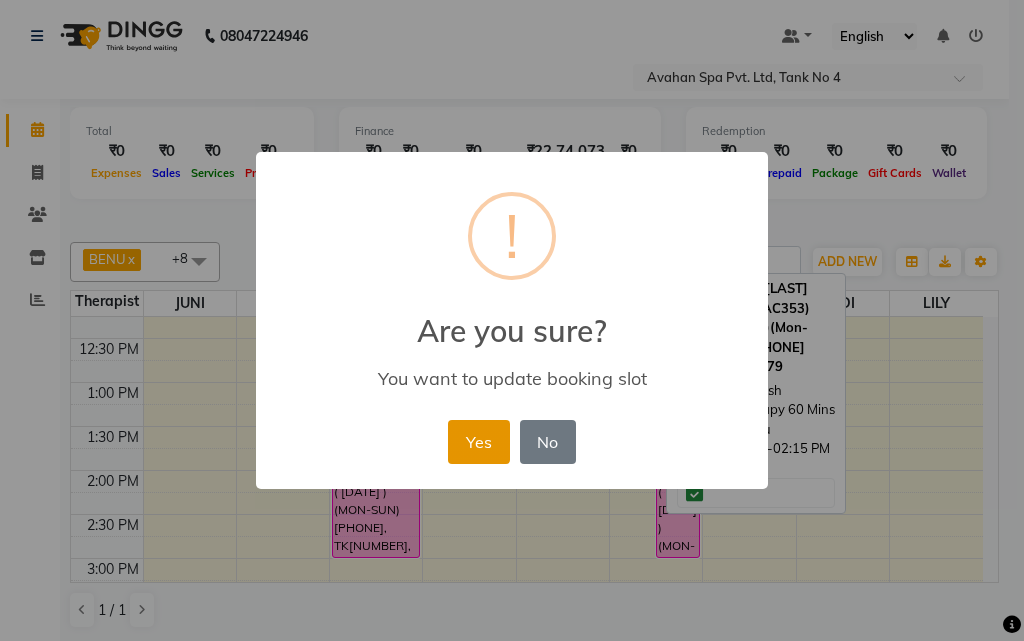 click on "Yes" at bounding box center [478, 442] 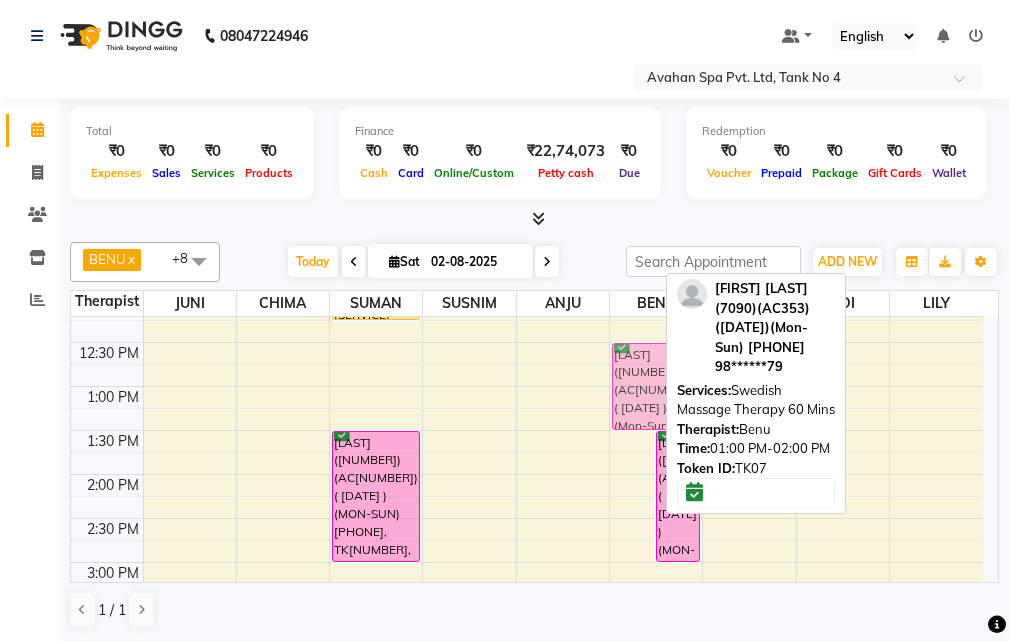 drag, startPoint x: 632, startPoint y: 399, endPoint x: 640, endPoint y: 356, distance: 43.737854 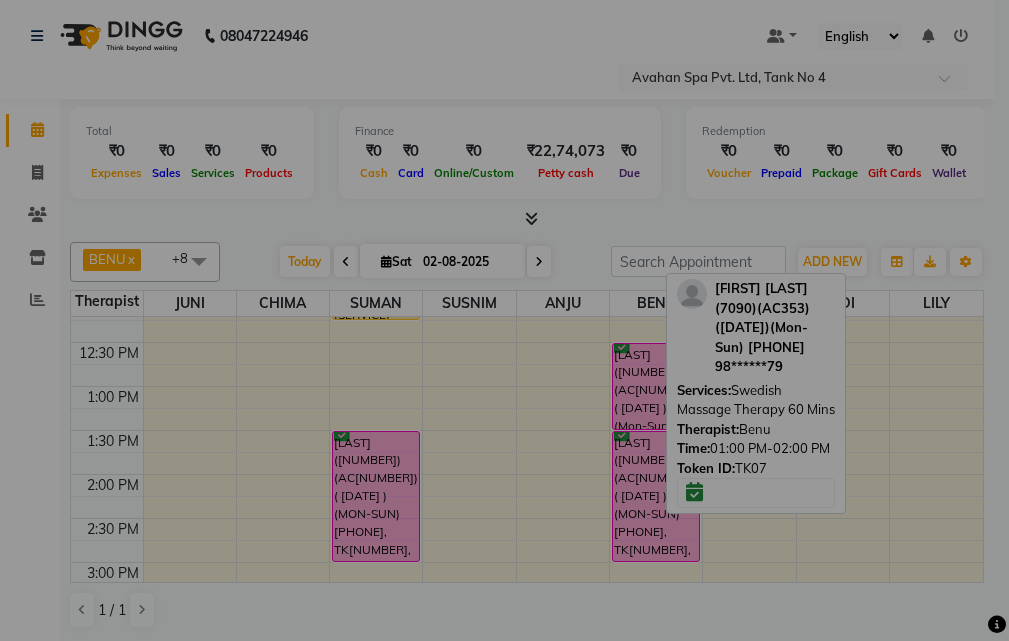 scroll, scrollTop: 193, scrollLeft: 0, axis: vertical 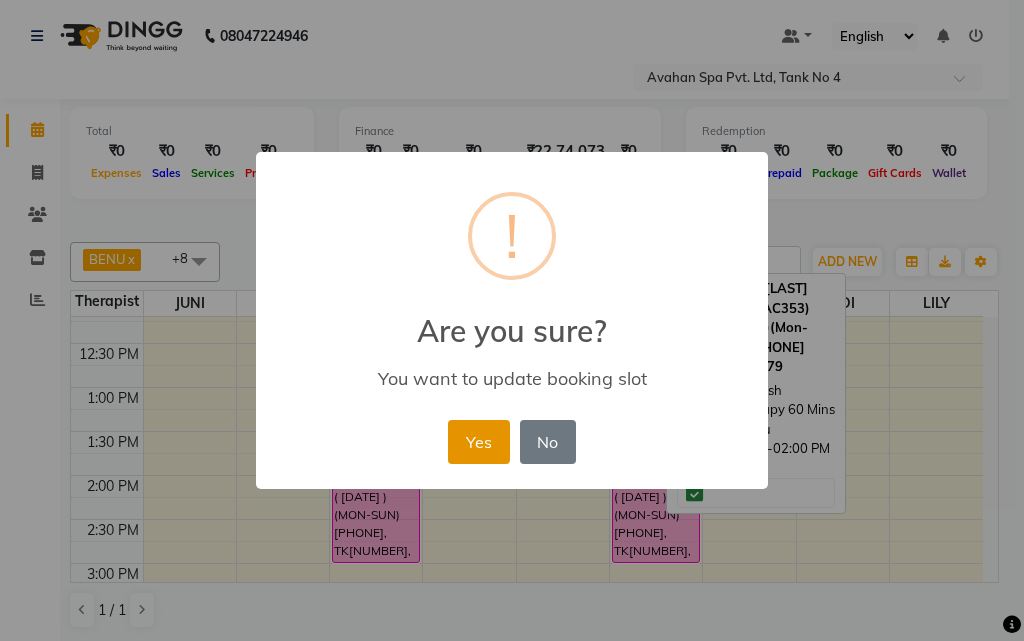 click on "Yes" at bounding box center [478, 442] 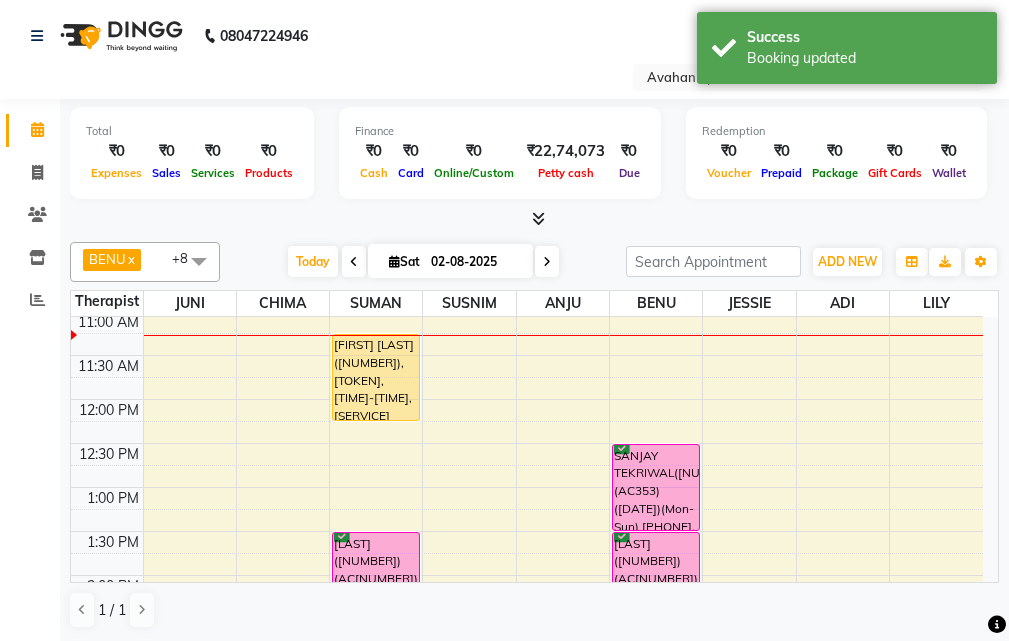 scroll, scrollTop: 193, scrollLeft: 0, axis: vertical 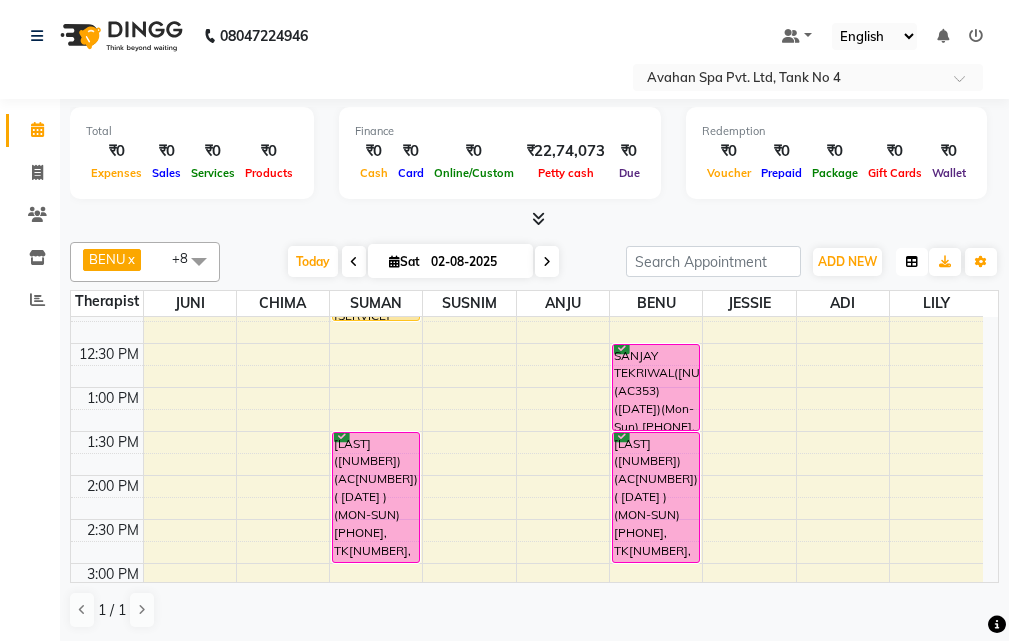 click at bounding box center [912, 262] 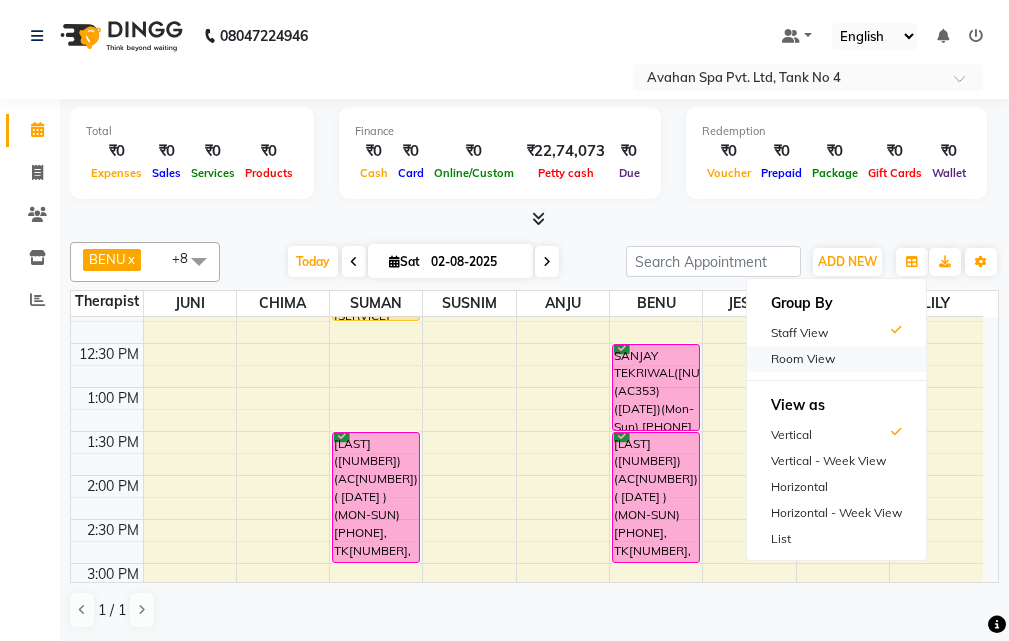 click on "Room View" at bounding box center [836, 359] 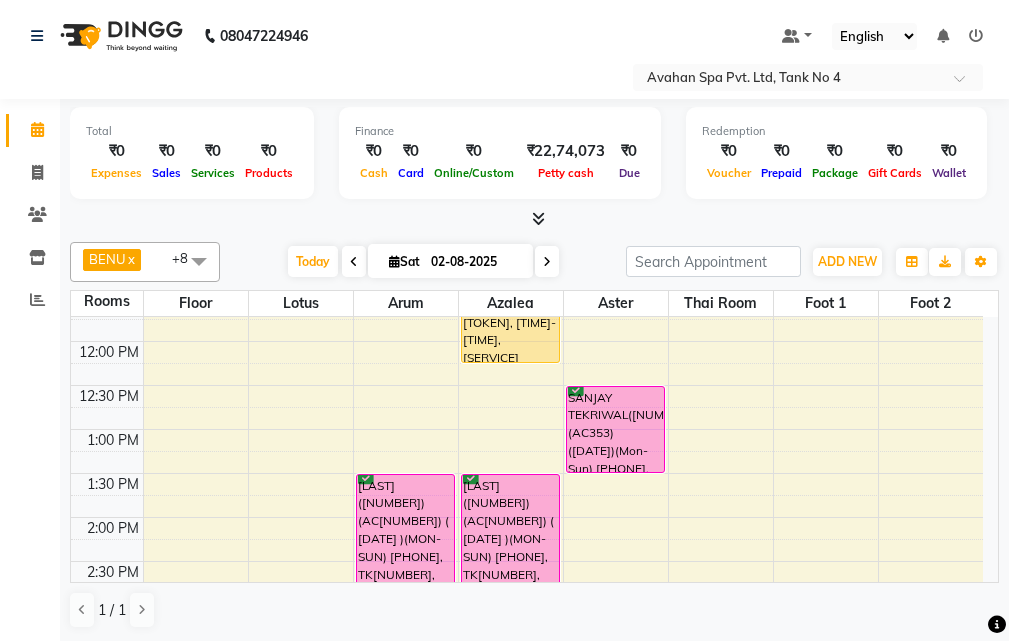 scroll, scrollTop: 200, scrollLeft: 0, axis: vertical 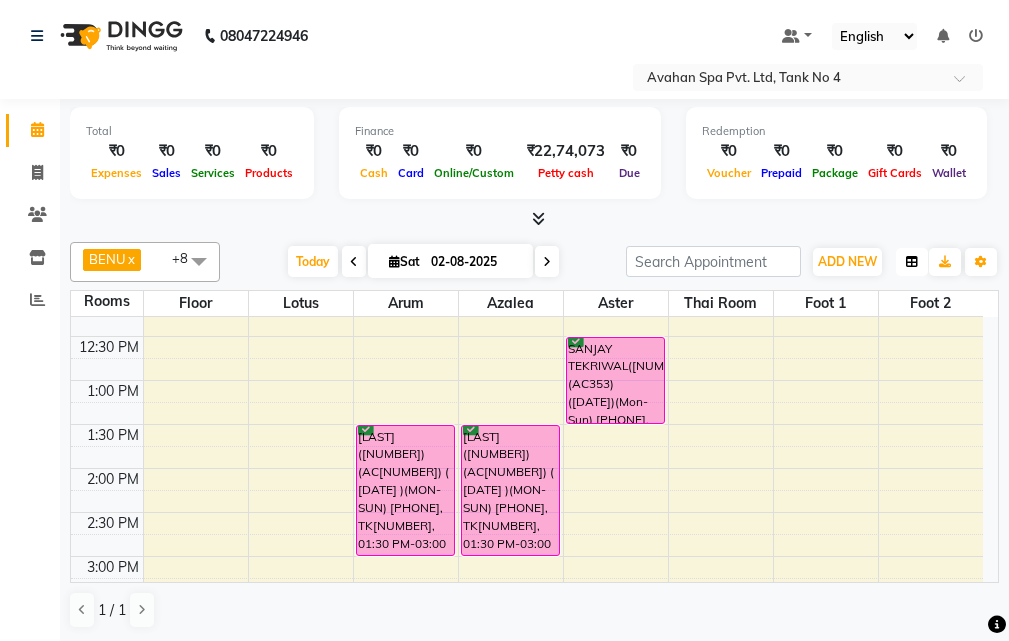 click at bounding box center (912, 262) 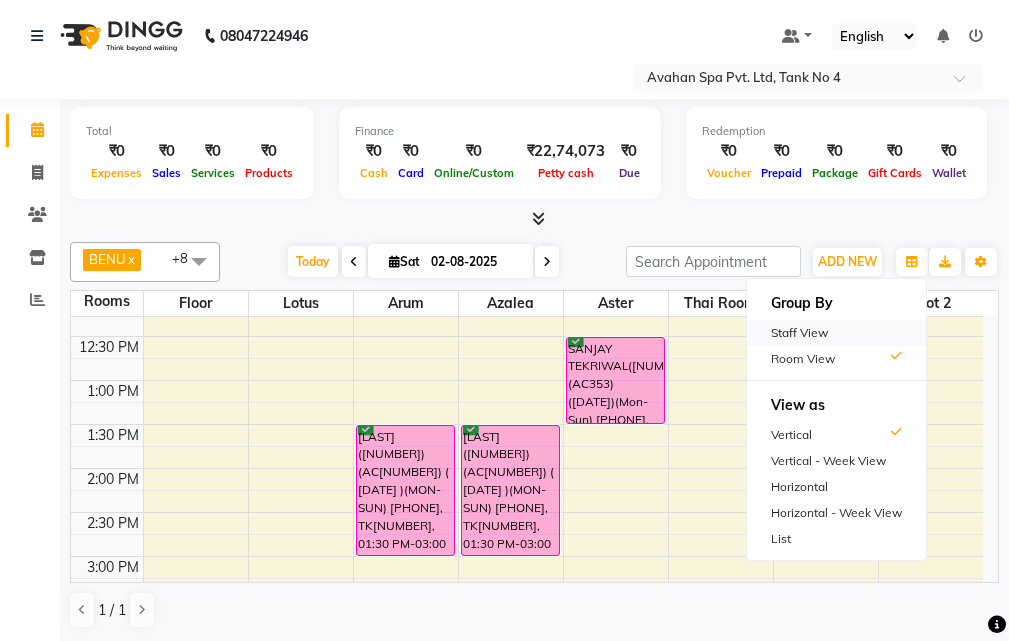 click on "Staff View" at bounding box center [836, 333] 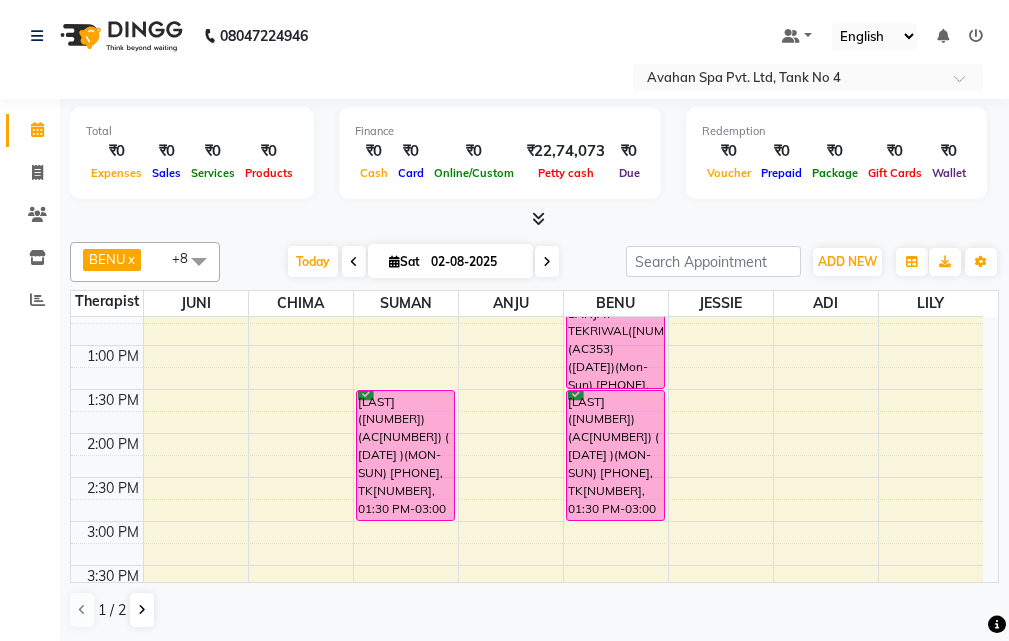 scroll, scrollTop: 200, scrollLeft: 0, axis: vertical 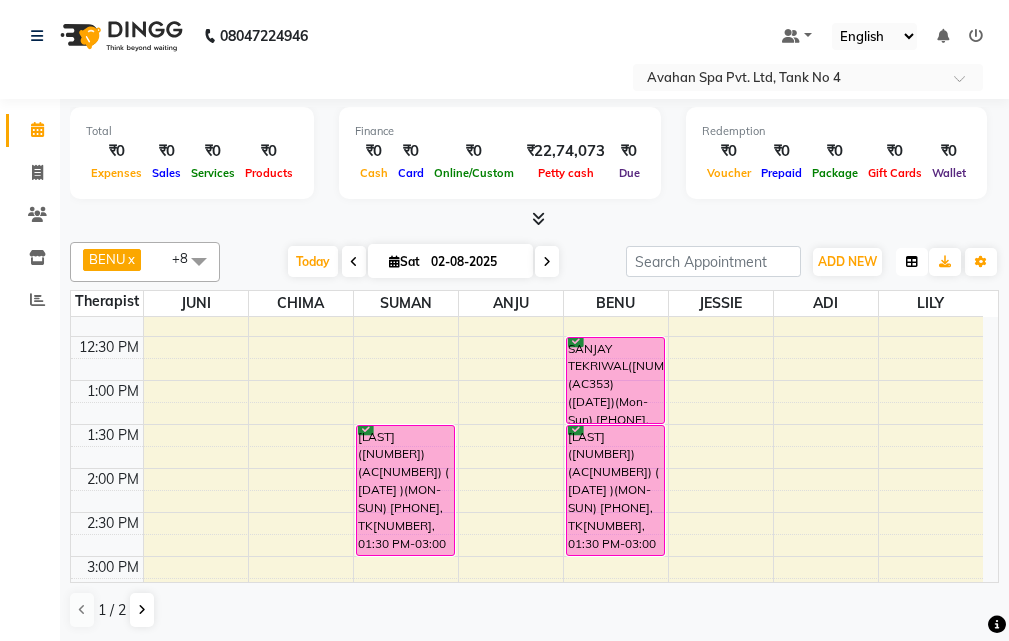 click at bounding box center [912, 262] 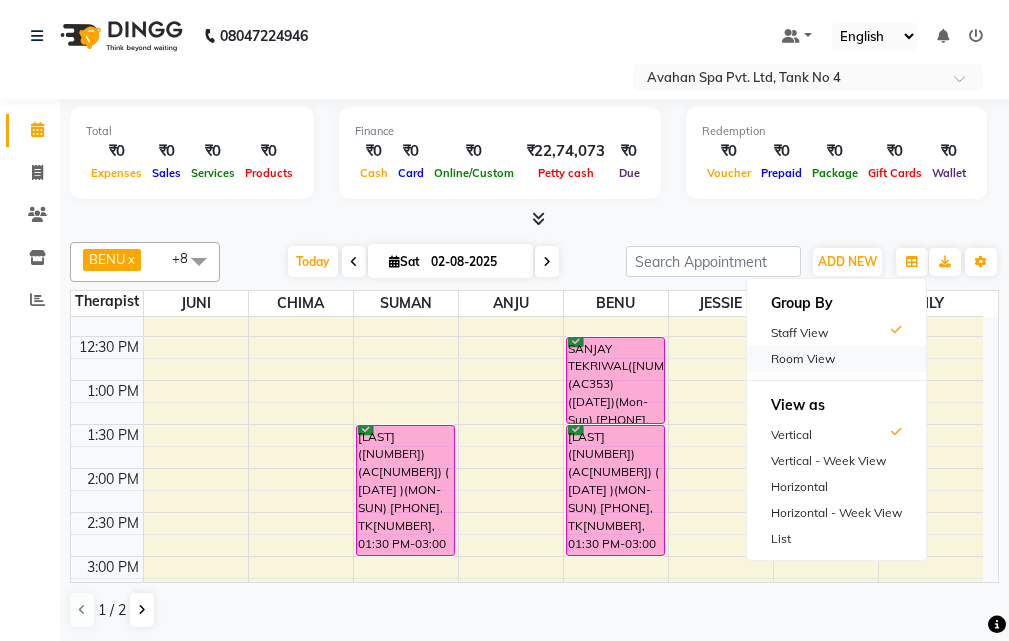 click on "Room View" at bounding box center [836, 359] 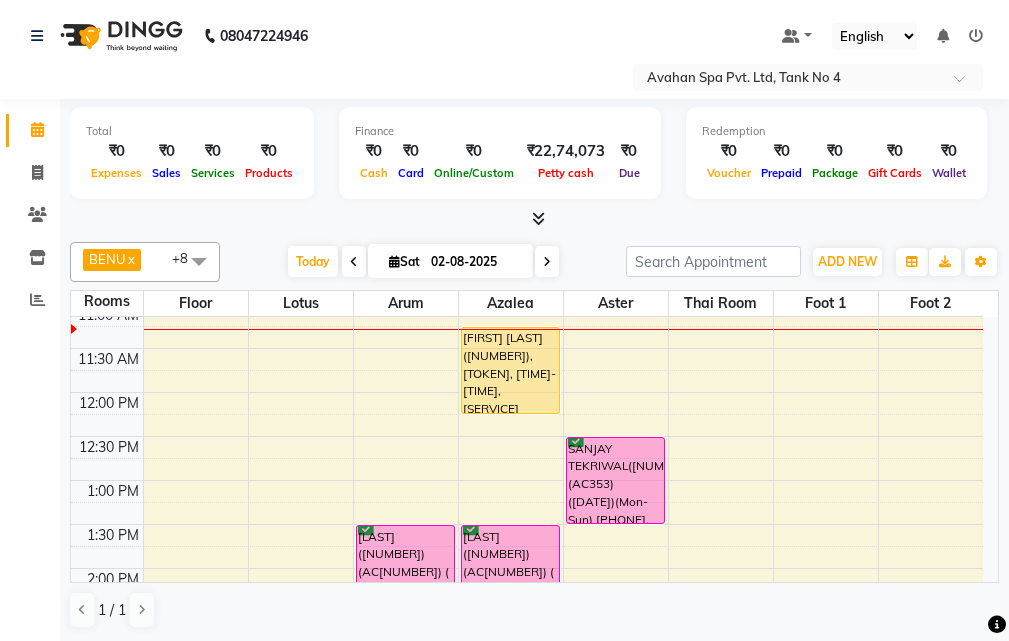 scroll, scrollTop: 0, scrollLeft: 0, axis: both 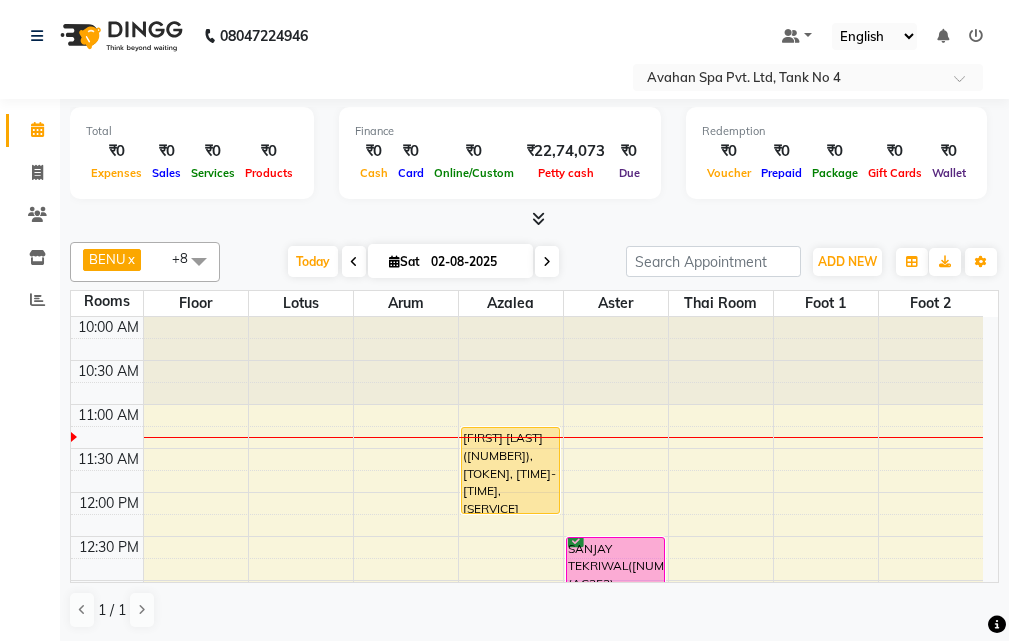 click on "Calendar  Invoice  Clients  Inventory  Reports Completed InProgress Upcoming Dropped Tentative Check-In Confirm Bookings Generate Report Segments Page Builder" 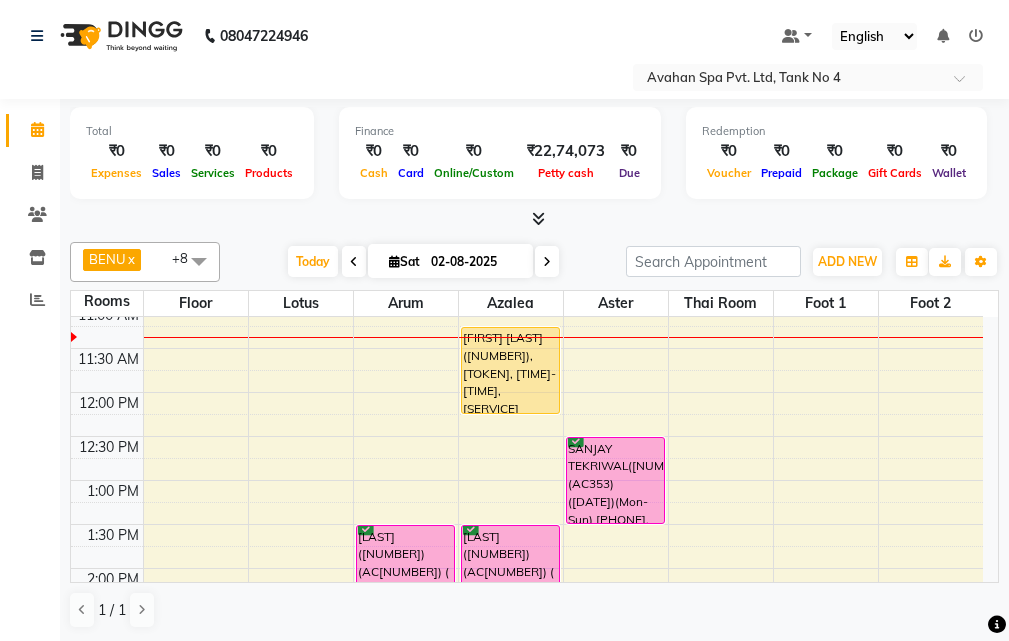 scroll, scrollTop: 200, scrollLeft: 0, axis: vertical 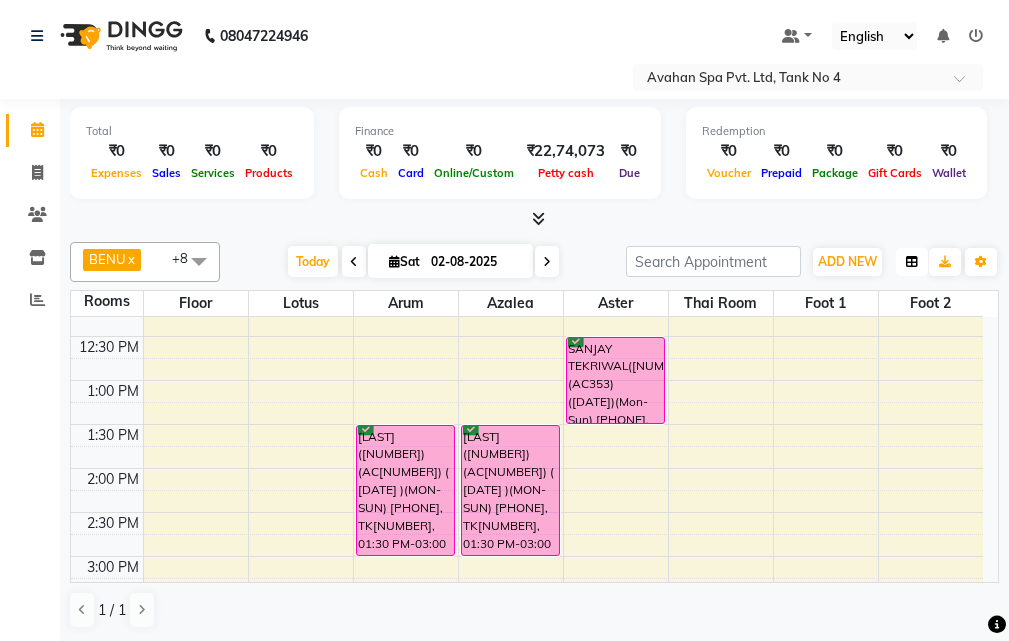 click at bounding box center (912, 262) 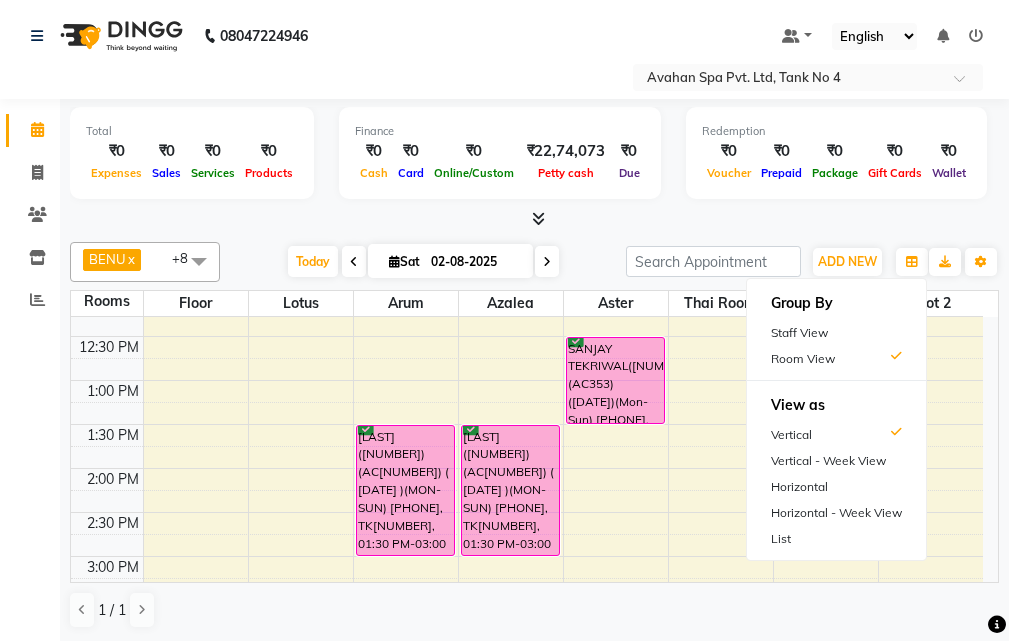 drag, startPoint x: 825, startPoint y: 327, endPoint x: 804, endPoint y: 361, distance: 39.962482 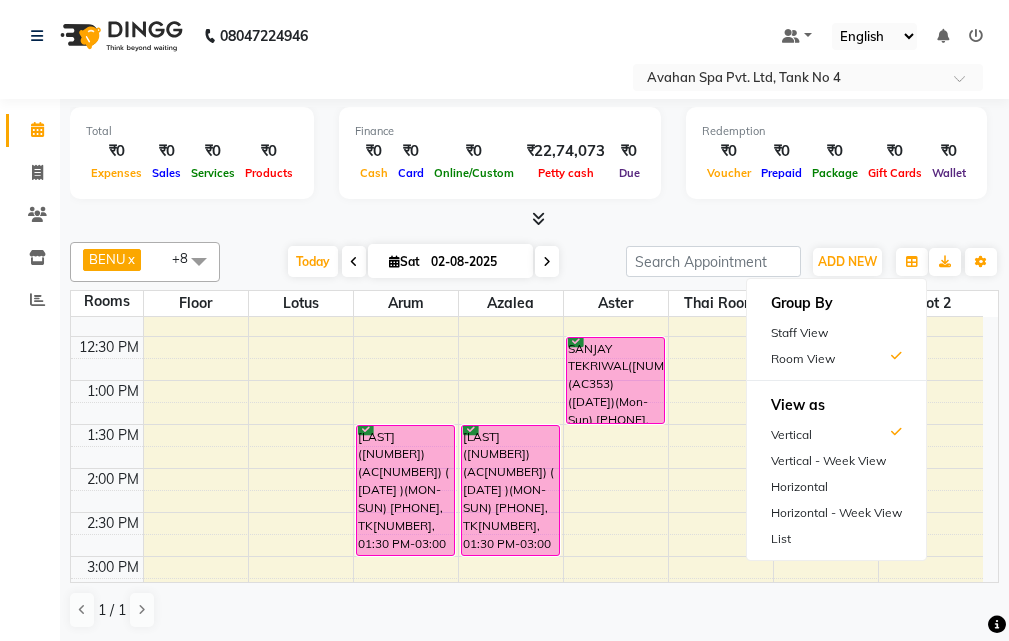 click on "Staff View" at bounding box center [836, 333] 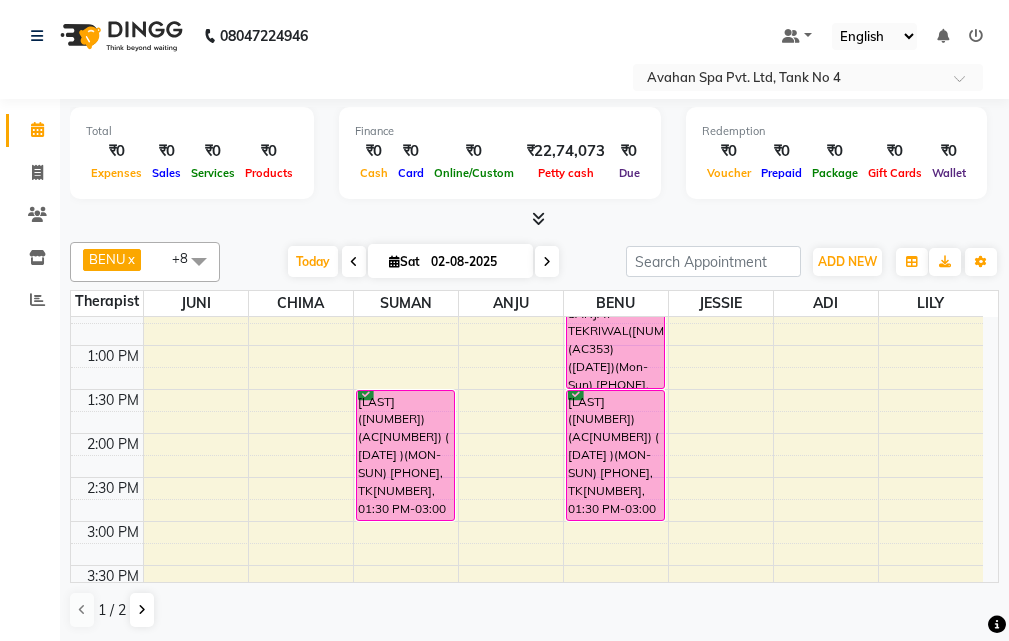 scroll, scrollTop: 200, scrollLeft: 0, axis: vertical 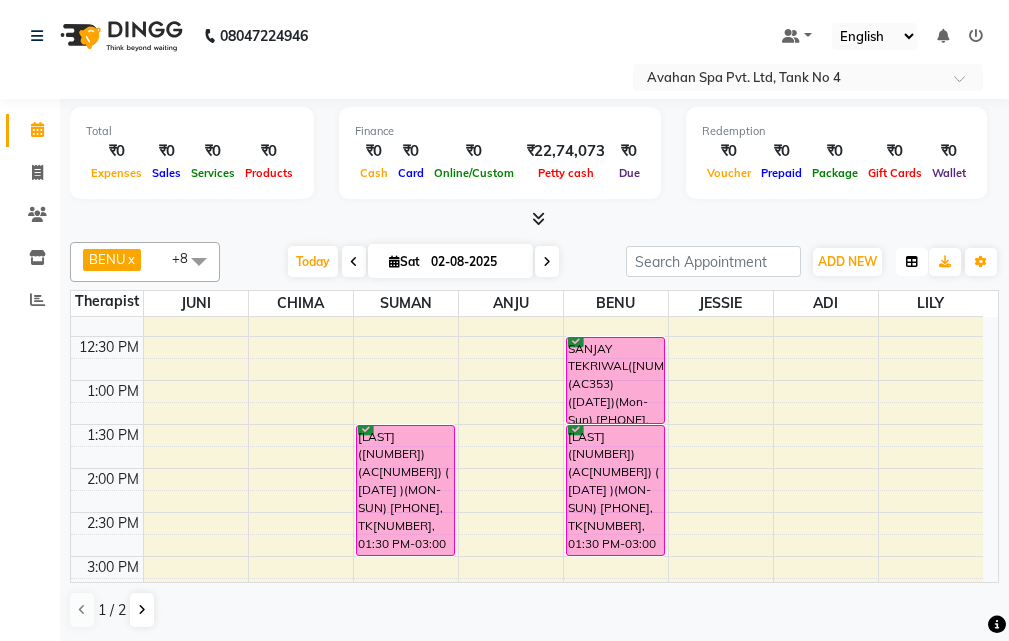 click at bounding box center [912, 262] 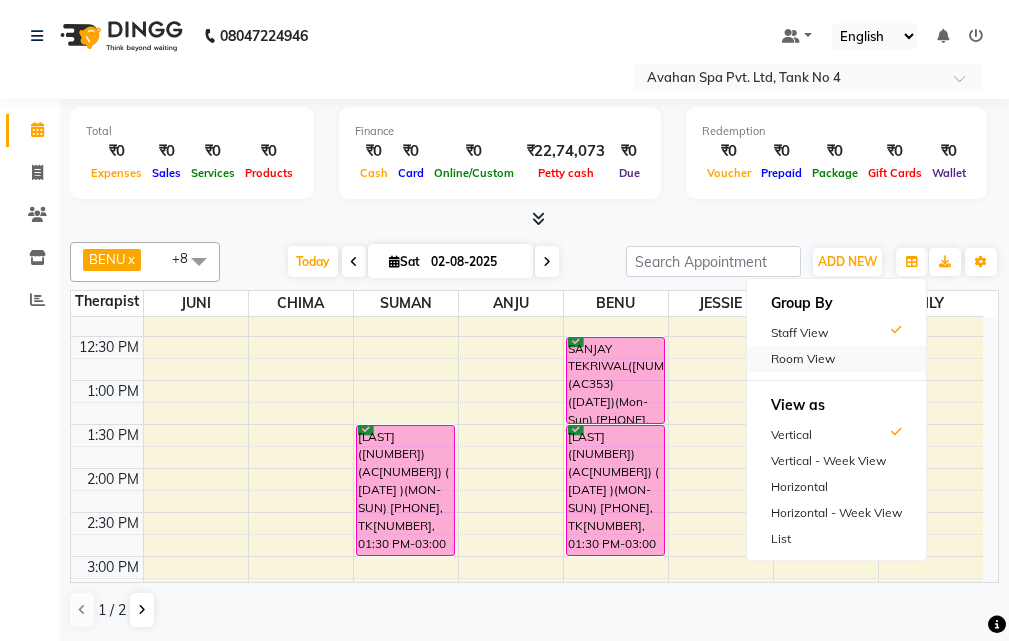 click on "Room View" at bounding box center [836, 359] 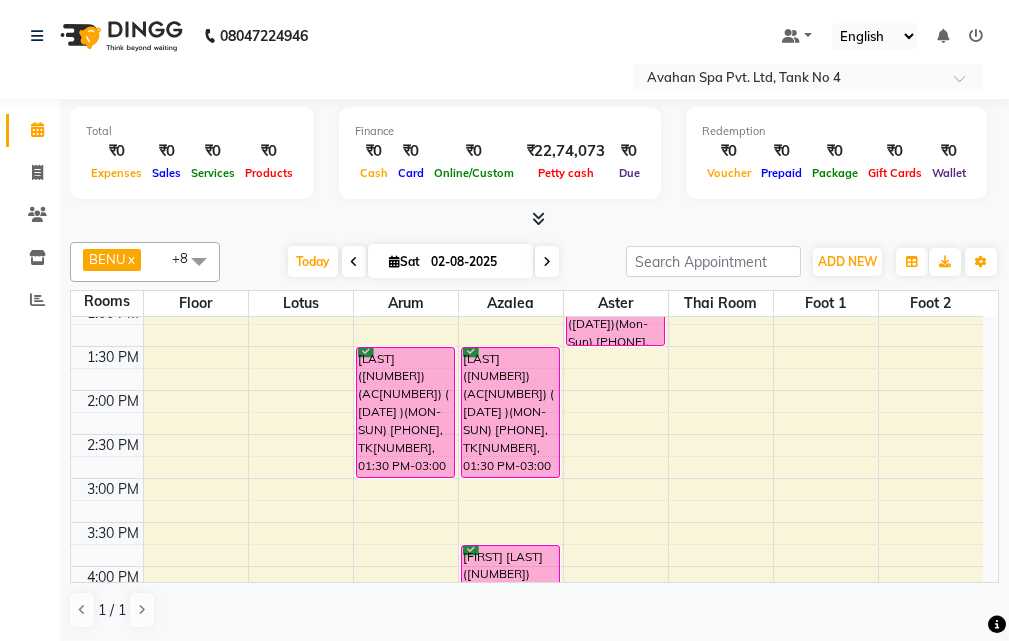 scroll, scrollTop: 178, scrollLeft: 0, axis: vertical 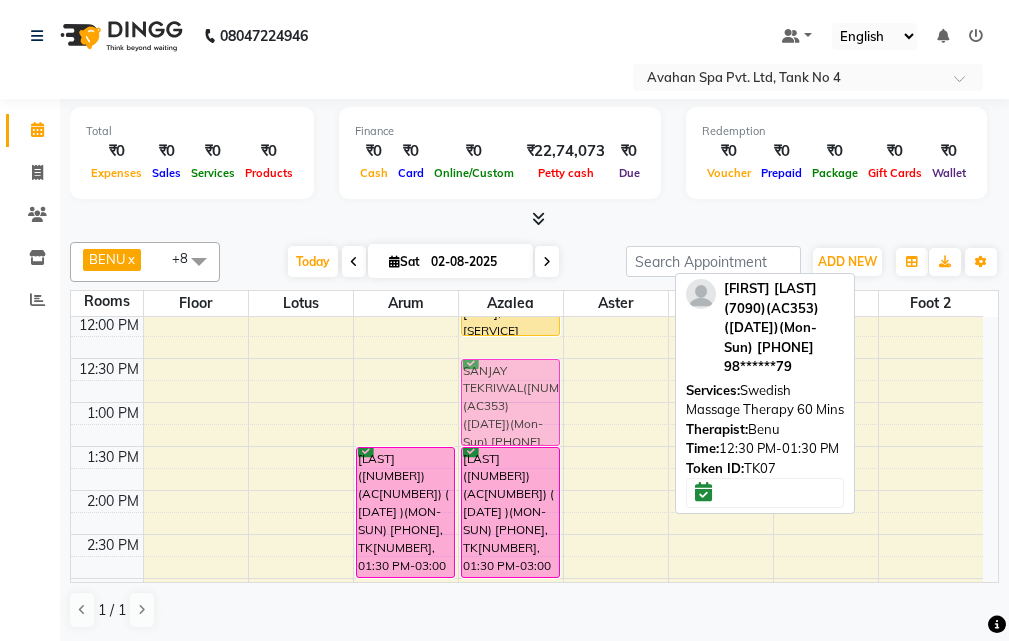drag, startPoint x: 582, startPoint y: 365, endPoint x: 507, endPoint y: 369, distance: 75.10659 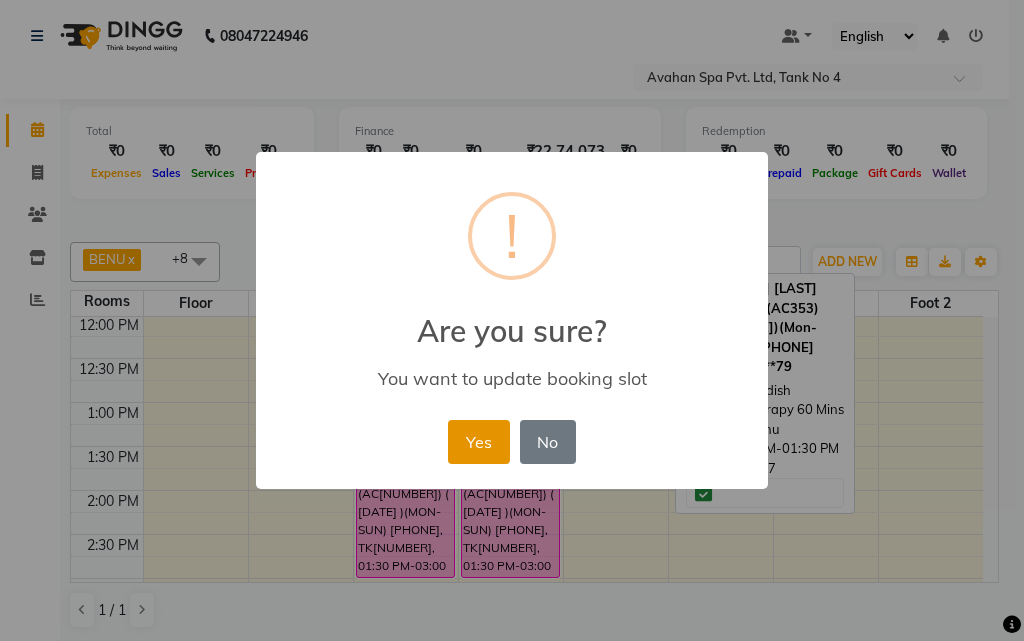 click on "Yes" at bounding box center (478, 442) 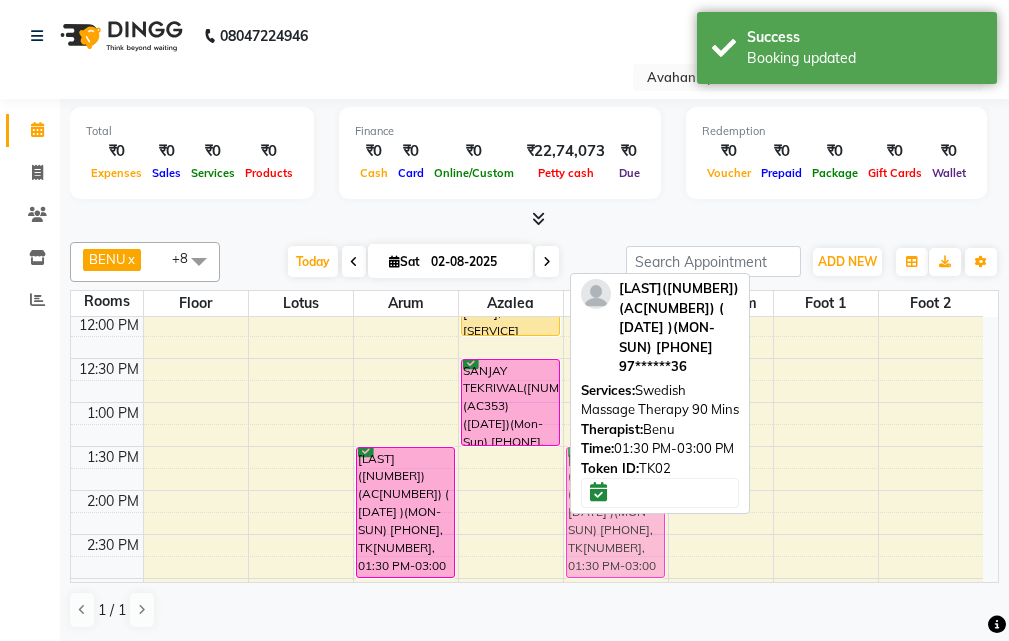 drag, startPoint x: 530, startPoint y: 517, endPoint x: 594, endPoint y: 521, distance: 64.12488 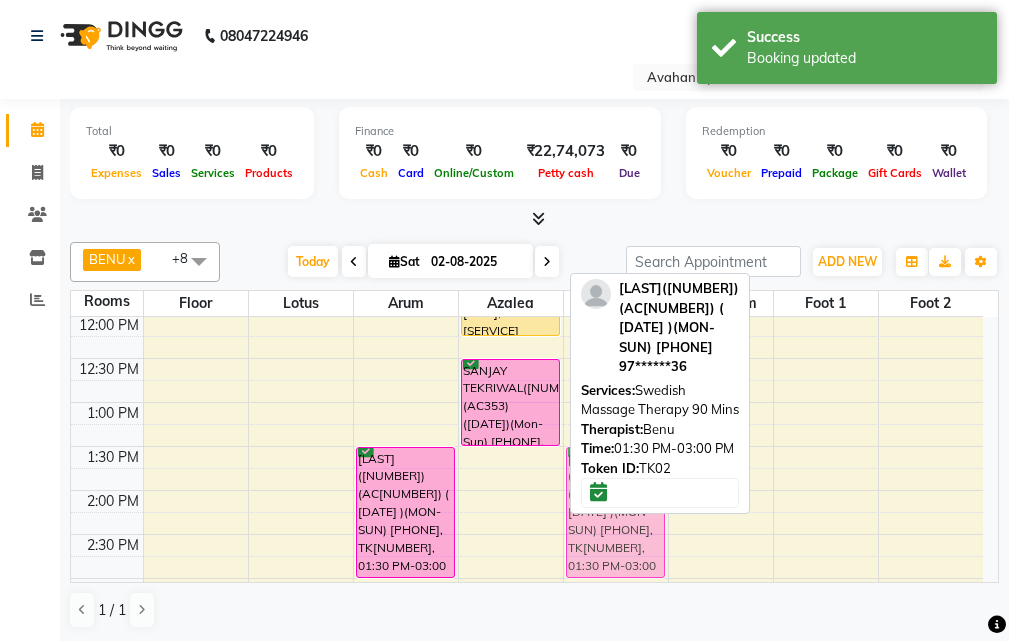 click on "[FIRST] x [FIRST] x [FIRST] x [FIRST] x [FIRST] x [FIRST] x [FIRST] x [FIRST] x [FIRST] x +8 Select All [FIRST] [FIRST] [FIRST] [FIRST] FEMALE 1 [FIRST] [FIRST] [FIRST] [FIRST] [FIRST] Today Sat [DATE] Toggle Dropdown Add Appointment Add Invoice Add Client Toggle Dropdown Add Appointment Add Invoice Add Client ADD NEW Toggle Dropdown Add Appointment Add Invoice Add Client [FIRST] x [FIRST] x [FIRST] x [FIRST] x [FIRST] x [FIRST] x [FIRST] x [FIRST] x [FIRST] x +8 Select All [FIRST] [FIRST] [FIRST] [FIRST] FEMALE 1 [FIRST] [FIRST] [FIRST] [FIRST] [FIRST] Group By Staff View Room View View as Vertical Vertical - Week View Horizontal Horizontal - Week View List Toggle Dropdown Calendar Settings Manage Tags Arrange Therapists Reset Therapists Full Screen Show Available Stylist Appointment Form Zoom 100% Staff/Room Display Count 8 [FIRST]([NUMBER])([CODE]) ([DATE])([DAYS]) [PHONE] [PHONE] Services: [SERVICE] [DURATION] Therapist: [FIRST] Time: [TIME]-[TIME] Token ID: [TOKEN] Rooms Floor Lotus Arum Azalea Aster Foot 1" 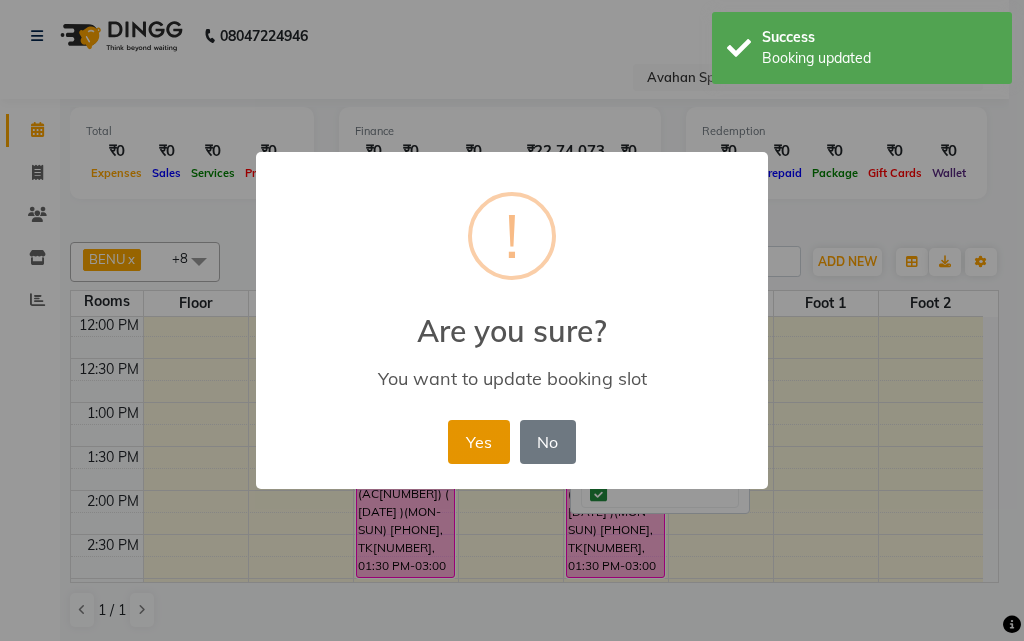 drag, startPoint x: 462, startPoint y: 444, endPoint x: 429, endPoint y: 481, distance: 49.57822 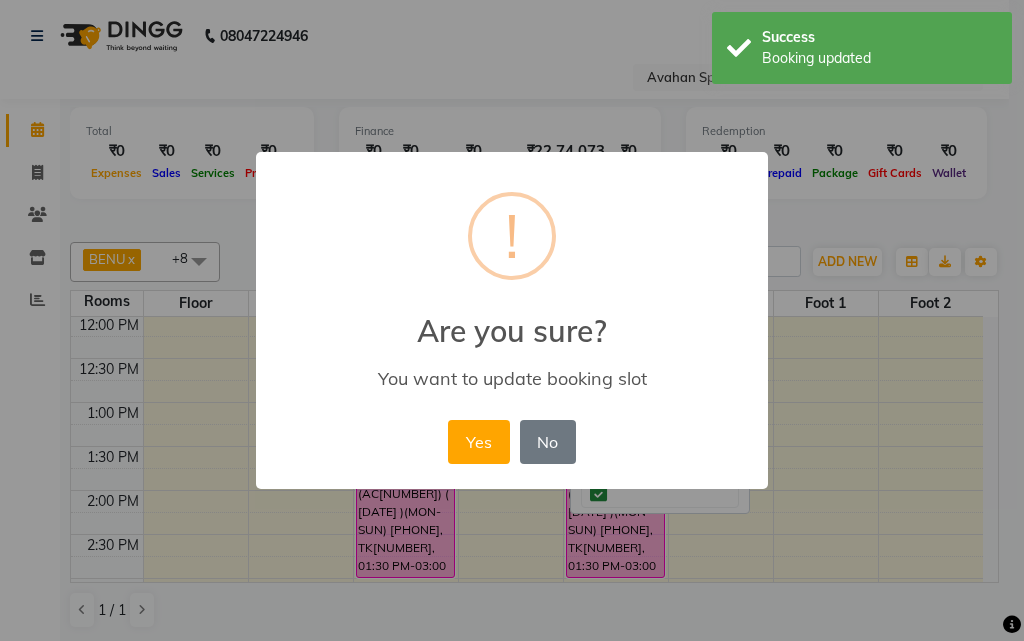 click on "Yes" at bounding box center (478, 442) 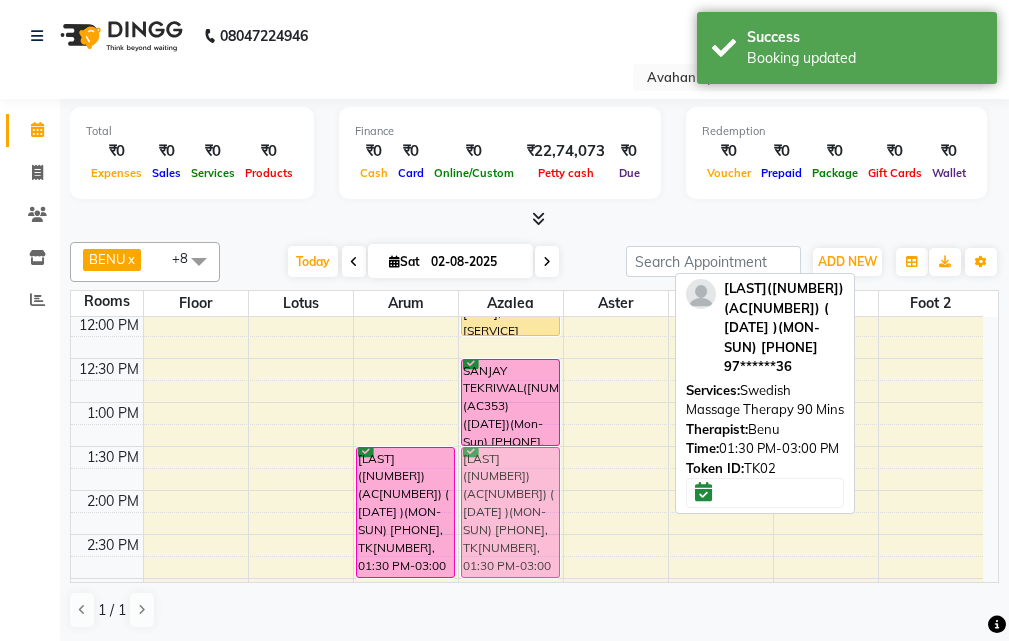 drag, startPoint x: 604, startPoint y: 493, endPoint x: 522, endPoint y: 493, distance: 82 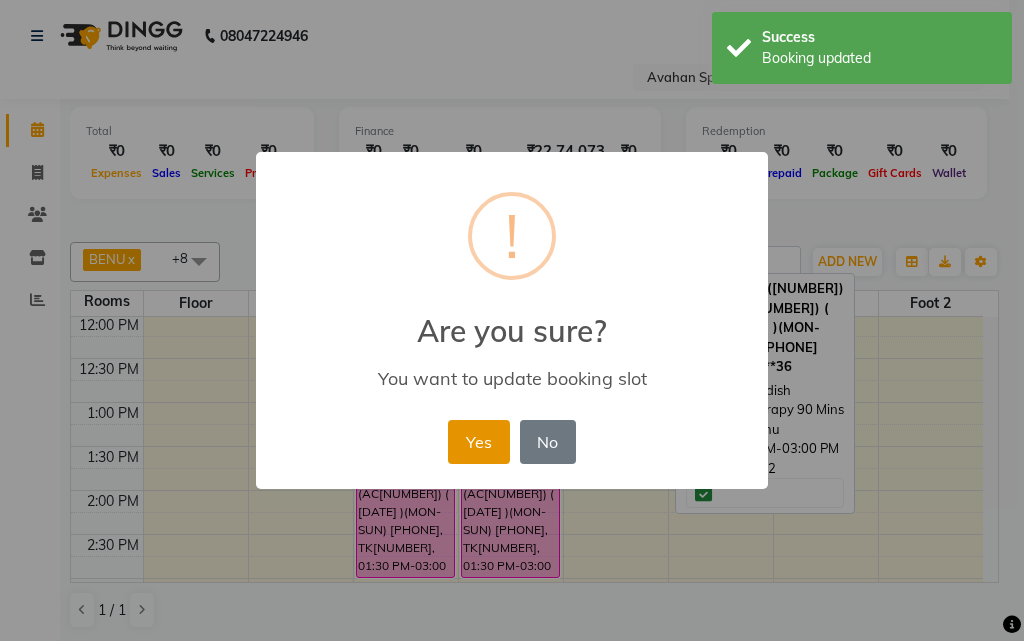 click on "Yes" at bounding box center [478, 442] 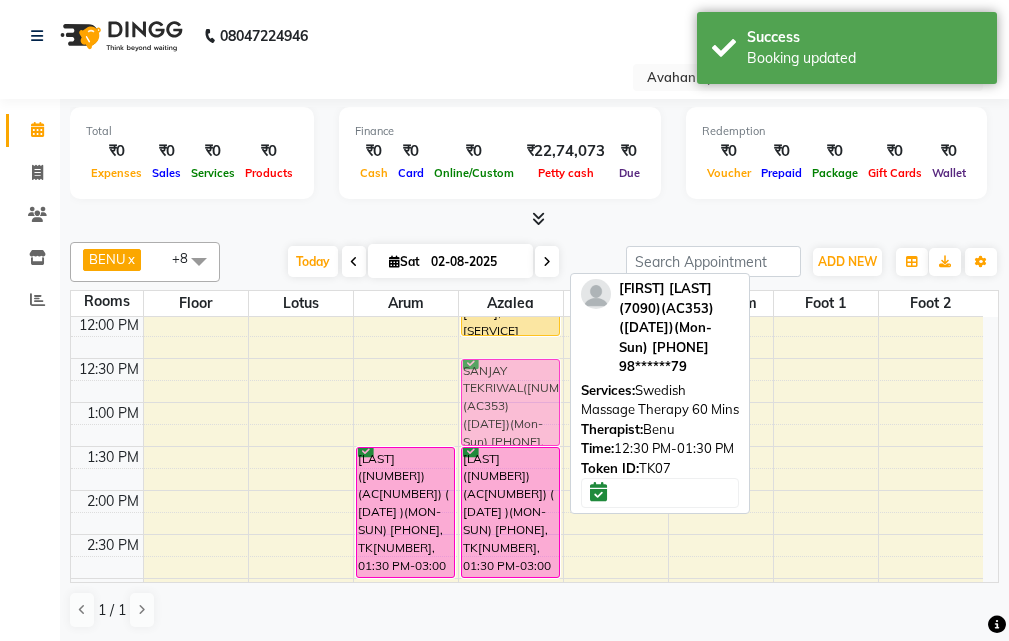 drag, startPoint x: 537, startPoint y: 390, endPoint x: 584, endPoint y: 390, distance: 47 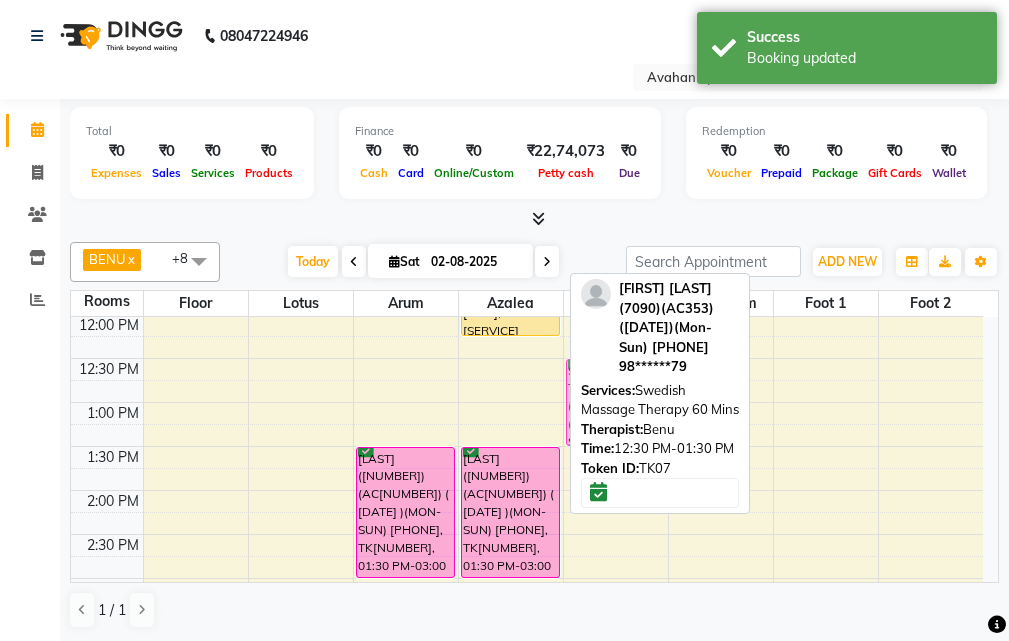 drag, startPoint x: 508, startPoint y: 382, endPoint x: 564, endPoint y: 385, distance: 56.0803 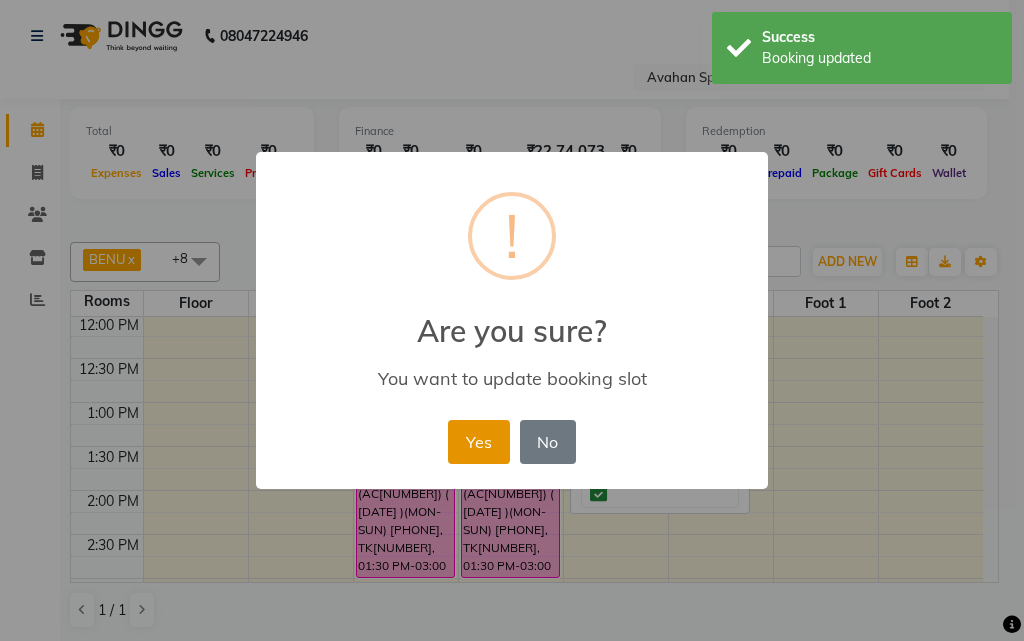 click on "Yes" at bounding box center [478, 442] 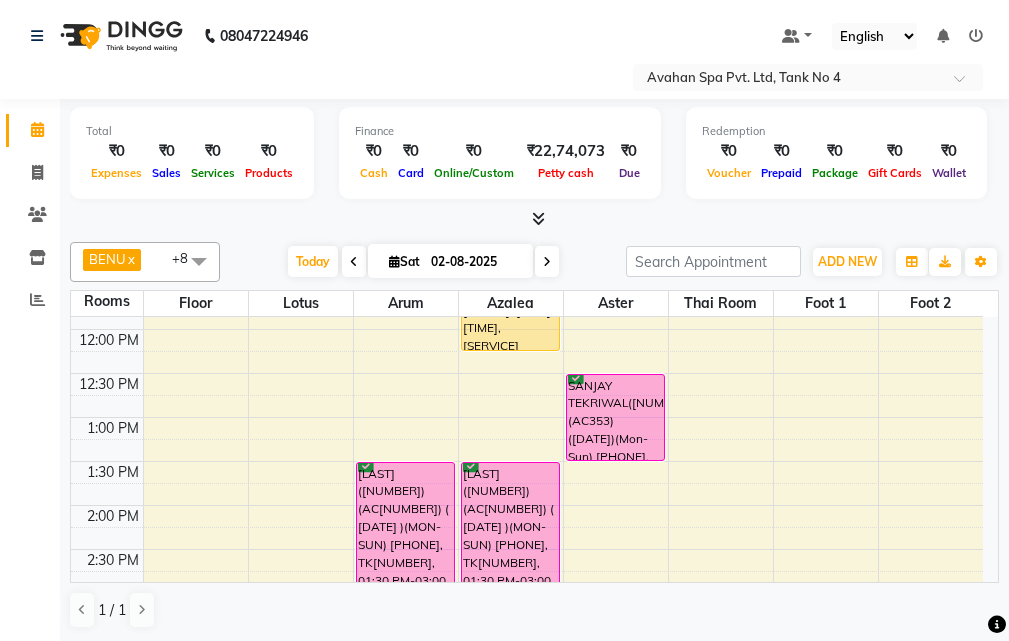 scroll, scrollTop: 78, scrollLeft: 0, axis: vertical 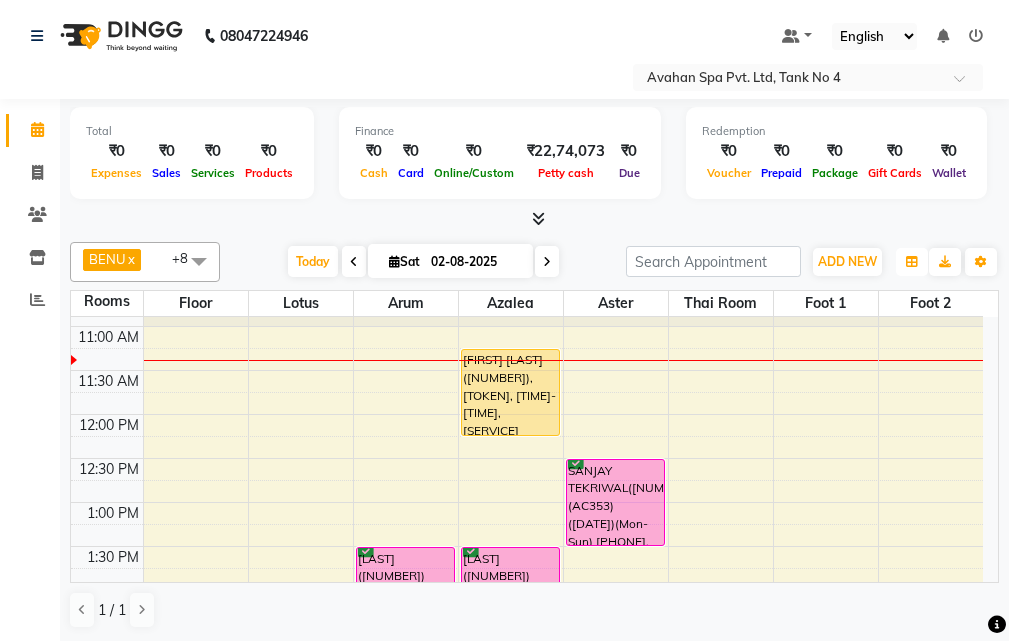 click at bounding box center (912, 262) 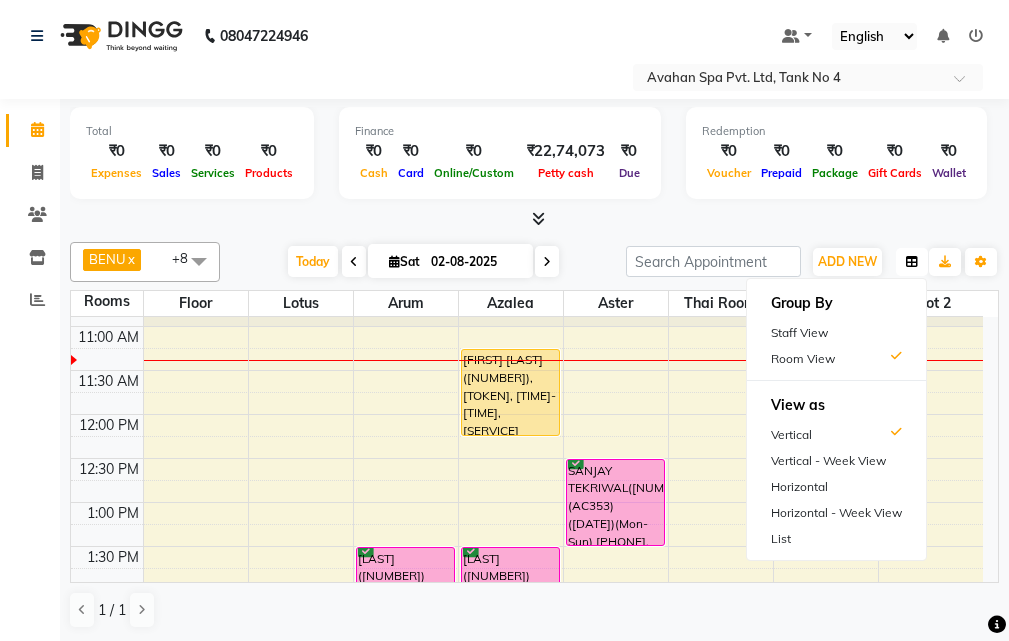 click at bounding box center (912, 262) 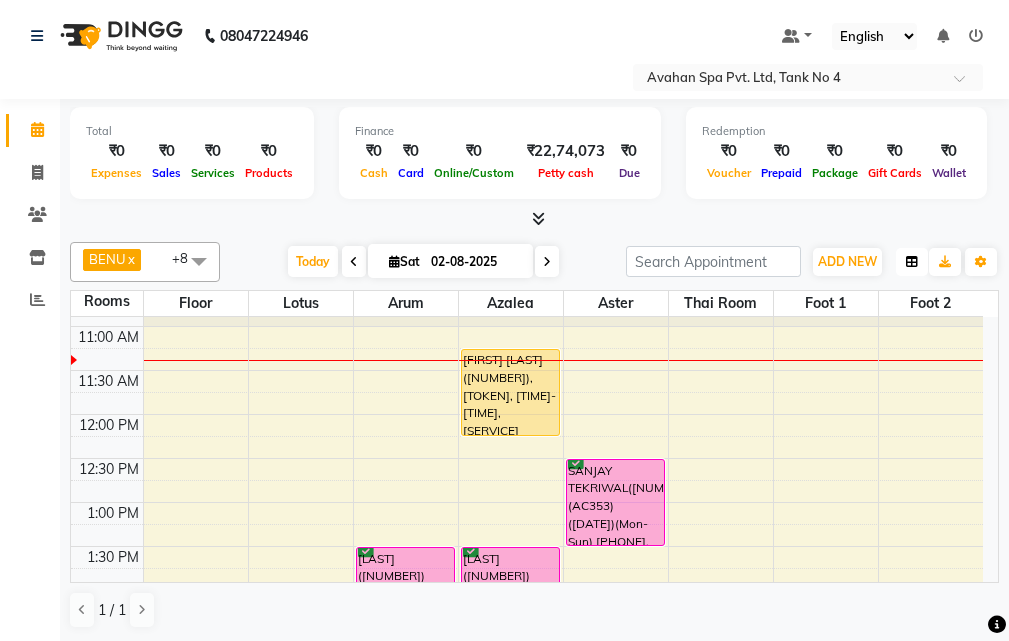 click at bounding box center [912, 262] 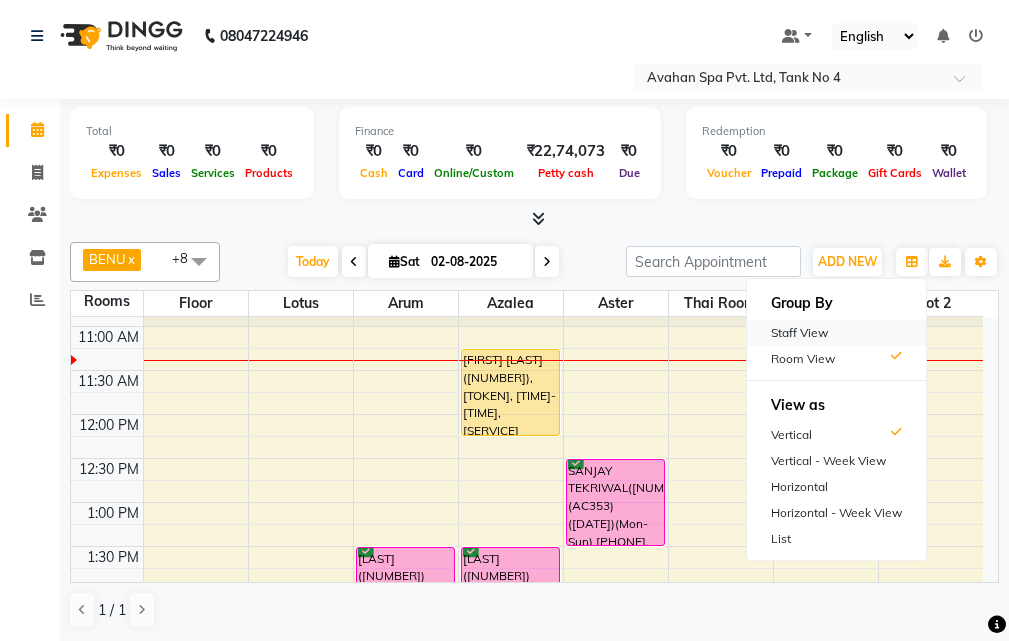 click on "Staff View" at bounding box center (836, 333) 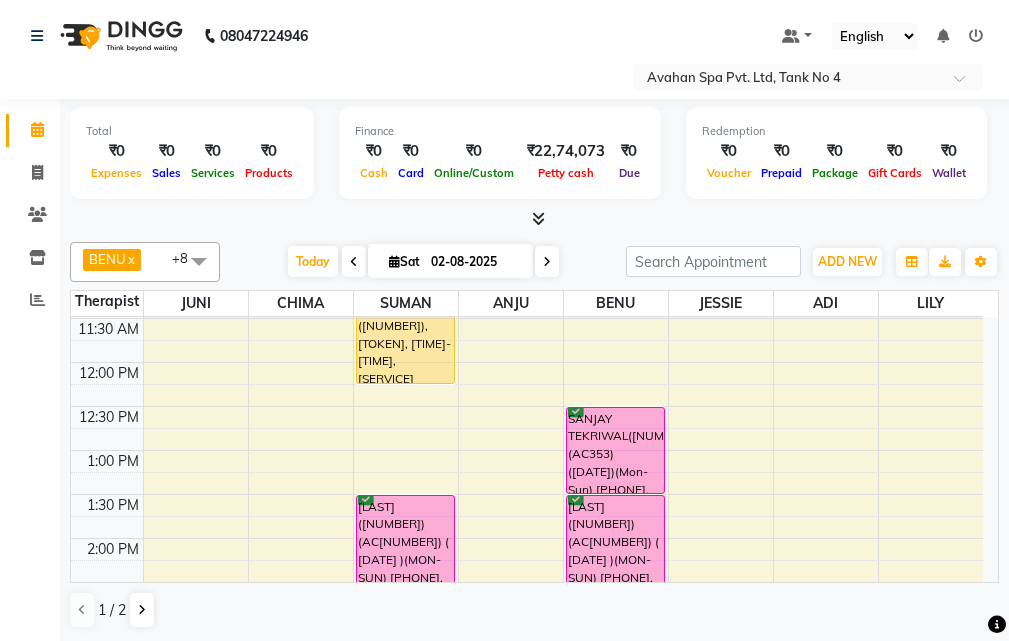 scroll, scrollTop: 178, scrollLeft: 0, axis: vertical 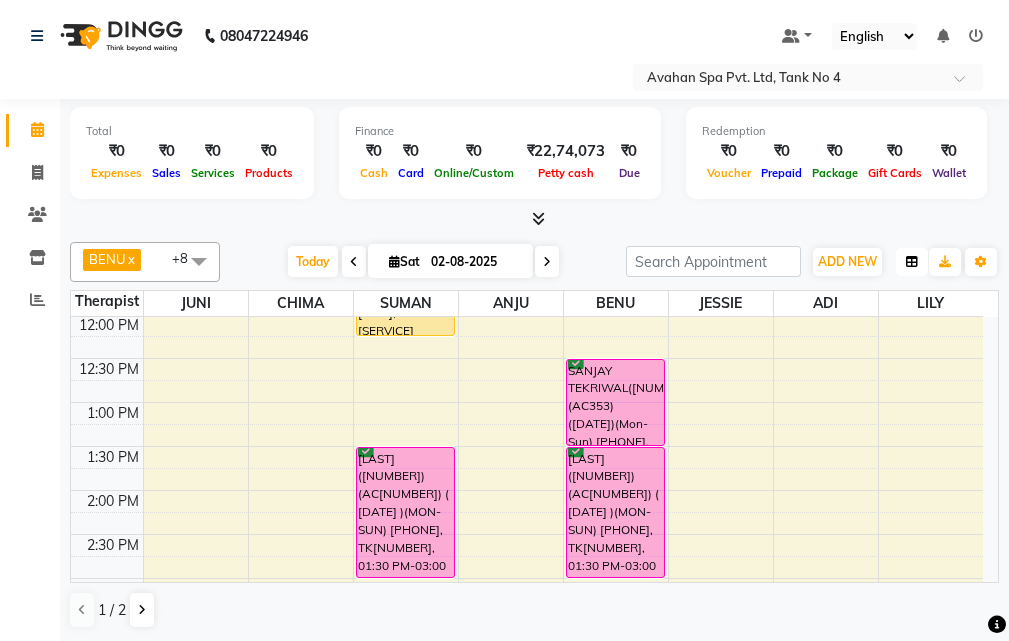 click at bounding box center (912, 262) 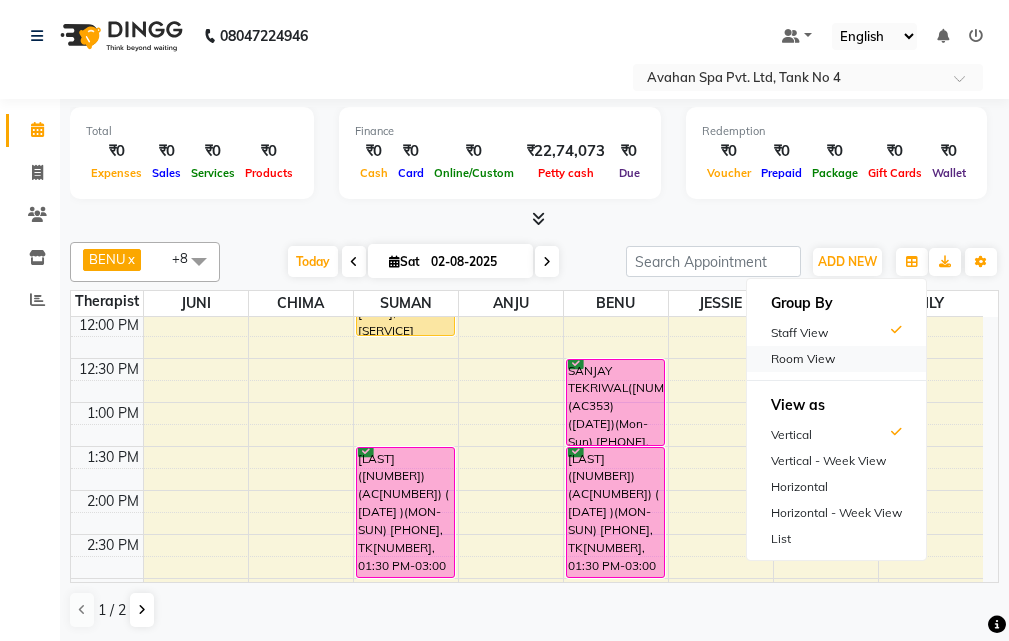 click on "Room View" at bounding box center (836, 359) 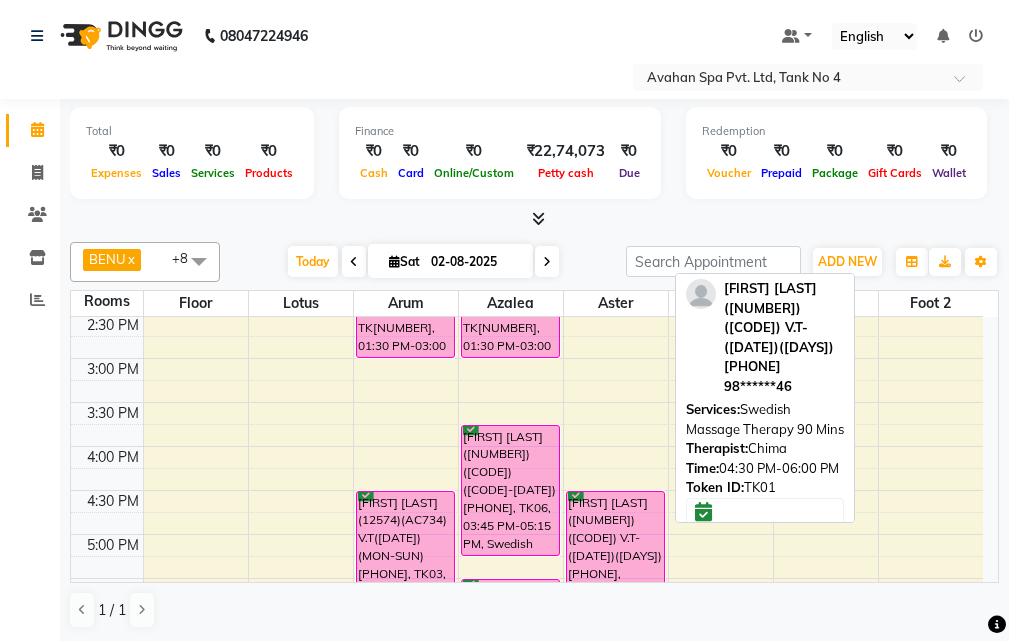 scroll, scrollTop: 378, scrollLeft: 0, axis: vertical 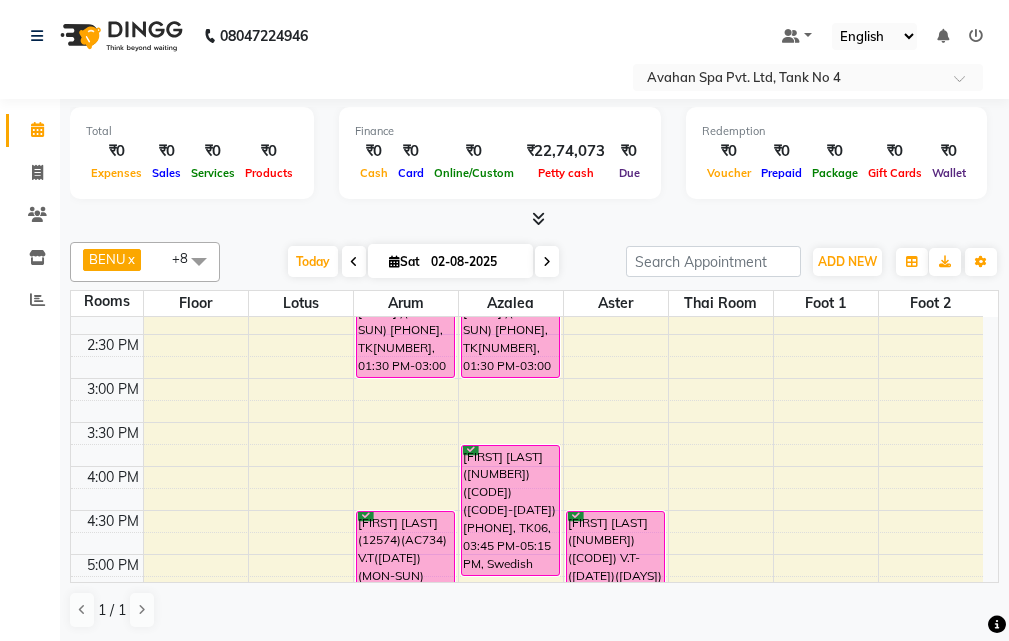 click at bounding box center [394, 261] 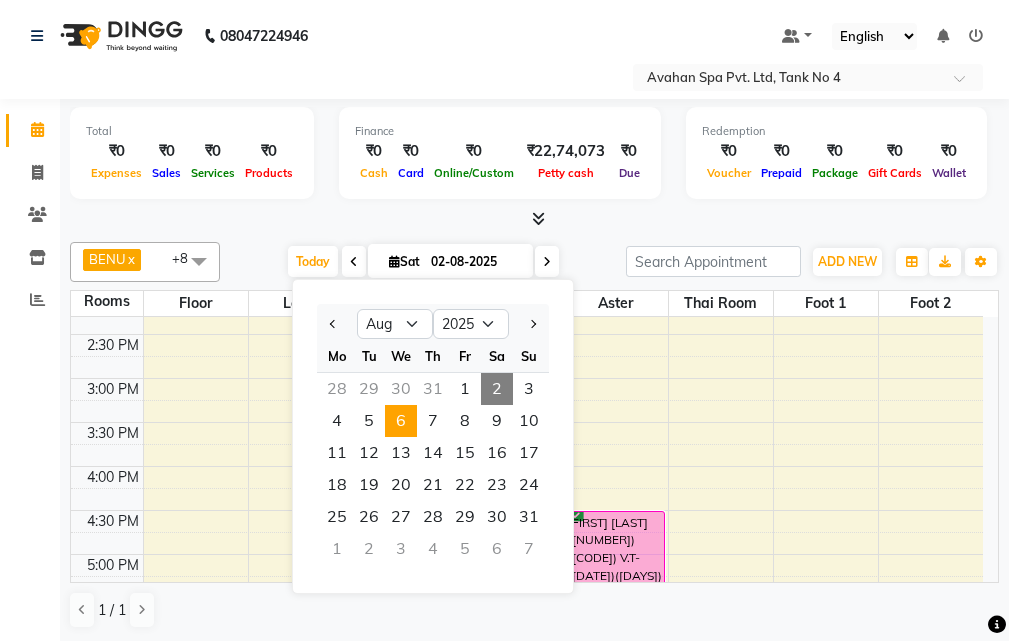 click on "6" at bounding box center [401, 421] 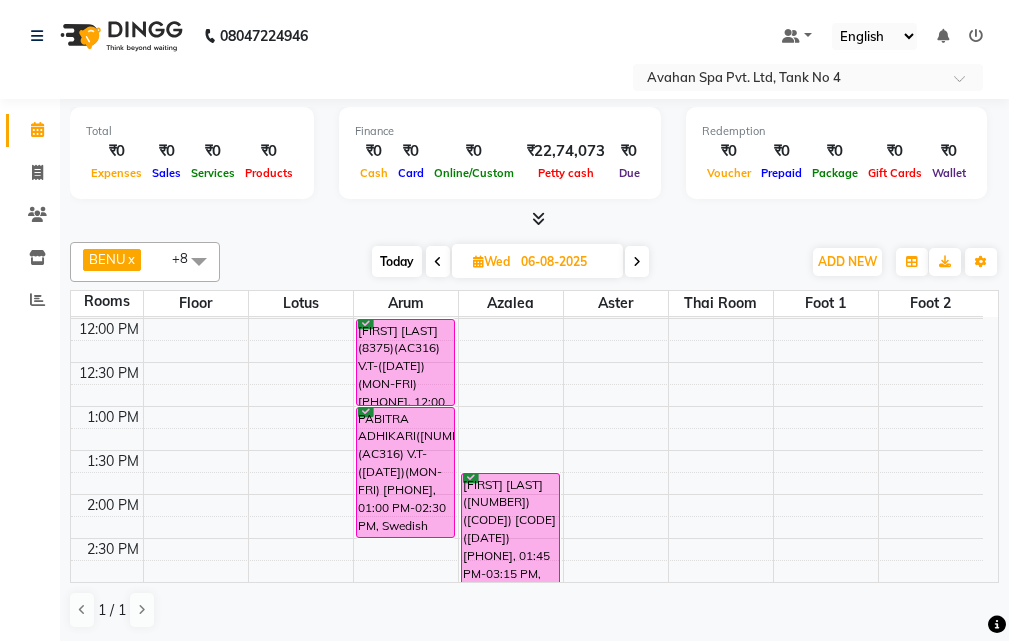 scroll, scrollTop: 289, scrollLeft: 0, axis: vertical 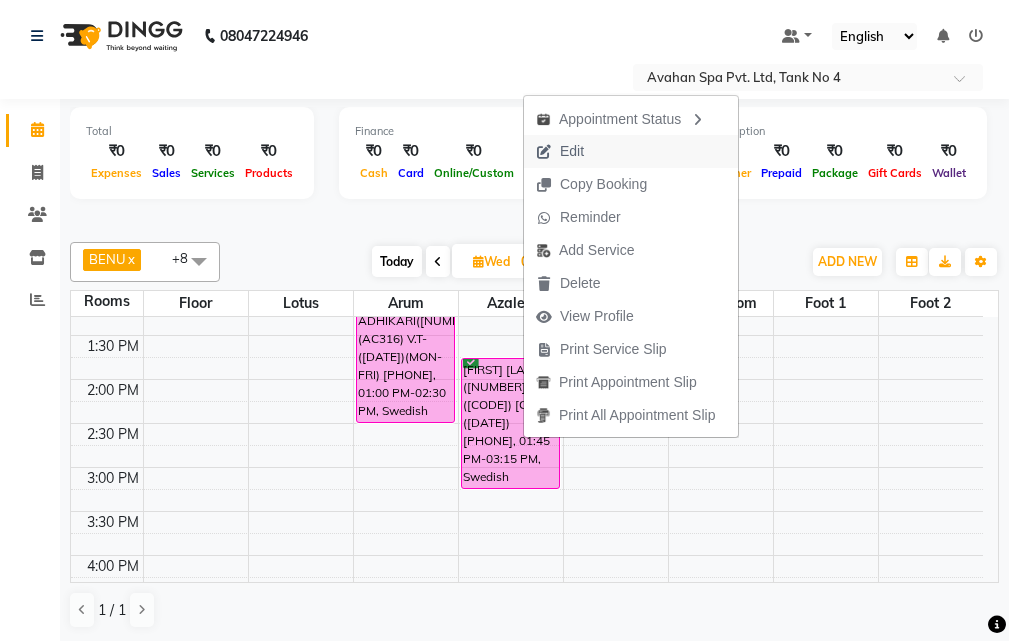 click on "Edit" at bounding box center (631, 151) 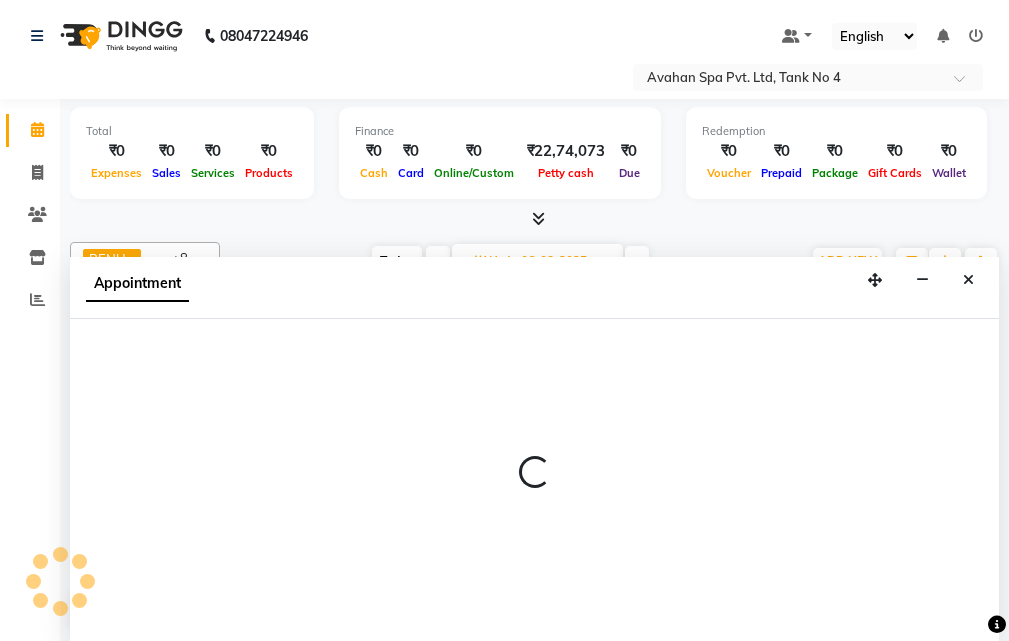 scroll, scrollTop: 1, scrollLeft: 0, axis: vertical 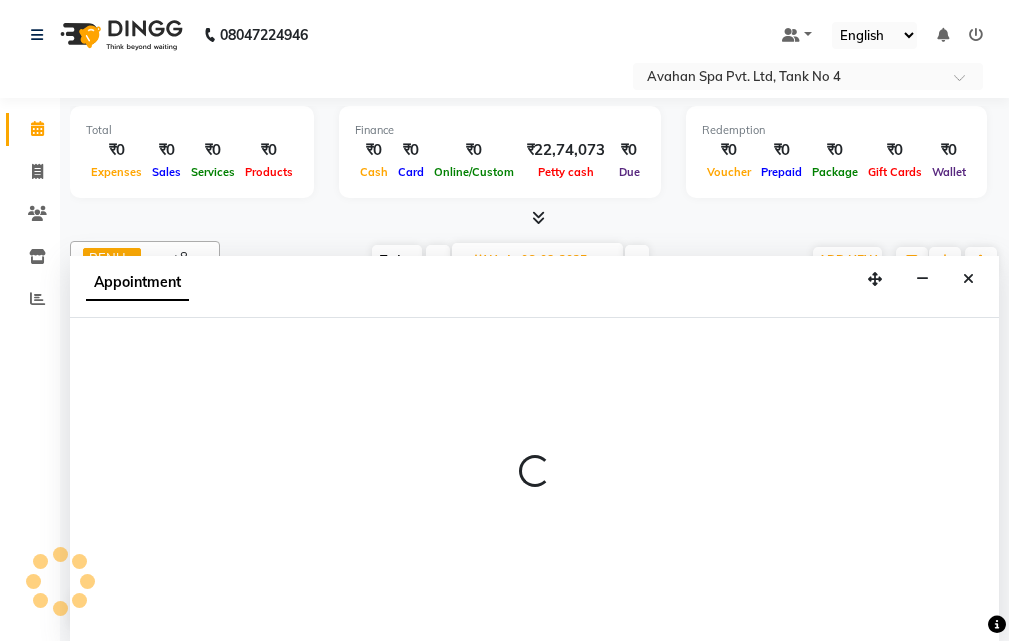 select on "confirm booking" 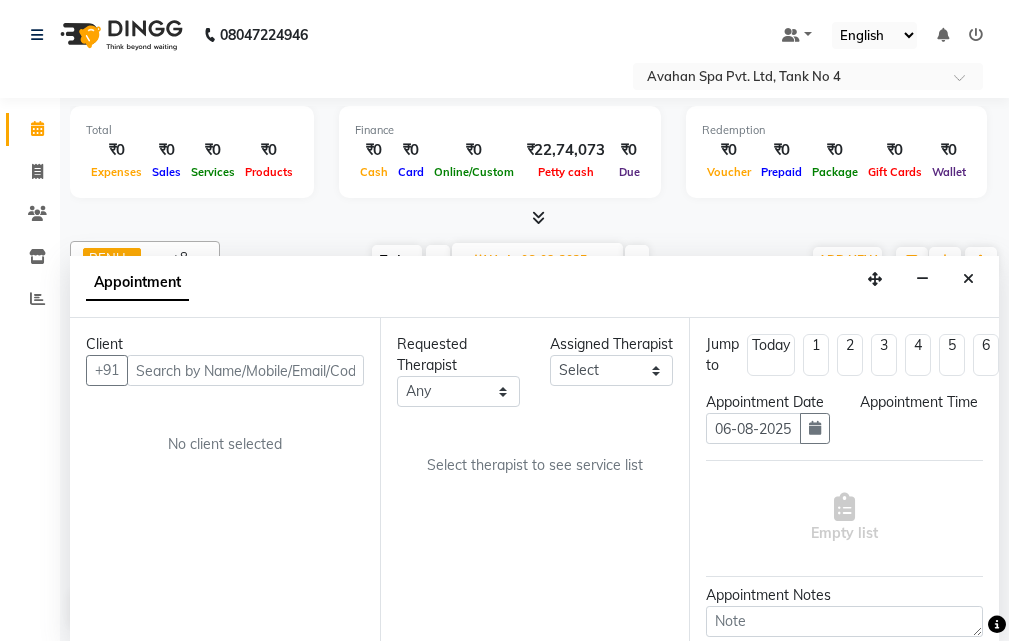 scroll, scrollTop: 89, scrollLeft: 0, axis: vertical 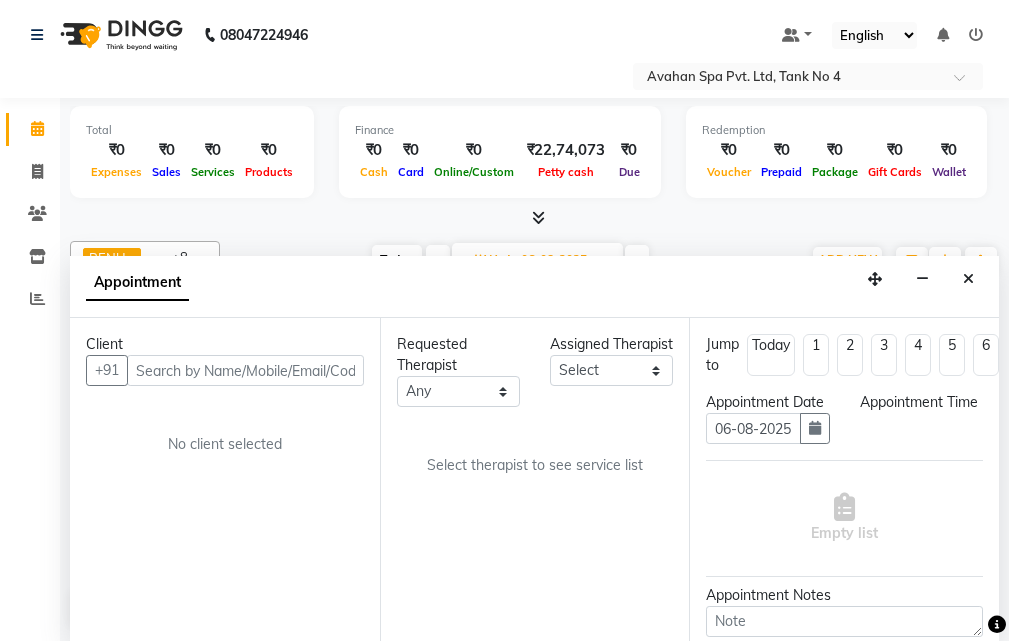 select on "23005" 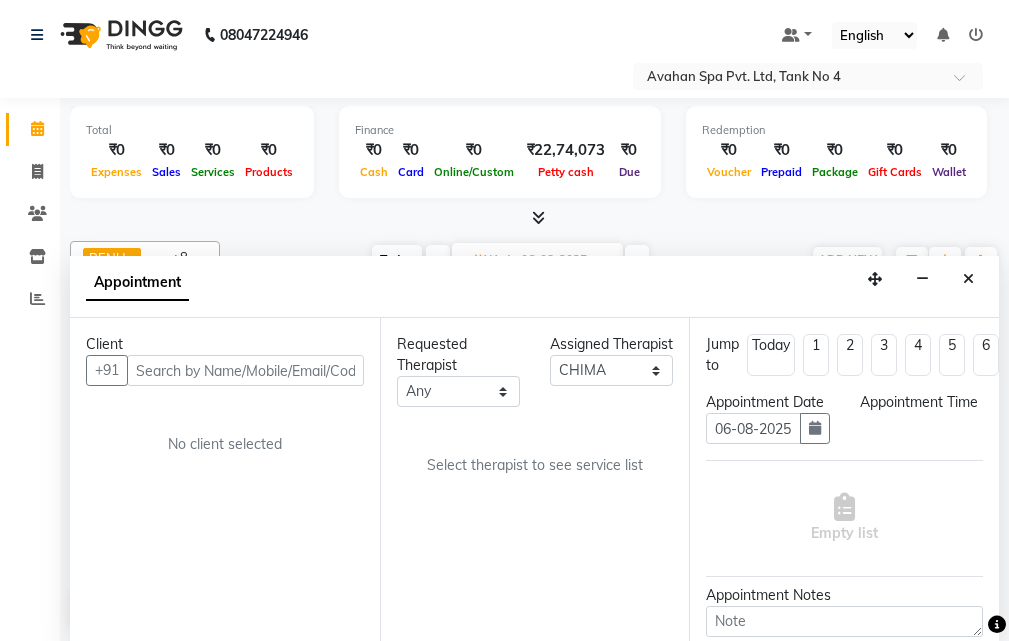 select on "825" 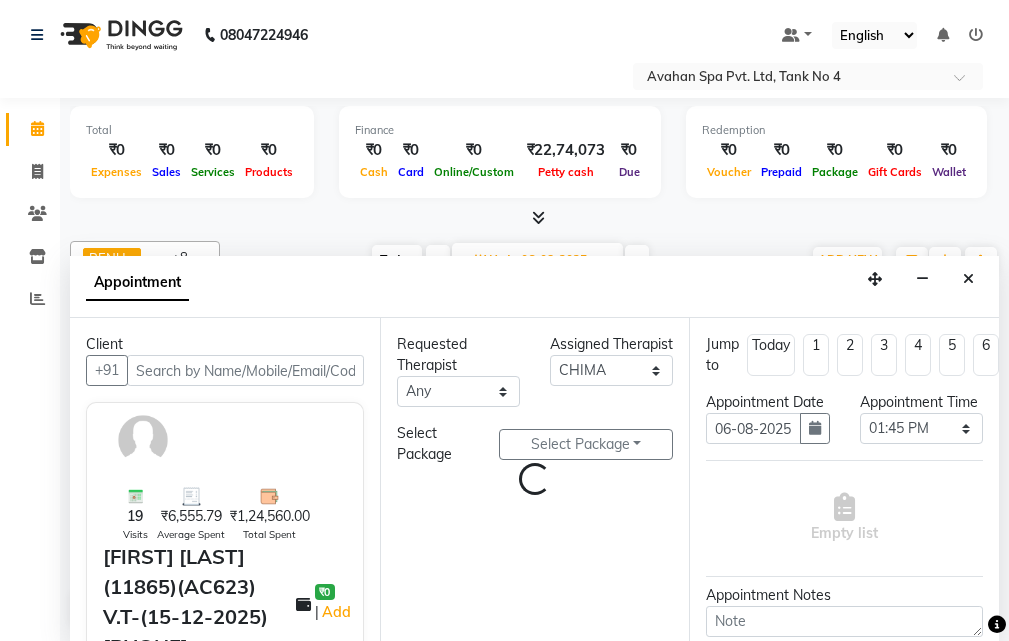 select on "1846" 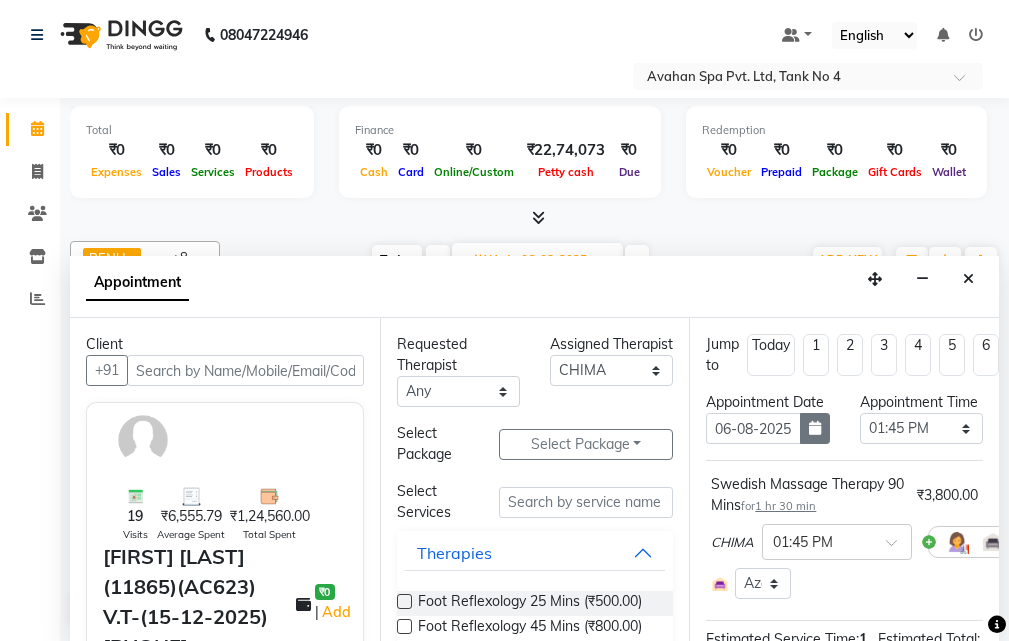 click at bounding box center (815, 428) 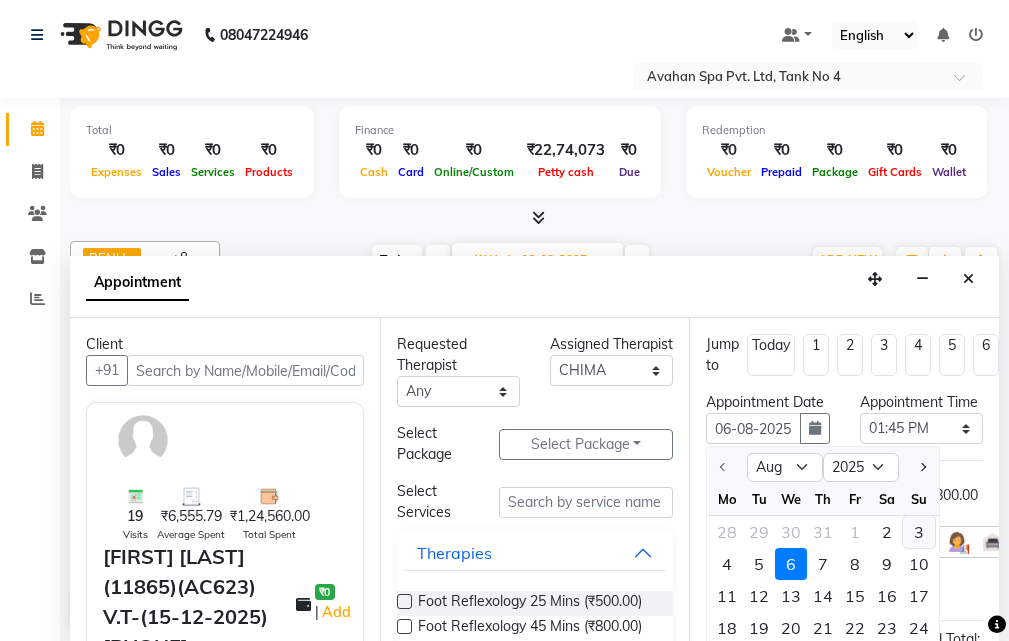 click on "3" at bounding box center (919, 532) 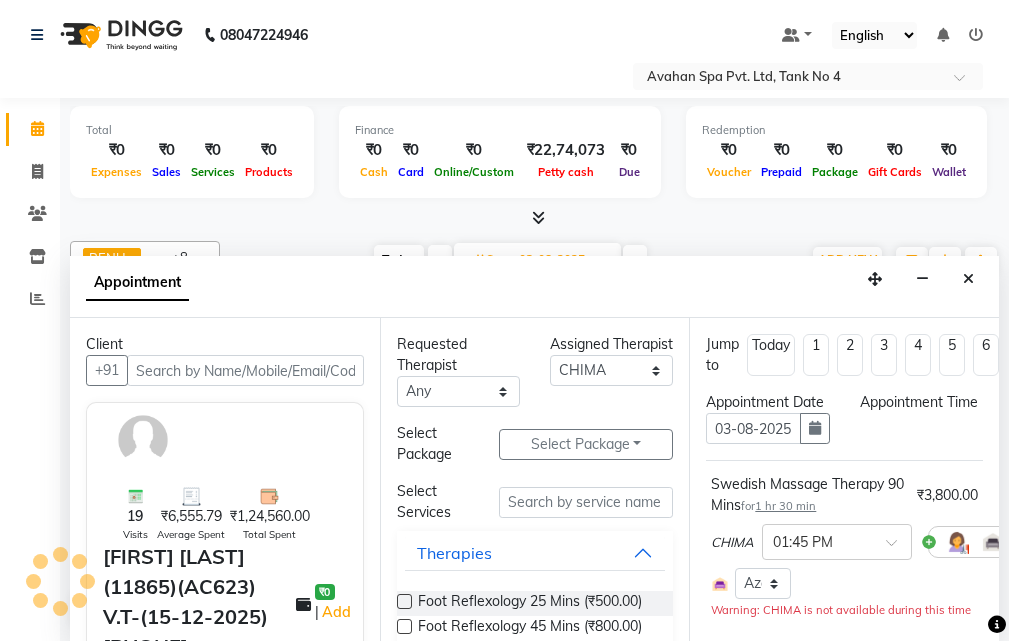 scroll, scrollTop: 0, scrollLeft: 0, axis: both 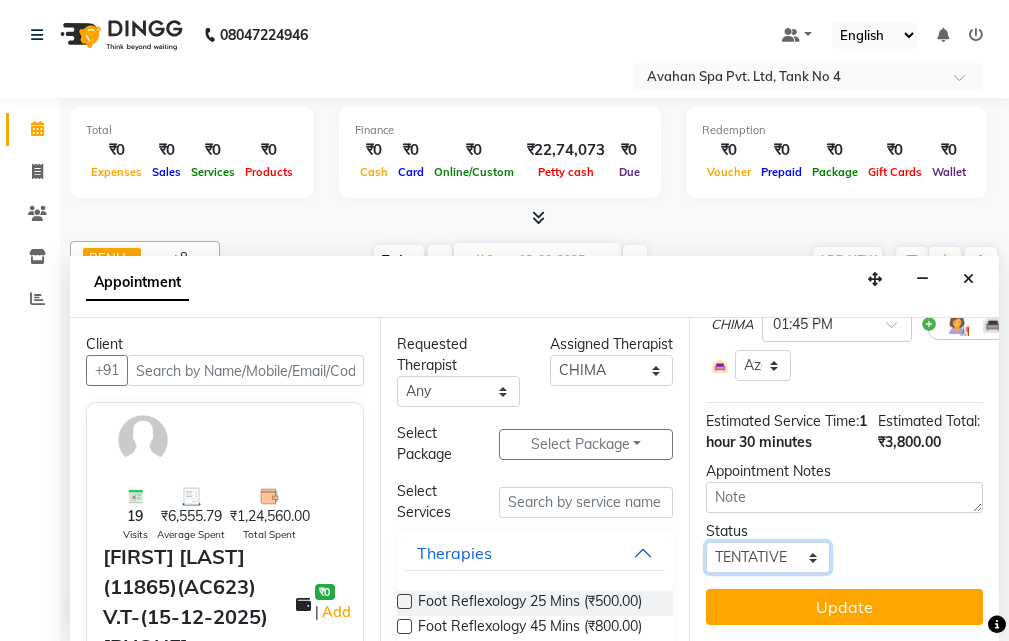 click on "Select TENTATIVE CONFIRM UPCOMING" at bounding box center (767, 557) 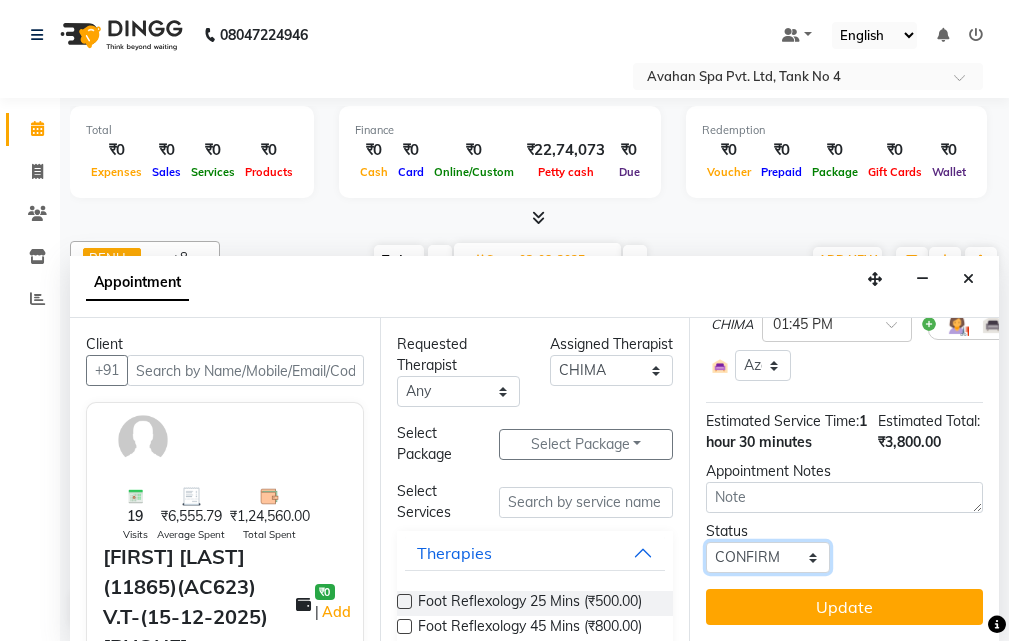 click on "Select TENTATIVE CONFIRM UPCOMING" at bounding box center (767, 557) 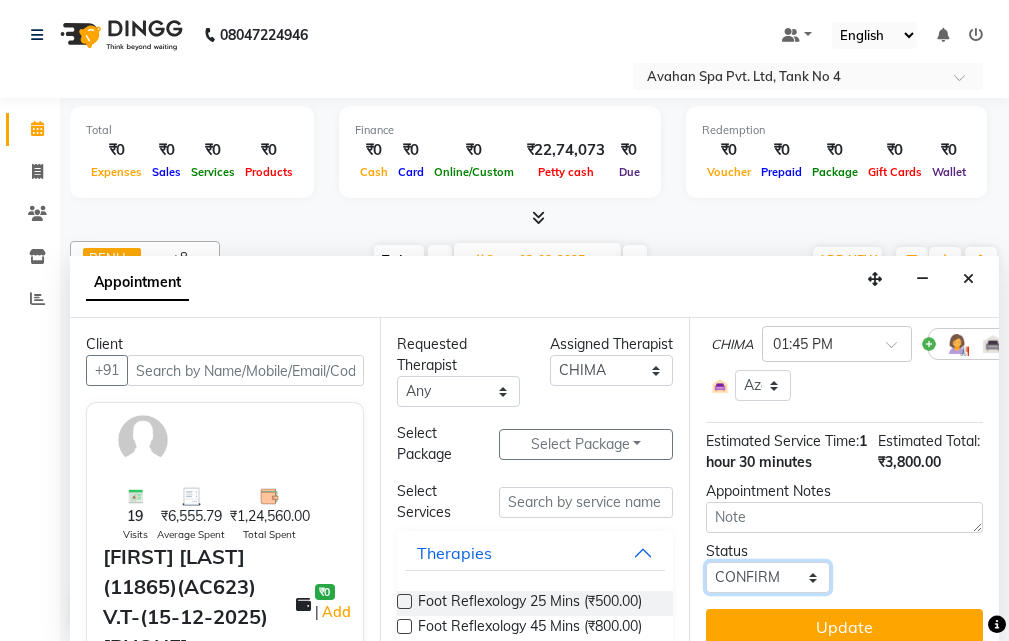 scroll, scrollTop: 75, scrollLeft: 0, axis: vertical 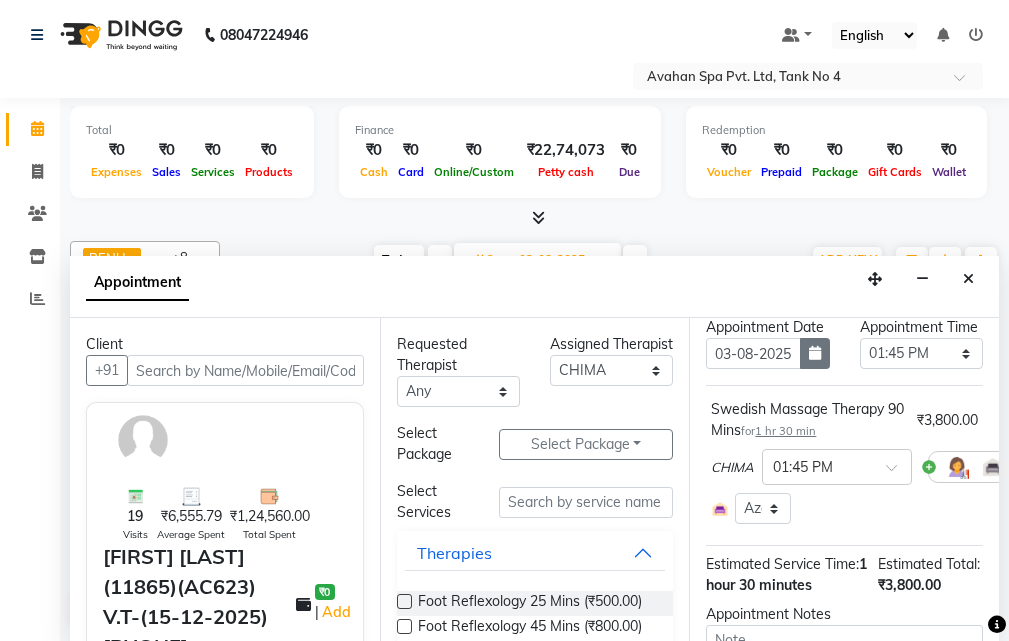 click at bounding box center (815, 353) 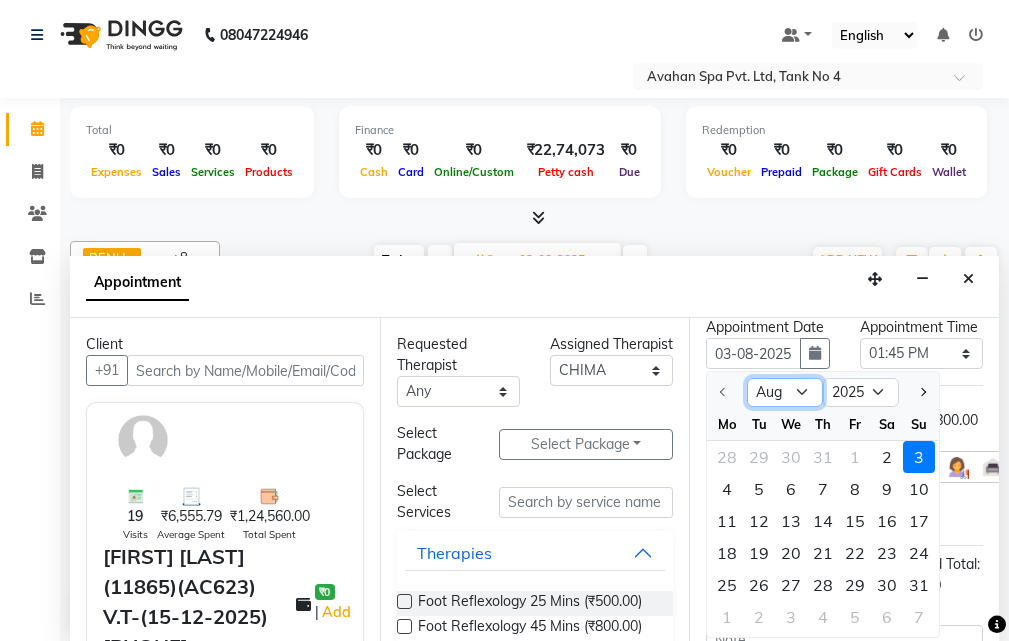 click on "Aug Sep Oct Nov Dec" at bounding box center [785, 393] 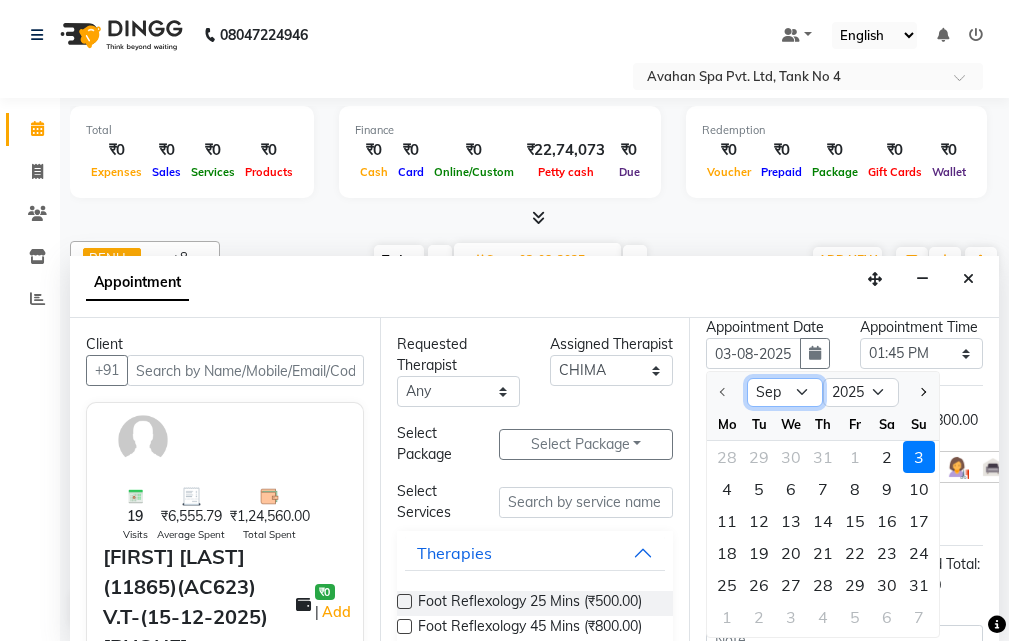 click on "Aug Sep Oct Nov Dec" at bounding box center [785, 393] 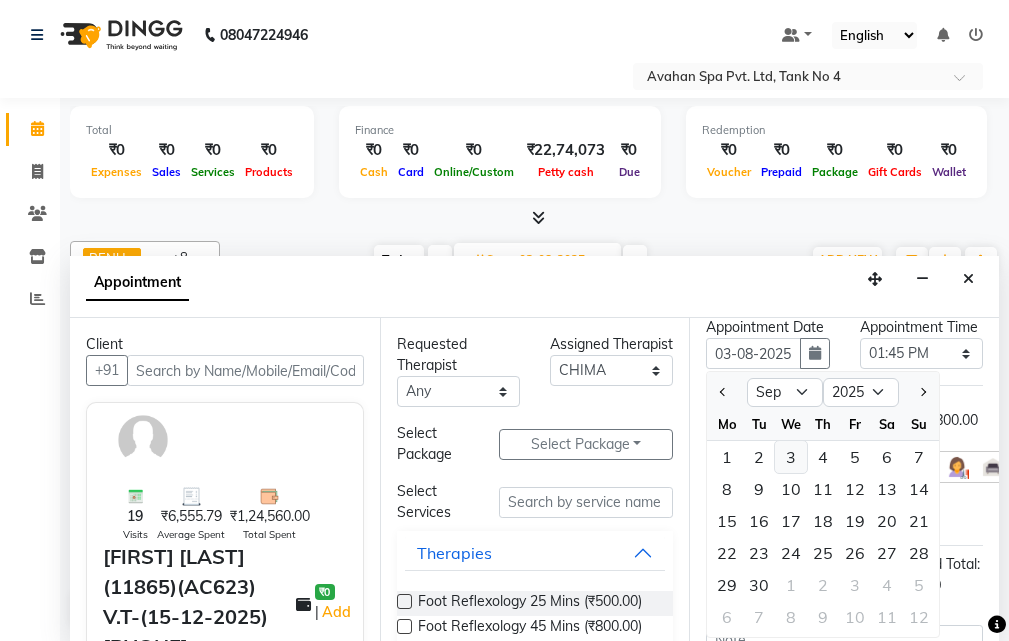 click on "3" at bounding box center (791, 457) 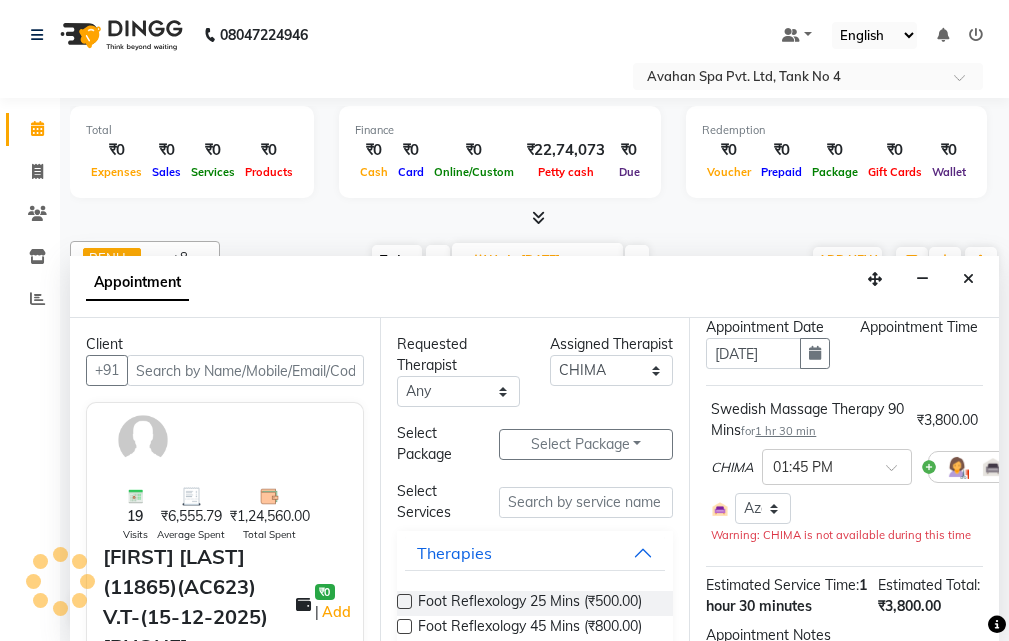 scroll, scrollTop: 0, scrollLeft: 0, axis: both 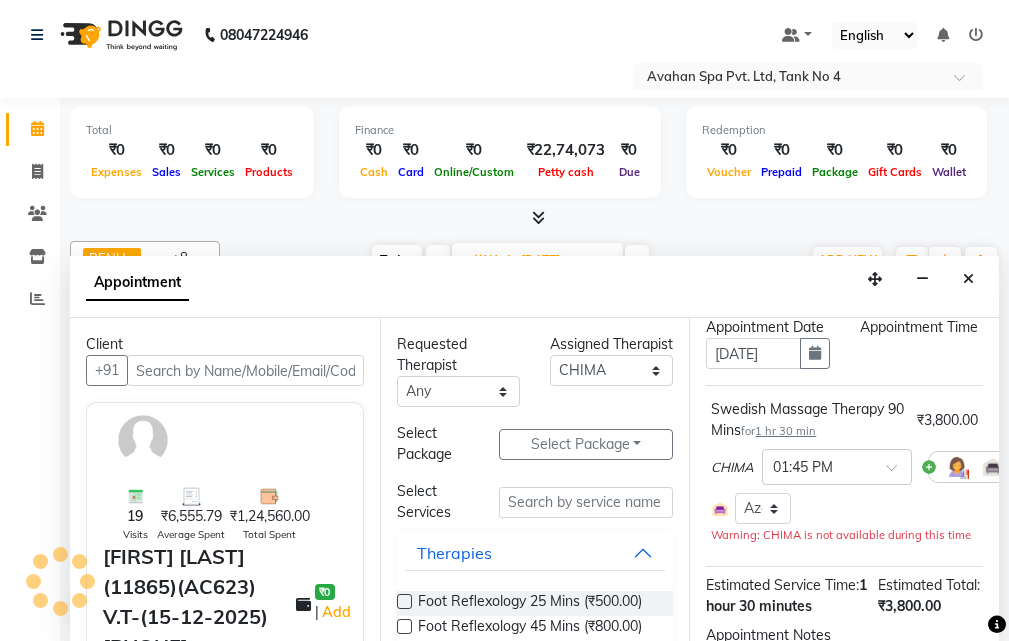 select on "825" 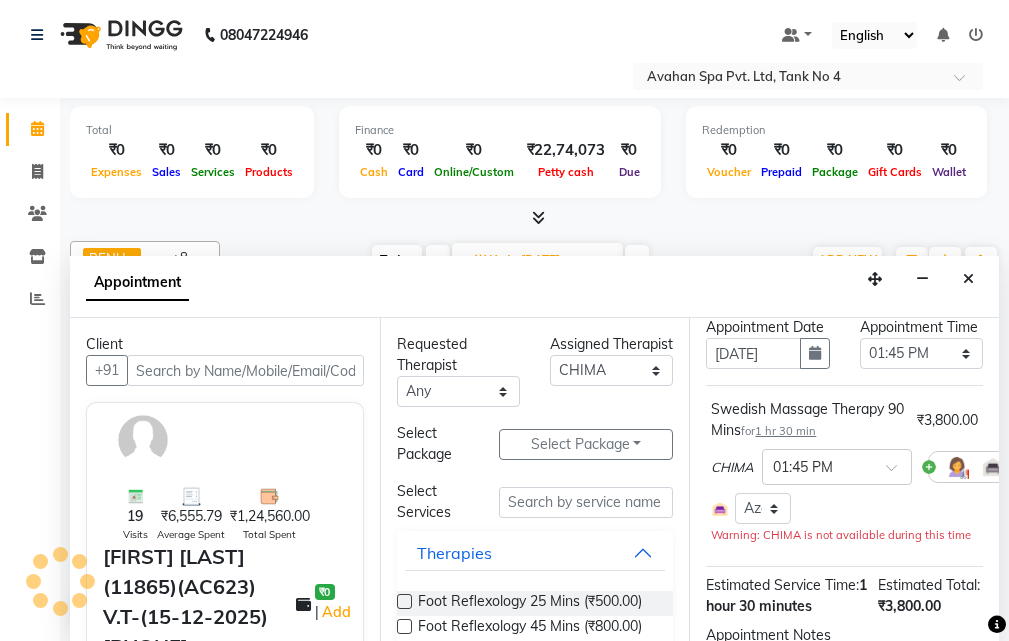 scroll, scrollTop: 89, scrollLeft: 0, axis: vertical 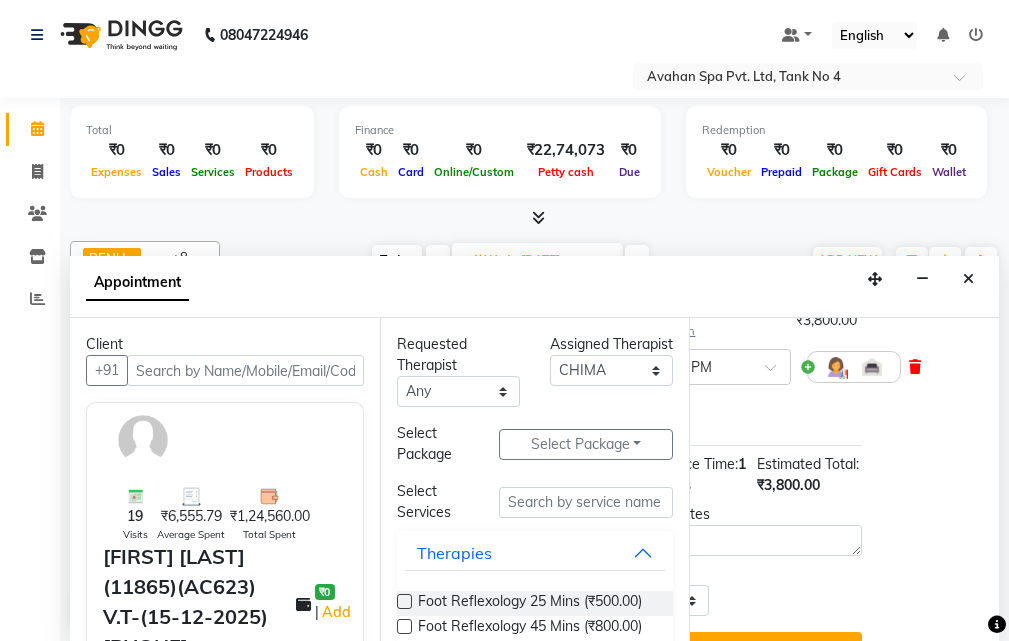 click at bounding box center (915, 367) 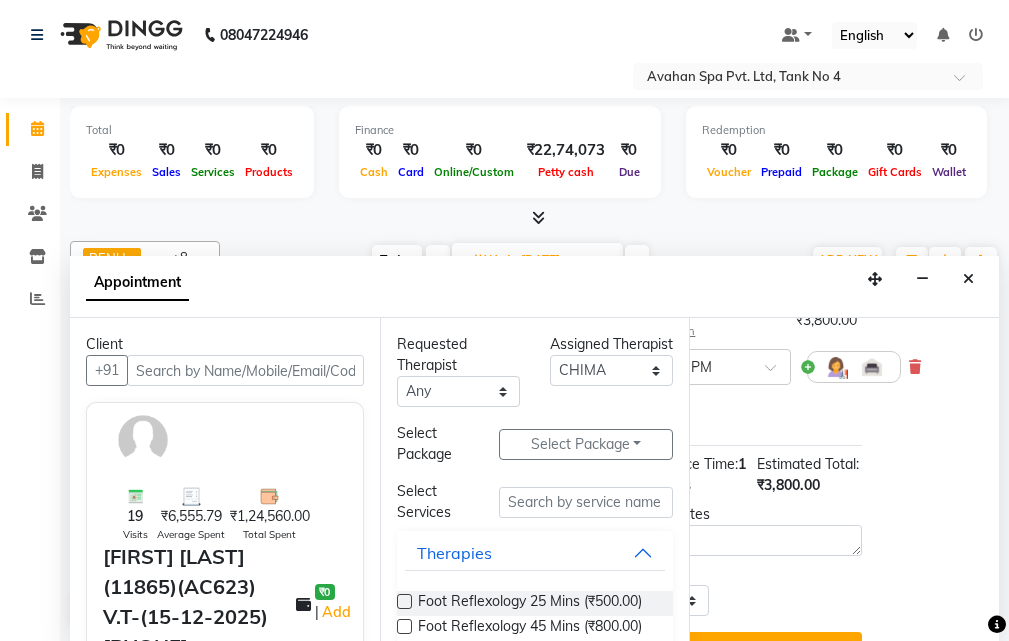 scroll, scrollTop: 129, scrollLeft: 129, axis: both 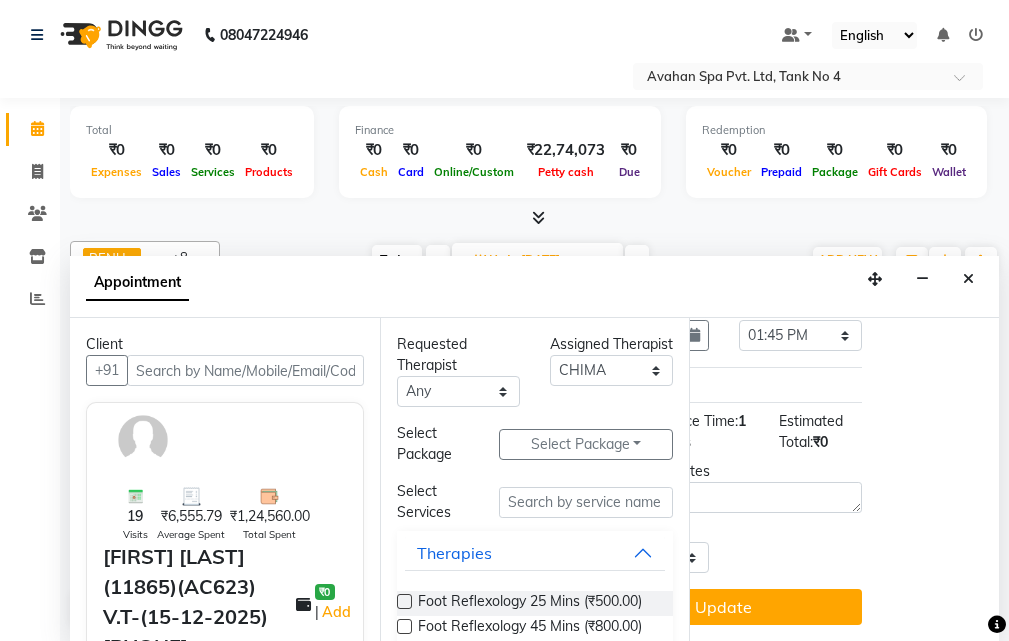 click on "Select Services" at bounding box center [535, 502] 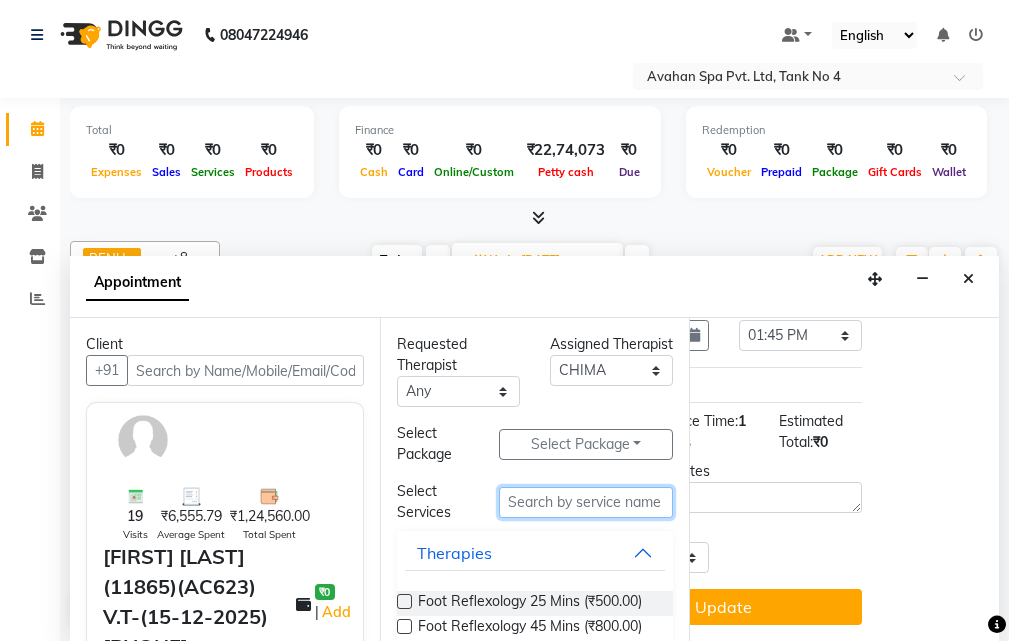 click at bounding box center (586, 502) 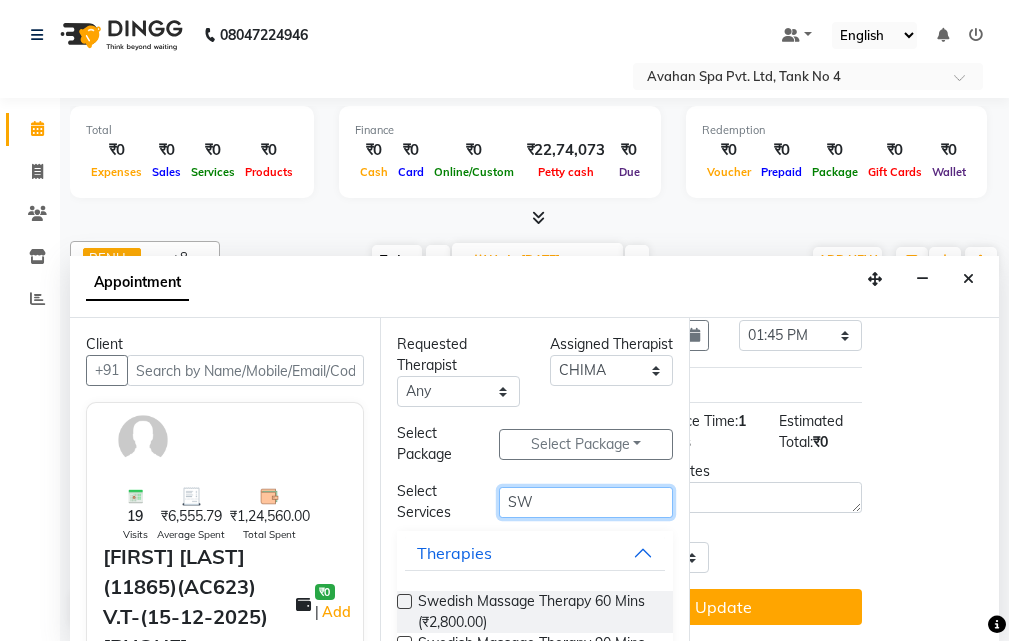 type on "SW" 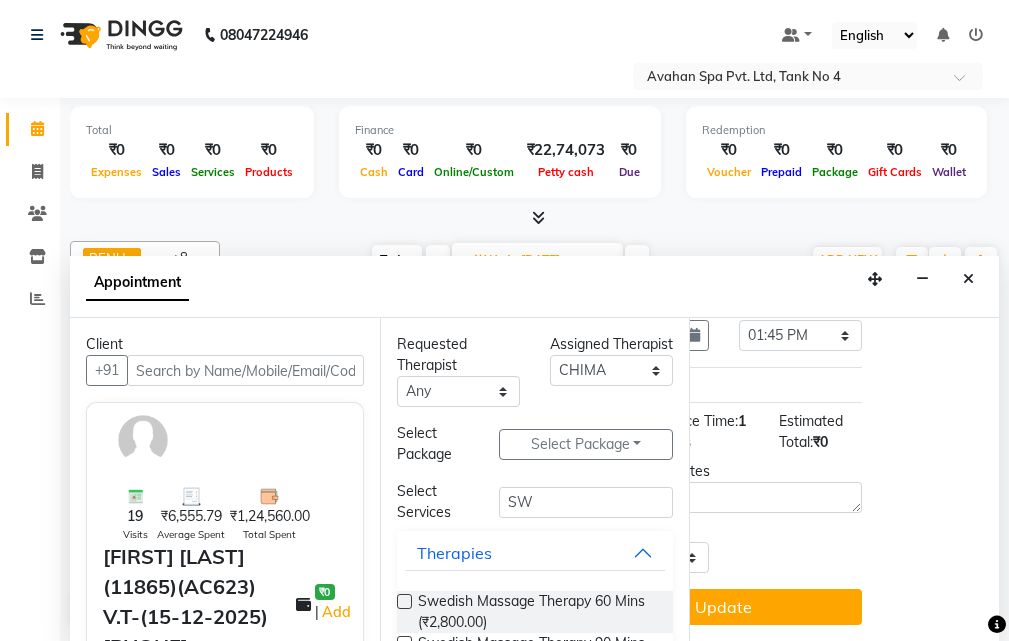 click at bounding box center (404, 601) 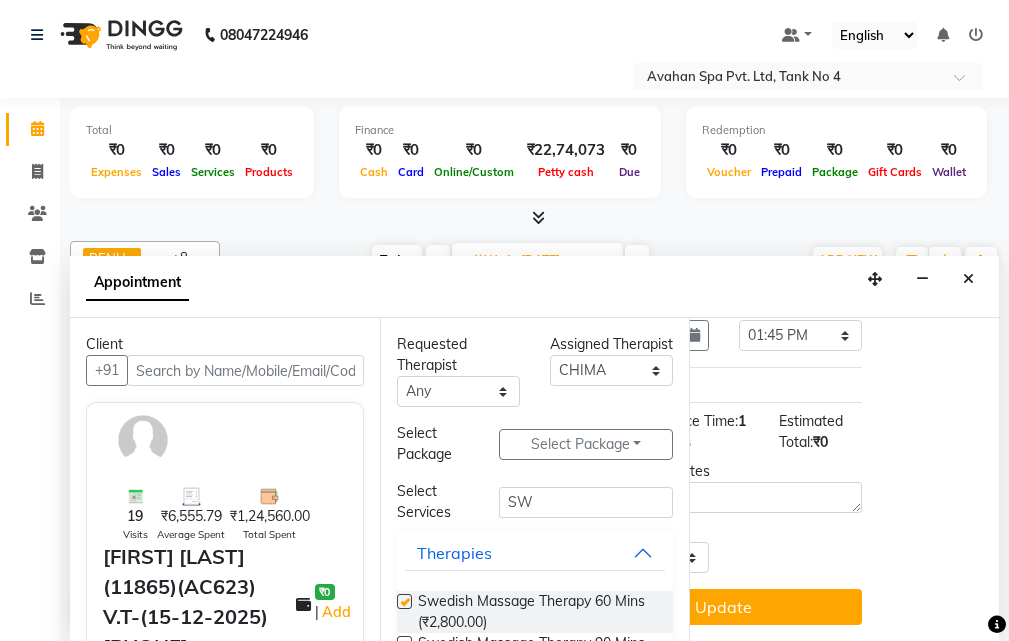 select on "1846" 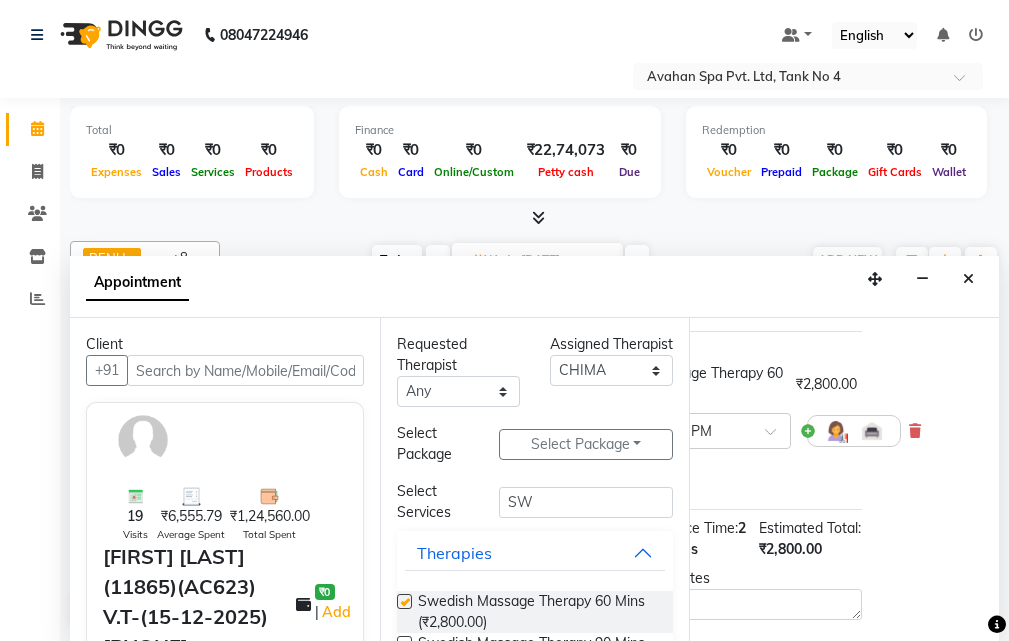 scroll, scrollTop: 175, scrollLeft: 129, axis: both 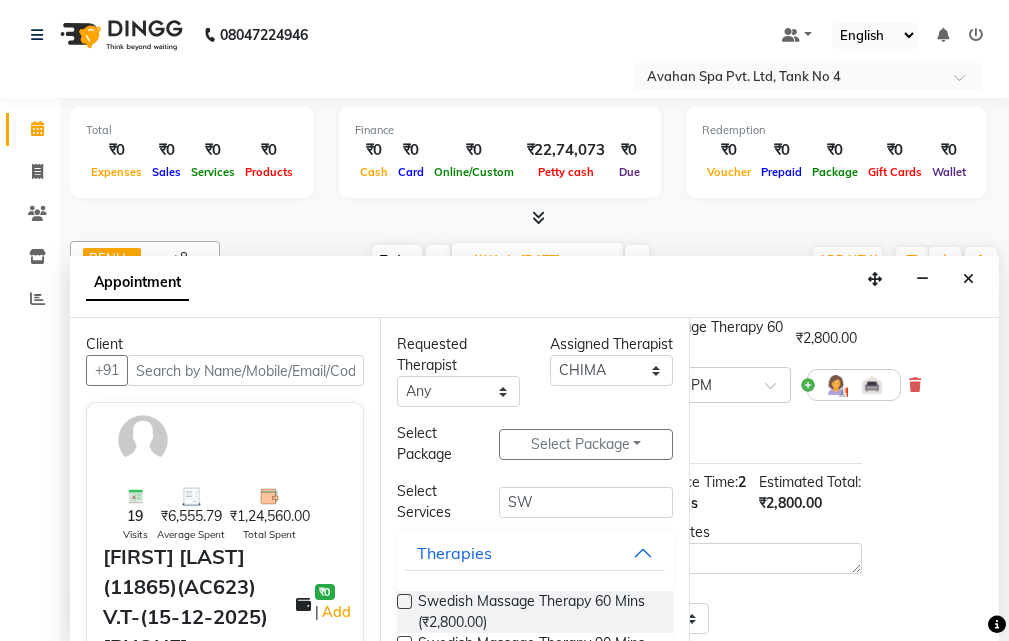 click at bounding box center (404, 601) 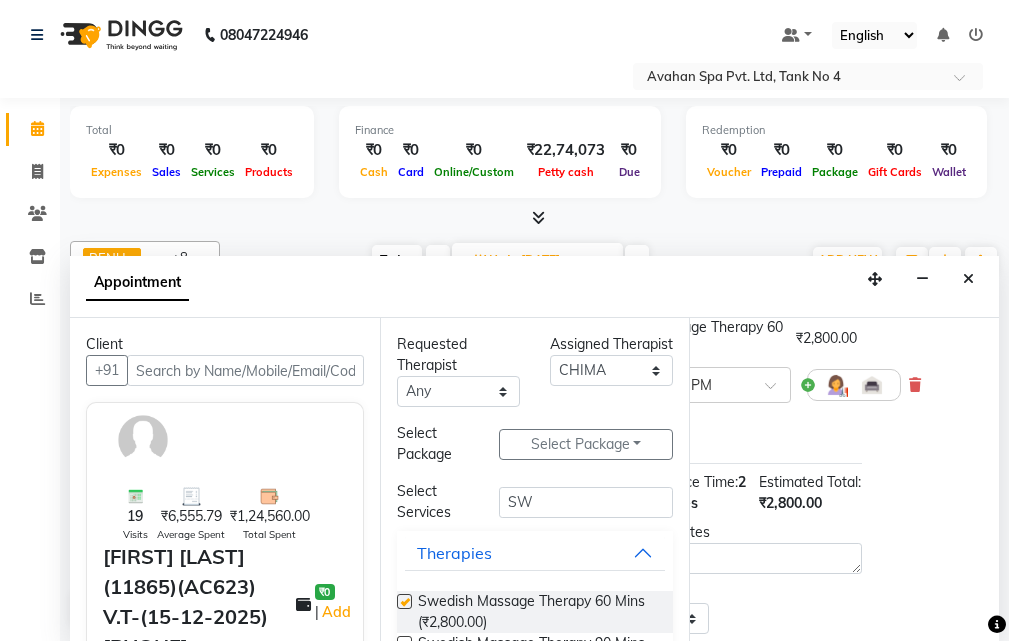 select on "1846" 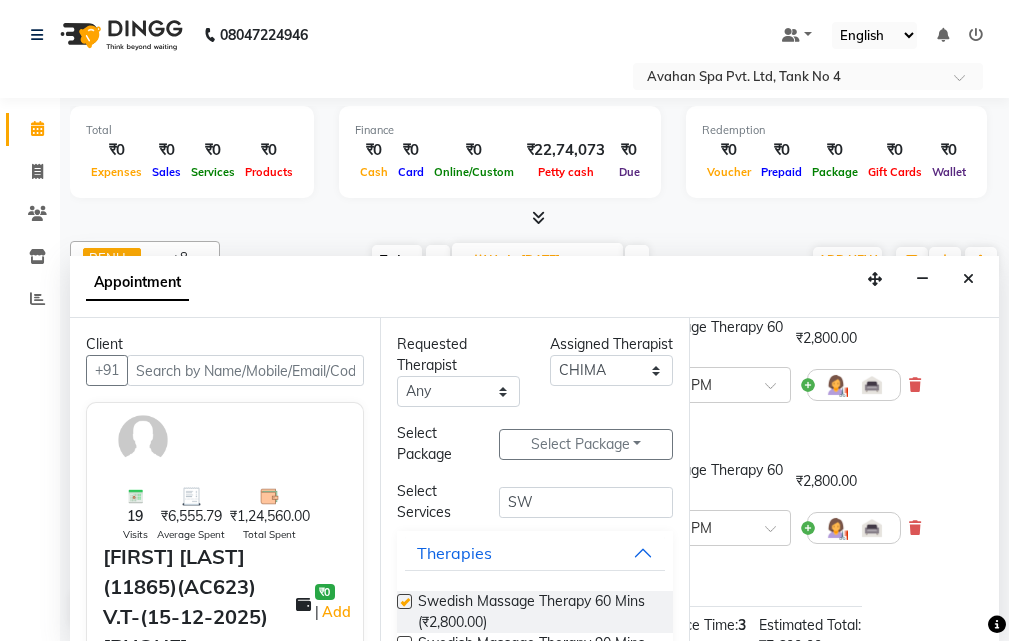 checkbox on "false" 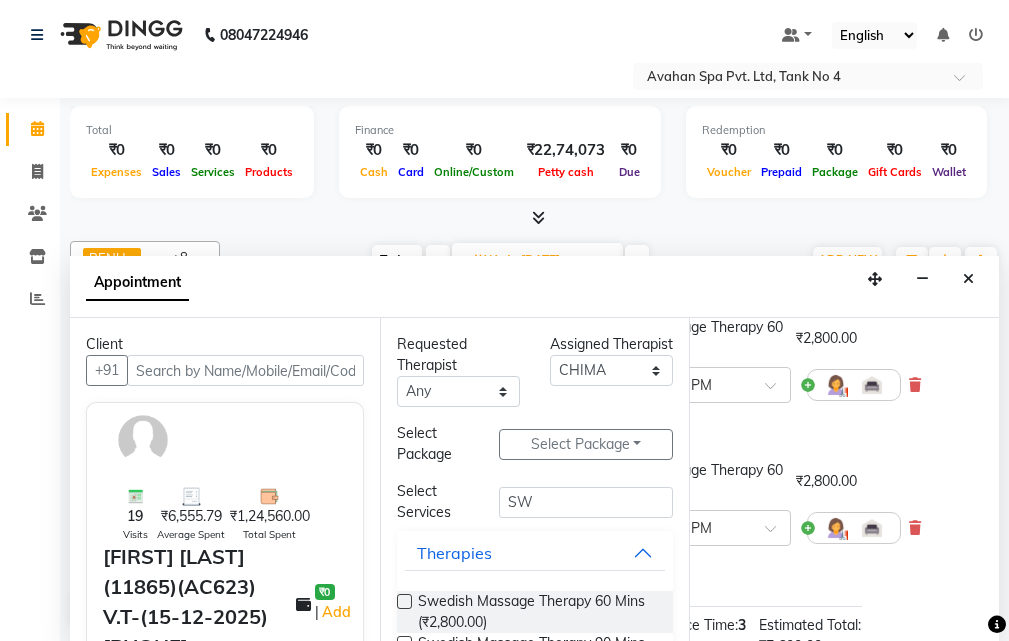 scroll, scrollTop: 175, scrollLeft: 0, axis: vertical 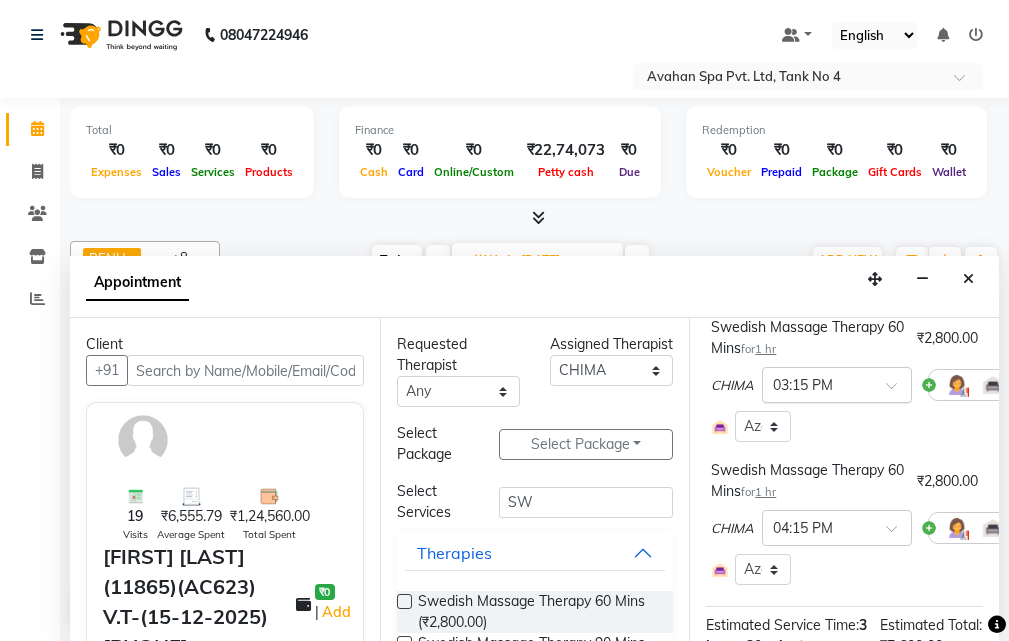 click at bounding box center (898, 391) 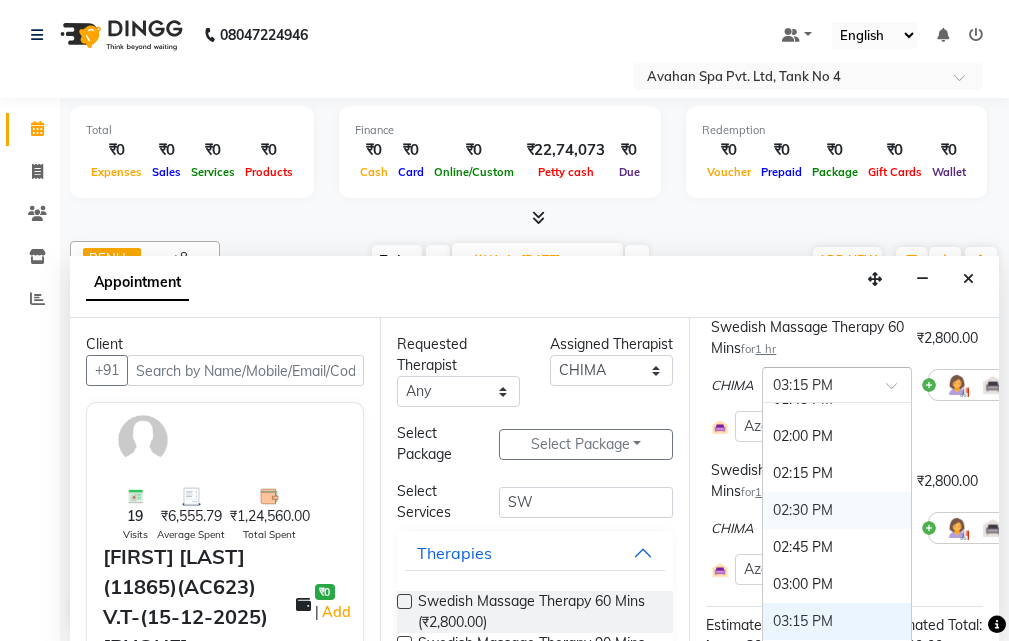 scroll, scrollTop: 329, scrollLeft: 0, axis: vertical 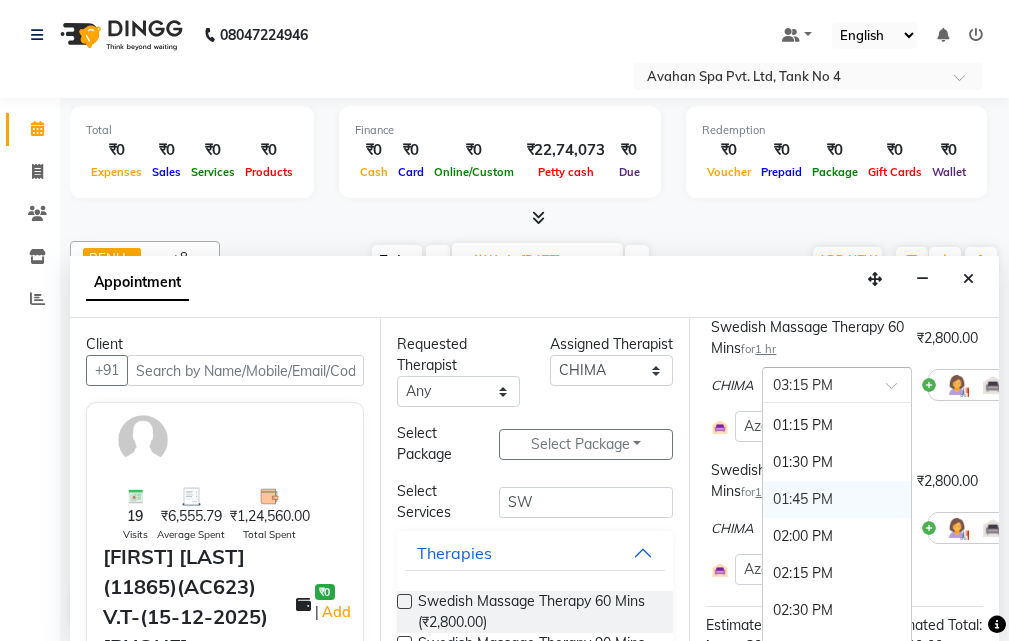 click on "01:45 PM" at bounding box center [837, 499] 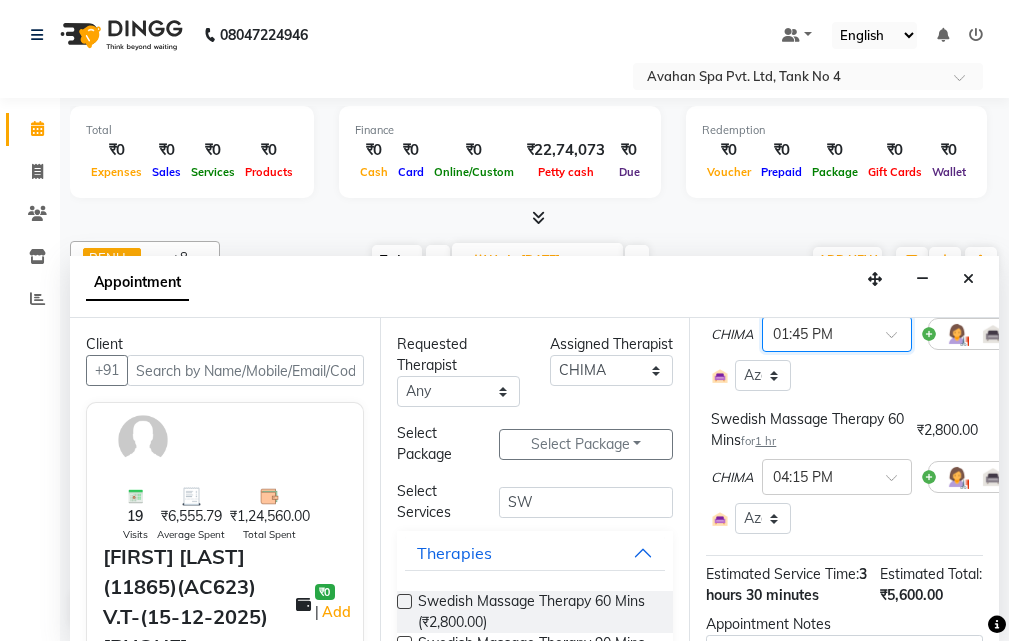 scroll, scrollTop: 275, scrollLeft: 0, axis: vertical 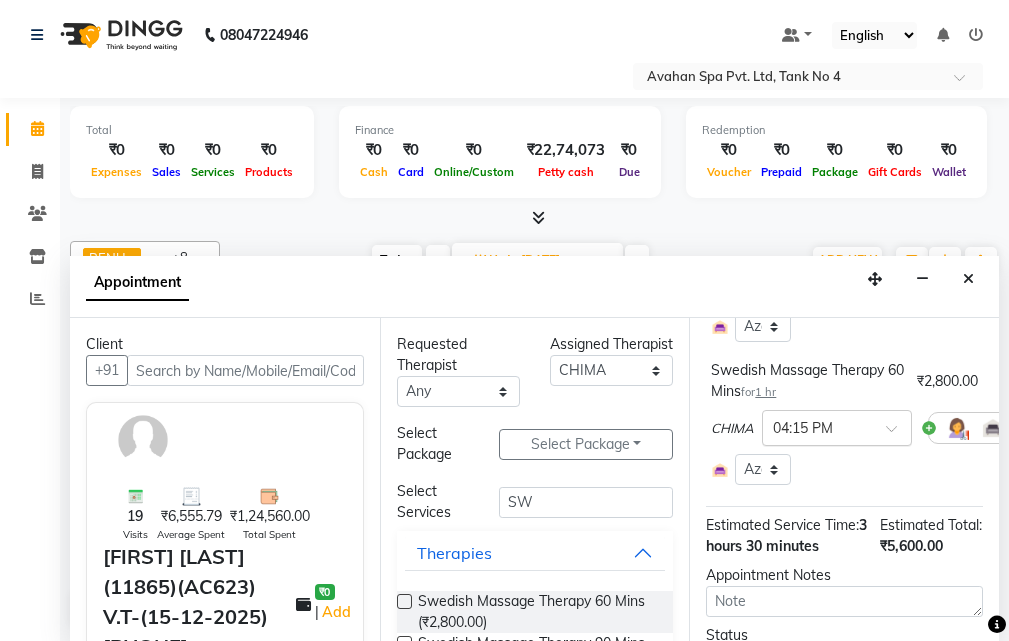 click at bounding box center [837, 426] 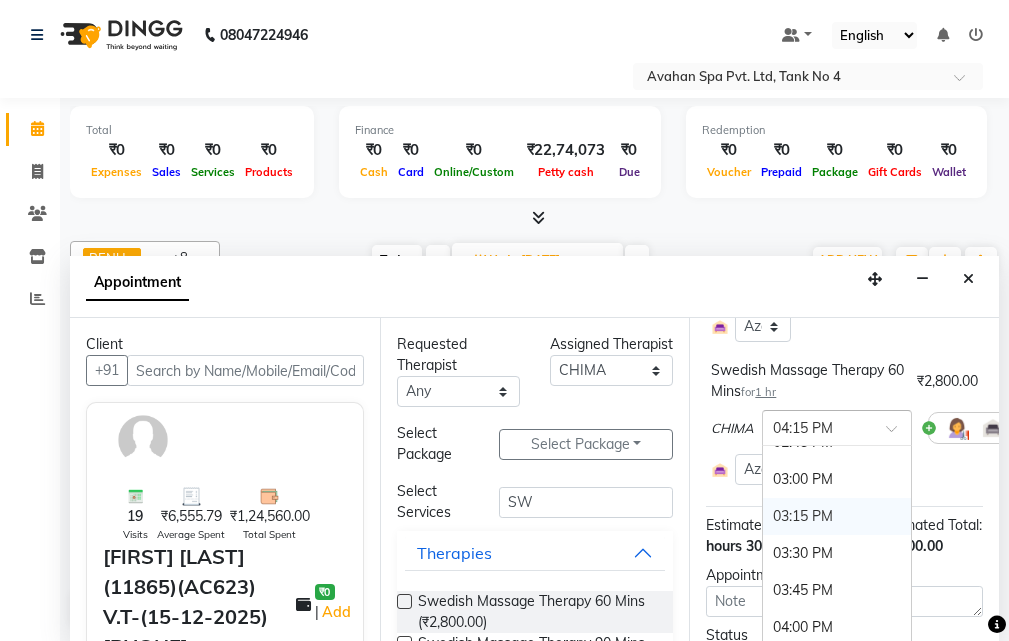 scroll, scrollTop: 477, scrollLeft: 0, axis: vertical 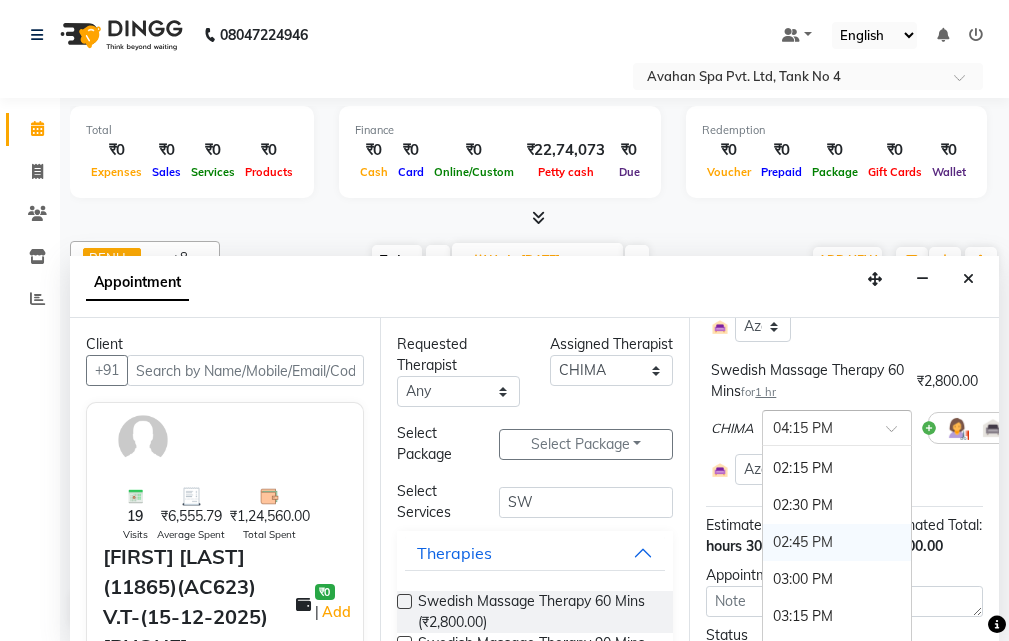 click on "02:45 PM" at bounding box center (837, 542) 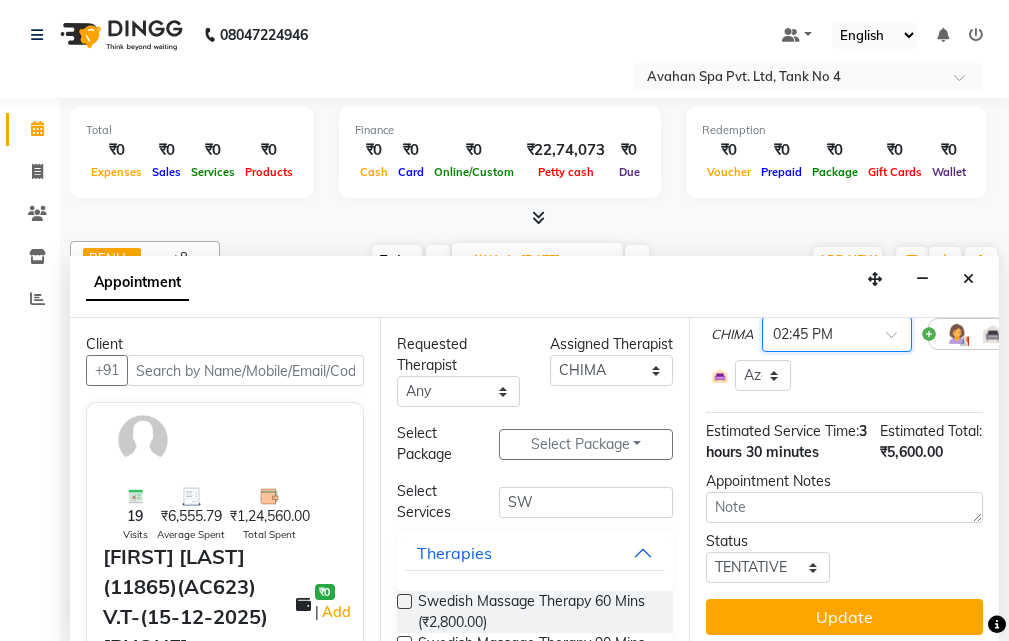 scroll, scrollTop: 436, scrollLeft: 0, axis: vertical 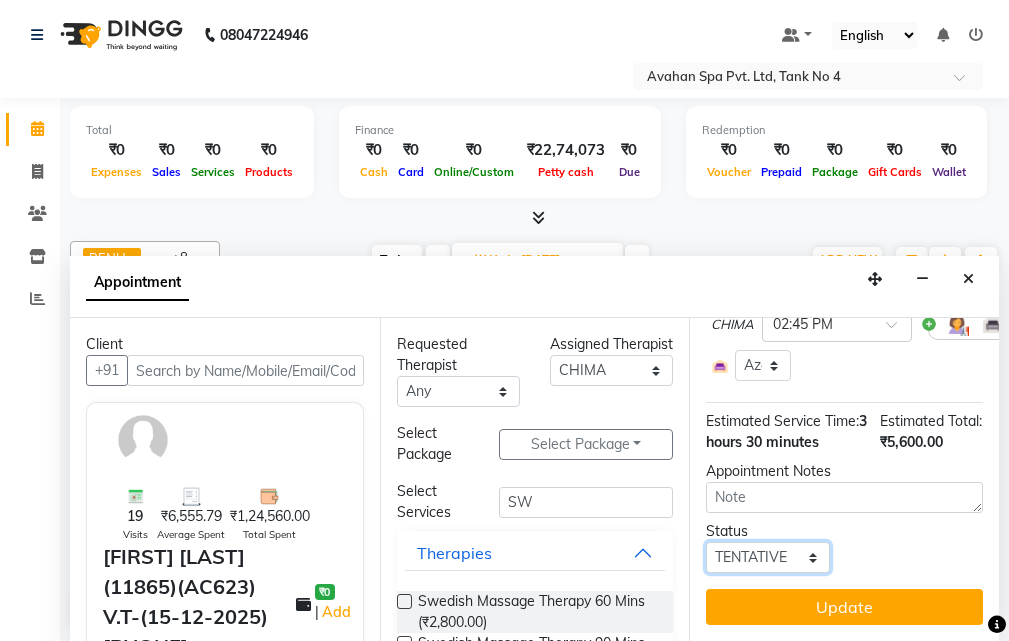 click on "Select TENTATIVE CONFIRM UPCOMING" at bounding box center [767, 557] 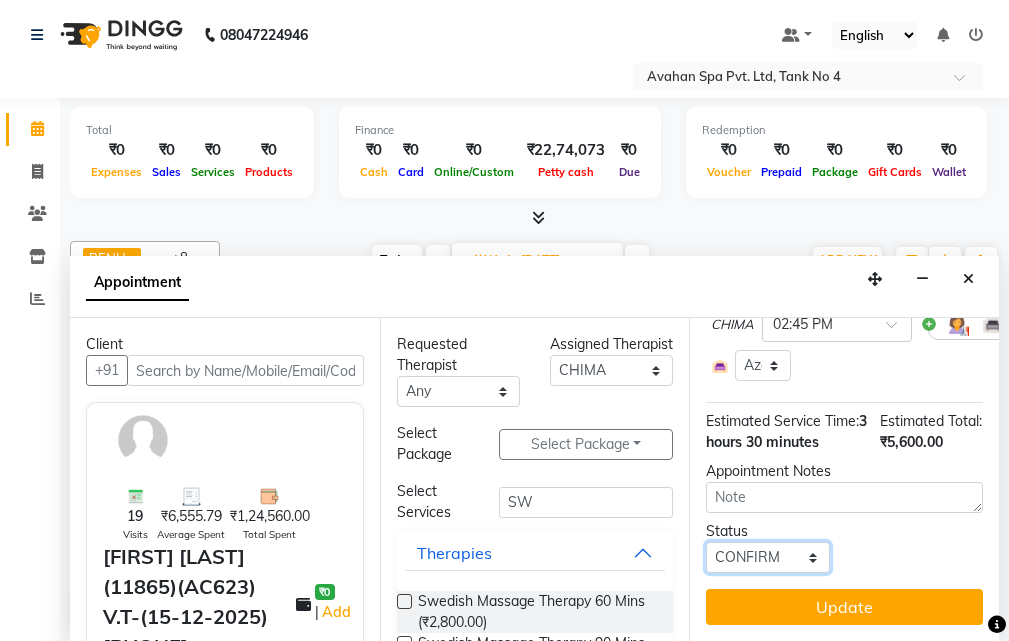 click on "Select TENTATIVE CONFIRM UPCOMING" at bounding box center (767, 557) 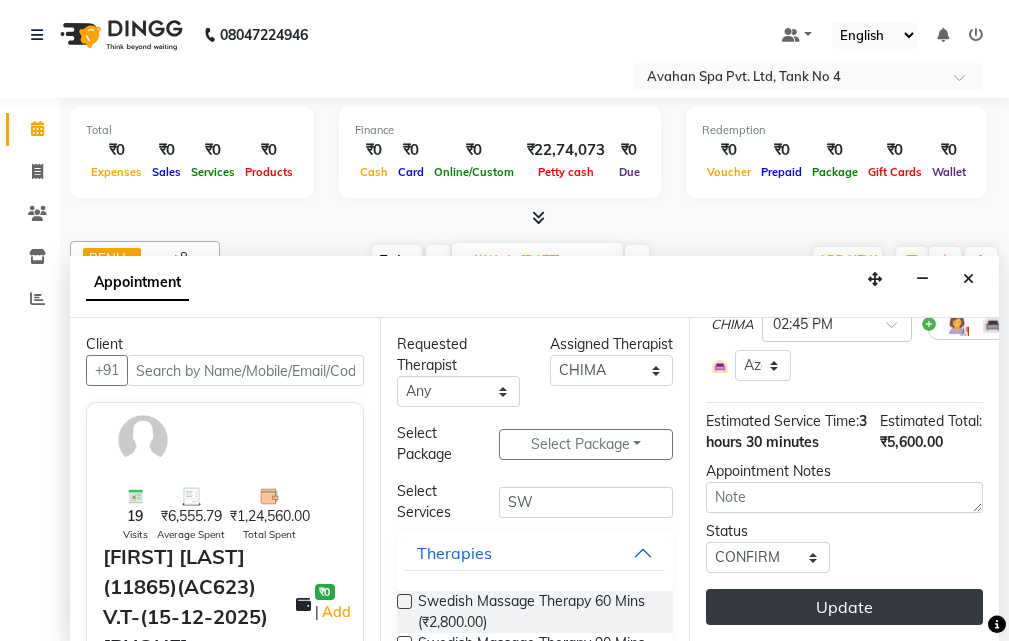 click on "Update" at bounding box center [844, 607] 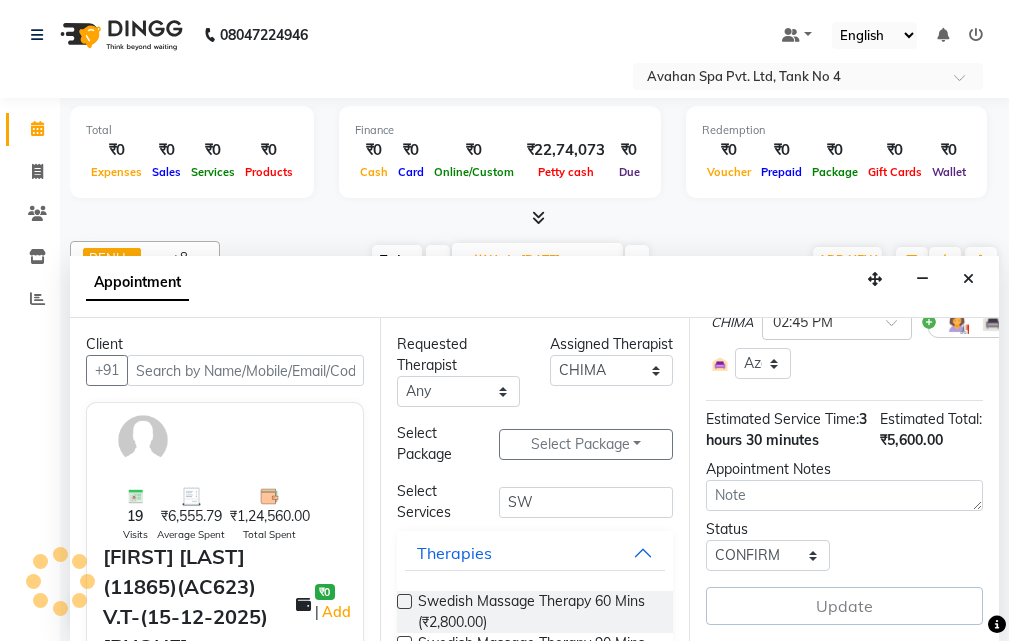 scroll, scrollTop: 0, scrollLeft: 0, axis: both 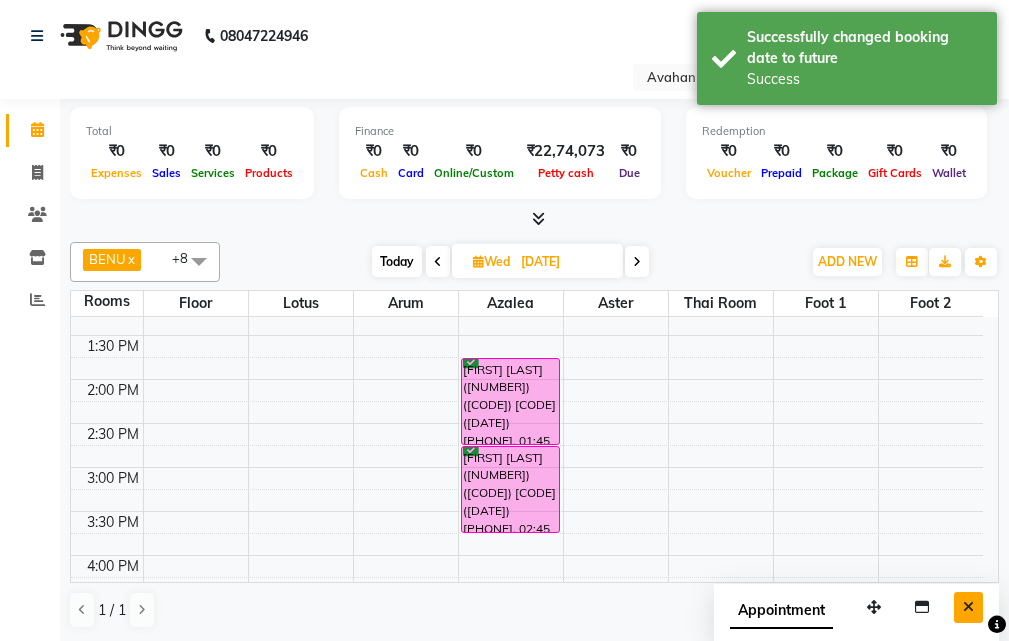 click at bounding box center (968, 607) 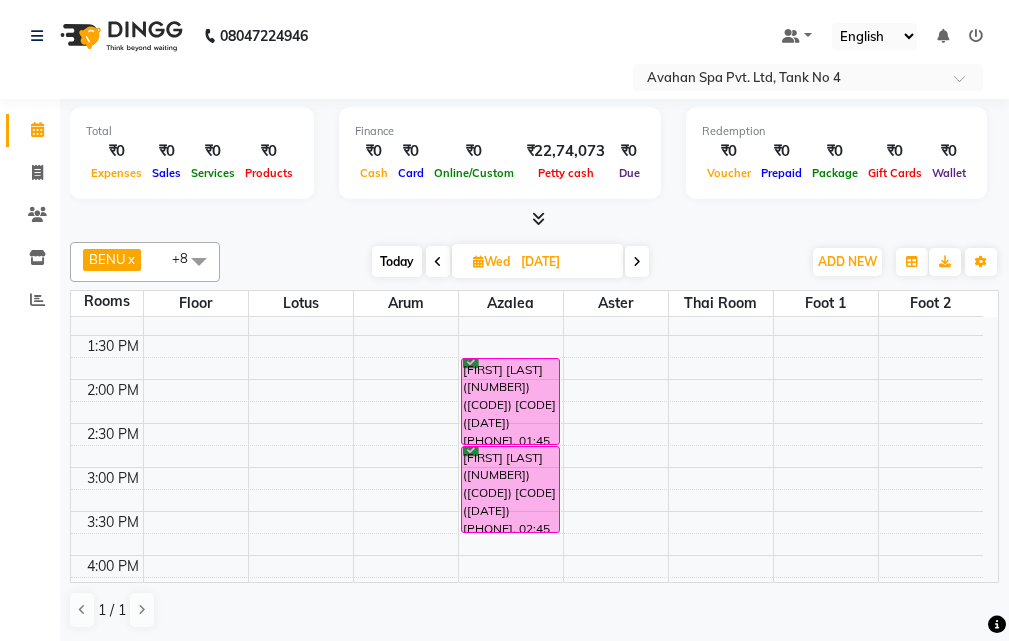 click on "Today" at bounding box center [397, 261] 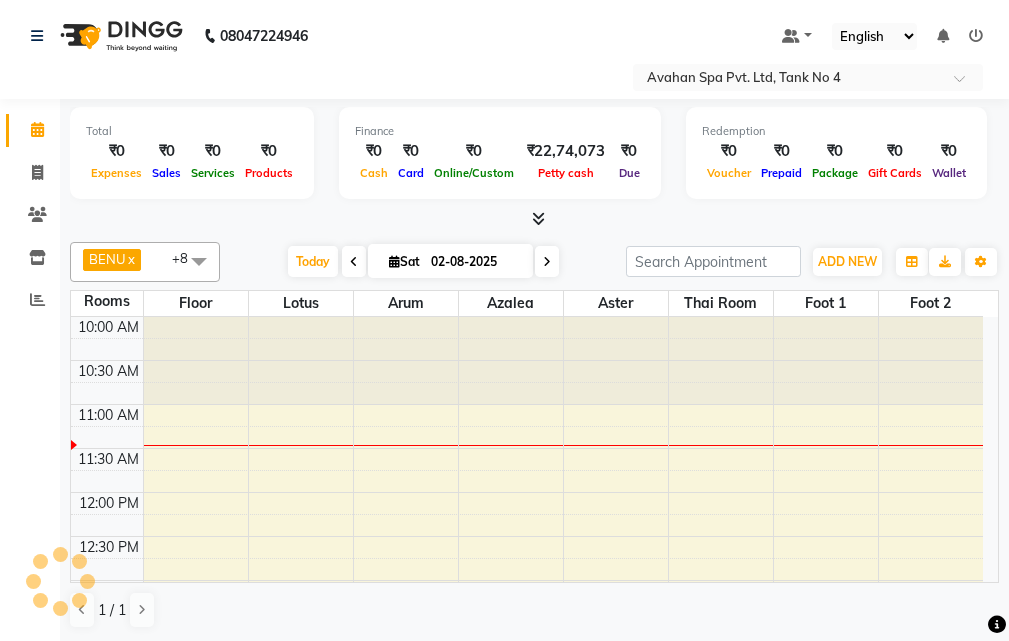 scroll, scrollTop: 89, scrollLeft: 0, axis: vertical 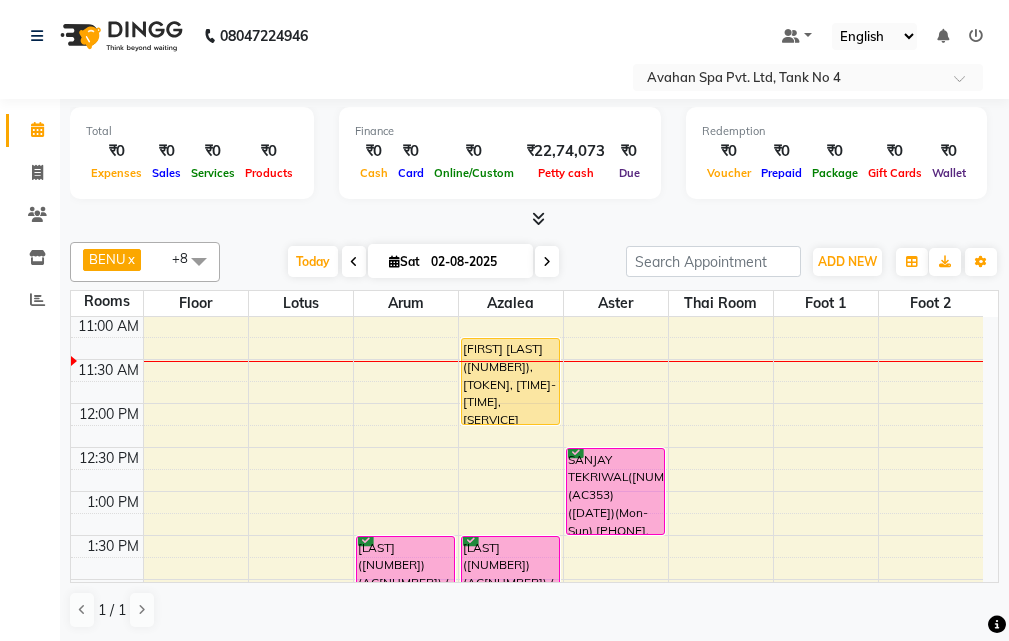 drag, startPoint x: 537, startPoint y: 255, endPoint x: 543, endPoint y: 265, distance: 11.661903 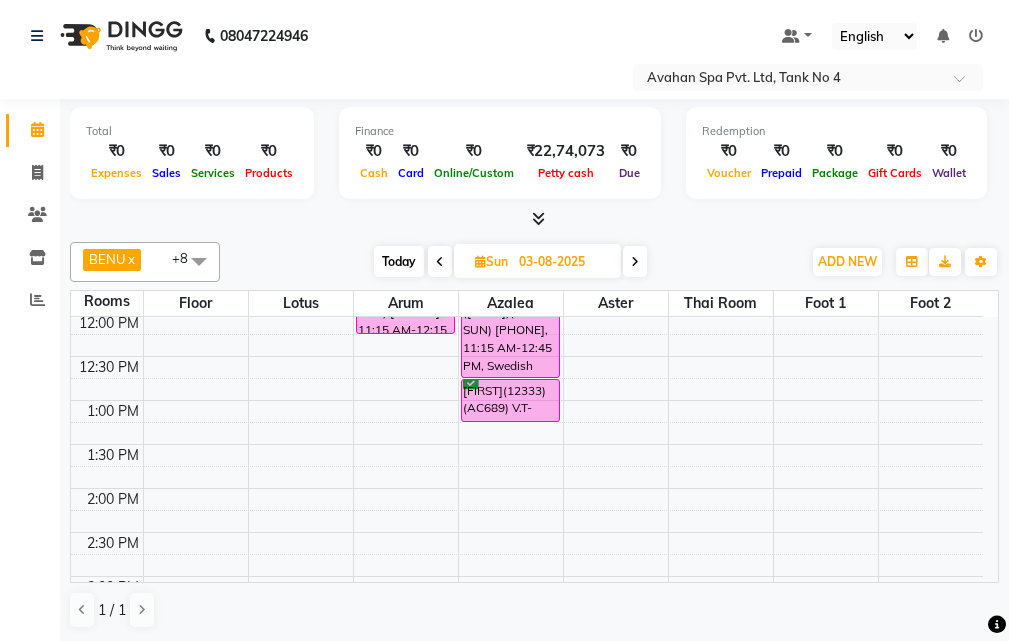 scroll, scrollTop: 200, scrollLeft: 0, axis: vertical 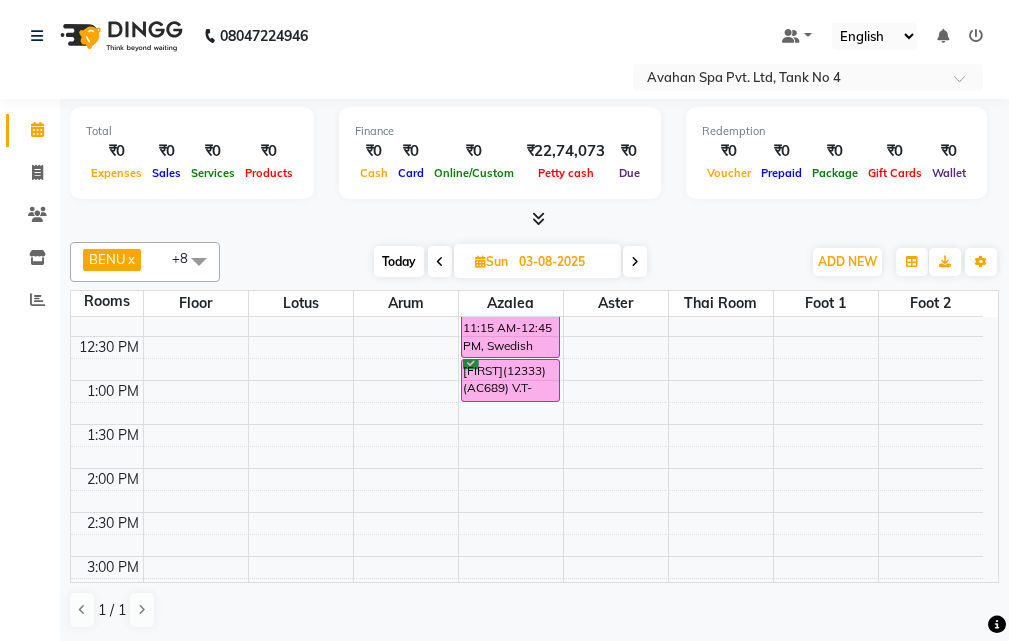 click on "BENU  x CHIMA  x JESSIE  x JUNI  x SUMAN  x SUSNIM  x ANJU  x ADI  x LILY  x +8 Select All ADI ANJU BENU CHIMA FEMALE 1 JESSIE JUNI LILY SUMAN SUSNIM Today  Sun [DATE] Toggle Dropdown Add Appointment Add Invoice Add Client Toggle Dropdown Add Appointment Add Invoice Add Client ADD NEW Toggle Dropdown Add Appointment Add Invoice Add Client BENU  x CHIMA  x JESSIE  x JUNI  x SUMAN  x SUSNIM  x ANJU  x ADI  x LILY  x +8 Select All ADI ANJU BENU CHIMA FEMALE 1 JESSIE JUNI LILY SUMAN SUSNIM Group By  Staff View   Room View  View as Vertical  Vertical - Week View  Horizontal  Horizontal - Week View  List  Toggle Dropdown Calendar Settings Manage Tags   Arrange Therapists   Reset Therapists  Full Screen  Show Available Stylist  Appointment Form Zoom 100% Staff/Room Display Count 8 Rooms Floor Lotus Arum Azalea Aster Thai Room Foot 1 Foot 2 10:00 AM 10:30 AM 11:00 AM 11:30 AM 12:00 PM 12:30 PM 1:00 PM 1:30 PM 2:00 PM 2:30 PM 3:00 PM 3:30 PM 4:00 PM 4:30 PM 5:00 PM 5:30 PM 6:00 PM 6:30 PM 7:00 PM" 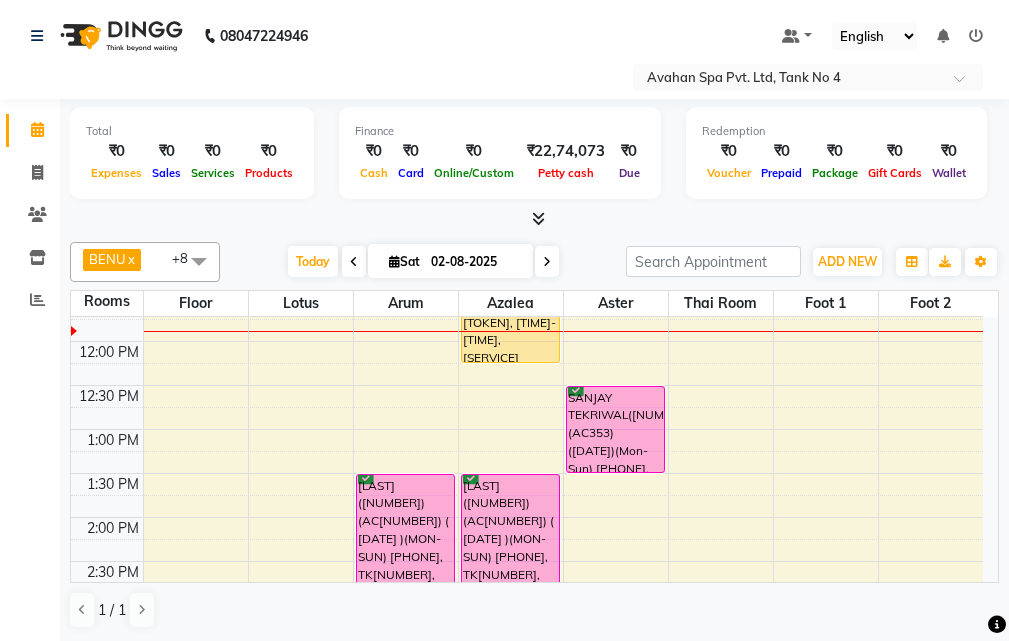 scroll, scrollTop: 200, scrollLeft: 0, axis: vertical 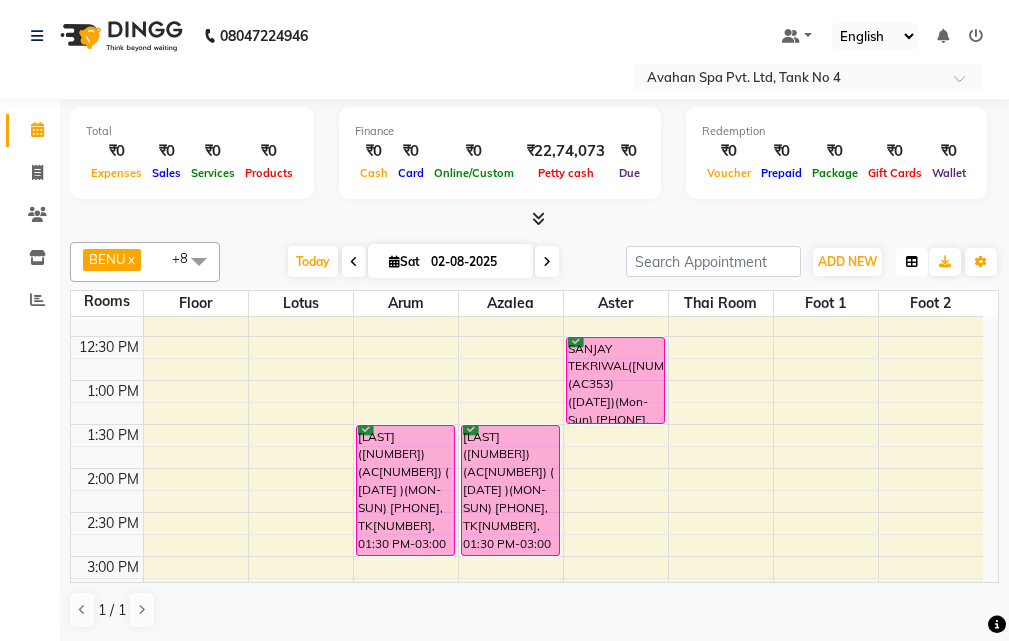click at bounding box center (912, 262) 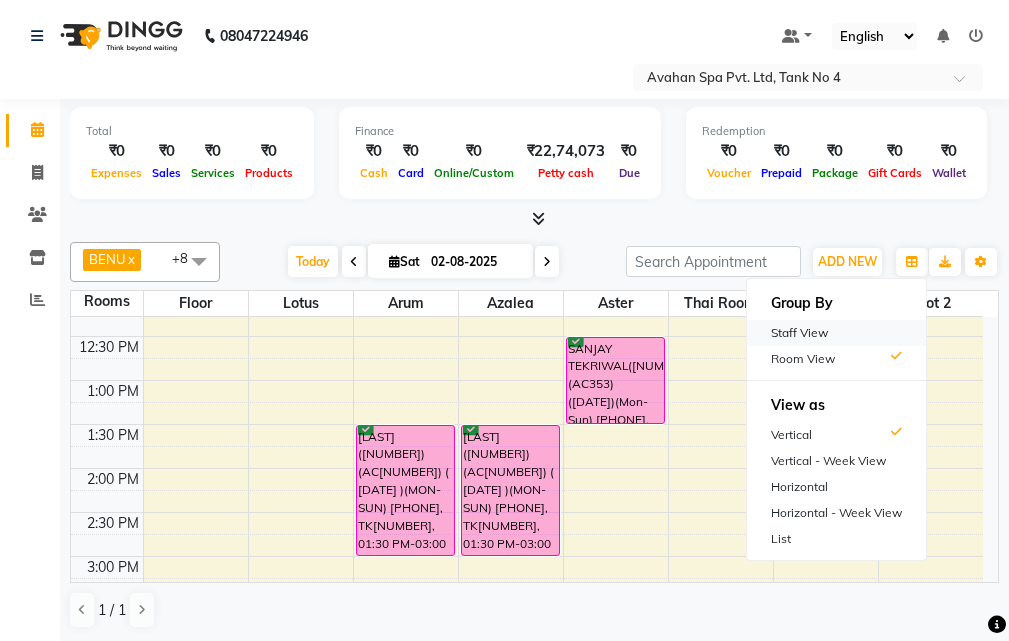 click on "Staff View" at bounding box center (836, 333) 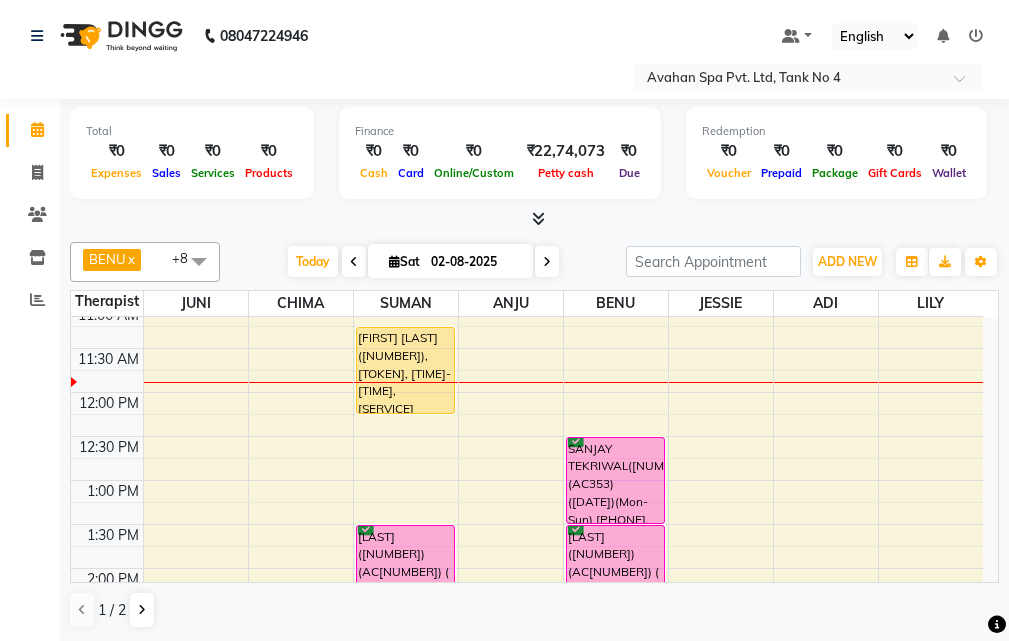 scroll, scrollTop: 200, scrollLeft: 0, axis: vertical 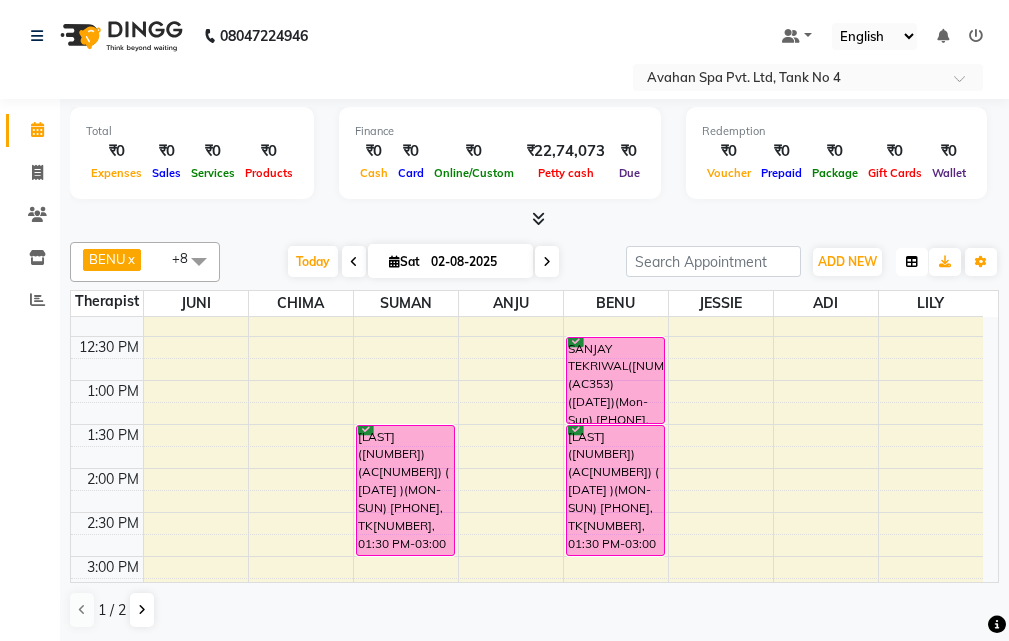 click at bounding box center [912, 262] 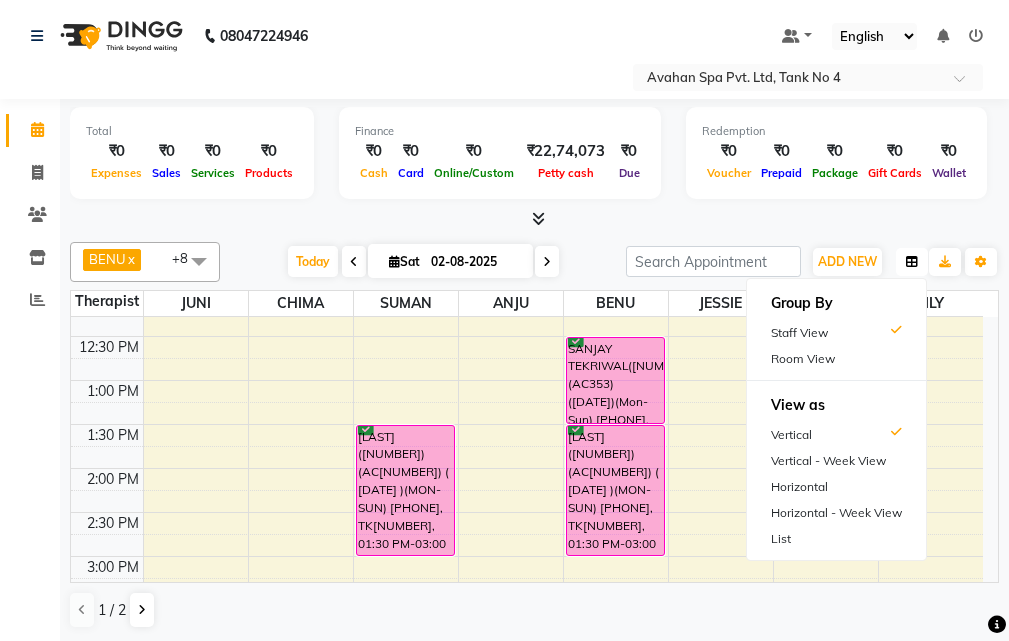 click at bounding box center (912, 262) 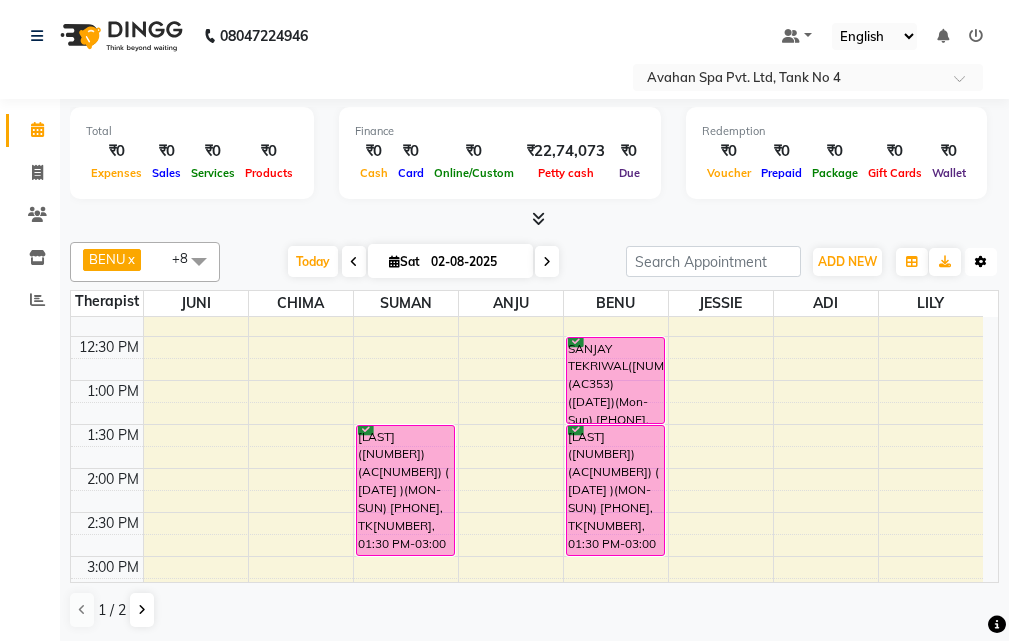 click at bounding box center (981, 262) 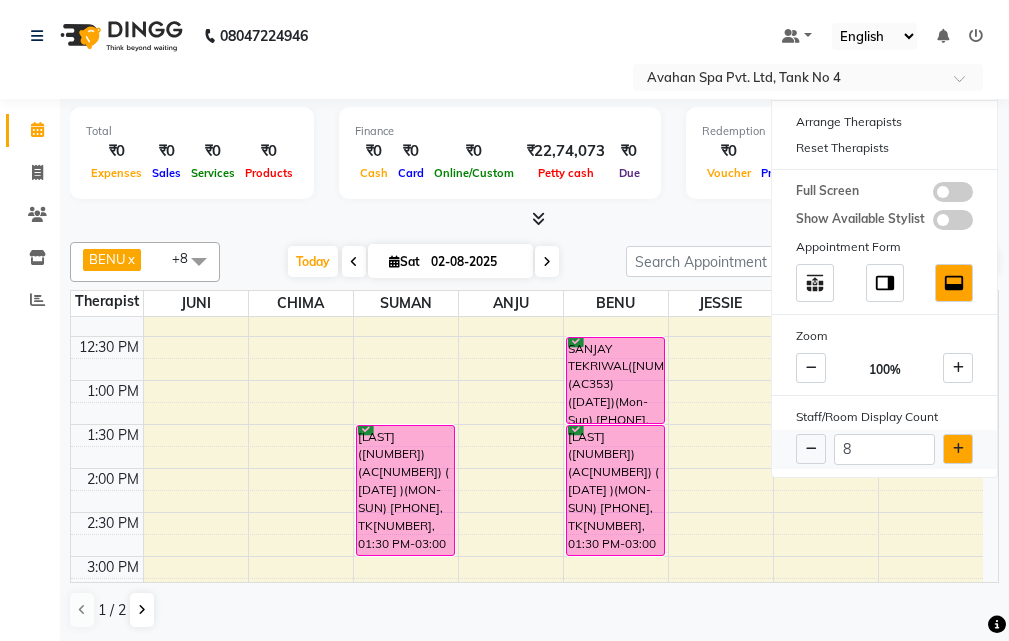 click at bounding box center (958, 449) 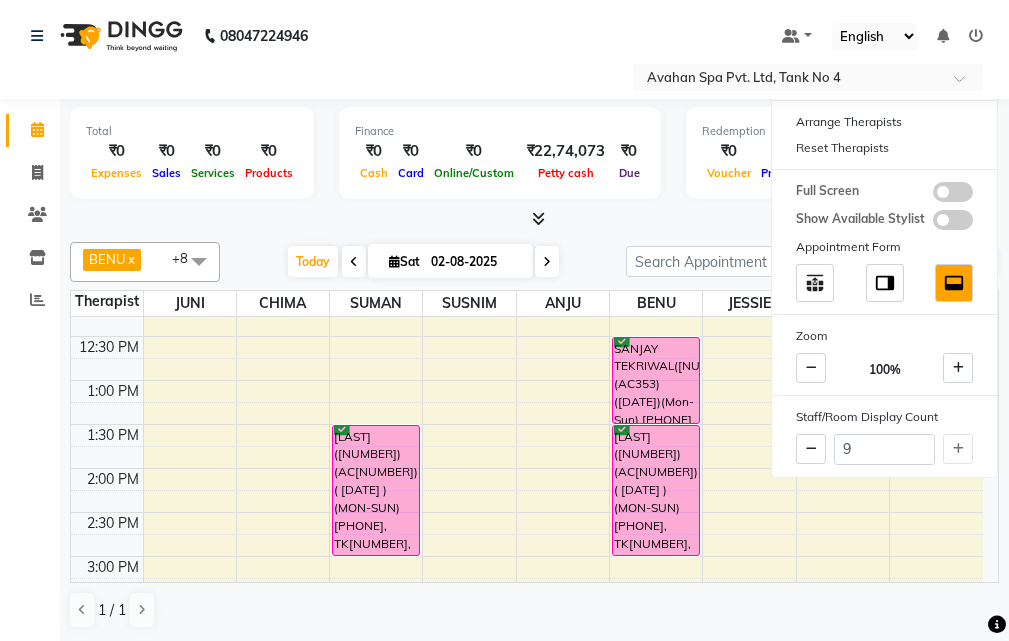 click on "Calendar  Invoice  Clients  Inventory  Reports Completed InProgress Upcoming Dropped Tentative Check-In Confirm Bookings Generate Report Segments Page Builder" 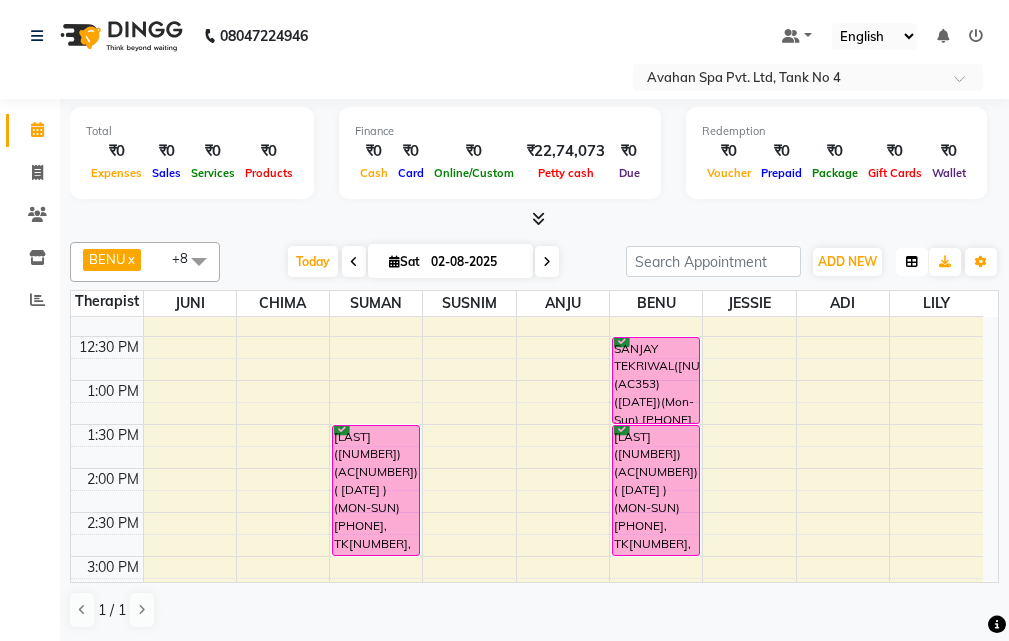click at bounding box center [912, 262] 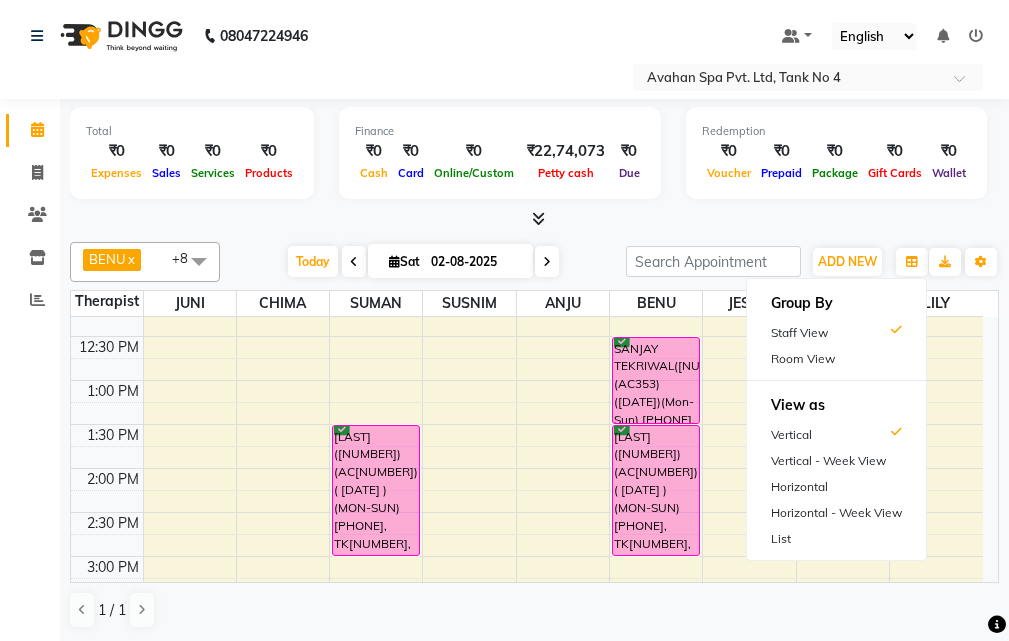 click on "Room View" at bounding box center [836, 359] 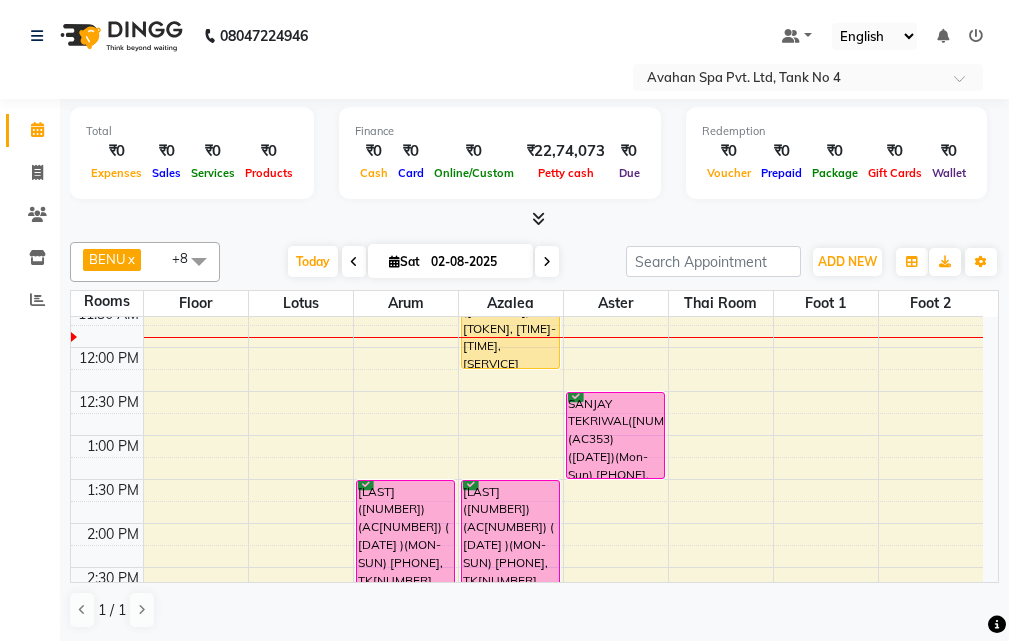 scroll, scrollTop: 100, scrollLeft: 0, axis: vertical 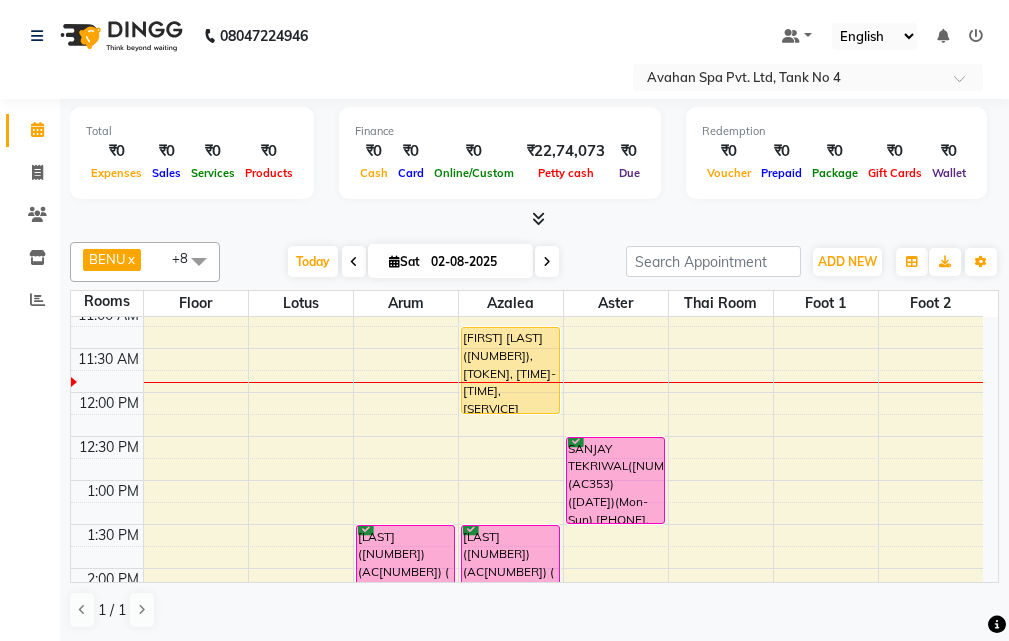 click at bounding box center (547, 261) 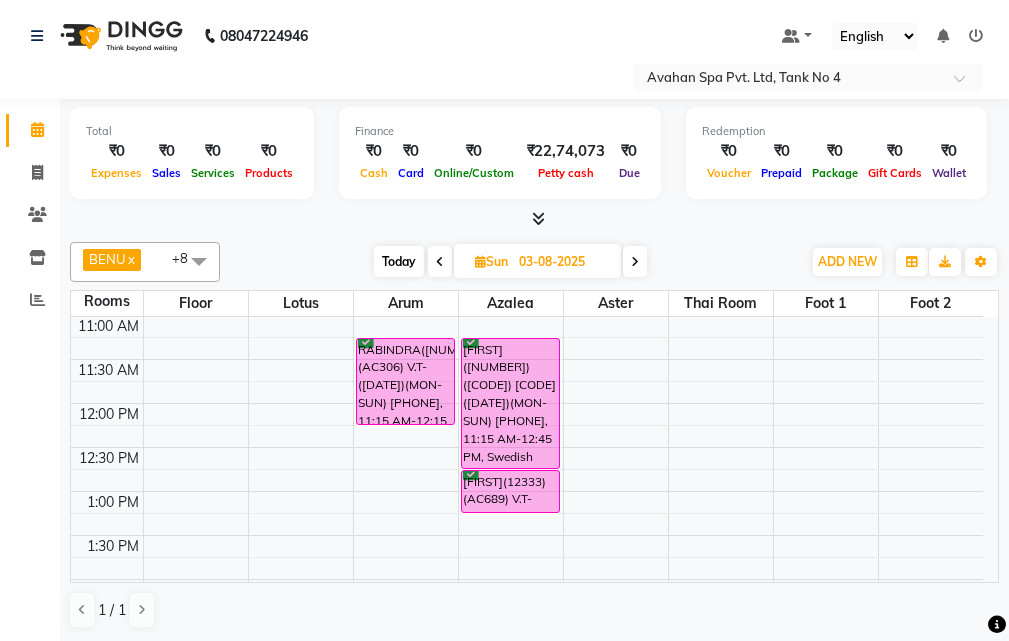 scroll, scrollTop: 0, scrollLeft: 0, axis: both 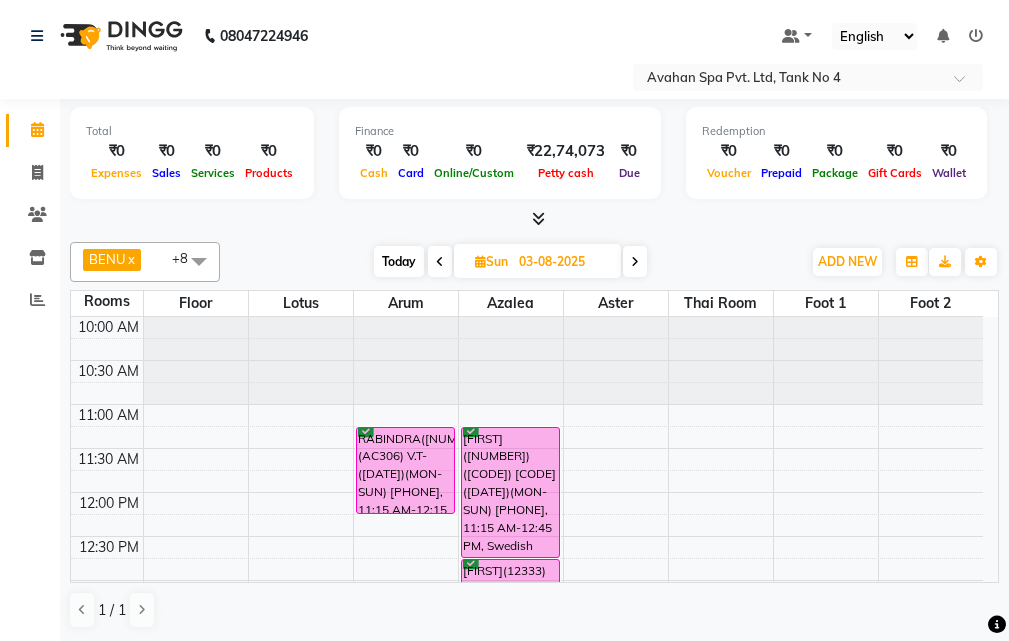 click at bounding box center (635, 262) 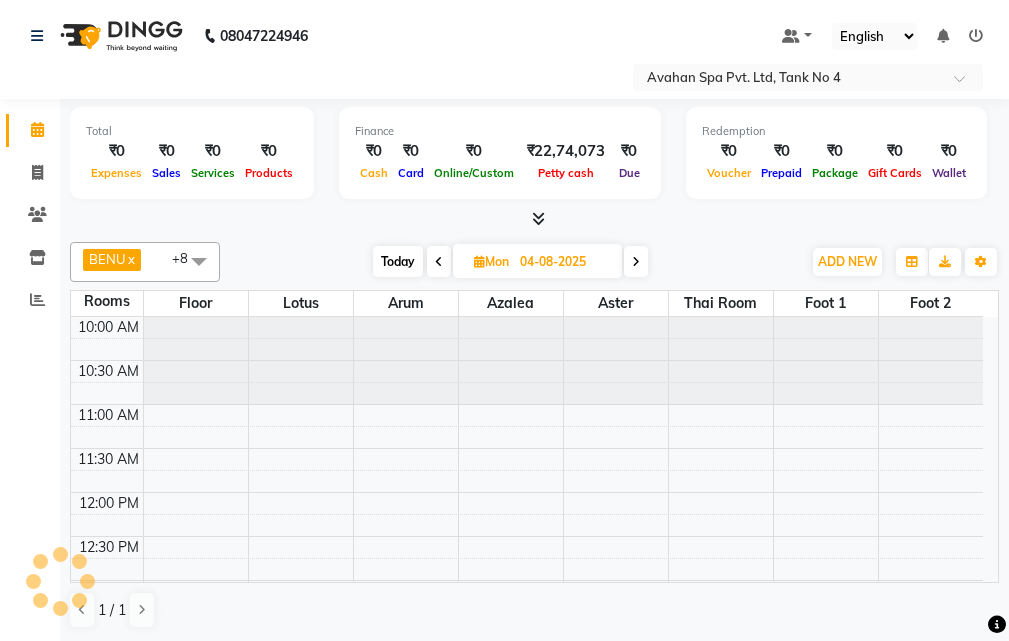 scroll, scrollTop: 89, scrollLeft: 0, axis: vertical 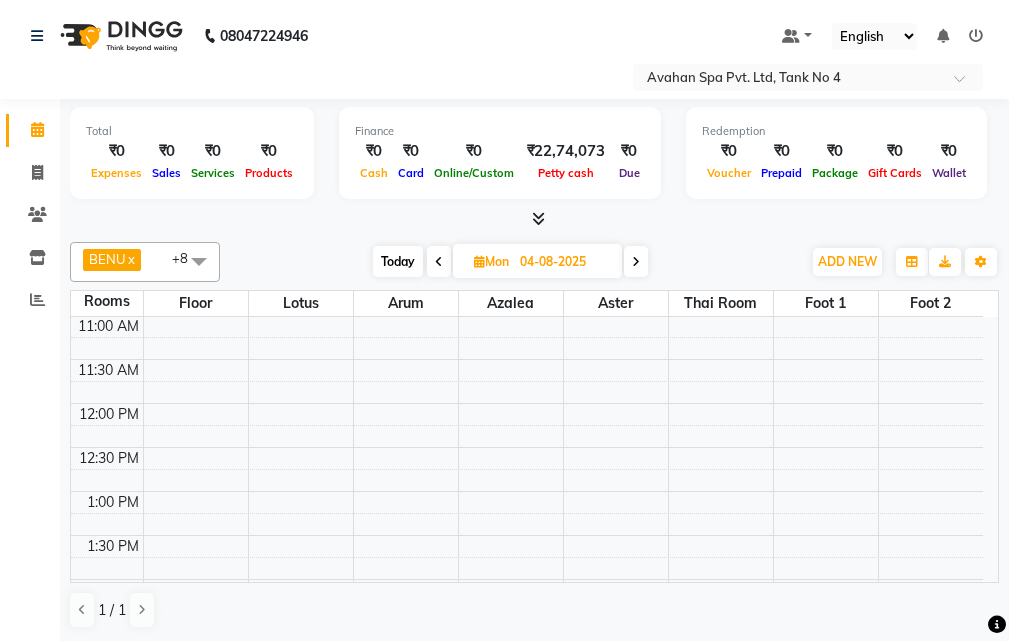 click at bounding box center (439, 261) 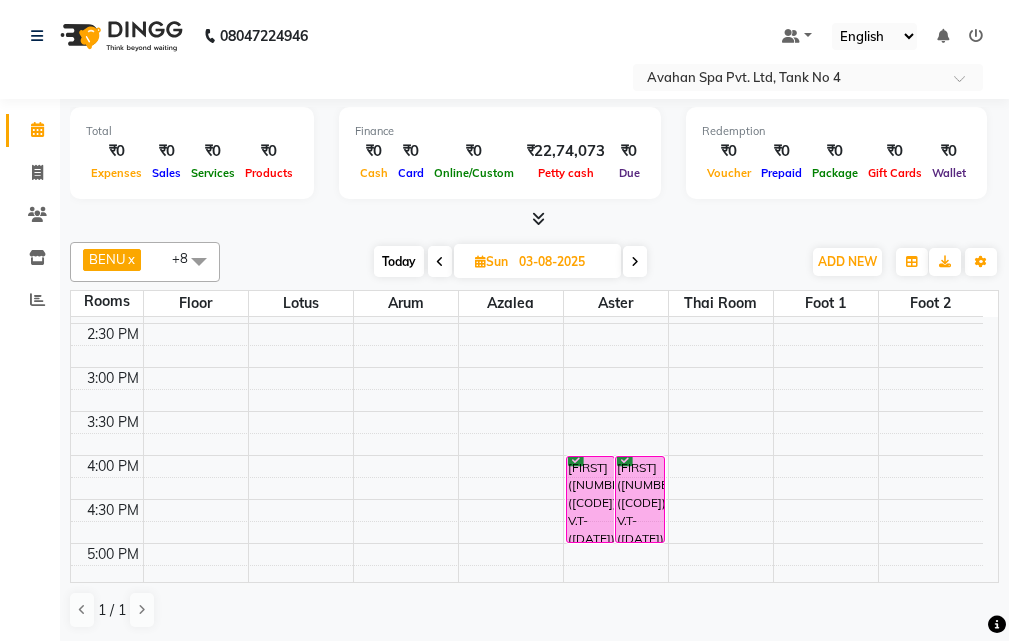 scroll, scrollTop: 289, scrollLeft: 0, axis: vertical 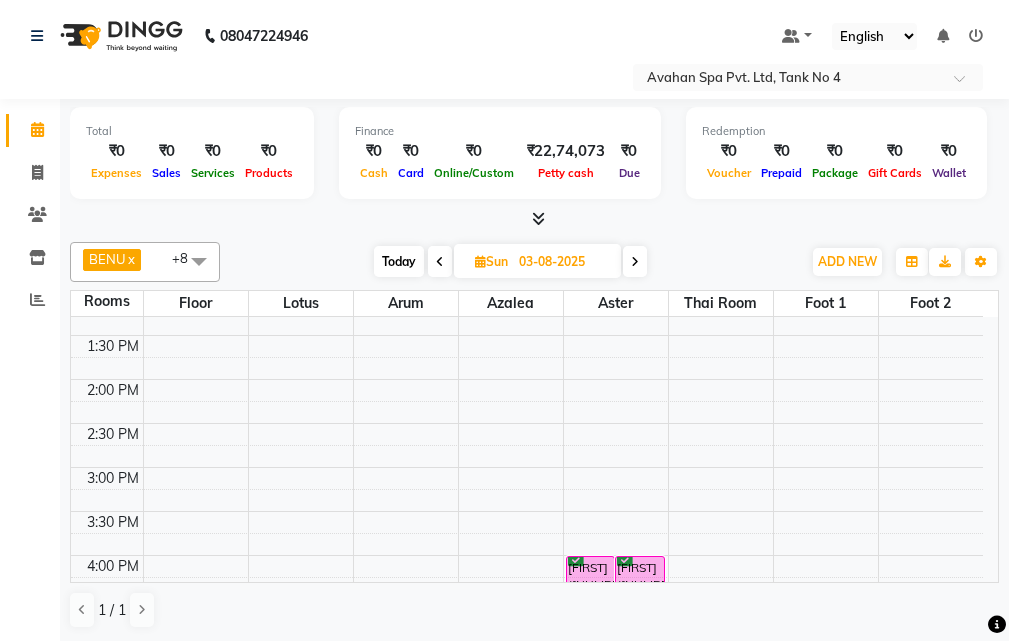 click on "10:00 AM 10:30 AM 11:00 AM 11:30 AM 12:00 PM 12:30 PM 1:00 PM 1:30 PM 2:00 PM 2:30 PM 3:00 PM 3:30 PM 4:00 PM 4:30 PM 5:00 PM 5:30 PM 6:00 PM 6:30 PM 7:00 PM 7:30 PM 8:00 PM 8:30 PM 9:00 PM 9:30 PM 10:00 PM 10:30 PM [FIRST]([NUMBER])([CODE]) V.T-([DATE])([DAYS]) [PHONE], [TIME]-[TIME], [SERVICE] [DURATION] [FIRST] [LAST]([NUMBER]) ([DATE])([DAYS]) [PHONE], [TIME]-[TIME], [SERVICE] [DURATION] [FIRST]([NUMBER]) V.T-([DATE-04-26])([DAYS]) [PHONE], [TIME]-[TIME], [SERVICE] [DURATION] [FIRST]([NUMBER]) V.T-([DATE-04-26])([DAYS]) [PHONE], [TIME]-[TIME], [SERVICE] [DURATION] [FIRST]([NUMBER])([CODE]) V.T-([DATE])([DAYS]) [PHONE], [TIME]-[TIME], [SERVICE] [DURATION] [FIRST]([NUMBER])([CODE]) V.T-([DATE])([DAYS]) [PHONE], [TIME]-[TIME], [SERVICE] [DURATION]" at bounding box center (527, 599) 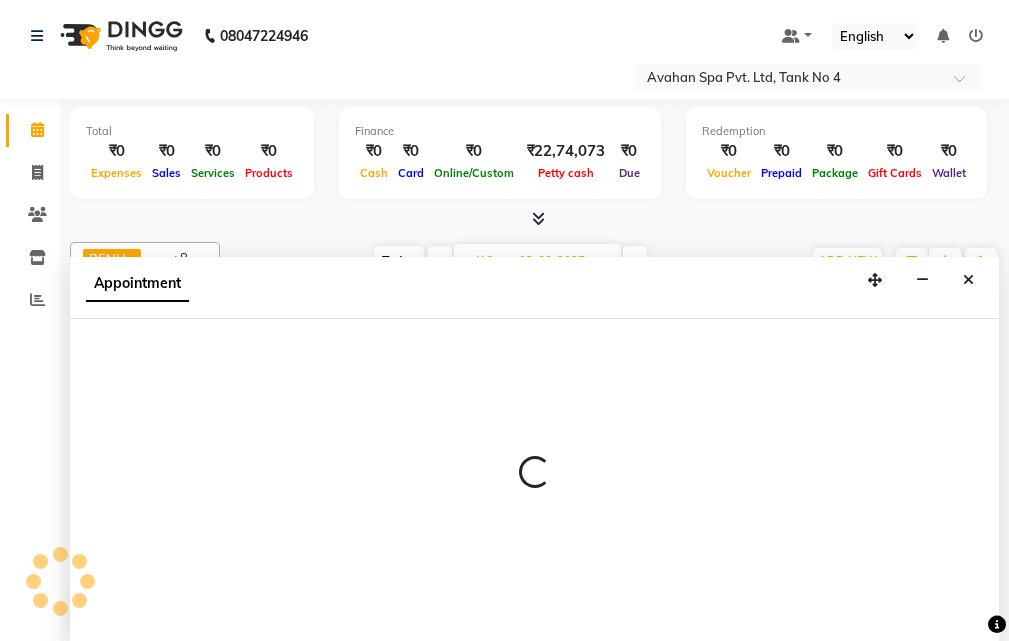 select on "tentative" 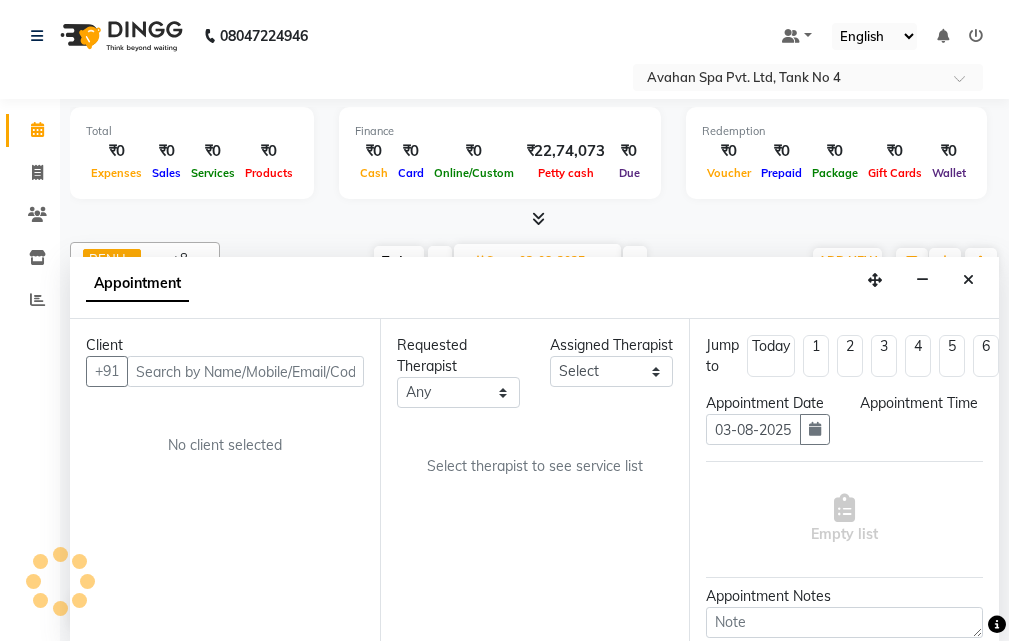 scroll, scrollTop: 1, scrollLeft: 0, axis: vertical 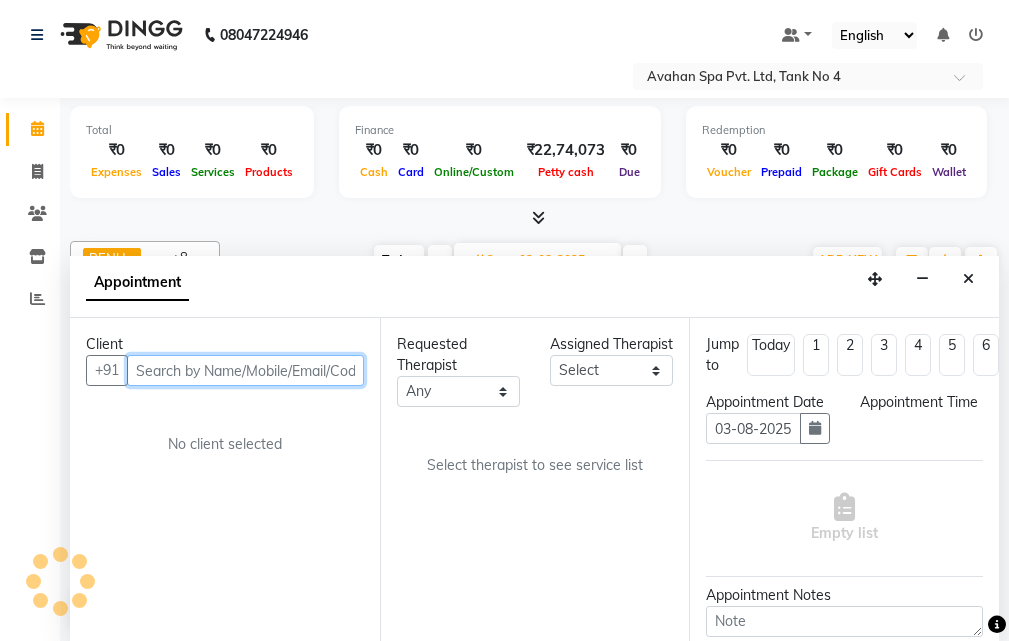 select on "840" 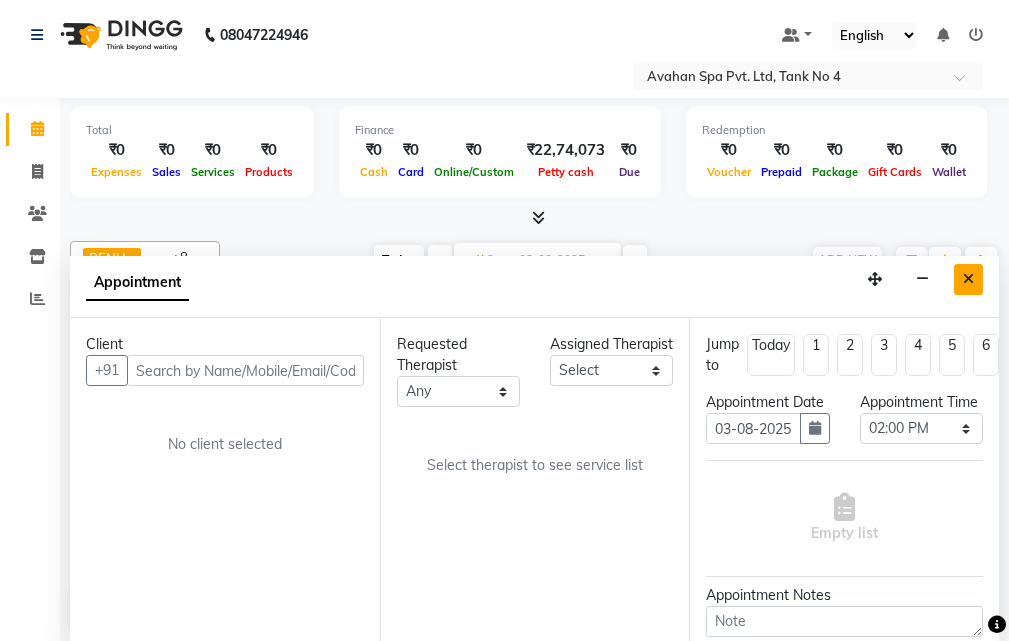 click at bounding box center (968, 279) 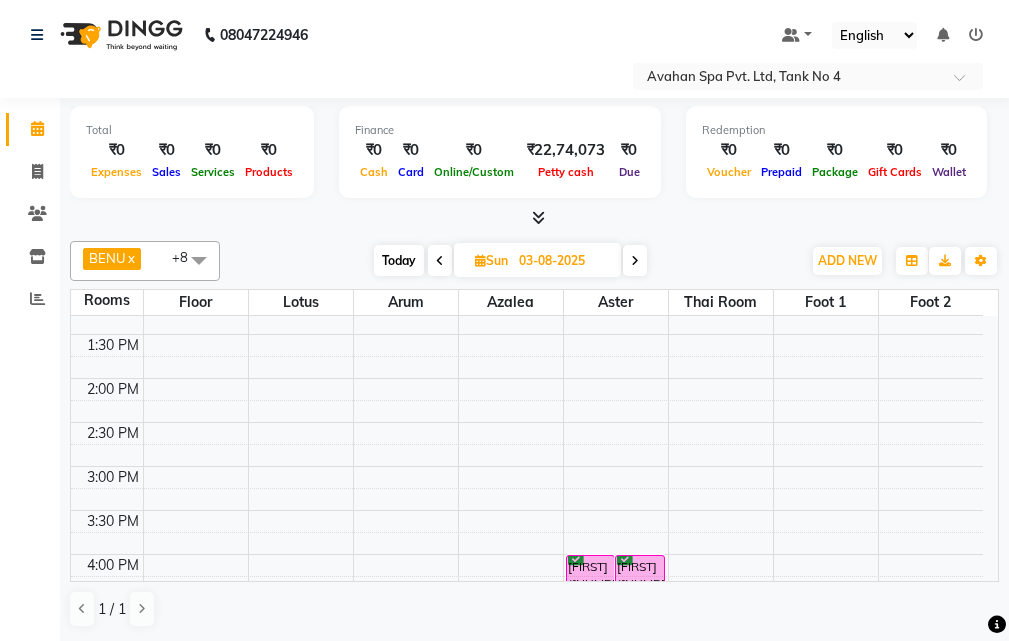 scroll, scrollTop: 189, scrollLeft: 0, axis: vertical 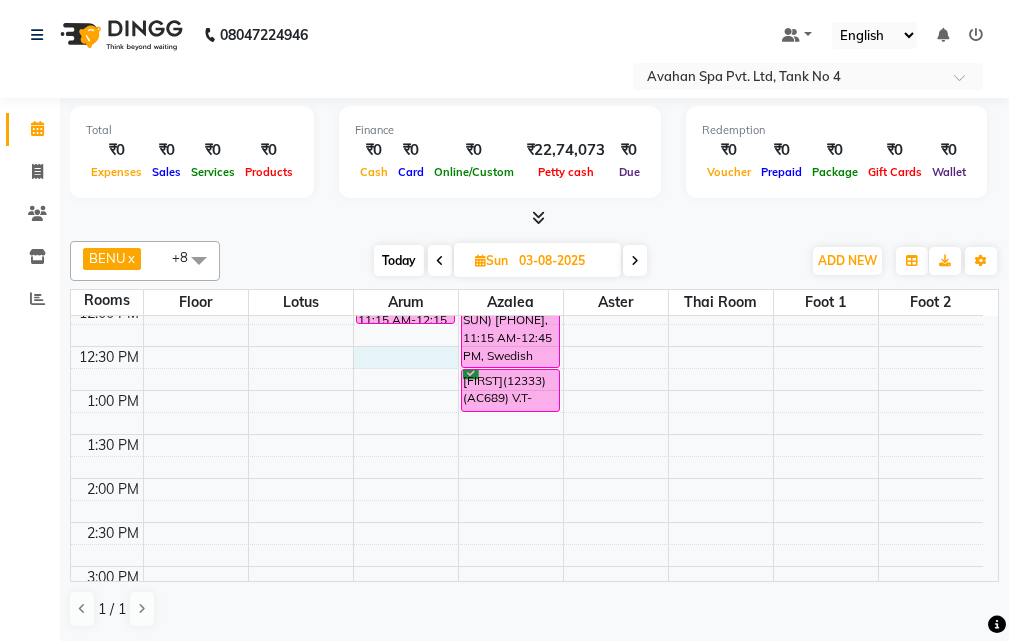 click on "10:00 AM 10:30 AM 11:00 AM 11:30 AM 12:00 PM 12:30 PM 1:00 PM 1:30 PM 2:00 PM 2:30 PM 3:00 PM 3:30 PM 4:00 PM 4:30 PM 5:00 PM 5:30 PM 6:00 PM 6:30 PM 7:00 PM 7:30 PM 8:00 PM 8:30 PM 9:00 PM 9:30 PM 10:00 PM 10:30 PM [FIRST]([NUMBER])([CODE]) V.T-([DATE])([DAYS]) [PHONE], [TIME]-[TIME], [SERVICE] [DURATION] [FIRST] [LAST]([NUMBER]) ([DATE])([DAYS]) [PHONE], [TIME]-[TIME], [SERVICE] [DURATION] [FIRST]([NUMBER]) V.T-([DATE-04-26])([DAYS]) [PHONE], [TIME]-[TIME], [SERVICE] [DURATION] [FIRST]([NUMBER]) V.T-([DATE-04-26])([DAYS]) [PHONE], [TIME]-[TIME], [SERVICE] [DURATION] [FIRST]([NUMBER])([CODE]) V.T-([DATE])([DAYS]) [PHONE], [TIME]-[TIME], [SERVICE] [DURATION] [FIRST]([NUMBER])([CODE]) V.T-([DATE])([DAYS]) [PHONE], [TIME]-[TIME], [SERVICE] [DURATION]" at bounding box center (527, 698) 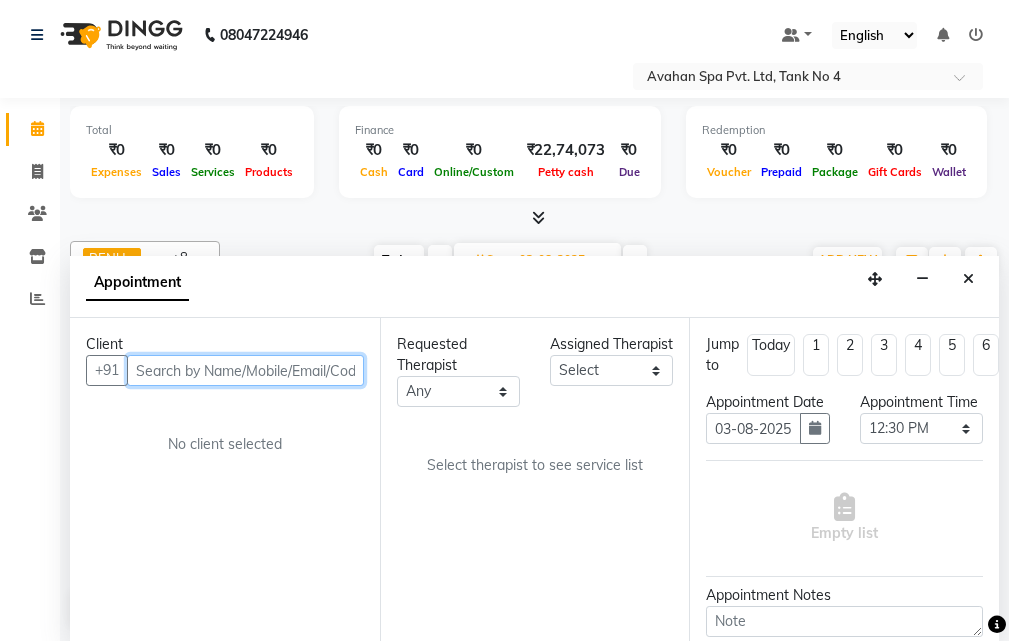 click at bounding box center [245, 370] 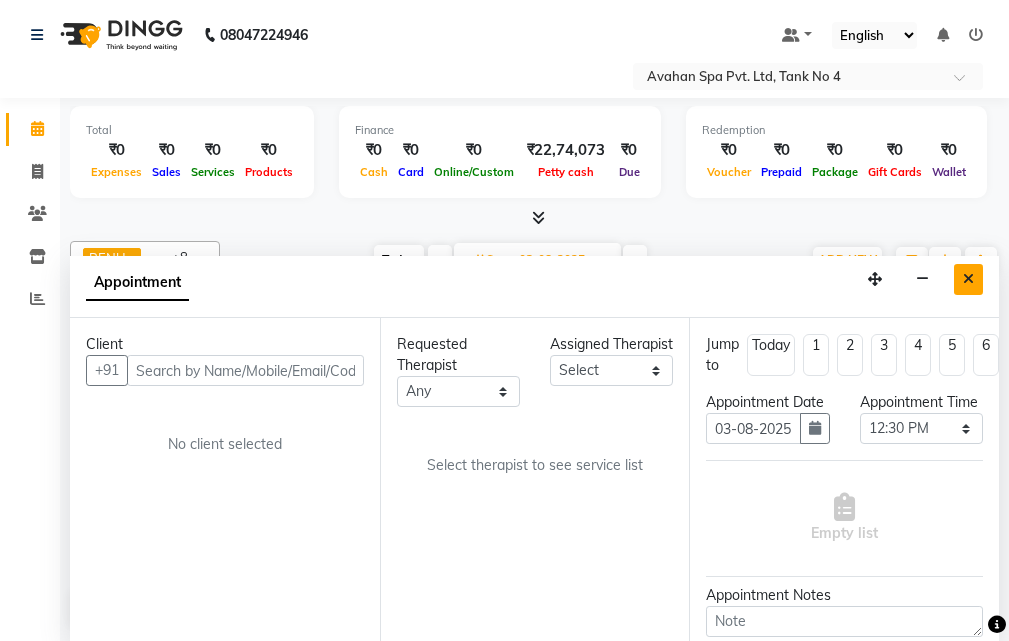 click at bounding box center [968, 279] 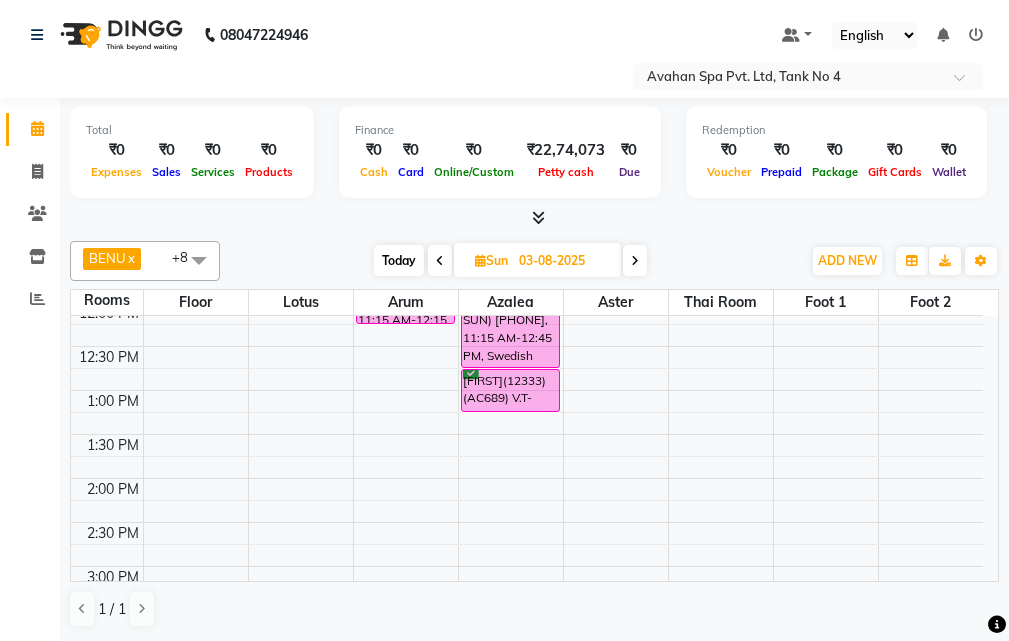 click on "Today" at bounding box center (399, 260) 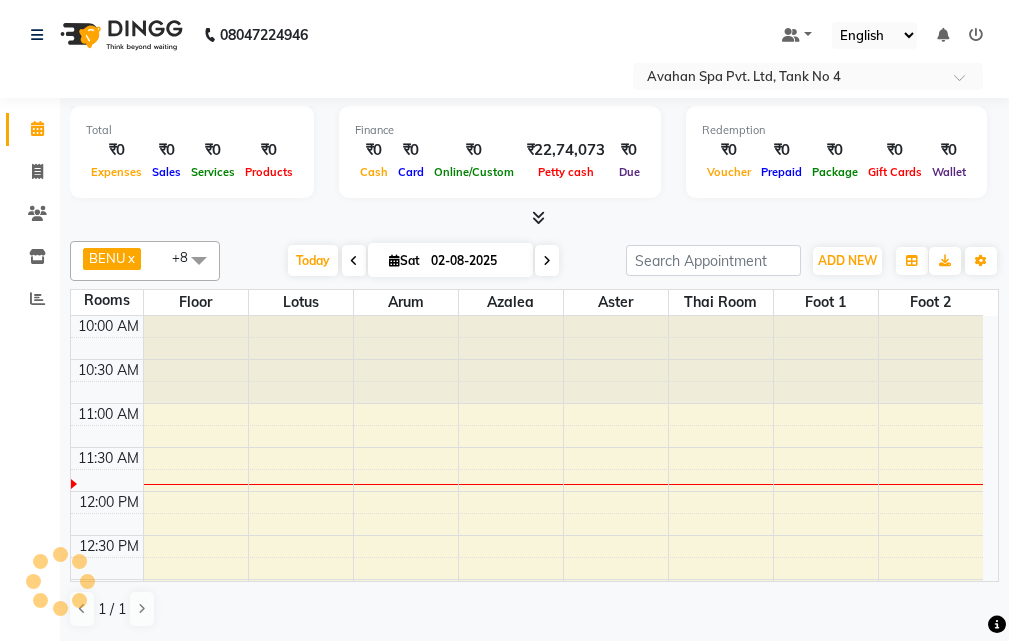 scroll, scrollTop: 89, scrollLeft: 0, axis: vertical 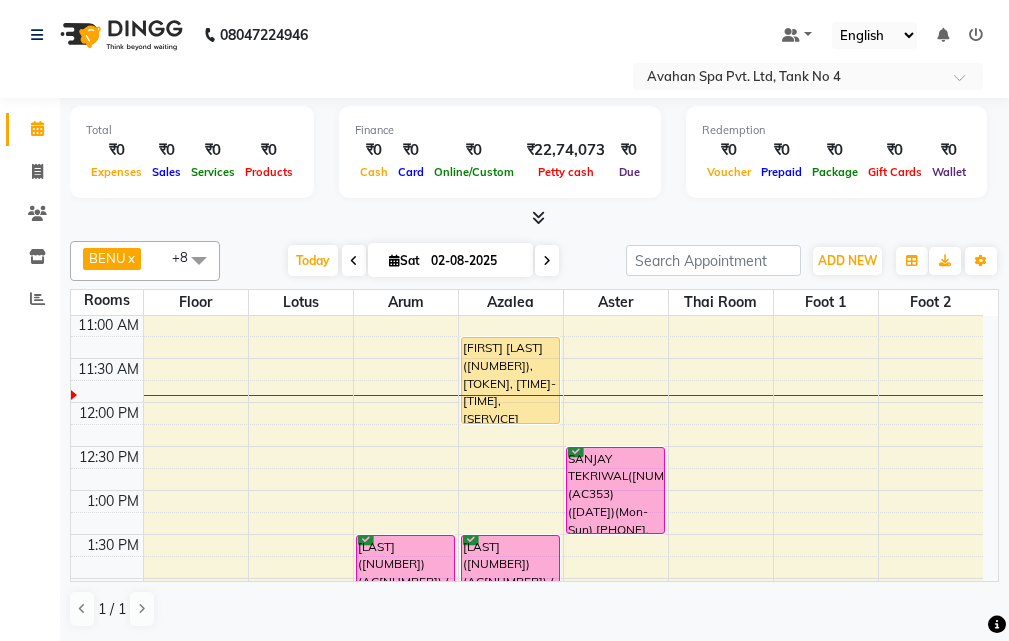 click on "10:00 AM 10:30 AM 11:00 AM 11:30 AM 12:00 PM 12:30 PM 1:00 PM 1:30 PM 2:00 PM 2:30 PM 3:00 PM 3:30 PM 4:00 PM 4:30 PM 5:00 PM 5:30 PM 6:00 PM 6:30 PM 7:00 PM 7:30 PM 8:00 PM 8:30 PM 9:00 PM 9:30 PM 10:00 PM 10:30 PM     VIRENDRA([NUMBER])(AC263) ([DATE])(MON-SUN) [PHONE], TK02, 01:30 PM-03:00 PM, Swedish Massage Therapy 90 Mins     PANKAJ KUMAR ([NUMBER])(AC734) V.T([DATE])(MON-SUN) [PHONE], TK03, 04:30 PM-06:00 PM, Swedish Massage Therapy 90 Mins    Sudin Das([NUMBER]), TK05, 11:15 AM-12:15 PM, Swedish Massage Therapy 60 Mins     VIRENDRA([NUMBER])(AC263) ([DATE])(MON-SUN) [PHONE], TK02, 01:30 PM-03:00 PM, Swedish Massage Therapy 90 Mins     UTTAM KUNDU([NUMBER])(AC792)(V.T-[DATE]) [PHONE], TK06, 03:45 PM-05:15 PM, Swedish Massage Therapy 90 Mins     GAUTAM DE([NUMBER])(AC244) ([DATE])(MON-SUN) [PHONE], TK04, 05:30 PM-06:30 PM, Swedish Massage Therapy 60 Mins     SANJAY TEKRIWAL([NUMBER])(AC353) ([DATE])(Mon-Sun) [PHONE], TK07, 12:30 PM-01:30 PM, Swedish Massage Therapy 60 Mins" at bounding box center (527, 798) 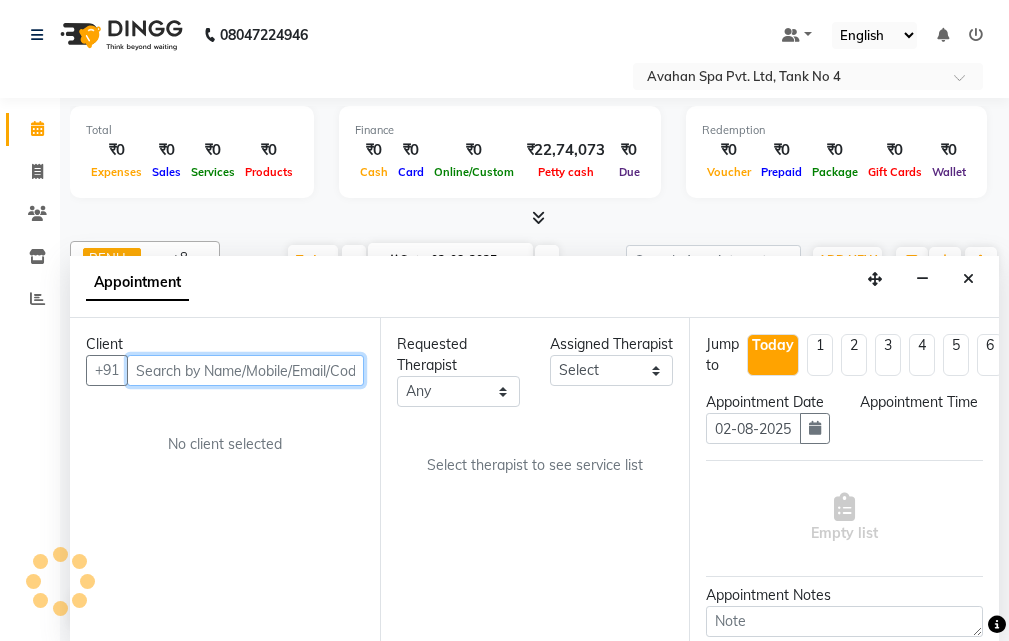 select on "750" 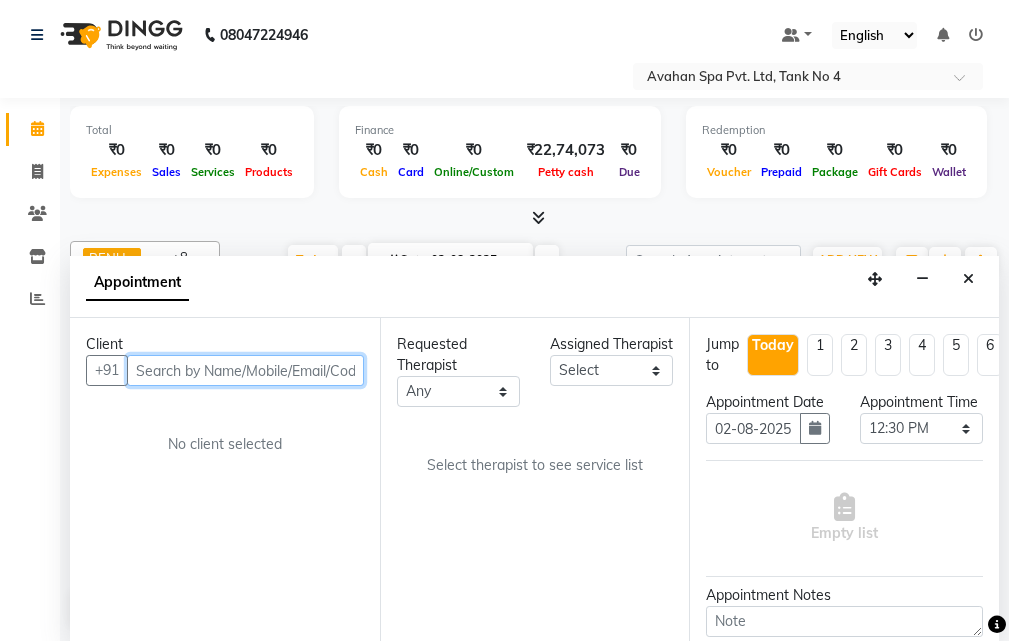 click at bounding box center (245, 370) 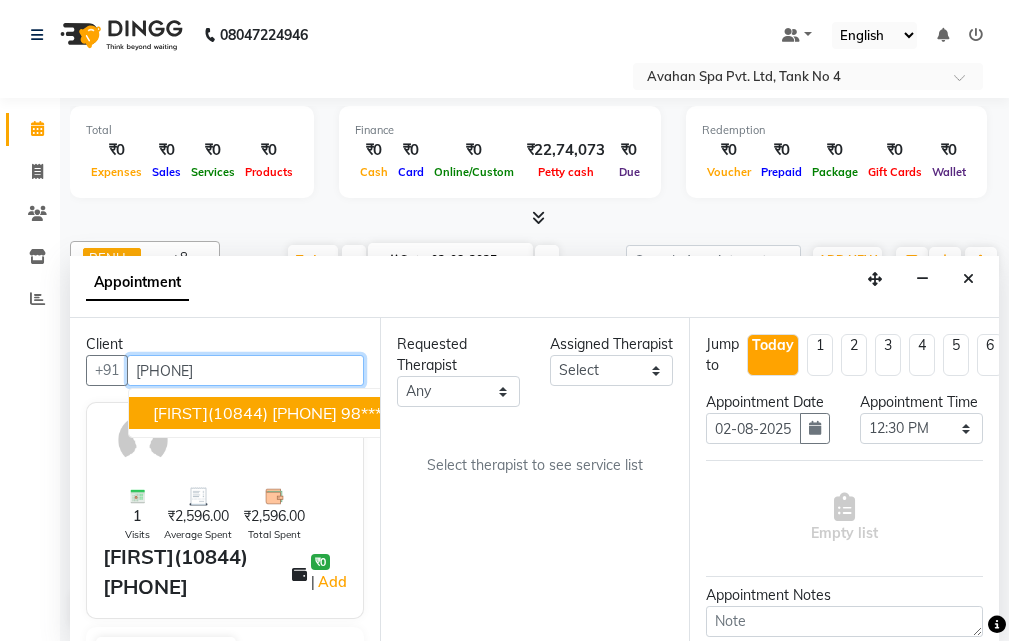 click on "[FIRST](10844) [PHONE]" at bounding box center [245, 413] 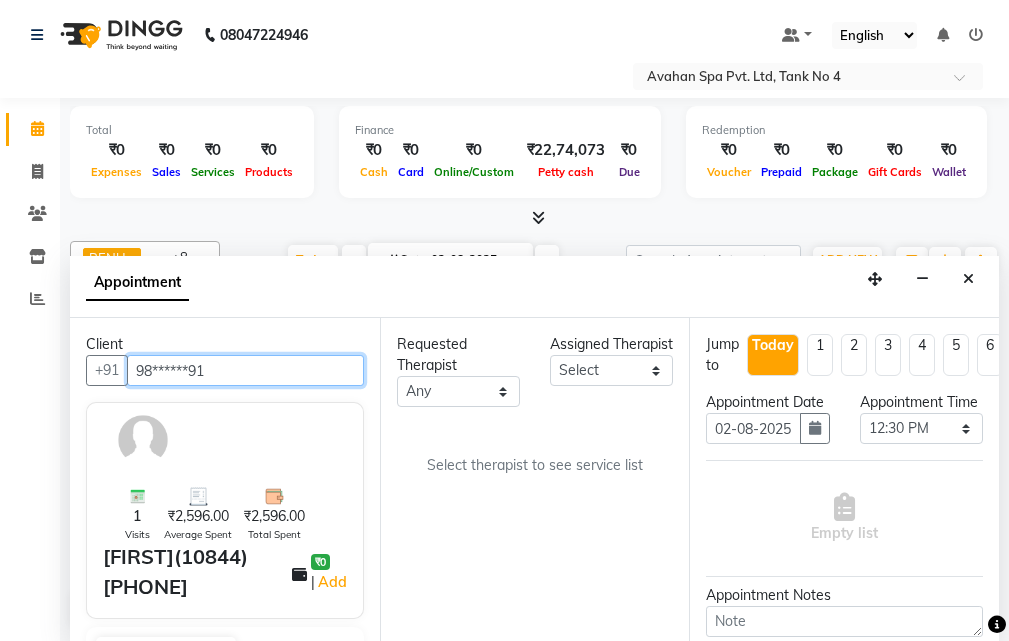 type on "98******91" 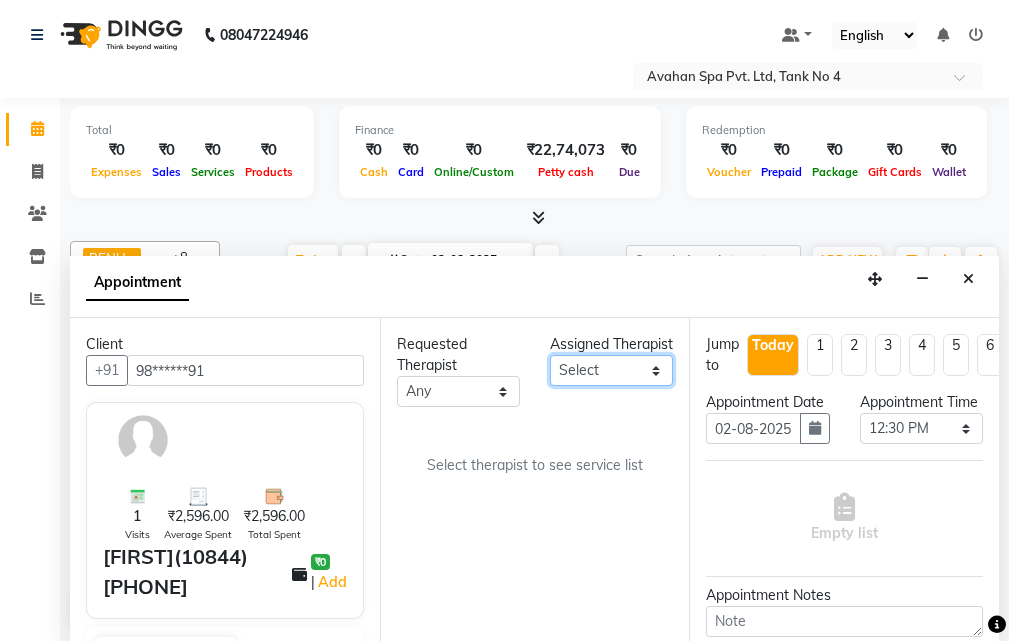 click on "Select ADI ANJU BENU CHIMA FEMALE 1 JESSIE JUNI LILY SUMAN SUSNIM" at bounding box center (611, 370) 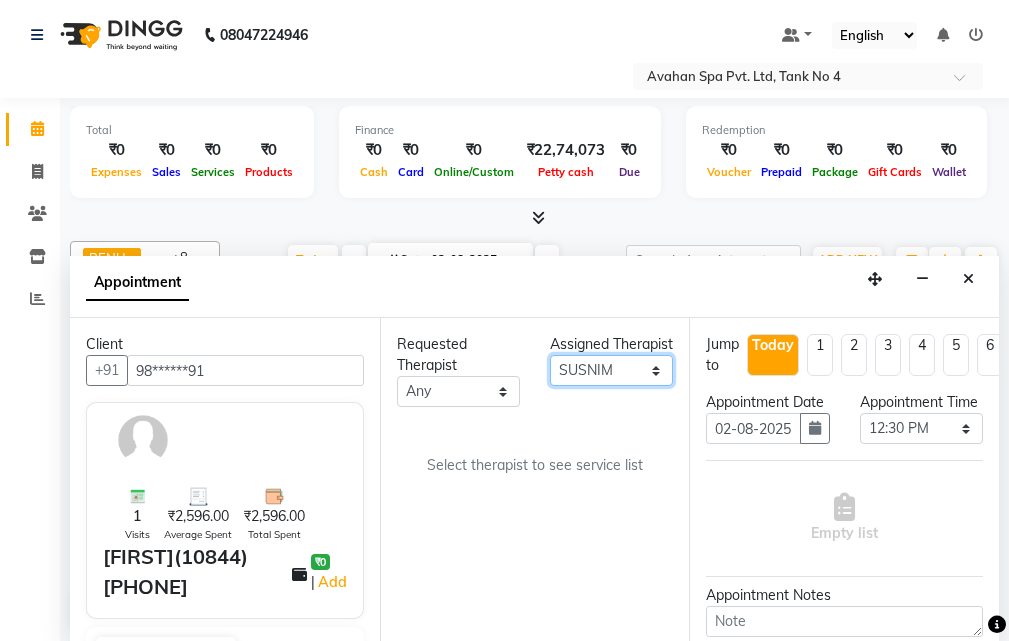 click on "Select ADI ANJU BENU CHIMA FEMALE 1 JESSIE JUNI LILY SUMAN SUSNIM" at bounding box center [611, 370] 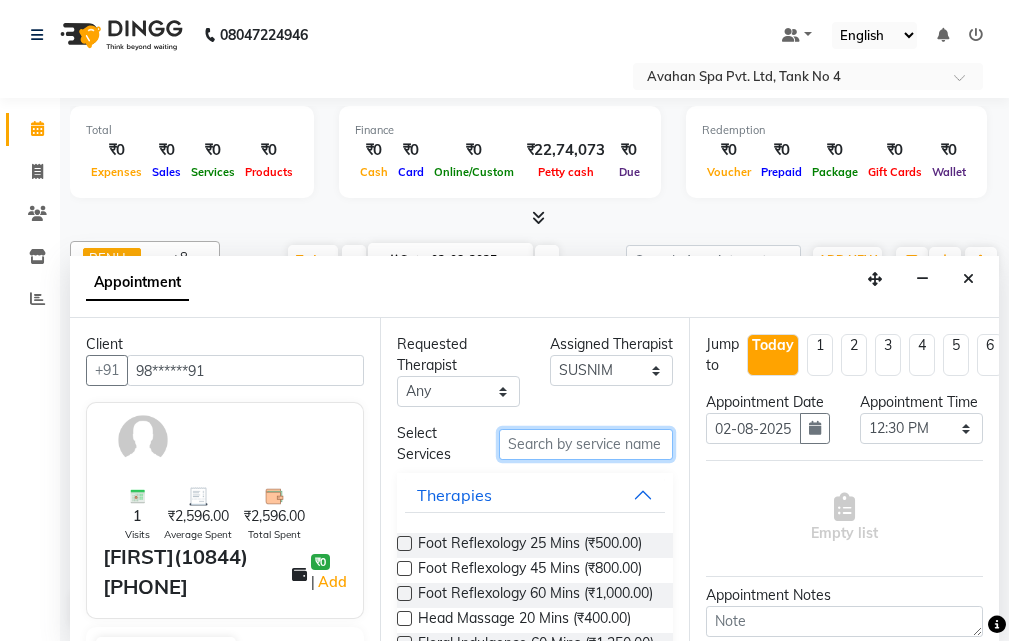 click at bounding box center [586, 444] 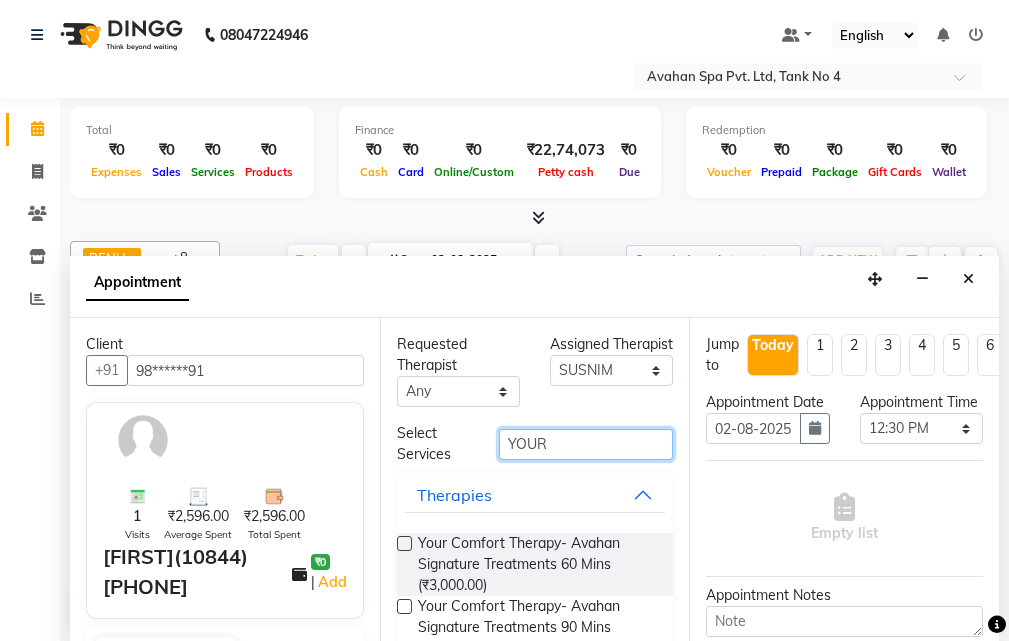 type on "YOUR" 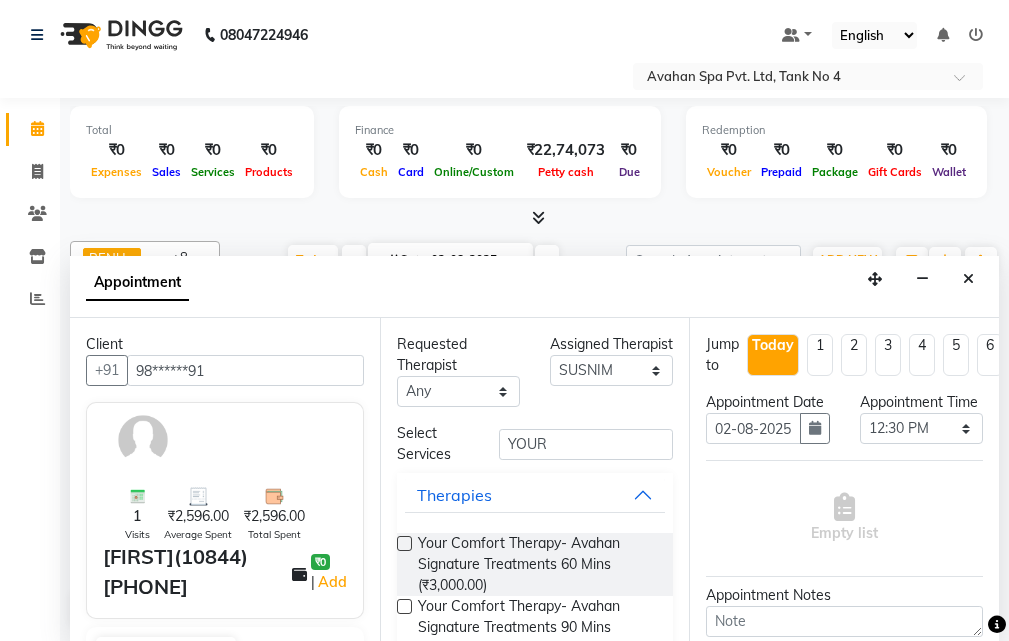 click at bounding box center (404, 543) 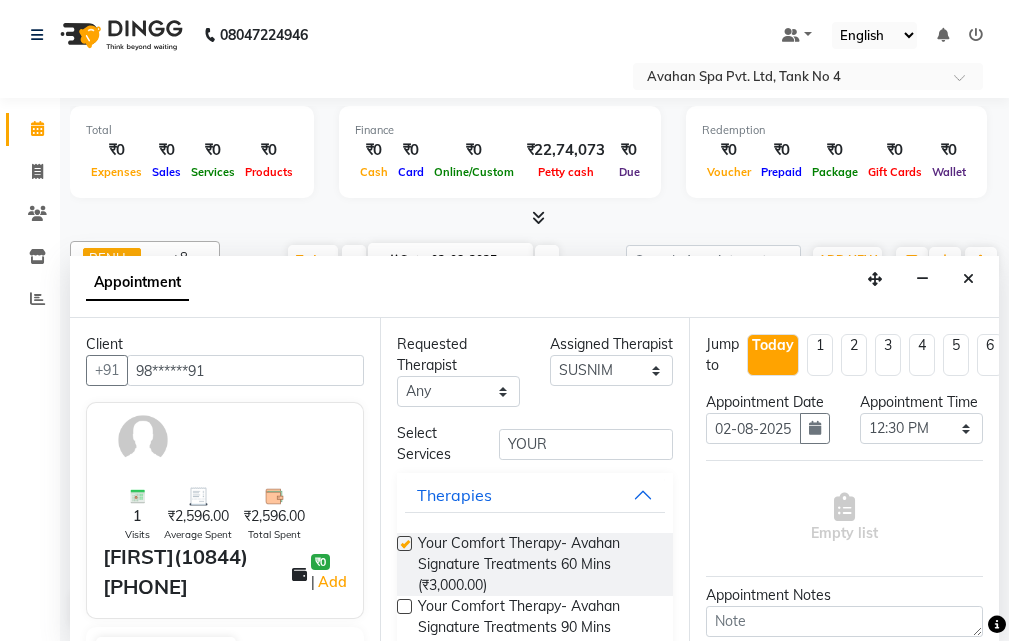 select on "1844" 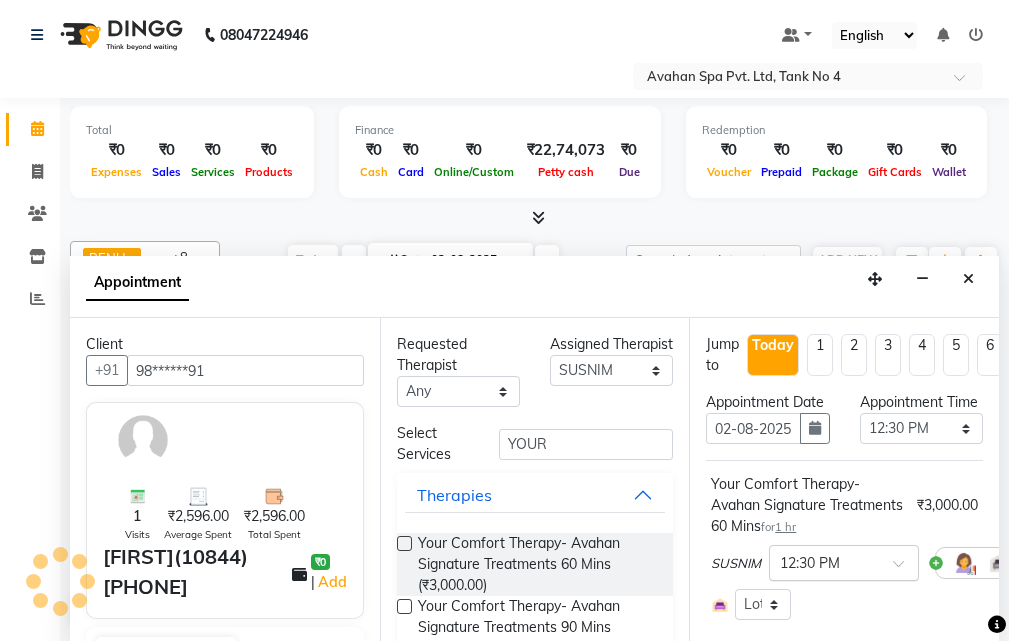 checkbox on "false" 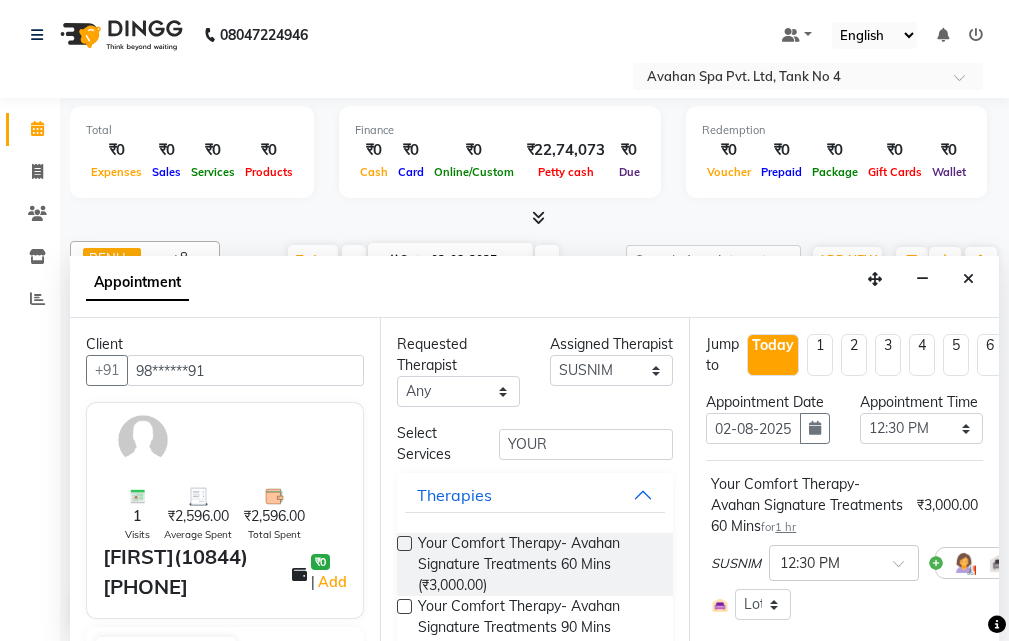 scroll, scrollTop: 371, scrollLeft: 0, axis: vertical 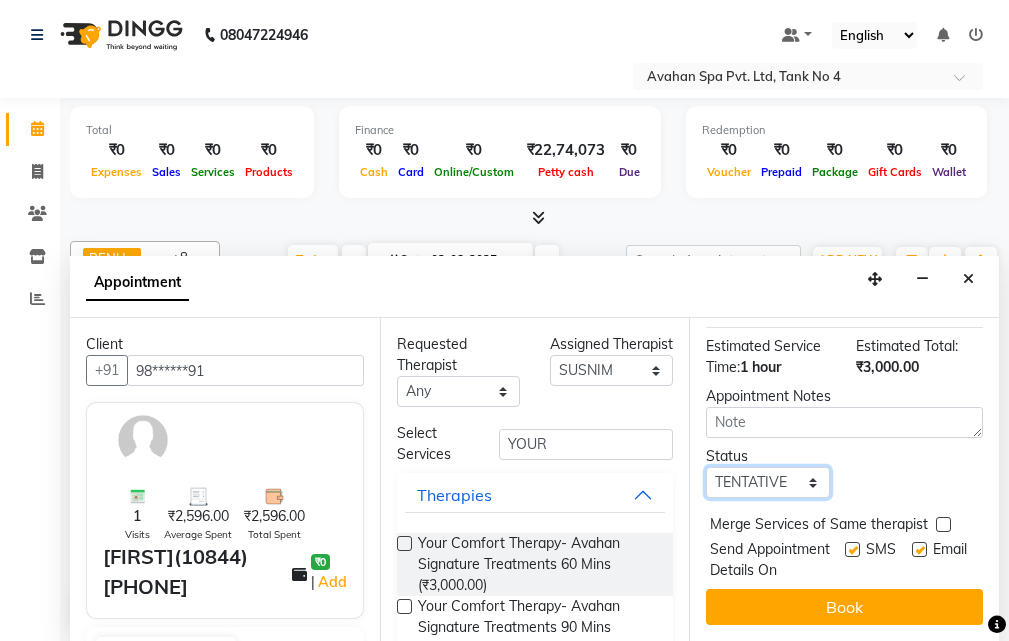 click on "Select TENTATIVE CONFIRM CHECK-IN UPCOMING" at bounding box center [767, 482] 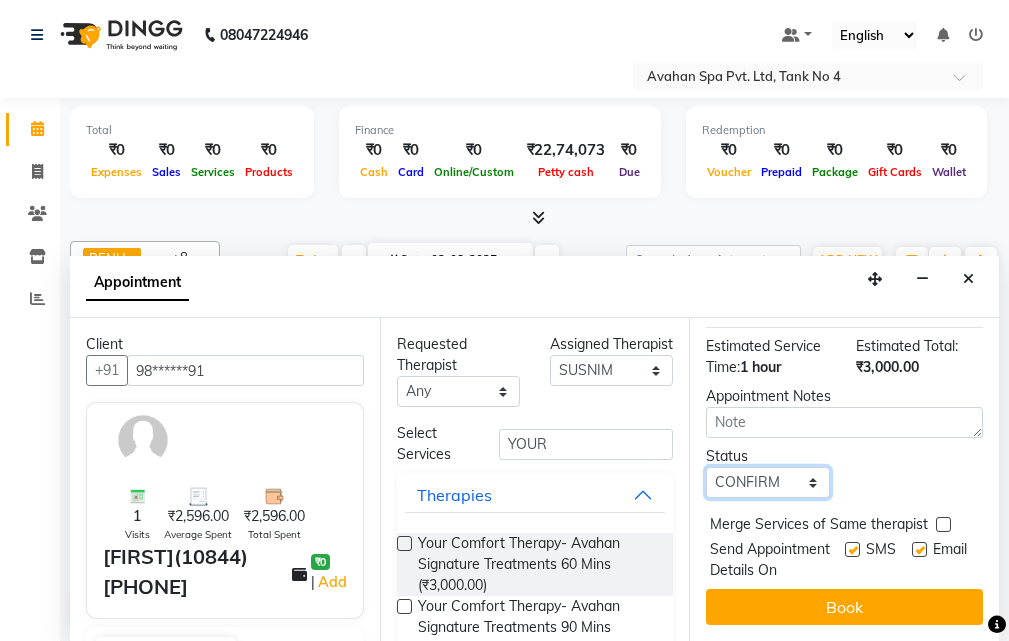 click on "Select TENTATIVE CONFIRM CHECK-IN UPCOMING" at bounding box center [767, 482] 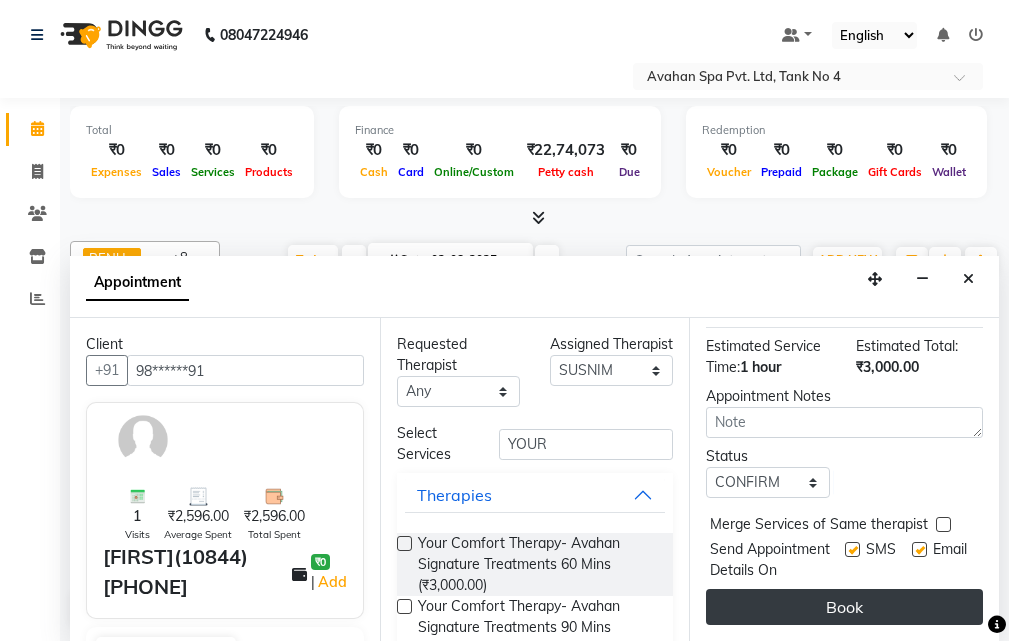 click on "Book" at bounding box center [844, 607] 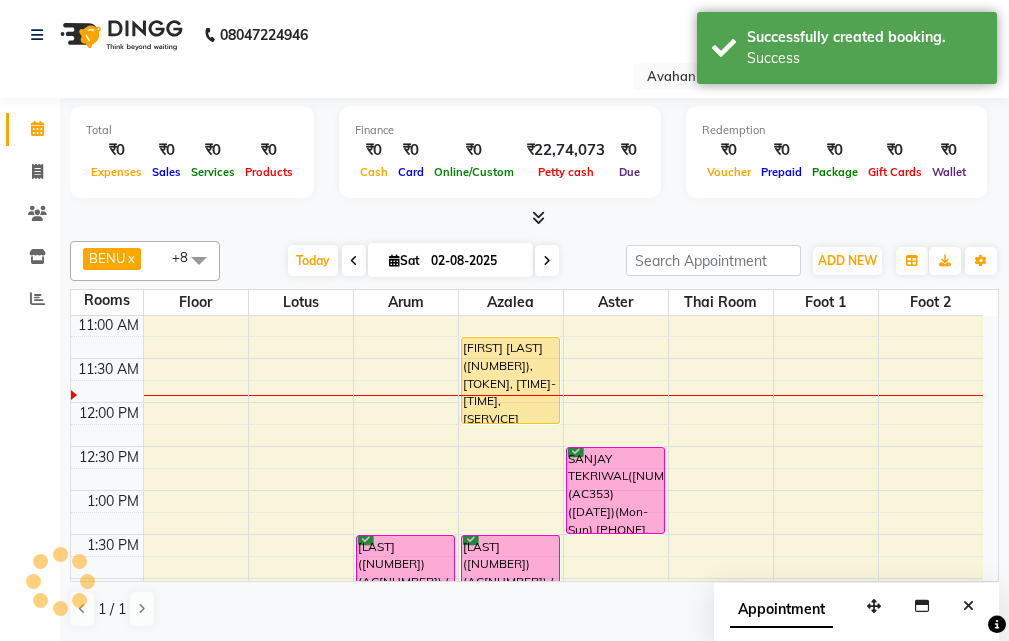 scroll, scrollTop: 0, scrollLeft: 0, axis: both 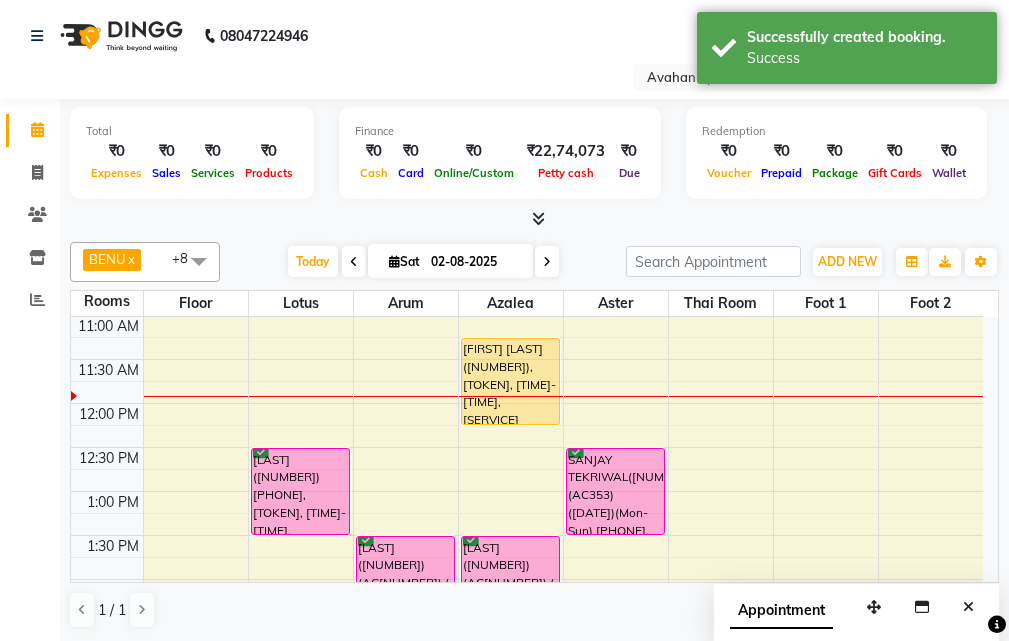 click at bounding box center (968, 607) 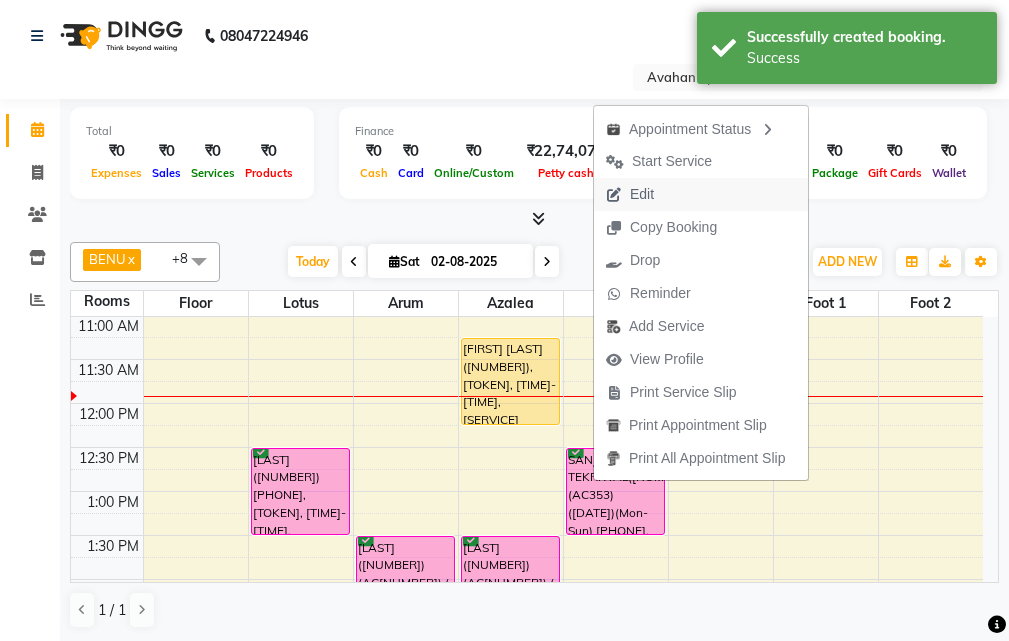 click on "Edit" at bounding box center [630, 194] 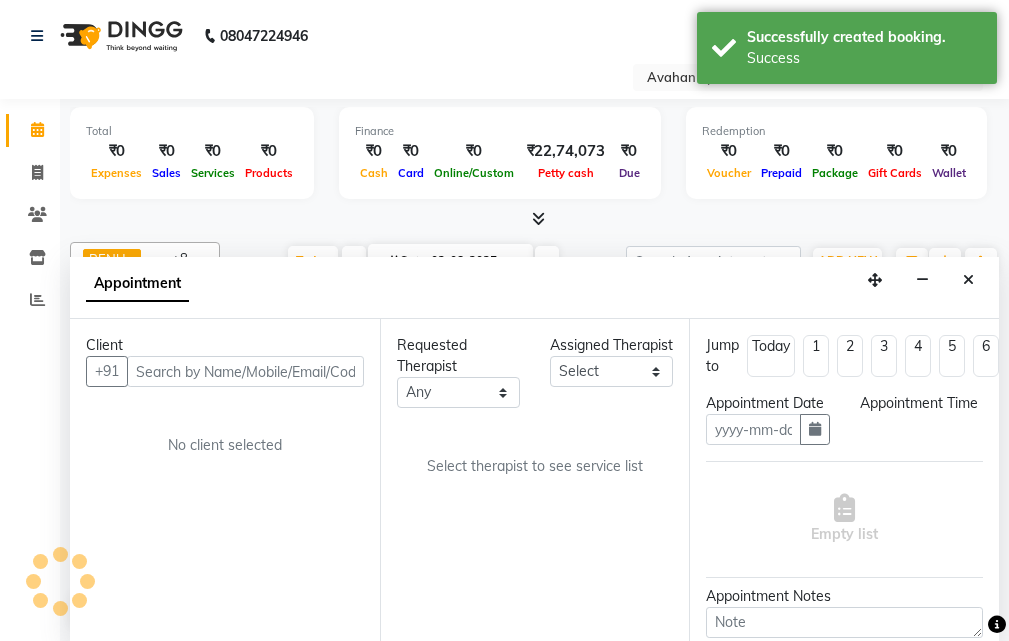 scroll, scrollTop: 1, scrollLeft: 0, axis: vertical 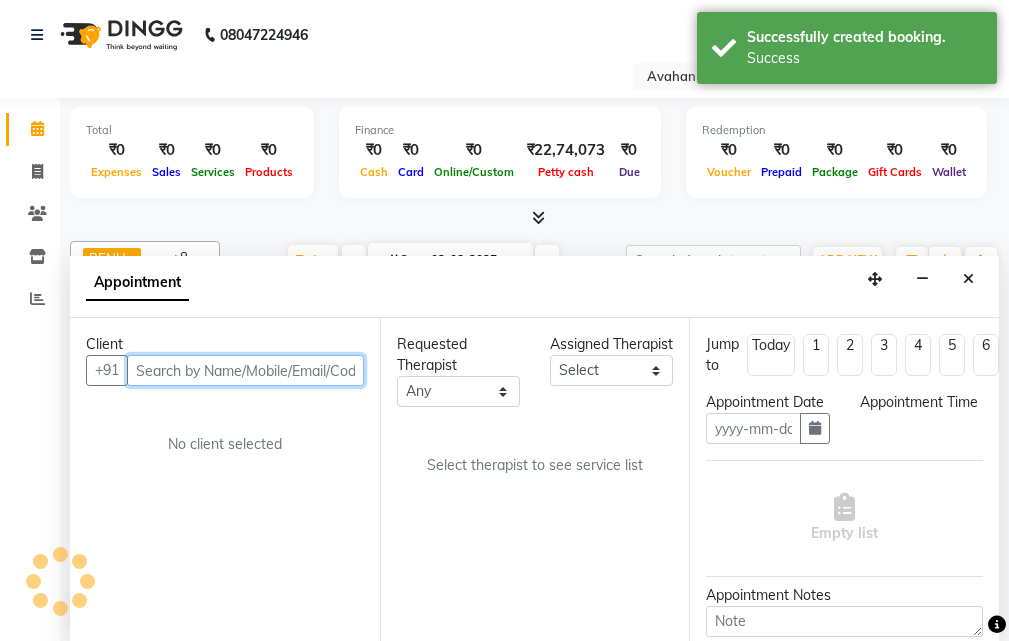 type on "02-08-2025" 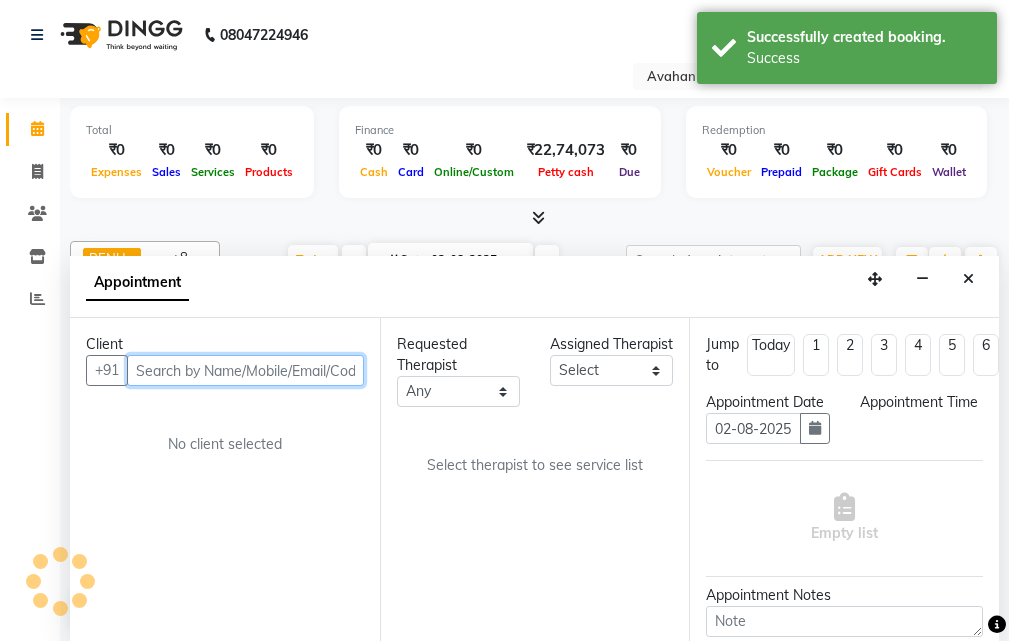 select on "confirm booking" 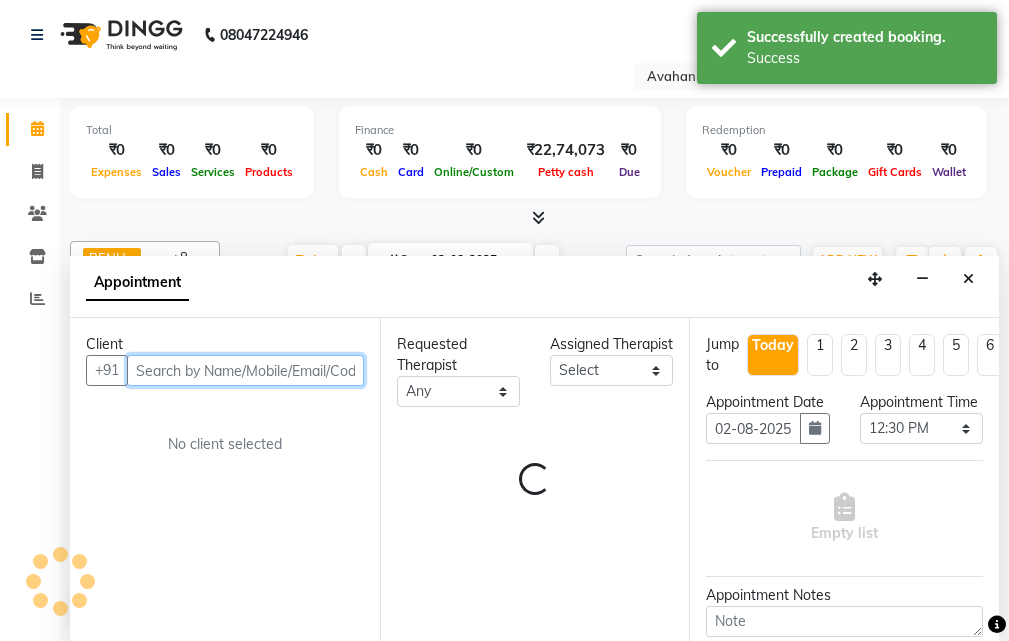 scroll, scrollTop: 89, scrollLeft: 0, axis: vertical 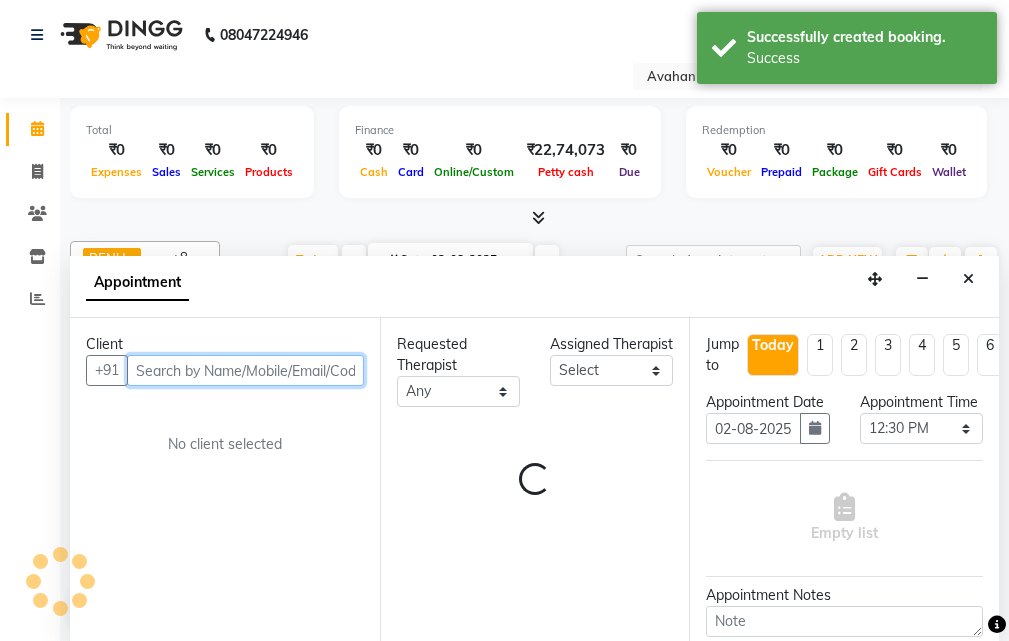 select on "45391" 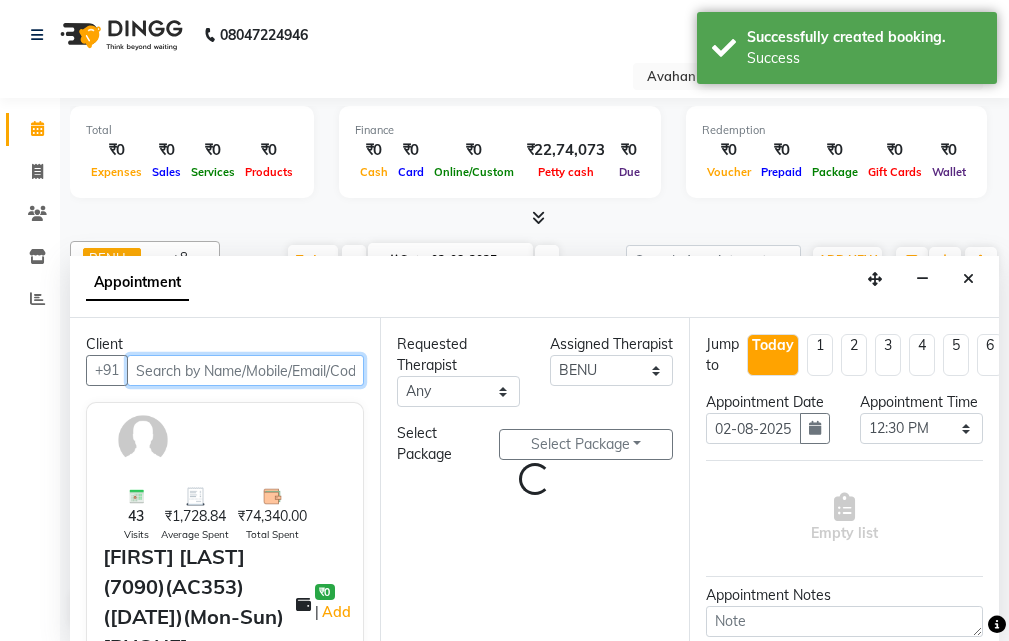select on "1847" 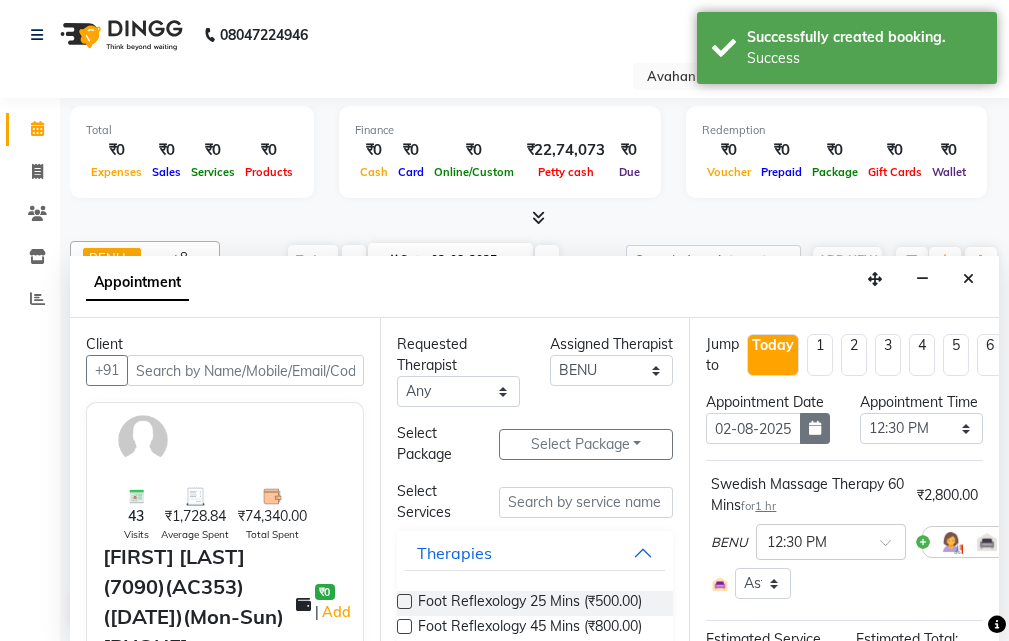 click at bounding box center [815, 428] 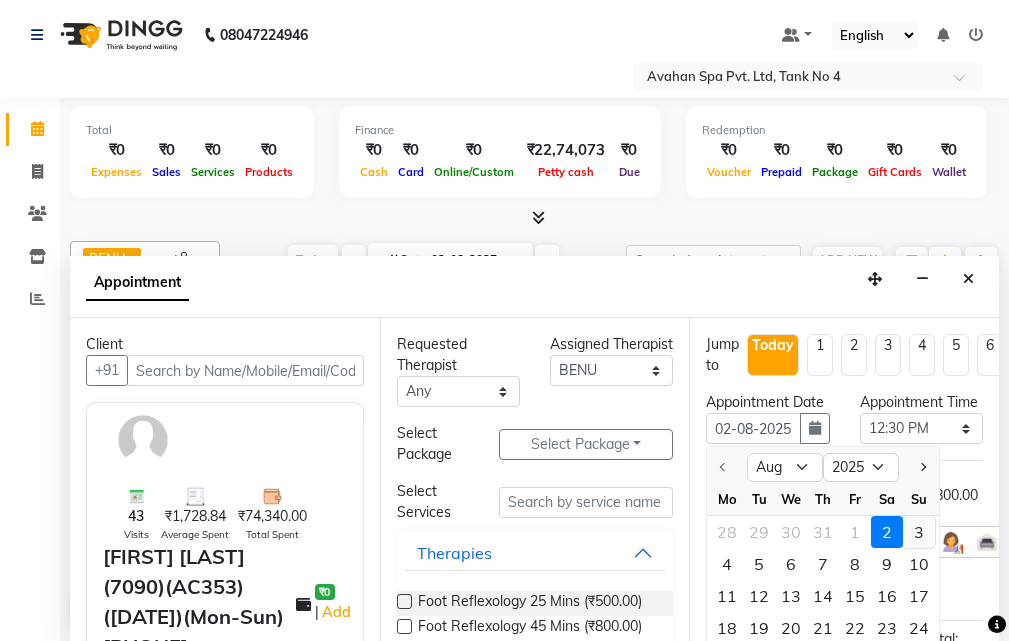 click on "3" at bounding box center (919, 532) 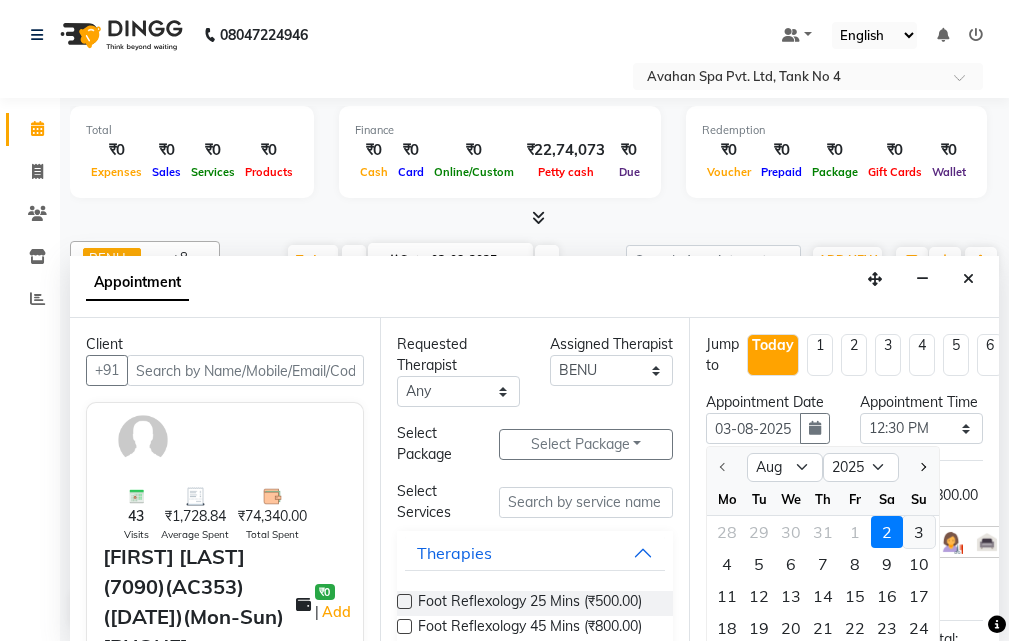 select on "750" 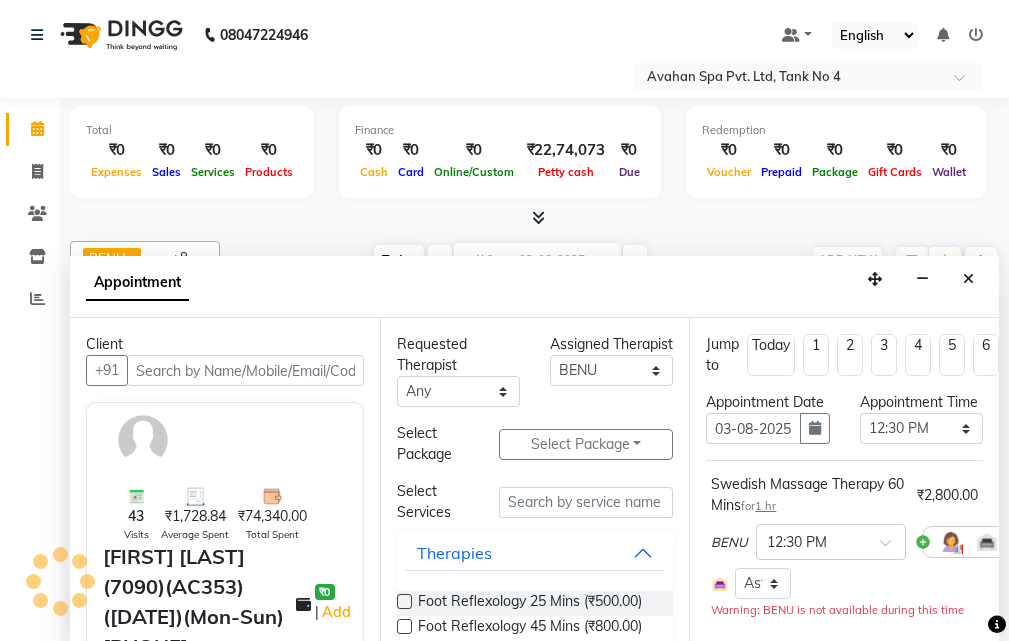 scroll, scrollTop: 89, scrollLeft: 0, axis: vertical 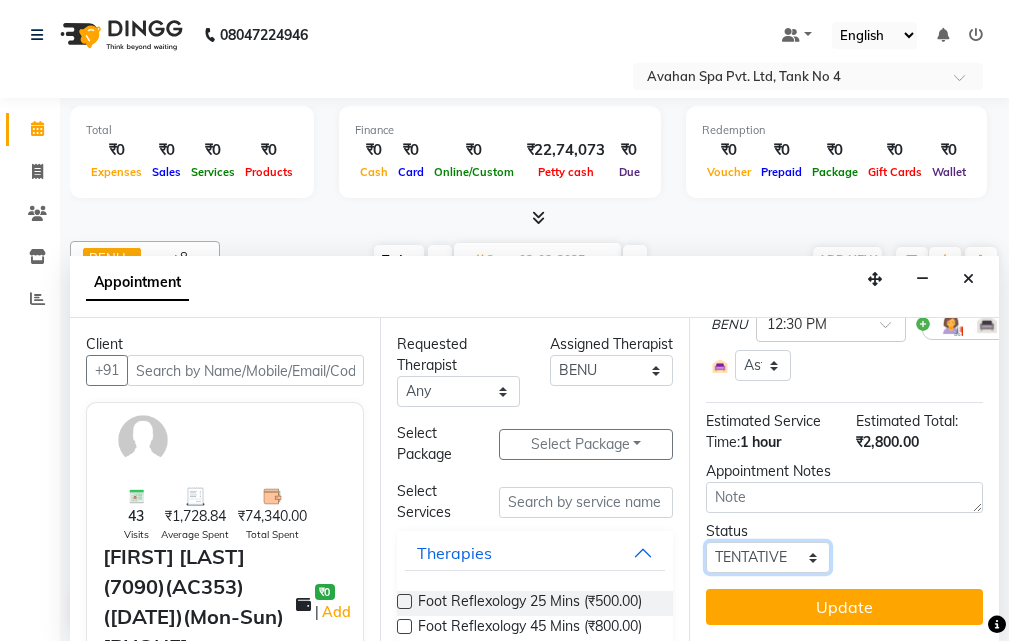 click on "Select TENTATIVE CONFIRM UPCOMING" at bounding box center [767, 557] 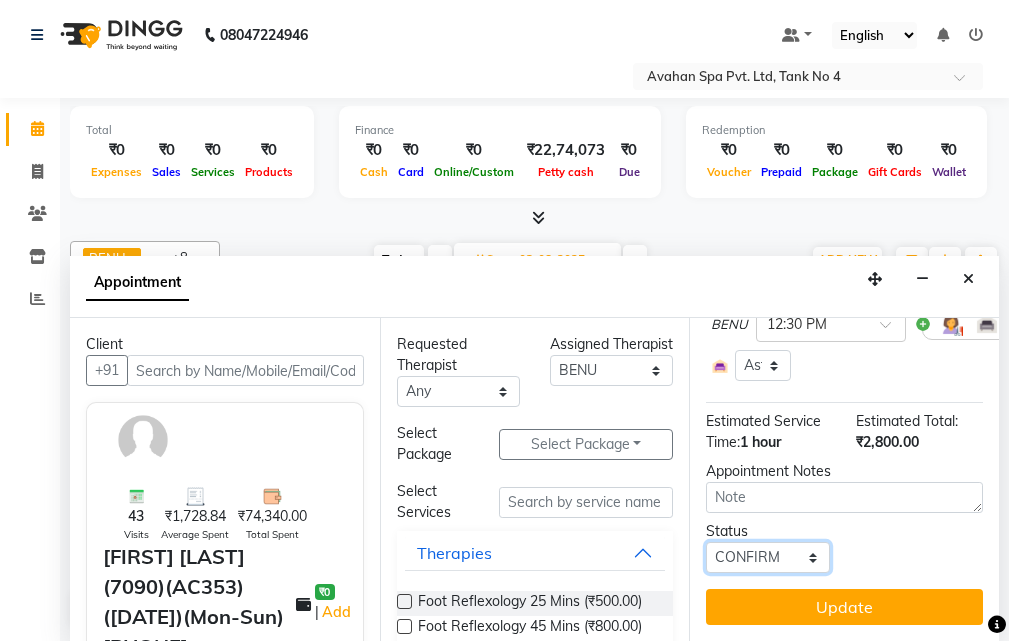 click on "Select TENTATIVE CONFIRM UPCOMING" at bounding box center [767, 557] 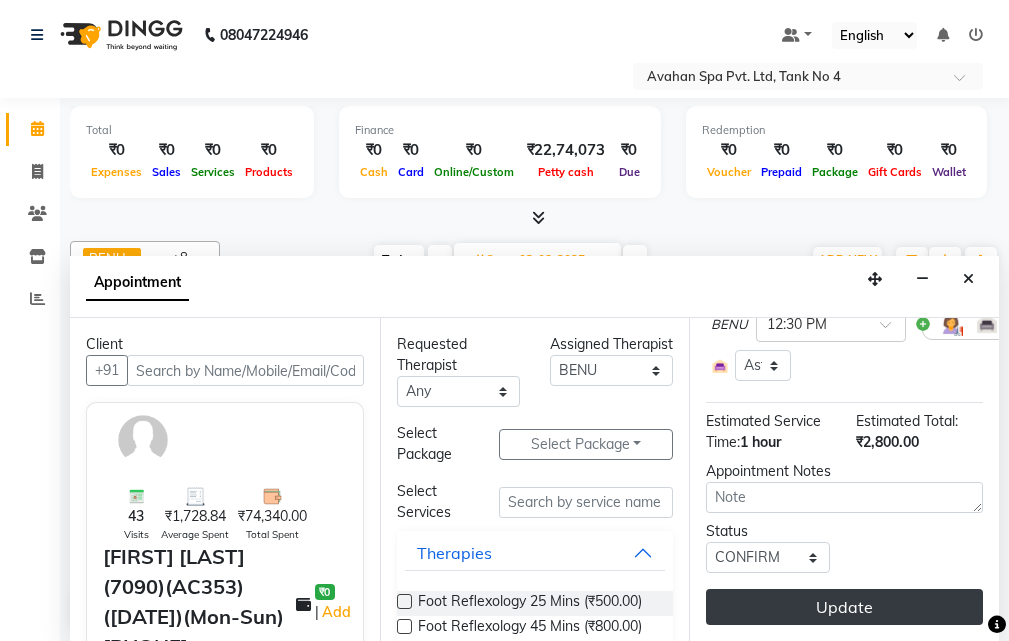 click on "Update" at bounding box center [844, 607] 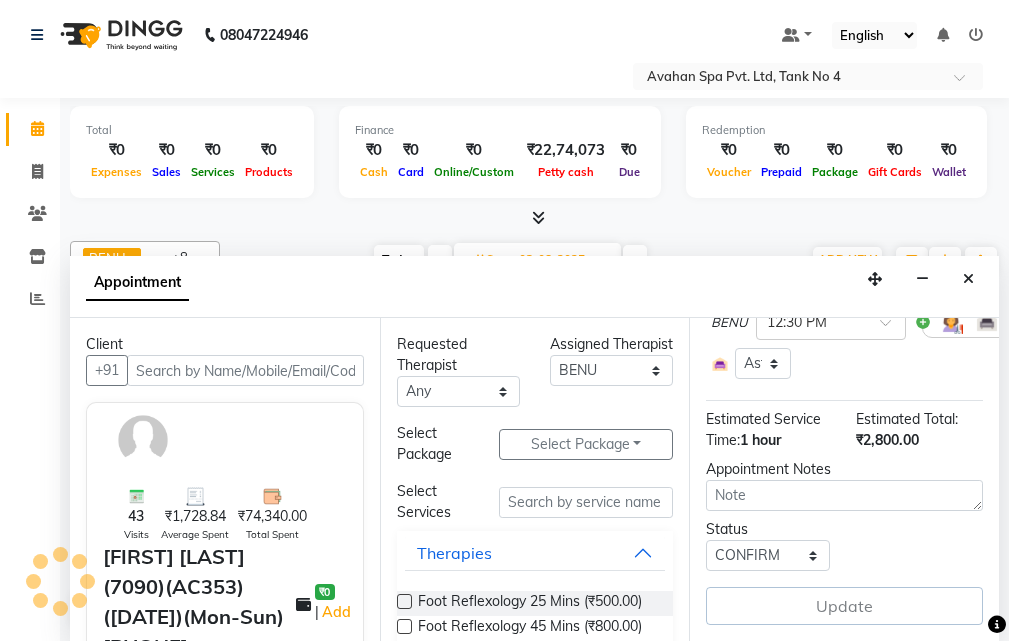 scroll, scrollTop: 0, scrollLeft: 0, axis: both 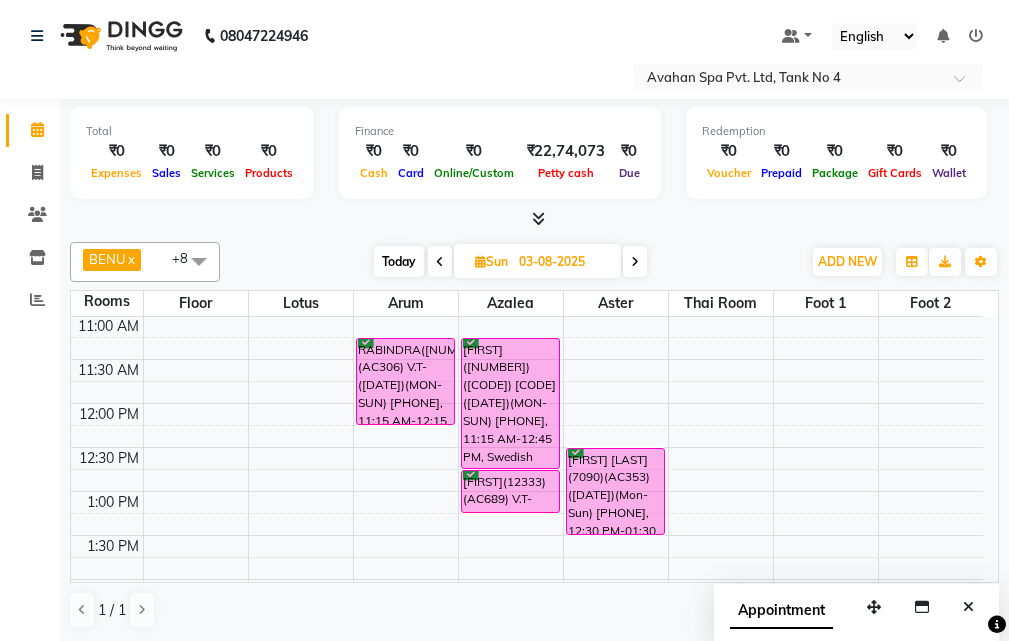 click on "Today" at bounding box center (399, 261) 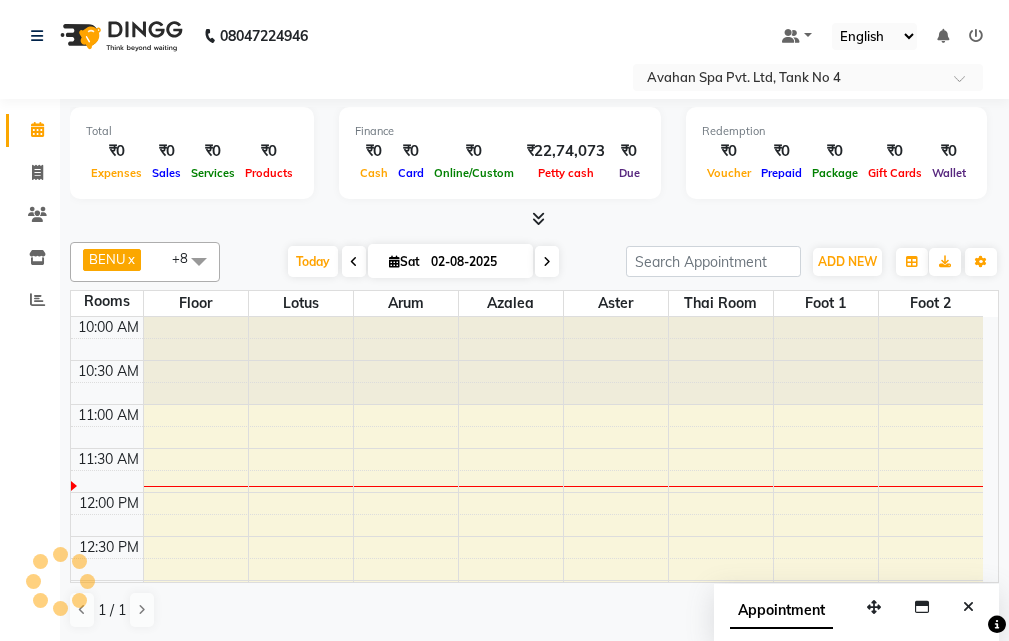 scroll, scrollTop: 89, scrollLeft: 0, axis: vertical 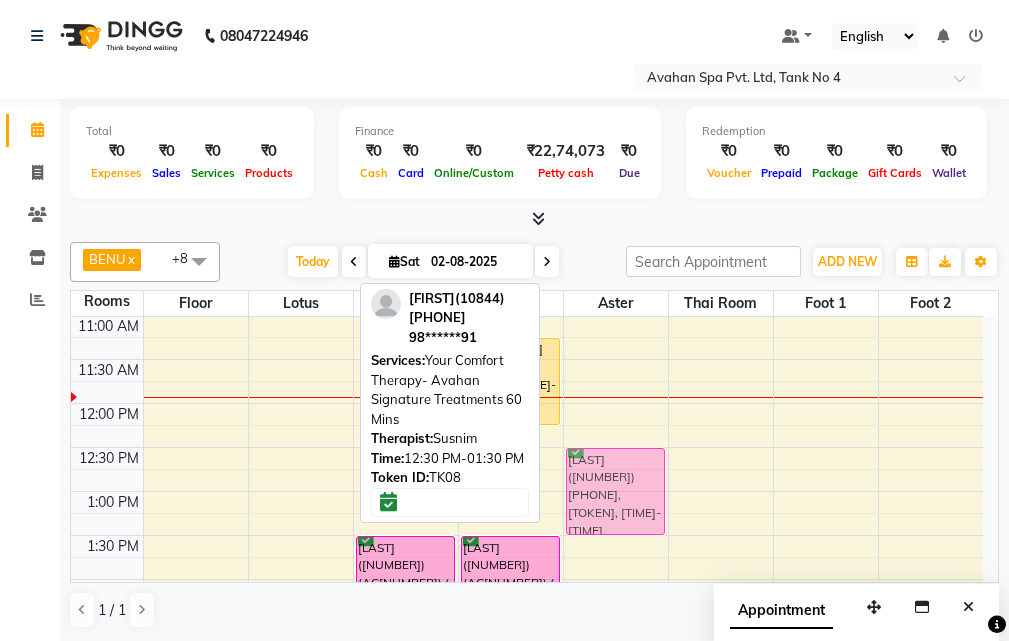drag, startPoint x: 290, startPoint y: 469, endPoint x: 644, endPoint y: 469, distance: 354 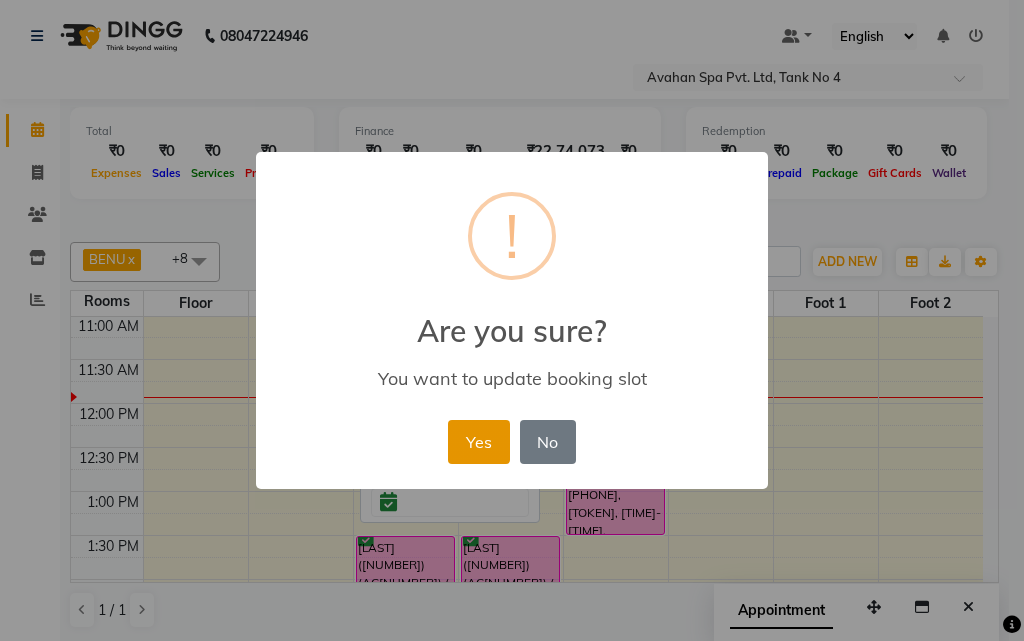 click on "Yes" at bounding box center (478, 442) 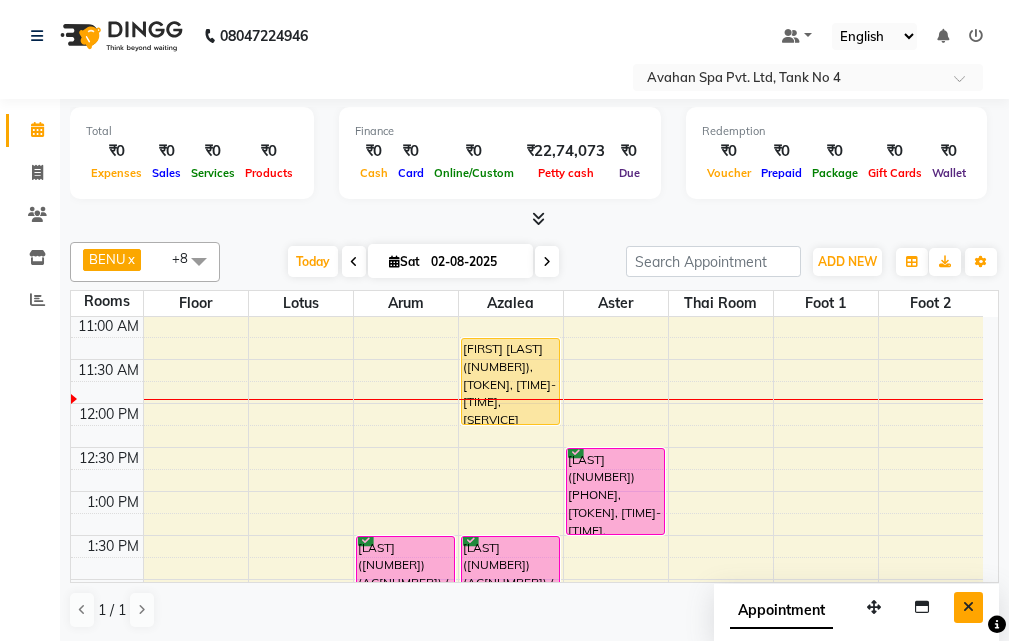 drag, startPoint x: 960, startPoint y: 609, endPoint x: 974, endPoint y: 600, distance: 16.643316 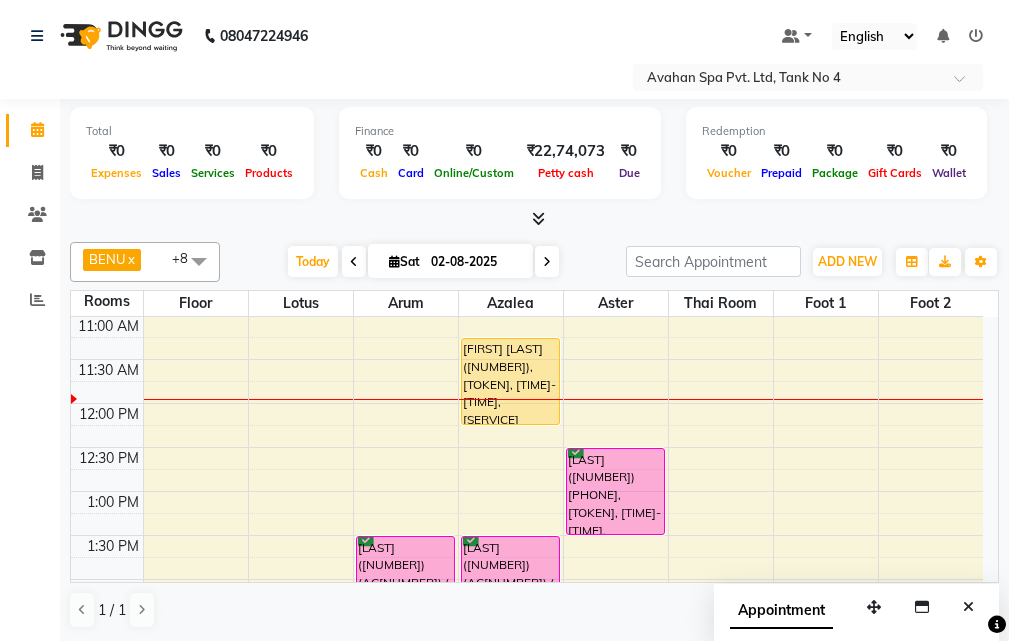 click at bounding box center [968, 607] 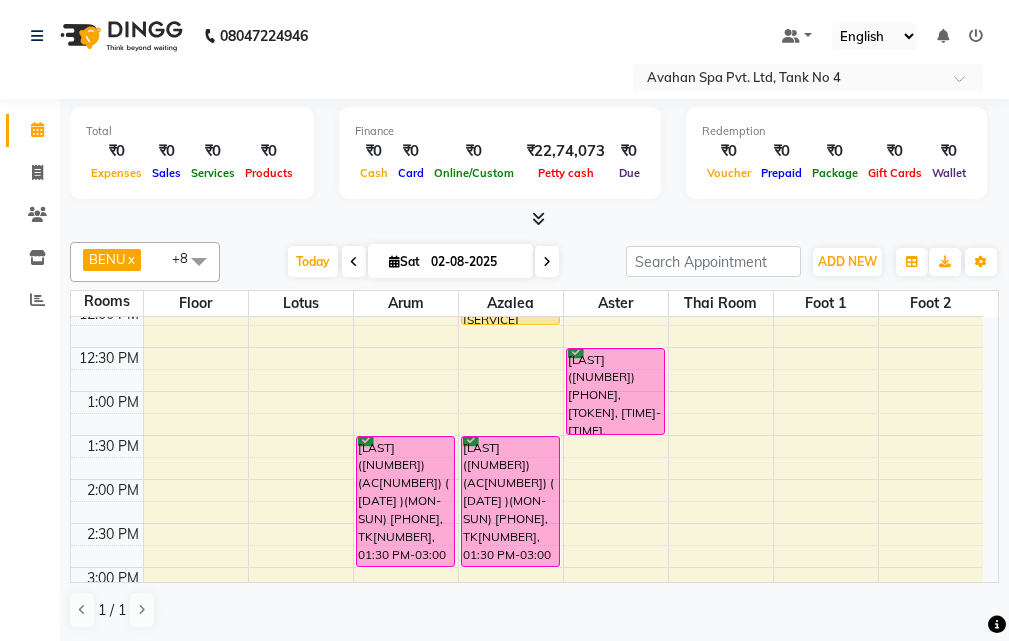 scroll, scrollTop: 89, scrollLeft: 0, axis: vertical 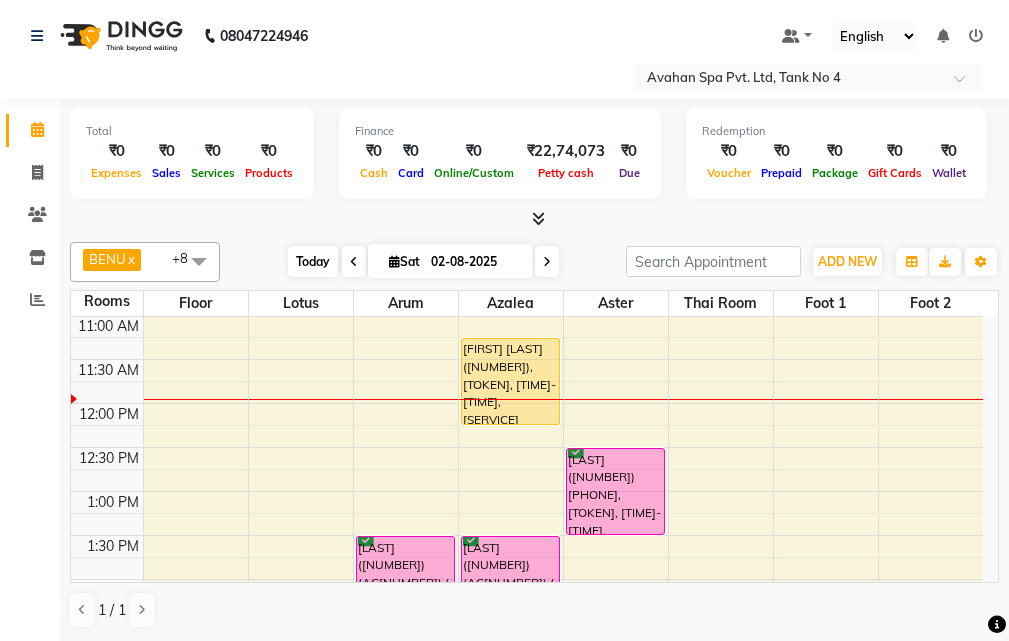 click on "Today" at bounding box center [313, 261] 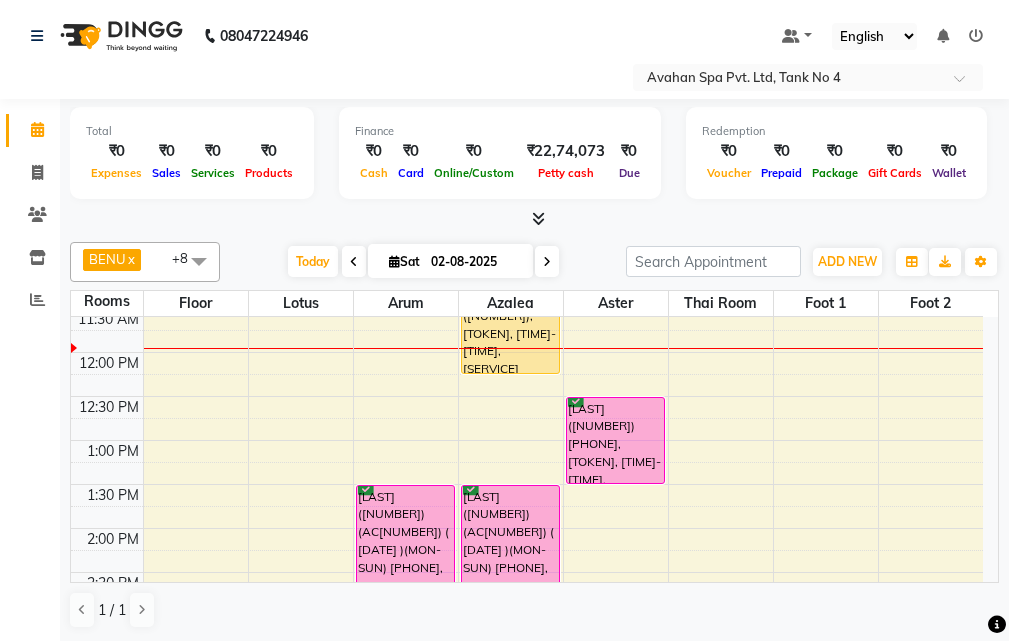 scroll, scrollTop: 189, scrollLeft: 0, axis: vertical 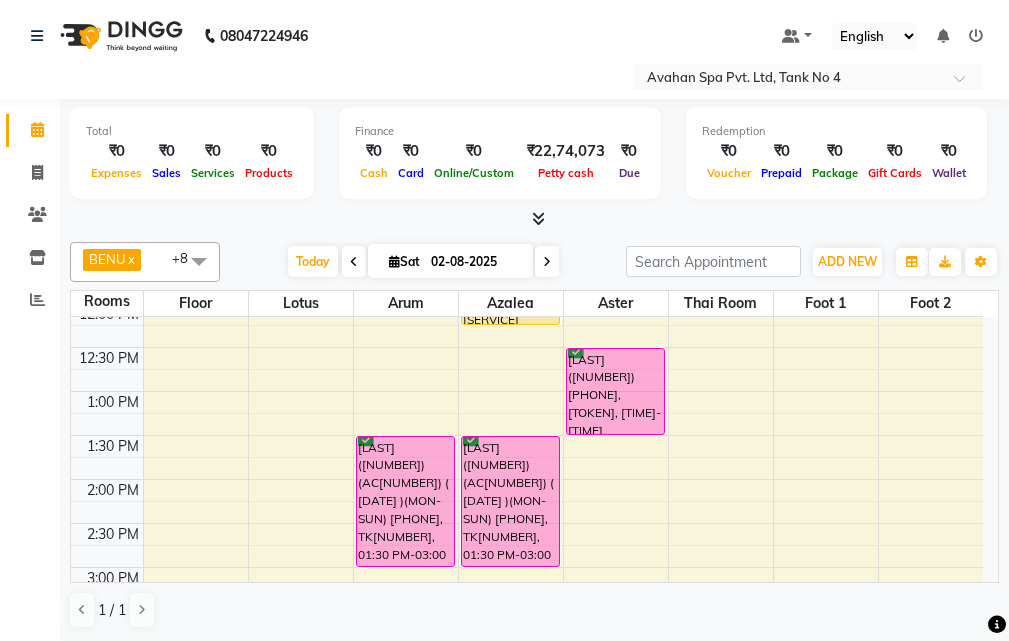 click at bounding box center [354, 261] 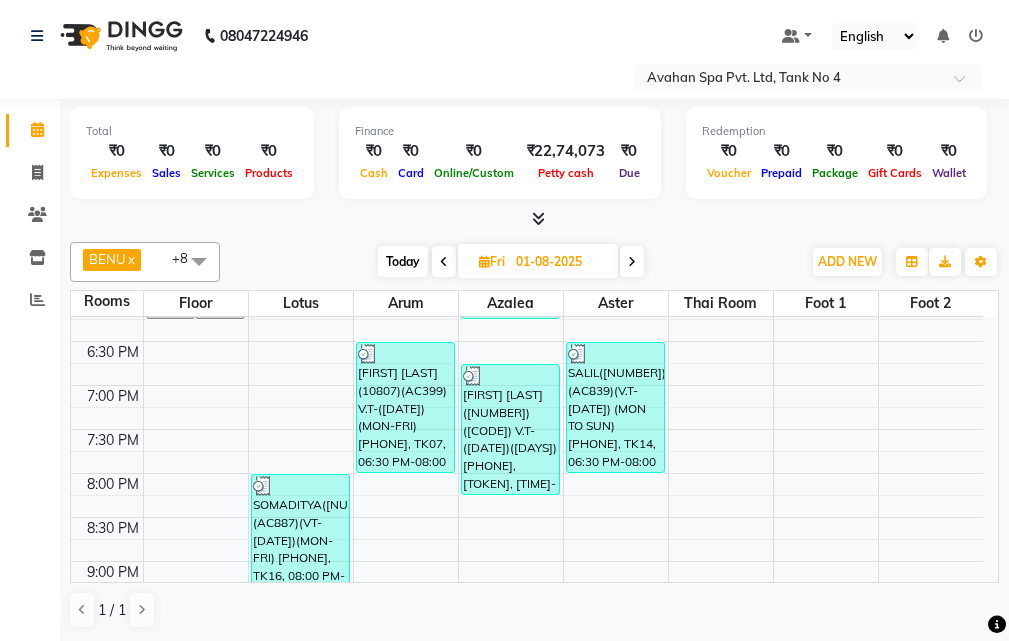 scroll, scrollTop: 678, scrollLeft: 0, axis: vertical 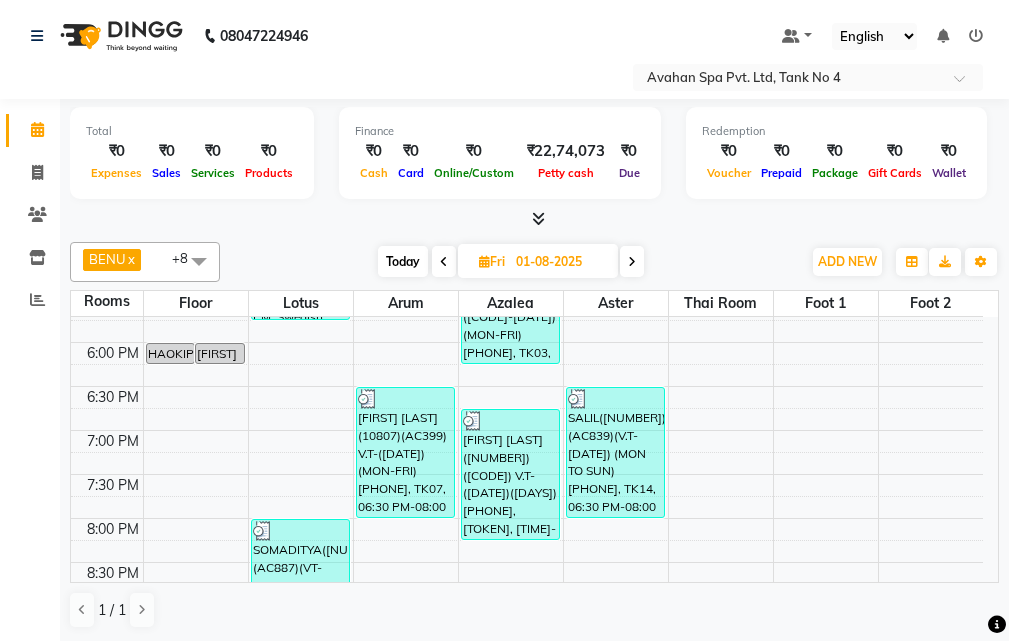 click on "Today" at bounding box center [403, 261] 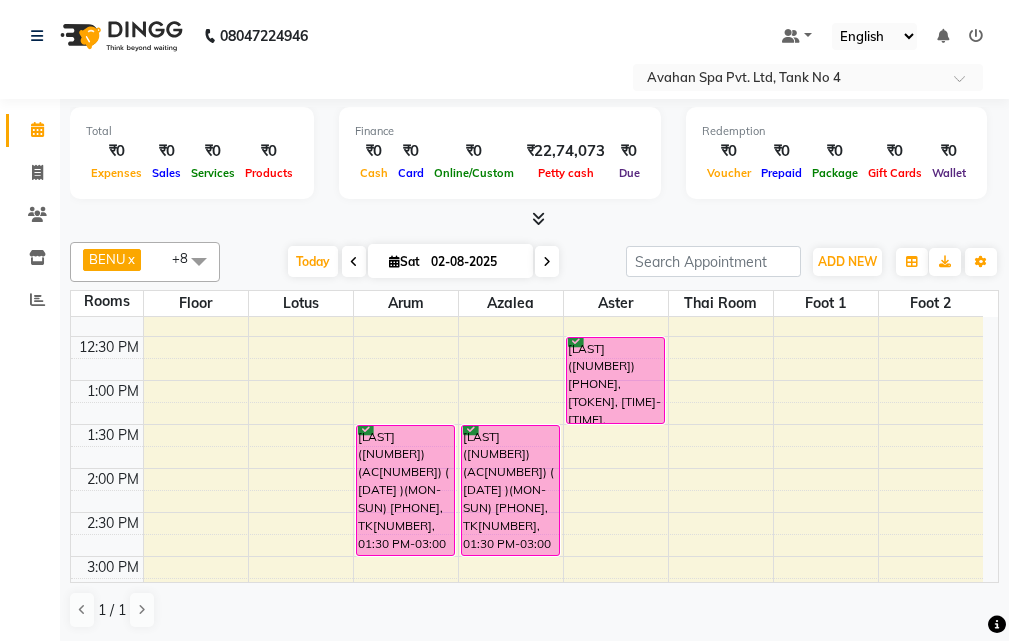 scroll, scrollTop: 100, scrollLeft: 0, axis: vertical 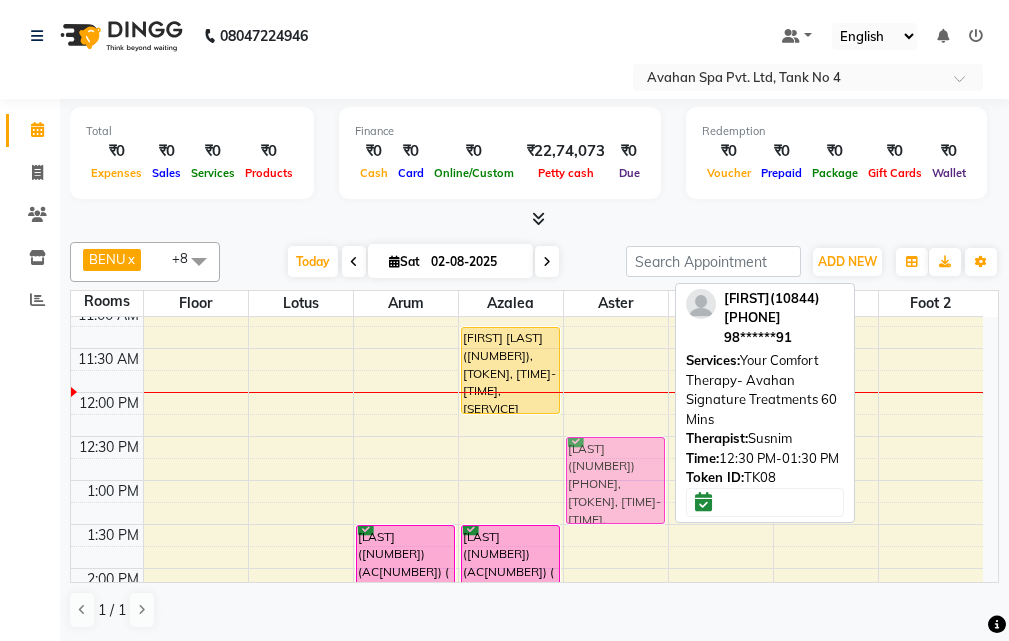 drag, startPoint x: 598, startPoint y: 468, endPoint x: 577, endPoint y: 471, distance: 21.213203 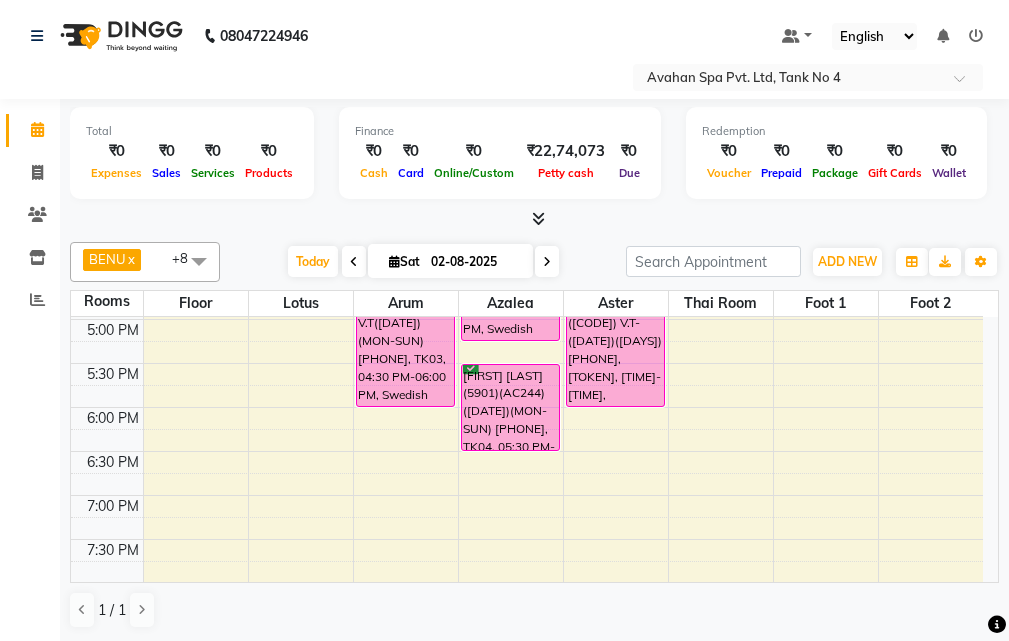 scroll, scrollTop: 500, scrollLeft: 0, axis: vertical 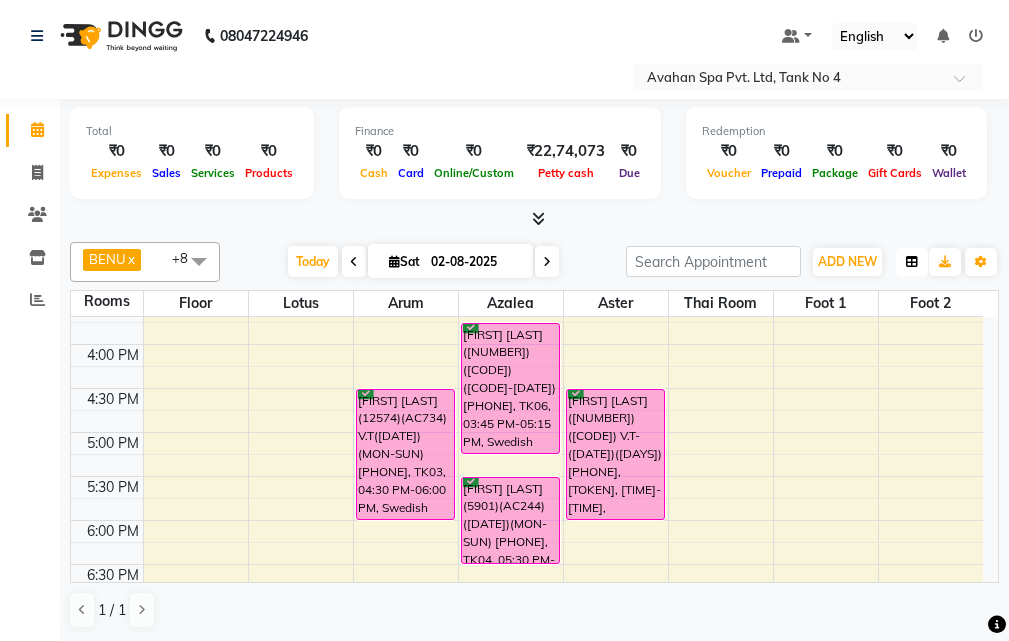 click at bounding box center [912, 262] 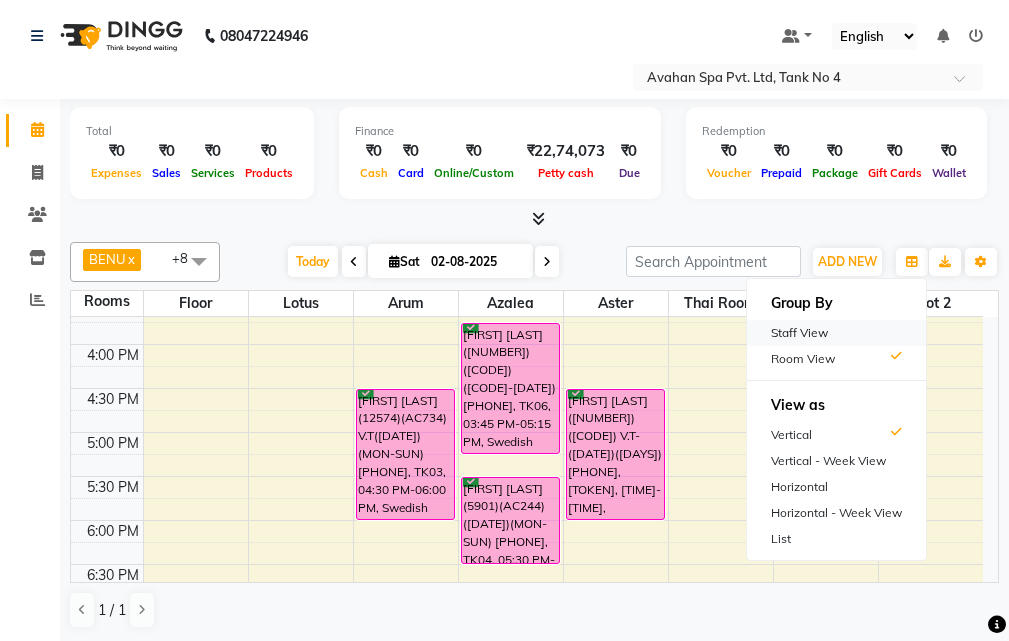 click on "Staff View" at bounding box center (836, 333) 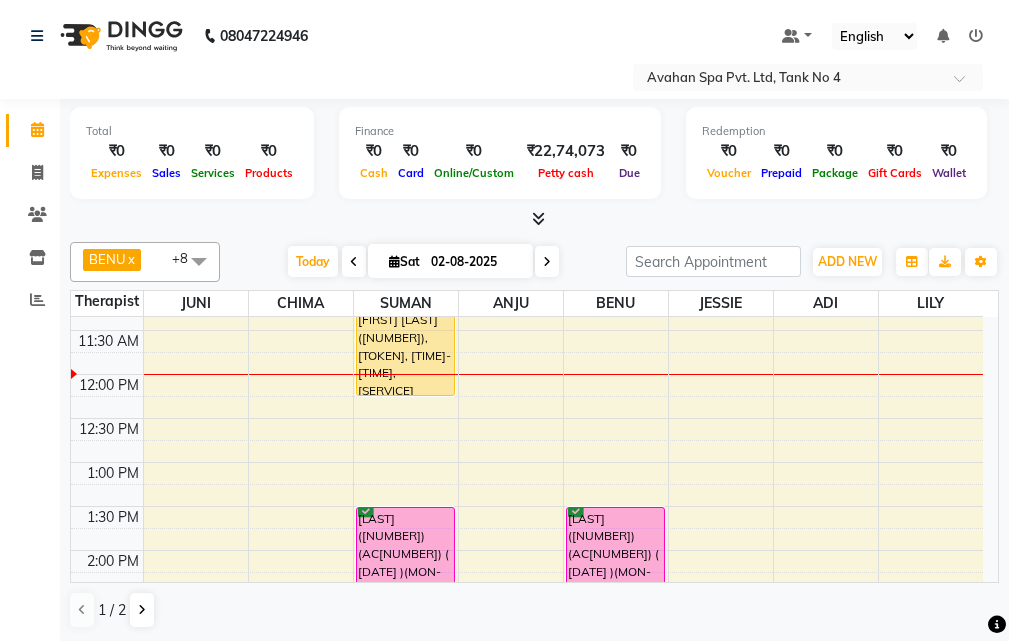 scroll, scrollTop: 100, scrollLeft: 0, axis: vertical 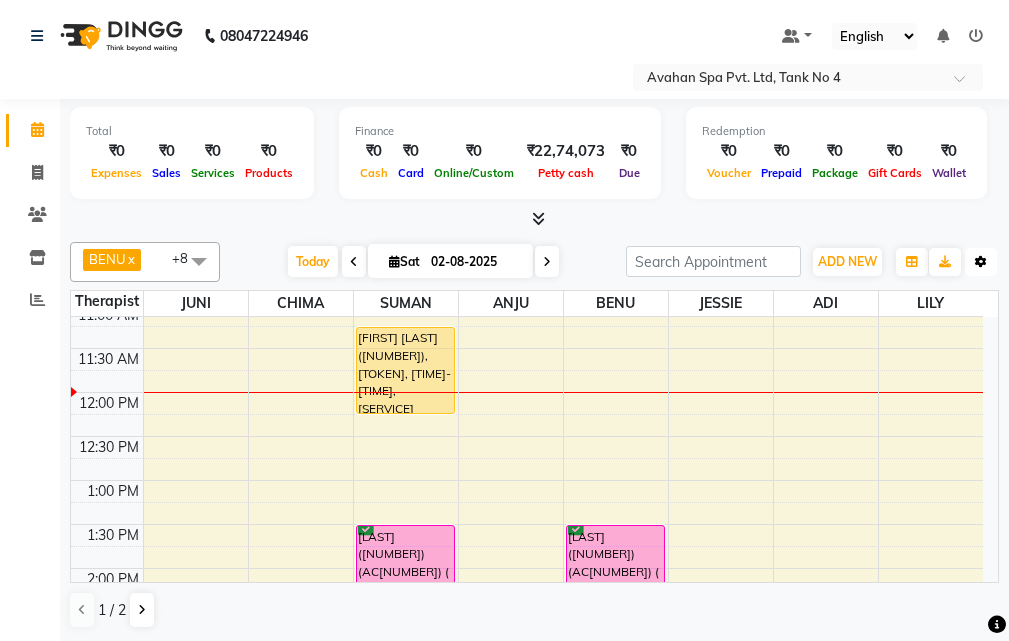 click on "Toggle Dropdown" at bounding box center [981, 262] 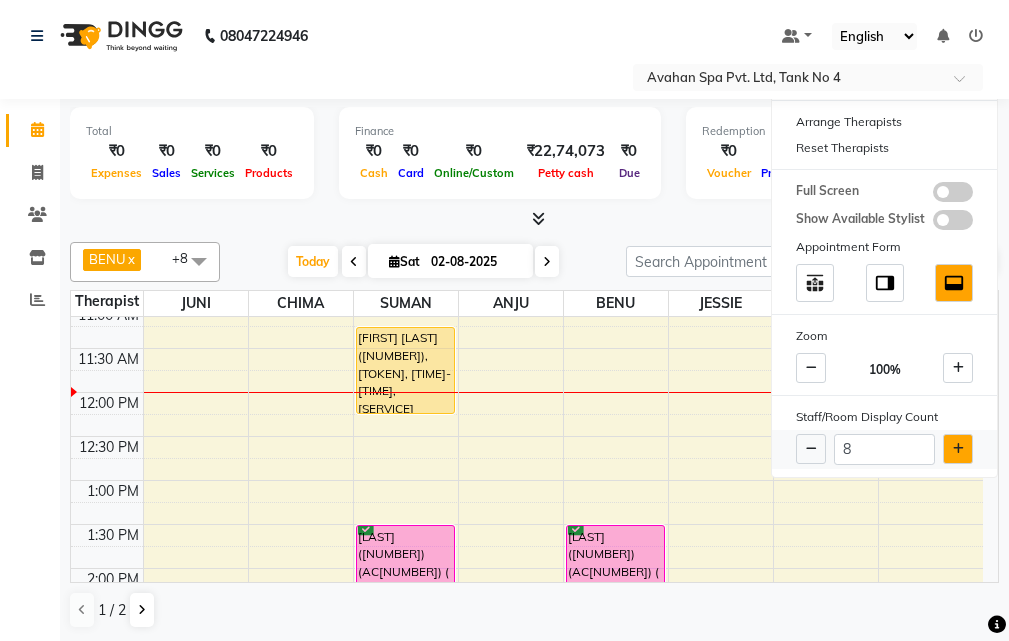 click at bounding box center [958, 449] 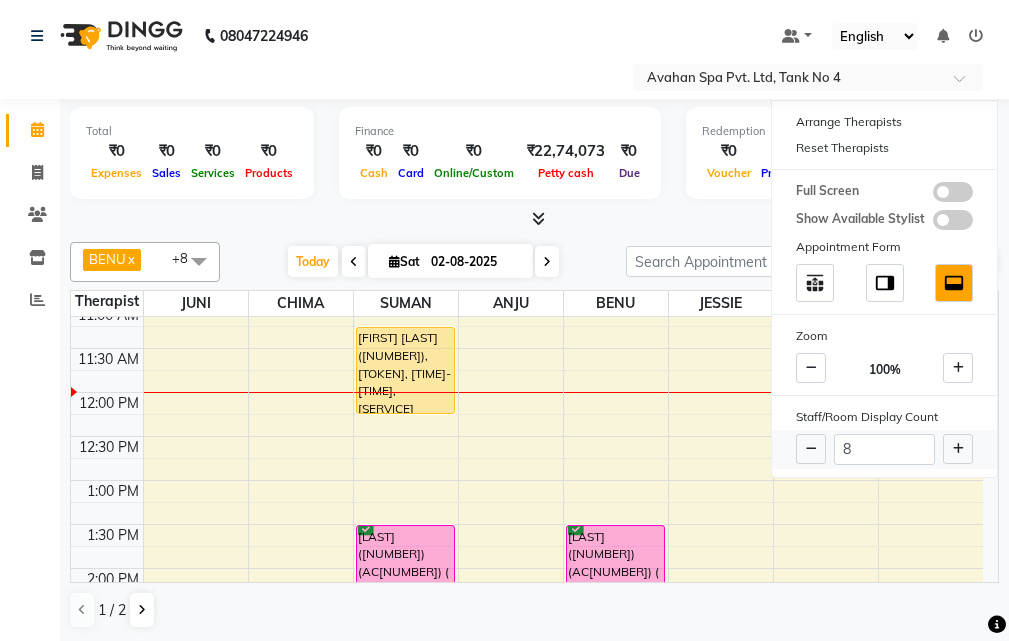 type on "9" 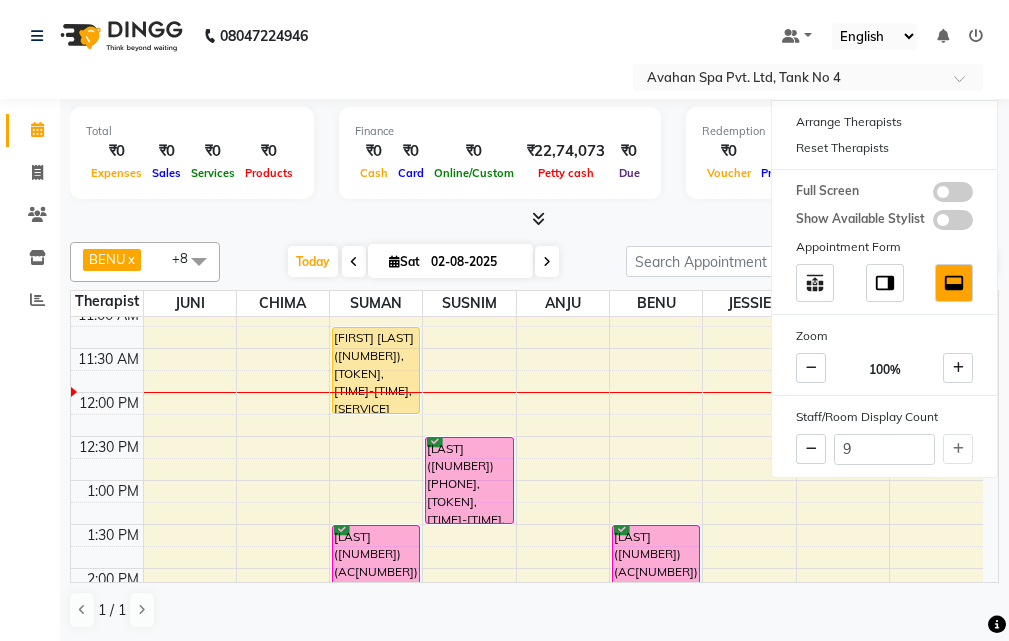 drag, startPoint x: 27, startPoint y: 405, endPoint x: 55, endPoint y: 405, distance: 28 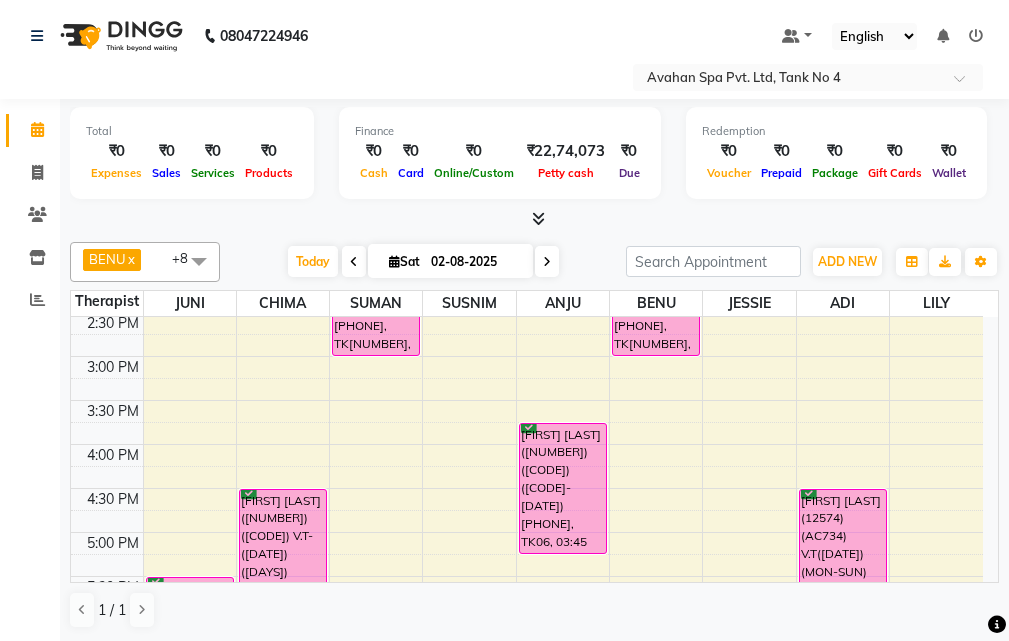 scroll, scrollTop: 300, scrollLeft: 0, axis: vertical 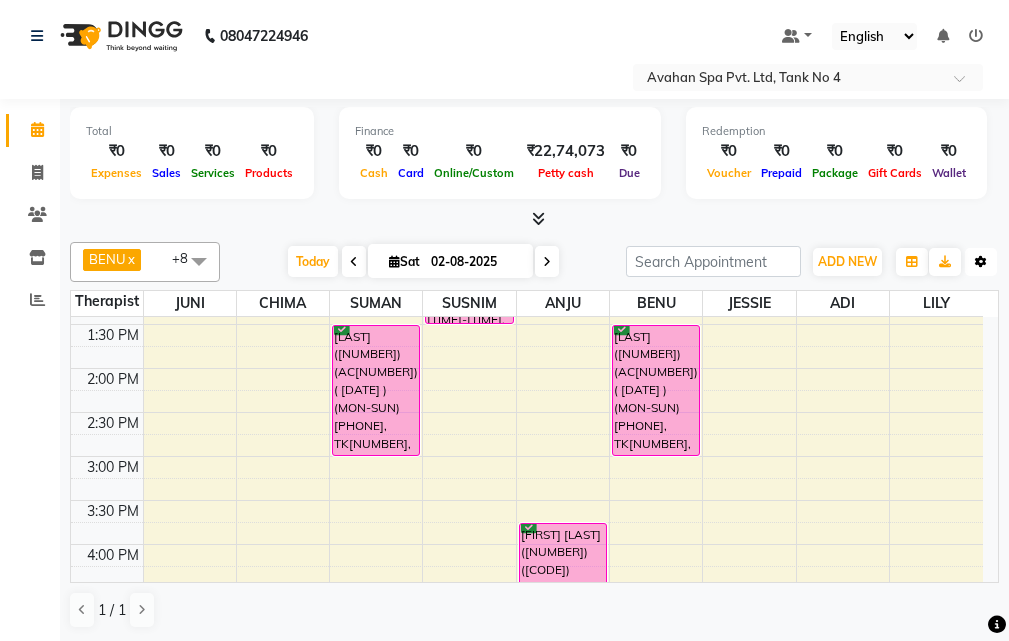click on "Toggle Dropdown" at bounding box center [981, 262] 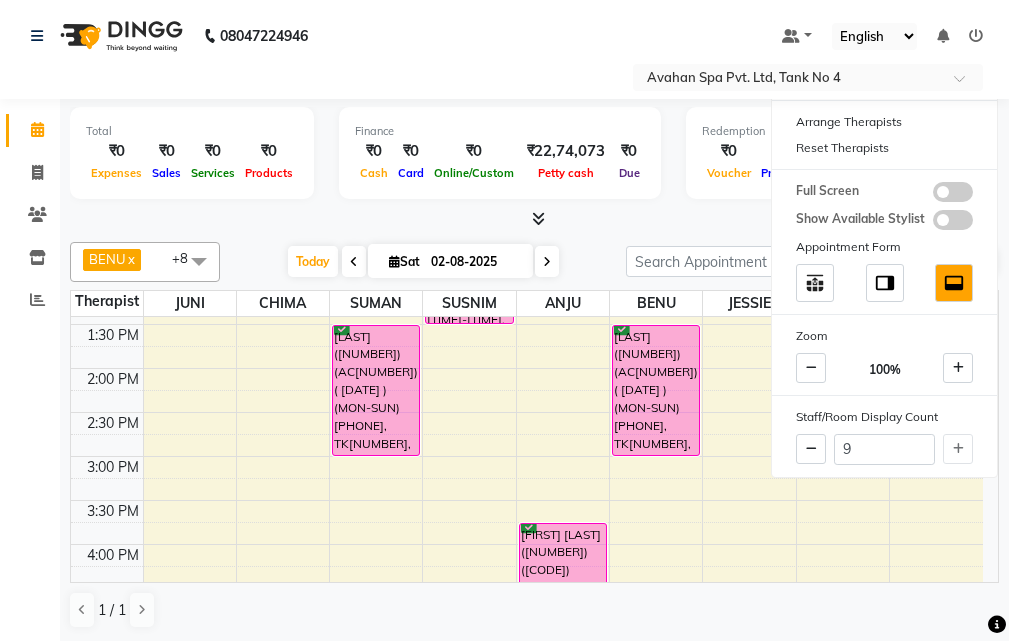 drag, startPoint x: 42, startPoint y: 402, endPoint x: 81, endPoint y: 411, distance: 40.024994 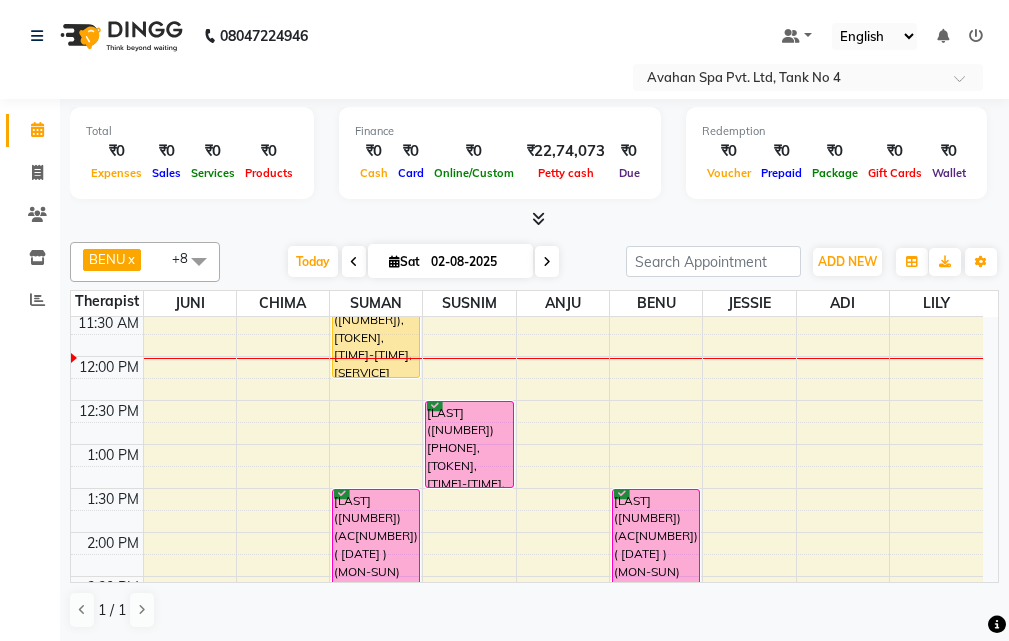 scroll, scrollTop: 100, scrollLeft: 0, axis: vertical 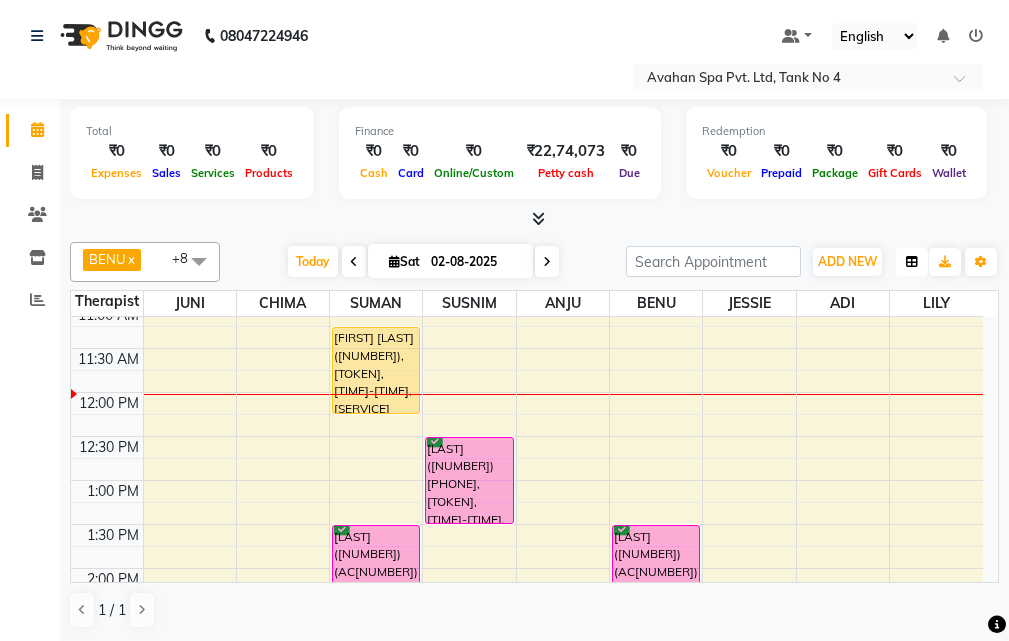click at bounding box center (912, 262) 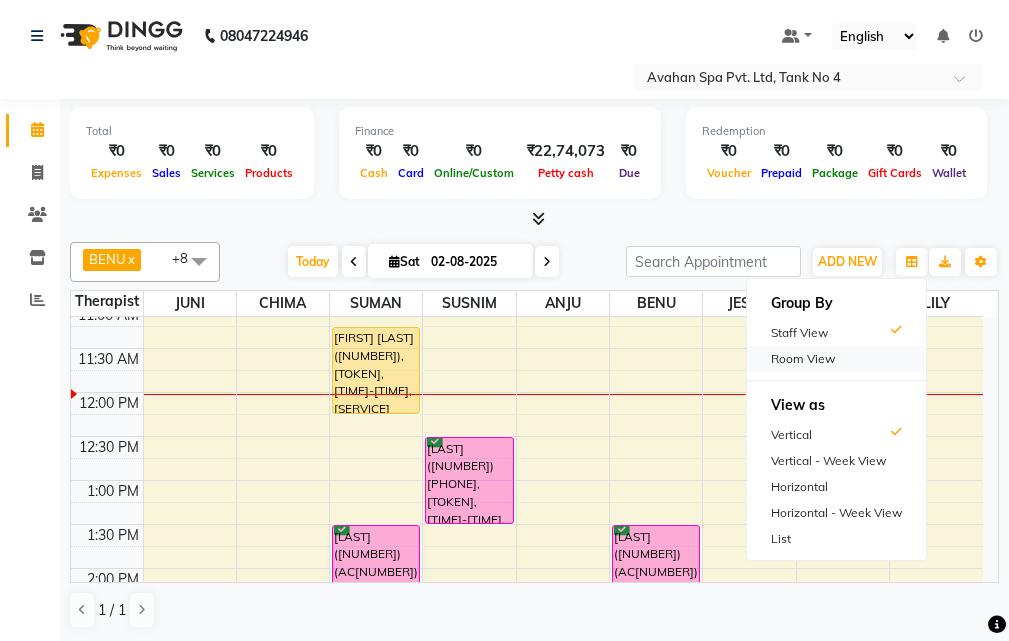 click on "Room View" at bounding box center (836, 359) 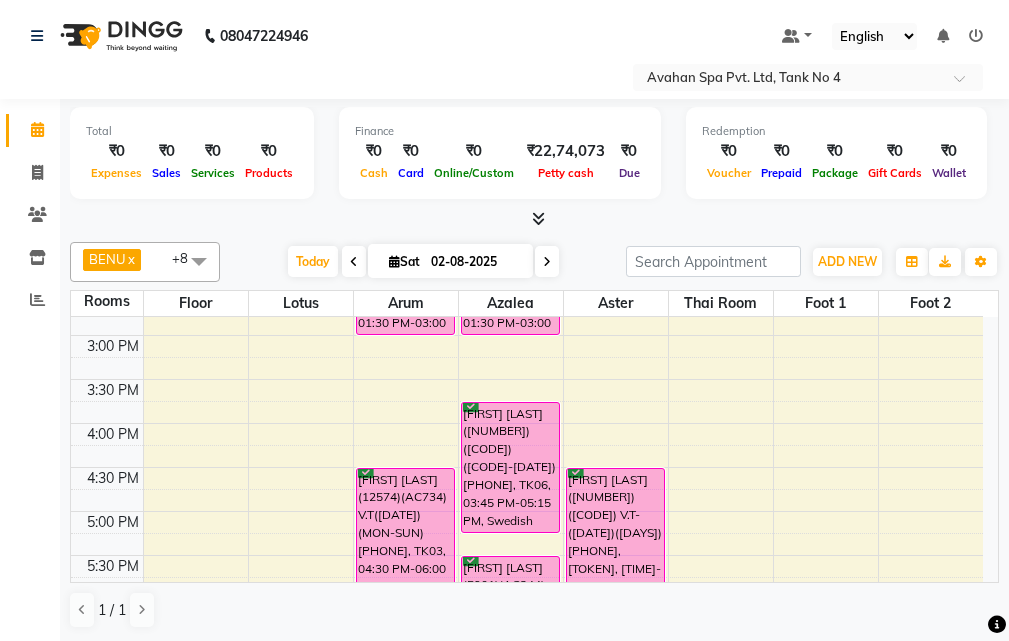 scroll, scrollTop: 400, scrollLeft: 0, axis: vertical 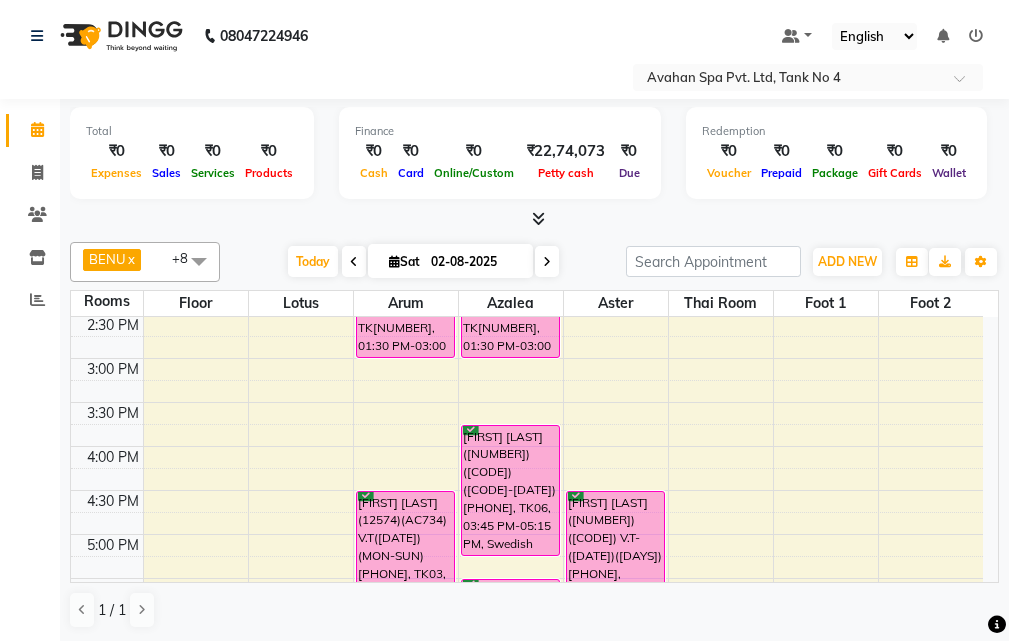drag, startPoint x: 616, startPoint y: 365, endPoint x: 1, endPoint y: 515, distance: 633.02844 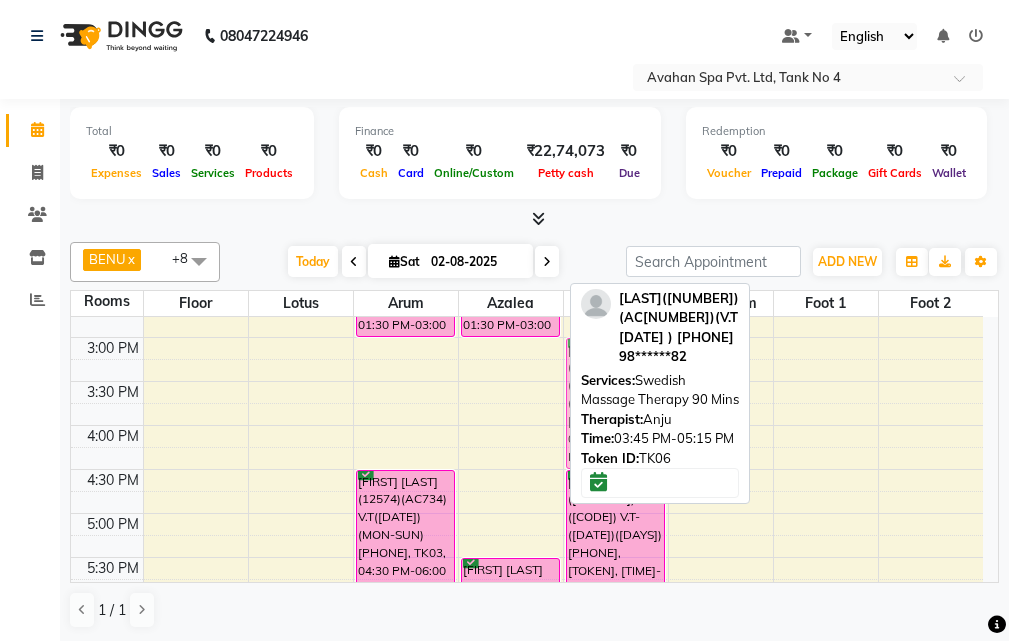scroll, scrollTop: 407, scrollLeft: 0, axis: vertical 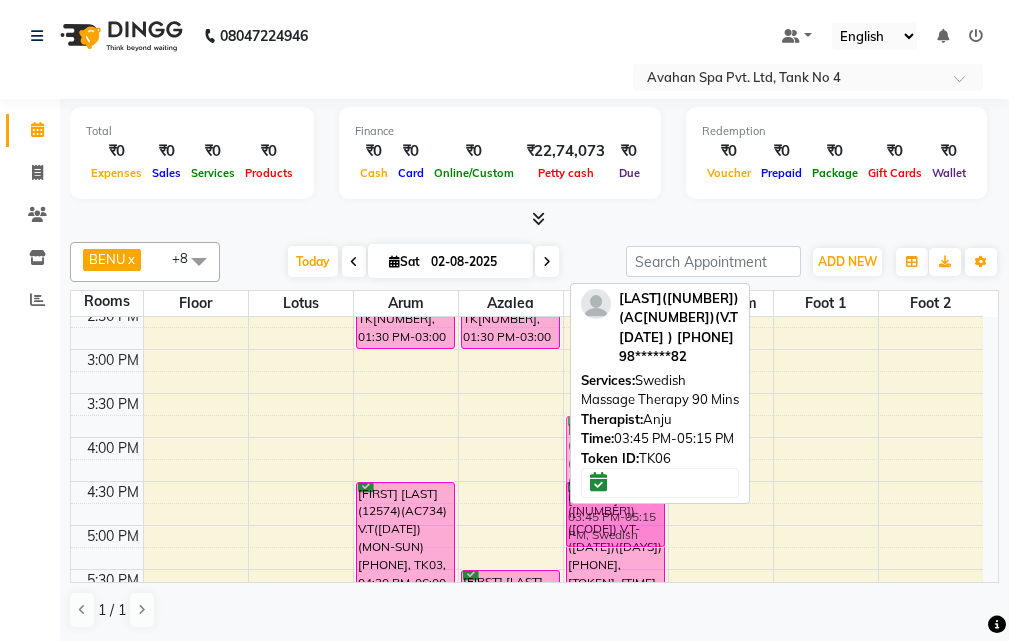 drag, startPoint x: 513, startPoint y: 333, endPoint x: 562, endPoint y: 421, distance: 100.72239 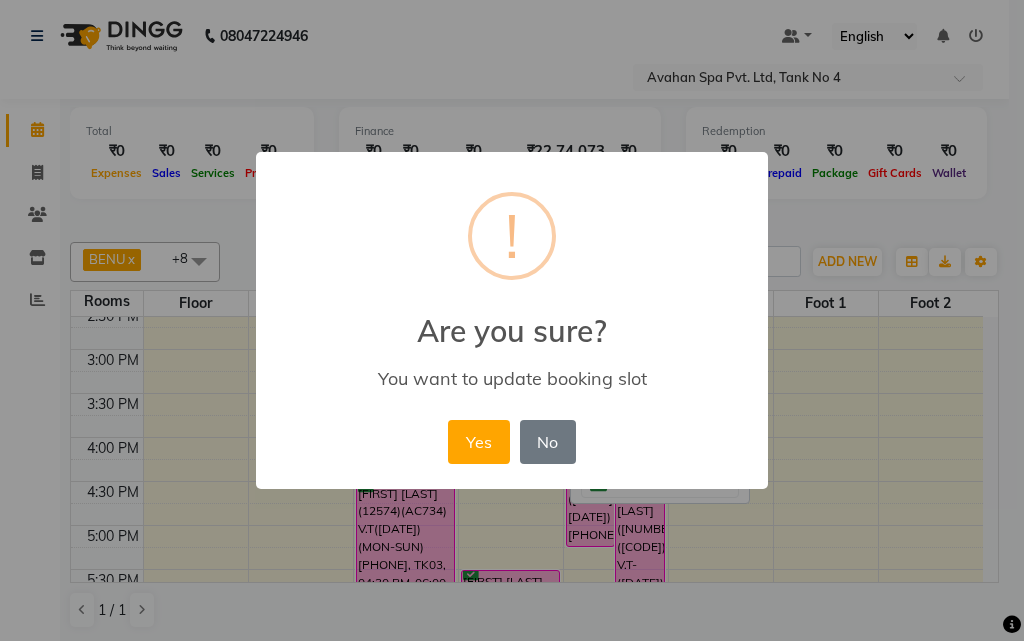 drag, startPoint x: 486, startPoint y: 437, endPoint x: 427, endPoint y: 495, distance: 82.73451 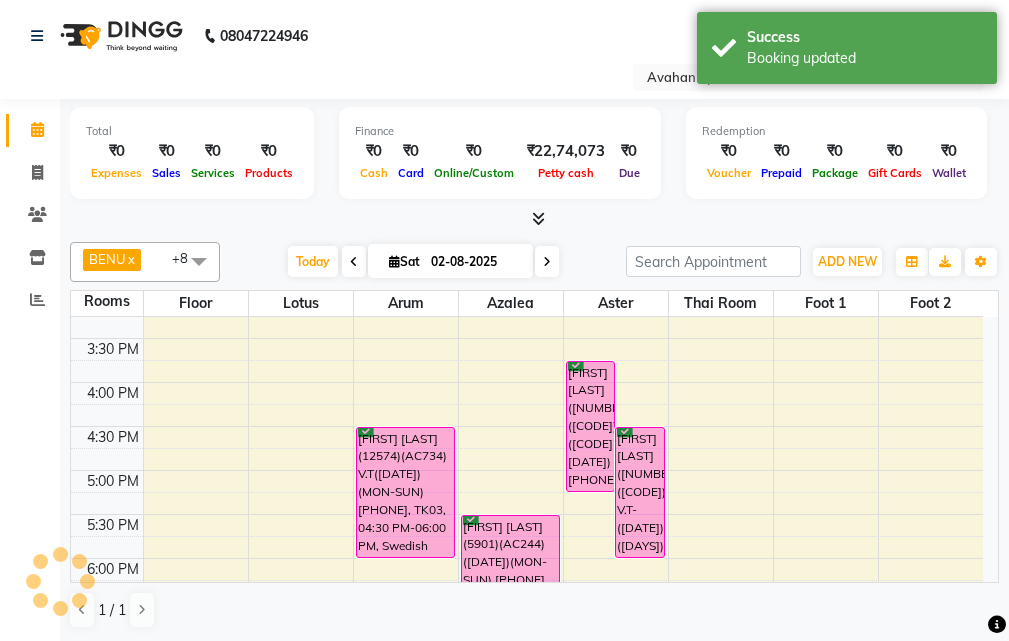 scroll, scrollTop: 507, scrollLeft: 0, axis: vertical 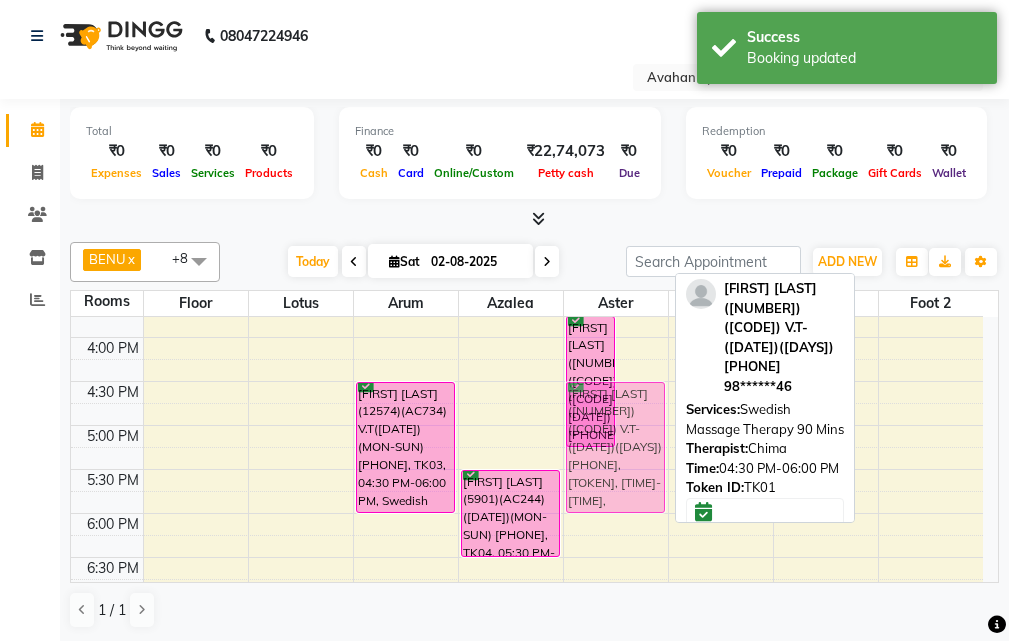 drag, startPoint x: 632, startPoint y: 444, endPoint x: 589, endPoint y: 449, distance: 43.289722 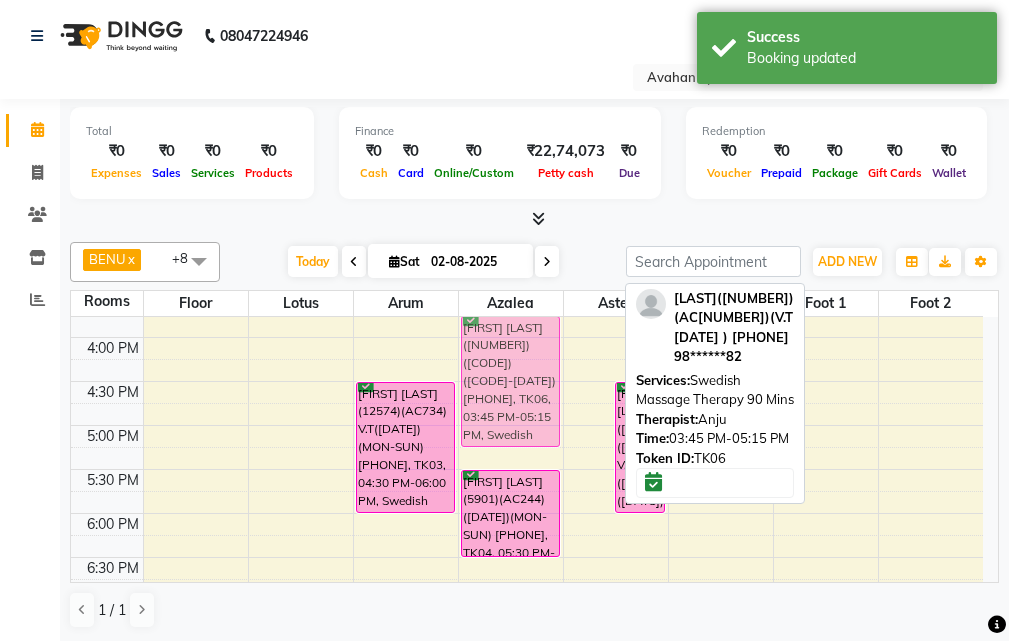 drag, startPoint x: 578, startPoint y: 360, endPoint x: 526, endPoint y: 369, distance: 52.773098 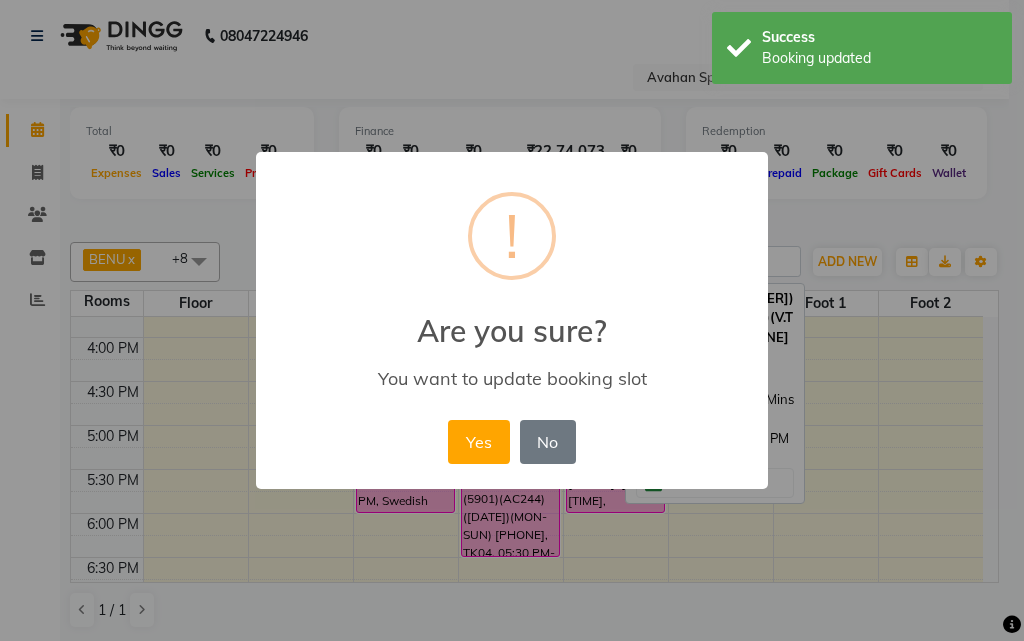 drag, startPoint x: 471, startPoint y: 440, endPoint x: 378, endPoint y: 452, distance: 93.770996 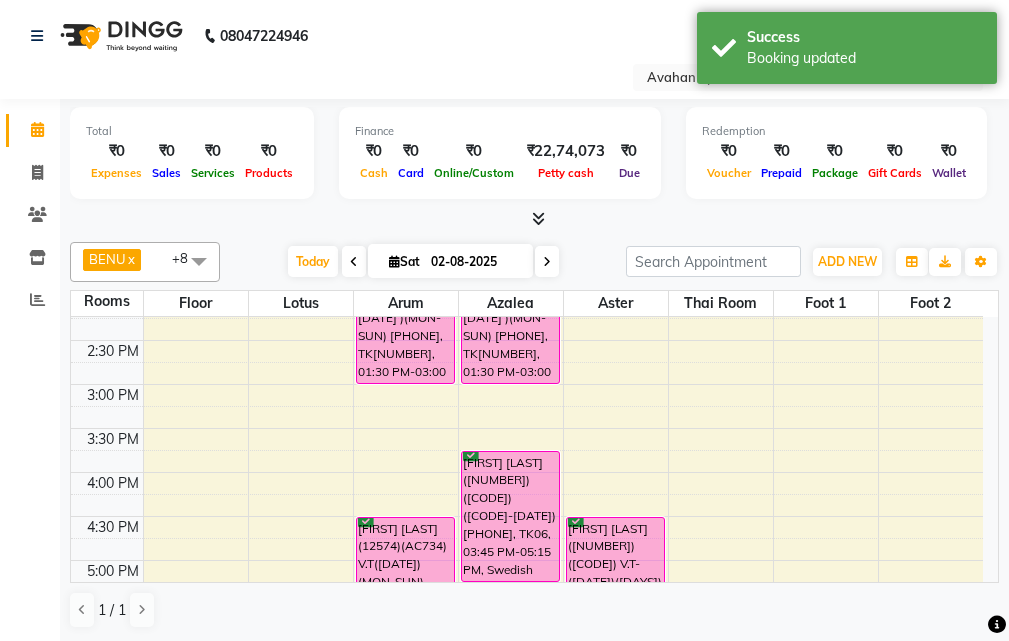 scroll, scrollTop: 407, scrollLeft: 0, axis: vertical 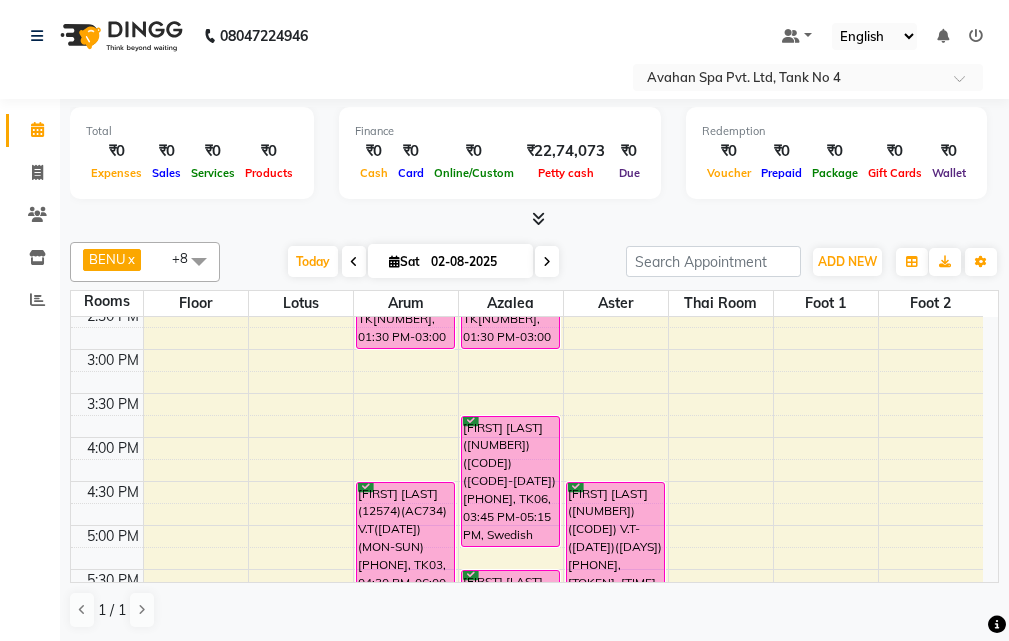 click at bounding box center [547, 262] 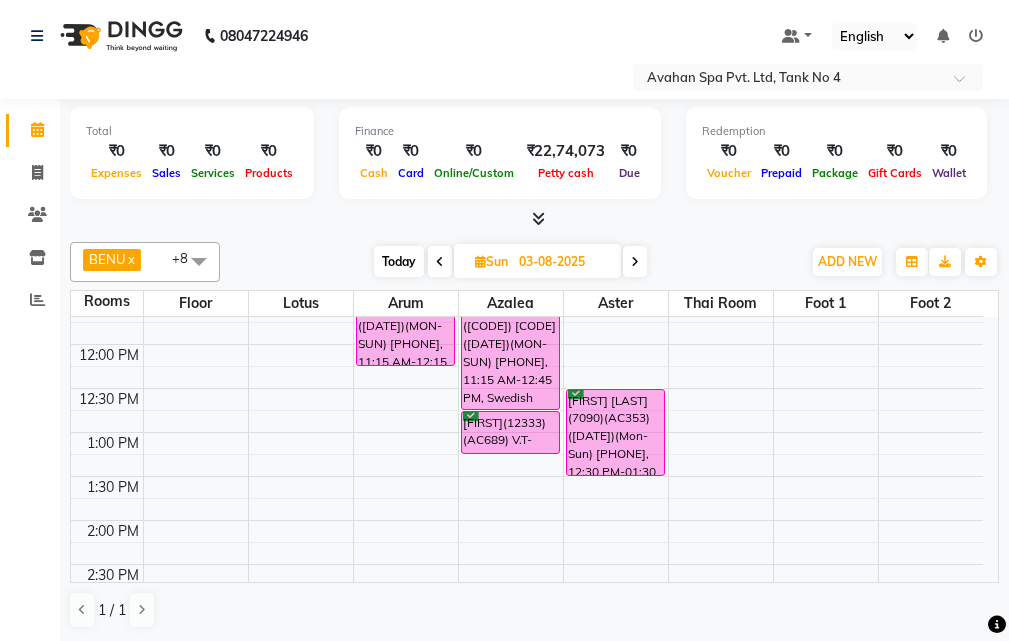 scroll, scrollTop: 100, scrollLeft: 0, axis: vertical 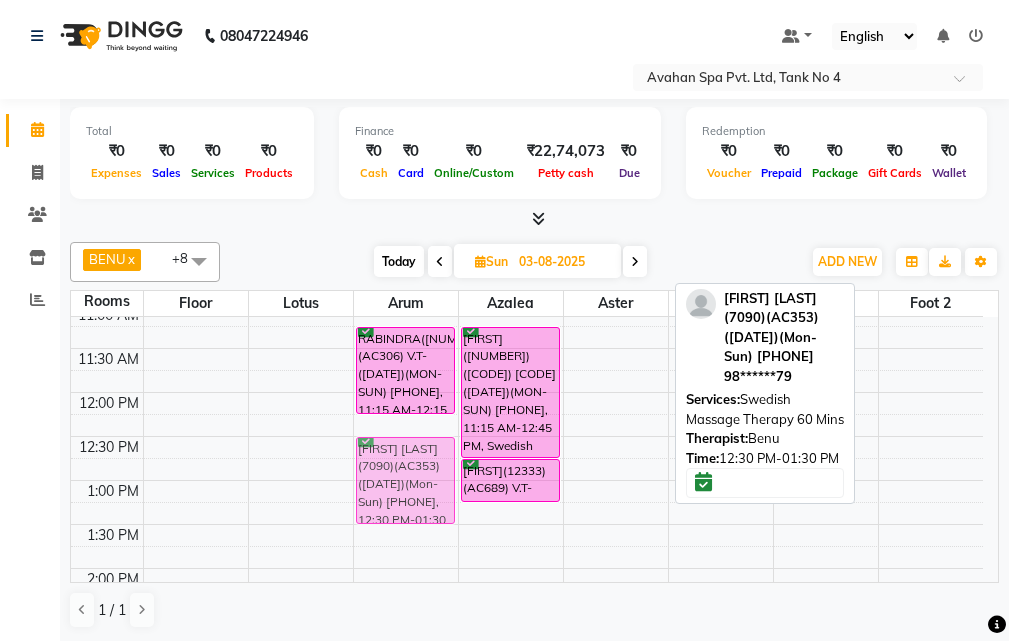 drag, startPoint x: 609, startPoint y: 478, endPoint x: 429, endPoint y: 486, distance: 180.17769 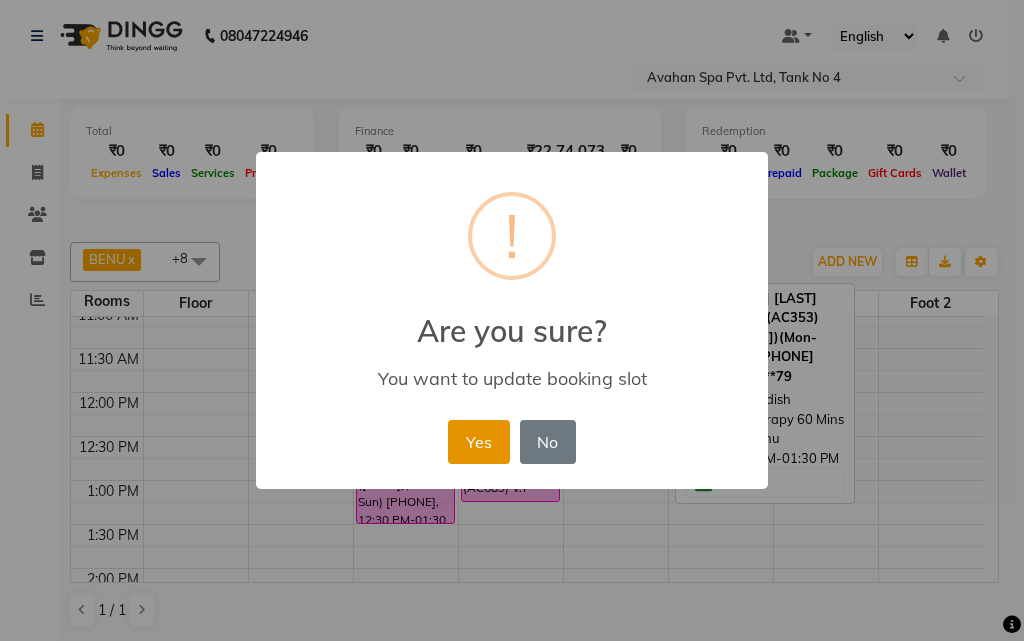 click on "Yes" at bounding box center (478, 442) 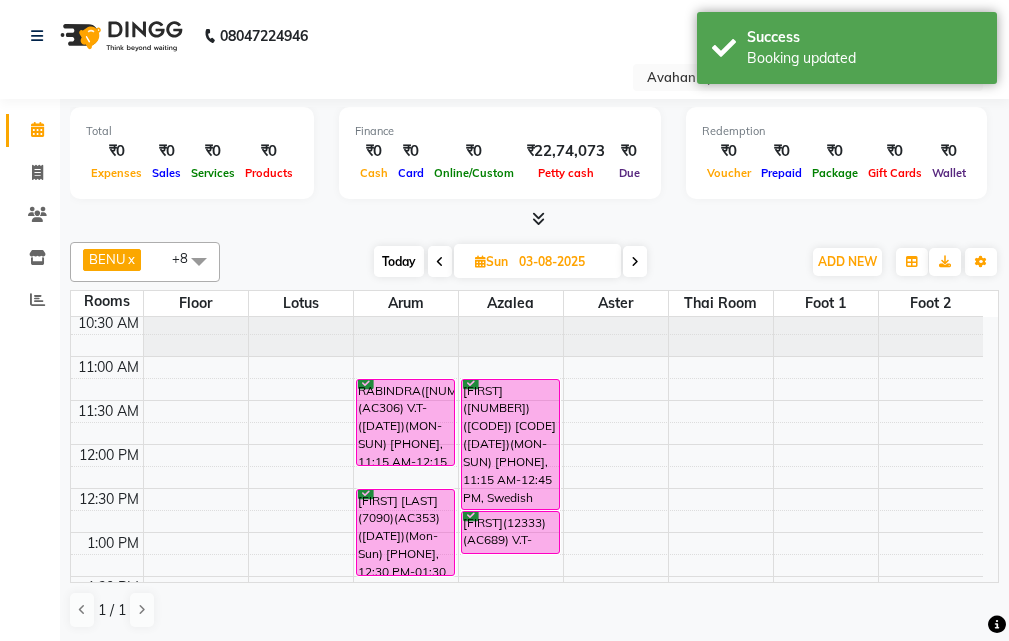 scroll, scrollTop: 0, scrollLeft: 0, axis: both 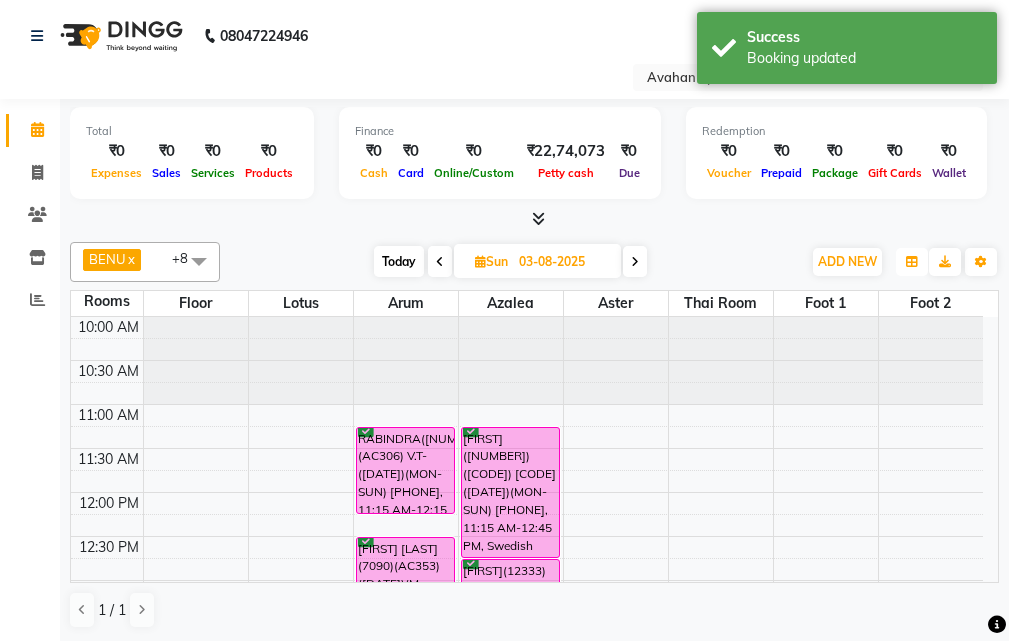 click on "Group By  Staff View   Room View  View as Vertical  Vertical - Week View  Horizontal  Horizontal - Week View  List" at bounding box center [912, 262] 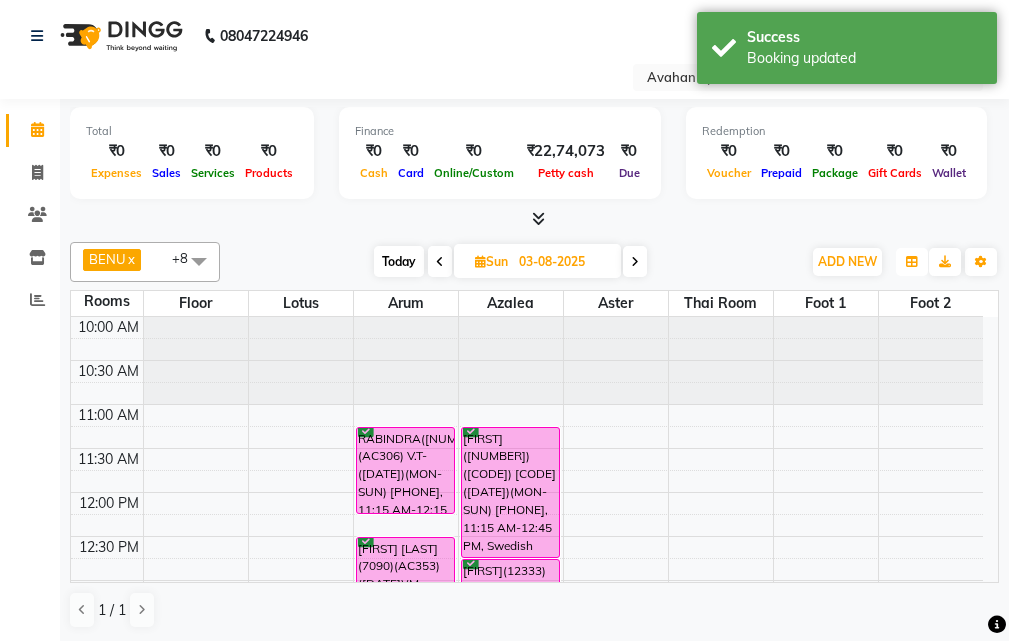 drag, startPoint x: 908, startPoint y: 254, endPoint x: 884, endPoint y: 298, distance: 50.119858 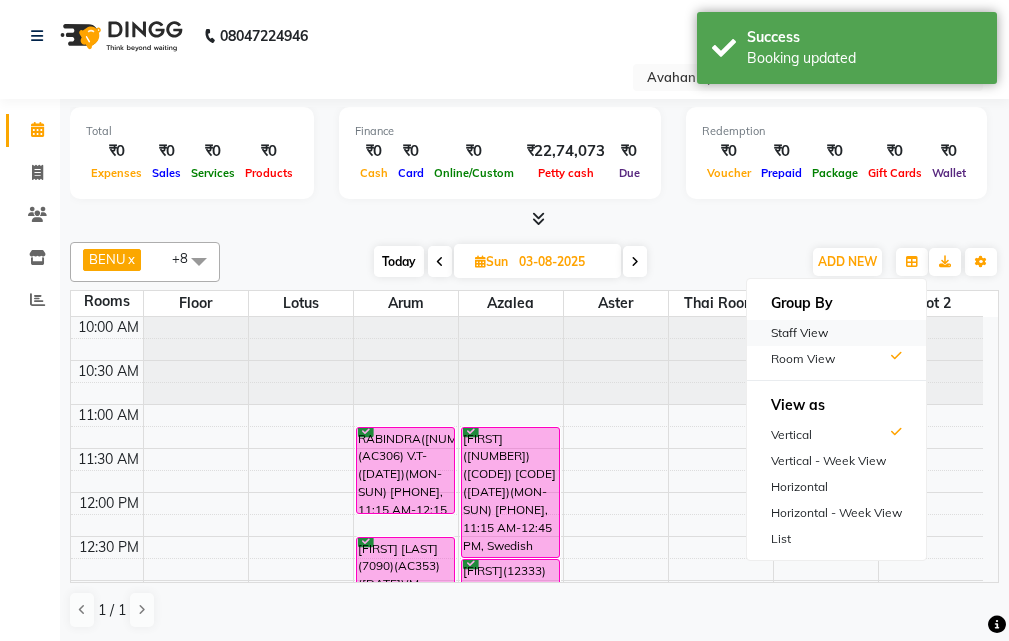 click on "Staff View" at bounding box center (836, 333) 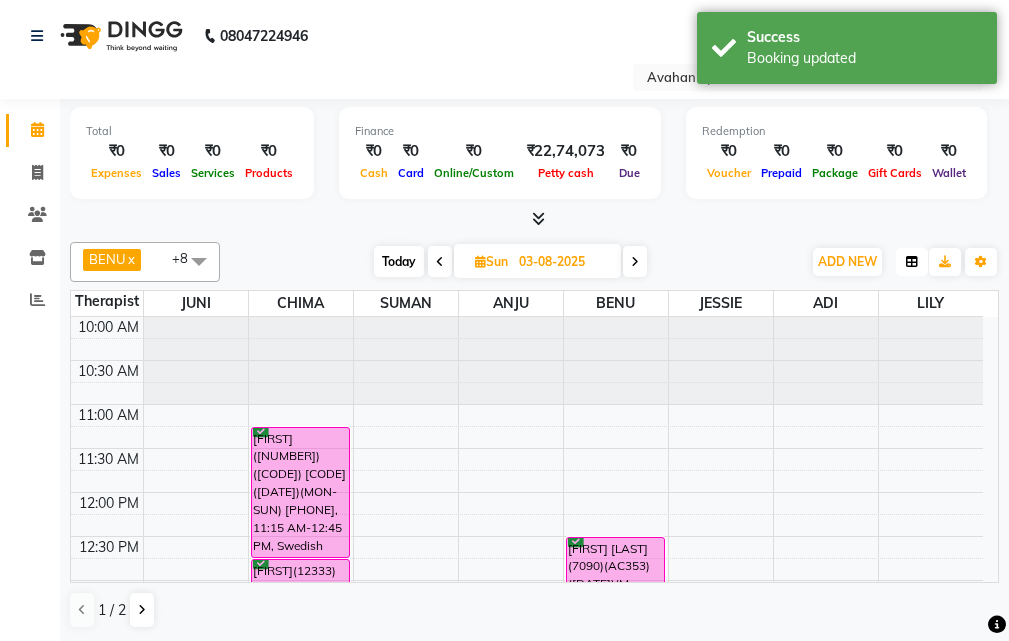 click at bounding box center (912, 262) 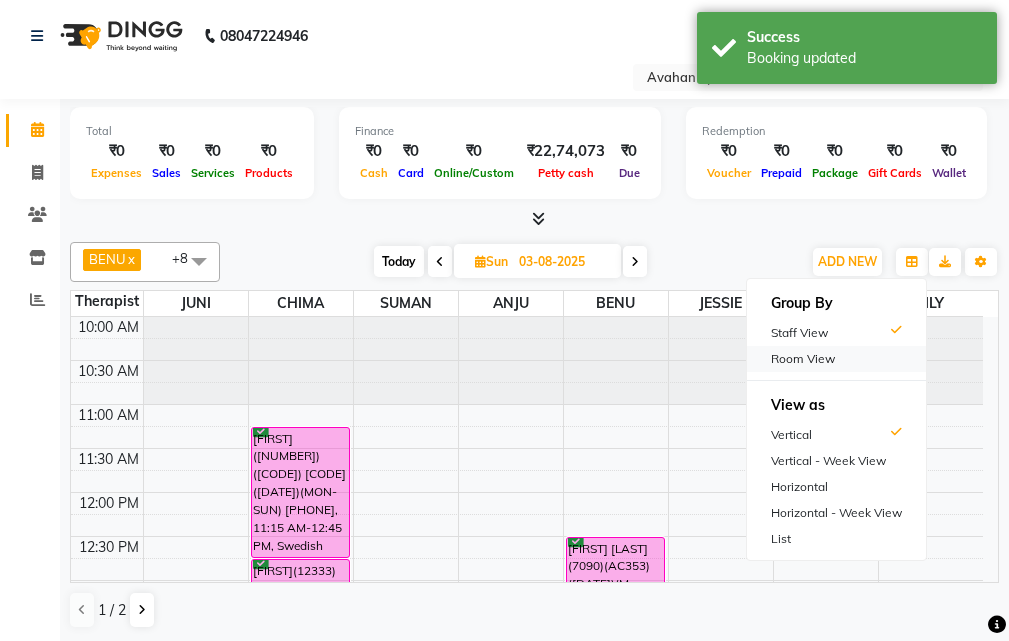 click on "Room View" at bounding box center (836, 359) 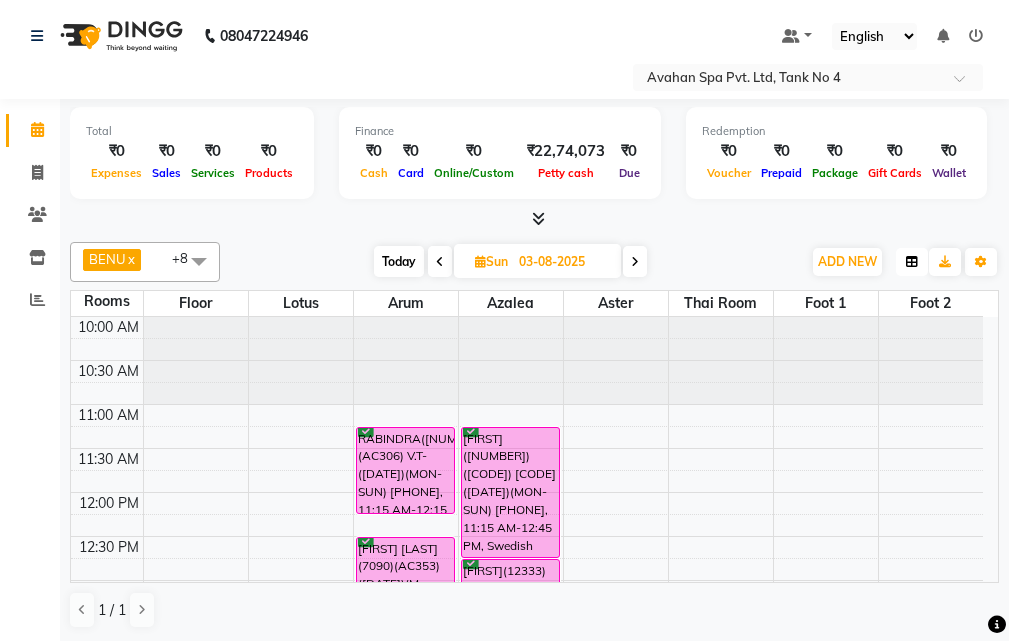 drag, startPoint x: 912, startPoint y: 272, endPoint x: 883, endPoint y: 310, distance: 47.801674 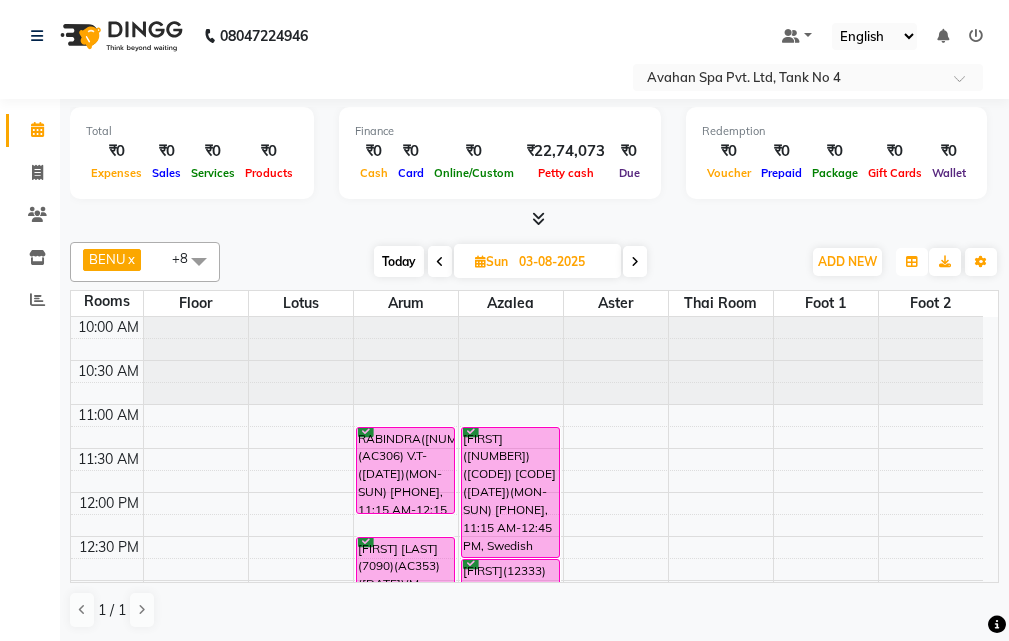 click at bounding box center [912, 262] 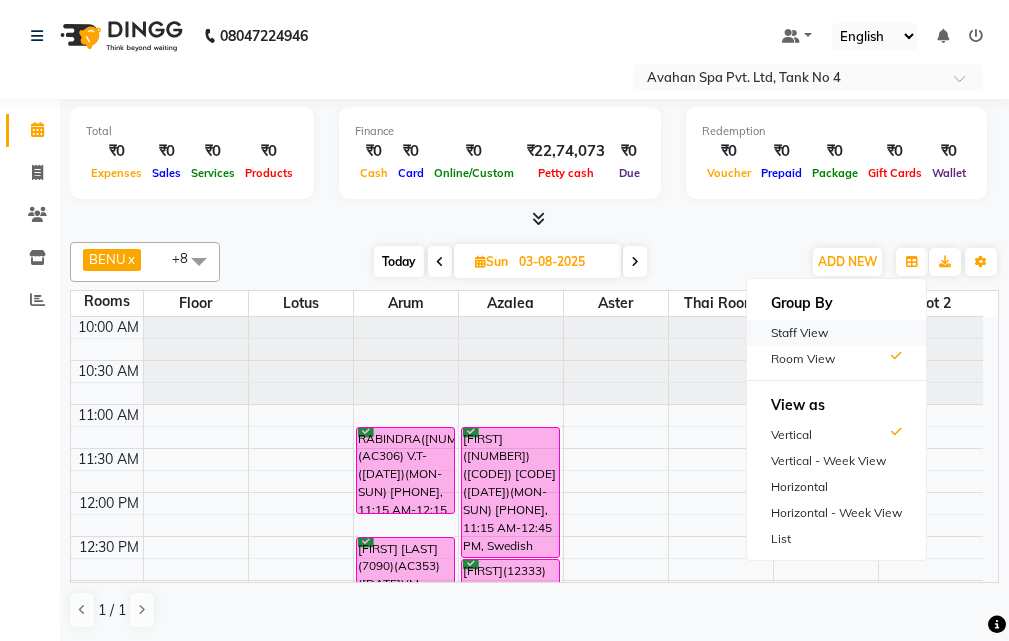 click on "Staff View" at bounding box center (836, 333) 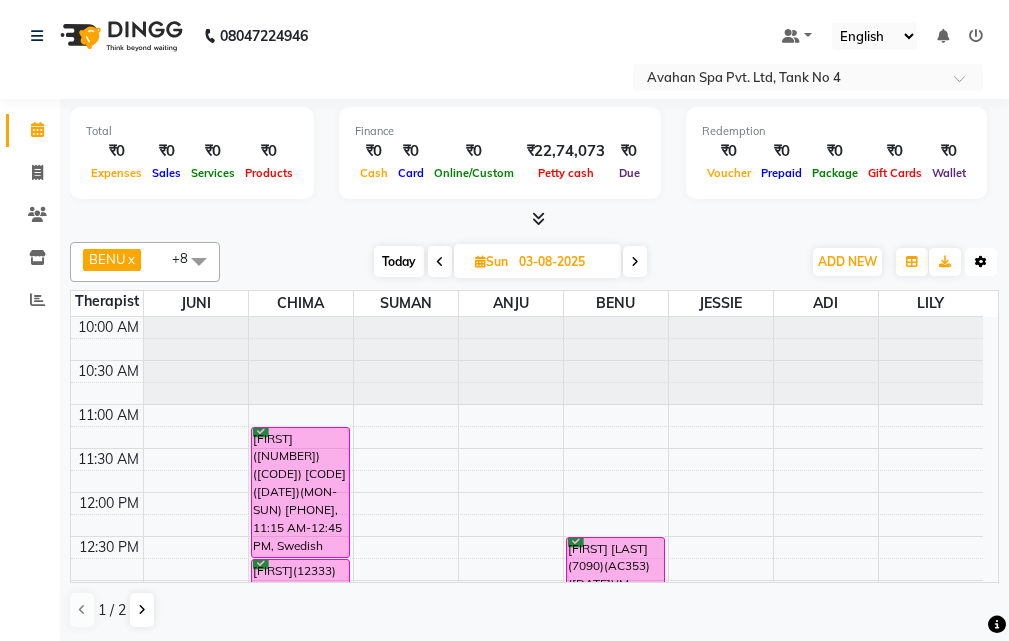 click at bounding box center [981, 262] 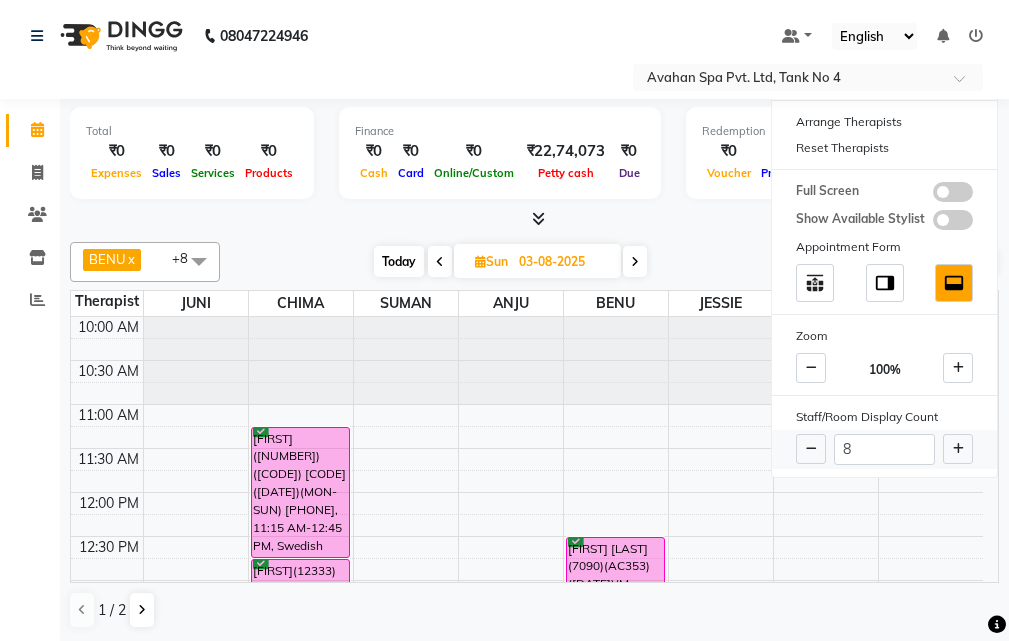 drag, startPoint x: 952, startPoint y: 434, endPoint x: 924, endPoint y: 447, distance: 30.870699 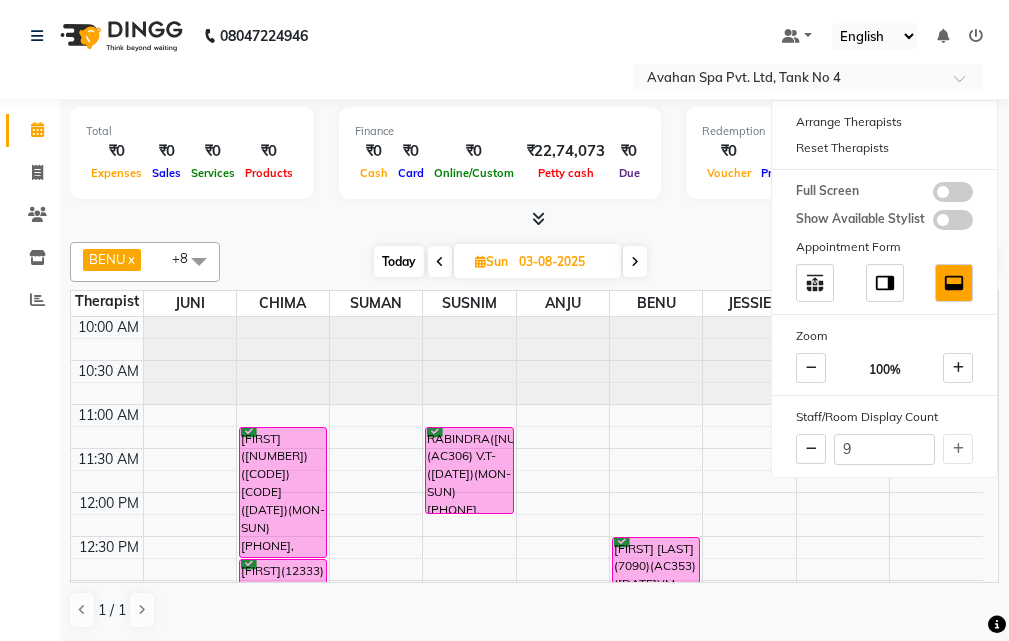 click on "Calendar  Invoice  Clients  Inventory  Reports Upcoming Tentative Confirm Bookings Generate Report Segments Page Builder" 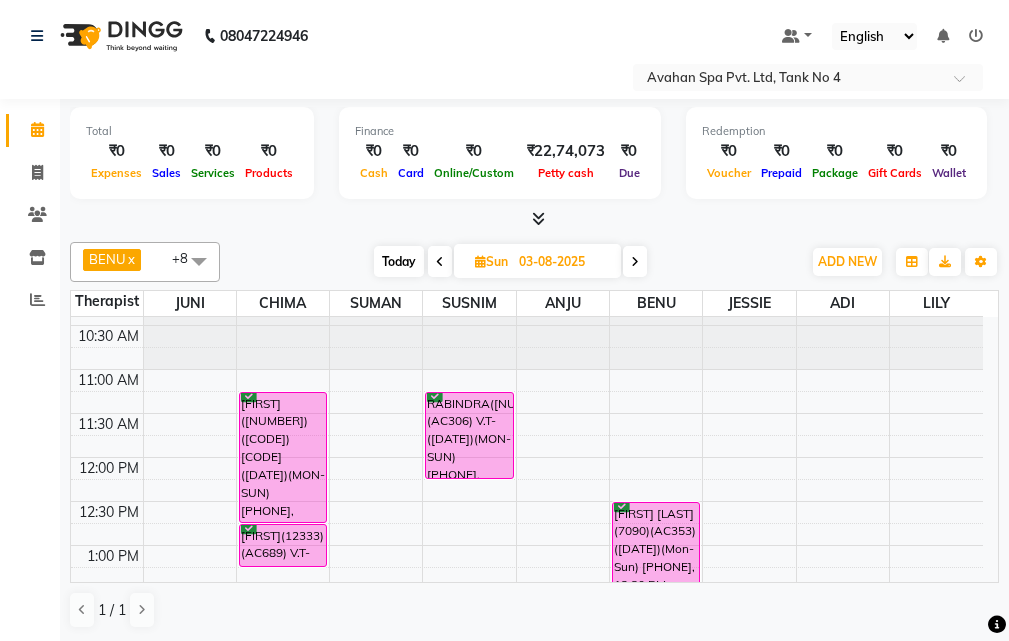 scroll, scrollTop: 0, scrollLeft: 0, axis: both 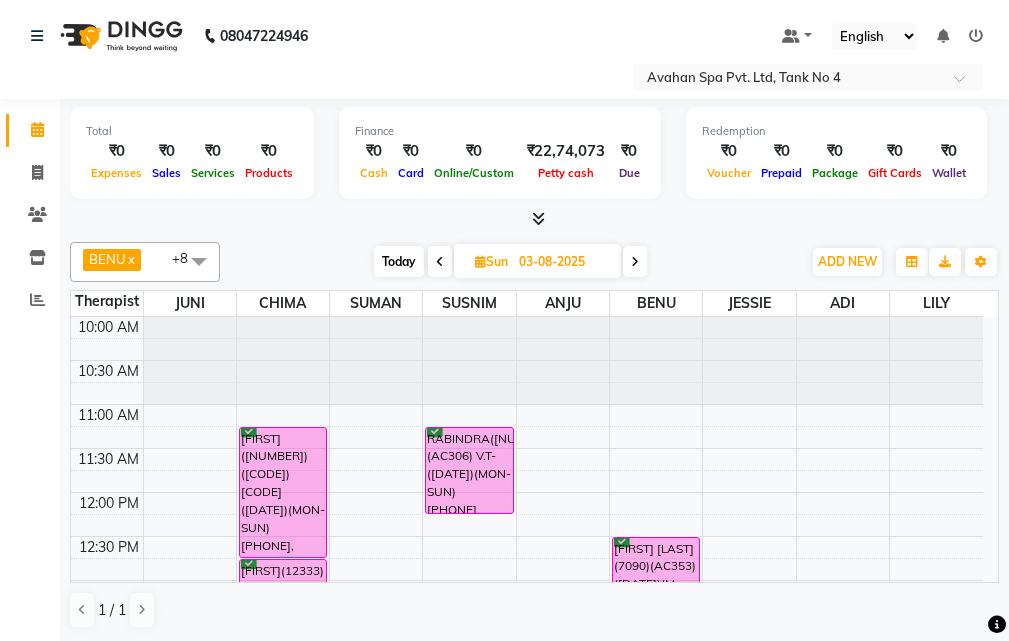 click on "Today" at bounding box center [399, 261] 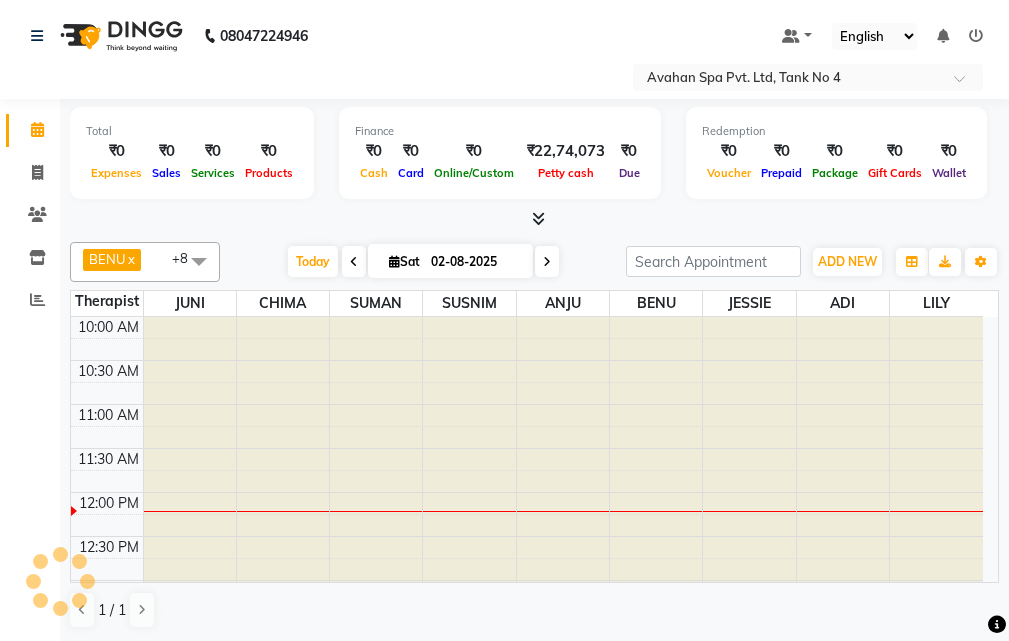 scroll, scrollTop: 177, scrollLeft: 0, axis: vertical 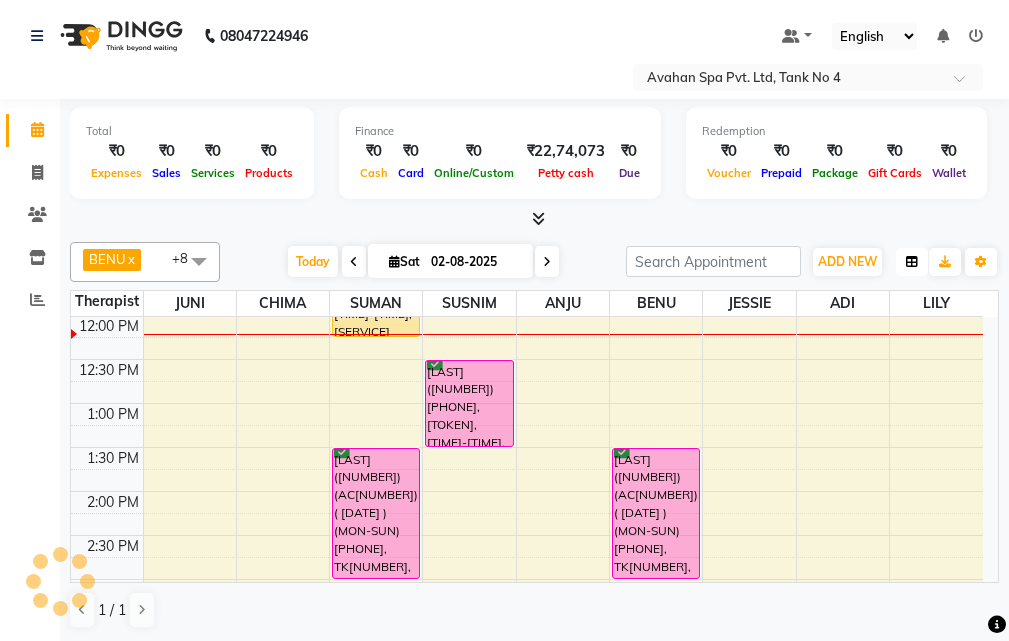 click at bounding box center [912, 262] 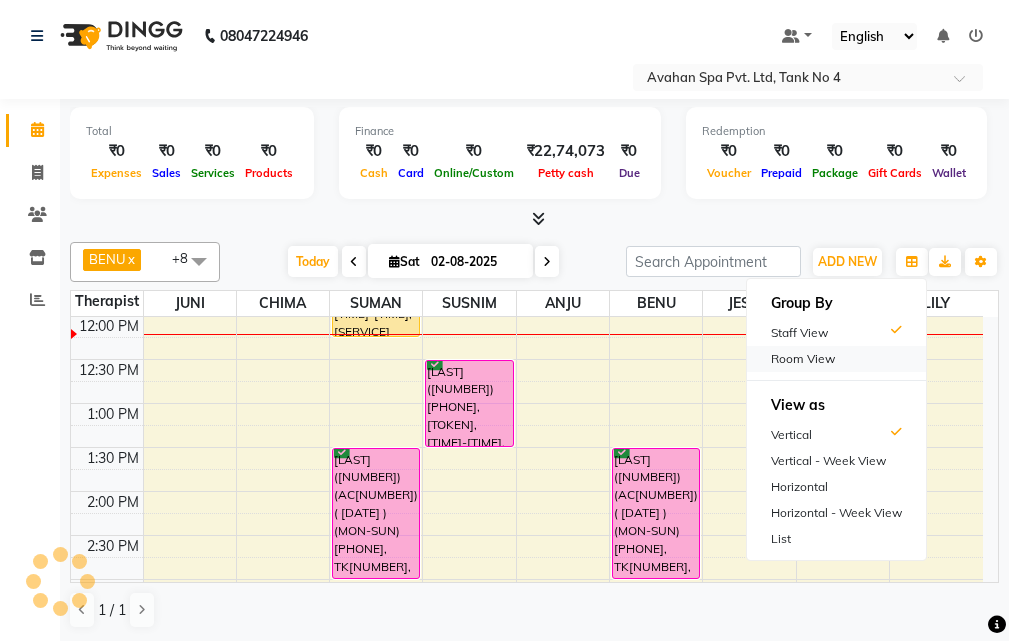 click on "Room View" at bounding box center [836, 359] 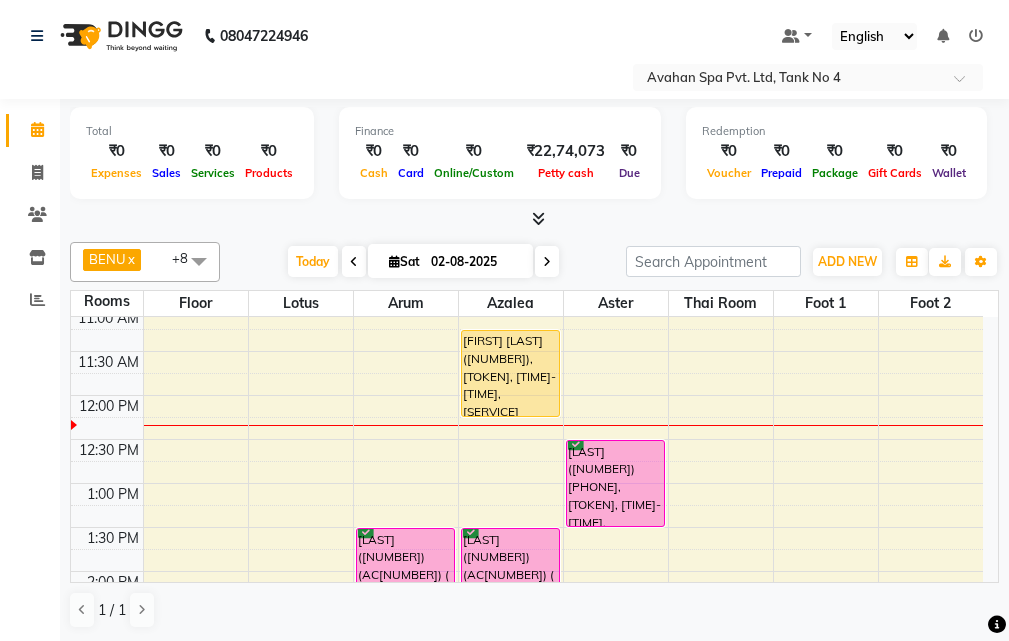 scroll, scrollTop: 0, scrollLeft: 0, axis: both 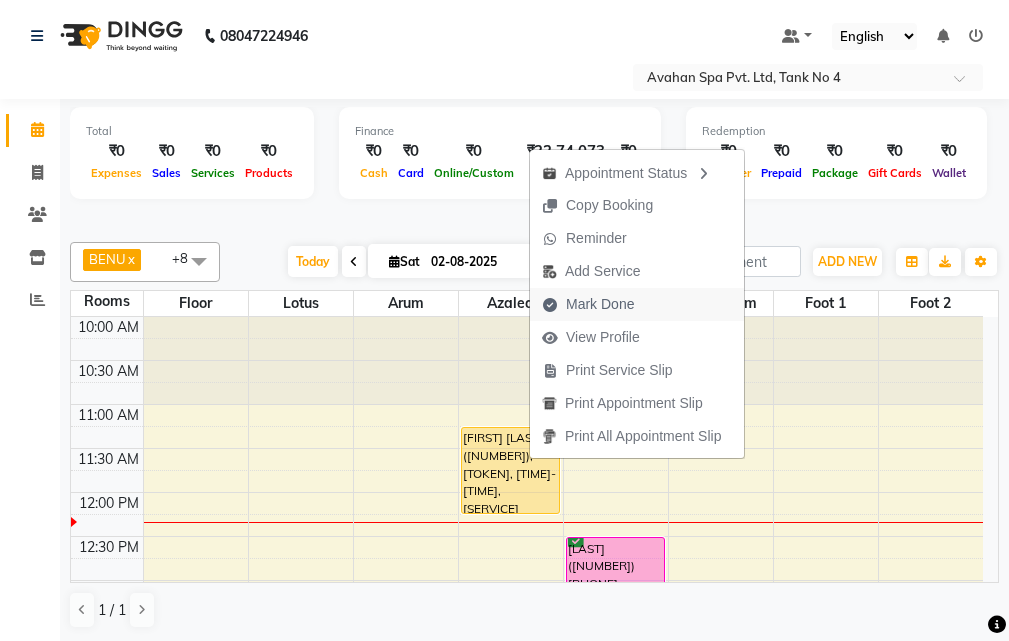 click on "Mark Done" at bounding box center [600, 304] 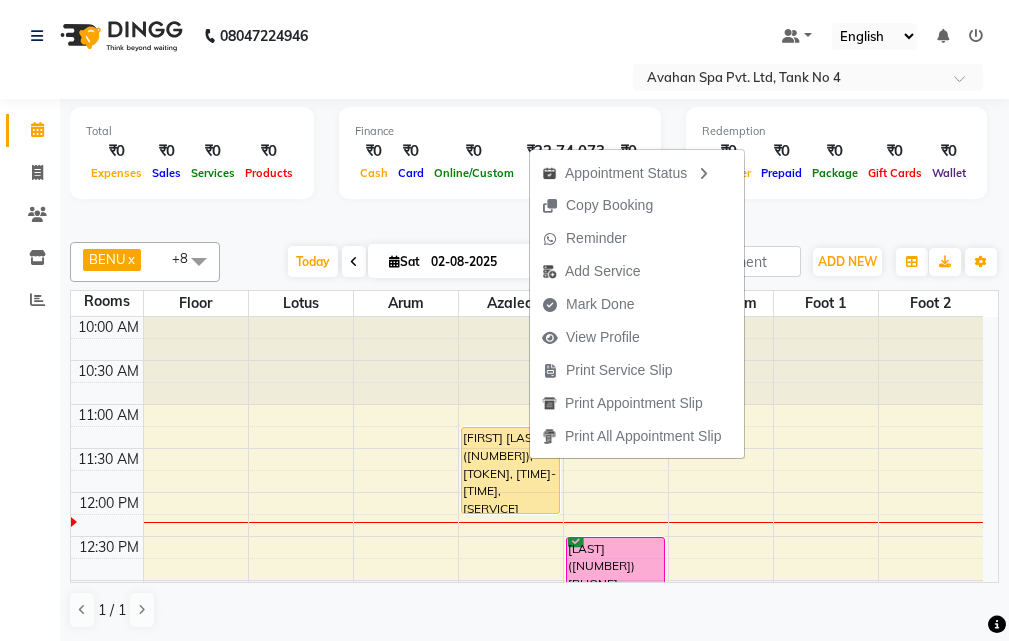select on "service" 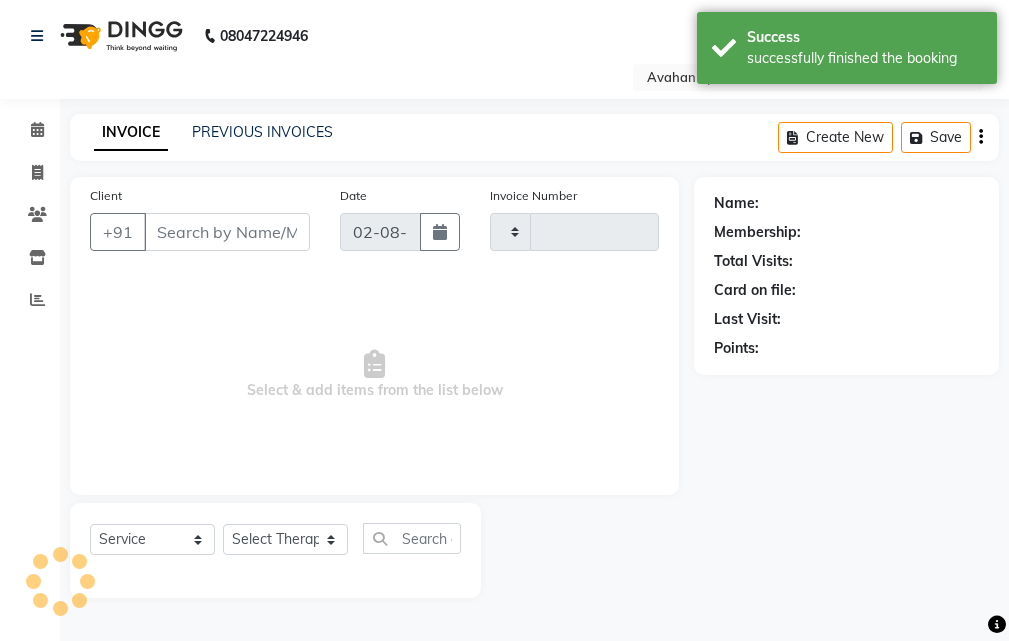 type on "2029" 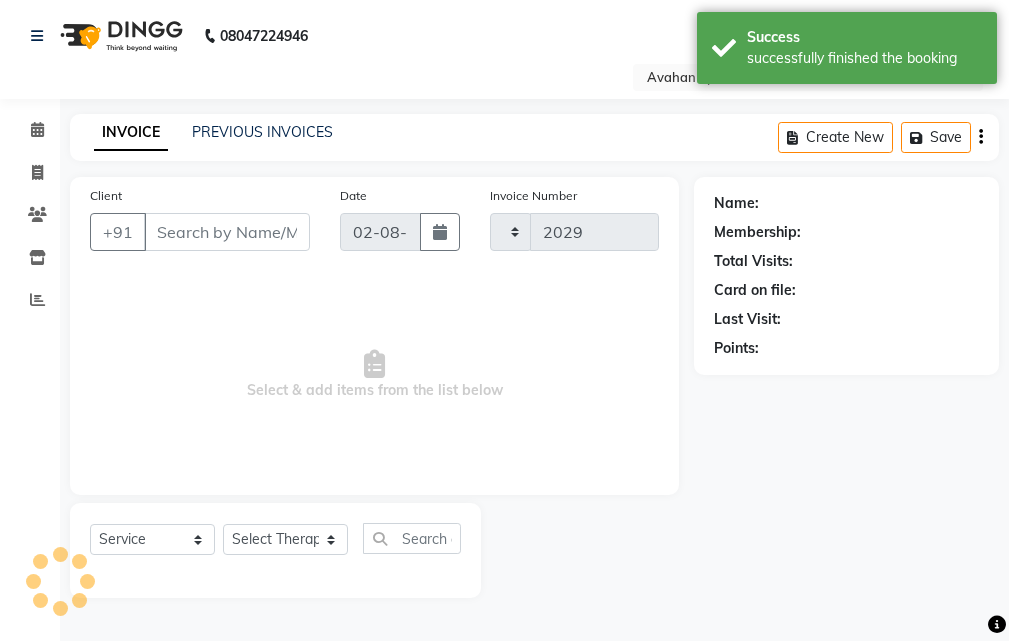 select on "4269" 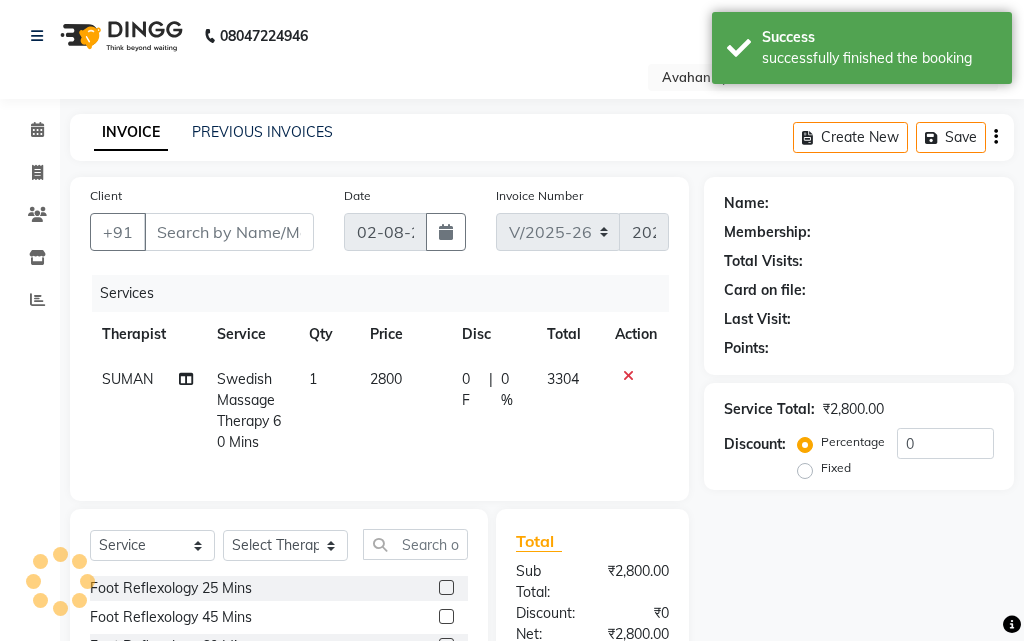 type on "97******06" 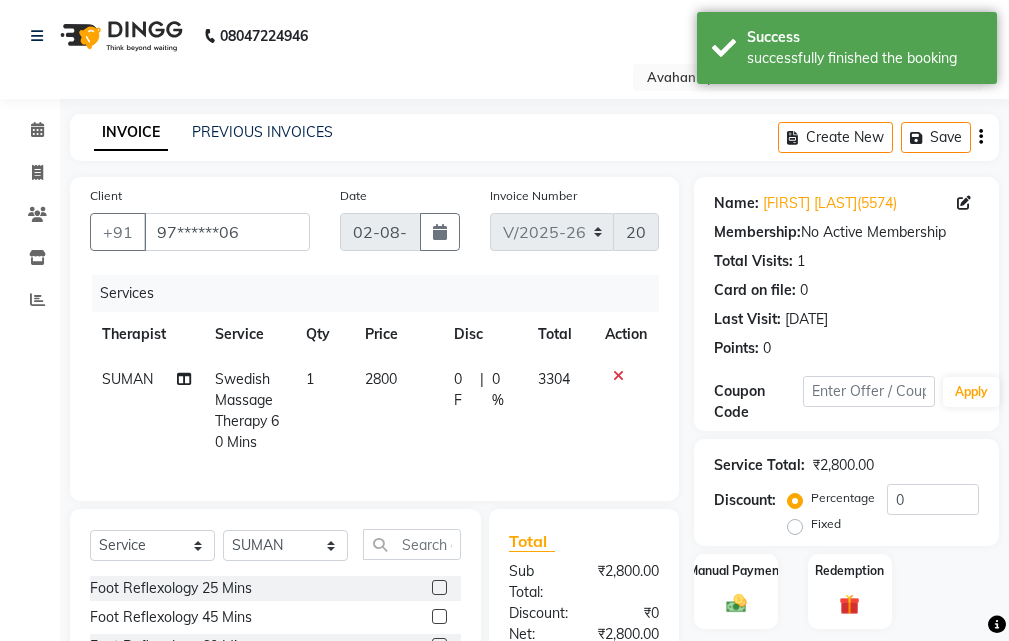scroll, scrollTop: 300, scrollLeft: 0, axis: vertical 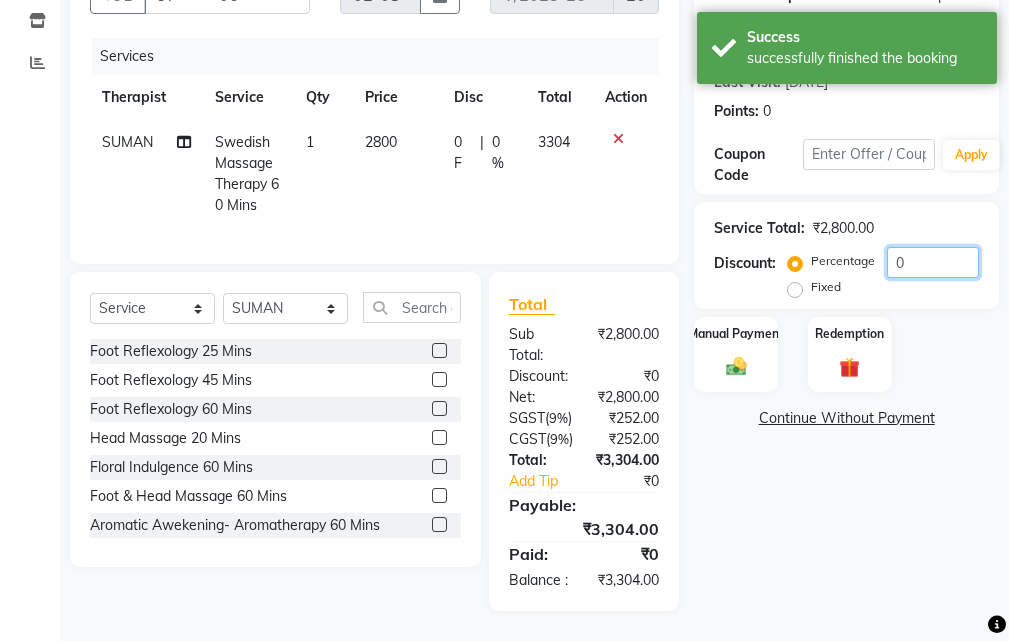click on "0" 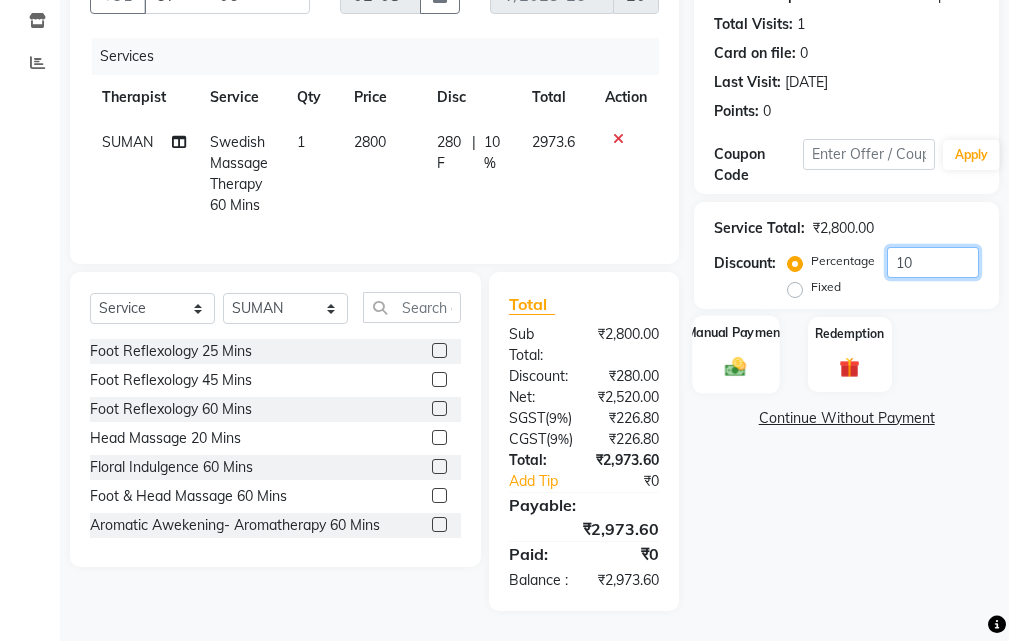 type on "10" 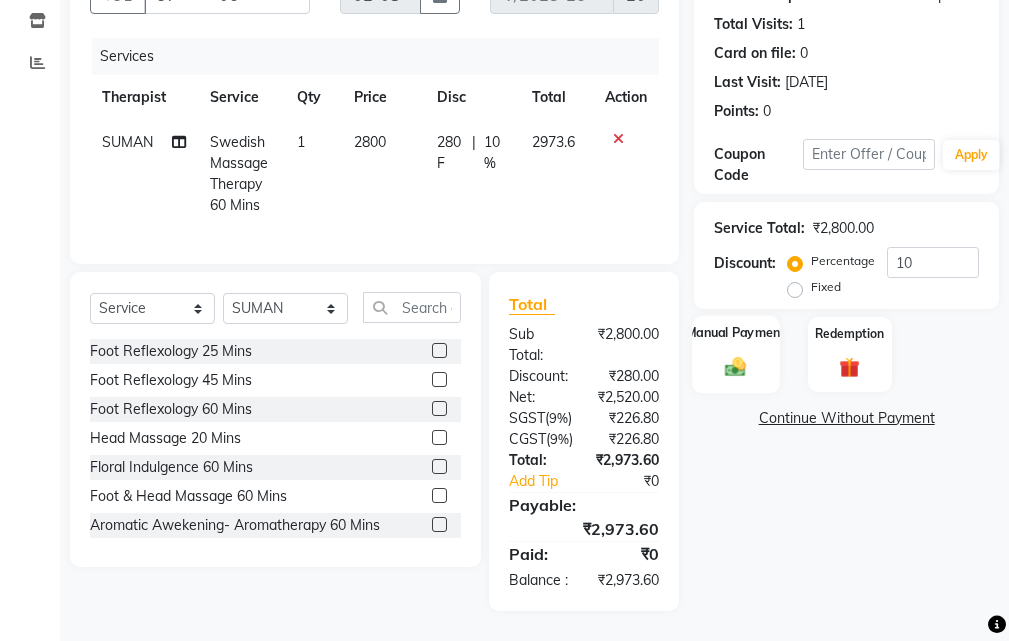 click 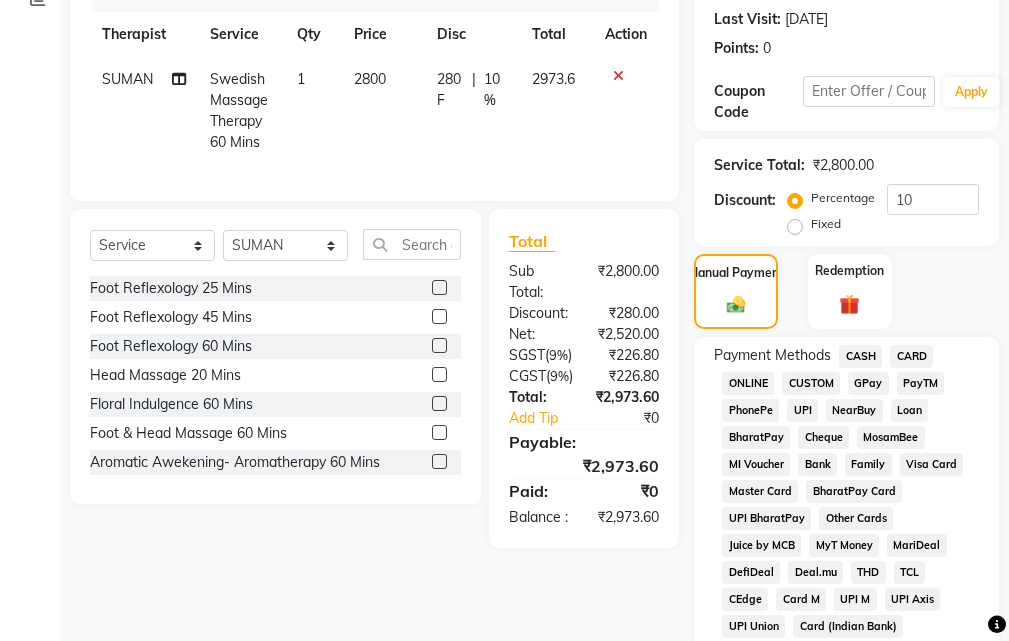 click on "CASH" 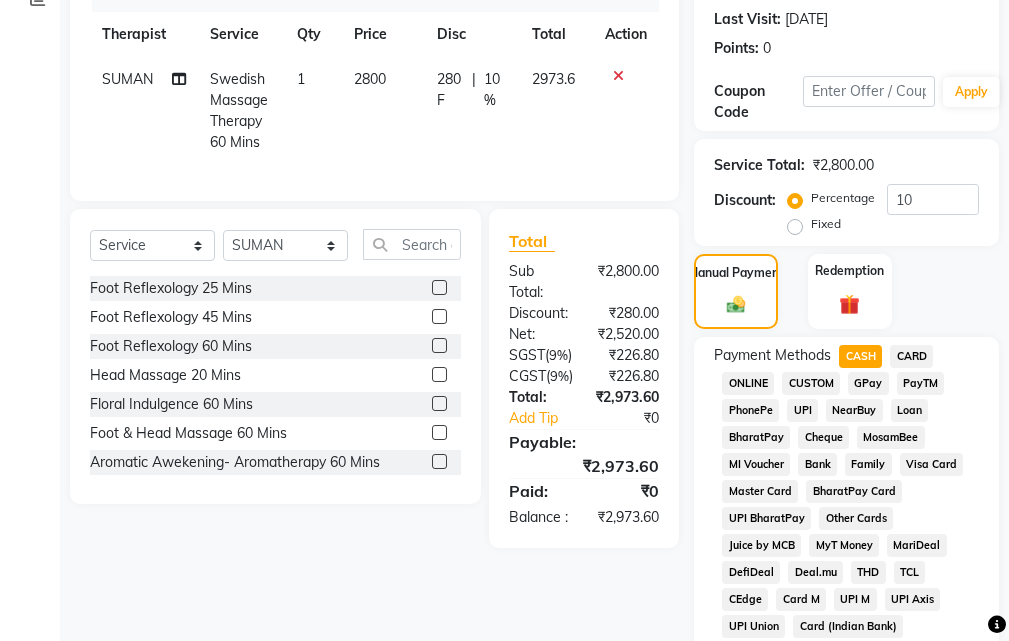 scroll, scrollTop: 1134, scrollLeft: 0, axis: vertical 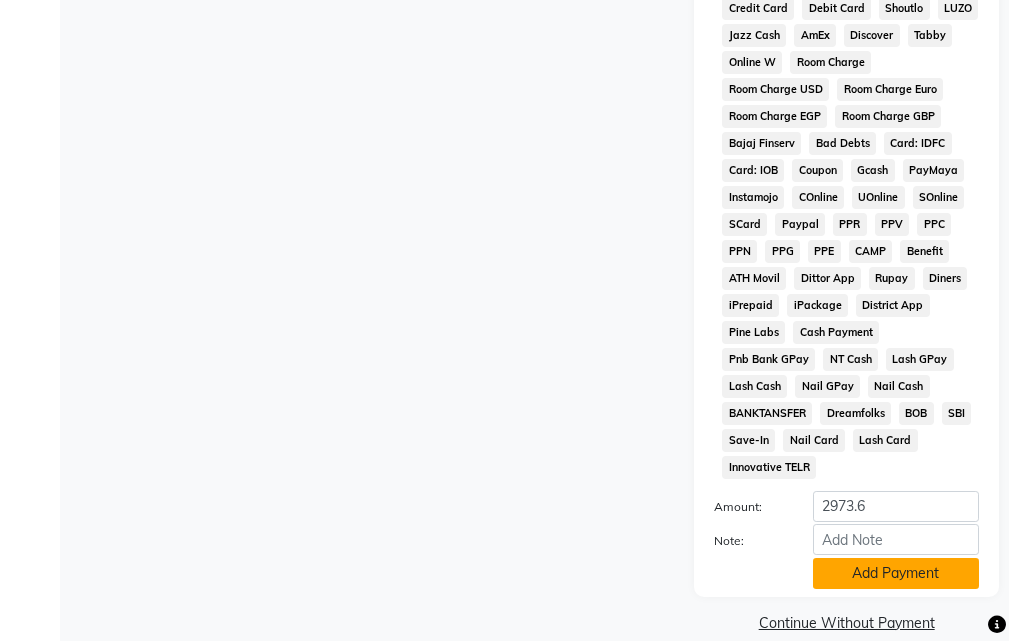 click on "Add Payment" 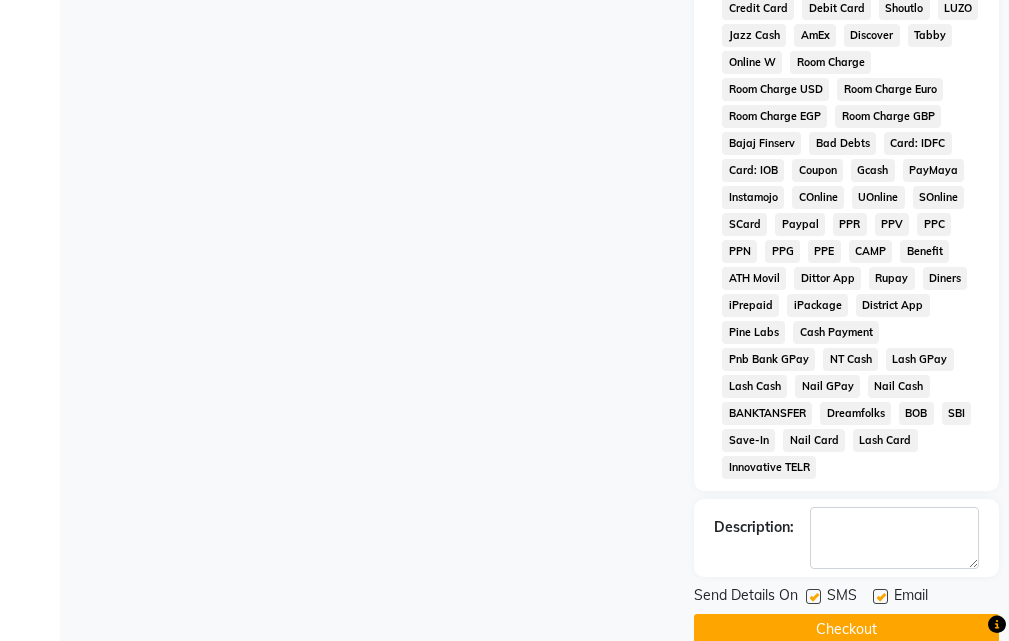 scroll, scrollTop: 1141, scrollLeft: 0, axis: vertical 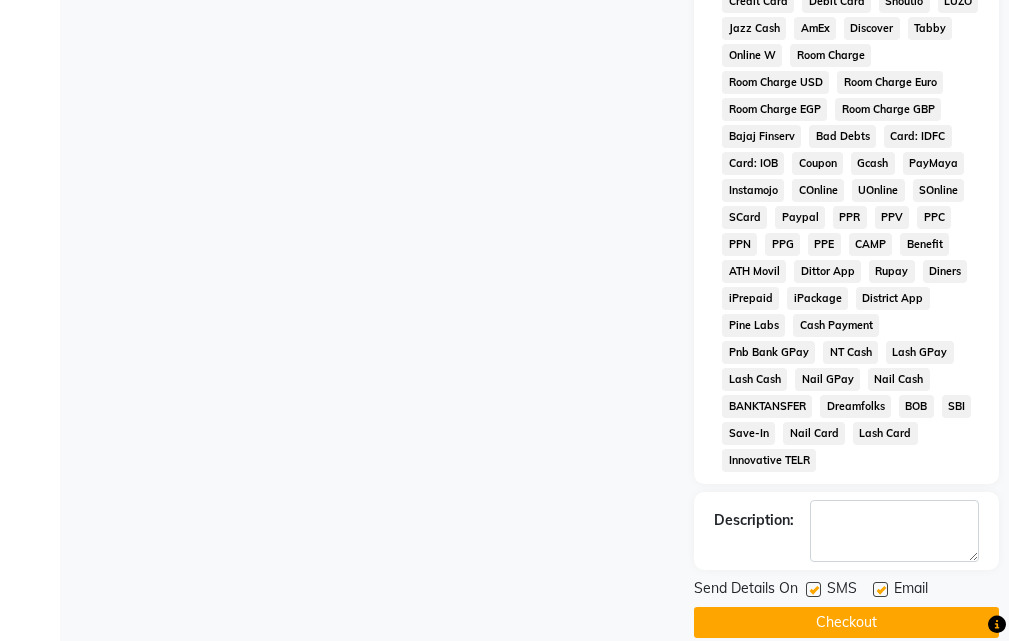drag, startPoint x: 879, startPoint y: 549, endPoint x: 877, endPoint y: 560, distance: 11.18034 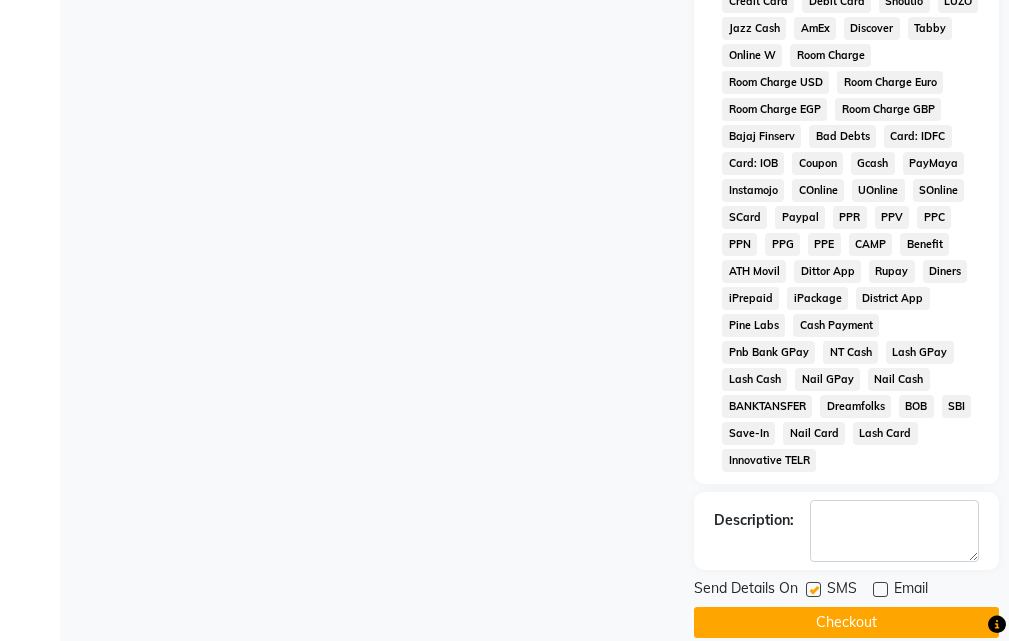 click 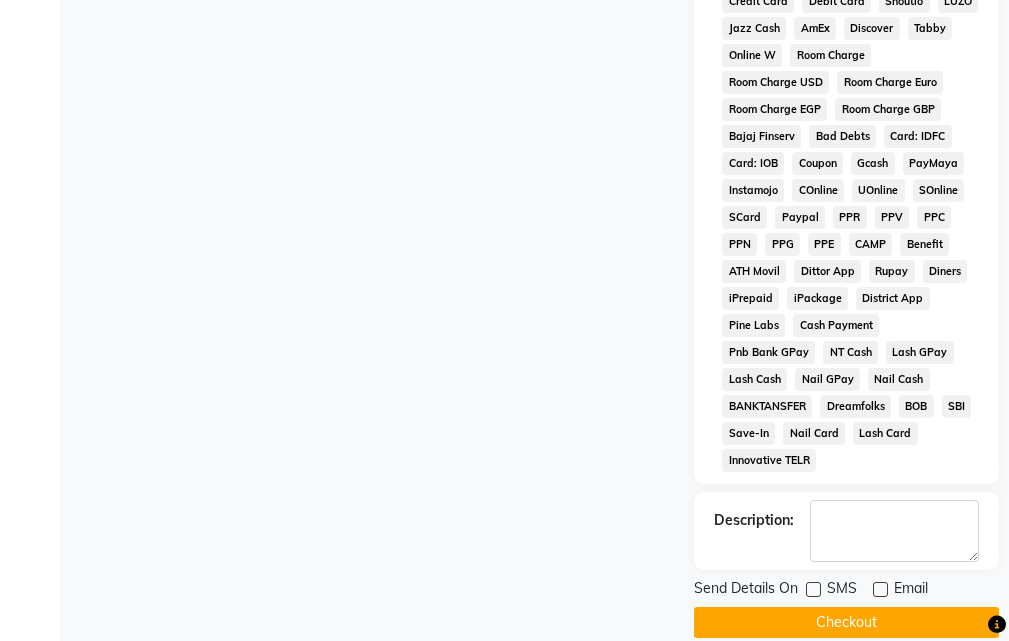 click on "Checkout" 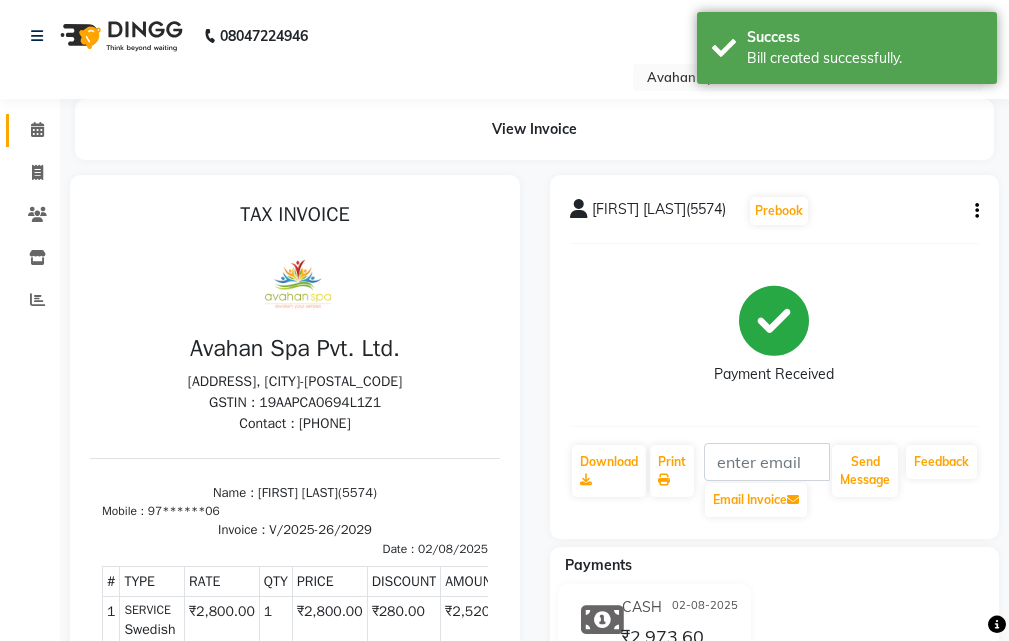 scroll, scrollTop: 0, scrollLeft: 0, axis: both 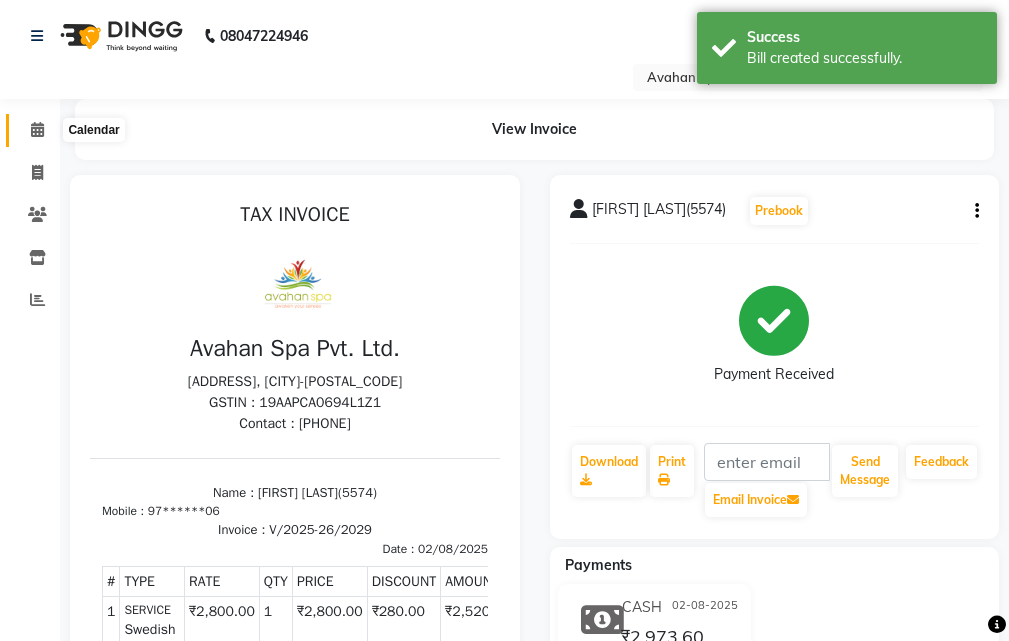 click 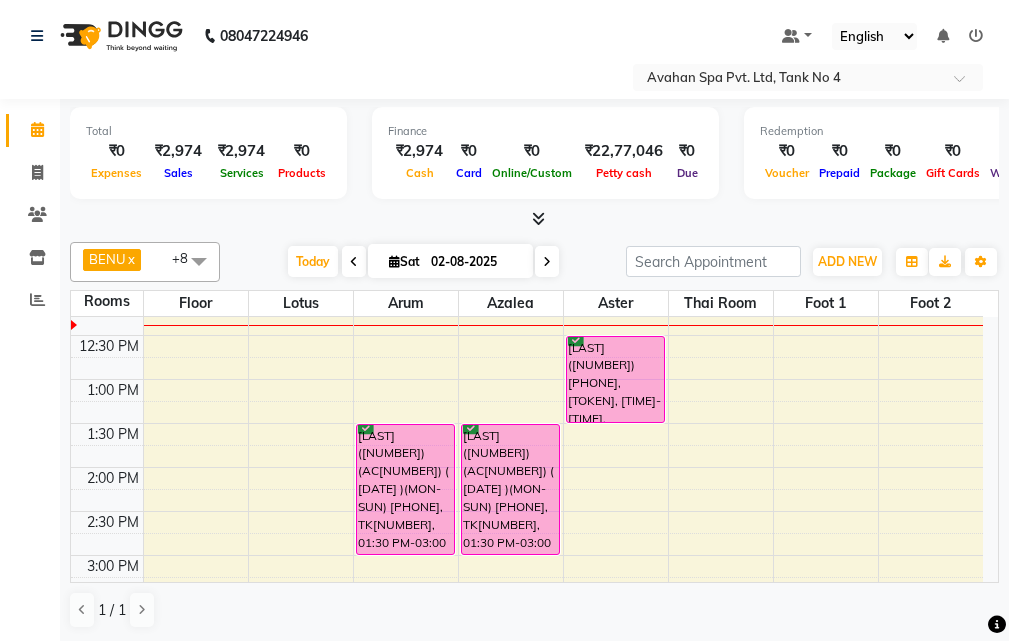 scroll, scrollTop: 200, scrollLeft: 0, axis: vertical 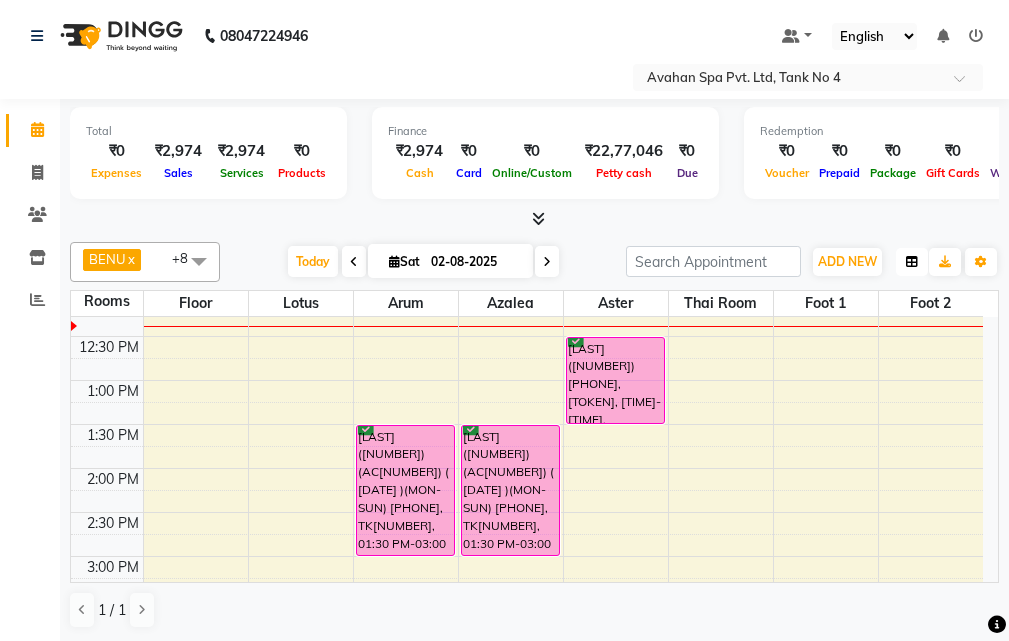click at bounding box center (912, 262) 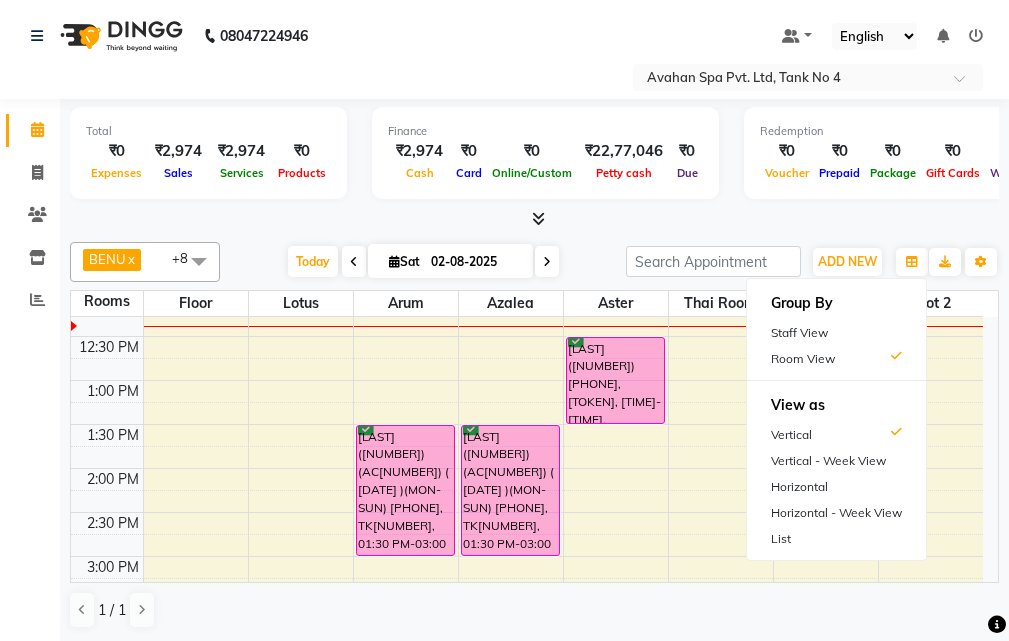 click on "Staff View" at bounding box center (836, 333) 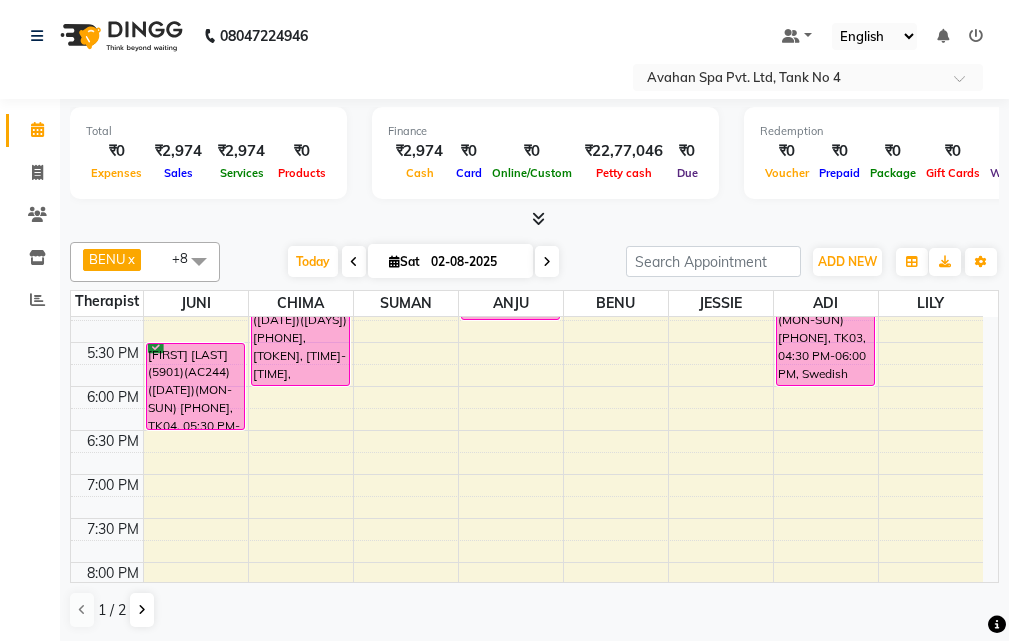 scroll, scrollTop: 500, scrollLeft: 0, axis: vertical 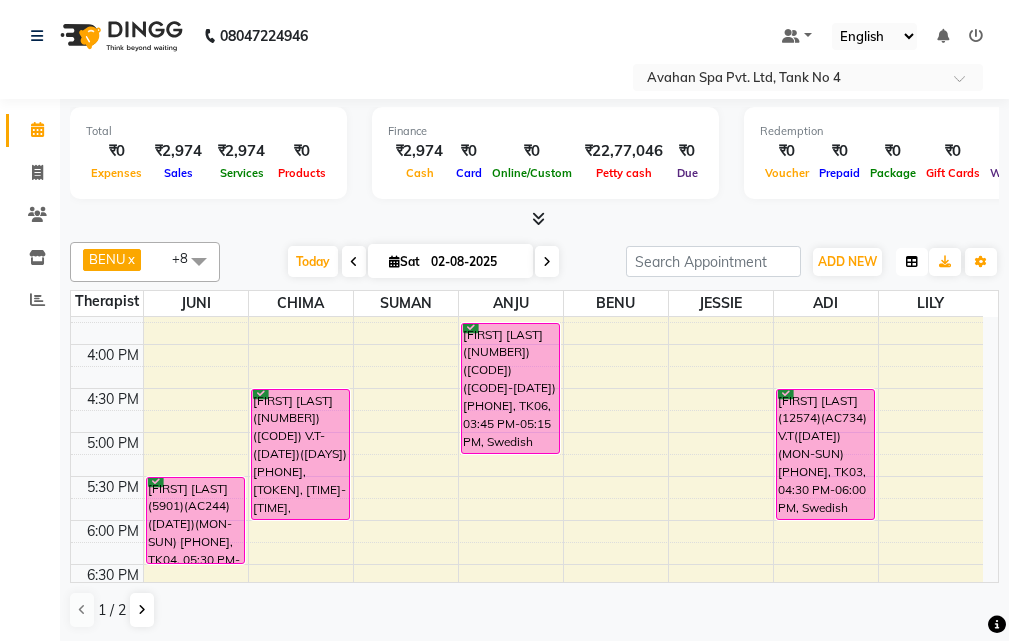 click at bounding box center [912, 262] 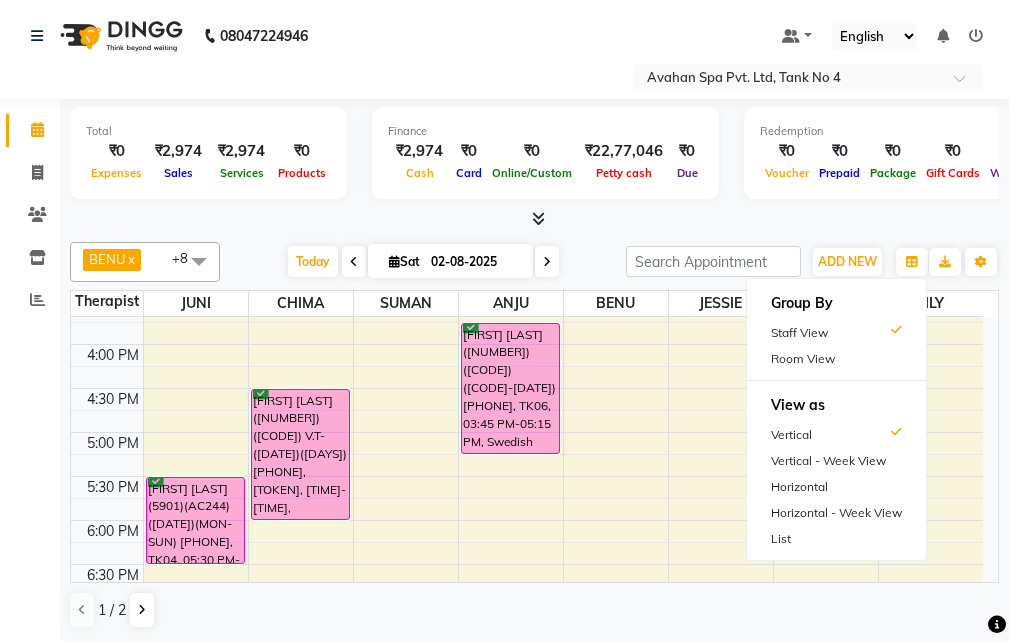 click on "Room View" at bounding box center [836, 359] 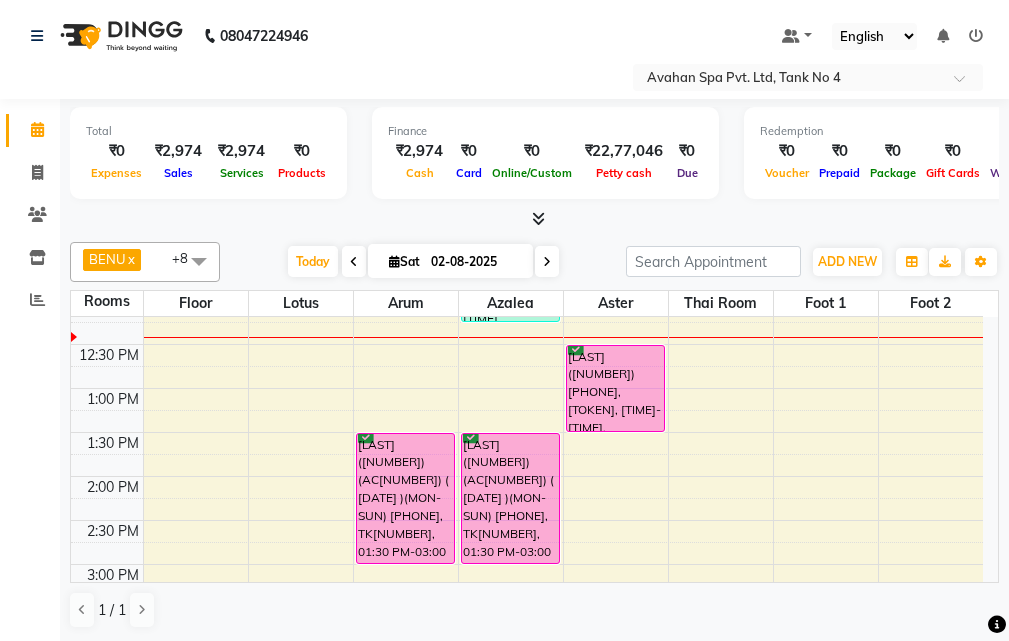 scroll, scrollTop: 200, scrollLeft: 0, axis: vertical 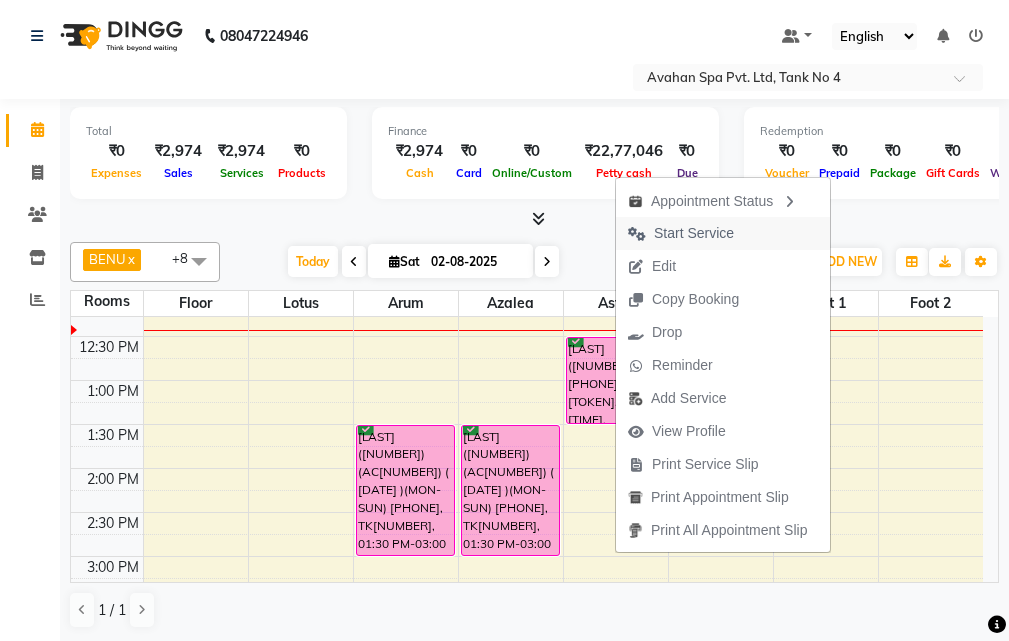 click on "Start Service" at bounding box center (694, 233) 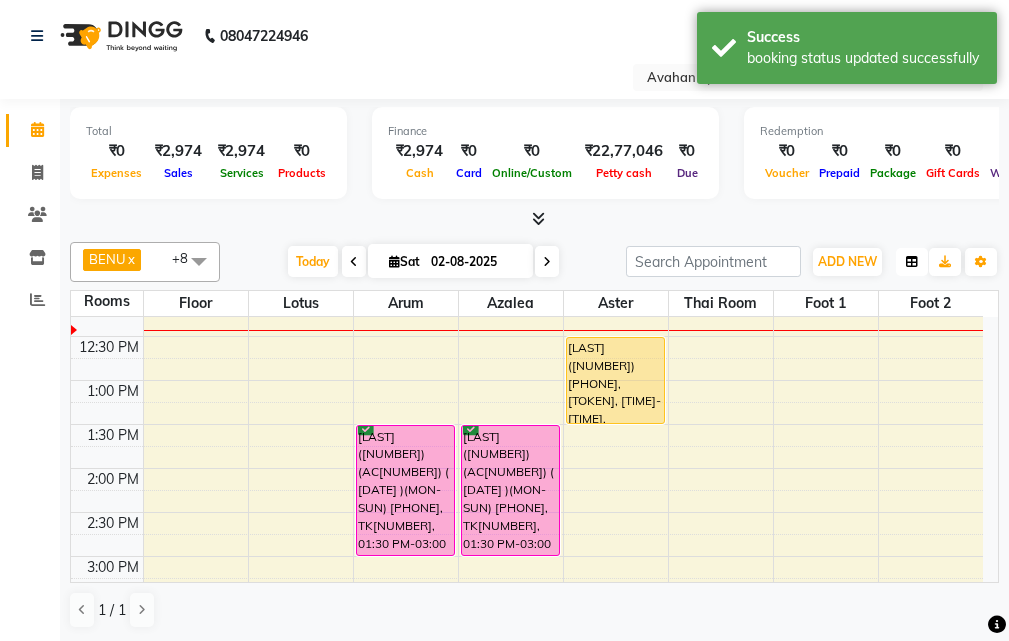 click at bounding box center [912, 262] 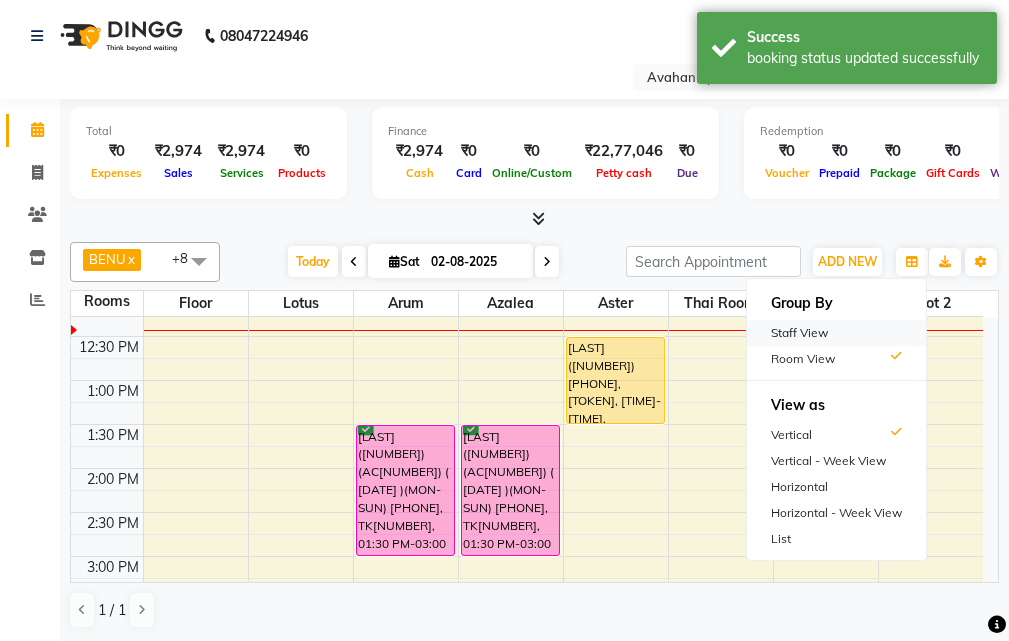 click on "Staff View" at bounding box center (836, 333) 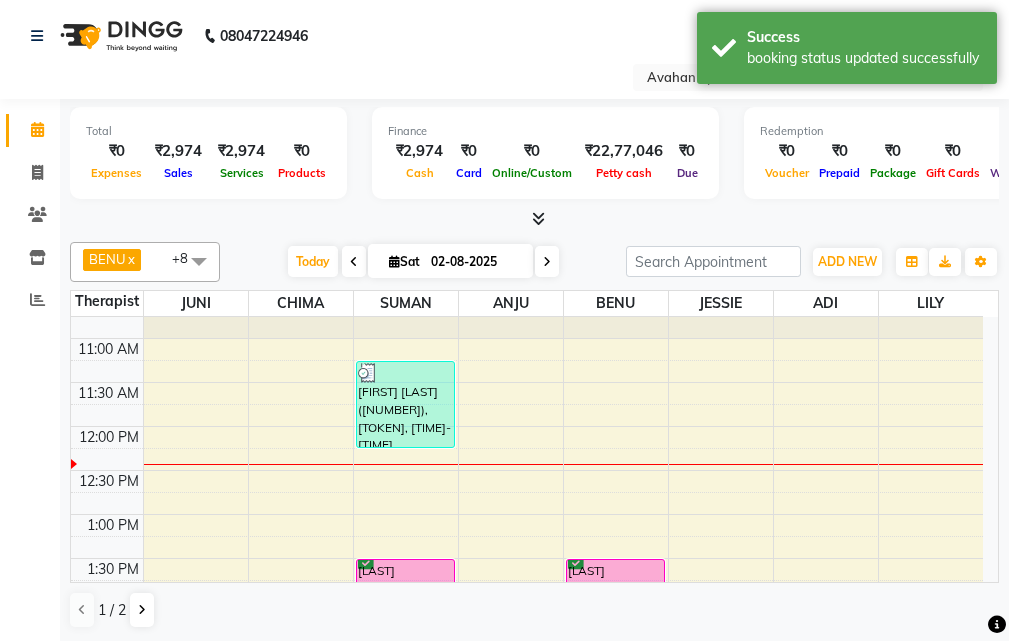 scroll, scrollTop: 300, scrollLeft: 0, axis: vertical 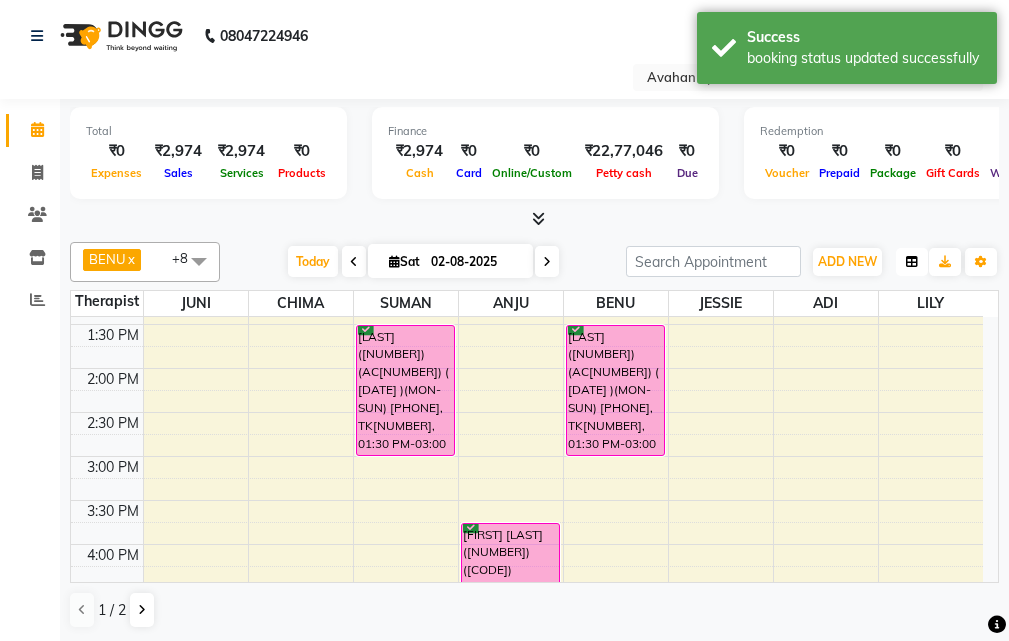 click at bounding box center [912, 262] 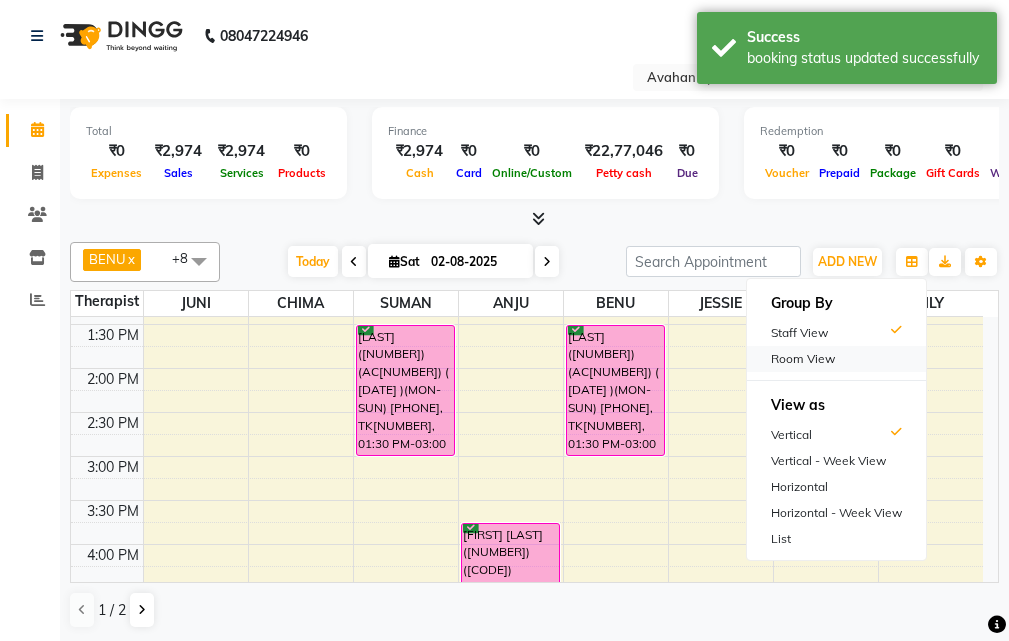 click on "Room View" at bounding box center (836, 359) 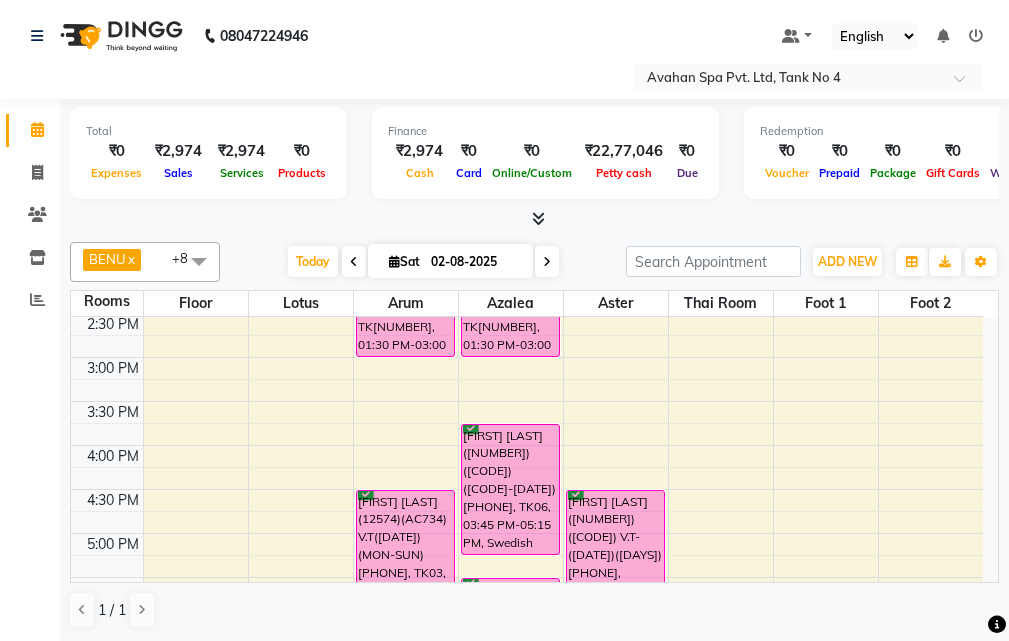 scroll, scrollTop: 400, scrollLeft: 0, axis: vertical 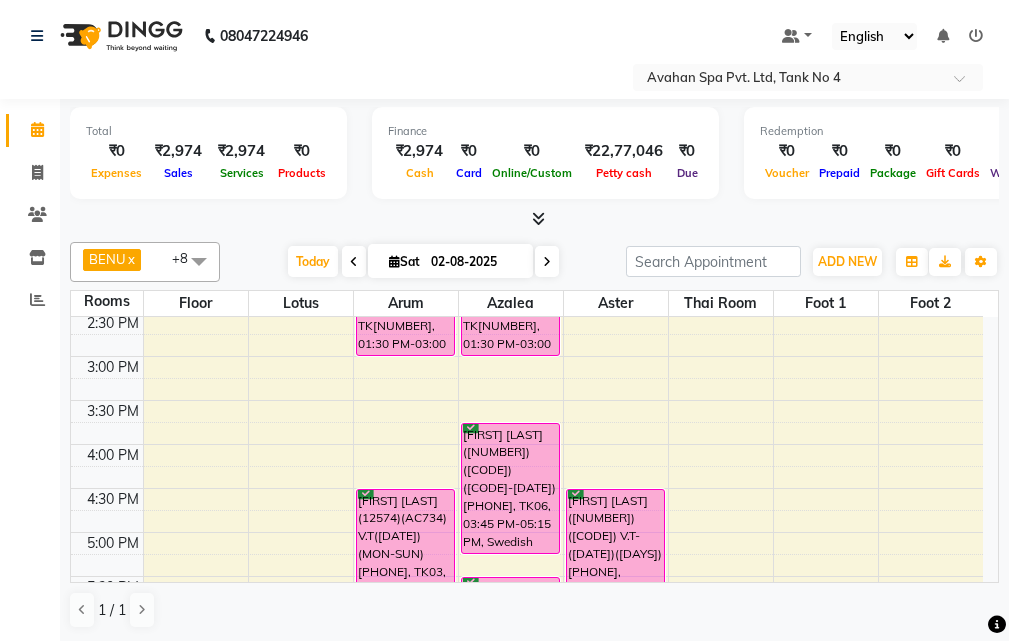 click on "Total  ₹0  Expenses ₹2,974  Sales ₹2,974  Services ₹0  Products Finance  ₹2,974  Cash ₹0  Card ₹0  Online/Custom ₹22,77,046 Petty cash ₹0 Due  Redemption  ₹0 Voucher ₹0 Prepaid ₹0 Package ₹0  Gift Cards ₹0  Wallet  Appointment  1 Completed 7 Upcoming 0 Ongoing 0 No show  Other sales  ₹0  Packages ₹0  Memberships ₹0  Vouchers ₹0  Prepaids ₹0  Gift Cards [FIRST]  x [FIRST]  x [FIRST]  x [FIRST]  x [FIRST]  x [FIRST]  x [FIRST]  x [FIRST]  x [FIRST]  x +8 Select All [FIRST] [FIRST] [FIRST] [FIRST] [FIRST] [FIRST] [FIRST] [FIRST] [FIRST] [FIRST] Today  Sat 02-08-2025 Toggle Dropdown Add Appointment Add Invoice Add Client Toggle Dropdown Add Appointment Add Invoice Add Client ADD NEW Toggle Dropdown Add Appointment Add Invoice Add Client [FIRST]  x [FIRST]  x [FIRST]  x [FIRST]  x [FIRST]  x [FIRST]  x [FIRST]  x [FIRST]  x [FIRST]  x +8 Select All [FIRST] [FIRST] [FIRST] [FIRST] [FIRST] [FIRST] [FIRST] [FIRST] [FIRST] [FIRST] Group By  Staff View   Room View  View as Vertical  Vertical - Week View  Horizontal  Horizontal - Week View  List  8" 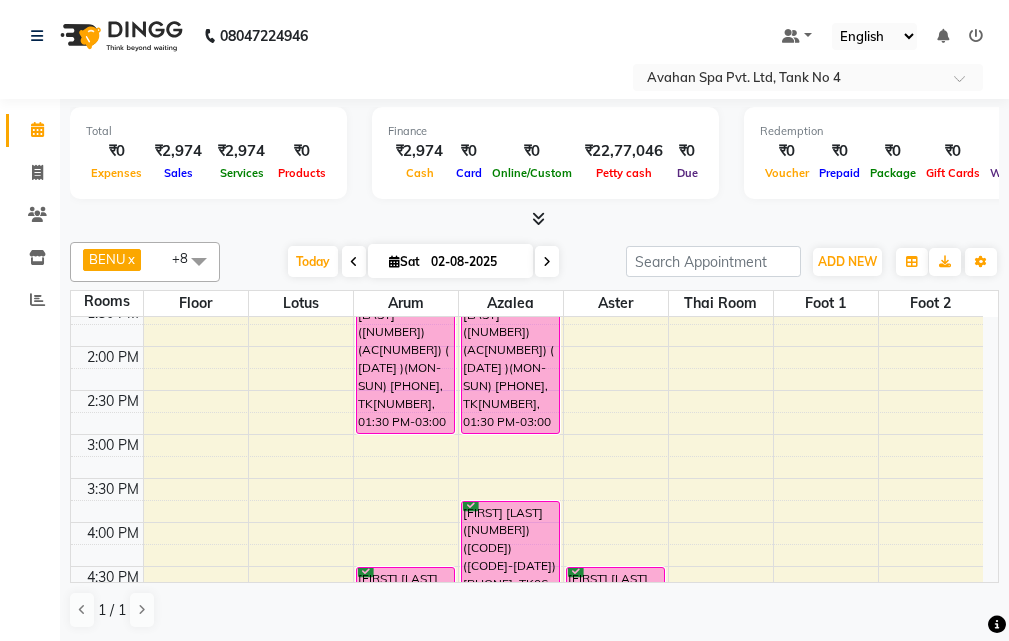 scroll, scrollTop: 300, scrollLeft: 0, axis: vertical 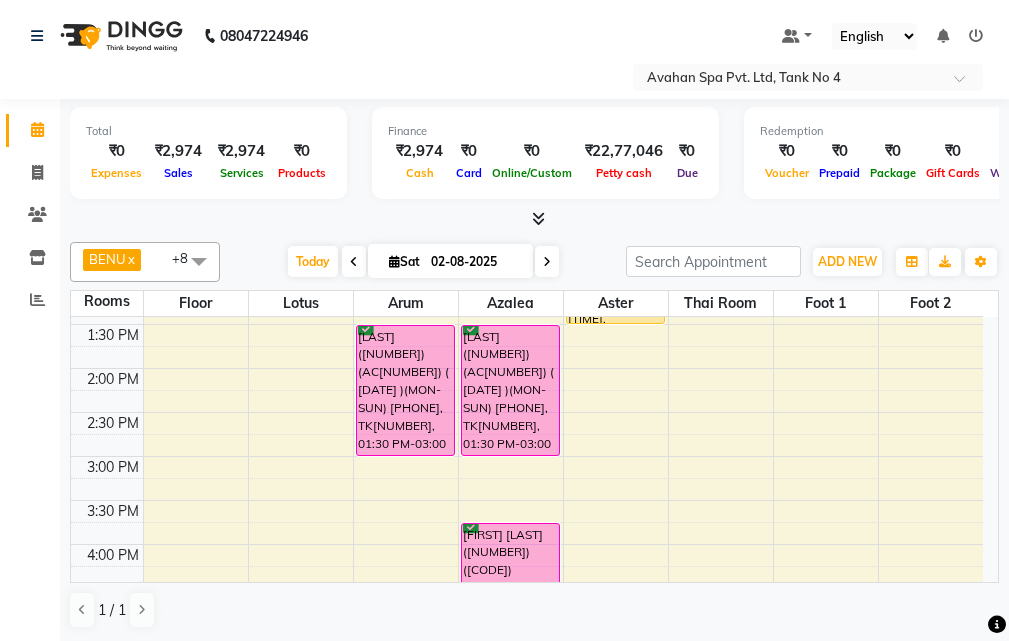 click at bounding box center (547, 262) 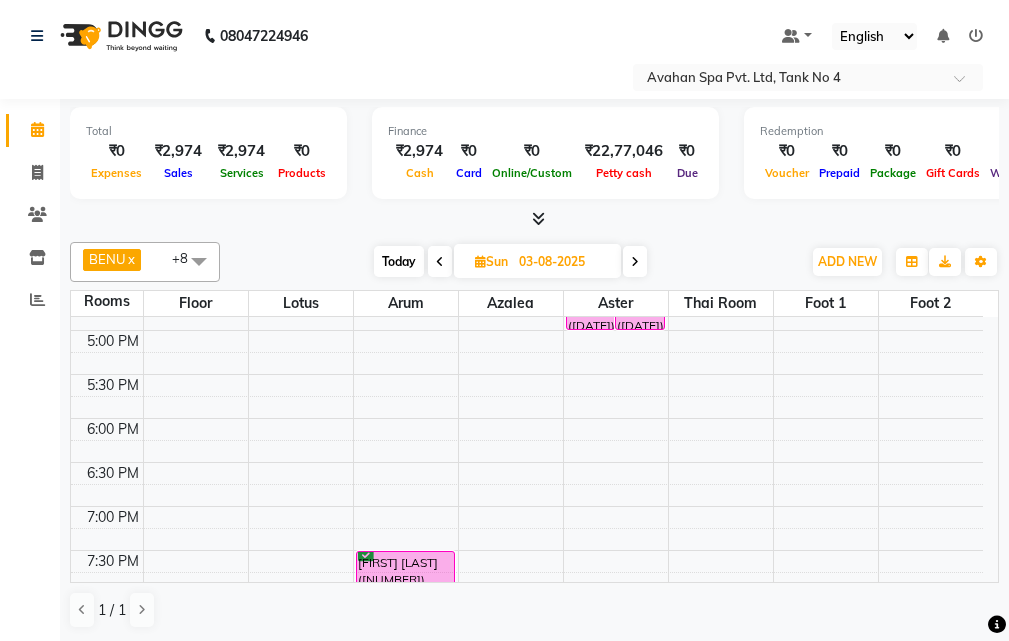 scroll, scrollTop: 700, scrollLeft: 0, axis: vertical 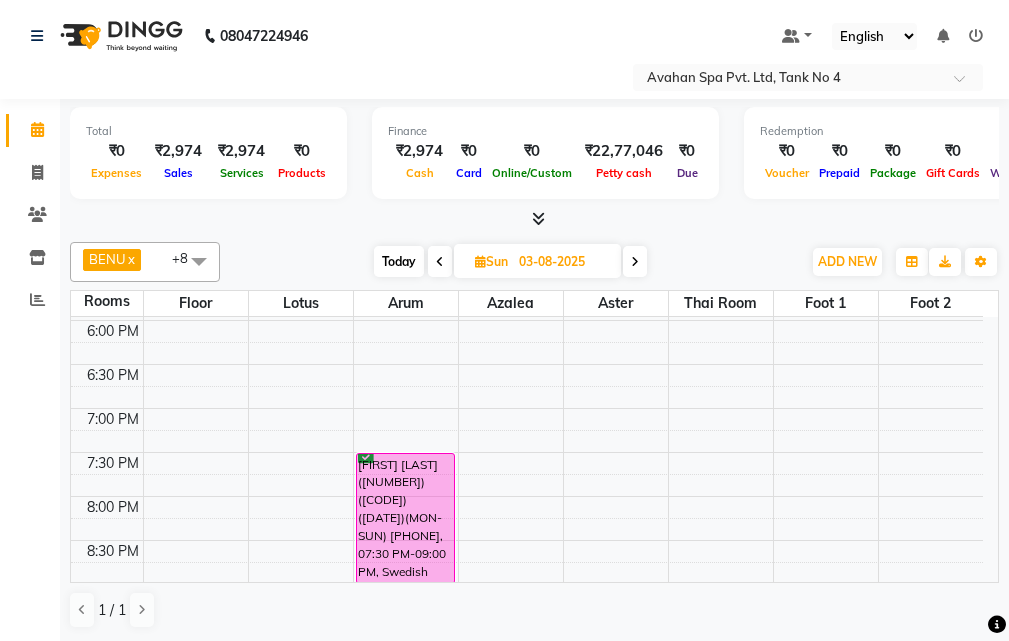 click on "Today" at bounding box center (399, 261) 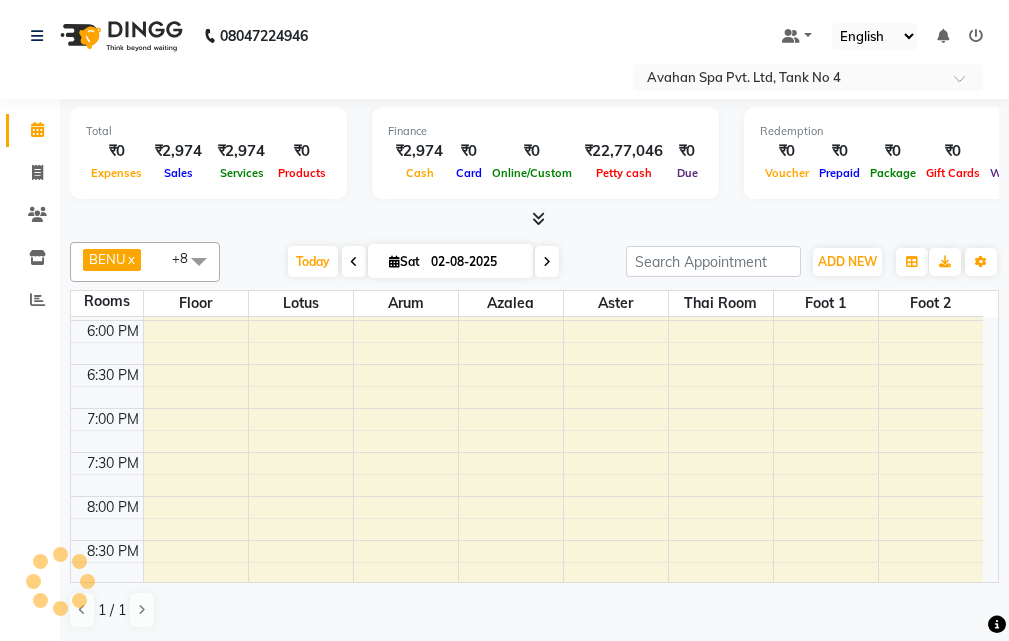 scroll, scrollTop: 177, scrollLeft: 0, axis: vertical 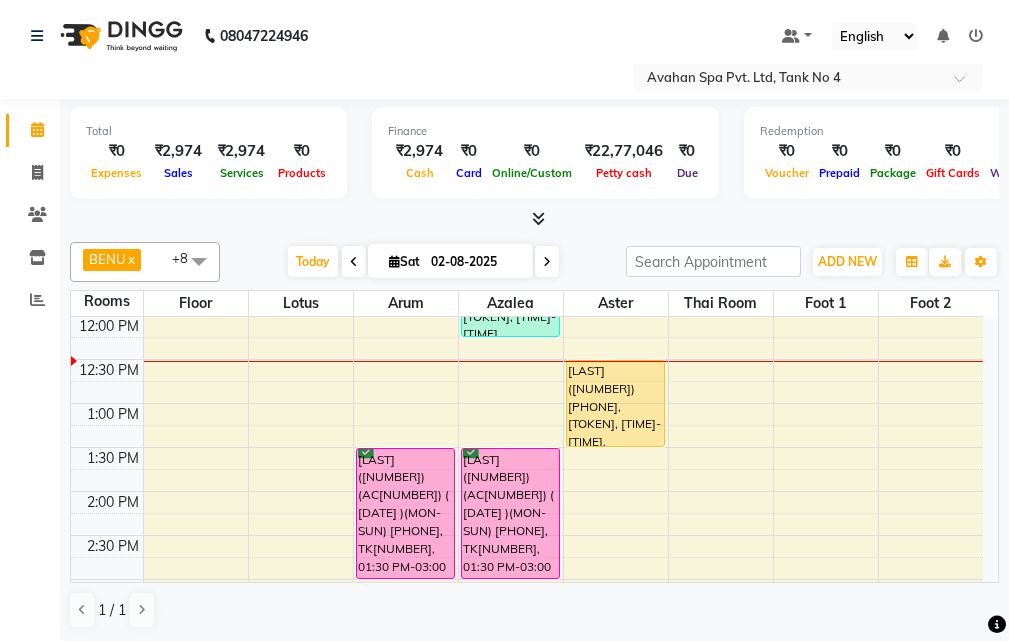 click at bounding box center [547, 262] 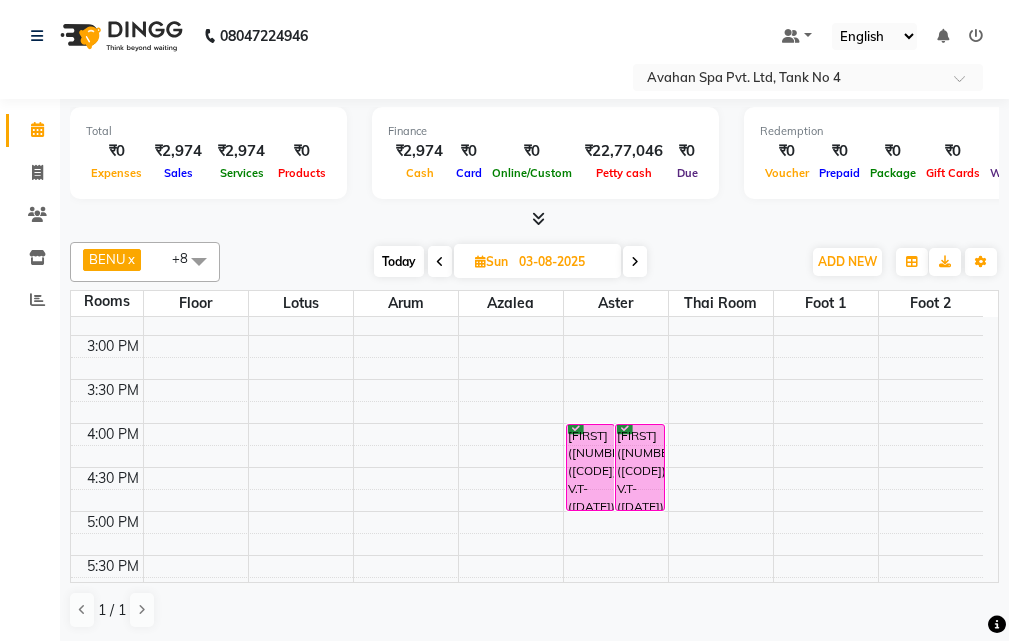 scroll, scrollTop: 377, scrollLeft: 0, axis: vertical 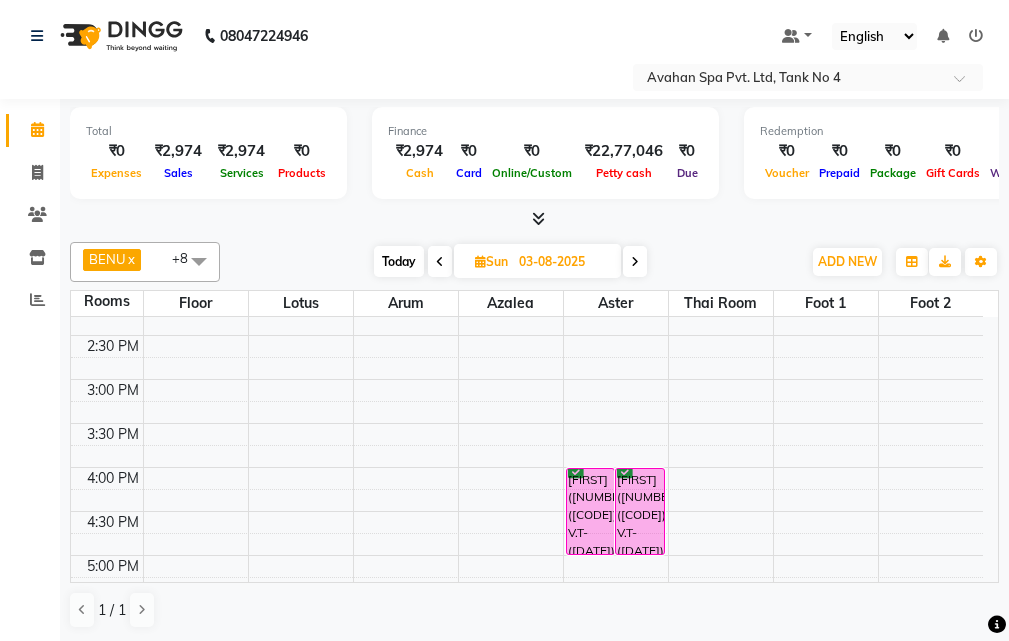 drag, startPoint x: 373, startPoint y: 256, endPoint x: 379, endPoint y: 341, distance: 85.2115 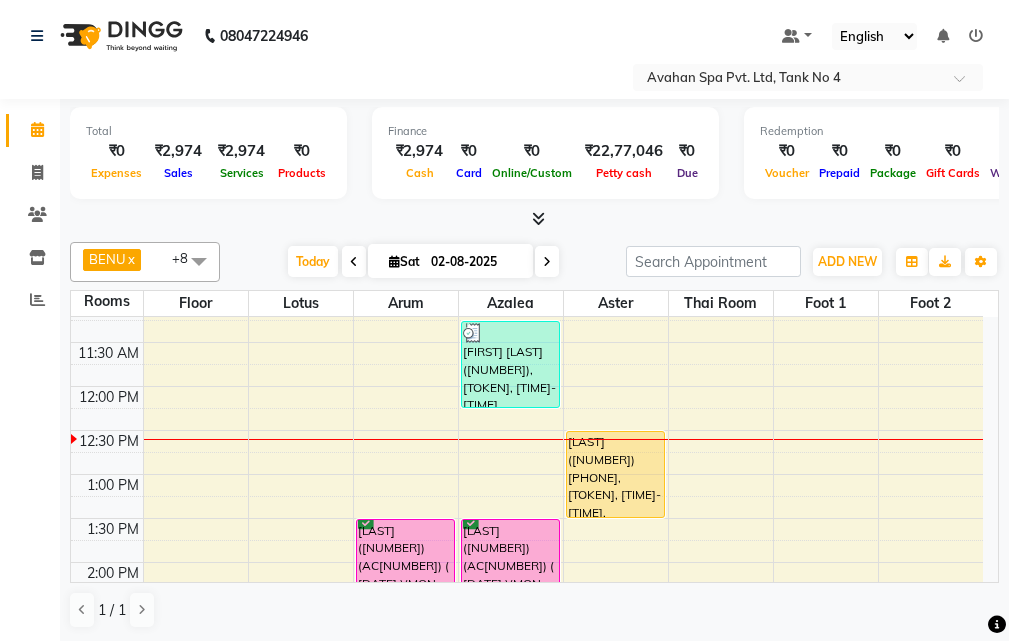 scroll, scrollTop: 0, scrollLeft: 0, axis: both 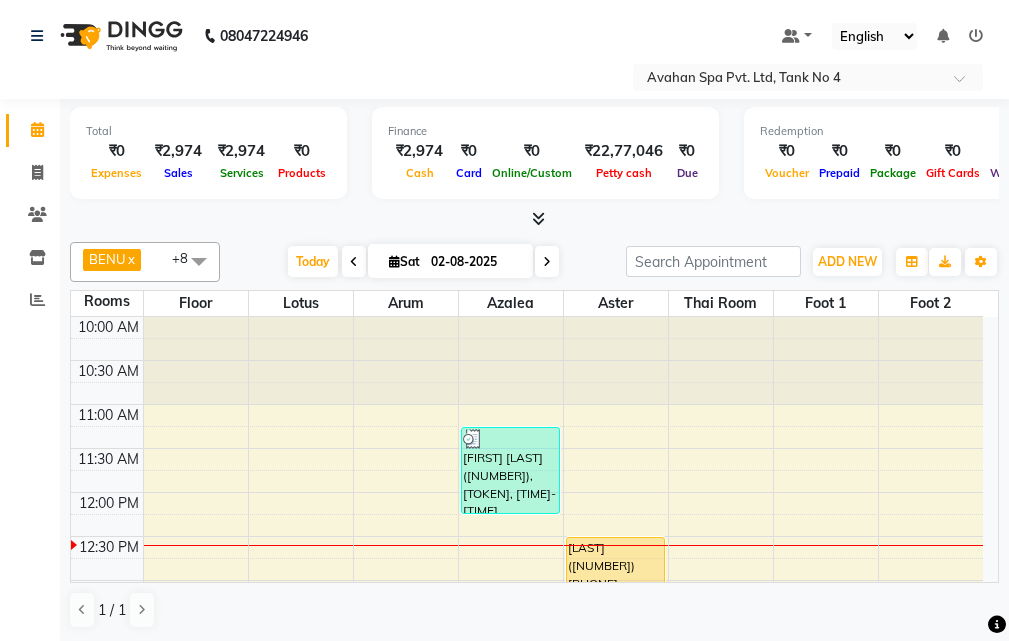 click at bounding box center [547, 262] 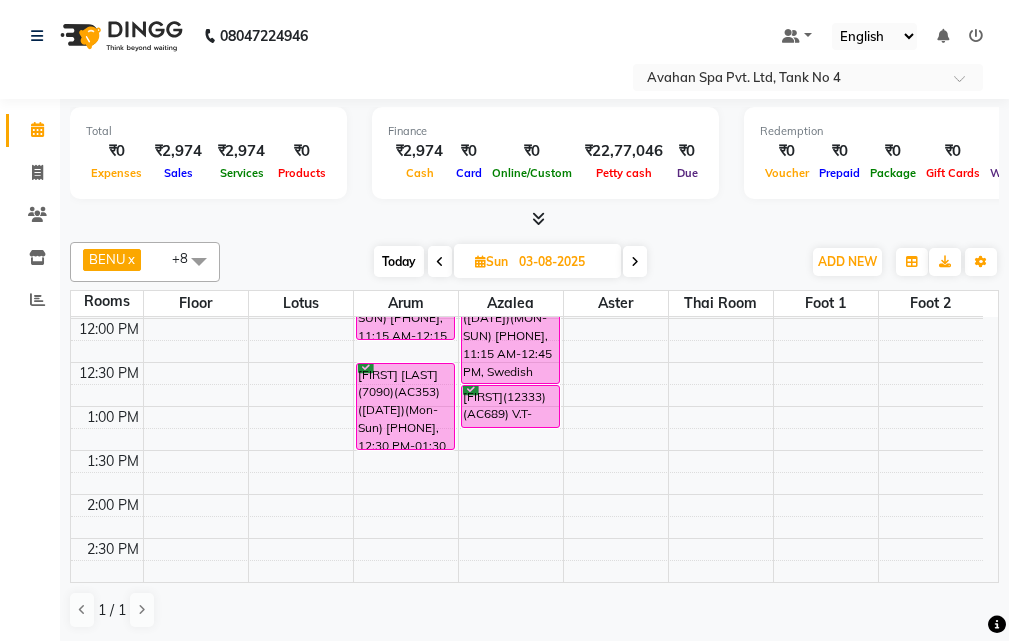 scroll, scrollTop: 100, scrollLeft: 0, axis: vertical 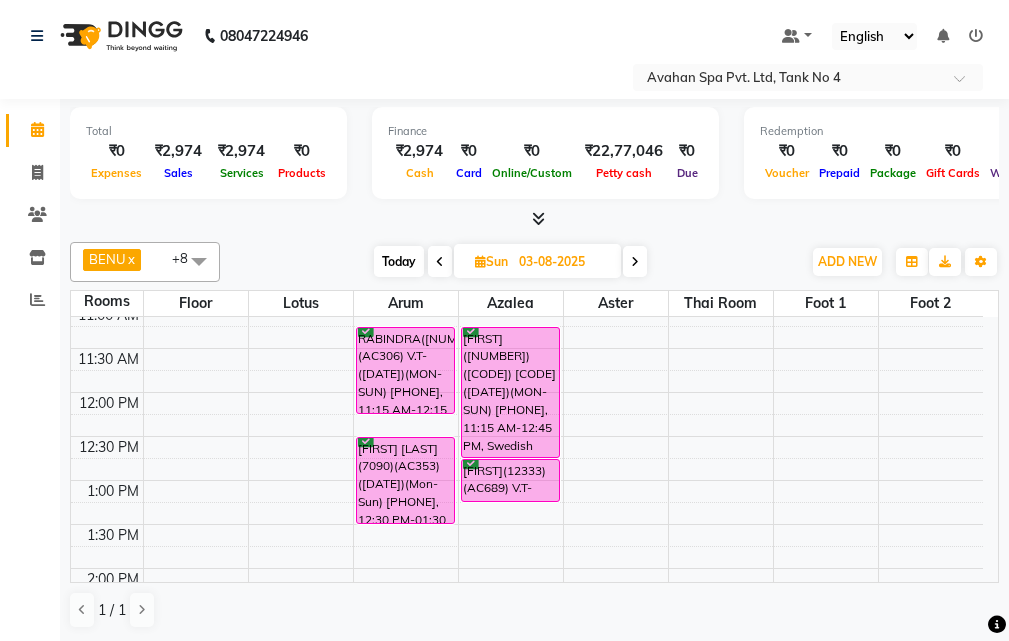click on "Today" at bounding box center (399, 261) 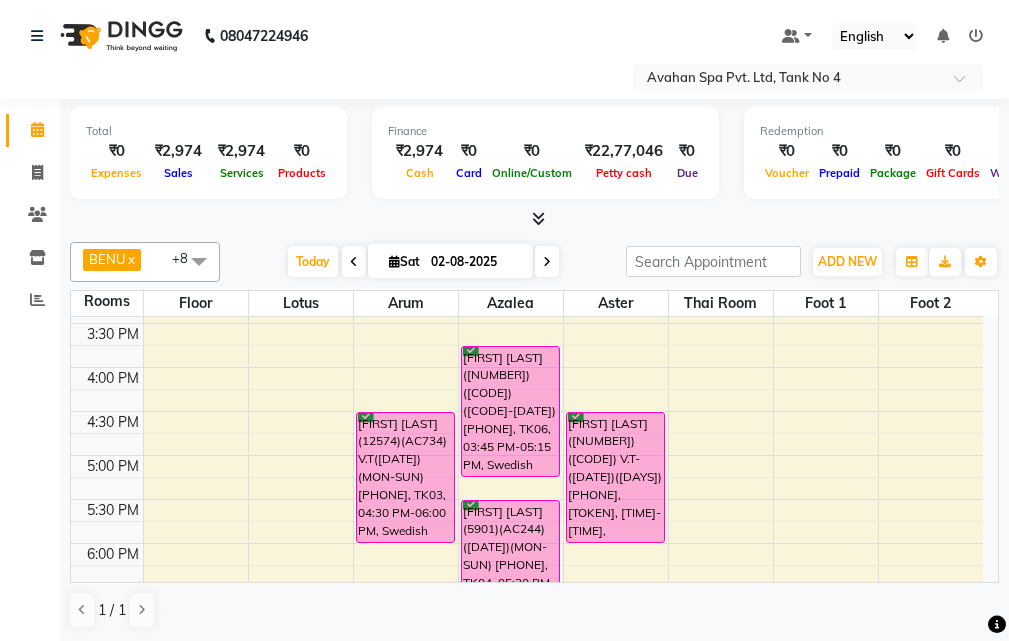 scroll, scrollTop: 377, scrollLeft: 0, axis: vertical 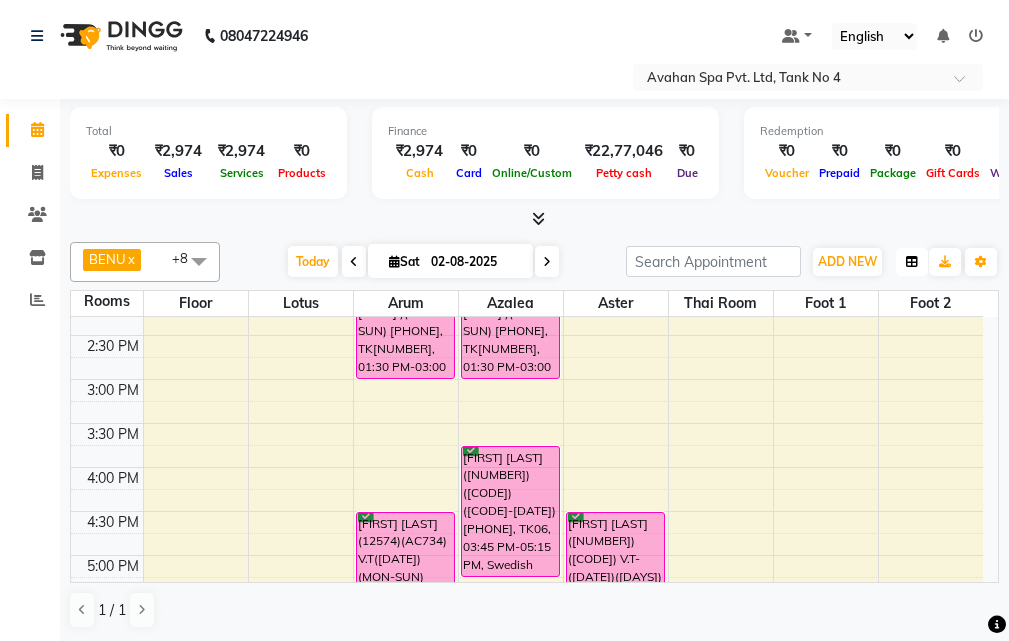click at bounding box center (912, 262) 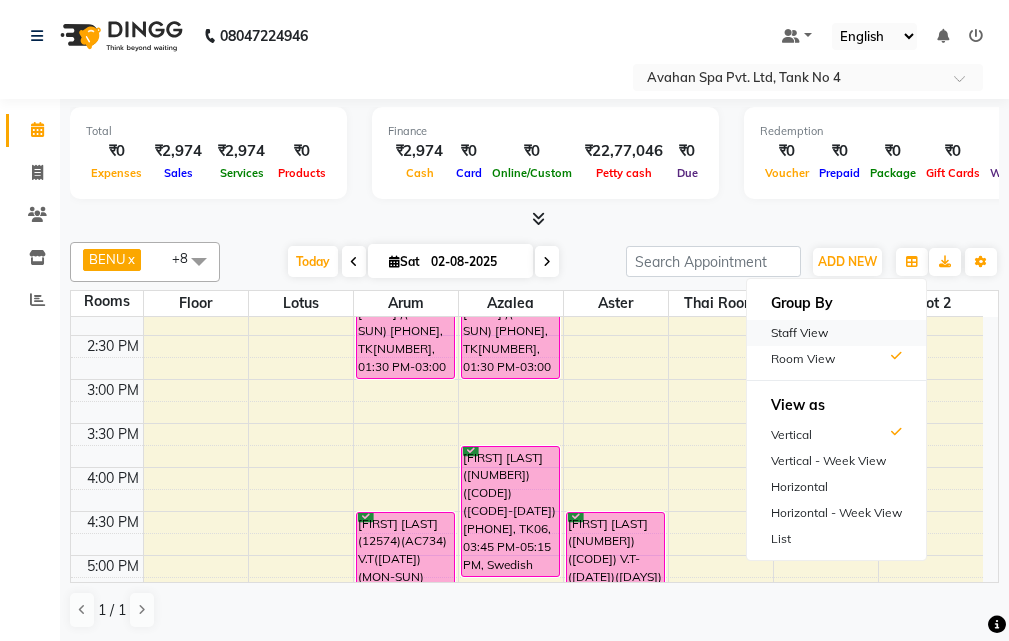 click on "Staff View" at bounding box center [836, 333] 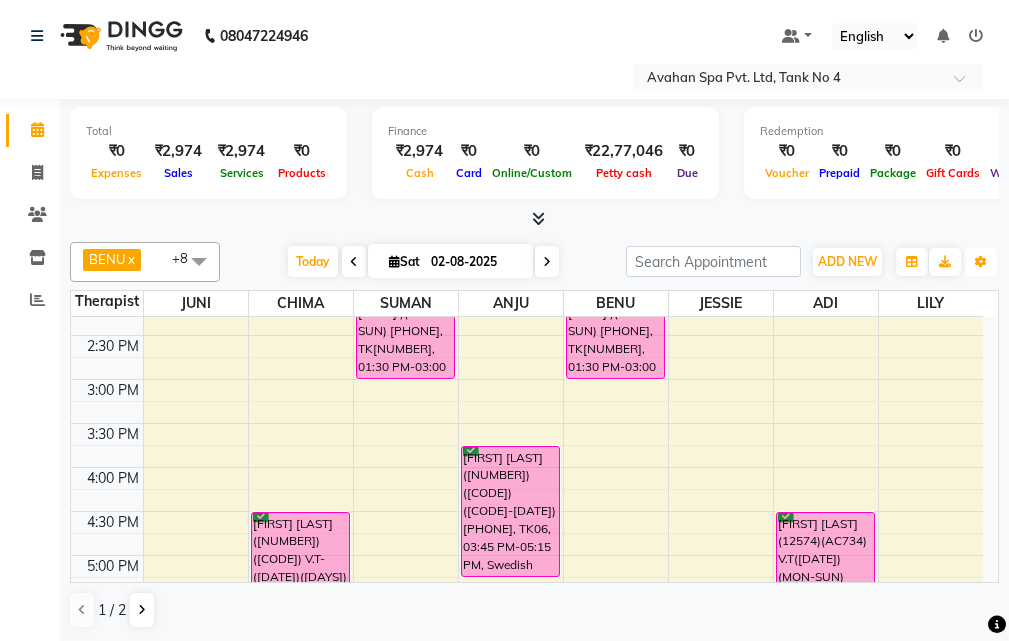 click on "Toggle Dropdown" at bounding box center (981, 262) 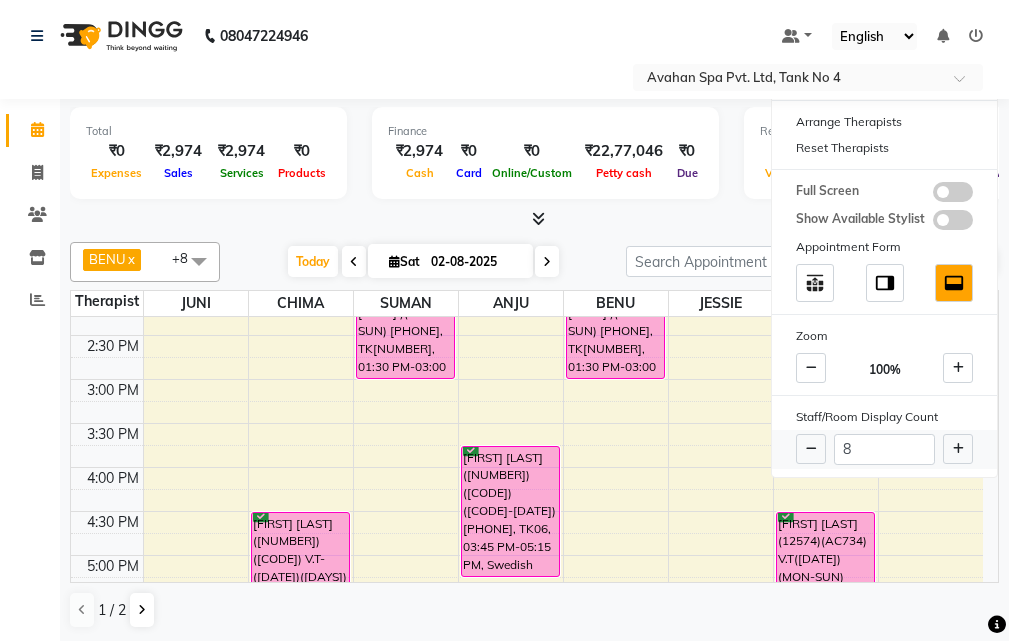 click at bounding box center [958, 449] 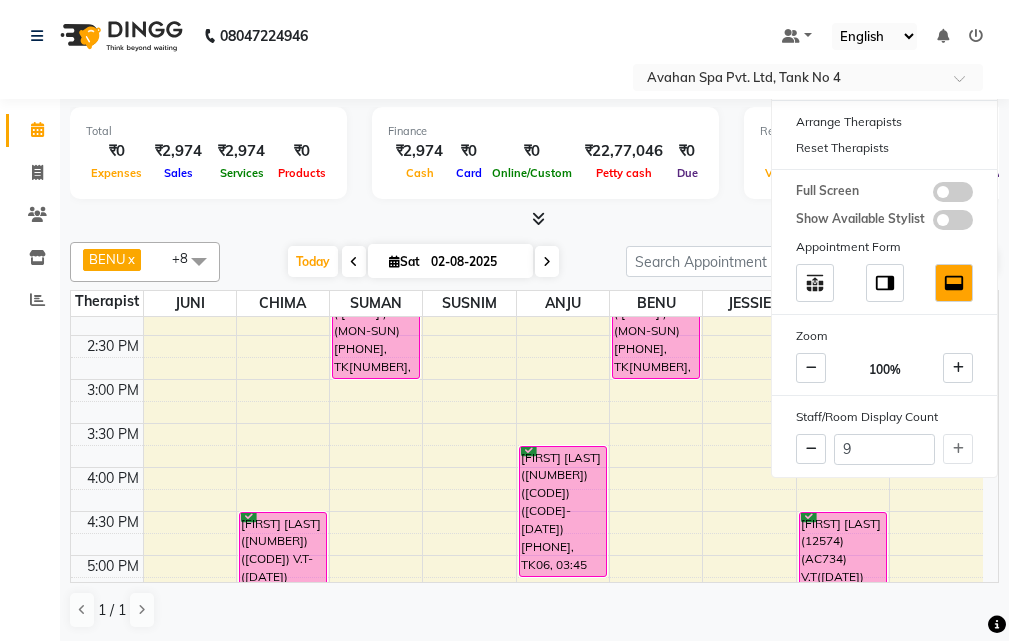 click on "Calendar  Invoice  Clients  Inventory  Reports Completed InProgress Upcoming Dropped Tentative Check-In Confirm Bookings Generate Report Segments Page Builder" 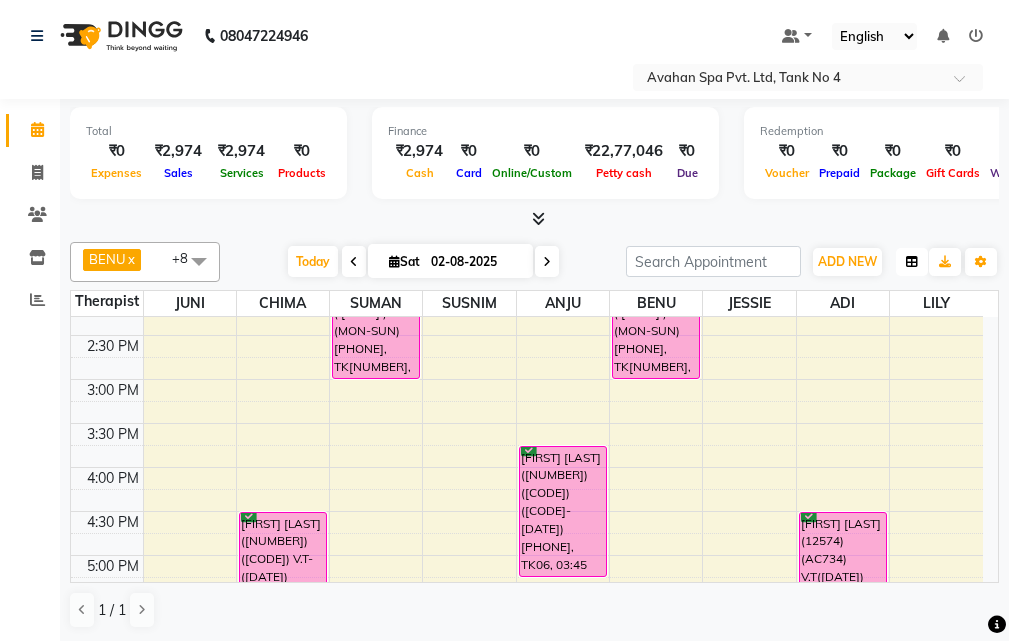 click at bounding box center [912, 262] 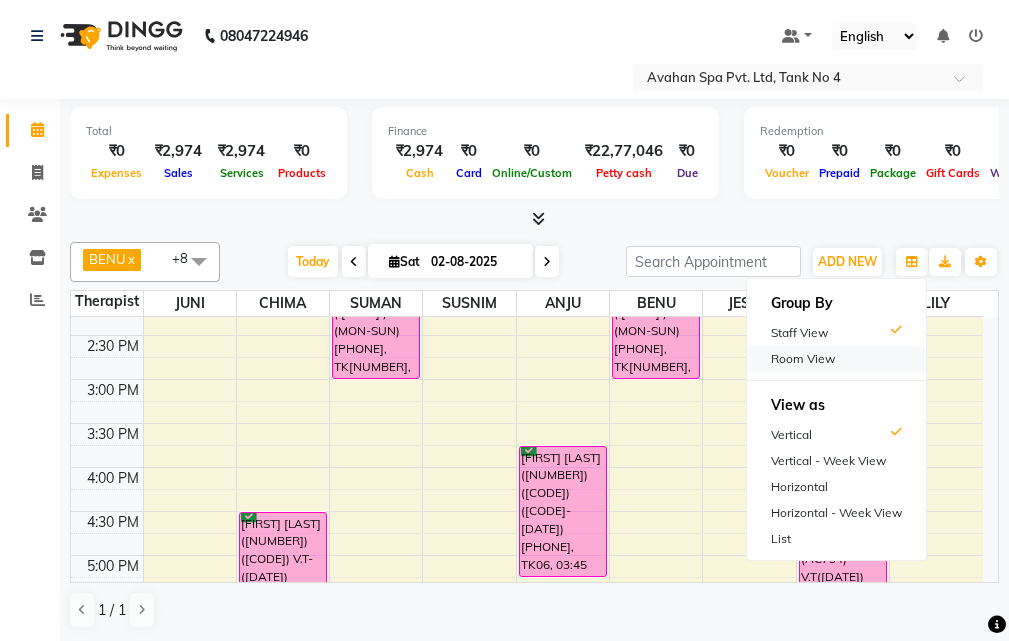 click on "Room View" at bounding box center (836, 359) 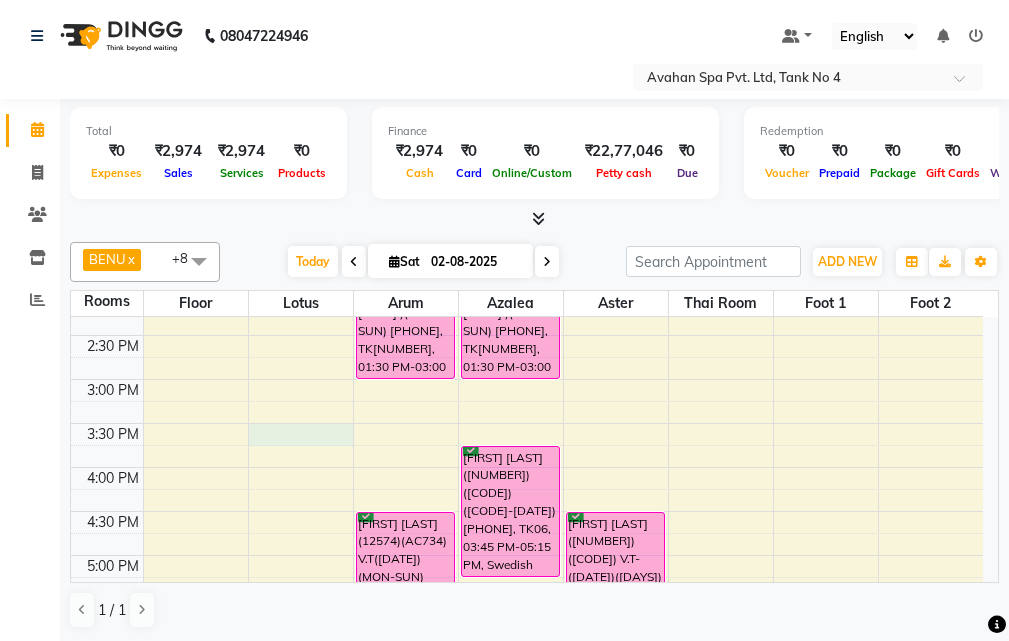 click on "10:00 AM 10:30 AM 11:00 AM 11:30 AM 12:00 PM 12:30 PM 1:00 PM 1:30 PM 2:00 PM 2:30 PM 3:00 PM 3:30 PM 4:00 PM 4:30 PM 5:00 PM 5:30 PM 6:00 PM 6:30 PM 7:00 PM 7:30 PM 8:00 PM 8:30 PM 9:00 PM 9:30 PM 10:00 PM 10:30 PM     [FIRST](10275)(AC263) (20/04/2026)(MON-SUN) [PHONE], TK02, 01:30 PM-03:00 PM, Swedish Massage Therapy 90 Mins     [FIRST] [LAST] (12574)(AC734) V.T(10-05-2026)(MON-SUN) [PHONE], TK03, 04:30 PM-06:00 PM, Swedish Massage Therapy 90 Mins     [FIRST] [LAST](5574), TK05, 11:15 AM-12:15 PM, Swedish Massage Therapy 60 Mins     [FIRST](10275)(AC263) (20/04/2026)(MON-SUN) [PHONE], TK02, 01:30 PM-03:00 PM, Swedish Massage Therapy 90 Mins     [FIRST] [LAST](12802)(AC792)(V.T-6-07-2025) [PHONE], TK06, 03:45 PM-05:15 PM, Swedish Massage Therapy 90 Mins     [FIRST] [LAST](5901)(AC244) (30/09/2025)(MON-SUN) [PHONE], TK04, 05:30 PM-06:30 PM, Swedish Massage Therapy 60 Mins    [FIRST](10844) [PHONE], TK08, 12:30 PM-01:30 PM, Your Comfort Therapy- Avahan Signature Treatments 60 Mins" at bounding box center [527, 511] 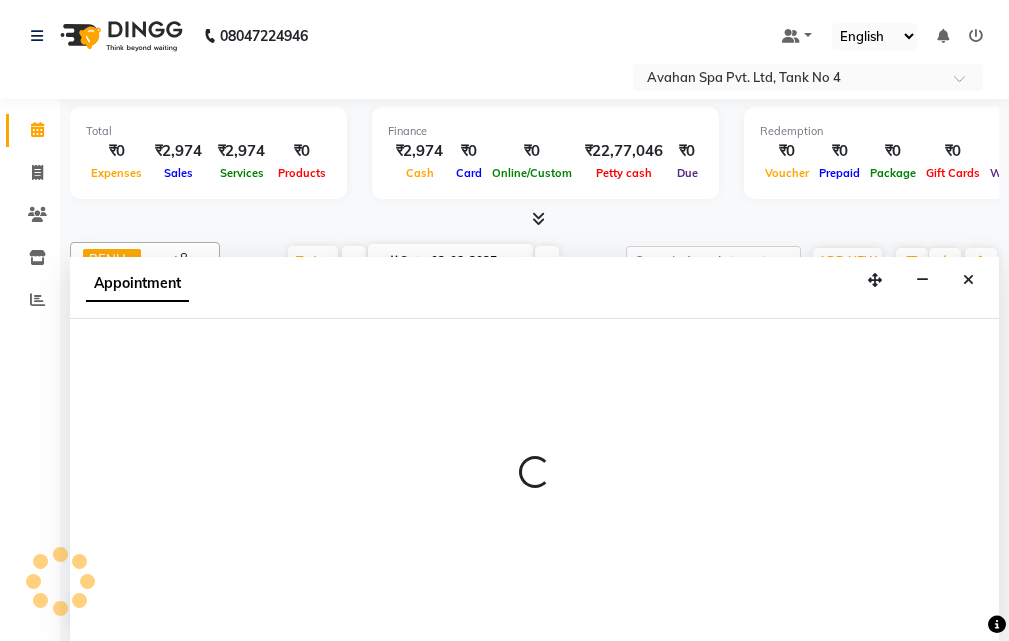 scroll, scrollTop: 1, scrollLeft: 0, axis: vertical 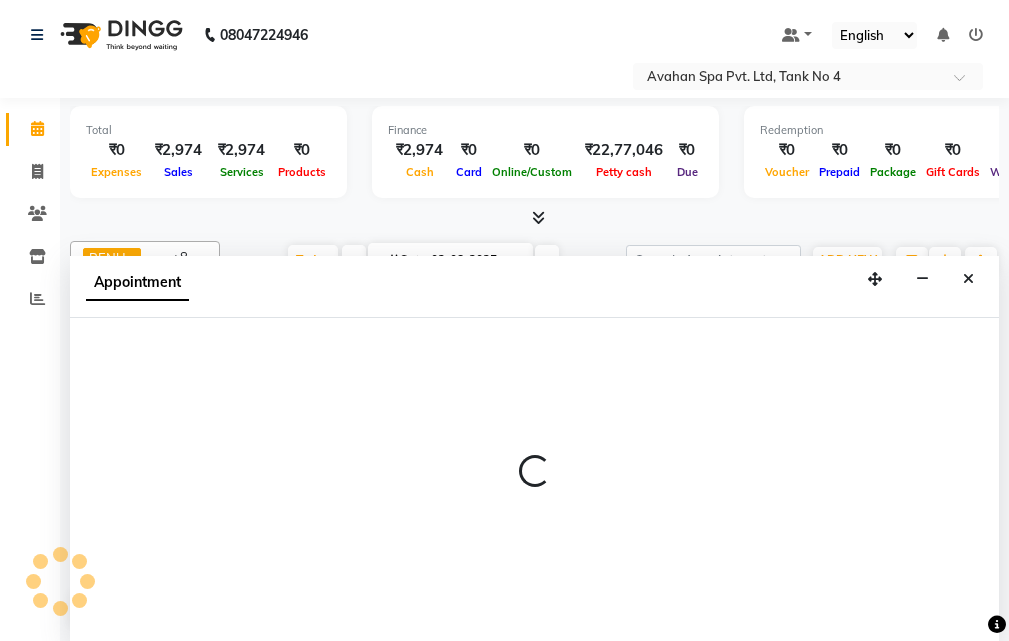 select on "930" 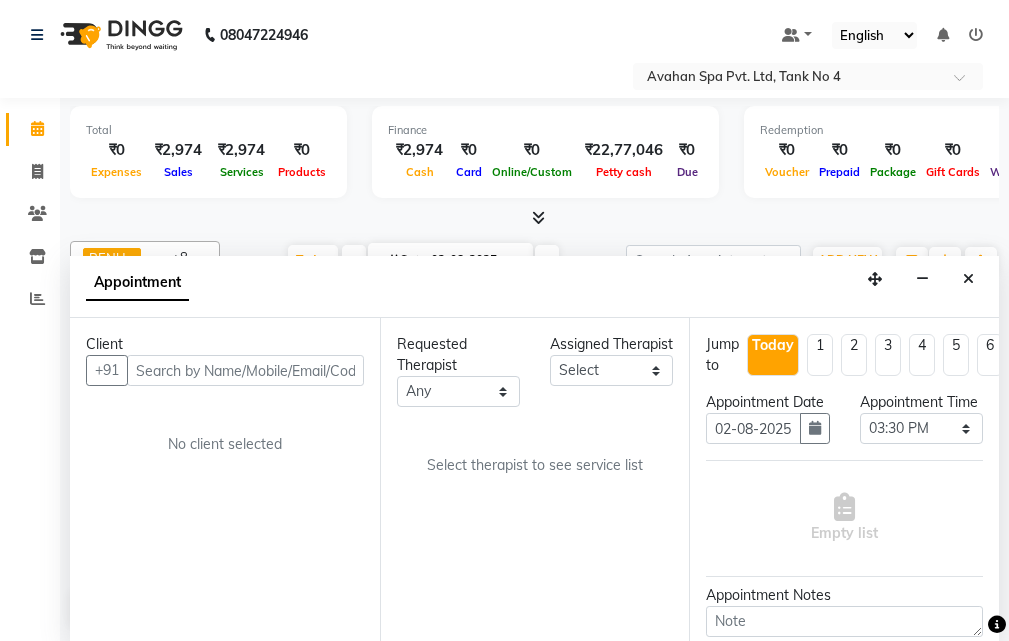 click at bounding box center [245, 370] 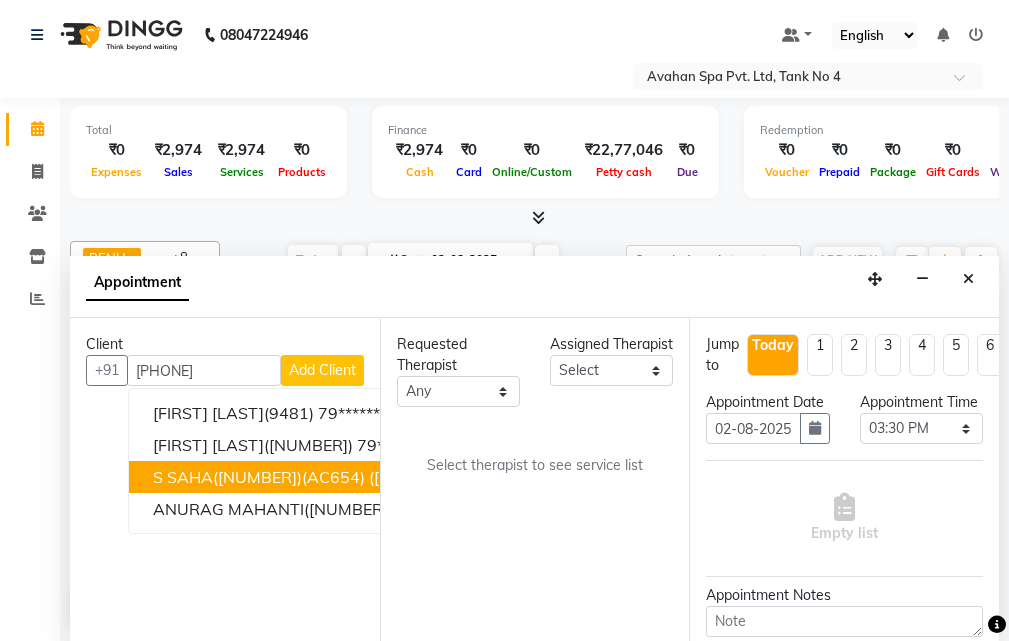 click on "S SAHA([NUMBER])(AC654) ([DATE])(MON-SUN) [PHONE]" at bounding box center [371, 477] 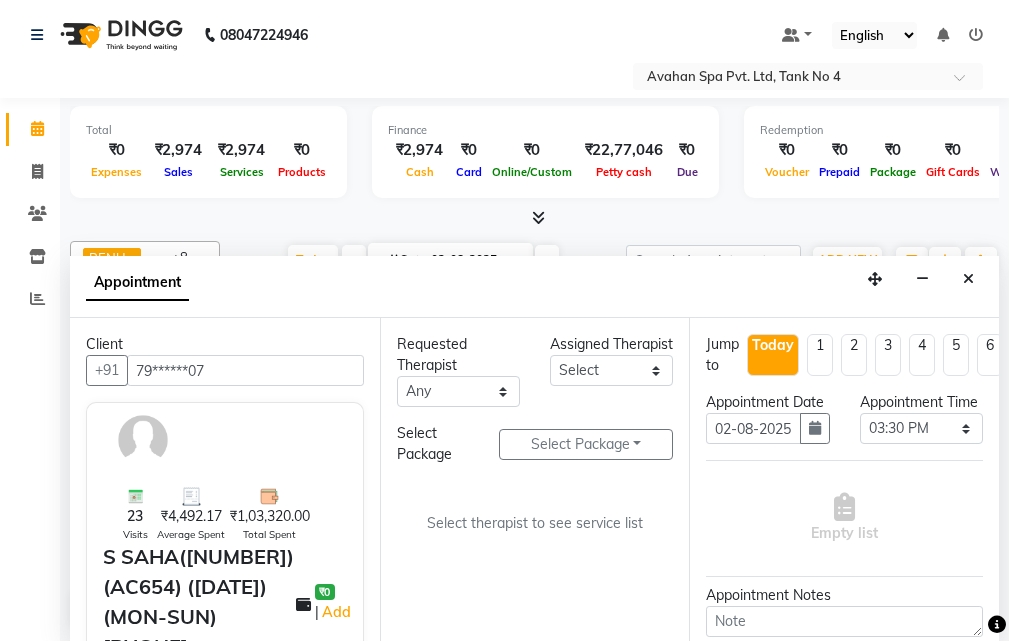type on "79******07" 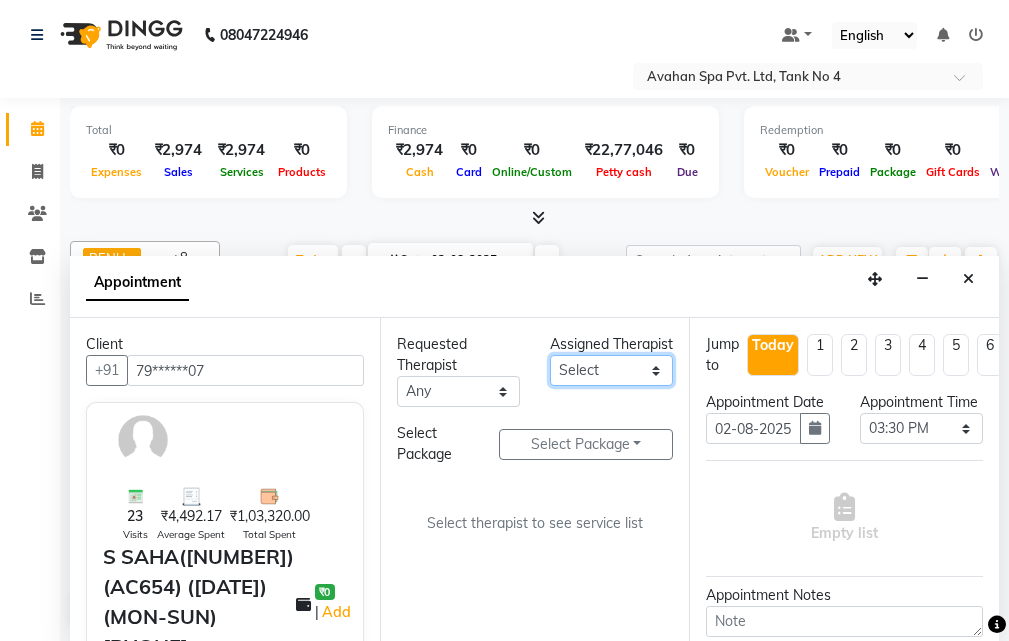 click on "Select ADI ANJU BENU CHIMA FEMALE 1 JESSIE JUNI LILY SUMAN SUSNIM" at bounding box center [611, 370] 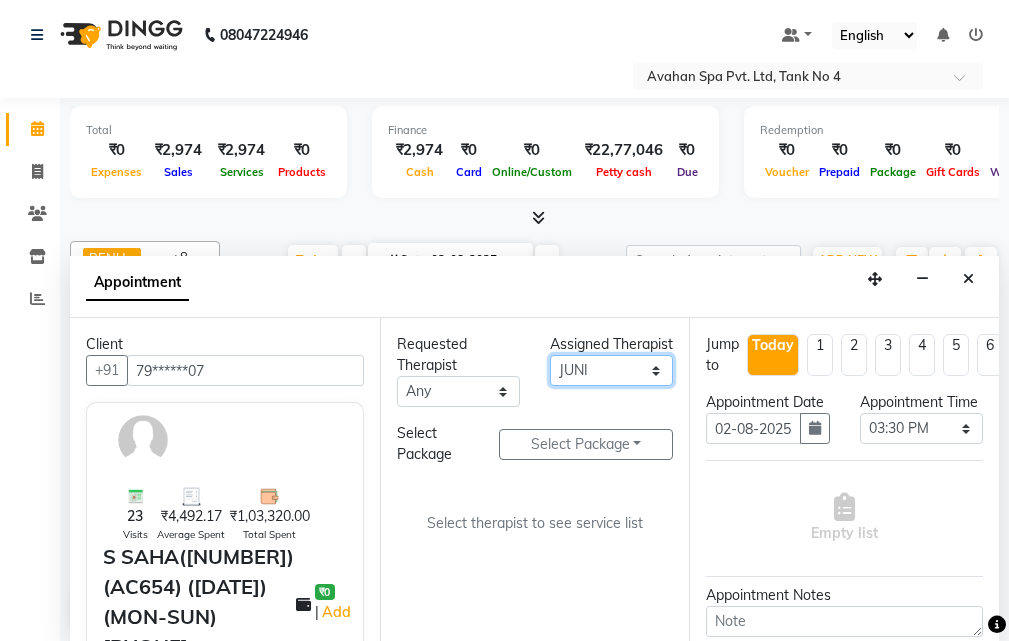 click on "Select ADI ANJU BENU CHIMA FEMALE 1 JESSIE JUNI LILY SUMAN SUSNIM" at bounding box center (611, 370) 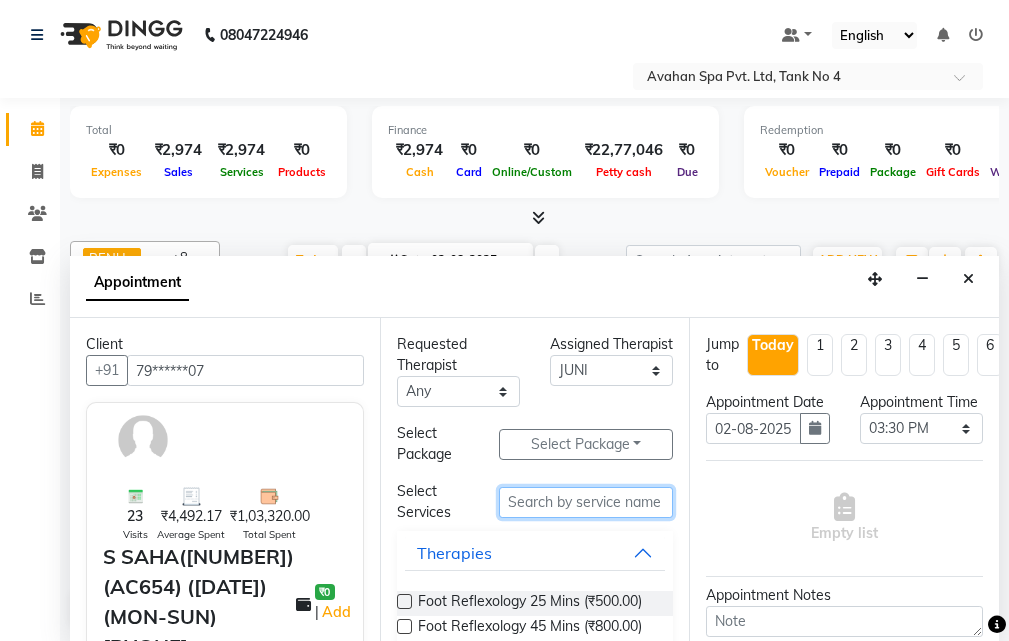 click at bounding box center [586, 502] 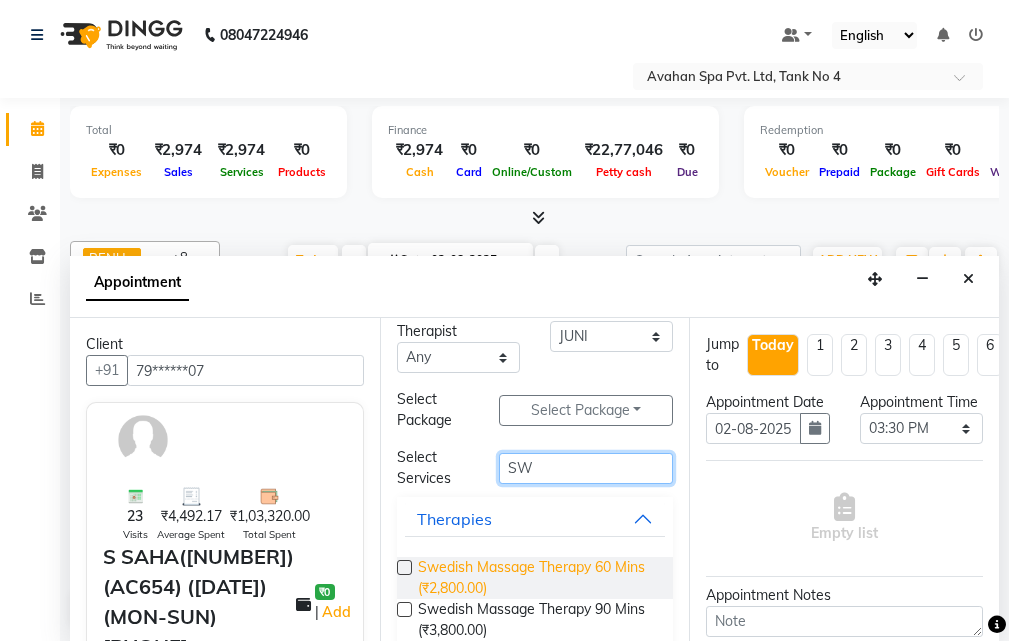 scroll, scrollTop: 66, scrollLeft: 0, axis: vertical 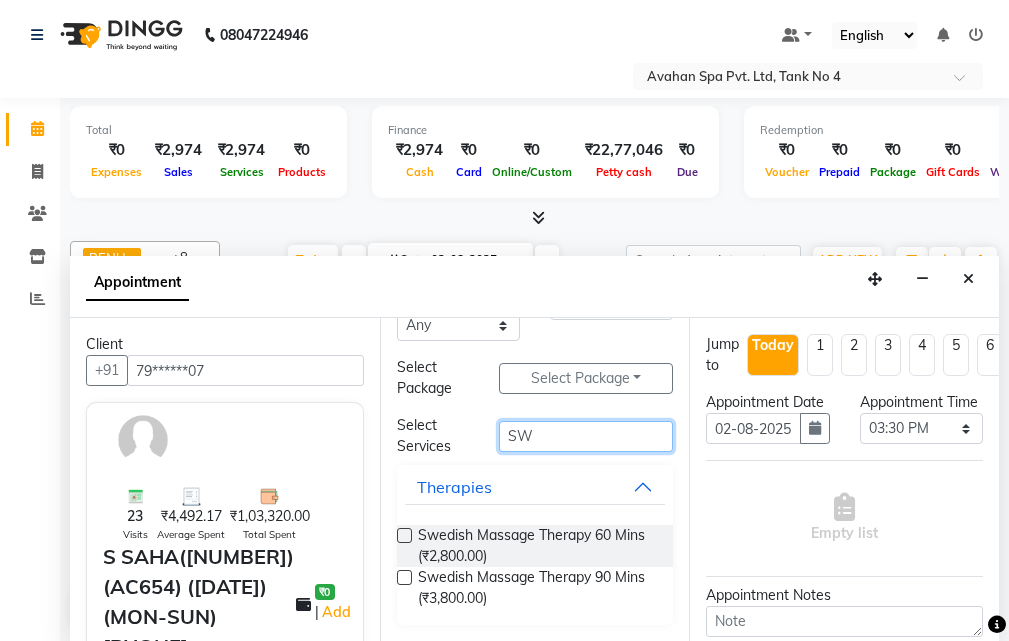 type on "SW" 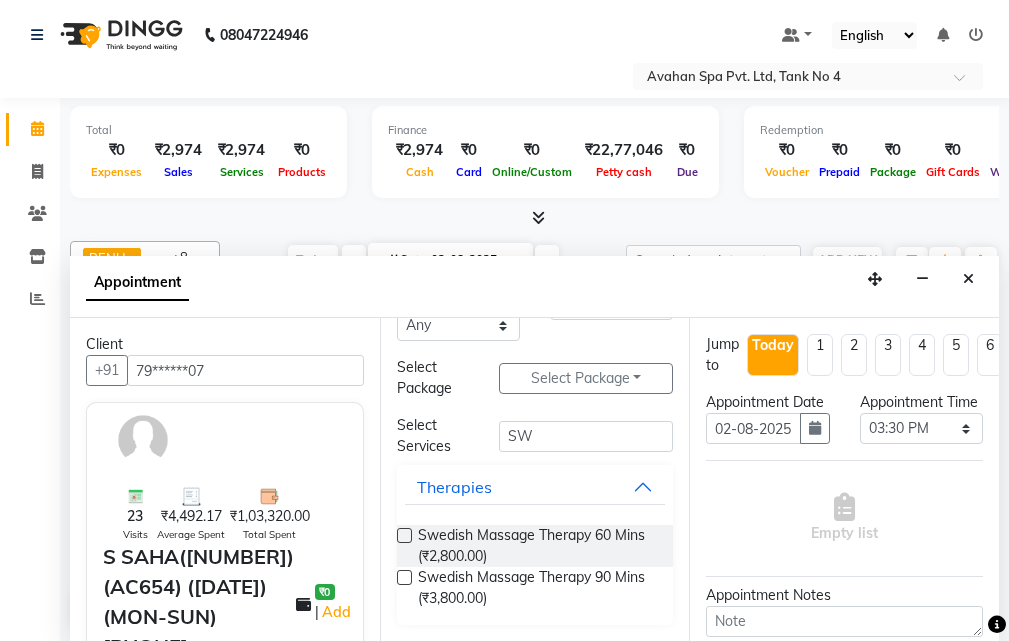 click at bounding box center [404, 577] 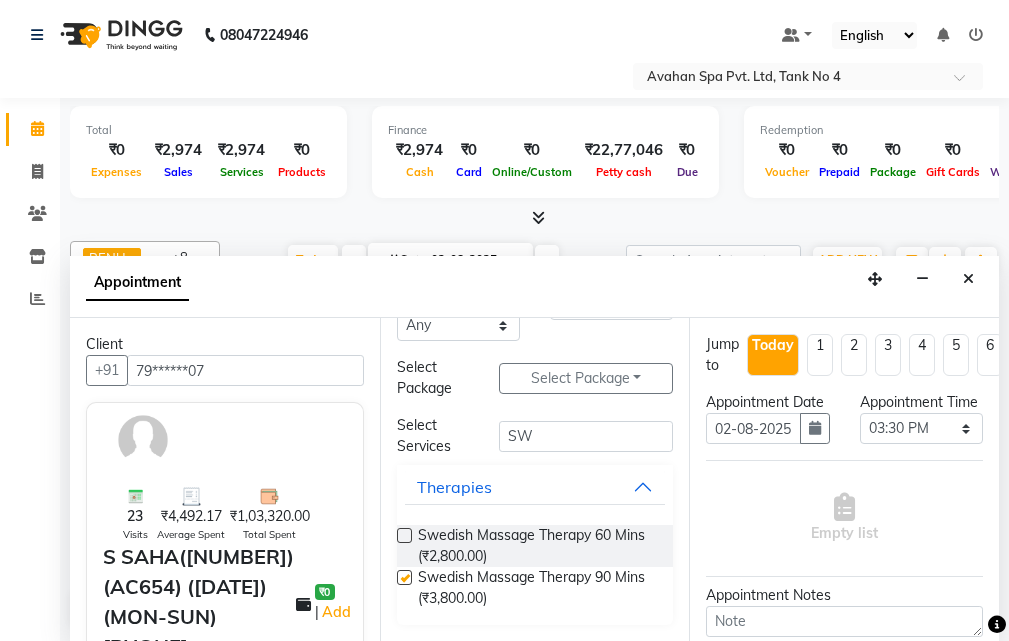 select on "1844" 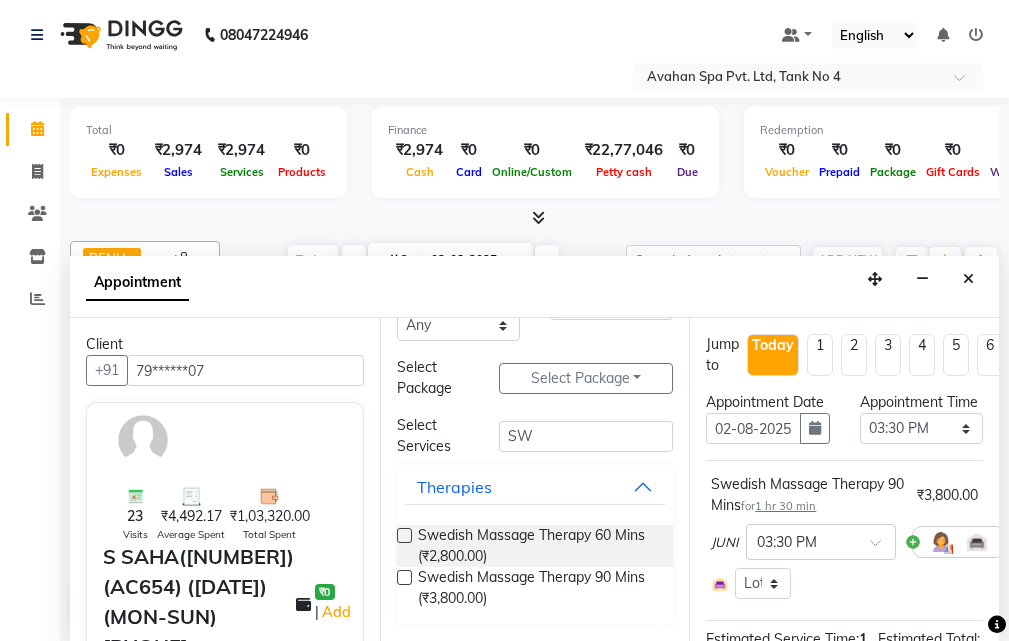 checkbox on "false" 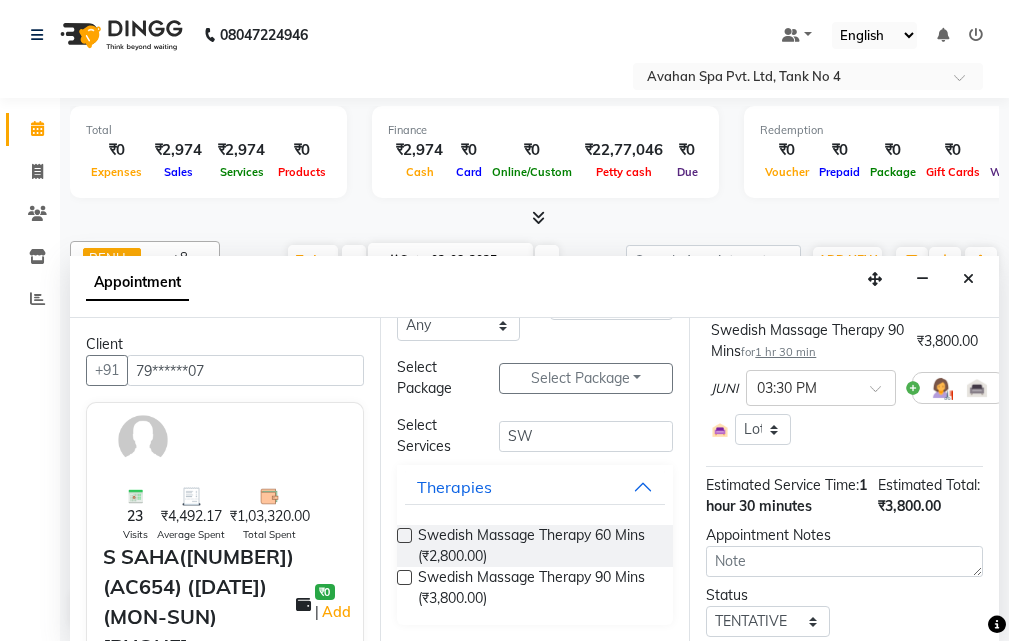 scroll, scrollTop: 371, scrollLeft: 0, axis: vertical 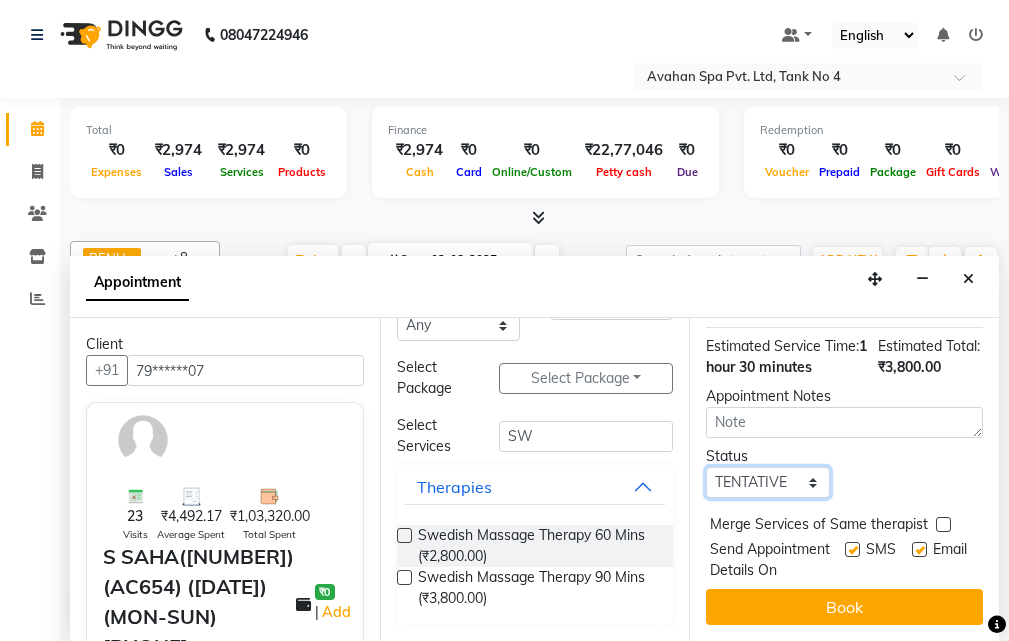 drag, startPoint x: 800, startPoint y: 451, endPoint x: 801, endPoint y: 461, distance: 10.049875 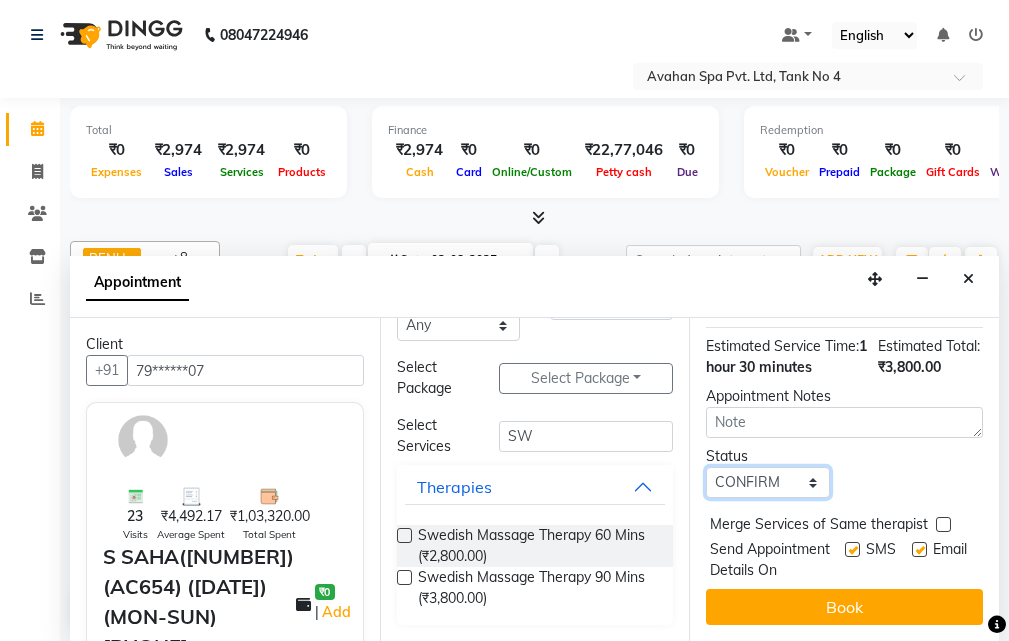 click on "Select TENTATIVE CONFIRM CHECK-IN UPCOMING" at bounding box center (767, 482) 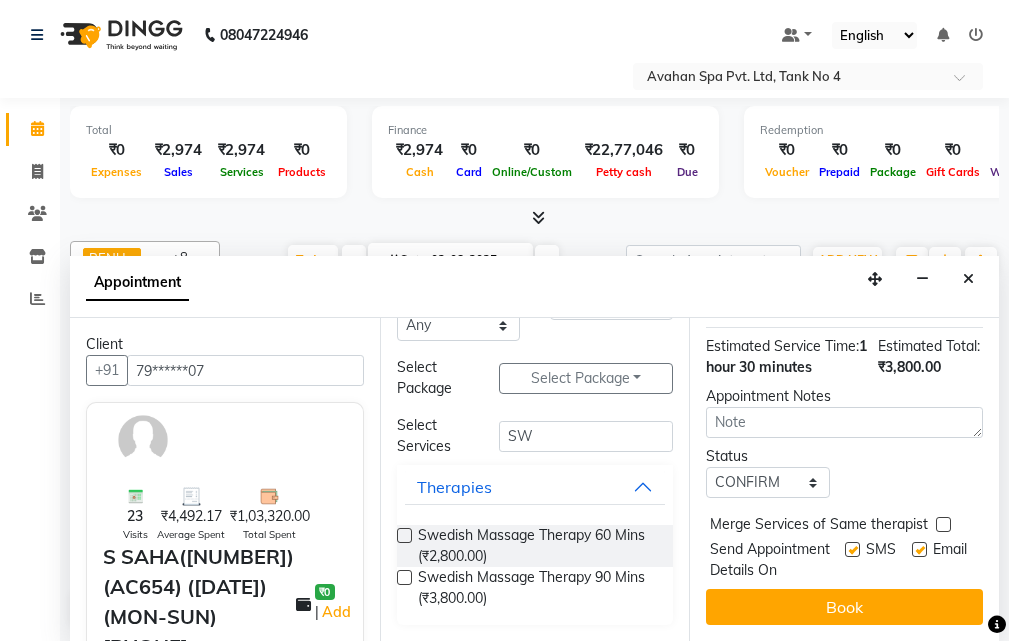 click on "Book" at bounding box center (844, 607) 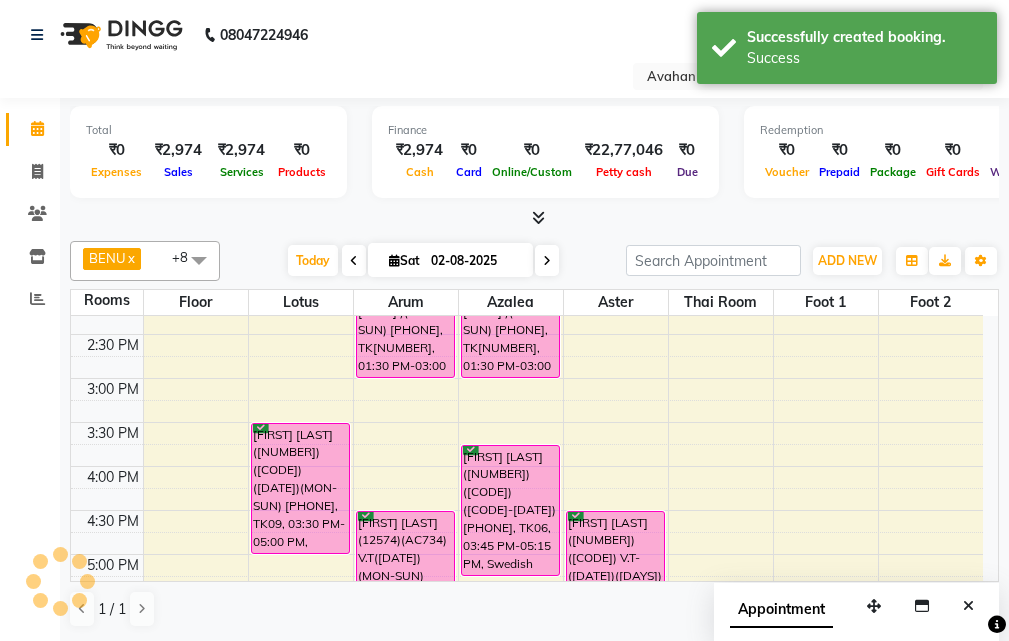 scroll, scrollTop: 0, scrollLeft: 0, axis: both 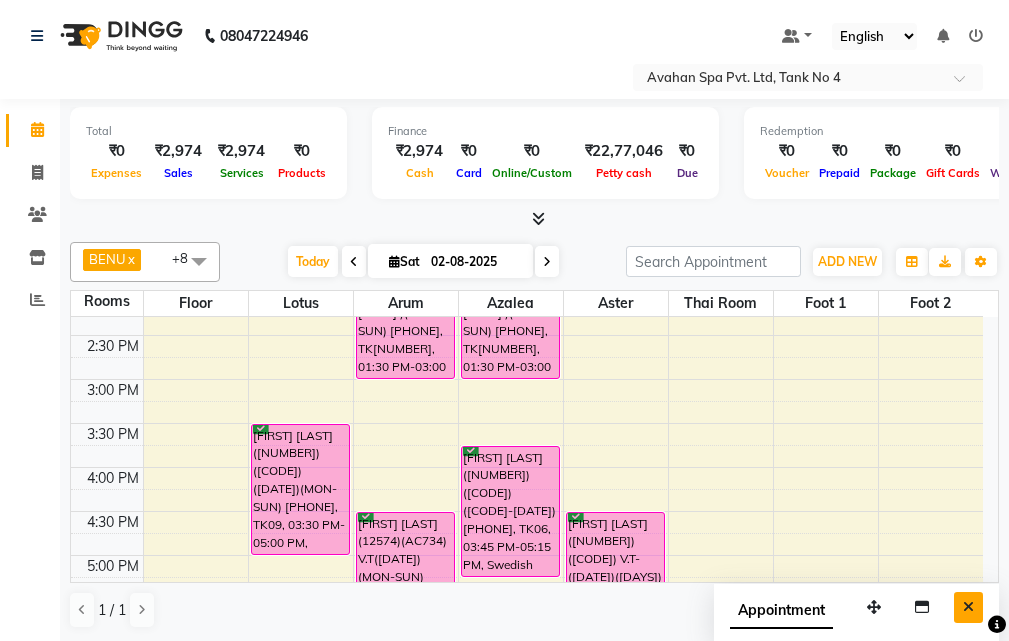 click at bounding box center [968, 607] 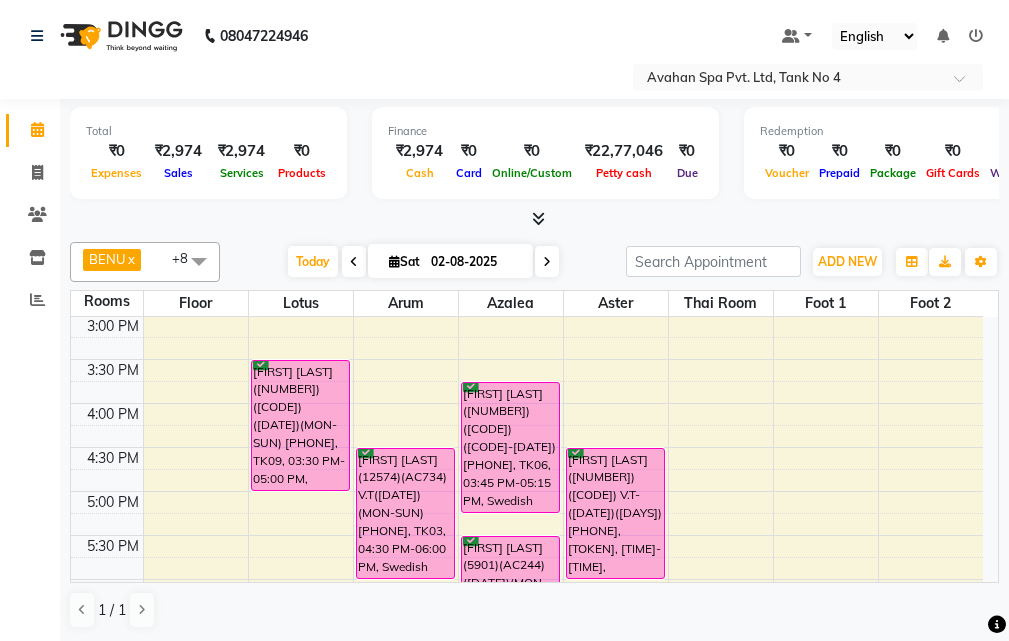 scroll, scrollTop: 377, scrollLeft: 0, axis: vertical 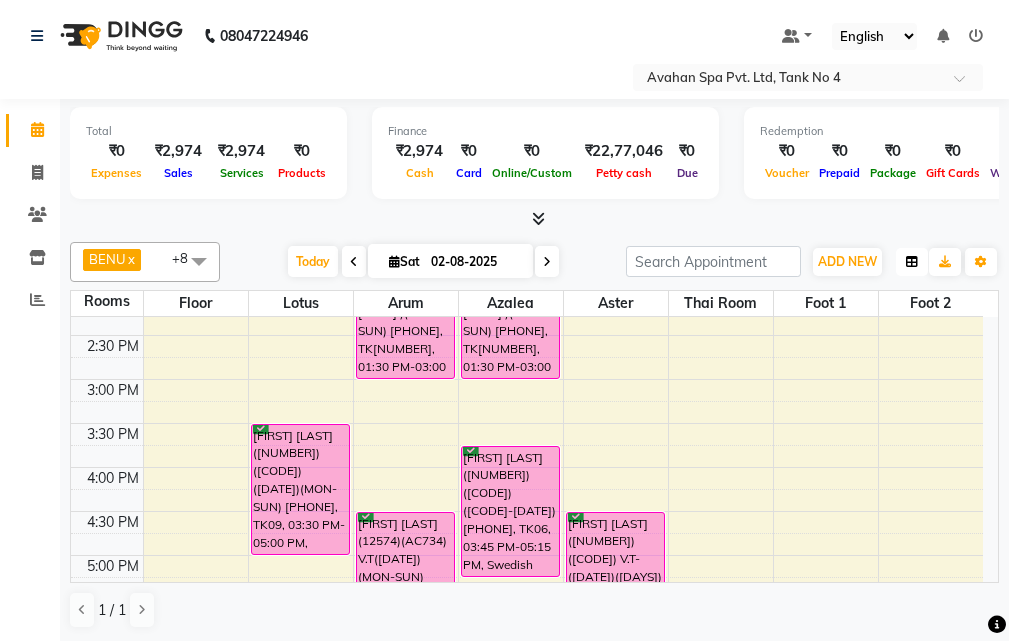 click at bounding box center [912, 262] 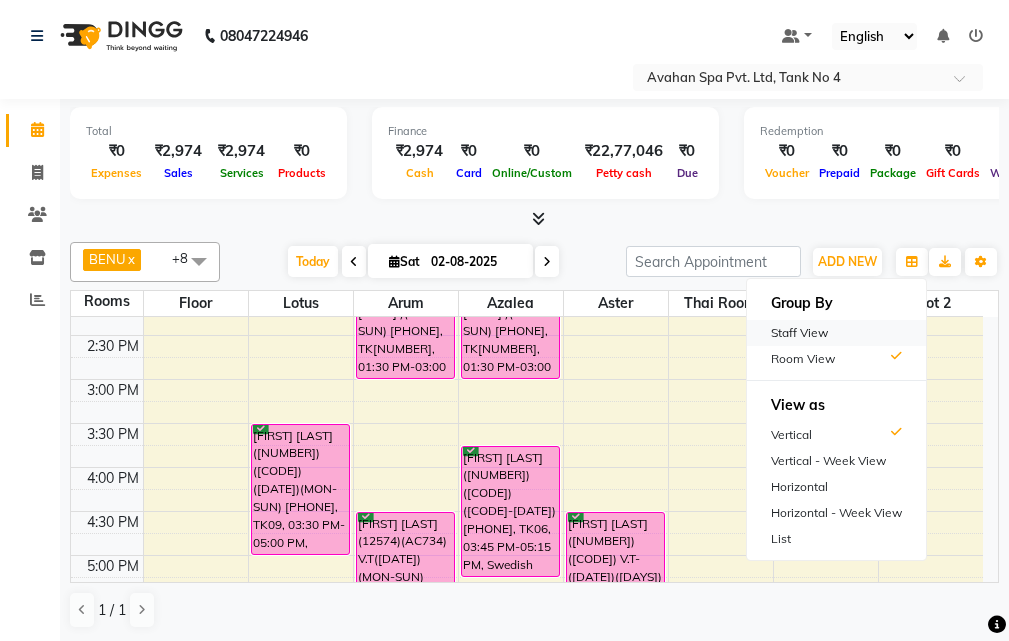 click on "Staff View" at bounding box center (836, 333) 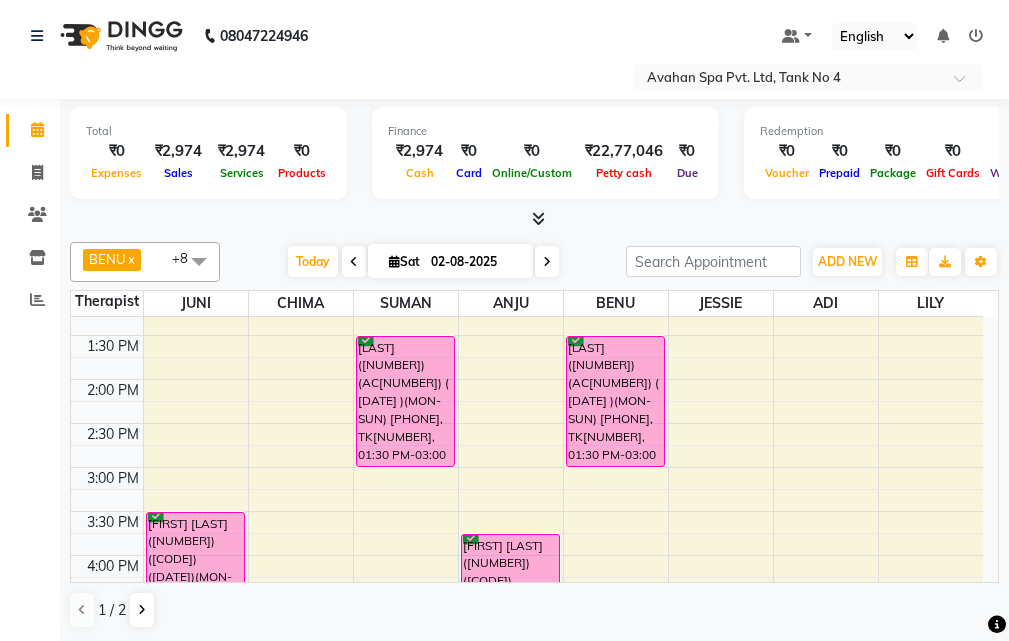 scroll, scrollTop: 277, scrollLeft: 0, axis: vertical 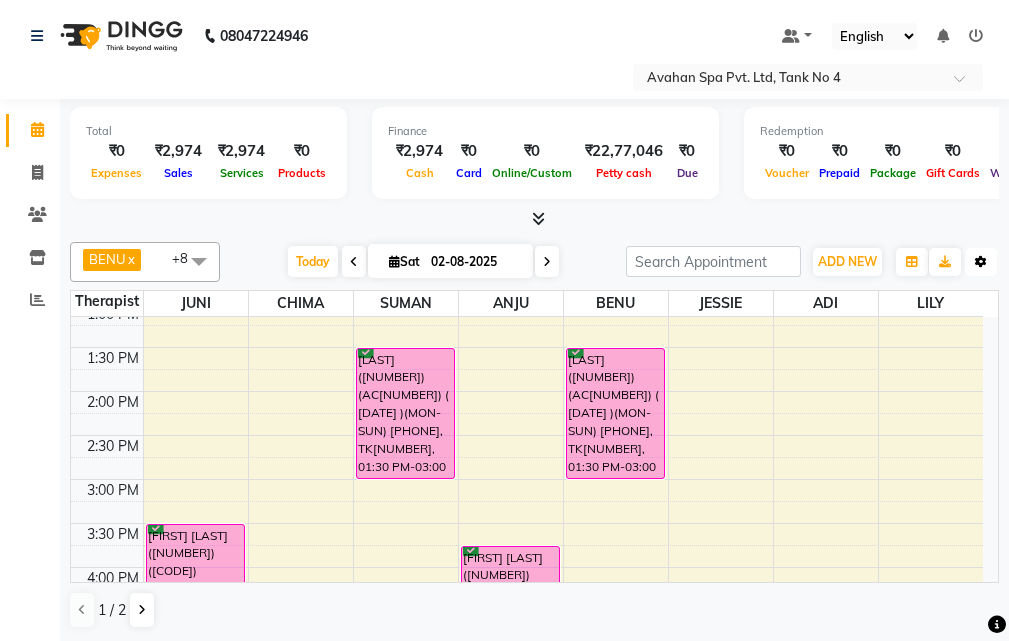 click on "Toggle Dropdown" at bounding box center [981, 262] 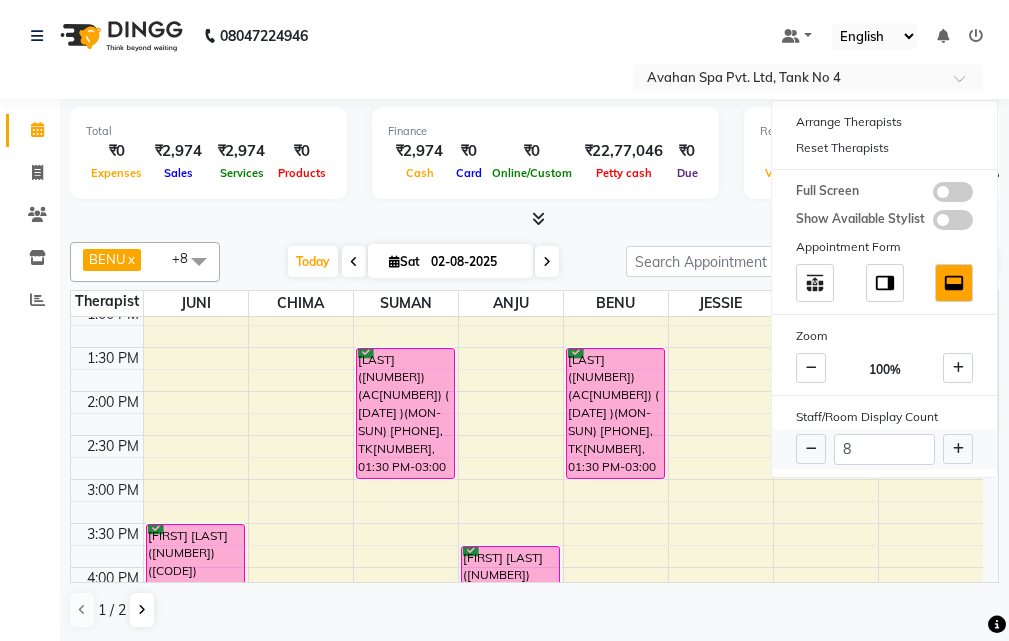 drag, startPoint x: 956, startPoint y: 447, endPoint x: 948, endPoint y: 440, distance: 10.630146 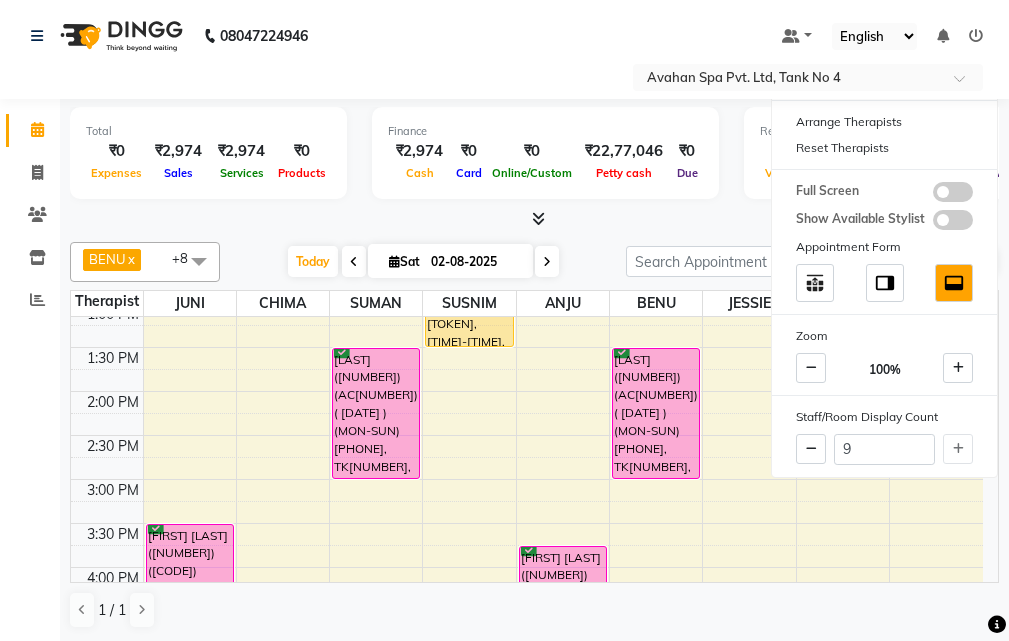 click on "Calendar  Invoice  Clients  Inventory  Reports Completed InProgress Upcoming Dropped Tentative Check-In Confirm Bookings Generate Report Segments Page Builder" 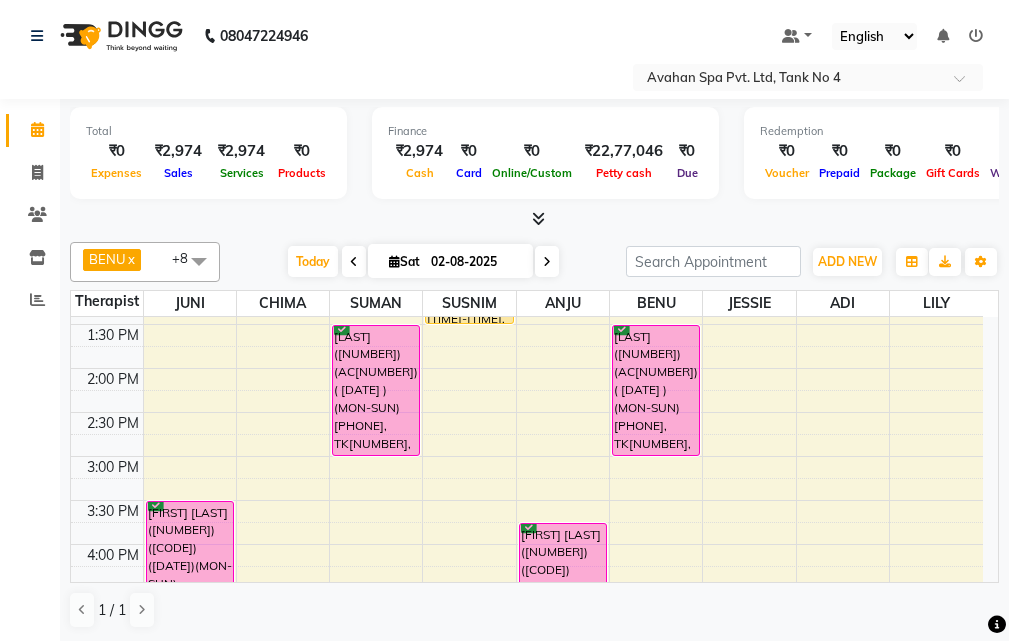 scroll, scrollTop: 200, scrollLeft: 0, axis: vertical 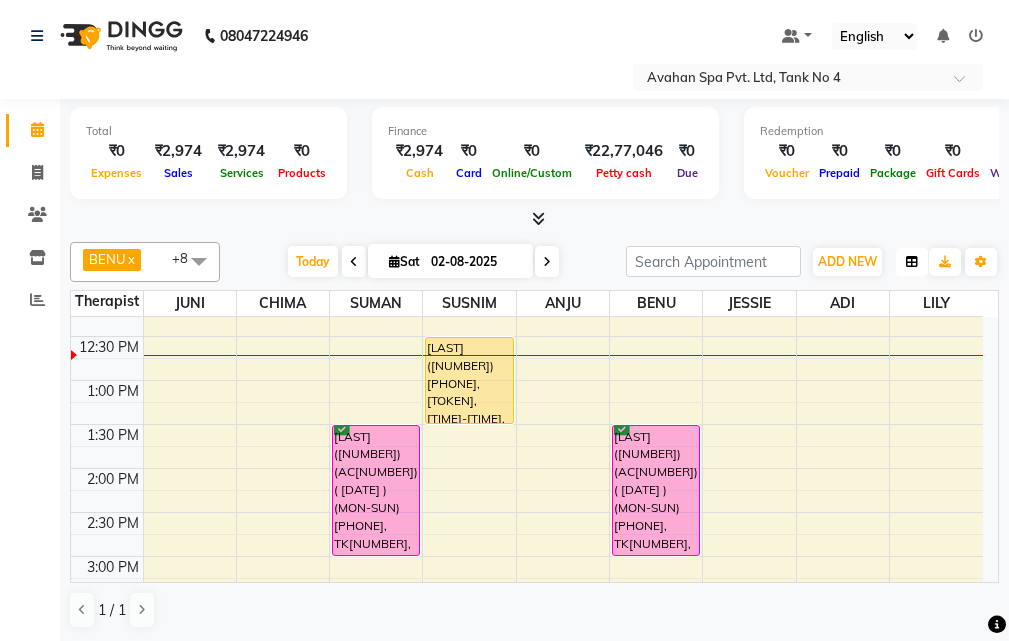click at bounding box center [912, 262] 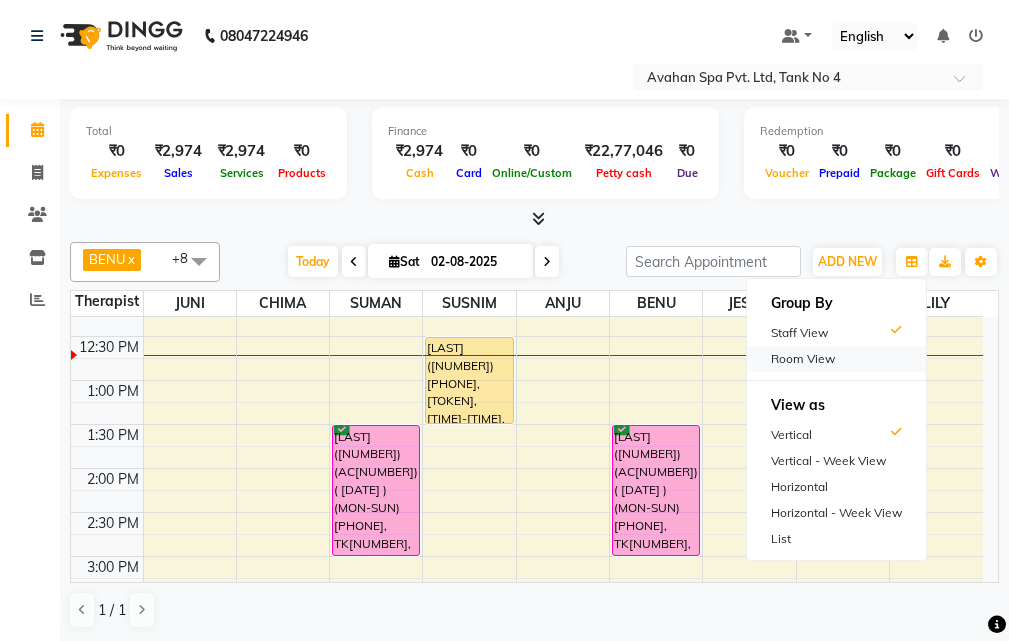 click on "Room View" at bounding box center [836, 359] 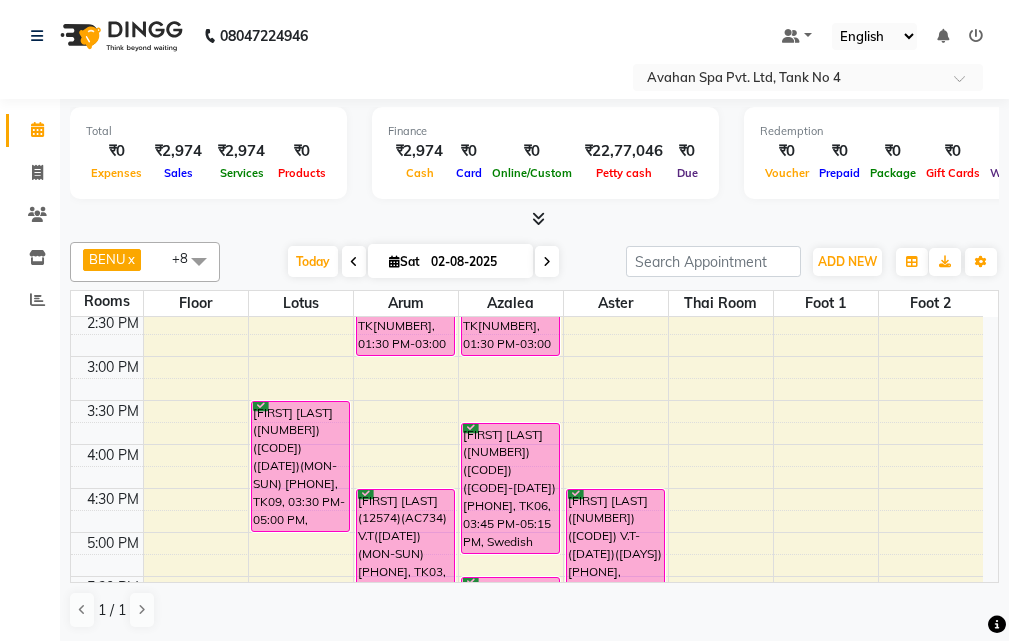 scroll, scrollTop: 300, scrollLeft: 0, axis: vertical 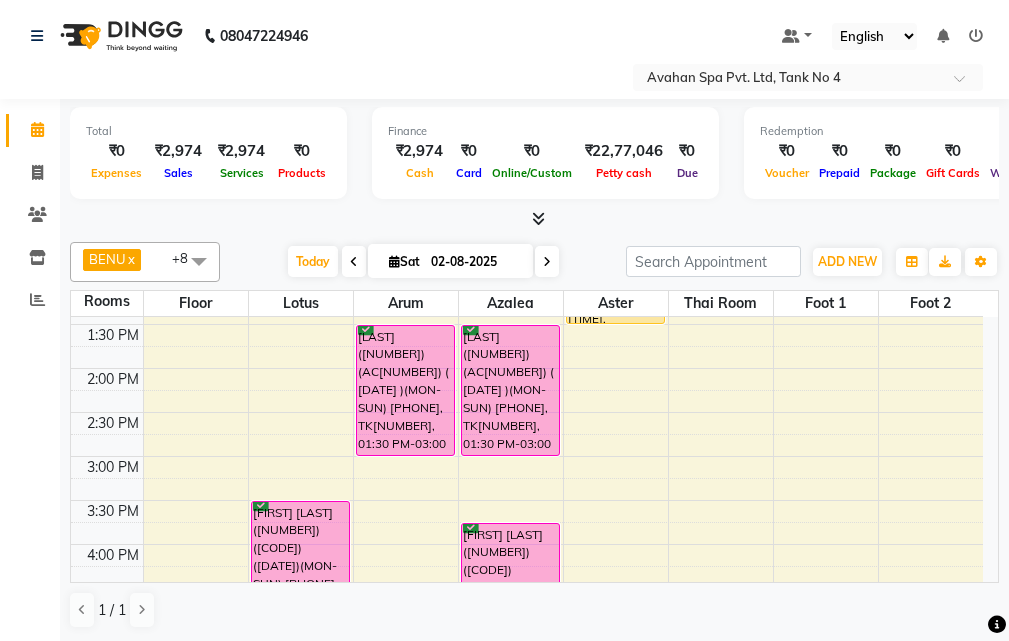 click at bounding box center (547, 262) 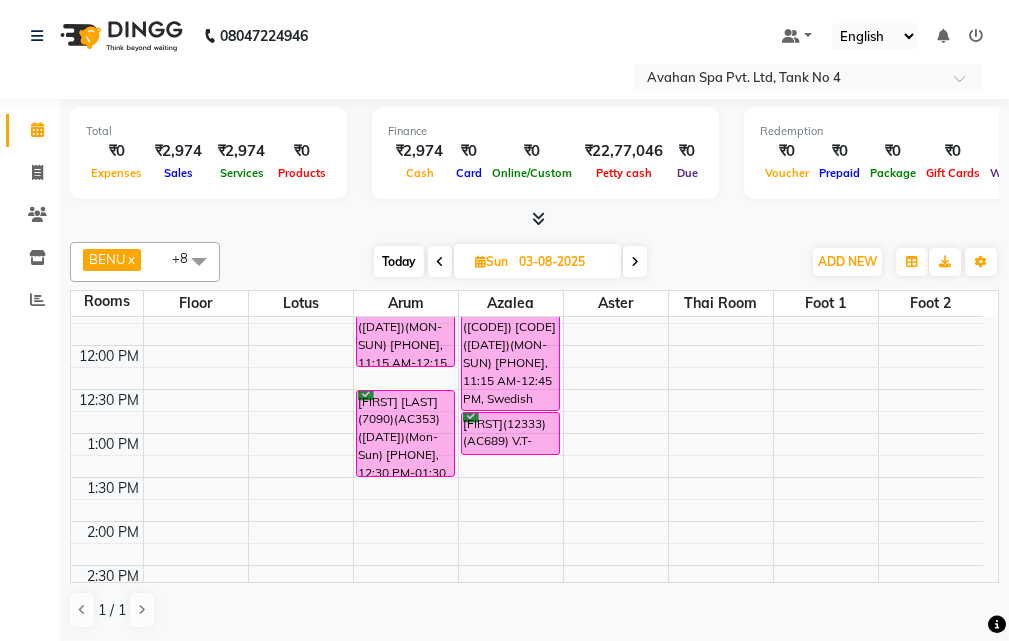 scroll, scrollTop: 100, scrollLeft: 0, axis: vertical 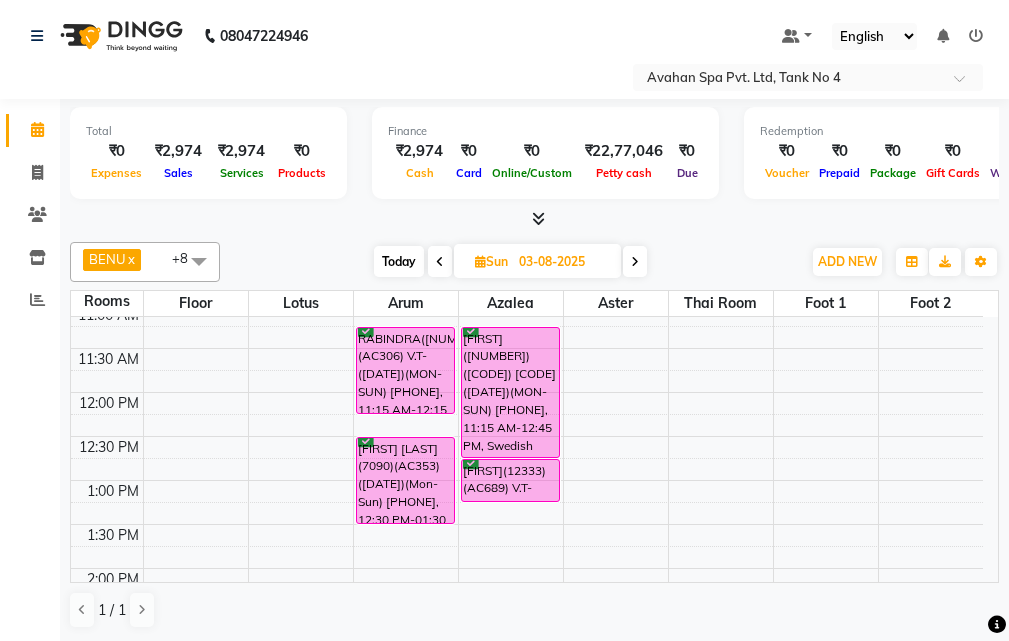 click on "Today" at bounding box center [399, 261] 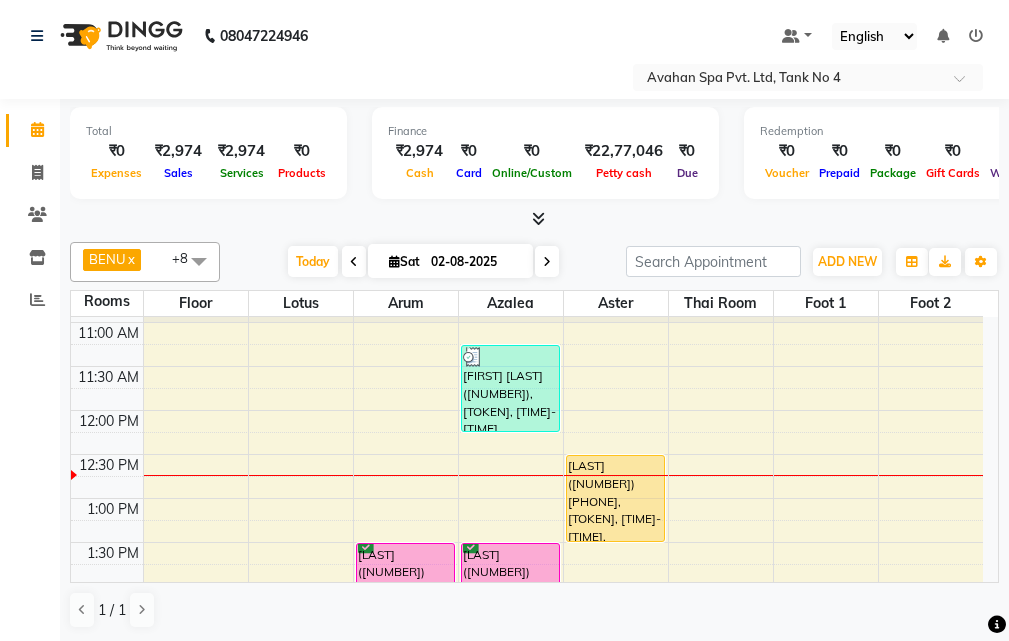 scroll, scrollTop: 77, scrollLeft: 0, axis: vertical 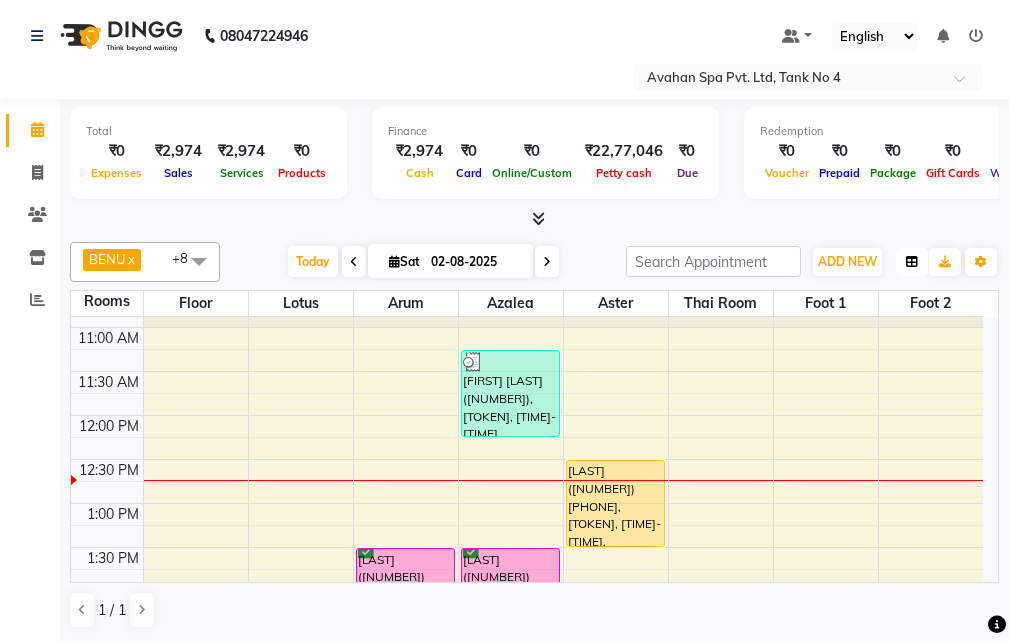 click at bounding box center [912, 262] 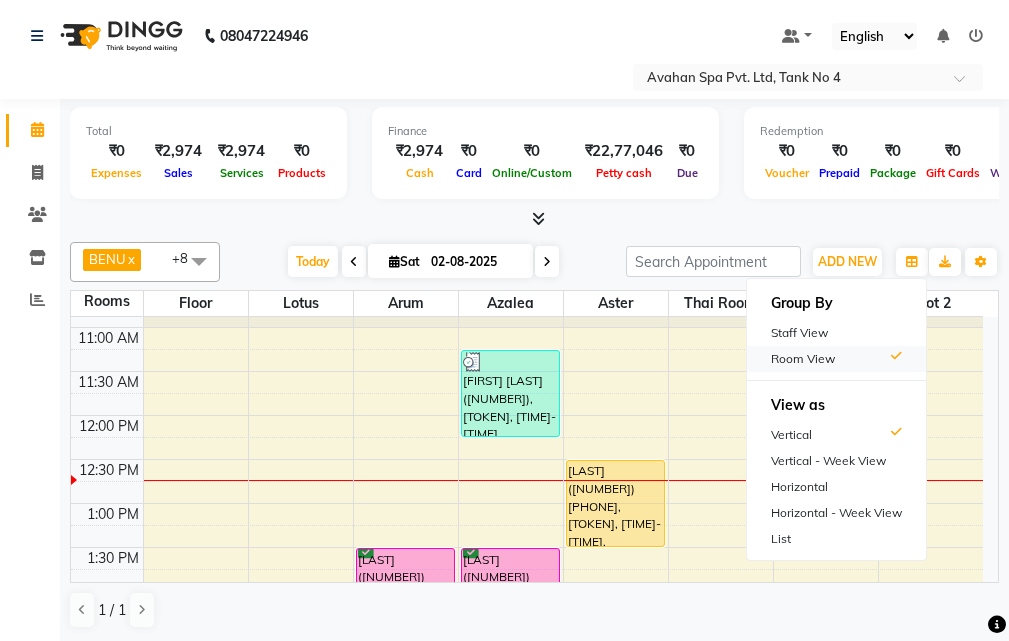 click on "Room View" at bounding box center (836, 359) 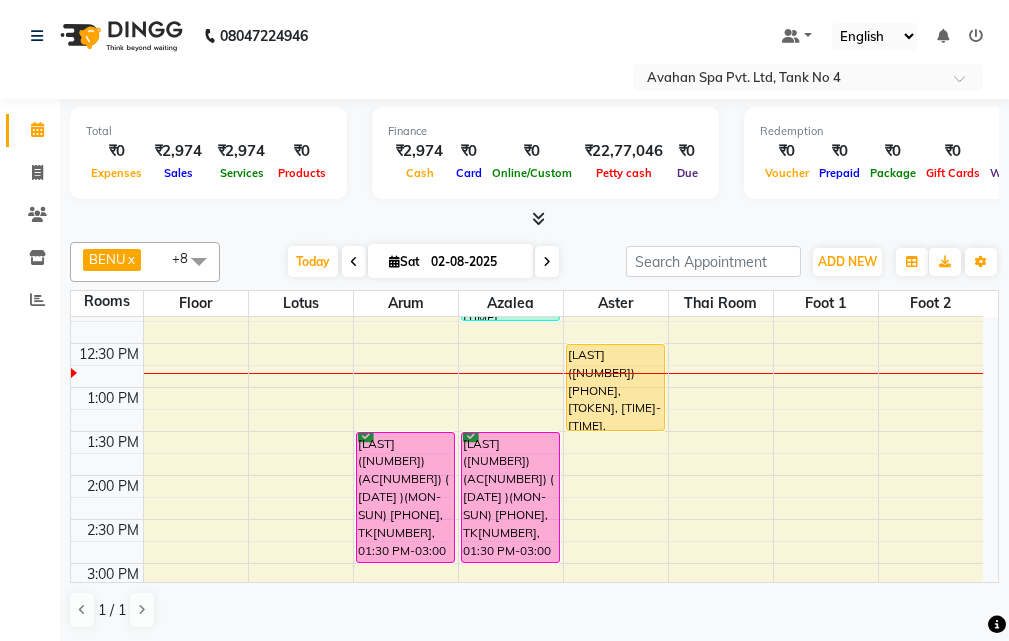 scroll, scrollTop: 200, scrollLeft: 0, axis: vertical 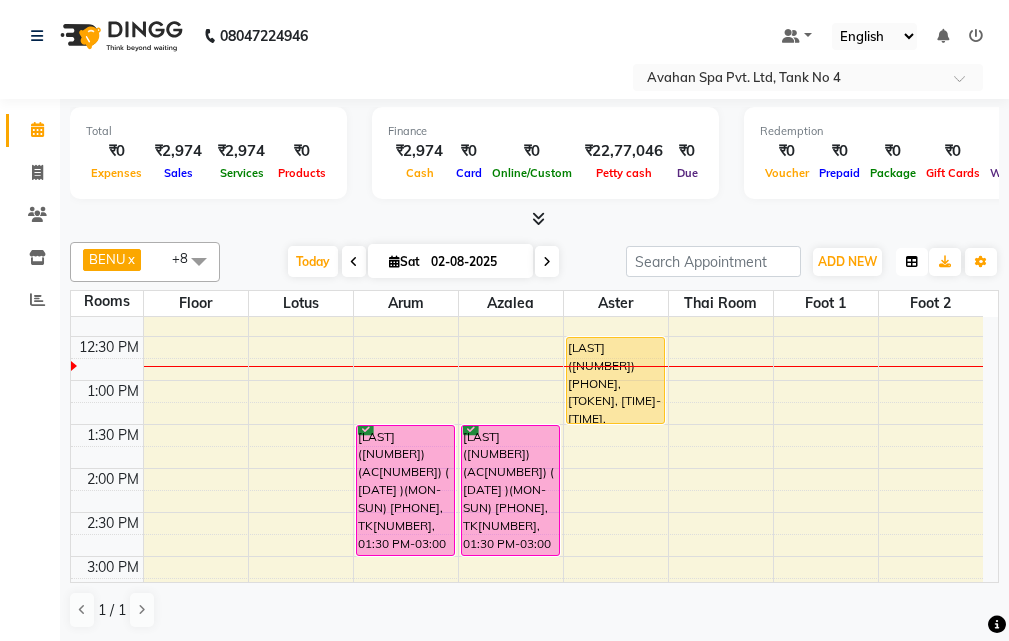 click at bounding box center [912, 262] 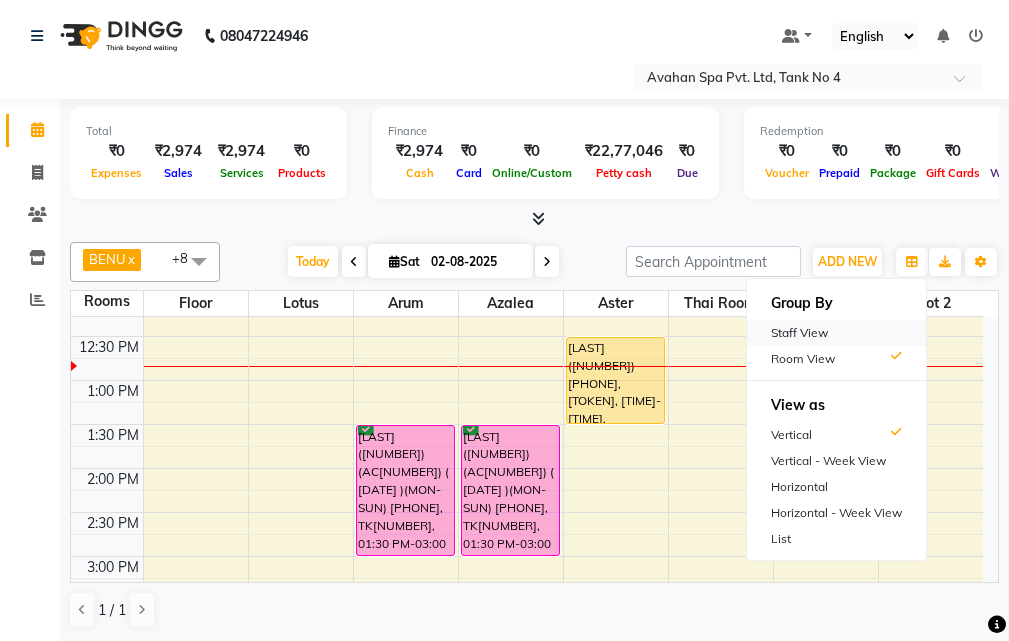 click on "Staff View" at bounding box center (836, 333) 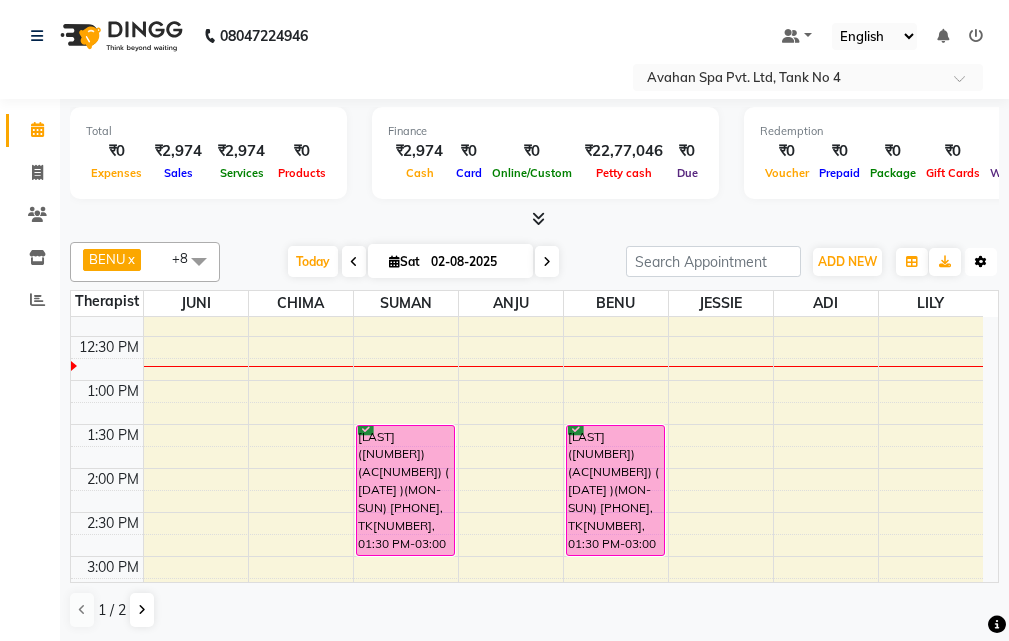 click at bounding box center [981, 262] 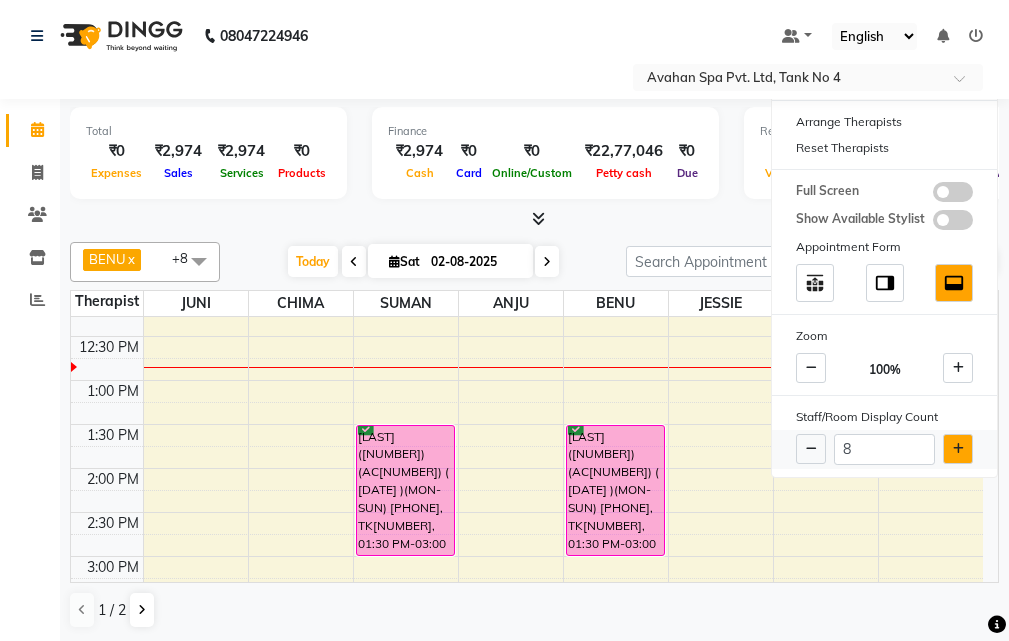 click at bounding box center [958, 449] 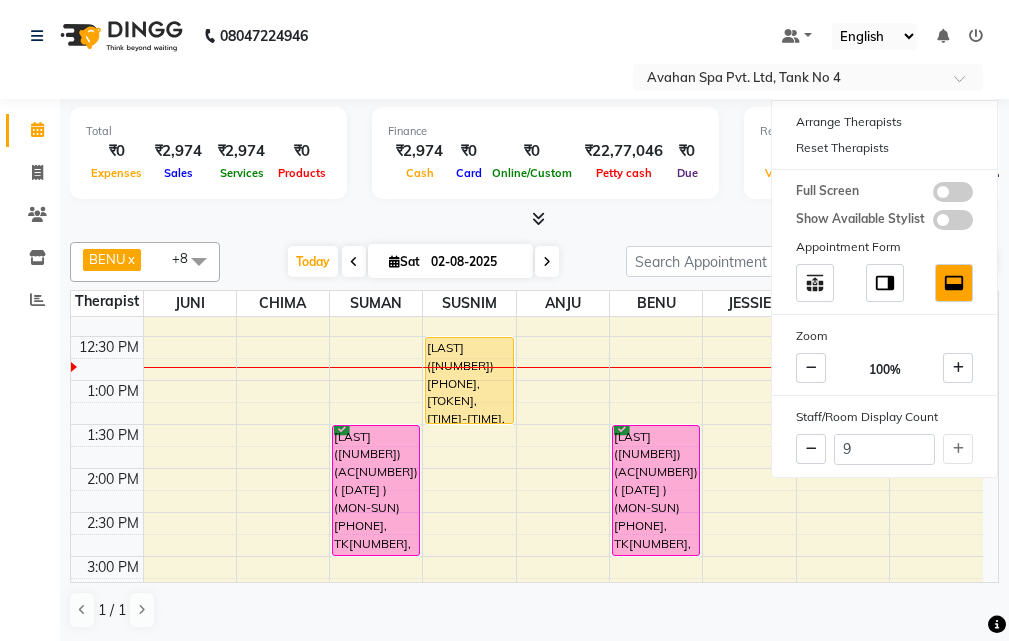 click on "Calendar  Invoice  Clients  Inventory  Reports Completed InProgress Upcoming Dropped Tentative Check-In Confirm Bookings Generate Report Segments Page Builder" 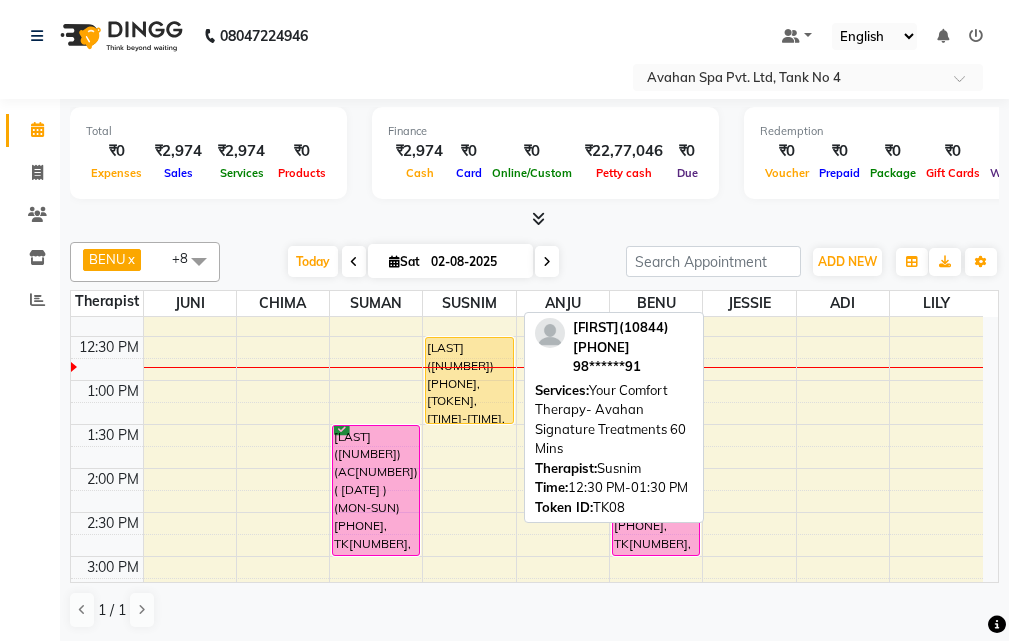 click on "[LAST]([NUMBER]) [PHONE], [TOKEN], [TIME]-[TIME], [SERVICE] [DURATION]" at bounding box center (469, 380) 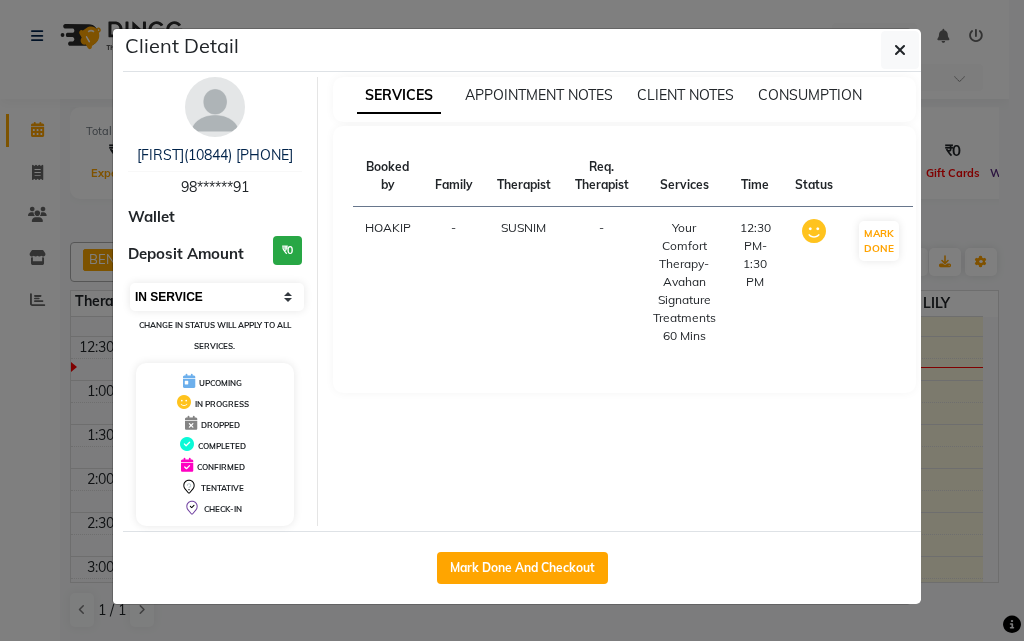 click on "Select IN SERVICE CONFIRMED TENTATIVE CHECK IN MARK DONE DROPPED UPCOMING" at bounding box center [217, 297] 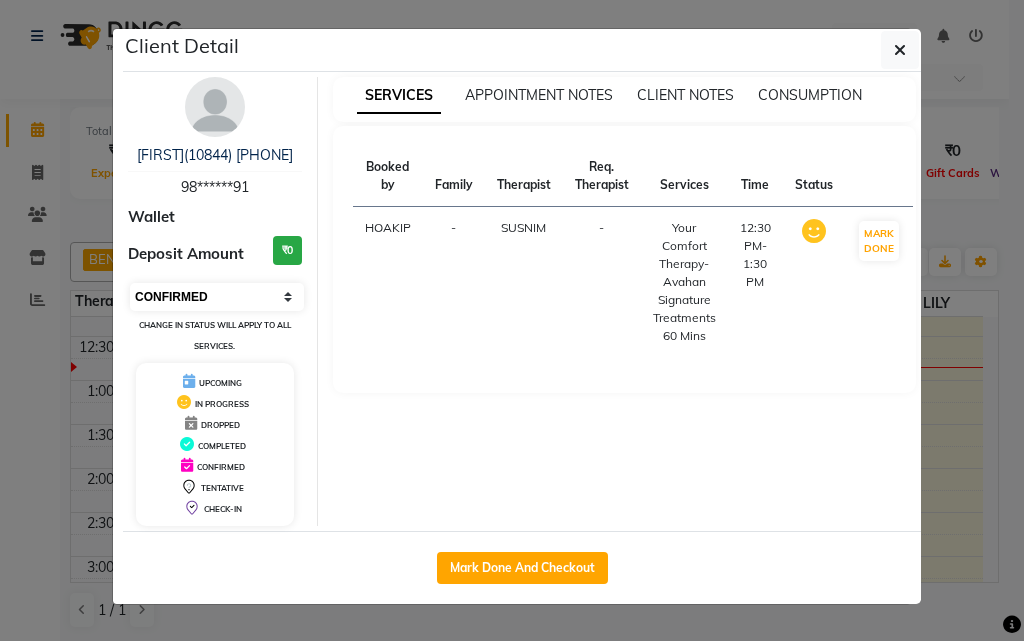 click on "Select IN SERVICE CONFIRMED TENTATIVE CHECK IN MARK DONE DROPPED UPCOMING" at bounding box center (217, 297) 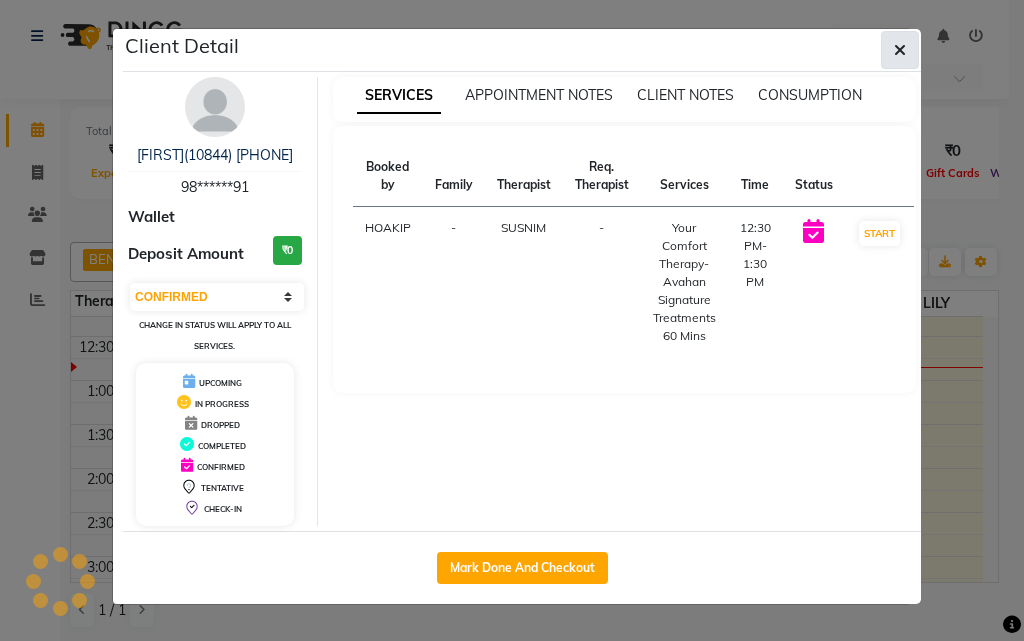 click 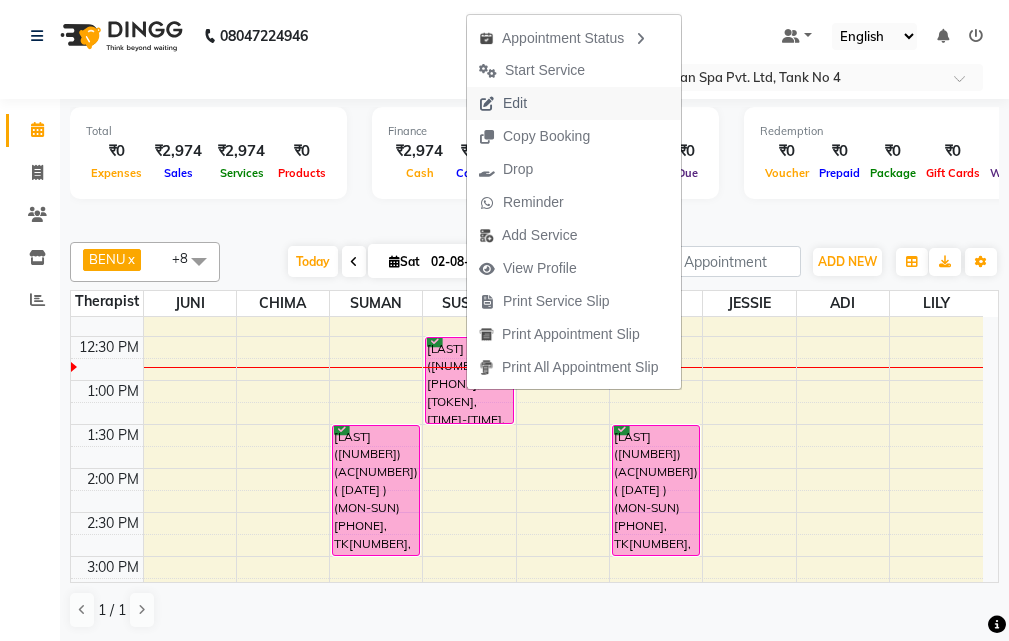 click on "Edit" at bounding box center (574, 103) 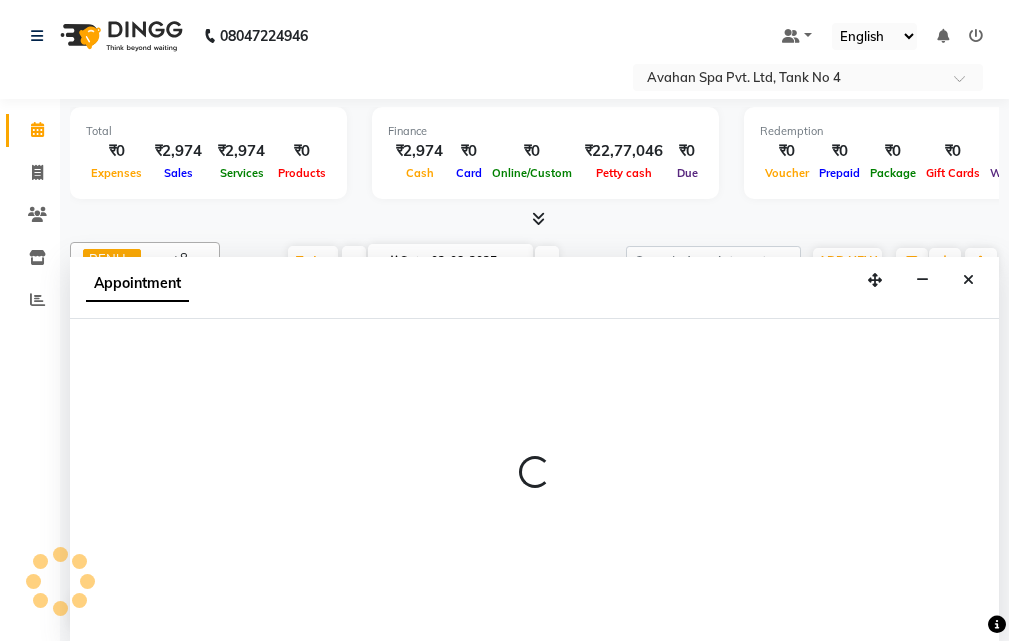 scroll, scrollTop: 1, scrollLeft: 0, axis: vertical 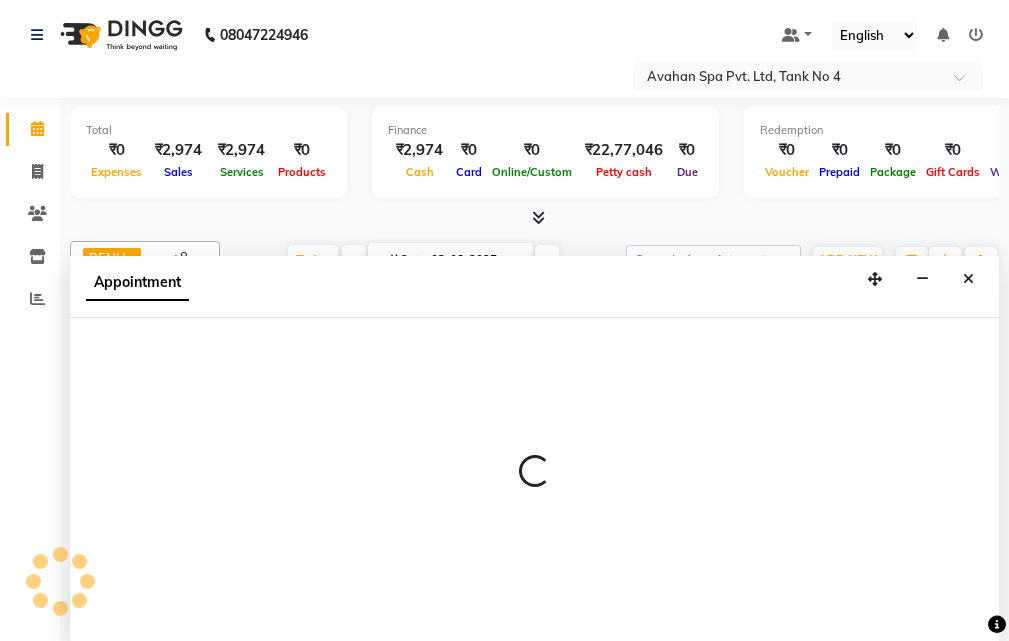 select on "tentative" 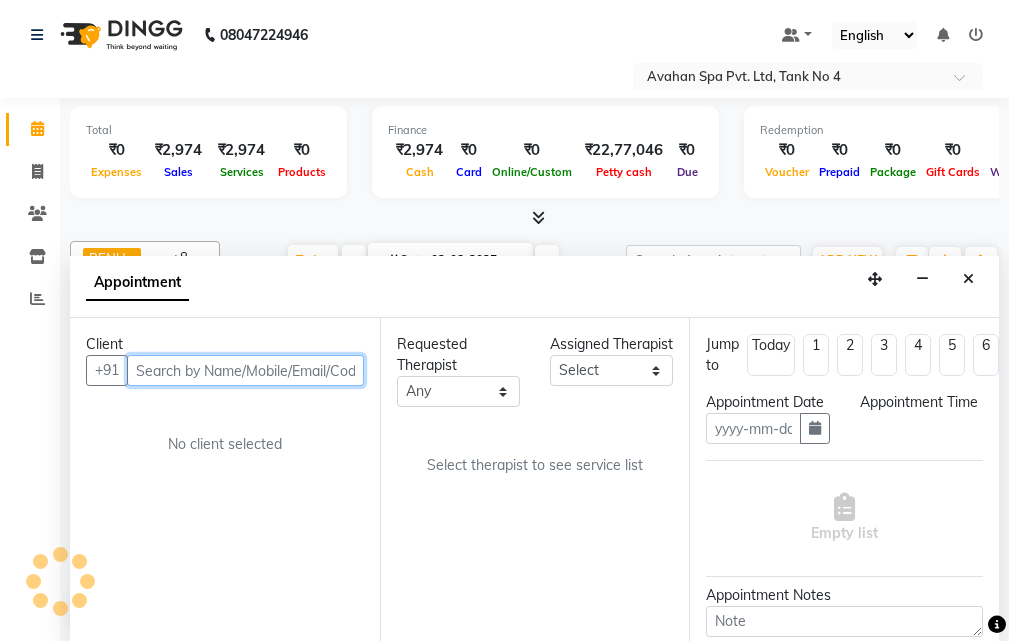 type on "02-08-2025" 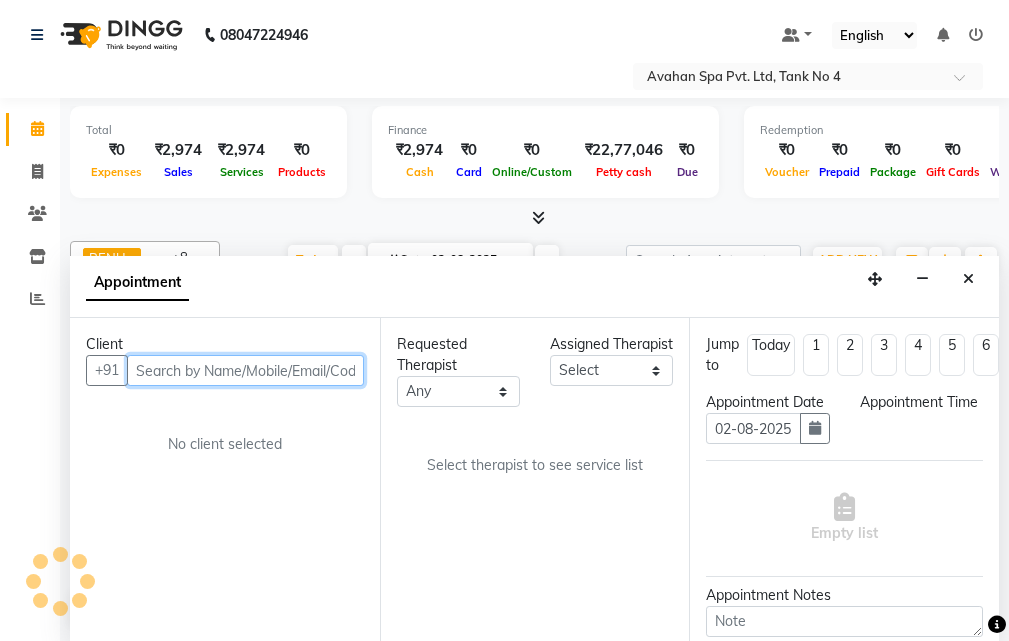 select on "confirm booking" 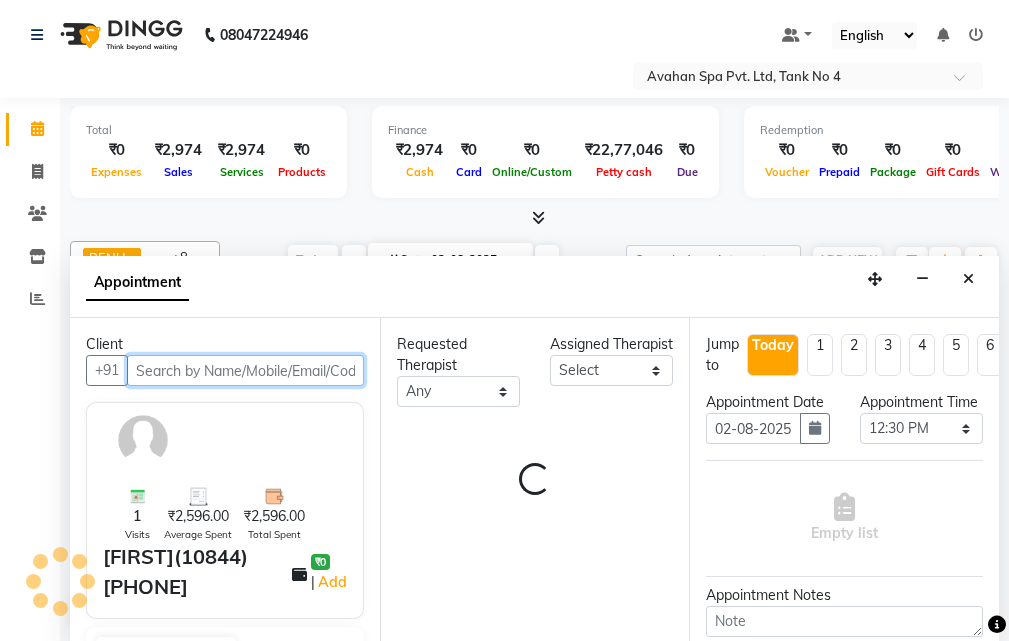 scroll, scrollTop: 177, scrollLeft: 0, axis: vertical 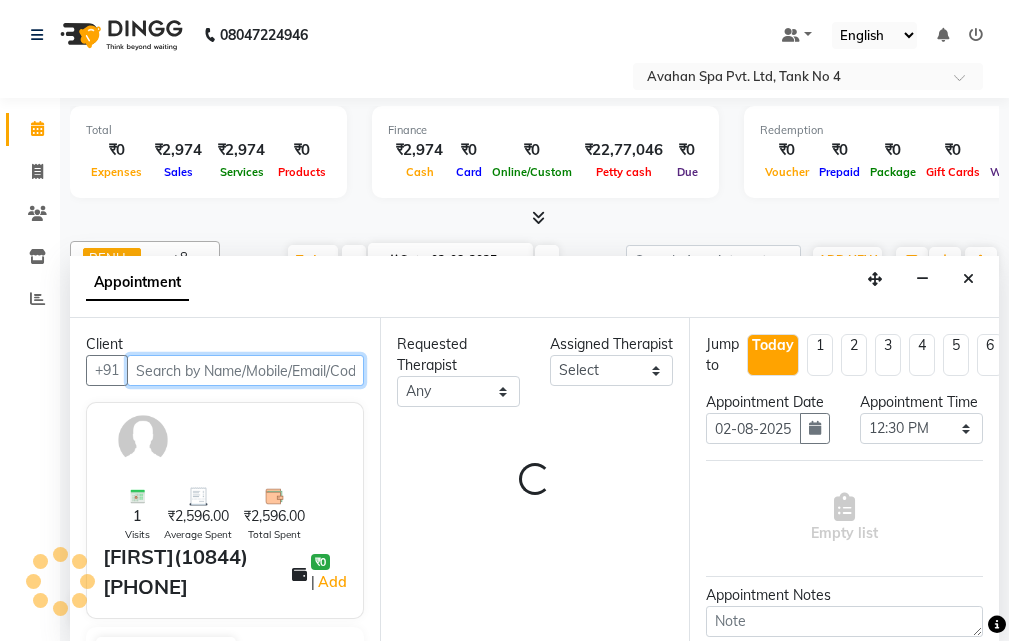 select on "23013" 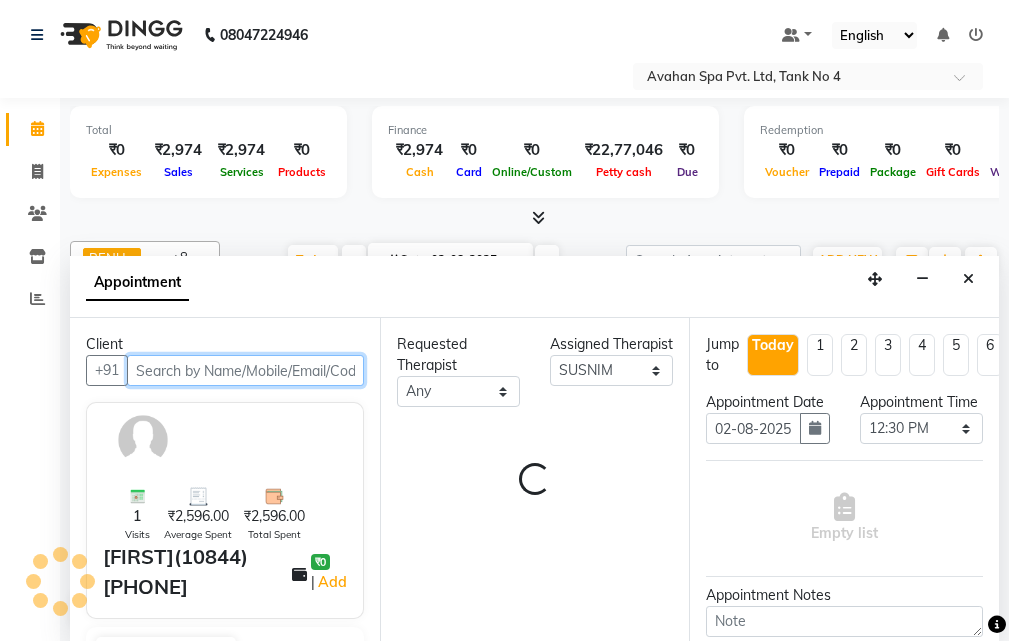select on "1847" 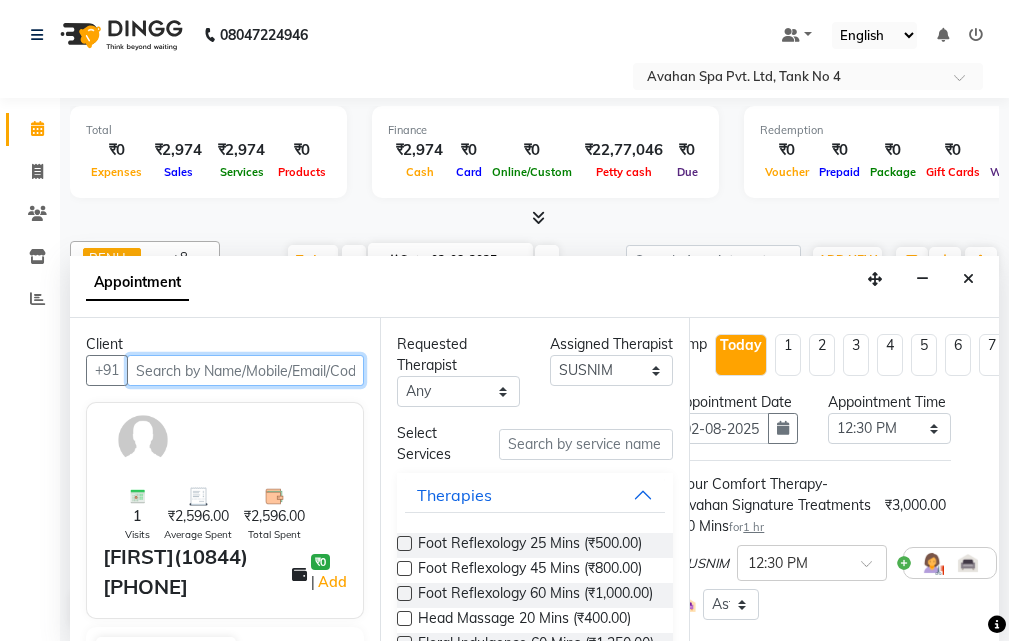 scroll, scrollTop: 0, scrollLeft: 141, axis: horizontal 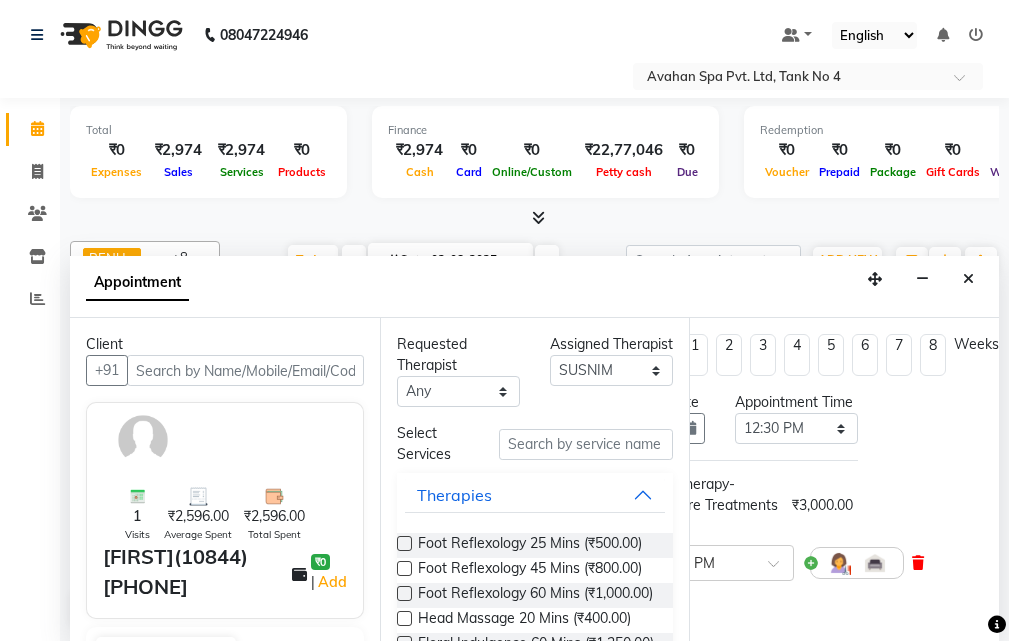 click at bounding box center (918, 563) 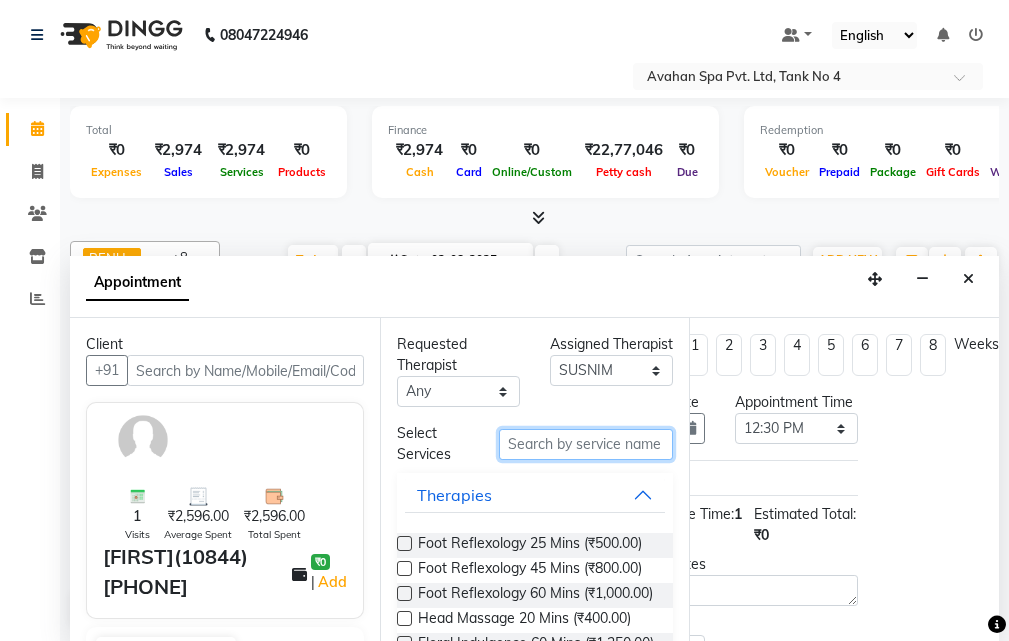 click at bounding box center [586, 444] 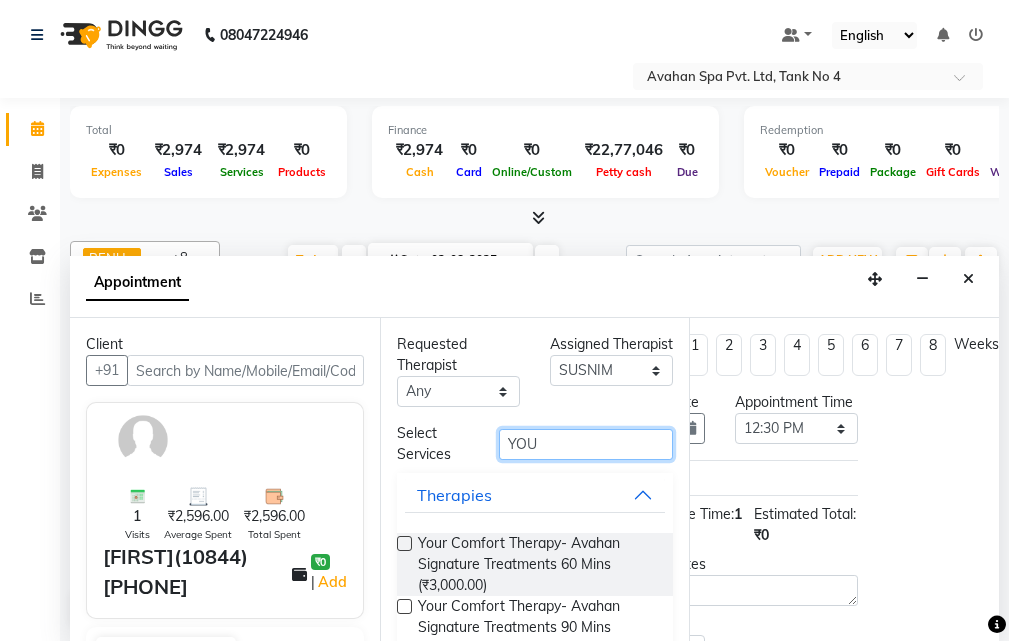 type on "YOU" 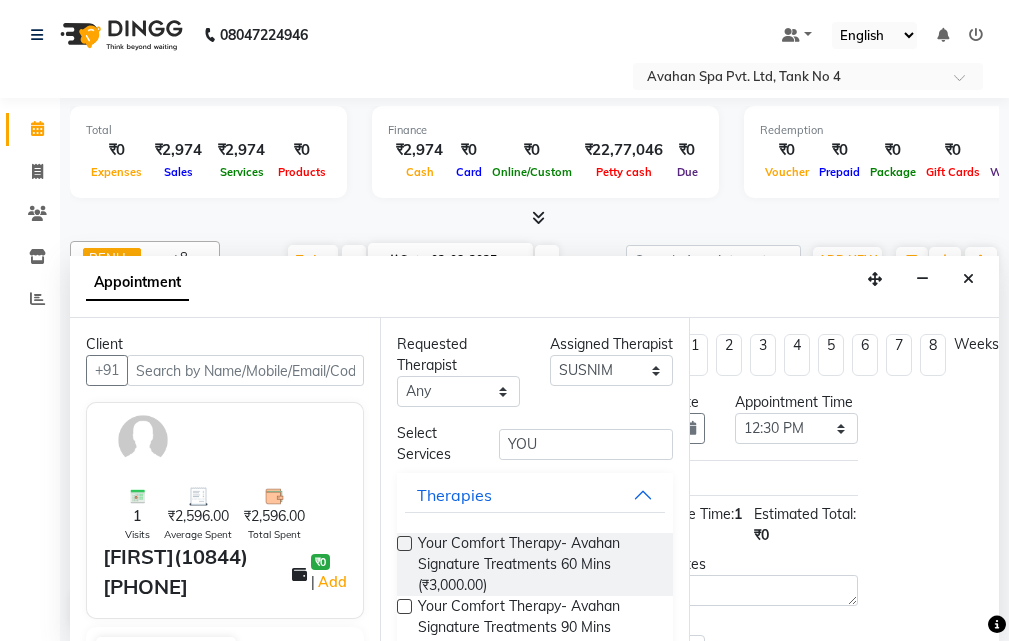 click at bounding box center (404, 606) 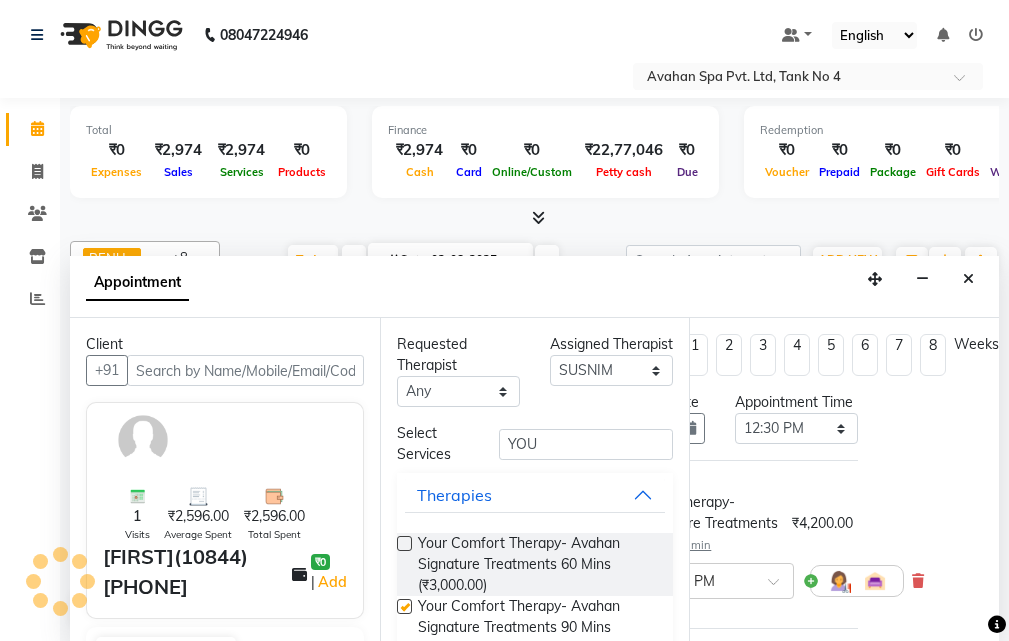 checkbox on "false" 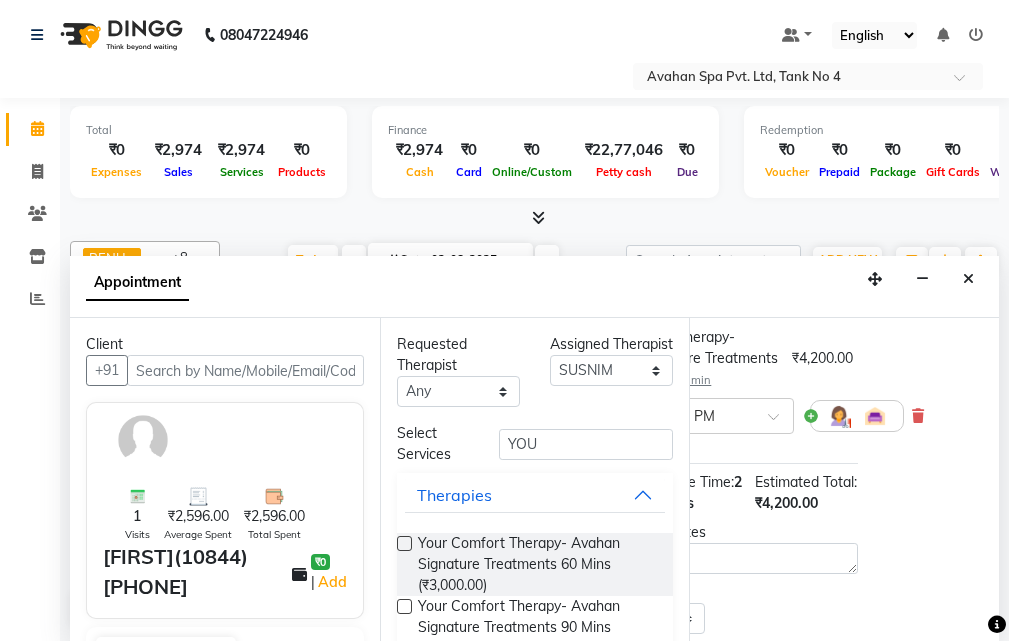 scroll, scrollTop: 304, scrollLeft: 141, axis: both 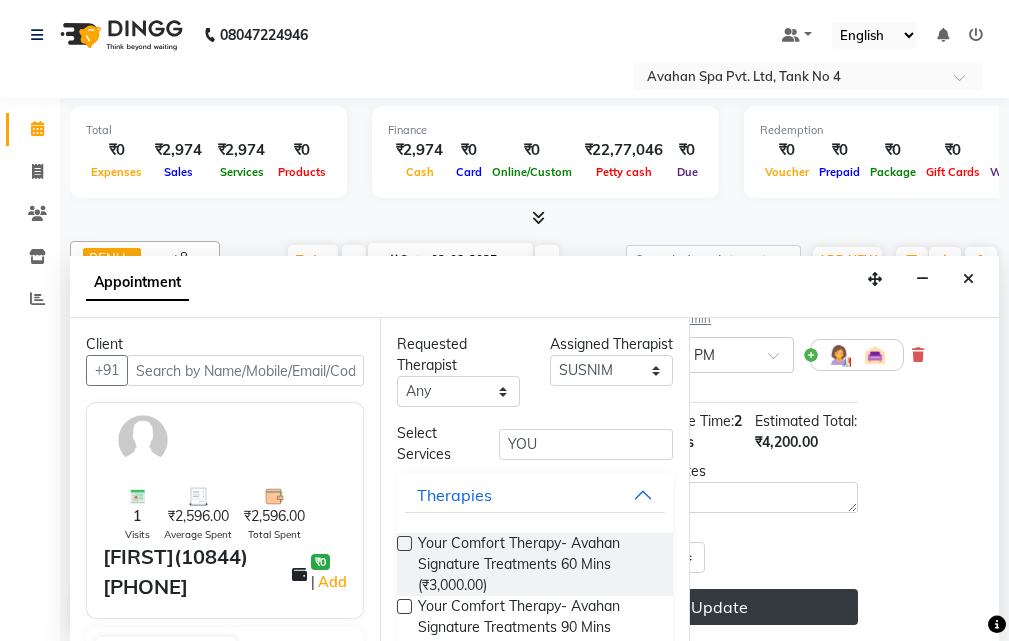 click on "Update" at bounding box center (719, 607) 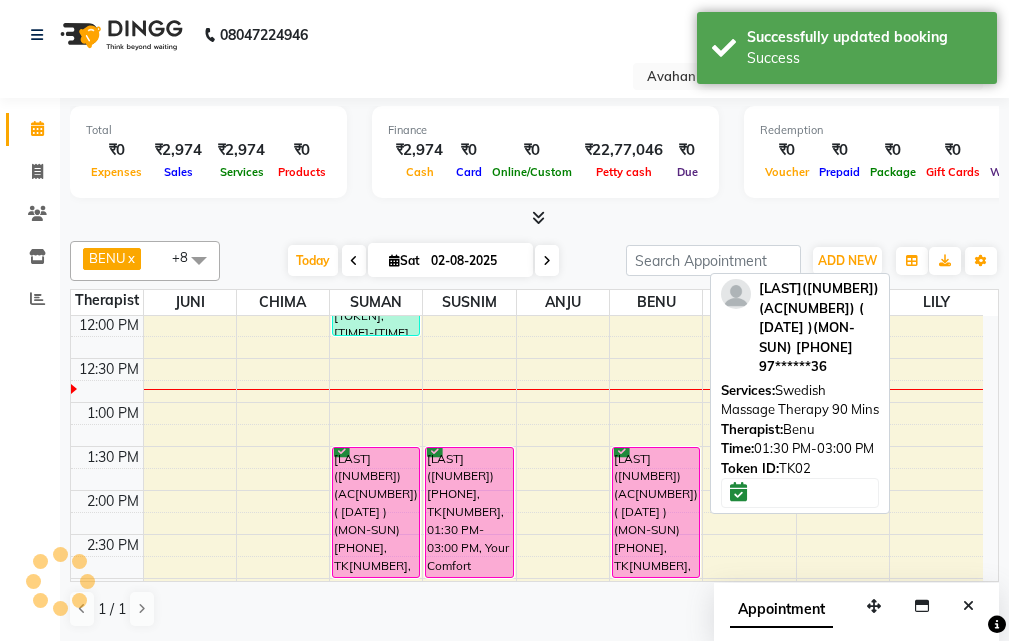 scroll, scrollTop: 0, scrollLeft: 0, axis: both 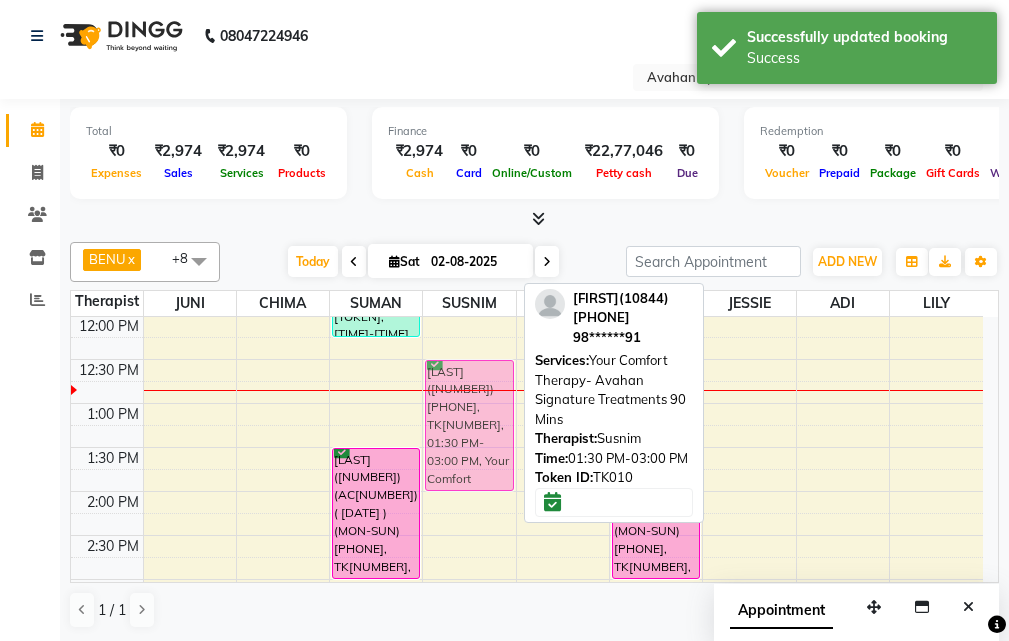 drag, startPoint x: 455, startPoint y: 500, endPoint x: 477, endPoint y: 409, distance: 93.62158 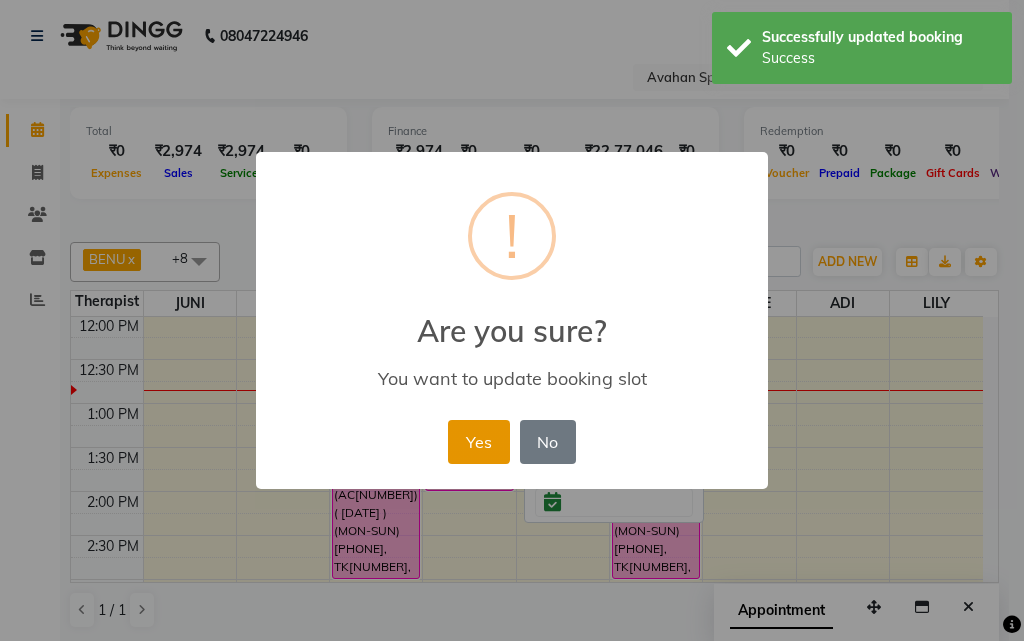 click on "Yes" at bounding box center [478, 442] 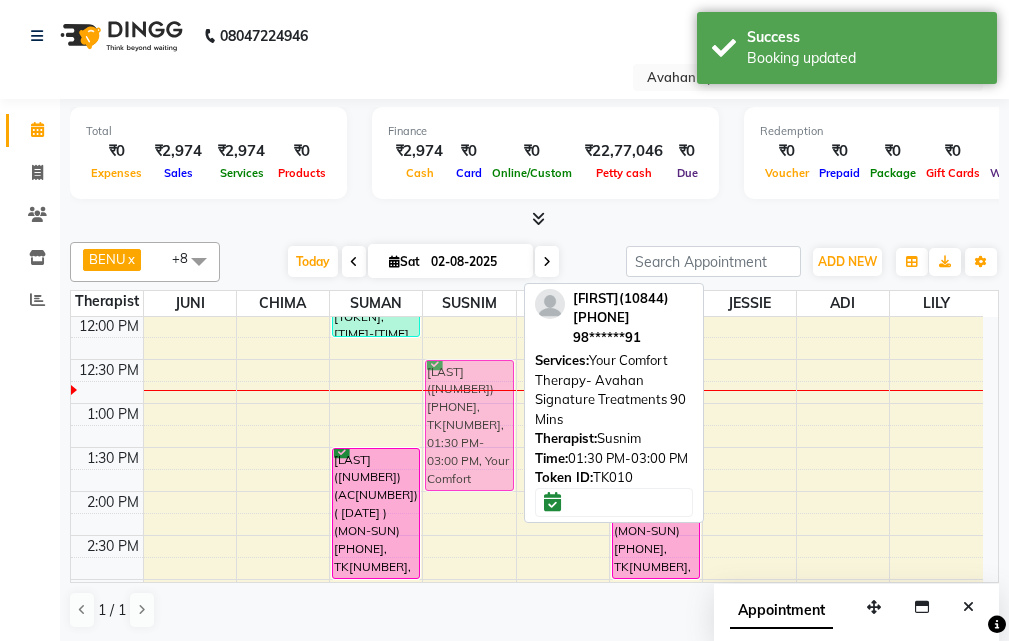 drag, startPoint x: 479, startPoint y: 415, endPoint x: 489, endPoint y: 405, distance: 14.142136 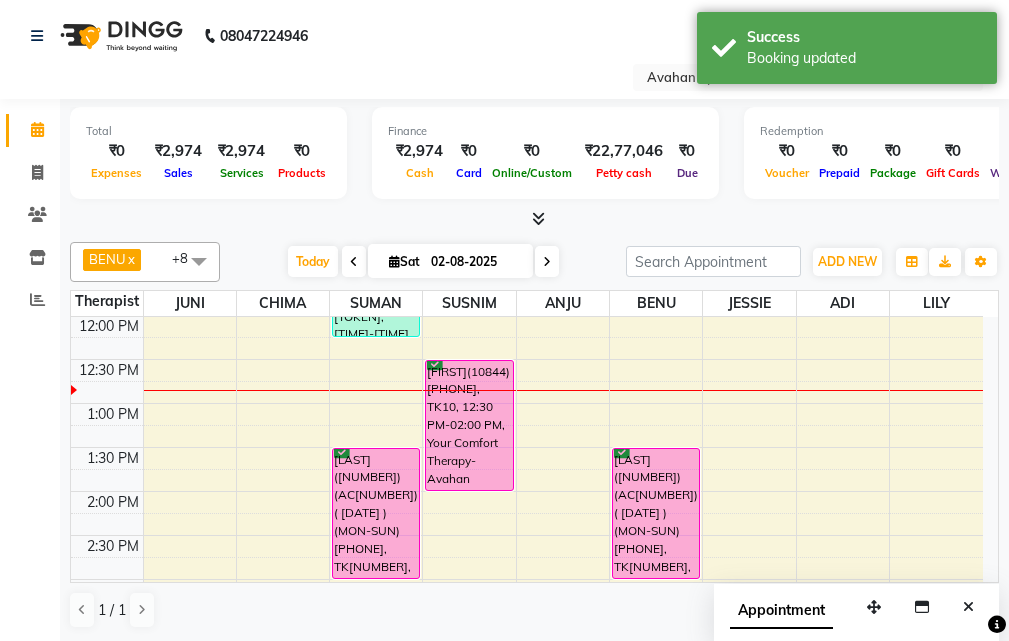 drag, startPoint x: 962, startPoint y: 602, endPoint x: 912, endPoint y: 574, distance: 57.306194 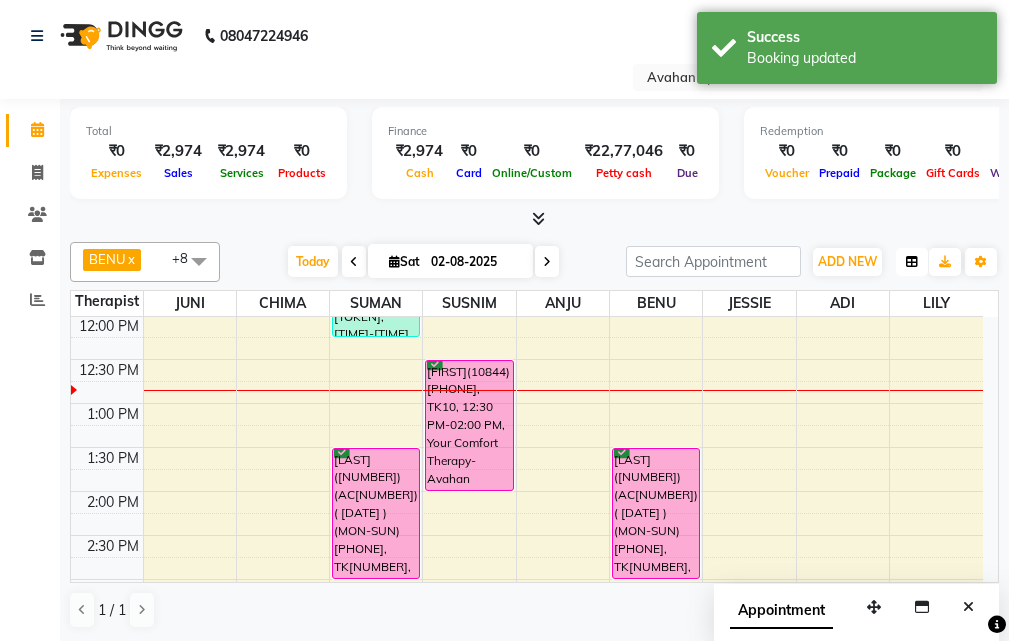 click at bounding box center (912, 262) 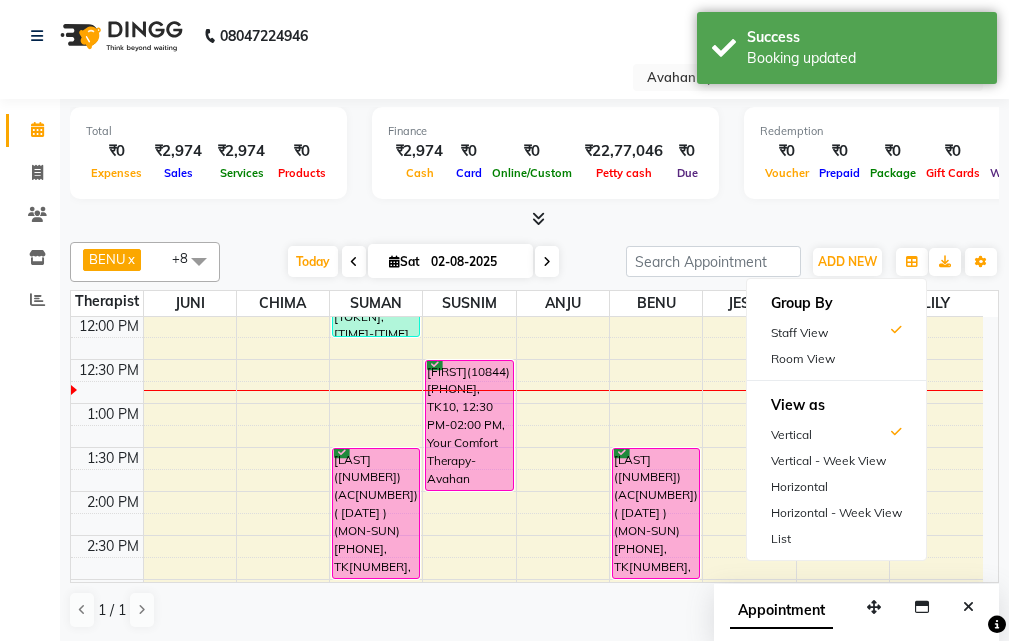 click on "Group By  Staff View   Room View  View as Vertical  Vertical - Week View  Horizontal  Horizontal - Week View  List" at bounding box center [836, 419] 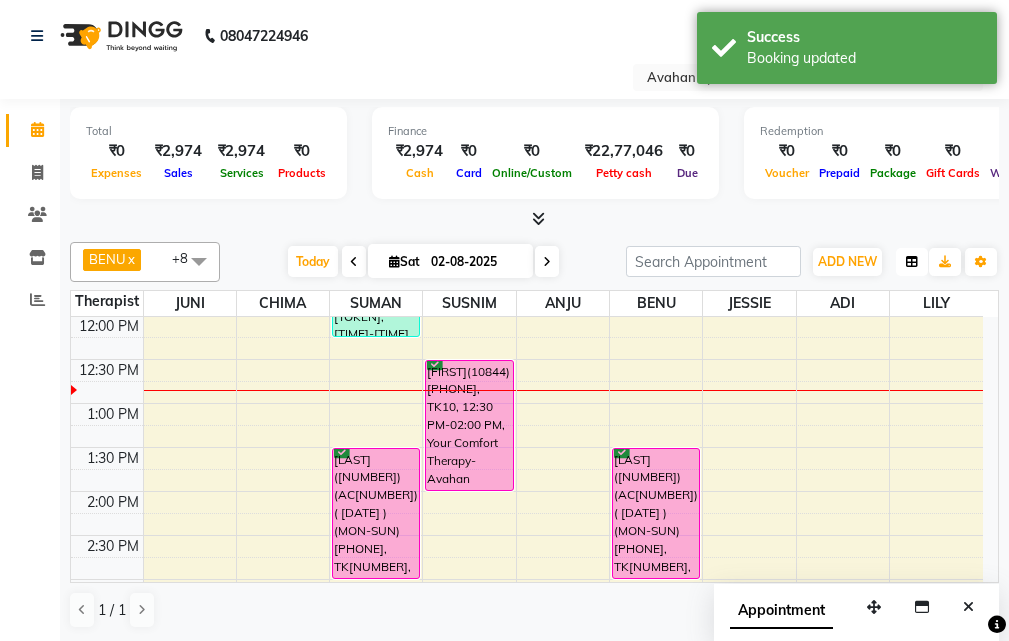 click at bounding box center [912, 262] 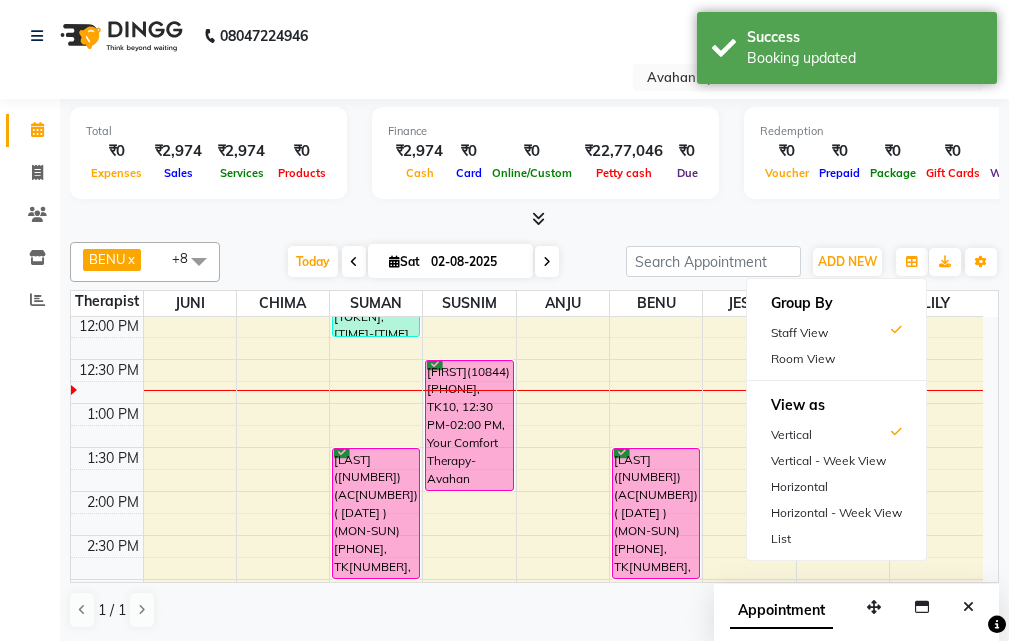drag, startPoint x: 821, startPoint y: 346, endPoint x: 839, endPoint y: 359, distance: 22.203604 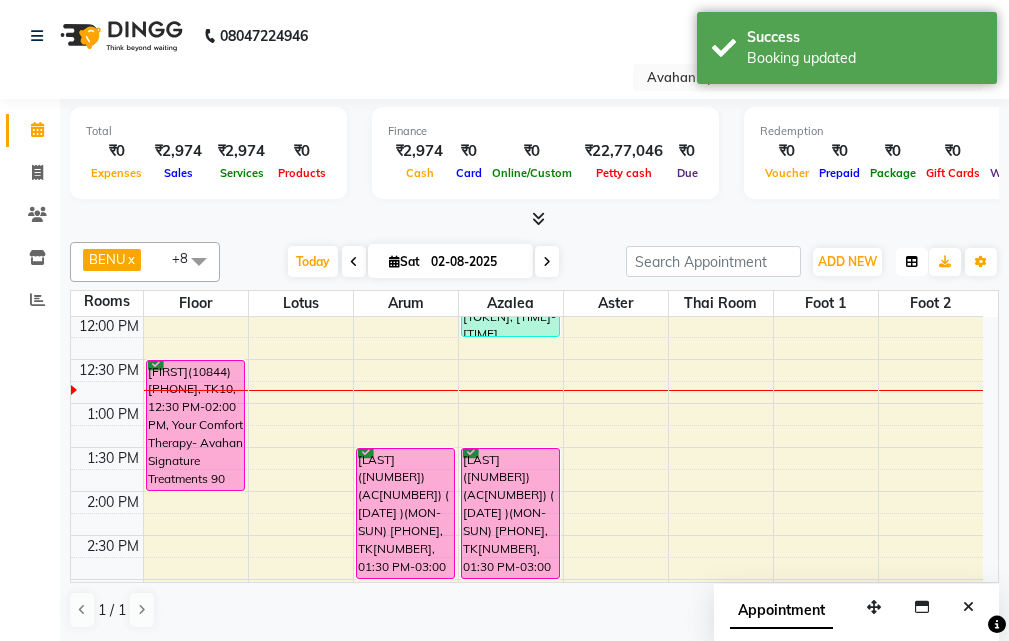click at bounding box center (912, 262) 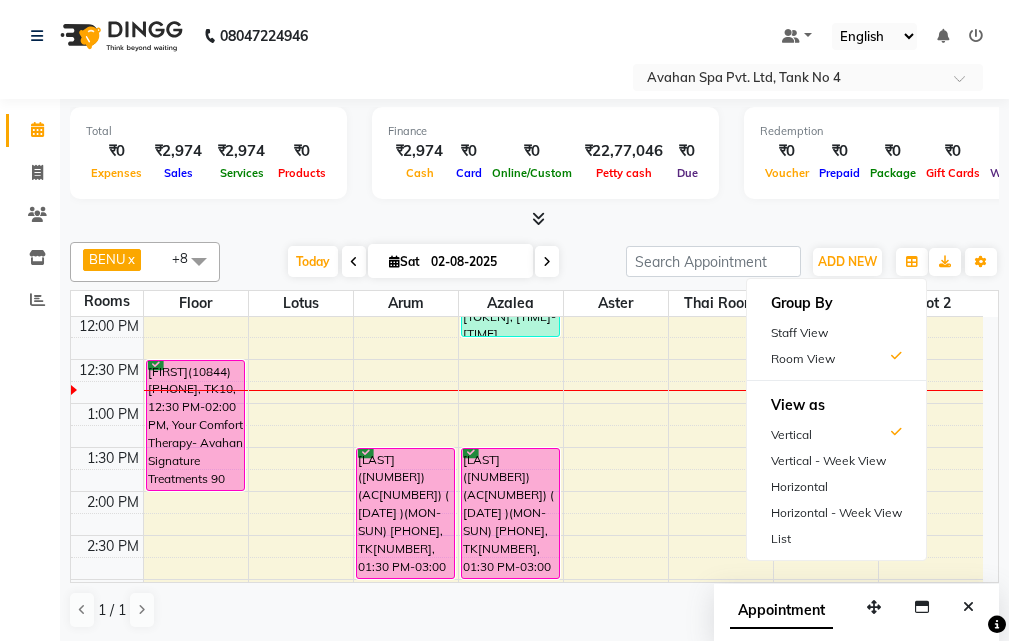 drag, startPoint x: 806, startPoint y: 357, endPoint x: 692, endPoint y: 405, distance: 123.69317 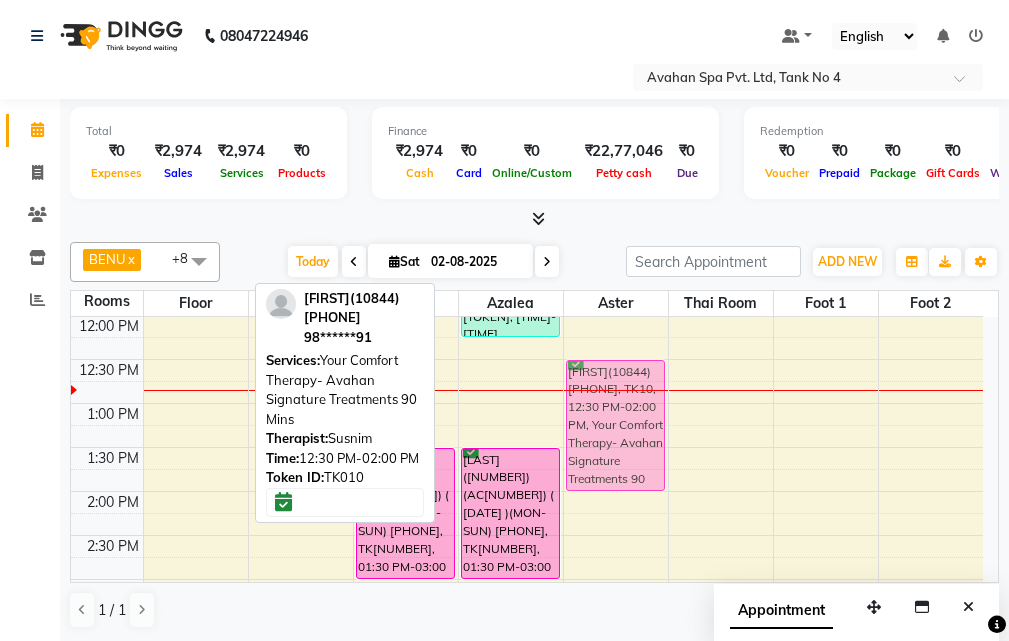 drag, startPoint x: 198, startPoint y: 415, endPoint x: 592, endPoint y: 406, distance: 394.10278 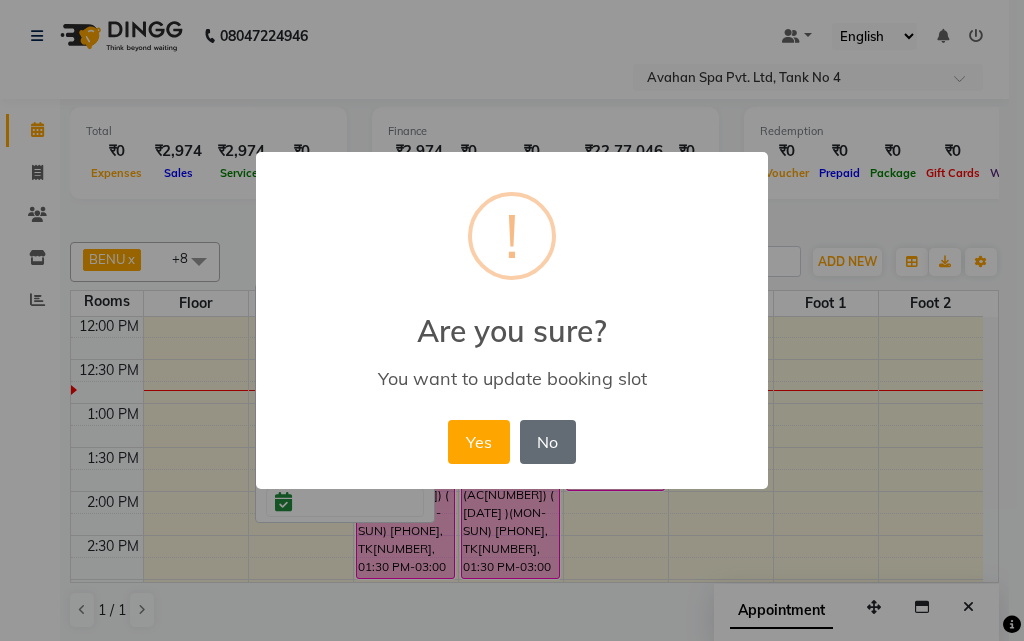 drag, startPoint x: 472, startPoint y: 440, endPoint x: 518, endPoint y: 437, distance: 46.09772 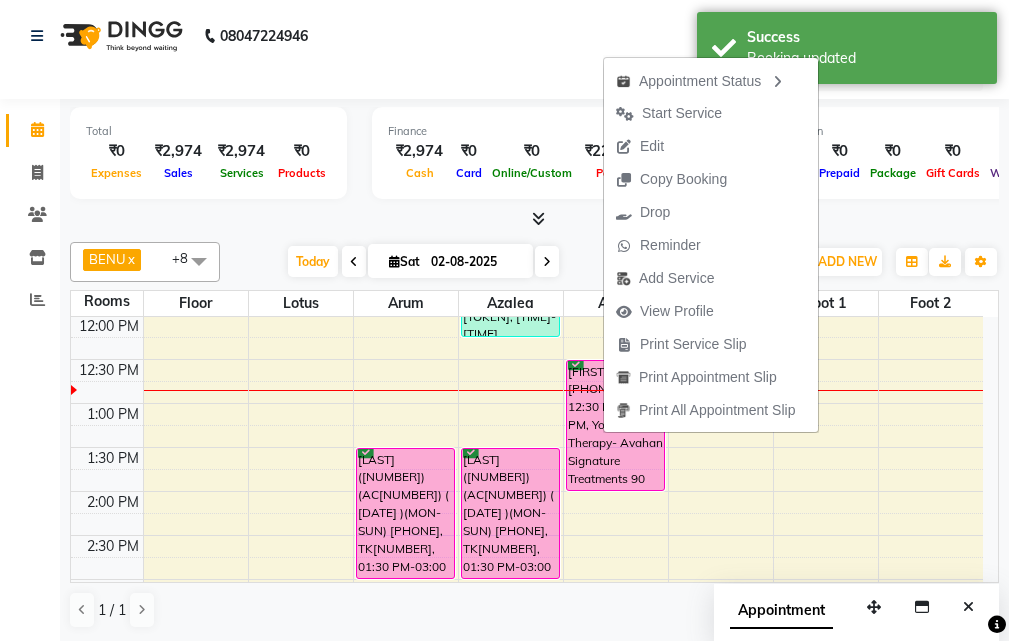 drag, startPoint x: 675, startPoint y: 107, endPoint x: 692, endPoint y: 146, distance: 42.544094 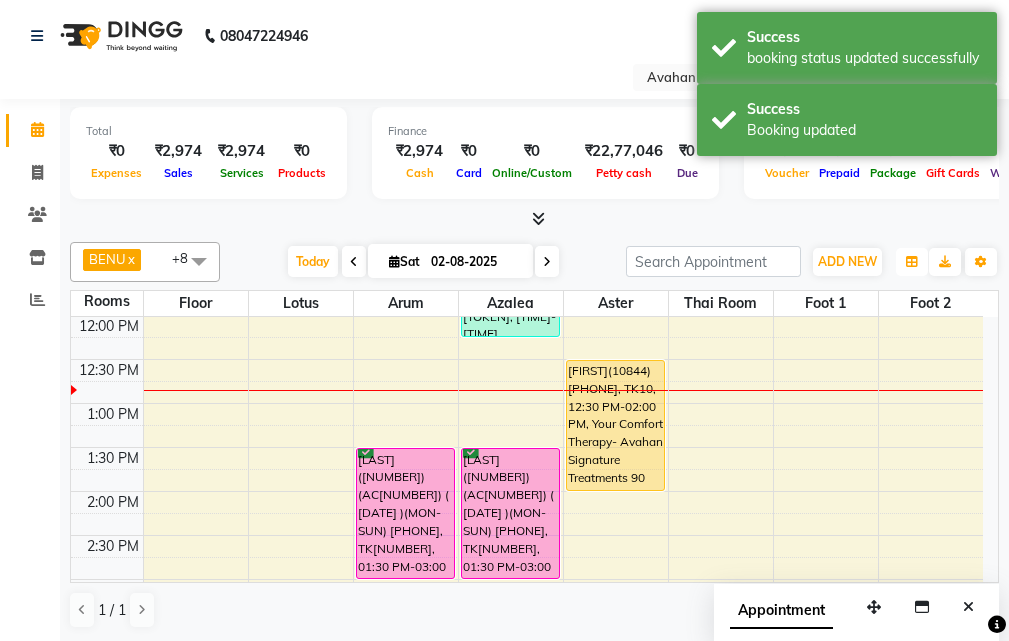 drag, startPoint x: 907, startPoint y: 250, endPoint x: 906, endPoint y: 279, distance: 29.017237 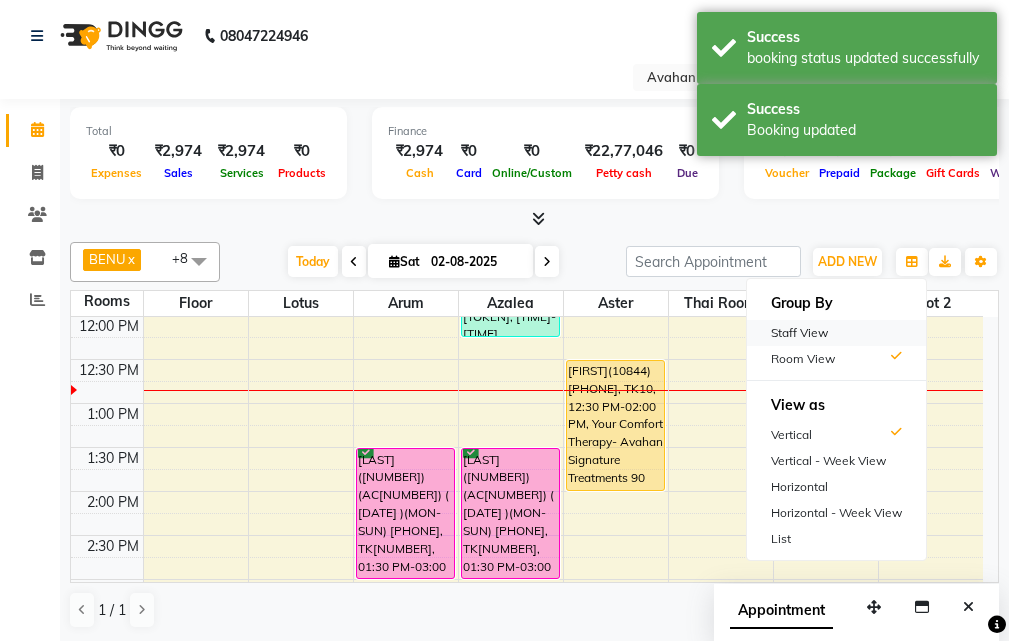 click on "Staff View" at bounding box center (836, 333) 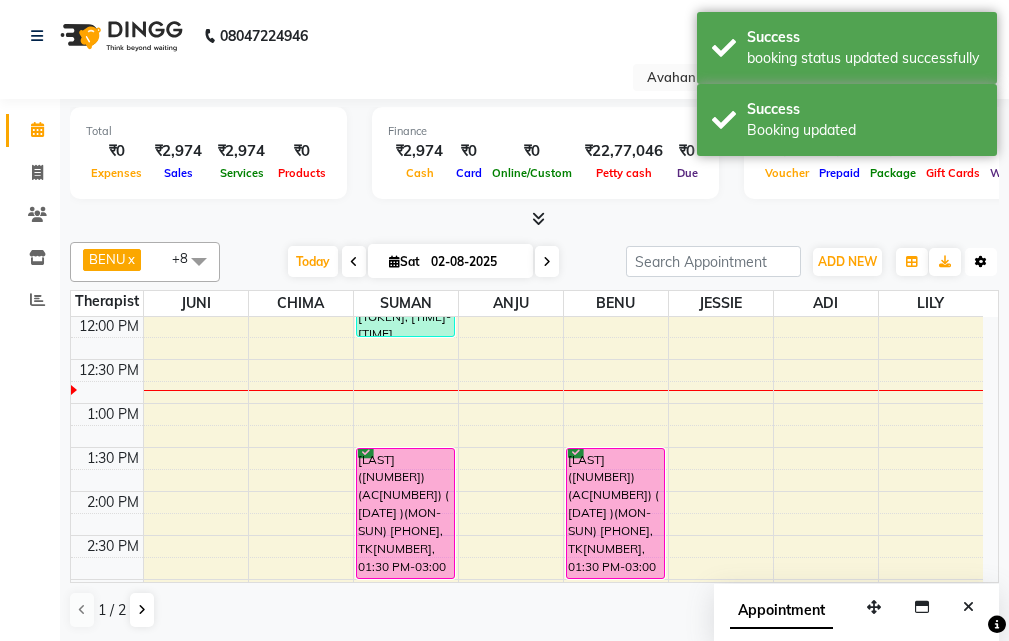 click on "Toggle Dropdown" at bounding box center (981, 262) 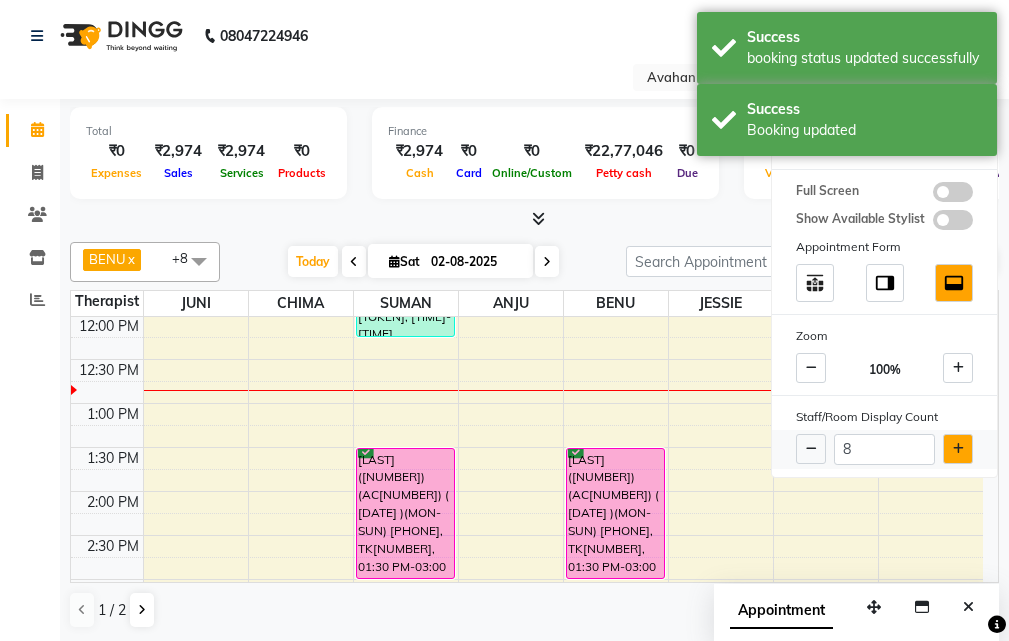 click at bounding box center (958, 449) 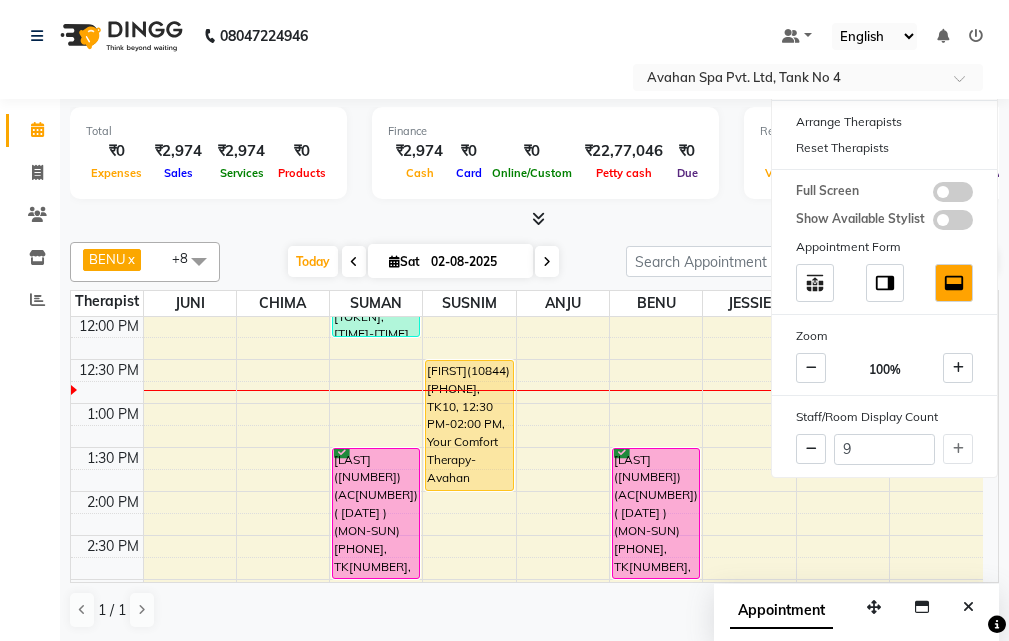 drag, startPoint x: 18, startPoint y: 412, endPoint x: 363, endPoint y: 410, distance: 345.0058 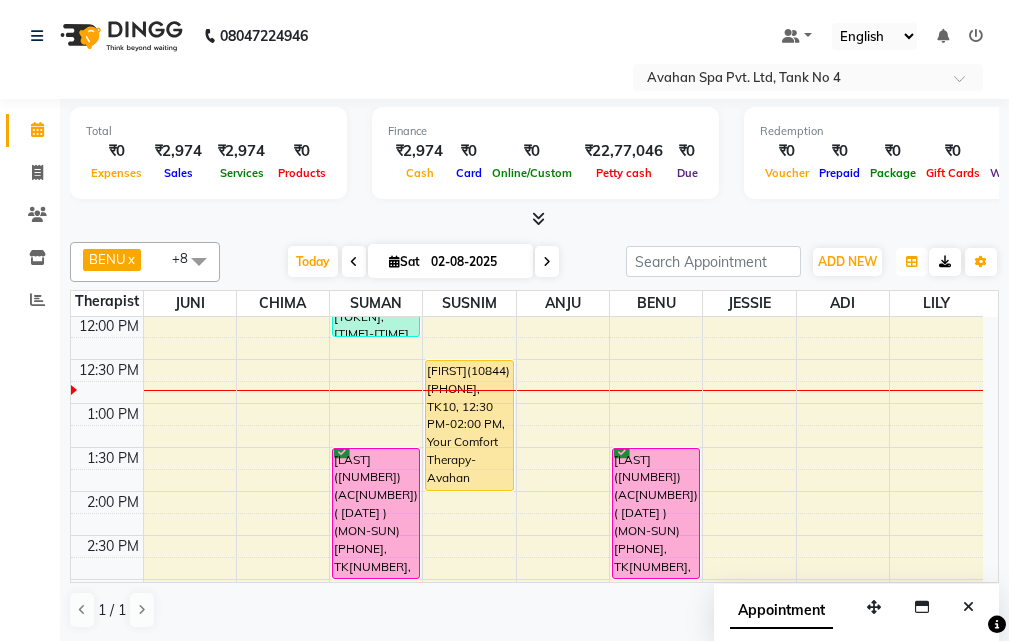 click at bounding box center [912, 262] 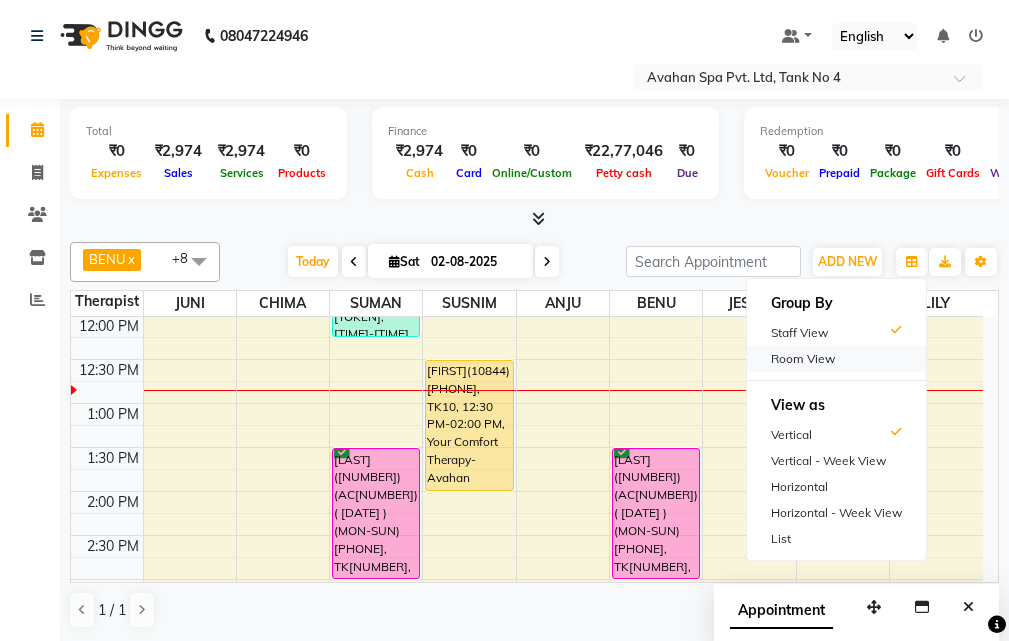 click on "Room View" at bounding box center [836, 359] 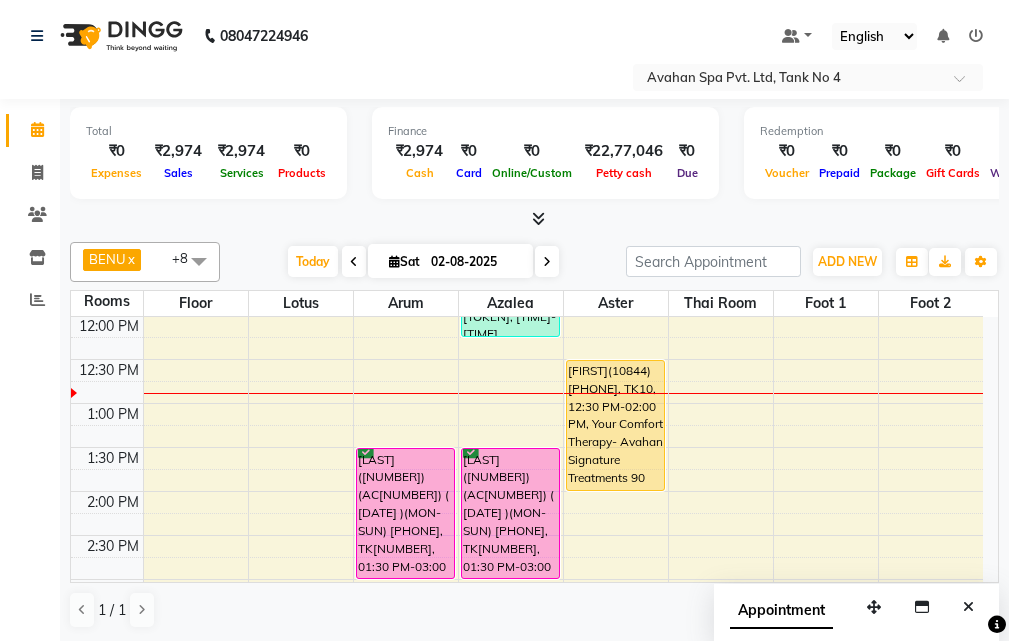 drag, startPoint x: 976, startPoint y: 615, endPoint x: 972, endPoint y: 602, distance: 13.601471 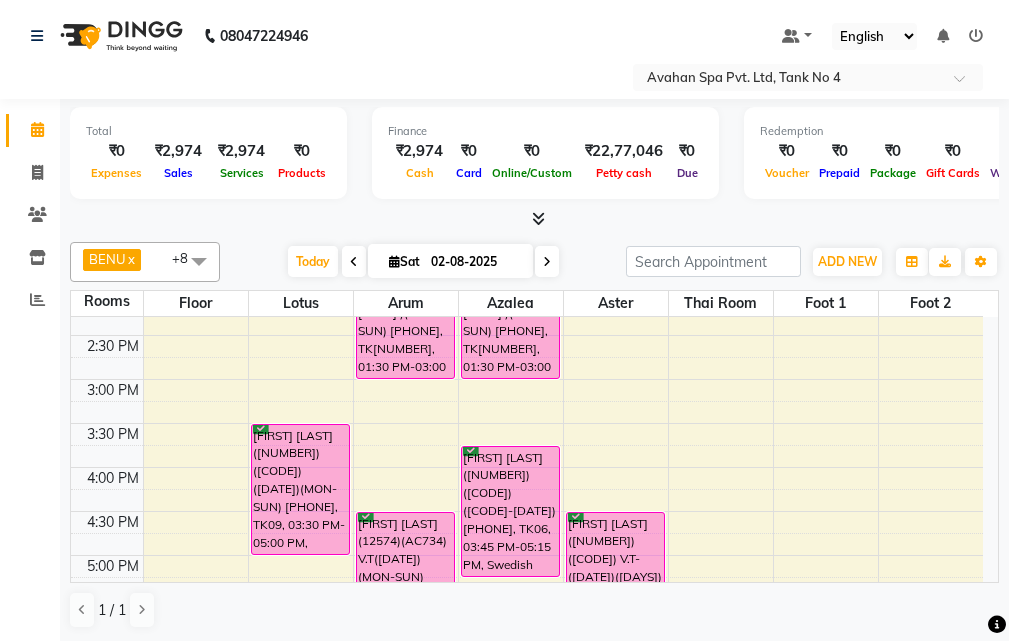 scroll, scrollTop: 277, scrollLeft: 0, axis: vertical 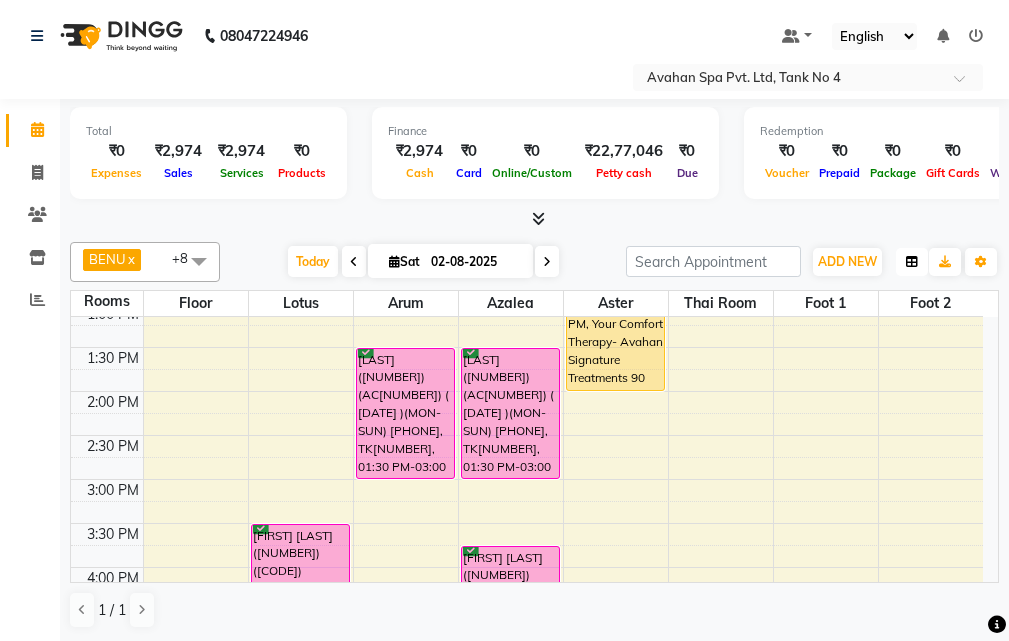 click at bounding box center (912, 262) 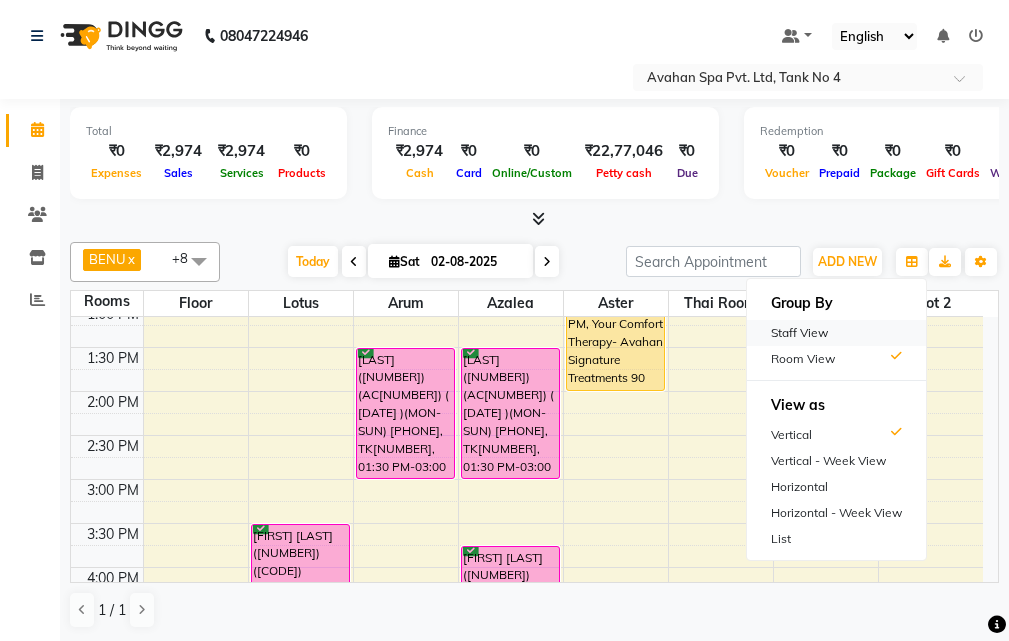 click on "Staff View" at bounding box center (836, 333) 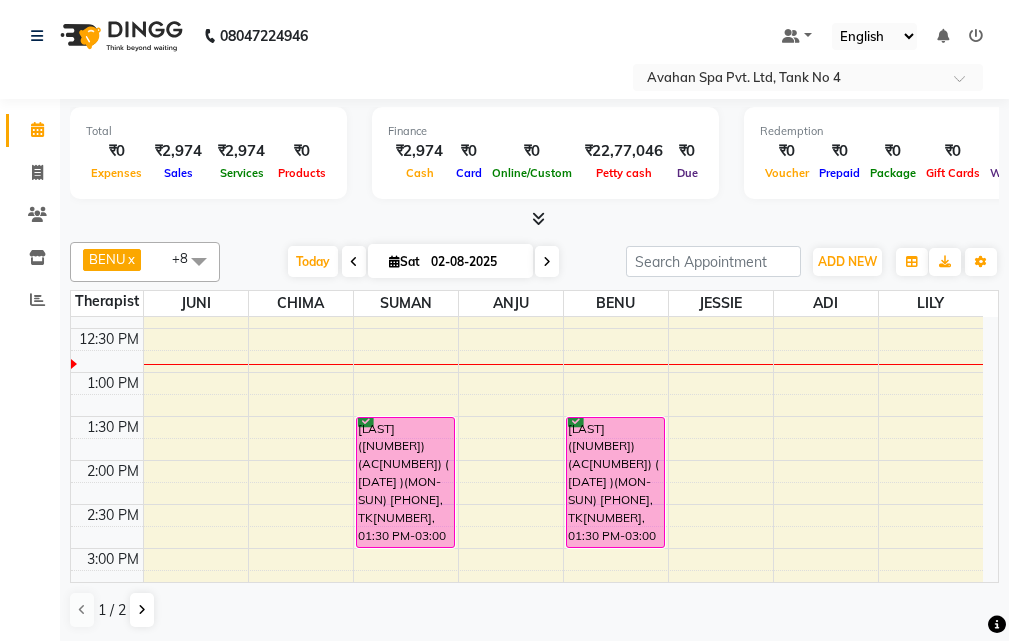 scroll, scrollTop: 200, scrollLeft: 0, axis: vertical 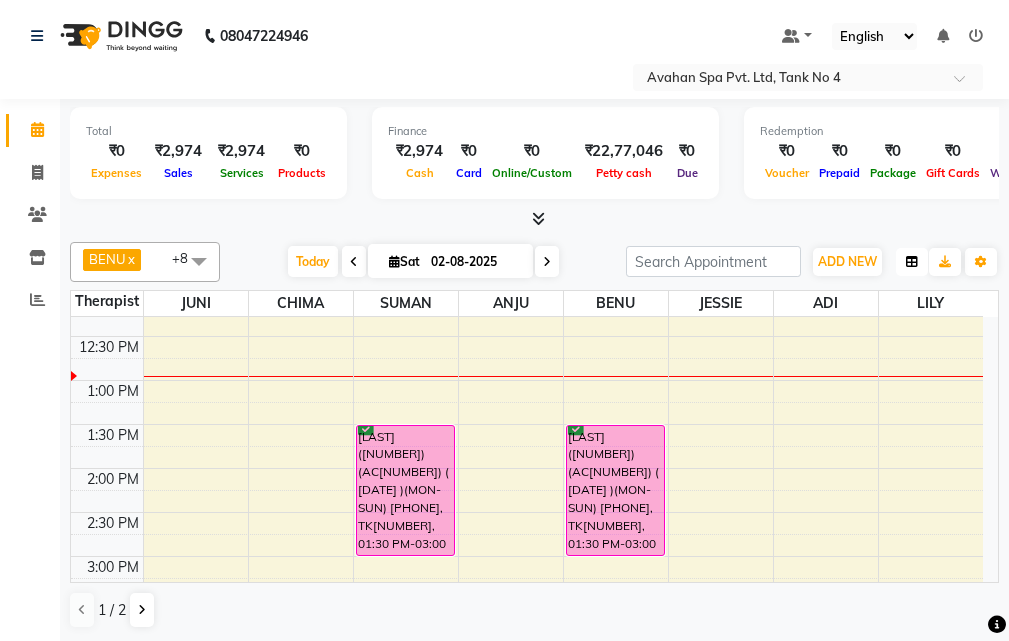 click at bounding box center [912, 262] 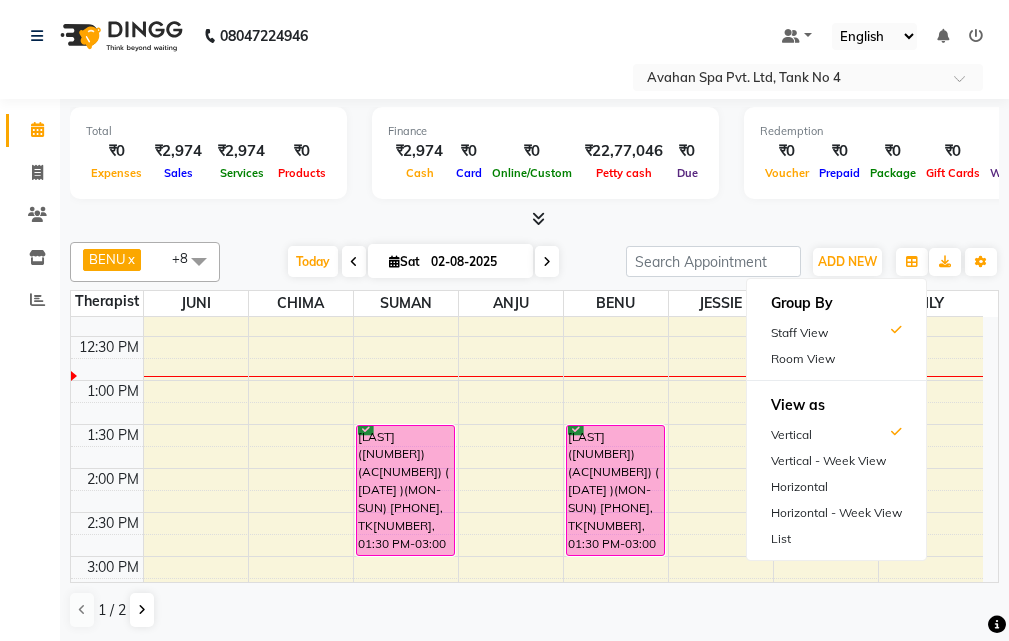 click on "Room View" at bounding box center (836, 359) 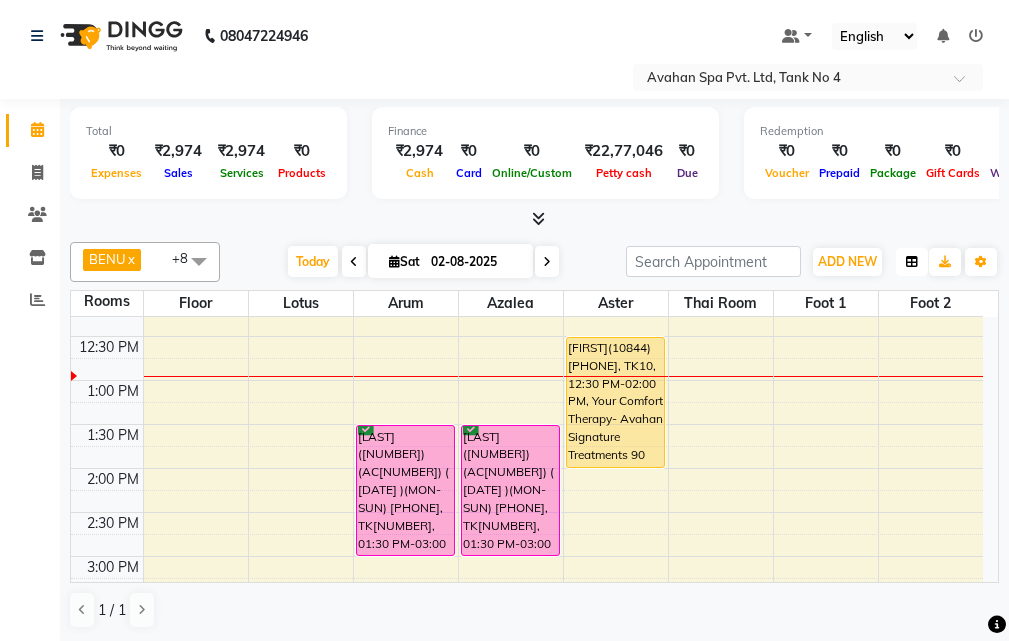 click at bounding box center (912, 262) 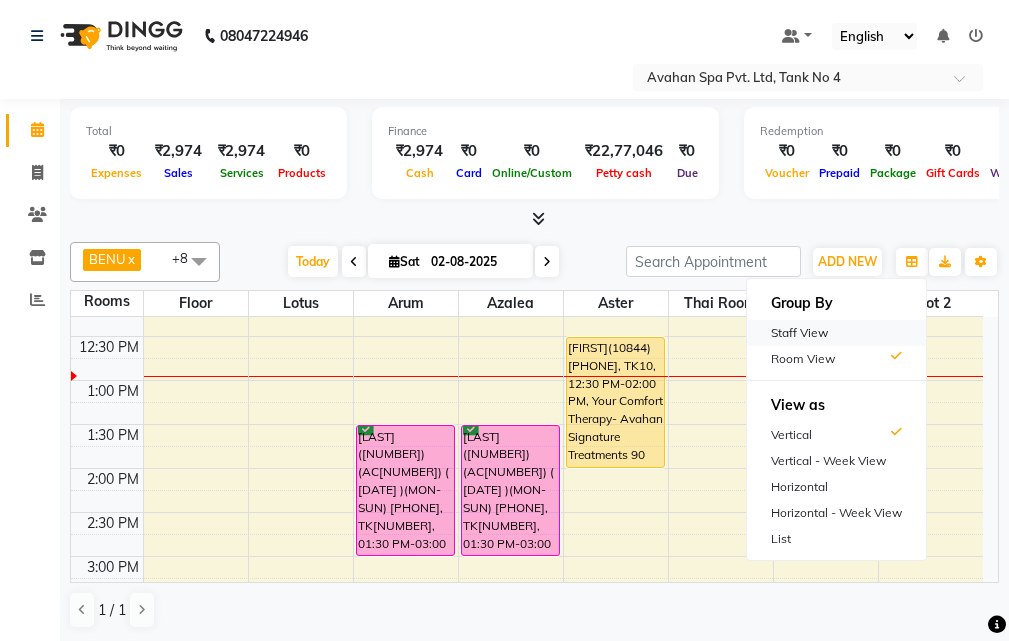 click on "Staff View" at bounding box center [836, 333] 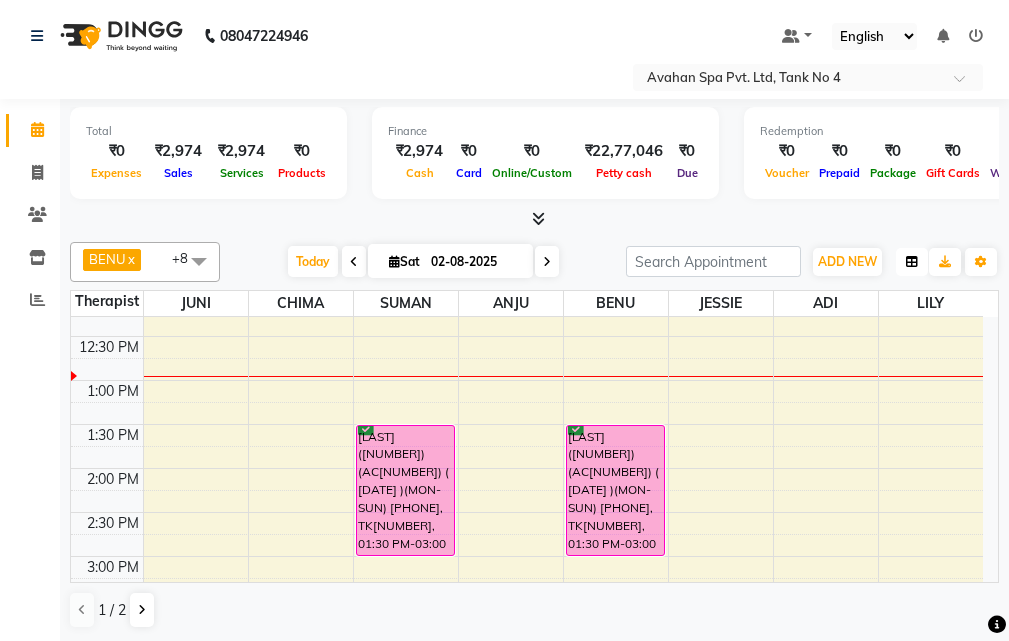 click at bounding box center [912, 262] 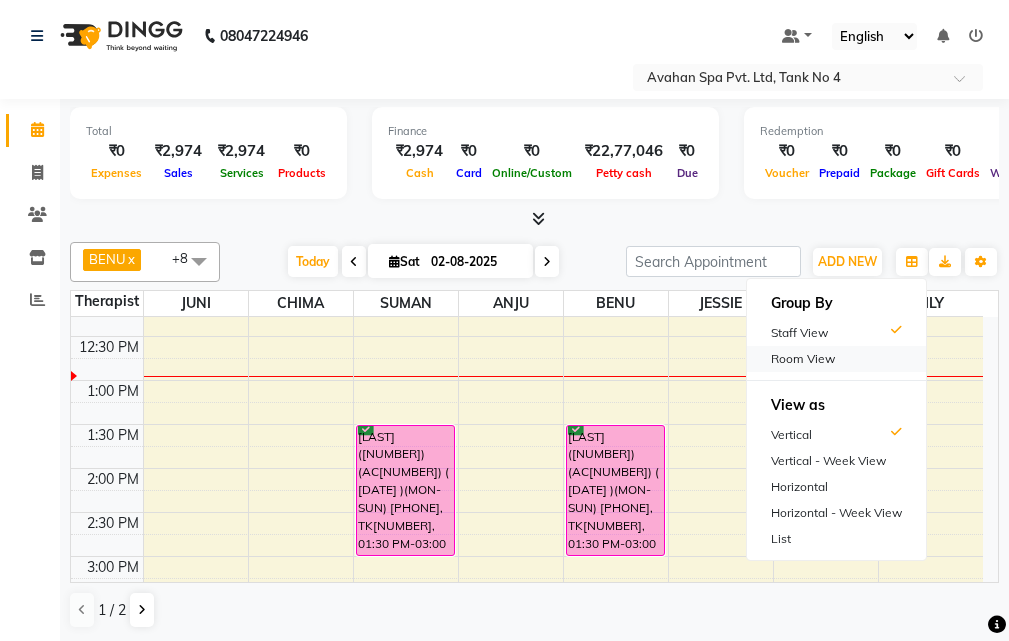 click on "Room View" at bounding box center [836, 359] 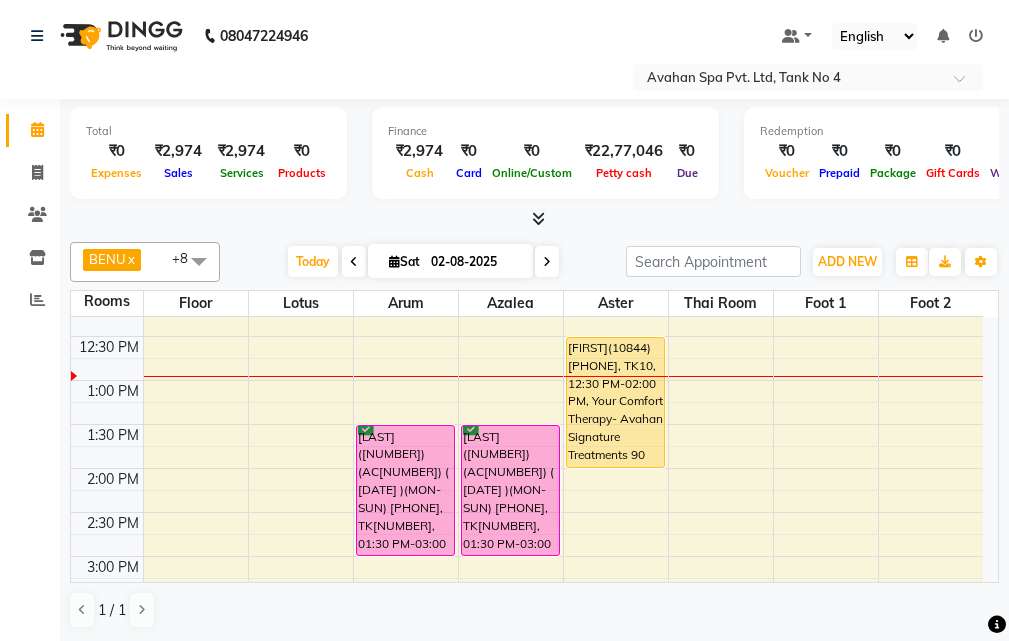 click on "10:00 AM 10:30 AM 11:00 AM 11:30 AM 12:00 PM 12:30 PM 1:00 PM 1:30 PM 2:00 PM 2:30 PM 3:00 PM 3:30 PM 4:00 PM 4:30 PM 5:00 PM 5:30 PM 6:00 PM 6:30 PM 7:00 PM 7:30 PM 8:00 PM 8:30 PM 9:00 PM 9:30 PM 10:00 PM 10:30 PM     [FIRST] [LAST](8580)(AC654) ([DATE])(MON-SUN) [PHONE], TK09, 03:30 PM-05:00 PM, Swedish Massage Therapy 90 Mins     [FIRST] [LAST](10275)(AC263) ([DATE])(MON-SUN) [PHONE], TK02, 01:30 PM-03:00 PM, Swedish Massage Therapy 90 Mins     [FIRST] [LAST] (12574)(AC734) V.T([DATE])(MON-SUN) [PHONE], TK03, 04:30 PM-06:00 PM, Swedish Massage Therapy 90 Mins     [FIRST] [LAST](5574), TK05, 11:15 AM-12:15 PM, Swedish Massage Therapy 60 Mins     [FIRST] [LAST](10275)(AC263) ([DATE])(MON-SUN) [PHONE], TK02, 01:30 PM-03:00 PM, Swedish Massage Therapy 90 Mins     [FIRST] [LAST](12802)(AC792)(V.T-[DATE]) [PHONE], TK06, 03:45 PM-05:15 PM, Swedish Massage Therapy 90 Mins     [FIRST] [LAST](5901)(AC244) ([DATE])(MON-SUN) [PHONE], TK04, 05:30 PM-06:30 PM, Swedish Massage Therapy 60 Mins" at bounding box center (527, 688) 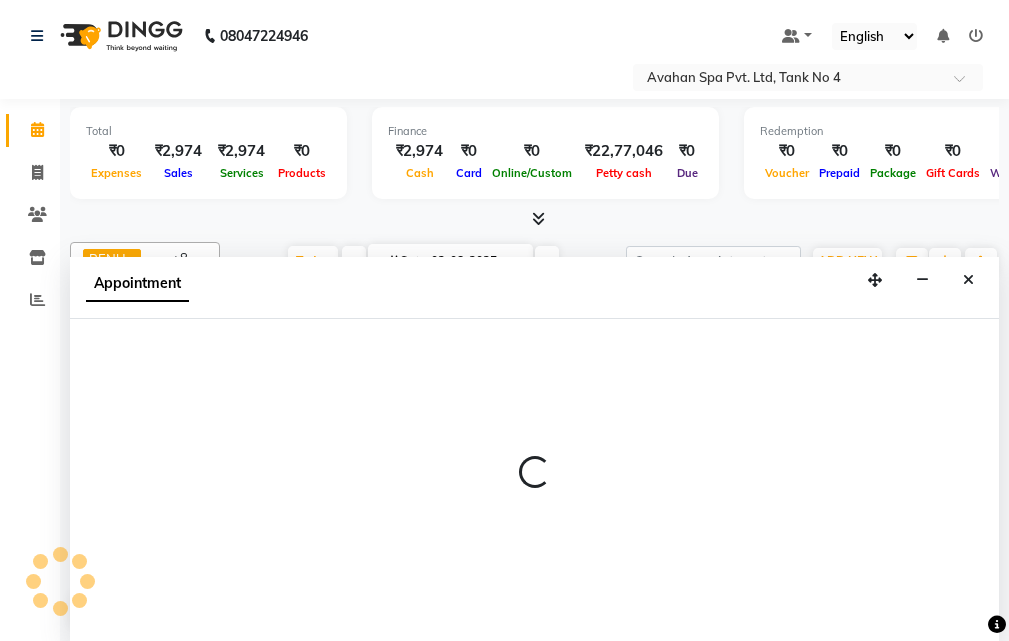 select on "tentative" 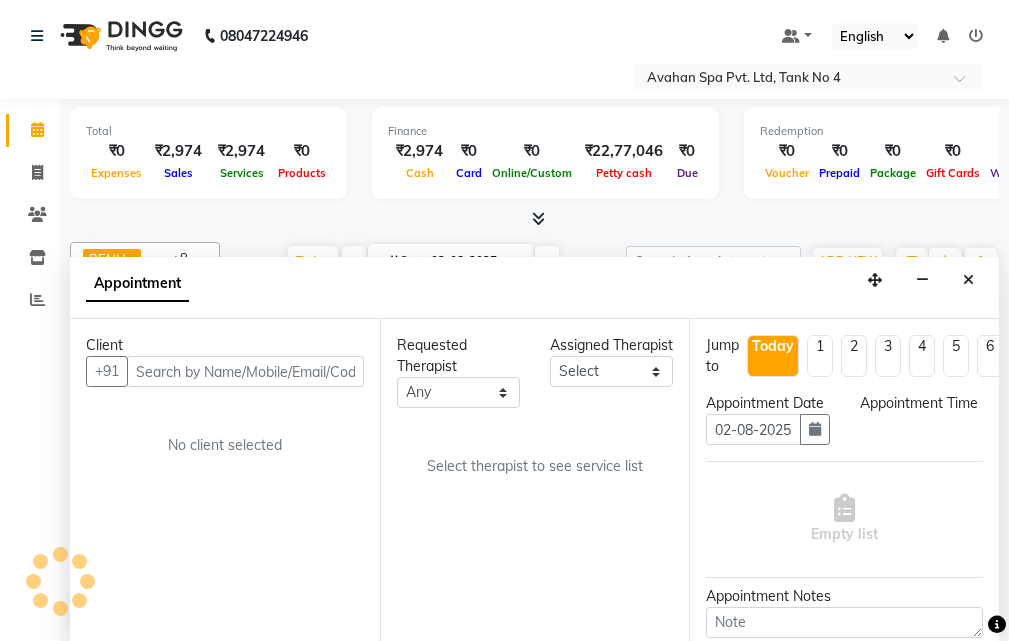 scroll, scrollTop: 1, scrollLeft: 0, axis: vertical 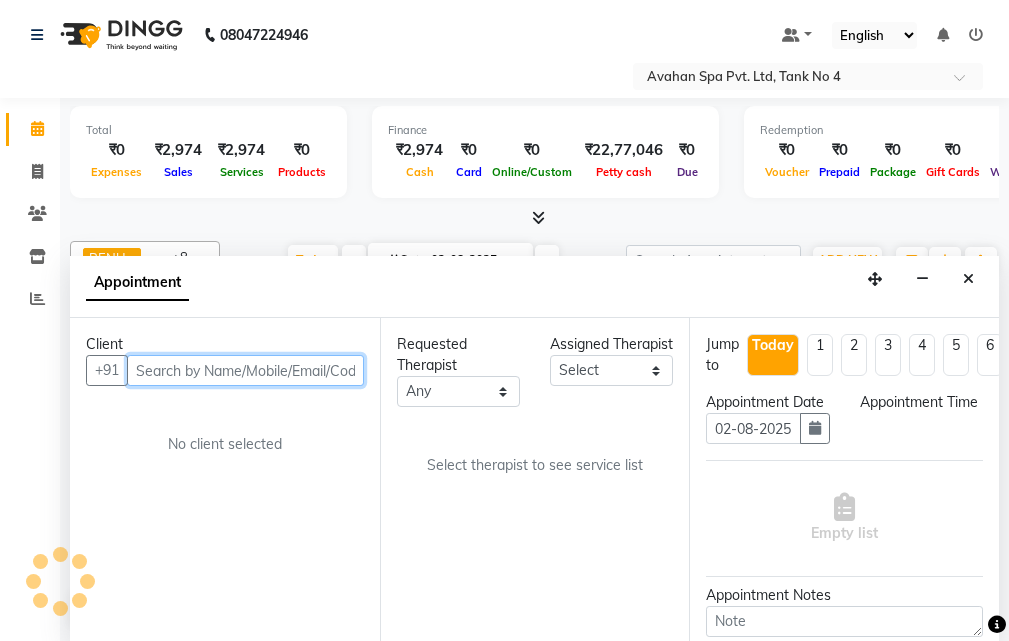 select on "780" 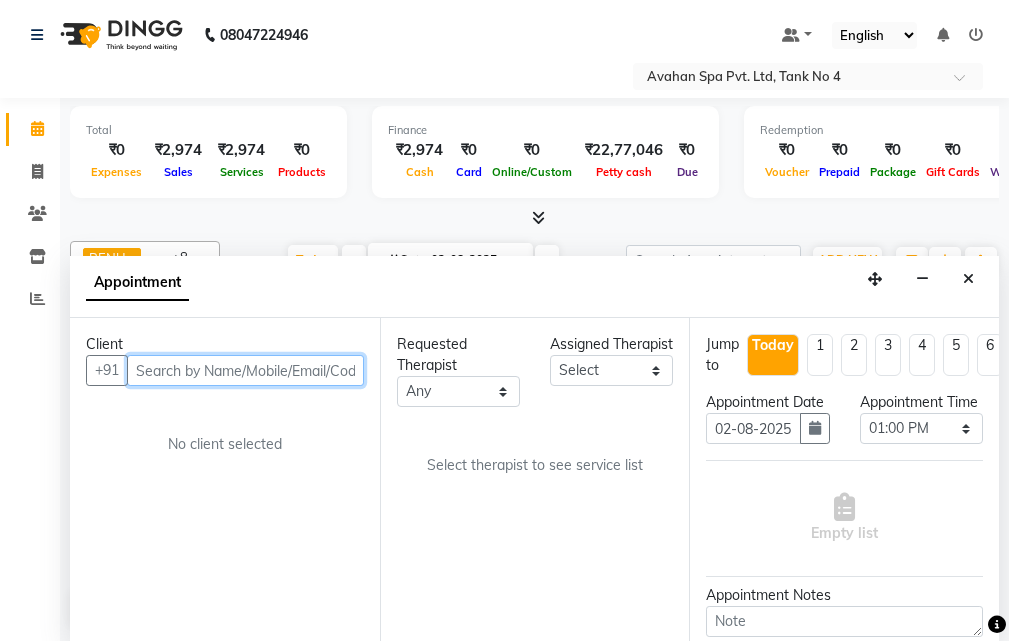 click at bounding box center [245, 370] 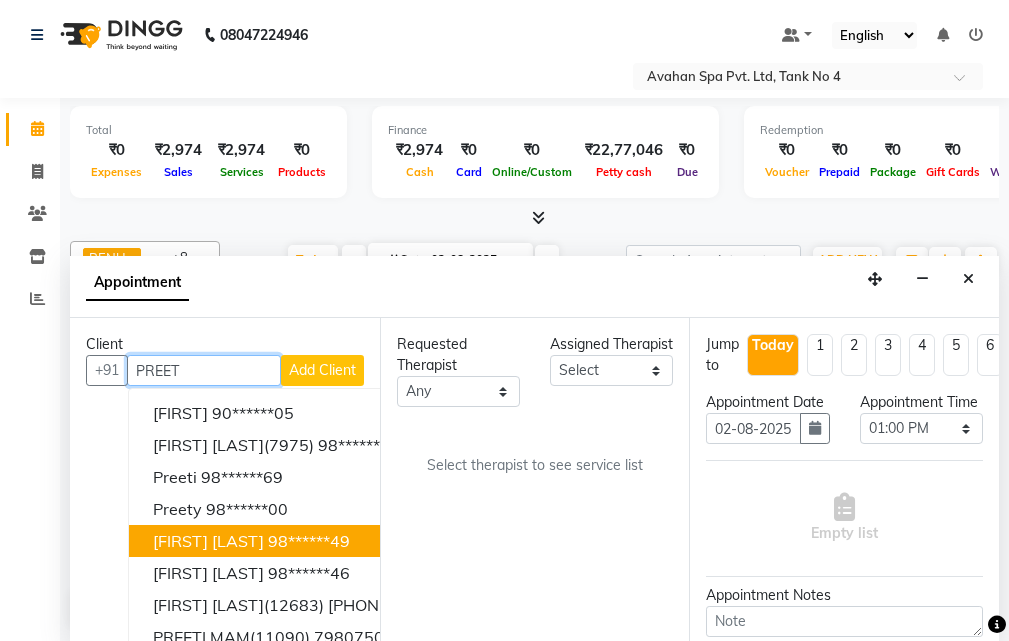scroll, scrollTop: 68, scrollLeft: 0, axis: vertical 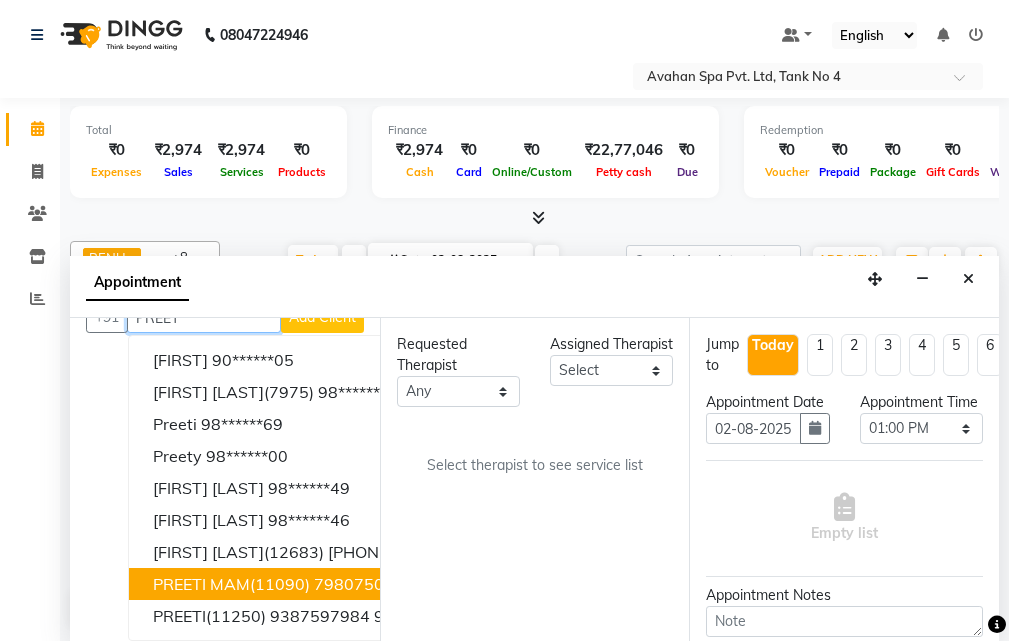 click on "PREETI MAM(11090) 7980750356" at bounding box center [283, 584] 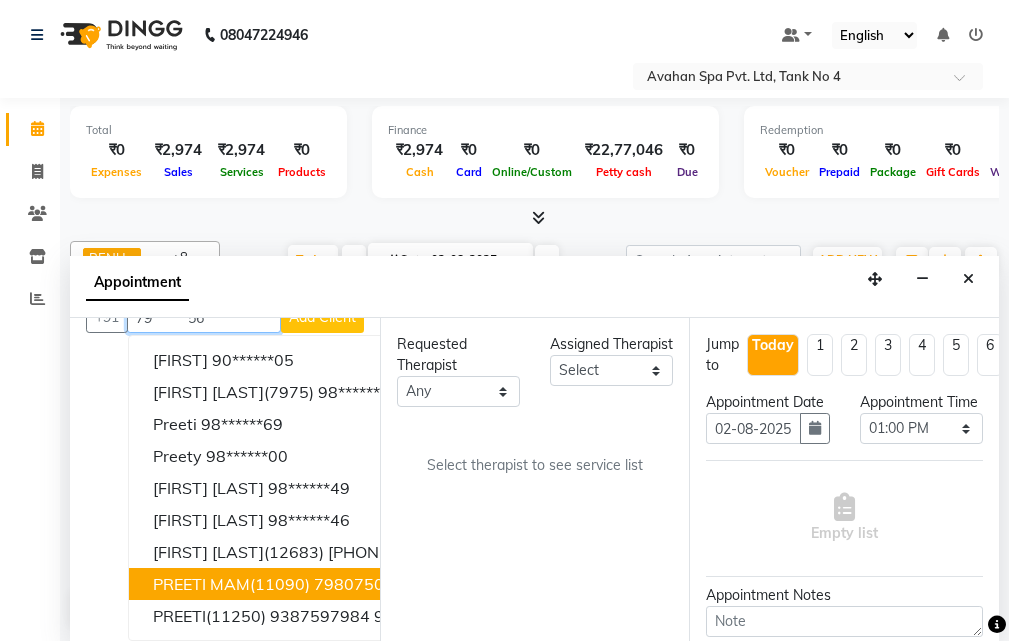 scroll, scrollTop: 0, scrollLeft: 0, axis: both 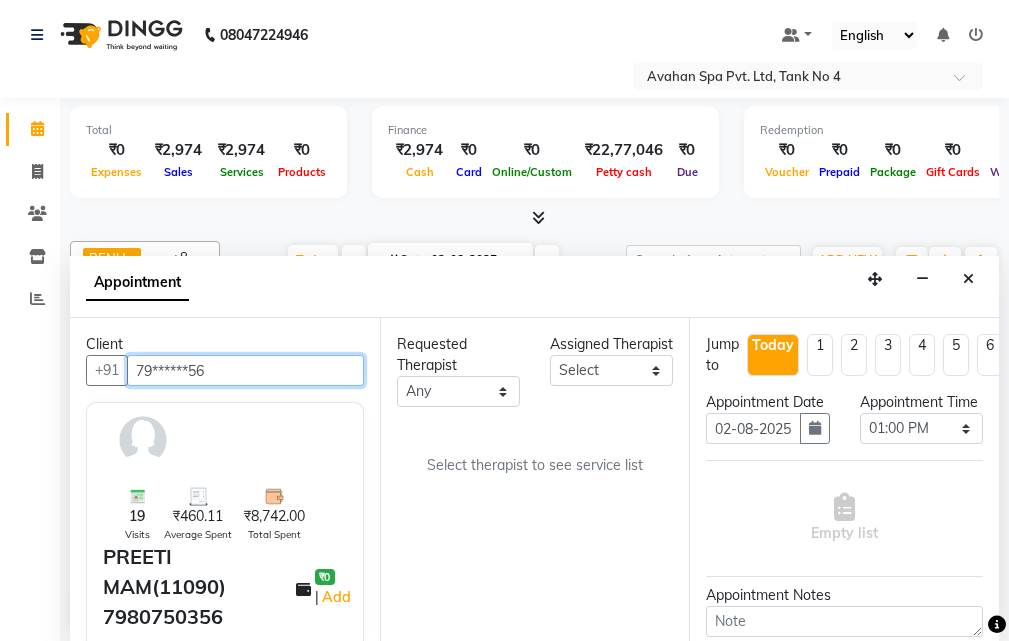 type on "79******56" 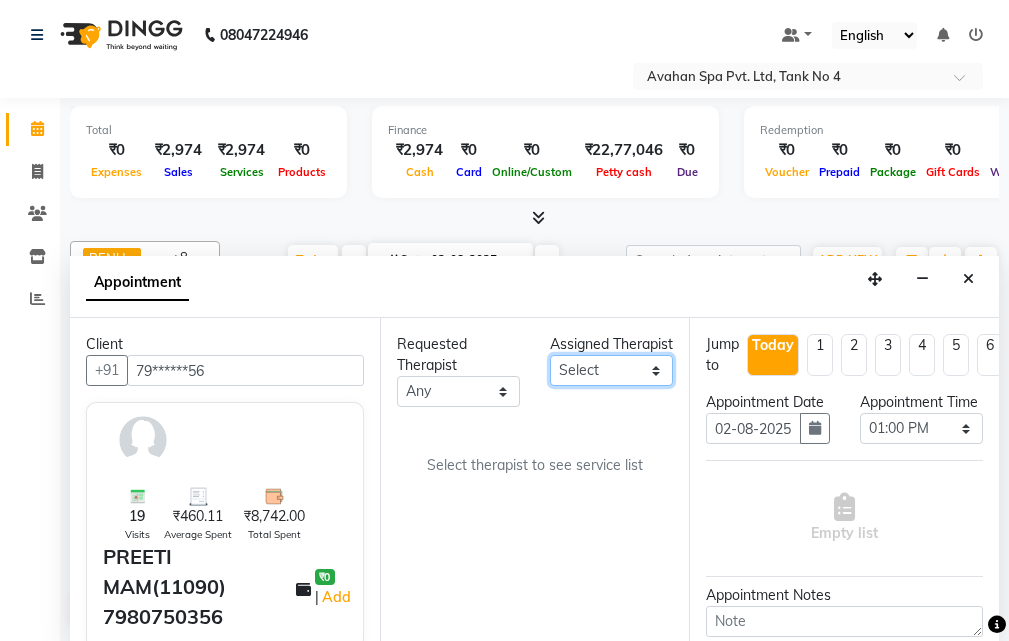 click on "Select ADI ANJU BENU CHIMA FEMALE 1 JESSIE JUNI LILY SUMAN SUSNIM" at bounding box center (611, 370) 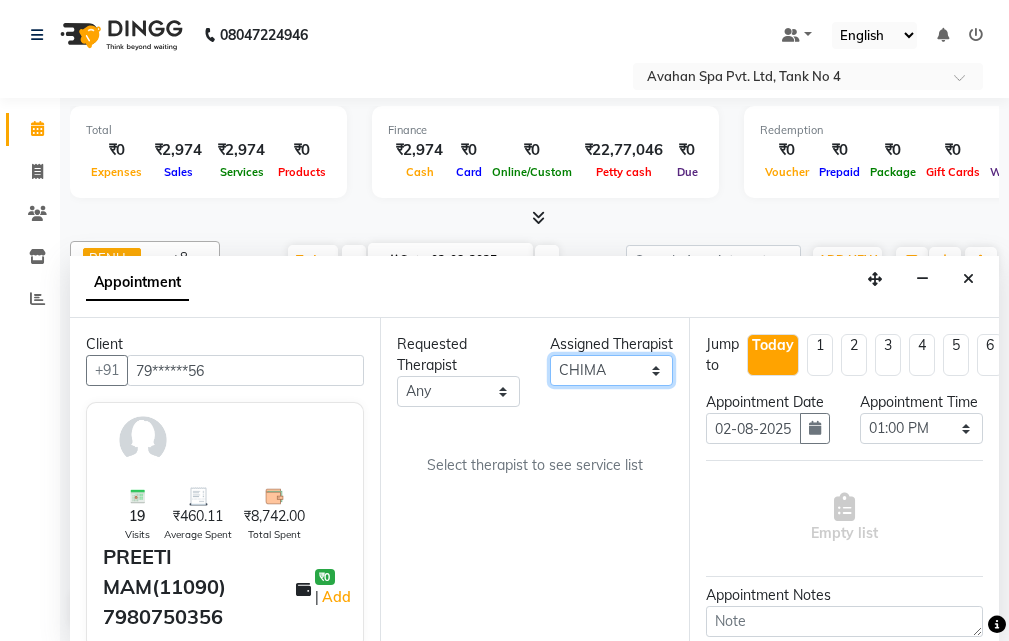 click on "Select ADI ANJU BENU CHIMA FEMALE 1 JESSIE JUNI LILY SUMAN SUSNIM" at bounding box center [611, 370] 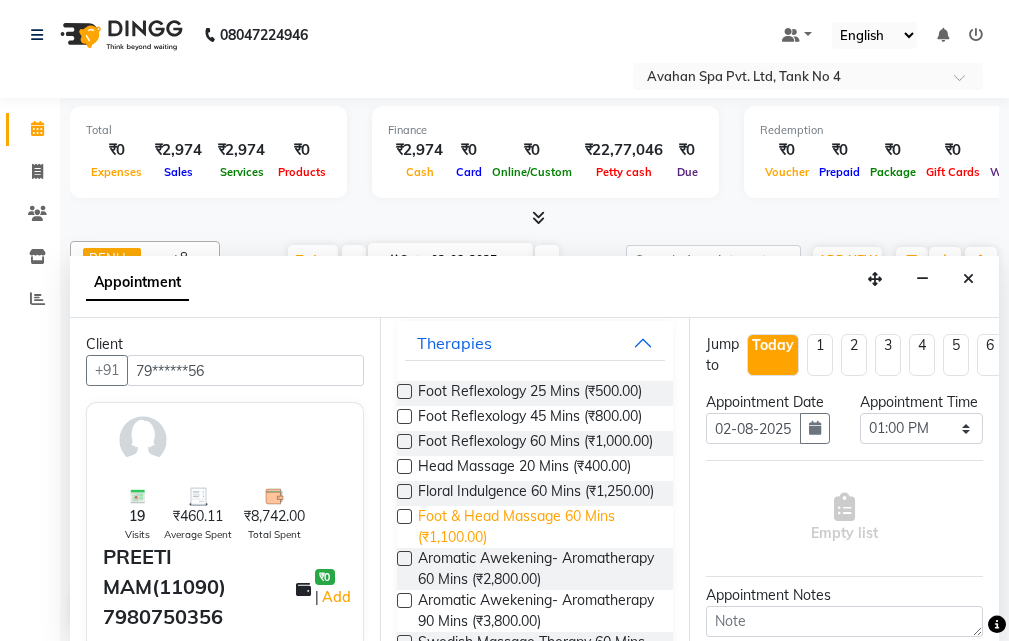 scroll, scrollTop: 200, scrollLeft: 0, axis: vertical 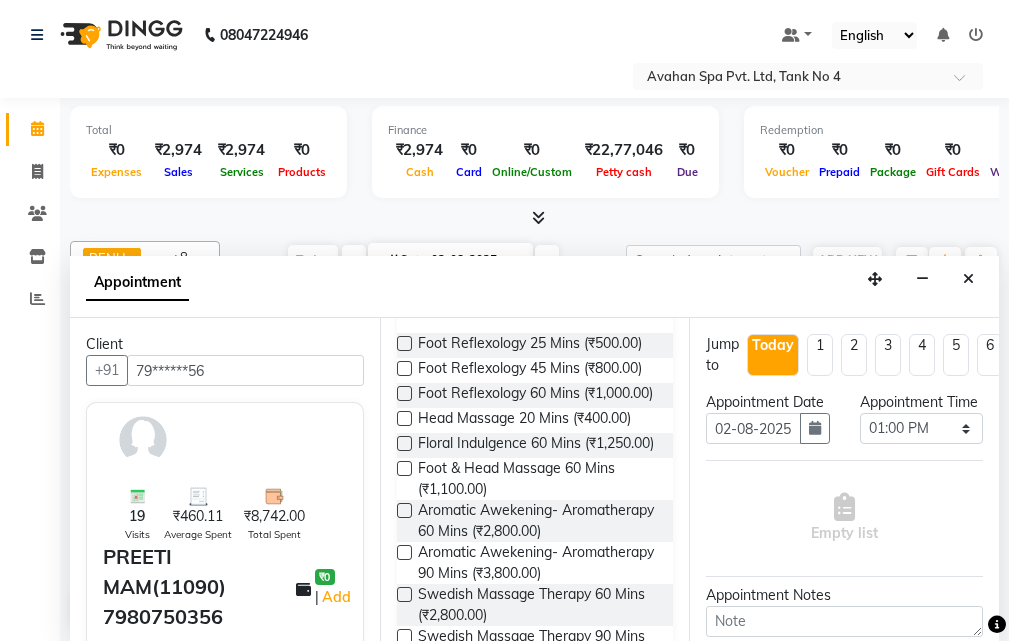click at bounding box center (404, 418) 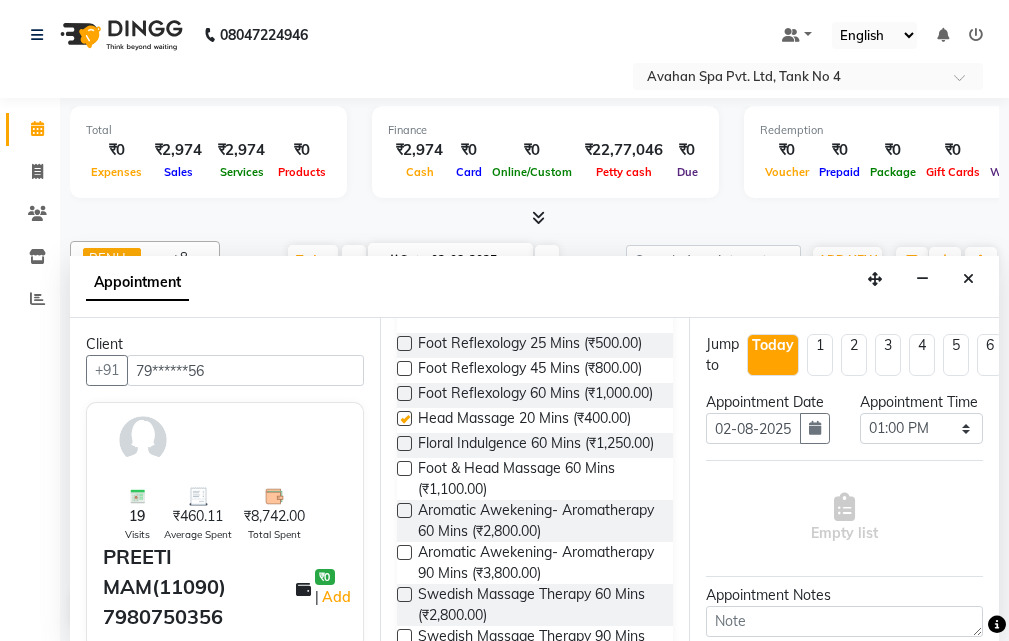 select on "1852" 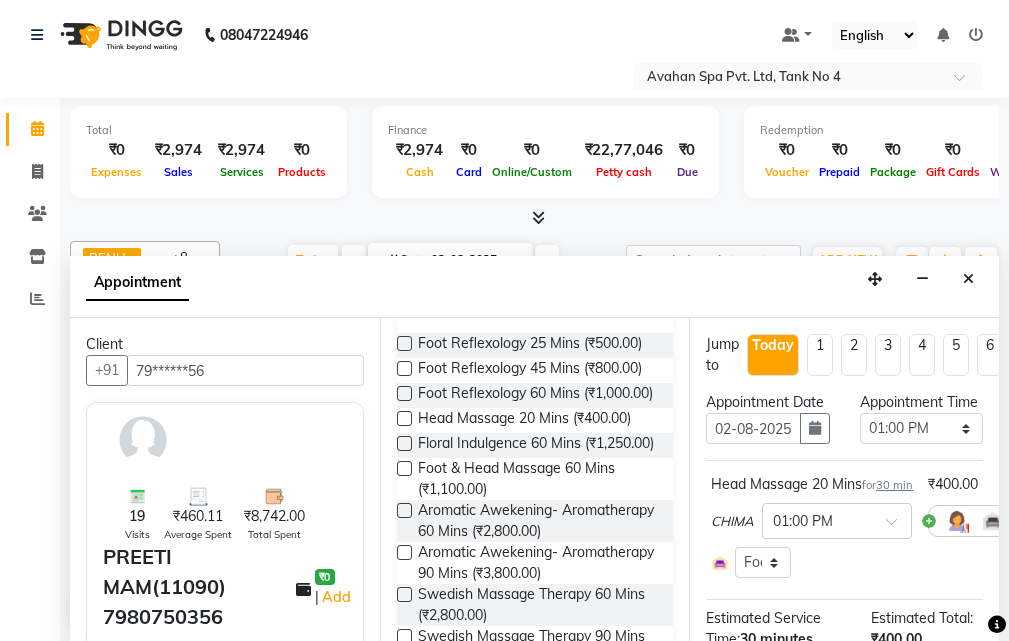 checkbox on "false" 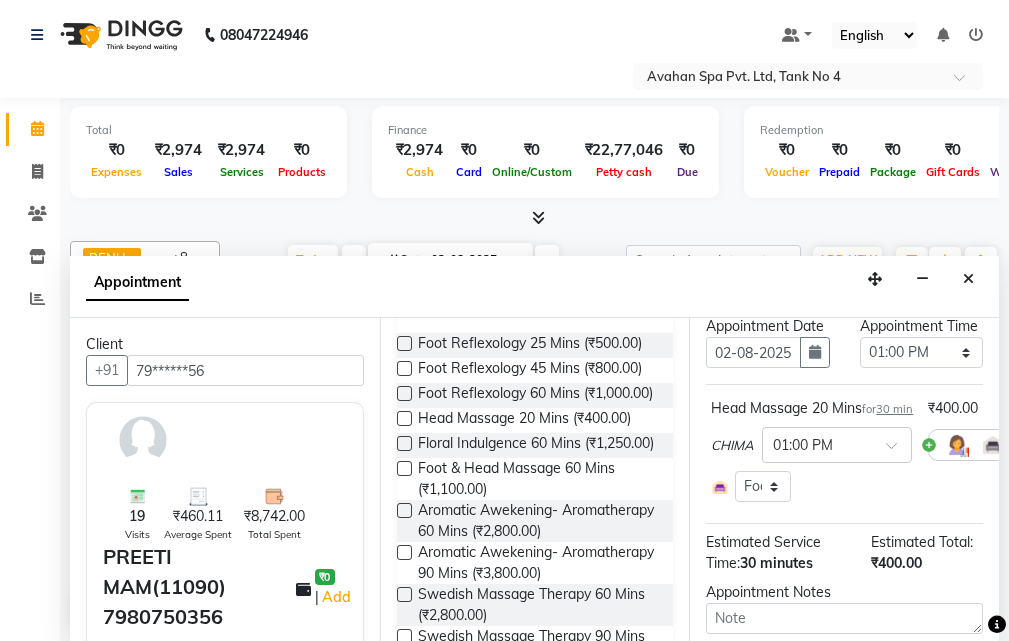 scroll, scrollTop: 350, scrollLeft: 0, axis: vertical 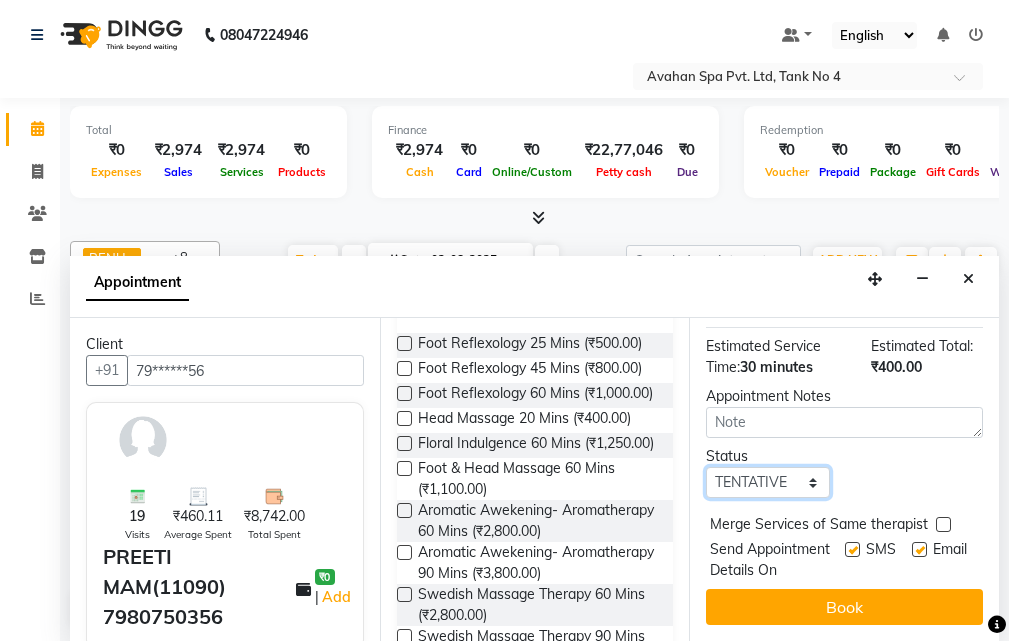 click on "Select TENTATIVE CONFIRM CHECK-IN UPCOMING" at bounding box center [767, 482] 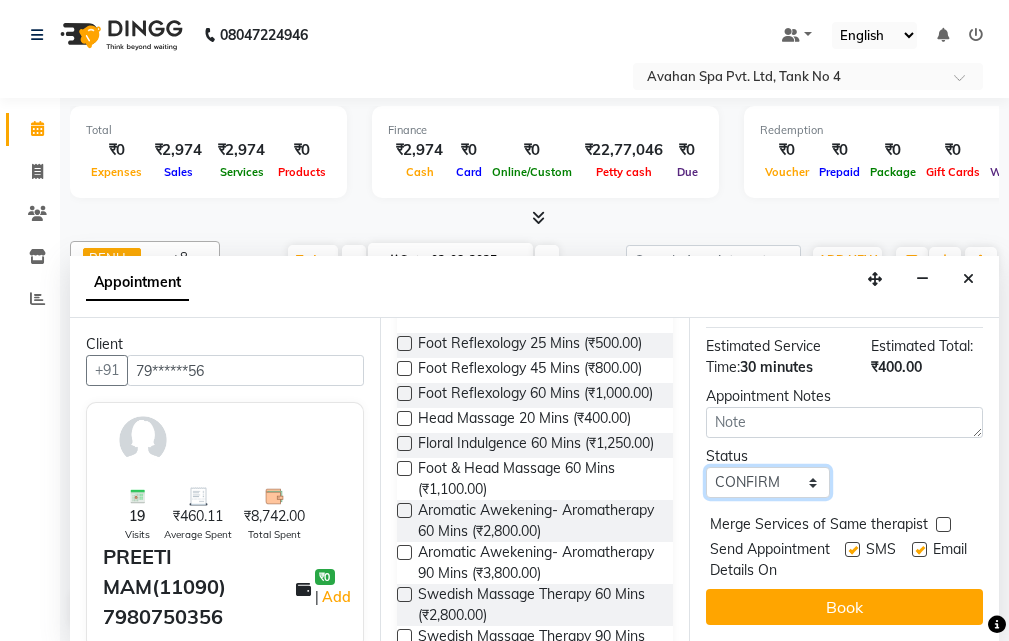 click on "Select TENTATIVE CONFIRM CHECK-IN UPCOMING" at bounding box center (767, 482) 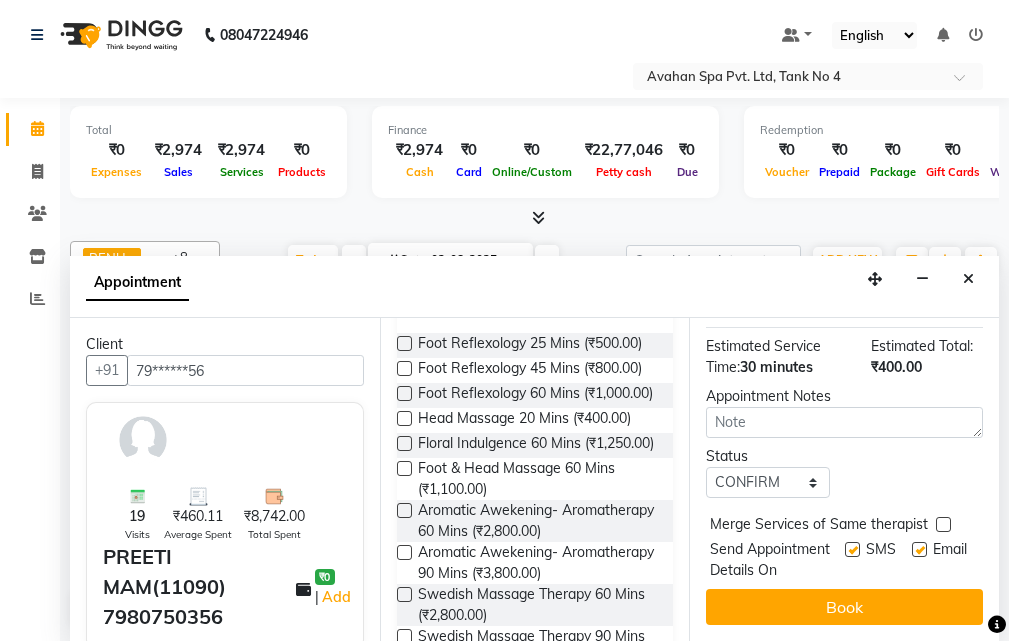 click at bounding box center [852, 549] 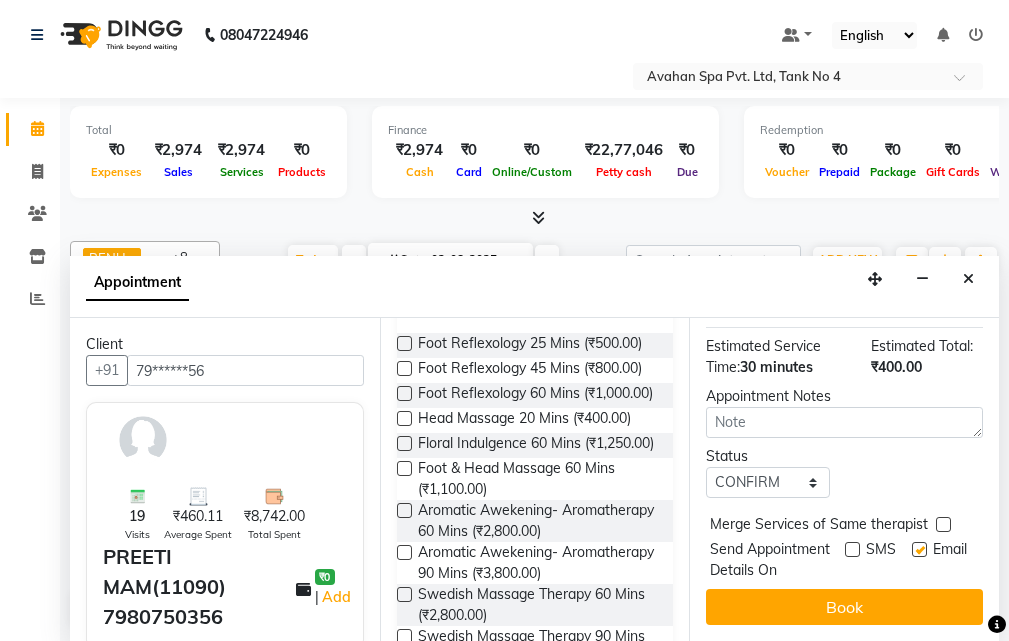 click at bounding box center (919, 549) 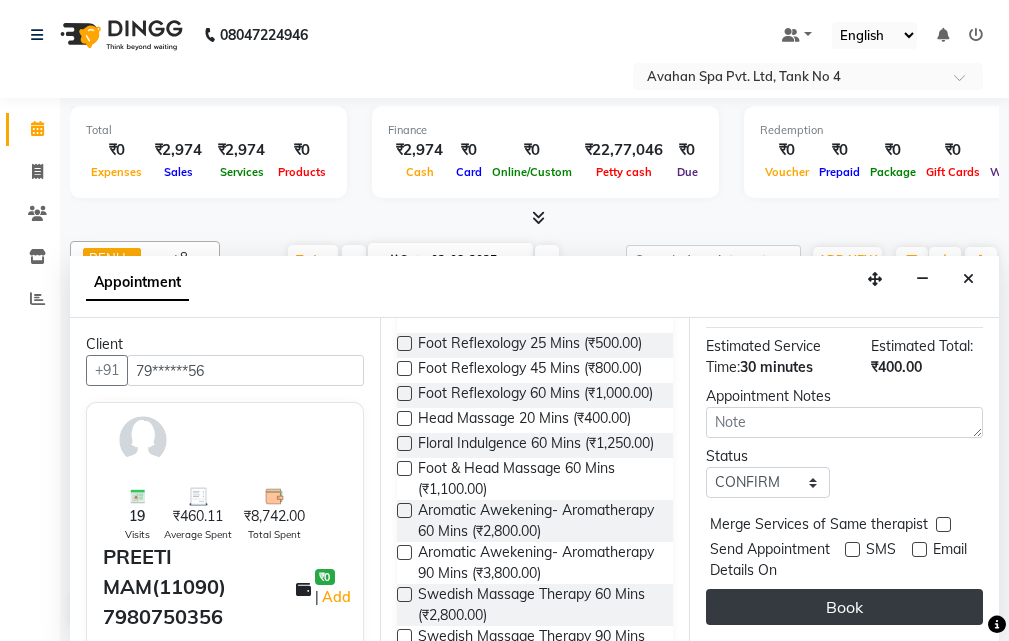 click on "Book" at bounding box center [844, 607] 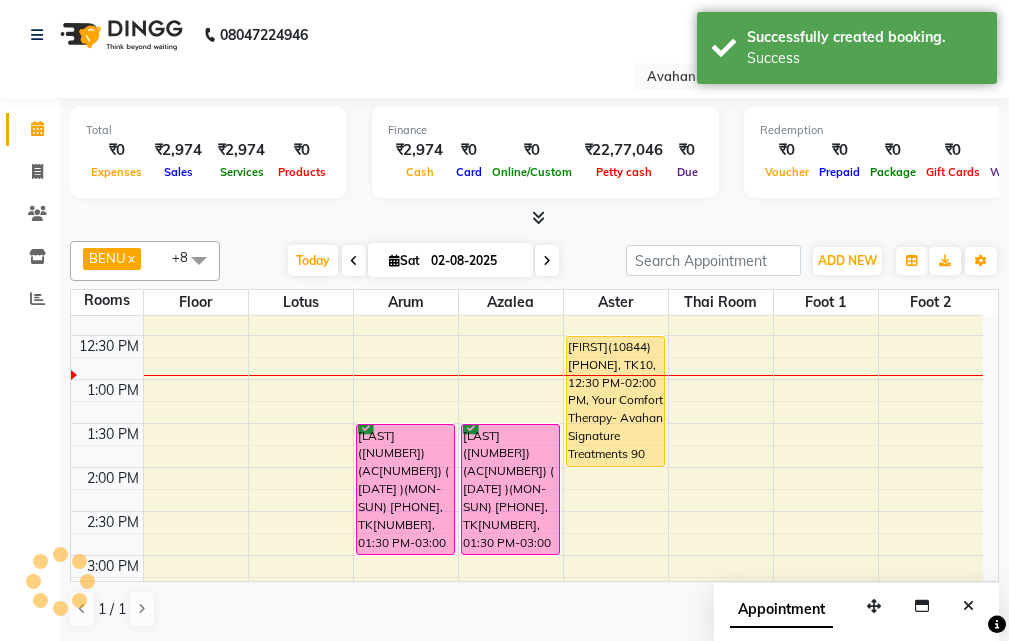 scroll, scrollTop: 0, scrollLeft: 0, axis: both 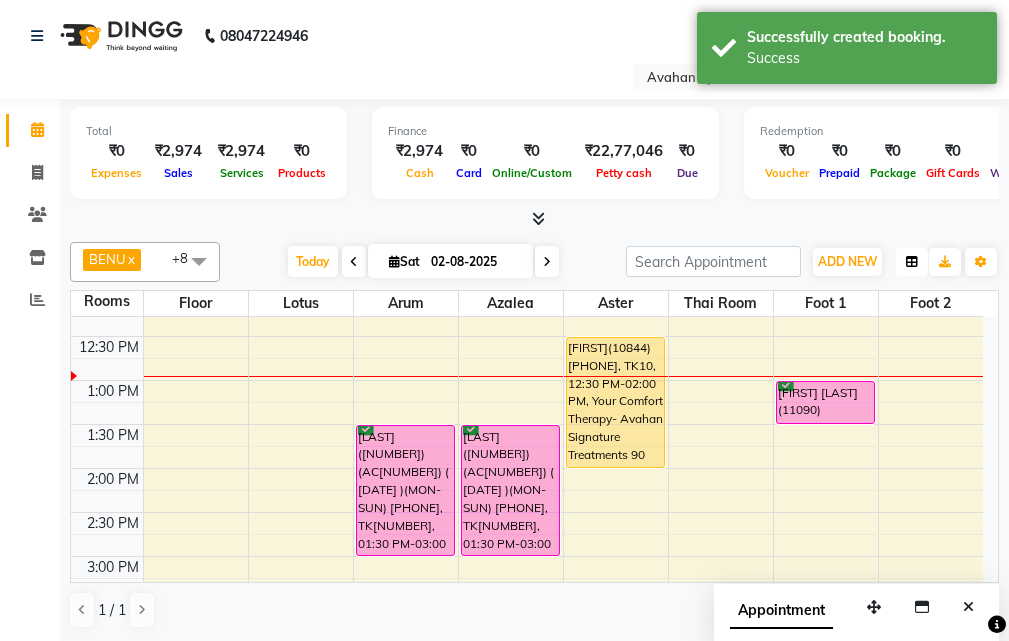 click at bounding box center (912, 262) 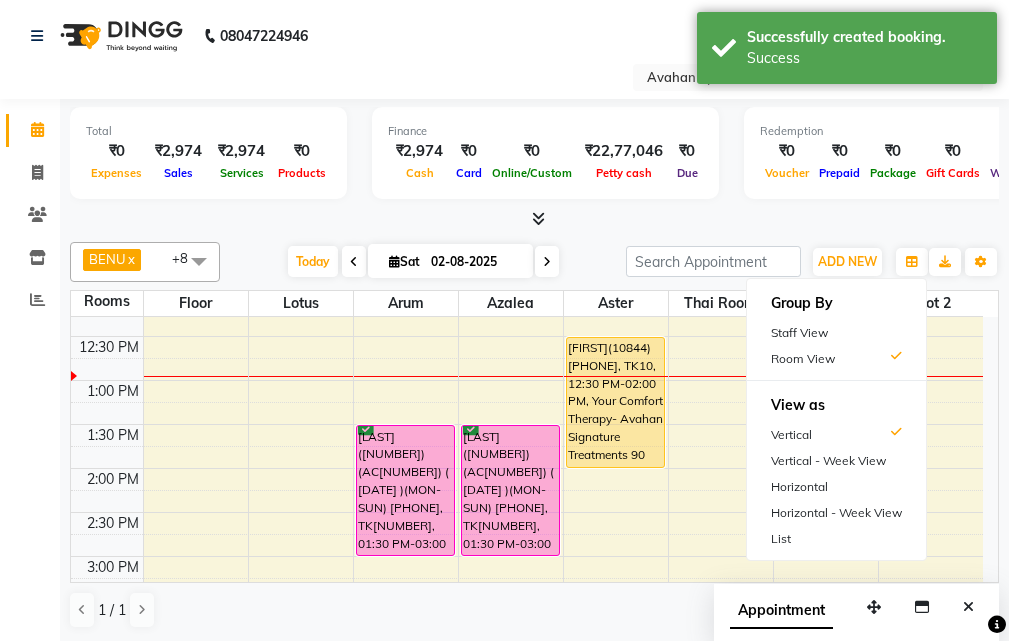 click on "Room View" at bounding box center (836, 359) 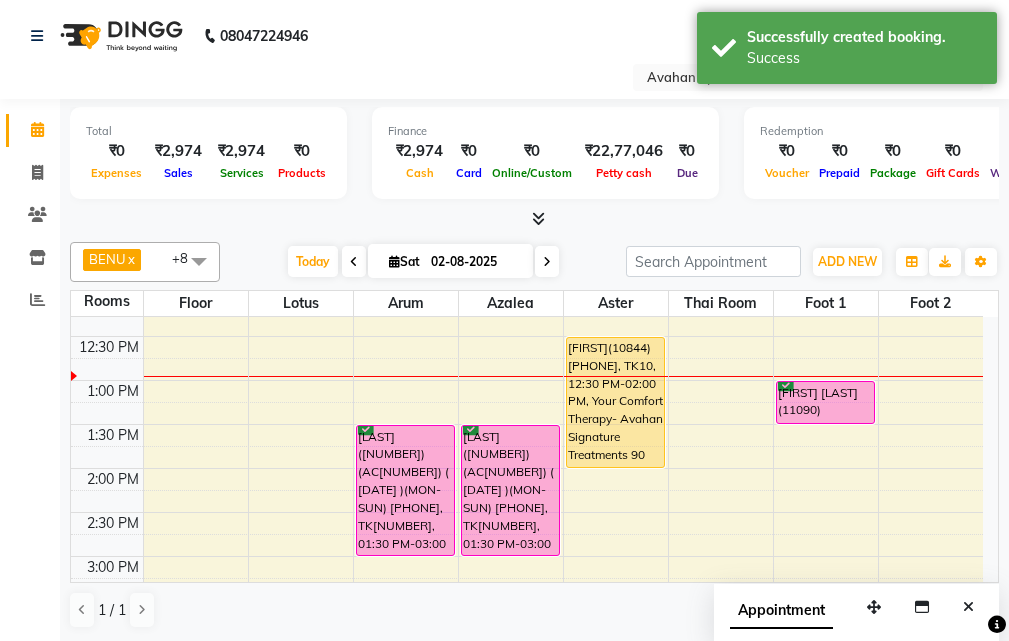 click on "Total  ₹0  Expenses ₹2,974  Sales ₹2,974  Services ₹0  Products Finance  ₹2,974  Cash ₹0  Card ₹0  Online/Custom ₹22,77,046 Petty cash ₹0 Due  Redemption  ₹0 Voucher ₹0 Prepaid ₹0 Package ₹0  Gift Cards ₹0  Wallet  Appointment  1 Completed 7 Upcoming 0 Ongoing 0 No show  Other sales  ₹0  Packages ₹0  Memberships ₹0  Vouchers ₹0  Prepaids ₹0  Gift Cards [FIRST]  x [FIRST]  x [FIRST]  x [FIRST]  x [FIRST]  x [FIRST]  x [FIRST]  x [FIRST]  x [FIRST]  x +8 Select All [FIRST] [FIRST] [FIRST] [FIRST] [FIRST] [FIRST] [FIRST] [FIRST] [FIRST] [FIRST] Today  Sat 02-08-2025 Toggle Dropdown Add Appointment Add Invoice Add Client Toggle Dropdown Add Appointment Add Invoice Add Client ADD NEW Toggle Dropdown Add Appointment Add Invoice Add Client [FIRST]  x [FIRST]  x [FIRST]  x [FIRST]  x [FIRST]  x [FIRST]  x [FIRST]  x [FIRST]  x [FIRST]  x +8 Select All [FIRST] [FIRST] [FIRST] [FIRST] [FIRST] [FIRST] [FIRST] [FIRST] [FIRST] [FIRST] Group By  Staff View   Room View  View as Vertical  Vertical - Week View  Horizontal  Horizontal - Week View  List  8" 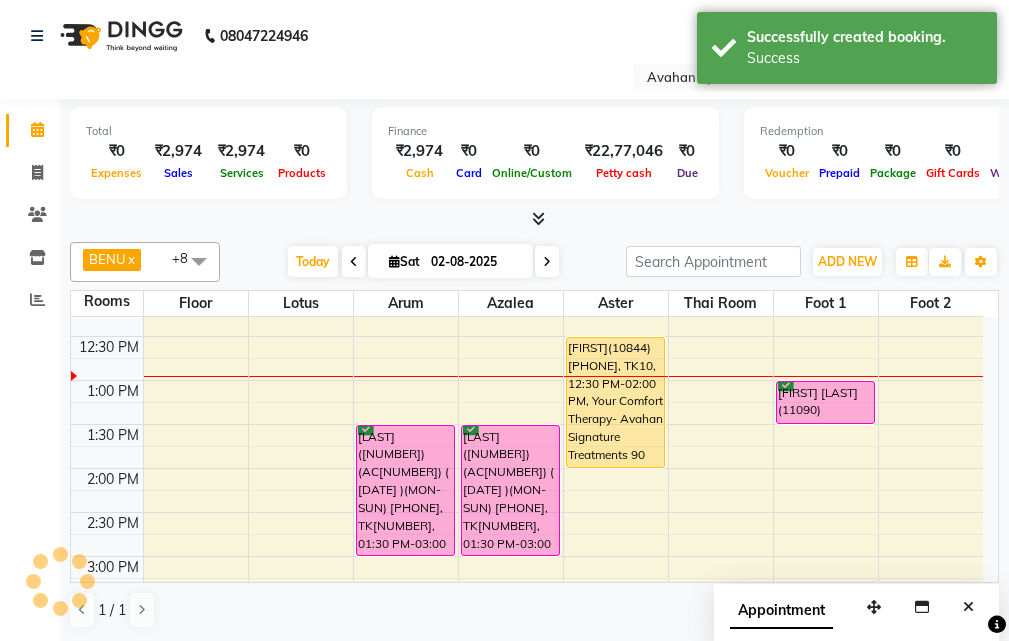 drag, startPoint x: 970, startPoint y: 615, endPoint x: 956, endPoint y: 611, distance: 14.56022 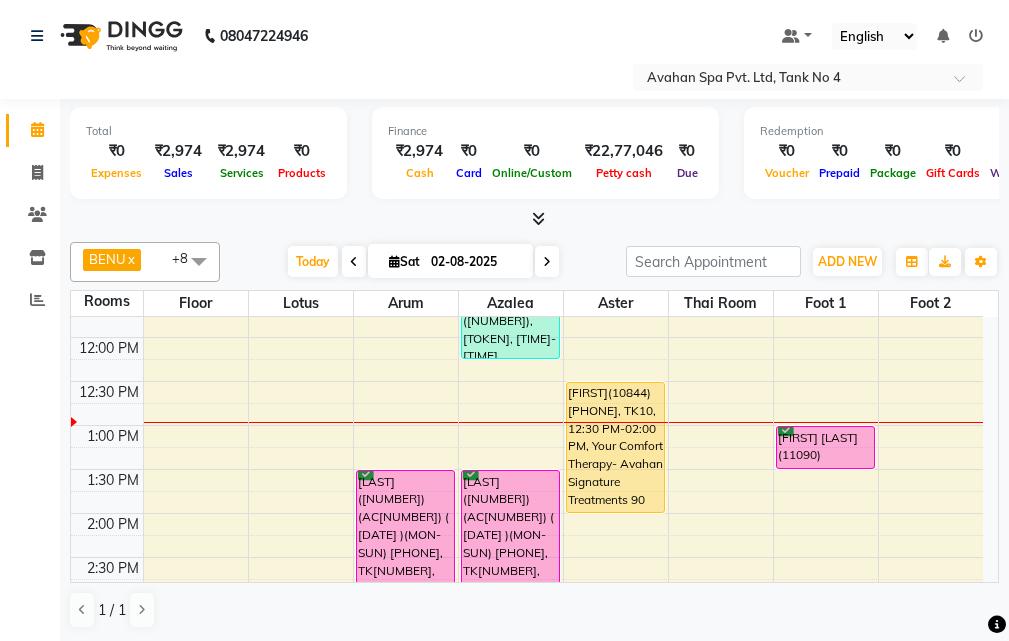 scroll, scrollTop: 200, scrollLeft: 0, axis: vertical 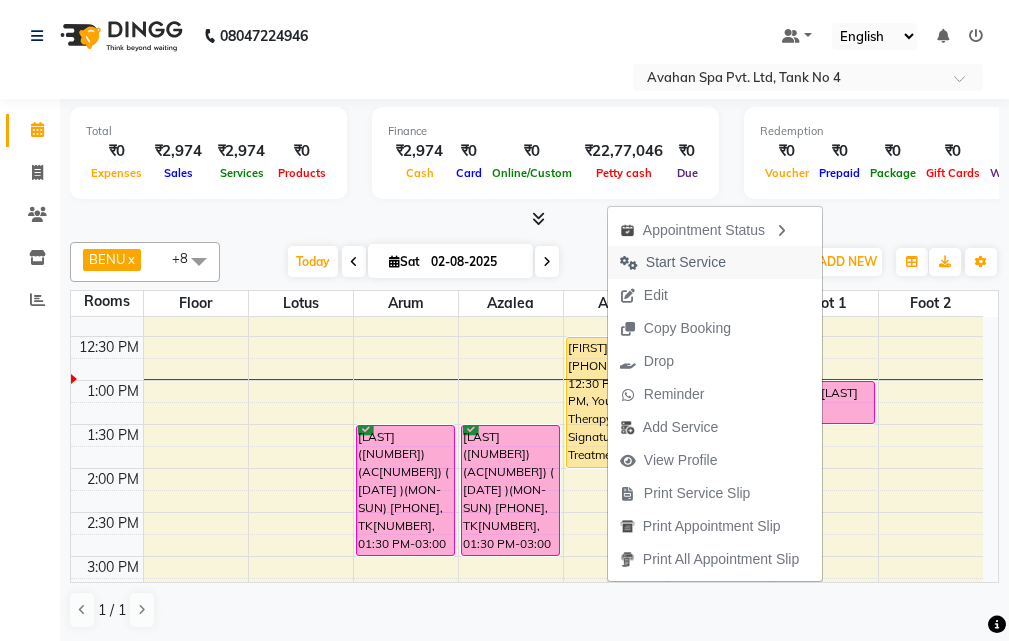 click on "Start Service" at bounding box center [673, 262] 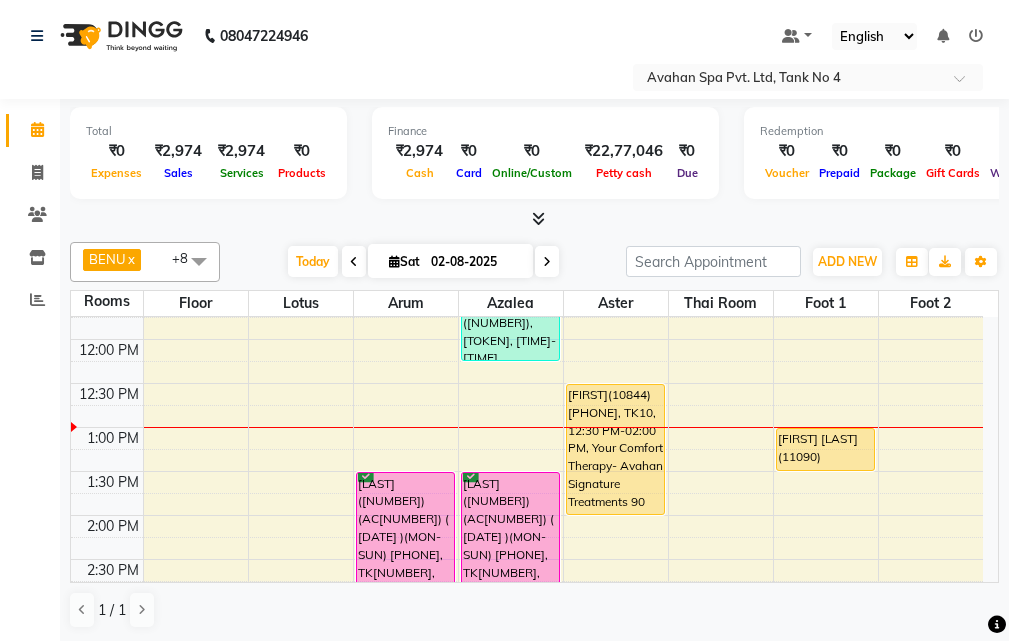 scroll, scrollTop: 200, scrollLeft: 0, axis: vertical 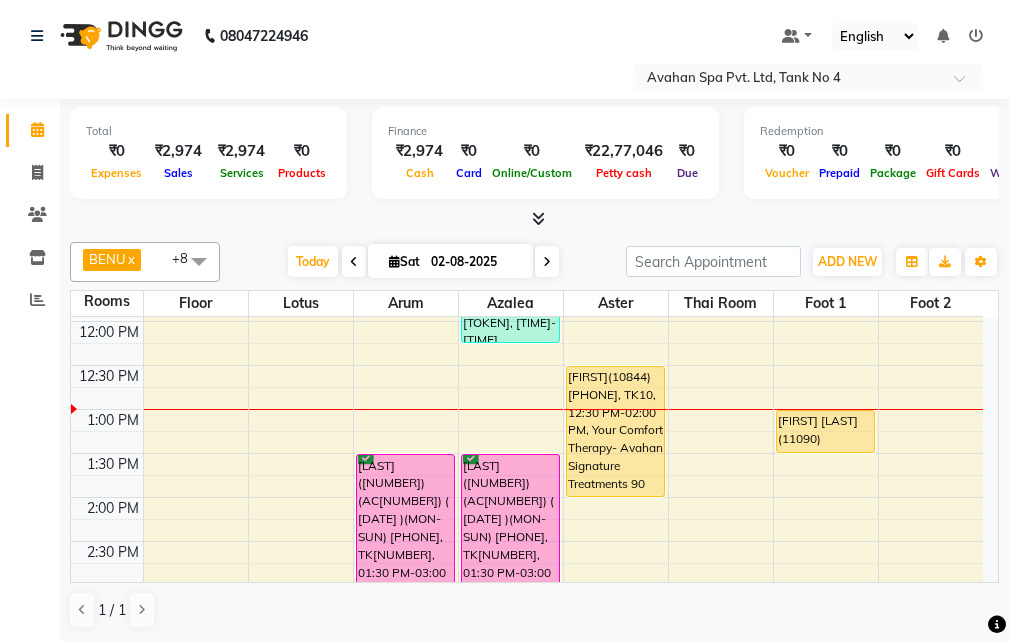 drag, startPoint x: 905, startPoint y: 381, endPoint x: 934, endPoint y: 290, distance: 95.50916 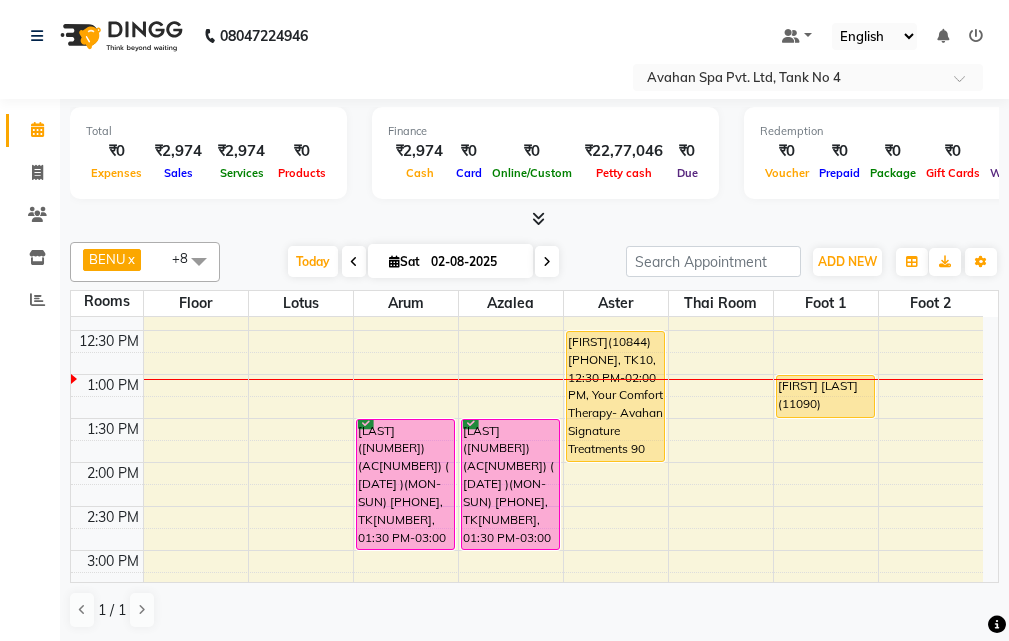 scroll, scrollTop: 171, scrollLeft: 0, axis: vertical 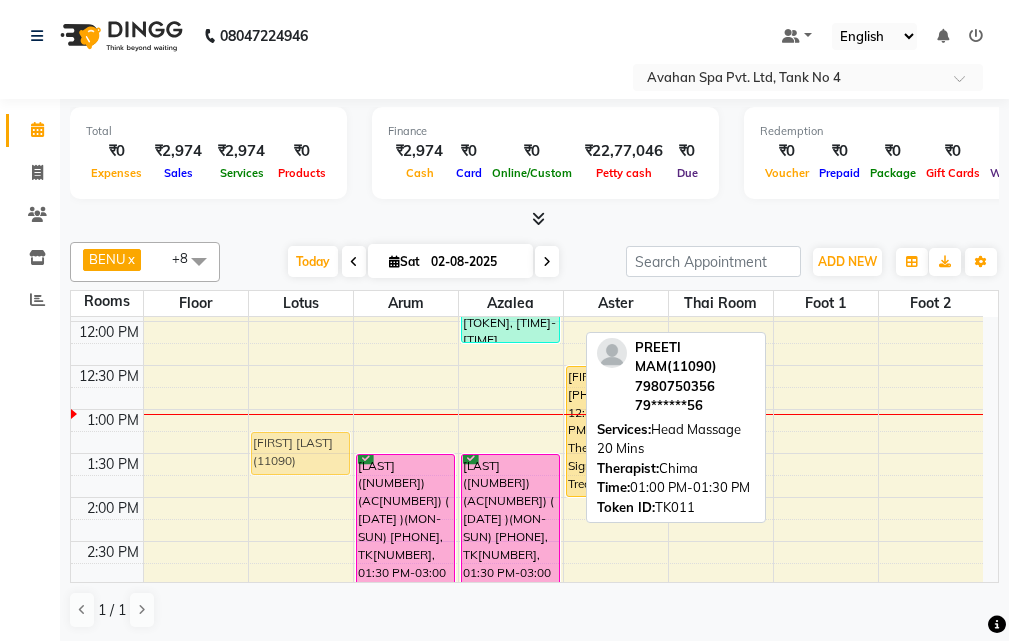 drag, startPoint x: 812, startPoint y: 435, endPoint x: 315, endPoint y: 445, distance: 497.1006 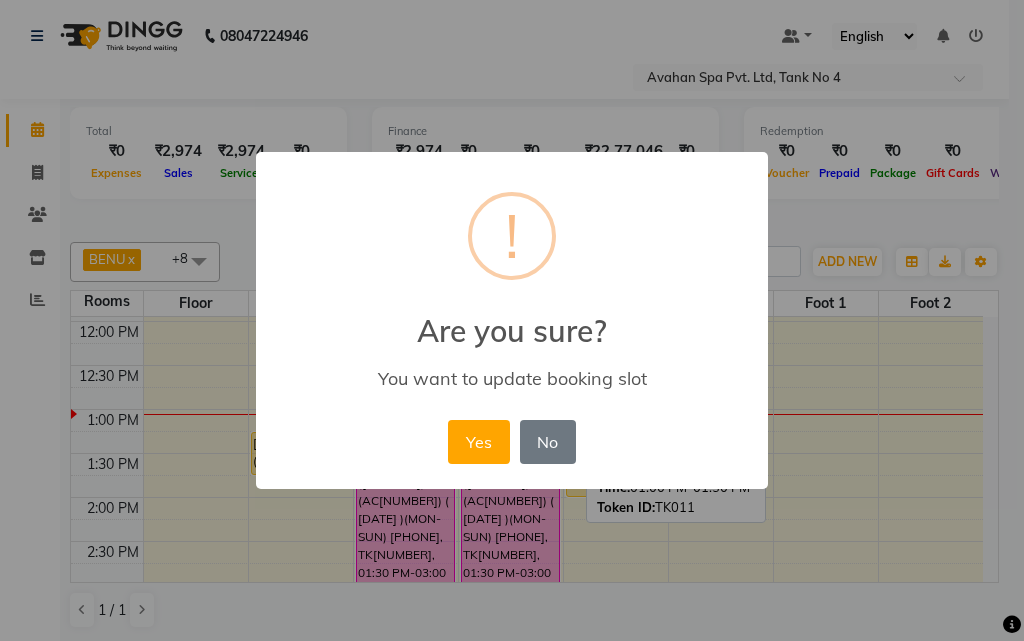 drag, startPoint x: 471, startPoint y: 454, endPoint x: 442, endPoint y: 461, distance: 29.832869 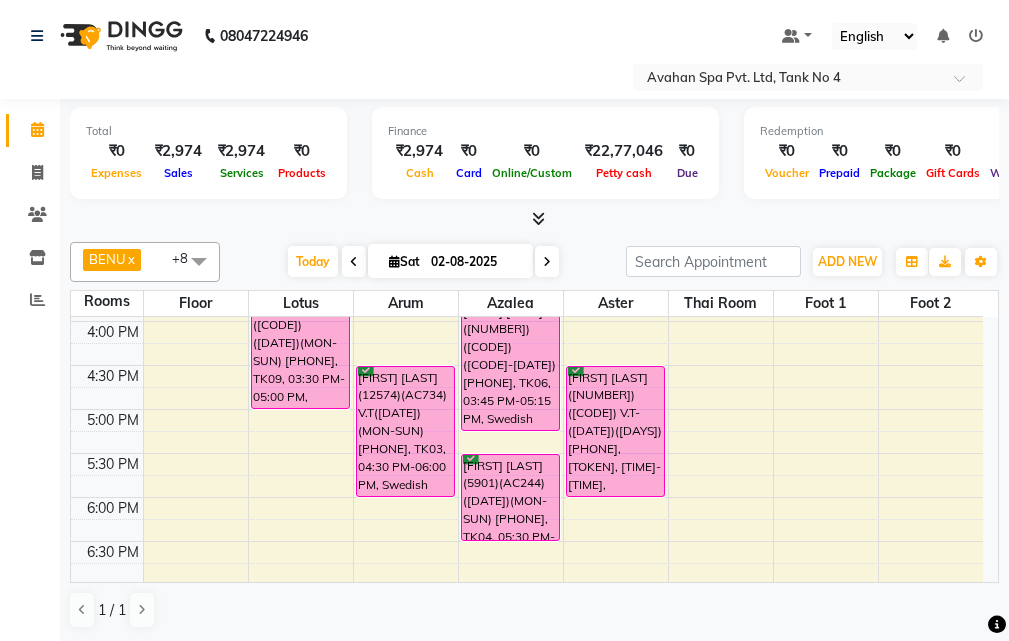 scroll, scrollTop: 478, scrollLeft: 0, axis: vertical 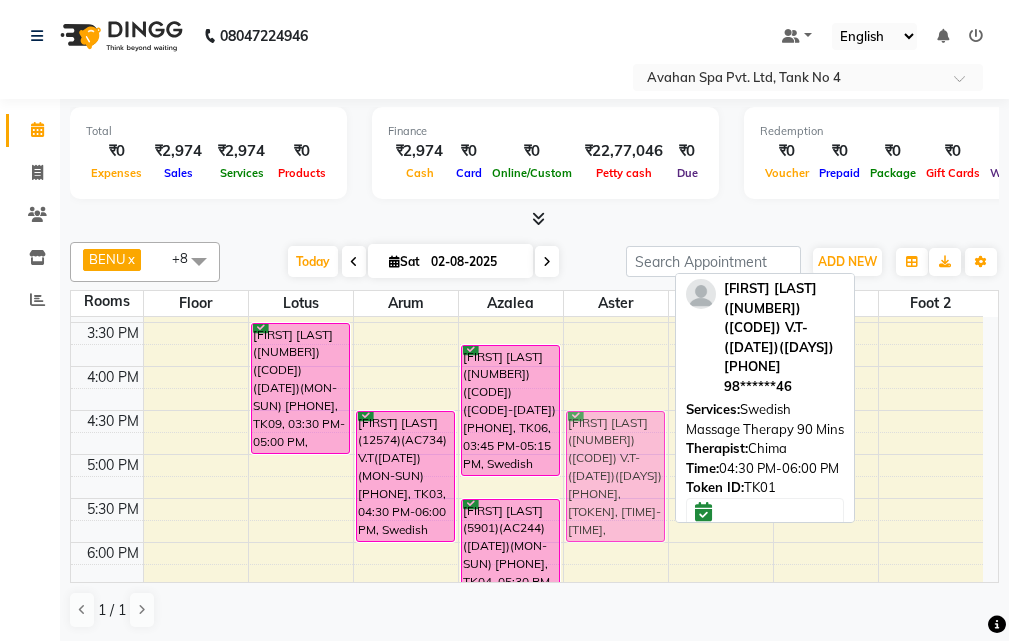 click on "[FIRST](10844) [PHONE], TK10, 12:30 PM-02:00 PM, Your Comfort Therapy- Avahan Signature Treatments 90 Mins     [FIRST] [LAST](12384)(AC696) V.T-([DATE])(MON-SUN) [PHONE], TK01, 04:30 PM-06:00 PM, Swedish Massage Therapy 90 Mins     [FIRST] [LAST](12384)(AC696) V.T-([DATE])(MON-SUN) [PHONE], TK01, 04:30 PM-06:00 PM, Swedish Massage Therapy 90 Mins" at bounding box center [616, 410] 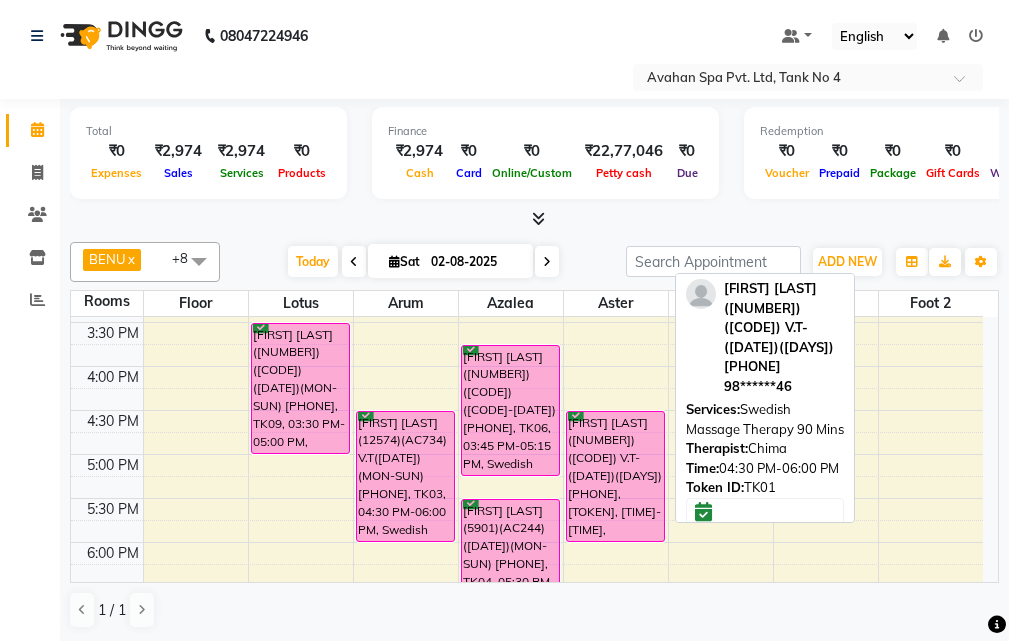 click on "[FIRST] [LAST]([NUMBER])([CODE]) V.T-([DATE])([DAYS]) [PHONE], [TOKEN], [TIME]-[TIME], [SERVICE] [DURATION]" at bounding box center (615, 476) 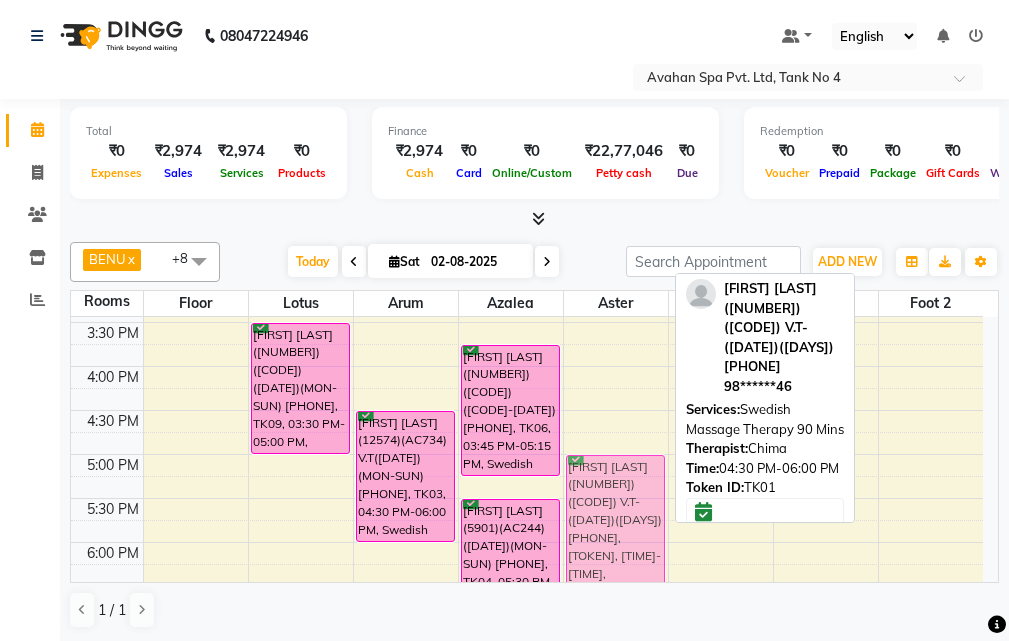 drag, startPoint x: 607, startPoint y: 459, endPoint x: 607, endPoint y: 495, distance: 36 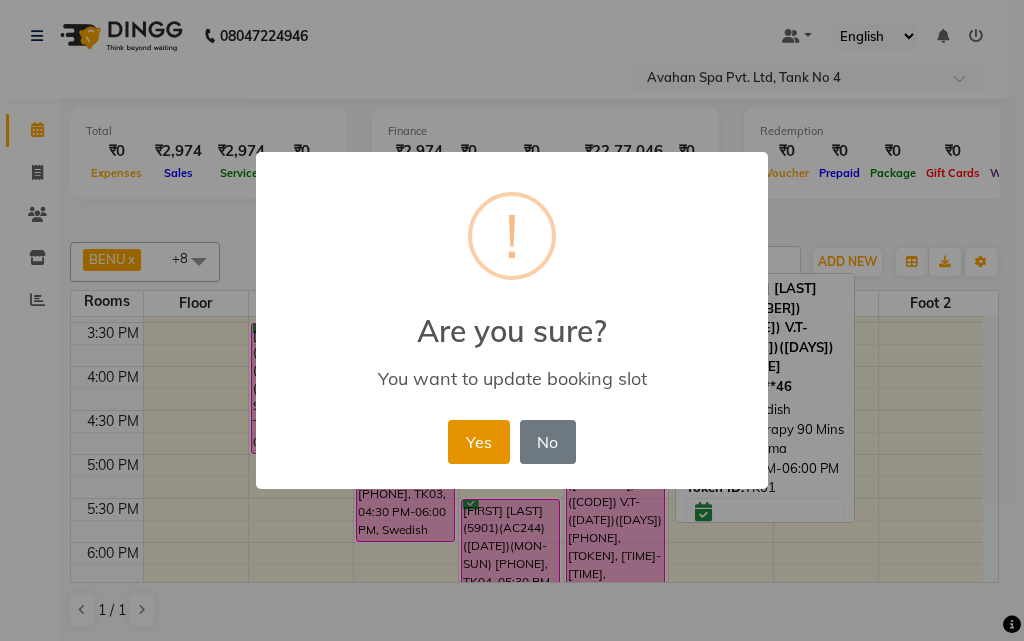 click on "Yes" at bounding box center [478, 442] 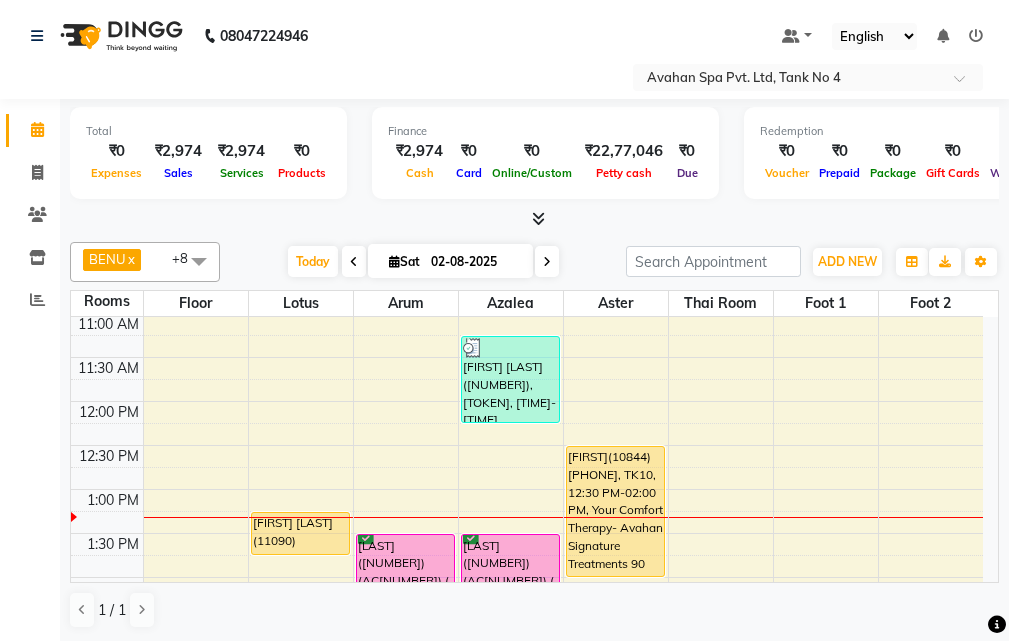 scroll, scrollTop: 78, scrollLeft: 0, axis: vertical 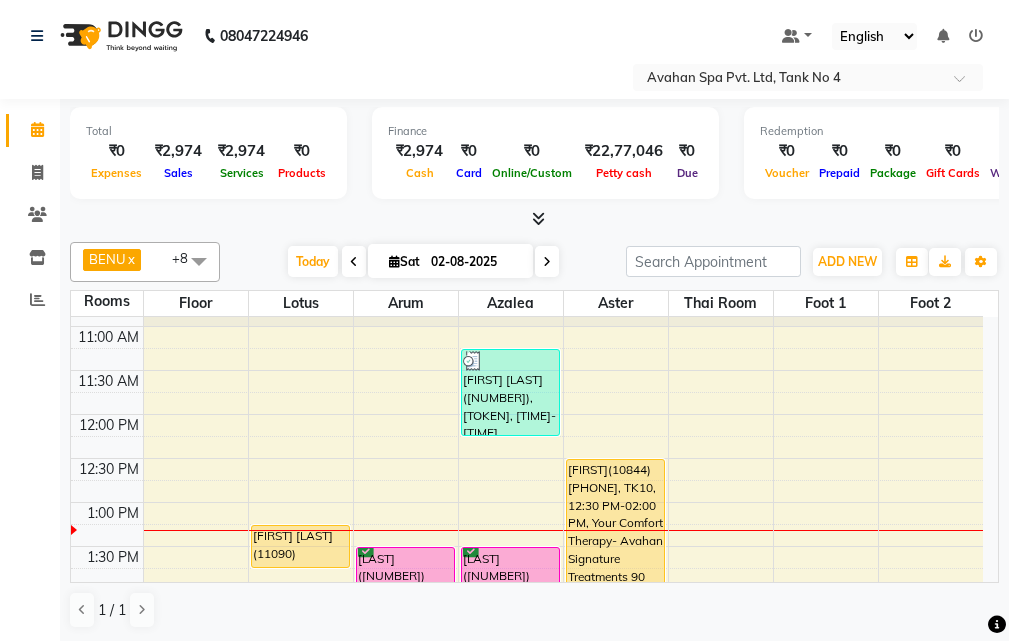 click at bounding box center [547, 261] 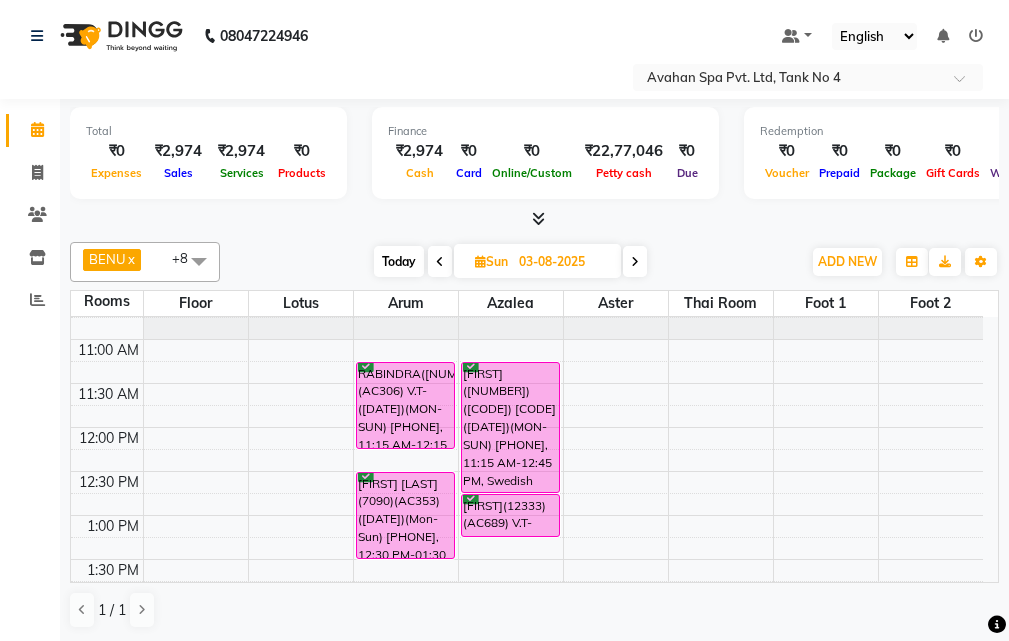 scroll, scrollTop: 0, scrollLeft: 0, axis: both 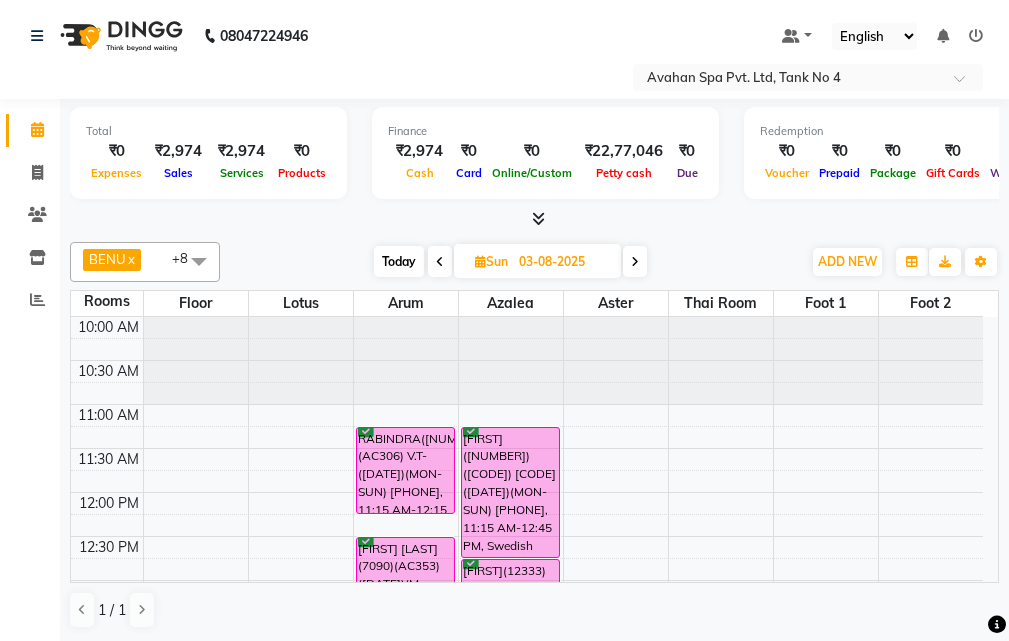 click on "10:00 AM 10:30 AM 11:00 AM 11:30 AM 12:00 PM 12:30 PM 1:00 PM 1:30 PM 2:00 PM 2:30 PM 3:00 PM 3:30 PM 4:00 PM 4:30 PM 5:00 PM 5:30 PM 6:00 PM 6:30 PM 7:00 PM 7:30 PM 8:00 PM 8:30 PM 9:00 PM 9:30 PM 10:00 PM 10:30 PM     [LAST]([NUMBER])(AC[NUMBER]) V.T-([DATE])(MON-SUN) [PHONE], 11:15 AM-12:15 PM, Swedish Massage Therapy 60 Mins     [LAST]([NUMBER])(AC[NUMBER]) ( [DATE] )(Mon-Sun) [PHONE], 12:30 PM-01:30 PM, Swedish Massage Therapy 60 Mins     [LAST]([NUMBER])(AC[NUMBER]) ( [DATE] )(MON-SUN) [PHONE], 07:30 PM-09:00 PM, Swedish Massage Therapy 90 Mins     [LAST]([NUMBER])(AC[NUMBER]) V.T-( [DATE] )(MON-SUN) [PHONE], 11:15 AM-12:45 PM, Swedish Massage Therapy 90 Mins     [LAST]([NUMBER])(AC[NUMBER]) V.T-( [DATE] )(MON-SUN) [PHONE], 12:45 PM-01:15 PM, Rice Scrub 30 Mins     [LAST]([NUMBER])(AC[NUMBER]) V.T-( [DATE] )(MON-SUN) [PHONE], 04:00 PM-05:00 PM, Swedish Massage Therapy 60 Mins     [LAST]([NUMBER])(AC[NUMBER]) V.T-( [DATE] )(MON-SUN) [PHONE], 04:00 PM-05:00 PM, Swedish Massage Therapy 60 Mins" at bounding box center (527, 888) 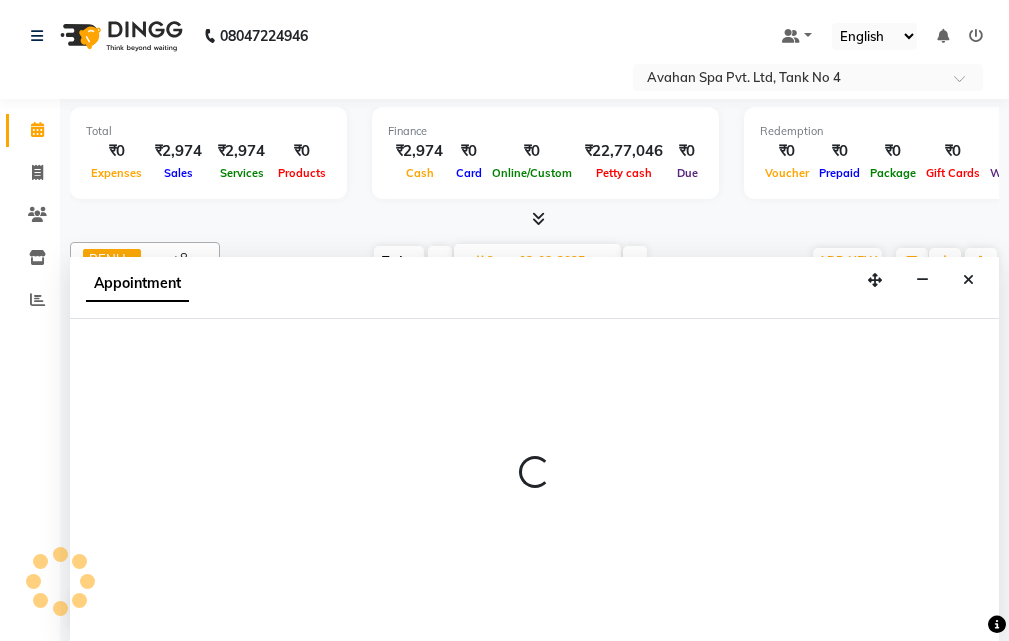 select on "tentative" 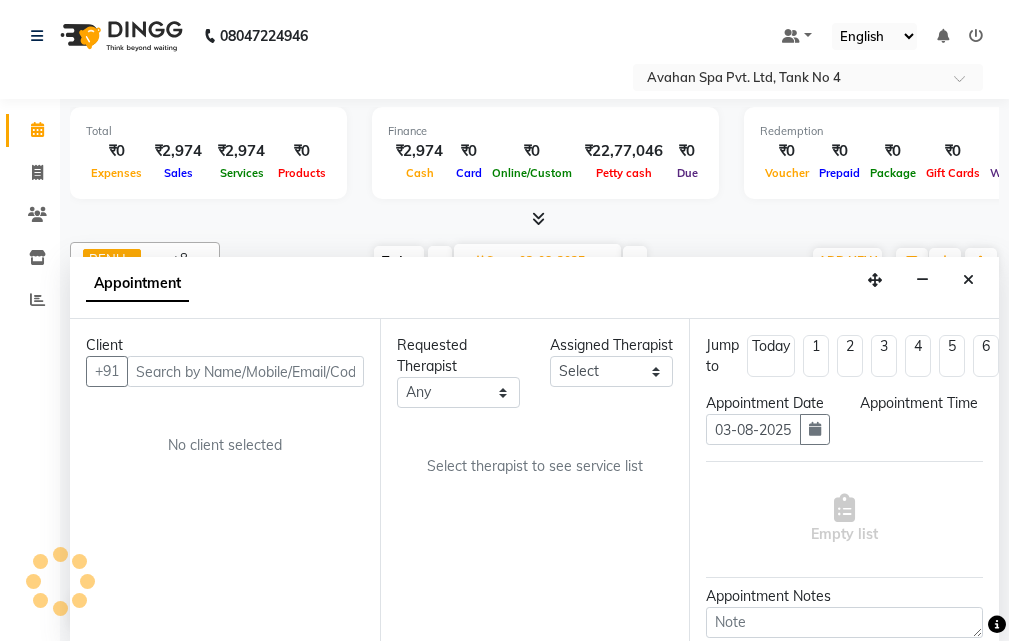 scroll, scrollTop: 1, scrollLeft: 0, axis: vertical 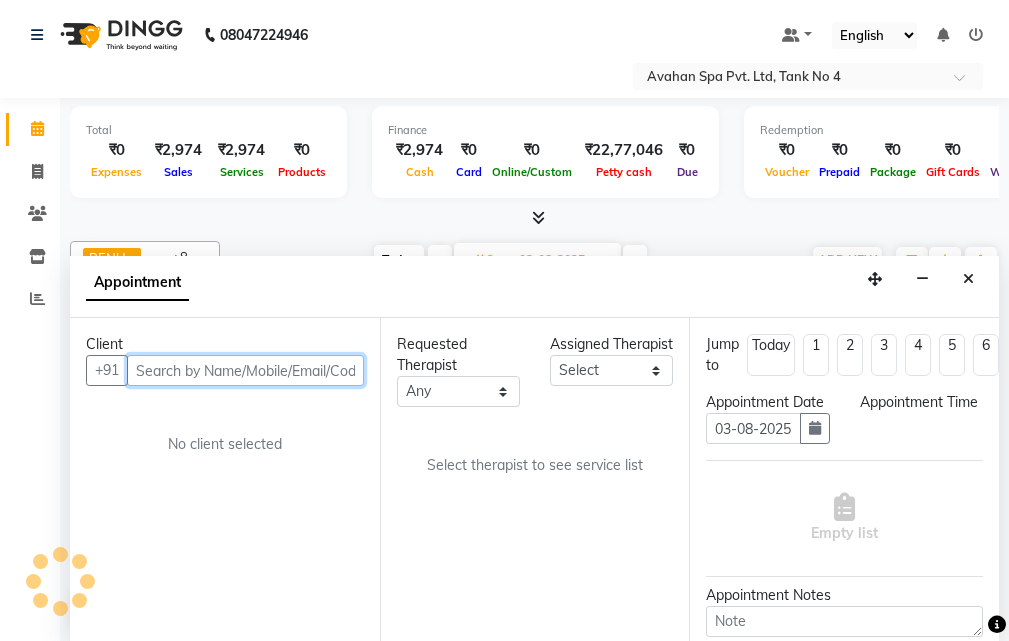 select on "675" 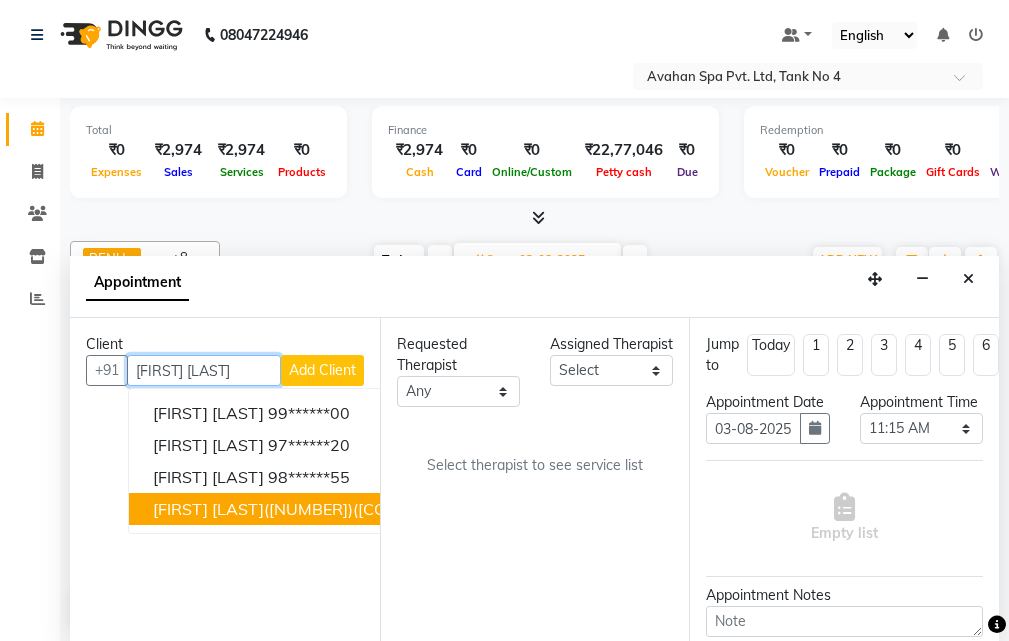click on "[FIRST] [LAST]([NUMBER])([CODE])([CODE]-[DATE]) [PHONE]" at bounding box center (381, 509) 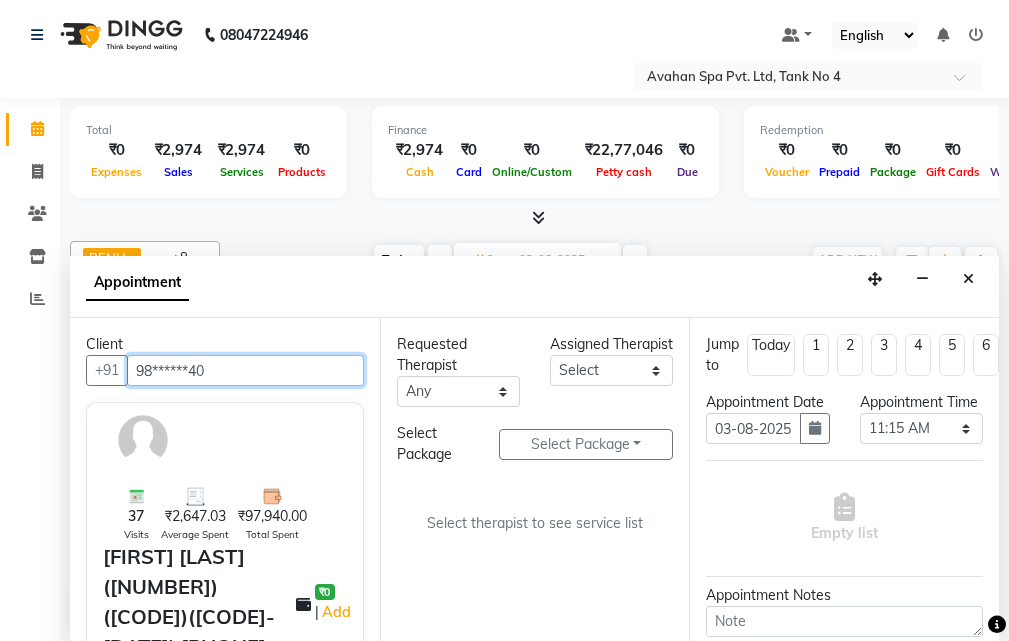 scroll, scrollTop: 200, scrollLeft: 0, axis: vertical 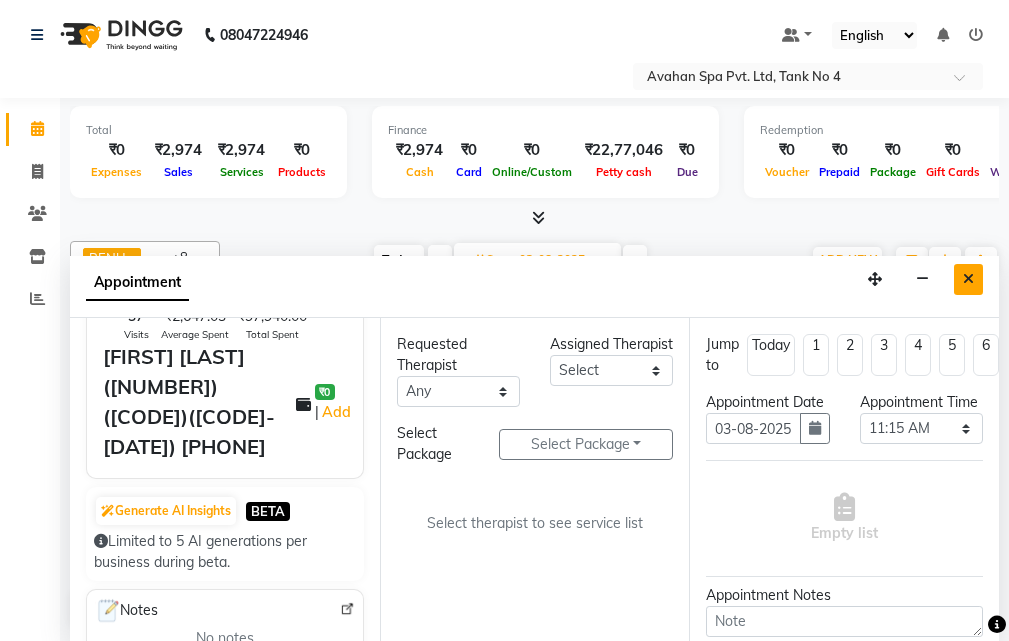 type on "98******40" 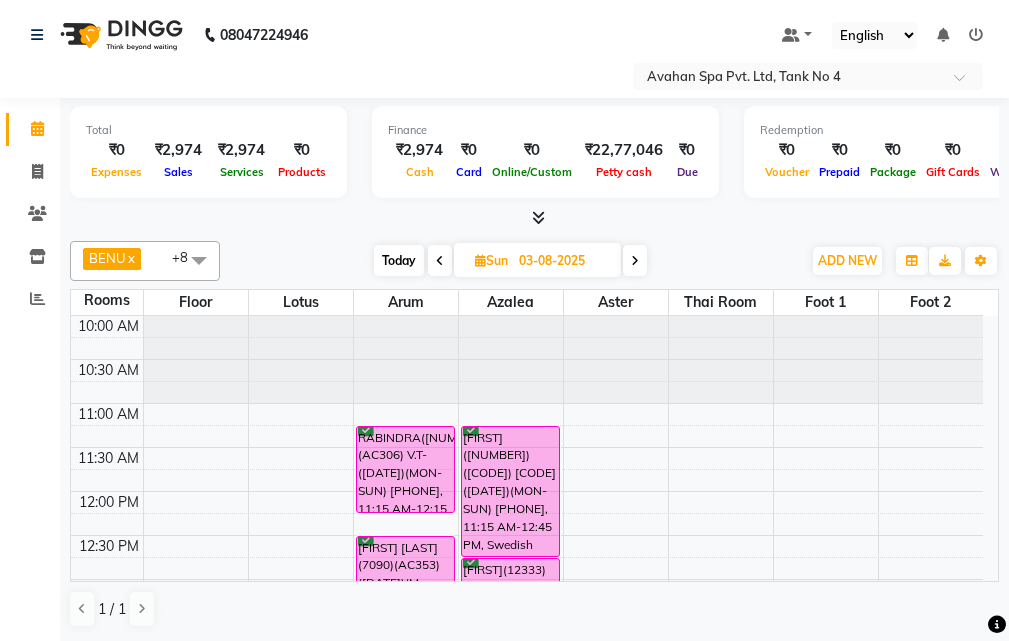 click on "Today" at bounding box center [399, 260] 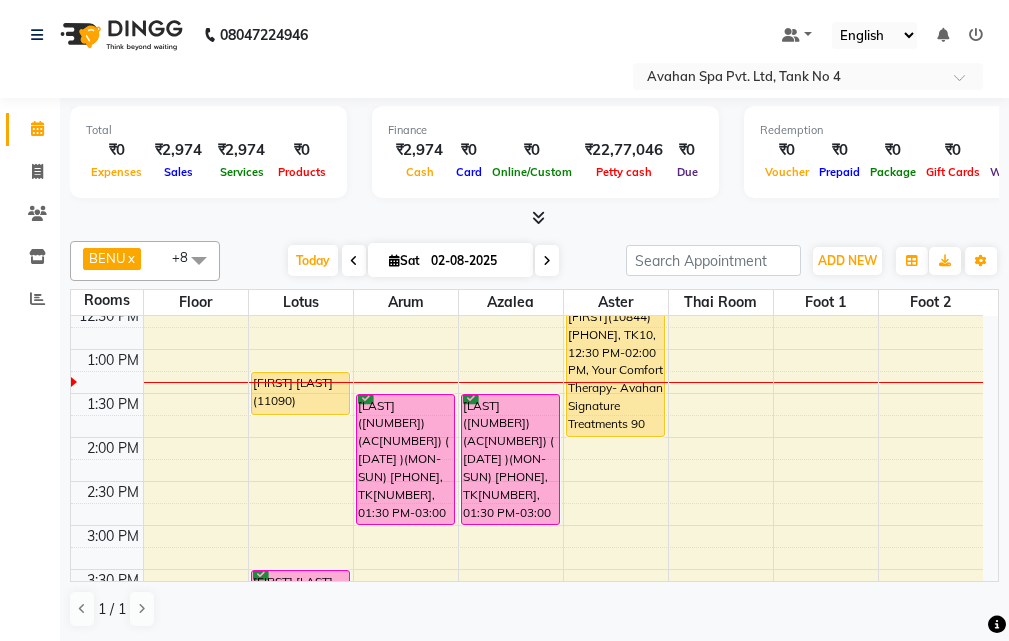 scroll, scrollTop: 265, scrollLeft: 0, axis: vertical 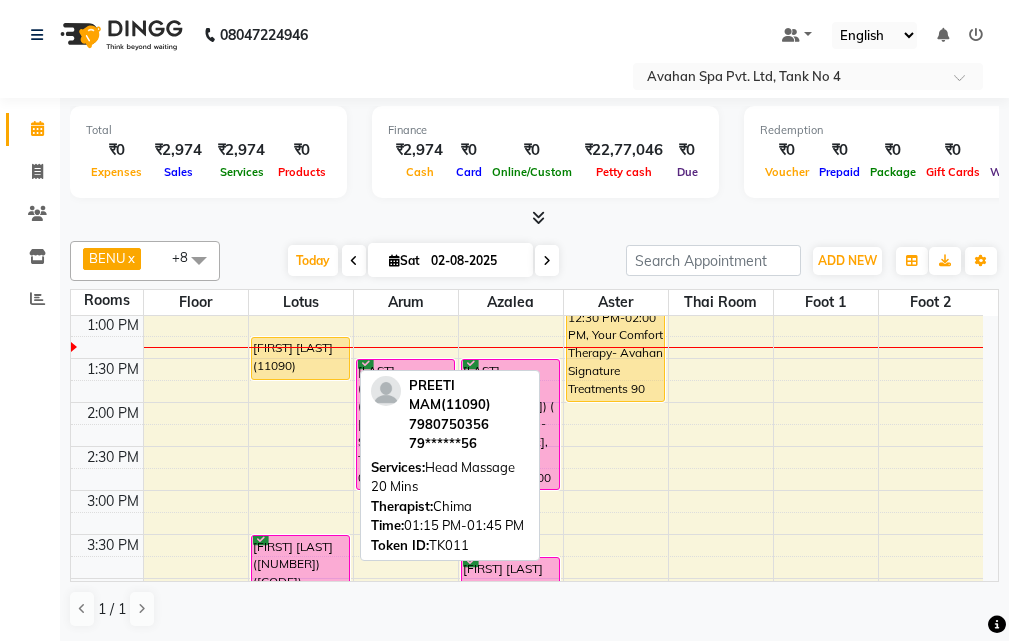 click on "[FIRST] [LAST](11090) [PHONE], TK11, 01:15 PM-01:45 PM, Head Massage 20 Mins" at bounding box center (300, 358) 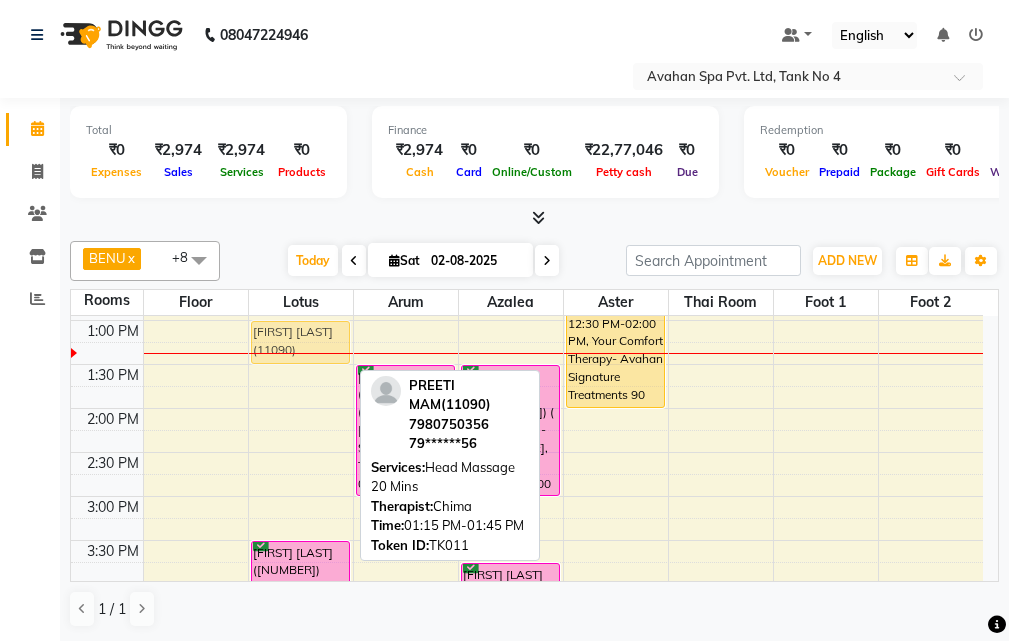 click on "PREETI MAM([NUMBER]) [PHONE], TK11, 01:15 PM-01:45 PM, Head Massage 20 Mins     S SAHA([NUMBER])(AC654) ([DATE])(MON-SUN) [PHONE], TK09, 03:30 PM-05:00 PM, Swedish Massage Therapy 90 Mins    PREETI MAM([NUMBER]) [PHONE], TK11, 01:15 PM-01:45 PM, Head Massage 20 Mins" at bounding box center [301, 628] 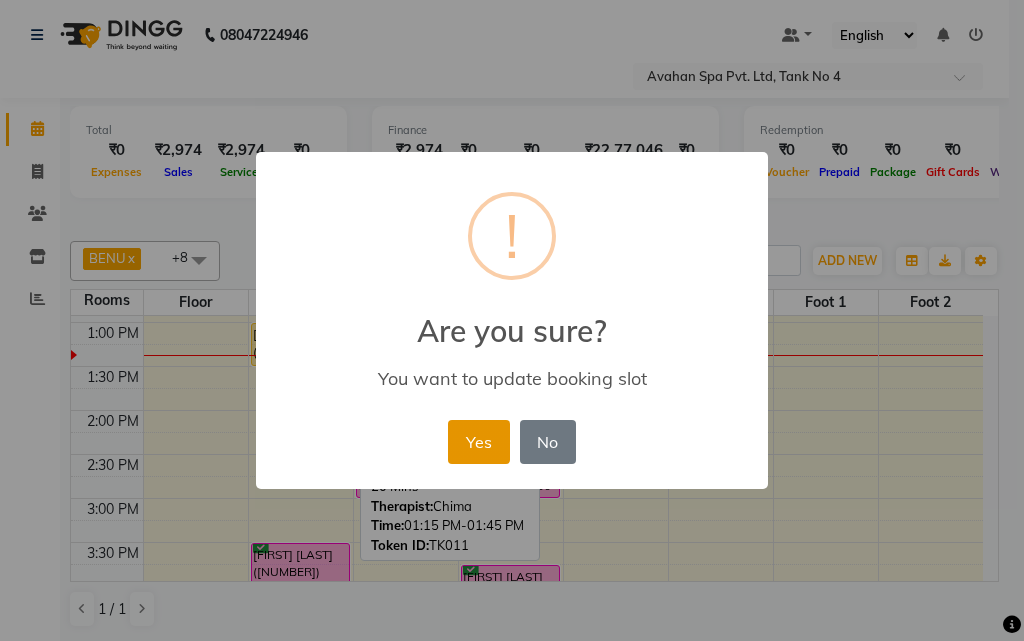 click on "Yes" at bounding box center (478, 442) 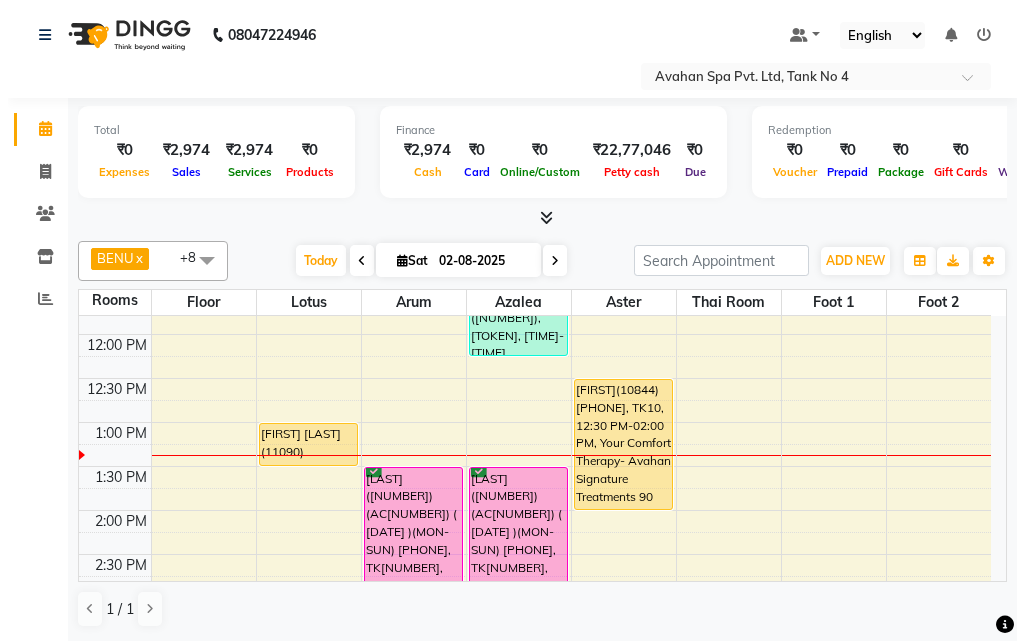 scroll, scrollTop: 257, scrollLeft: 0, axis: vertical 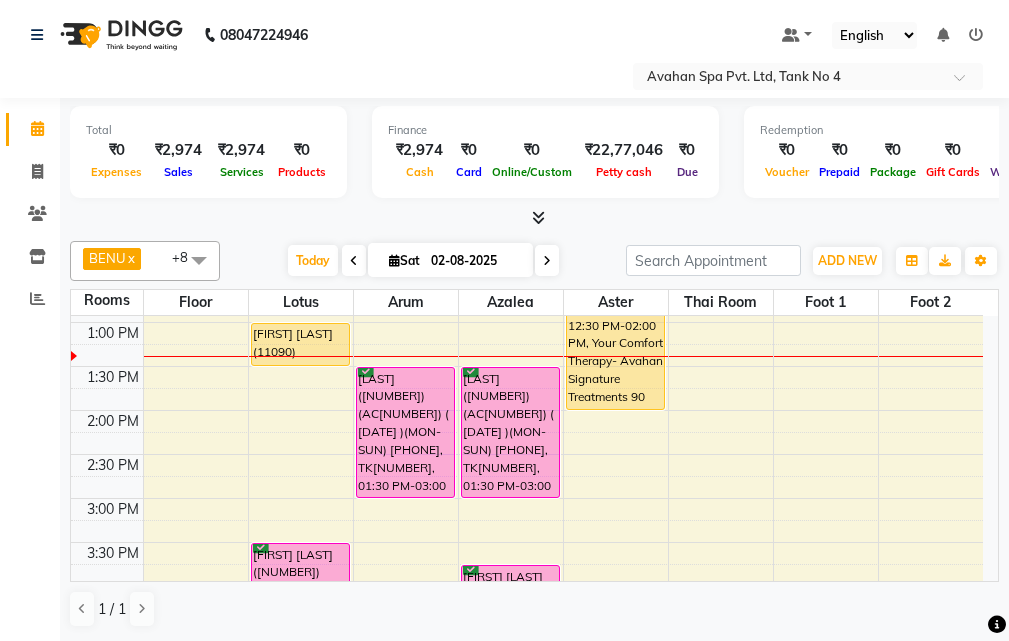 click on "10:00 AM 10:30 AM 11:00 AM 11:30 AM 12:00 PM 12:30 PM 1:00 PM 1:30 PM 2:00 PM 2:30 PM 3:00 PM 3:30 PM 4:00 PM 4:30 PM 5:00 PM 5:30 PM 6:00 PM 6:30 PM 7:00 PM 7:30 PM 8:00 PM 8:30 PM 9:00 PM 9:30 PM 10:00 PM 10:30 PM    [FIRST] [LAST](11090) [PHONE], TK11, 01:00 PM-01:30 PM, Head Massage 20 Mins     [FIRST] [LAST](8580)(AC654) ([DATE])(MON-SUN) [PHONE], TK09, 03:30 PM-05:00 PM, Swedish Massage Therapy 90 Mins     [FIRST] [LAST](10275)(AC263) ([DATE])(MON-SUN) [PHONE], TK02, 01:30 PM-03:00 PM, Swedish Massage Therapy 90 Mins     [FIRST] [LAST] (12574)(AC734) V.T([DATE])(MON-SUN) [PHONE], TK03, 04:30 PM-06:00 PM, Swedish Massage Therapy 90 Mins     [FIRST] [LAST](5574), TK05, 11:15 AM-12:15 PM, Swedish Massage Therapy 60 Mins     [FIRST] [LAST](10275)(AC263) ([DATE])(MON-SUN) [PHONE], TK02, 01:30 PM-03:00 PM, Swedish Massage Therapy 90 Mins     [FIRST] [LAST](12802)(AC792)(V.T-[DATE]) [PHONE], TK06, 03:45 PM-05:15 PM, Swedish Massage Therapy 90 Mins" at bounding box center [527, 630] 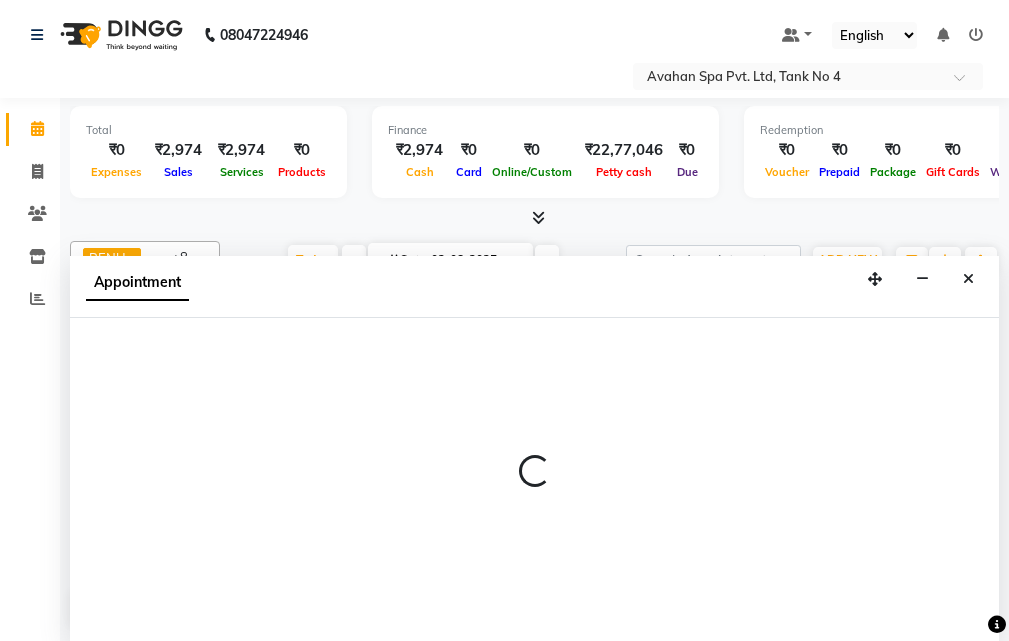 select on "tentative" 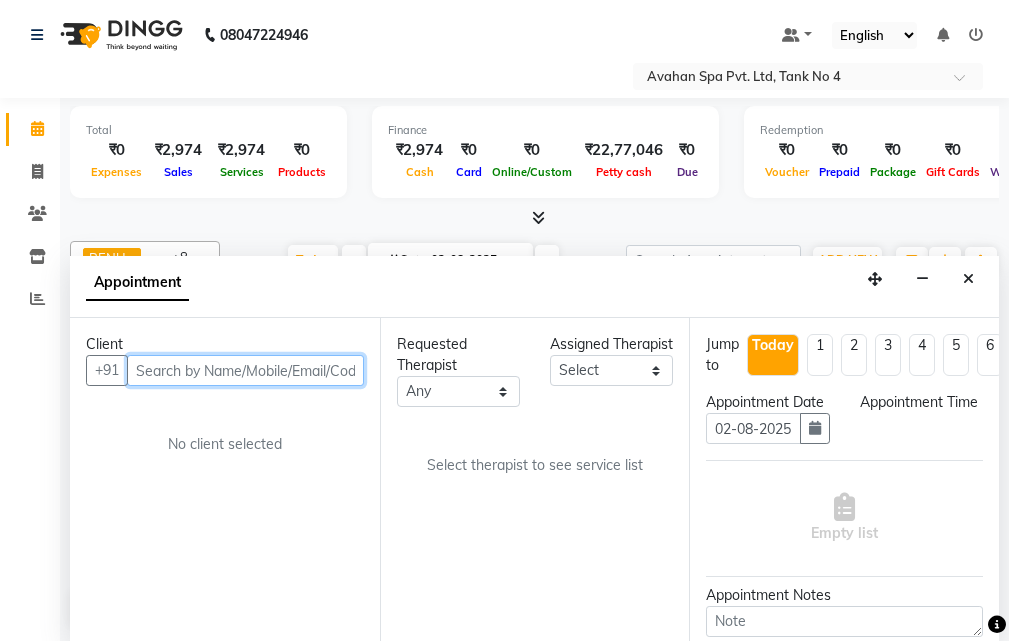 select on "825" 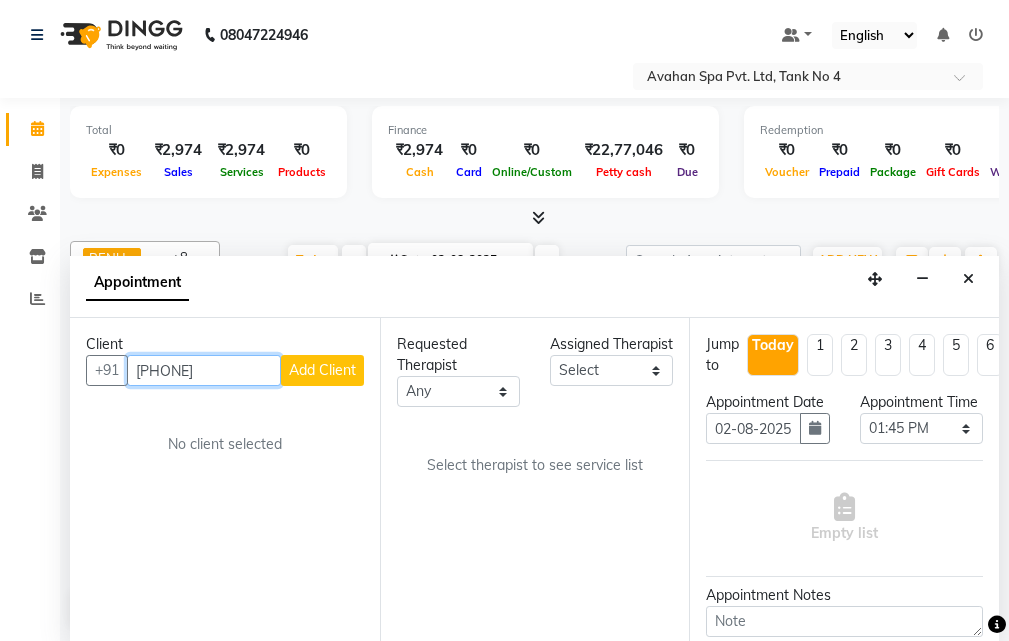 type on "[PHONE]" 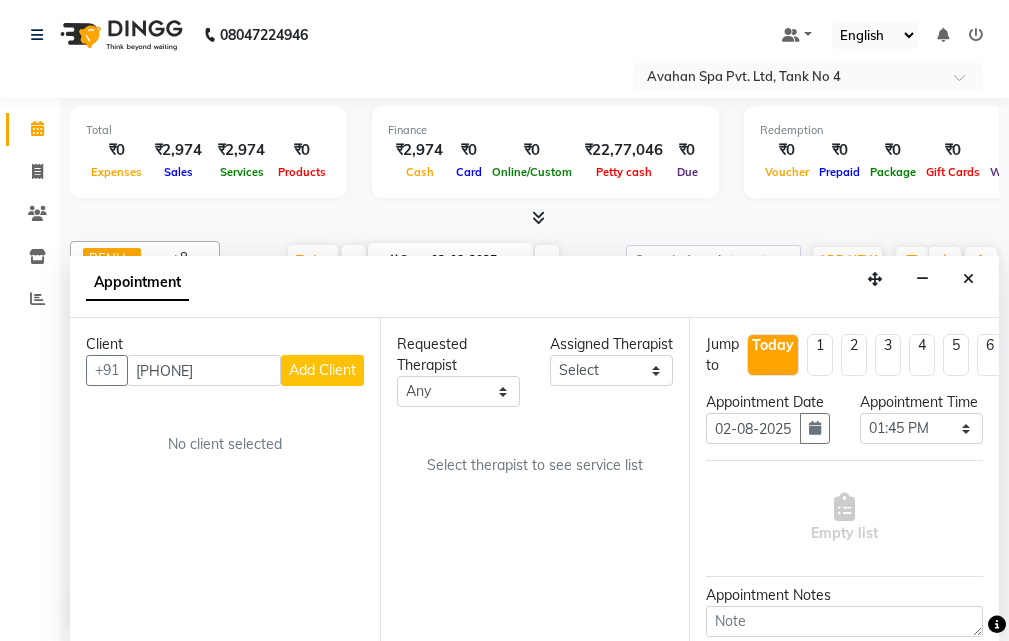 click on "Add Client" at bounding box center [322, 370] 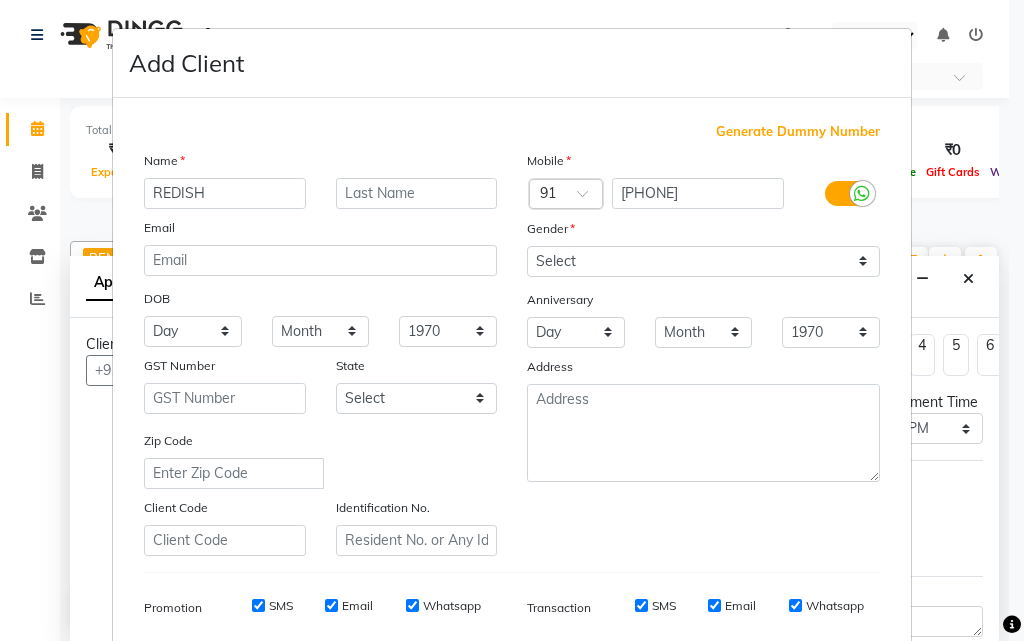 type on "REDISH" 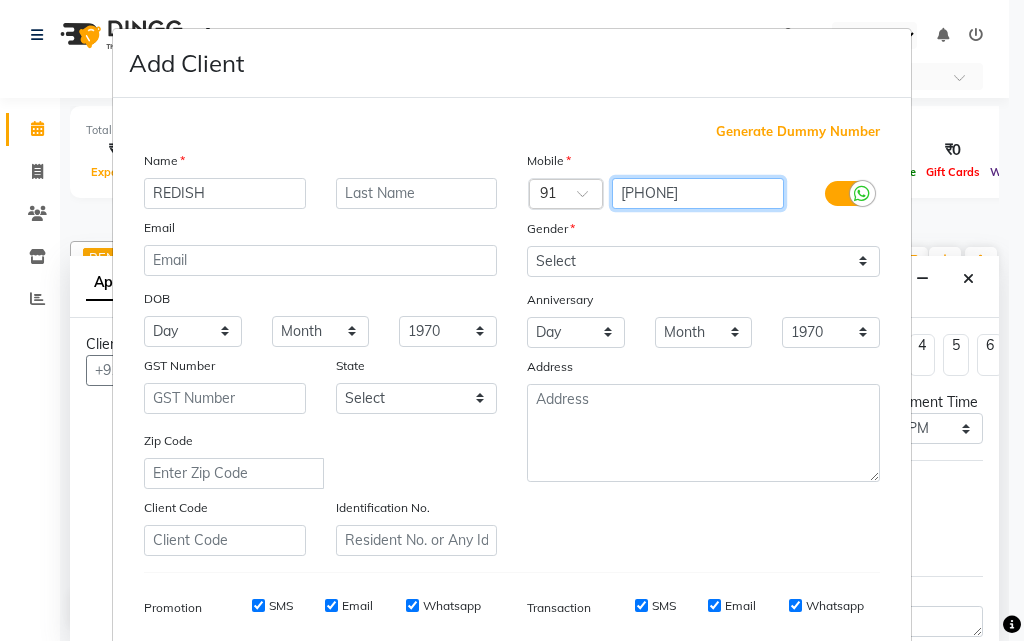 drag, startPoint x: 715, startPoint y: 188, endPoint x: 600, endPoint y: 180, distance: 115.27792 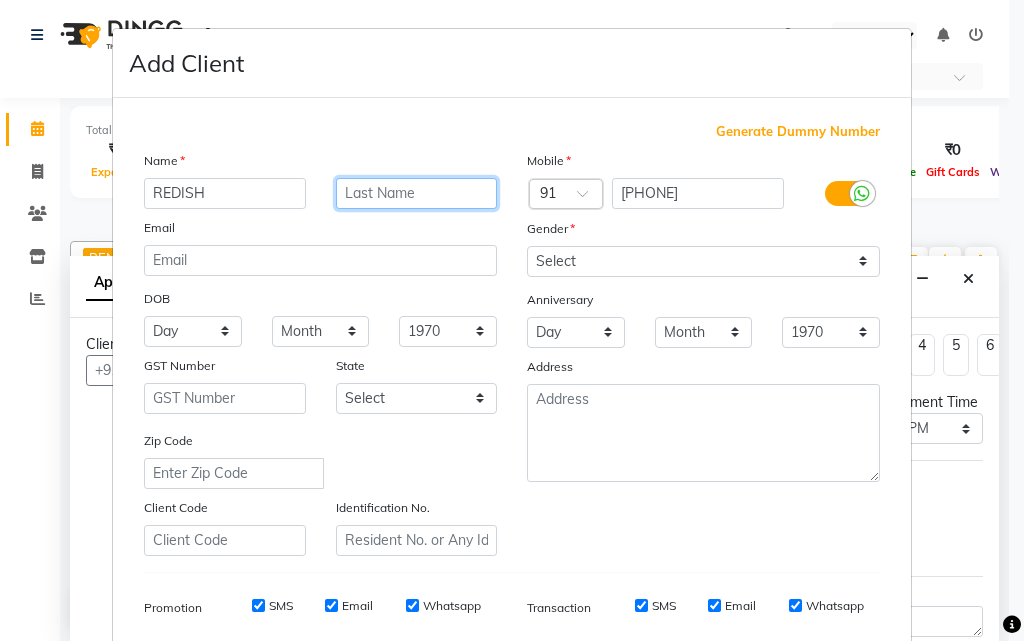 click at bounding box center [417, 193] 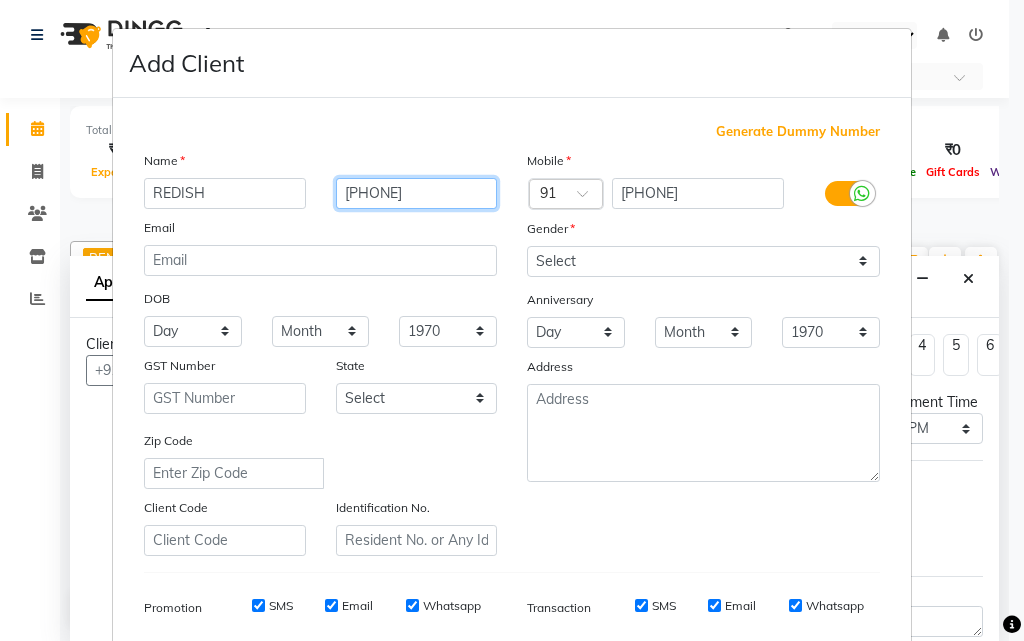 type on "[PHONE]" 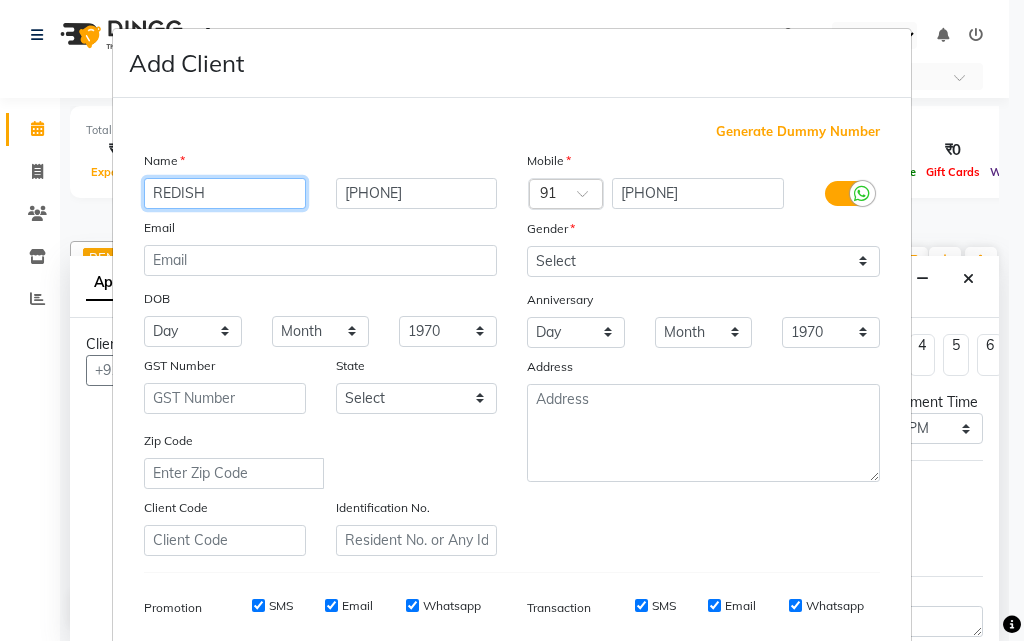 click on "REDISH" at bounding box center (225, 193) 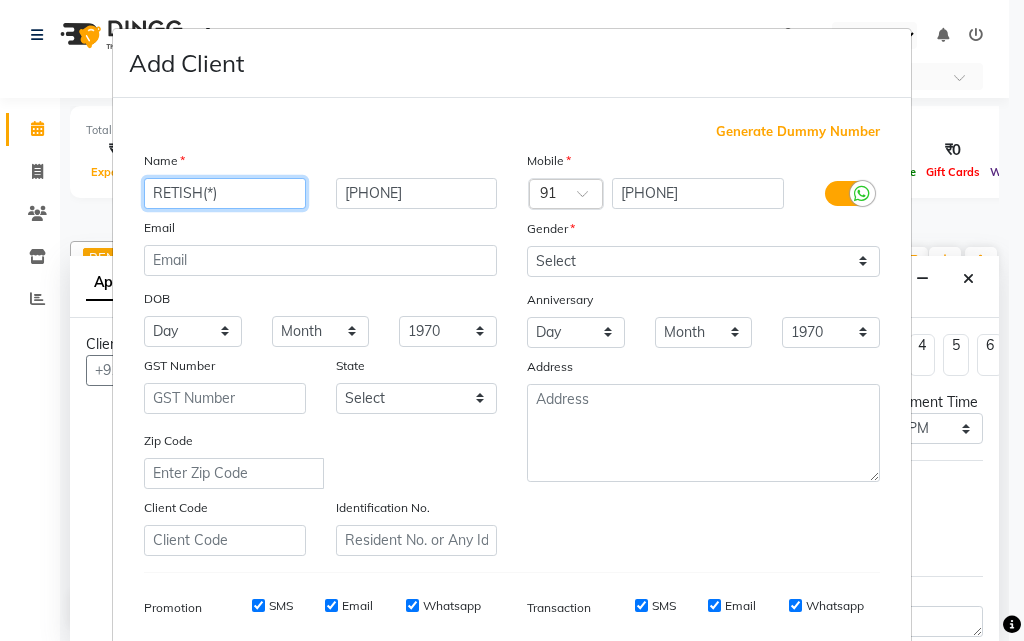 type on "RETISH(*)" 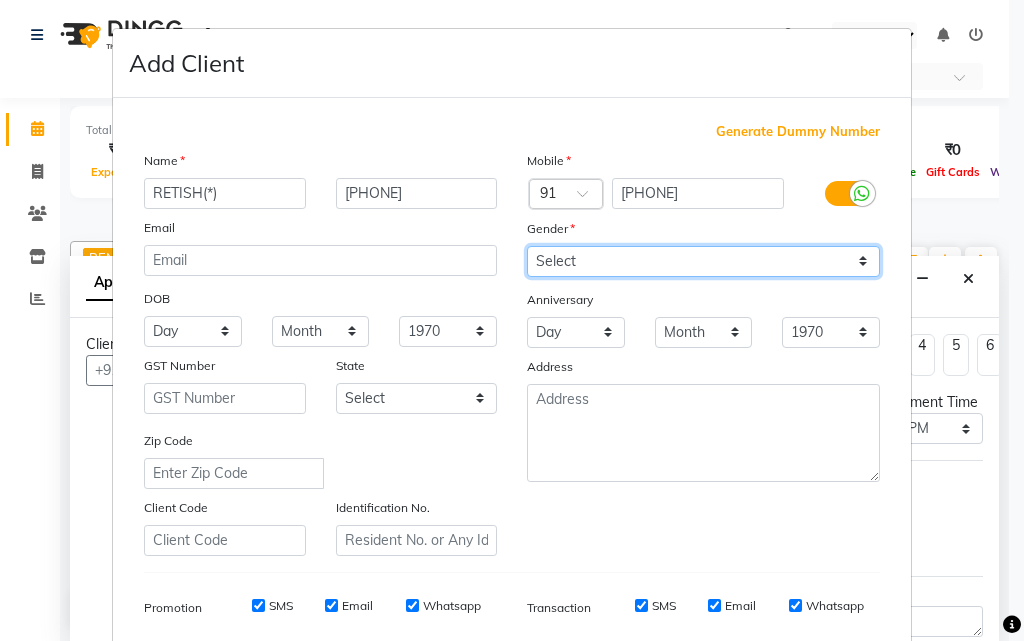 click on "Select Male Female Other Prefer Not To Say" at bounding box center [703, 261] 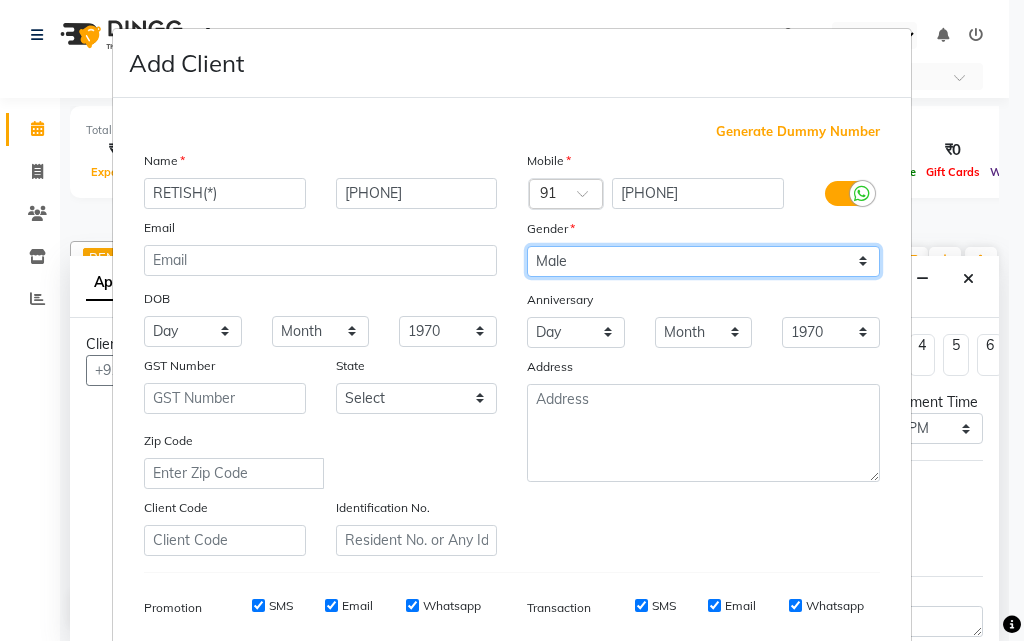 click on "Select Male Female Other Prefer Not To Say" at bounding box center (703, 261) 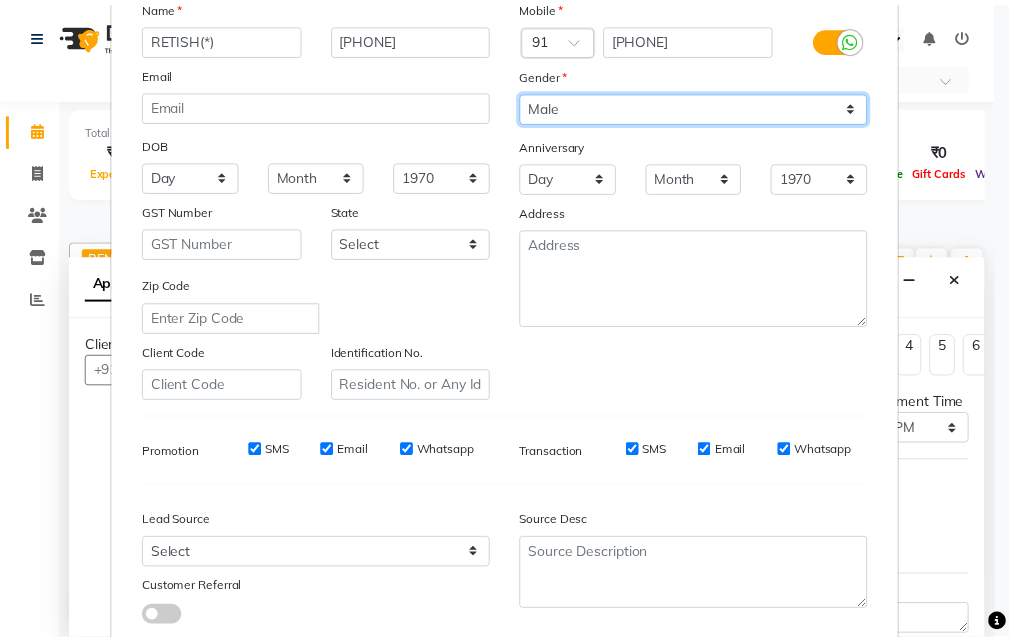scroll, scrollTop: 282, scrollLeft: 0, axis: vertical 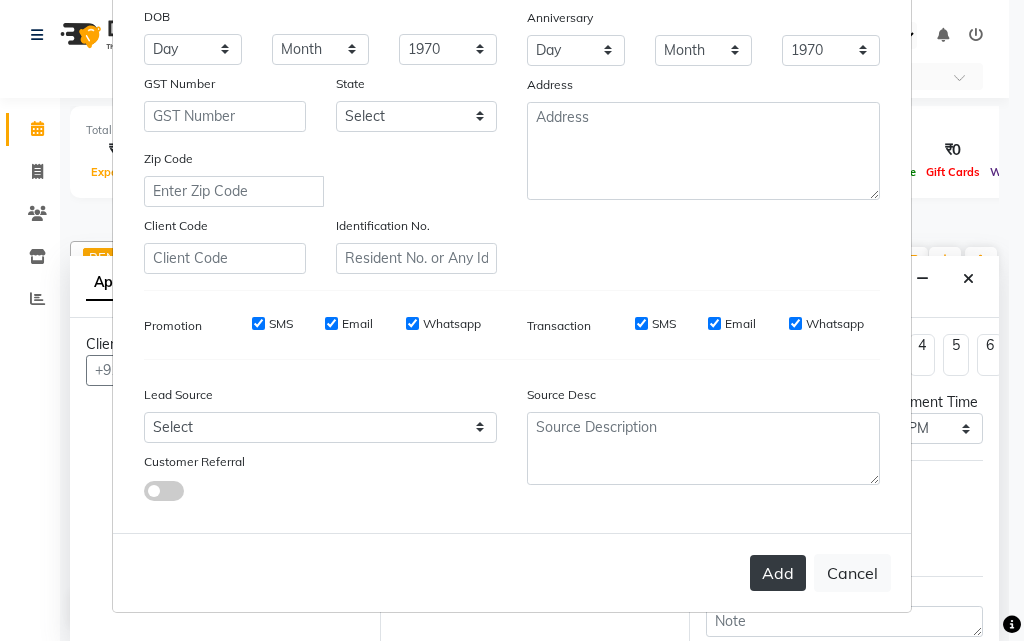 click on "Add" at bounding box center (778, 573) 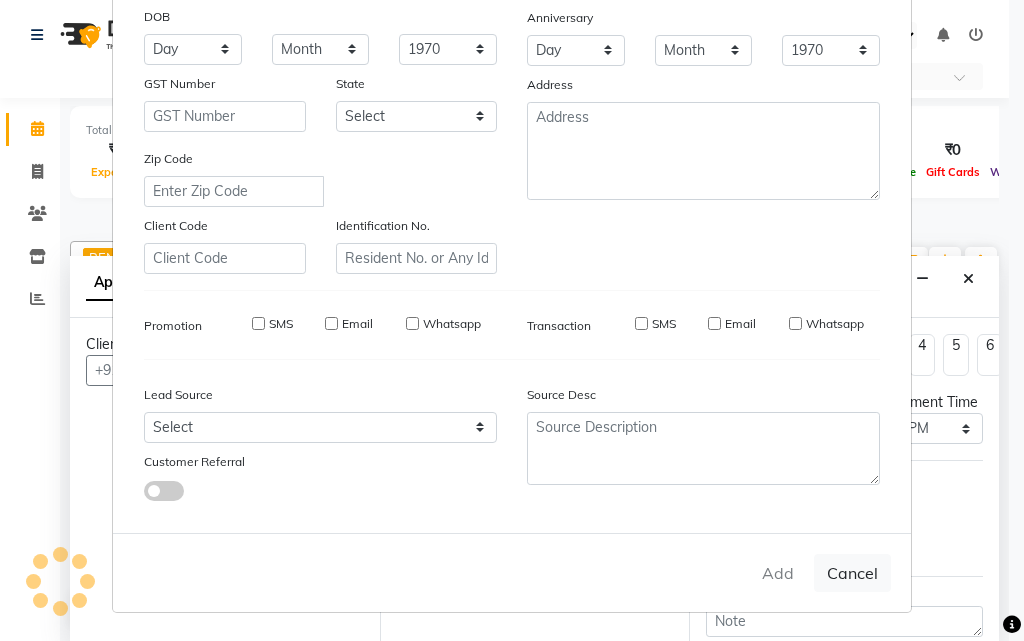 type on "91******28" 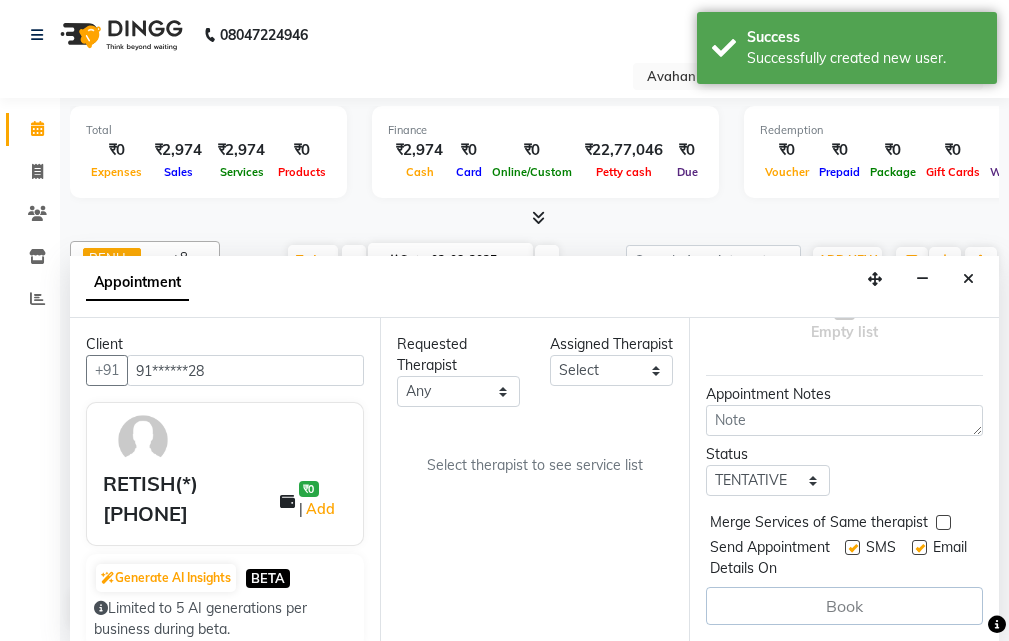 scroll, scrollTop: 258, scrollLeft: 0, axis: vertical 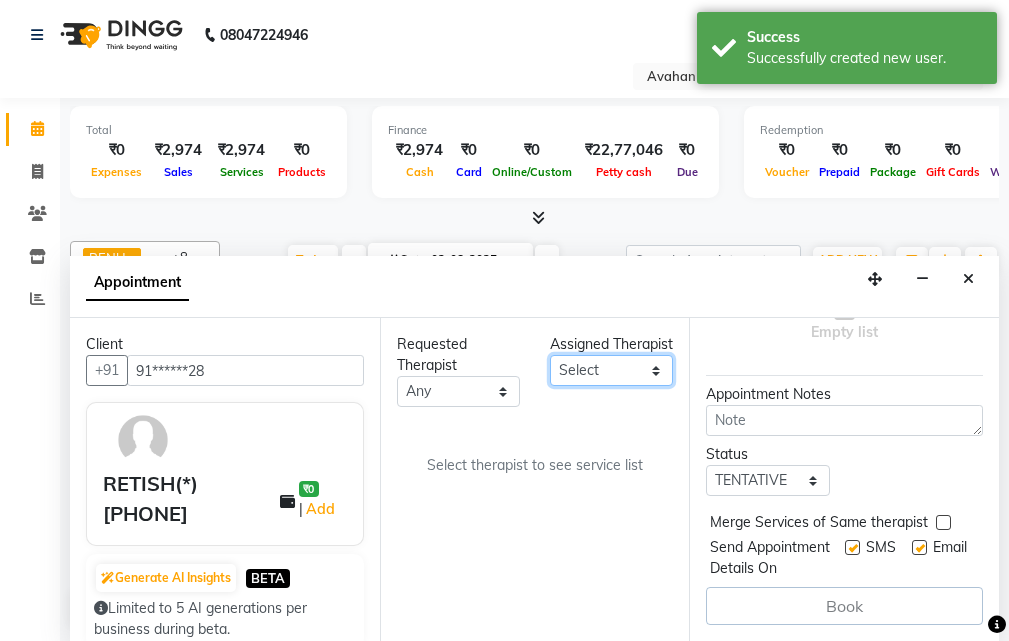 click on "Select ADI ANJU BENU CHIMA FEMALE 1 JESSIE JUNI LILY SUMAN SUSNIM" at bounding box center [611, 370] 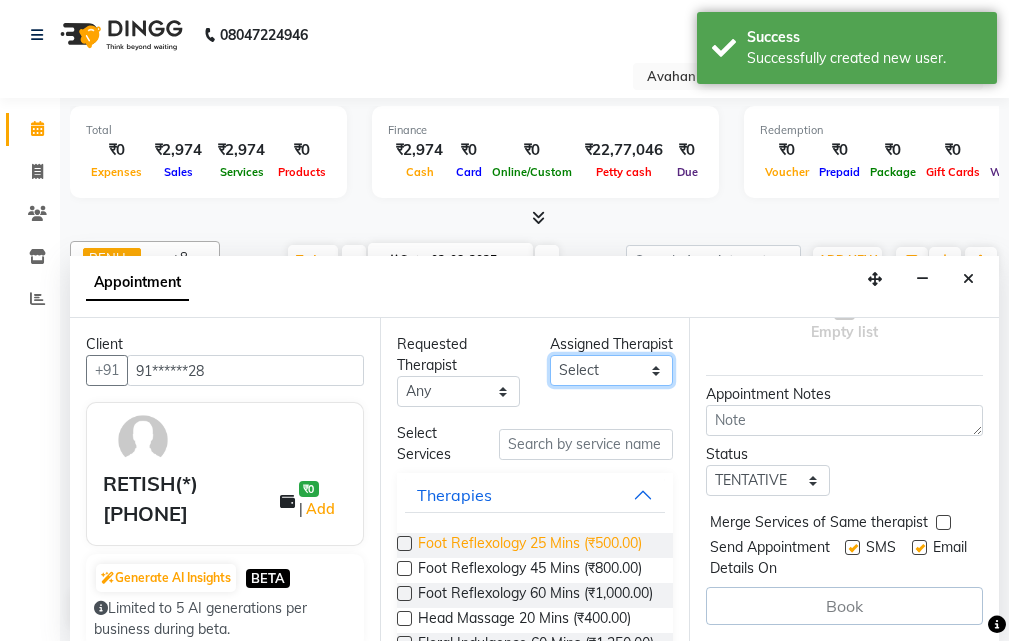 scroll, scrollTop: 100, scrollLeft: 0, axis: vertical 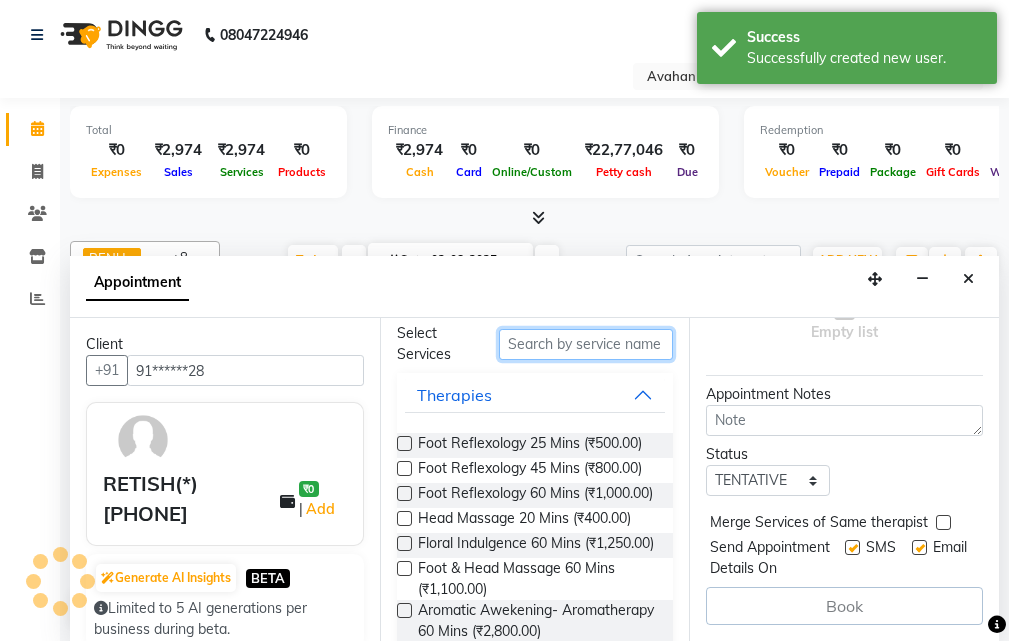 click at bounding box center [586, 344] 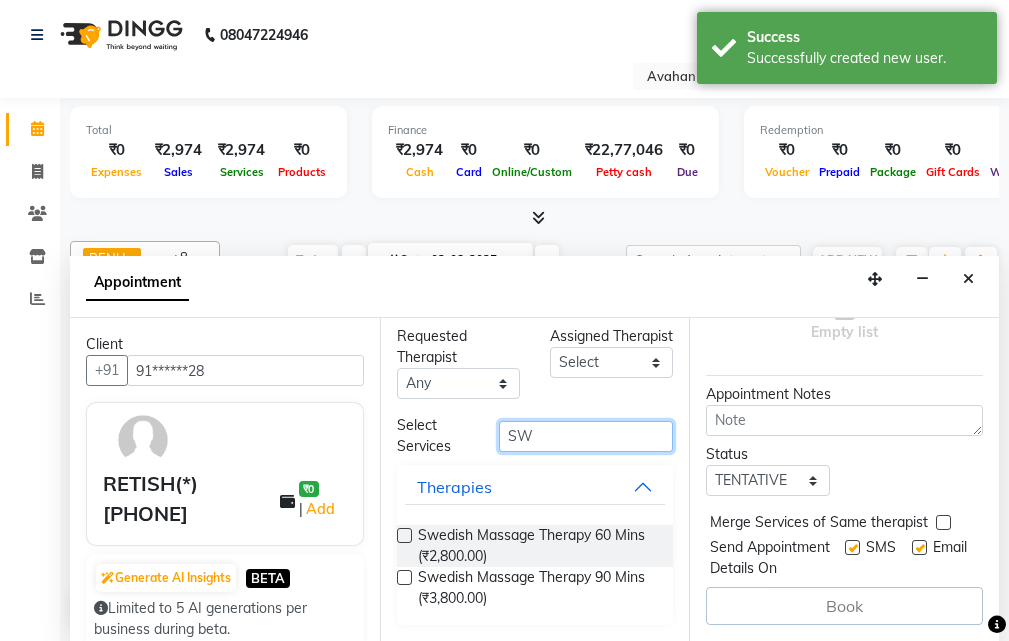 scroll, scrollTop: 8, scrollLeft: 0, axis: vertical 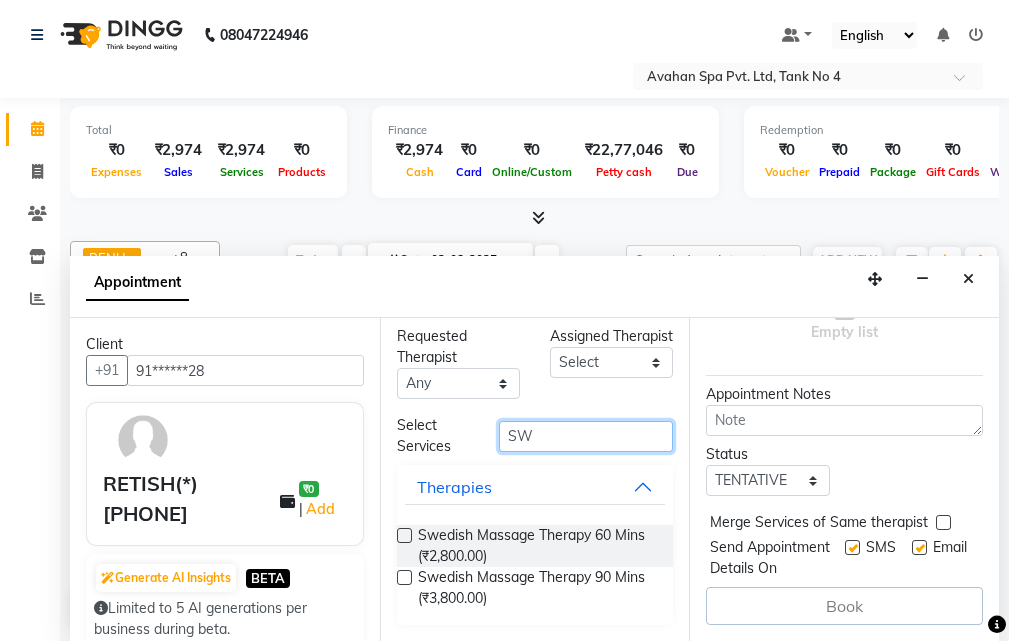 type on "SW" 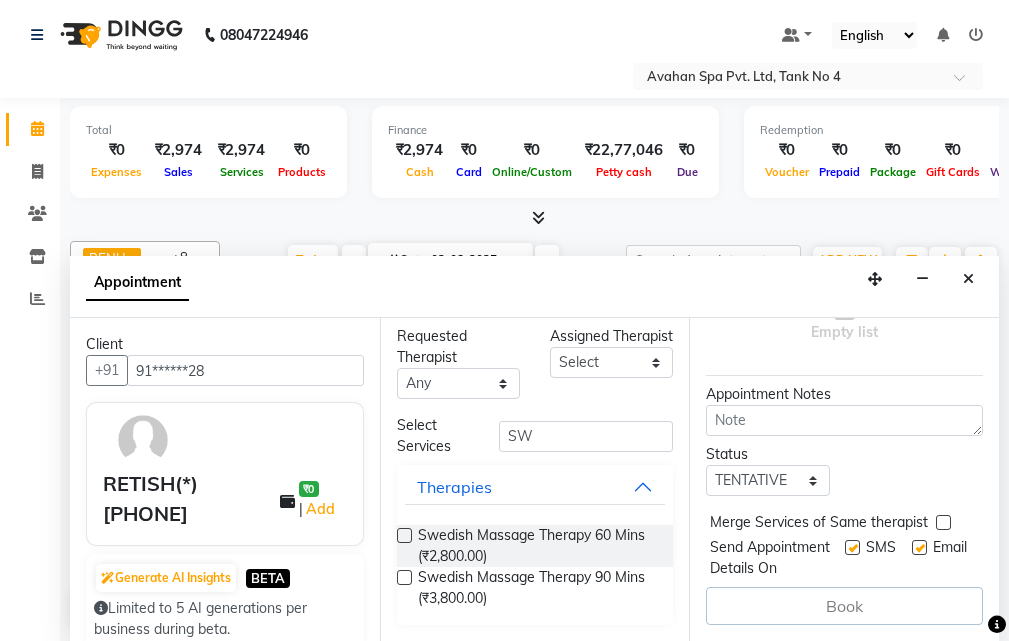 click at bounding box center [404, 535] 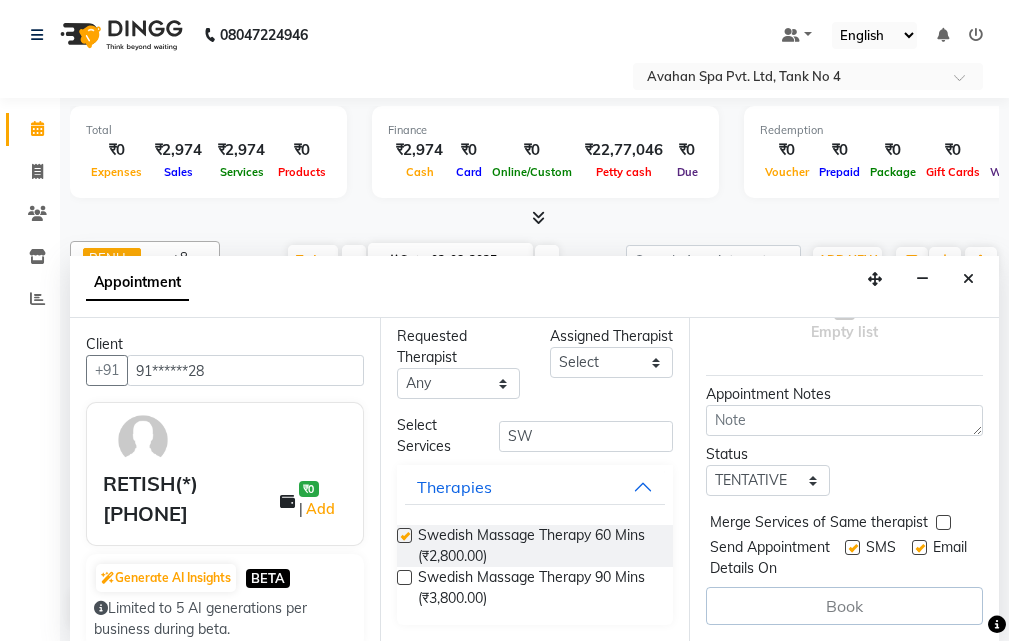 select on "1844" 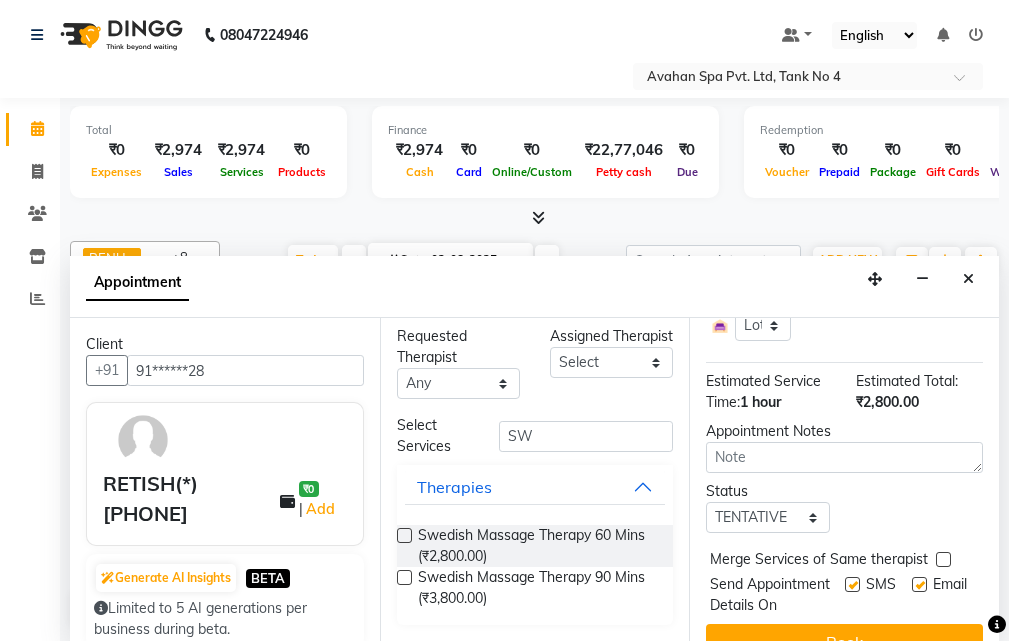 checkbox on "false" 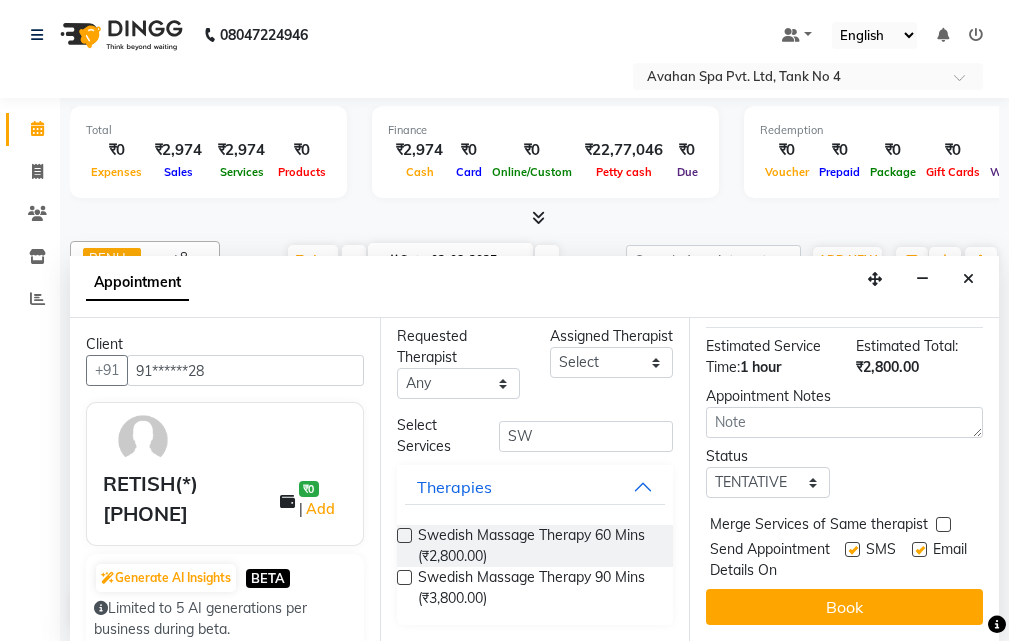 scroll, scrollTop: 350, scrollLeft: 0, axis: vertical 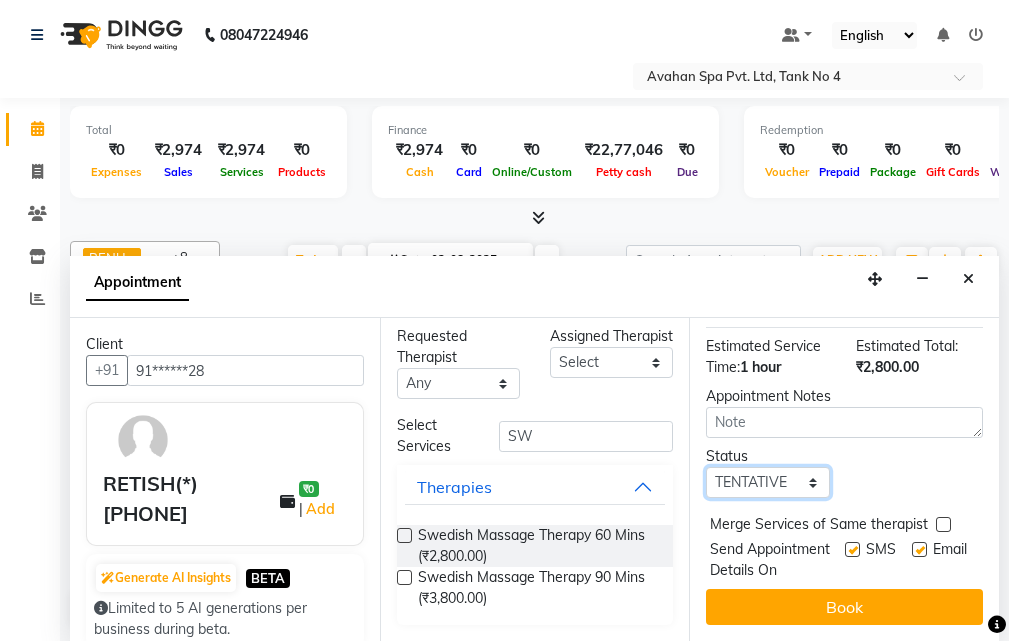 click on "Select TENTATIVE CONFIRM CHECK-IN UPCOMING" at bounding box center (767, 482) 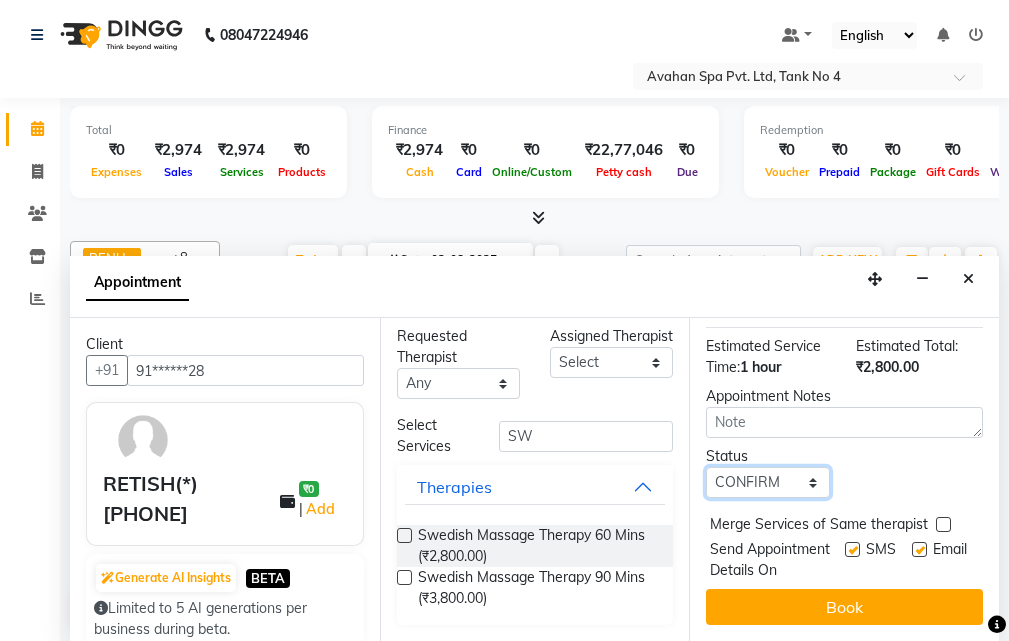 click on "Select TENTATIVE CONFIRM CHECK-IN UPCOMING" at bounding box center (767, 482) 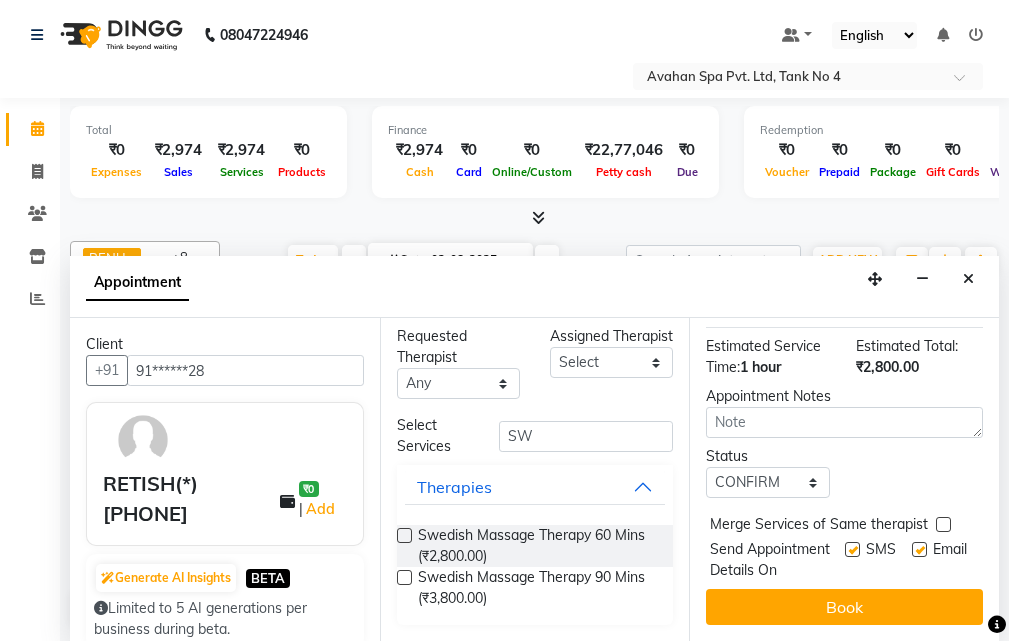 click at bounding box center (852, 549) 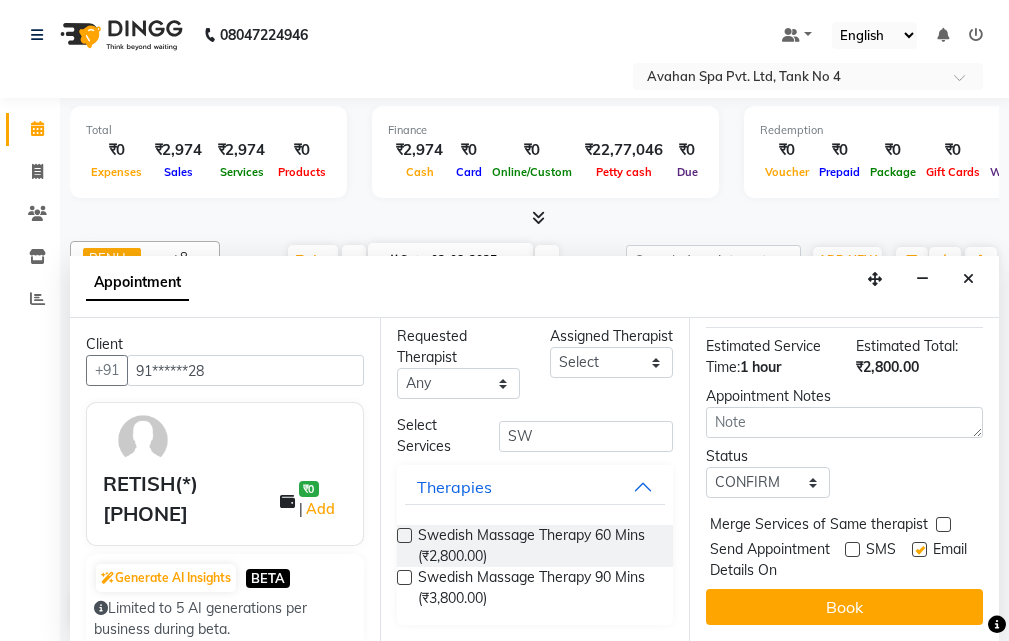click at bounding box center (919, 549) 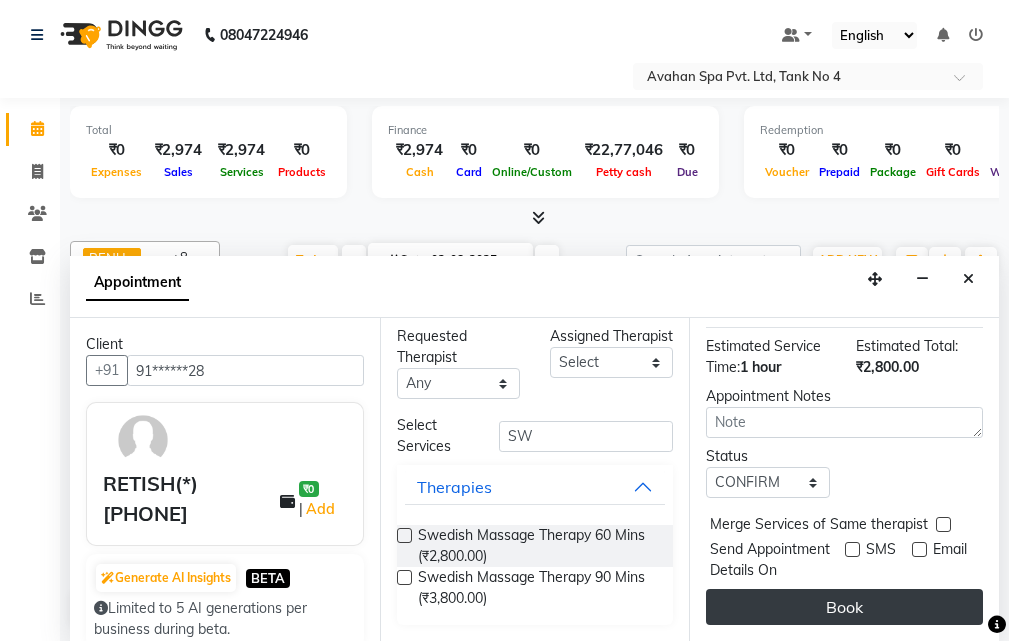 click on "Book" at bounding box center [844, 607] 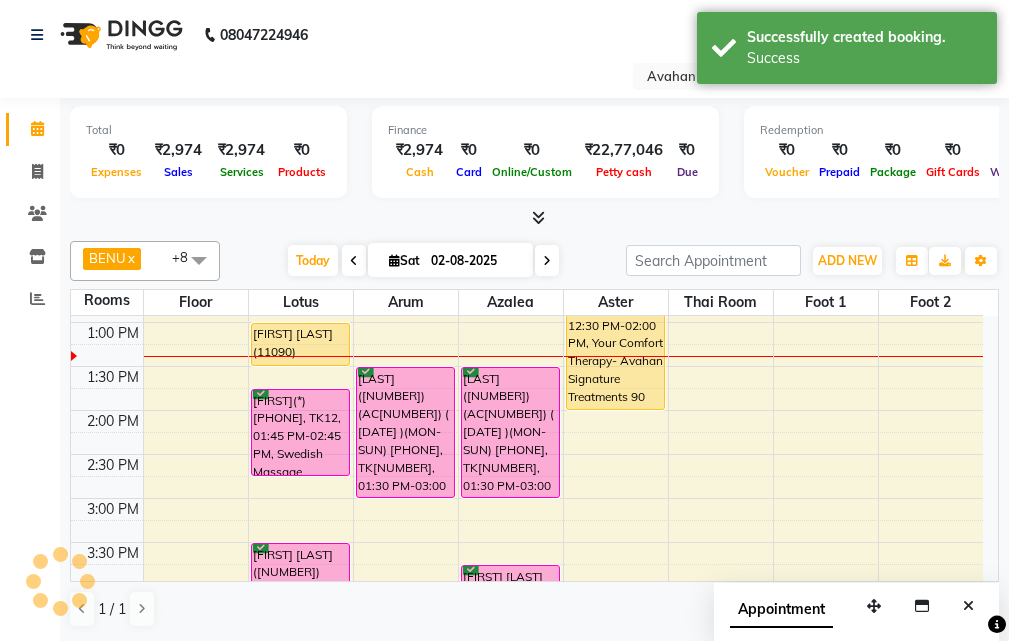 scroll, scrollTop: 0, scrollLeft: 0, axis: both 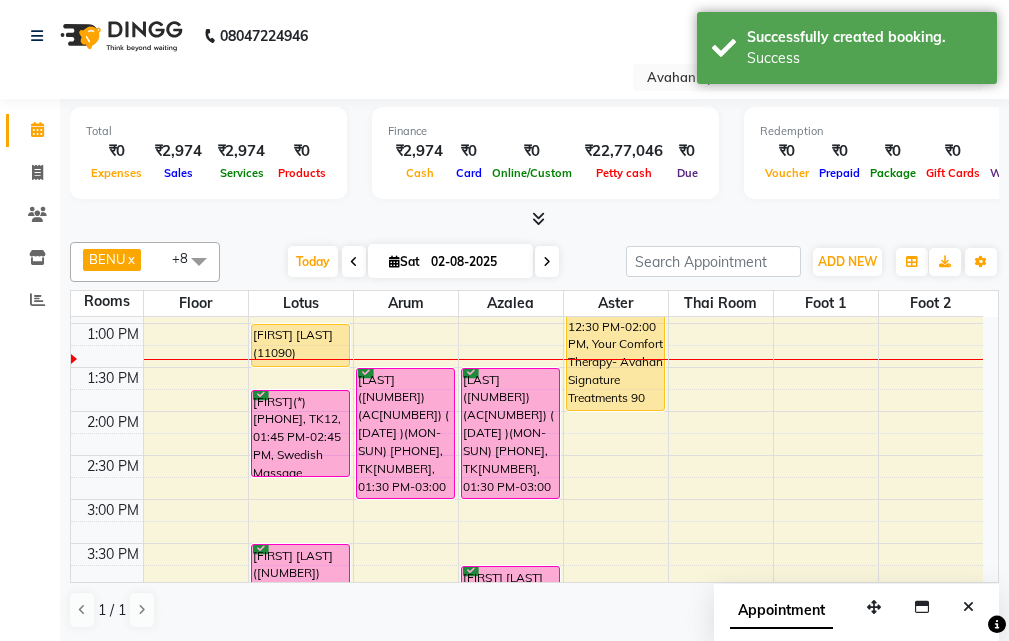 drag, startPoint x: 974, startPoint y: 608, endPoint x: 876, endPoint y: 542, distance: 118.15244 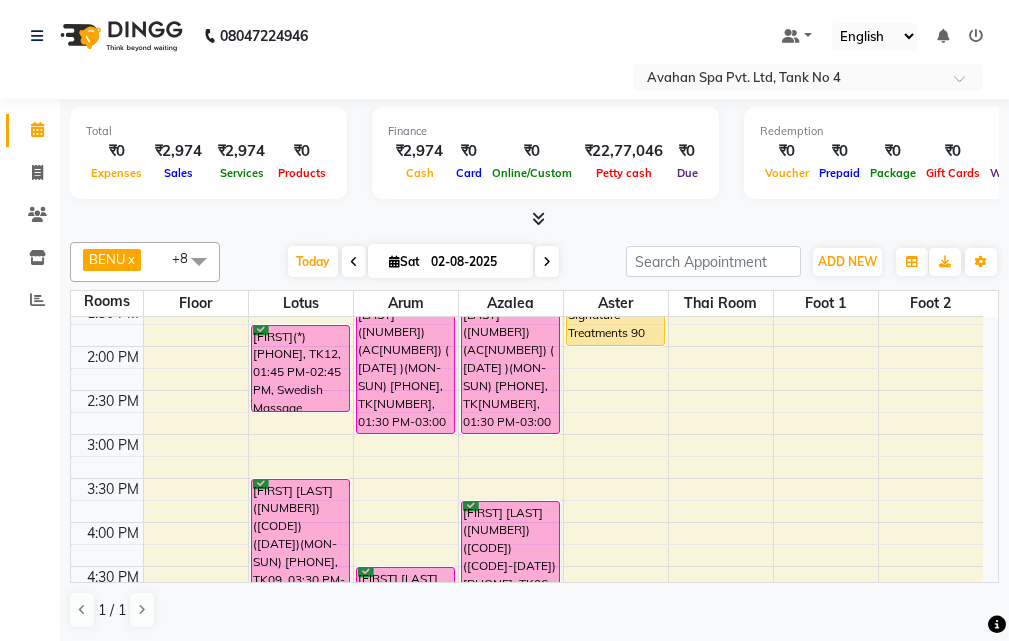 scroll, scrollTop: 357, scrollLeft: 0, axis: vertical 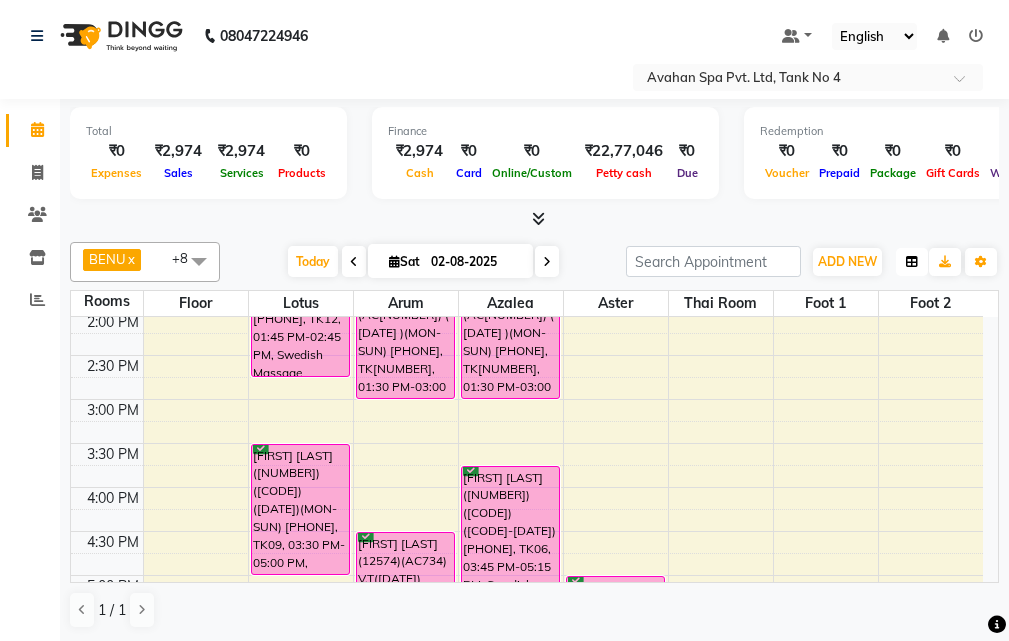click at bounding box center (912, 262) 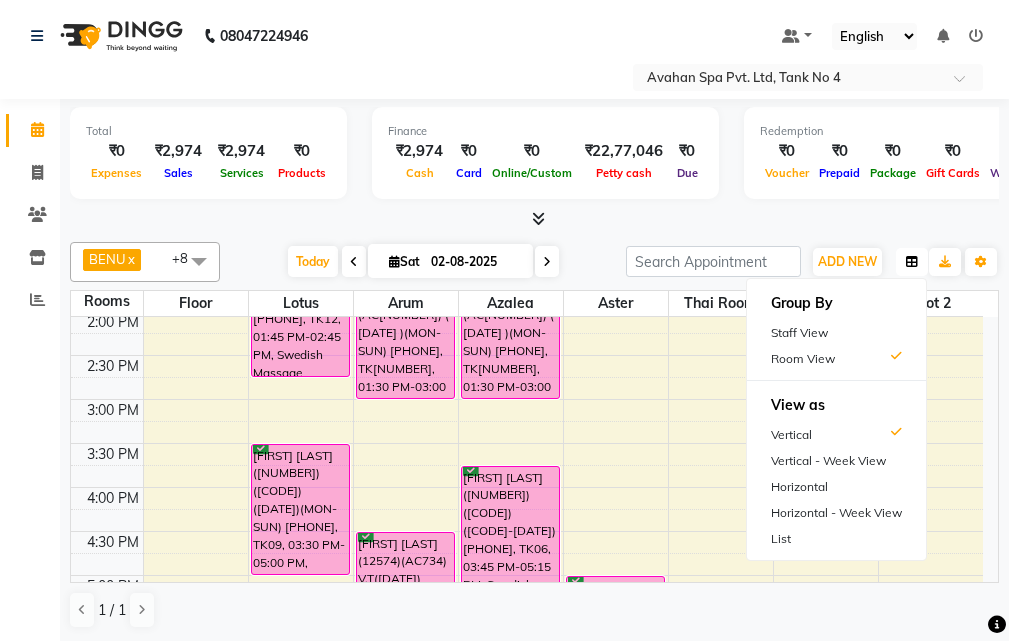 click at bounding box center (912, 262) 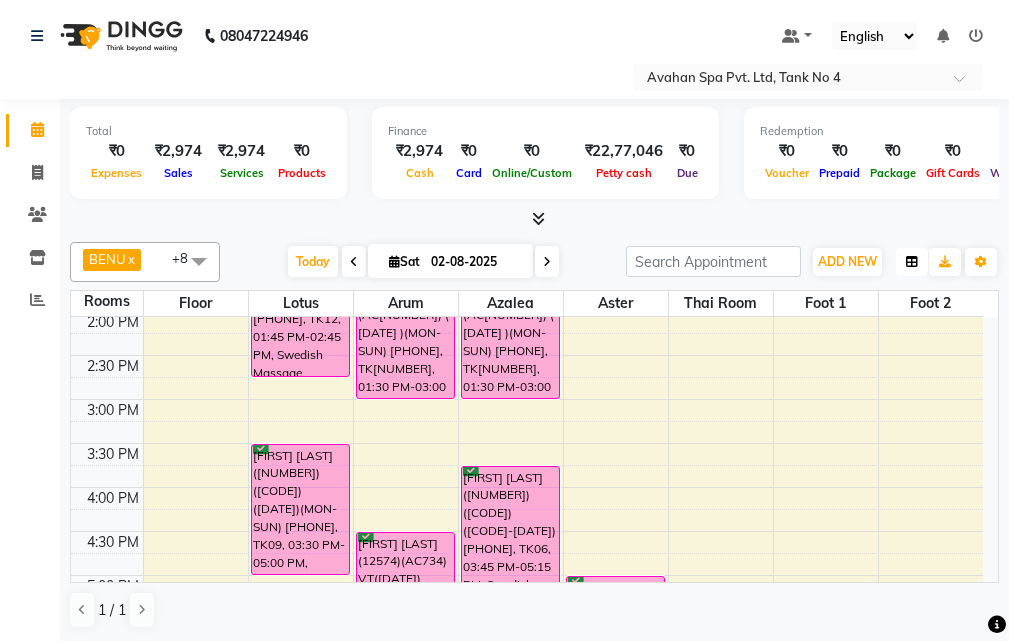 click at bounding box center [912, 262] 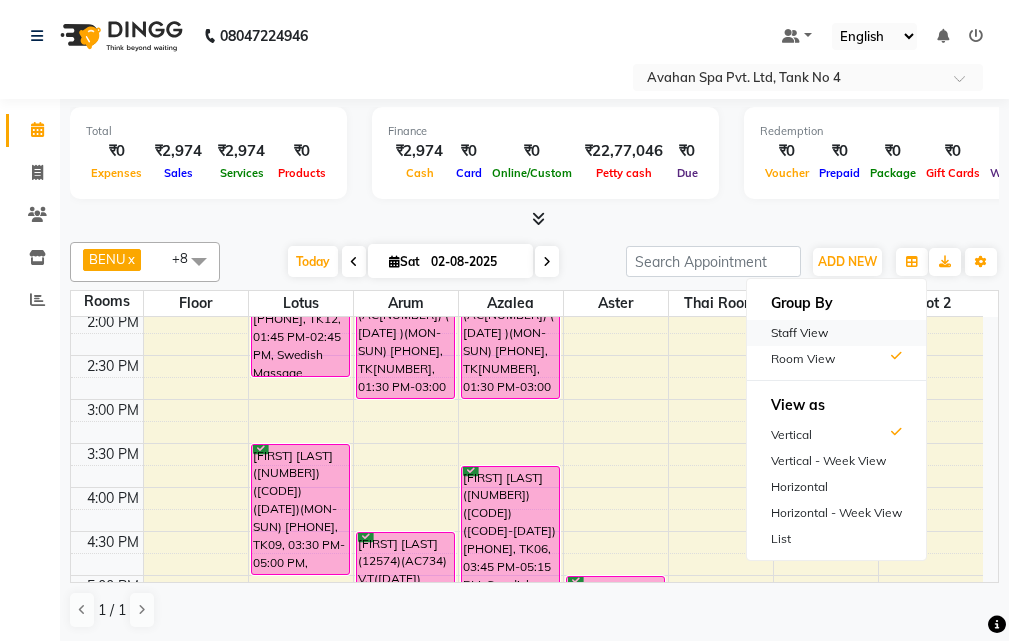click on "Staff View" at bounding box center (836, 333) 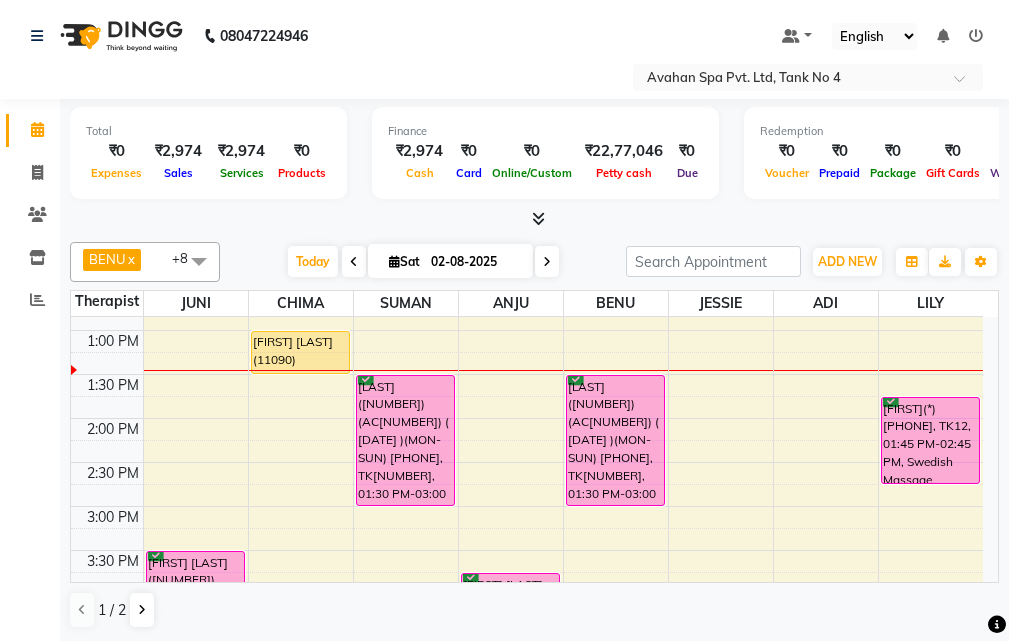 scroll, scrollTop: 257, scrollLeft: 0, axis: vertical 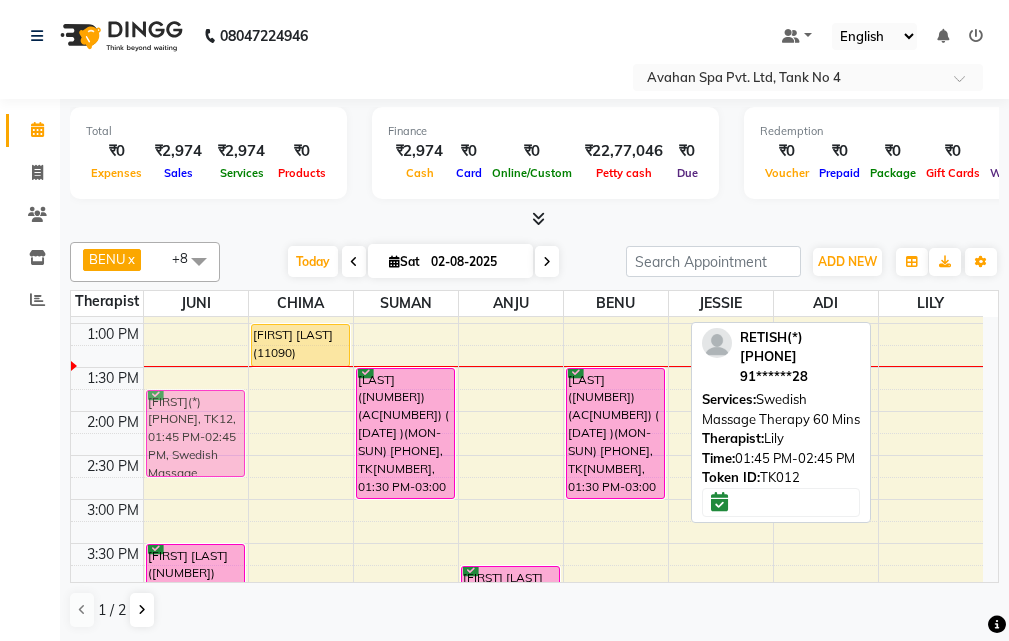 drag, startPoint x: 899, startPoint y: 417, endPoint x: 181, endPoint y: 421, distance: 718.01117 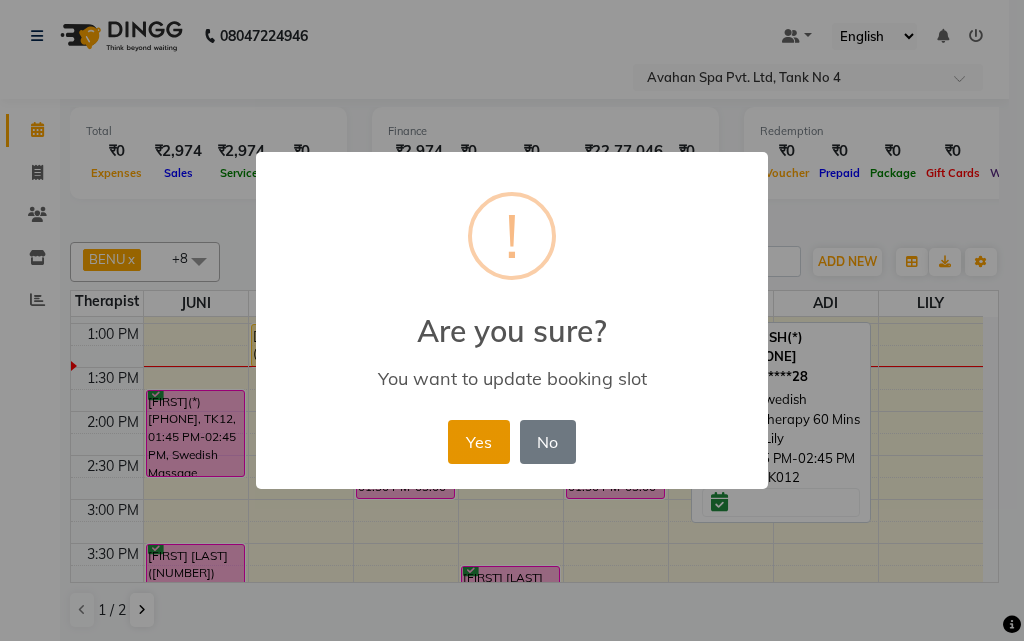 click on "Yes" at bounding box center (478, 442) 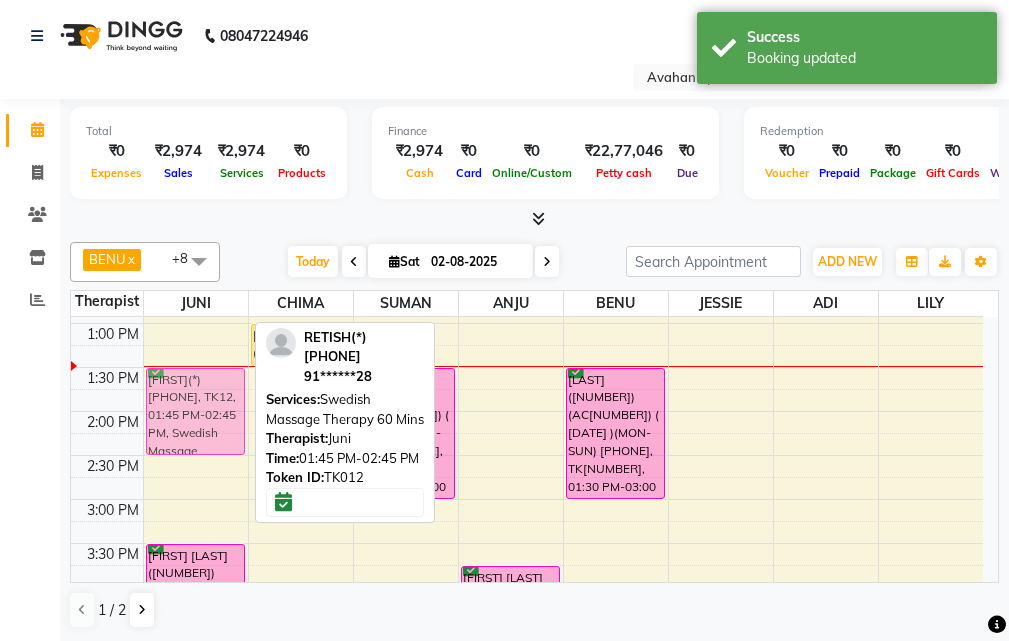 drag, startPoint x: 207, startPoint y: 409, endPoint x: 211, endPoint y: 392, distance: 17.464249 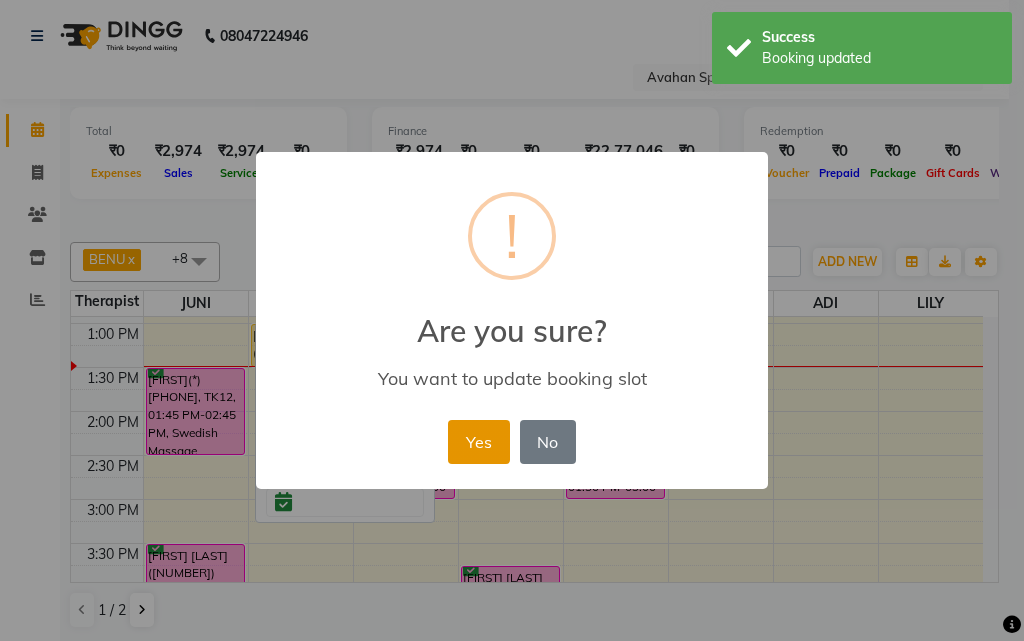 click on "Yes" at bounding box center (478, 442) 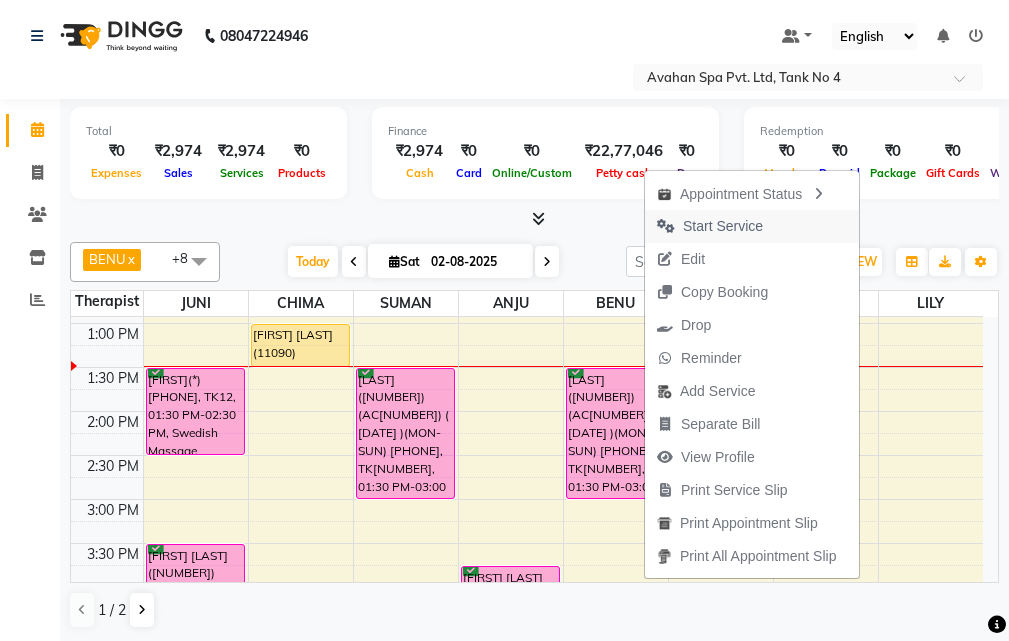 click on "Start Service" at bounding box center [752, 226] 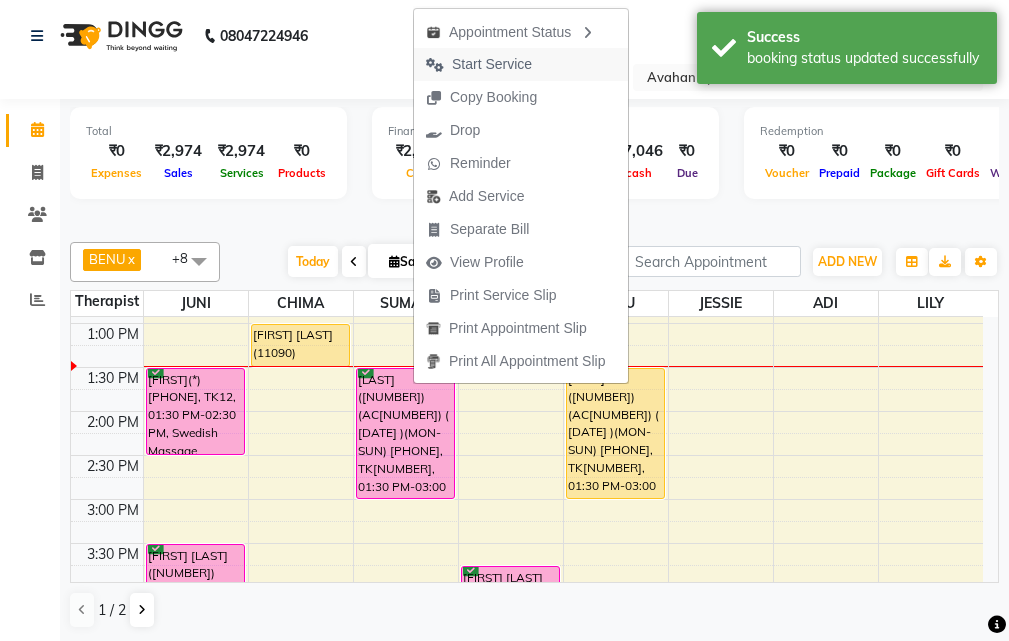 click on "Start Service" at bounding box center (521, 64) 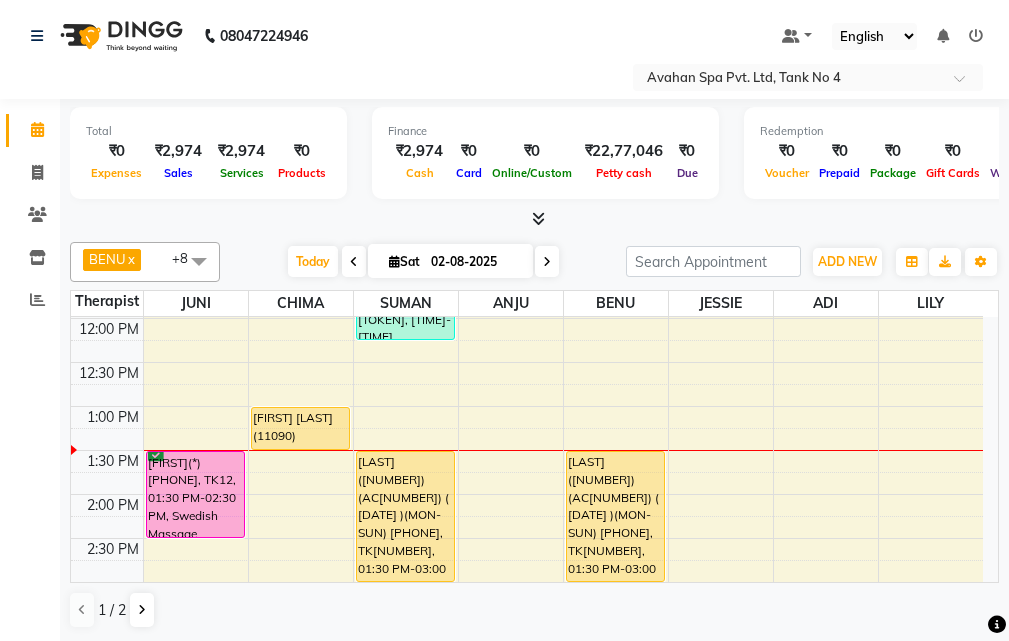 scroll, scrollTop: 157, scrollLeft: 0, axis: vertical 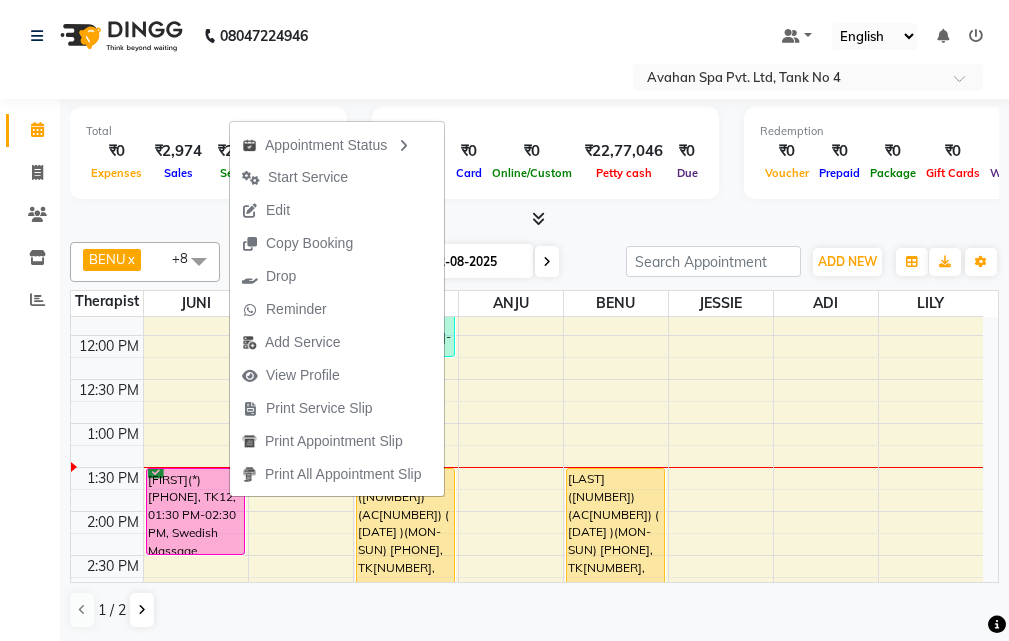 click on "Start Service" at bounding box center [308, 177] 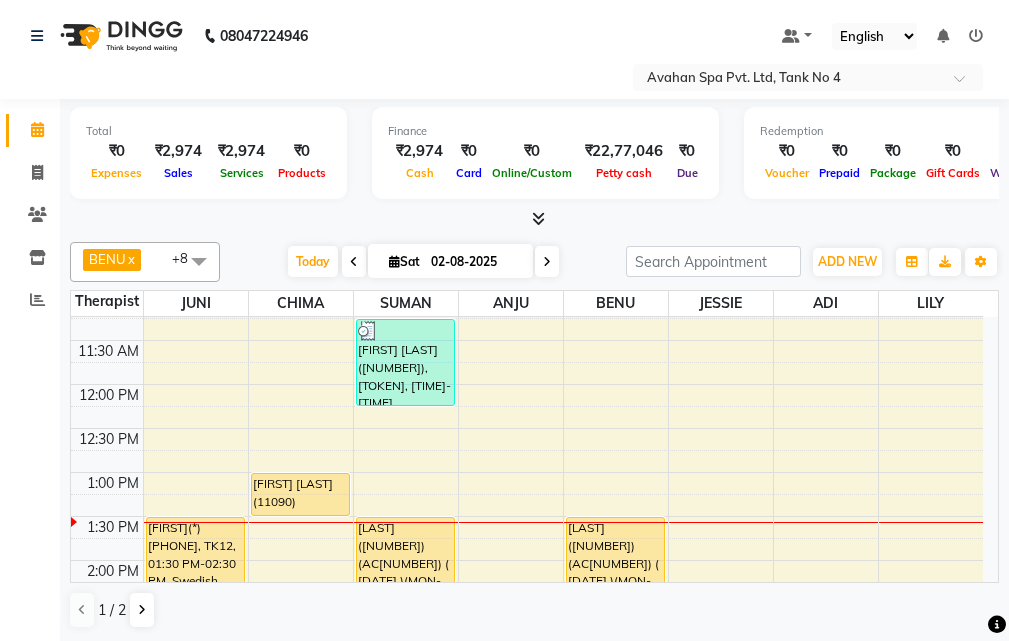 scroll, scrollTop: 157, scrollLeft: 0, axis: vertical 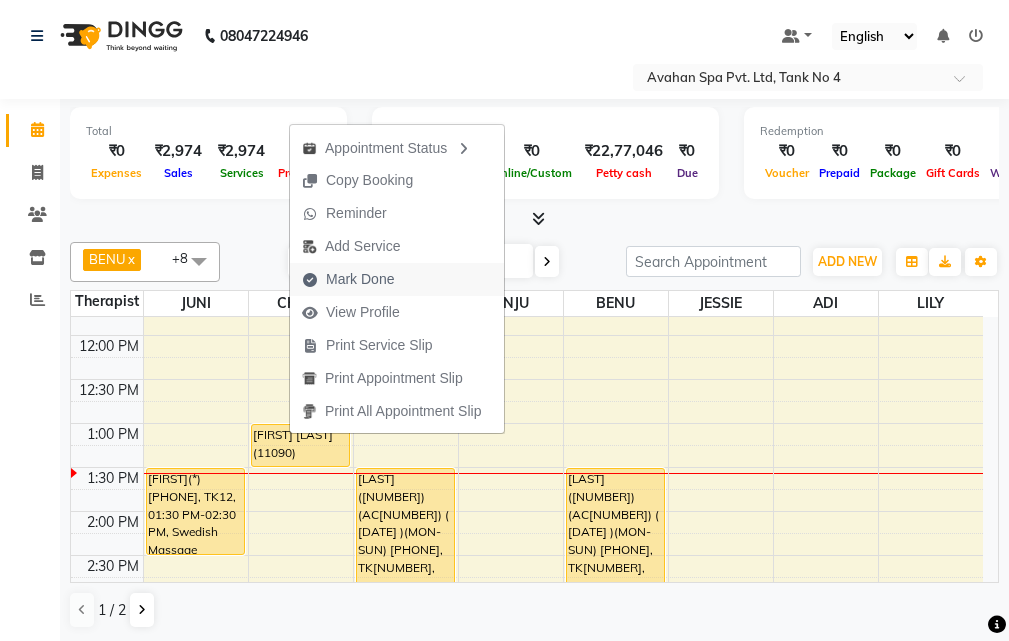 click on "Mark Done" at bounding box center [360, 279] 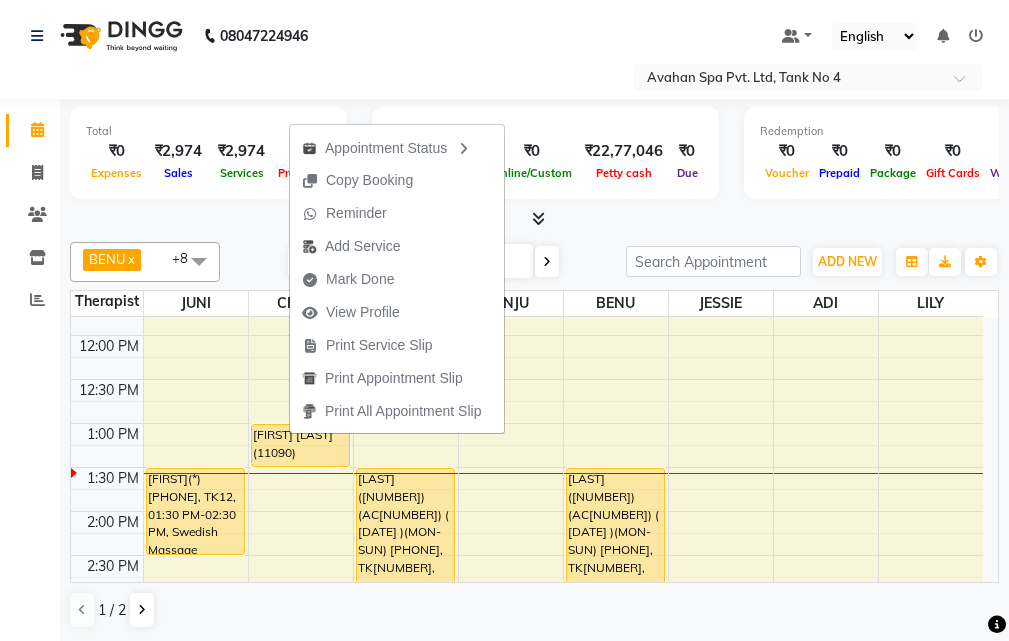 select on "service" 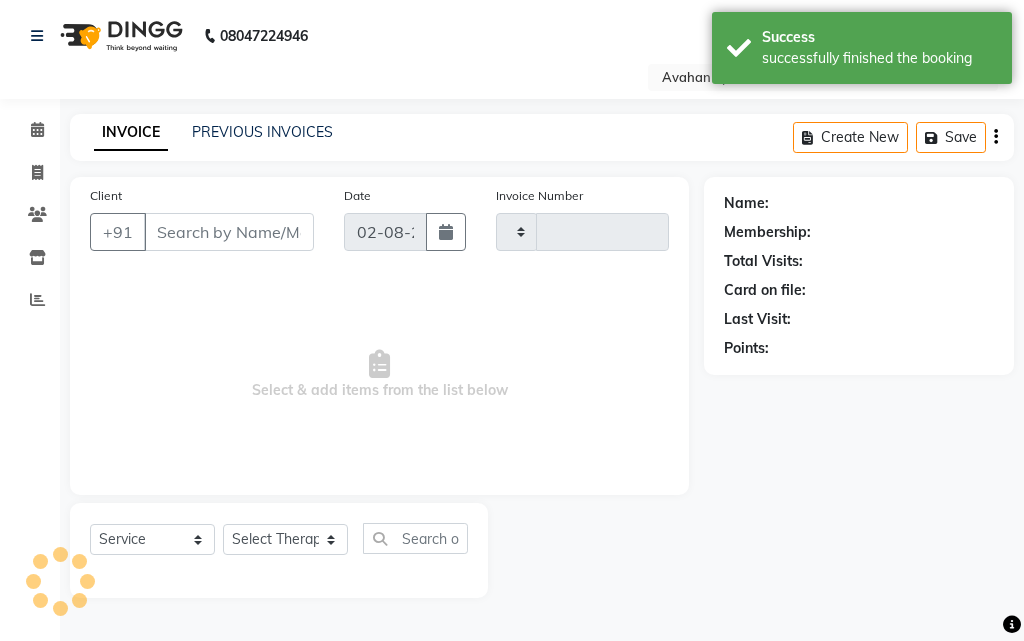 type on "2030" 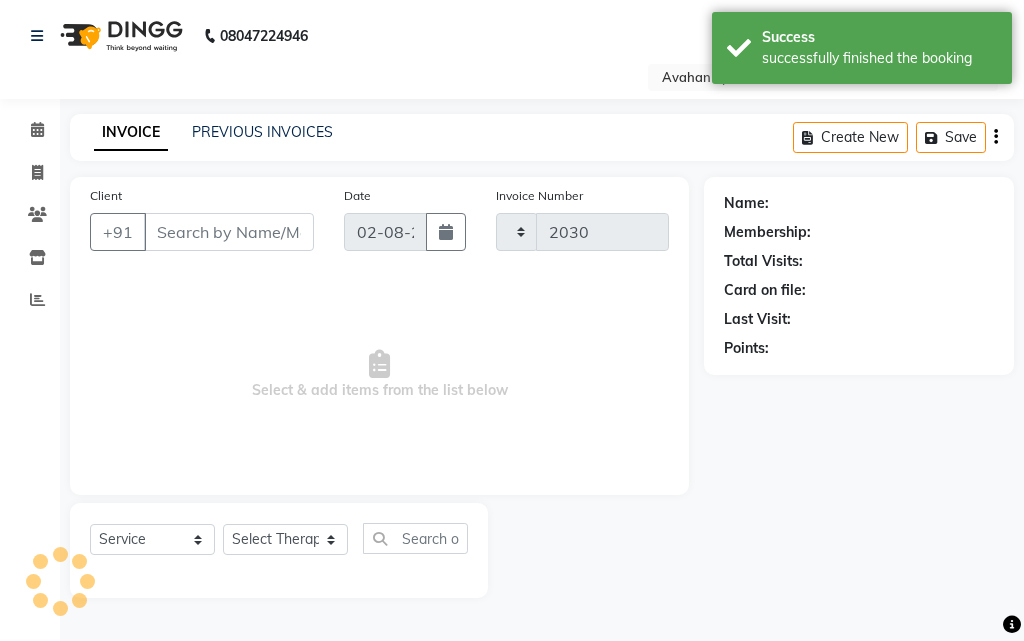 select on "4269" 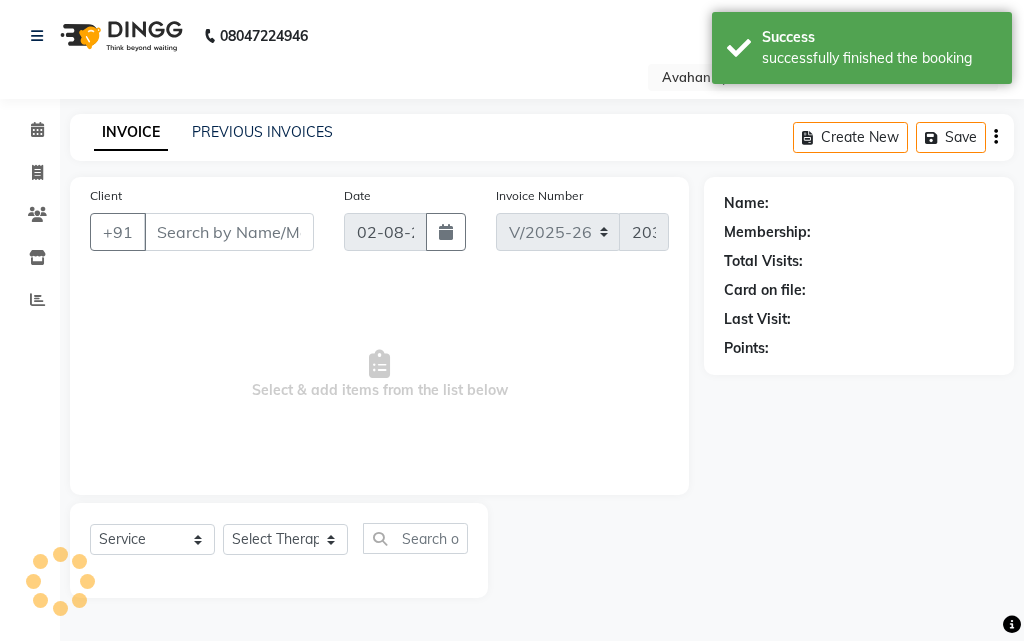 type on "79******56" 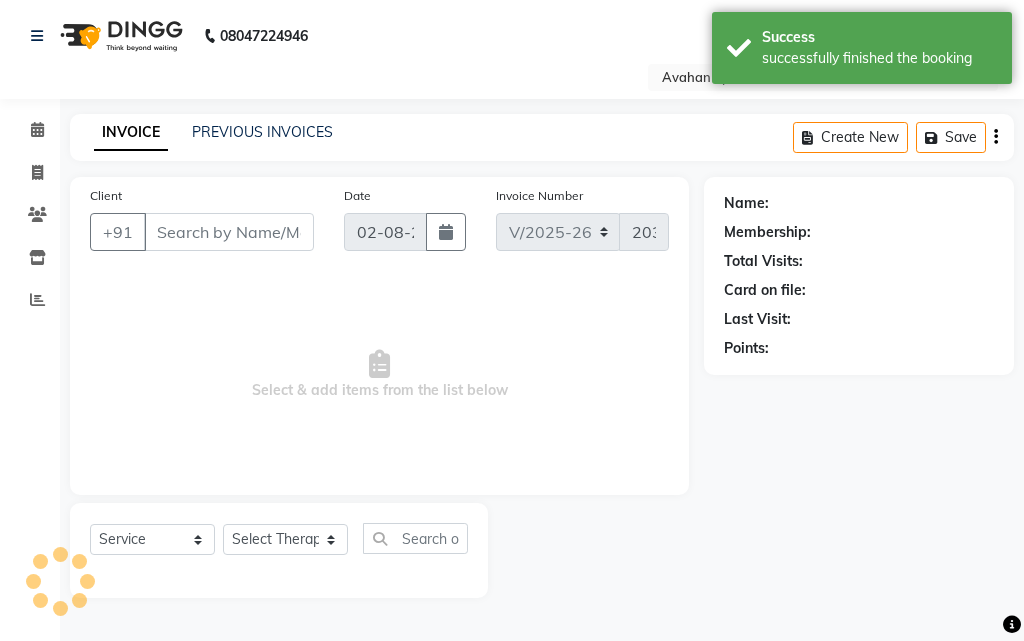 select on "23005" 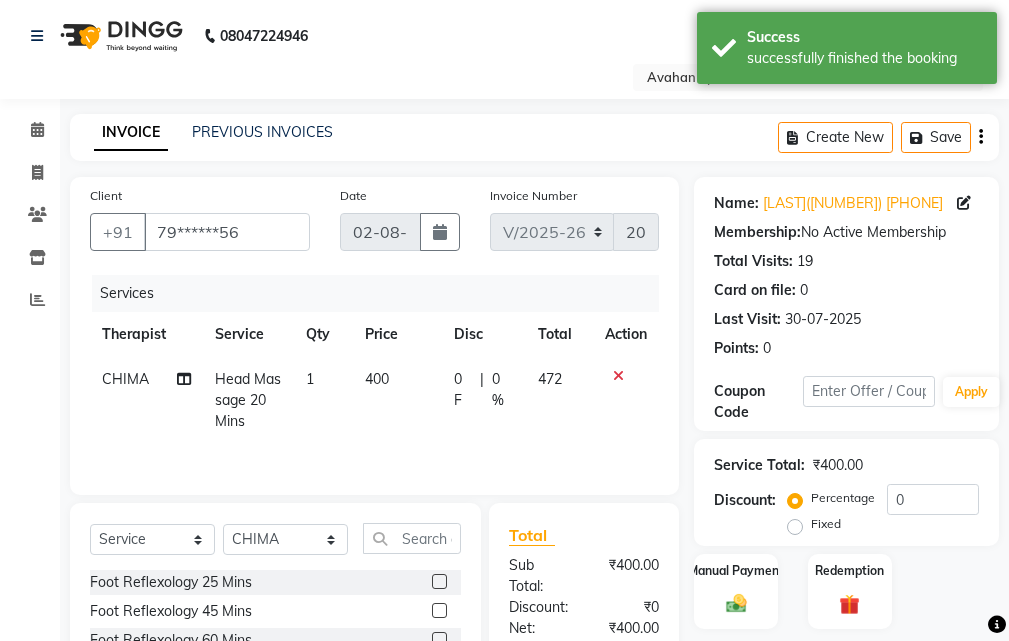 scroll, scrollTop: 200, scrollLeft: 0, axis: vertical 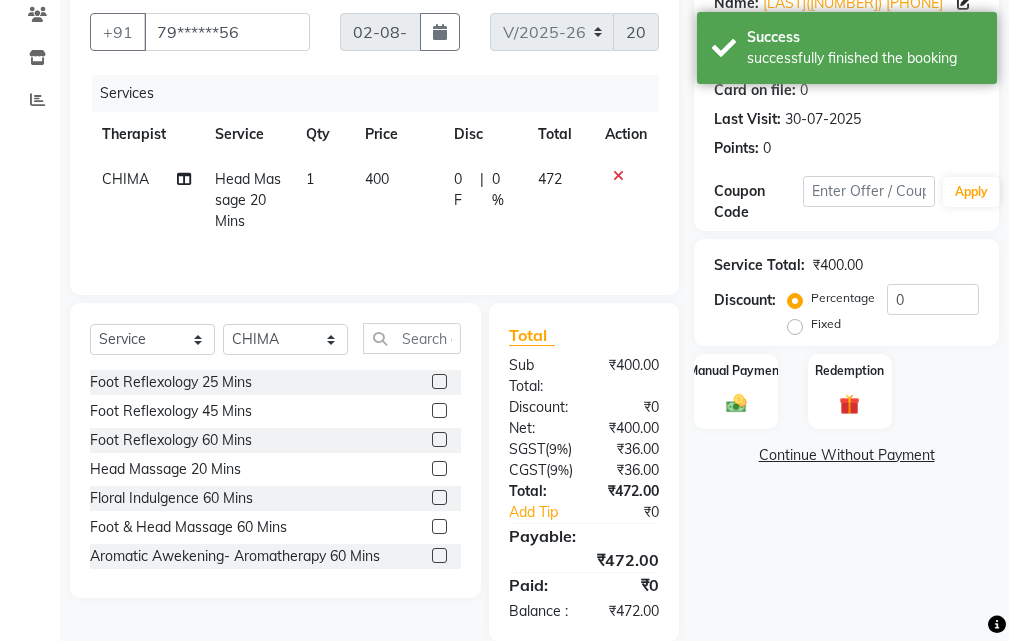 click on "Fixed" 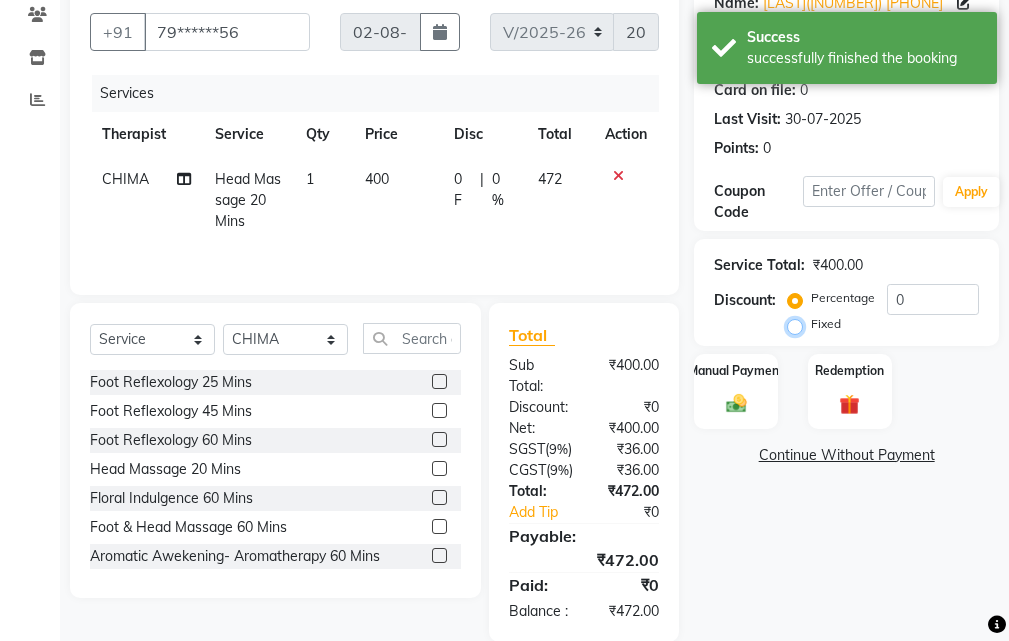 click on "Fixed" at bounding box center [799, 324] 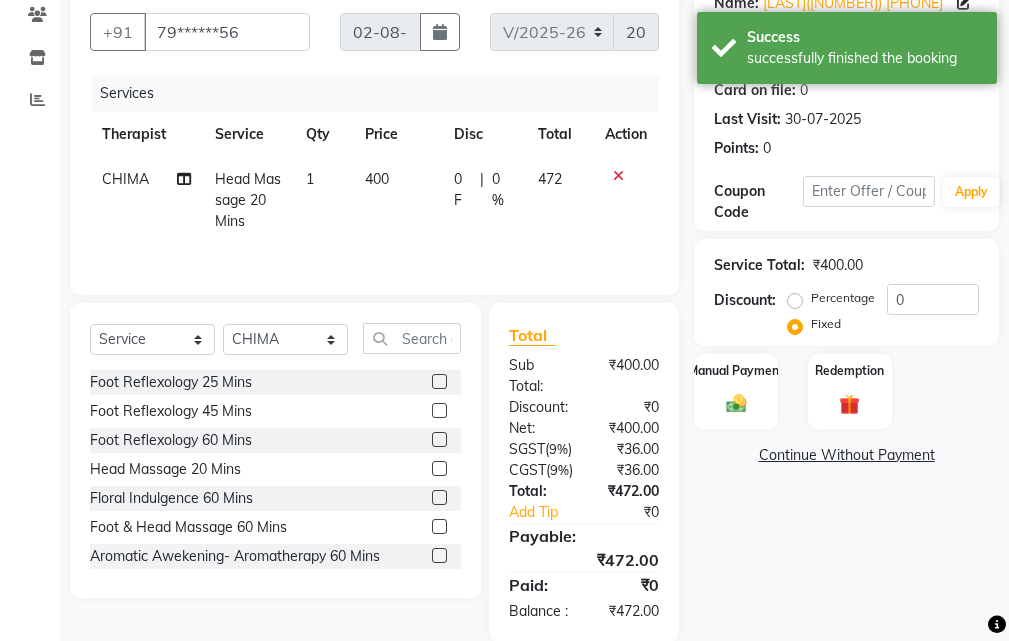 click on "Percentage" 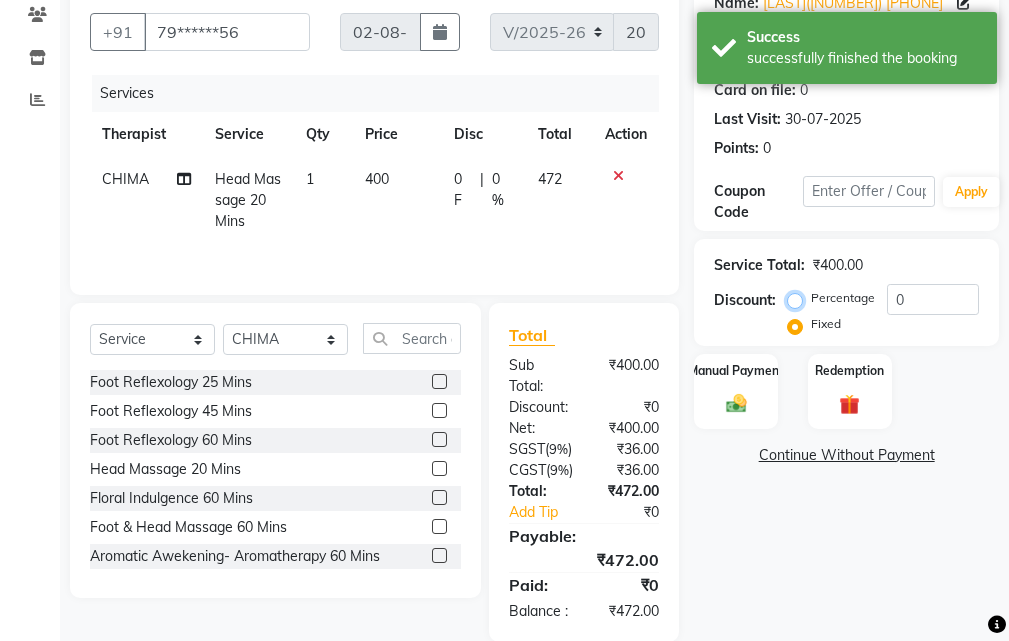 click on "Percentage" at bounding box center (799, 298) 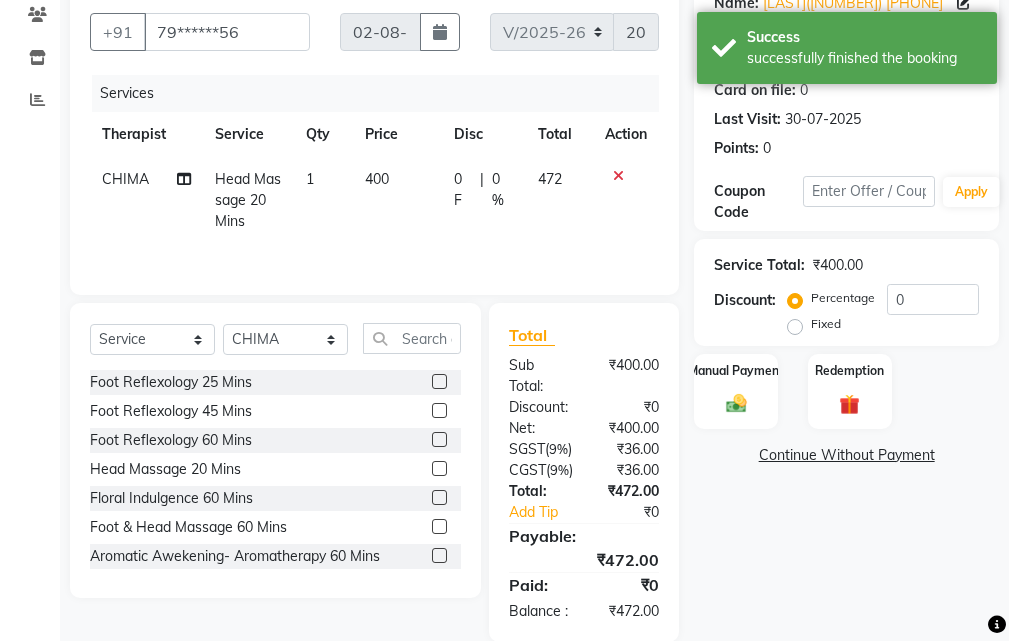click on "Percentage" 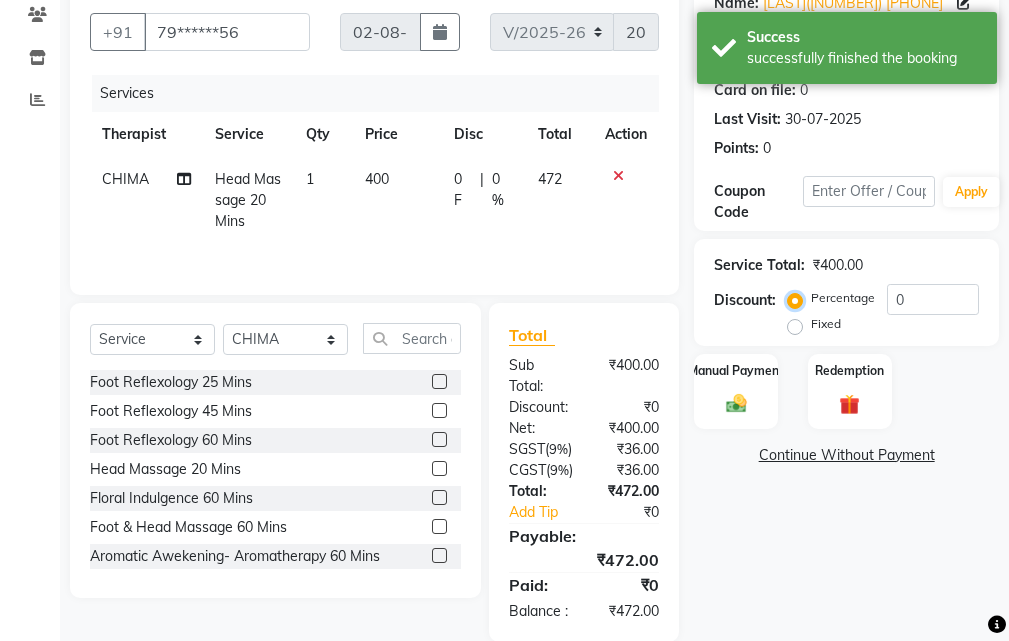 click on "Percentage" at bounding box center (799, 298) 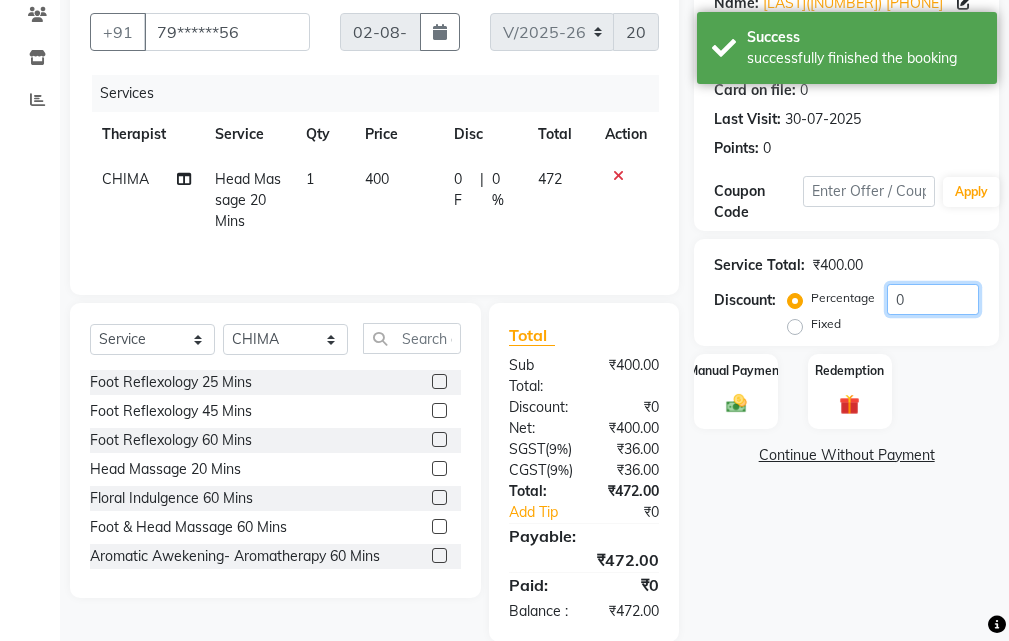click on "0" 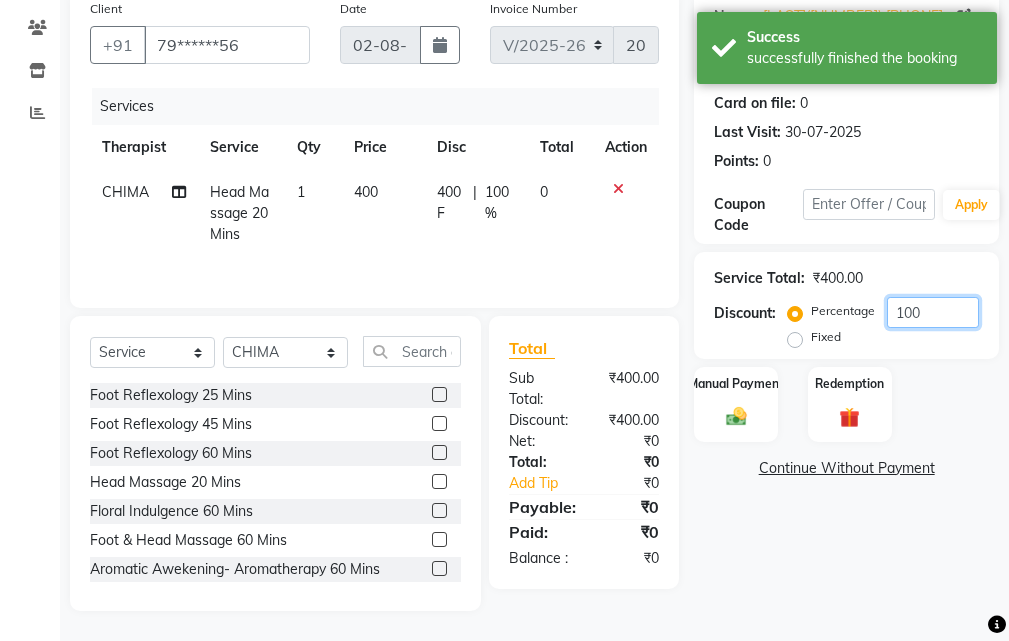 scroll, scrollTop: 187, scrollLeft: 0, axis: vertical 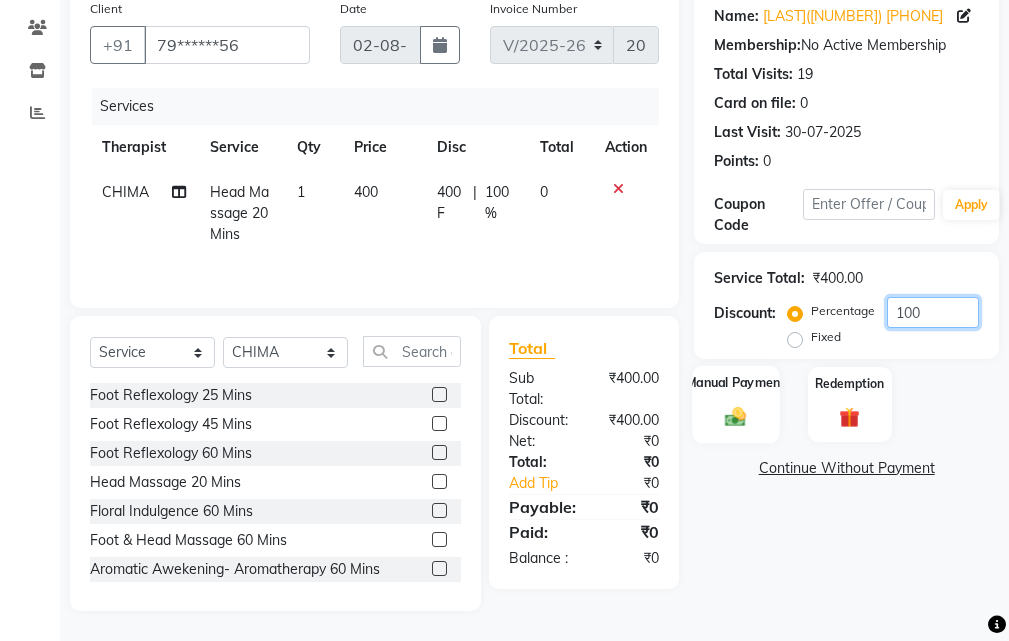type on "100" 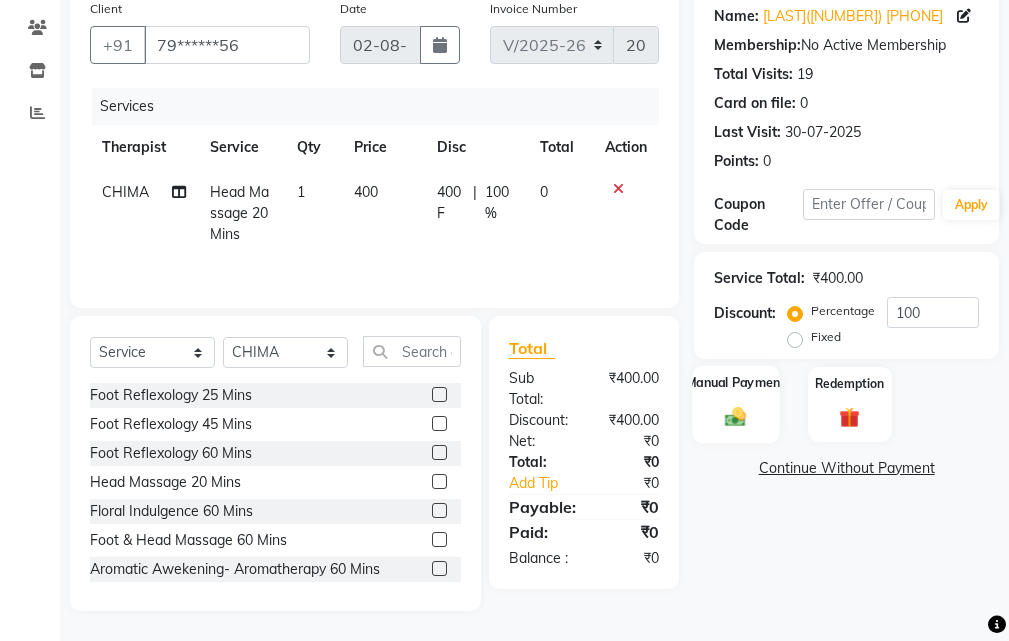 click on "Manual Payment" 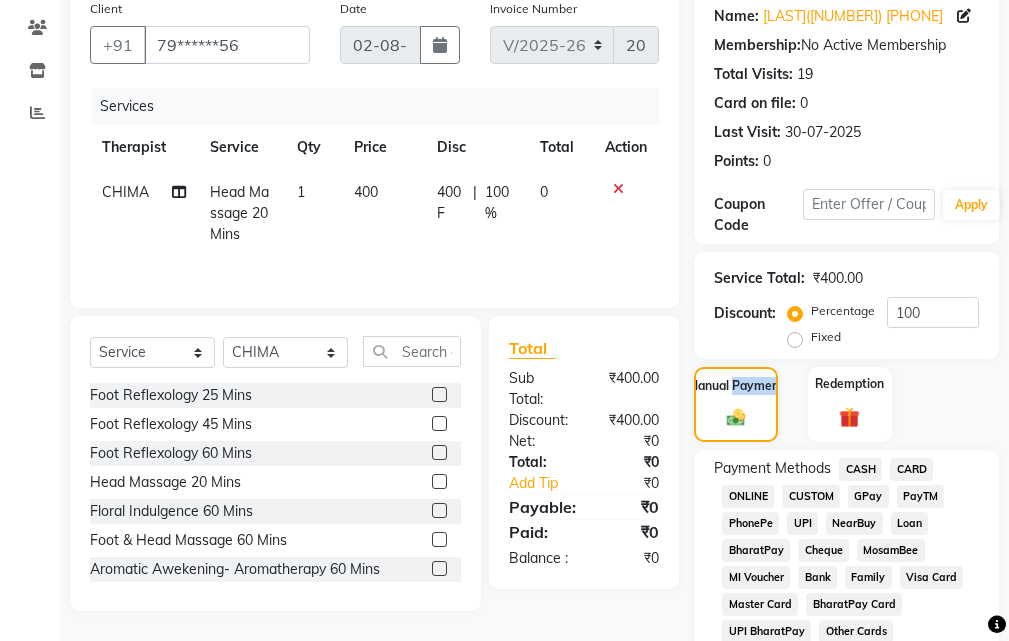 scroll, scrollTop: 687, scrollLeft: 0, axis: vertical 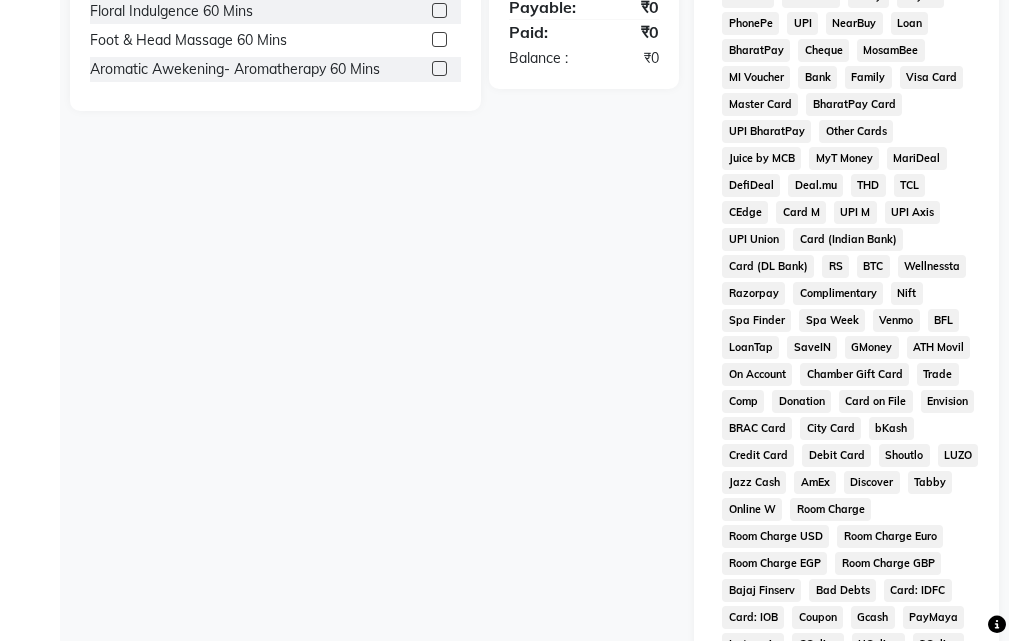 click on "Complimentary" 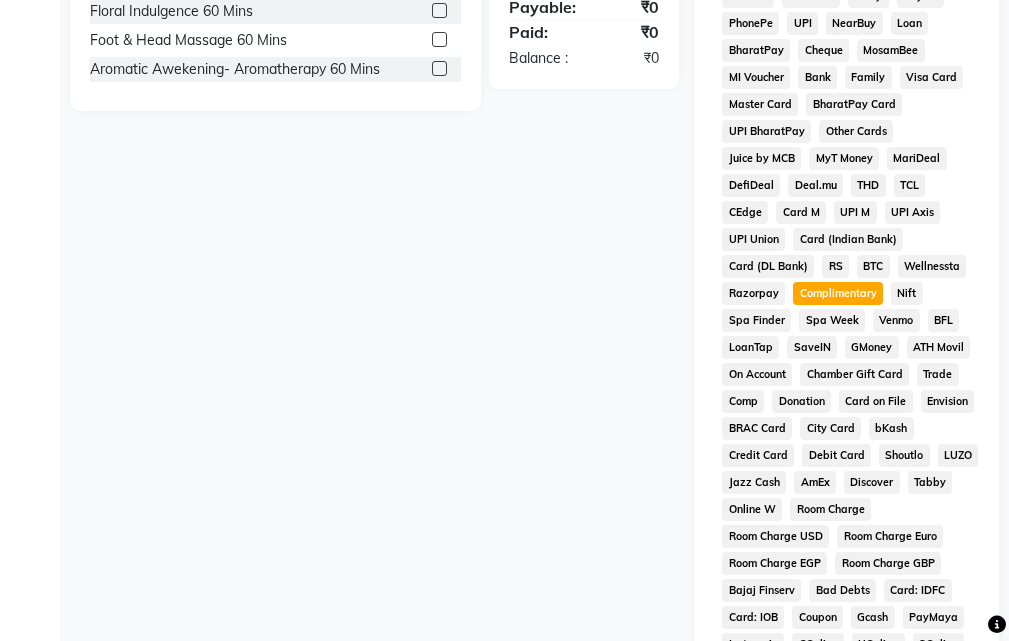 scroll, scrollTop: 1155, scrollLeft: 0, axis: vertical 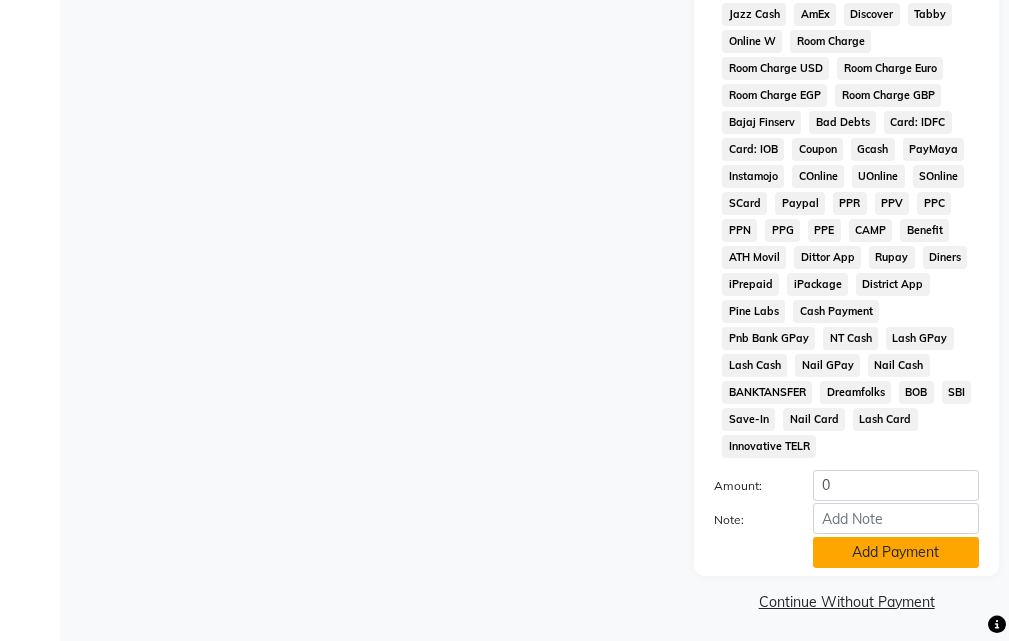 click on "Add Payment" 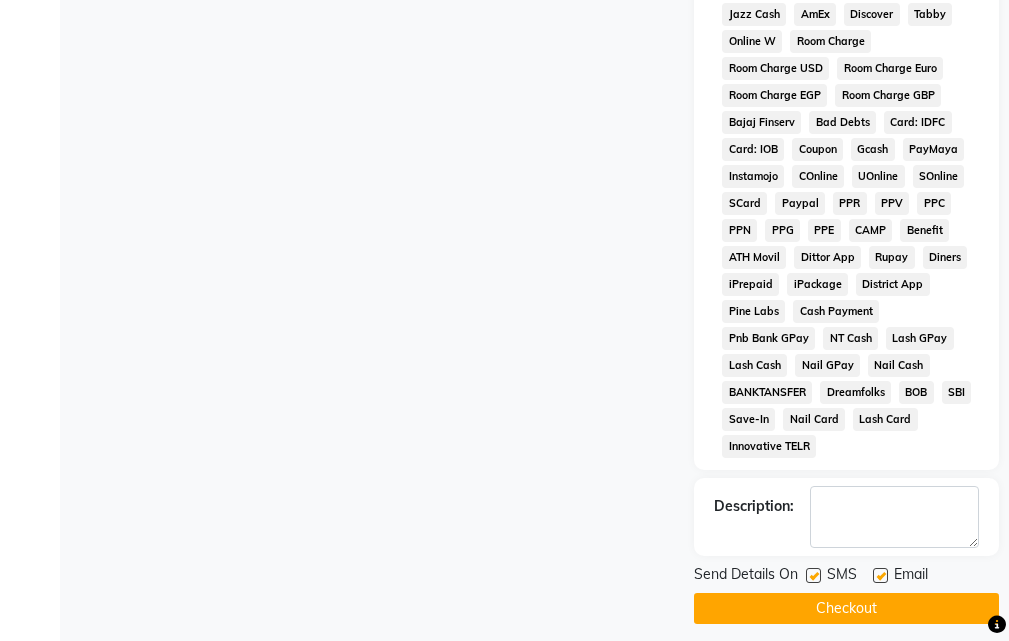 click 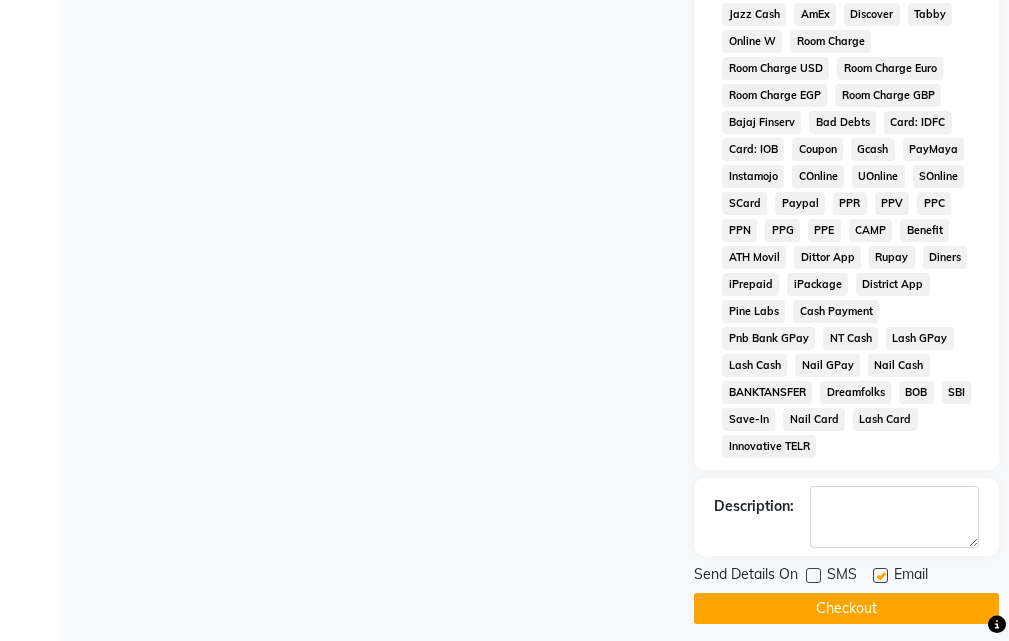 click 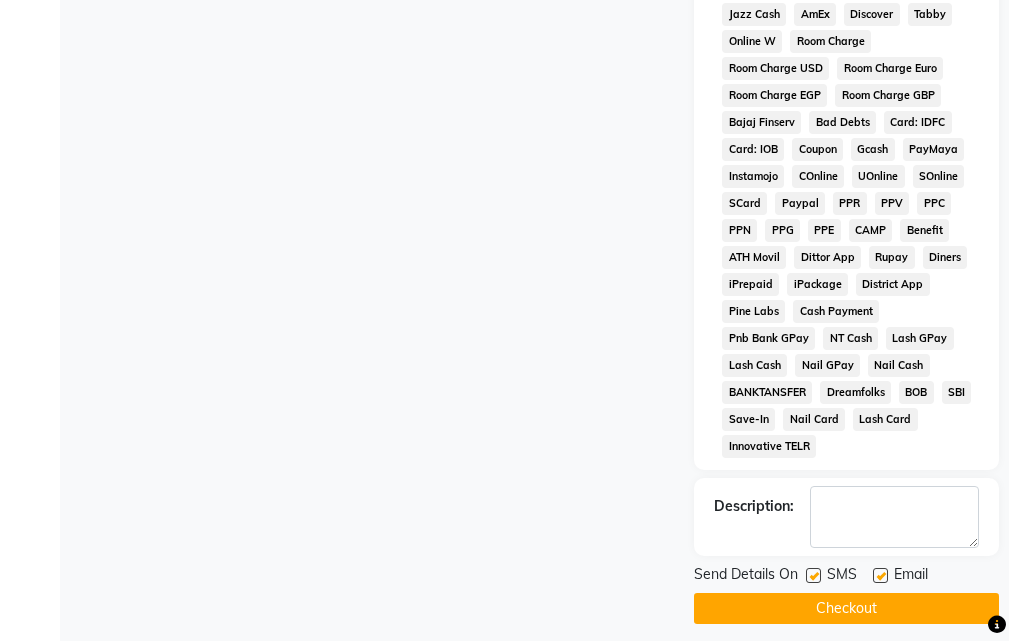 drag, startPoint x: 879, startPoint y: 568, endPoint x: 843, endPoint y: 577, distance: 37.107952 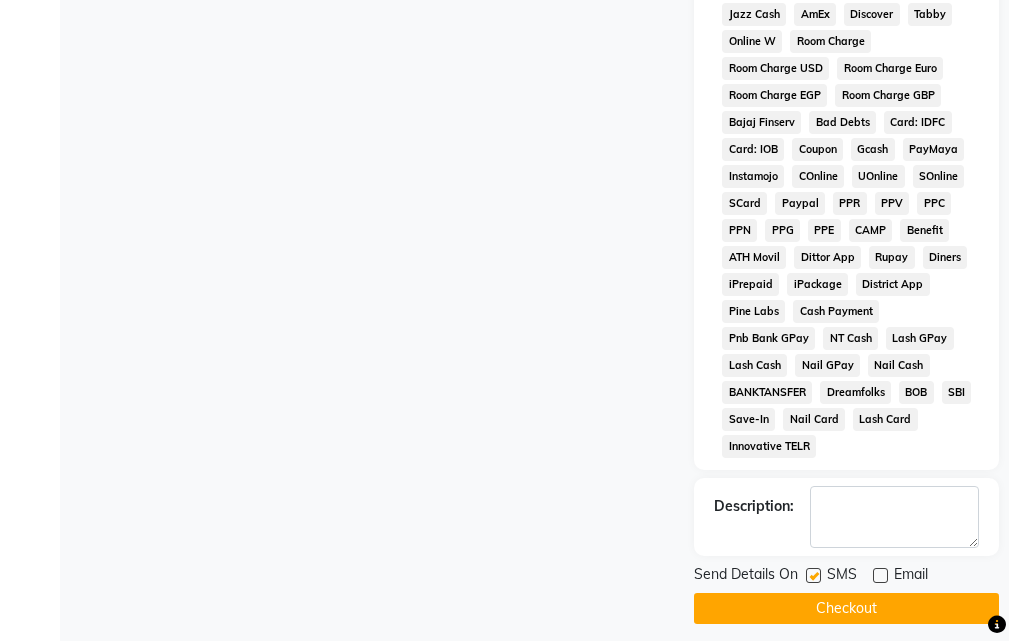 click 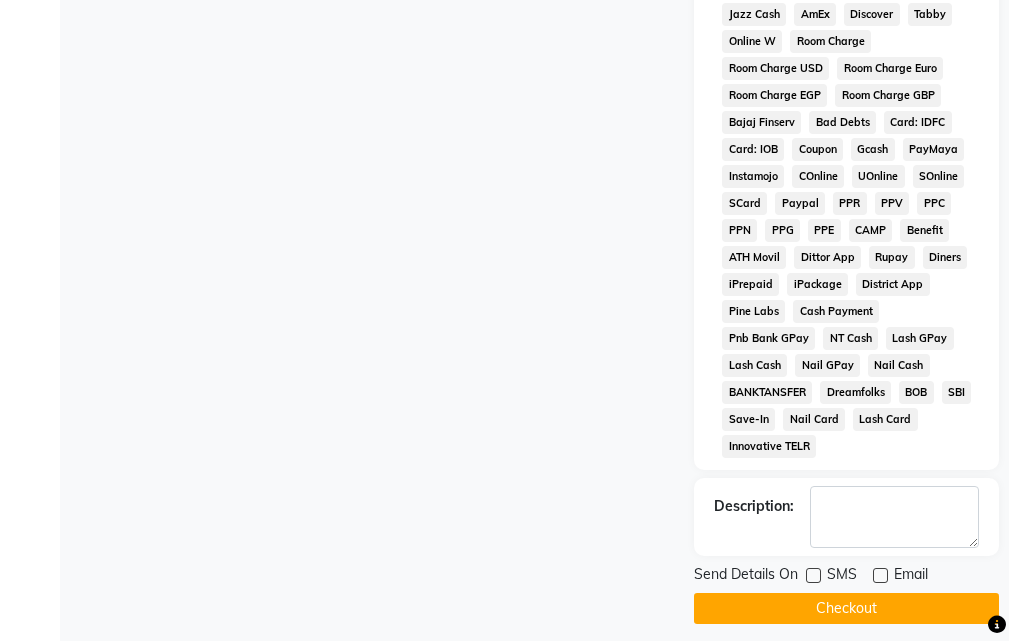 click on "Checkout" 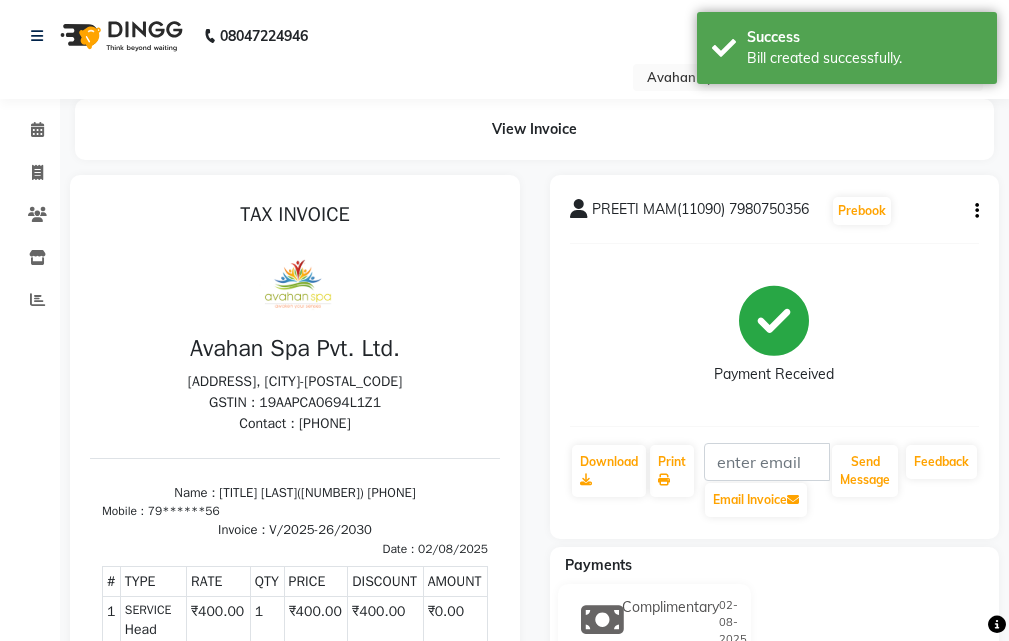 scroll, scrollTop: 0, scrollLeft: 0, axis: both 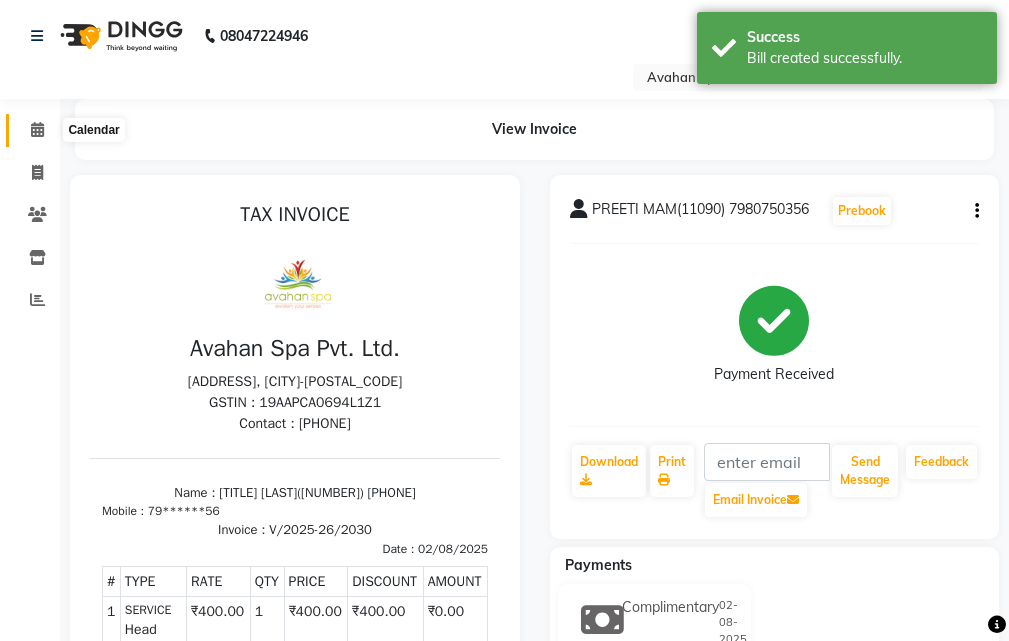 click 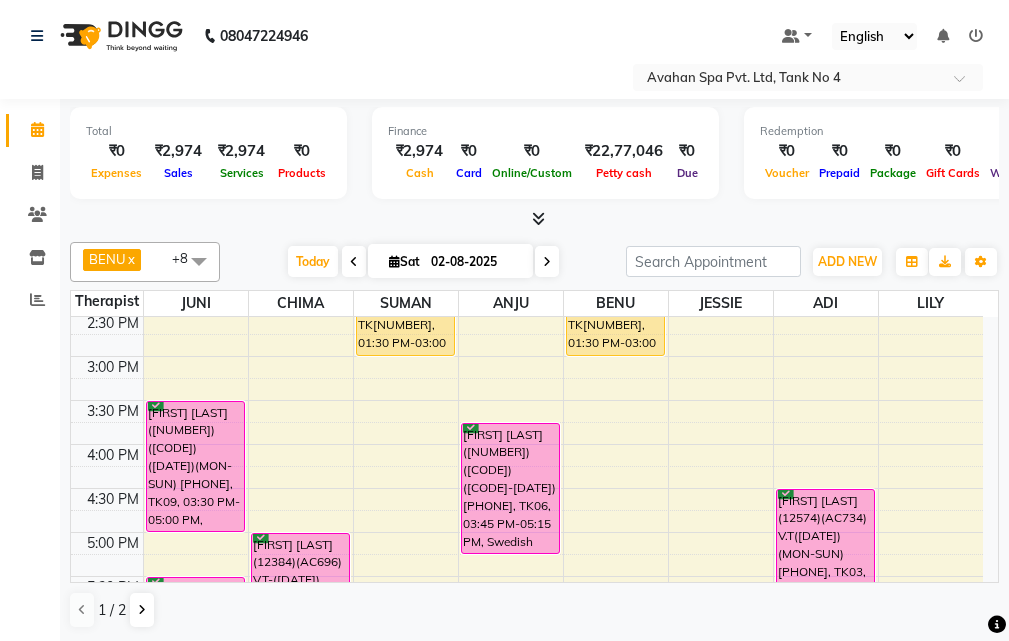 scroll, scrollTop: 500, scrollLeft: 0, axis: vertical 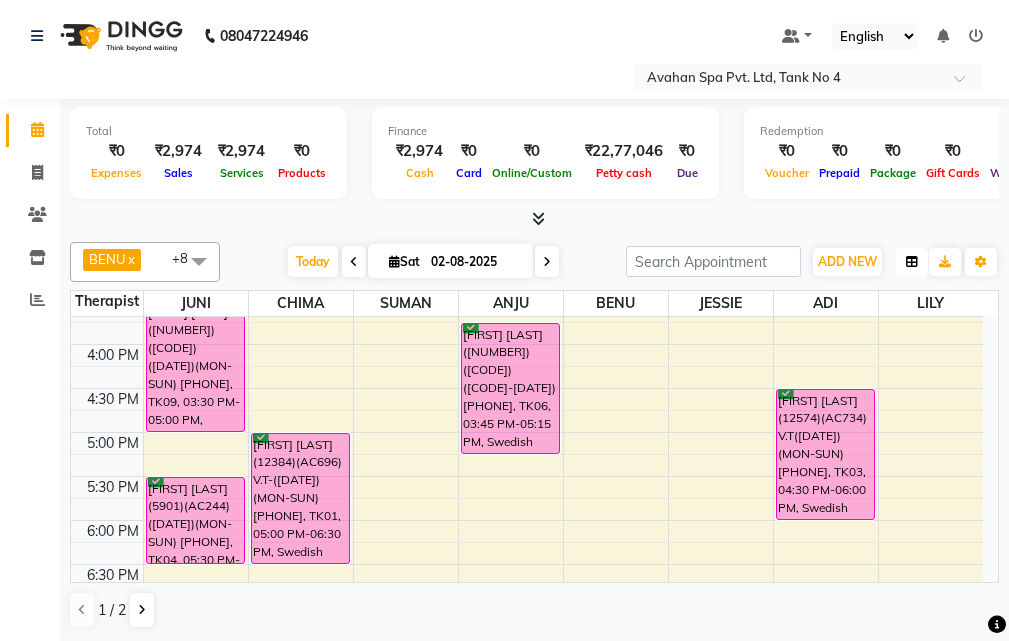 click at bounding box center (912, 262) 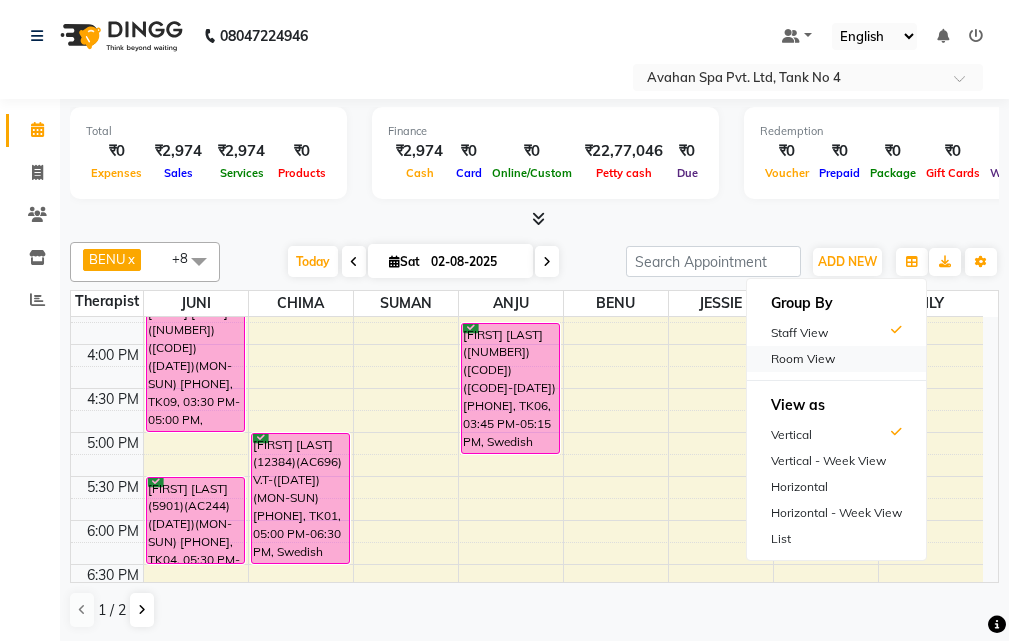 click on "Room View" at bounding box center (836, 359) 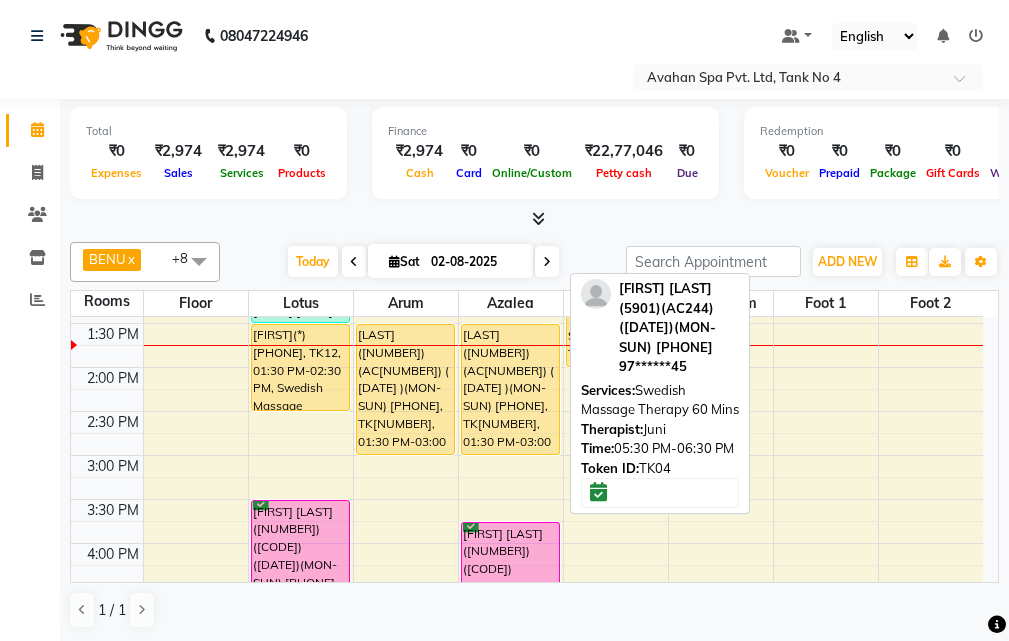 scroll, scrollTop: 300, scrollLeft: 0, axis: vertical 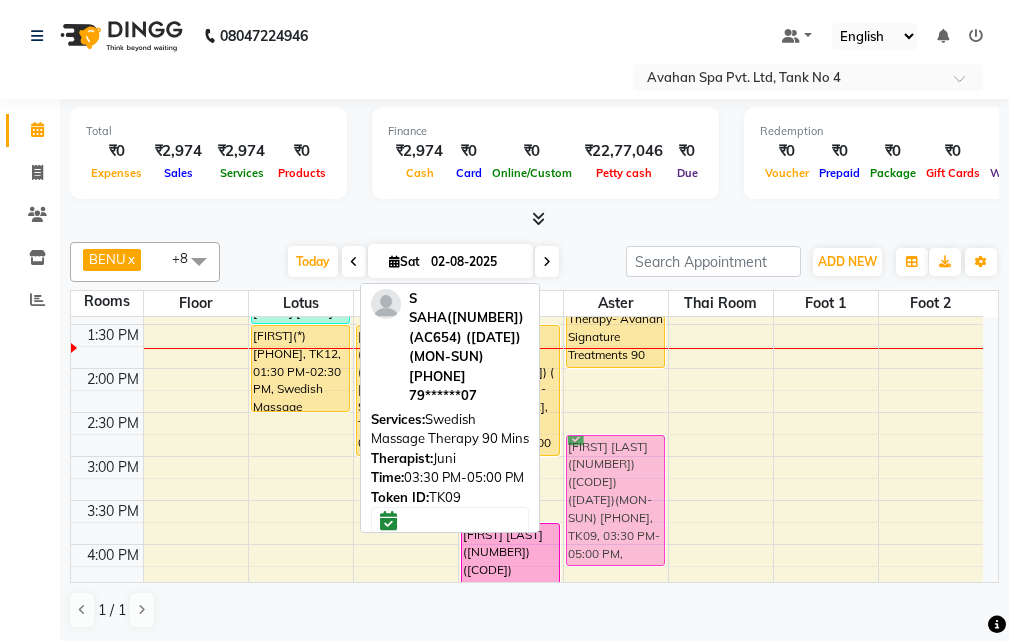 drag, startPoint x: 306, startPoint y: 544, endPoint x: 605, endPoint y: 472, distance: 307.54675 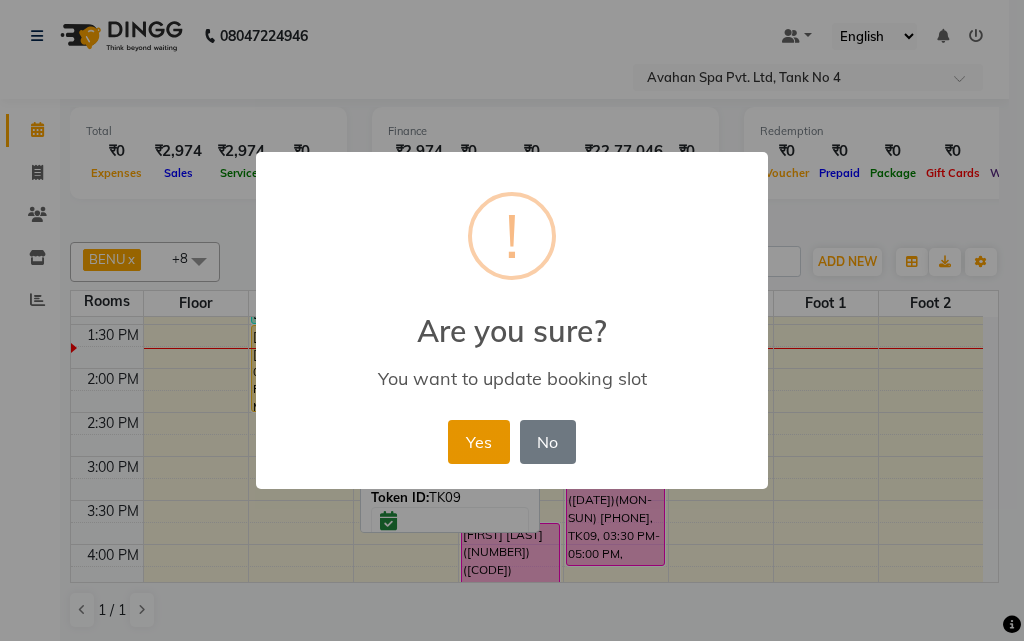 click on "Yes" at bounding box center (478, 442) 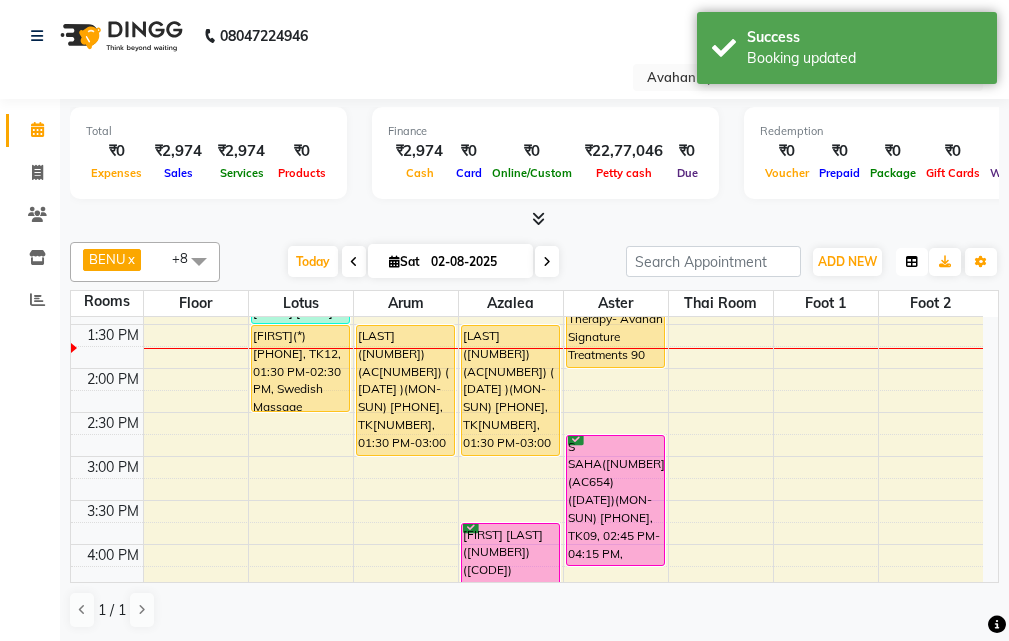 click at bounding box center (912, 262) 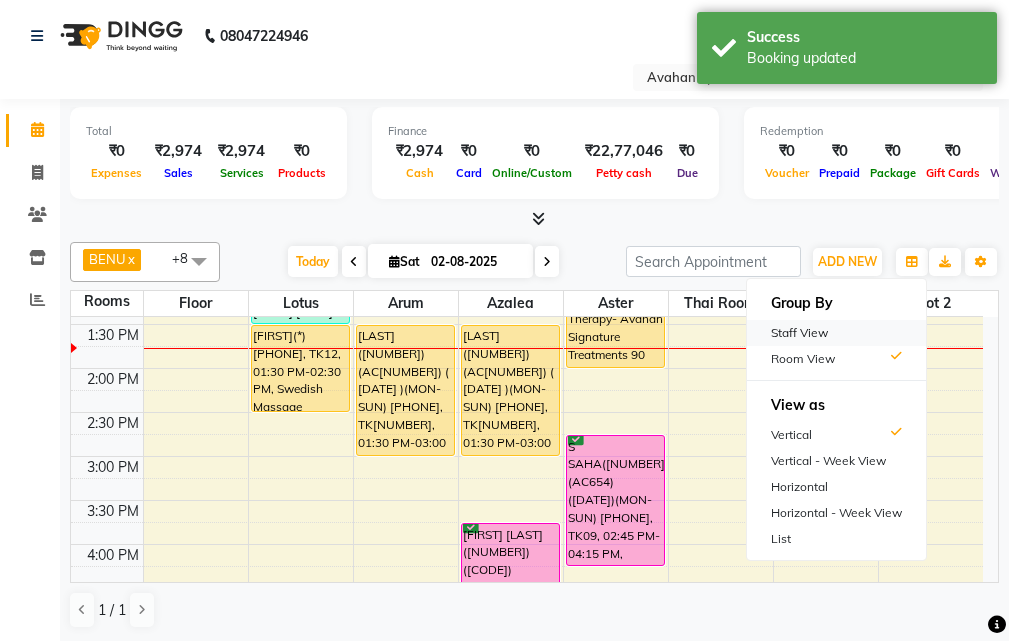 click on "Staff View" at bounding box center (836, 333) 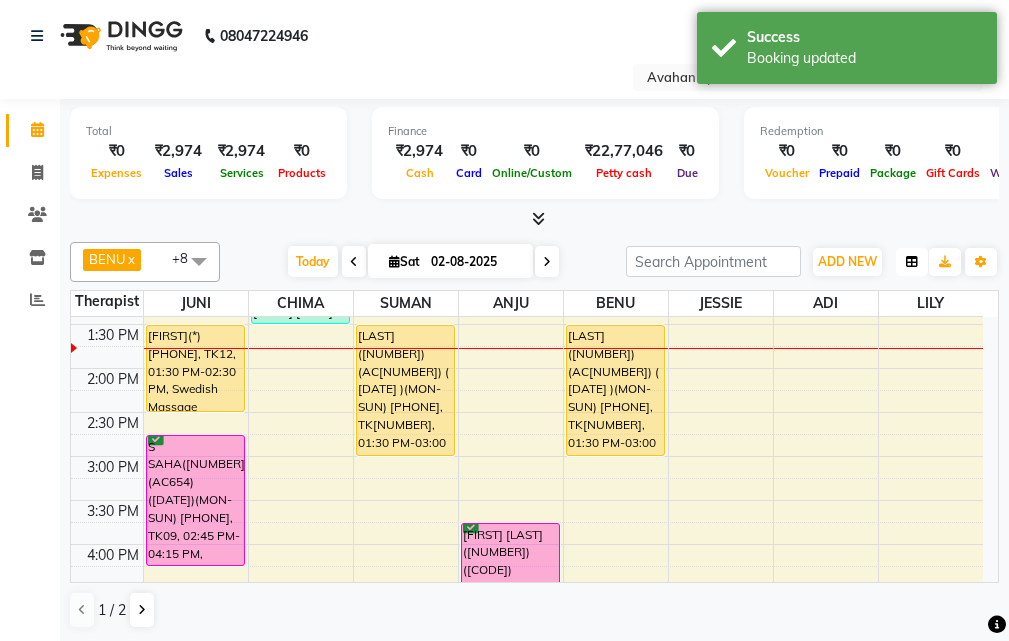 click at bounding box center [912, 262] 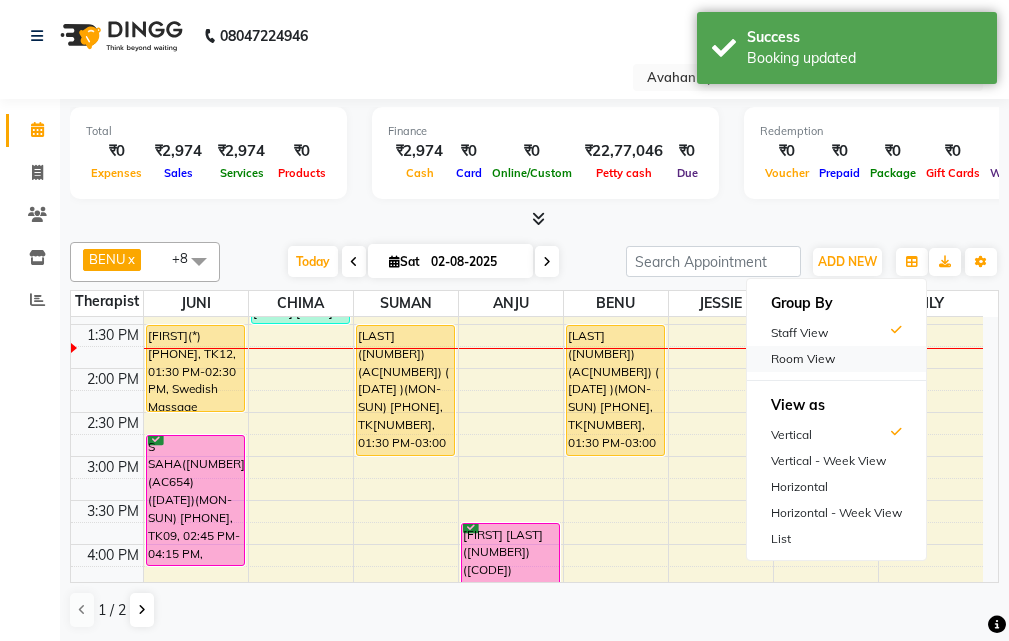 click on "Room View" at bounding box center [836, 359] 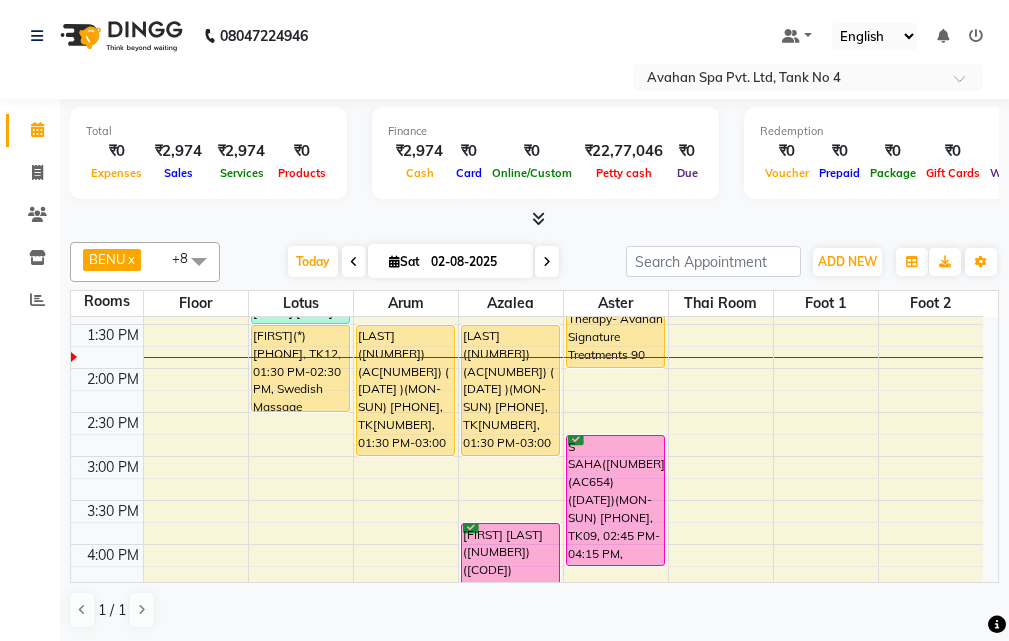 click at bounding box center (394, 261) 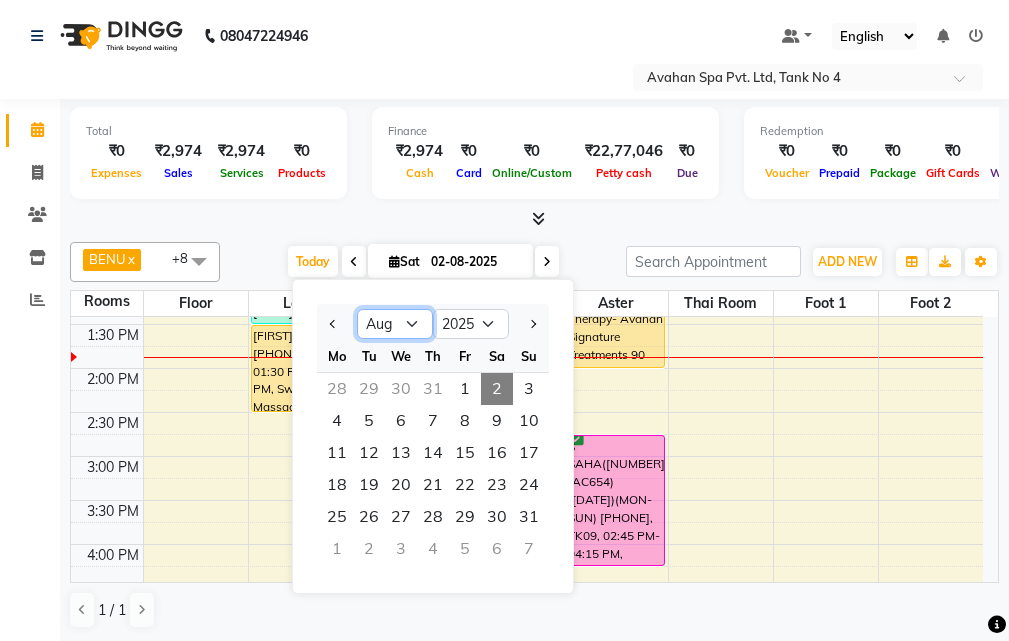 click on "Jan Feb Mar Apr May Jun Jul Aug Sep Oct Nov Dec" at bounding box center [395, 324] 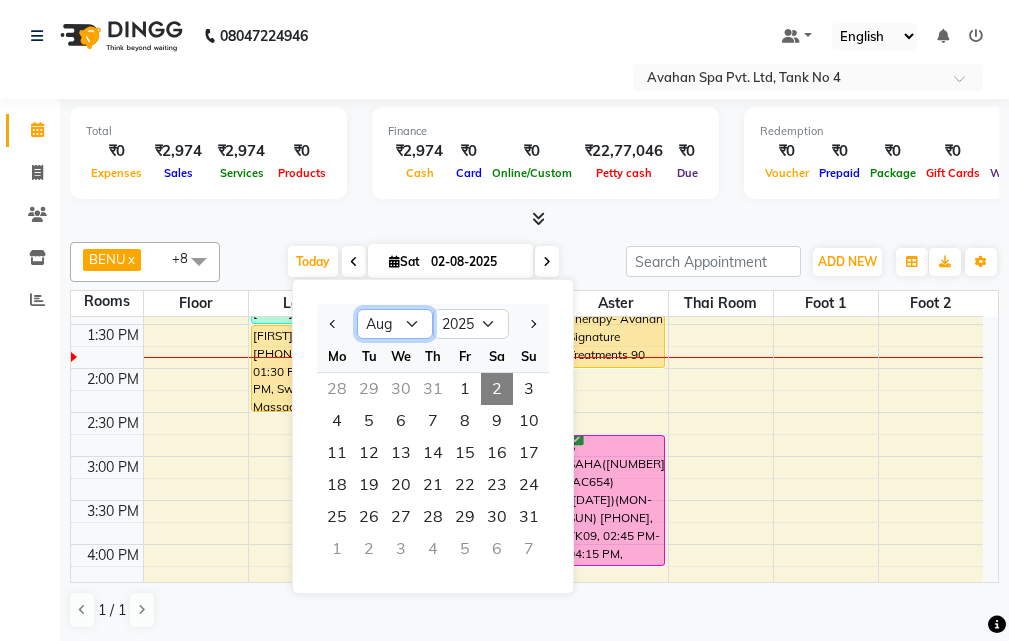 select on "9" 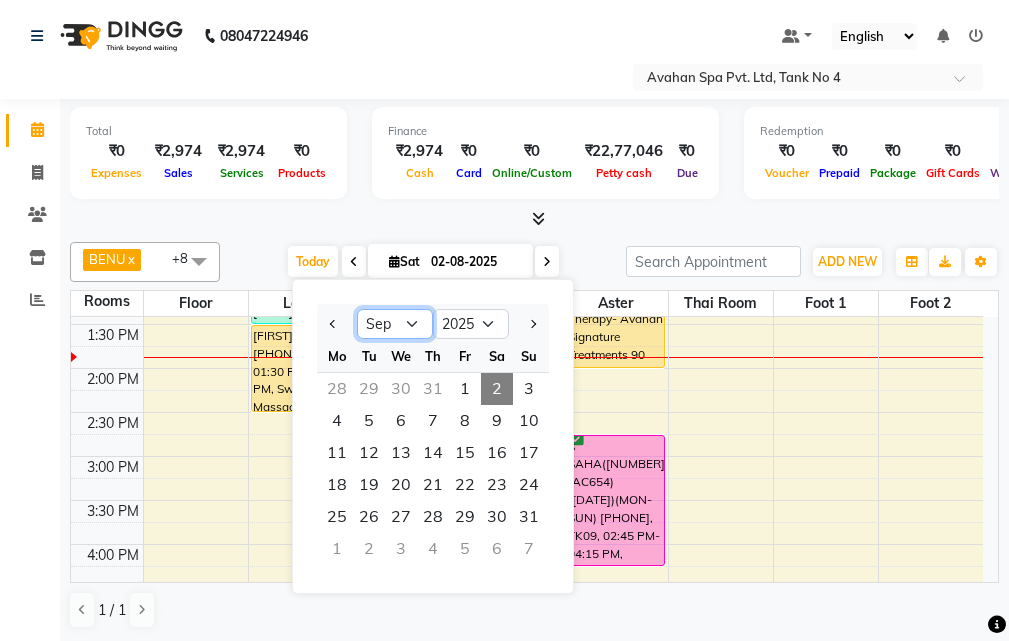 click on "Jan Feb Mar Apr May Jun Jul Aug Sep Oct Nov Dec" at bounding box center [395, 324] 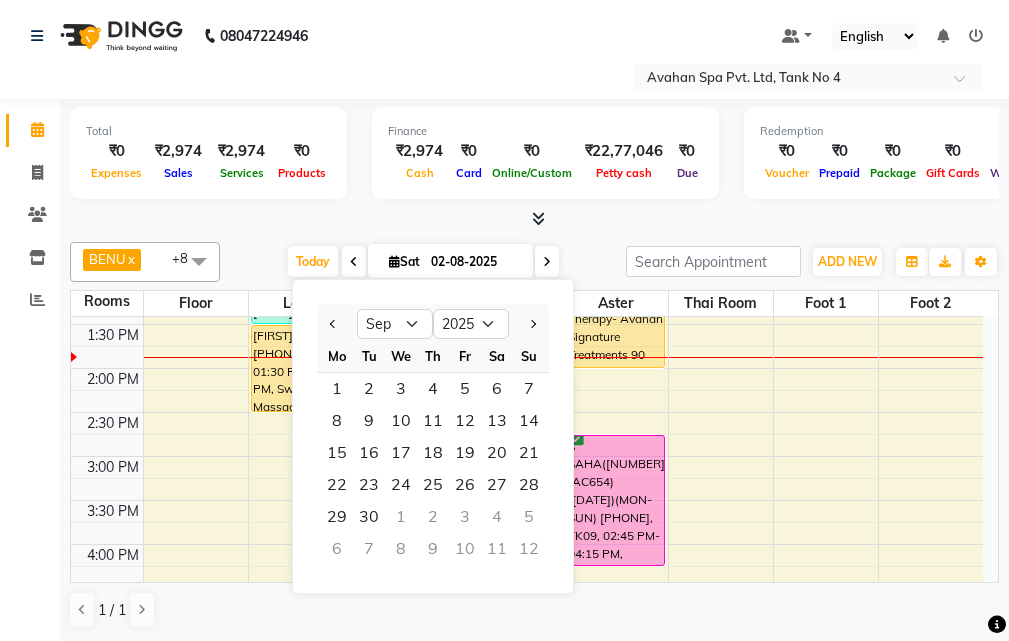 click on "Calendar  Invoice  Clients  Inventory  Reports Completed InProgress Upcoming Dropped Tentative Check-In Confirm Bookings Generate Report Segments Page Builder" 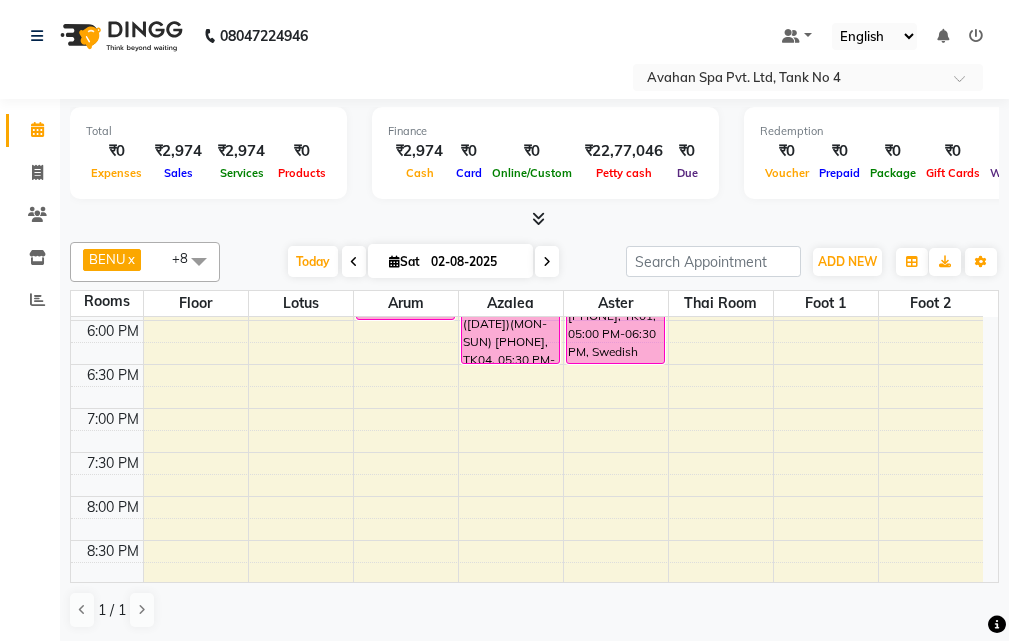 scroll, scrollTop: 600, scrollLeft: 0, axis: vertical 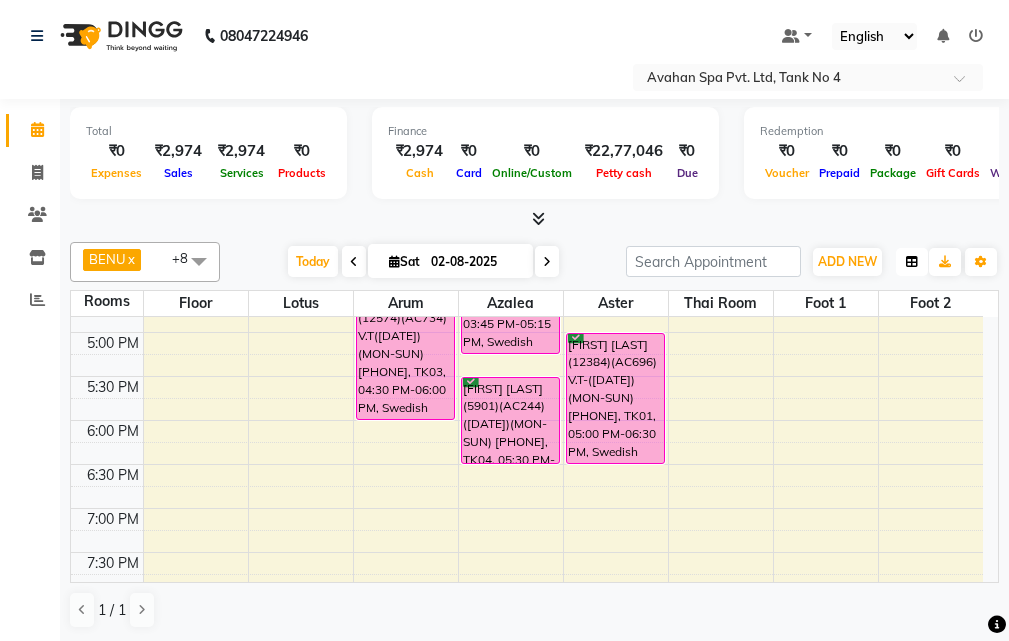 click at bounding box center [912, 262] 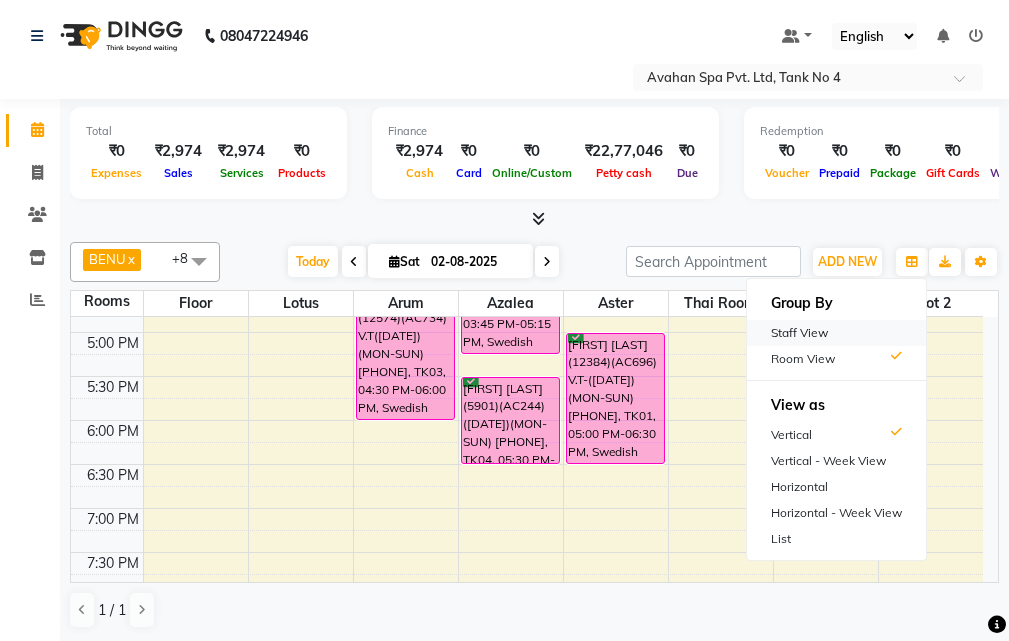 click on "Staff View" at bounding box center [836, 333] 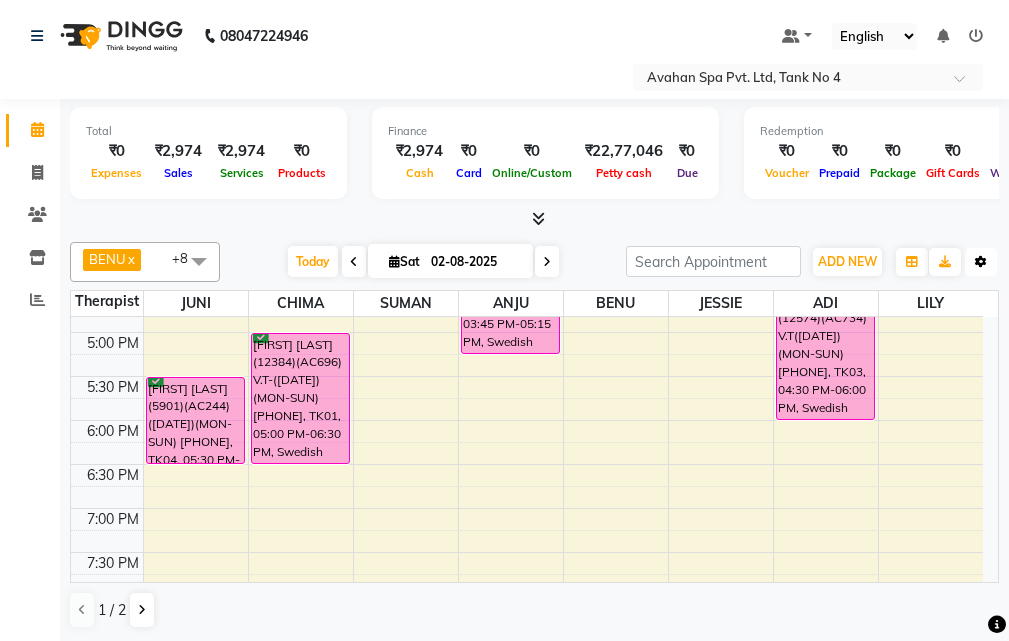 click on "Toggle Dropdown" at bounding box center (981, 262) 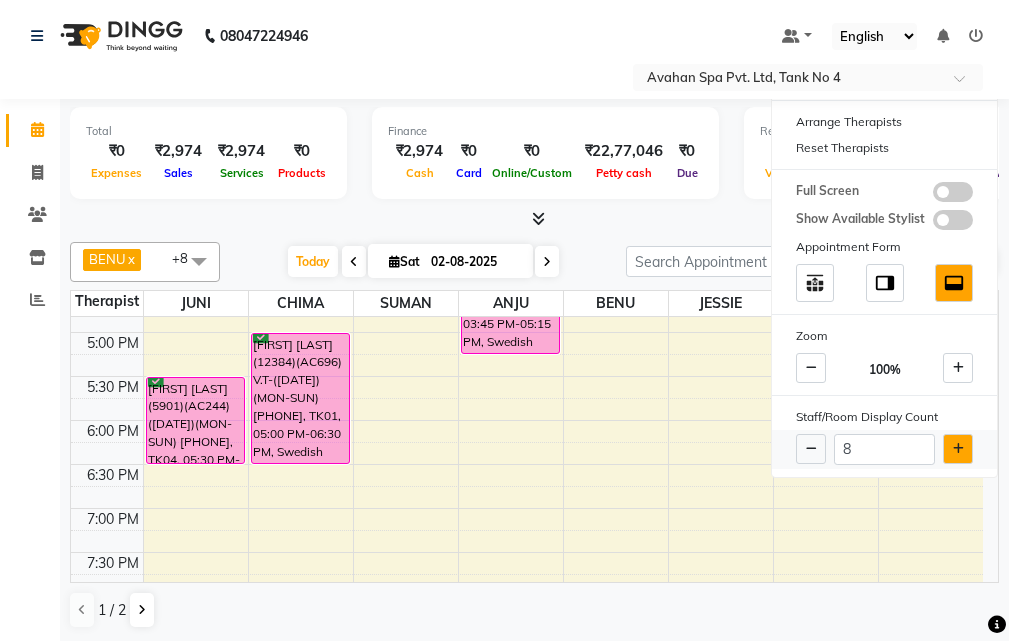 drag, startPoint x: 952, startPoint y: 456, endPoint x: 957, endPoint y: 443, distance: 13.928389 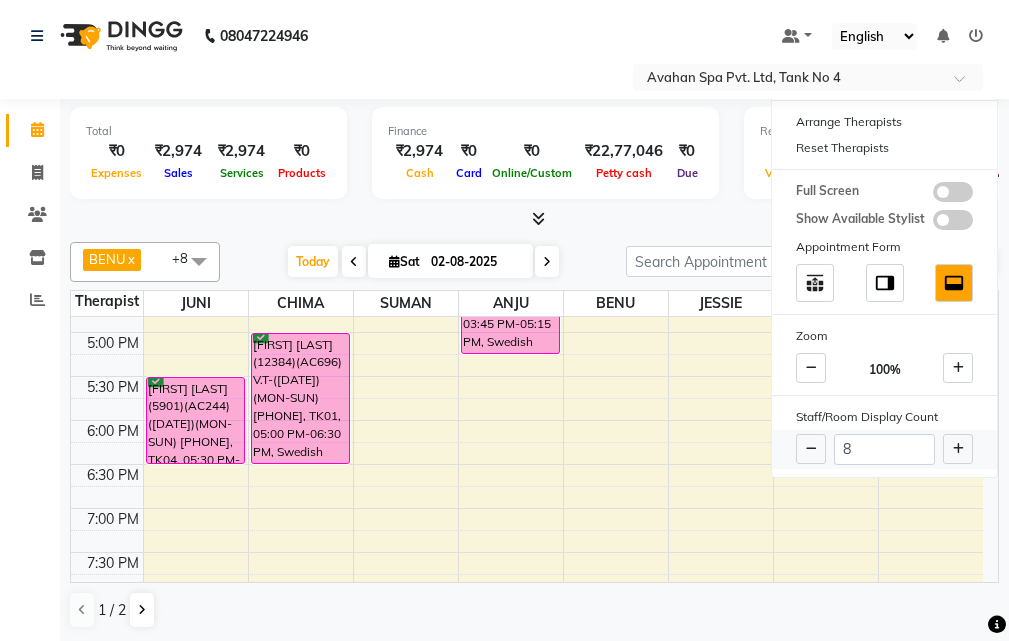 click at bounding box center (958, 449) 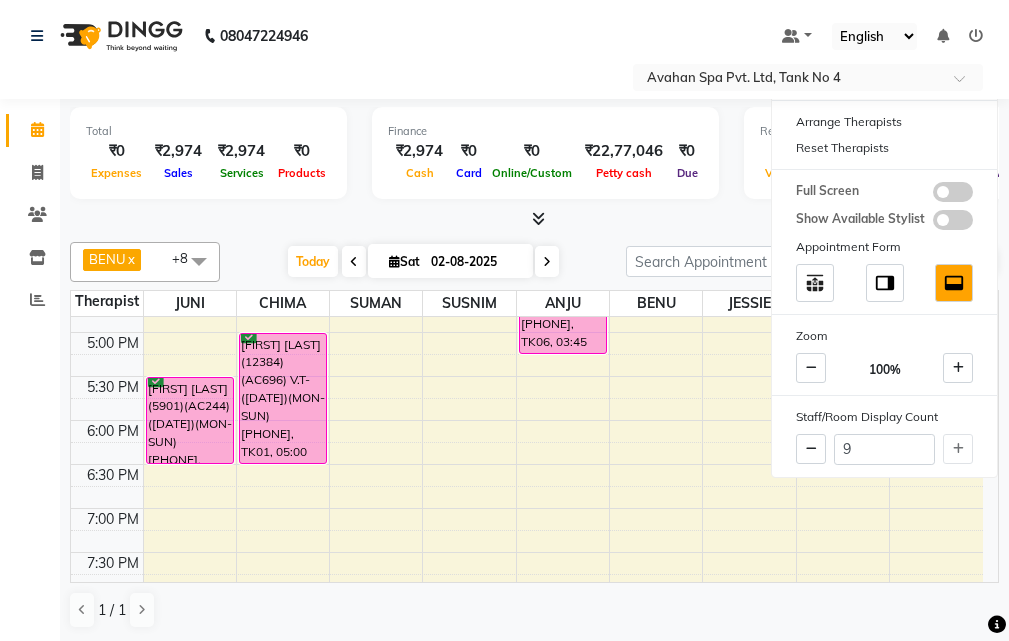 click on "Total  ₹0  Expenses ₹2,974  Sales ₹2,974  Services ₹0  Products Finance  ₹2,974  Cash ₹0  Card ₹0  Online/Custom ₹22,77,046 Petty cash ₹0 Due  Redemption  ₹0 Voucher ₹0 Prepaid ₹0 Package ₹0  Gift Cards ₹0  Wallet  Appointment  2 Completed 5 Upcoming 4 Ongoing 0 No show  Other sales  ₹0  Packages ₹0  Memberships ₹0  Vouchers ₹0  Prepaids ₹0  Gift Cards [FIRST]  x [FIRST]  x [FIRST]  x [FIRST]  x [FIRST]  x [FIRST]  x [FIRST]  x [FIRST]  x [FIRST]  x +8 Select All [FIRST] [FIRST] [FIRST] [FIRST] [FIRST] [FIRST] [FIRST] [FIRST] [FIRST] [FIRST] Today  Sat 02-08-2025 Toggle Dropdown Add Appointment Add Invoice Add Client Toggle Dropdown Add Appointment Add Invoice Add Client ADD NEW Toggle Dropdown Add Appointment Add Invoice Add Client [FIRST]  x [FIRST]  x [FIRST]  x [FIRST]  x [FIRST]  x [FIRST]  x [FIRST]  x [FIRST]  x [FIRST]  x +8 Select All [FIRST] [FIRST] [FIRST] [FIRST] [FIRST] [FIRST] [FIRST] [FIRST] [FIRST] [FIRST] Group By  Staff View   Room View  View as Vertical  Vertical - Week View  Horizontal  Horizontal - Week View  List  9" 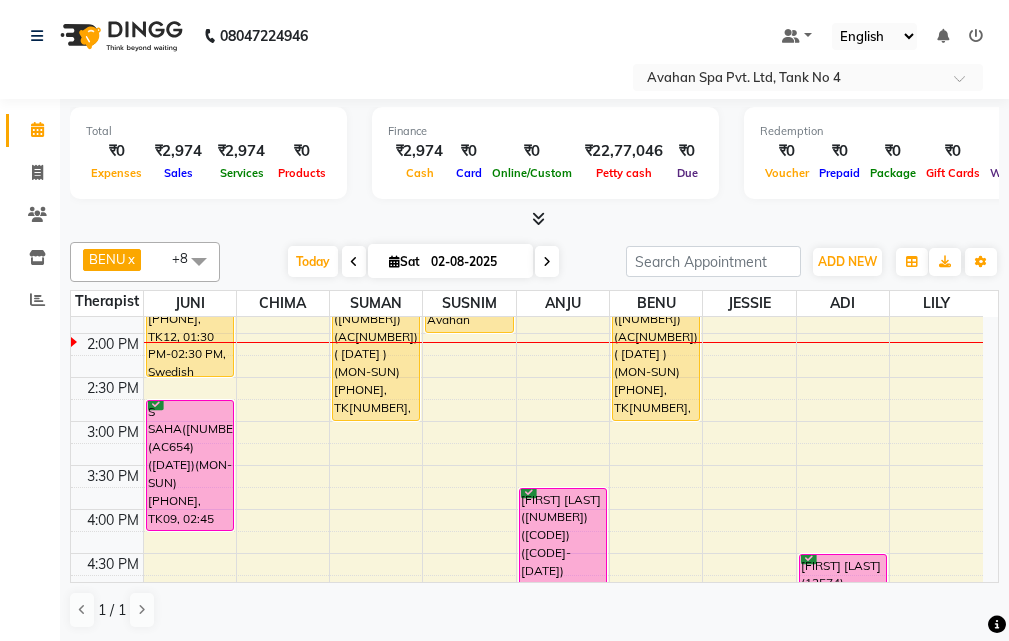 scroll, scrollTop: 300, scrollLeft: 0, axis: vertical 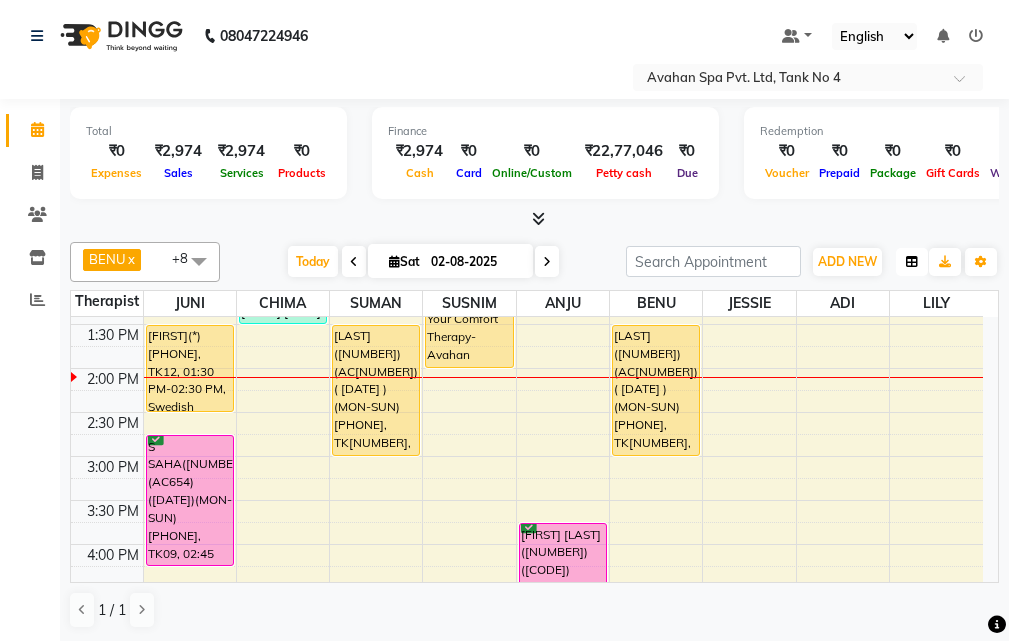 click at bounding box center [912, 262] 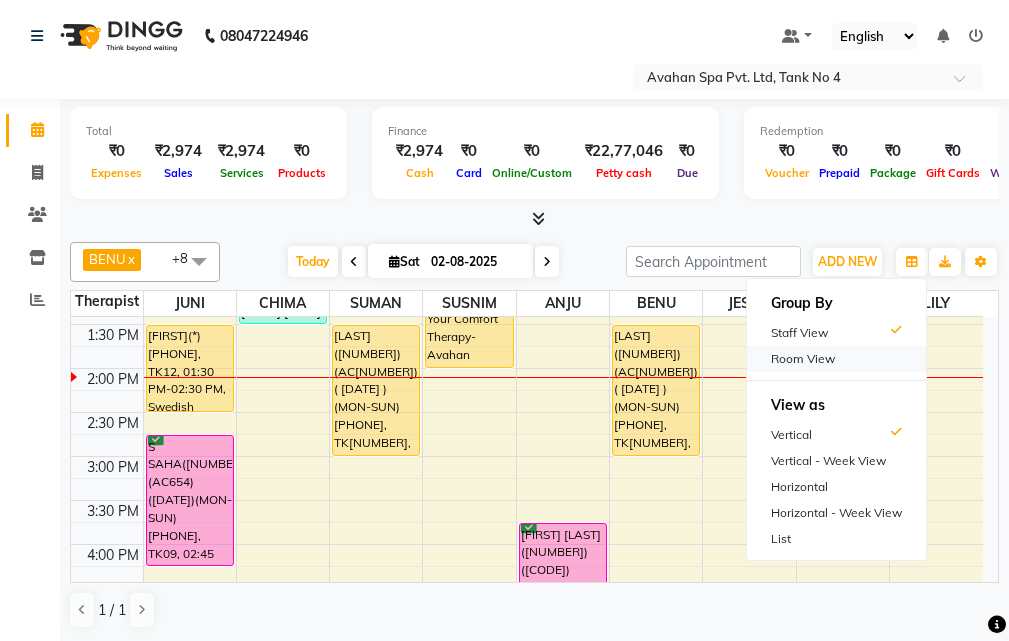 click on "Room View" at bounding box center (836, 359) 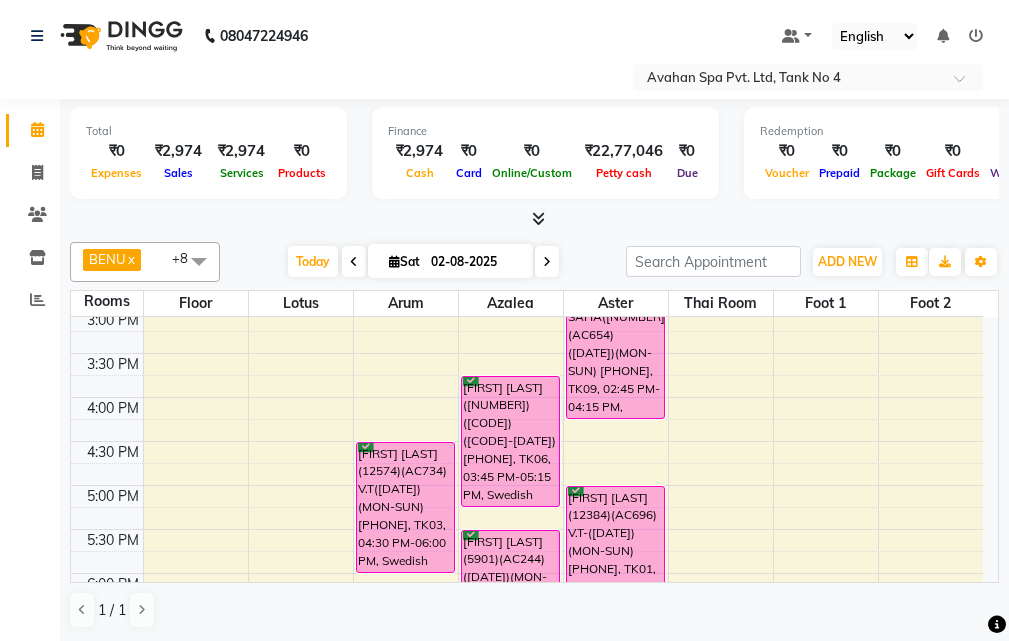 scroll, scrollTop: 400, scrollLeft: 0, axis: vertical 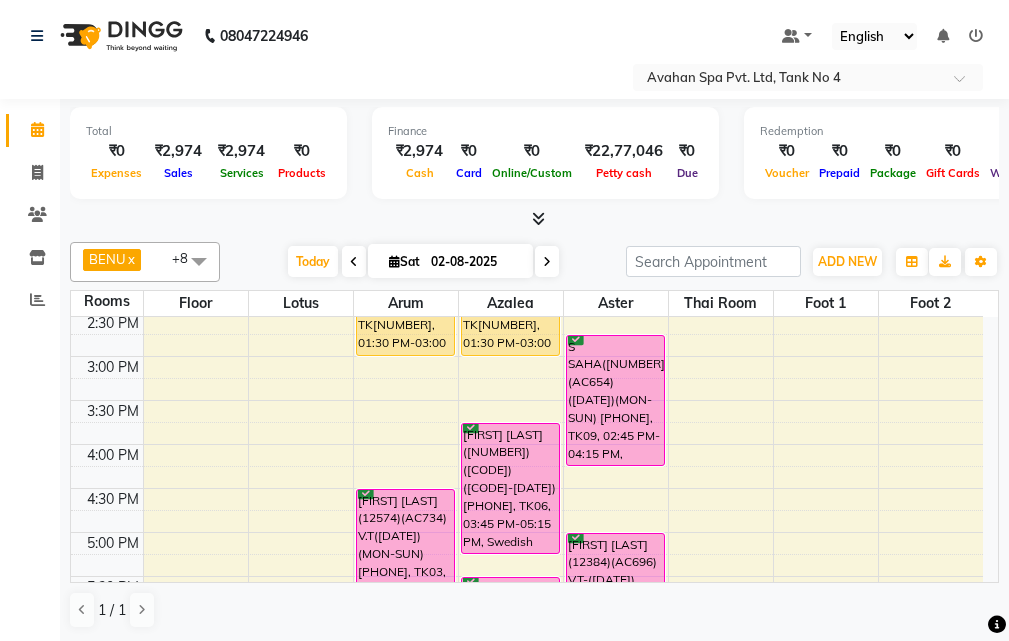drag, startPoint x: 299, startPoint y: 402, endPoint x: 0, endPoint y: 405, distance: 299.01505 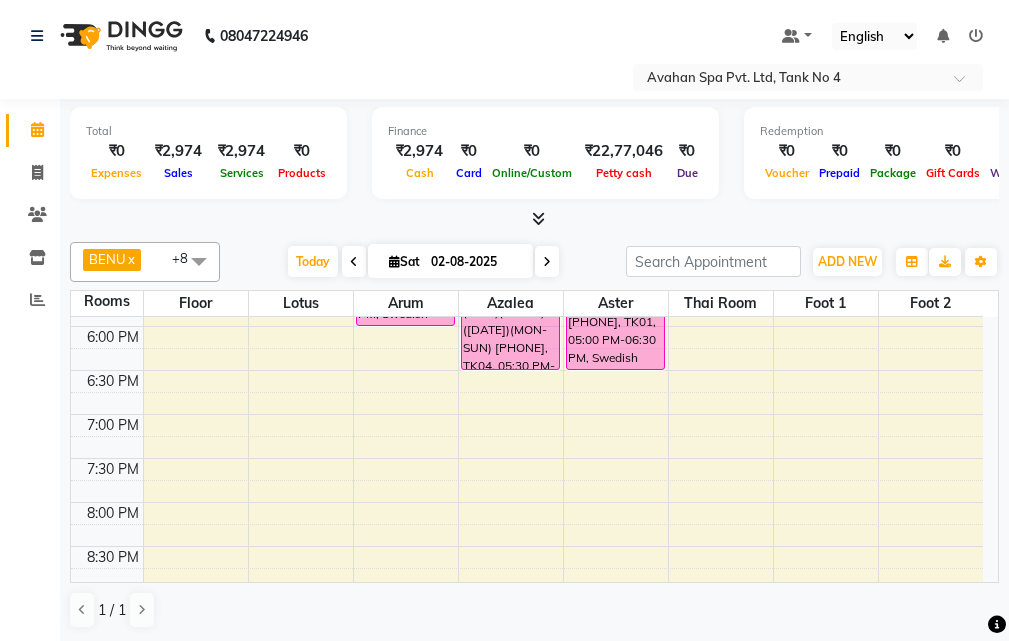 scroll, scrollTop: 700, scrollLeft: 0, axis: vertical 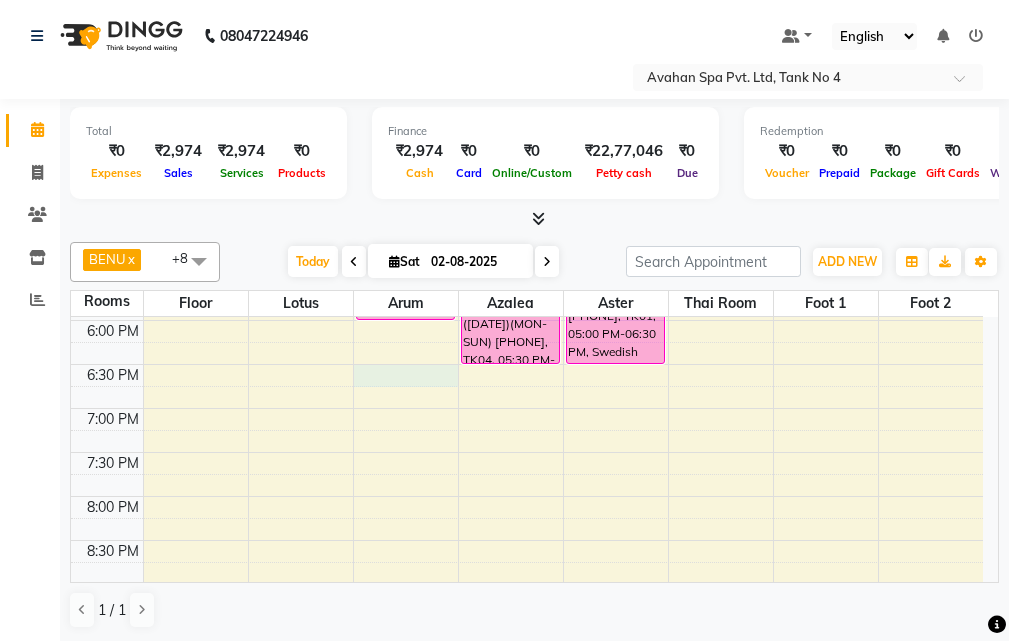 click on "10:00 AM 10:30 AM 11:00 AM 11:30 AM 12:00 PM 12:30 PM 1:00 PM 1:30 PM 2:00 PM 2:30 PM 3:00 PM 3:30 PM 4:00 PM 4:30 PM 5:00 PM 5:30 PM 6:00 PM 6:30 PM 7:00 PM 7:30 PM 8:00 PM 8:30 PM 9:00 PM 9:30 PM 10:00 PM 10:30 PM [FIRST] [LAST]([NUMBER]) [PHONE], [TOKEN], [TIME]-[TIME], [SERVICE] [DURATION] [FIRST](*) [PHONE], [TOKEN], [TIME]-[TIME], [SERVICE] [DURATION] [FIRST]([NUMBER])([CODE]) ([DATE])([DAYS]) [PHONE], [TOKEN], [TIME]-[TIME], [SERVICE] [DURATION] [FIRST] [LAST] ([NUMBER])([CODE]) V.T([DATE])([DAYS]) [PHONE], [TOKEN], [TIME]-[TIME], [SERVICE] [DURATION] [FIRST] [LAST]([NUMBER]), [TOKEN], [TIME]-[TIME], [SERVICE] [DURATION] [FIRST]([NUMBER])([CODE]) ([DATE])([DAYS]) [PHONE], [TOKEN], [TIME]-[TIME], [SERVICE] [DURATION] [FIRST] [LAST]([NUMBER])([CODE])(V.T-[DATE]) [PHONE], [TOKEN], [TIME]-[TIME], [SERVICE] [DURATION]" at bounding box center (527, 188) 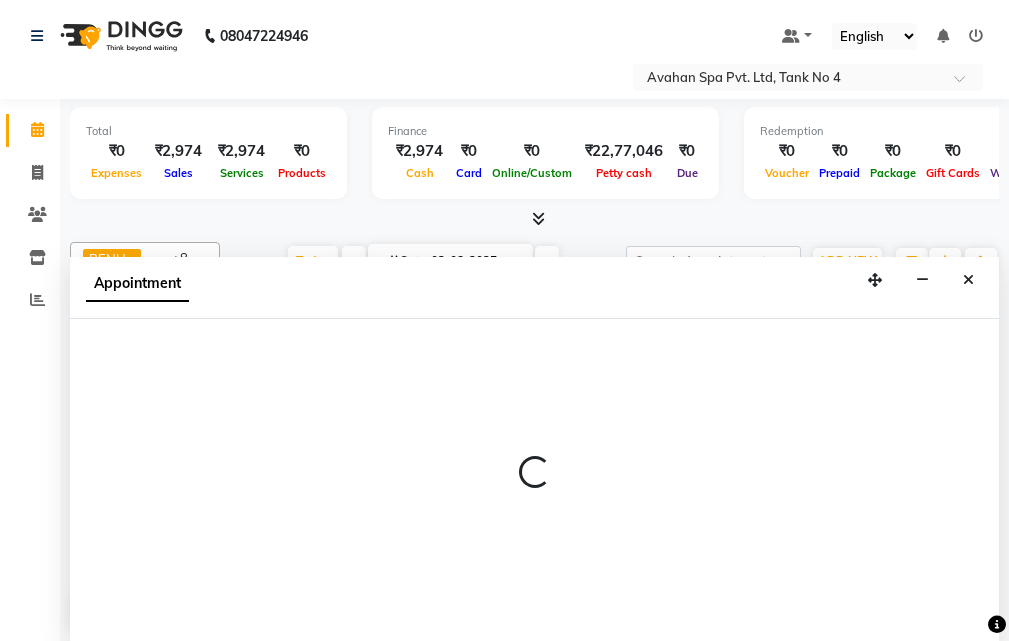 select on "tentative" 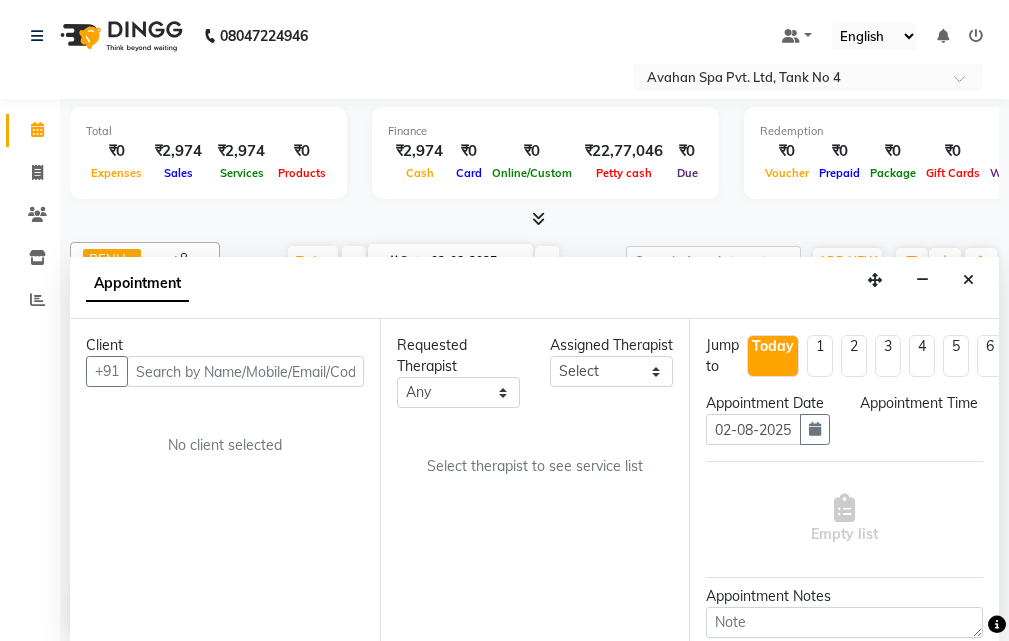 scroll, scrollTop: 1, scrollLeft: 0, axis: vertical 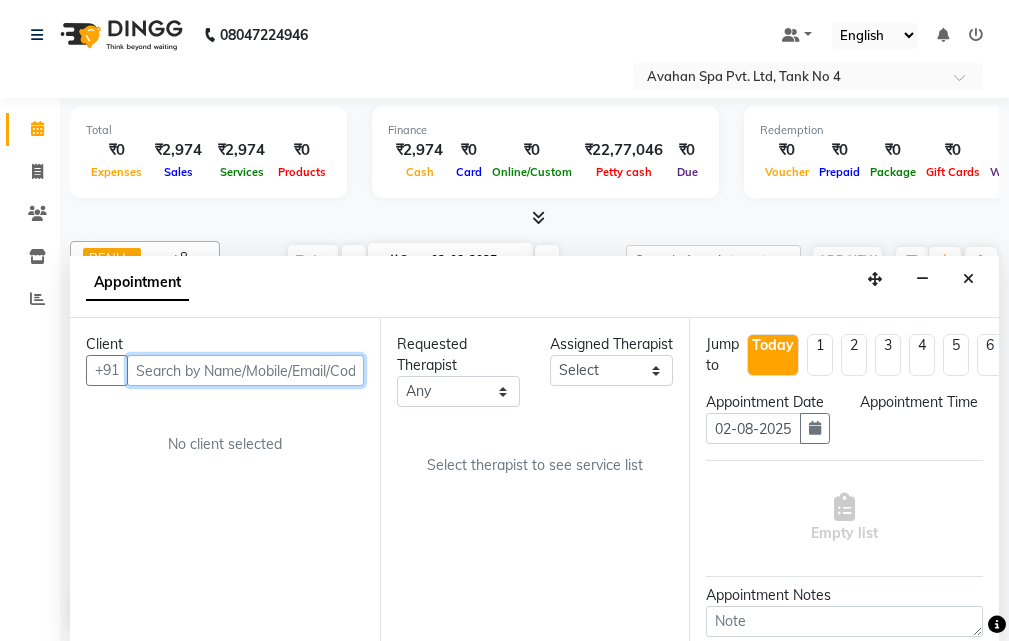 select on "1110" 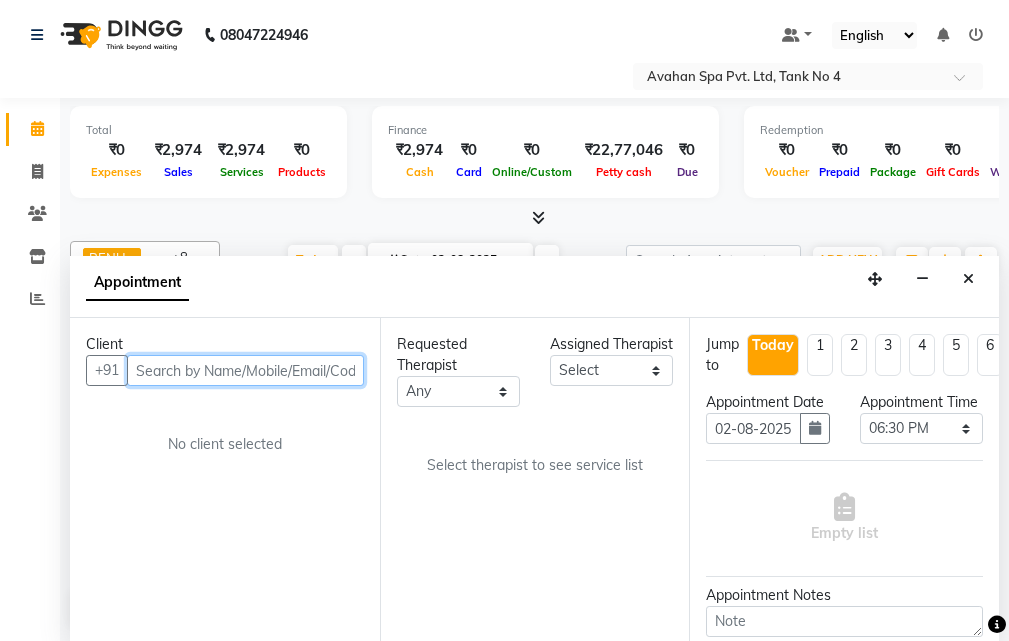 click at bounding box center [245, 370] 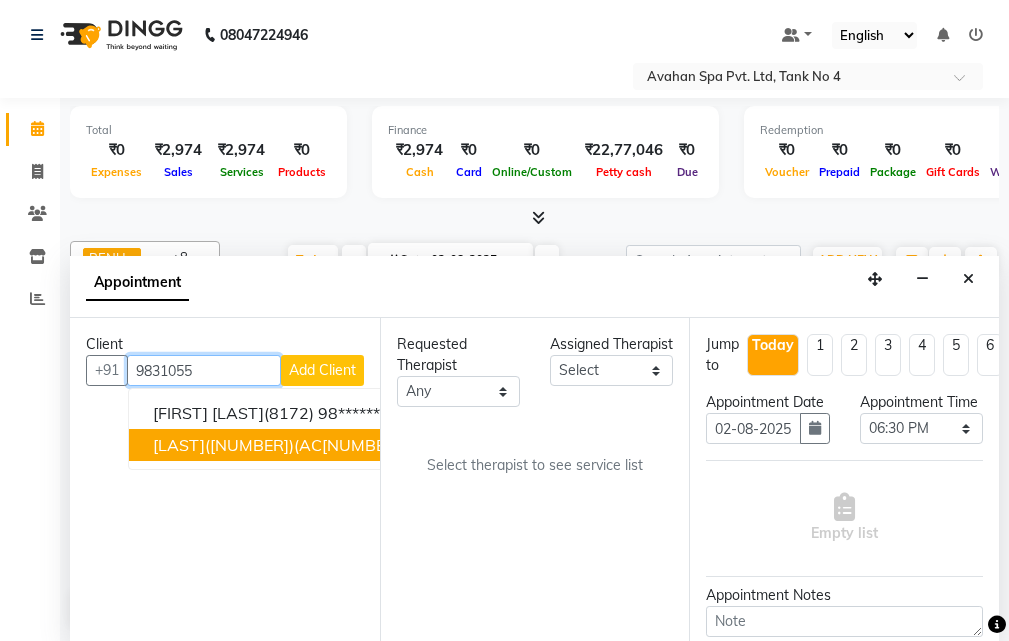 drag, startPoint x: 257, startPoint y: 443, endPoint x: 270, endPoint y: 439, distance: 13.601471 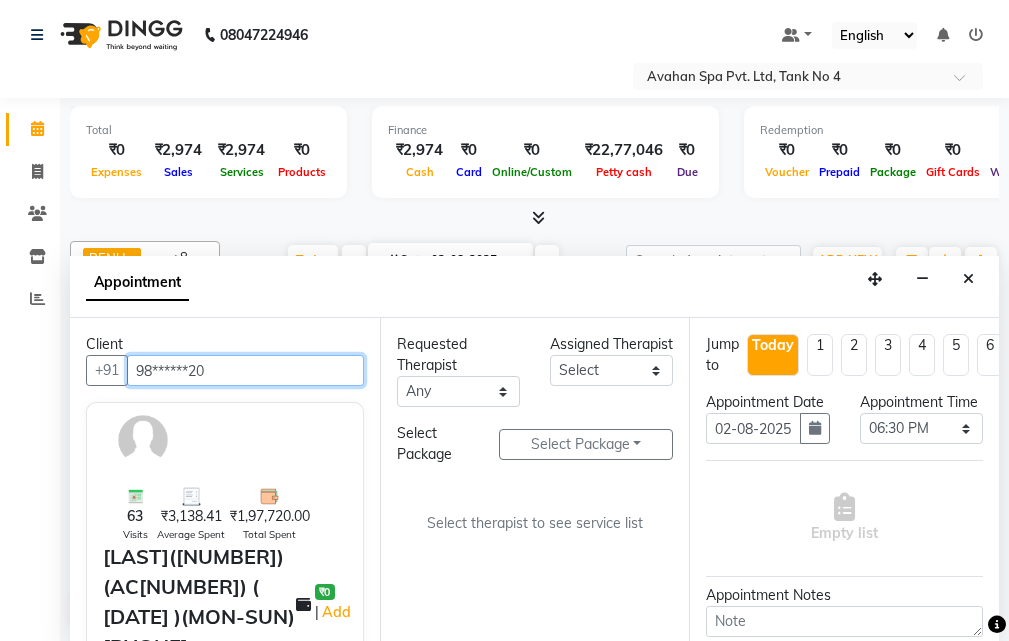 type on "98******20" 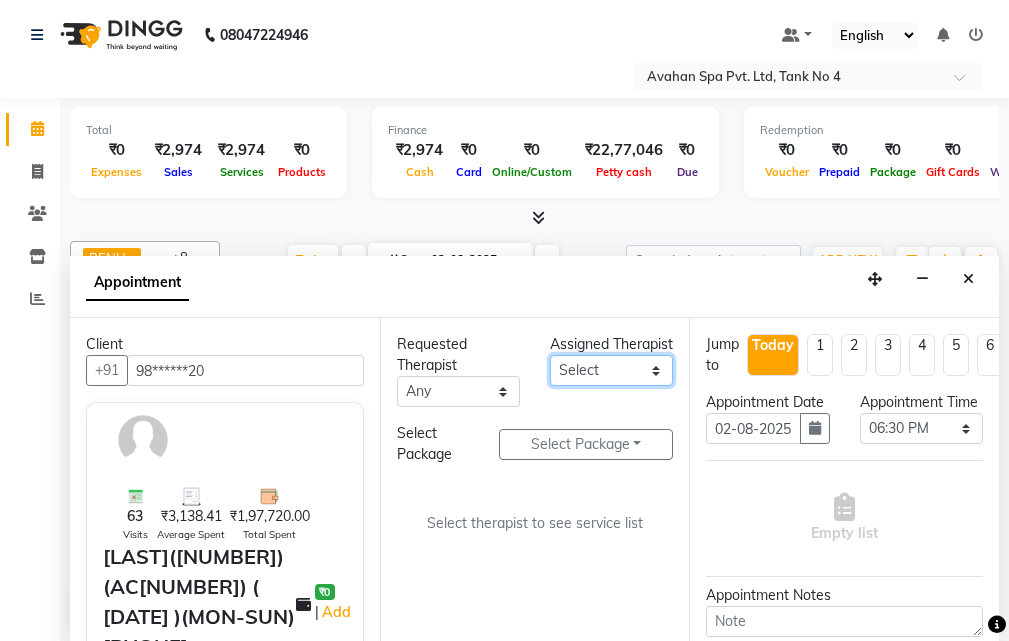 click on "Select ADI ANJU BENU CHIMA FEMALE 1 JESSIE JUNI LILY SUMAN SUSNIM" at bounding box center [611, 370] 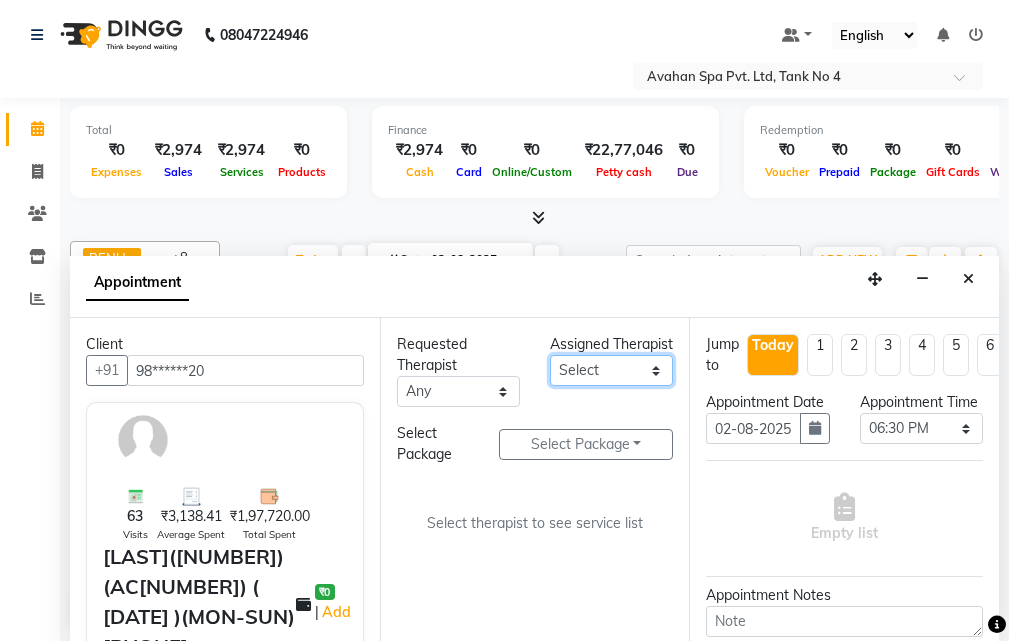 select on "23005" 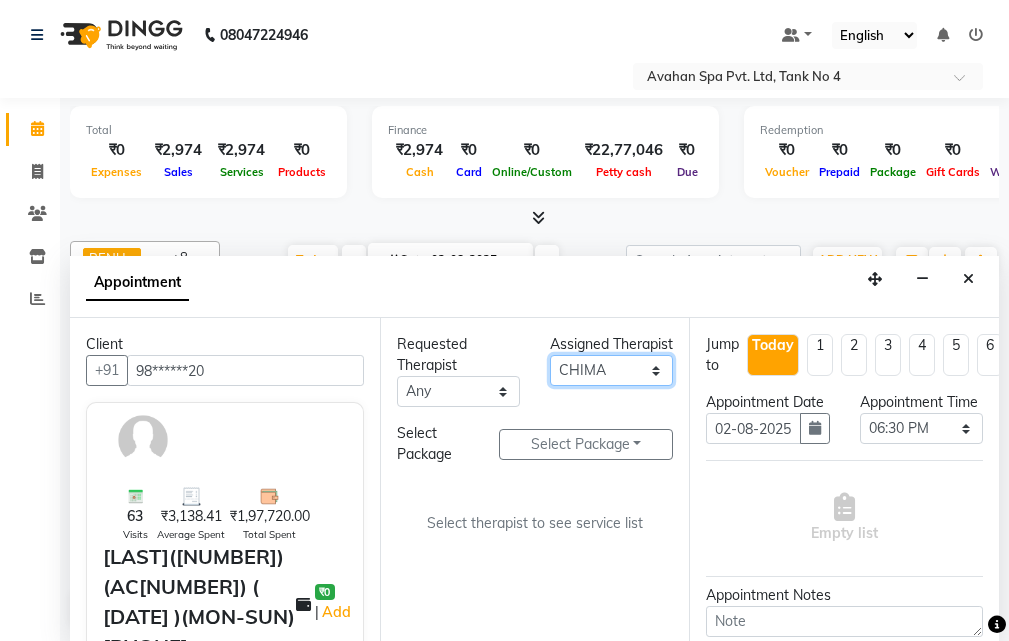 click on "Select ADI ANJU BENU CHIMA FEMALE 1 JESSIE JUNI LILY SUMAN SUSNIM" at bounding box center [611, 370] 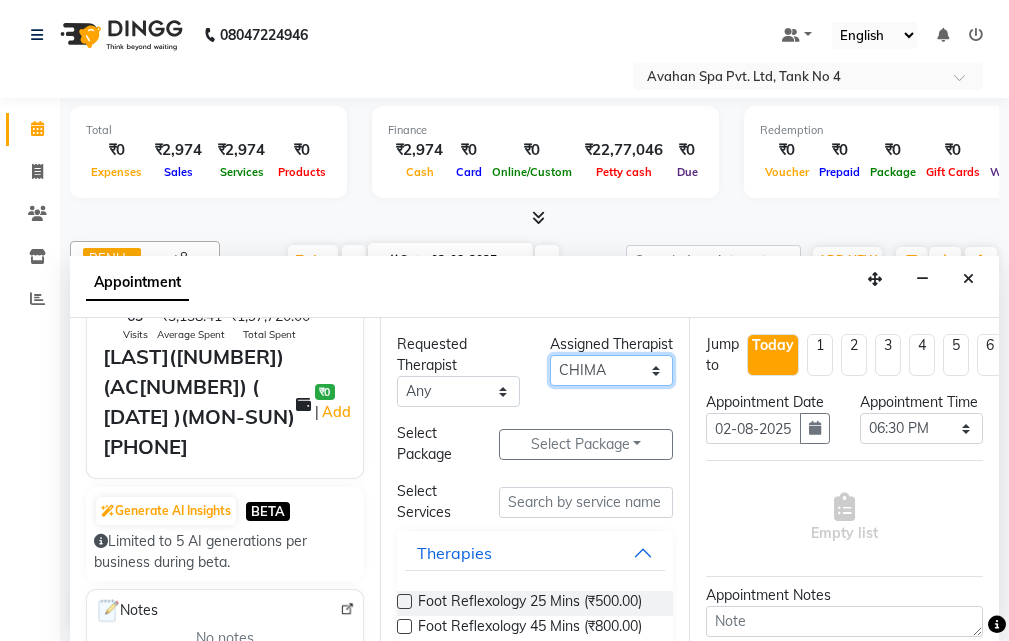 scroll, scrollTop: 100, scrollLeft: 0, axis: vertical 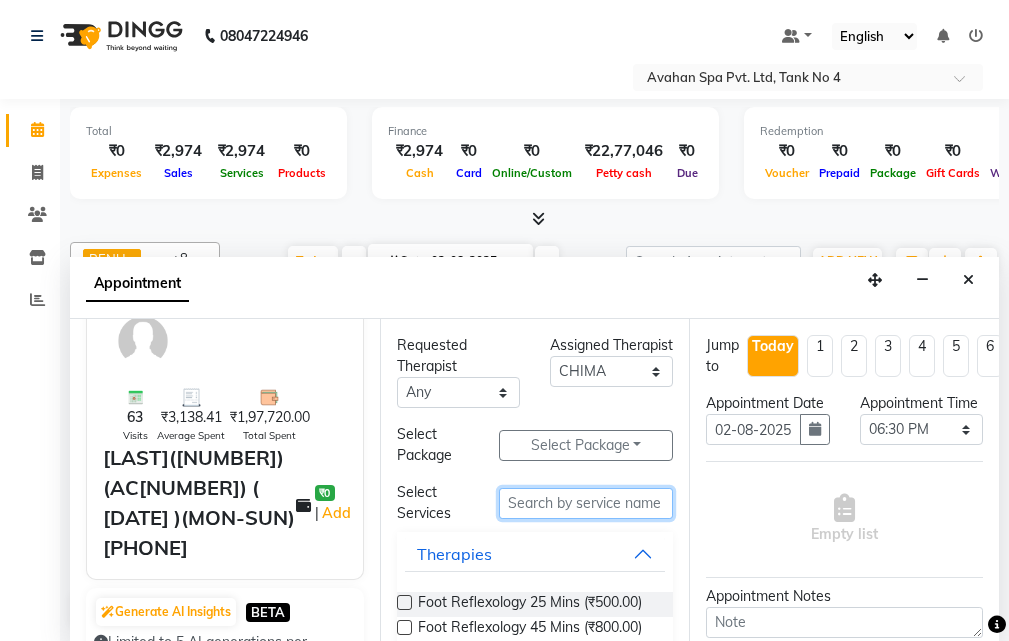 click at bounding box center (586, 503) 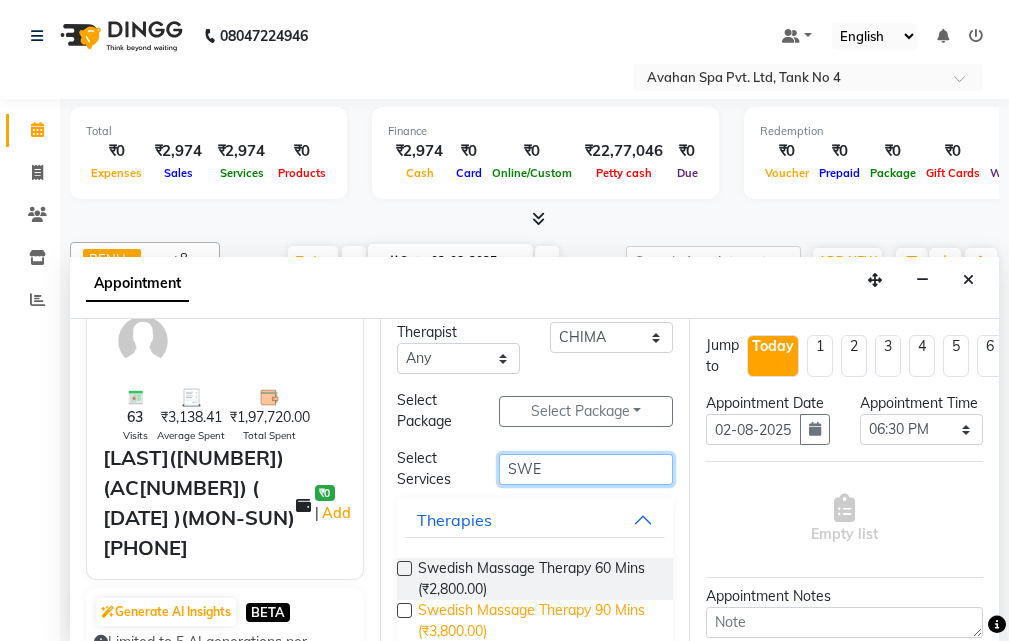 scroll, scrollTop: 66, scrollLeft: 0, axis: vertical 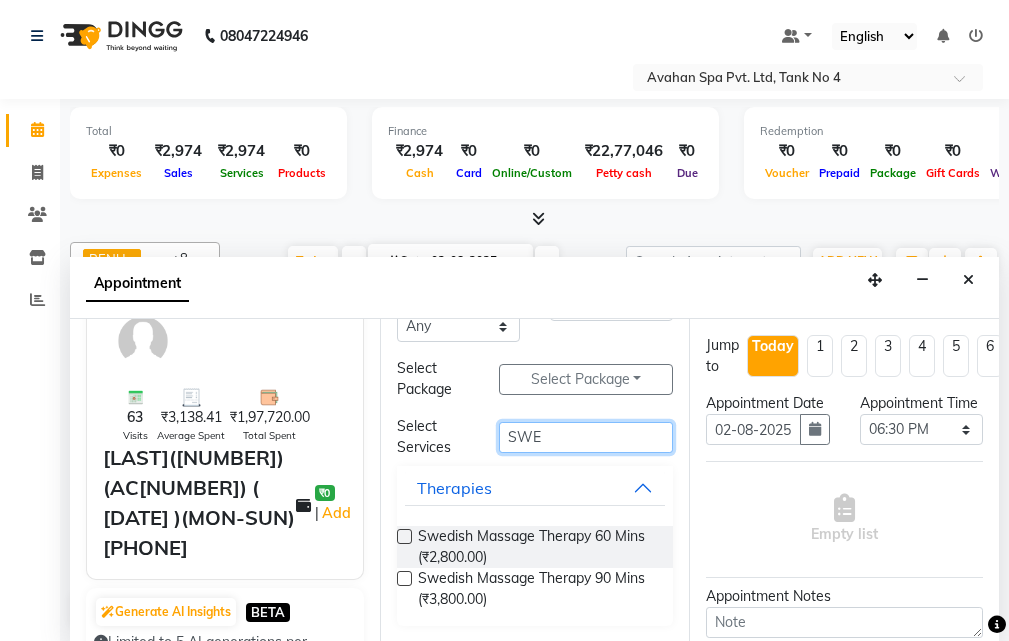 type on "SWE" 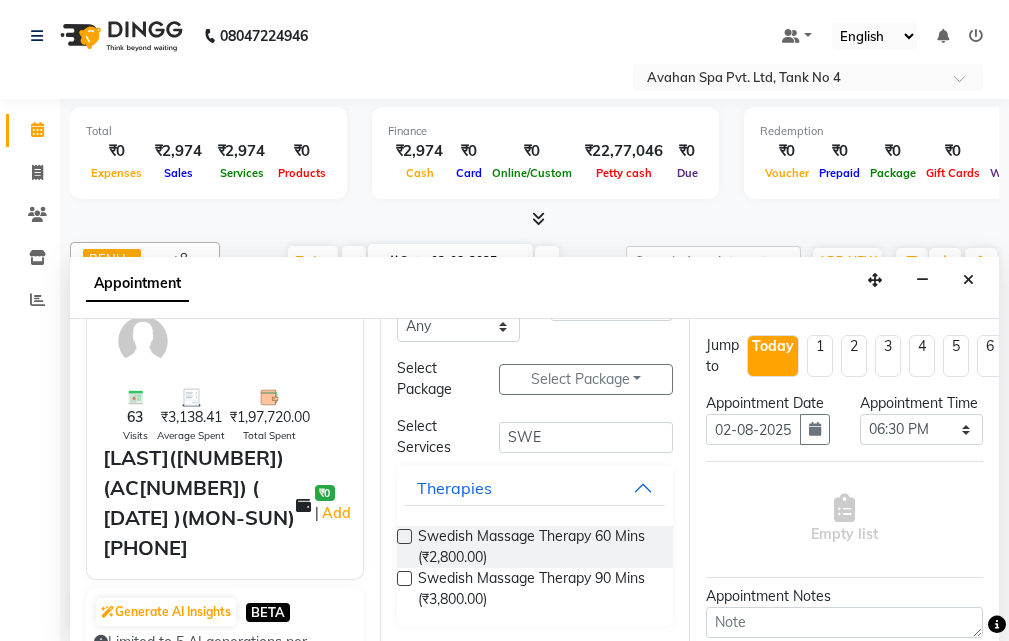 click at bounding box center (404, 578) 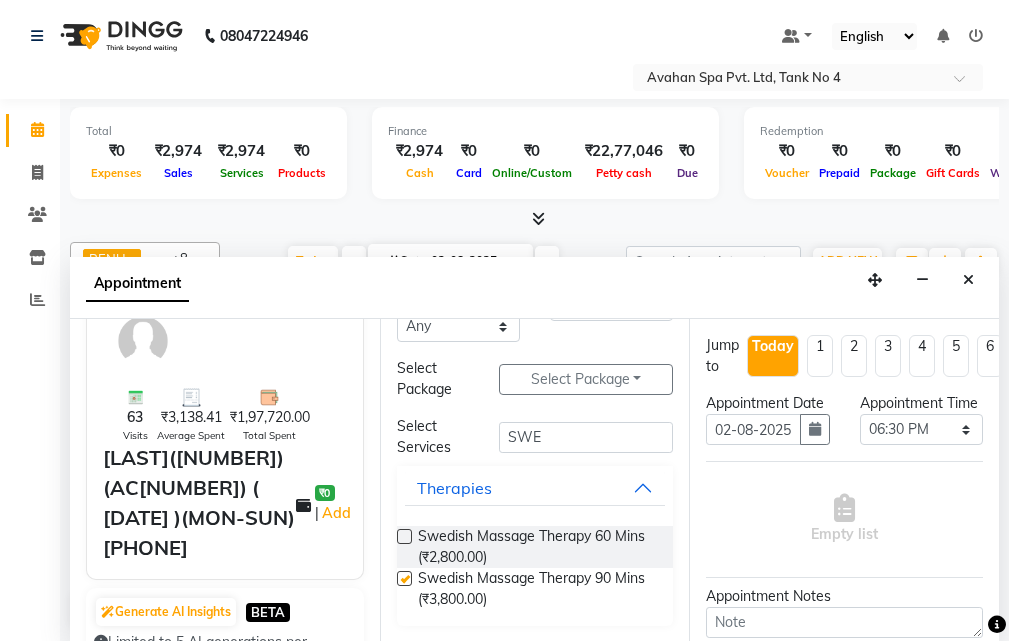select on "1845" 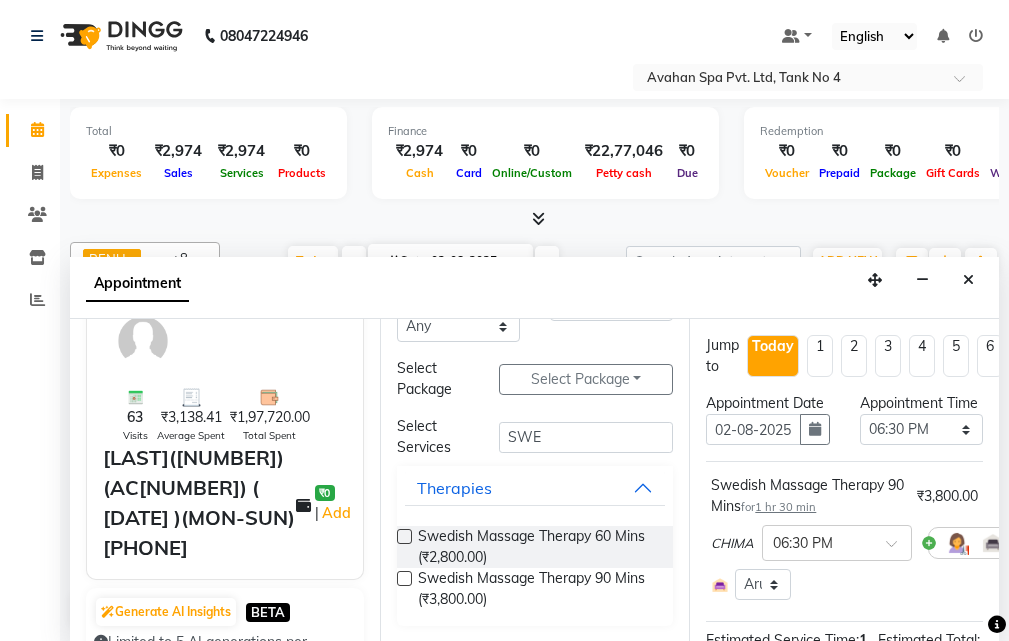 checkbox on "false" 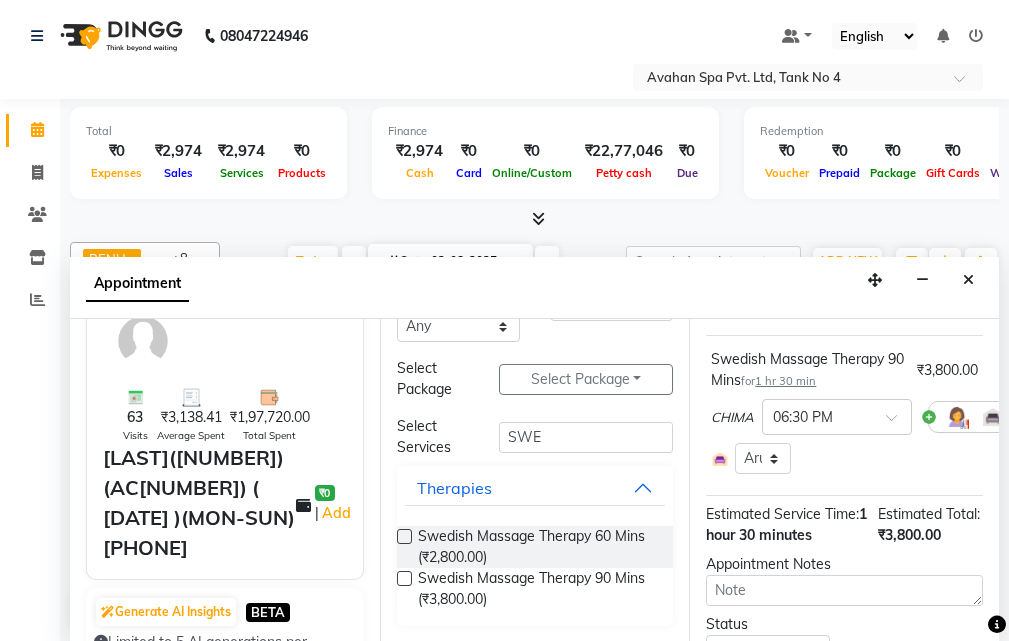 scroll, scrollTop: 300, scrollLeft: 0, axis: vertical 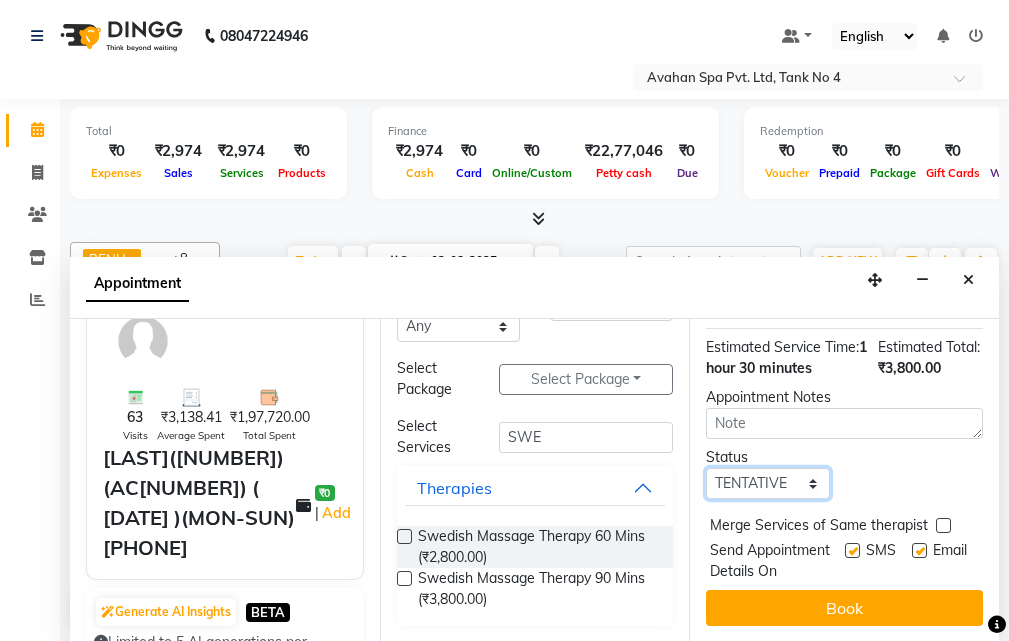 click on "Select TENTATIVE CONFIRM CHECK-IN UPCOMING" at bounding box center [767, 483] 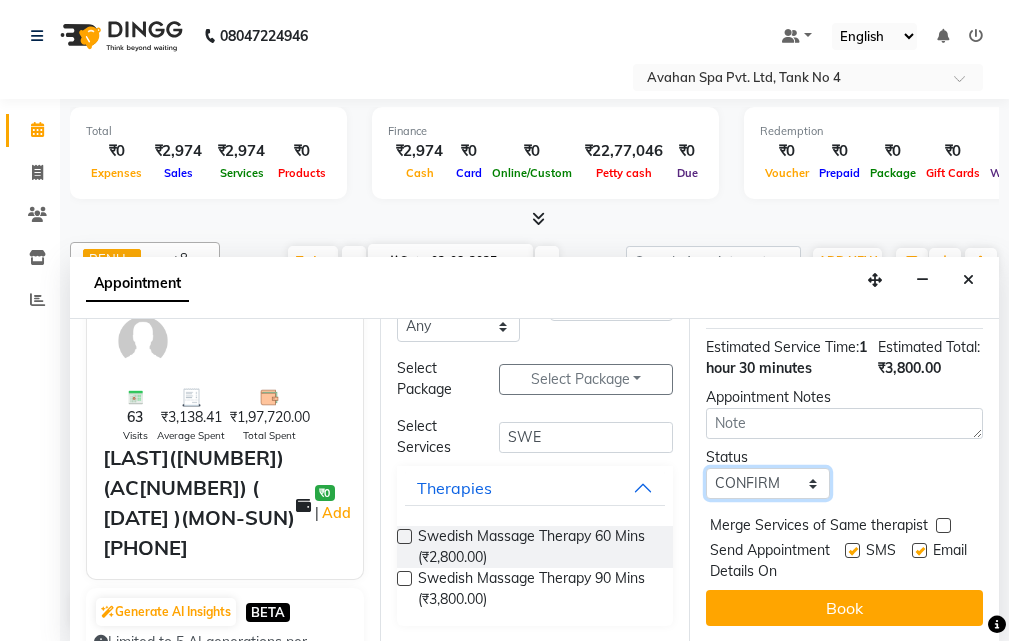 click on "Select TENTATIVE CONFIRM CHECK-IN UPCOMING" at bounding box center (767, 483) 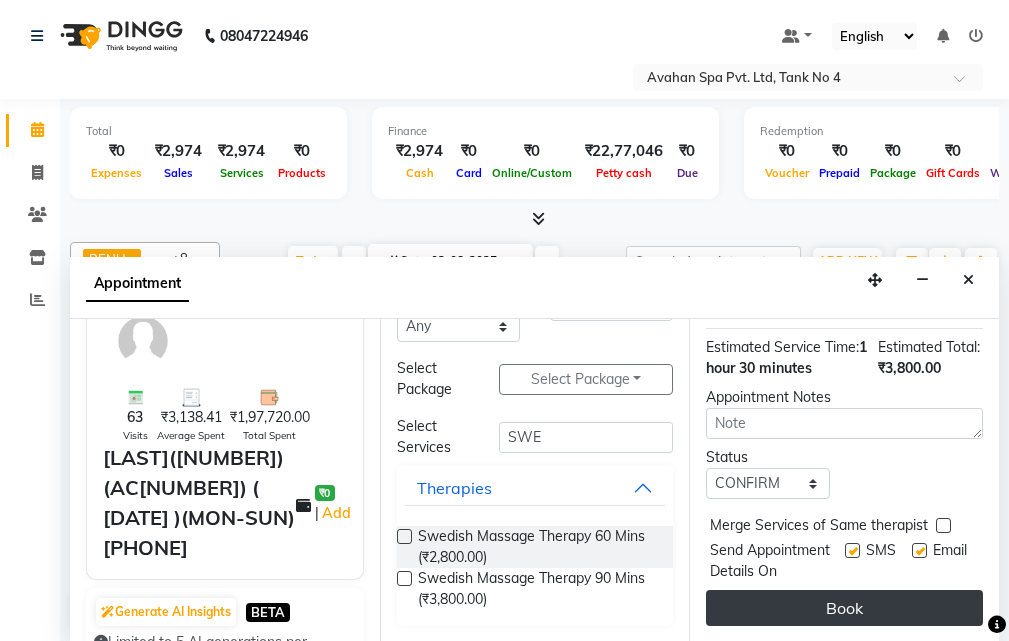 click on "Book" at bounding box center [844, 608] 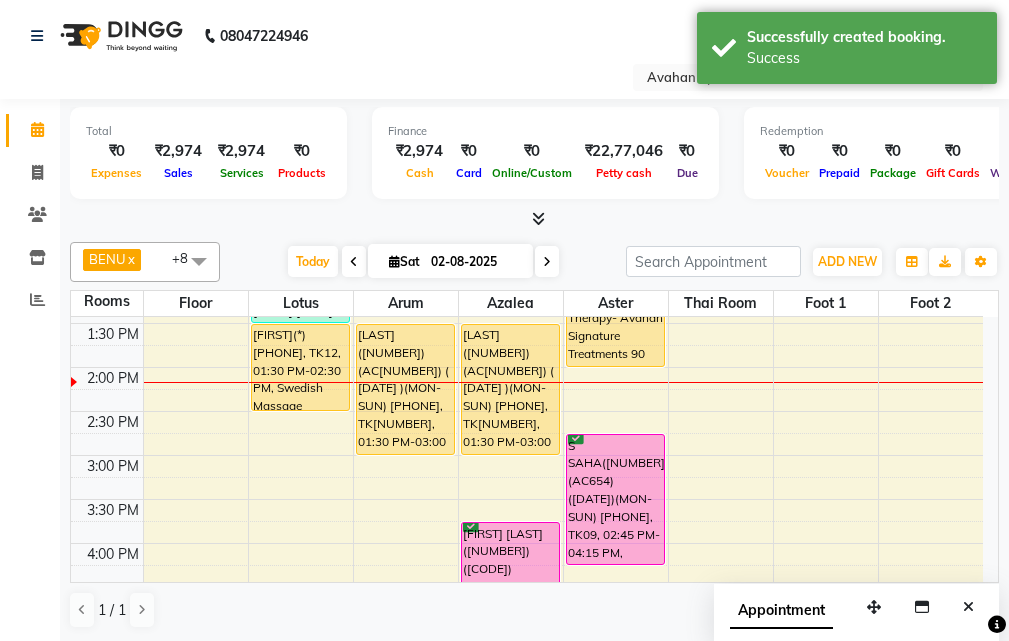 scroll, scrollTop: 300, scrollLeft: 0, axis: vertical 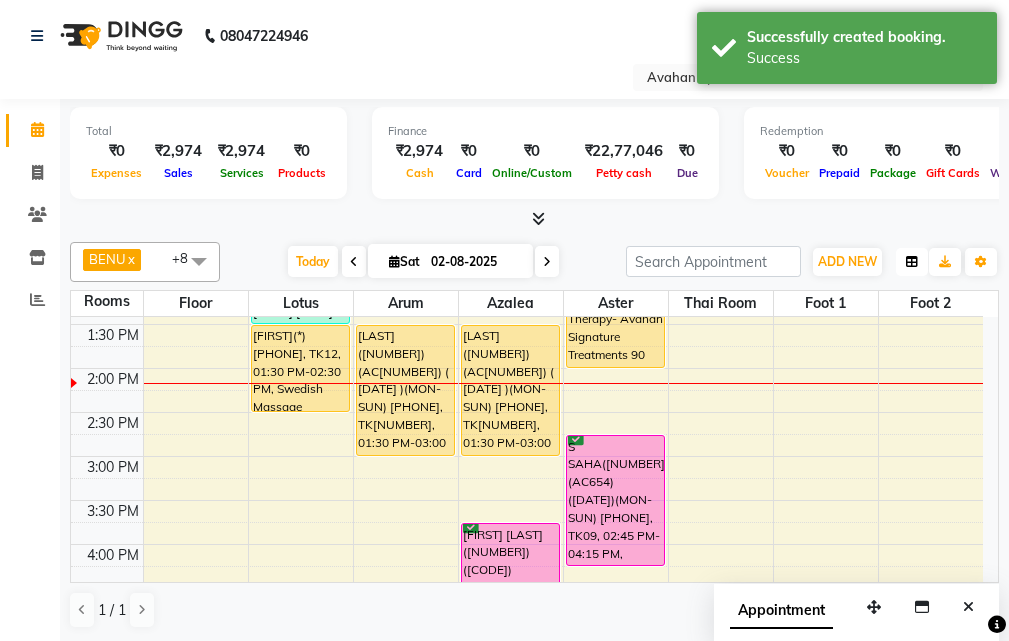 click at bounding box center [912, 262] 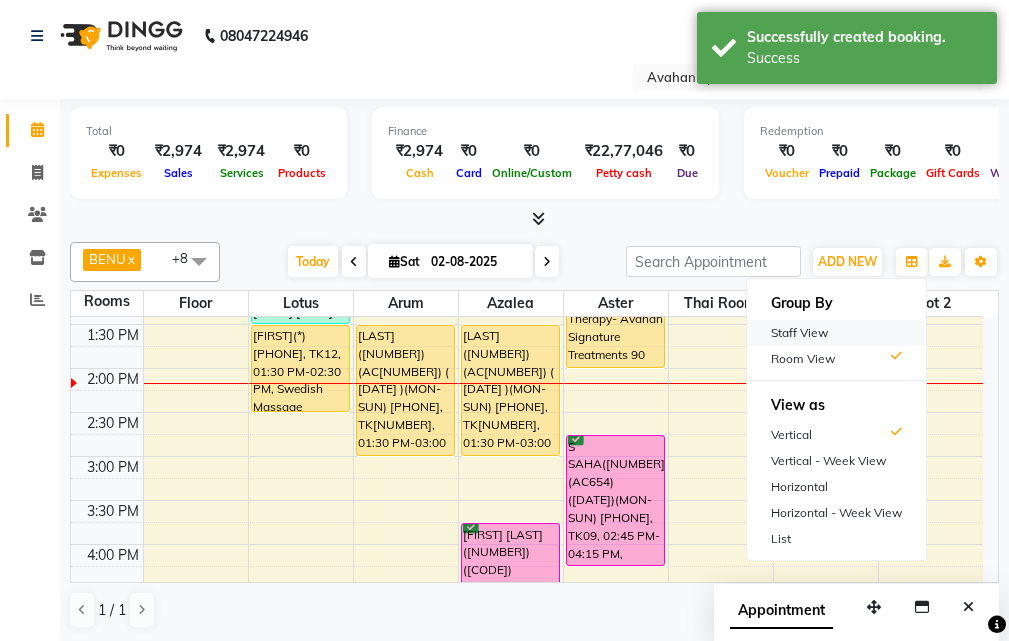 click on "Staff View" at bounding box center (836, 333) 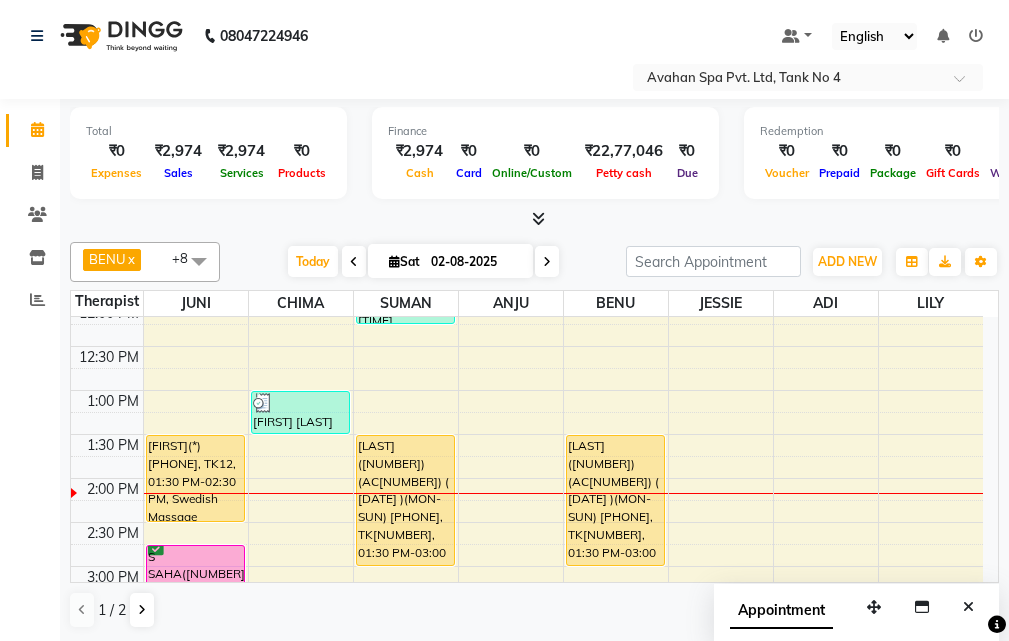 scroll, scrollTop: 500, scrollLeft: 0, axis: vertical 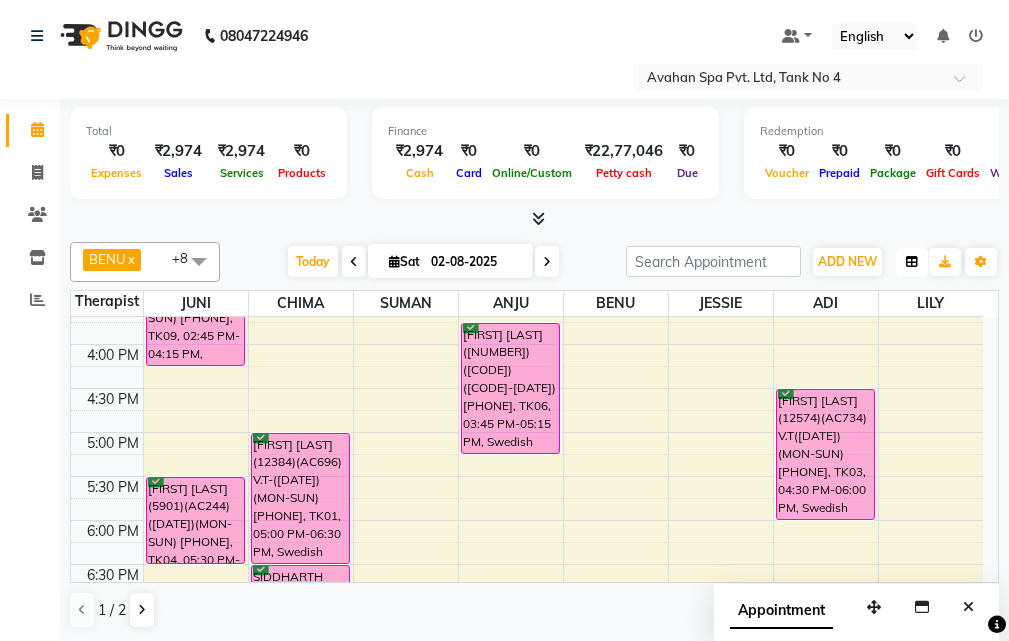 click at bounding box center [912, 262] 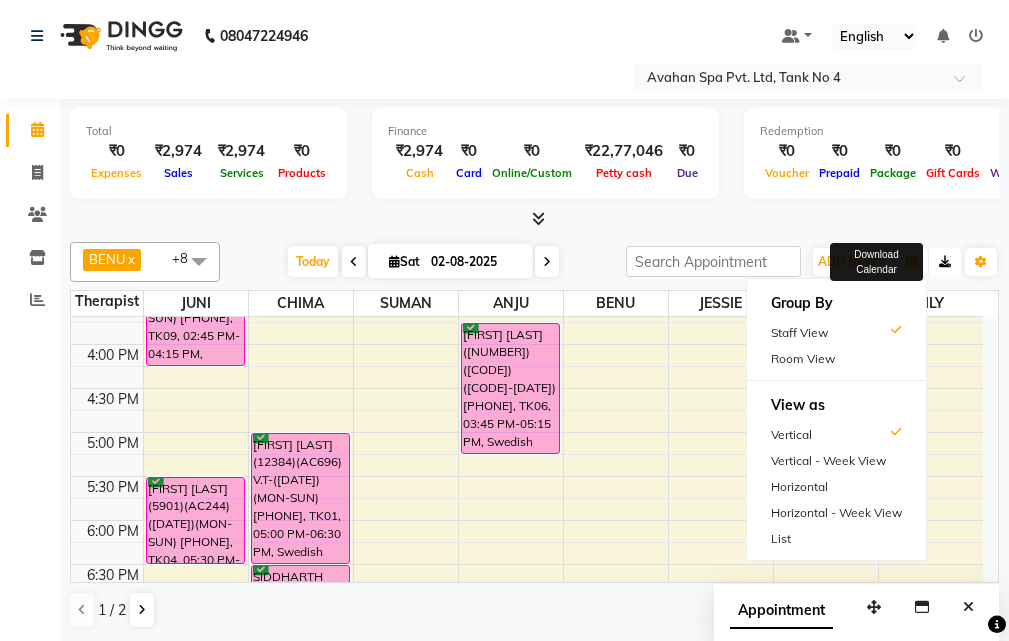 click at bounding box center (945, 262) 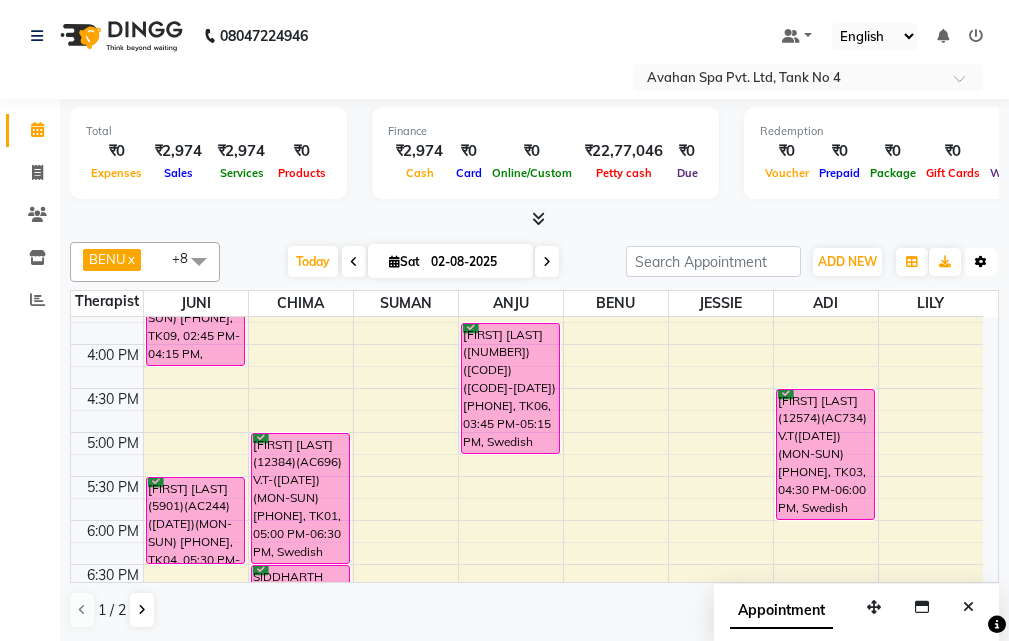 click at bounding box center [981, 262] 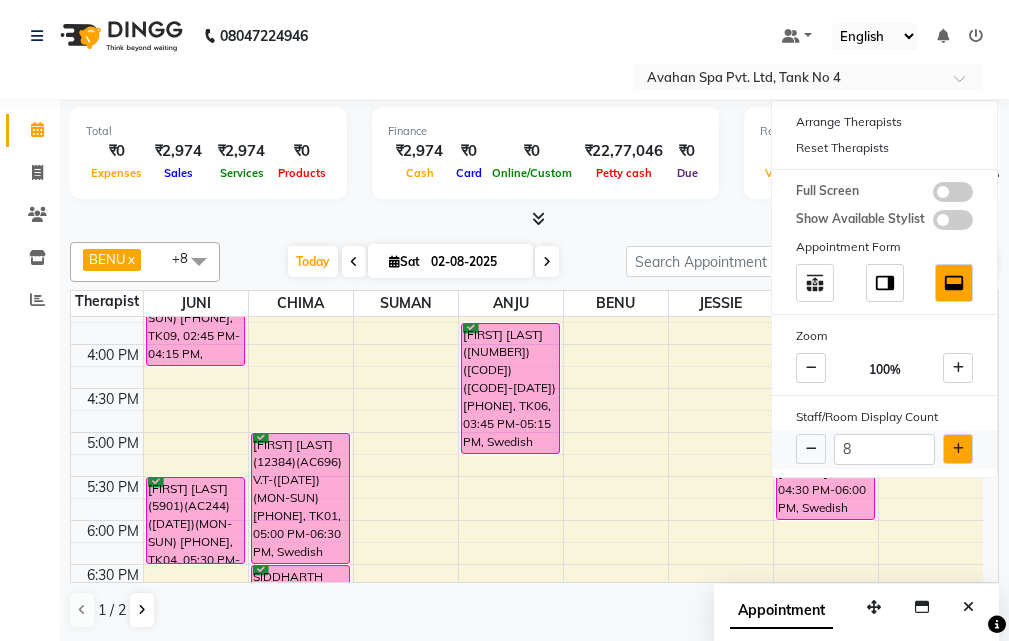 click at bounding box center (958, 449) 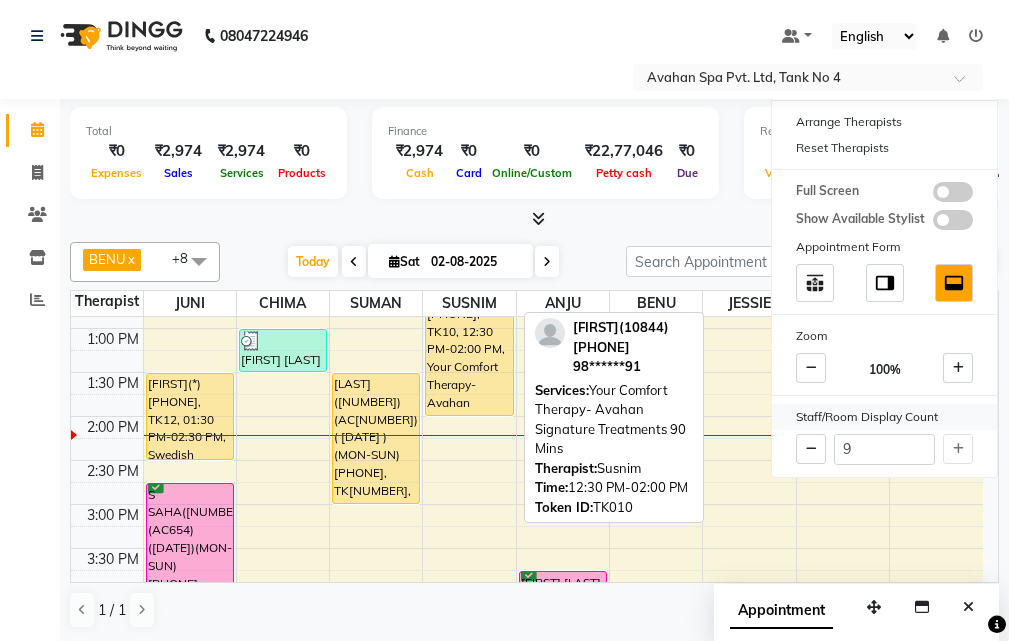 scroll, scrollTop: 300, scrollLeft: 0, axis: vertical 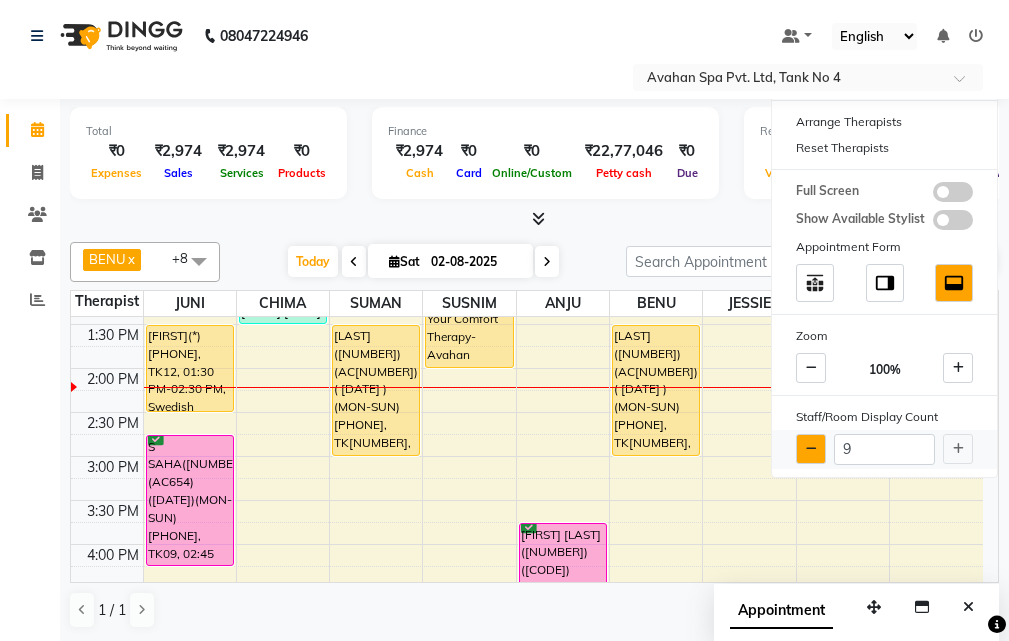 click at bounding box center (811, 449) 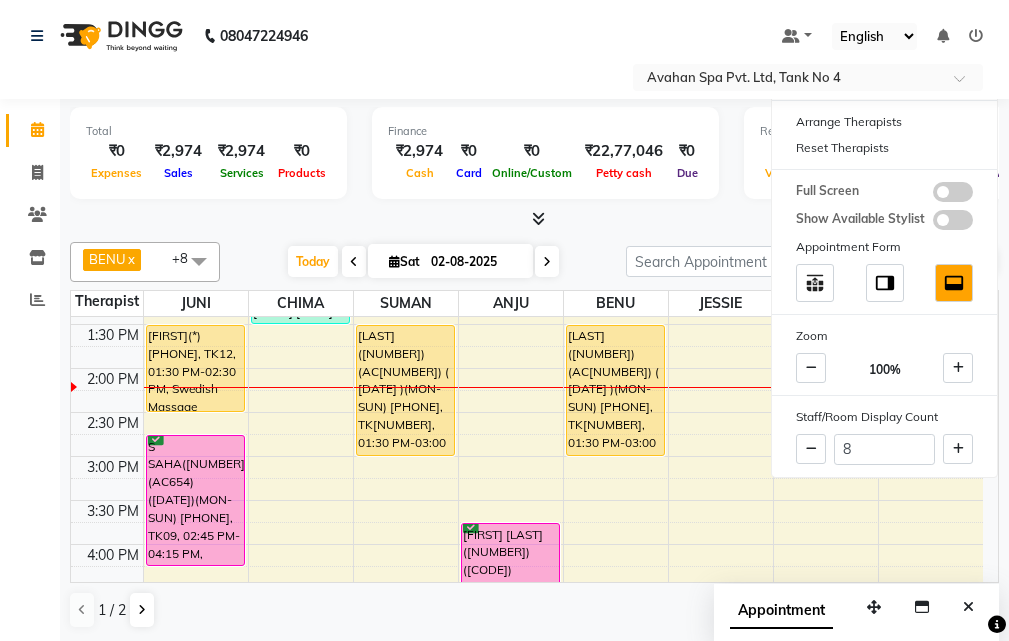 click on "[FIRST] x [FIRST] x [FIRST] x [FIRST] x [FIRST] x [FIRST] x [FIRST] x [FIRST] x [FIRST] x +8 Select All [FIRST] [FIRST] [FIRST] [FIRST] FEMALE 1 [FIRST] [FIRST] [FIRST] [FIRST] [FIRST] Today Sat [DATE] Toggle Dropdown Add Appointment Add Invoice Add Client Toggle Dropdown Add Appointment Add Invoice Add Client ADD NEW Toggle Dropdown Add Appointment Add Invoice Add Client [FIRST] x [FIRST] x [FIRST] x [FIRST] x [FIRST] x [FIRST] x [FIRST] x [FIRST] x [FIRST] x +8 Select All [FIRST] [FIRST] [FIRST] [FIRST] FEMALE 1 [FIRST] [FIRST] [FIRST] [FIRST] [FIRST] Group By Staff View Room View View as Vertical Vertical - Week View Horizontal Horizontal - Week View List Toggle Dropdown Calendar Settings Manage Tags Arrange Therapists Reset Therapists Full Screen Show Available Stylist Appointment Form Zoom 100% Staff/Room Display Count 8 Therapist [FIRST] [FIRST] [FIRST] [FIRST] [FIRST] [FIRST] [FIRST] [FIRST] 10:00 AM 10:30 AM 11:00 AM 11:30 AM 12:00 PM 12:30 PM 1:00 PM 1:30 PM 2:00 PM 2:30 PM 3:00 PM 3:30 PM 4:00 PM 4:30 PM 5:00 PM 5:30 PM 6:00 PM 6:30 PM 7:00 PM" 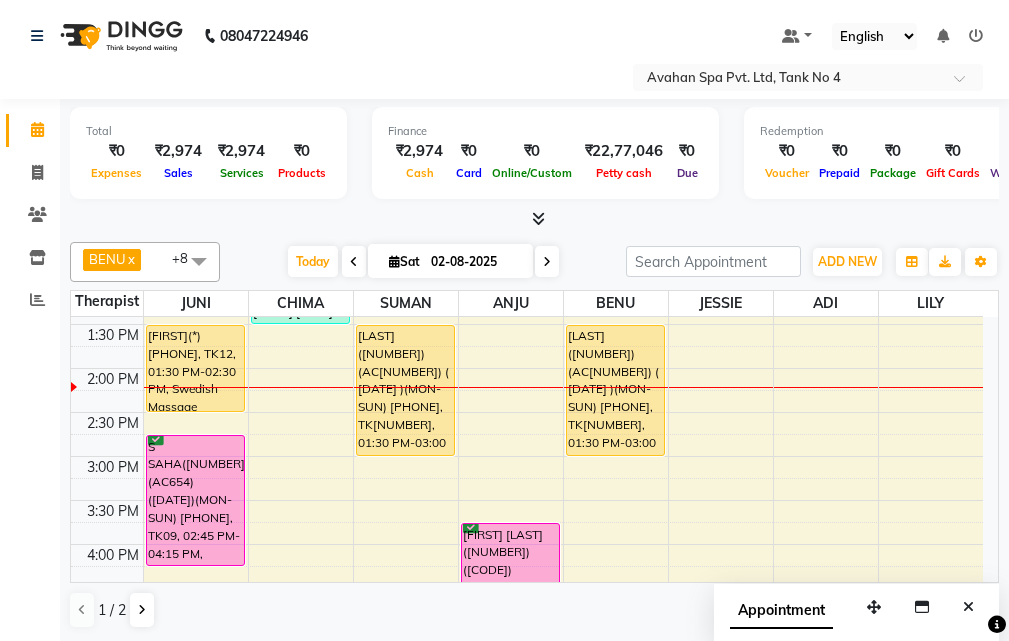 click at bounding box center (547, 261) 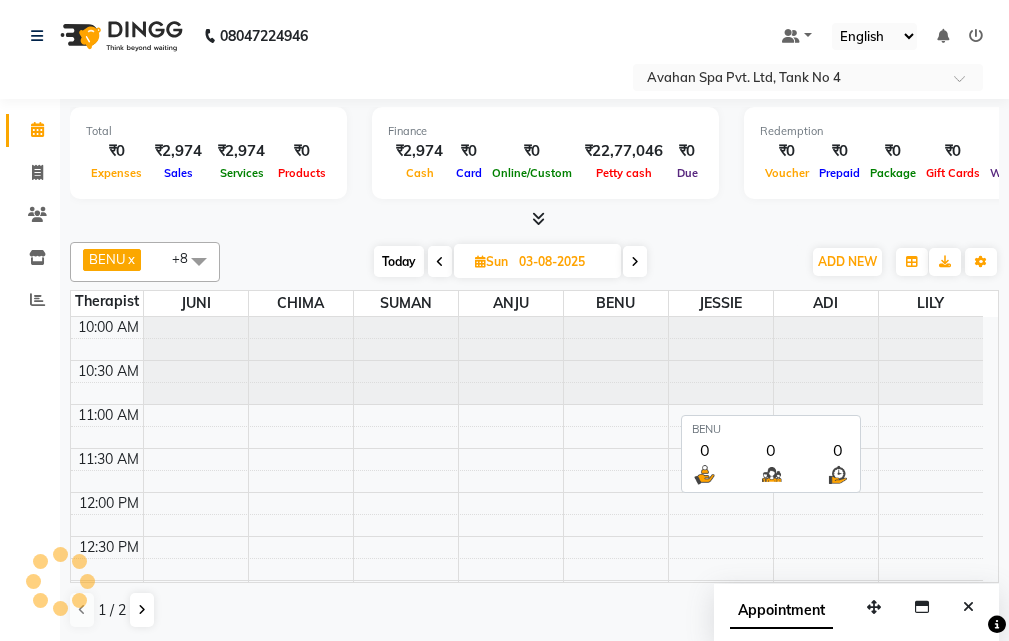 scroll, scrollTop: 353, scrollLeft: 0, axis: vertical 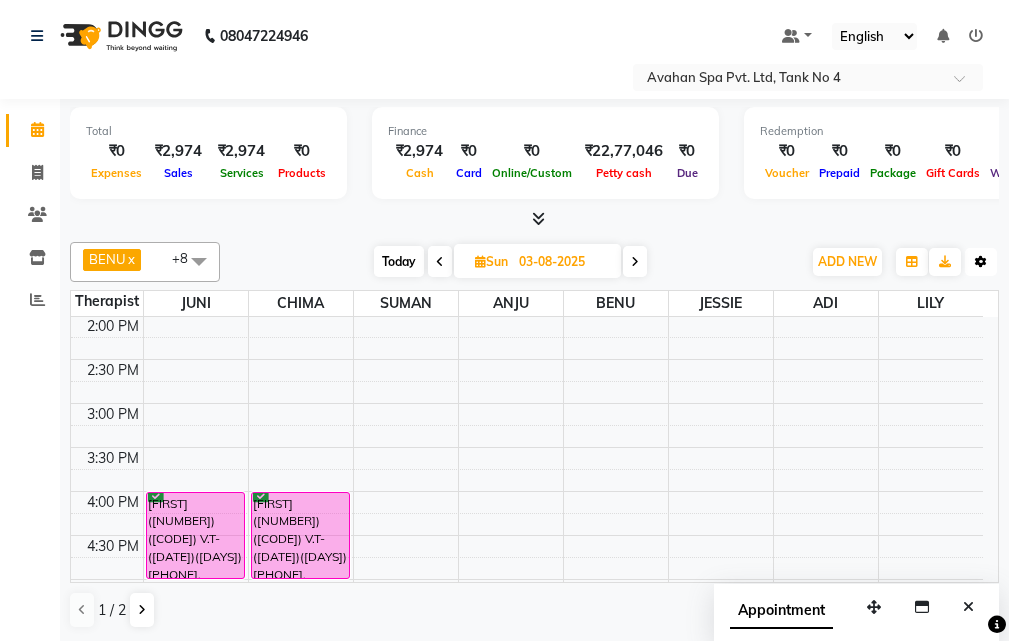 click at bounding box center [981, 262] 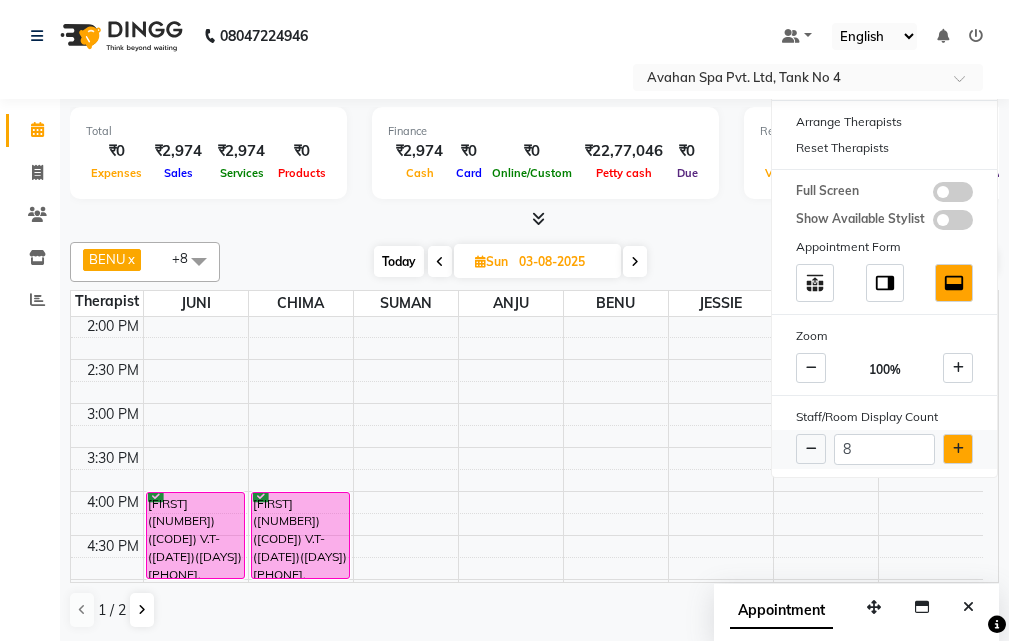 click at bounding box center [958, 449] 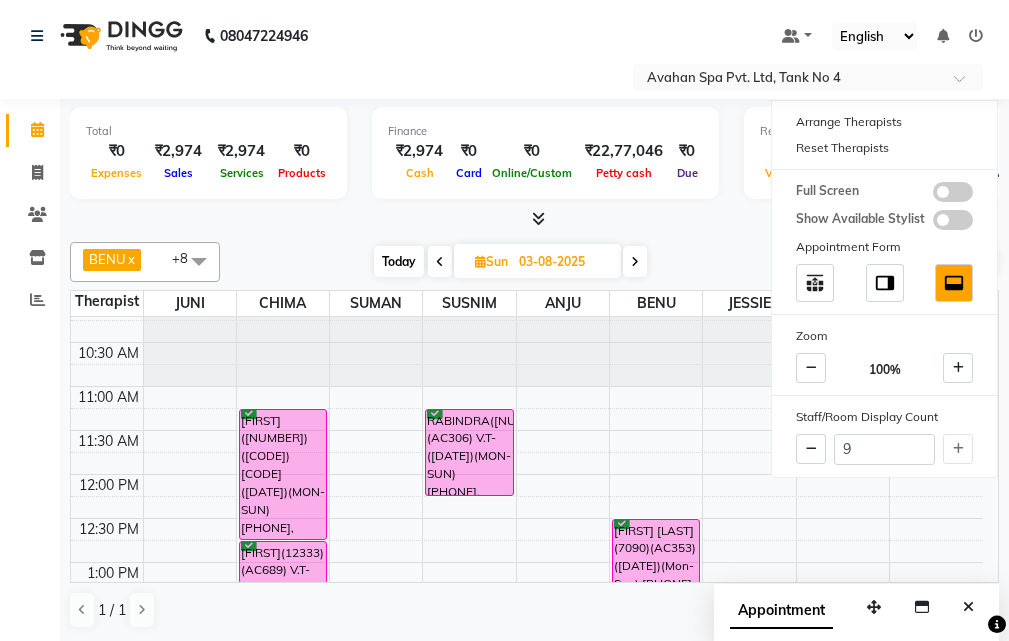 scroll, scrollTop: 0, scrollLeft: 0, axis: both 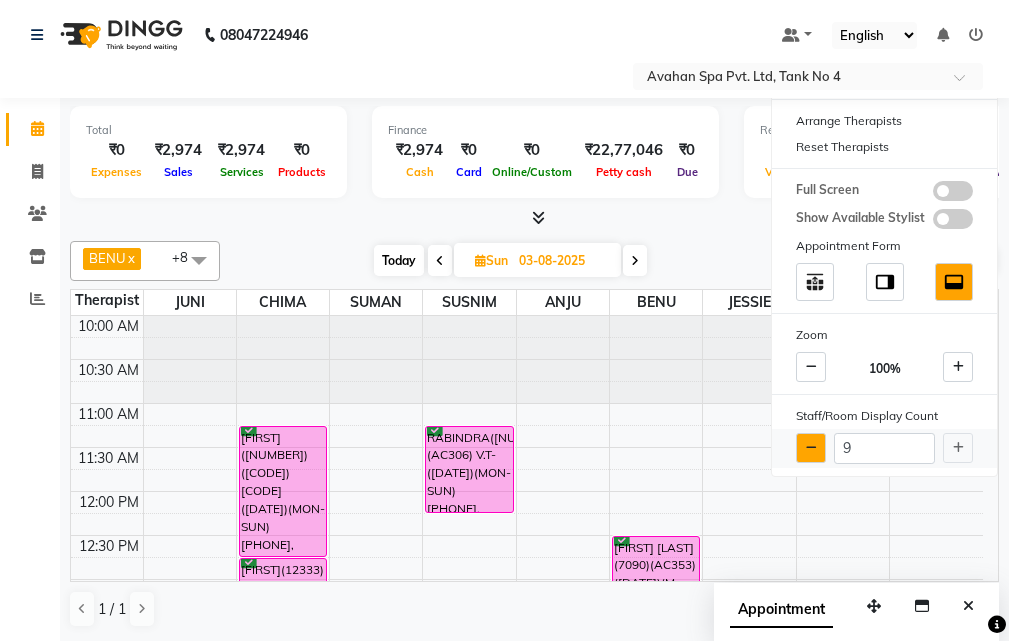click at bounding box center [811, 448] 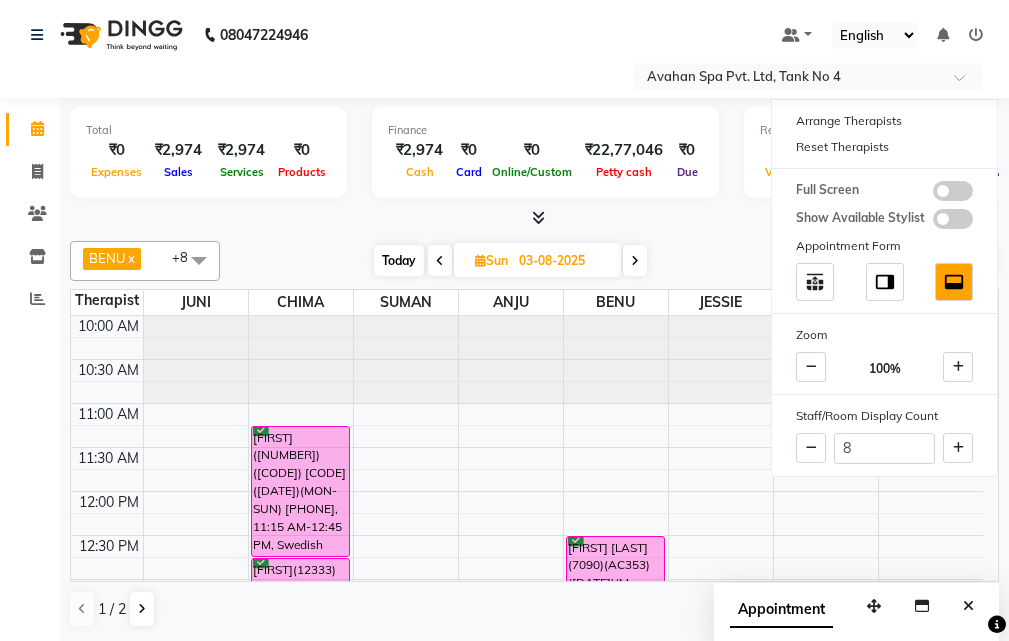 click on "Today" at bounding box center (399, 260) 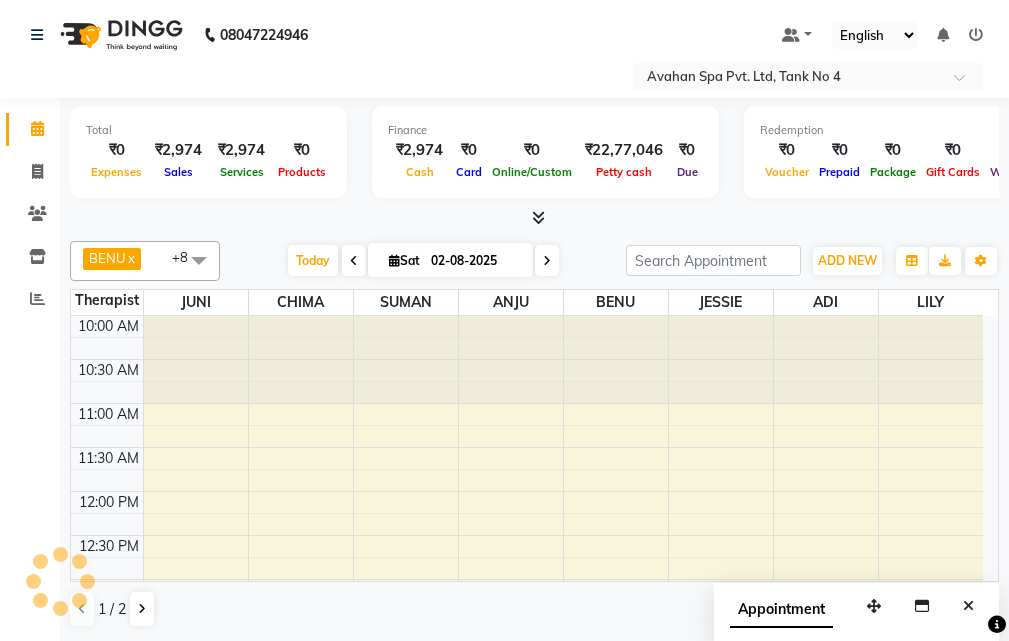 scroll, scrollTop: 353, scrollLeft: 0, axis: vertical 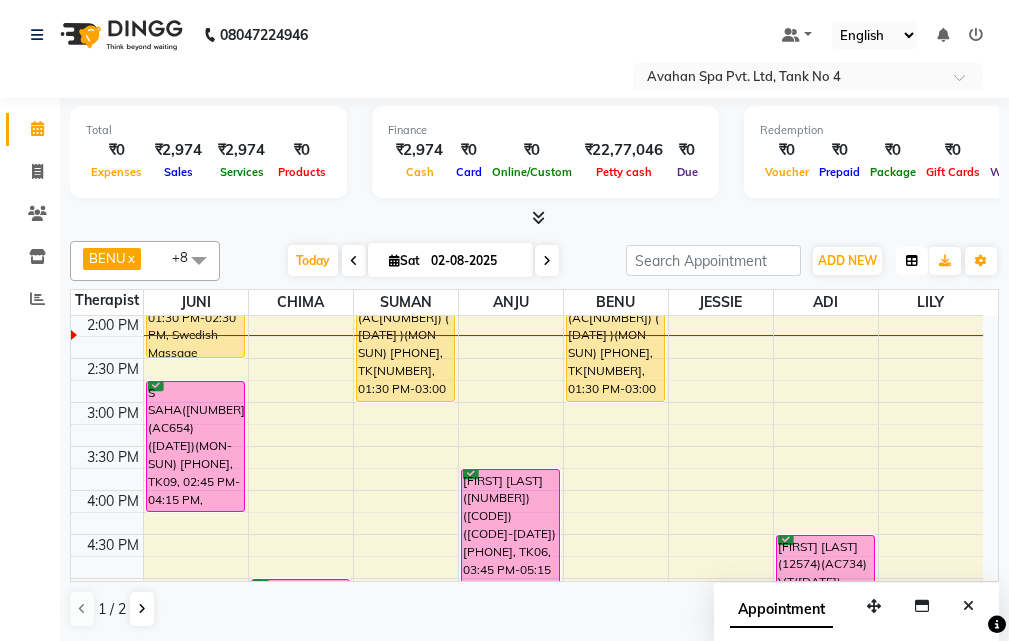 click at bounding box center (912, 261) 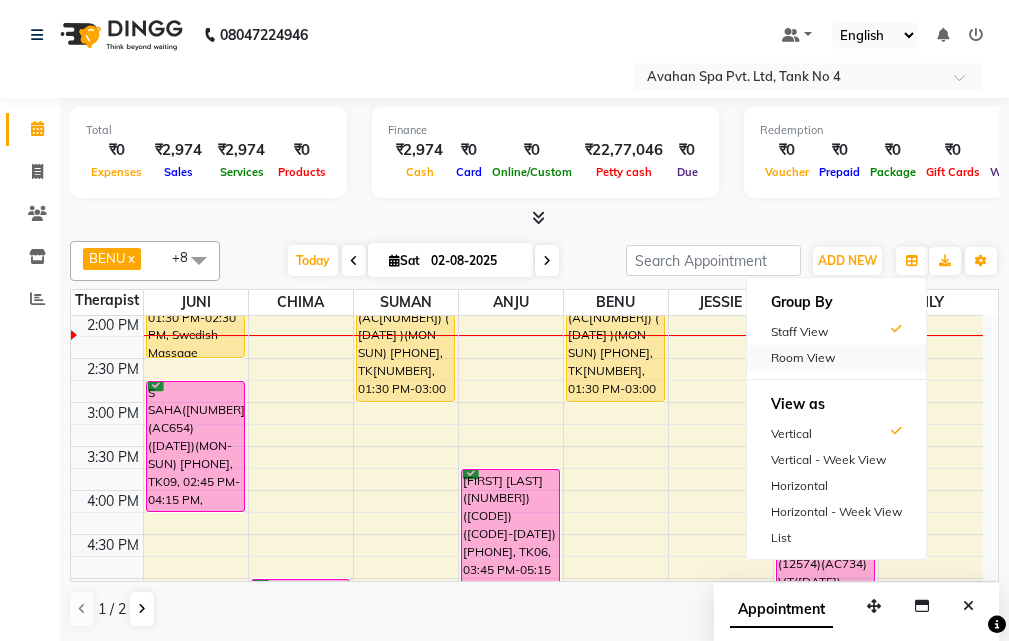 click on "Room View" at bounding box center (836, 358) 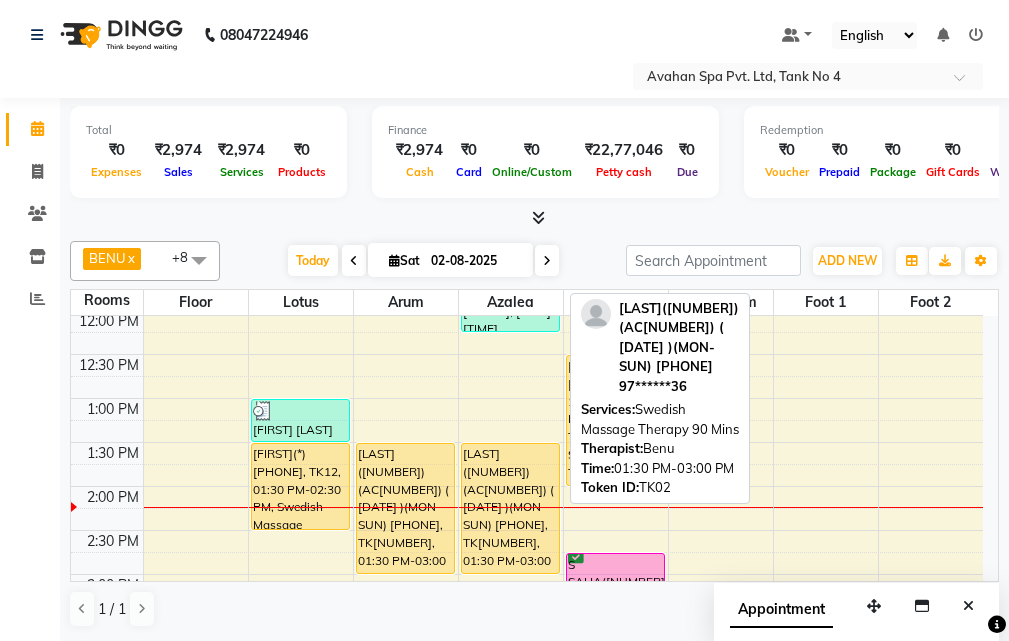 scroll, scrollTop: 153, scrollLeft: 0, axis: vertical 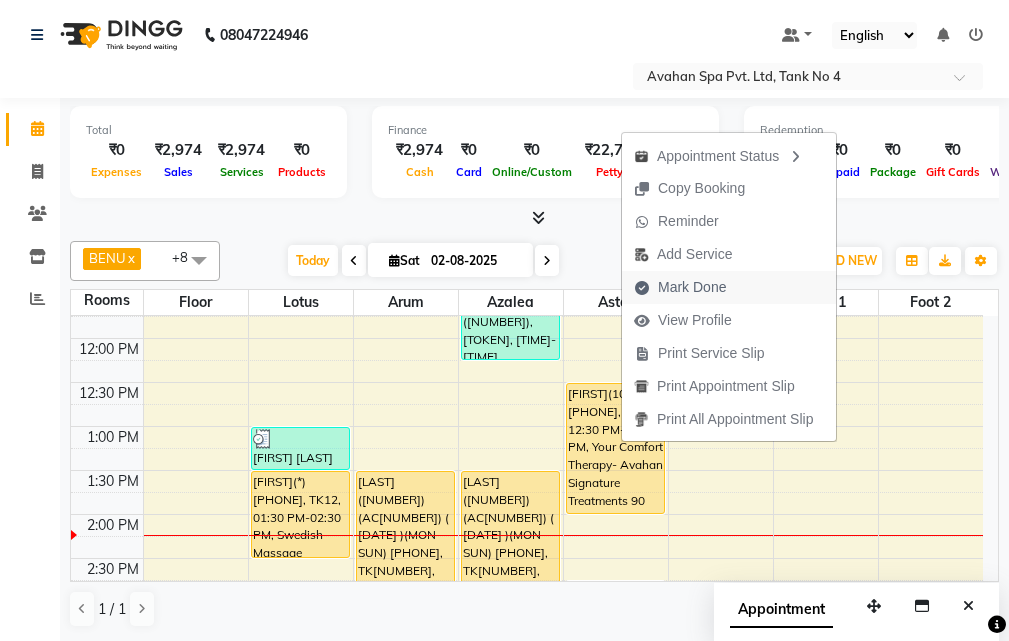 click on "Mark Done" at bounding box center [680, 287] 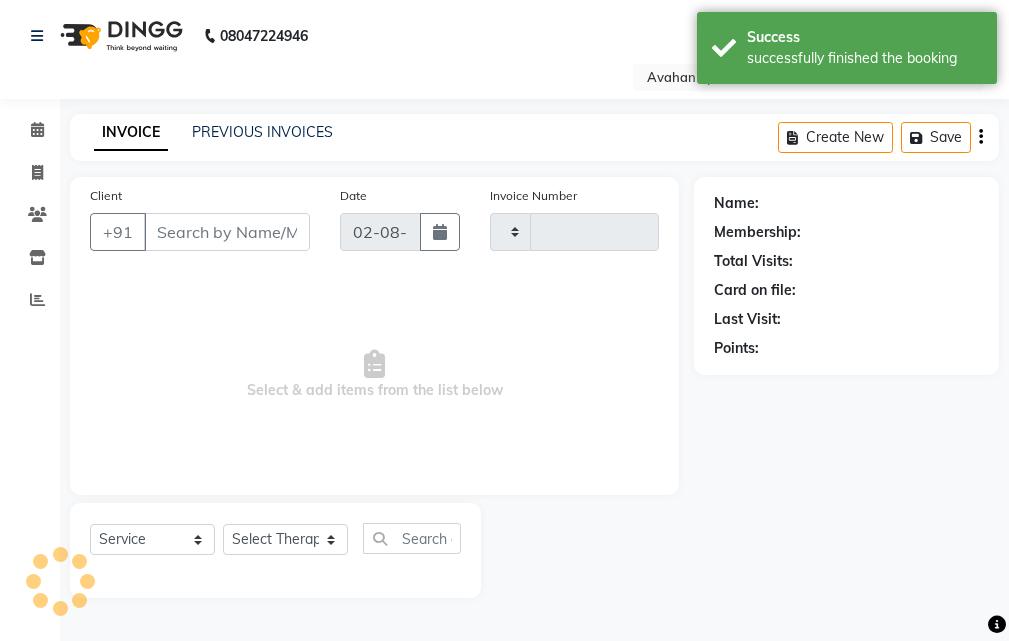 type on "2031" 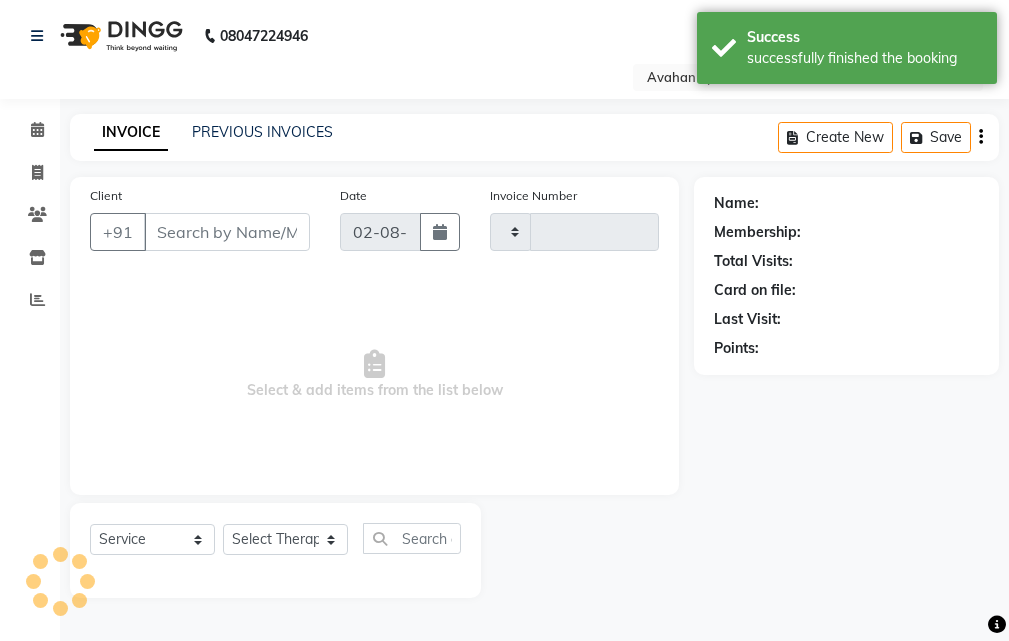 select on "4269" 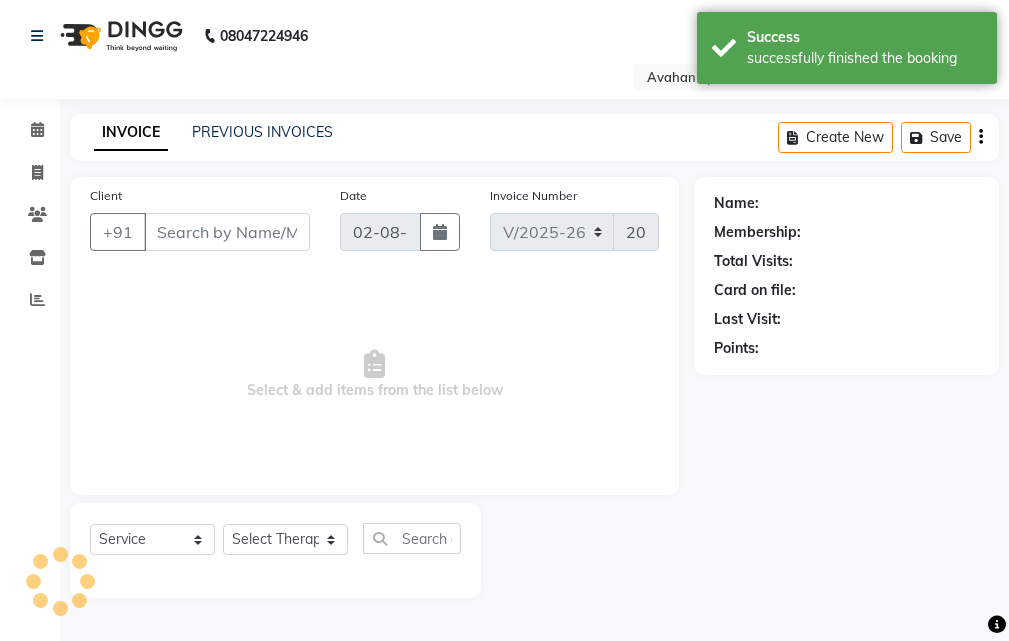 scroll, scrollTop: 0, scrollLeft: 0, axis: both 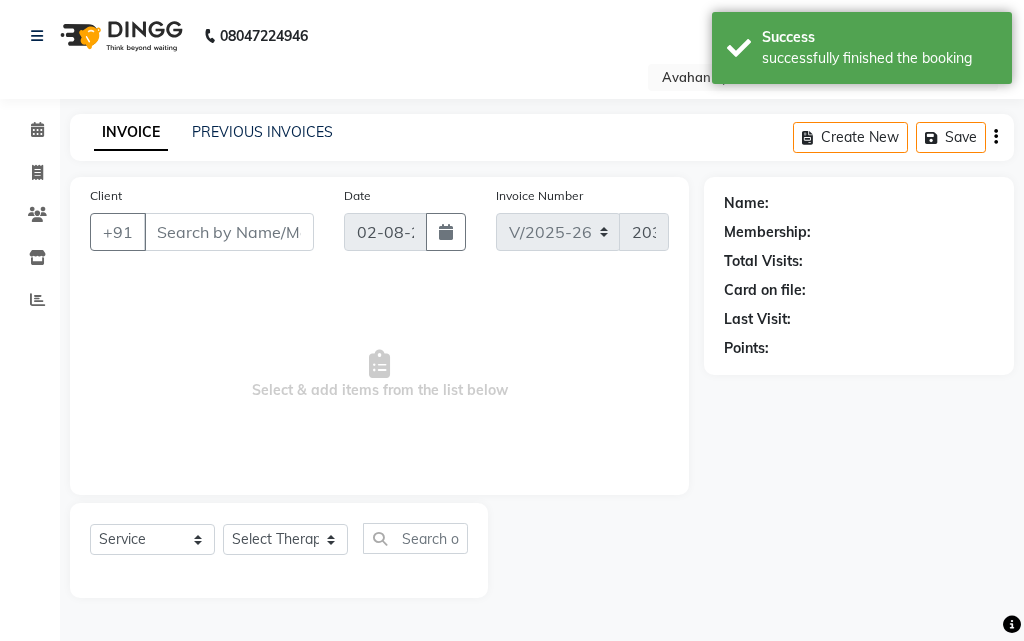 type on "98******91" 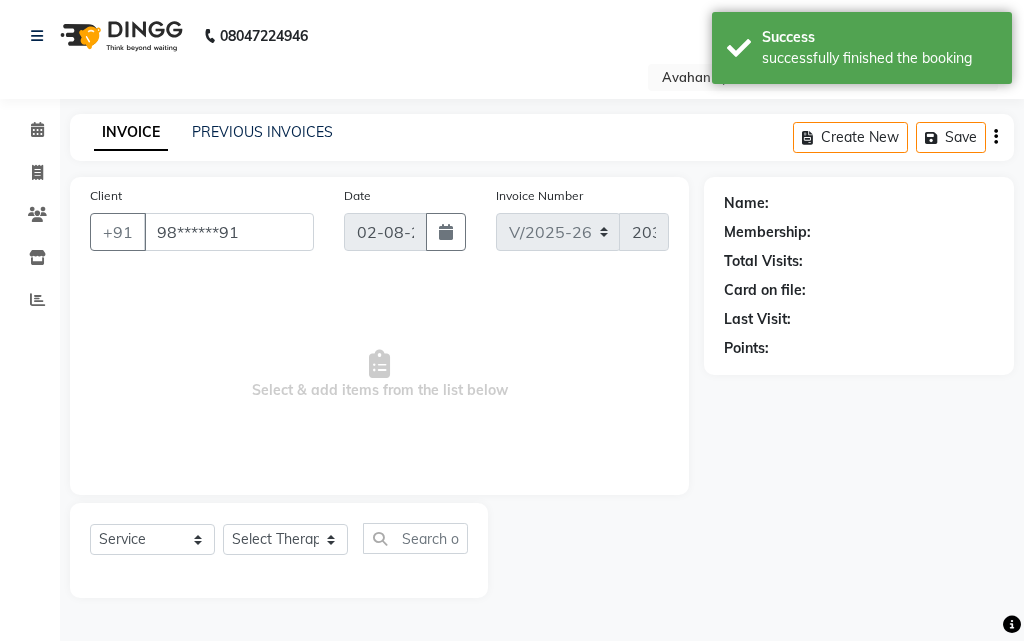 select on "23013" 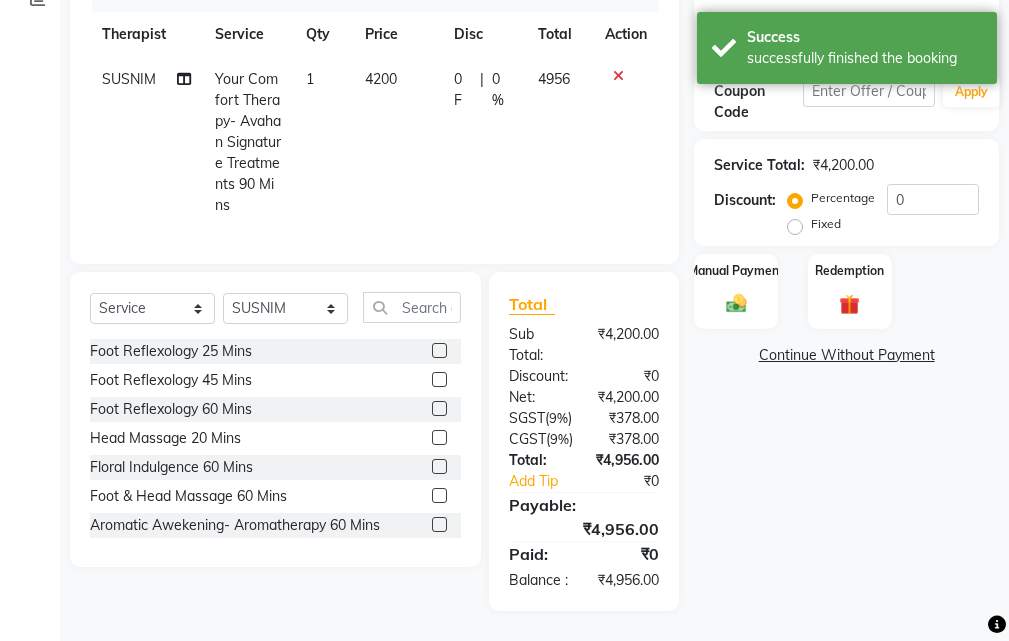 scroll, scrollTop: 178, scrollLeft: 0, axis: vertical 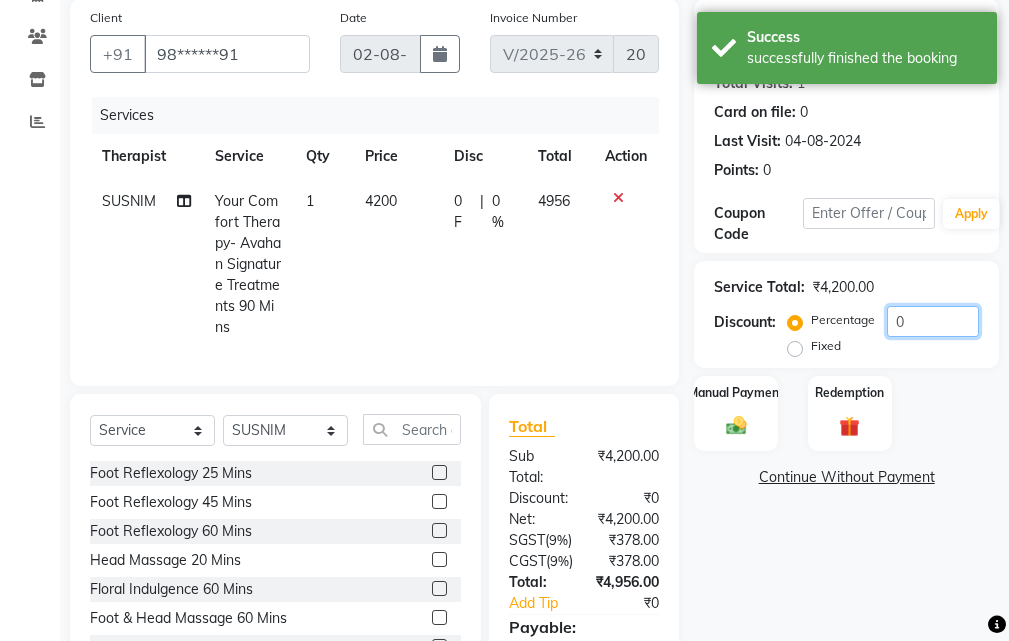 click on "0" 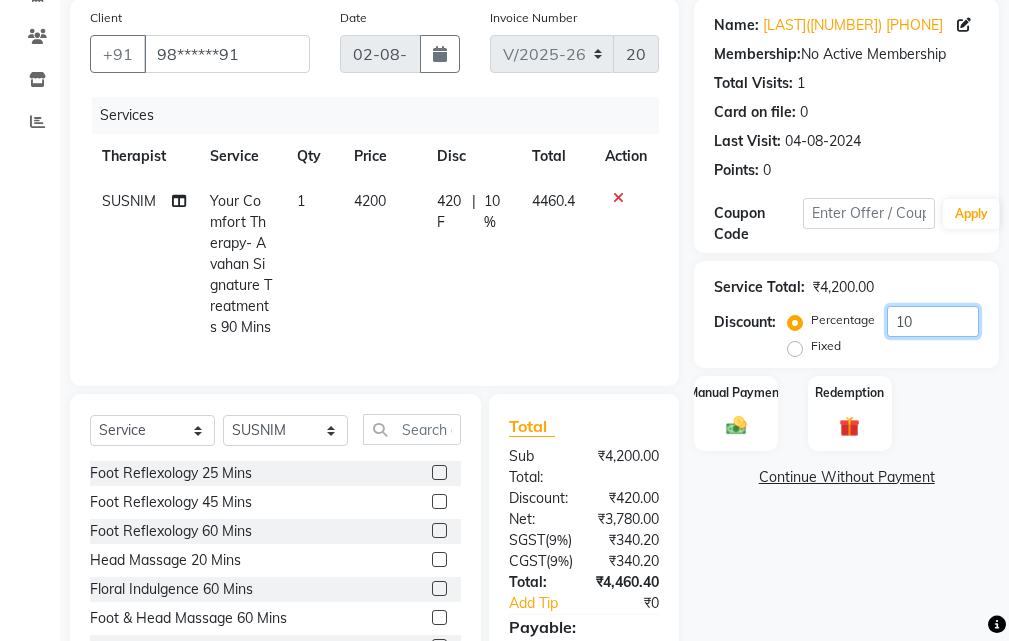 scroll, scrollTop: 399, scrollLeft: 0, axis: vertical 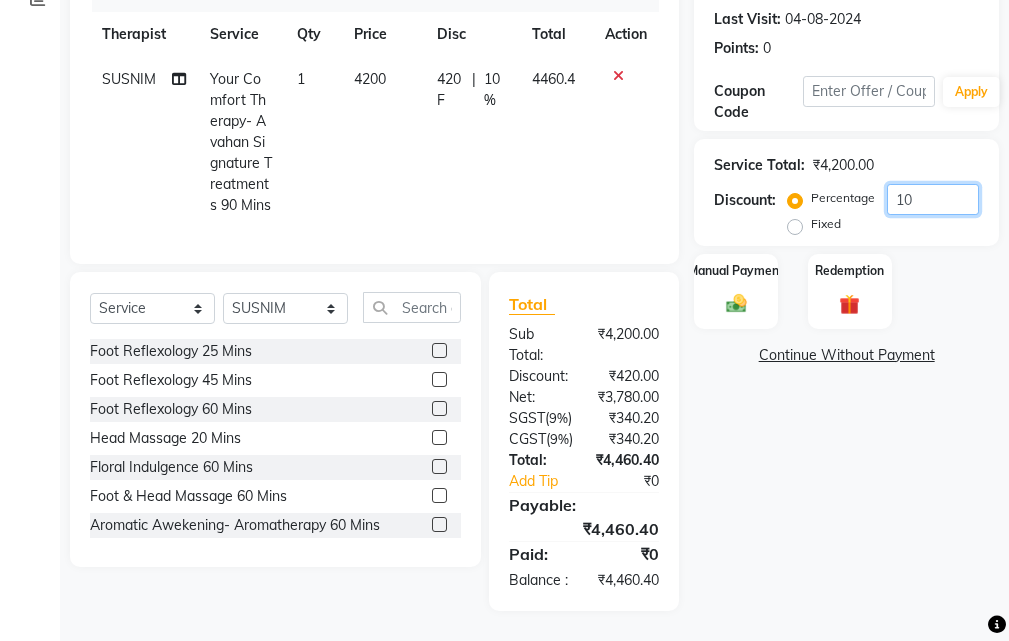 type on "1" 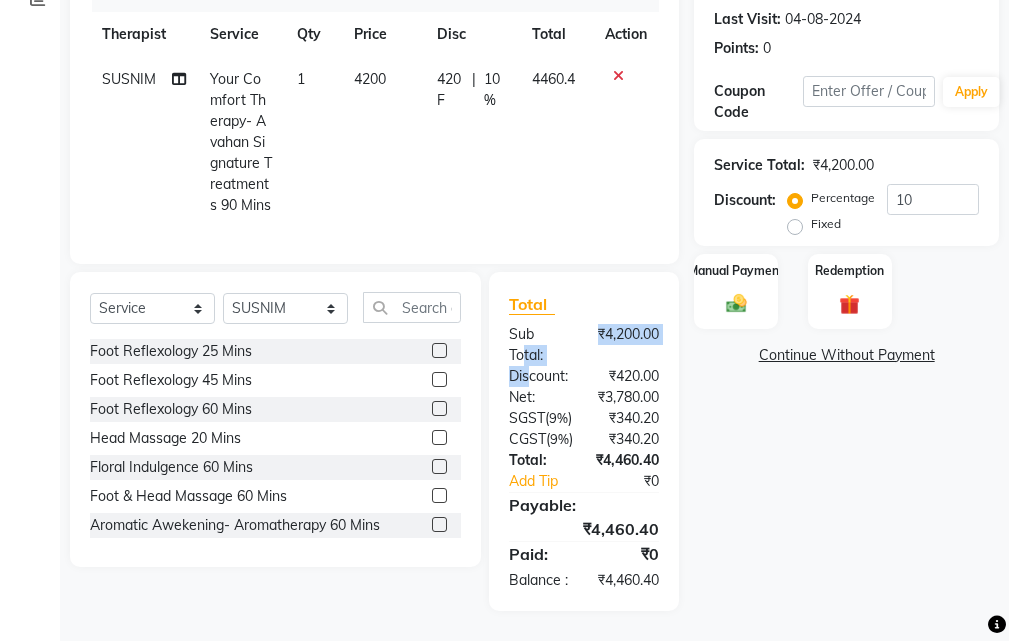 drag, startPoint x: 519, startPoint y: 298, endPoint x: 508, endPoint y: 312, distance: 17.804493 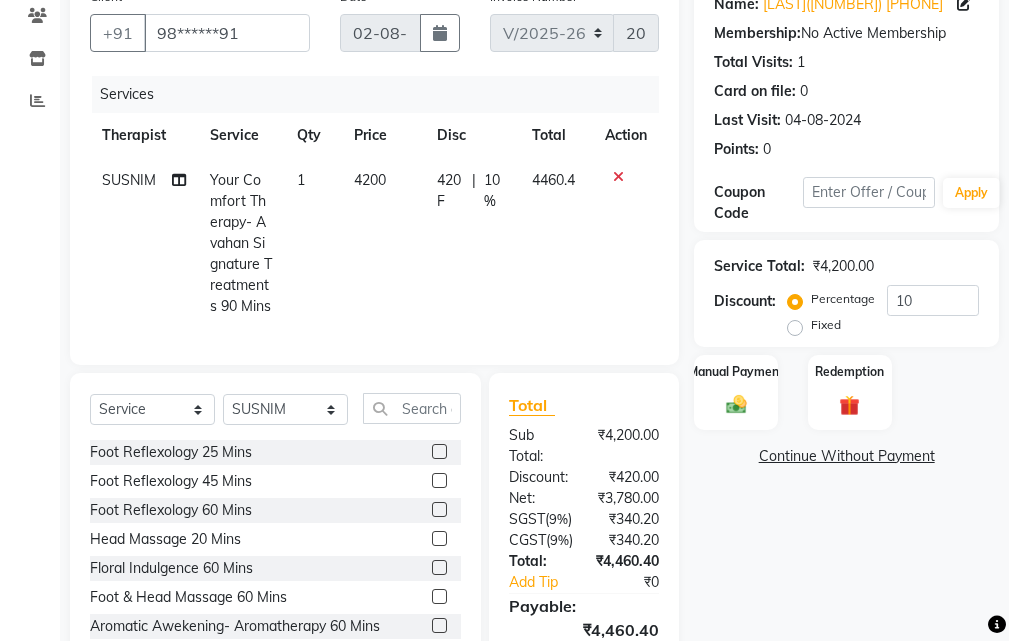 scroll, scrollTop: 399, scrollLeft: 0, axis: vertical 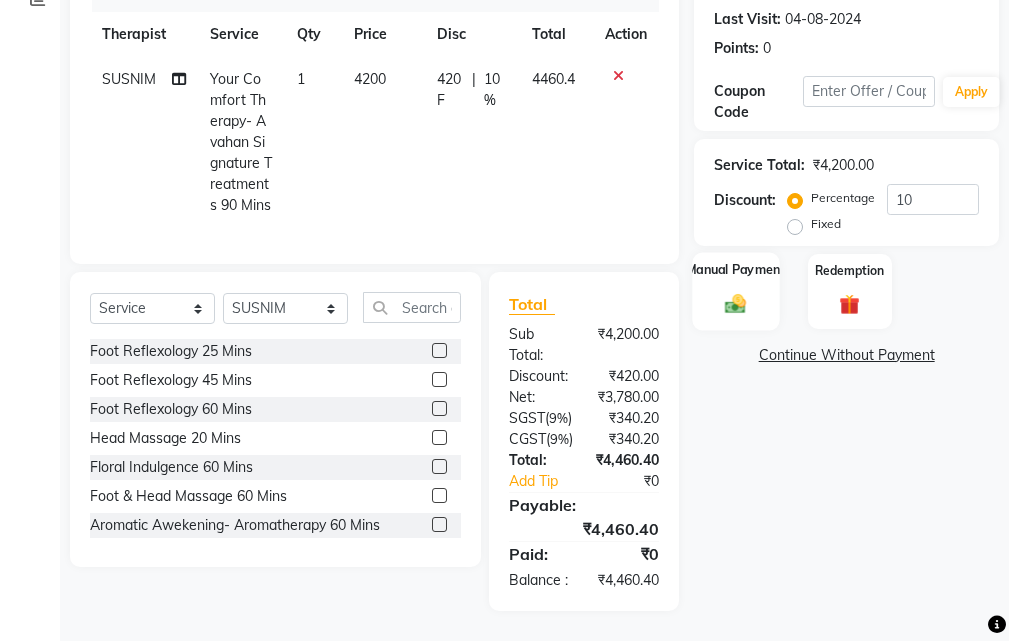 click on "Manual Payment" 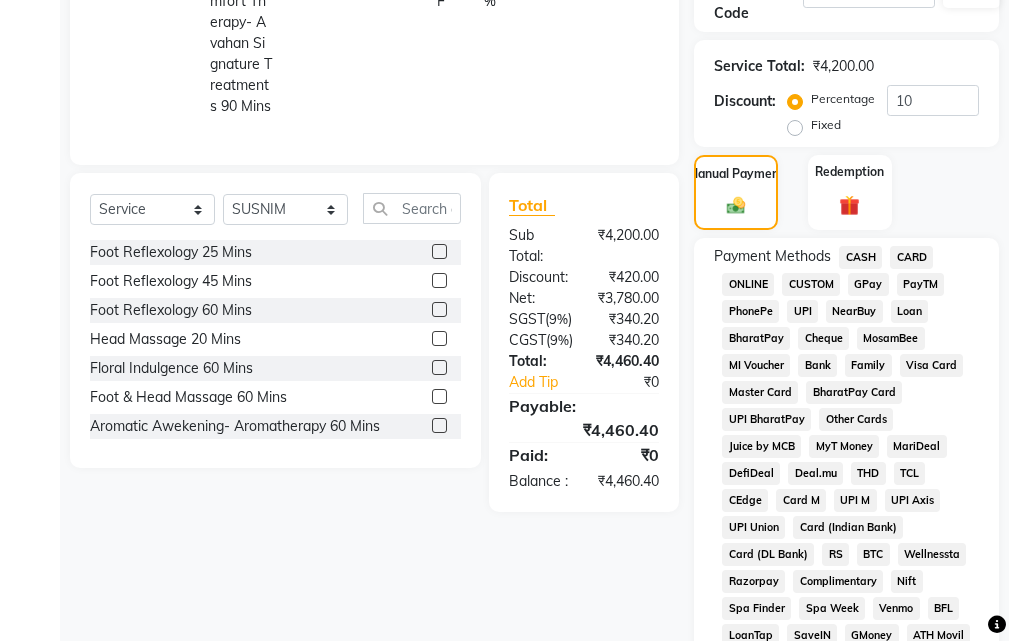 click on "GPay" 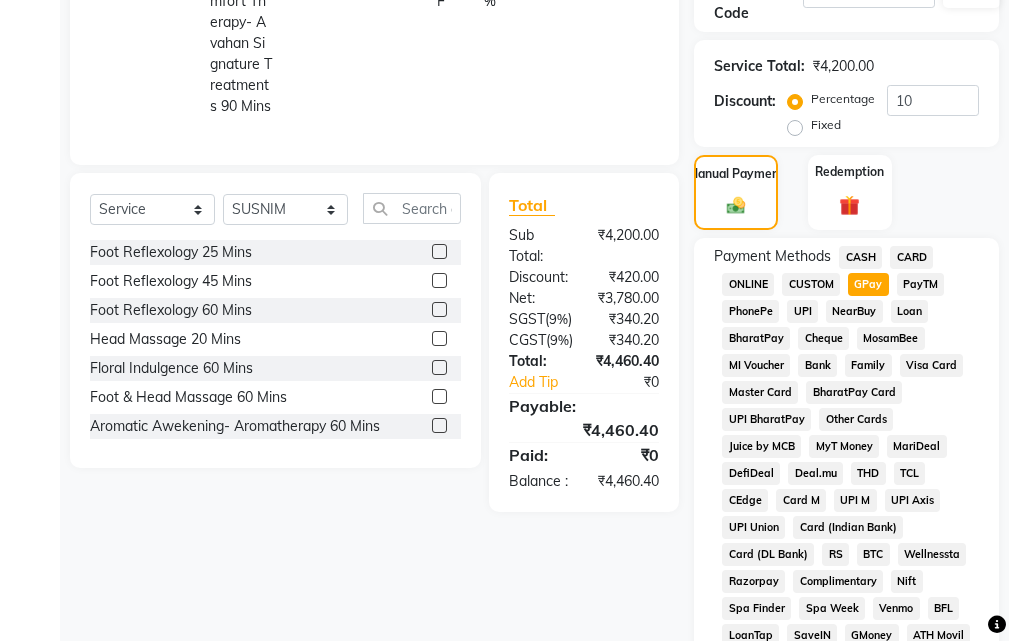 scroll, scrollTop: 1134, scrollLeft: 0, axis: vertical 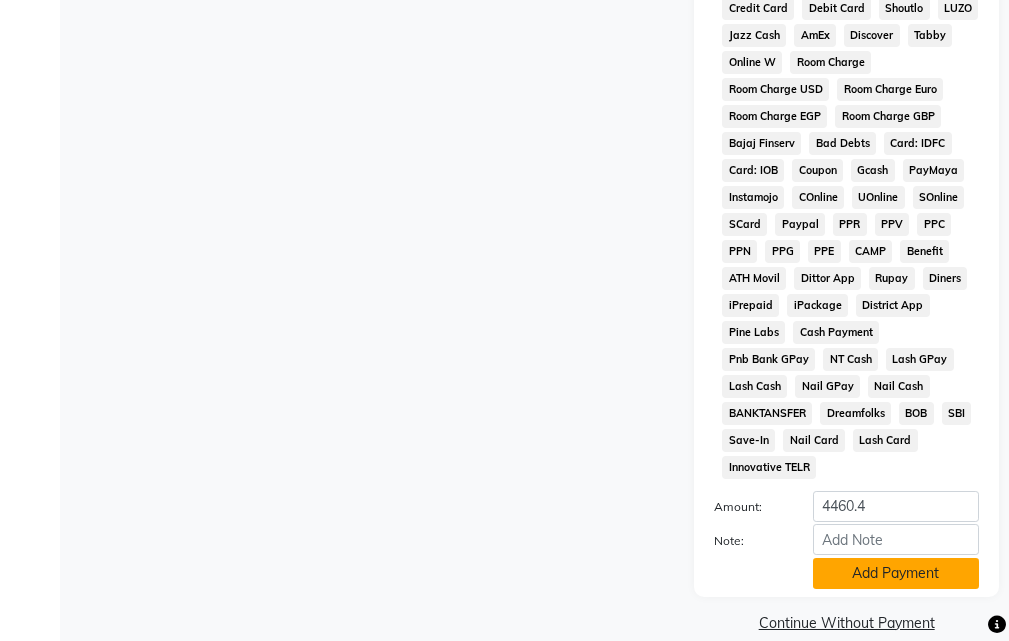 click on "Add Payment" 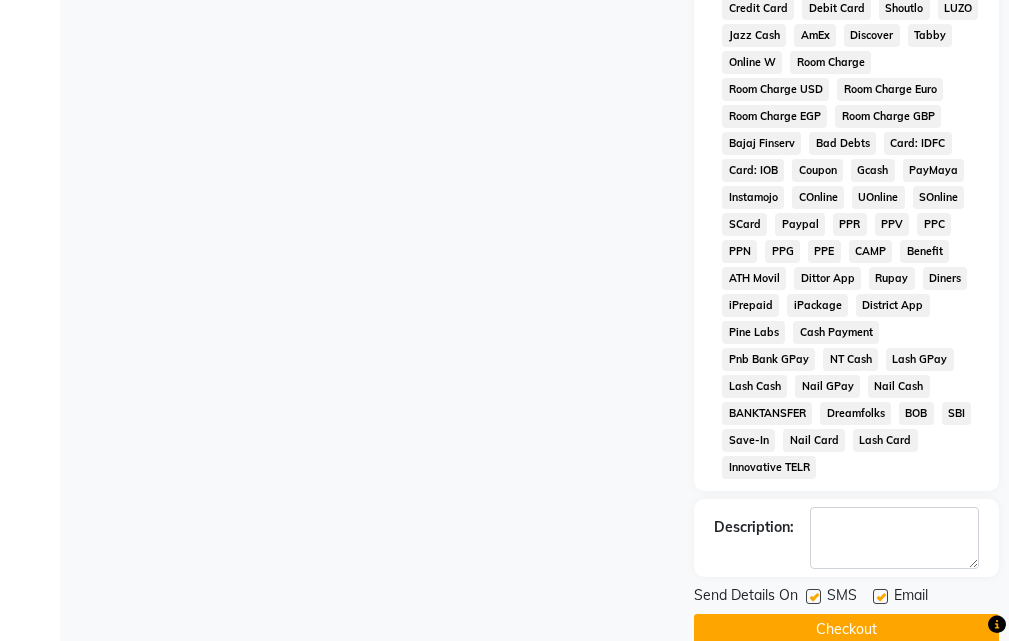 click 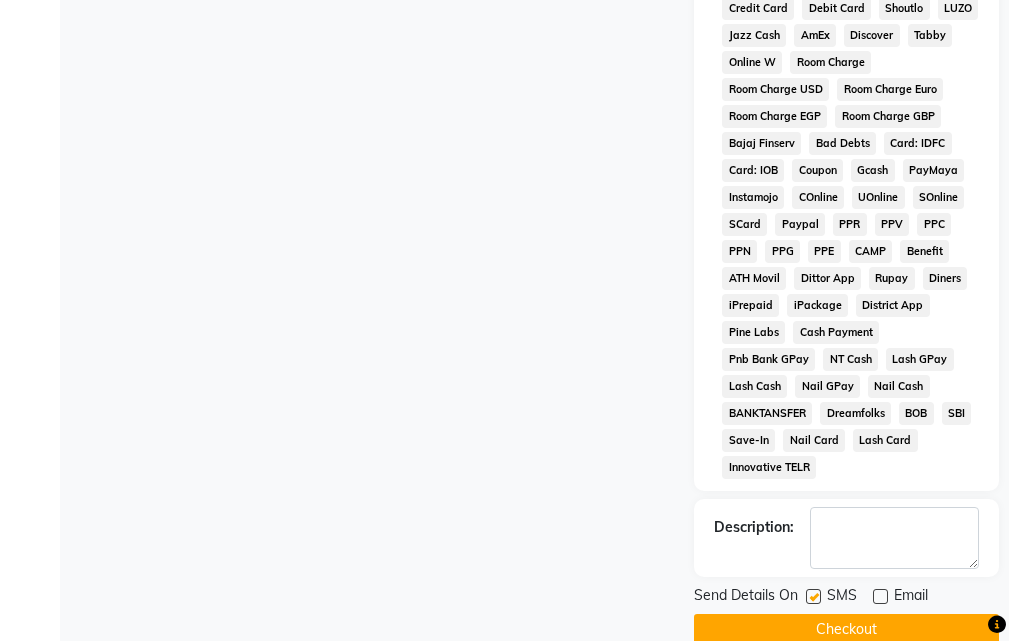 click on "Checkout" 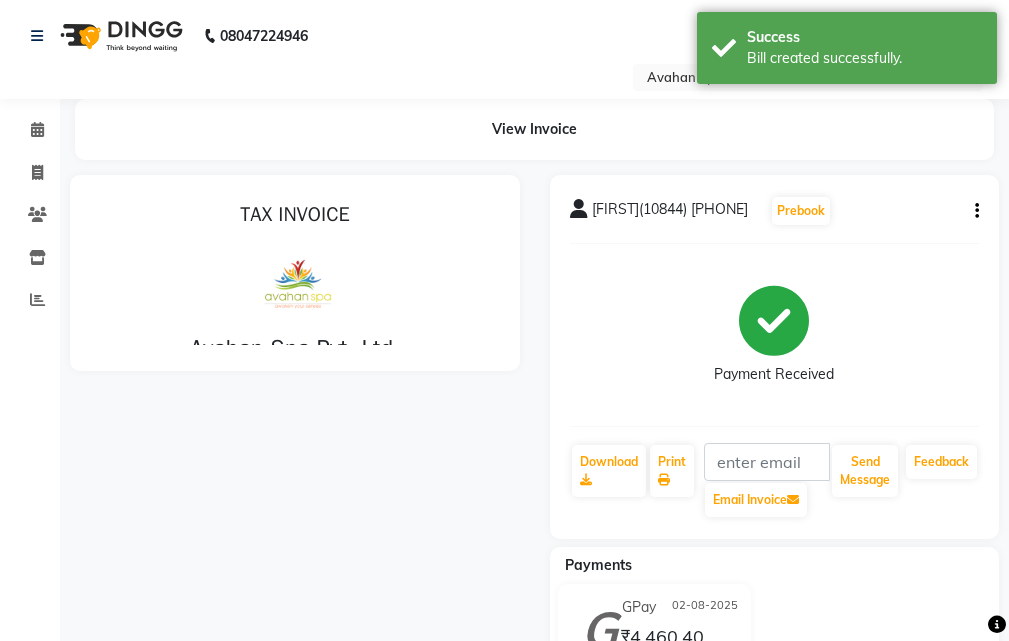 scroll, scrollTop: 0, scrollLeft: 0, axis: both 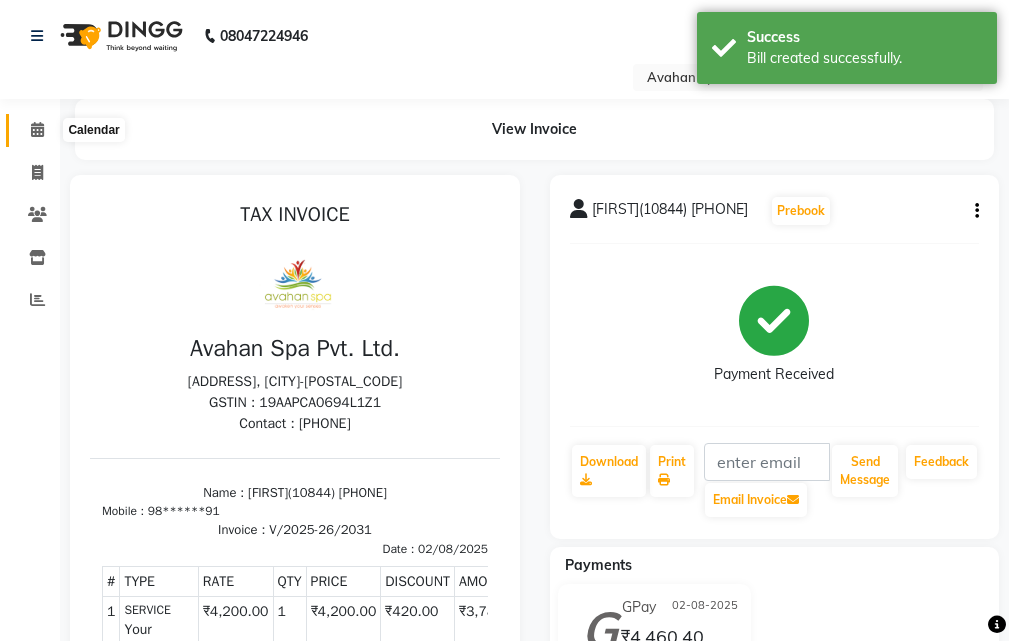 click 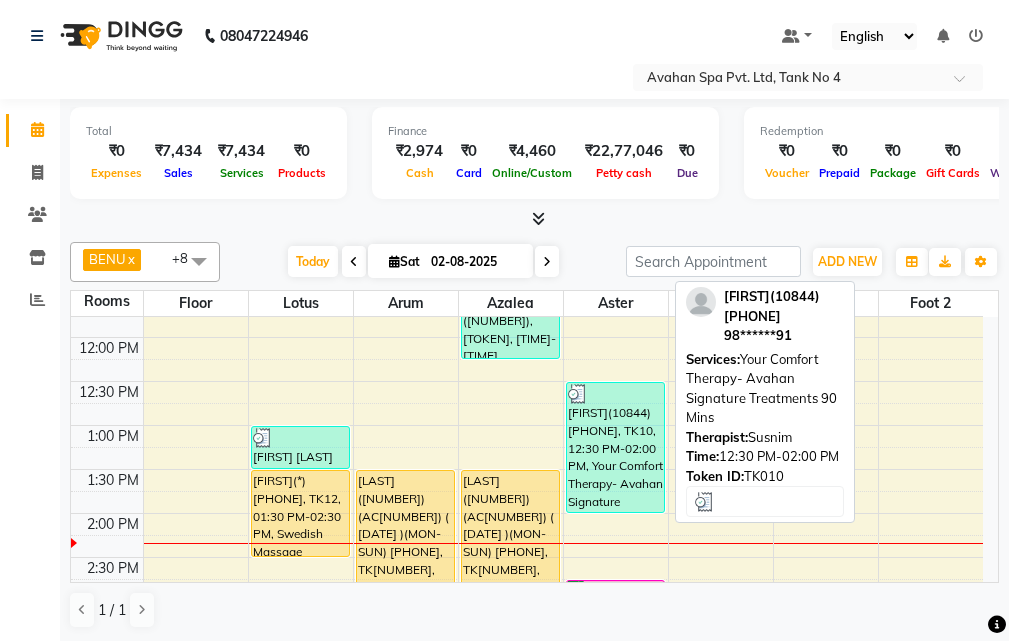 scroll, scrollTop: 200, scrollLeft: 0, axis: vertical 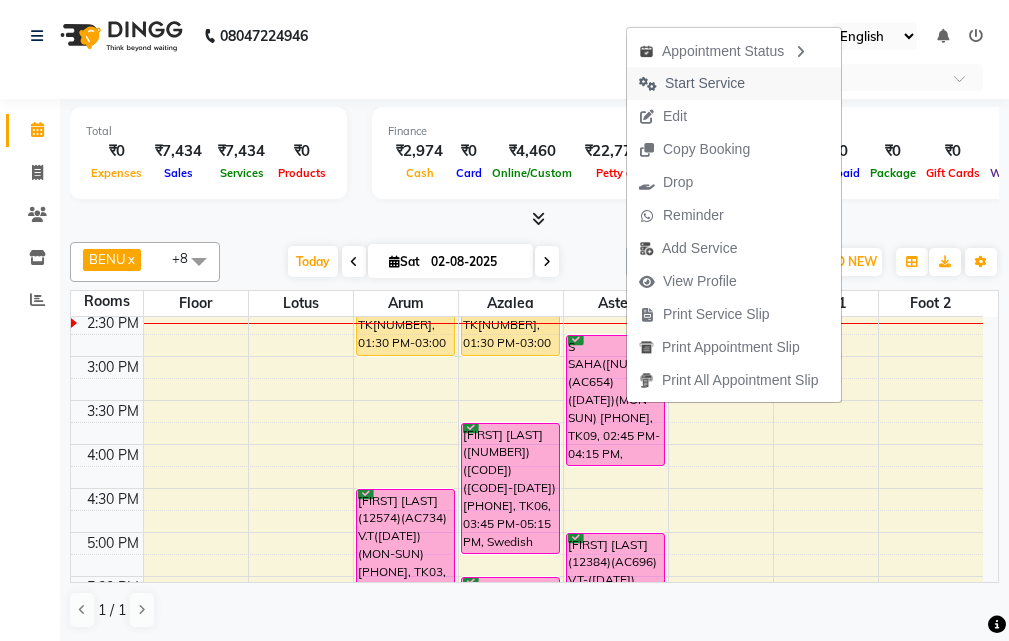 click on "Start Service" at bounding box center [705, 83] 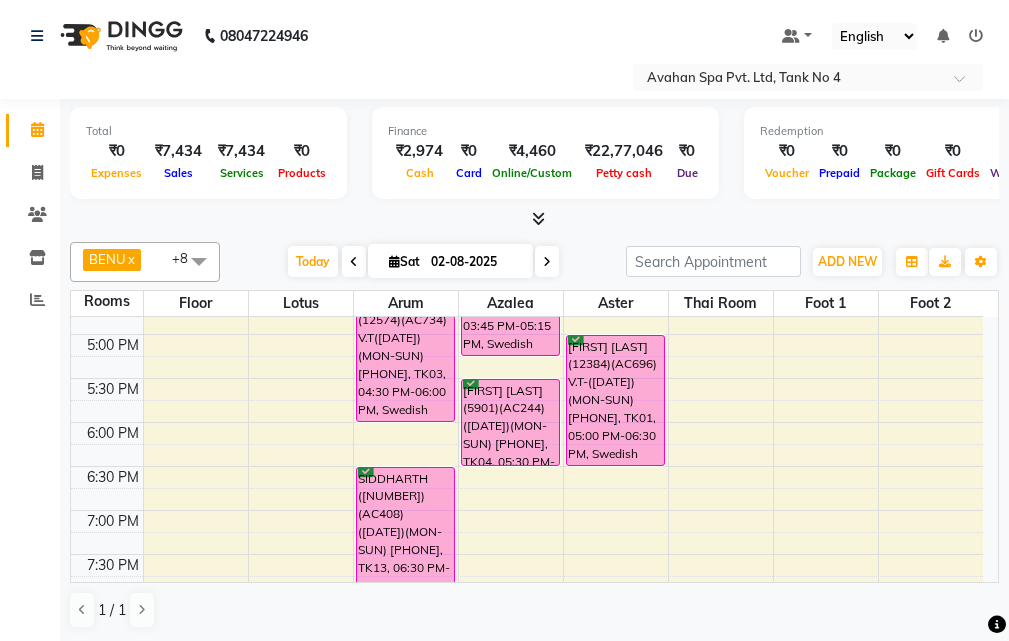 scroll, scrollTop: 600, scrollLeft: 0, axis: vertical 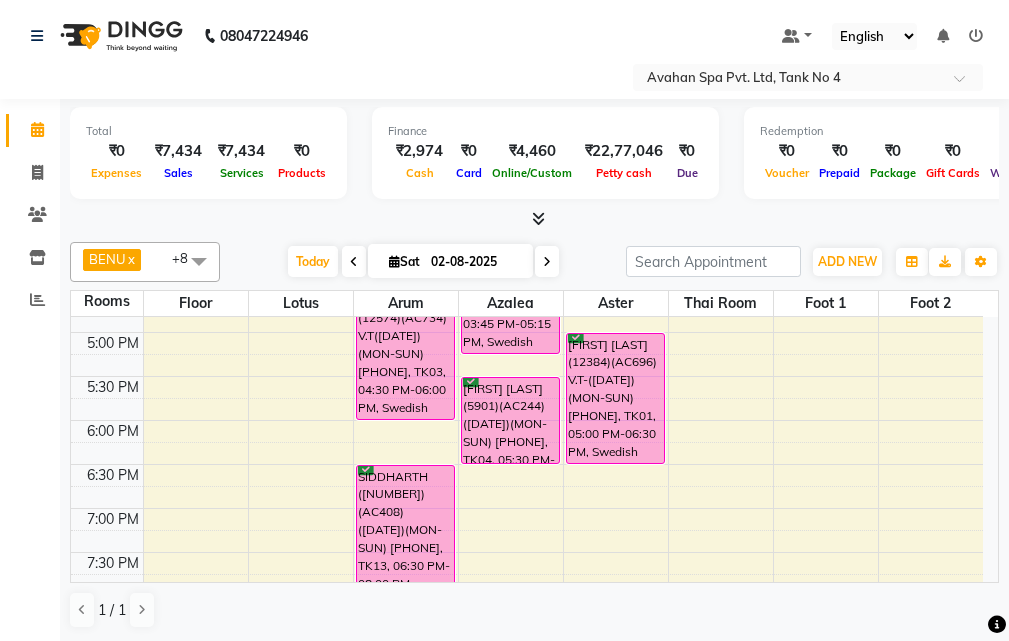 click on "10:00 AM 10:30 AM 11:00 AM 11:30 AM 12:00 PM 12:30 PM 1:00 PM 1:30 PM 2:00 PM 2:30 PM 3:00 PM 3:30 PM 4:00 PM 4:30 PM 5:00 PM 5:30 PM 6:00 PM 6:30 PM 7:00 PM 7:30 PM 8:00 PM 8:30 PM 9:00 PM 9:30 PM 10:00 PM 10:30 PM     PREETI MAM([NUMBER]) [PHONE], TK11, 01:00 PM-01:30 PM, Head Massage 20 Mins    RETISH(*) [PHONE], TK12, 01:30 PM-02:30 PM, Swedish Massage Therapy 60 Mins    VIRENDRA([NUMBER])(AC263) ([DATE])(MON-SUN) [PHONE], TK02, 01:30 PM-03:00 PM, Swedish Massage Therapy 90 Mins     PANKAJ KUMAR ([NUMBER])(AC734) V.T([DATE])(MON-SUN) [PHONE], TK03, 04:30 PM-06:00 PM, Swedish Massage Therapy 90 Mins     SIDDHARTH ([NUMBER])(AC408) ([DATE])(MON-SUN) [PHONE], TK13, 06:30 PM-08:00 PM, Swedish Massage Therapy 90 Mins     Sudin Das([NUMBER]), TK05, 11:15 AM-12:15 PM, Swedish Massage Therapy 60 Mins    VIRENDRA([NUMBER])(AC263) ([DATE])(MON-SUN) [PHONE], TK02, 01:30 PM-03:00 PM, Swedish Massage Therapy 90 Mins" at bounding box center [527, 288] 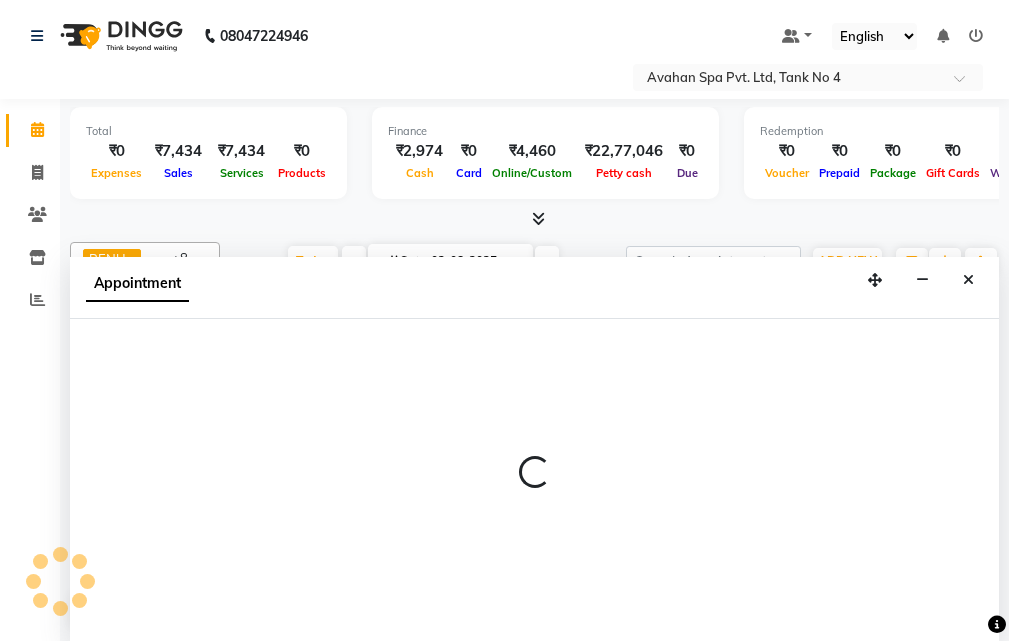 scroll, scrollTop: 1, scrollLeft: 0, axis: vertical 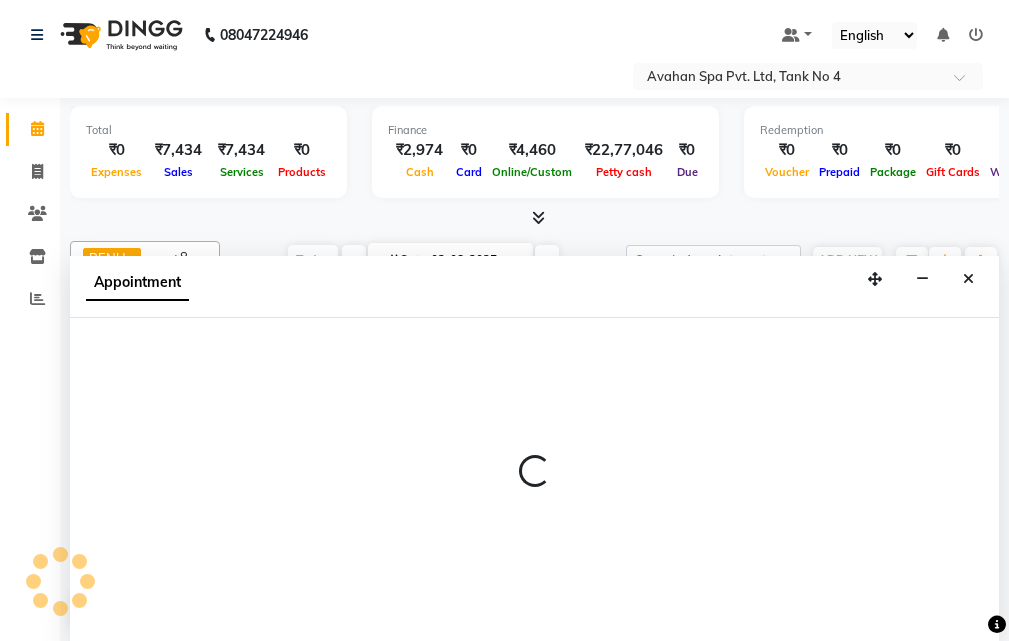 select on "tentative" 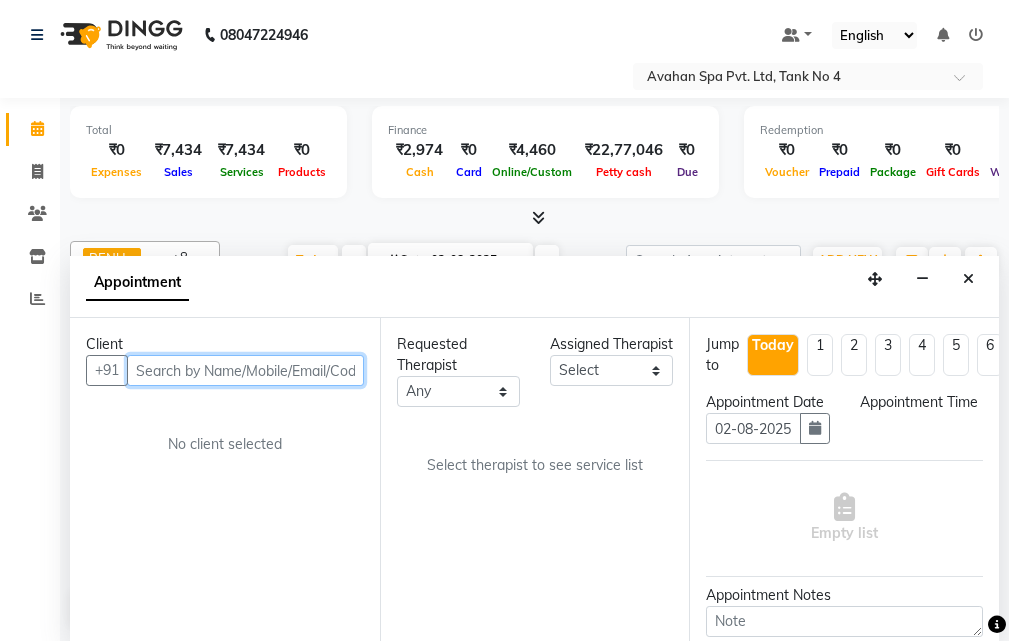 select on "1050" 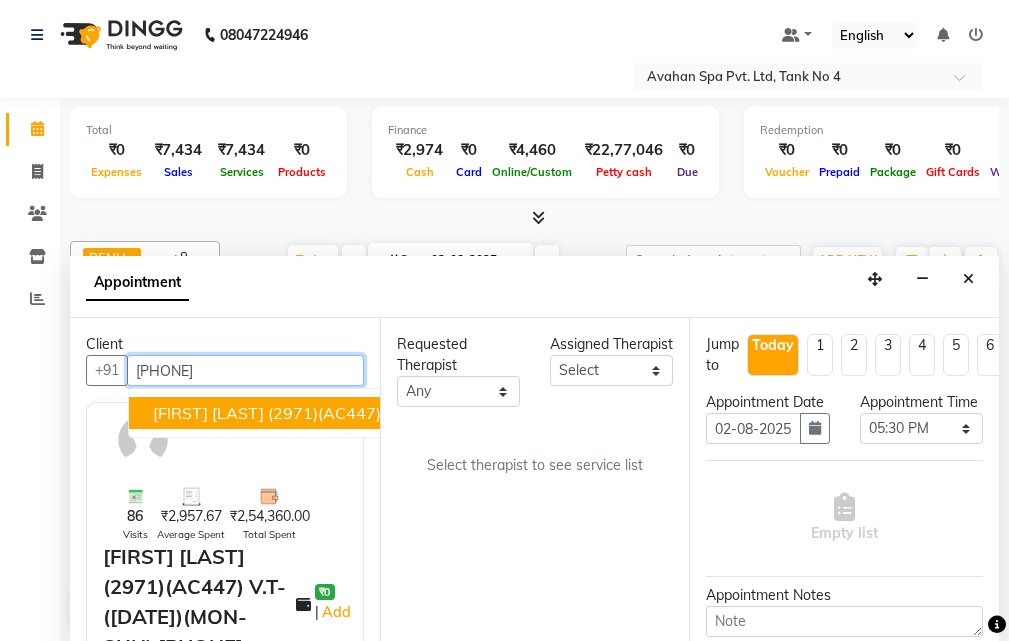 click on "[FIRST] [LAST] (2971)(AC447) V.T-([DATE])(MON-SUN) [PHONE]" at bounding box center [393, 413] 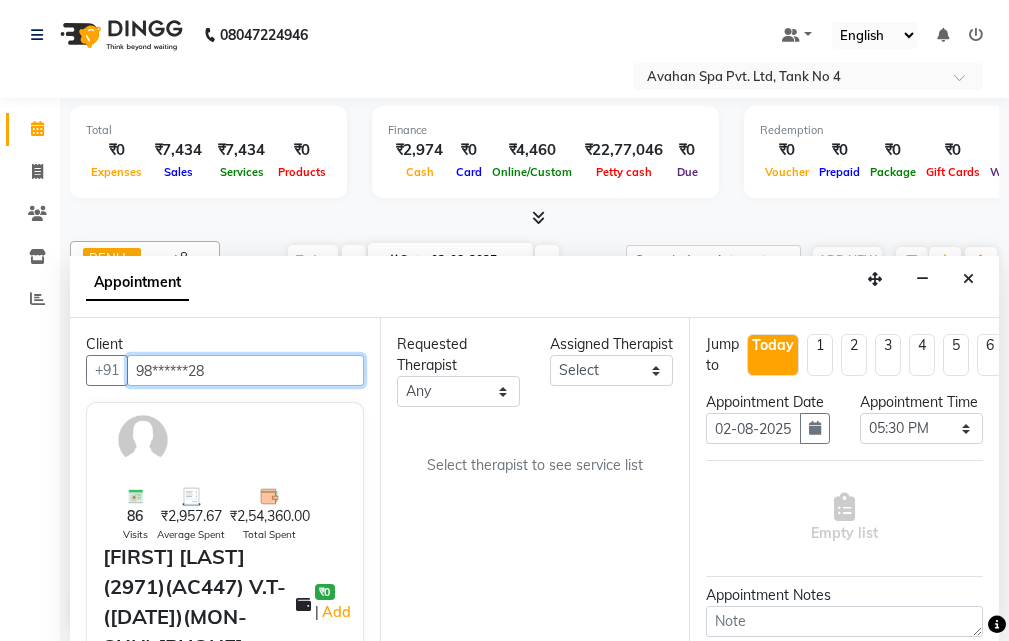 type on "98******28" 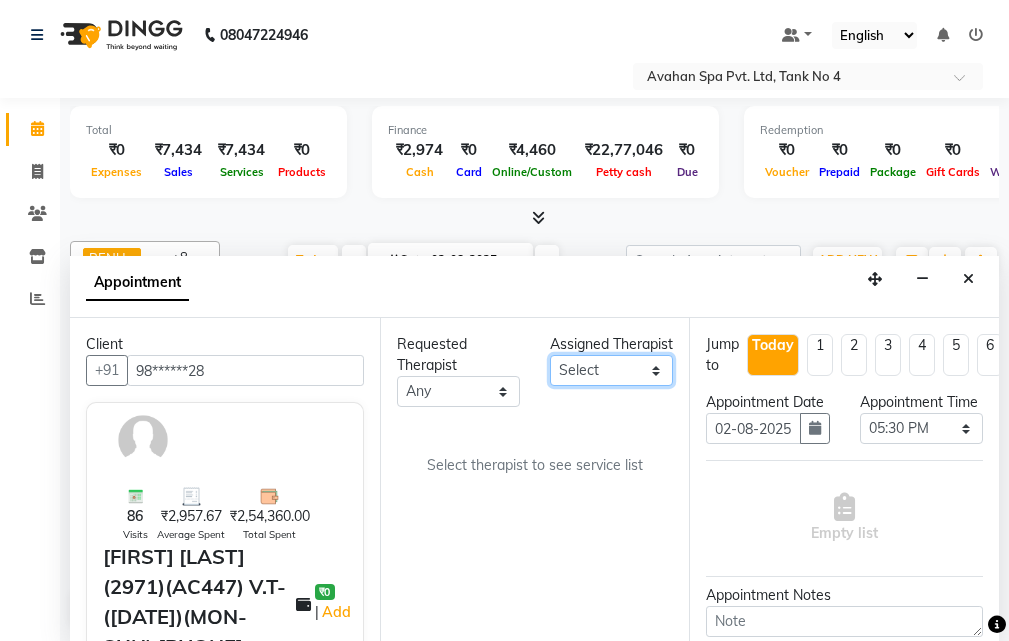 click on "Select ADI ANJU BENU CHIMA FEMALE 1 JESSIE JUNI LILY SUMAN SUSNIM" at bounding box center [611, 370] 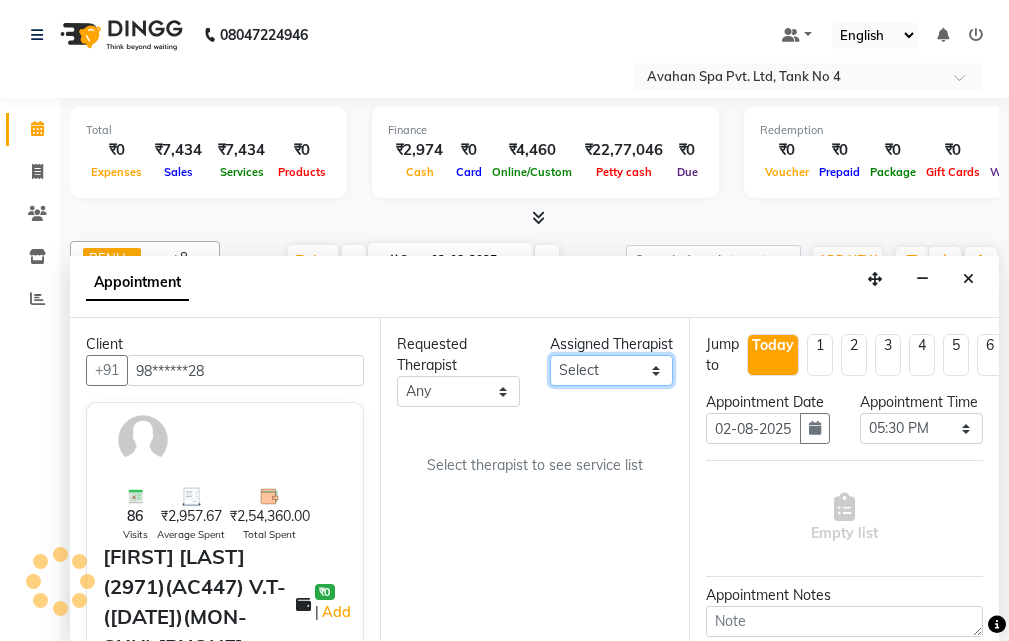 type 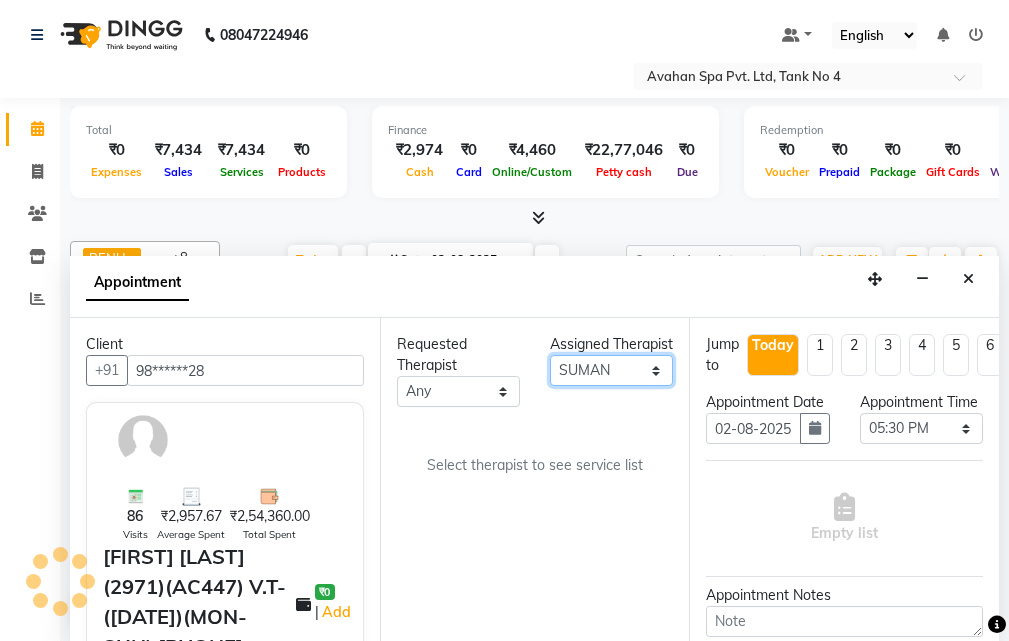 click on "Select ADI ANJU BENU CHIMA FEMALE 1 JESSIE JUNI LILY SUMAN SUSNIM" at bounding box center [611, 370] 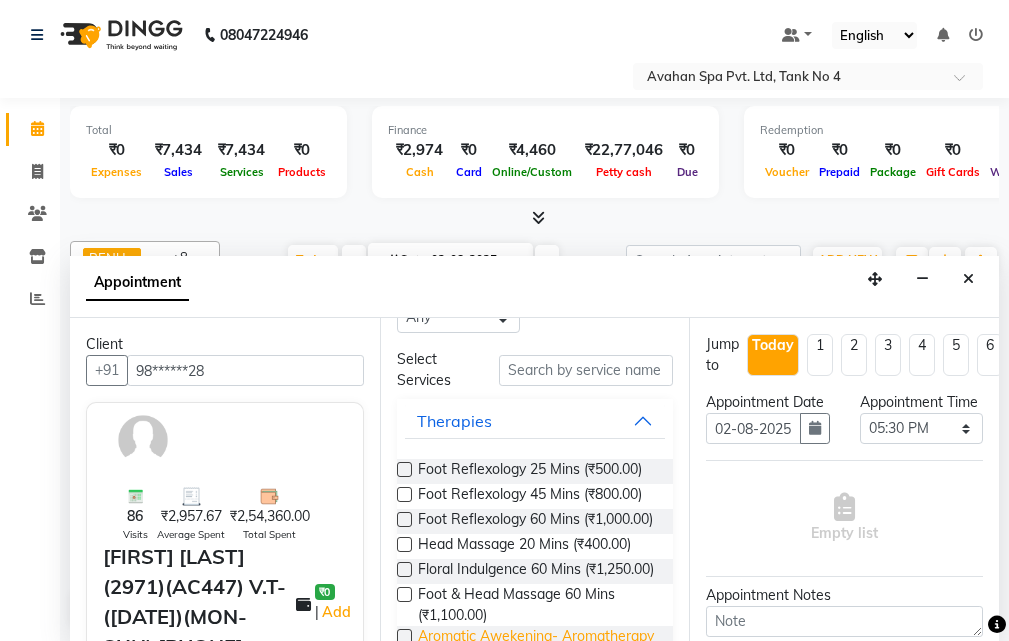 scroll, scrollTop: 0, scrollLeft: 0, axis: both 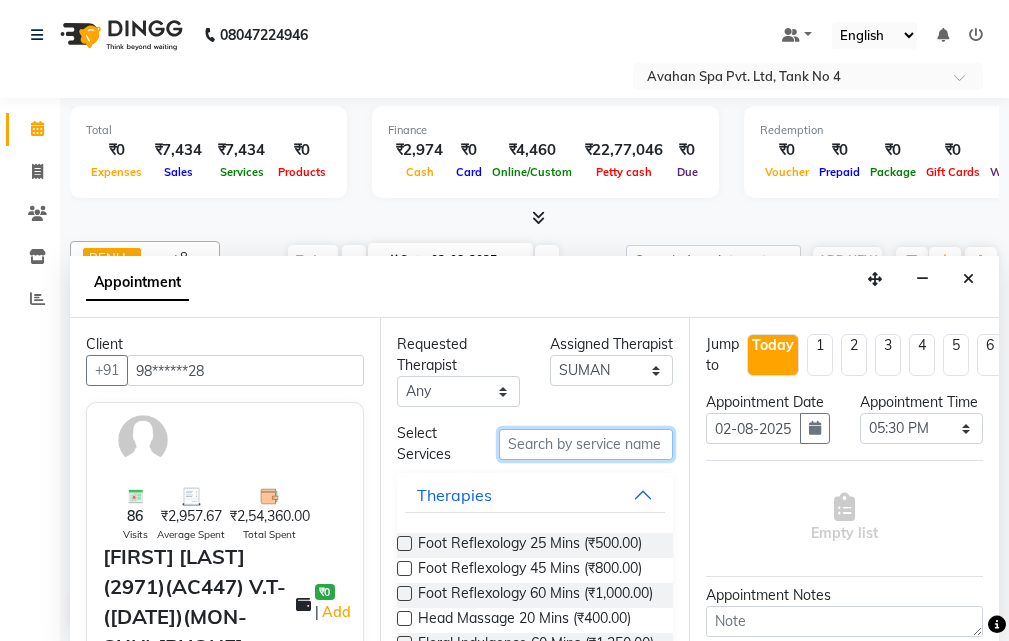click at bounding box center [586, 444] 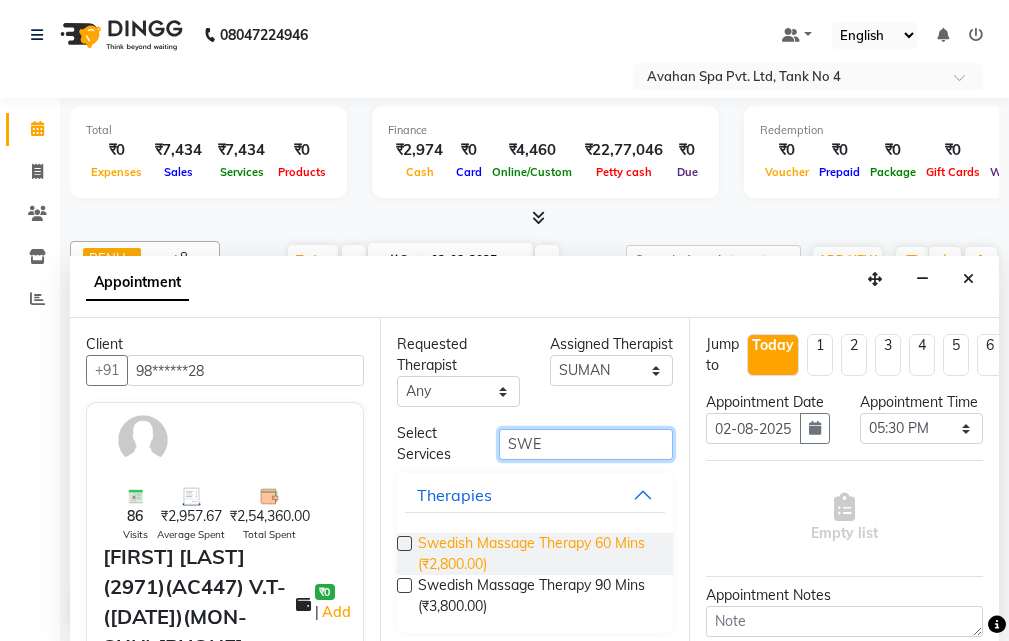 scroll, scrollTop: 8, scrollLeft: 0, axis: vertical 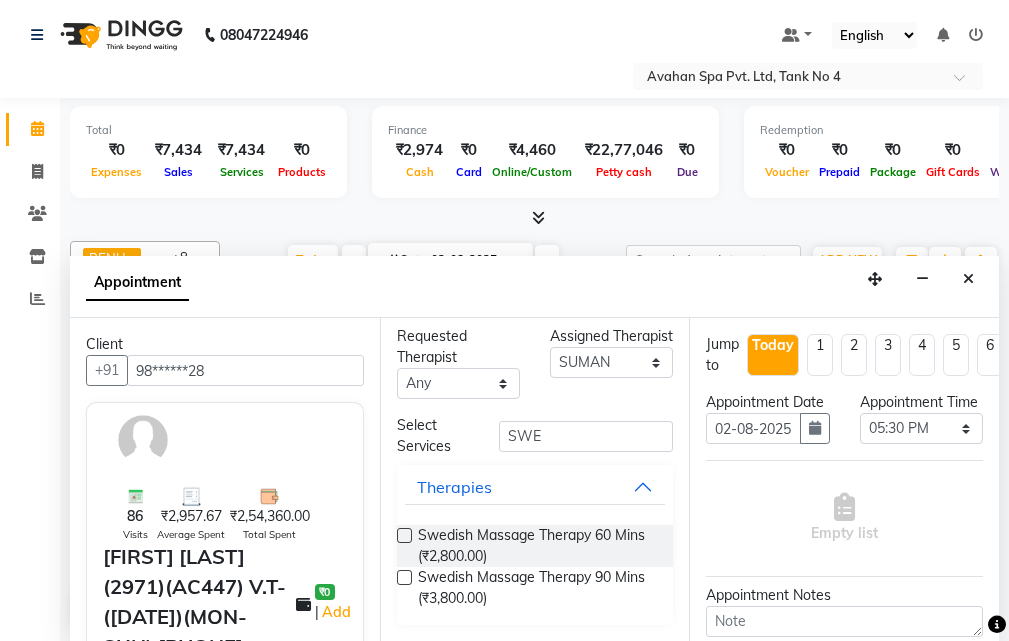 click at bounding box center [404, 577] 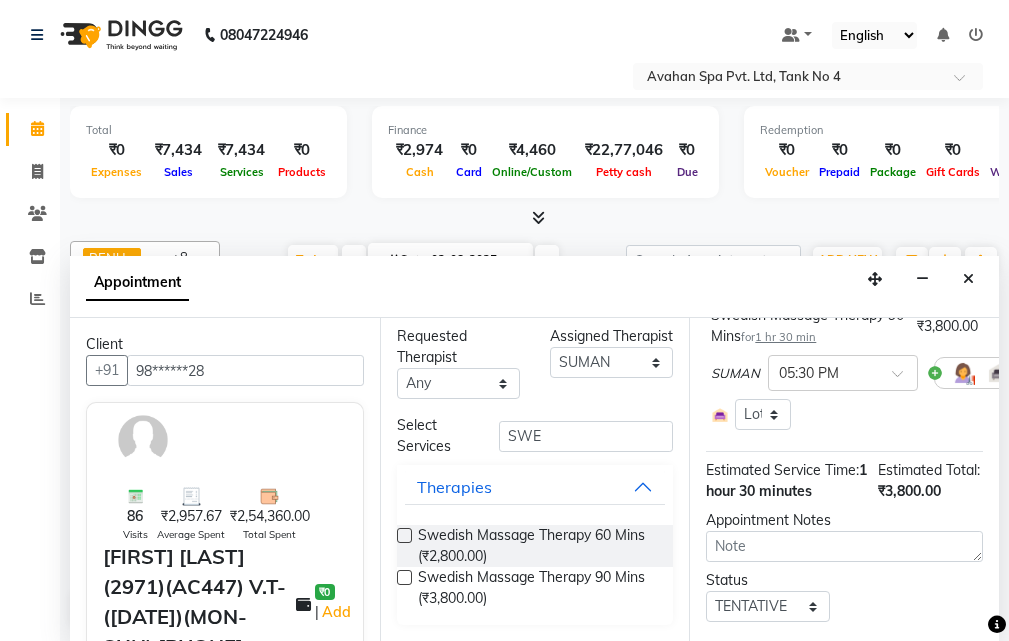 scroll, scrollTop: 371, scrollLeft: 0, axis: vertical 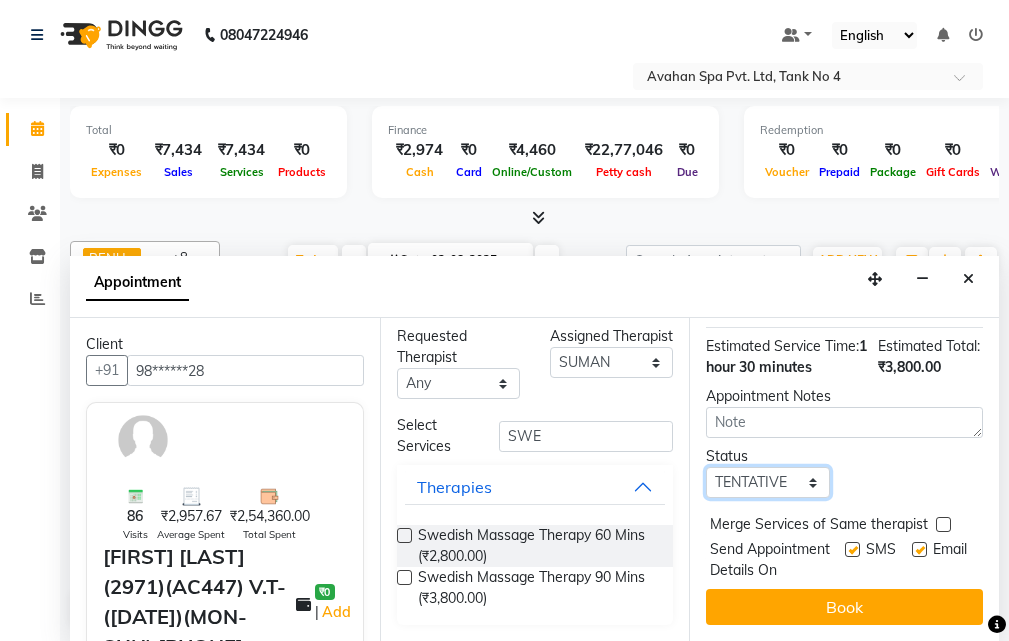 click on "Select TENTATIVE CONFIRM CHECK-IN UPCOMING" at bounding box center [767, 482] 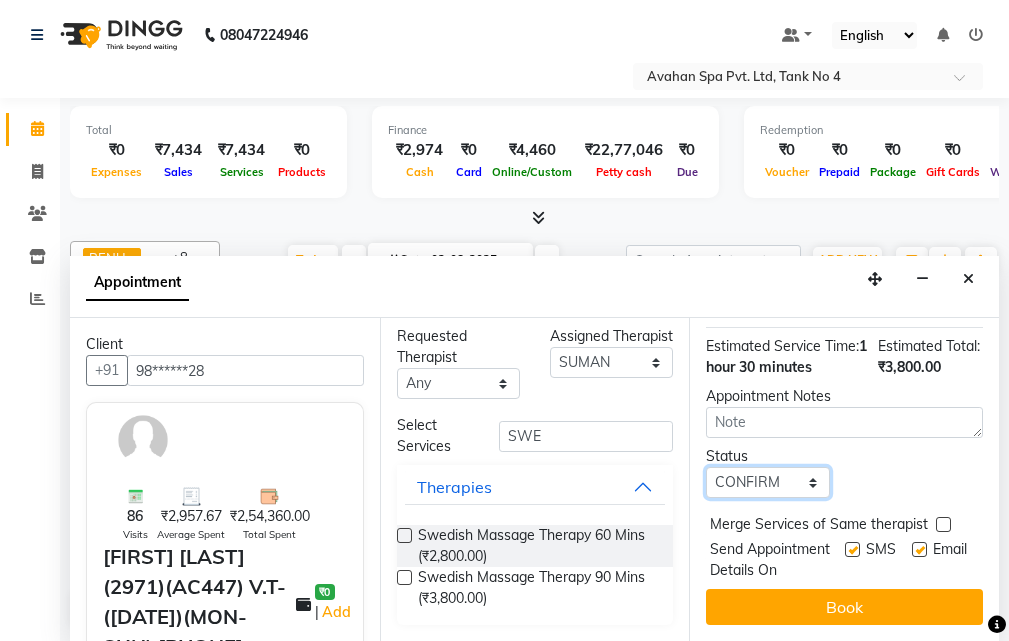 click on "Select TENTATIVE CONFIRM CHECK-IN UPCOMING" at bounding box center [767, 482] 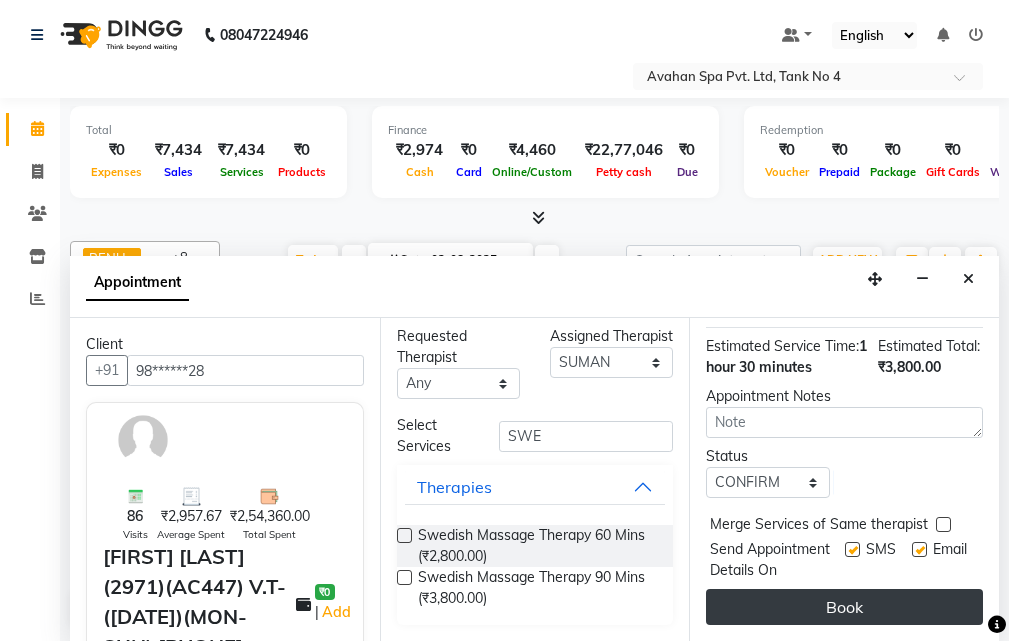 click on "Book" at bounding box center [844, 607] 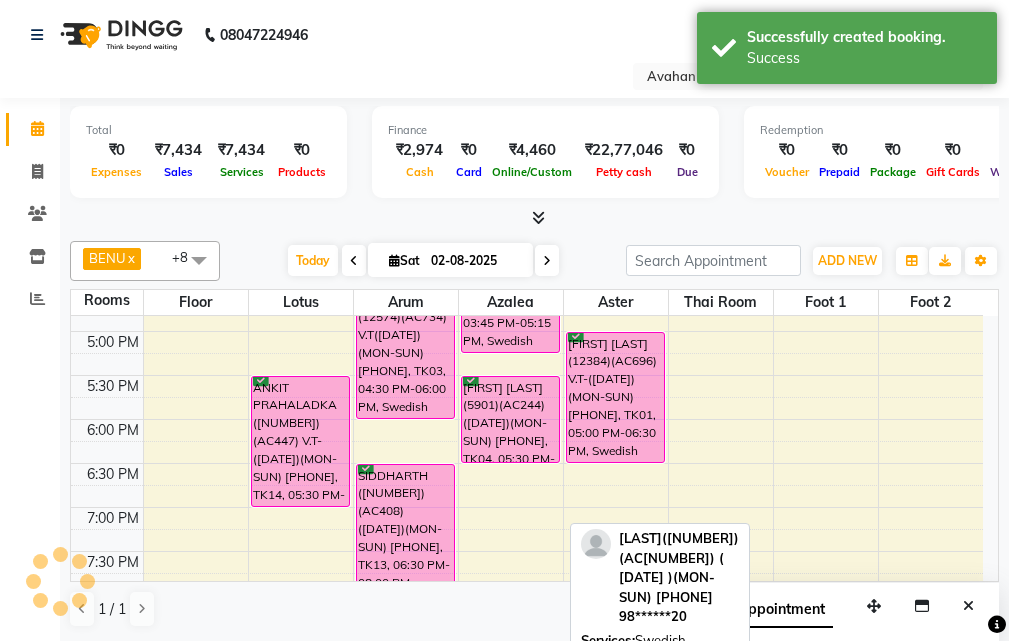 scroll, scrollTop: 0, scrollLeft: 0, axis: both 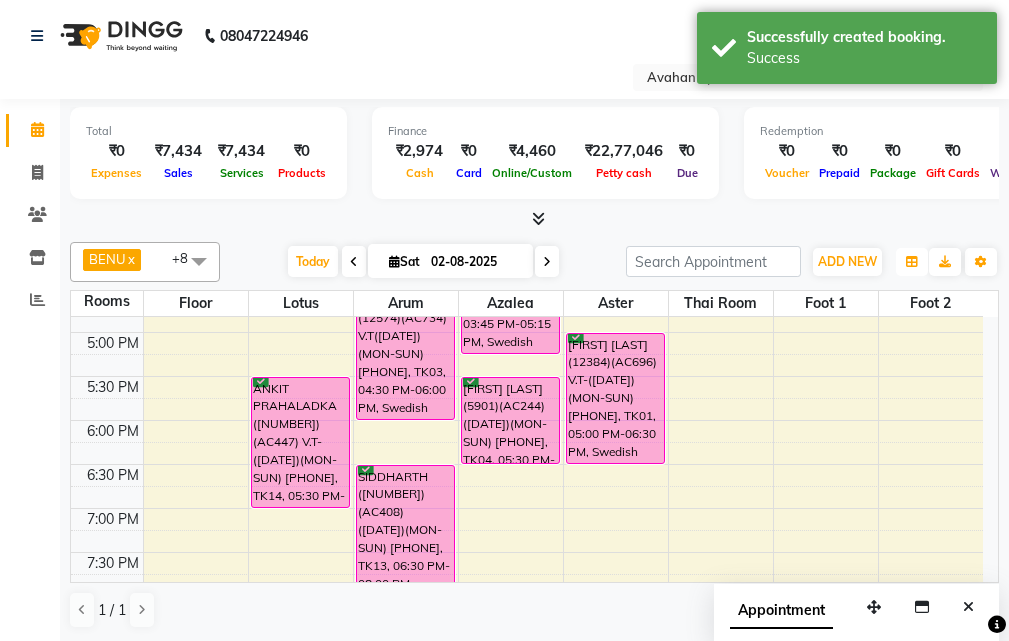 click at bounding box center (912, 262) 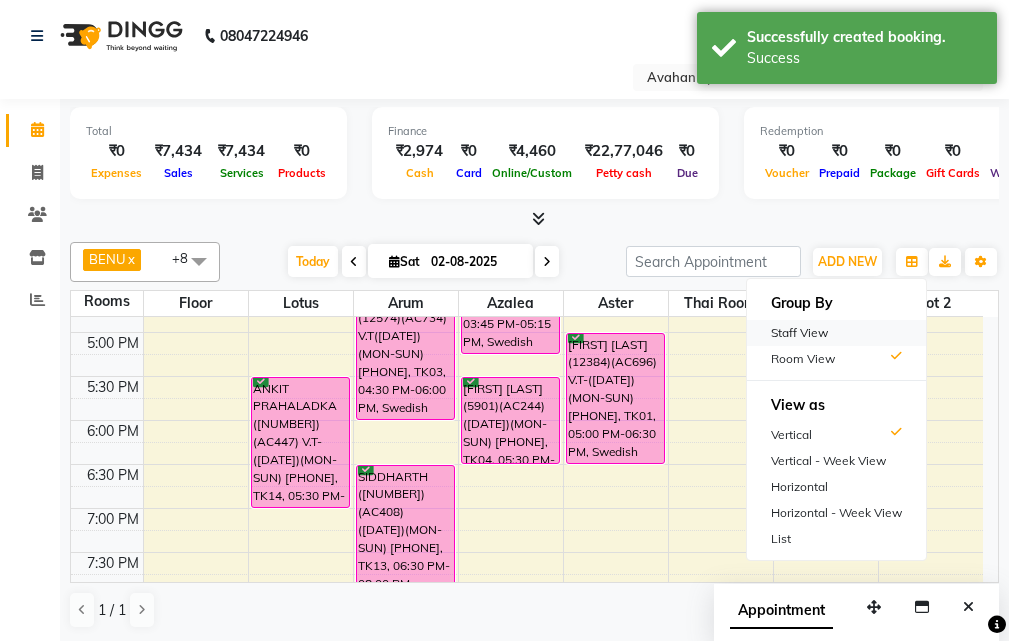click on "Staff View" at bounding box center [836, 333] 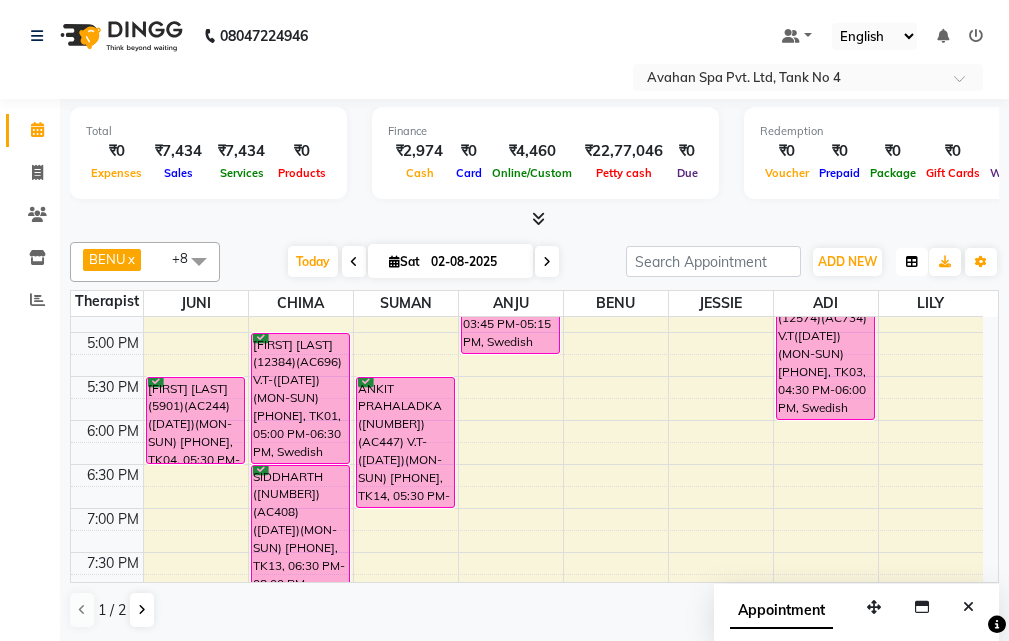 click at bounding box center (912, 262) 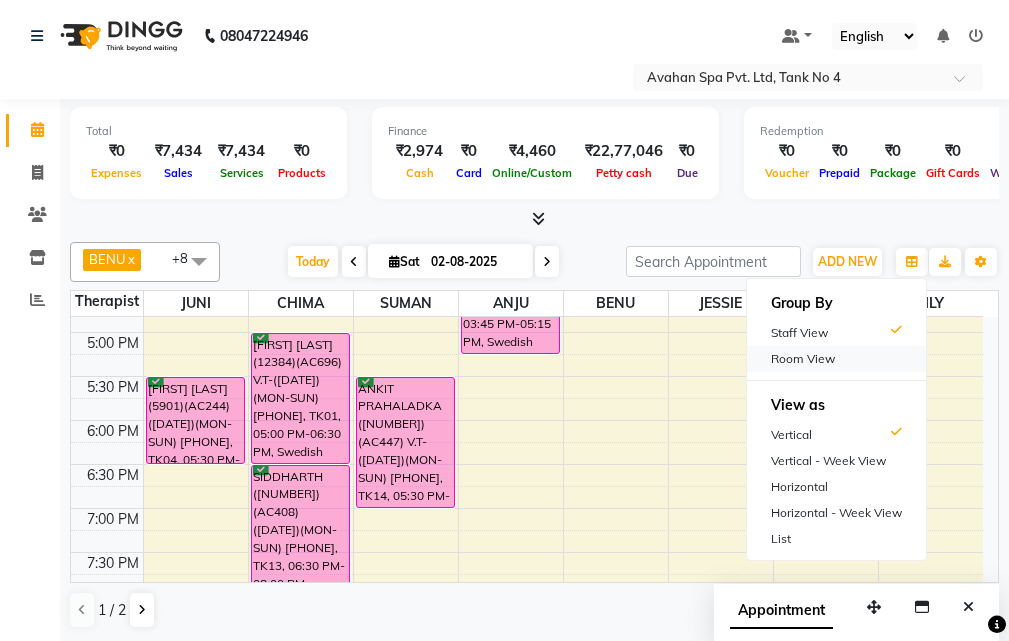 click on "Room View" at bounding box center (836, 359) 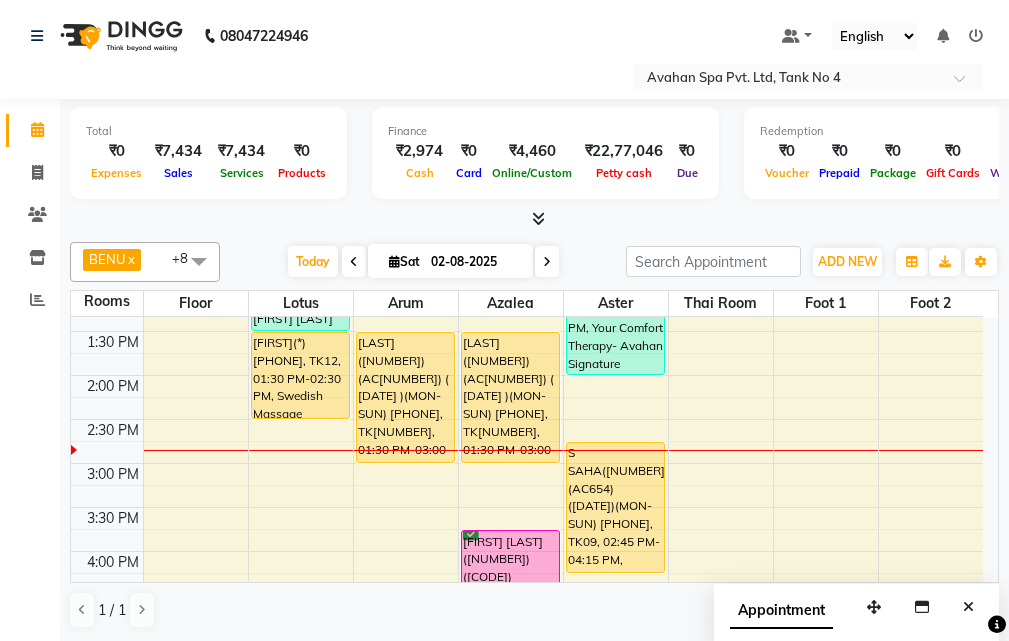 scroll, scrollTop: 300, scrollLeft: 0, axis: vertical 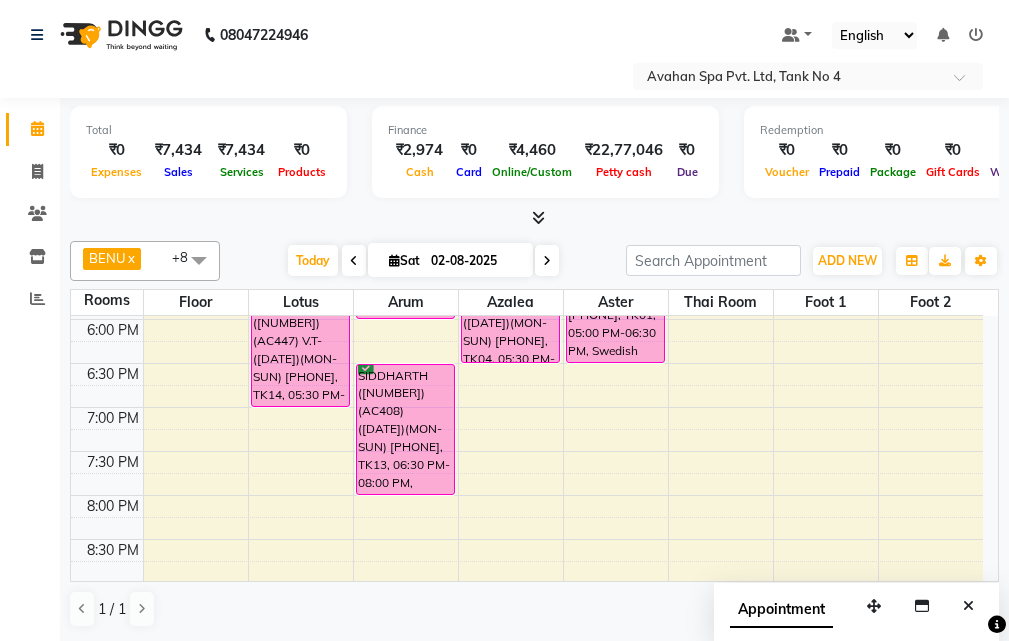 click on "10:00 AM 10:30 AM 11:00 AM 11:30 AM 12:00 PM 12:30 PM 1:00 PM 1:30 PM 2:00 PM 2:30 PM 3:00 PM 3:30 PM 4:00 PM 4:30 PM 5:00 PM 5:30 PM 6:00 PM 6:30 PM 7:00 PM 7:30 PM 8:00 PM 8:30 PM 9:00 PM 9:30 PM 10:00 PM 10:30 PM     [FIRST] [LAST](11090) [PHONE], TK11, 01:00 PM-01:30 PM, Head Massage 20 Mins    [FIRST](*) [PHONE], TK12, 01:30 PM-02:30 PM, Swedish Massage Therapy 60 Mins     [FIRST] [LAST] (2971)(AC447) V.T-(02-03-2026)(MON-SUN) [PHONE], TK14, 05:30 PM-07:00 PM, Swedish Massage Therapy 90 Mins    [FIRST](10275)(AC263) (20/04/2026)(MON-SUN) [PHONE], TK02, 01:30 PM-03:00 PM, Swedish Massage Therapy 90 Mins     [FIRST] [LAST] (12574)(AC734) V.T(10-05-2026)(MON-SUN) [PHONE], TK03, 04:30 PM-06:00 PM, Swedish Massage Therapy 90 Mins     [FIRST] (8942)(AC408) (13/09/2025)(MON-SUN) [PHONE], TK13, 06:30 PM-08:00 PM, Swedish Massage Therapy 90 Mins     [FIRST] [LAST](5574), TK05, 11:15 AM-12:15 PM, Swedish Massage Therapy 60 Mins" at bounding box center [527, 187] 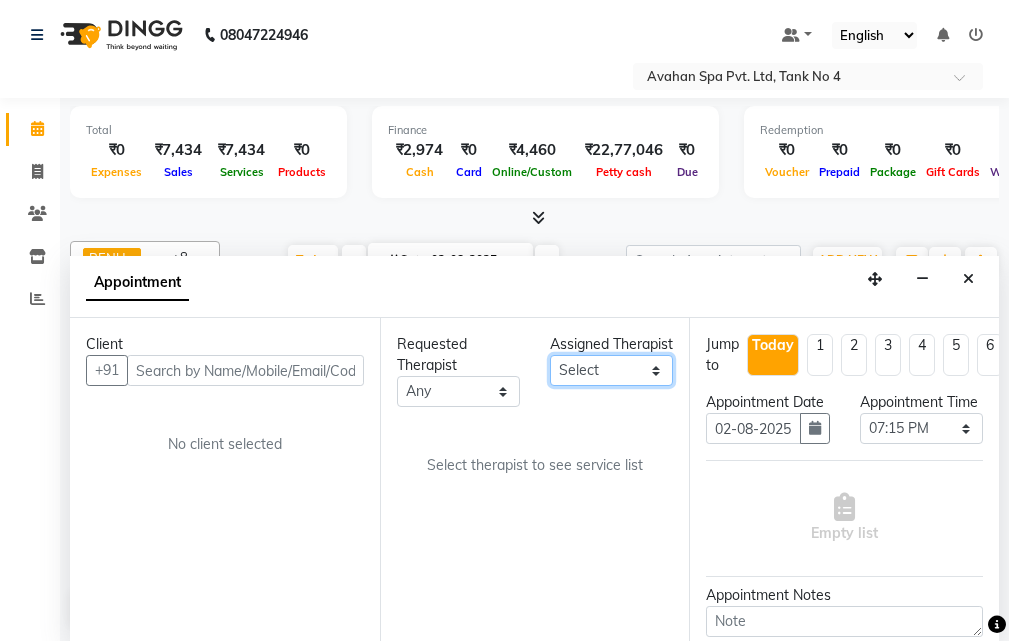 click on "Select ADI ANJU BENU CHIMA FEMALE 1 JESSIE JUNI LILY SUMAN SUSNIM" at bounding box center [611, 370] 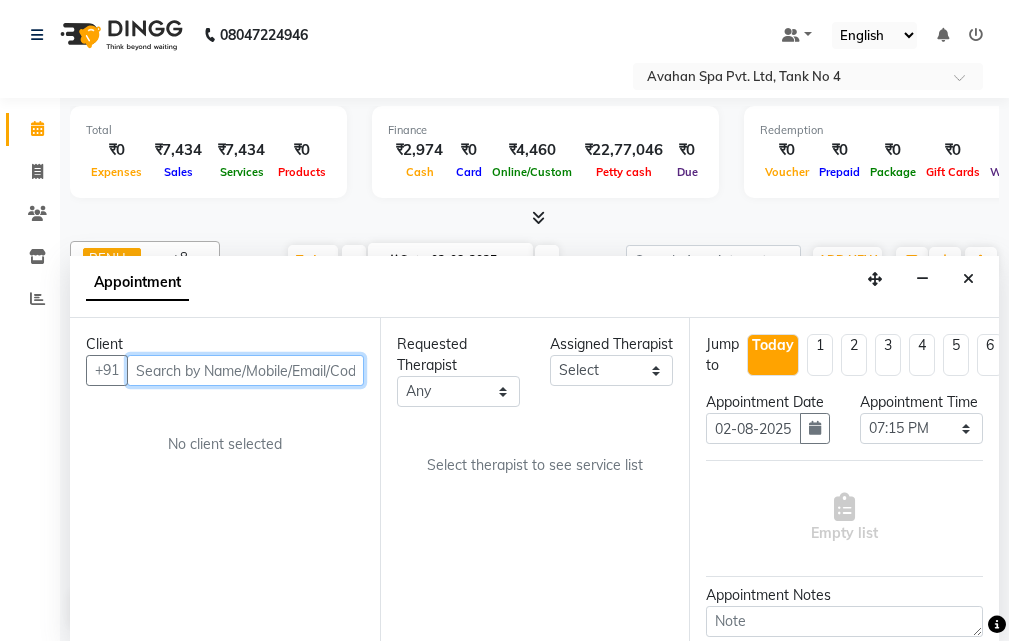 click at bounding box center [245, 370] 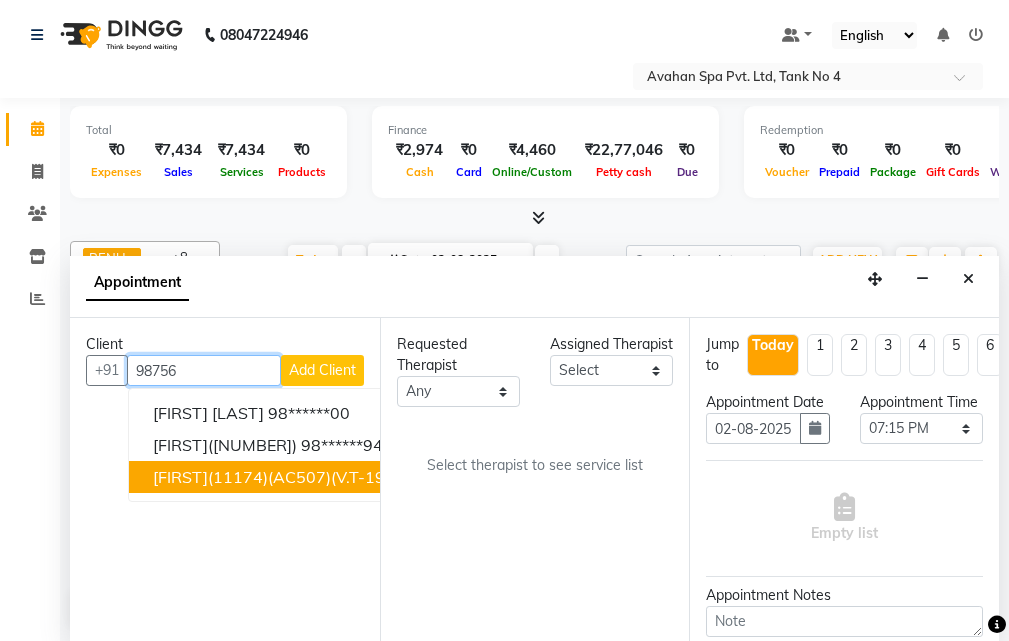 click on "[FIRST](11174)(AC507)(V.T-19/03/2026) (MON TO SUN)[PHONE]" at bounding box center (396, 477) 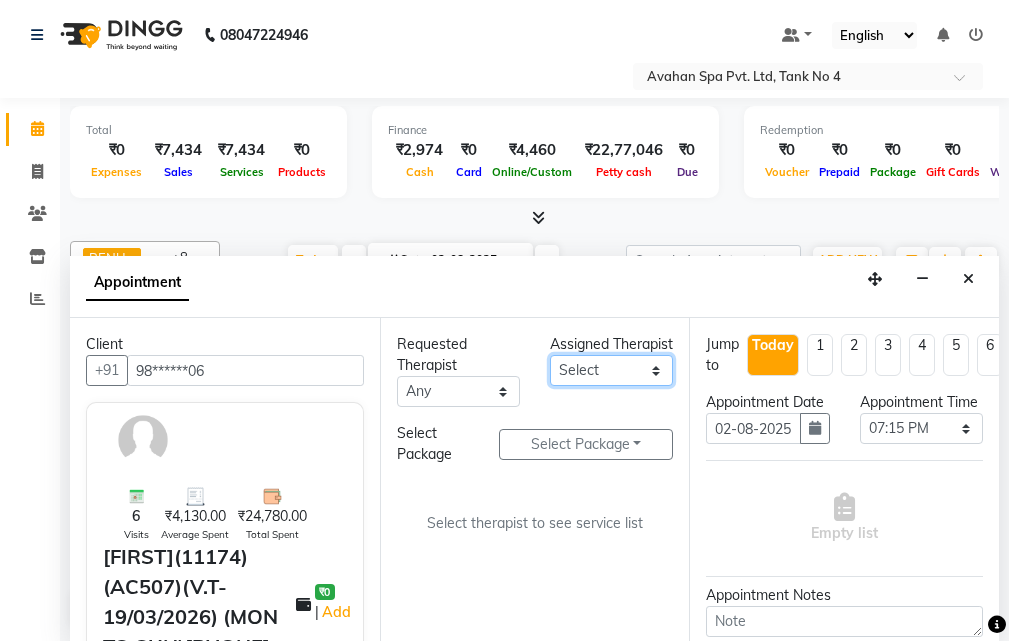click on "Select ADI ANJU BENU CHIMA FEMALE 1 JESSIE JUNI LILY SUMAN SUSNIM" at bounding box center [611, 370] 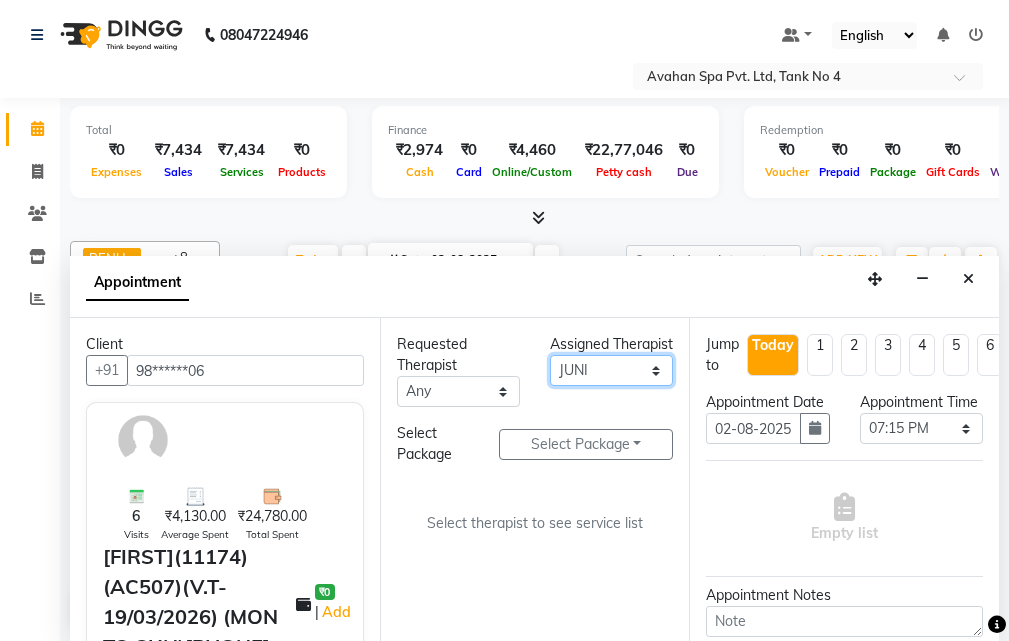 click on "Select ADI ANJU BENU CHIMA FEMALE 1 JESSIE JUNI LILY SUMAN SUSNIM" at bounding box center [611, 370] 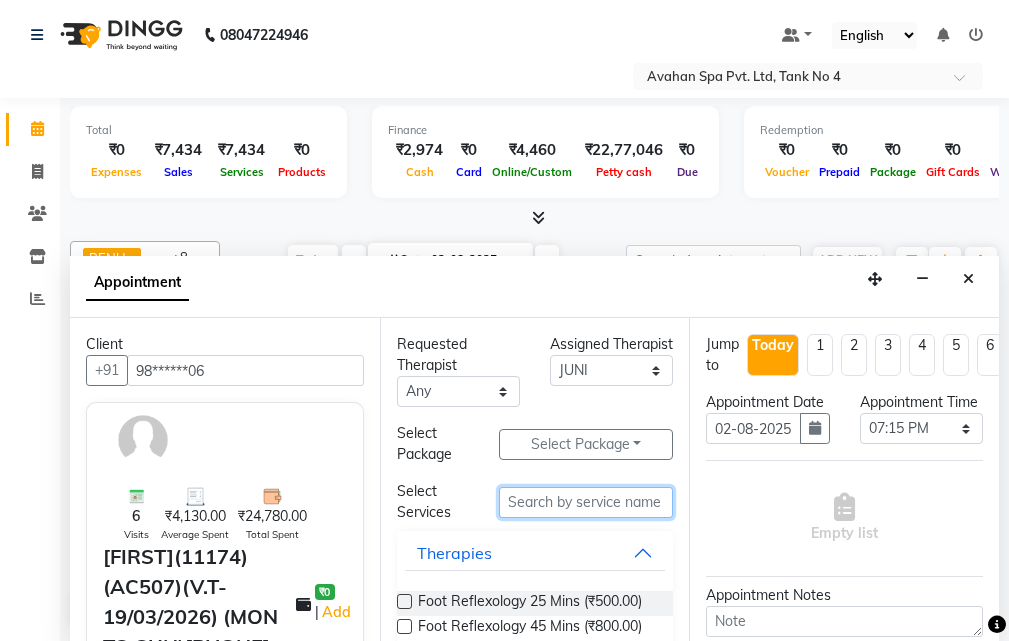 click at bounding box center [586, 502] 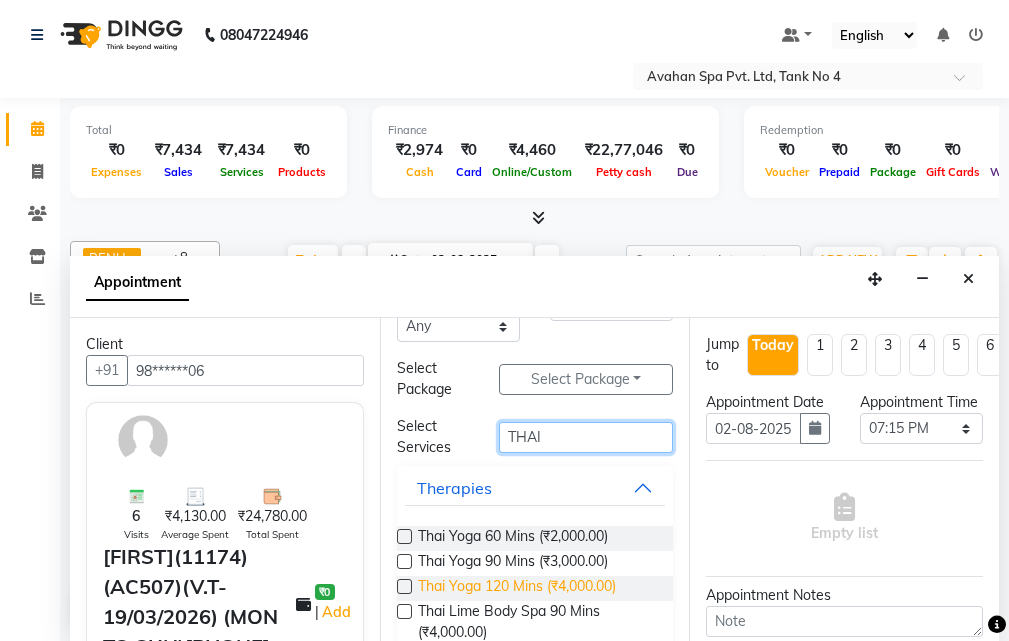 scroll, scrollTop: 99, scrollLeft: 0, axis: vertical 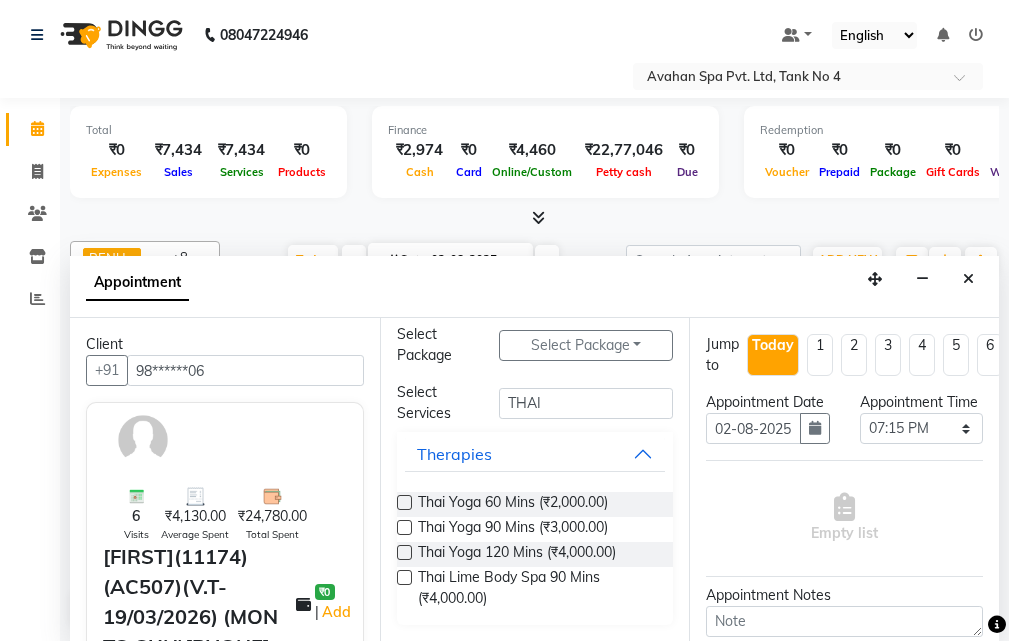 click at bounding box center (404, 502) 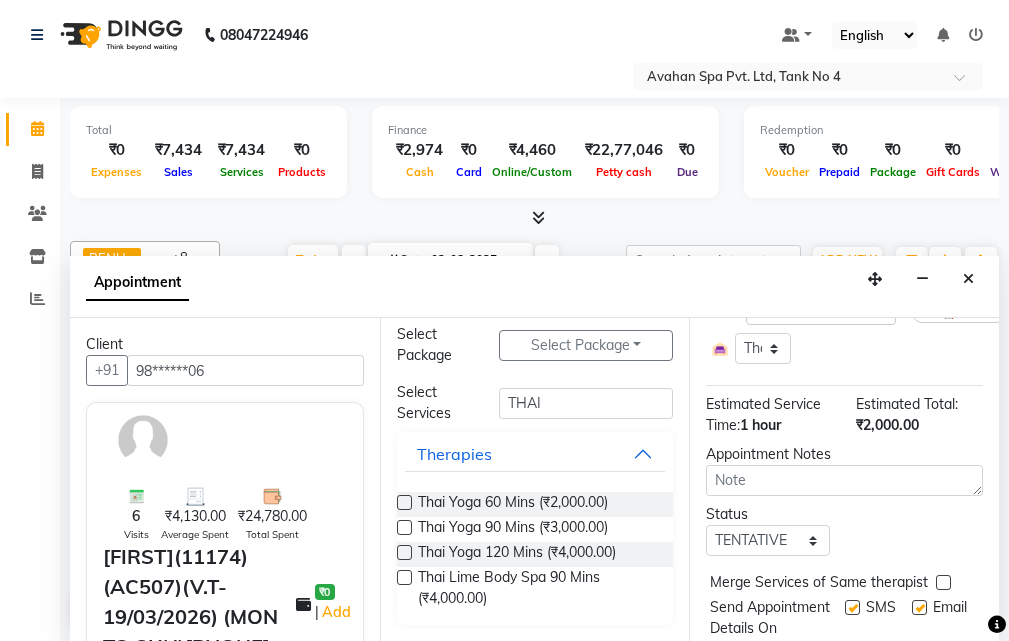 scroll, scrollTop: 300, scrollLeft: 0, axis: vertical 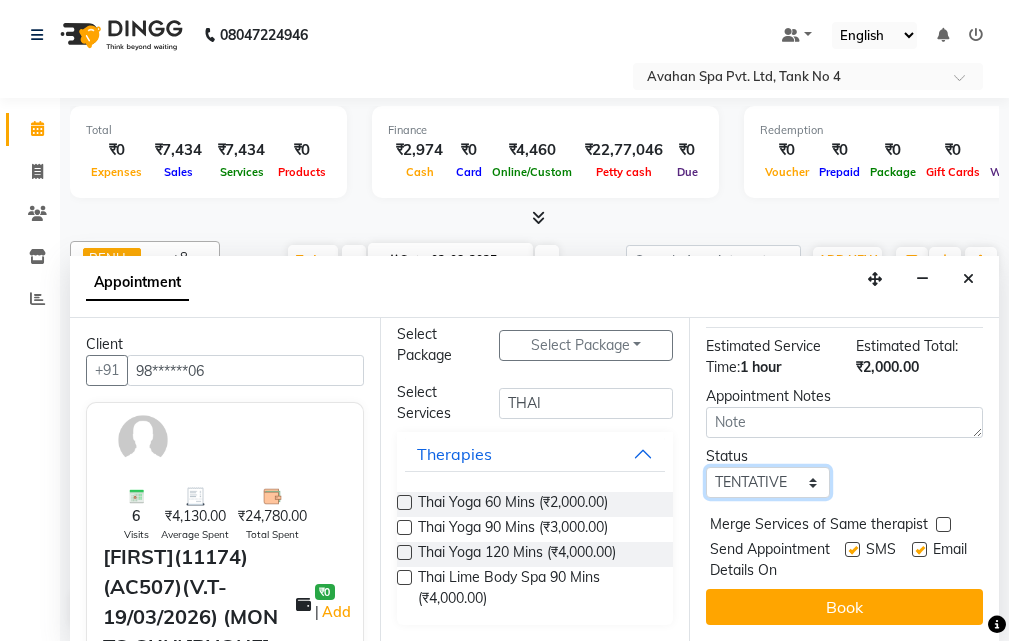 drag, startPoint x: 801, startPoint y: 474, endPoint x: 806, endPoint y: 484, distance: 11.18034 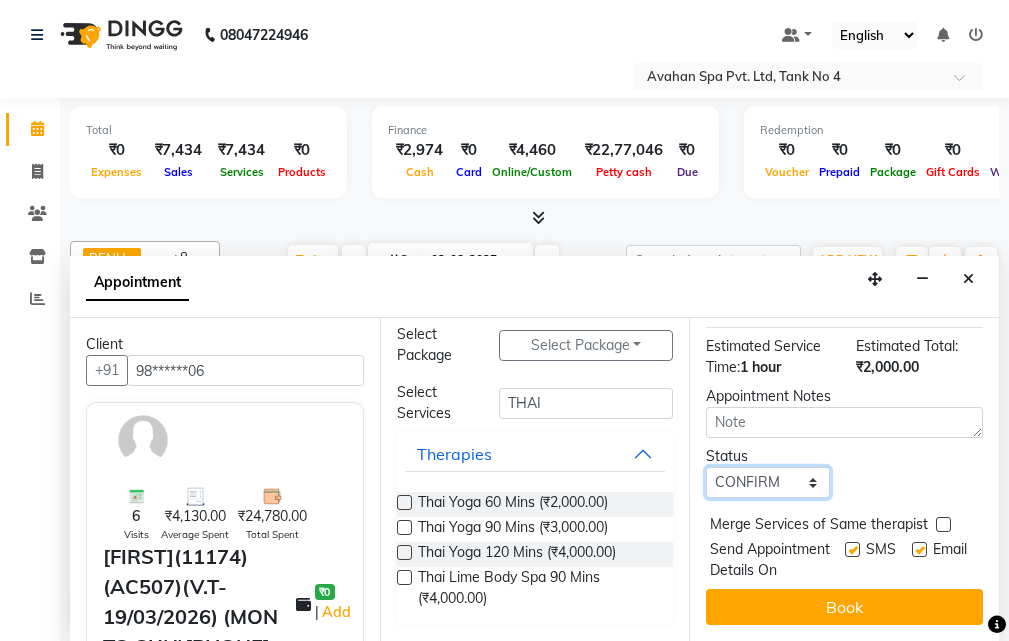 click on "Select TENTATIVE CONFIRM CHECK-IN UPCOMING" at bounding box center [767, 482] 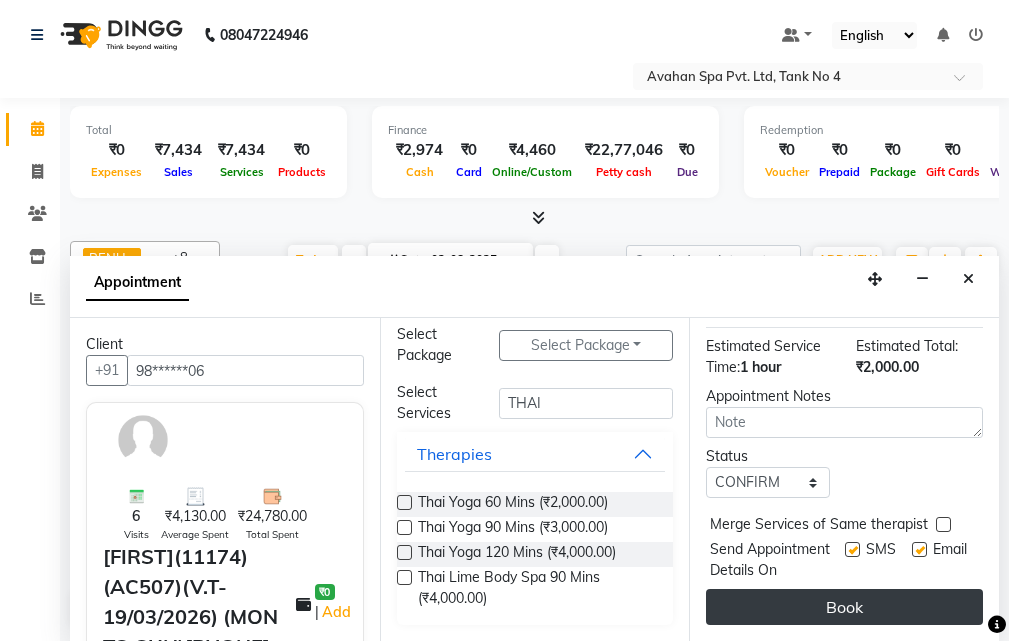 click on "Book" at bounding box center [844, 607] 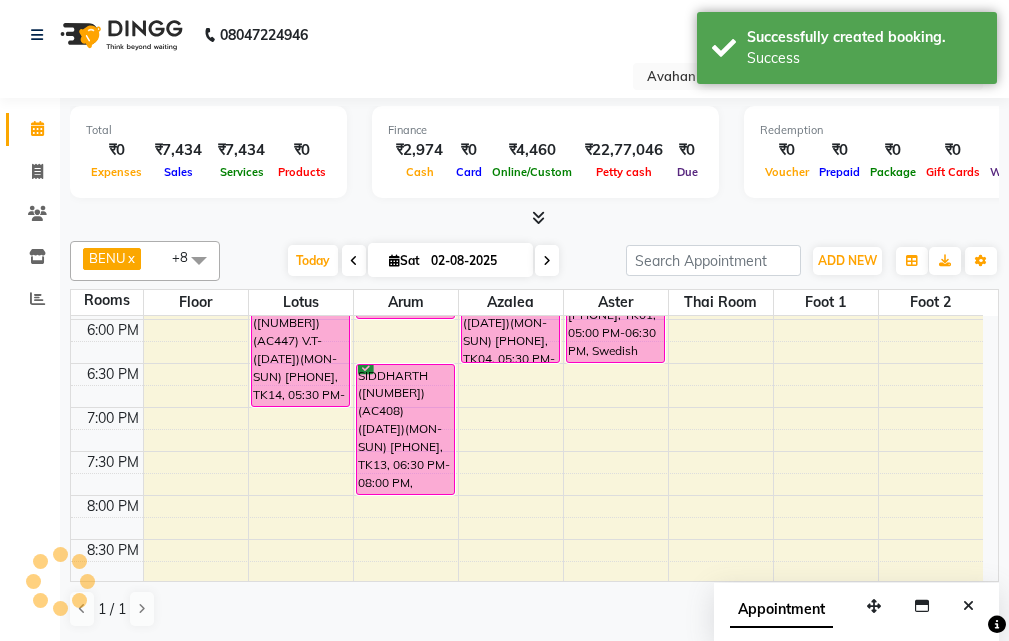 scroll, scrollTop: 0, scrollLeft: 0, axis: both 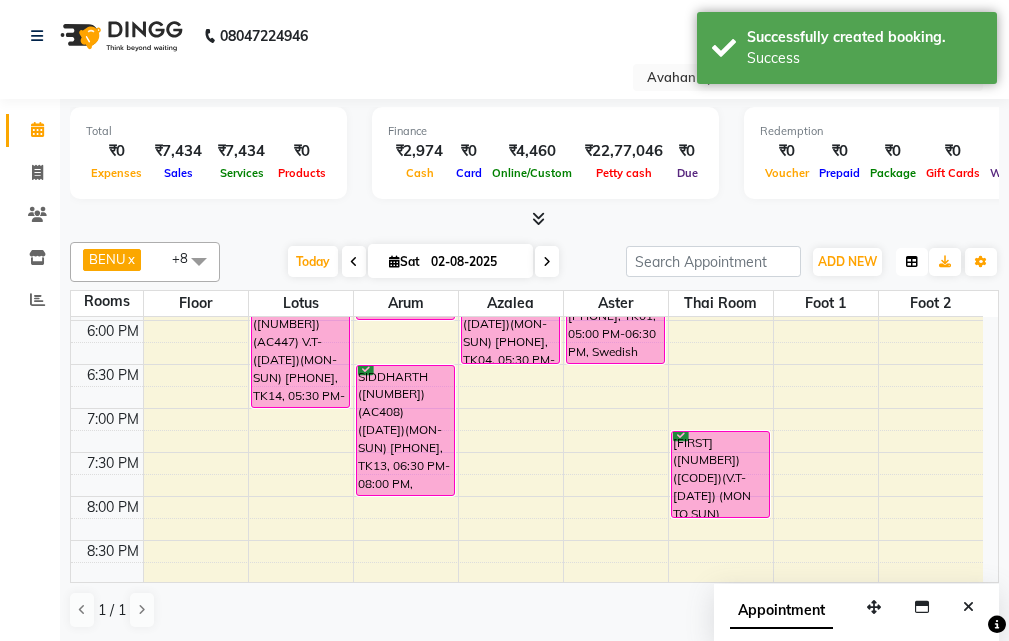 click at bounding box center [912, 262] 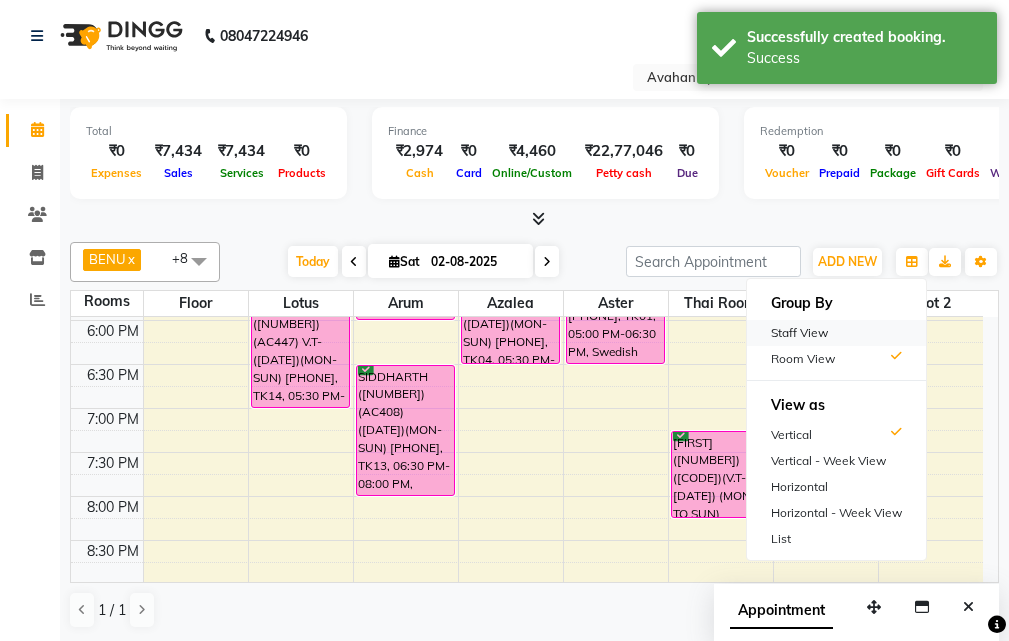 click on "Staff View" at bounding box center (836, 333) 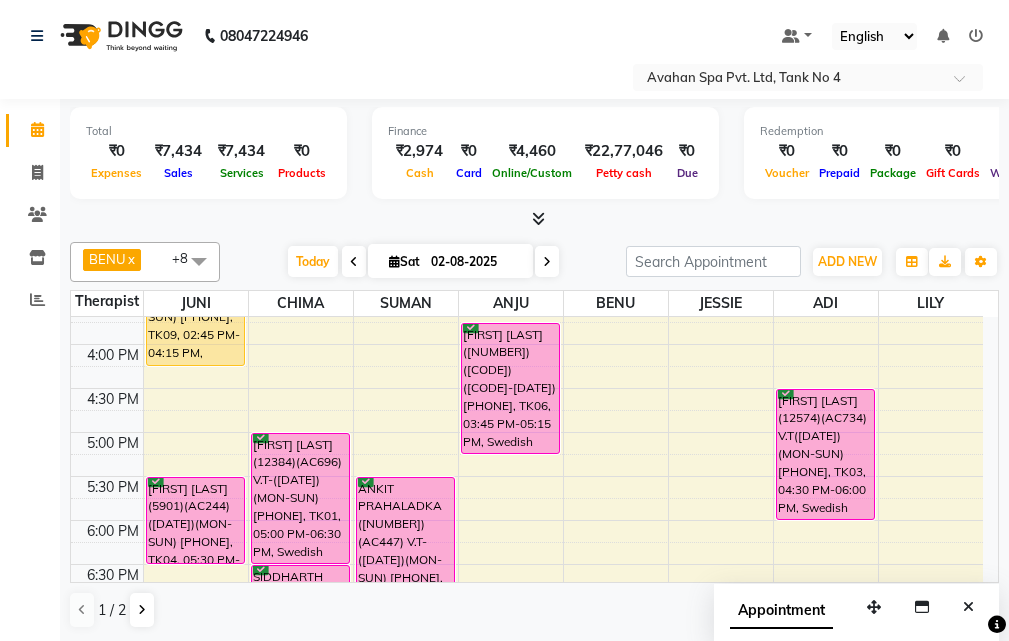 scroll, scrollTop: 400, scrollLeft: 0, axis: vertical 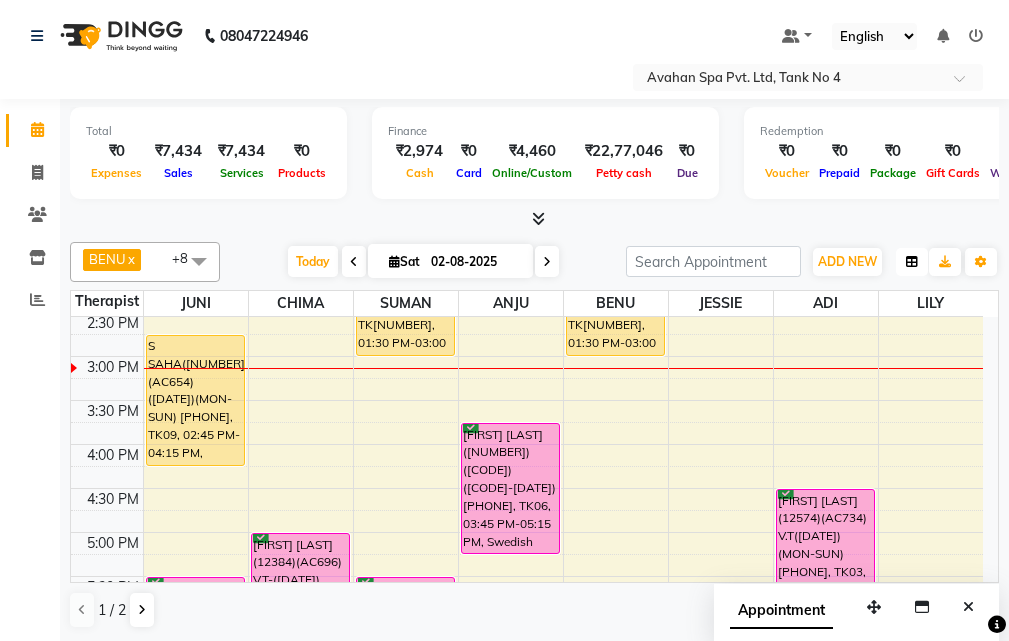 click at bounding box center [912, 262] 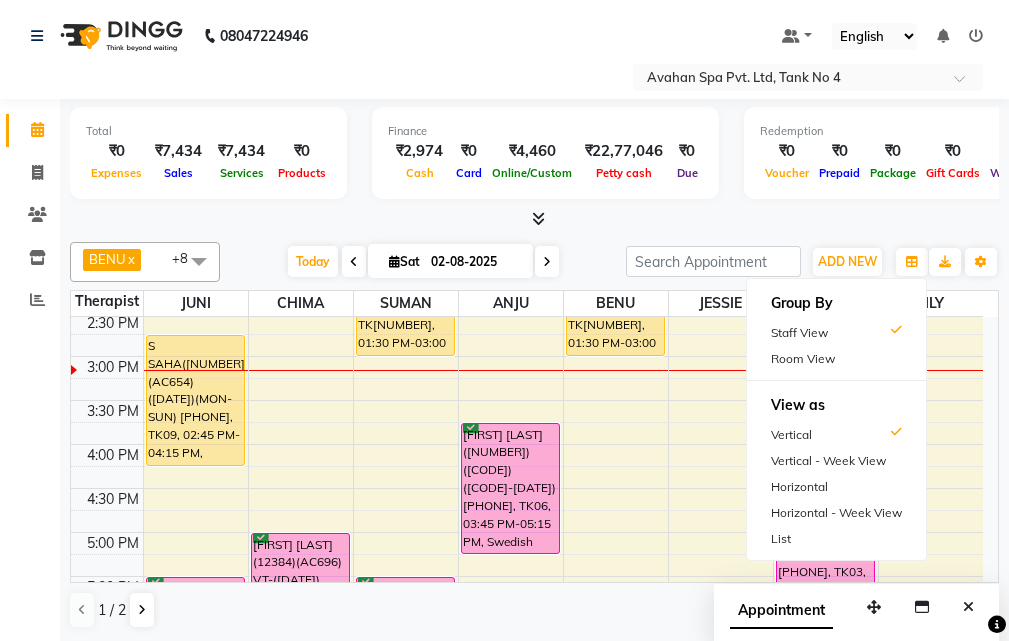 click on "Room View" at bounding box center [836, 359] 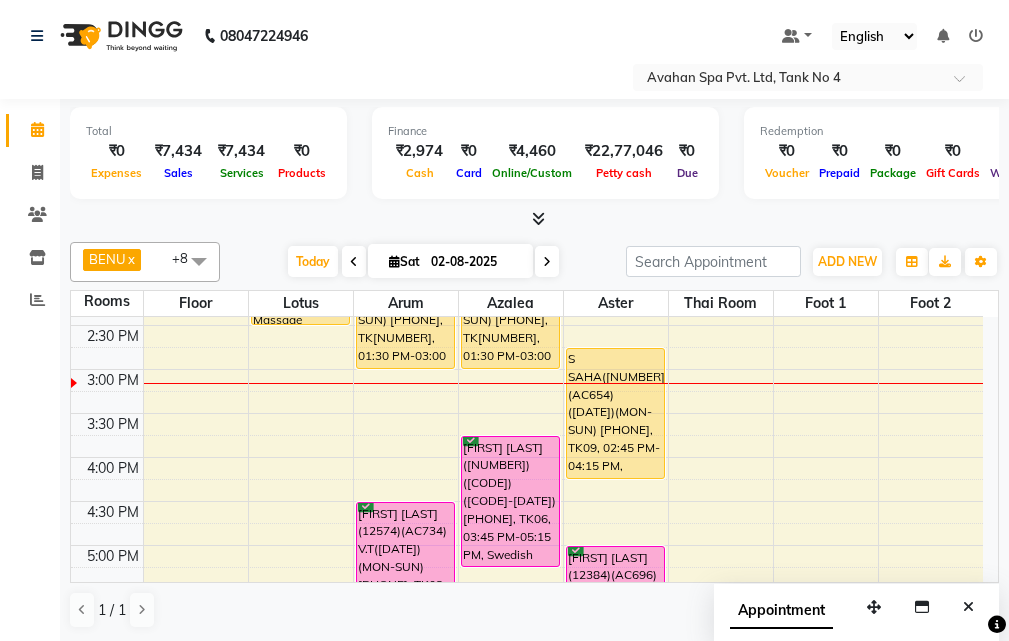 scroll, scrollTop: 400, scrollLeft: 0, axis: vertical 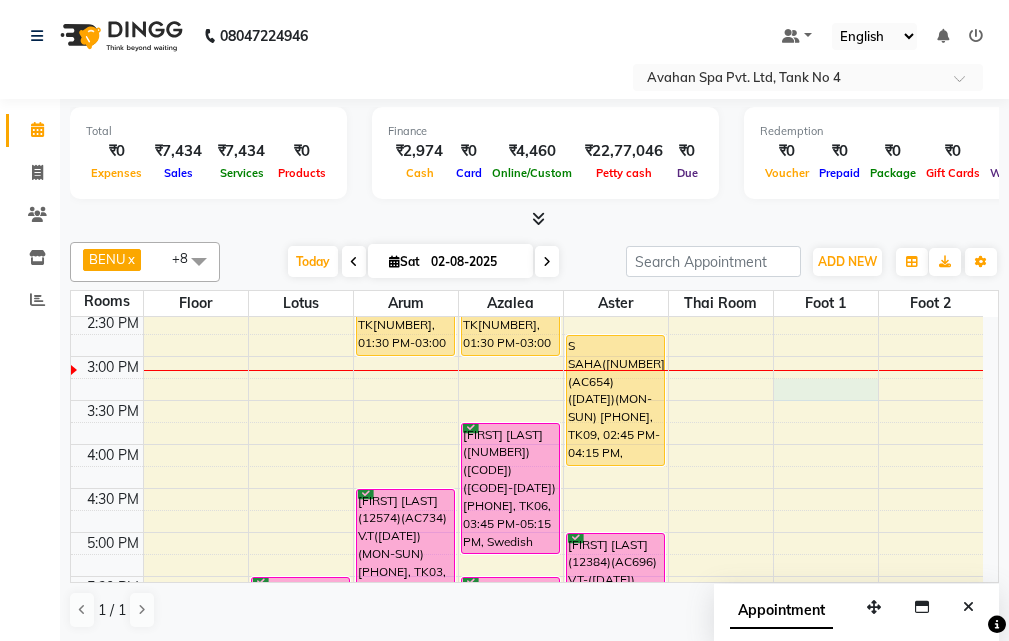 click on "10:00 AM 10:30 AM 11:00 AM 11:30 AM 12:00 PM 12:30 PM 1:00 PM 1:30 PM 2:00 PM 2:30 PM 3:00 PM 3:30 PM 4:00 PM 4:30 PM 5:00 PM 5:30 PM 6:00 PM 6:30 PM 7:00 PM 7:30 PM 8:00 PM 8:30 PM 9:00 PM 9:30 PM 10:00 PM 10:30 PM     [FIRST] [LAST](11090) [PHONE], TK11, 01:00 PM-01:30 PM, Head Massage 20 Mins    [FIRST](*) [PHONE], TK12, 01:30 PM-02:30 PM, Swedish Massage Therapy 60 Mins     [FIRST] [LAST] (2971)(AC447) V.T-(02-03-2026)(MON-SUN) [PHONE], TK14, 05:30 PM-07:00 PM, Swedish Massage Therapy 90 Mins    [FIRST](10275)(AC263) (20/04/2026)(MON-SUN) [PHONE], TK02, 01:30 PM-03:00 PM, Swedish Massage Therapy 90 Mins     [FIRST] [LAST] (12574)(AC734) V.T(10-05-2026)(MON-SUN) [PHONE], TK03, 04:30 PM-06:00 PM, Swedish Massage Therapy 90 Mins     [FIRST] (8942)(AC408) (13/09/2025)(MON-SUN) [PHONE], TK13, 06:30 PM-08:00 PM, Swedish Massage Therapy 90 Mins     [FIRST] [LAST](5574), TK05, 11:15 AM-12:15 PM, Swedish Massage Therapy 60 Mins" at bounding box center (527, 488) 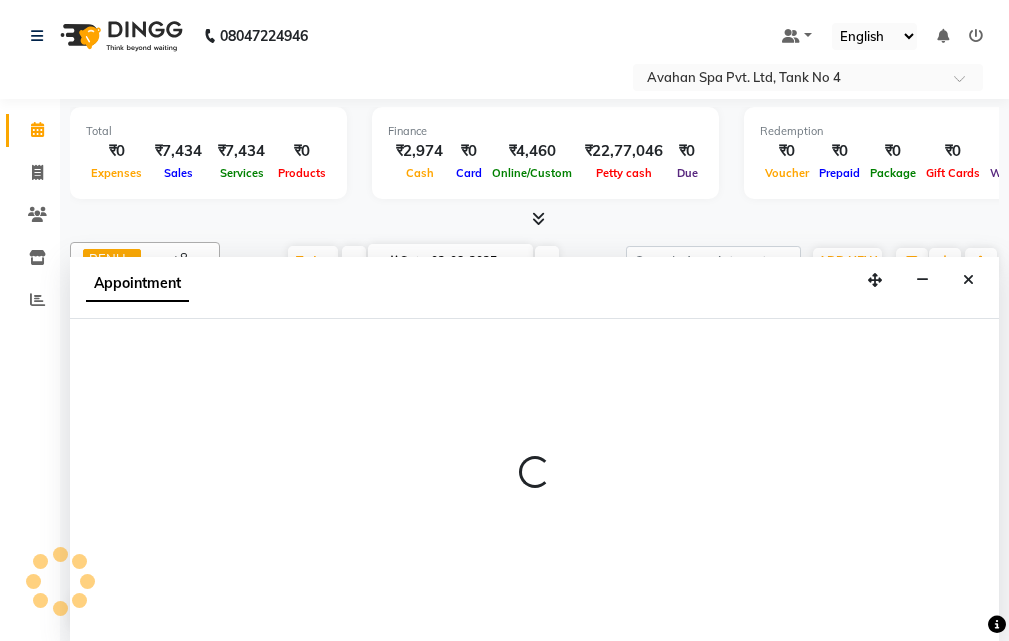 scroll, scrollTop: 1, scrollLeft: 0, axis: vertical 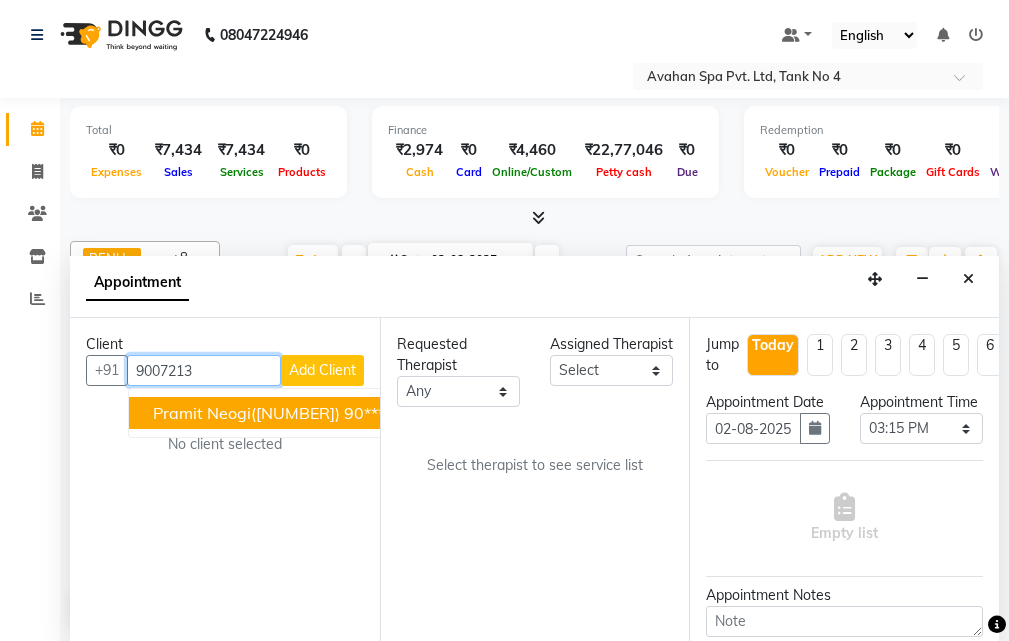 click on "[LAST] [PHONE]" at bounding box center [289, 413] 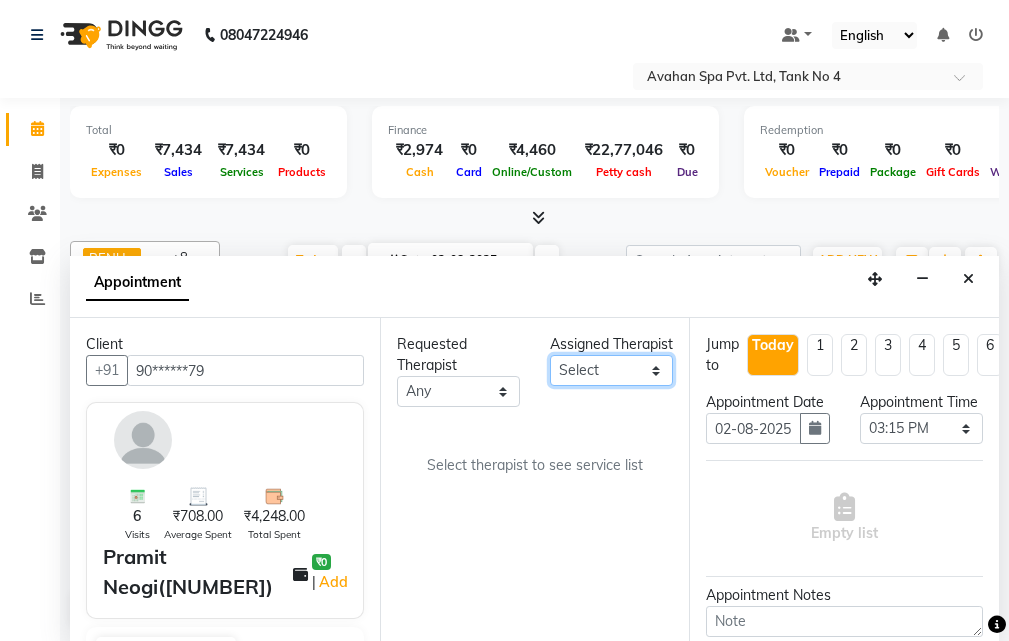 click on "Select ADI ANJU BENU CHIMA FEMALE 1 JESSIE JUNI LILY SUMAN SUSNIM" at bounding box center (611, 370) 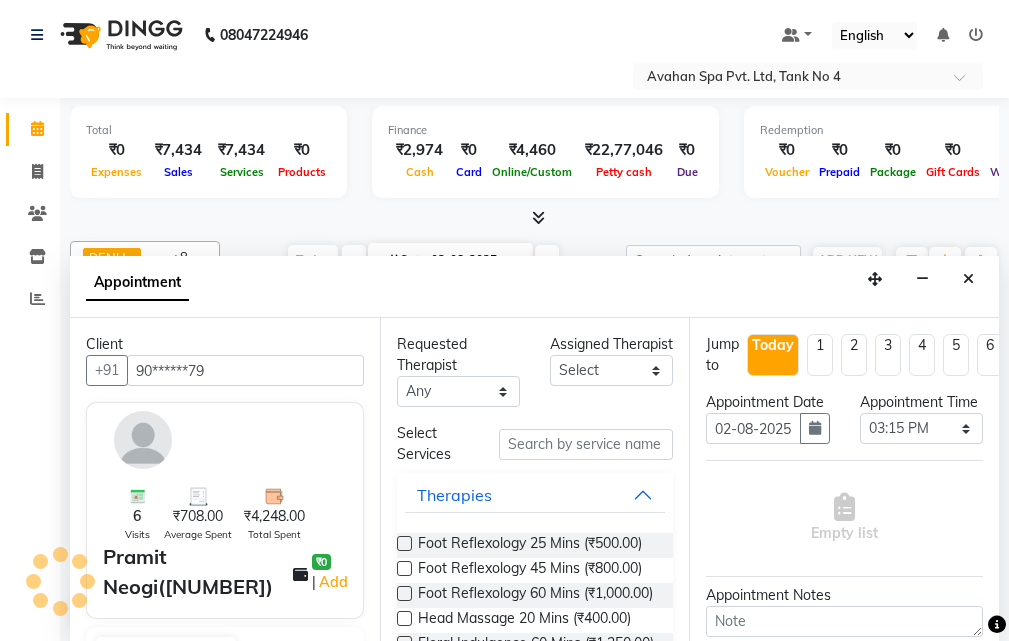 click at bounding box center [404, 543] 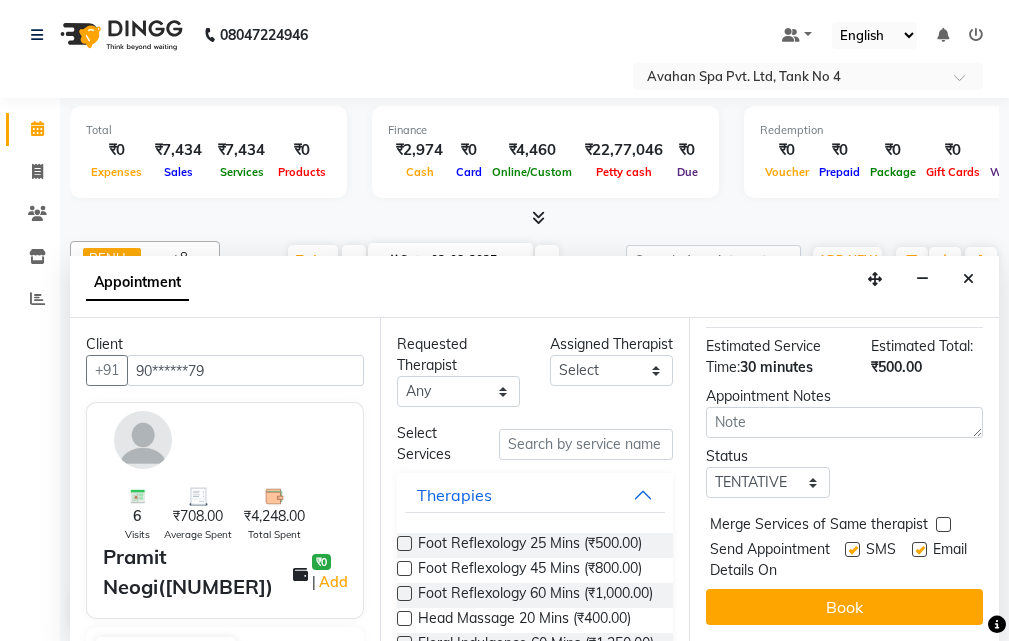 scroll, scrollTop: 350, scrollLeft: 0, axis: vertical 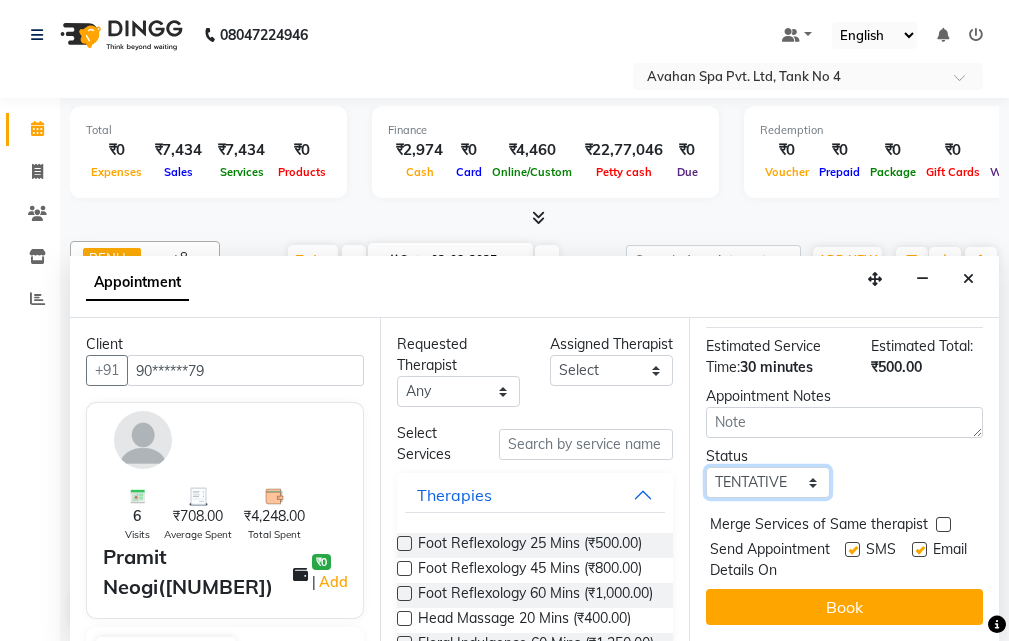 click on "Select TENTATIVE CONFIRM CHECK-IN UPCOMING" at bounding box center (767, 482) 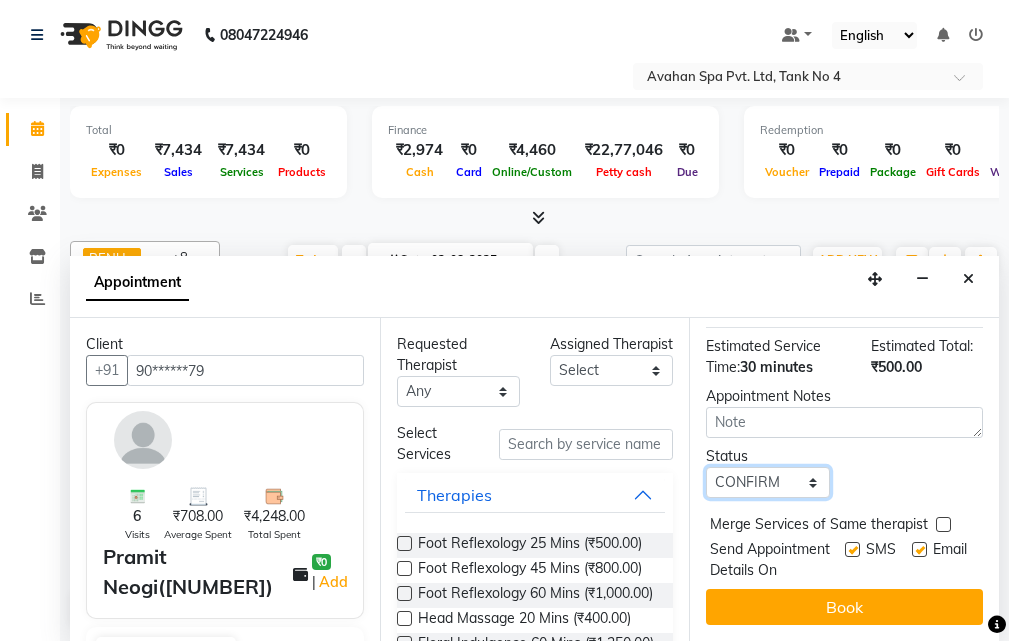 click on "Select TENTATIVE CONFIRM CHECK-IN UPCOMING" at bounding box center (767, 482) 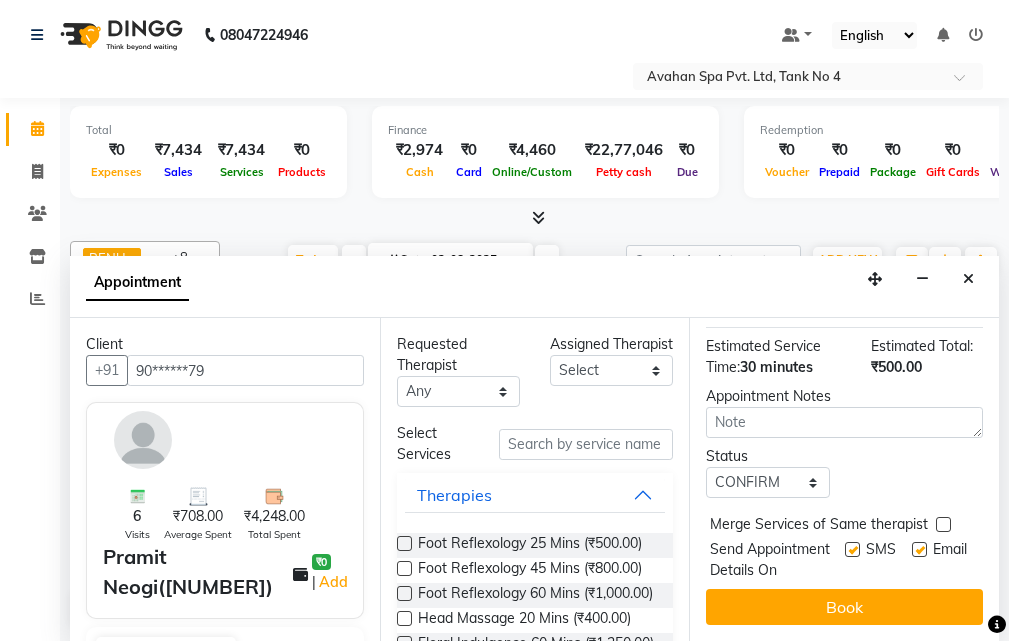 click at bounding box center (852, 549) 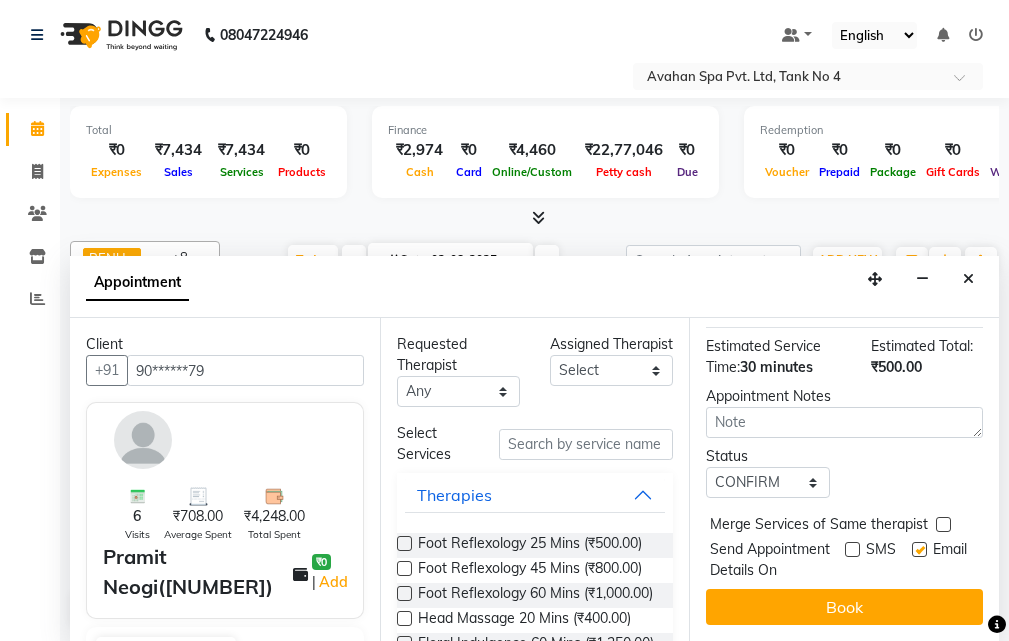 click at bounding box center (919, 549) 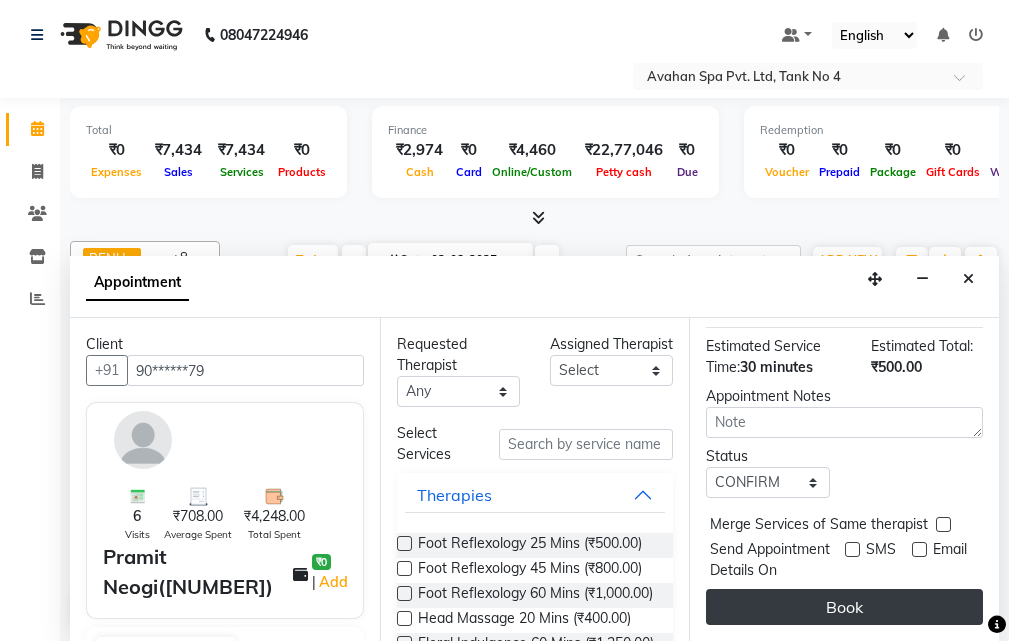 click on "Book" at bounding box center (844, 607) 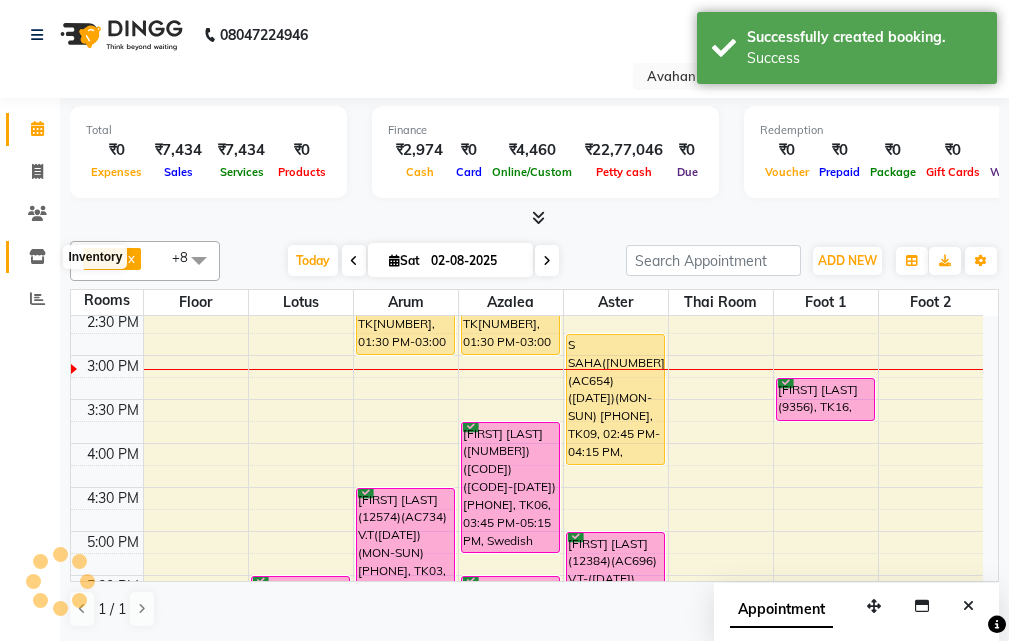 scroll, scrollTop: 0, scrollLeft: 0, axis: both 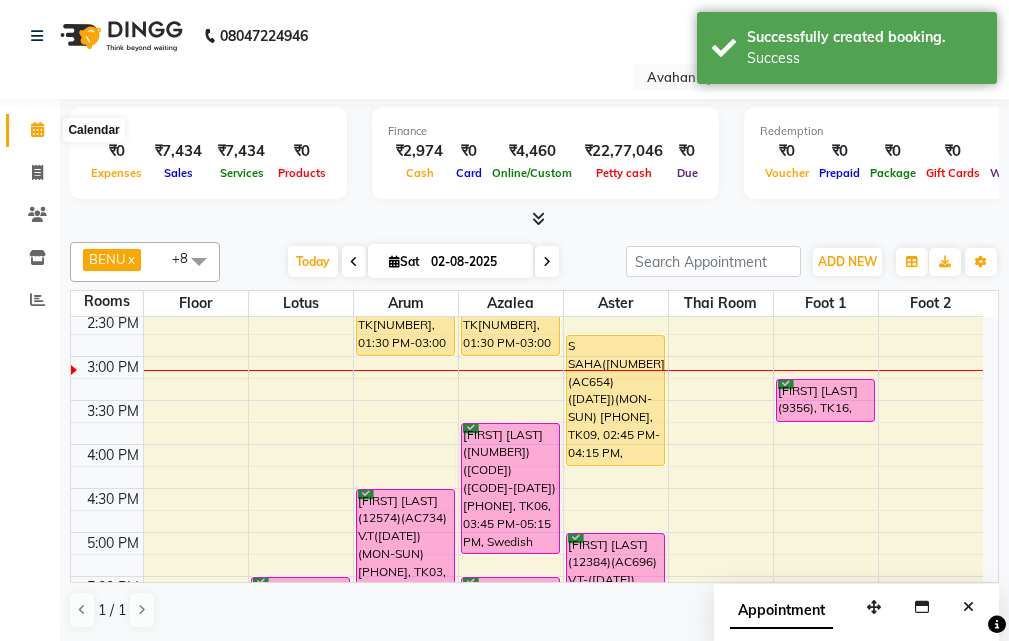click 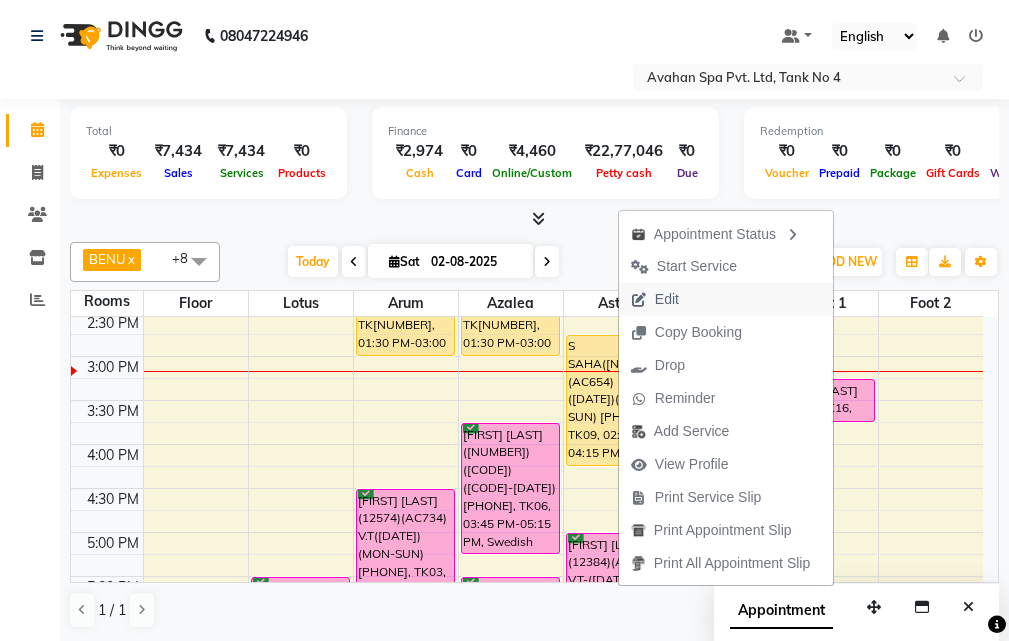 click on "Edit" at bounding box center [726, 299] 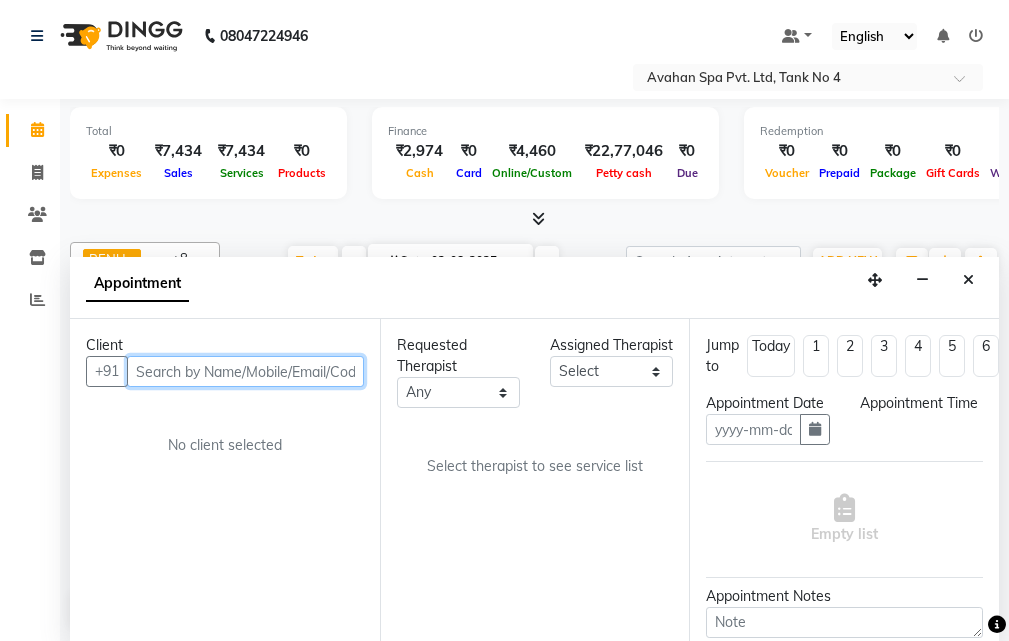 scroll, scrollTop: 1, scrollLeft: 0, axis: vertical 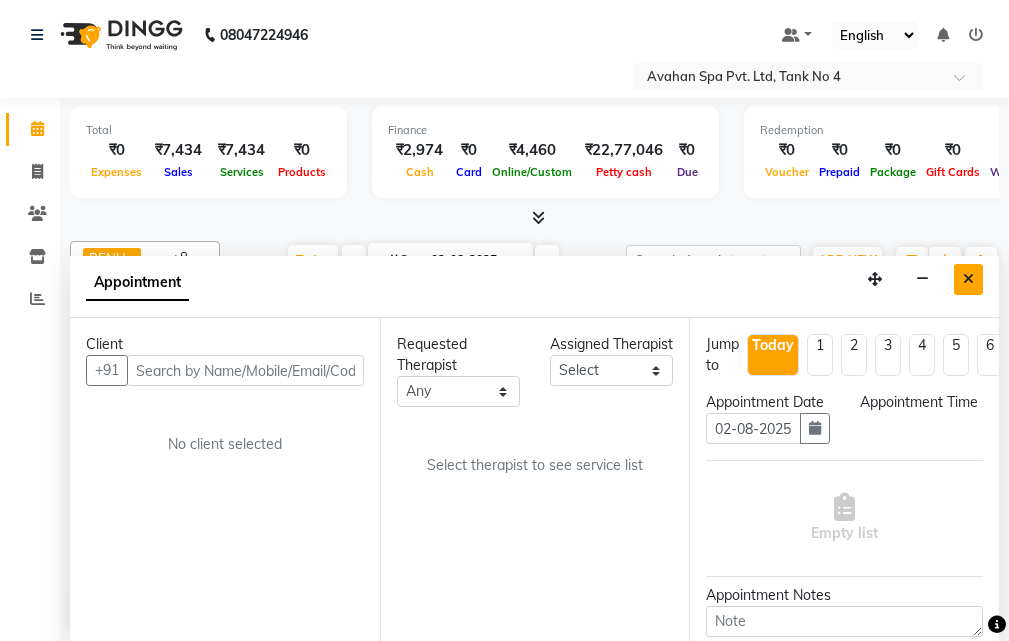 click at bounding box center (968, 279) 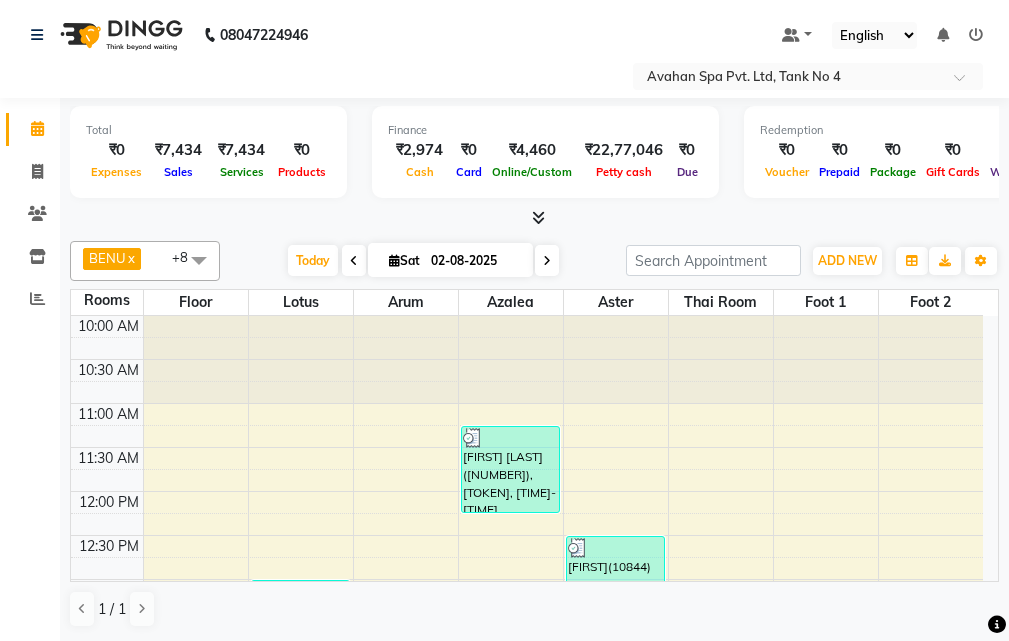 scroll, scrollTop: 441, scrollLeft: 0, axis: vertical 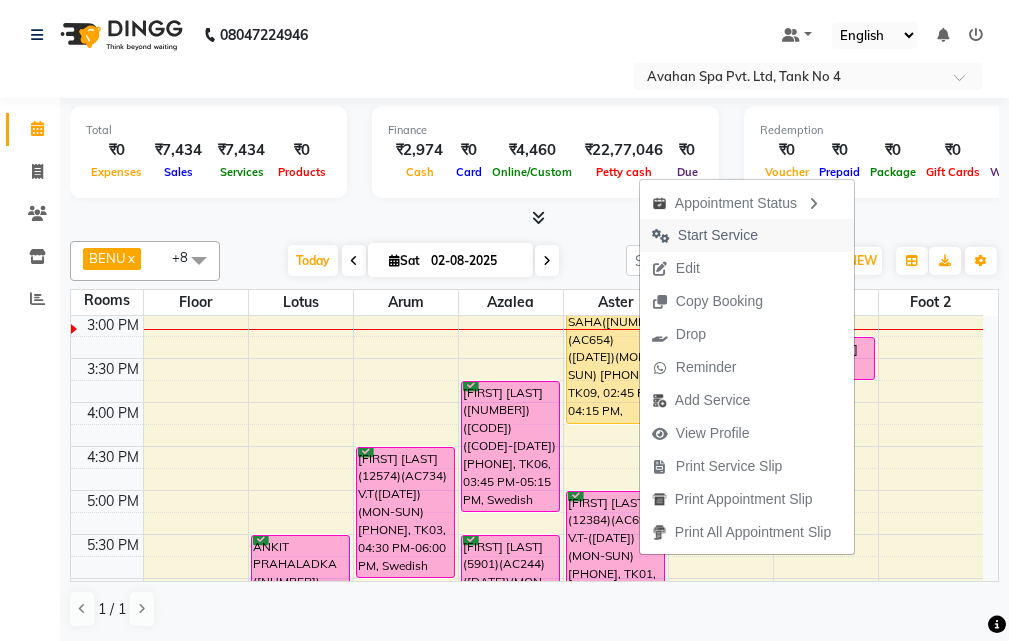 click on "Start Service" at bounding box center (718, 235) 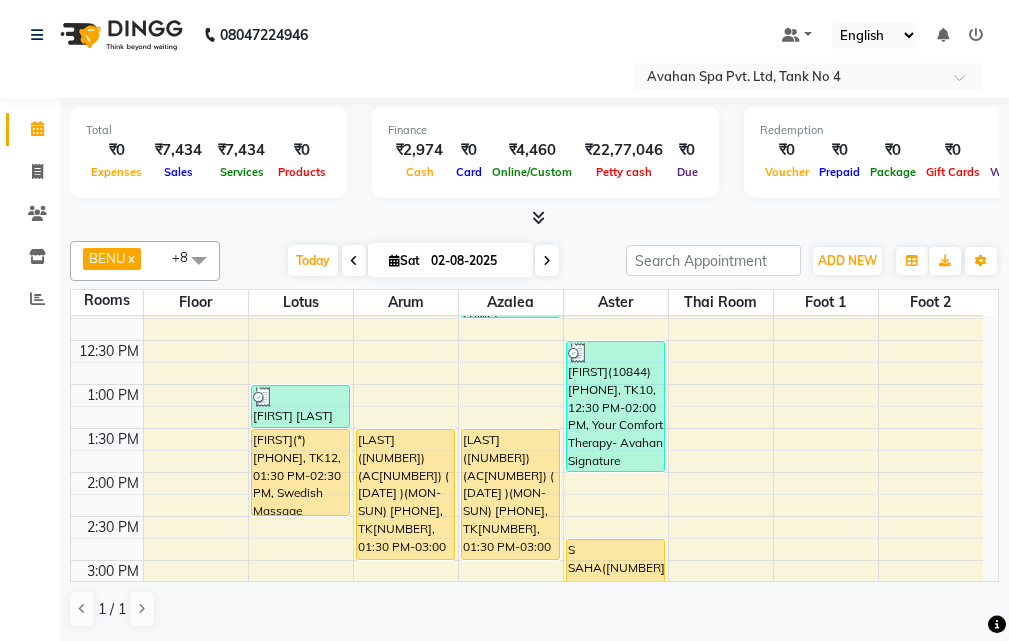 scroll, scrollTop: 241, scrollLeft: 0, axis: vertical 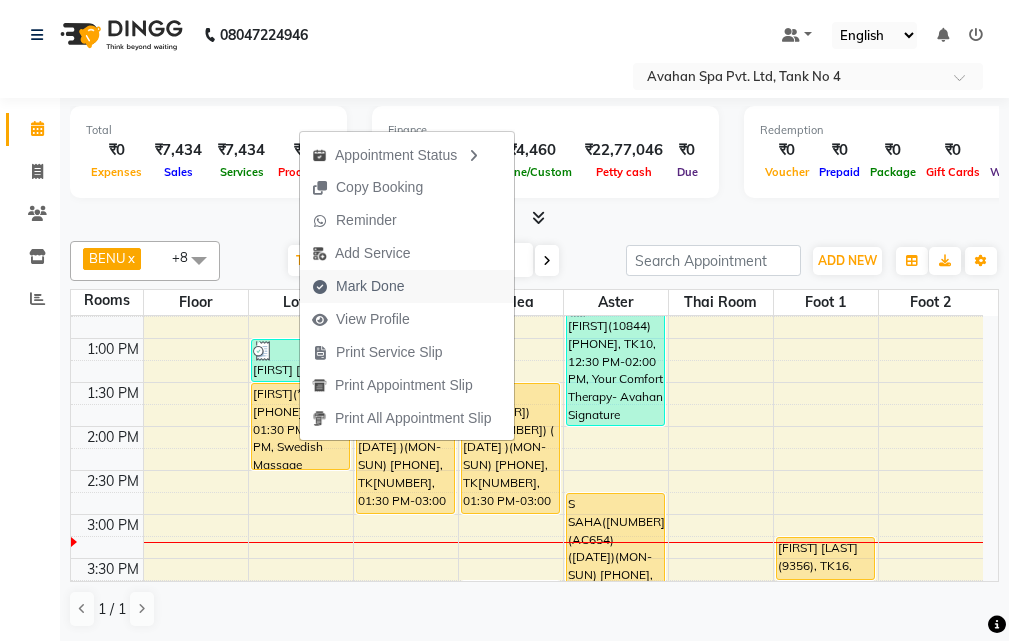 click on "Mark Done" at bounding box center (407, 286) 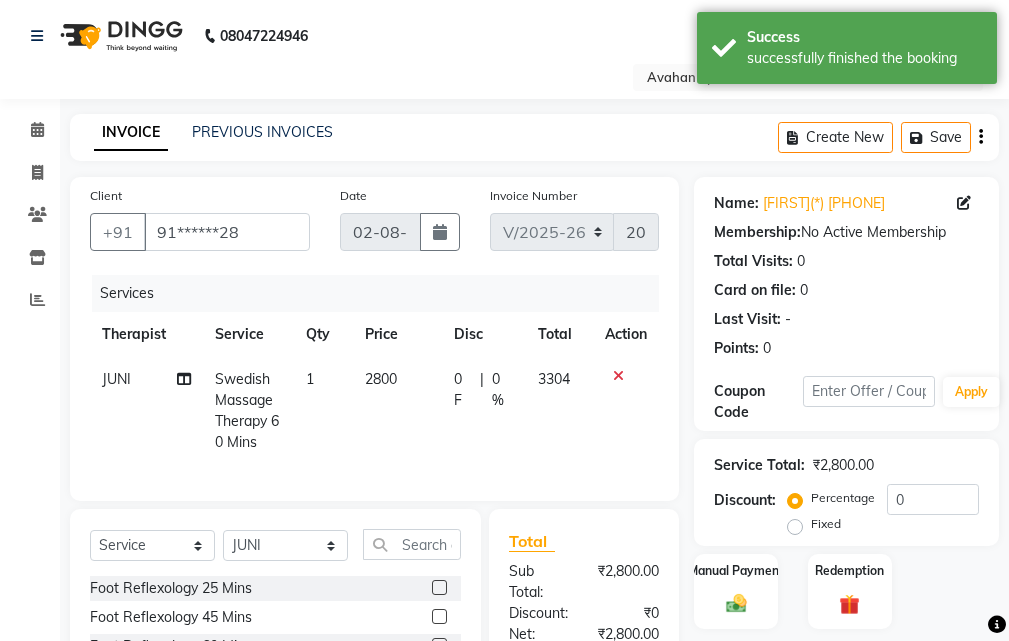 scroll, scrollTop: 100, scrollLeft: 0, axis: vertical 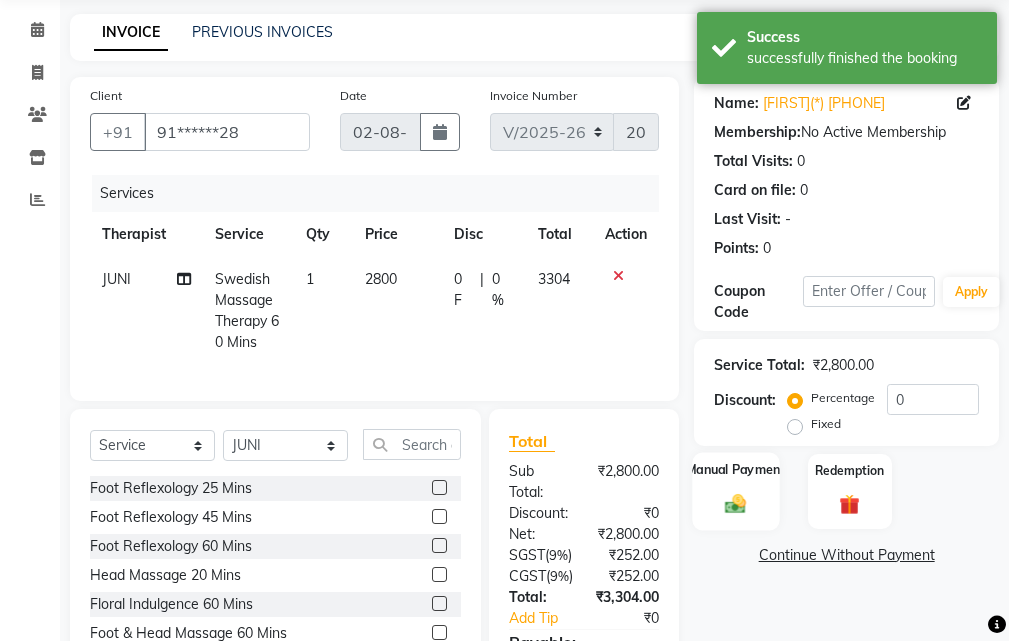 click on "Manual Payment" 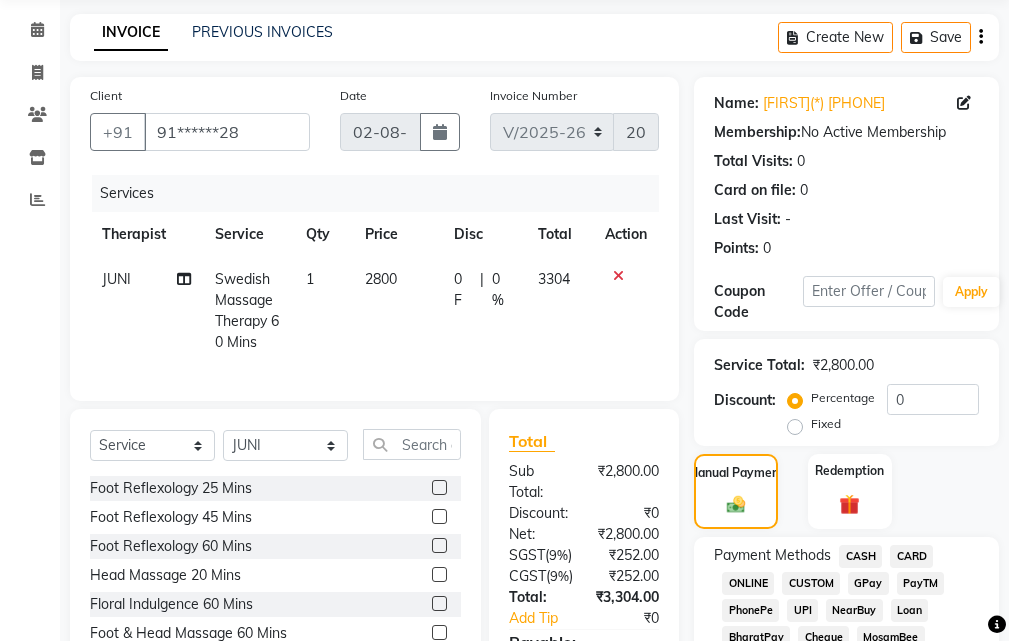 scroll, scrollTop: 300, scrollLeft: 0, axis: vertical 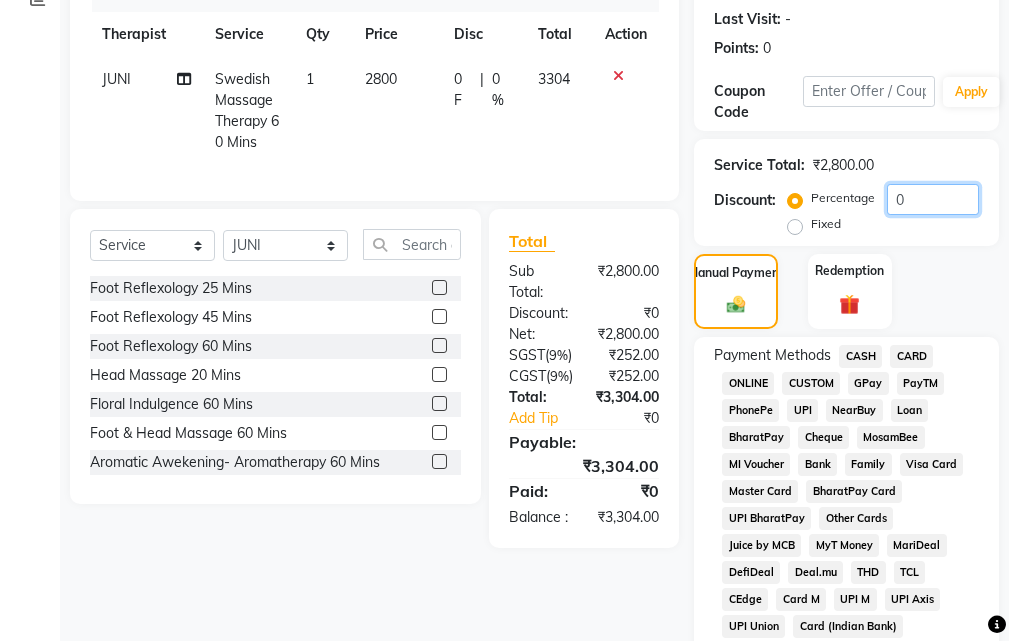 click on "0" 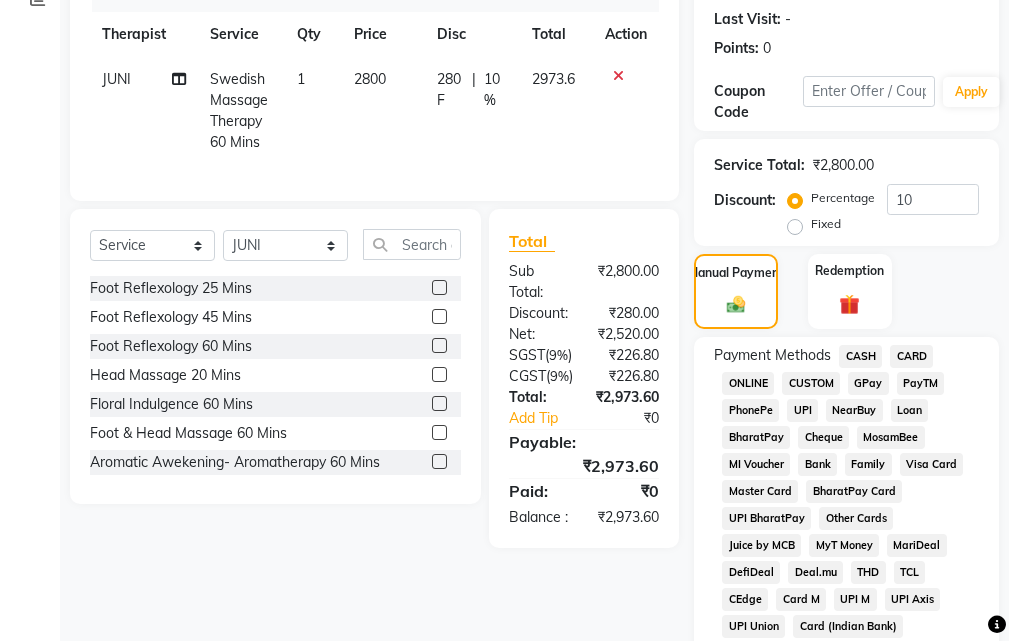 click on "GPay" 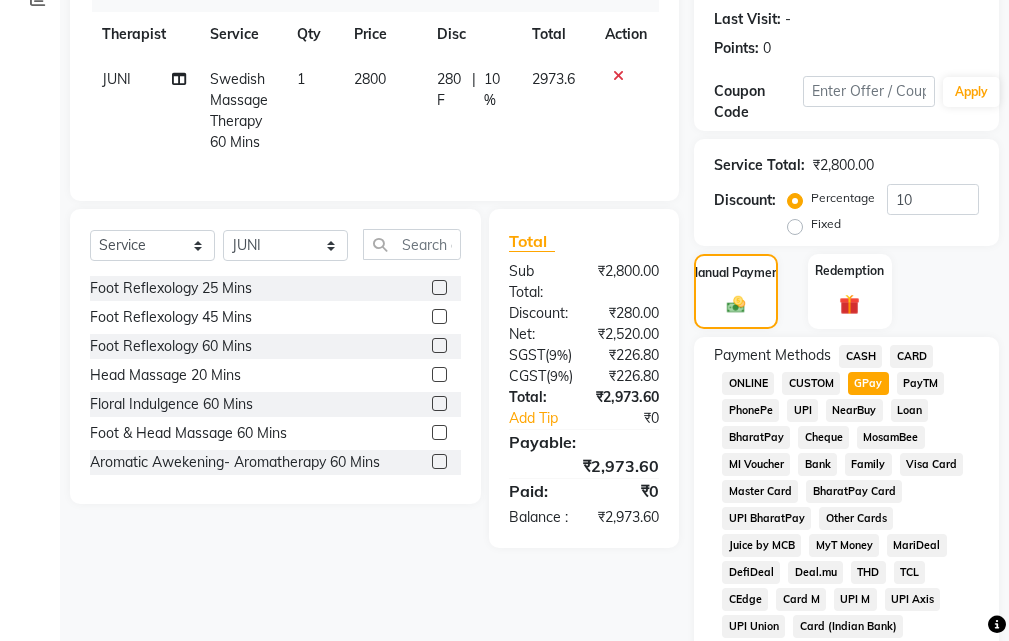 scroll, scrollTop: 1134, scrollLeft: 0, axis: vertical 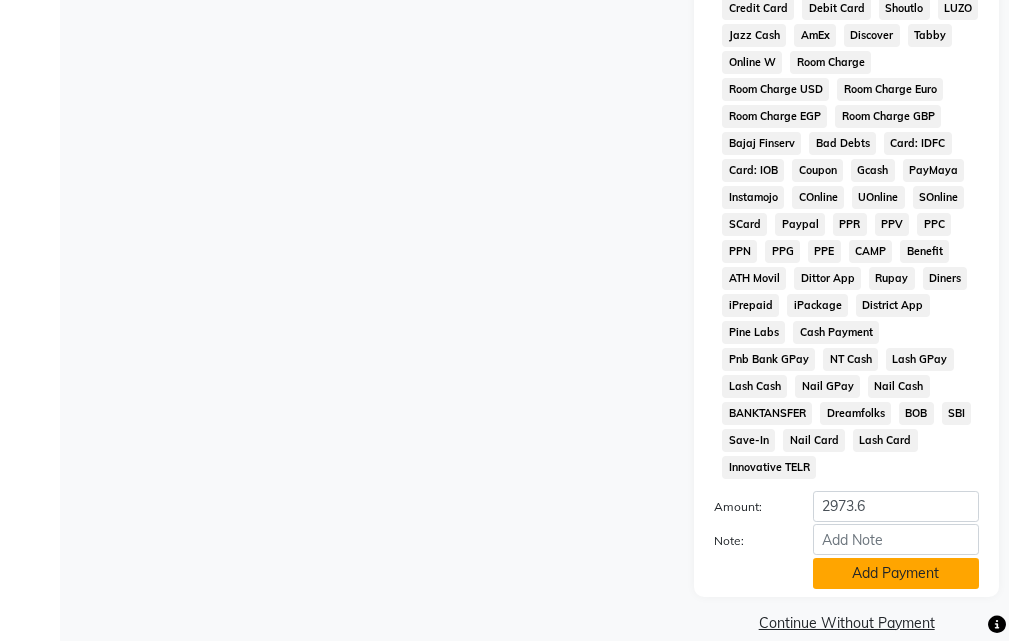 click on "Add Payment" 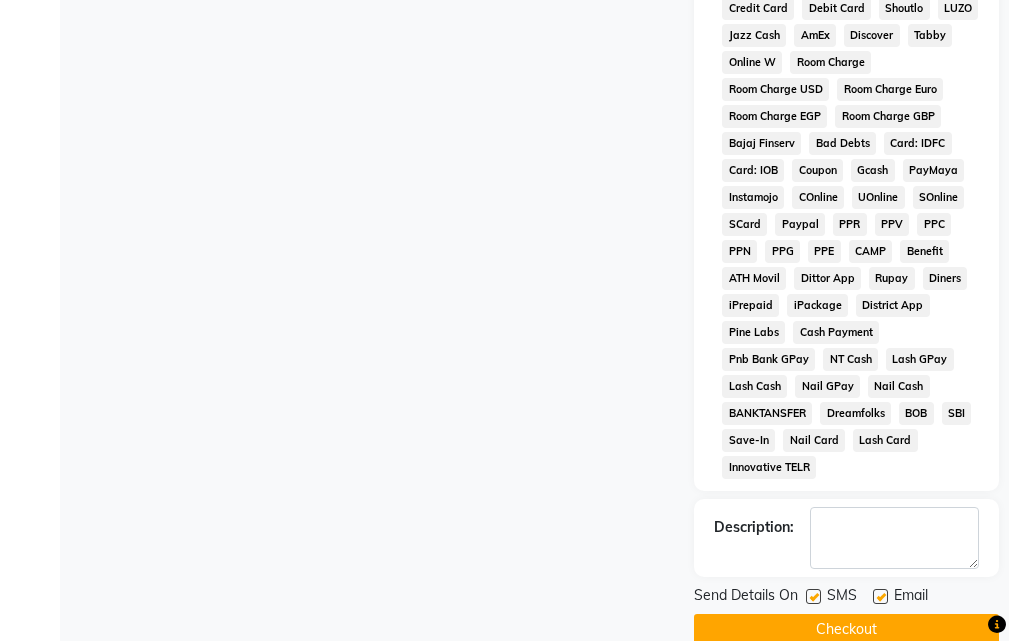 scroll, scrollTop: 1141, scrollLeft: 0, axis: vertical 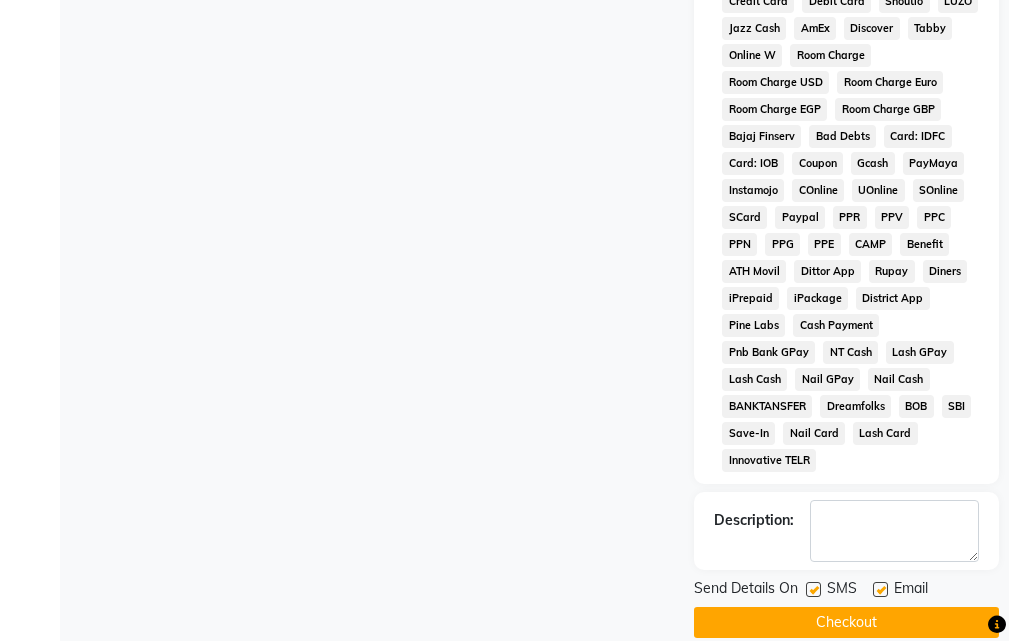 click 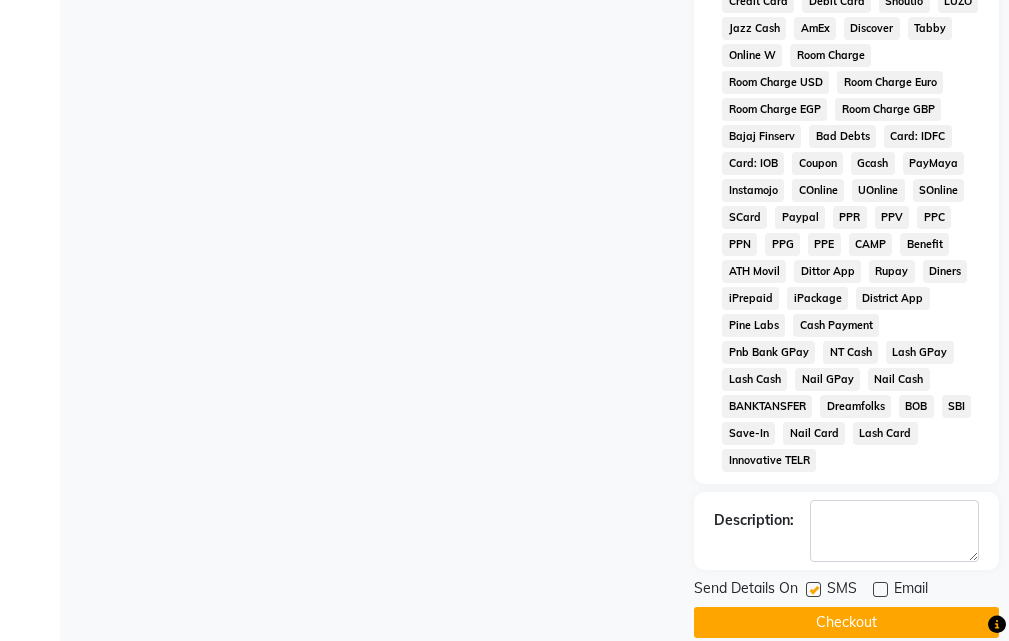 click 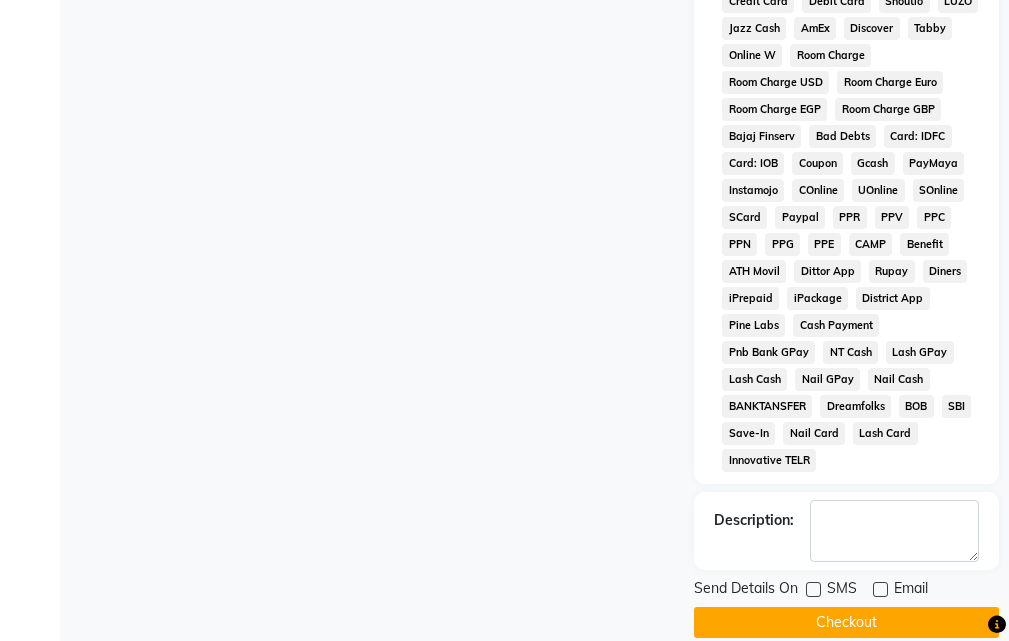 click on "Checkout" 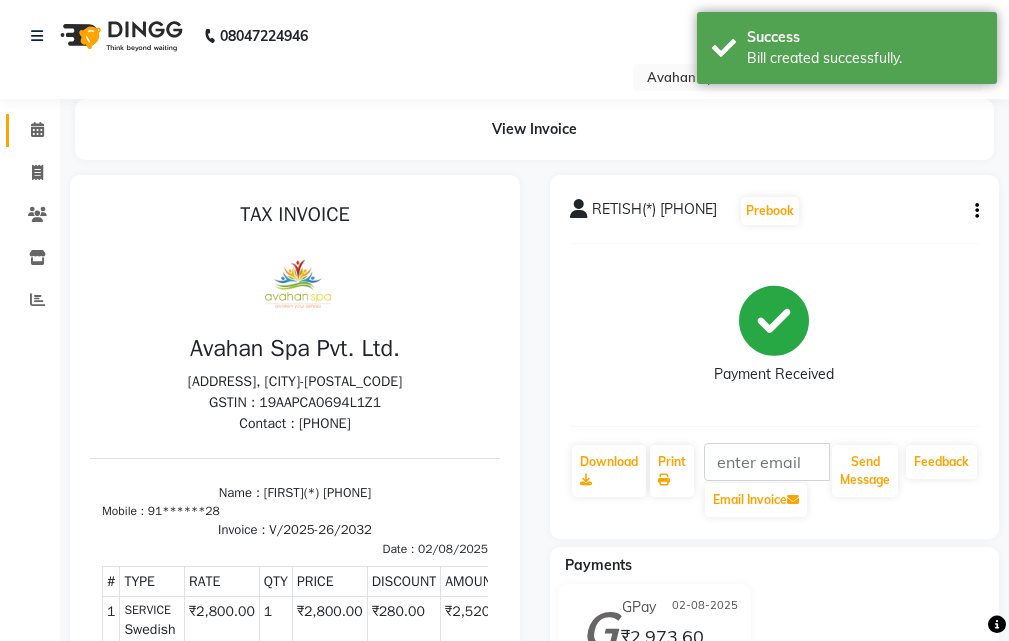 scroll, scrollTop: 0, scrollLeft: 0, axis: both 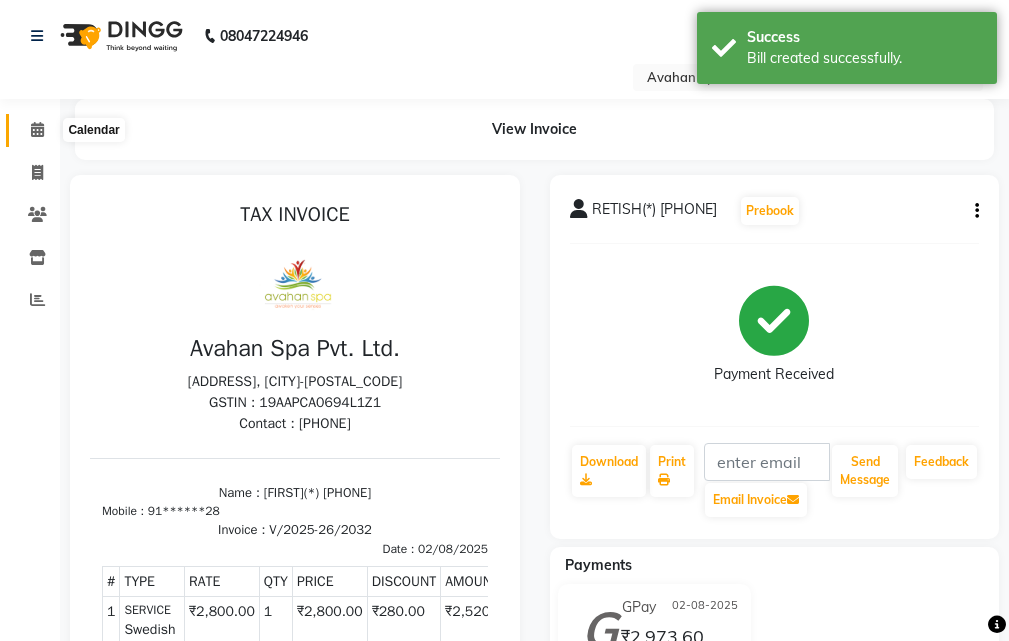 click 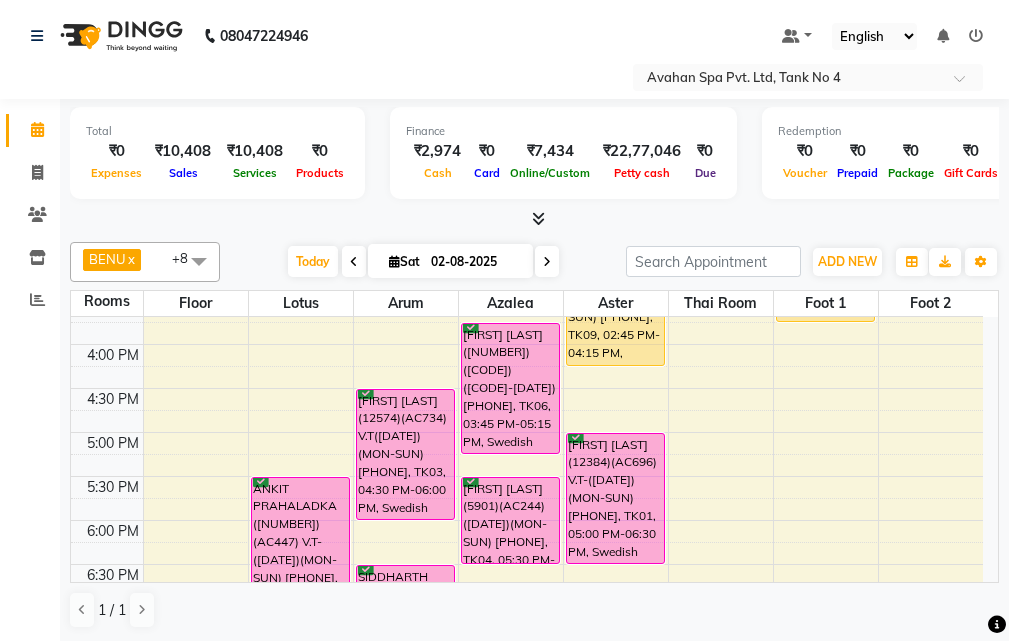 scroll, scrollTop: 600, scrollLeft: 0, axis: vertical 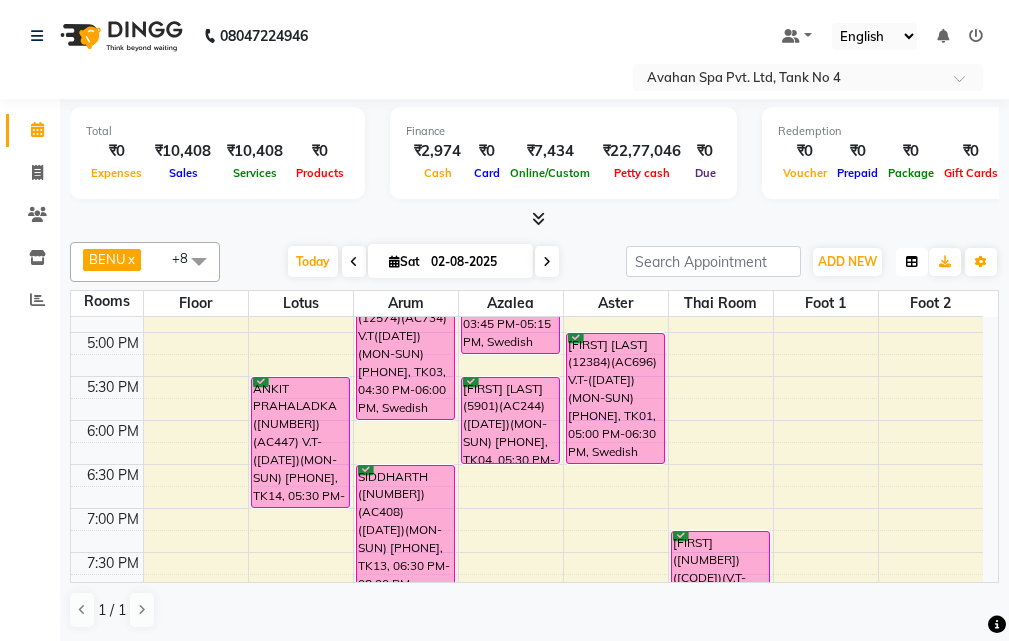 click at bounding box center (912, 262) 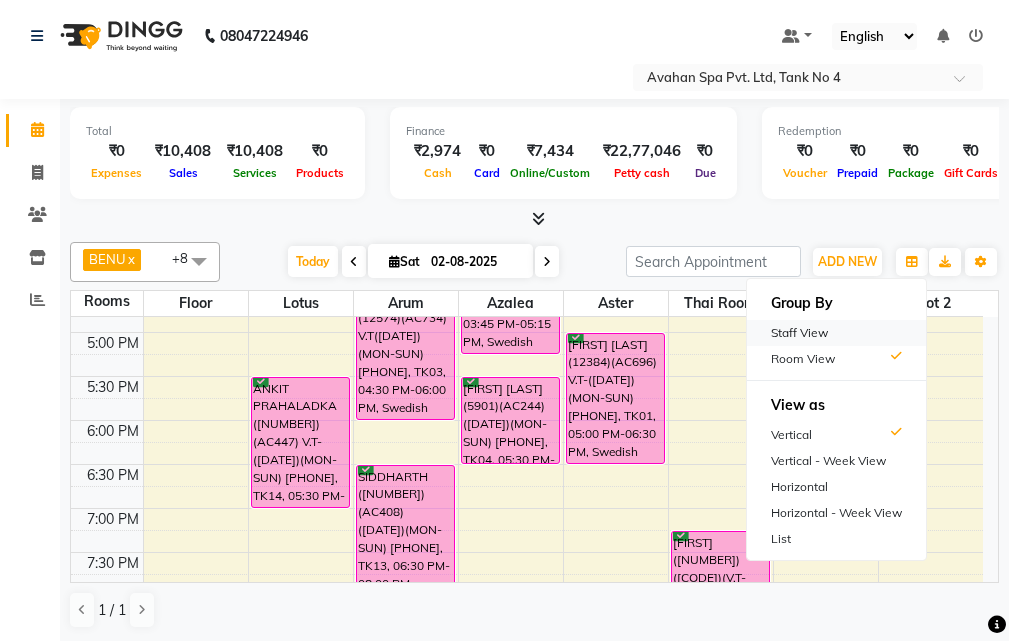 click on "Staff View" at bounding box center (836, 333) 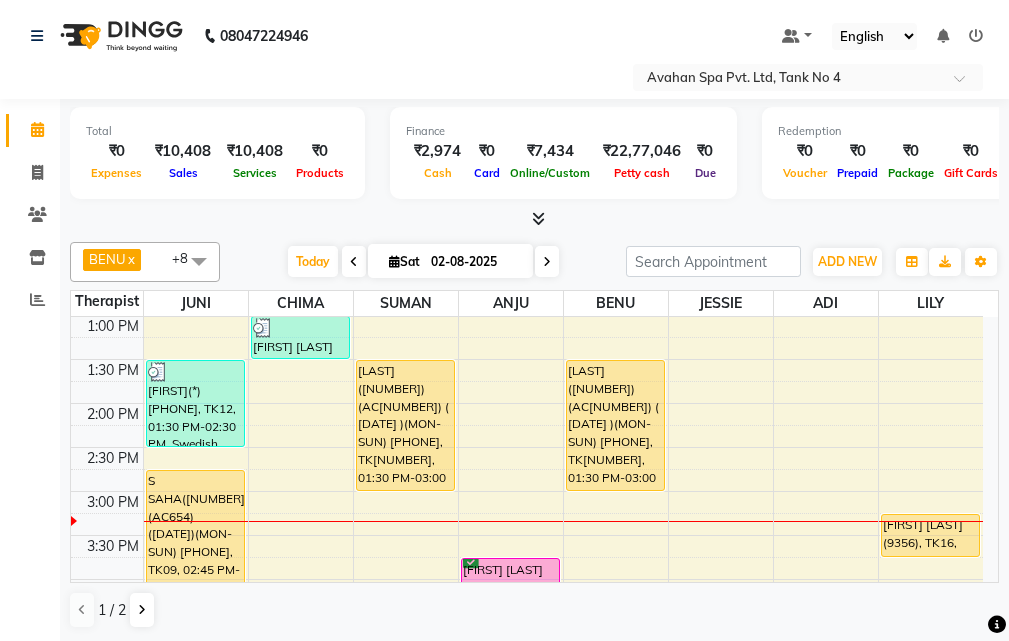 scroll, scrollTop: 300, scrollLeft: 0, axis: vertical 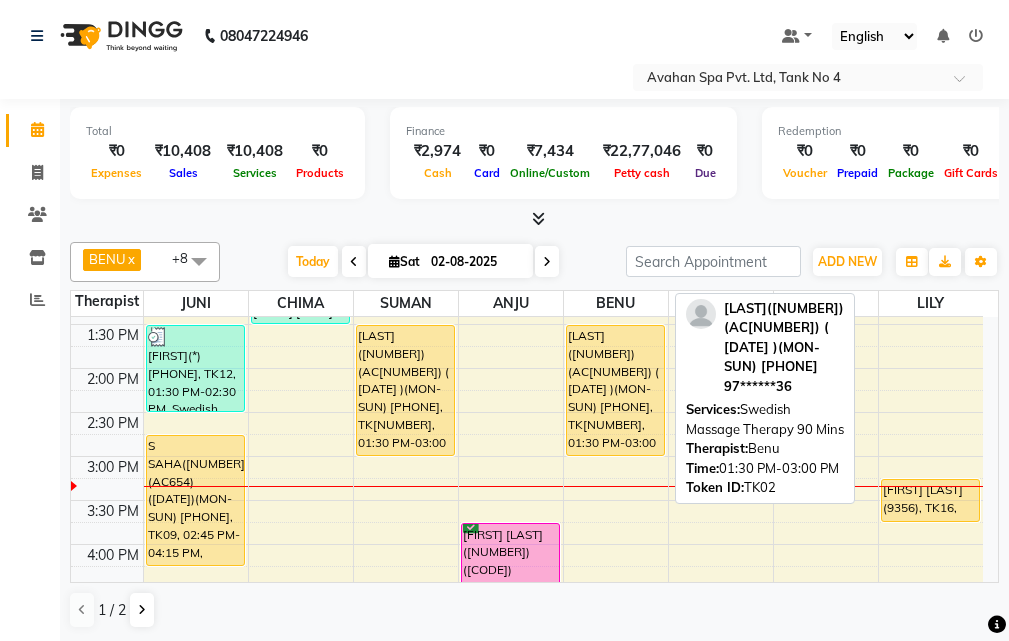 click on "[LAST]([NUMBER])(AC[NUMBER]) ( [DATE] )(MON-SUN) [PHONE], TK[NUMBER], 01:30 PM-03:00 PM, Swedish Massage Therapy 90 Mins" at bounding box center (615, 390) 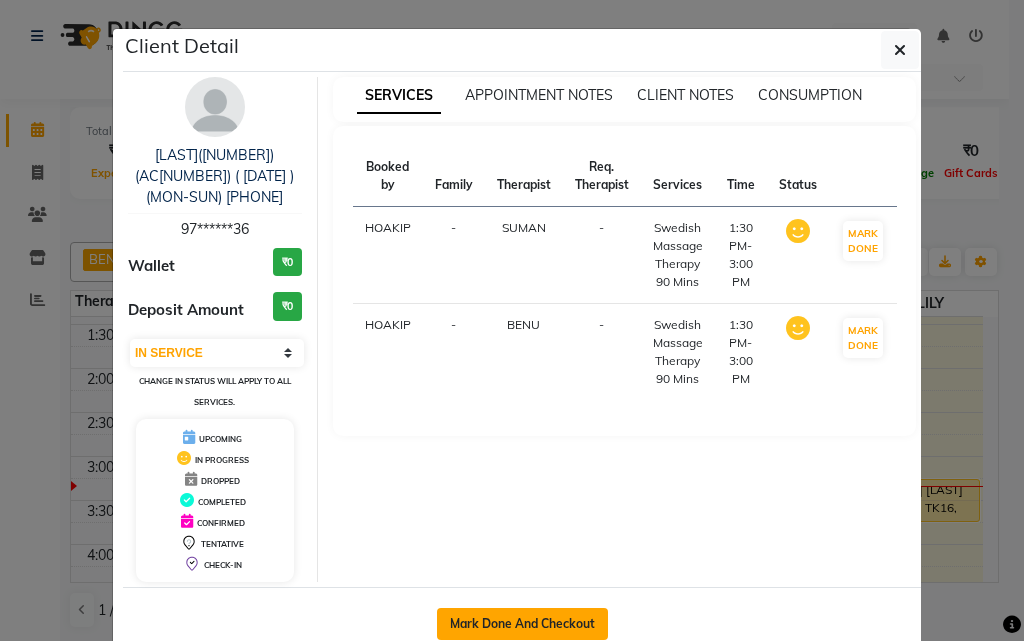 click on "Mark Done And Checkout" 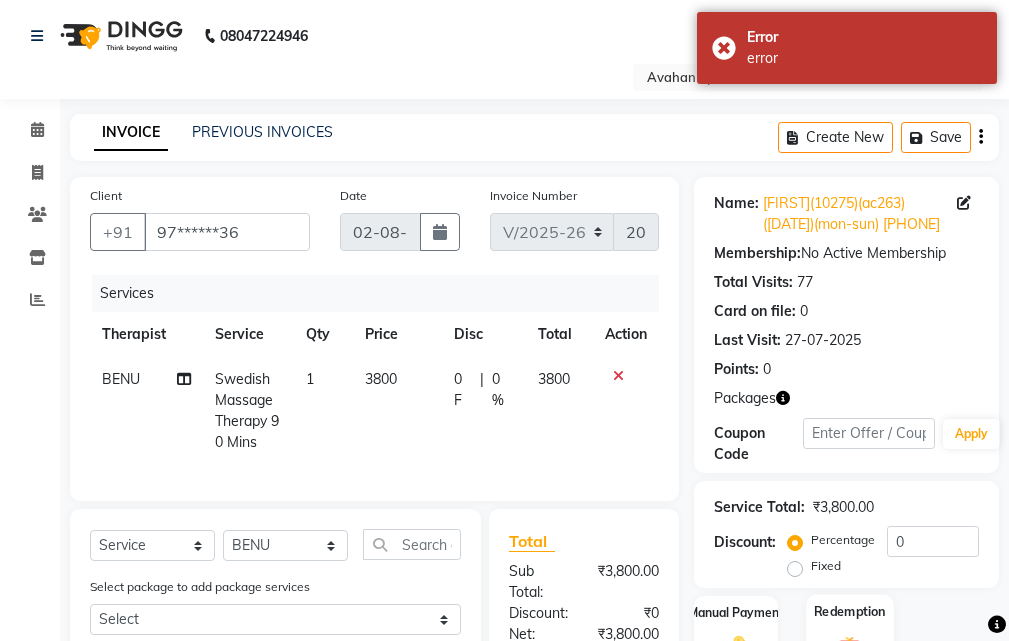 scroll, scrollTop: 275, scrollLeft: 0, axis: vertical 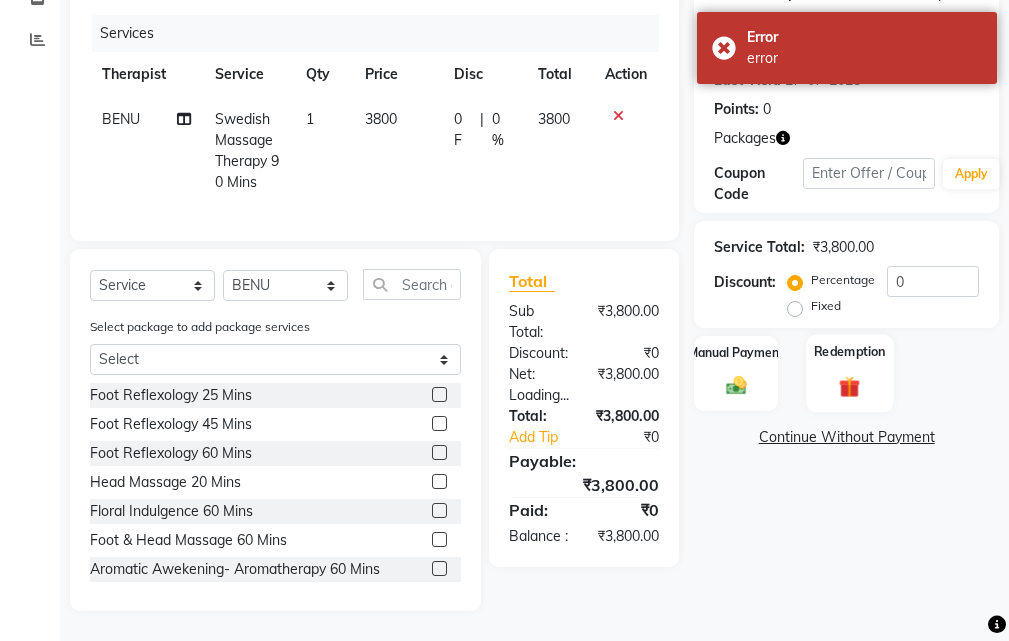 click on "Redemption" 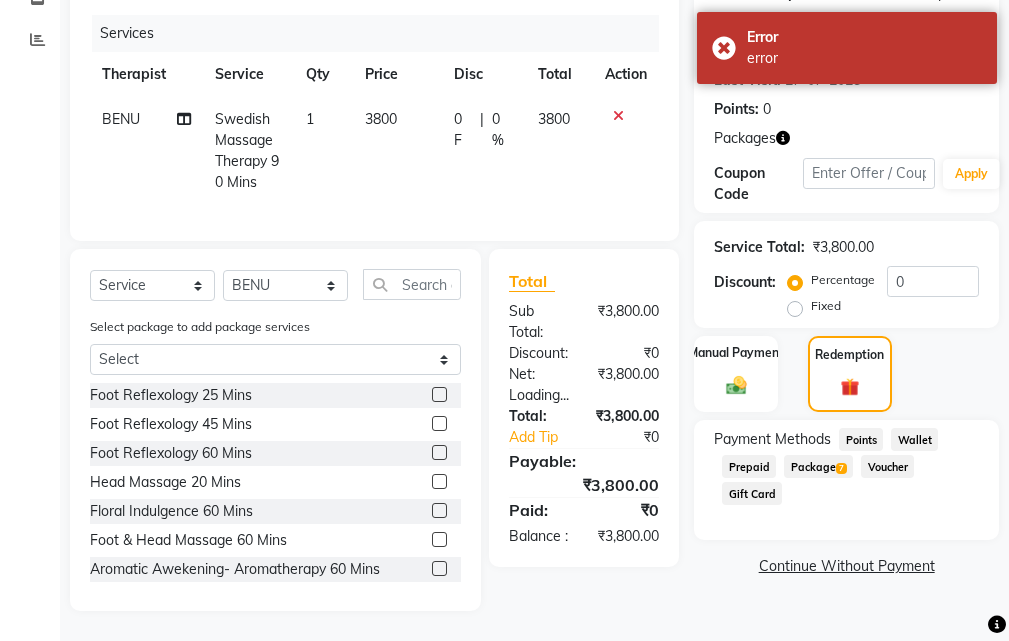 click on "Package  7" 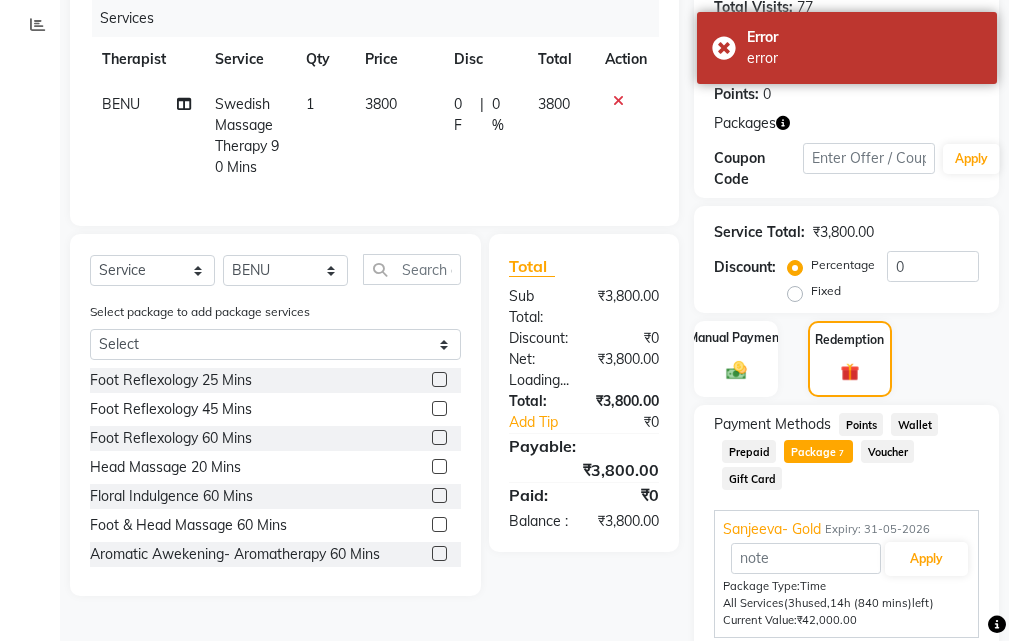 scroll, scrollTop: 466, scrollLeft: 0, axis: vertical 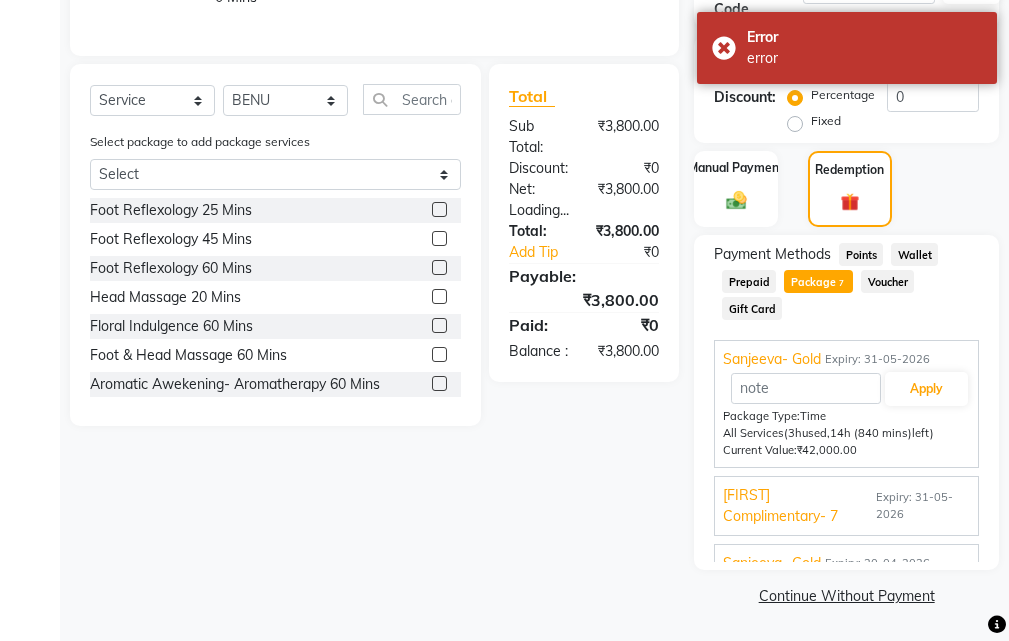 click on "[FIRST] Complimentary- 7" at bounding box center (797, 506) 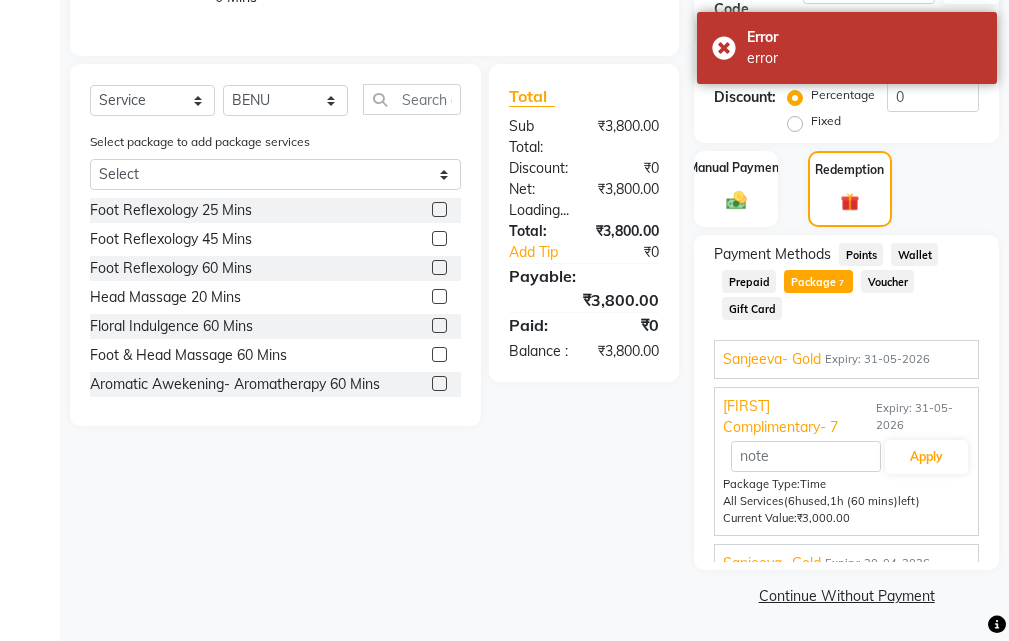 click on "[FIRST]- Gold Expiry: [DATE] Apply Package Type:  Time All Services  (15h  used,  2h (120 mins)   left)  Current Value:  ₹6,000.00" at bounding box center [846, 563] 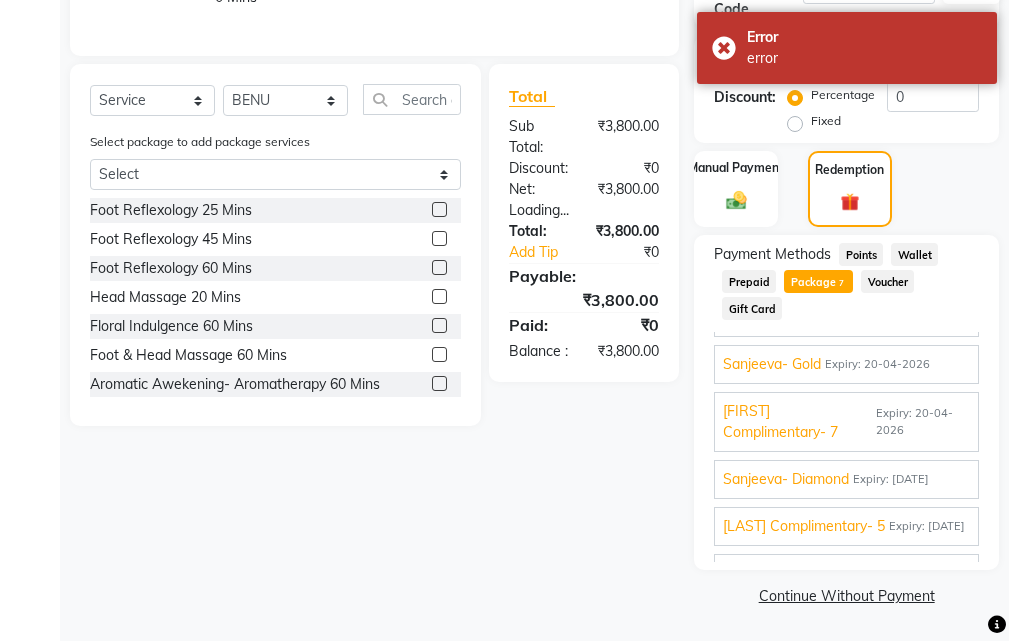 scroll, scrollTop: 200, scrollLeft: 0, axis: vertical 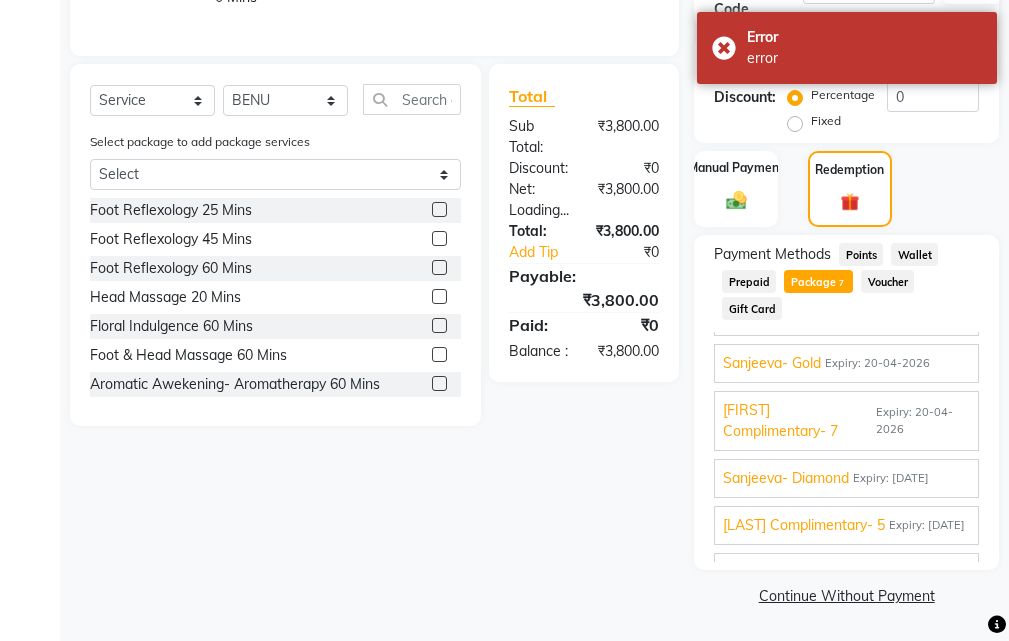 click on "Sanjeeva- Gold" at bounding box center [772, 363] 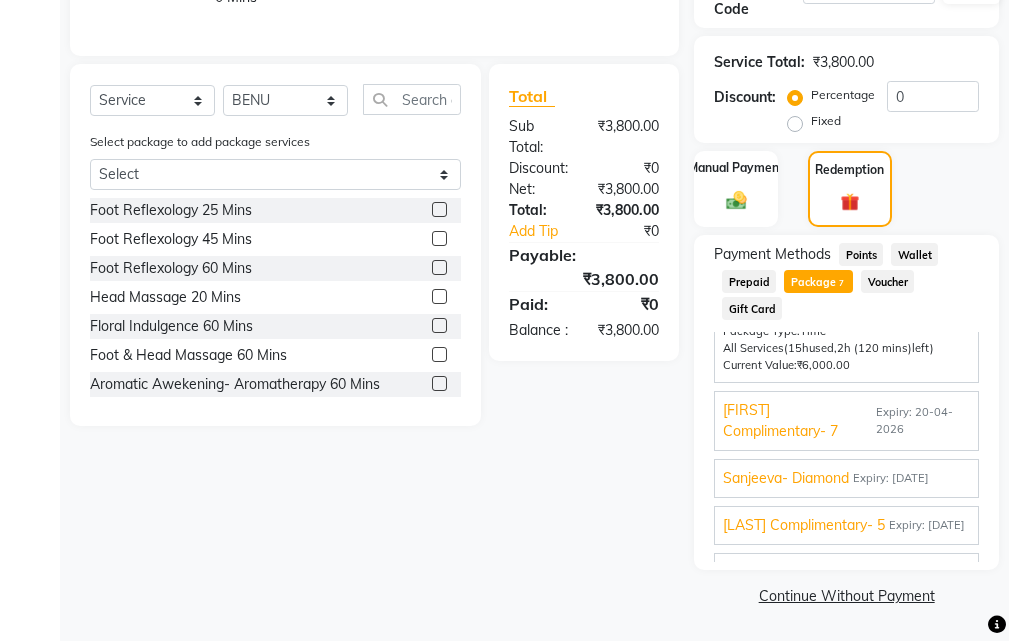 click on "[FIRST] Complimentary- 7" at bounding box center [797, 421] 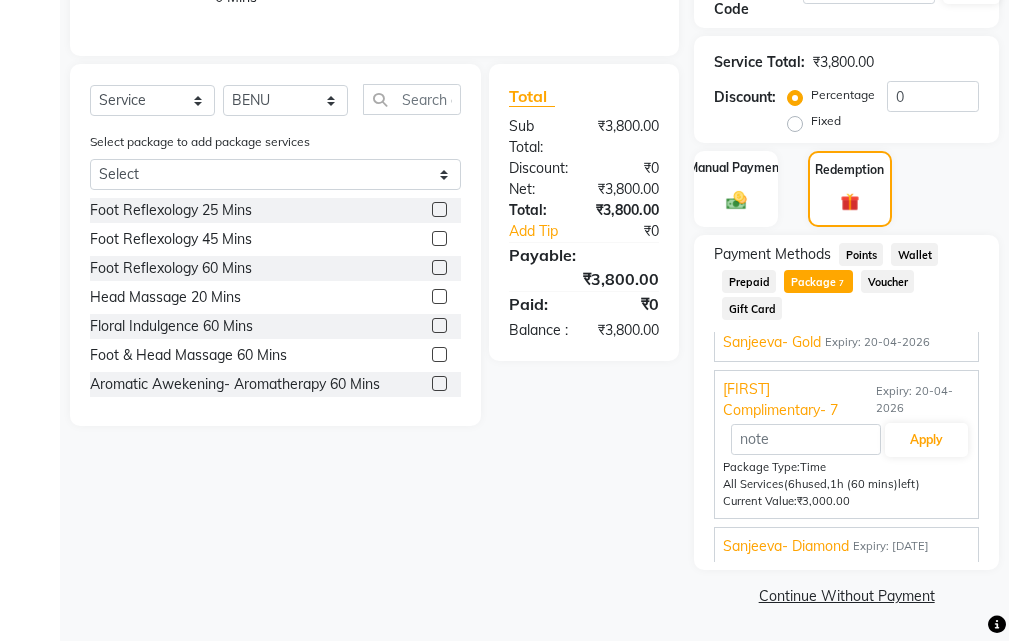 scroll, scrollTop: 0, scrollLeft: 0, axis: both 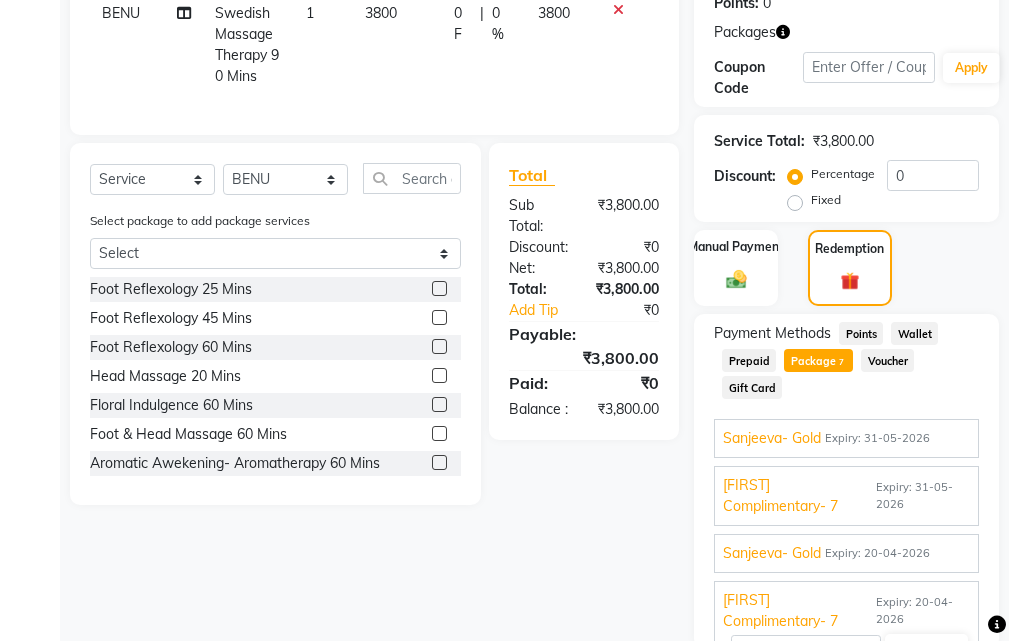 click on "Sanjeeva- Gold" at bounding box center [772, 438] 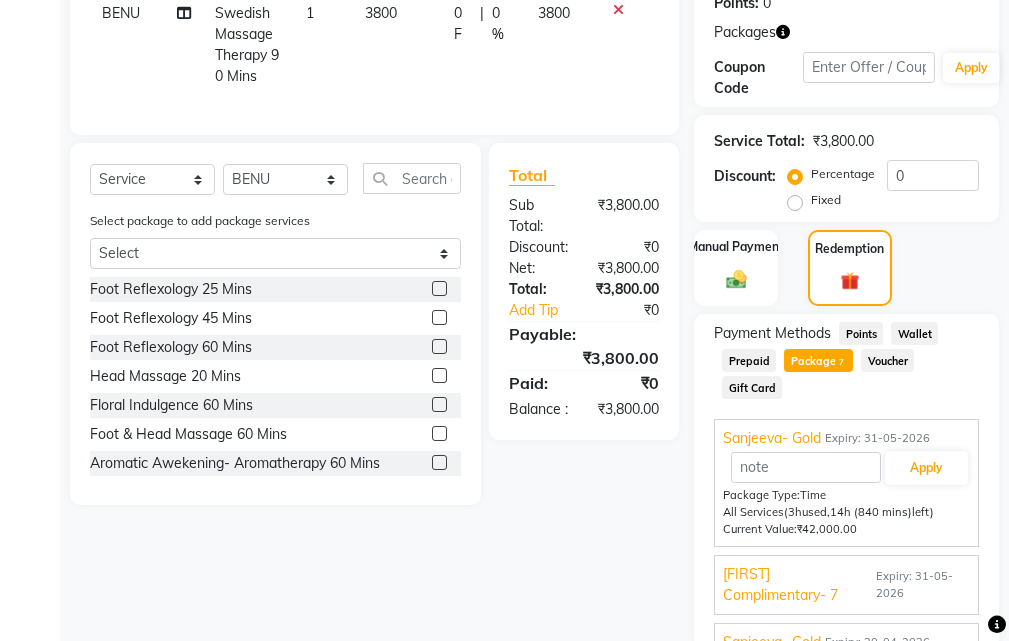 click on "Package Type:  Time" at bounding box center (846, 495) 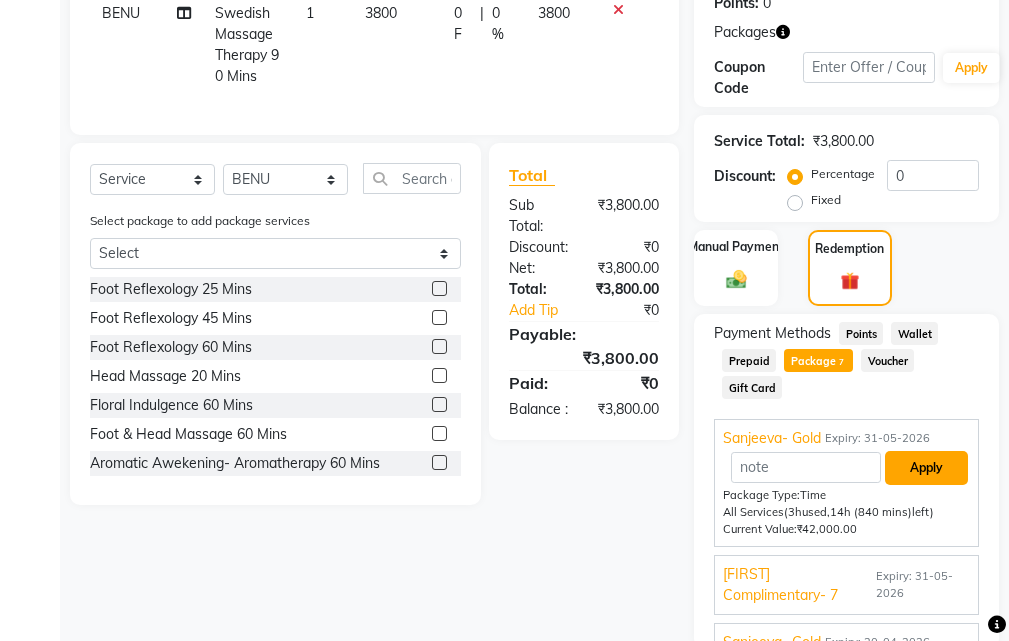 click on "Apply" at bounding box center (926, 468) 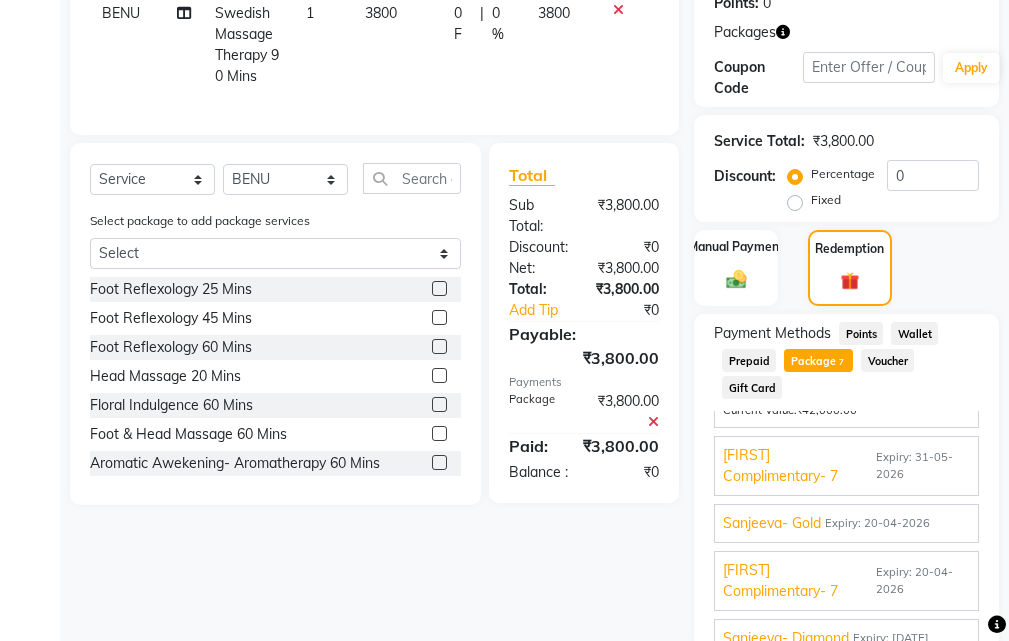 scroll, scrollTop: 275, scrollLeft: 0, axis: vertical 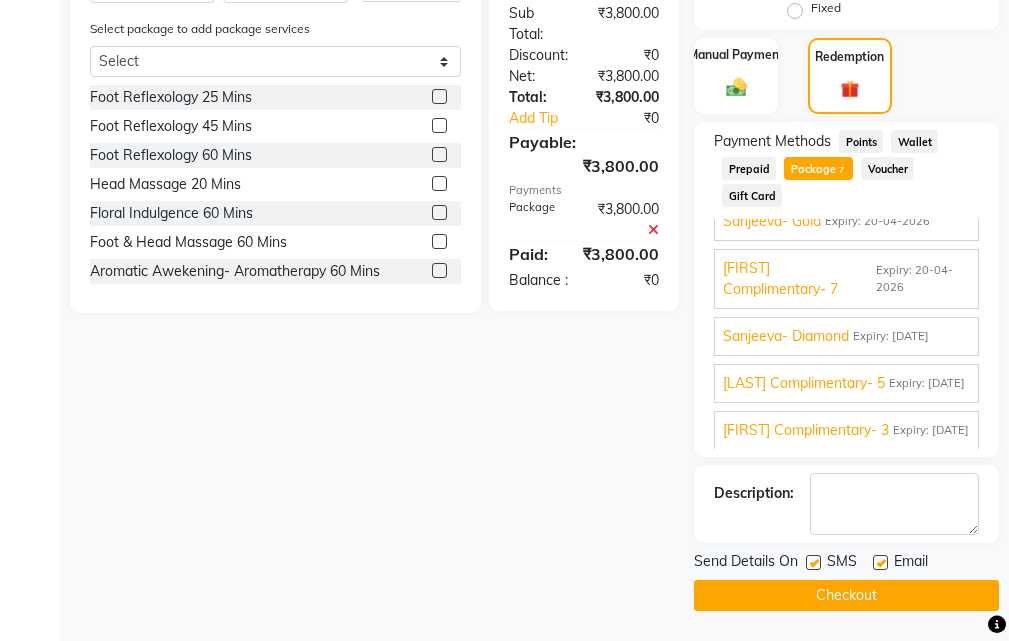 click 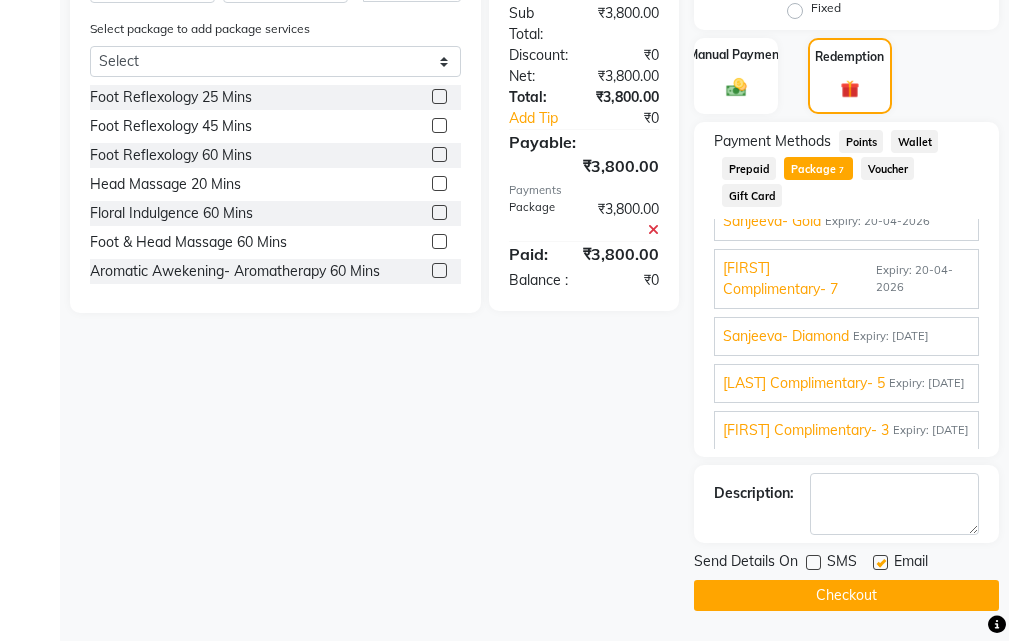 click 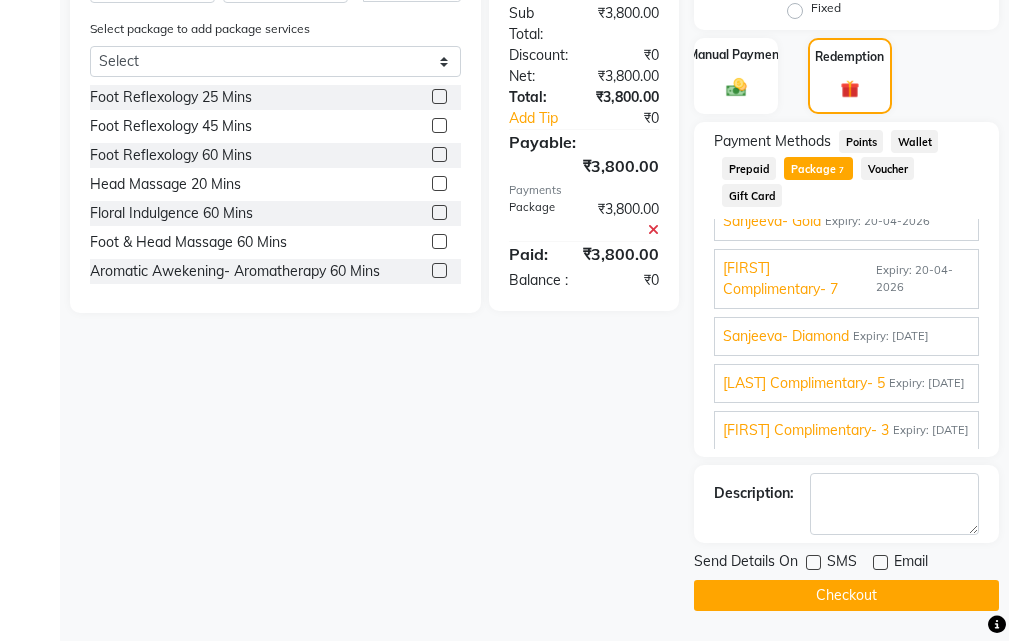 click on "Checkout" 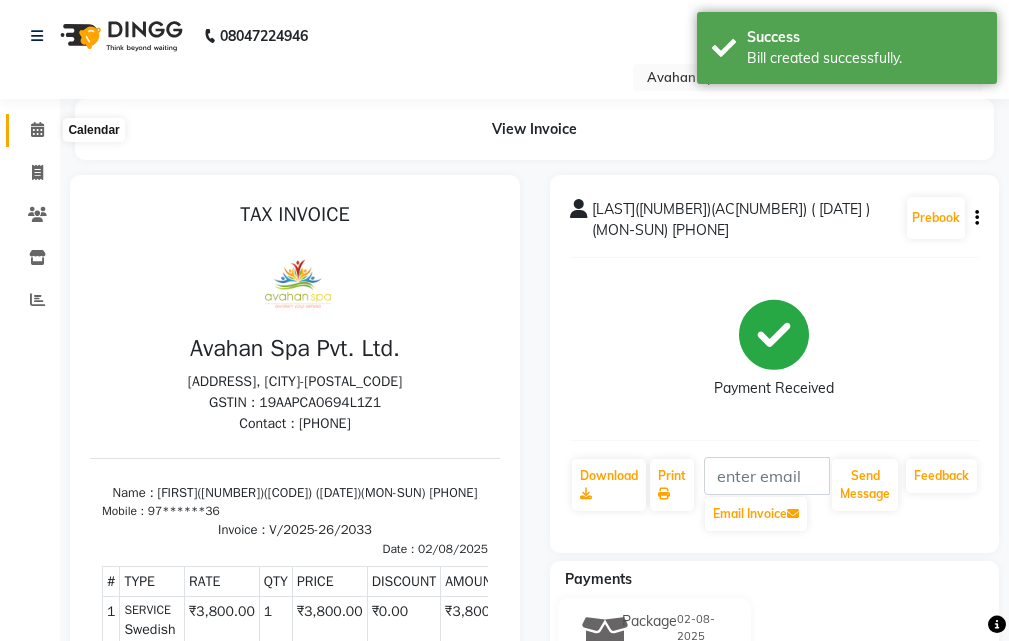 scroll, scrollTop: 0, scrollLeft: 0, axis: both 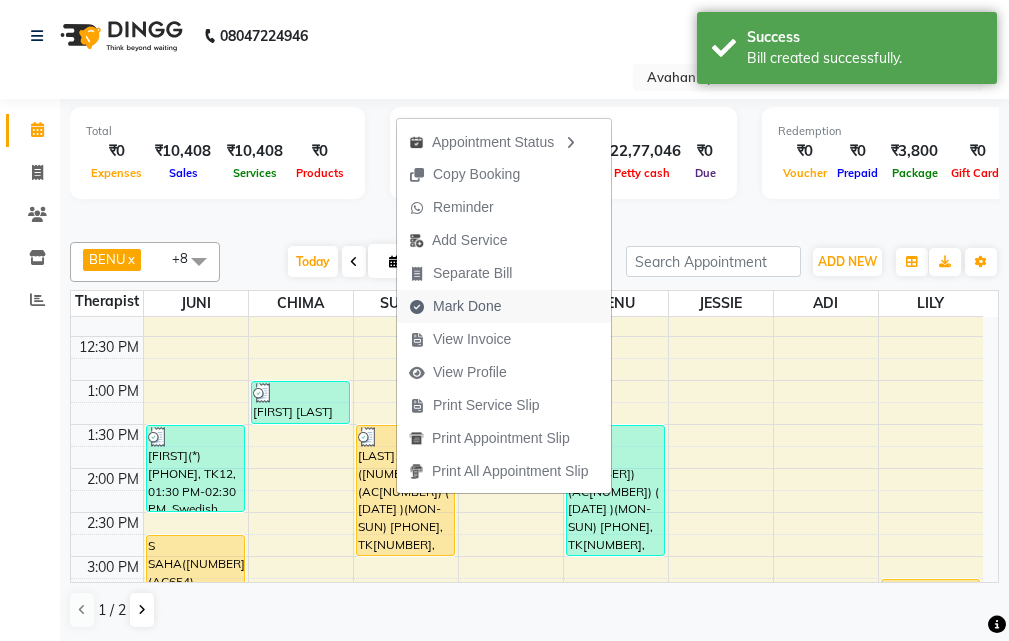 click on "Mark Done" at bounding box center (455, 306) 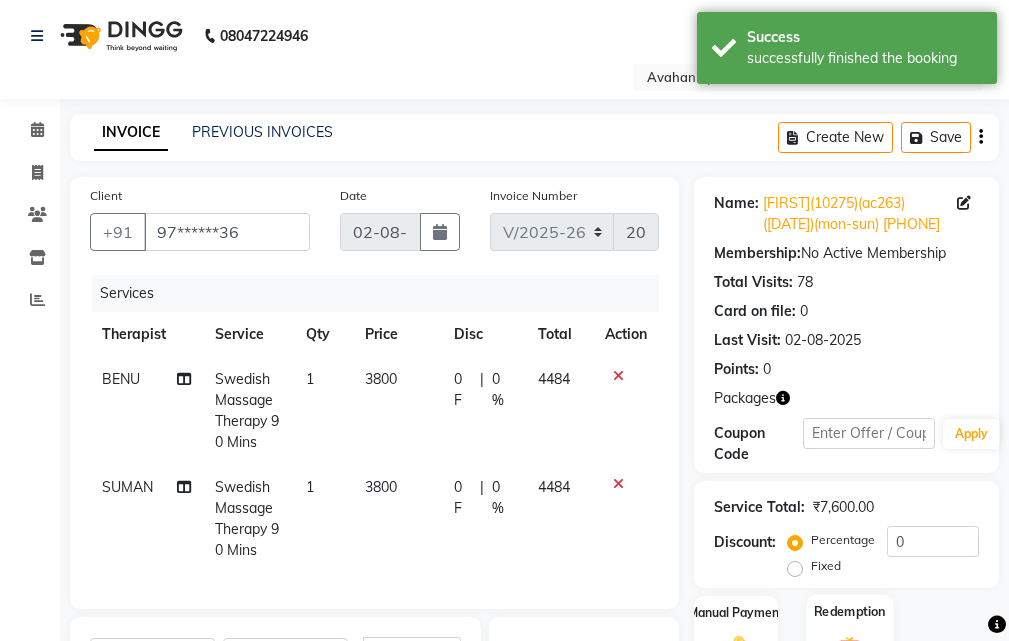 scroll, scrollTop: 423, scrollLeft: 0, axis: vertical 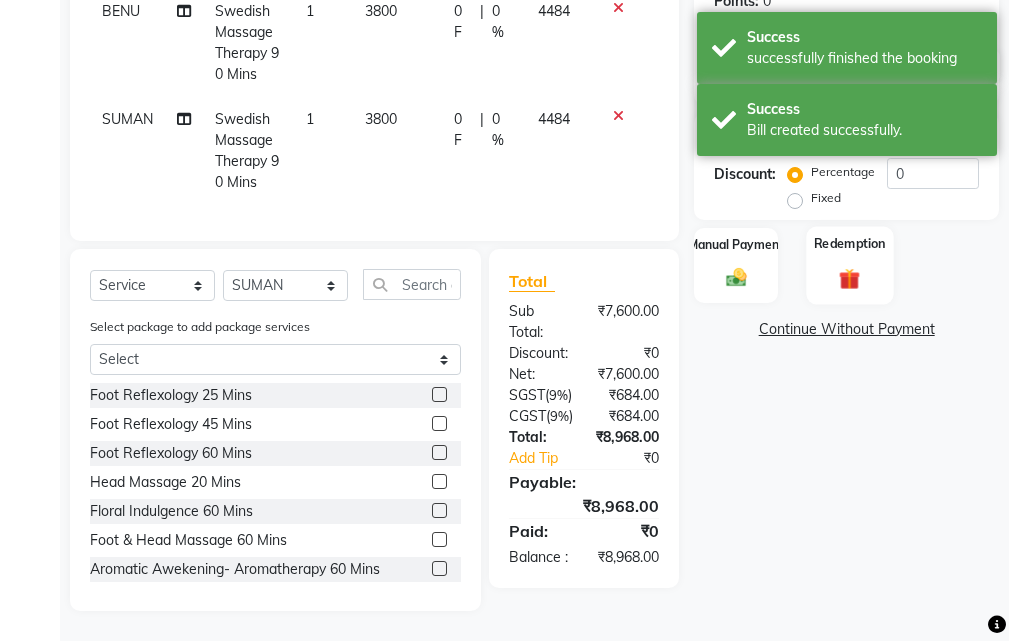 click on "Redemption" 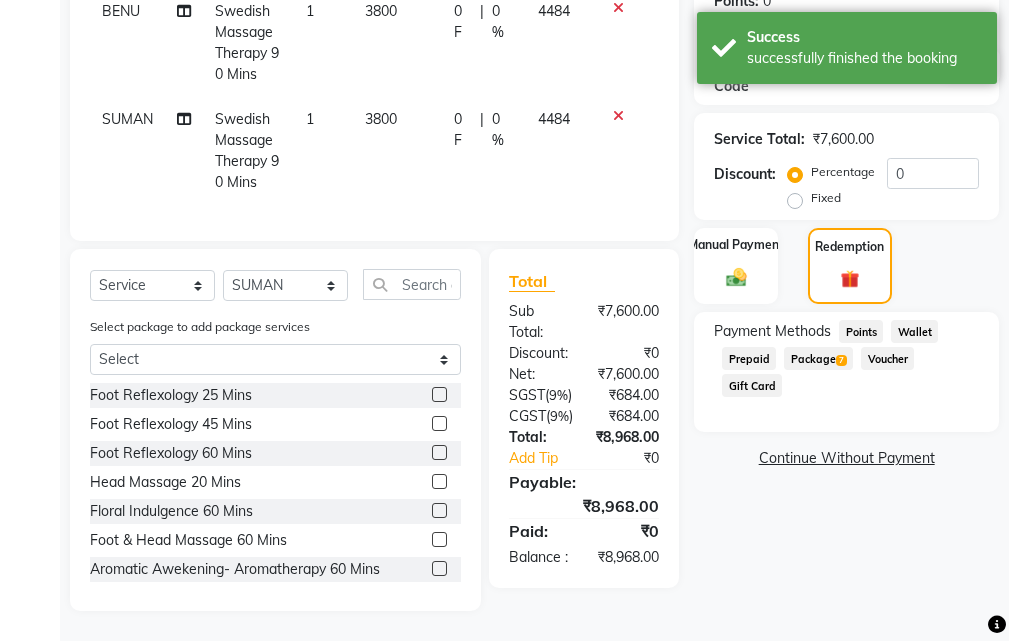 click on "Package  7" 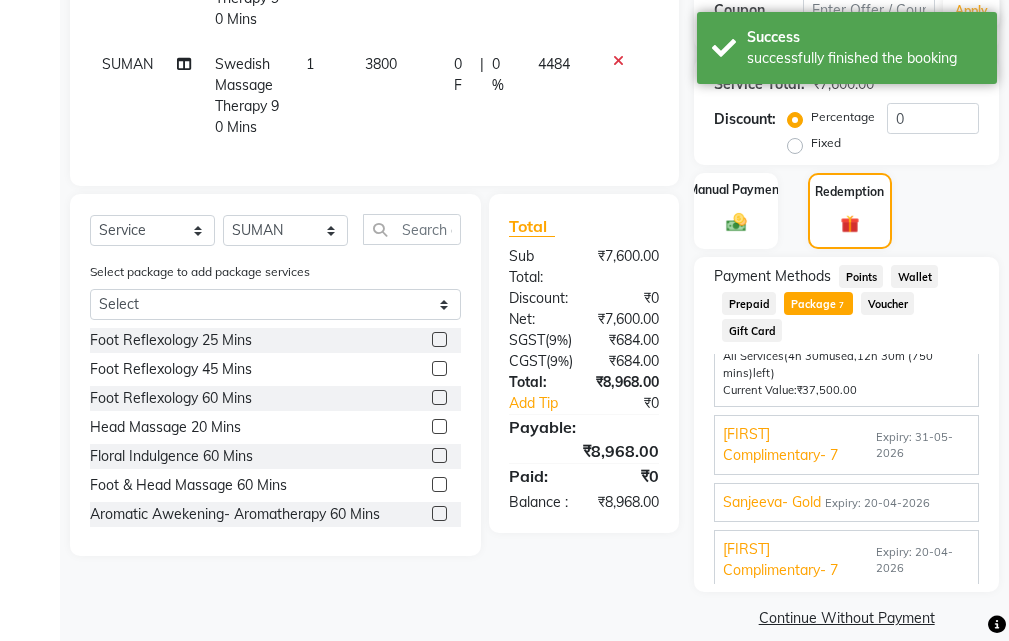 scroll, scrollTop: 100, scrollLeft: 0, axis: vertical 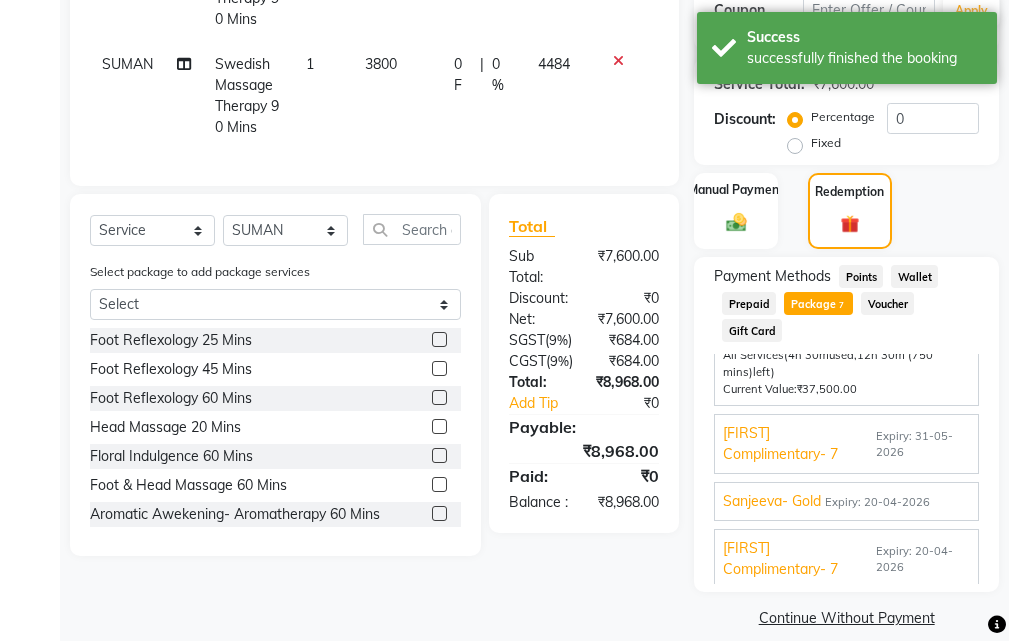 click on "[FIRST] Complimentary- 7" at bounding box center (797, 444) 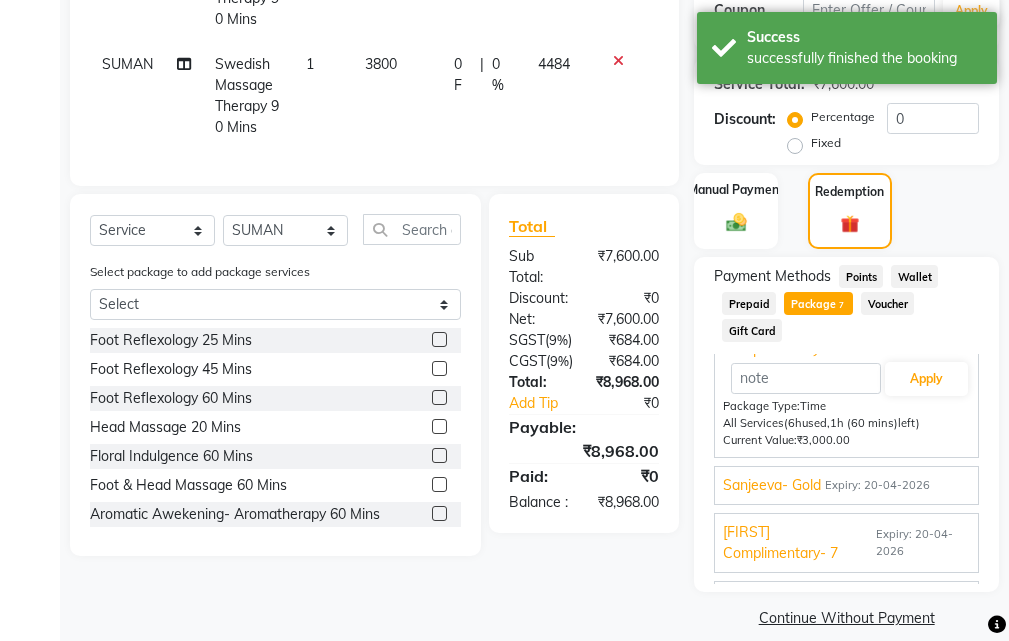 click on "Sanjeeva- Gold" at bounding box center (772, 485) 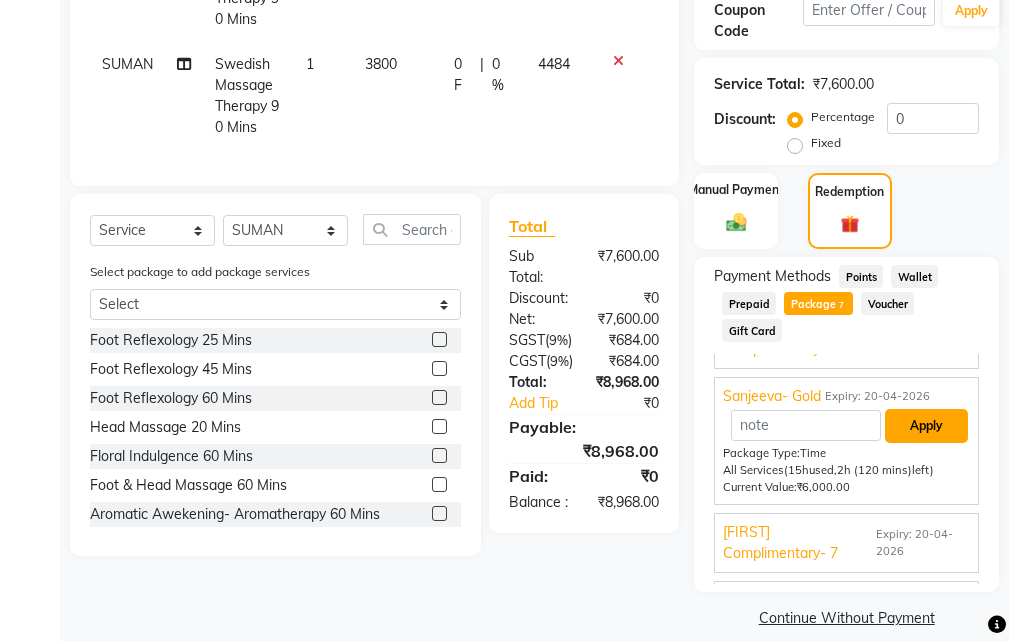 click on "Apply" at bounding box center [926, 426] 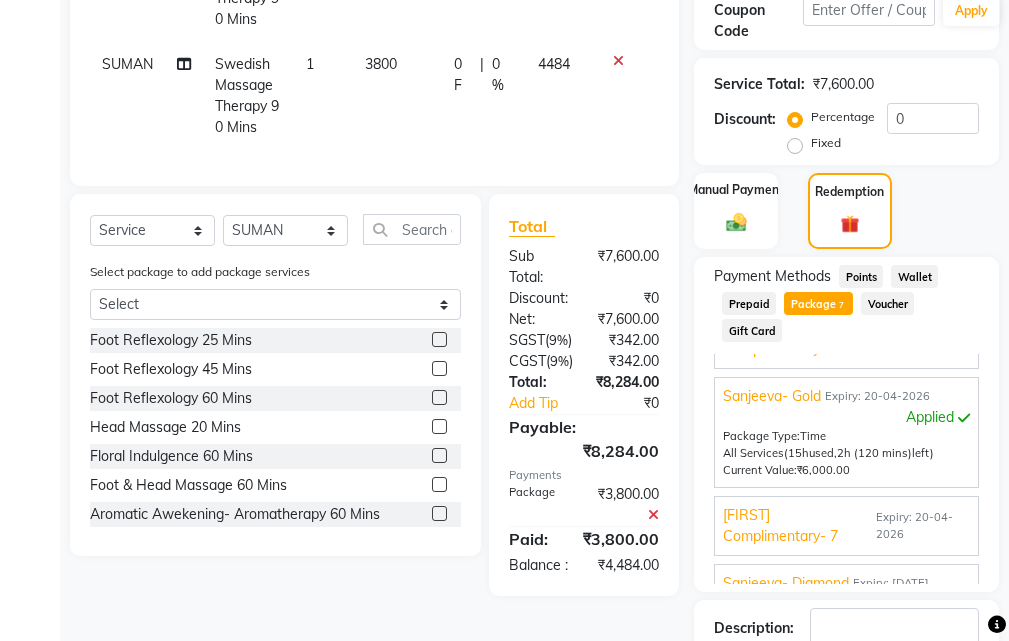 scroll, scrollTop: 275, scrollLeft: 0, axis: vertical 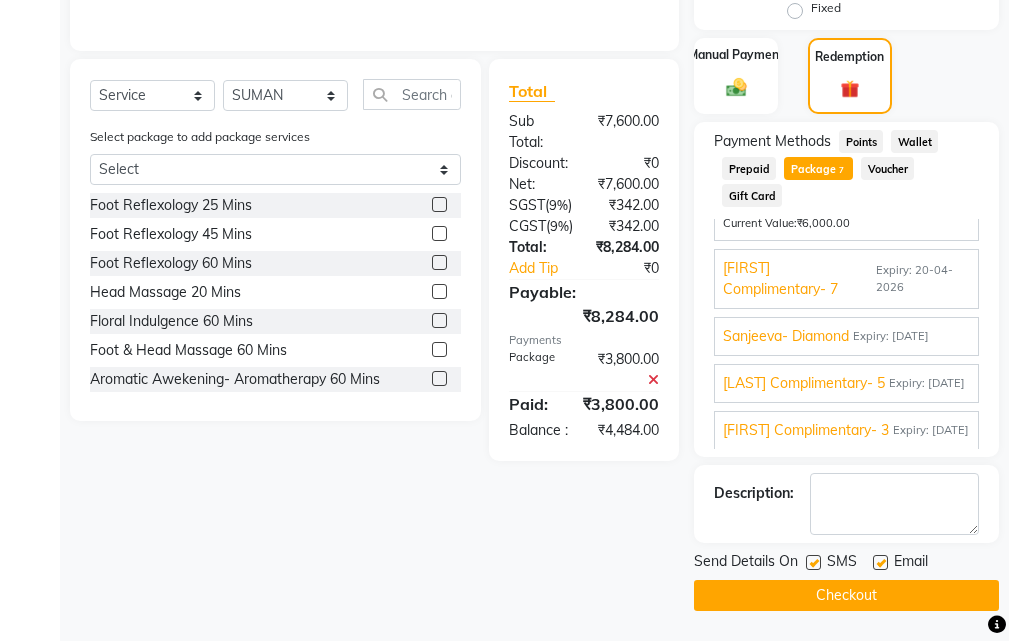 drag, startPoint x: 814, startPoint y: 561, endPoint x: 838, endPoint y: 566, distance: 24.5153 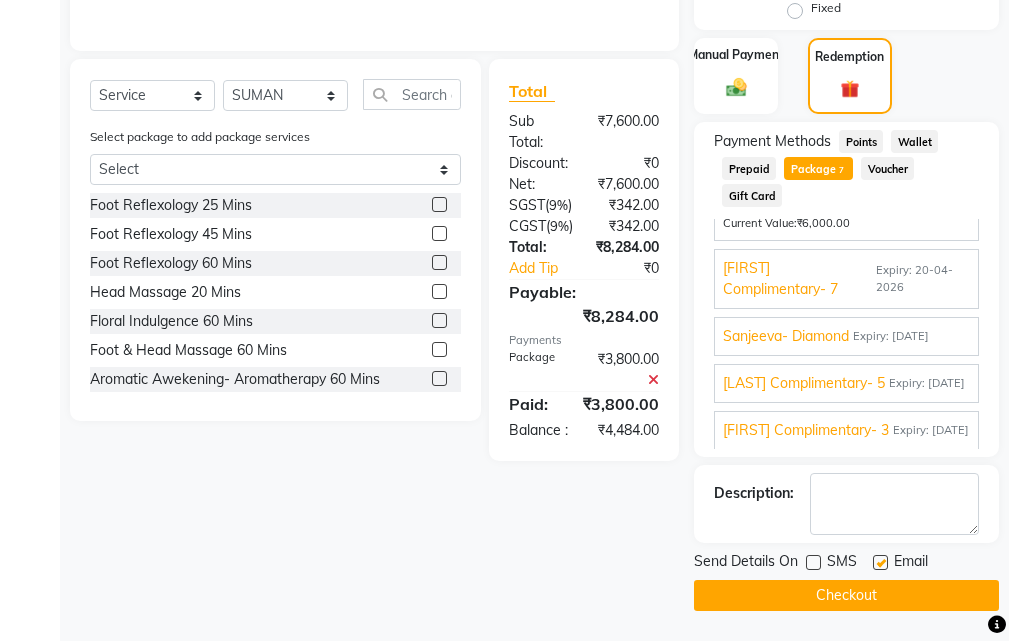 drag, startPoint x: 879, startPoint y: 562, endPoint x: 876, endPoint y: 601, distance: 39.115215 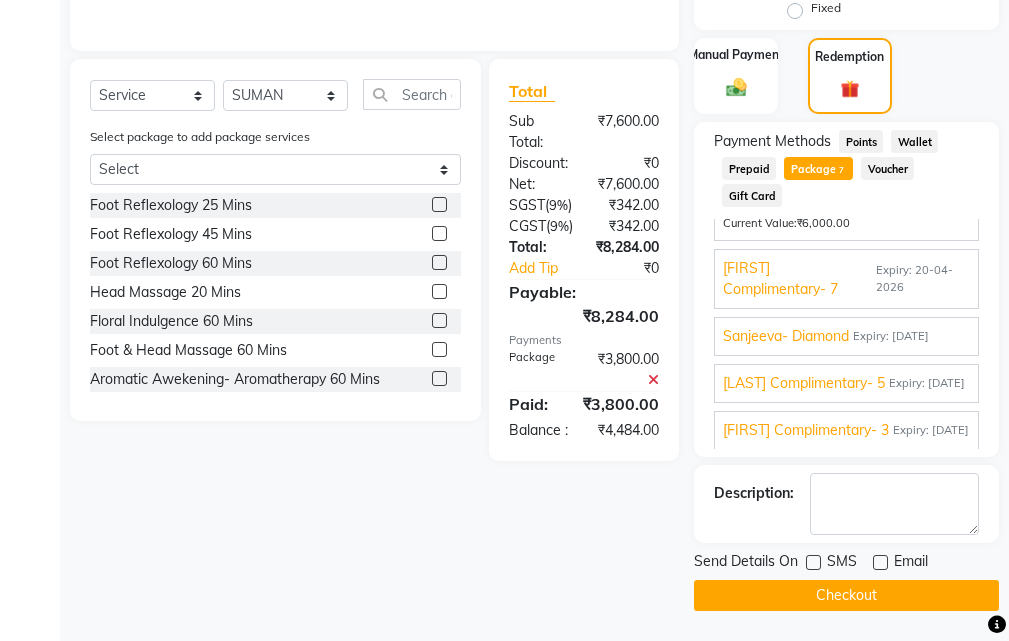 click on "Checkout" 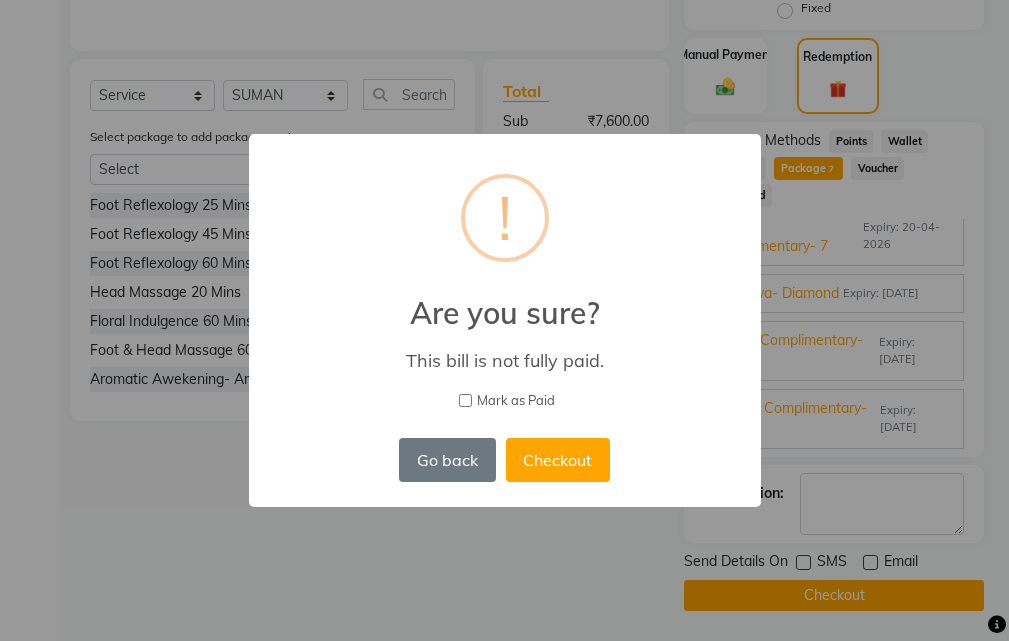 scroll, scrollTop: 553, scrollLeft: 0, axis: vertical 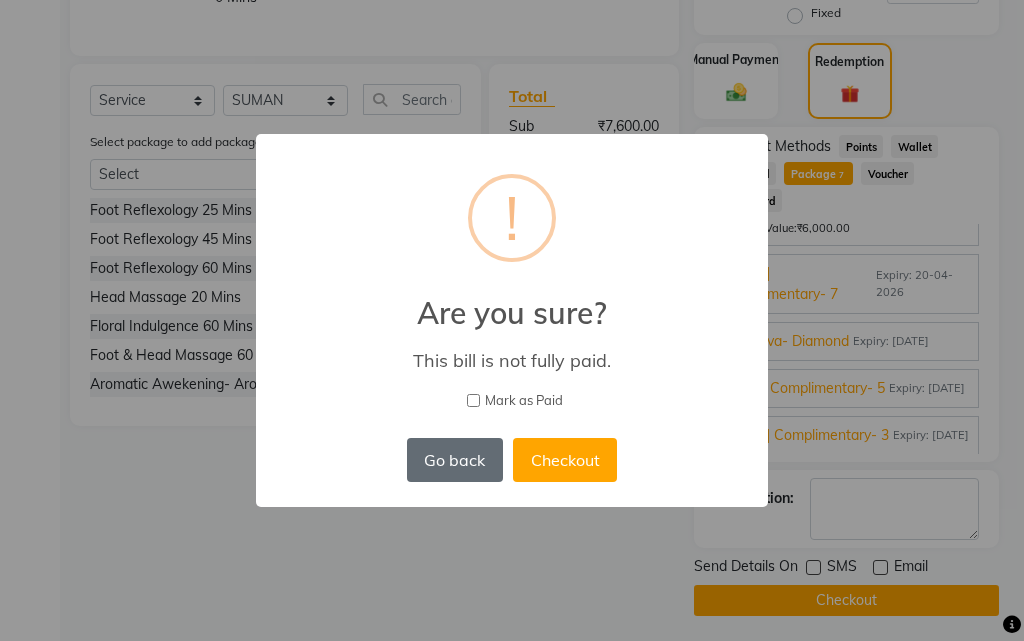 click on "Go back" at bounding box center (455, 460) 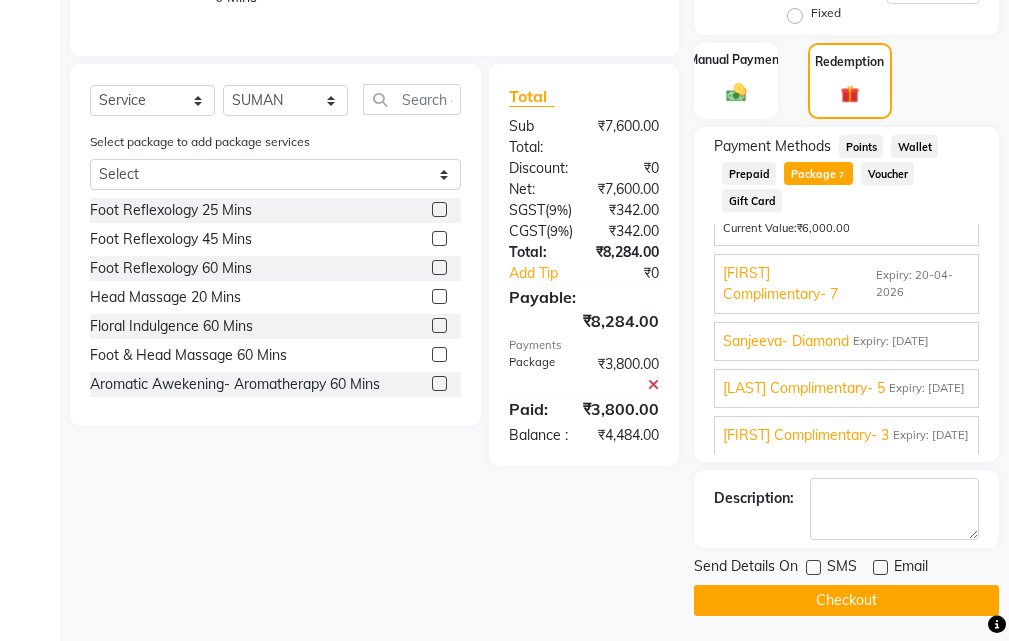 click on "Calendar" 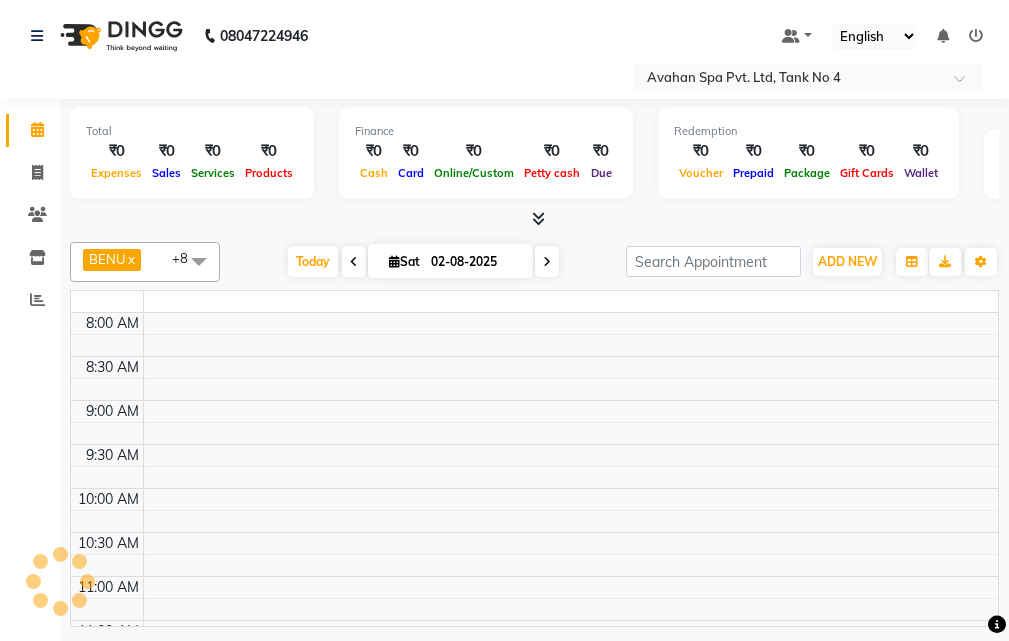 scroll, scrollTop: 0, scrollLeft: 0, axis: both 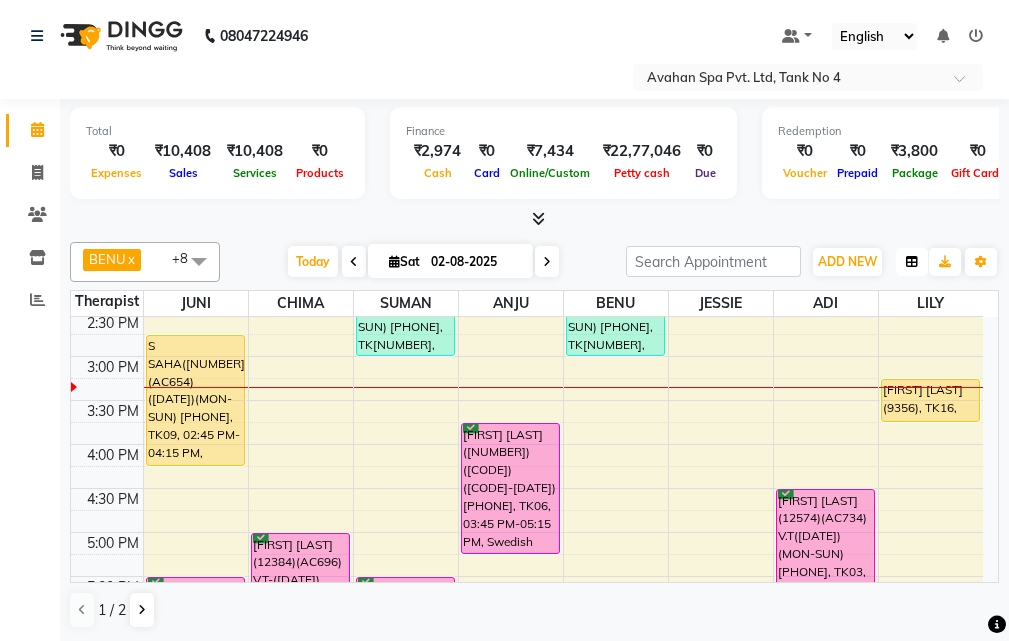 click at bounding box center (912, 262) 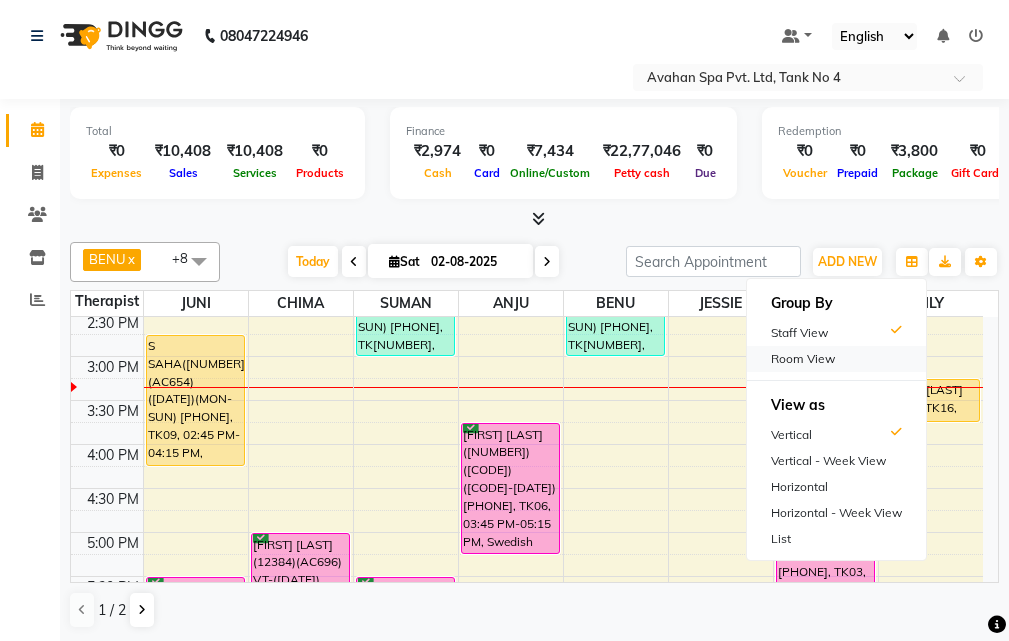 click on "Room View" at bounding box center (836, 359) 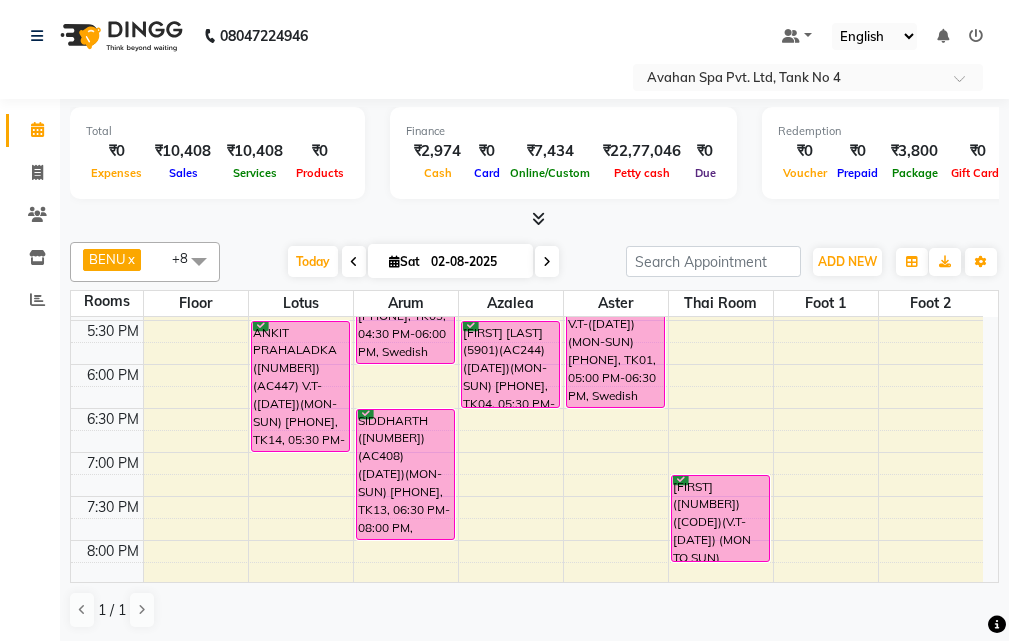 scroll, scrollTop: 700, scrollLeft: 0, axis: vertical 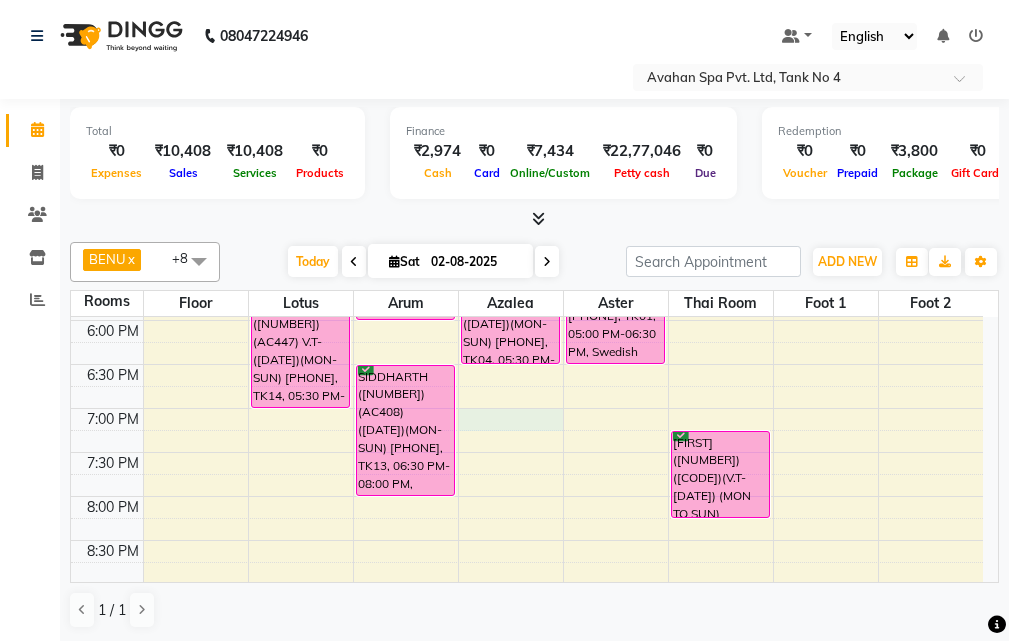 click on "10:00 AM 10:30 AM 11:00 AM 11:30 AM 12:00 PM 12:30 PM 1:00 PM 1:30 PM 2:00 PM 2:30 PM 3:00 PM 3:30 PM 4:00 PM 4:30 PM 5:00 PM 5:30 PM 6:00 PM 6:30 PM 7:00 PM 7:30 PM 8:00 PM 8:30 PM 9:00 PM 9:30 PM 10:00 PM 10:30 PM     PREETI MAM([NUMBER]) [PHONE], TK11, 01:00 PM-01:30 PM, Head Massage 20 Mins     RETISH(*) [PHONE], TK12, 01:30 PM-02:30 PM, Swedish Massage Therapy 60 Mins     ANKIT PRAHALADKA ([NUMBER])(AC447) V.T-([DATE])(MON-SUN) [PHONE], TK14, 05:30 PM-07:00 PM, Swedish Massage Therapy 90 Mins     VIRENDRA([NUMBER])(AC263) ([DATE])(MON-SUN) [PHONE], TK02, 01:30 PM-03:00 PM, Swedish Massage Therapy 90 Mins     PANKAJ KUMAR ([NUMBER])(AC734) V.T([DATE])(MON-SUN) [PHONE], TK03, 04:30 PM-06:00 PM, Swedish Massage Therapy 90 Mins     SIDDHARTH ([NUMBER])(AC408) ([DATE])(MON-SUN) [PHONE], TK13, 06:30 PM-08:00 PM, Swedish Massage Therapy 90 Mins     Sudin Das([NUMBER]), TK05, 11:15 AM-12:15 PM, Swedish Massage Therapy 60 Mins" at bounding box center (527, 188) 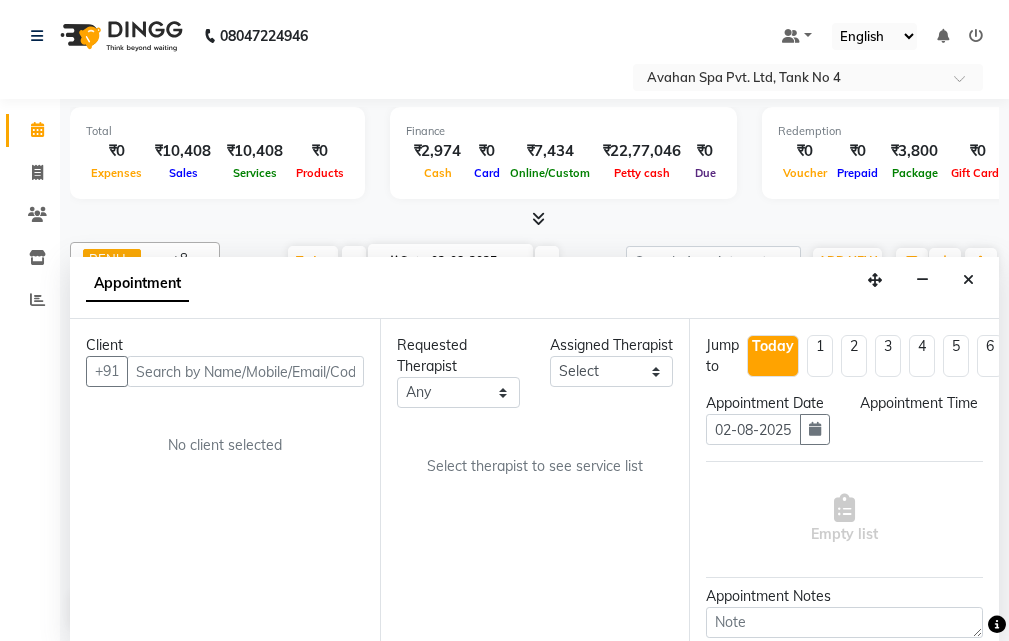 scroll, scrollTop: 1, scrollLeft: 0, axis: vertical 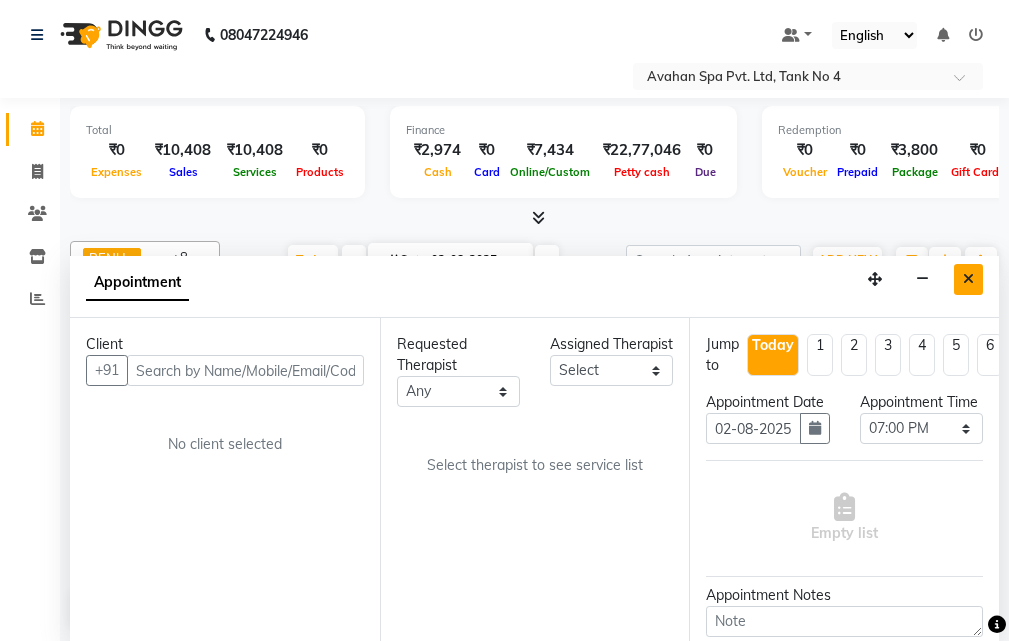 click at bounding box center [968, 279] 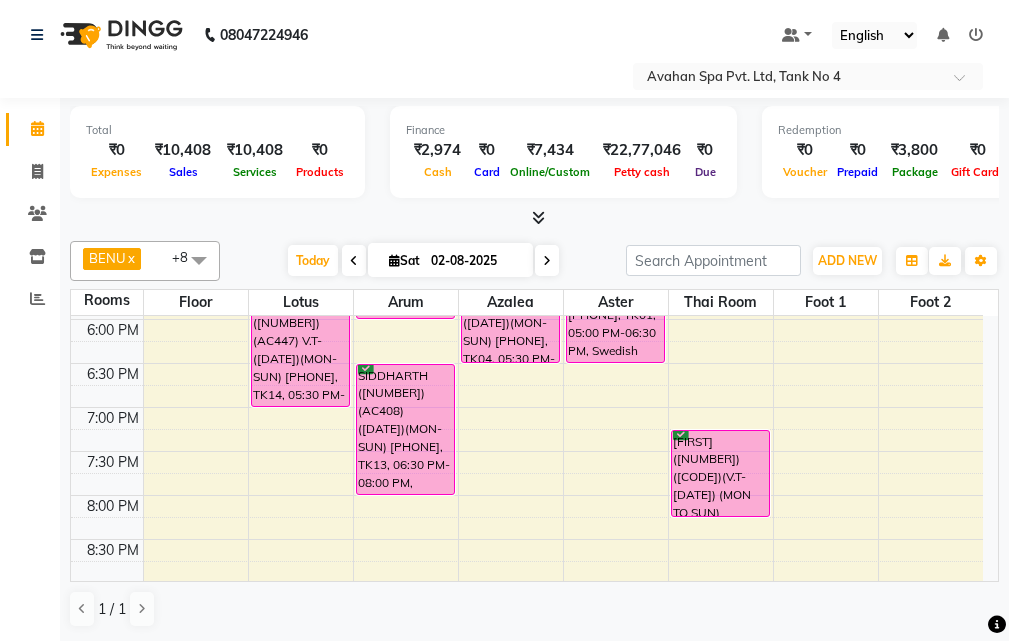 click on "10:00 AM 10:30 AM 11:00 AM 11:30 AM 12:00 PM 12:30 PM 1:00 PM 1:30 PM 2:00 PM 2:30 PM 3:00 PM 3:30 PM 4:00 PM 4:30 PM 5:00 PM 5:30 PM 6:00 PM 6:30 PM 7:00 PM 7:30 PM 8:00 PM 8:30 PM 9:00 PM 9:30 PM 10:00 PM 10:30 PM     PREETI MAM([NUMBER]) [PHONE], TK11, 01:00 PM-01:30 PM, Head Massage 20 Mins     RETISH(*) [PHONE], TK12, 01:30 PM-02:30 PM, Swedish Massage Therapy 60 Mins     ANKIT PRAHALADKA ([NUMBER])(AC447) V.T-([DATE])(MON-SUN) [PHONE], TK14, 05:30 PM-07:00 PM, Swedish Massage Therapy 90 Mins     VIRENDRA([NUMBER])(AC263) ([DATE])(MON-SUN) [PHONE], TK02, 01:30 PM-03:00 PM, Swedish Massage Therapy 90 Mins     PANKAJ KUMAR ([NUMBER])(AC734) V.T([DATE])(MON-SUN) [PHONE], TK03, 04:30 PM-06:00 PM, Swedish Massage Therapy 90 Mins     SIDDHARTH ([NUMBER])(AC408) ([DATE])(MON-SUN) [PHONE], TK13, 06:30 PM-08:00 PM, Swedish Massage Therapy 90 Mins     Sudin Das([NUMBER]), TK05, 11:15 AM-12:15 PM, Swedish Massage Therapy 60 Mins" at bounding box center (527, 187) 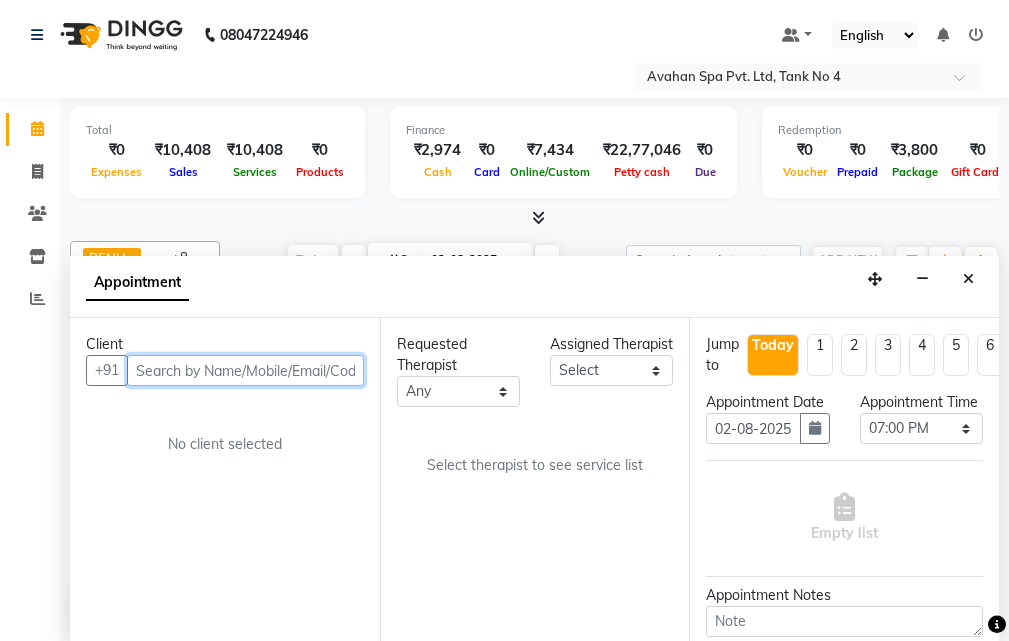 click at bounding box center [245, 370] 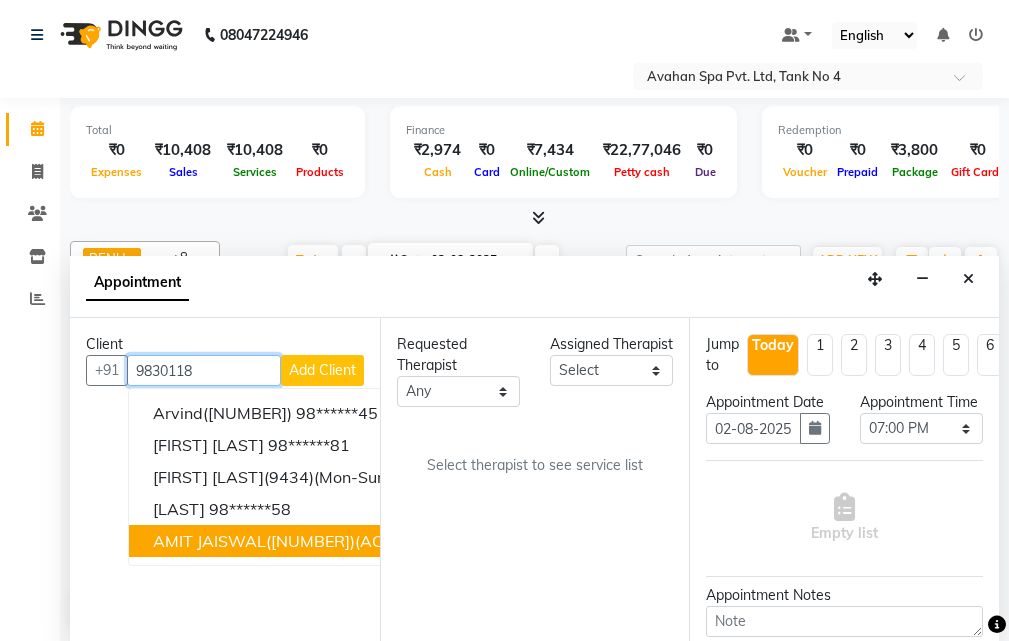 click on "AMIT JAISWAL([NUMBER])(AC703) V.T-([DATE])(MON-SUN) [PHONE]" at bounding box center (412, 541) 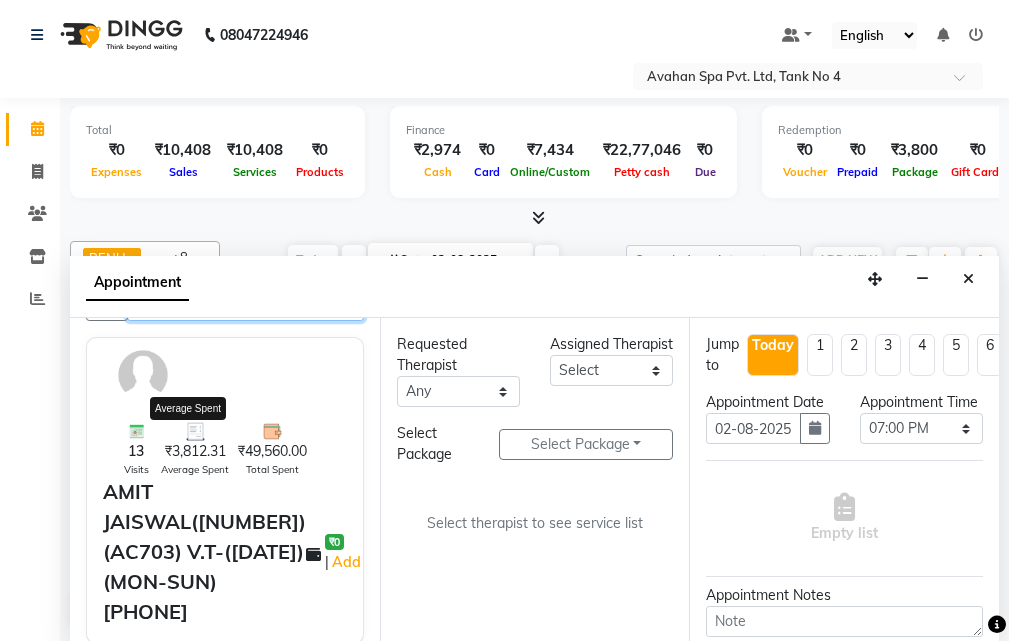 scroll, scrollTop: 100, scrollLeft: 0, axis: vertical 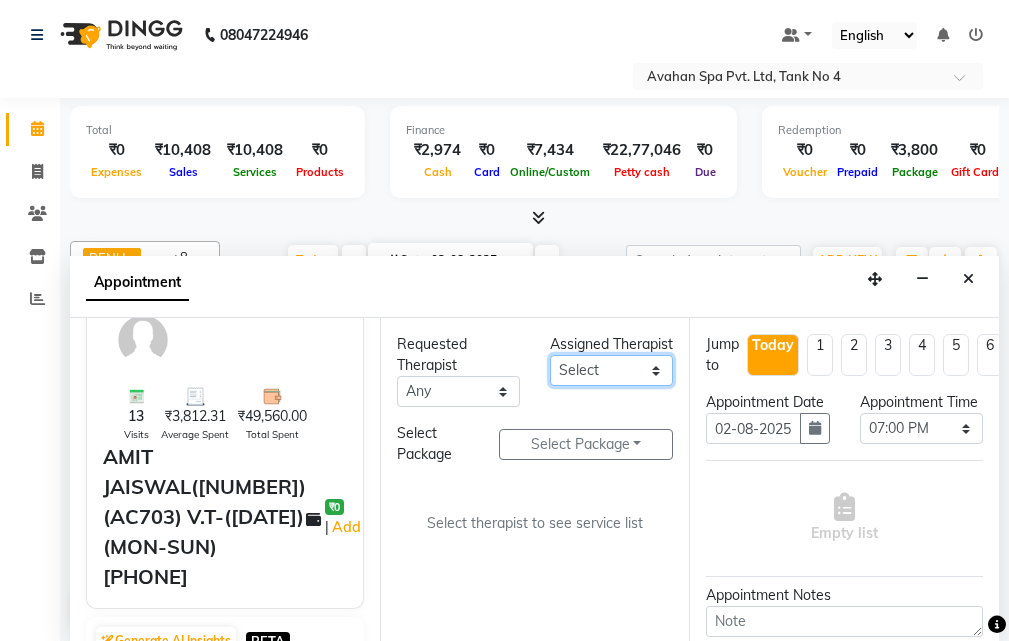 click on "Select ADI ANJU BENU CHIMA FEMALE 1 JESSIE JUNI LILY SUMAN SUSNIM" at bounding box center [611, 370] 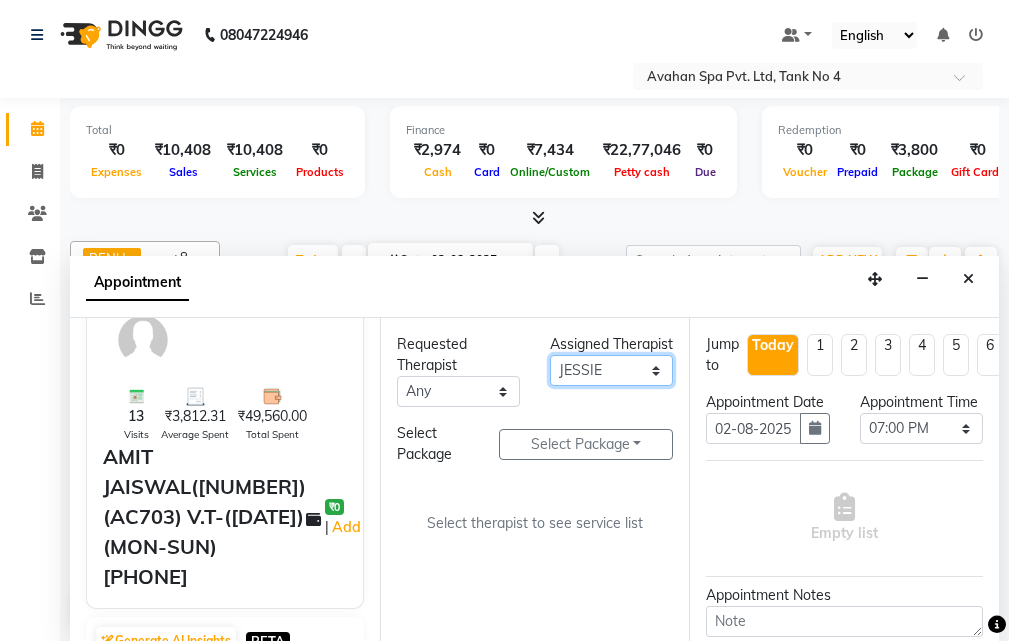 click on "Select ADI ANJU BENU CHIMA FEMALE 1 JESSIE JUNI LILY SUMAN SUSNIM" at bounding box center [611, 370] 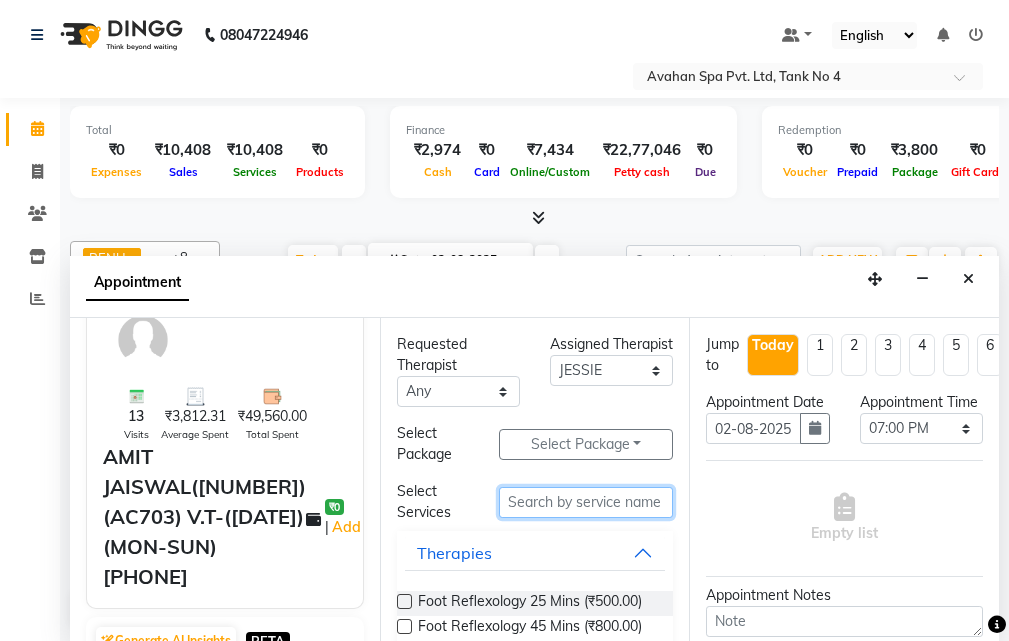 click at bounding box center (586, 502) 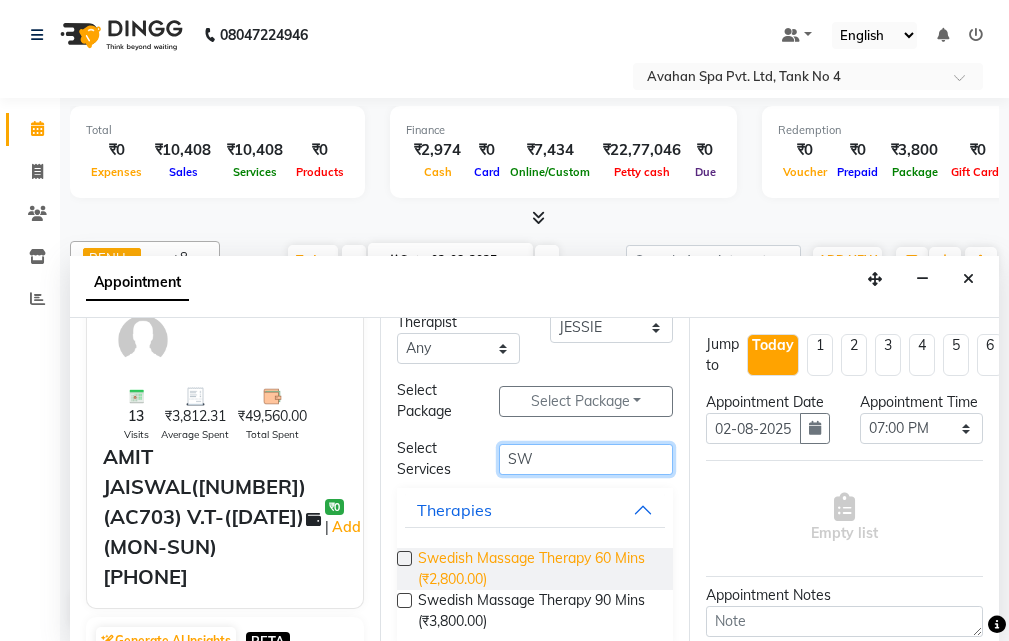 scroll, scrollTop: 66, scrollLeft: 0, axis: vertical 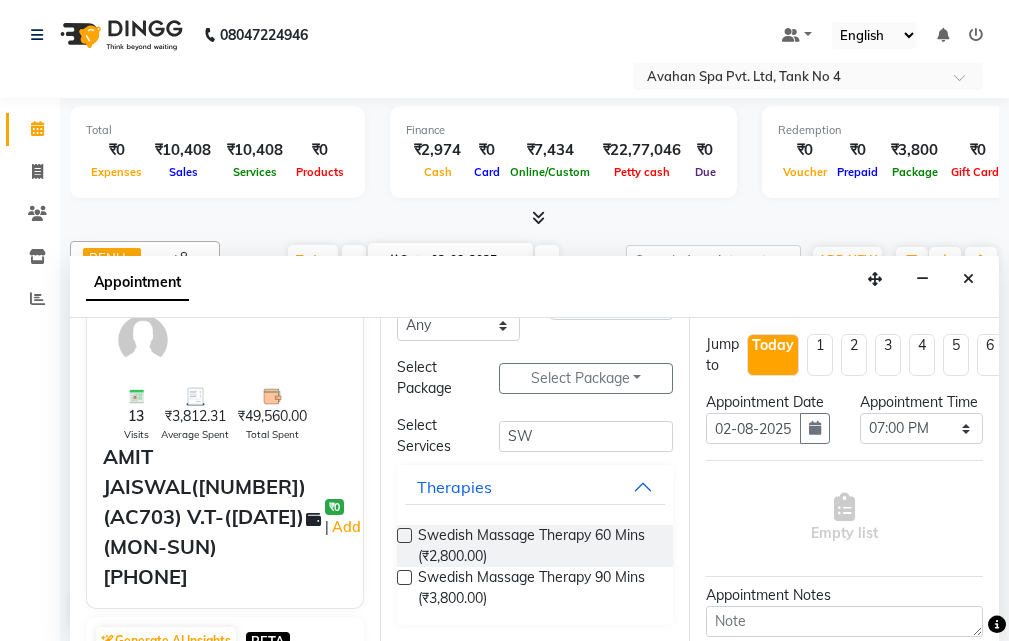 click at bounding box center [404, 577] 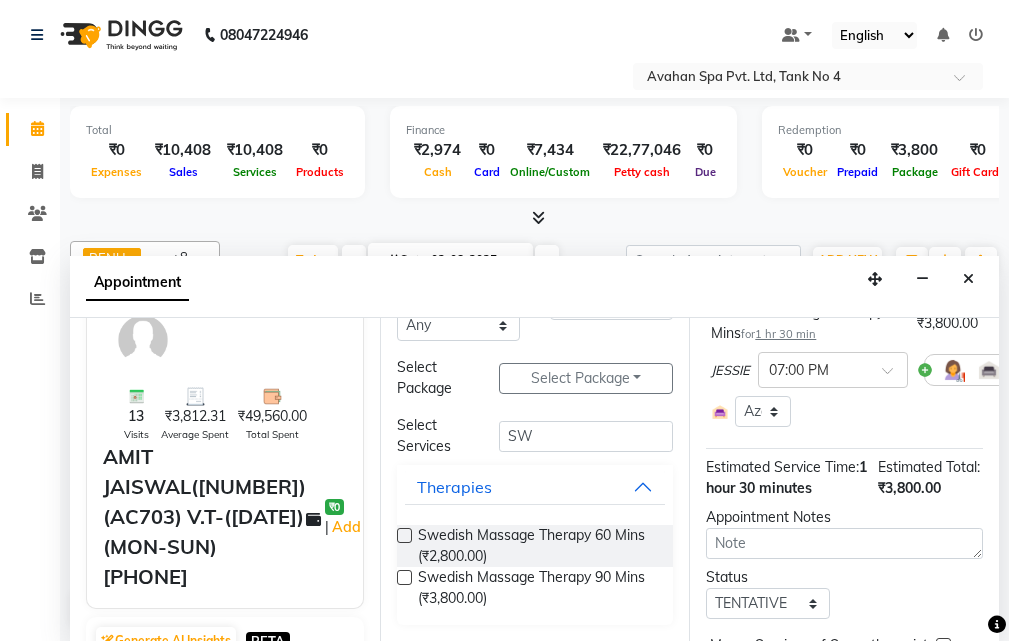 scroll, scrollTop: 371, scrollLeft: 0, axis: vertical 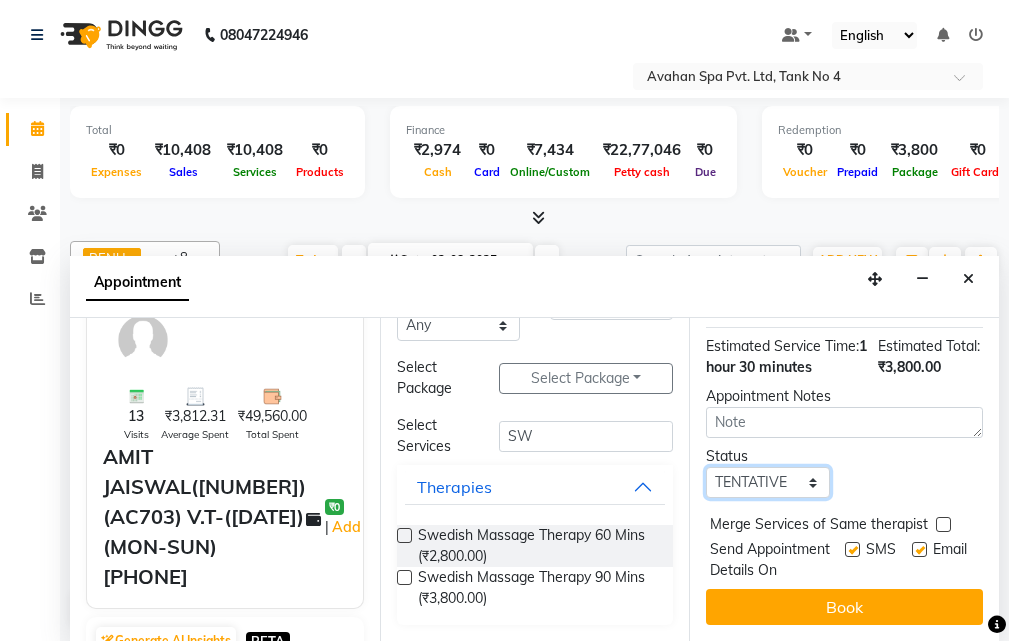 click on "Select TENTATIVE CONFIRM CHECK-IN UPCOMING" at bounding box center (767, 482) 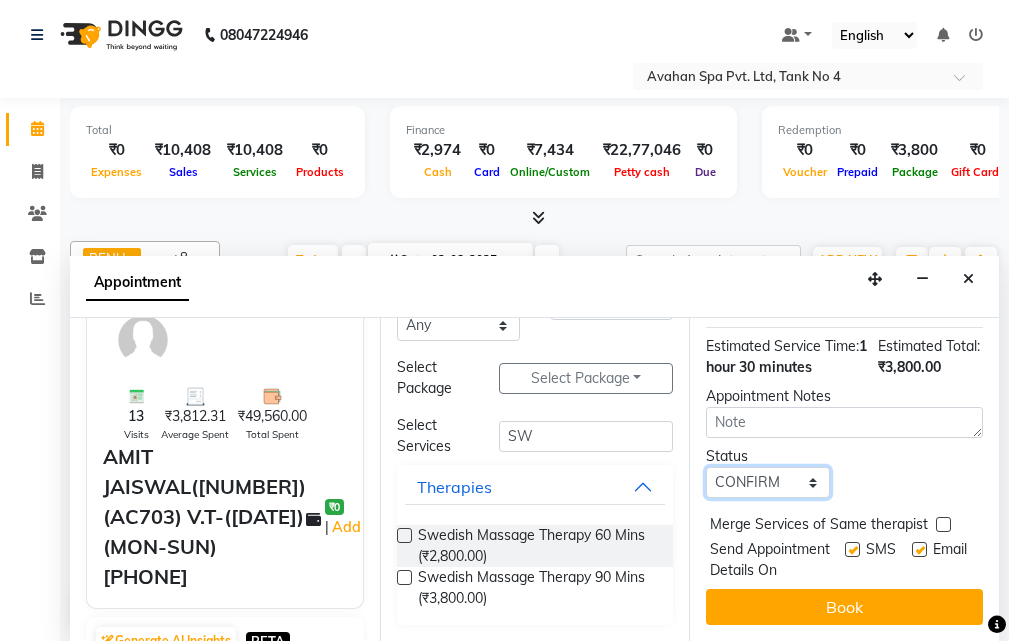 click on "Select TENTATIVE CONFIRM CHECK-IN UPCOMING" at bounding box center (767, 482) 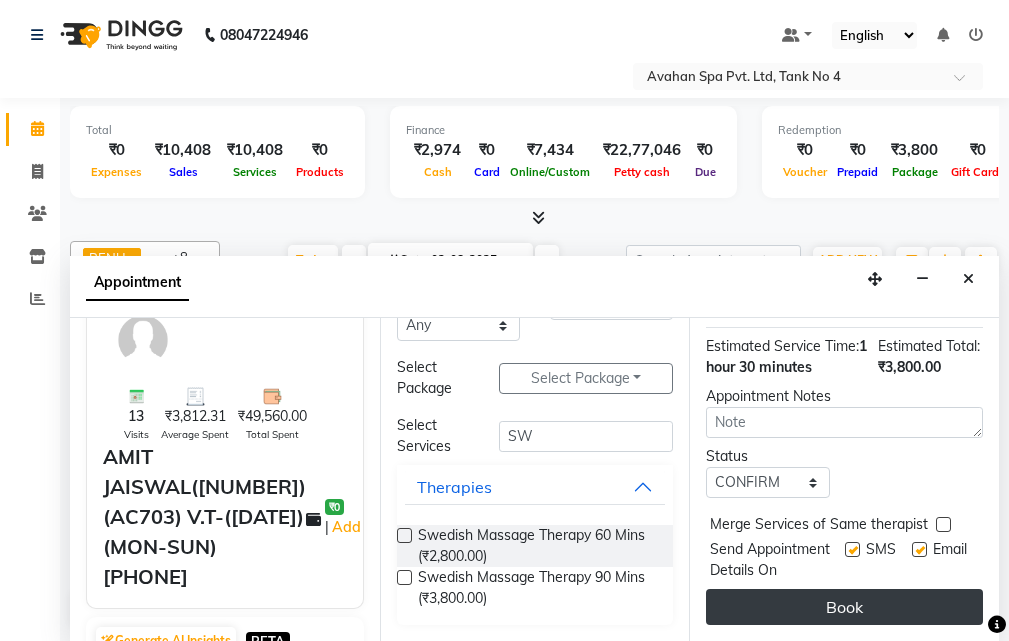 click on "Book" at bounding box center [844, 607] 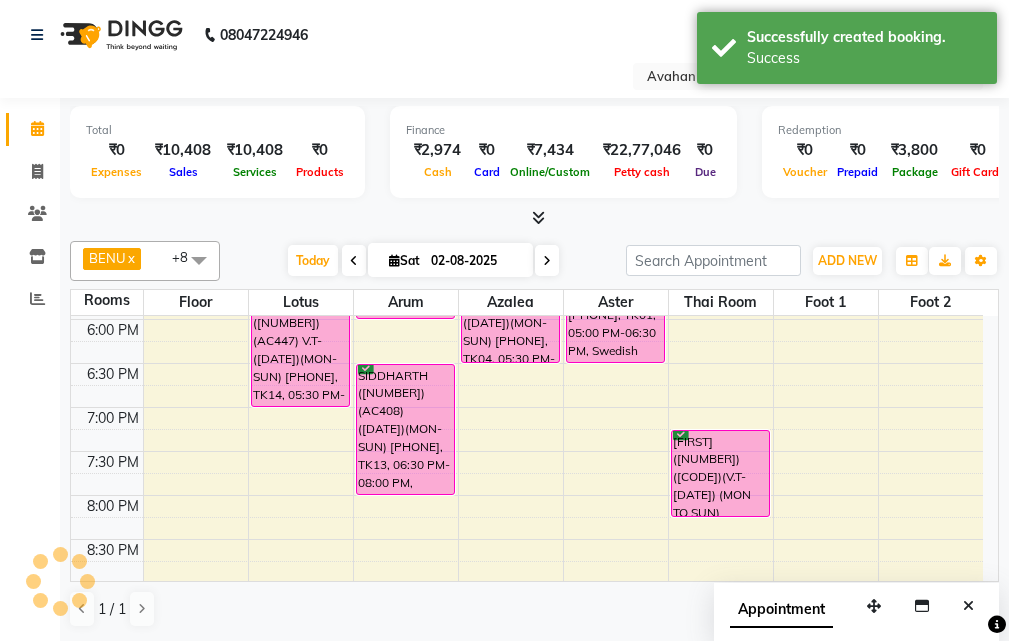 scroll, scrollTop: 0, scrollLeft: 0, axis: both 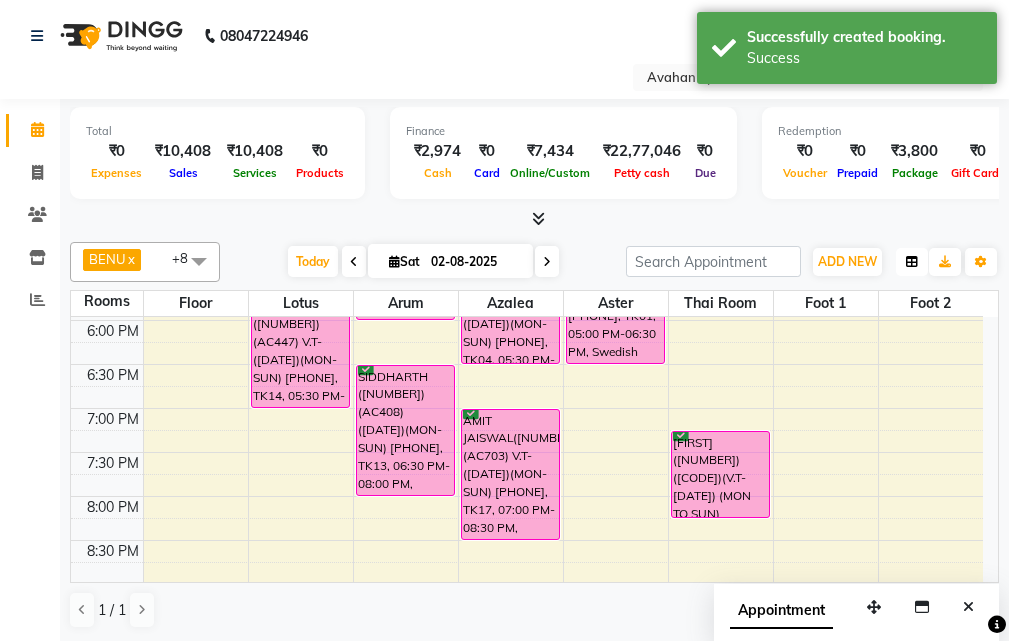 click at bounding box center [912, 262] 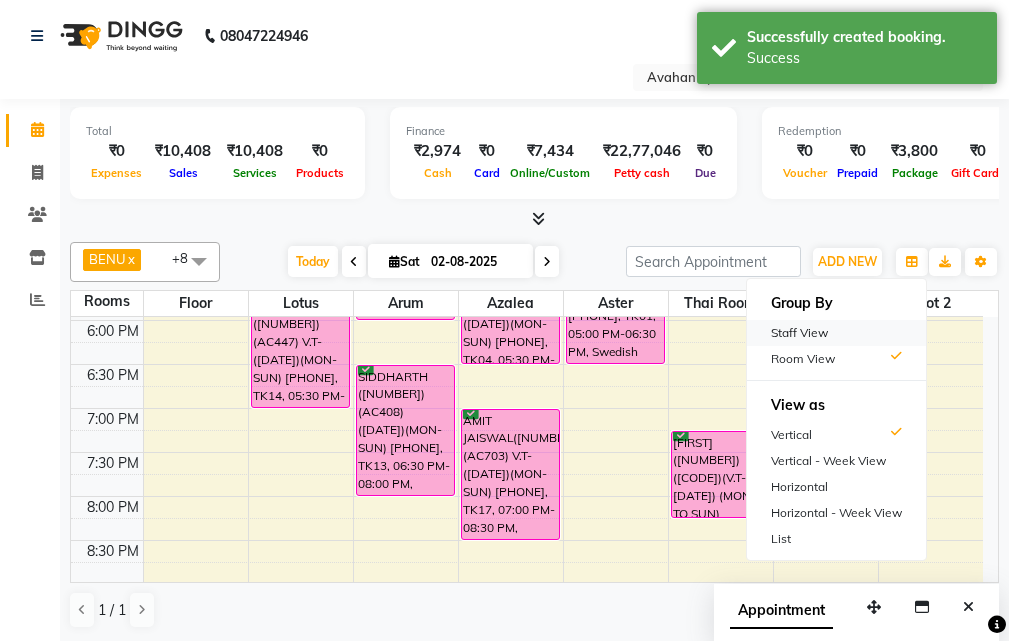 click on "Staff View" at bounding box center [836, 333] 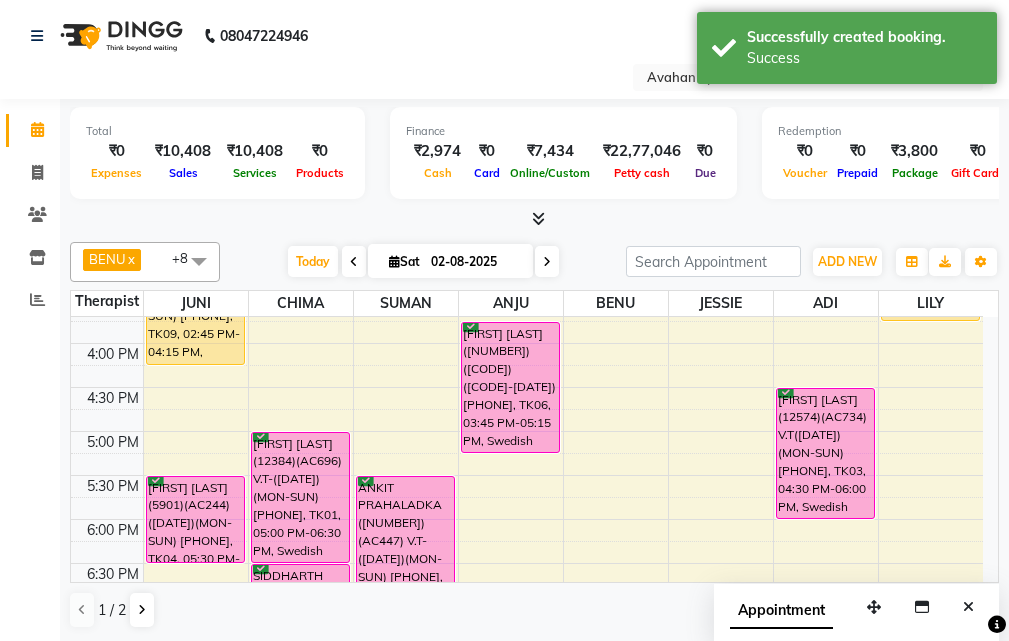 scroll, scrollTop: 500, scrollLeft: 0, axis: vertical 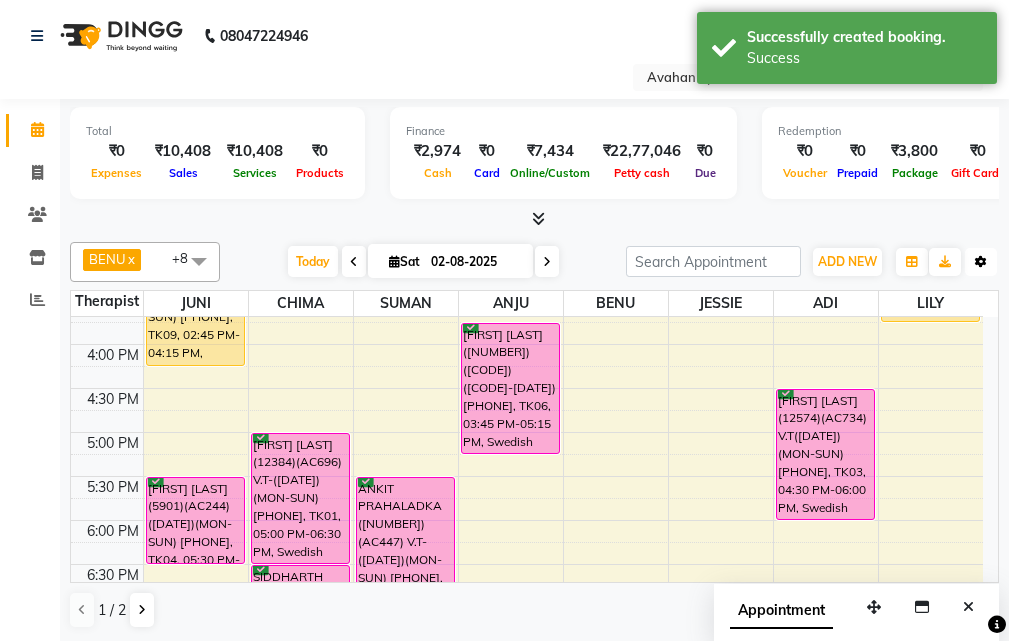 click on "Toggle Dropdown" at bounding box center [981, 262] 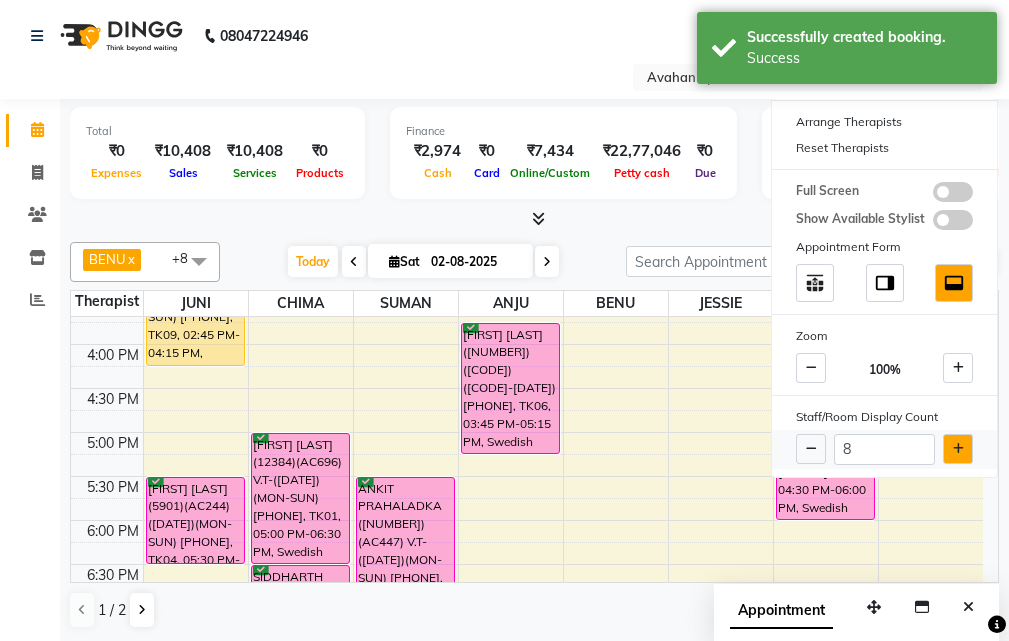 click at bounding box center [958, 449] 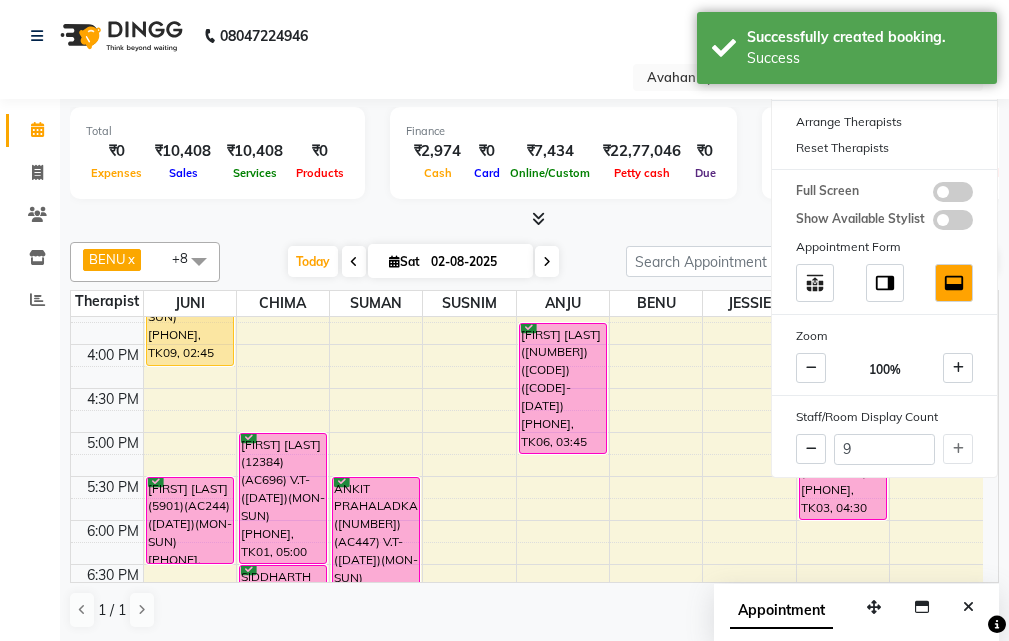 click on "Calendar  Invoice  Clients  Inventory  Reports Completed InProgress Upcoming Dropped Tentative Check-In Confirm Bookings Generate Report Segments Page Builder" 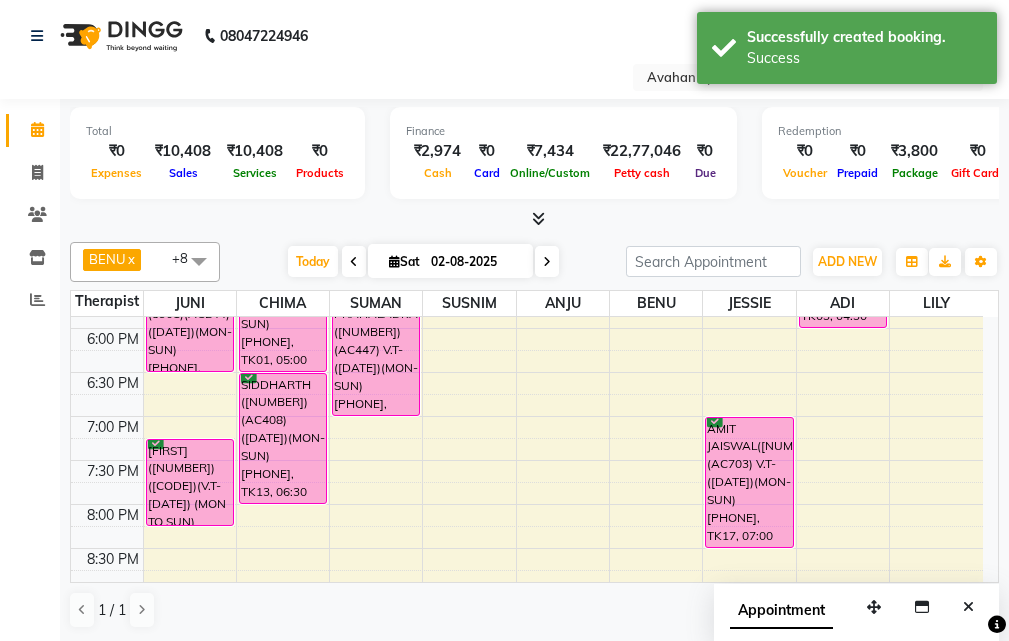 scroll, scrollTop: 700, scrollLeft: 0, axis: vertical 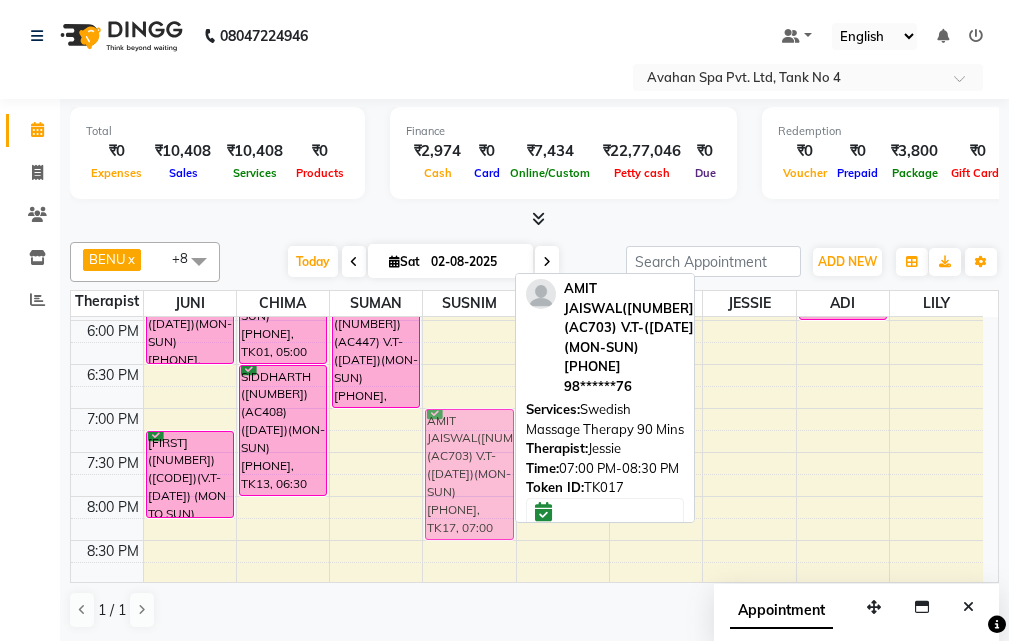 drag, startPoint x: 738, startPoint y: 454, endPoint x: 496, endPoint y: 454, distance: 242 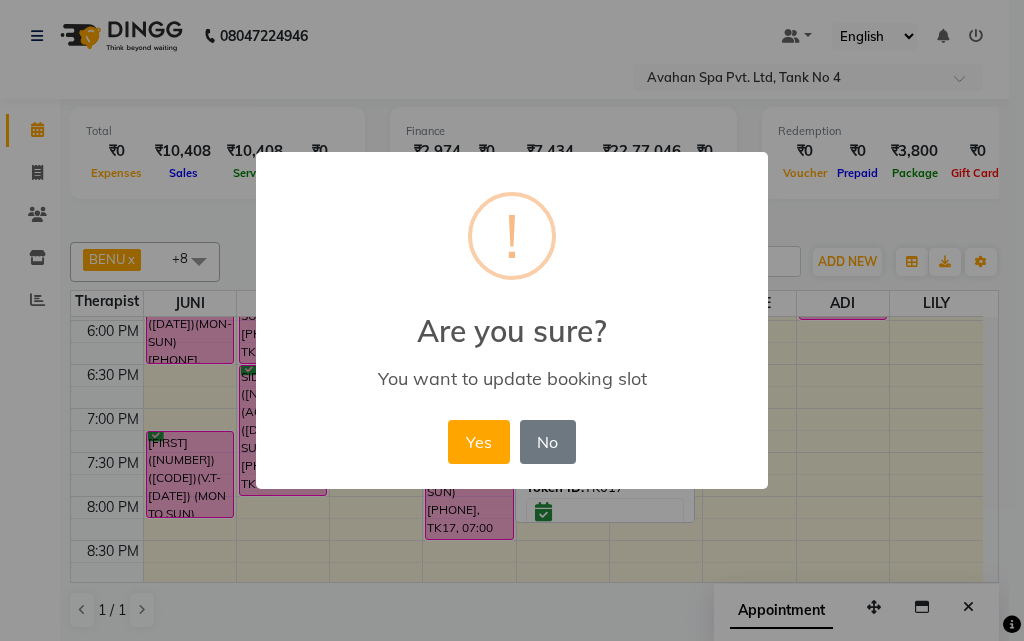 click on "Yes No No" at bounding box center (511, 442) 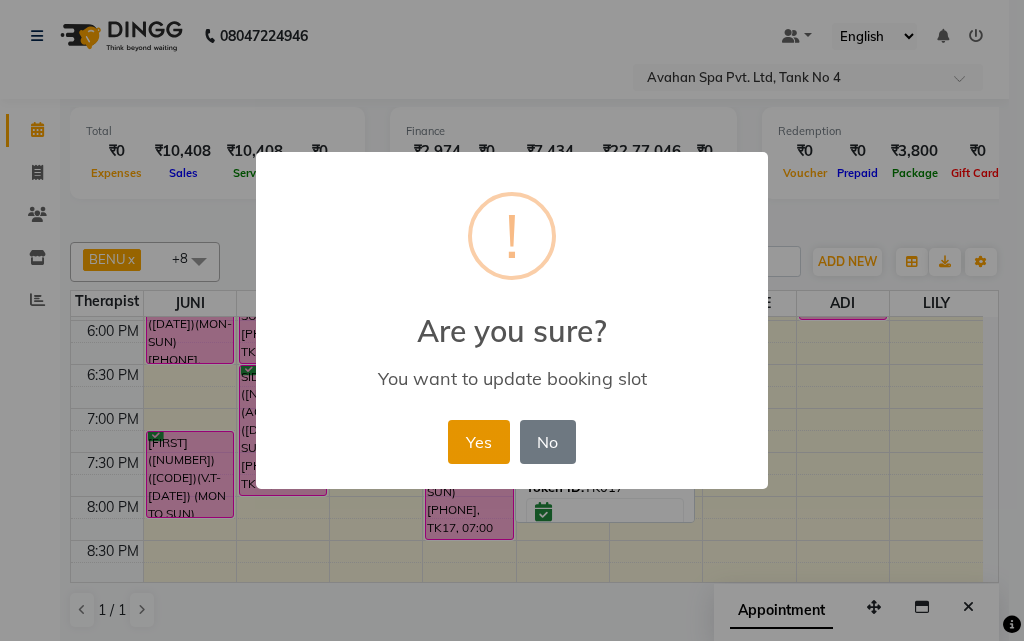 click on "Yes" at bounding box center [478, 442] 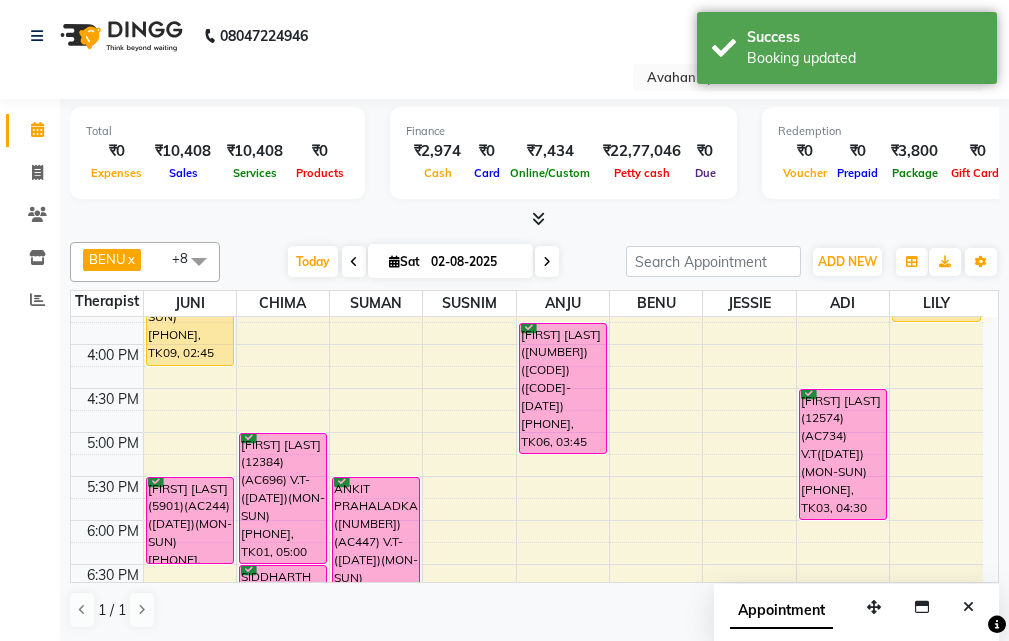 scroll, scrollTop: 600, scrollLeft: 0, axis: vertical 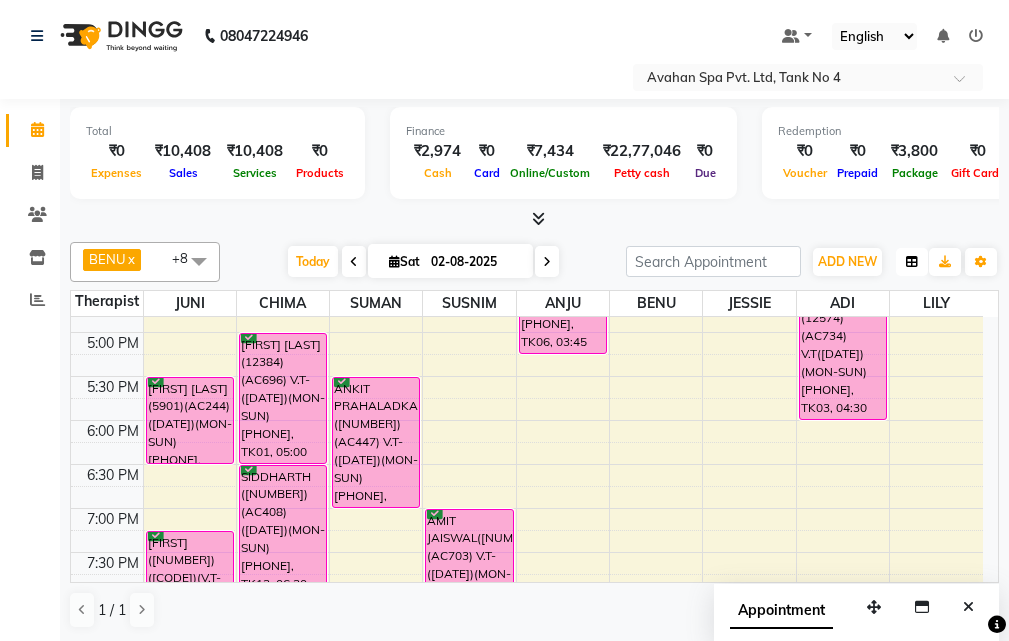 click at bounding box center (912, 262) 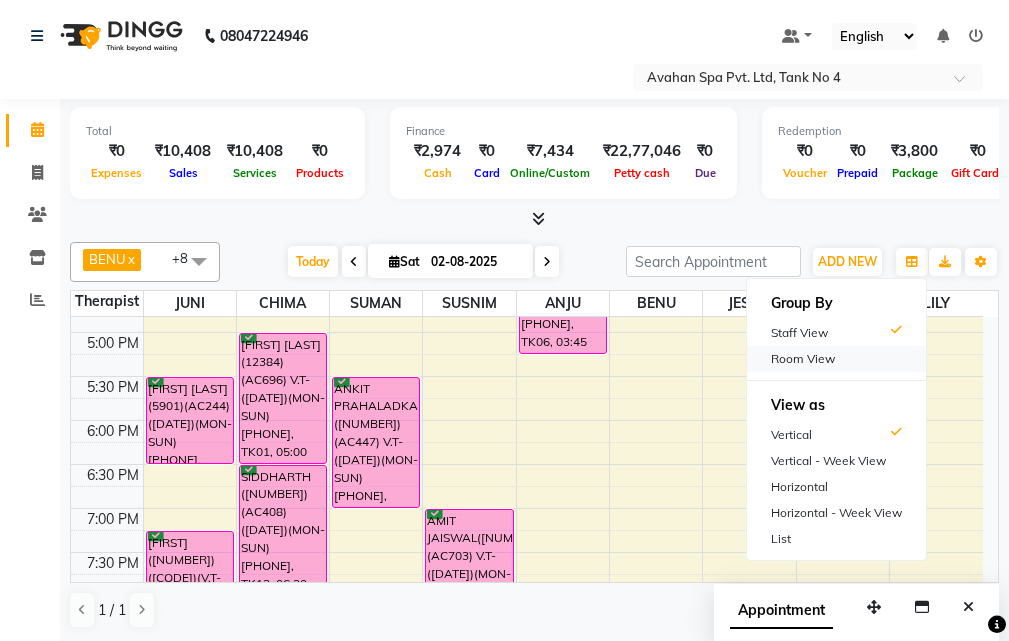 click on "Room View" at bounding box center [836, 359] 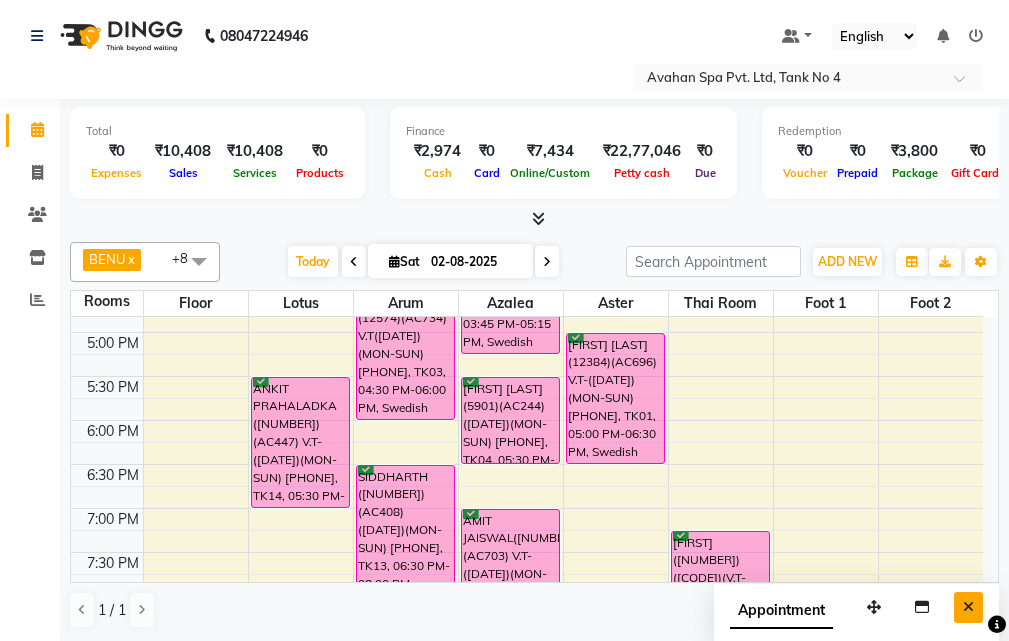 click at bounding box center (968, 607) 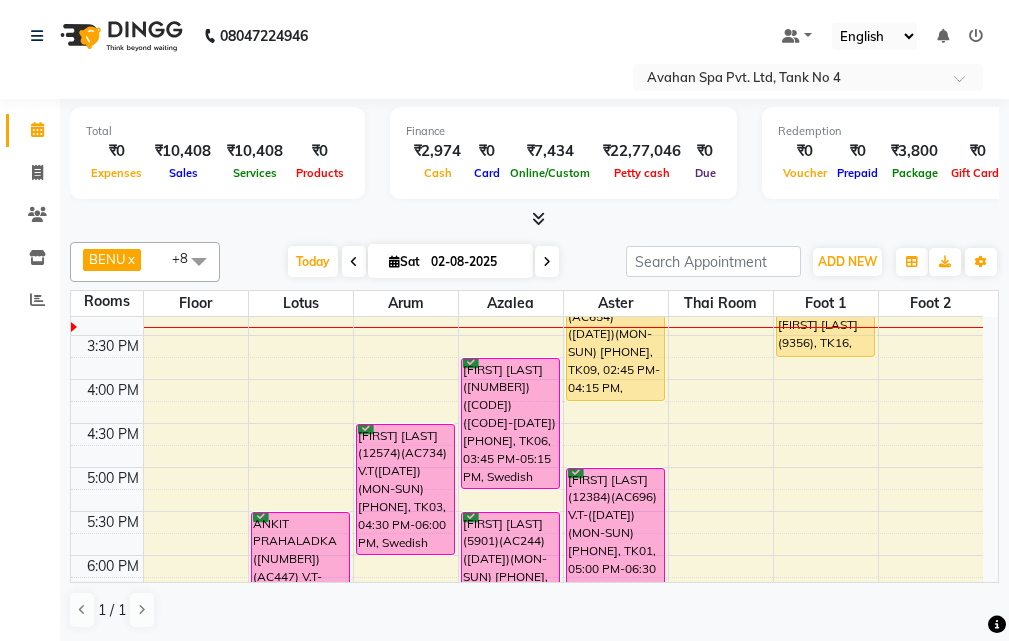 scroll, scrollTop: 500, scrollLeft: 0, axis: vertical 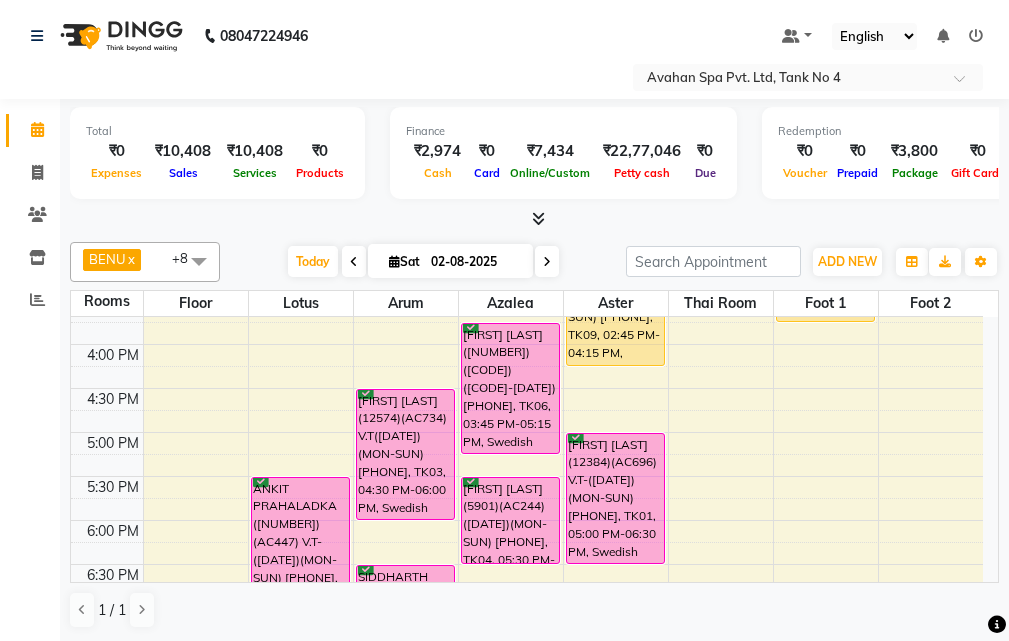 click at bounding box center [394, 261] 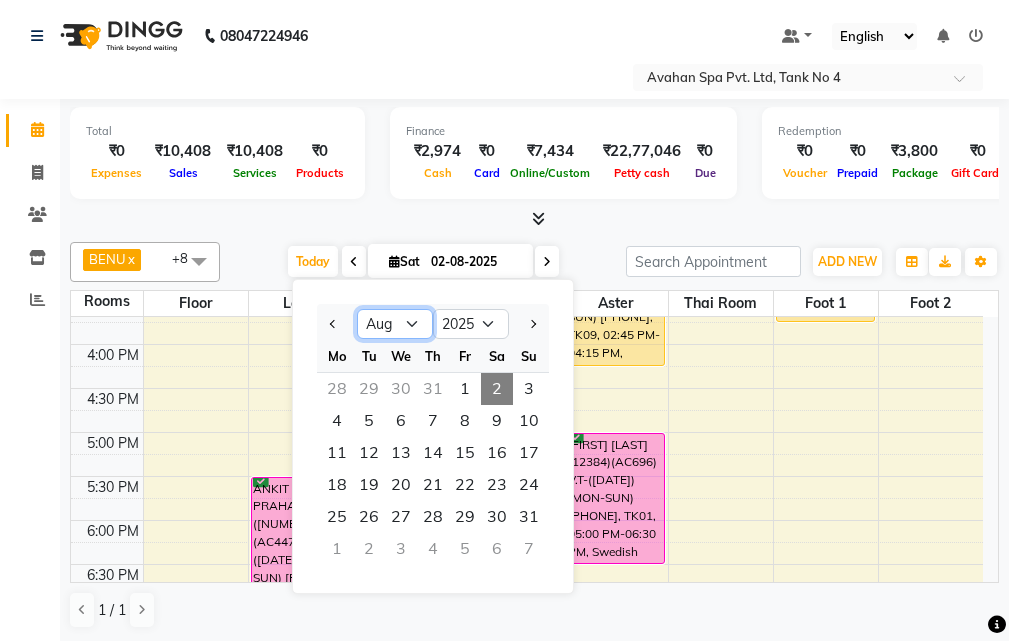 click on "Jan Feb Mar Apr May Jun Jul Aug Sep Oct Nov Dec" at bounding box center [395, 324] 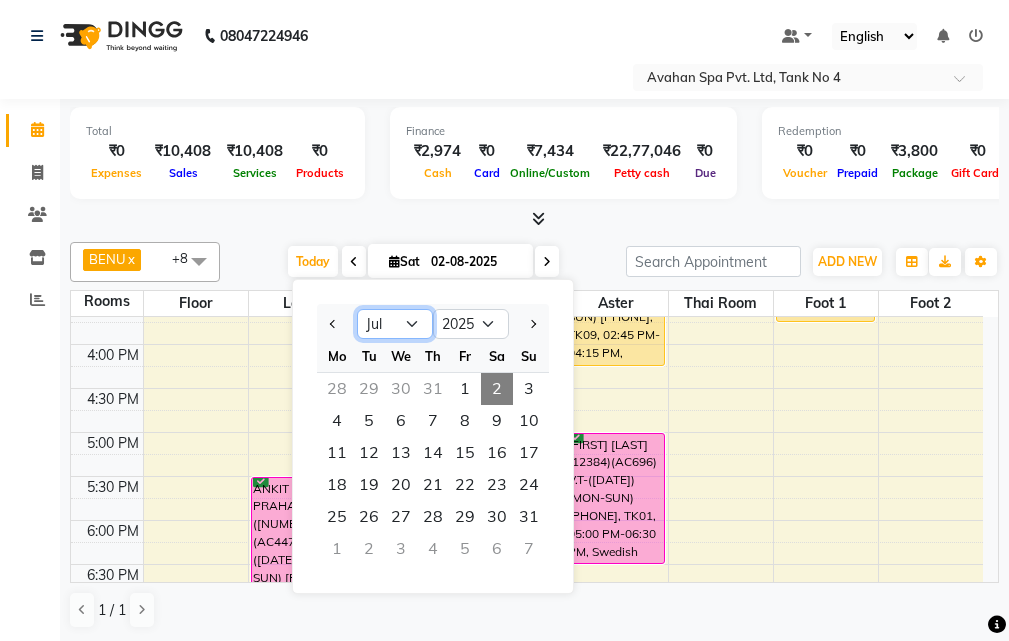 click on "Jan Feb Mar Apr May Jun Jul Aug Sep Oct Nov Dec" at bounding box center [395, 324] 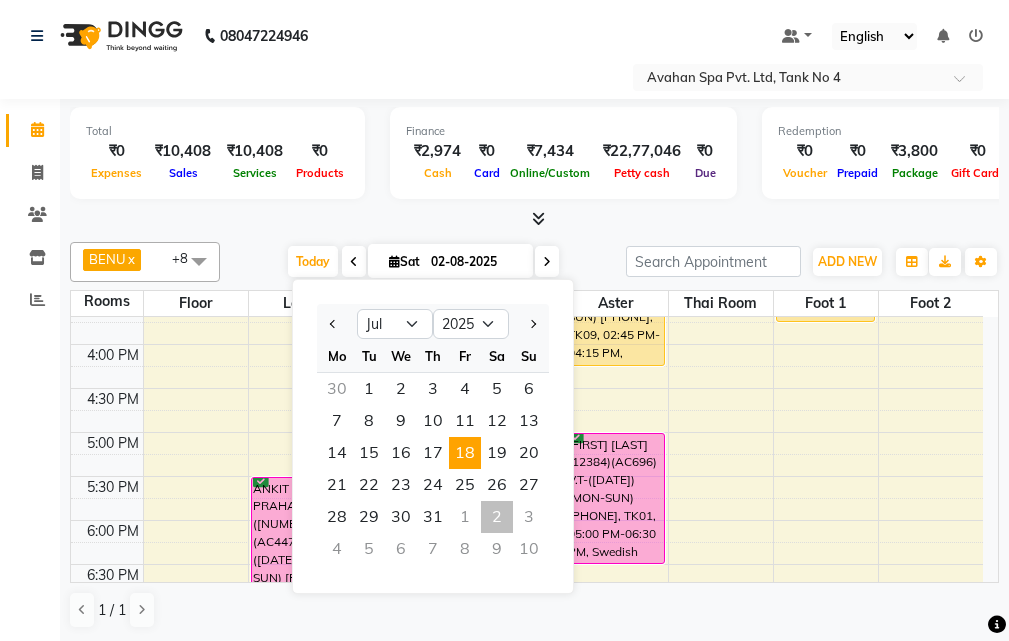 click on "18" at bounding box center (465, 453) 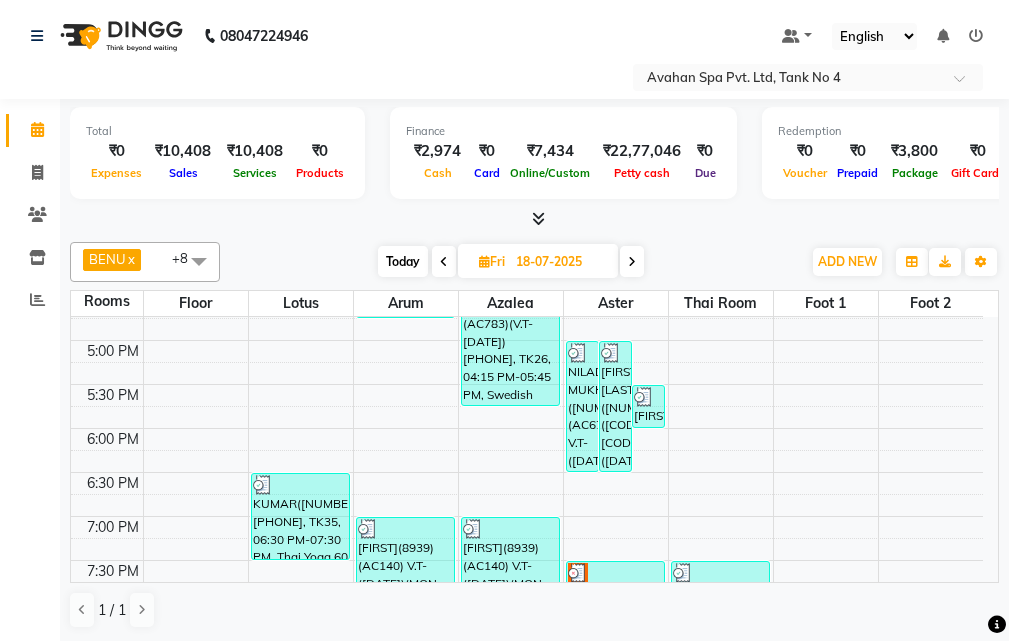 scroll, scrollTop: 641, scrollLeft: 0, axis: vertical 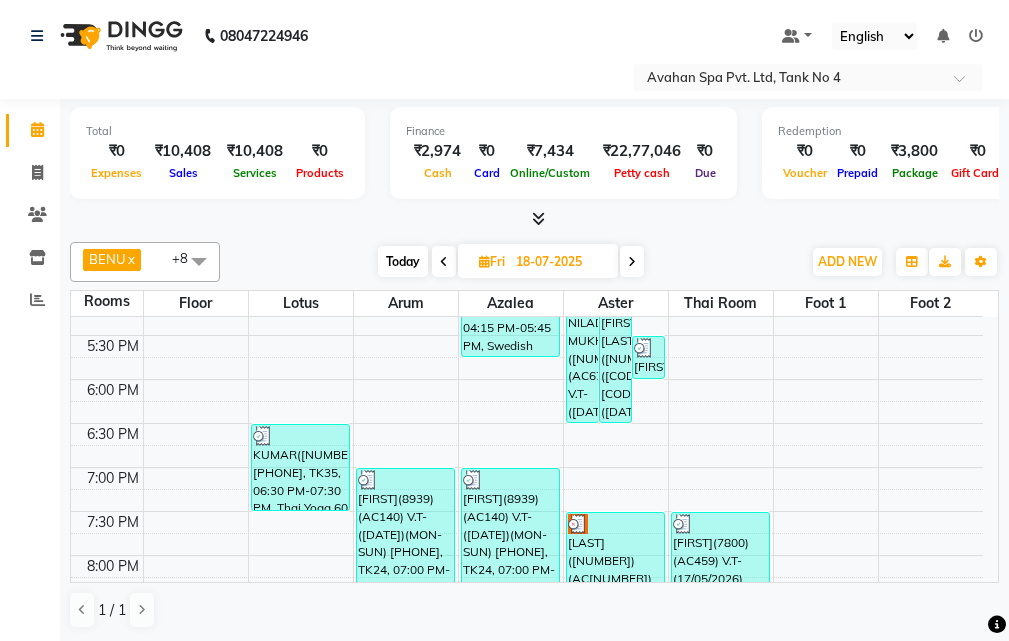 click at bounding box center [444, 261] 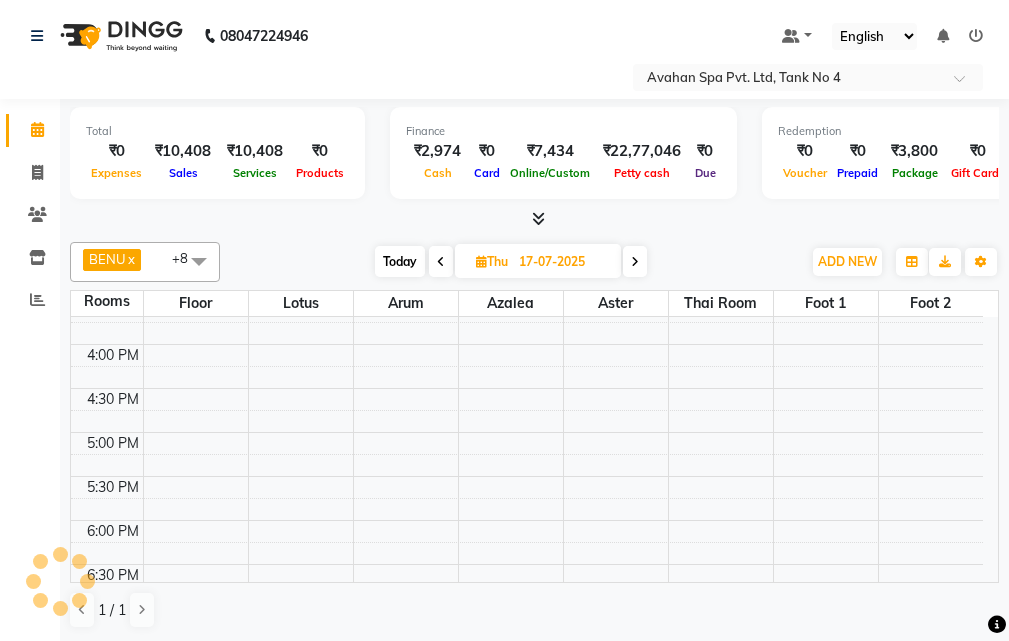scroll, scrollTop: 441, scrollLeft: 0, axis: vertical 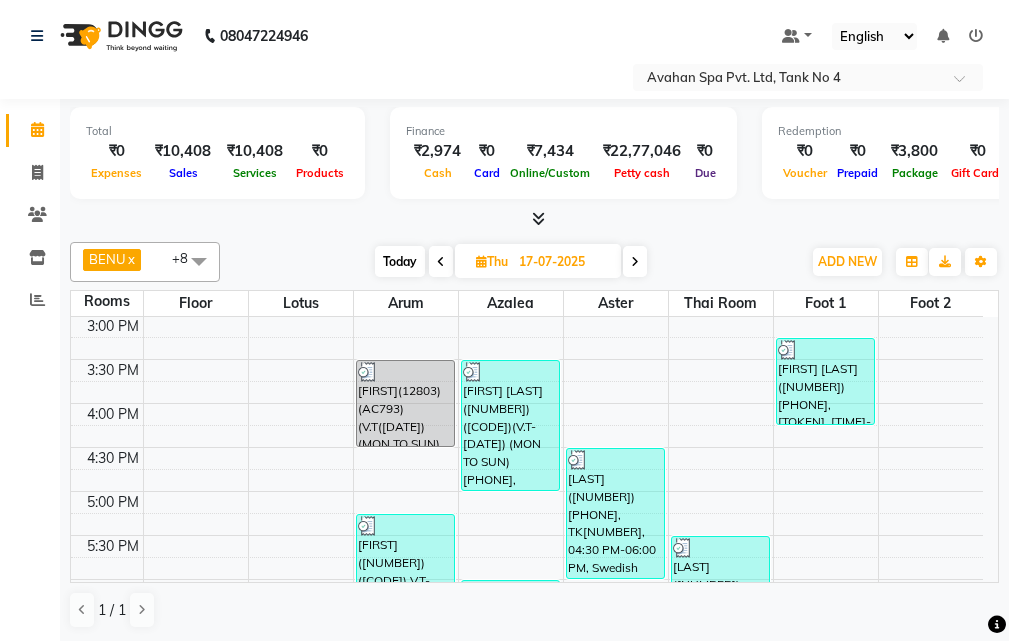 click at bounding box center (481, 261) 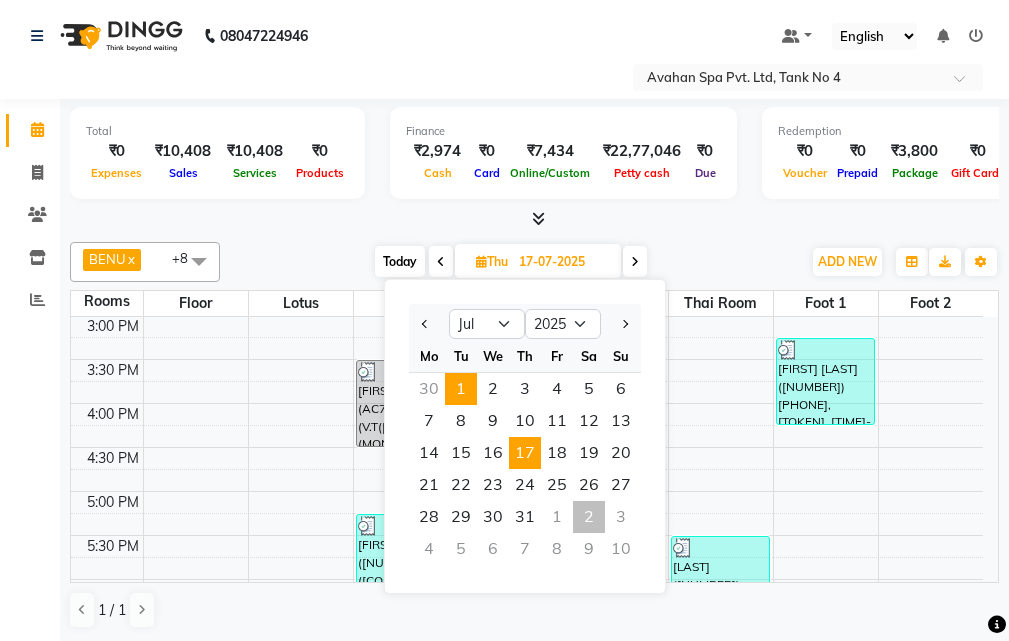 click on "1" at bounding box center (461, 389) 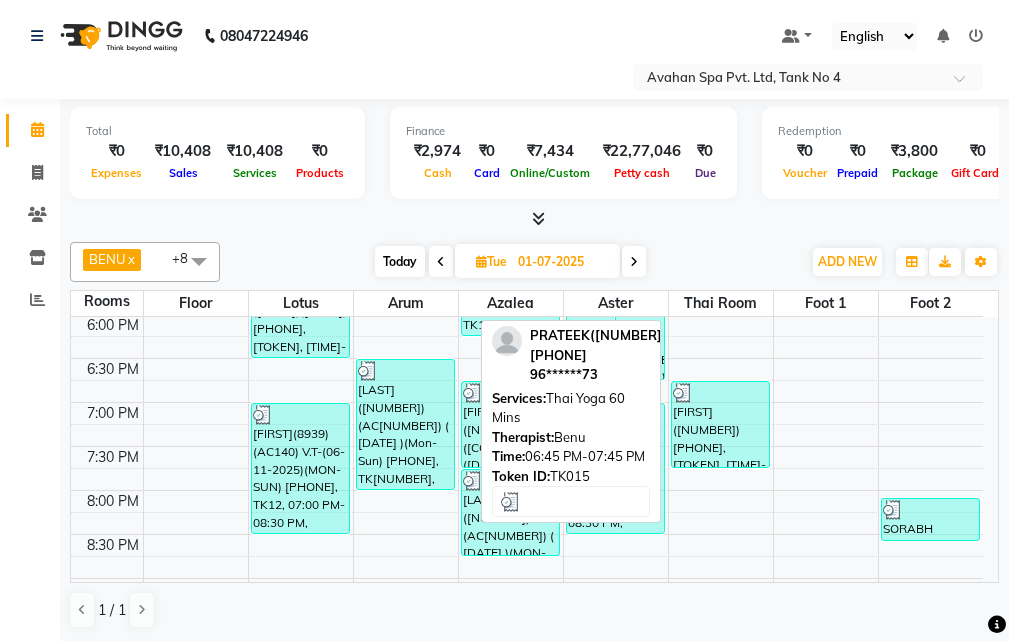 scroll, scrollTop: 741, scrollLeft: 0, axis: vertical 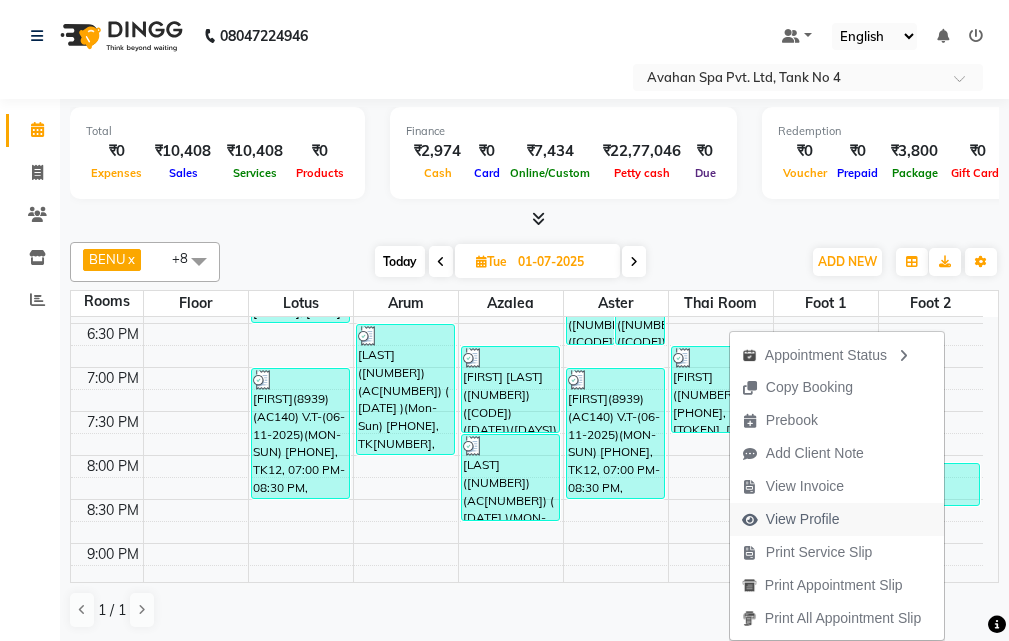 click on "View Profile" at bounding box center (837, 519) 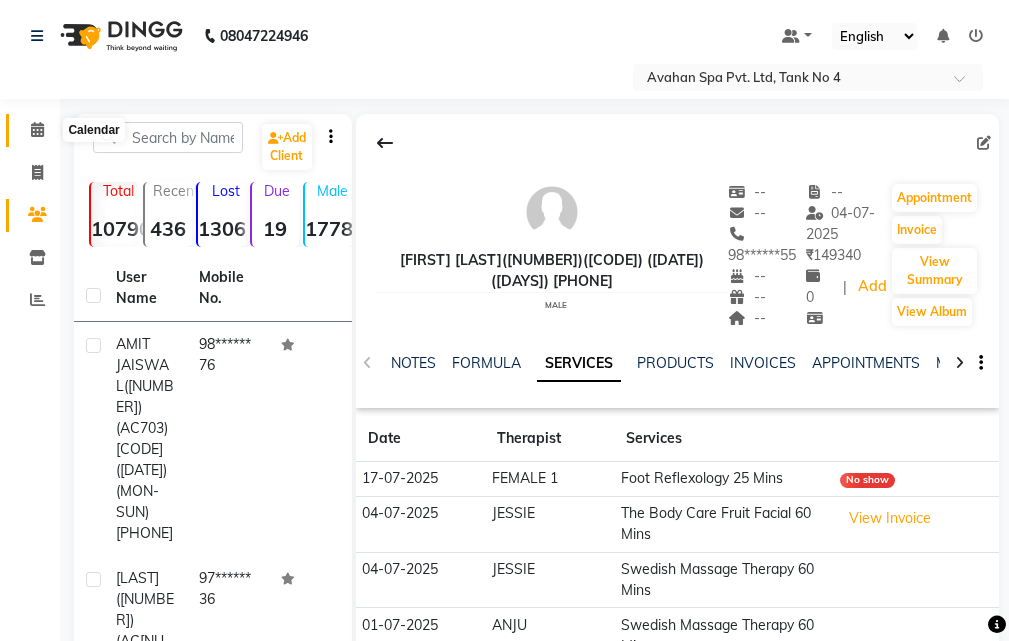 click 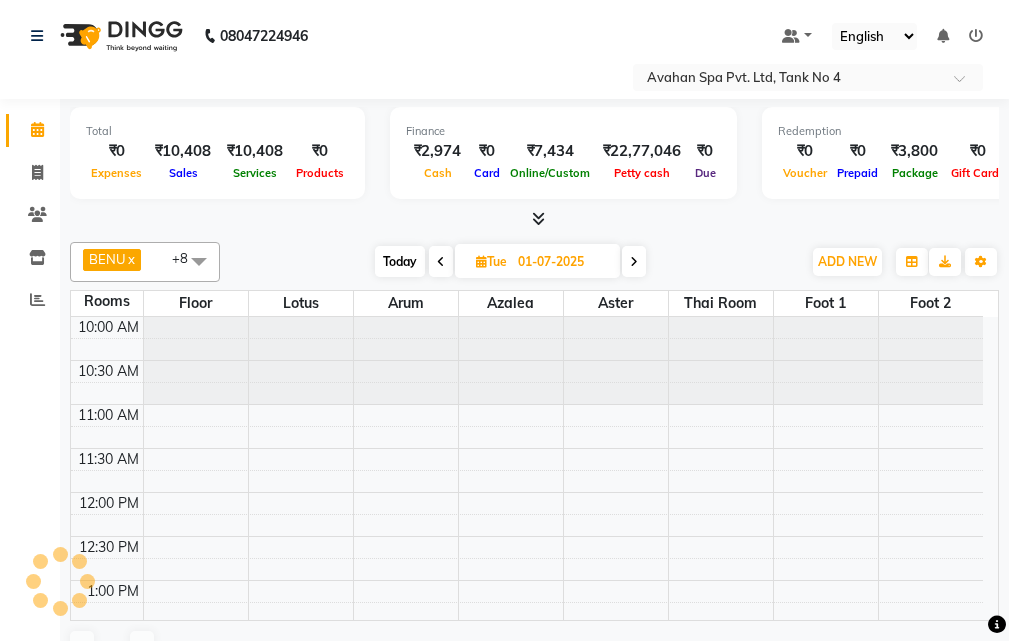 scroll, scrollTop: 0, scrollLeft: 0, axis: both 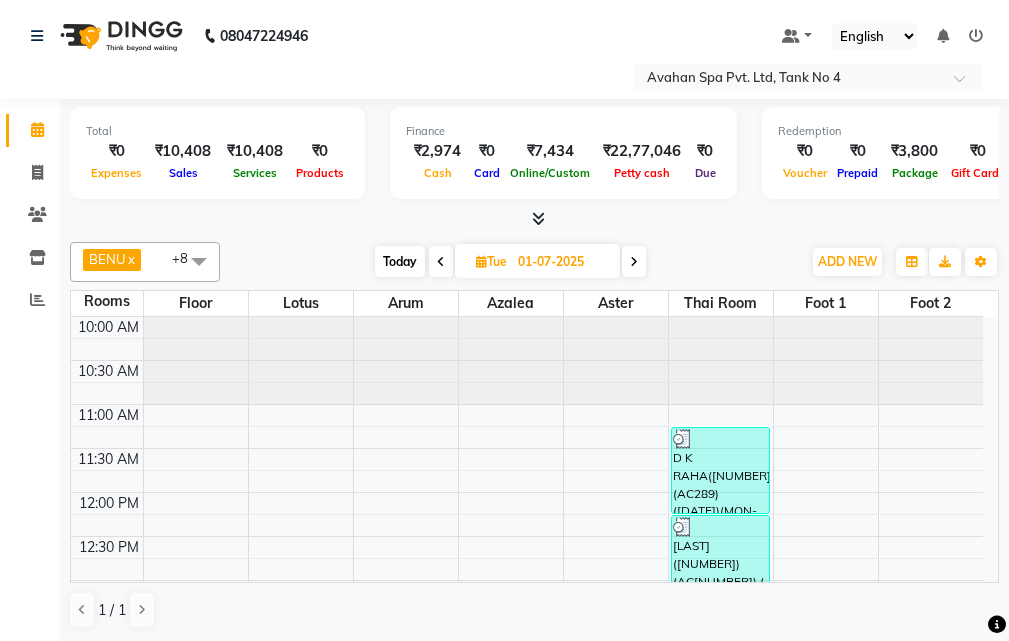 click on "Today" at bounding box center [400, 261] 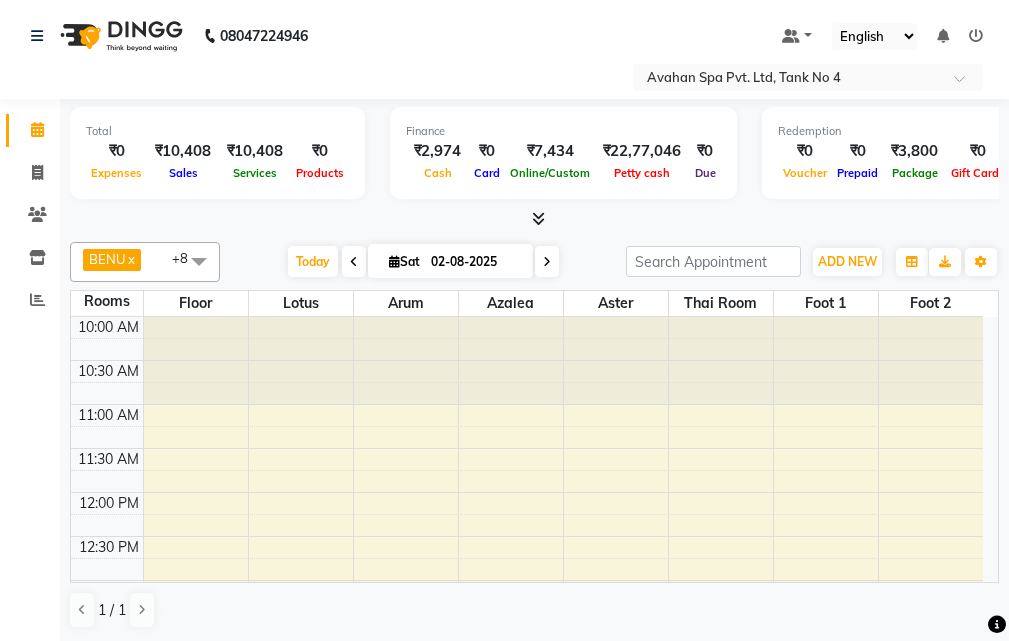 scroll, scrollTop: 441, scrollLeft: 0, axis: vertical 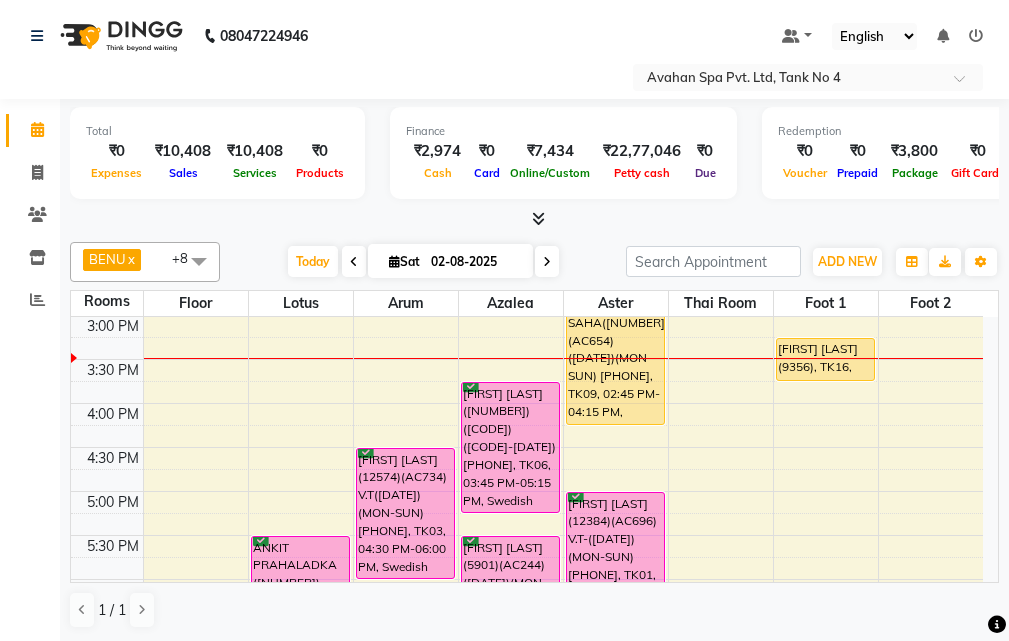click at bounding box center [547, 261] 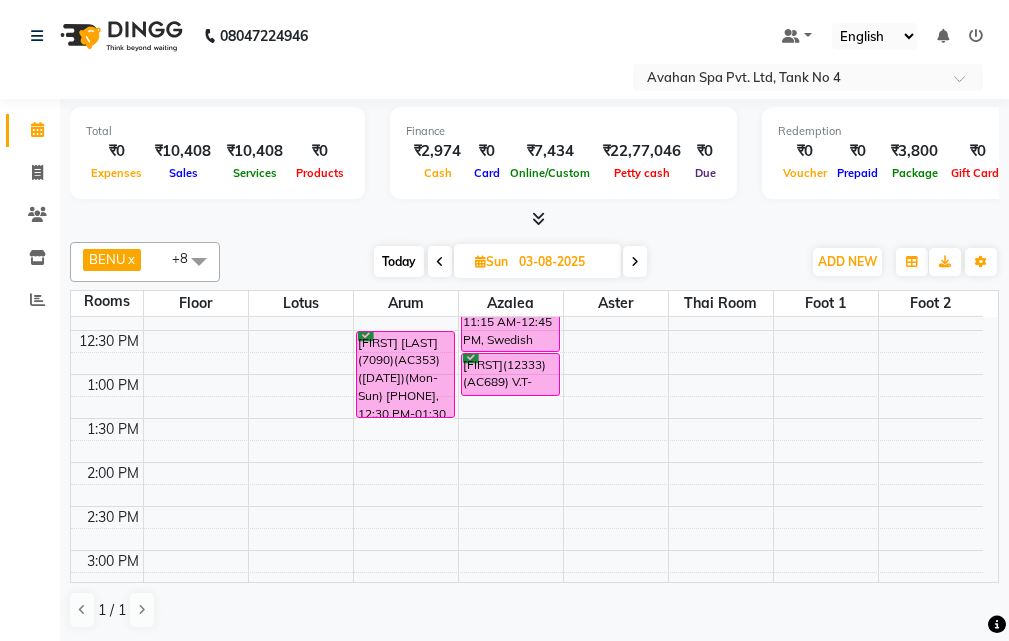 scroll, scrollTop: 341, scrollLeft: 0, axis: vertical 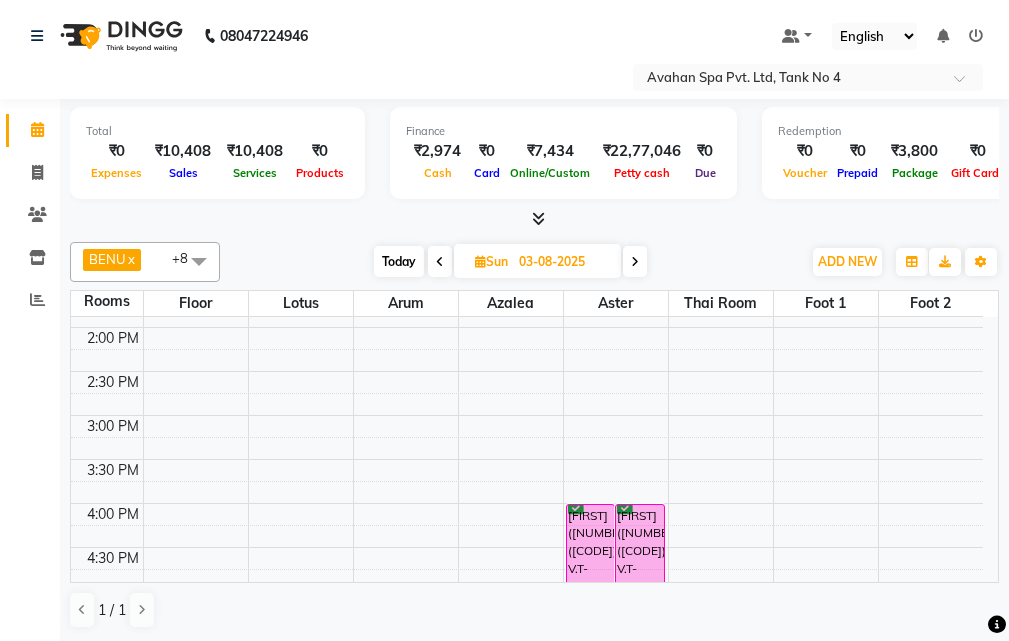 click on "10:00 AM 10:30 AM 11:00 AM 11:30 AM 12:00 PM 12:30 PM 1:00 PM 1:30 PM 2:00 PM 2:30 PM 3:00 PM 3:30 PM 4:00 PM 4:30 PM 5:00 PM 5:30 PM 6:00 PM 6:30 PM 7:00 PM 7:30 PM 8:00 PM 8:30 PM 9:00 PM 9:30 PM 10:00 PM 10:30 PM     [LAST]([NUMBER])(AC[NUMBER]) V.T-([DATE])(MON-SUN) [PHONE], 11:15 AM-12:15 PM, Swedish Massage Therapy 60 Mins     [LAST]([NUMBER])(AC[NUMBER]) ( [DATE] )(Mon-Sun) [PHONE], 12:30 PM-01:30 PM, Swedish Massage Therapy 60 Mins     [LAST]([NUMBER])(AC[NUMBER]) ( [DATE] )(MON-SUN) [PHONE], 07:30 PM-09:00 PM, Swedish Massage Therapy 90 Mins     [LAST]([NUMBER])(AC[NUMBER]) V.T-( [DATE] )(MON-SUN) [PHONE], 11:15 AM-12:45 PM, Swedish Massage Therapy 90 Mins     [LAST]([NUMBER])(AC[NUMBER]) V.T-( [DATE] )(MON-SUN) [PHONE], 12:45 PM-01:15 PM, Rice Scrub 30 Mins     [LAST]([NUMBER])(AC[NUMBER]) V.T-( [DATE] )(MON-SUN) [PHONE], 04:00 PM-05:00 PM, Swedish Massage Therapy 60 Mins     [LAST]([NUMBER])(AC[NUMBER]) V.T-( [DATE] )(MON-SUN) [PHONE], 04:00 PM-05:00 PM, Swedish Massage Therapy 60 Mins" at bounding box center [527, 547] 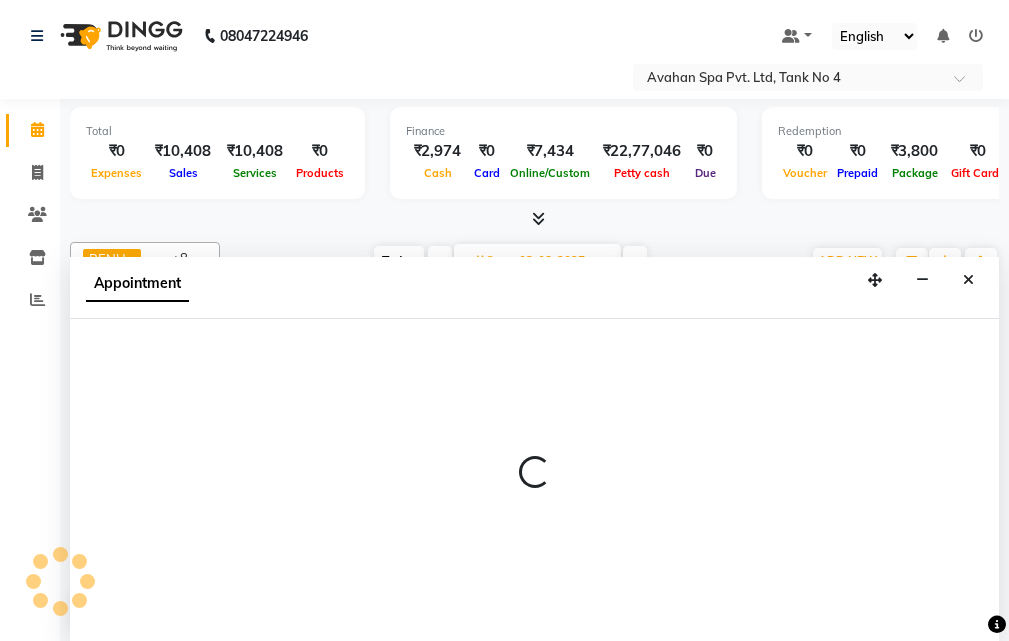 scroll, scrollTop: 1, scrollLeft: 0, axis: vertical 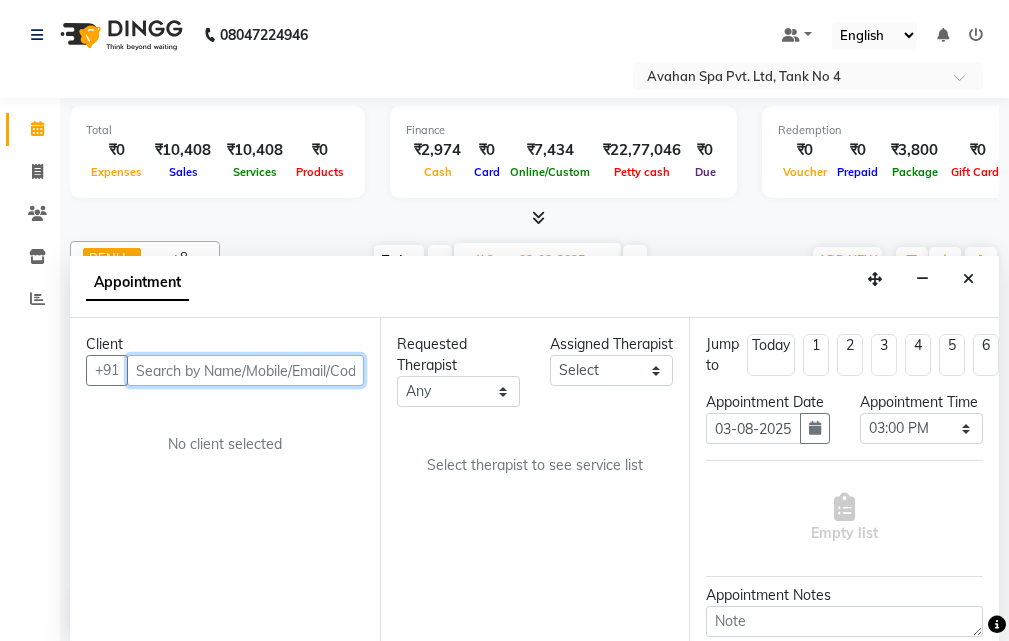 click at bounding box center (245, 370) 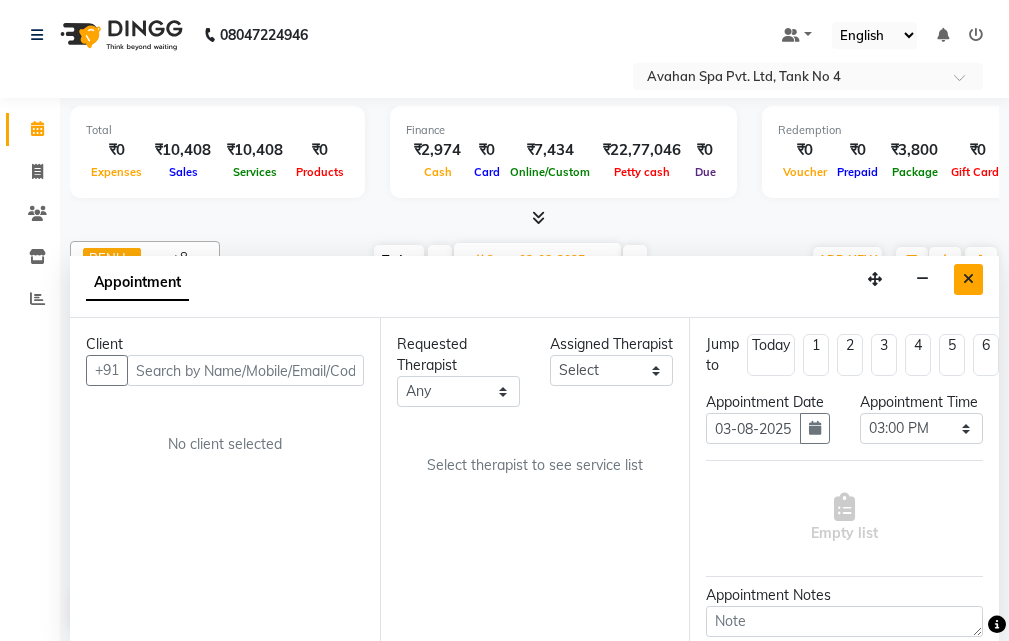 click at bounding box center (968, 279) 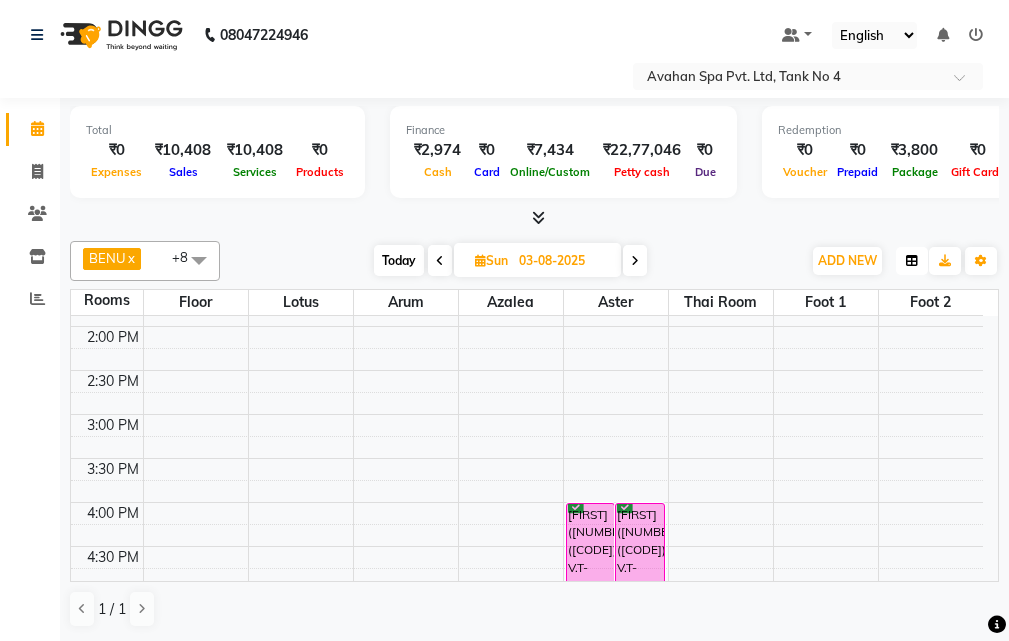 click at bounding box center [912, 261] 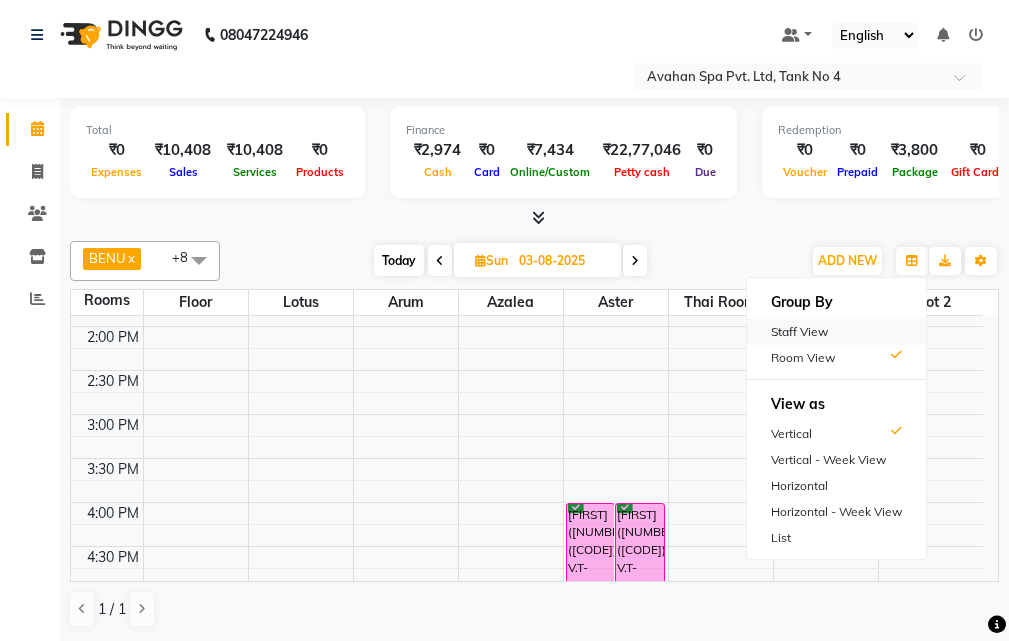 click on "Staff View" at bounding box center [836, 332] 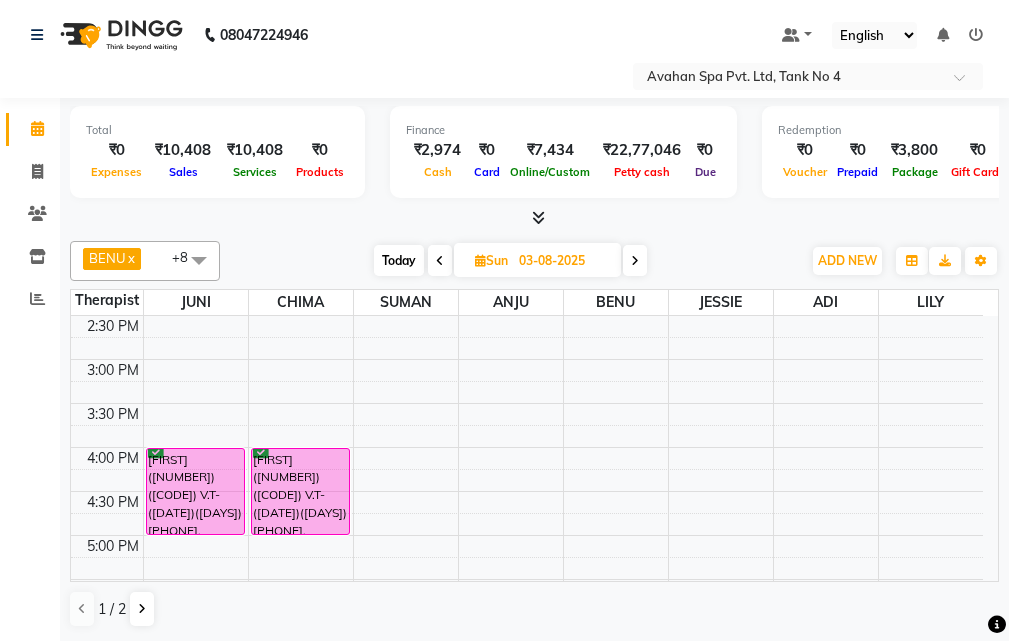 scroll, scrollTop: 441, scrollLeft: 0, axis: vertical 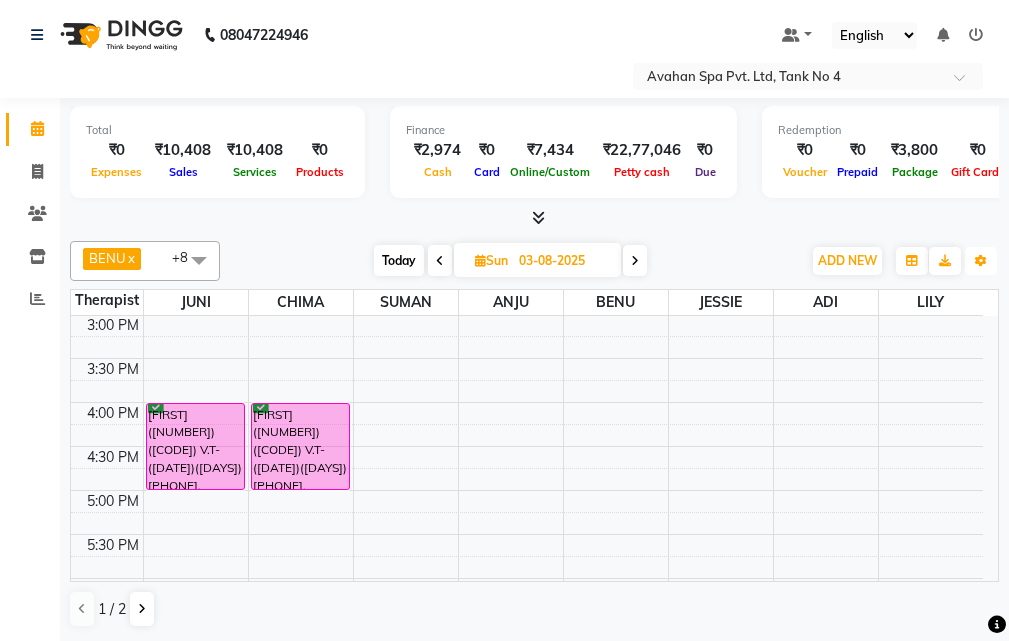 drag, startPoint x: 983, startPoint y: 271, endPoint x: 971, endPoint y: 307, distance: 37.94733 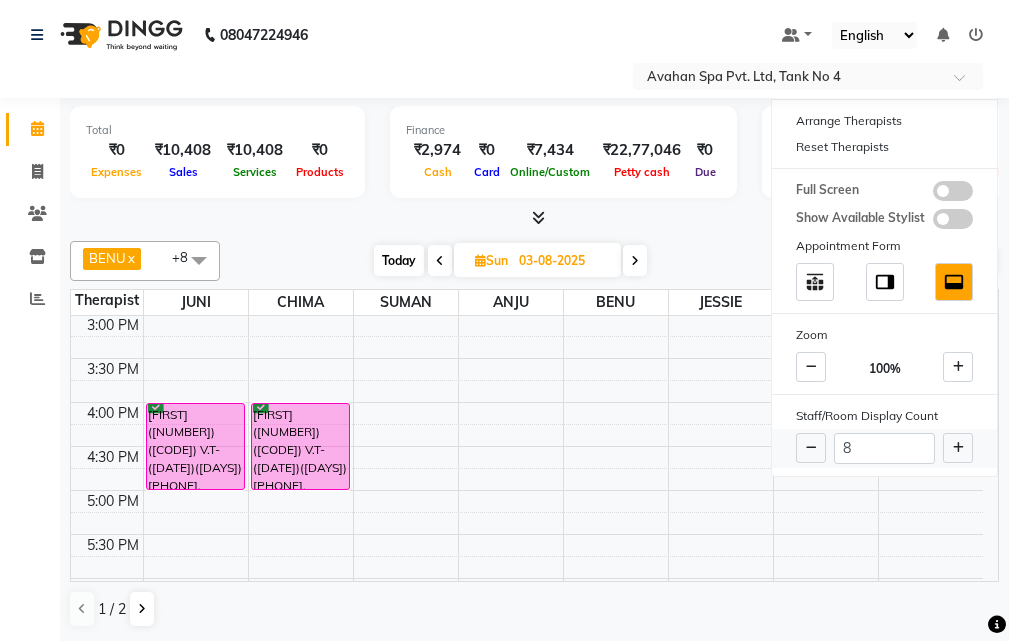 click at bounding box center (958, 448) 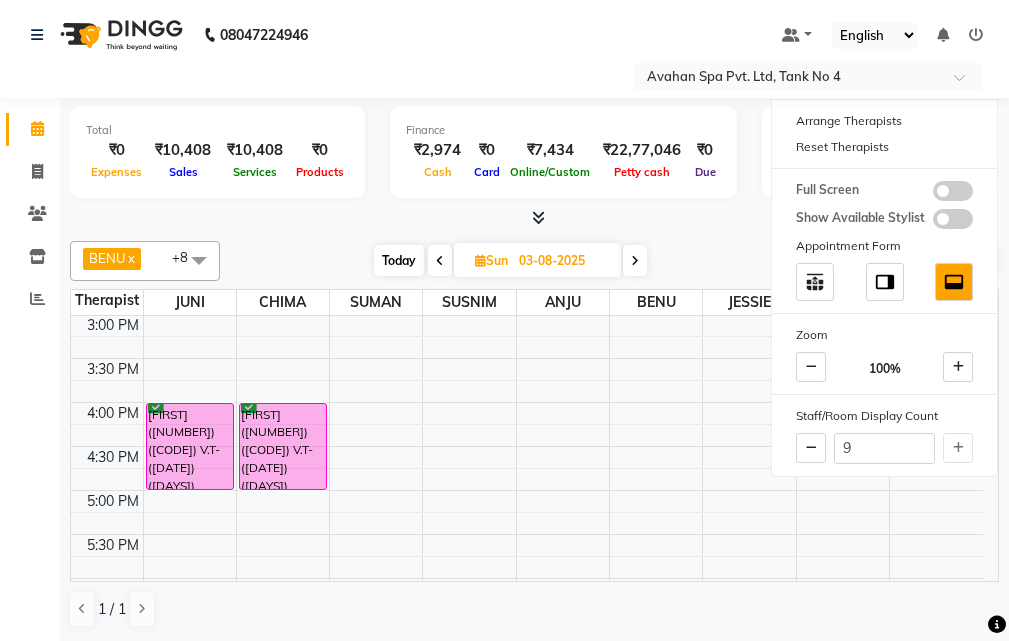 click on "Calendar  Invoice  Clients  Inventory  Reports Upcoming Tentative Confirm Bookings Generate Report Segments Page Builder" 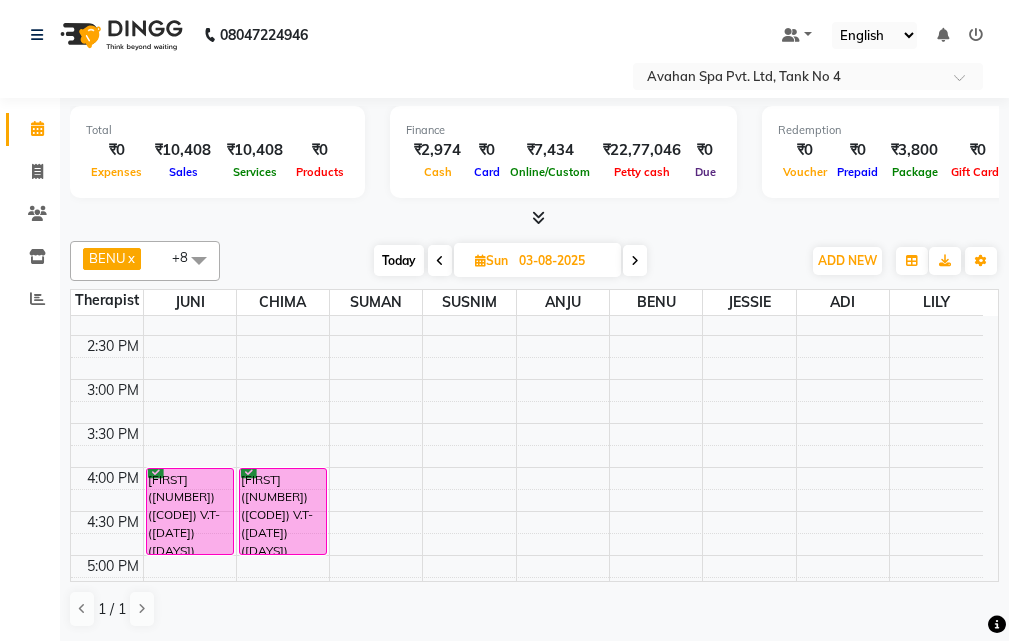 scroll, scrollTop: 341, scrollLeft: 0, axis: vertical 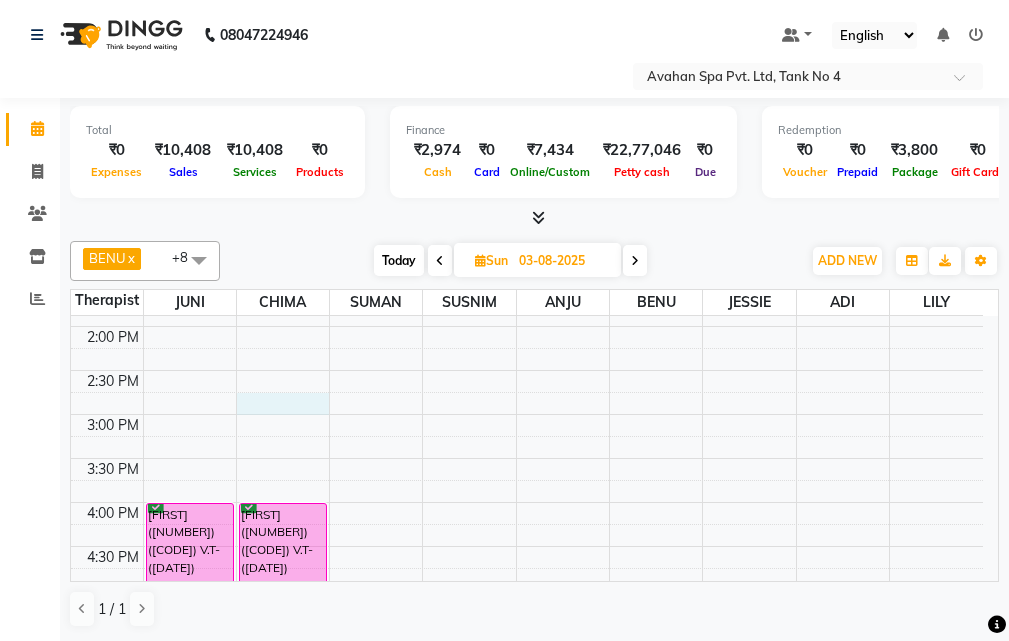 click on "10:00 AM 10:30 AM 11:00 AM 11:30 AM 12:00 PM 12:30 PM 1:00 PM 1:30 PM 2:00 PM 2:30 PM 3:00 PM 3:30 PM 4:00 PM 4:30 PM 5:00 PM 5:30 PM 6:00 PM 6:30 PM 7:00 PM 7:30 PM 8:00 PM 8:30 PM 9:00 PM 9:30 PM 10:00 PM 10:30 PM     DIKSHA([NUMBER])(AC359) V.T-([DATE])(MON-SUN) [PHONE], 04:00 PM-05:00 PM, Swedish Massage Therapy 60 Mins     TAPAS([NUMBER])(AC689) V.T-([DATE])(MON-SUN) [PHONE], 11:15 AM-12:45 PM, Swedish Massage Therapy 90 Mins     TAPAS([NUMBER])(AC689) V.T-([DATE])(MON-SUN) [PHONE], 12:45 PM-01:15 PM, Rice Scrub 30 Mins     DIKSHA([NUMBER])(AC359) V.T-([DATE])(MON-SUN) [PHONE], 04:00 PM-05:00 PM, Swedish Massage Therapy 60 Mins     RABINDRA([NUMBER])(AC306) V.T-([DATE])(MON-SUN) [PHONE], 11:15 AM-12:15 PM, Swedish Massage Therapy 60 Mins     ABHISHEK HALAN([NUMBER])(AC664) ([DATE])(MON-SUN) [PHONE], 07:30 PM-09:00 PM, Swedish Massage Therapy 90 Mins     SANJAY TEKRIWAL([NUMBER])(AC353) ([DATE])(Mon-Sun) [PHONE], 12:30 PM-01:30 PM, Swedish Massage Therapy 60 Mins" at bounding box center (527, 546) 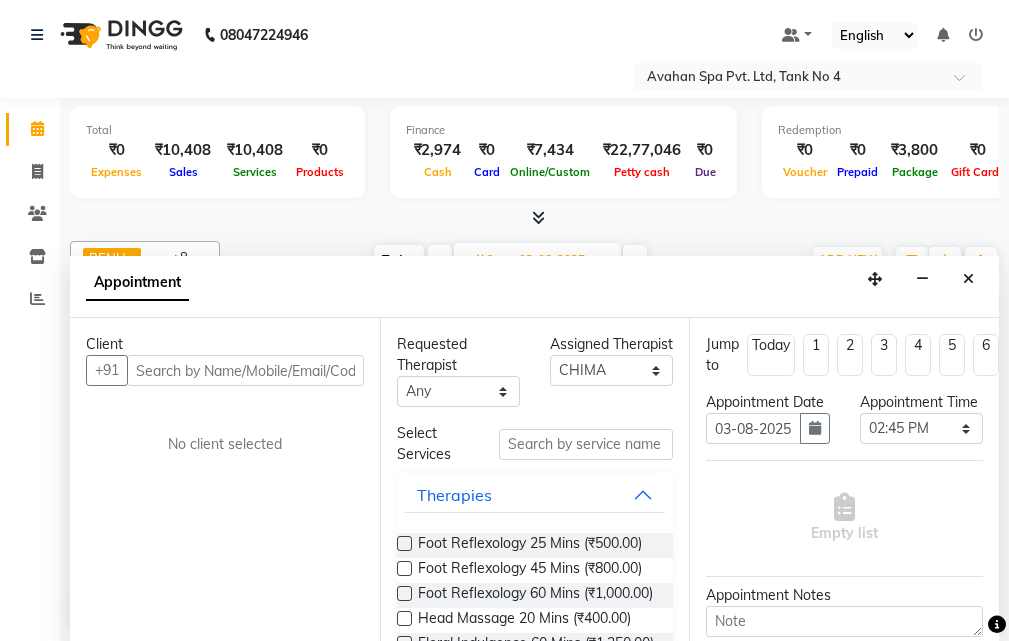 click at bounding box center (245, 370) 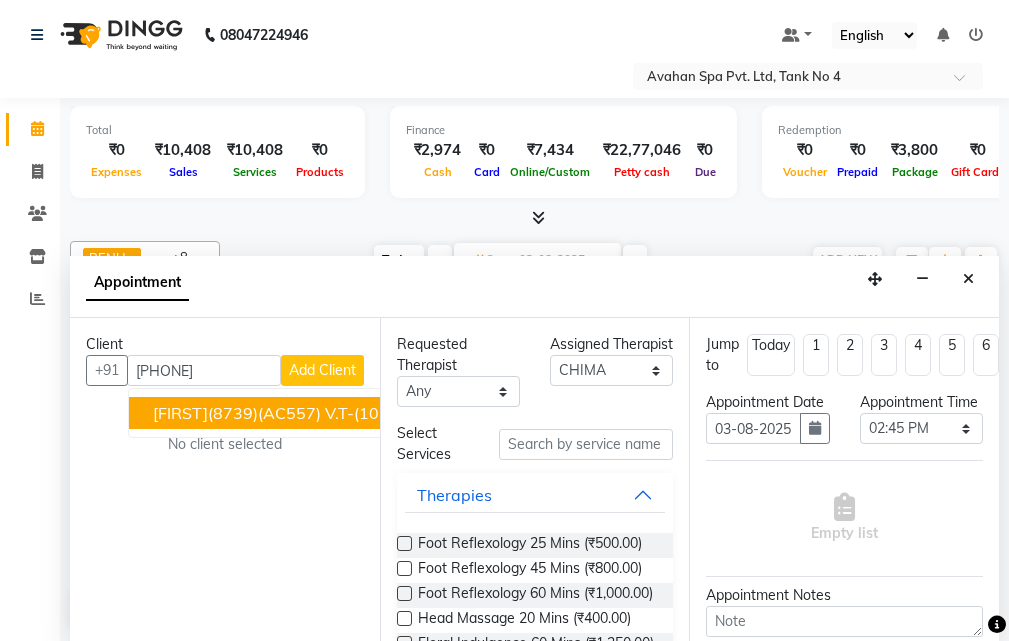 click at bounding box center (968, 279) 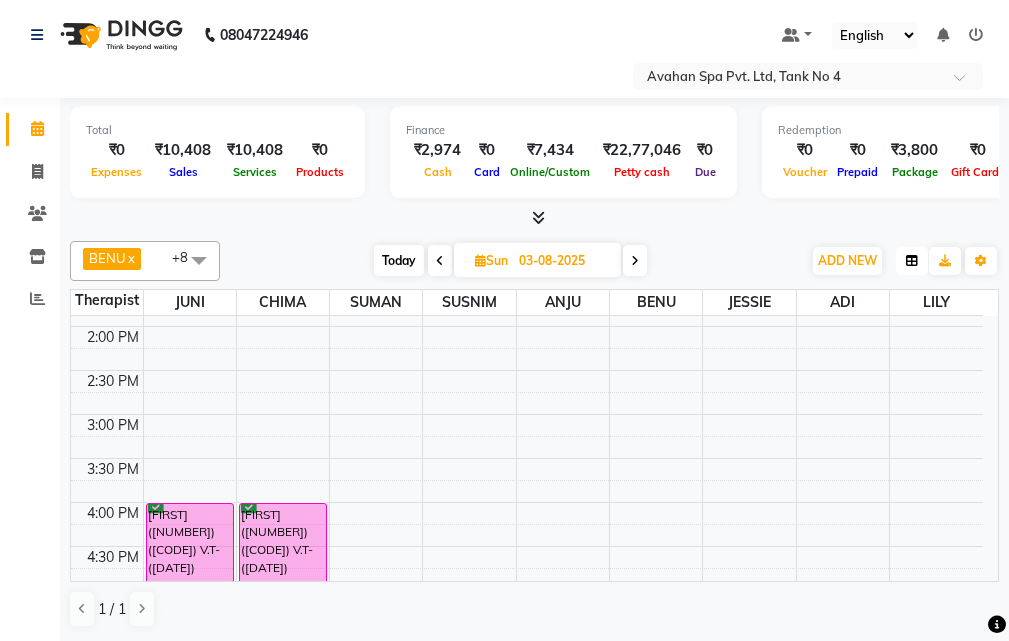 click at bounding box center (912, 261) 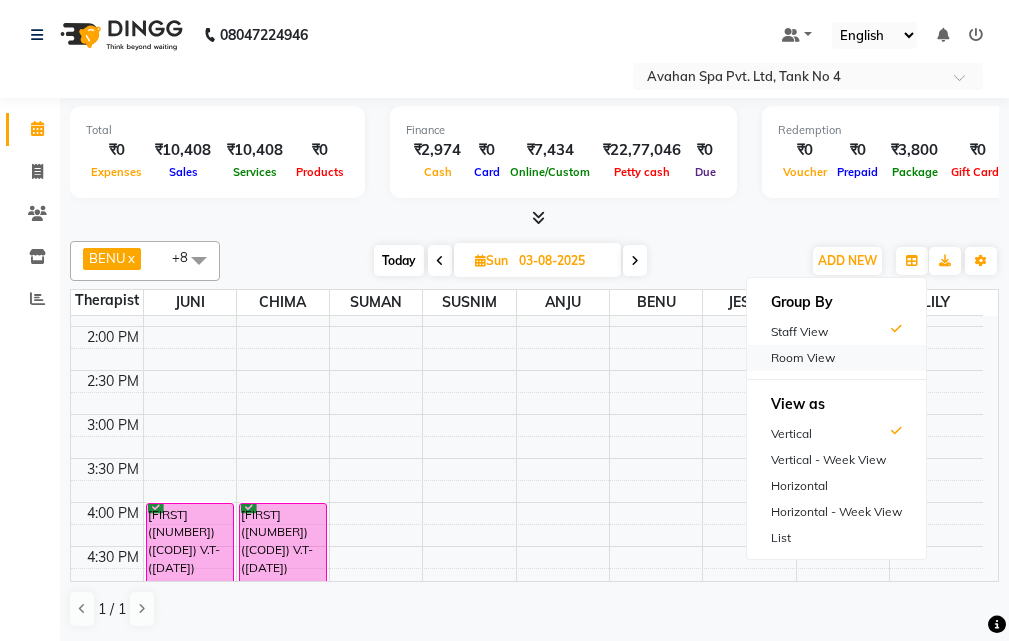 click on "Room View" at bounding box center (836, 358) 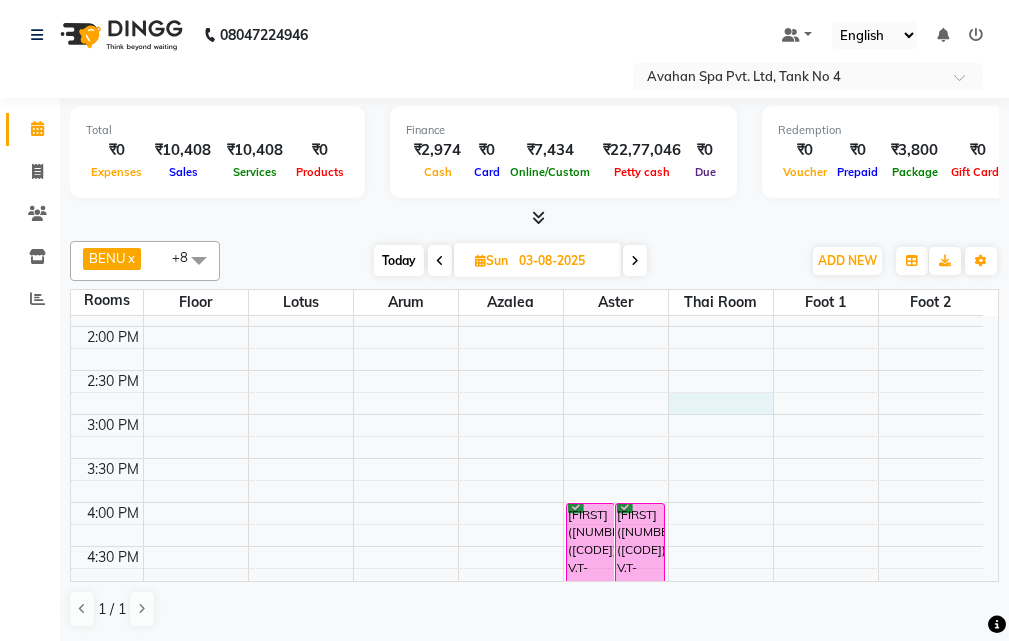 click on "10:00 AM 10:30 AM 11:00 AM 11:30 AM 12:00 PM 12:30 PM 1:00 PM 1:30 PM 2:00 PM 2:30 PM 3:00 PM 3:30 PM 4:00 PM 4:30 PM 5:00 PM 5:30 PM 6:00 PM 6:30 PM 7:00 PM 7:30 PM 8:00 PM 8:30 PM 9:00 PM 9:30 PM 10:00 PM 10:30 PM     [LAST]([NUMBER])(AC[NUMBER]) V.T-([DATE])(MON-SUN) [PHONE], 11:15 AM-12:15 PM, Swedish Massage Therapy 60 Mins     [LAST]([NUMBER])(AC[NUMBER]) ( [DATE] )(Mon-Sun) [PHONE], 12:30 PM-01:30 PM, Swedish Massage Therapy 60 Mins     [LAST]([NUMBER])(AC[NUMBER]) ( [DATE] )(MON-SUN) [PHONE], 07:30 PM-09:00 PM, Swedish Massage Therapy 90 Mins     [LAST]([NUMBER])(AC[NUMBER]) V.T-( [DATE] )(MON-SUN) [PHONE], 11:15 AM-12:45 PM, Swedish Massage Therapy 90 Mins     [LAST]([NUMBER])(AC[NUMBER]) V.T-( [DATE] )(MON-SUN) [PHONE], 12:45 PM-01:15 PM, Rice Scrub 30 Mins     [LAST]([NUMBER])(AC[NUMBER]) V.T-( [DATE] )(MON-SUN) [PHONE], 04:00 PM-05:00 PM, Swedish Massage Therapy 60 Mins     [LAST]([NUMBER])(AC[NUMBER]) V.T-( [DATE] )(MON-SUN) [PHONE], 04:00 PM-05:00 PM, Swedish Massage Therapy 60 Mins" at bounding box center [527, 546] 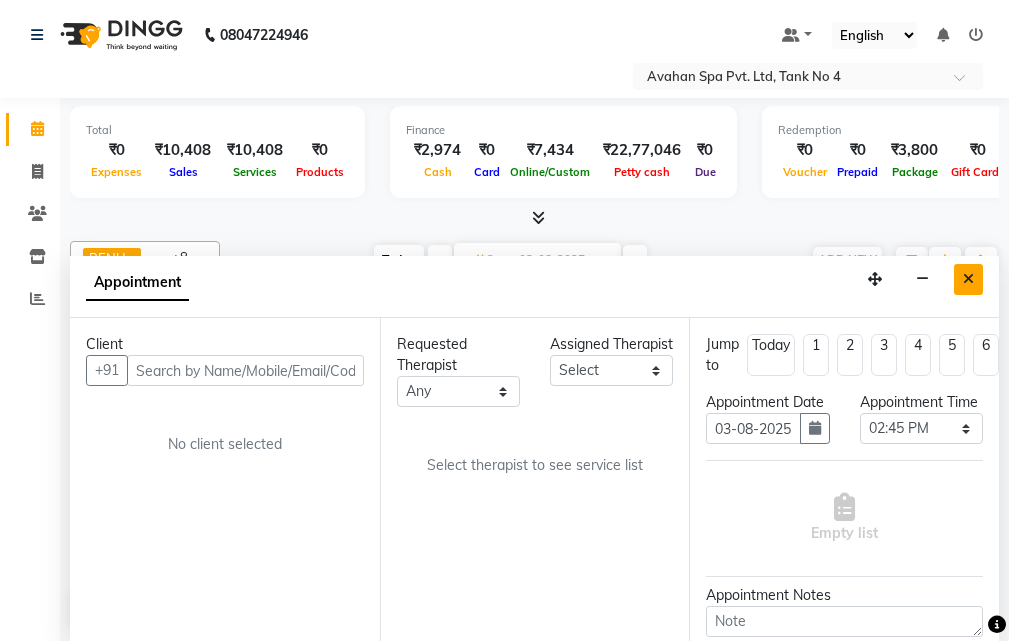 click at bounding box center (968, 279) 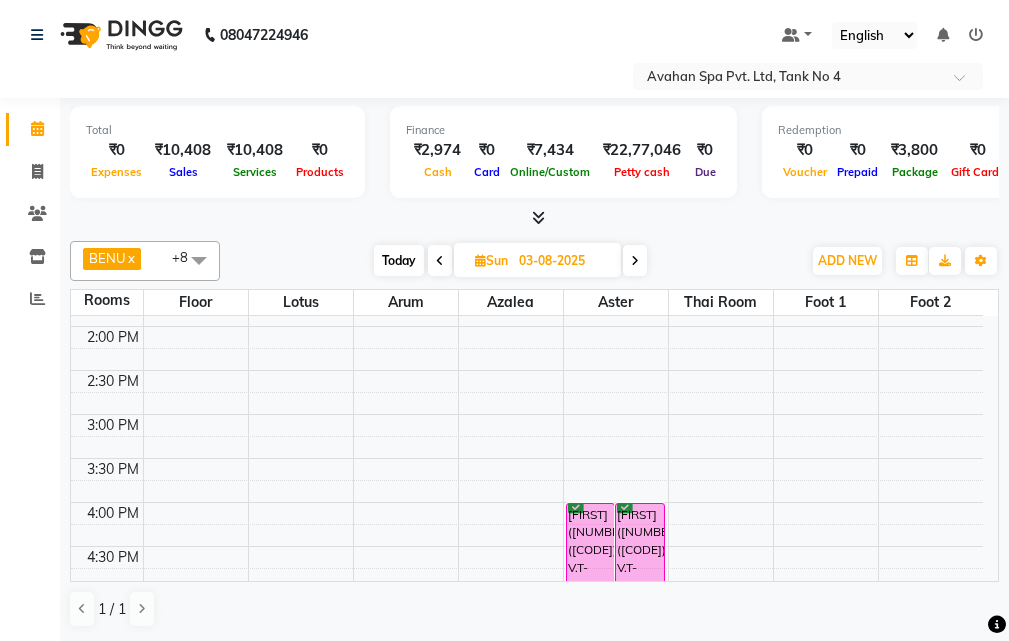 click on "10:00 AM 10:30 AM 11:00 AM 11:30 AM 12:00 PM 12:30 PM 1:00 PM 1:30 PM 2:00 PM 2:30 PM 3:00 PM 3:30 PM 4:00 PM 4:30 PM 5:00 PM 5:30 PM 6:00 PM 6:30 PM 7:00 PM 7:30 PM 8:00 PM 8:30 PM 9:00 PM 9:30 PM 10:00 PM 10:30 PM     [LAST]([NUMBER])(AC[NUMBER]) V.T-([DATE])(MON-SUN) [PHONE], 11:15 AM-12:15 PM, Swedish Massage Therapy 60 Mins     [LAST]([NUMBER])(AC[NUMBER]) ( [DATE] )(Mon-Sun) [PHONE], 12:30 PM-01:30 PM, Swedish Massage Therapy 60 Mins     [LAST]([NUMBER])(AC[NUMBER]) ( [DATE] )(MON-SUN) [PHONE], 07:30 PM-09:00 PM, Swedish Massage Therapy 90 Mins     [LAST]([NUMBER])(AC[NUMBER]) V.T-( [DATE] )(MON-SUN) [PHONE], 11:15 AM-12:45 PM, Swedish Massage Therapy 90 Mins     [LAST]([NUMBER])(AC[NUMBER]) V.T-( [DATE] )(MON-SUN) [PHONE], 12:45 PM-01:15 PM, Rice Scrub 30 Mins     [LAST]([NUMBER])(AC[NUMBER]) V.T-( [DATE] )(MON-SUN) [PHONE], 04:00 PM-05:00 PM, Swedish Massage Therapy 60 Mins     [LAST]([NUMBER])(AC[NUMBER]) V.T-( [DATE] )(MON-SUN) [PHONE], 04:00 PM-05:00 PM, Swedish Massage Therapy 60 Mins" at bounding box center (527, 546) 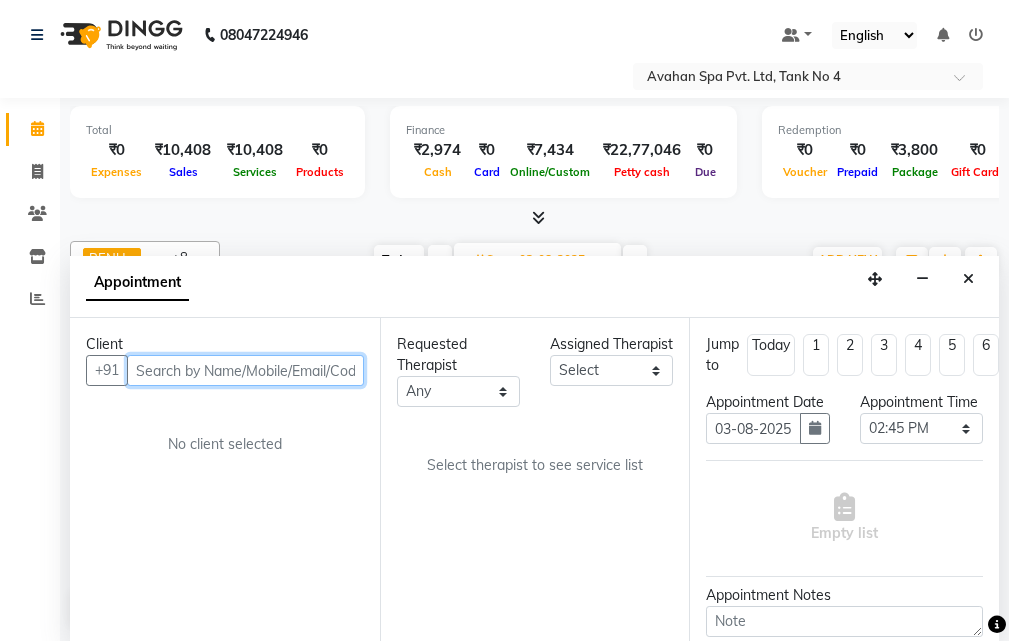 click at bounding box center (245, 370) 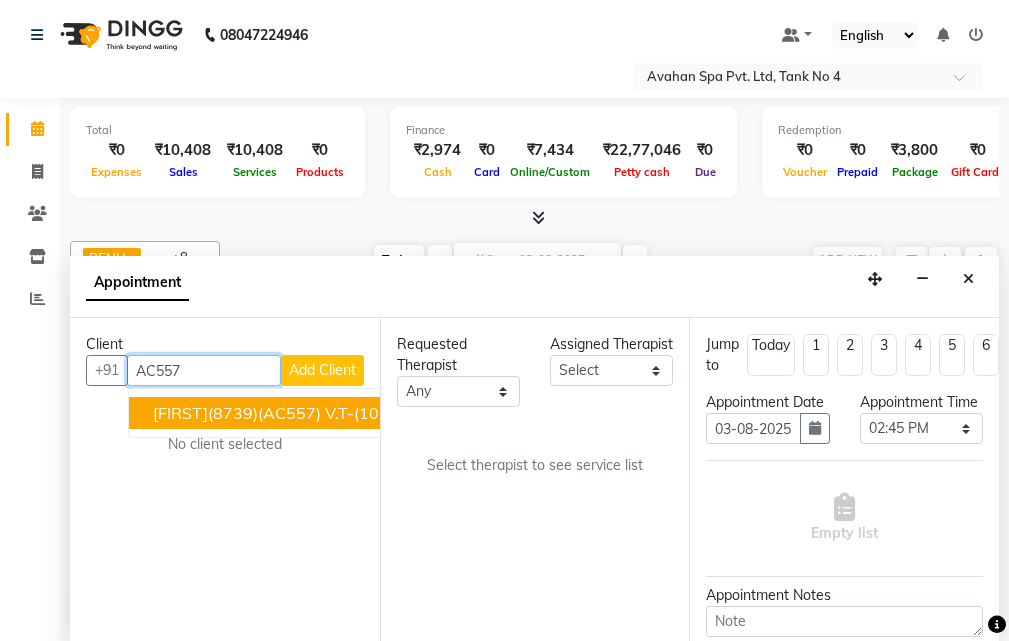 click on "[FIRST](8739)(AC557) V.T-(10-09-2024)(MON-SUN) [PHONE]" at bounding box center [384, 413] 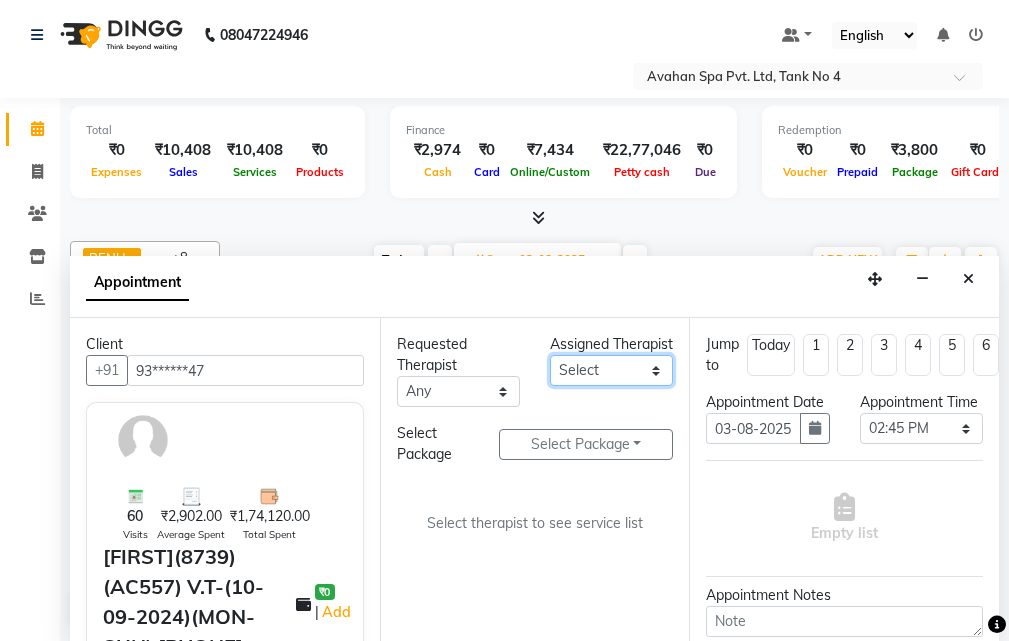 click on "Select ADI ANJU BENU CHIMA FEMALE 1 JESSIE JUNI LILY SUMAN SUSNIM" at bounding box center (611, 370) 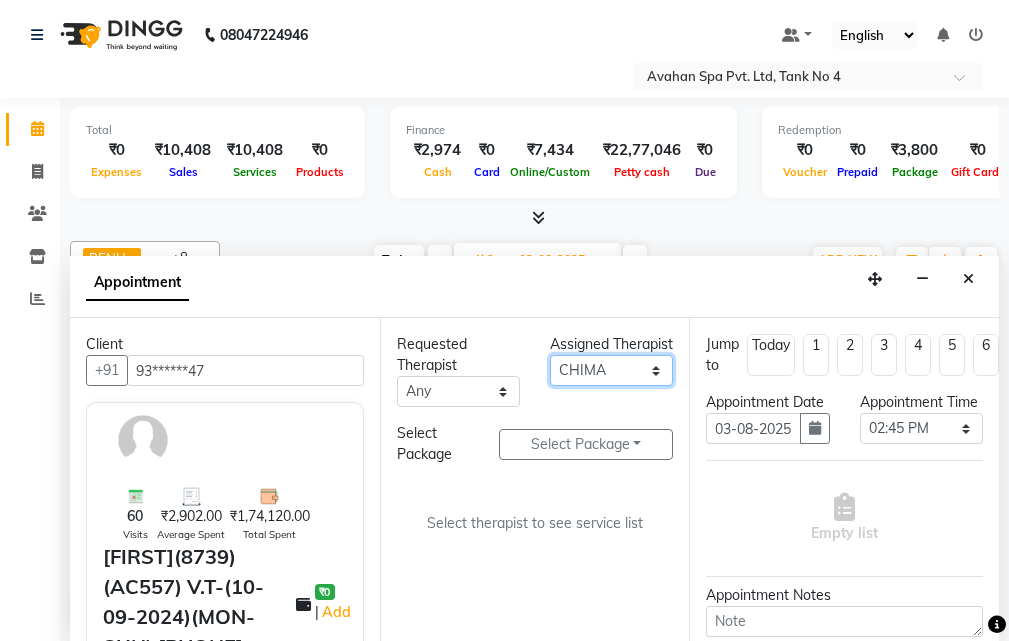 click on "Select ADI ANJU BENU CHIMA FEMALE 1 JESSIE JUNI LILY SUMAN SUSNIM" at bounding box center (611, 370) 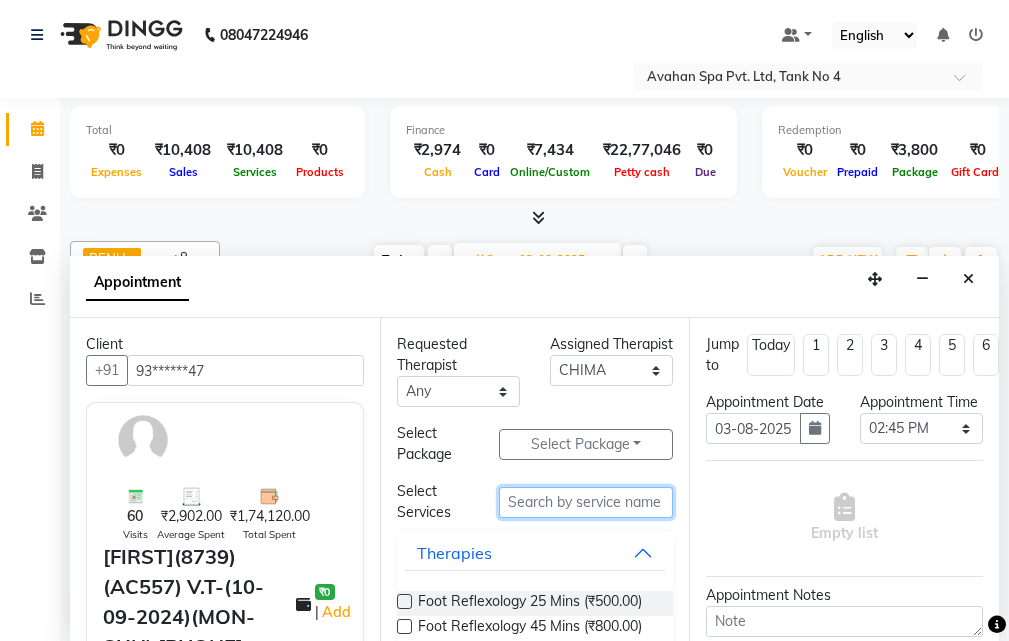 click at bounding box center [586, 502] 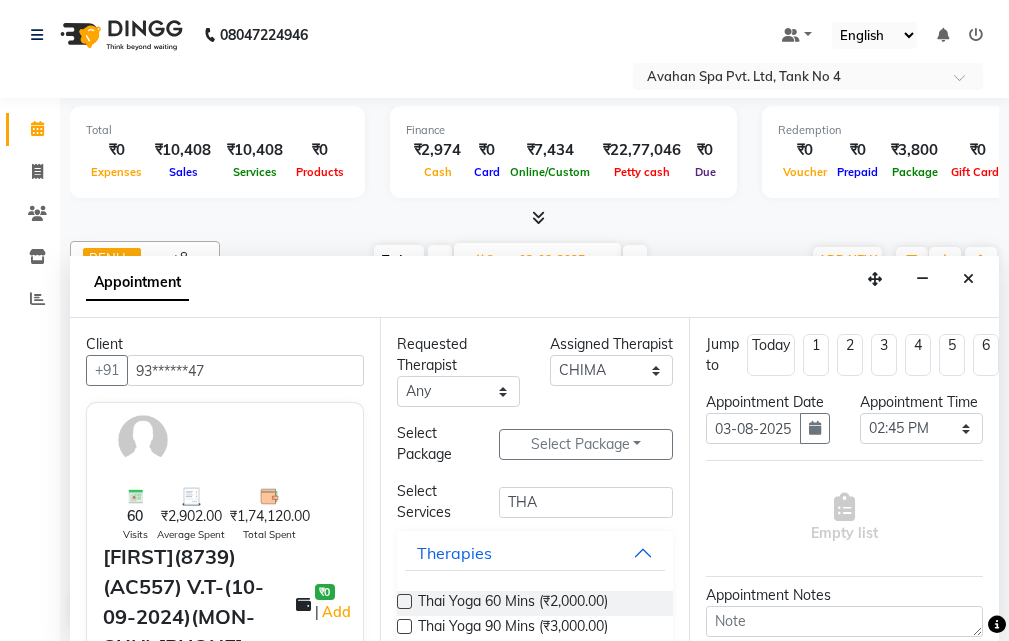 click at bounding box center [404, 601] 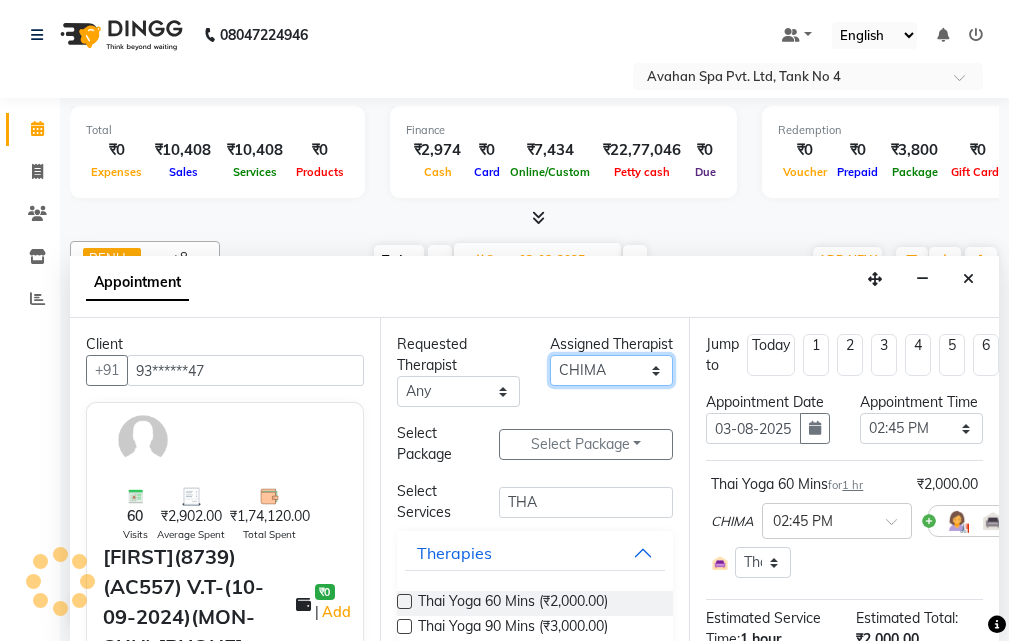 click on "Select ADI ANJU BENU CHIMA FEMALE 1 JESSIE JUNI LILY SUMAN SUSNIM" at bounding box center (611, 370) 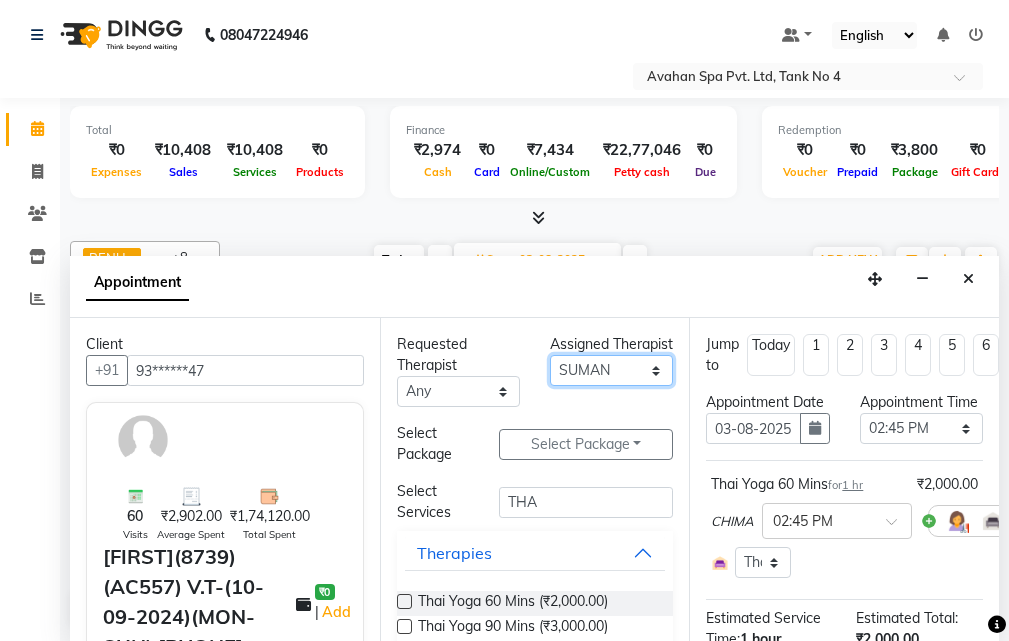 click on "Select ADI ANJU BENU CHIMA FEMALE 1 JESSIE JUNI LILY SUMAN SUSNIM" at bounding box center (611, 370) 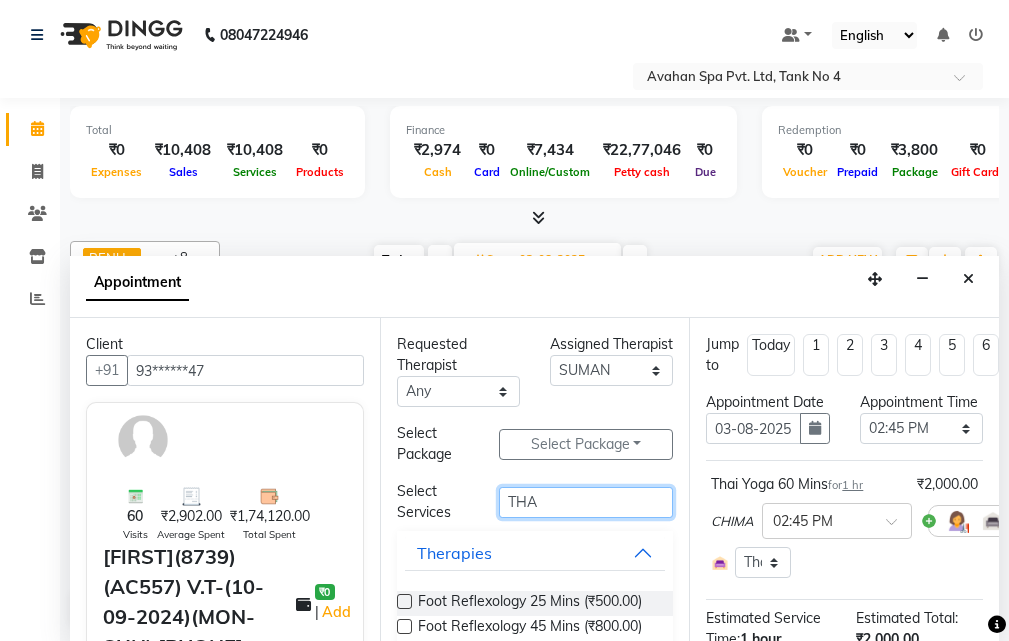drag, startPoint x: 553, startPoint y: 494, endPoint x: 466, endPoint y: 494, distance: 87 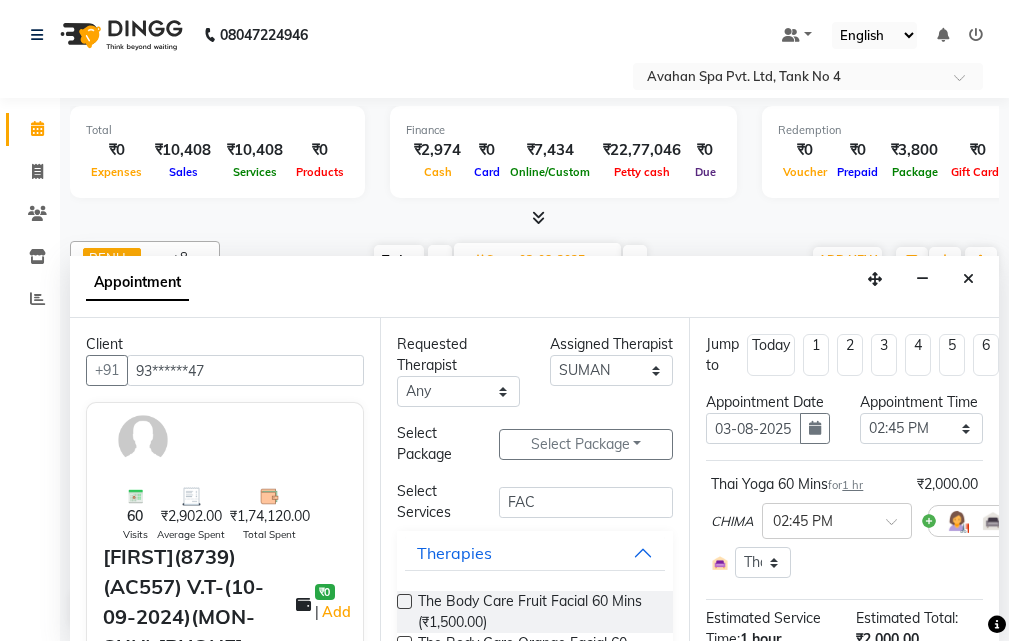 click at bounding box center [404, 601] 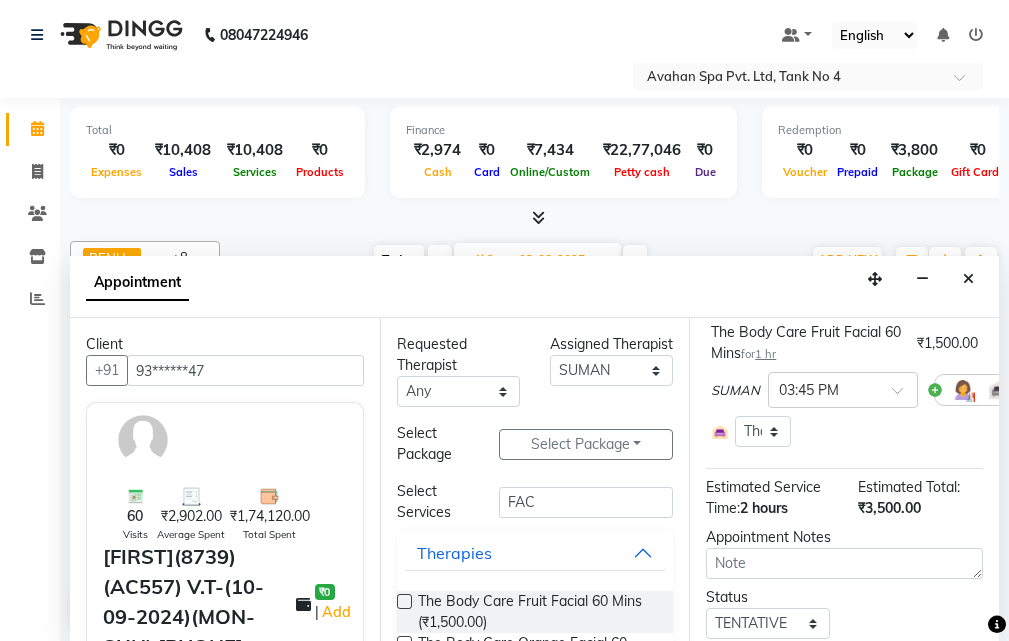 scroll, scrollTop: 472, scrollLeft: 0, axis: vertical 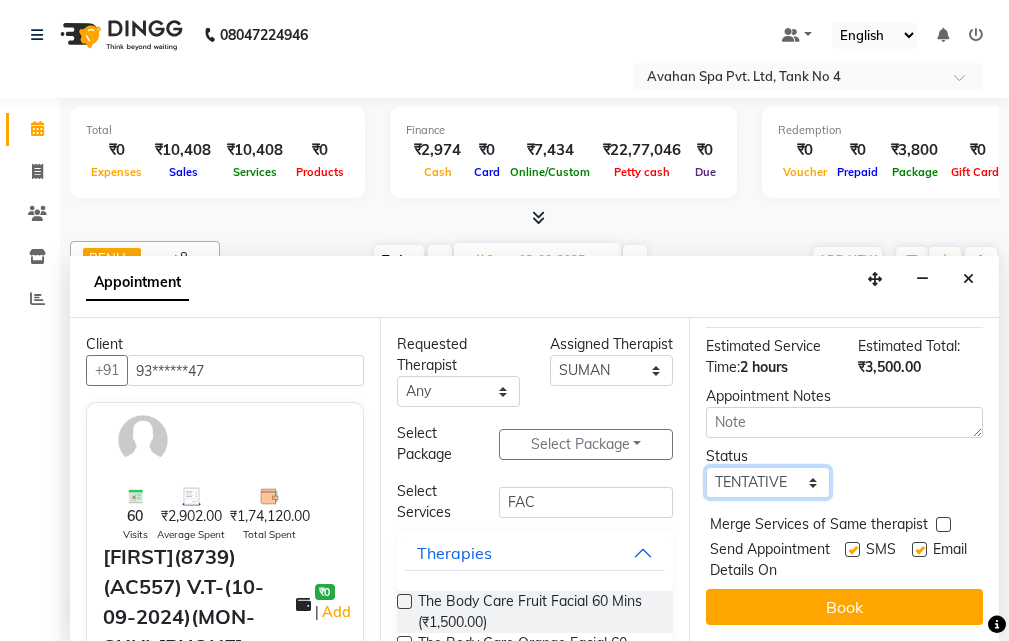 drag, startPoint x: 794, startPoint y: 446, endPoint x: 796, endPoint y: 460, distance: 14.142136 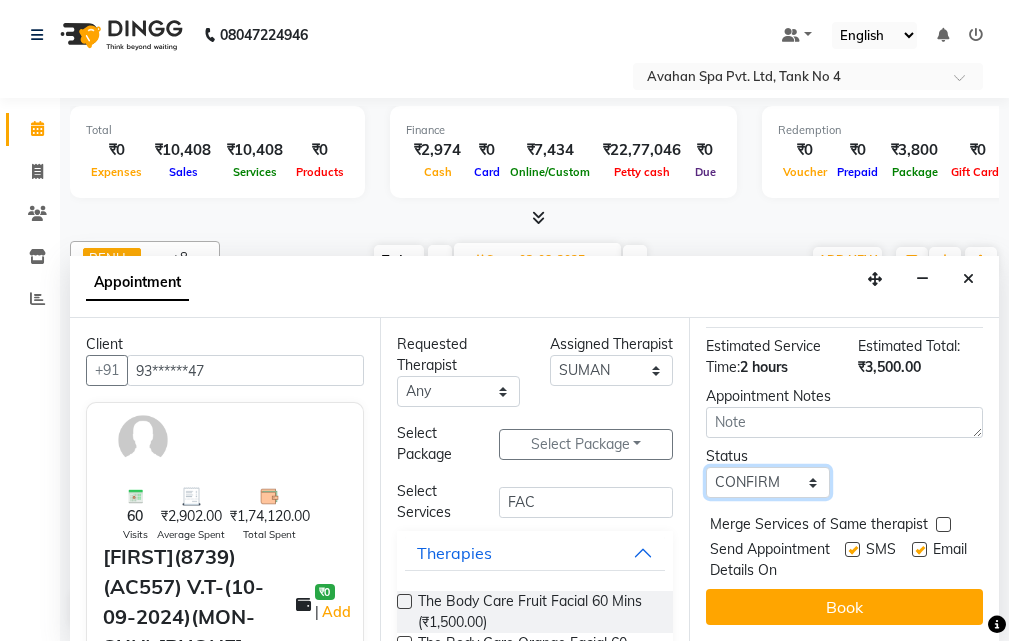 click on "Select TENTATIVE CONFIRM UPCOMING" at bounding box center (767, 482) 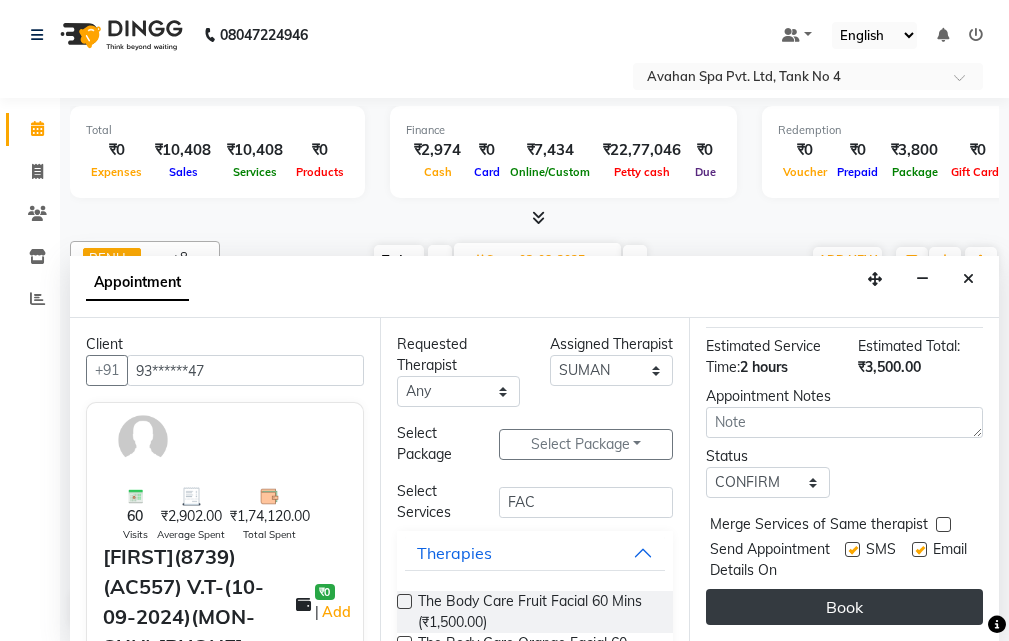 click on "Book" at bounding box center [844, 607] 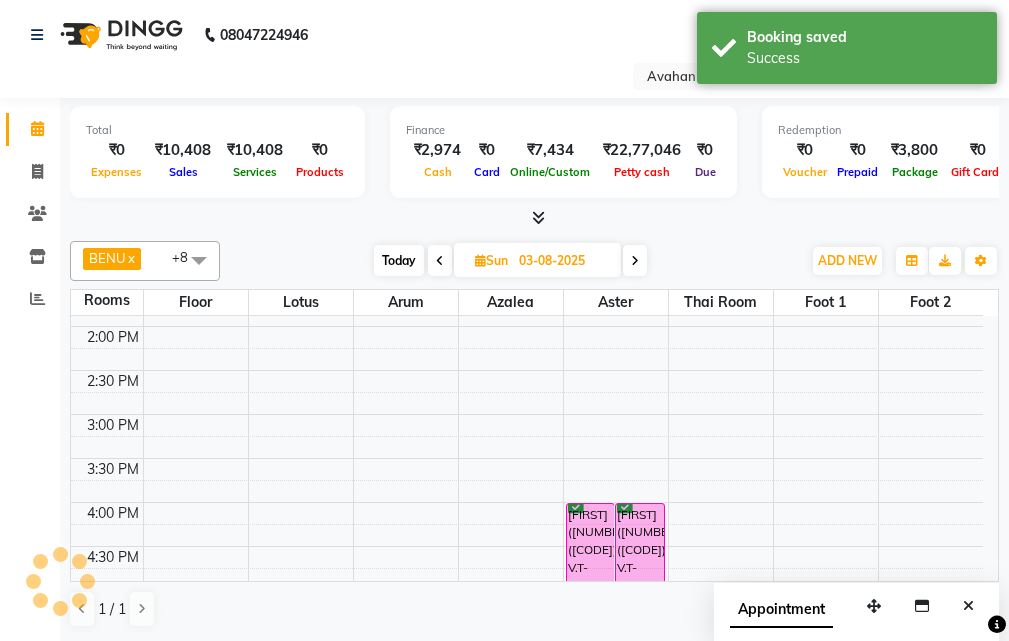 scroll, scrollTop: 0, scrollLeft: 0, axis: both 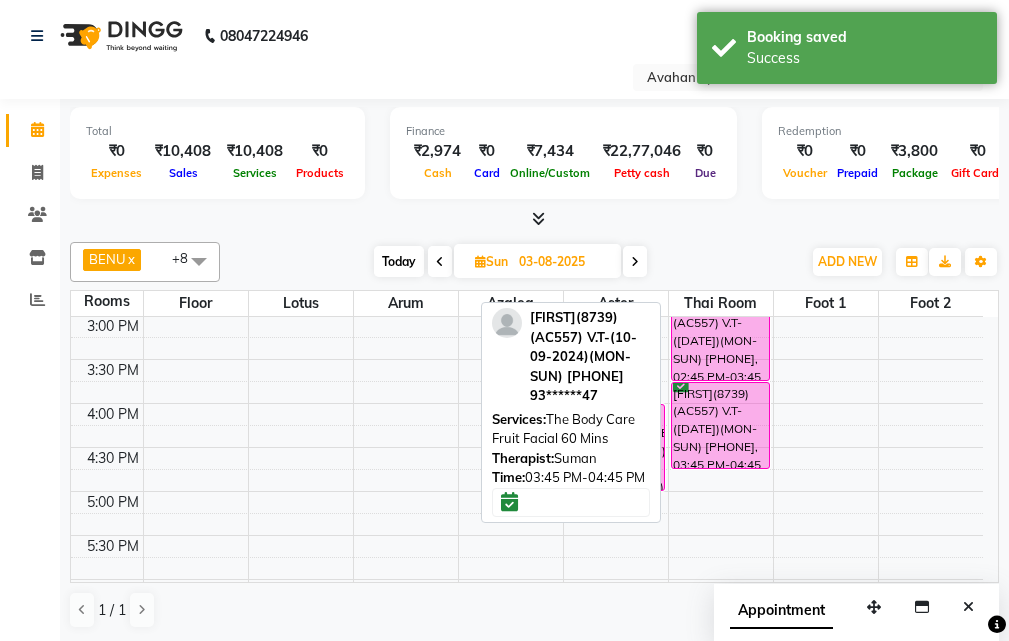 click on "[FIRST](8739)(AC557) V.T-([DATE])(MON-SUN) [PHONE], 03:45 PM-04:45 PM, The Body Care Fruit Facial  60 Mins" at bounding box center [720, 425] 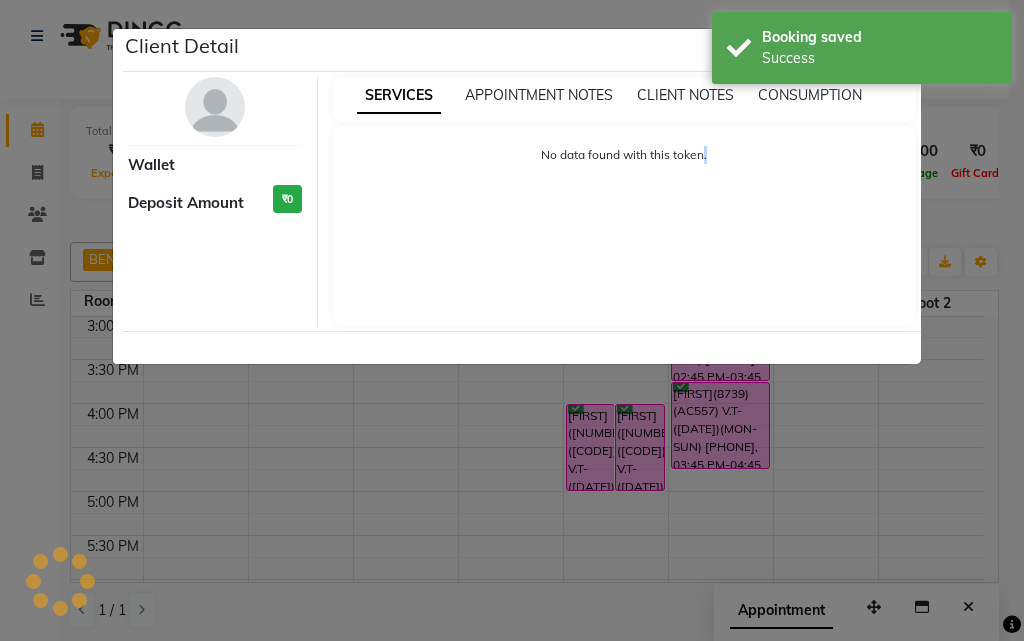 click on "Client Detail     Wallet Deposit Amount  ₹0  SERVICES APPOINTMENT NOTES CLIENT NOTES CONSUMPTION No data found with this token." 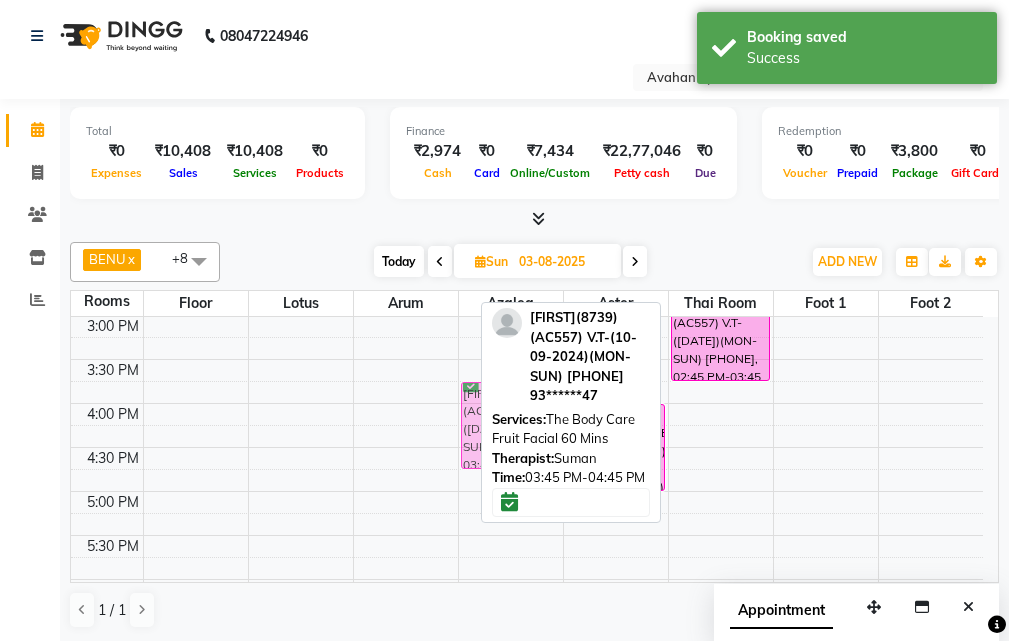drag, startPoint x: 727, startPoint y: 421, endPoint x: 560, endPoint y: 416, distance: 167.07483 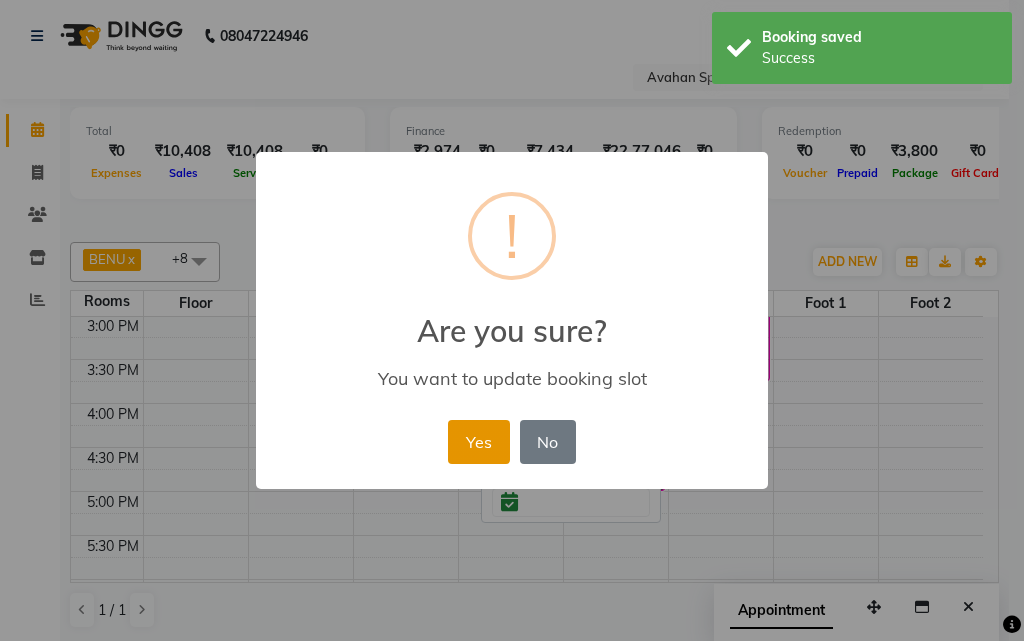click on "Yes" at bounding box center (478, 442) 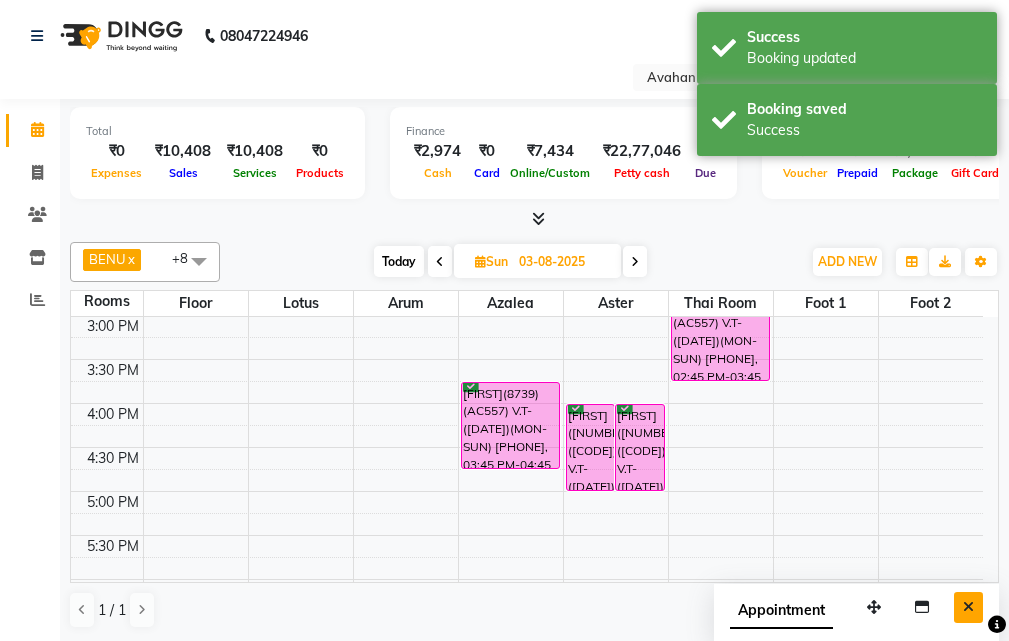 drag, startPoint x: 958, startPoint y: 602, endPoint x: 860, endPoint y: 544, distance: 113.87713 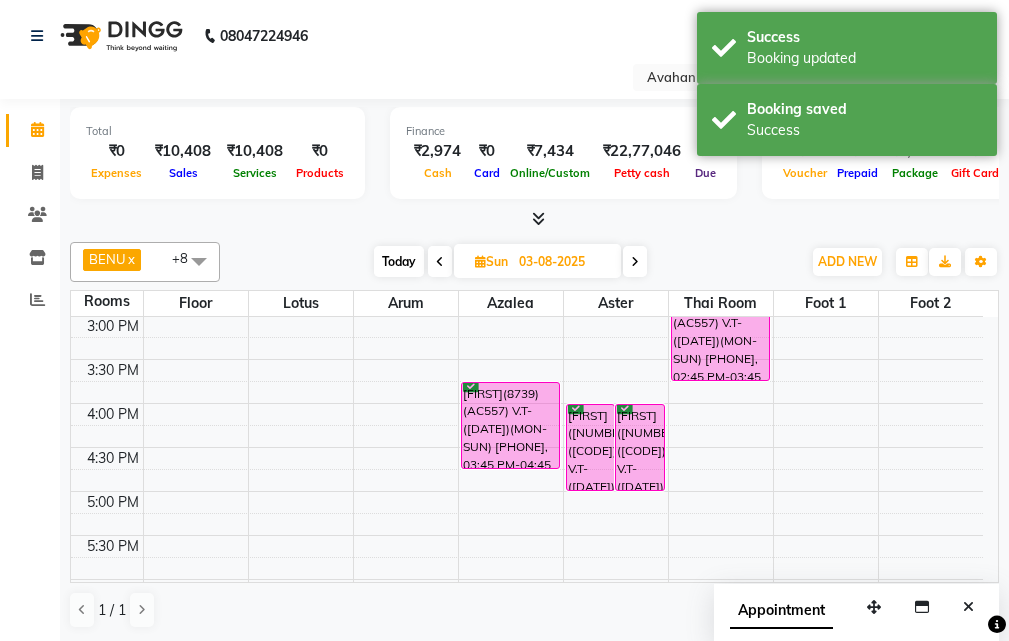 click at bounding box center (968, 607) 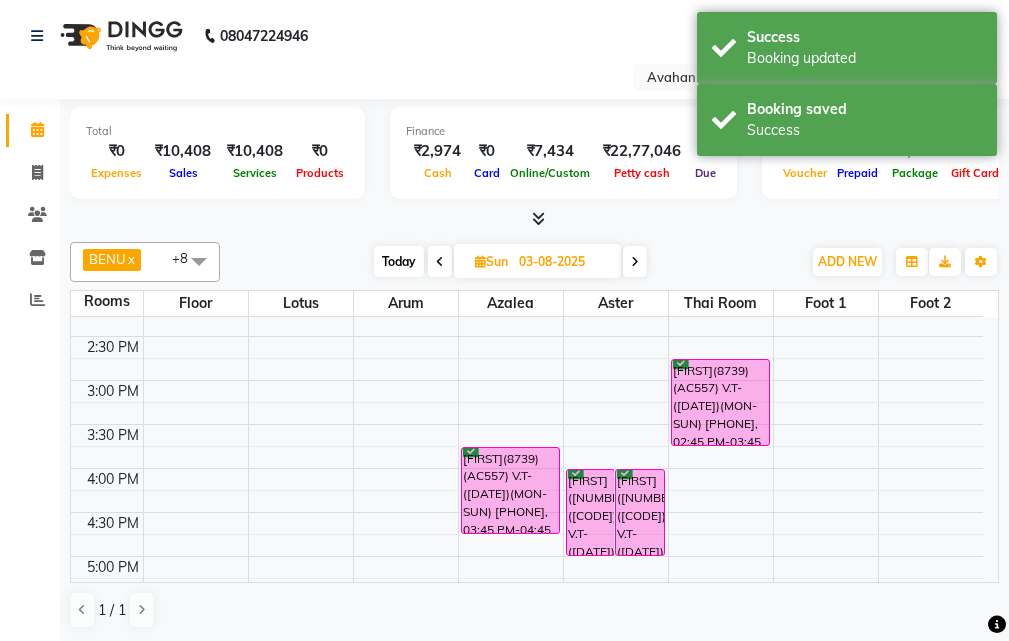 scroll, scrollTop: 341, scrollLeft: 0, axis: vertical 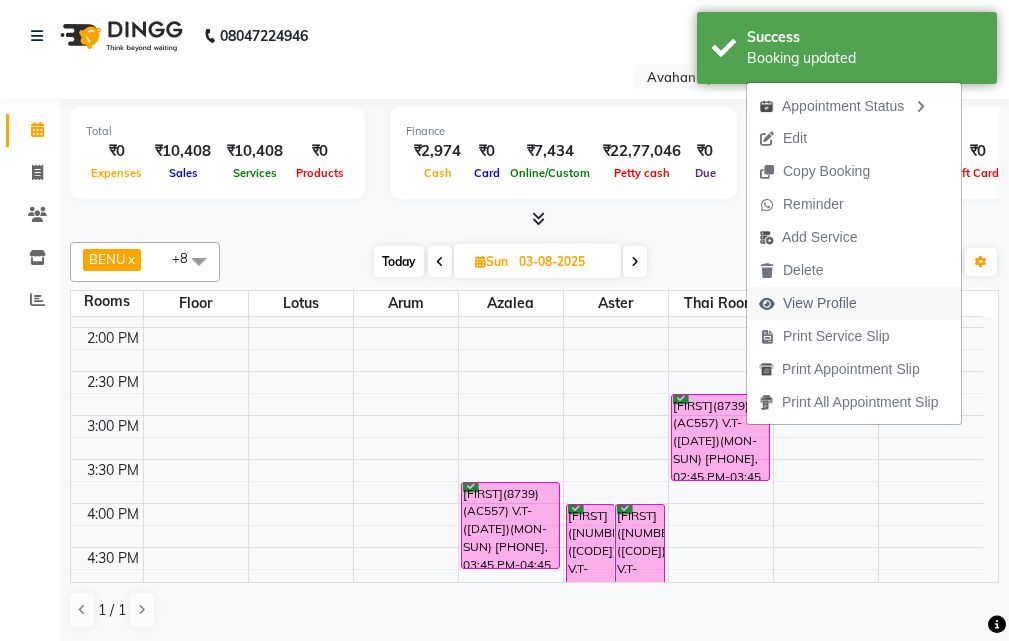 click on "View Profile" at bounding box center (820, 303) 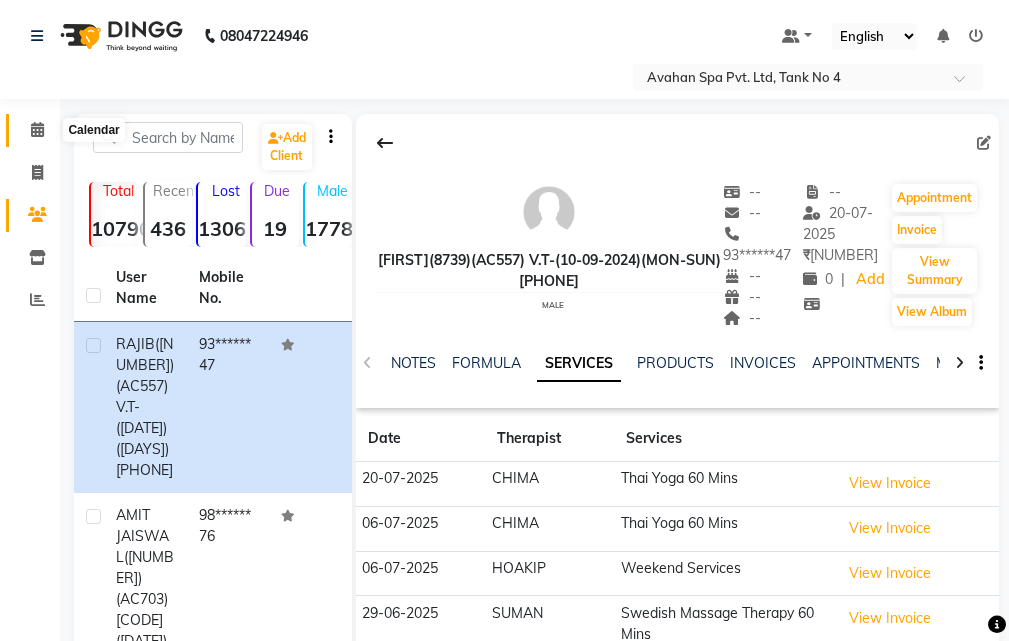 click 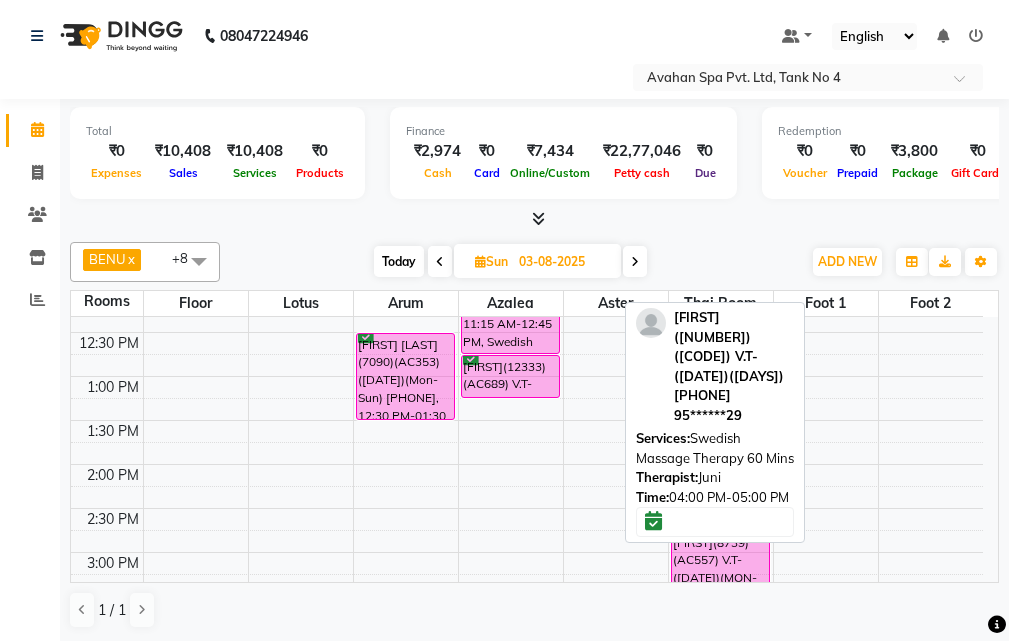 scroll, scrollTop: 200, scrollLeft: 0, axis: vertical 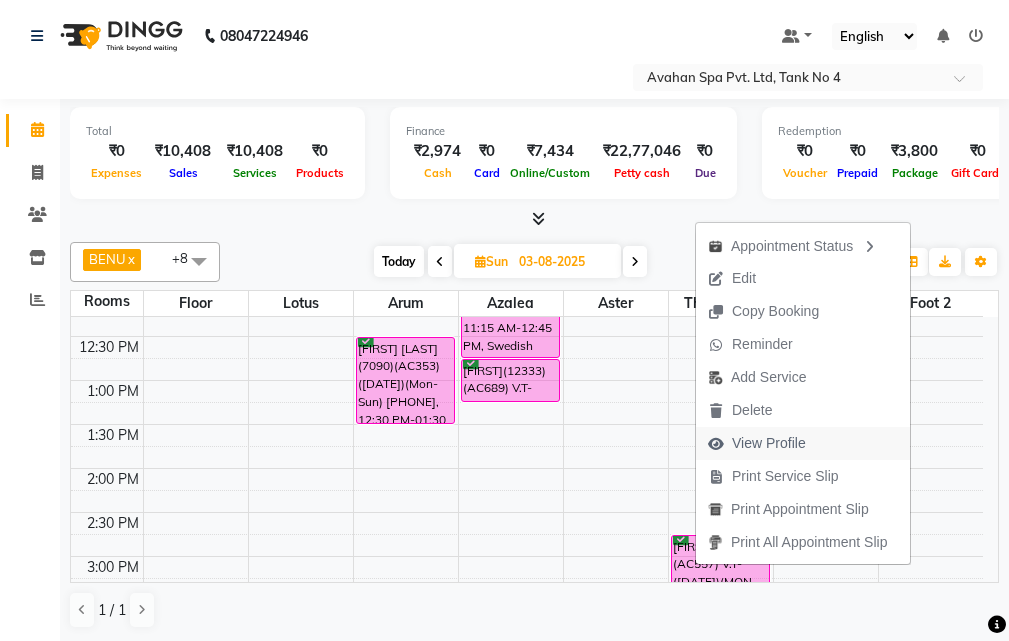 click on "View Profile" at bounding box center (769, 443) 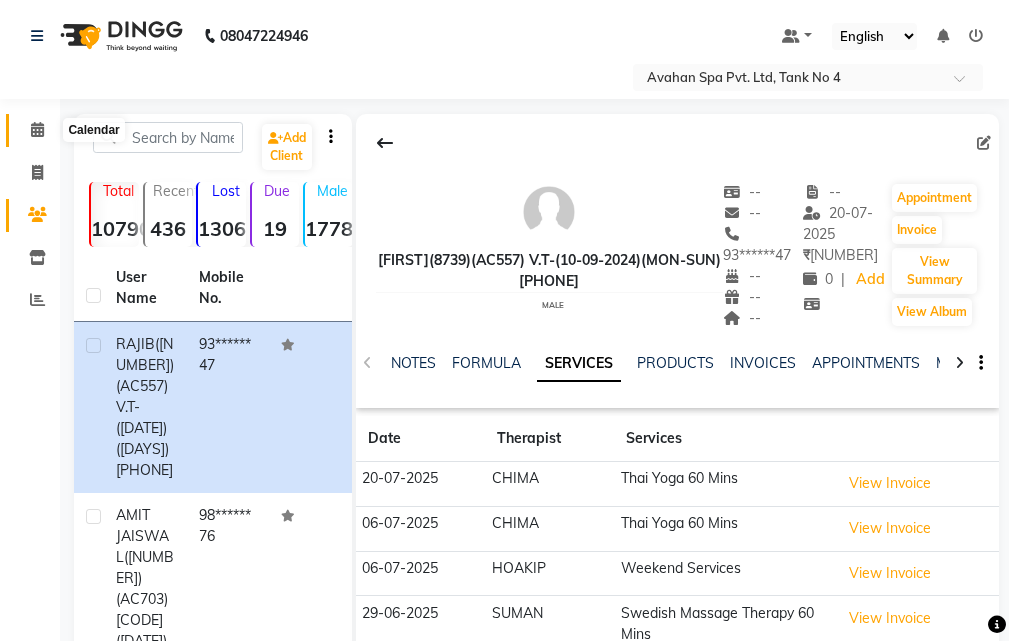 click 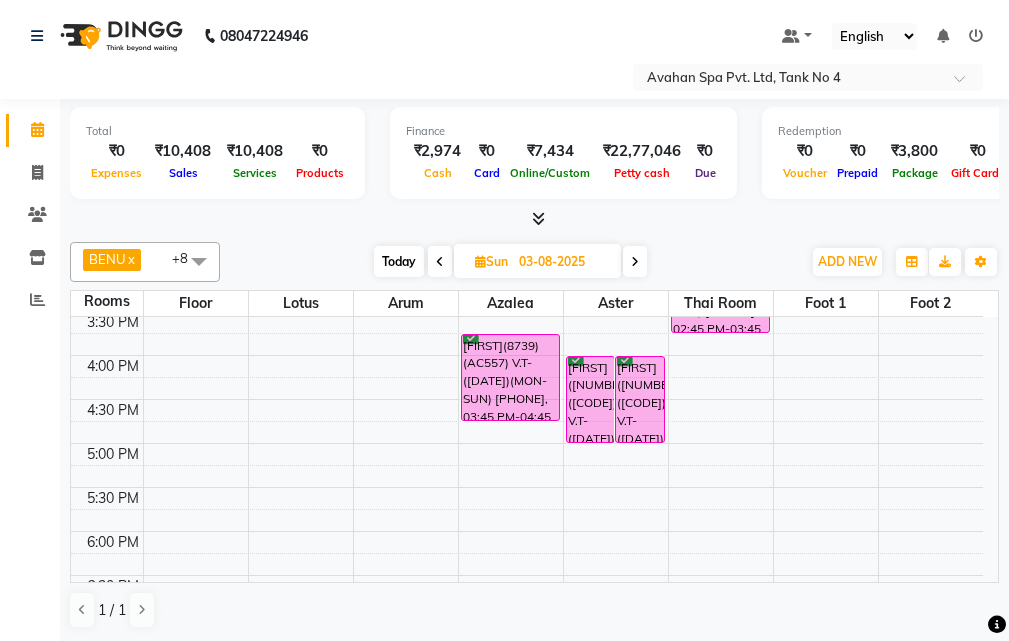 scroll, scrollTop: 441, scrollLeft: 0, axis: vertical 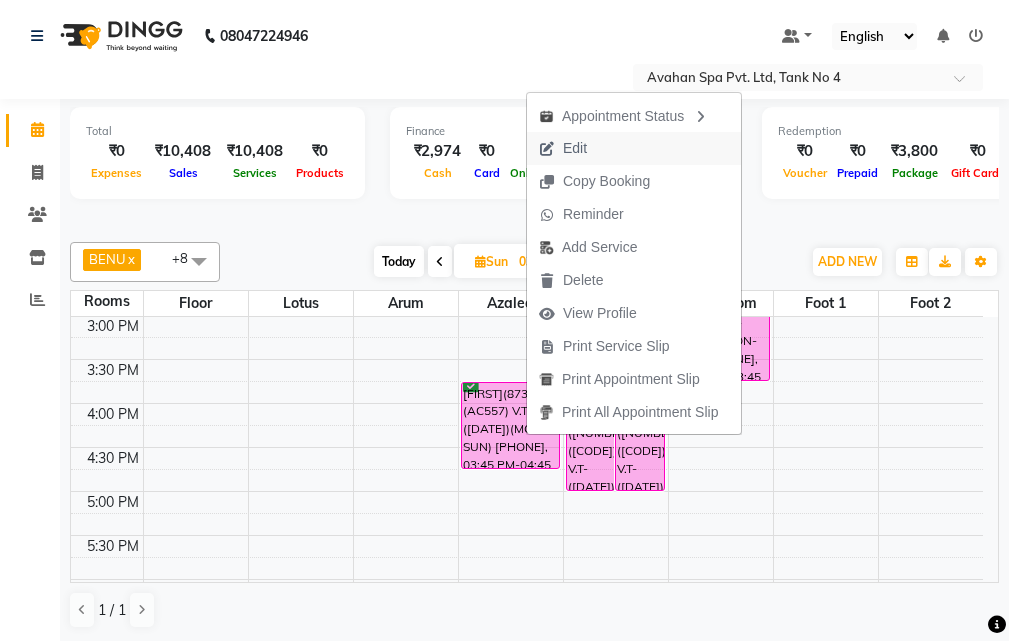 click on "Edit" at bounding box center (634, 148) 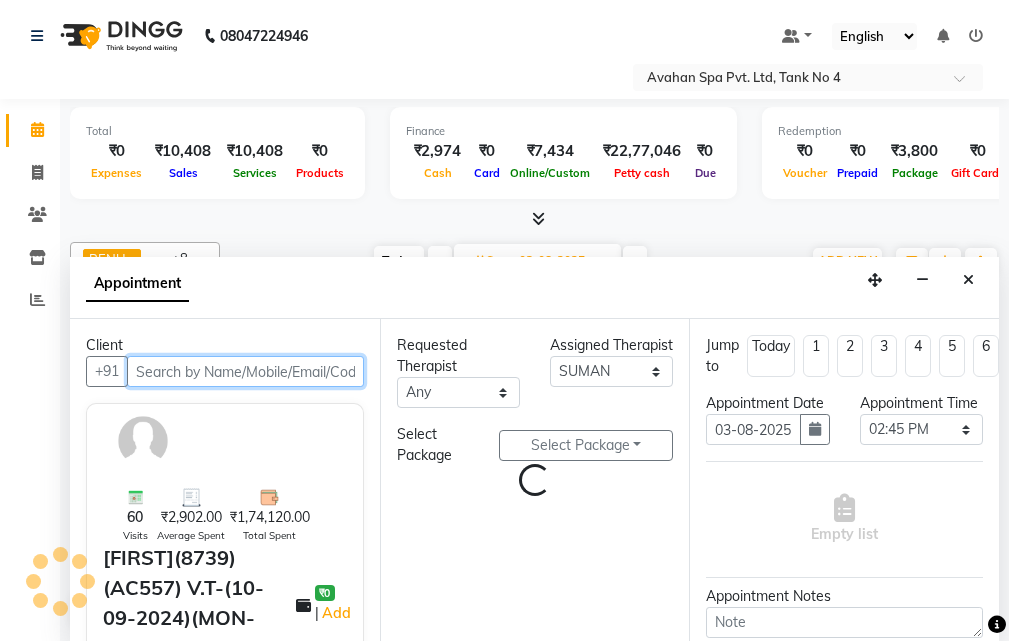 scroll, scrollTop: 1, scrollLeft: 0, axis: vertical 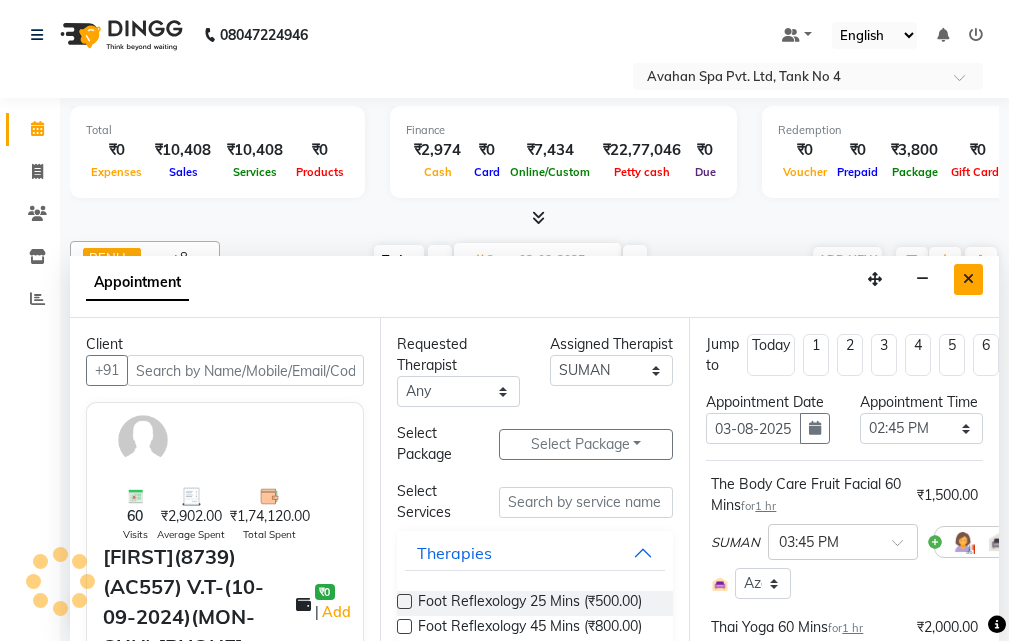 click at bounding box center (968, 279) 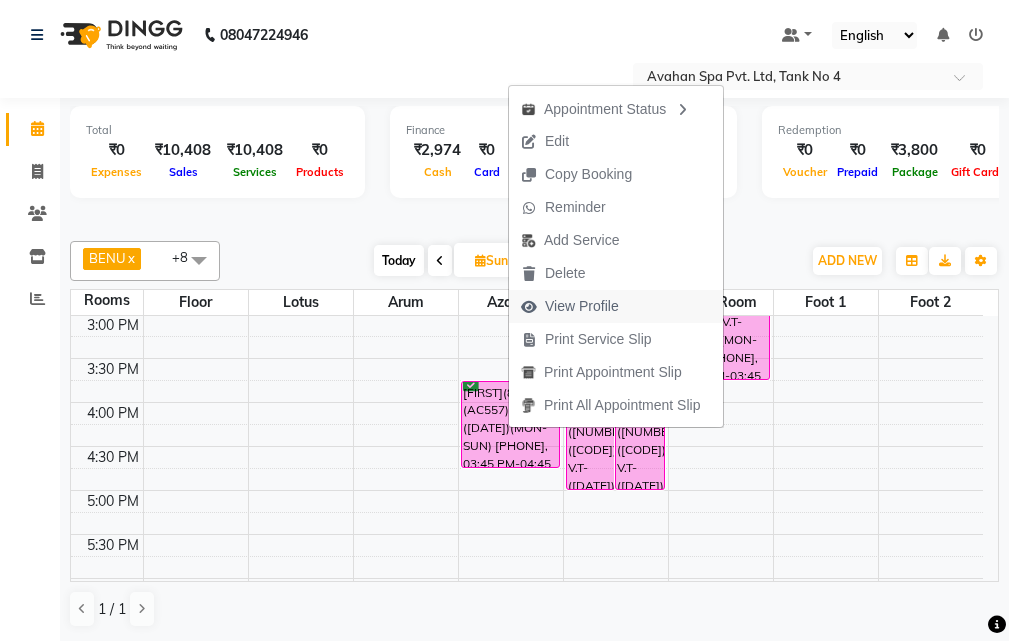 click on "View Profile" at bounding box center (582, 306) 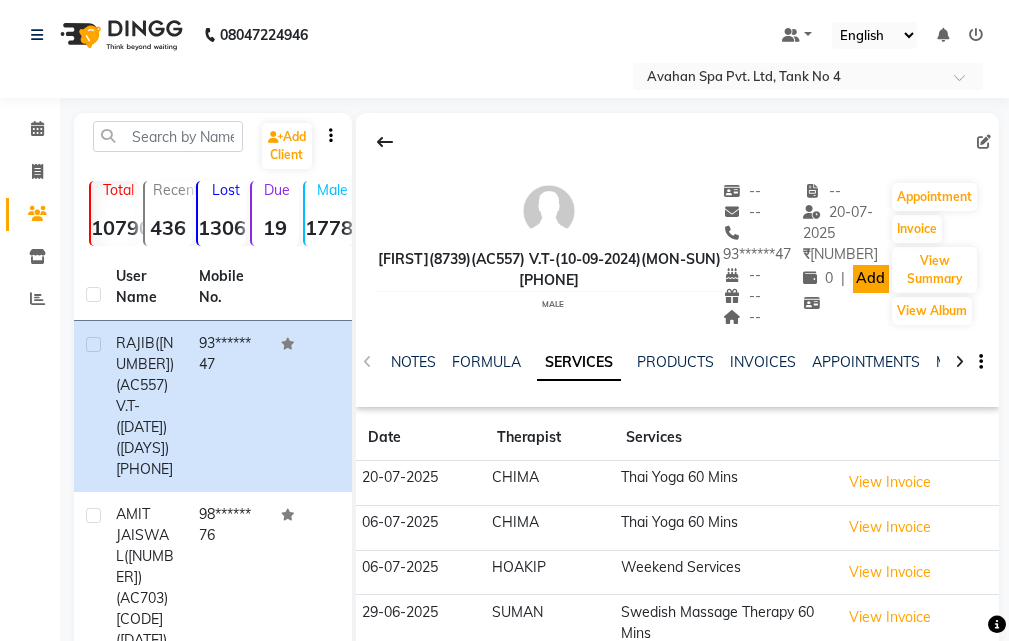 click on "Add" 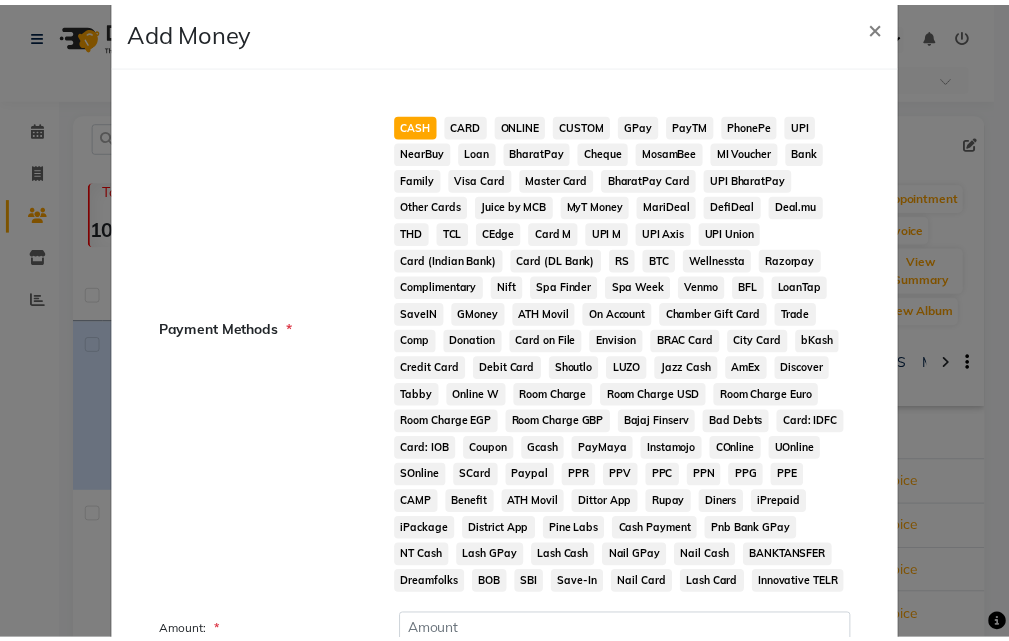 scroll, scrollTop: 0, scrollLeft: 0, axis: both 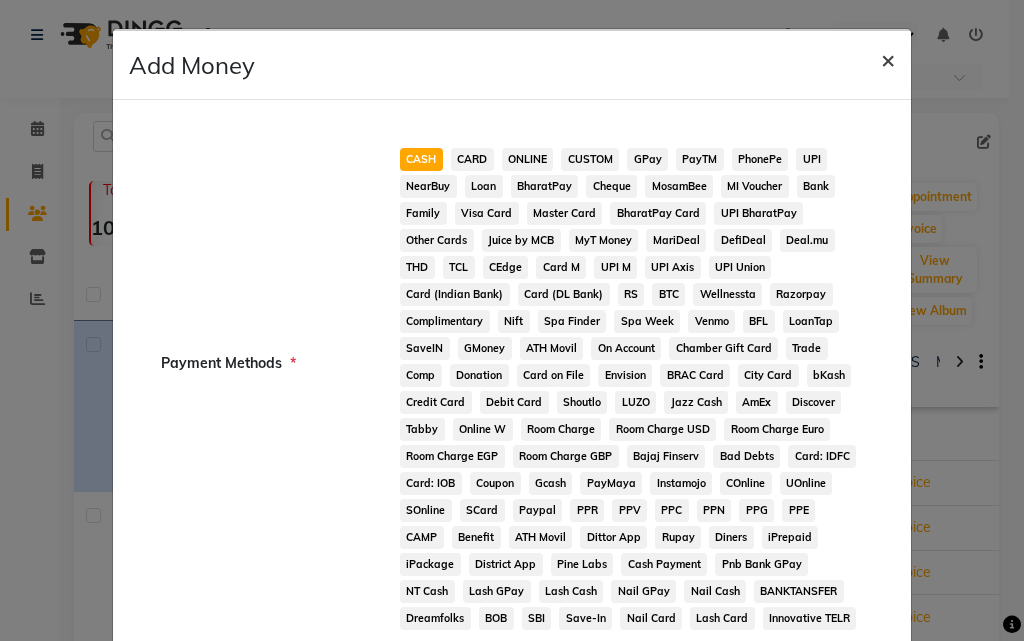 click on "×" 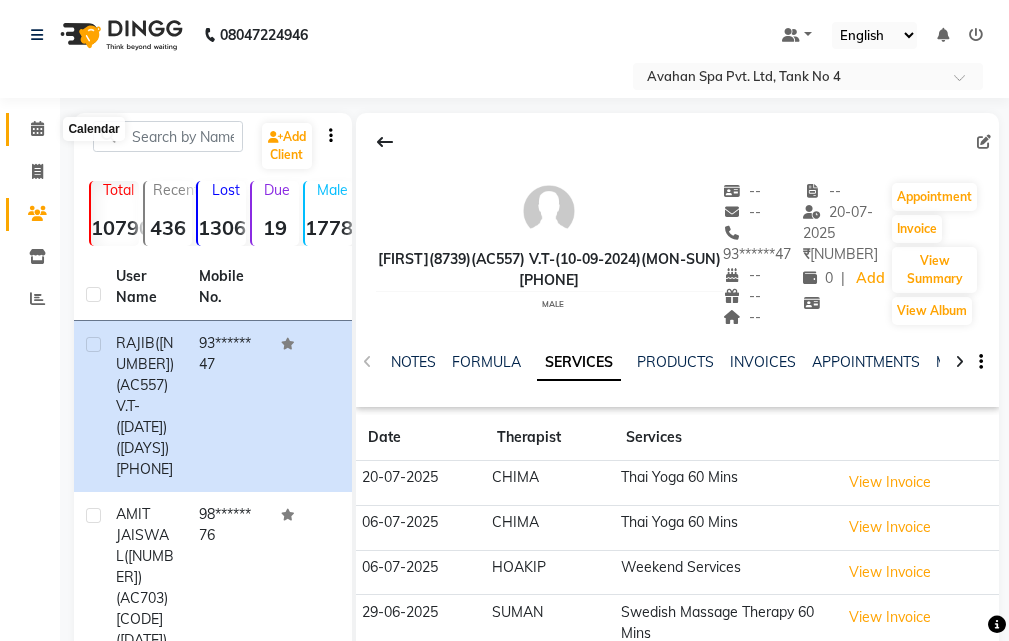 click 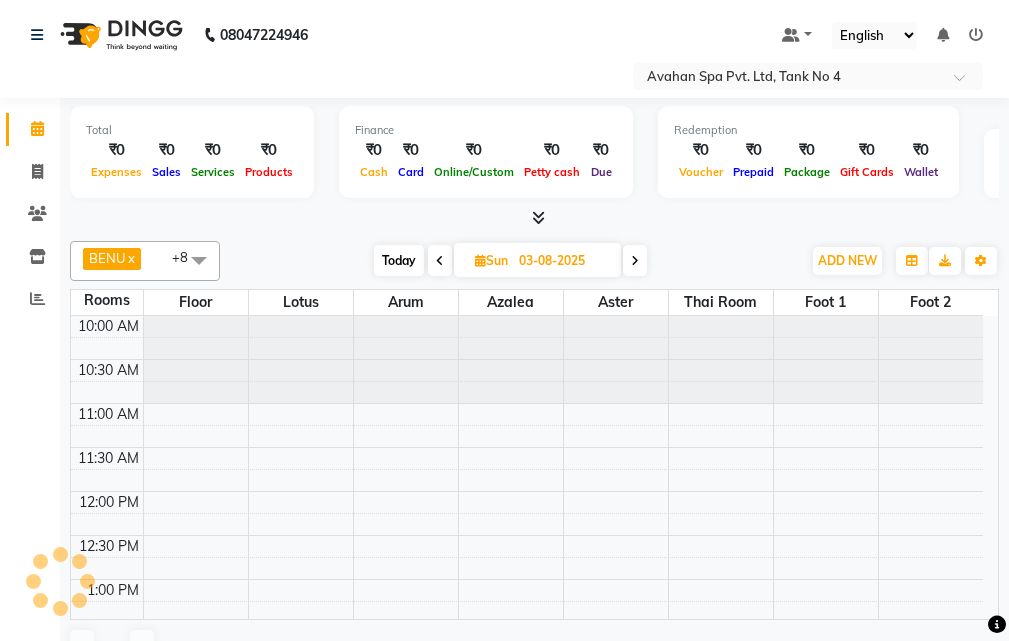 scroll, scrollTop: 0, scrollLeft: 0, axis: both 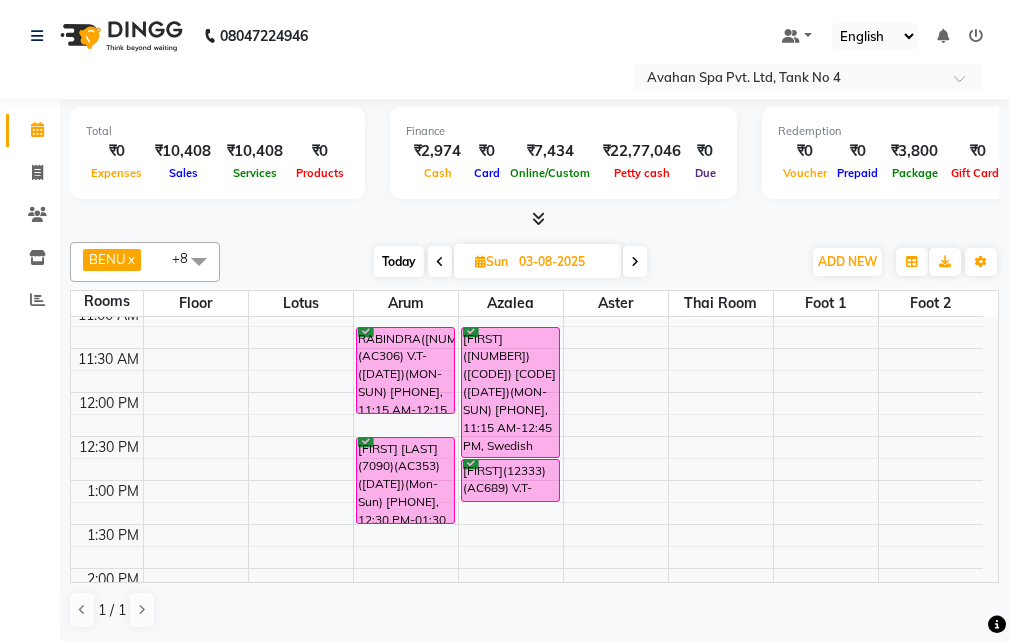 click on "Today" at bounding box center (399, 261) 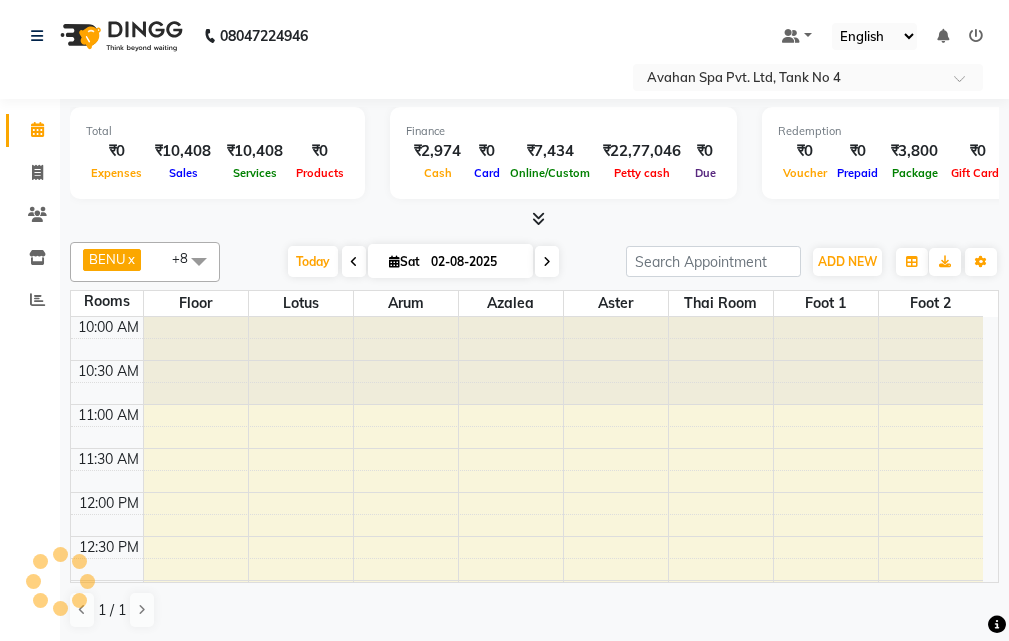 scroll, scrollTop: 441, scrollLeft: 0, axis: vertical 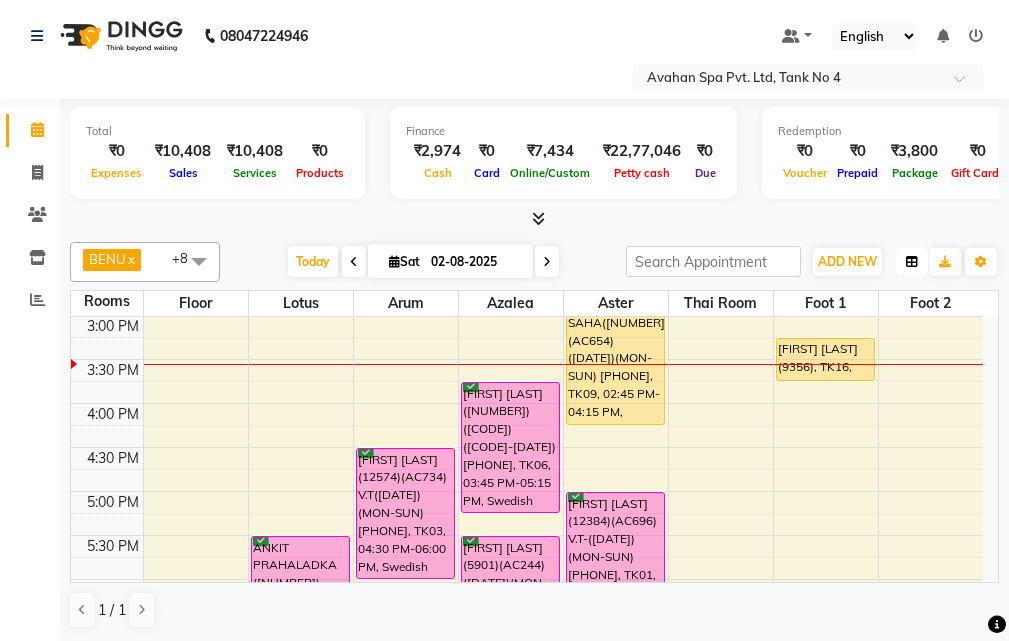 click at bounding box center (912, 262) 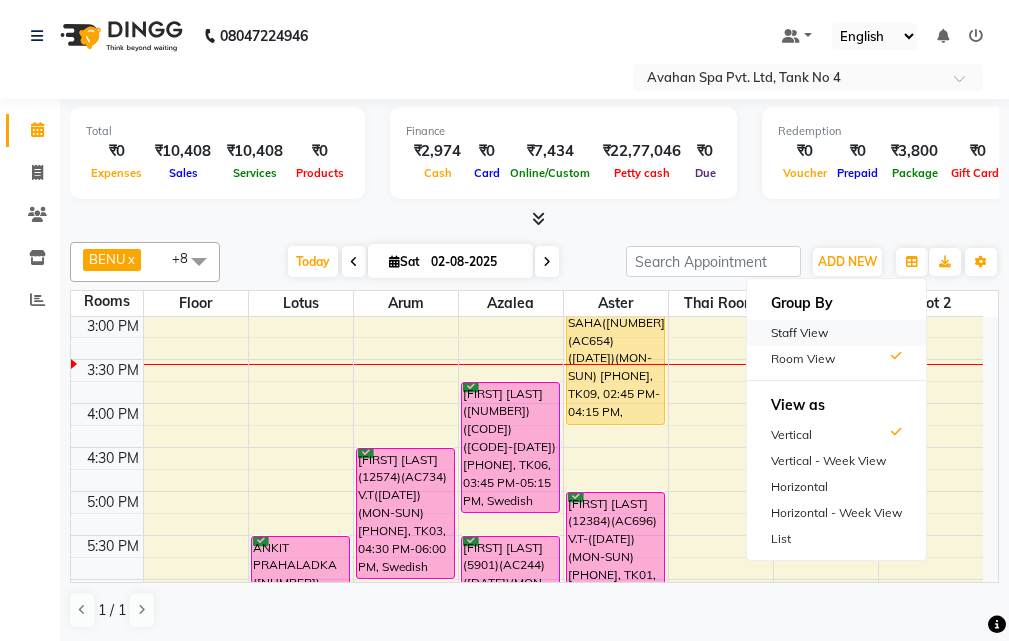 click on "Staff View" at bounding box center (836, 333) 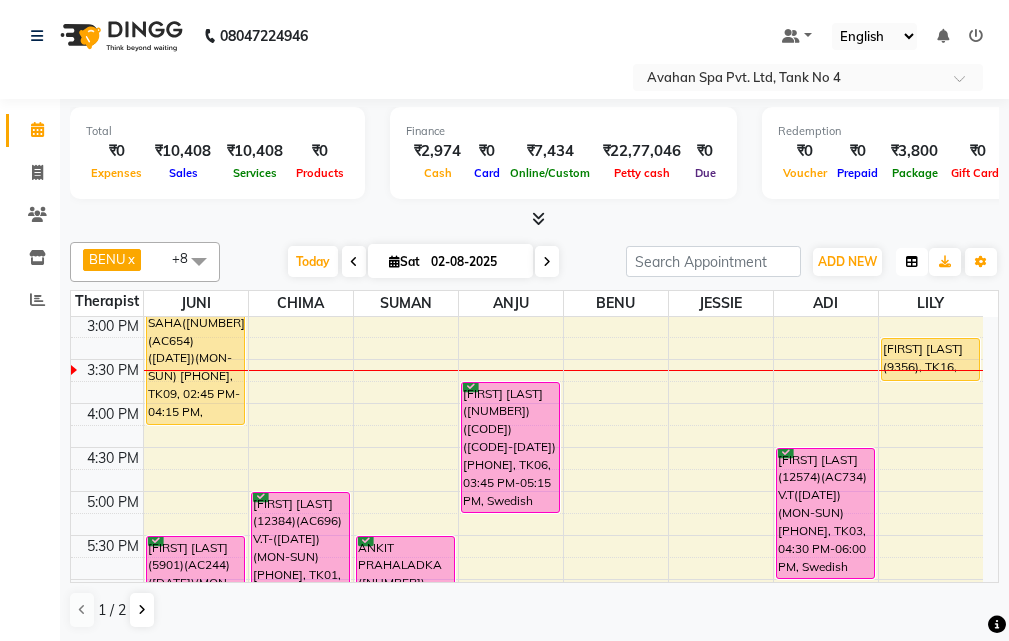 click at bounding box center [912, 262] 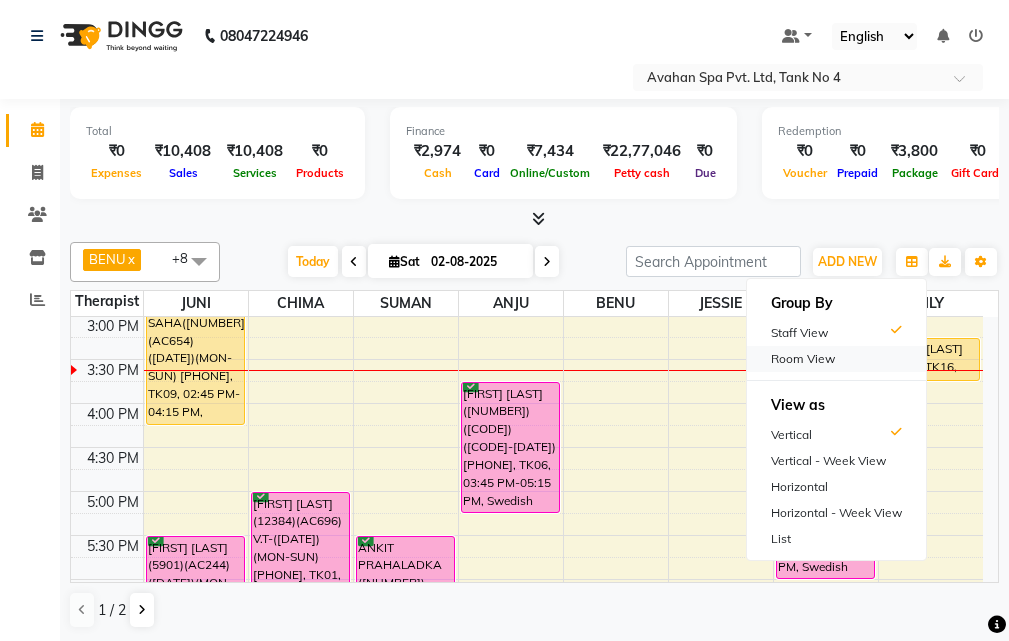 click on "Room View" at bounding box center (836, 359) 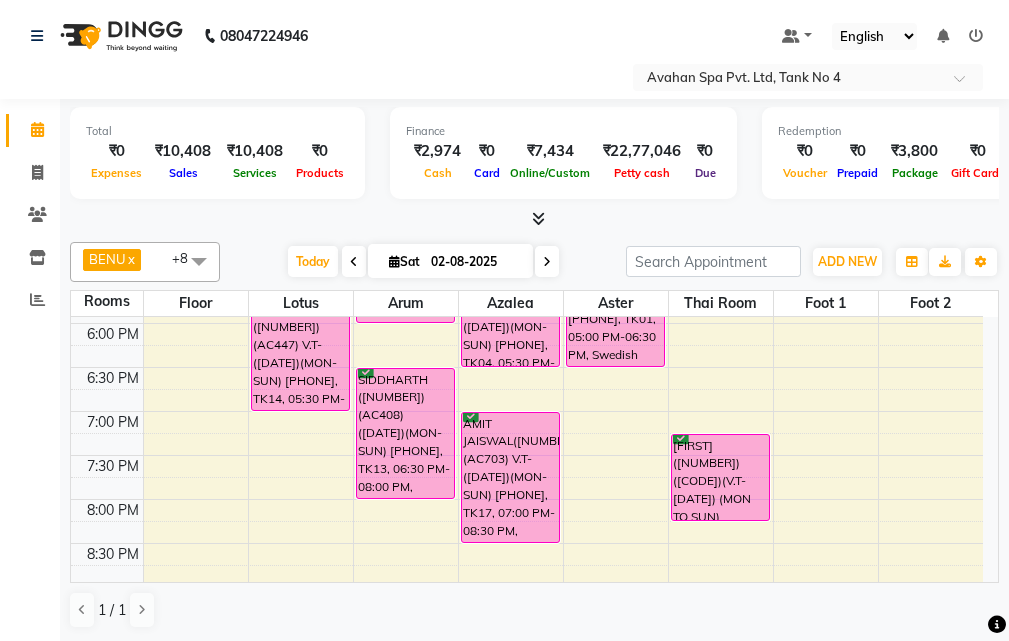 scroll, scrollTop: 741, scrollLeft: 0, axis: vertical 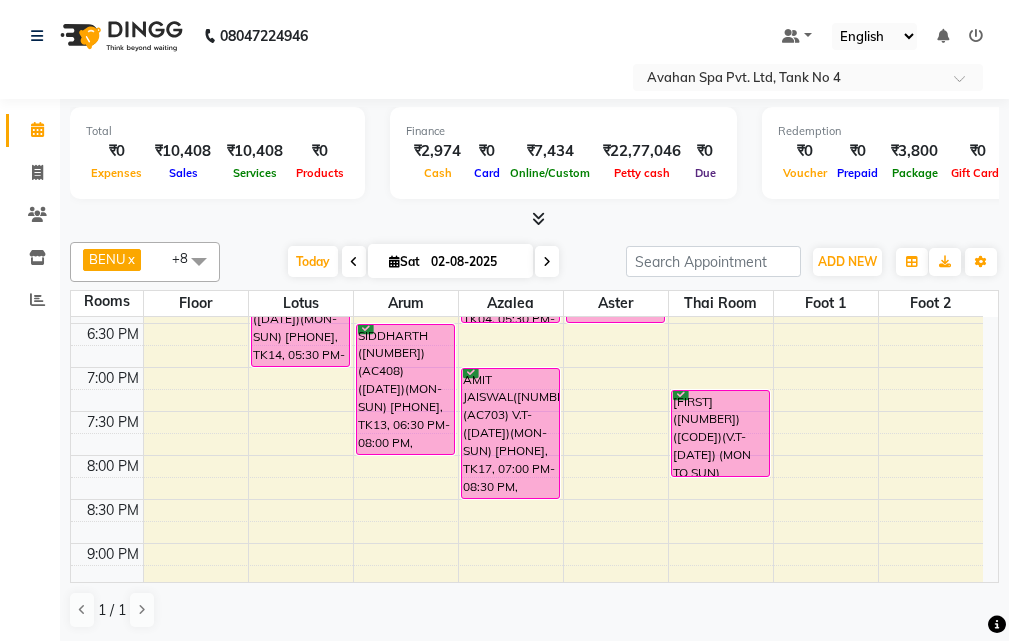 click at bounding box center (547, 262) 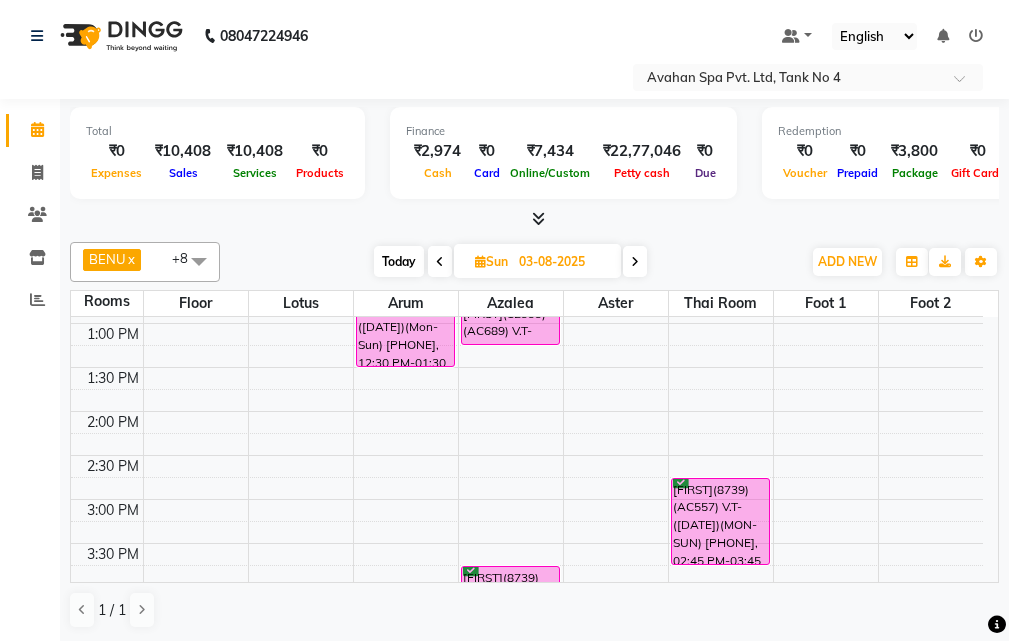 scroll, scrollTop: 400, scrollLeft: 0, axis: vertical 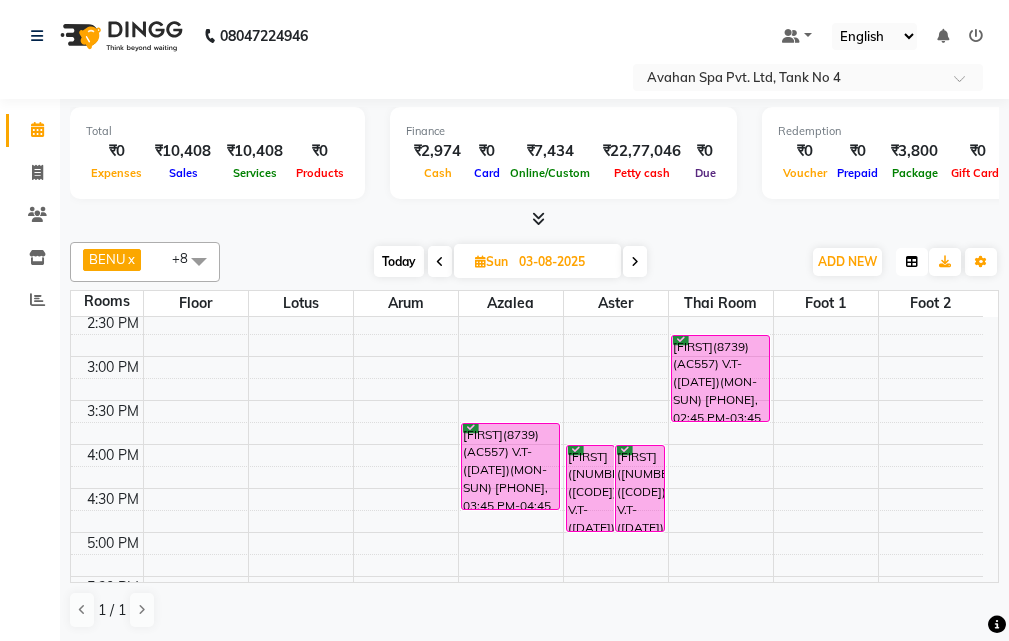 click at bounding box center (912, 262) 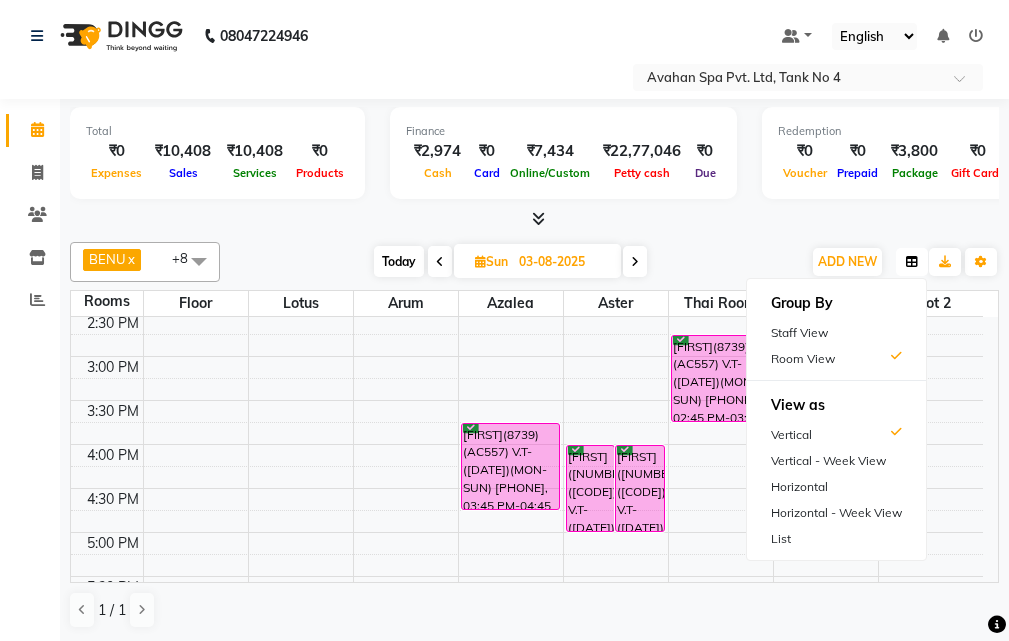 click at bounding box center [912, 262] 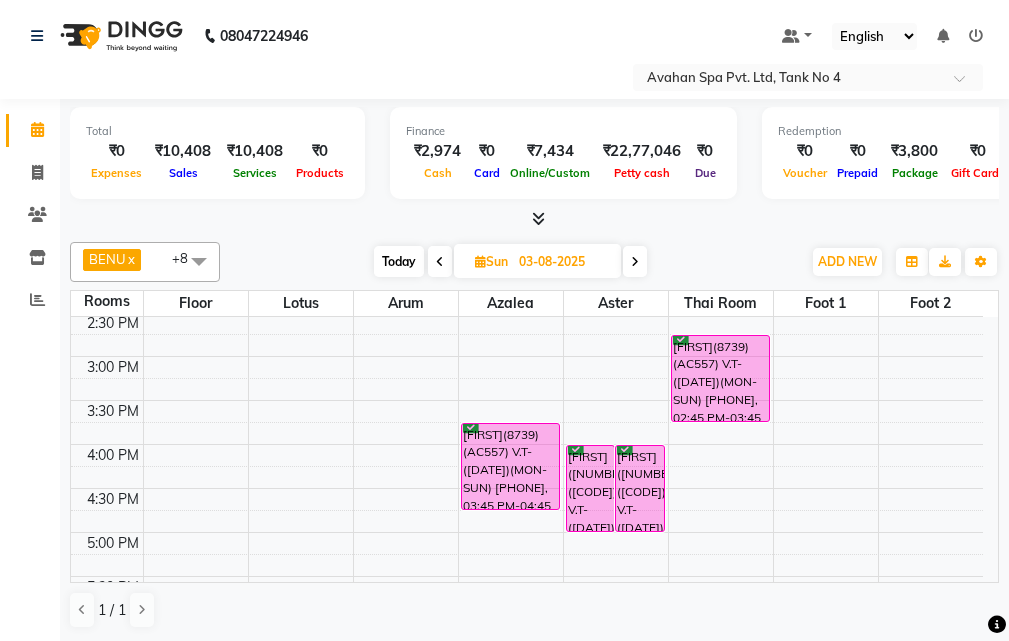 click on "Today" at bounding box center (399, 261) 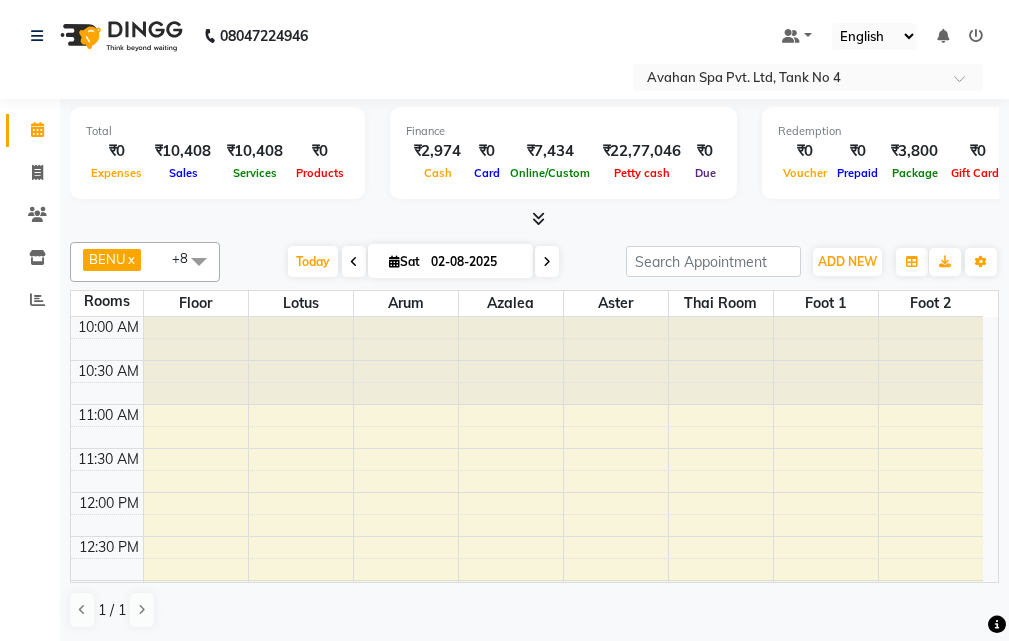 scroll, scrollTop: 441, scrollLeft: 0, axis: vertical 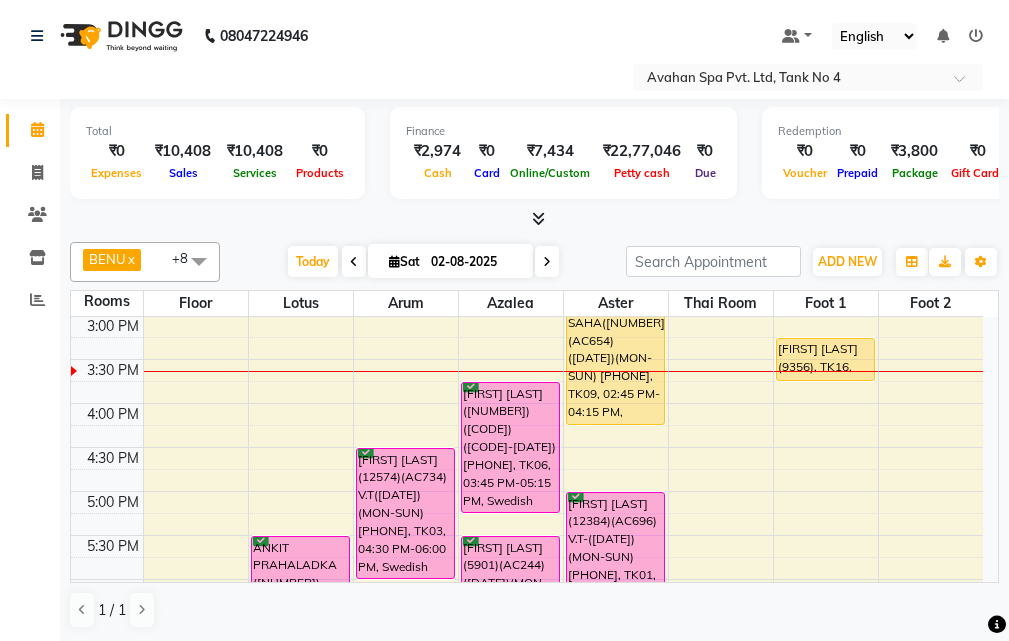 click at bounding box center (394, 261) 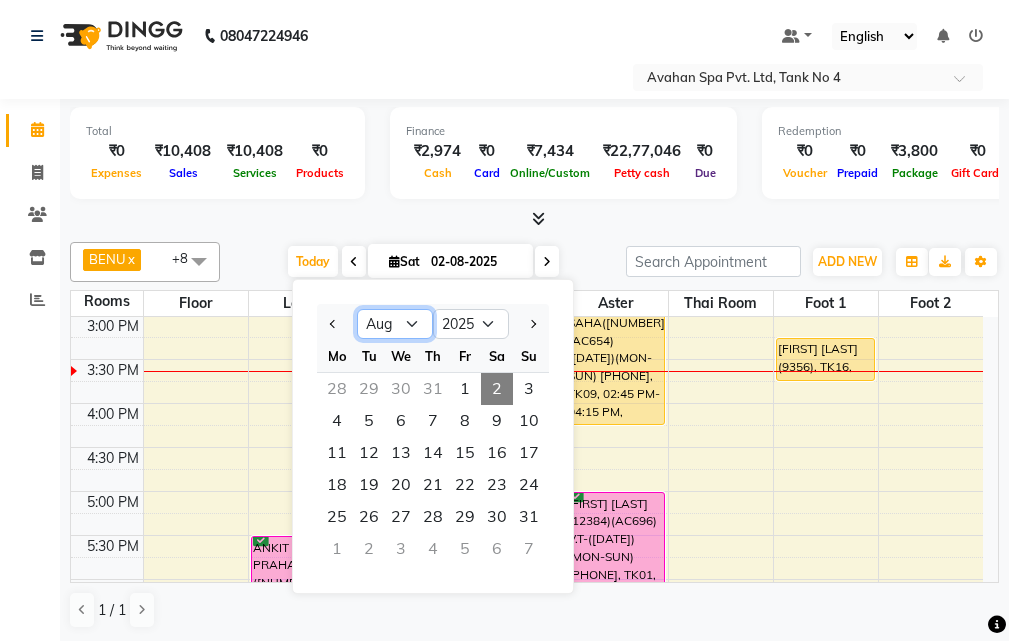 click on "Jan Feb Mar Apr May Jun Jul Aug Sep Oct Nov Dec" at bounding box center [395, 324] 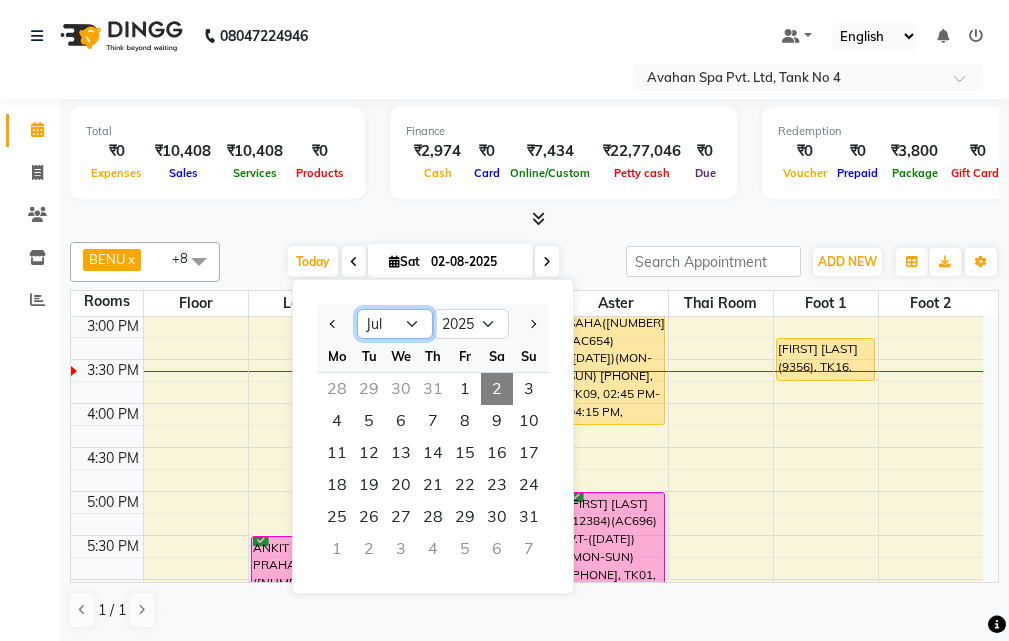 click on "Jan Feb Mar Apr May Jun Jul Aug Sep Oct Nov Dec" at bounding box center [395, 324] 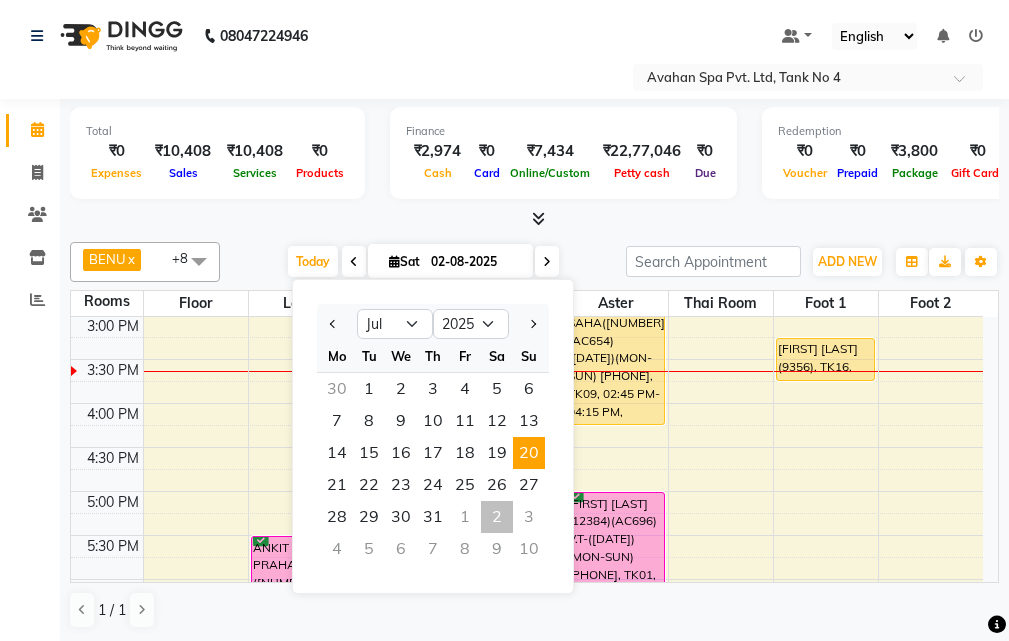 click on "20" at bounding box center (529, 453) 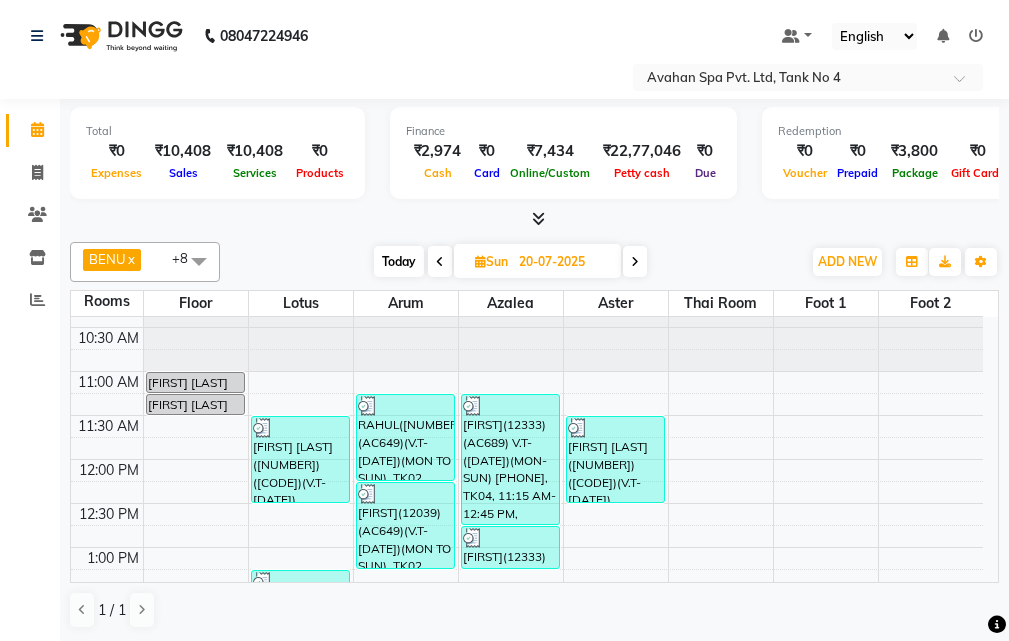 scroll, scrollTop: 100, scrollLeft: 0, axis: vertical 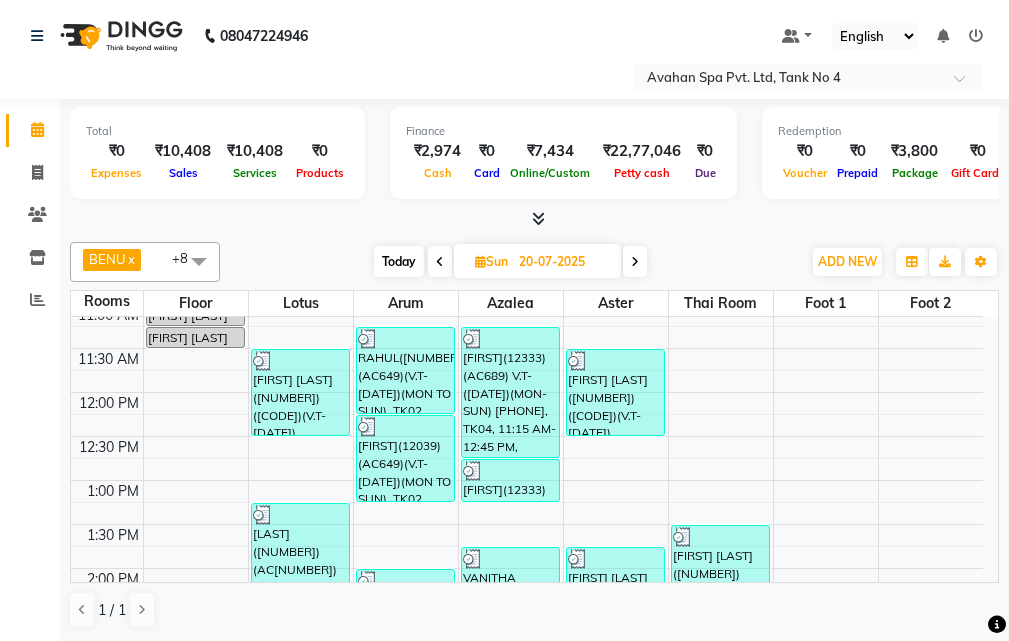 click at bounding box center (440, 261) 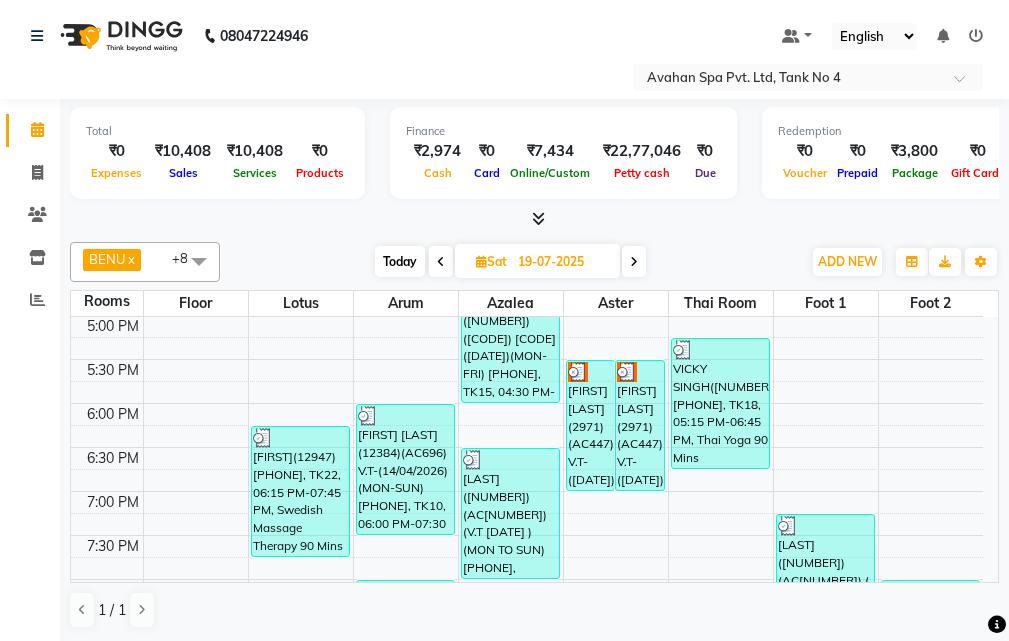 scroll, scrollTop: 578, scrollLeft: 0, axis: vertical 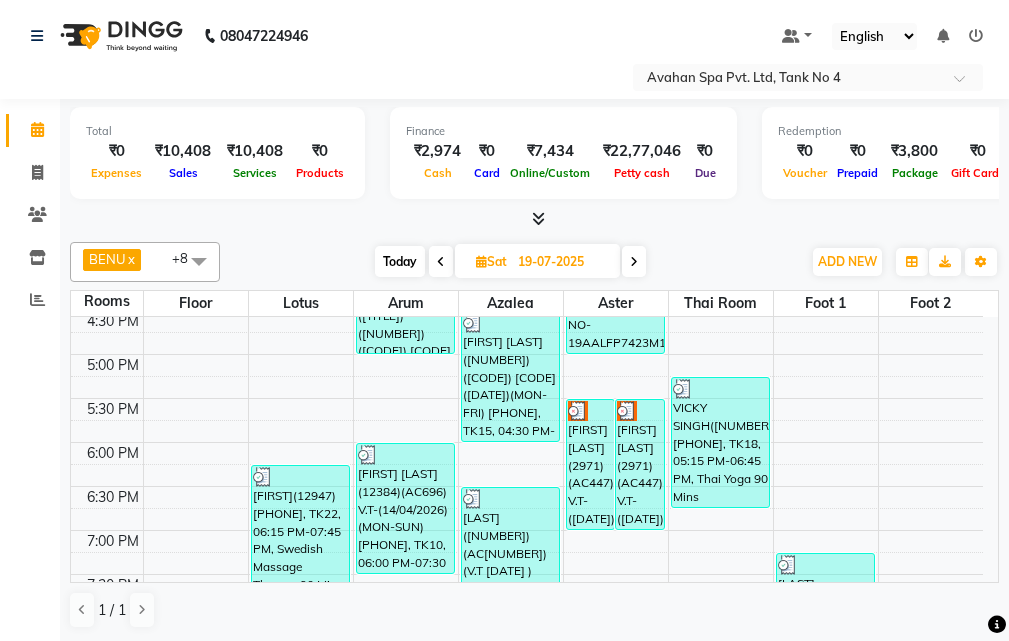 click at bounding box center (634, 261) 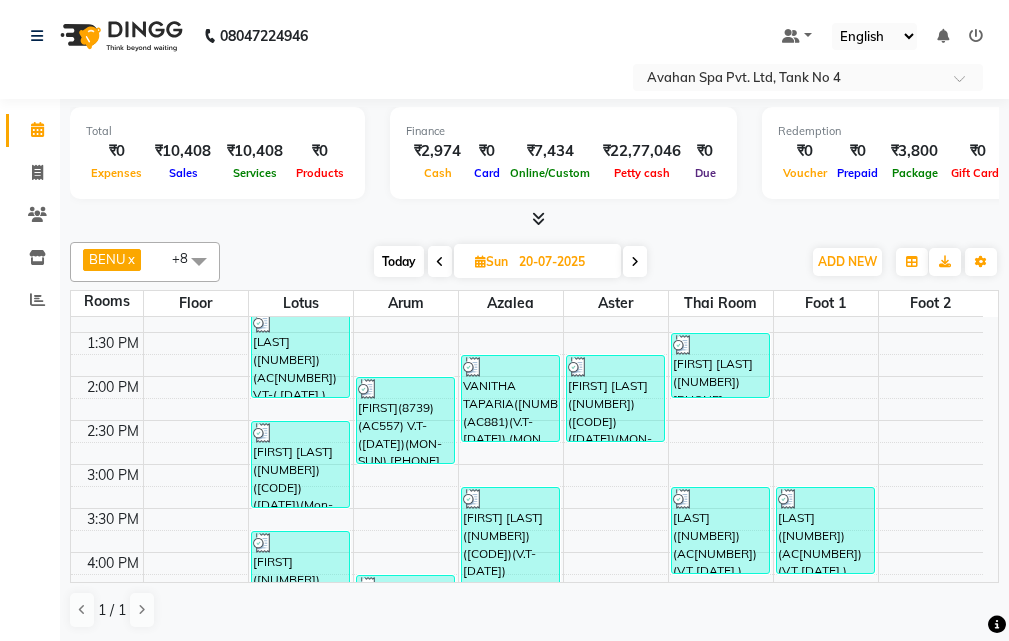 scroll, scrollTop: 300, scrollLeft: 0, axis: vertical 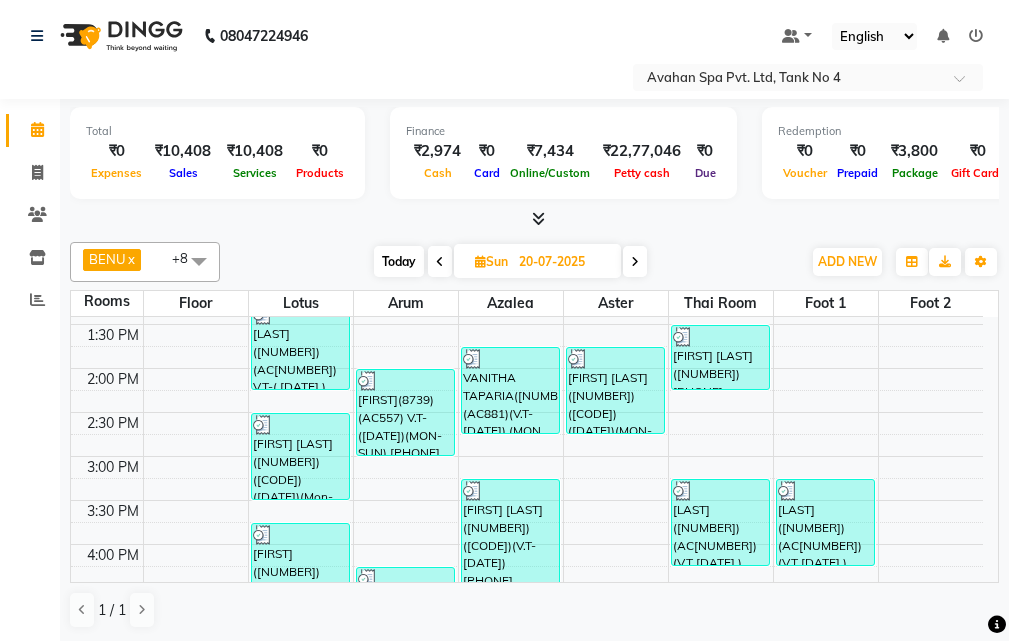click on "Today" at bounding box center (399, 261) 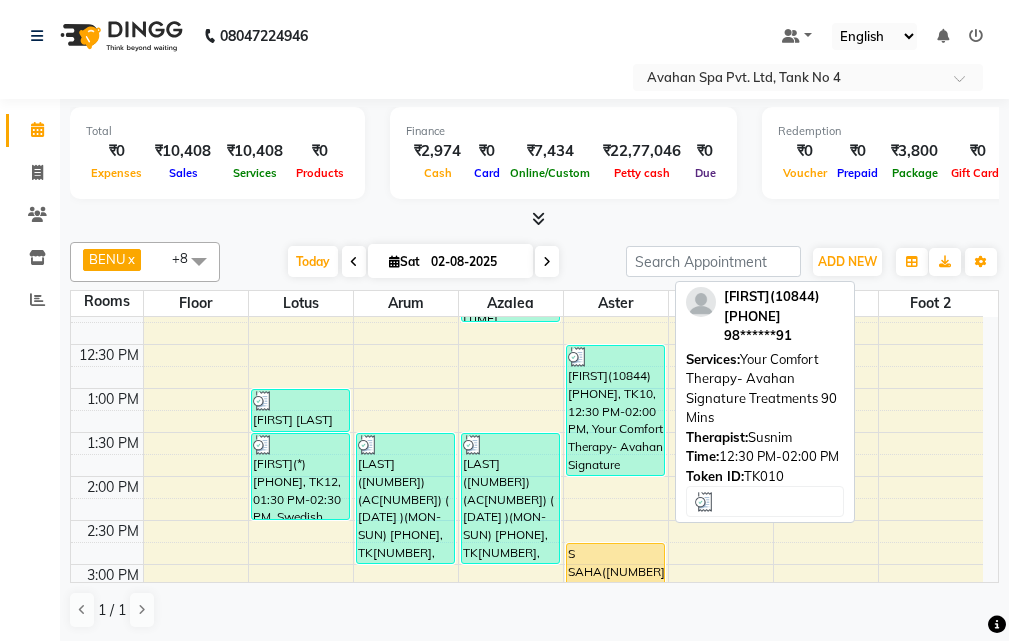 scroll, scrollTop: 241, scrollLeft: 0, axis: vertical 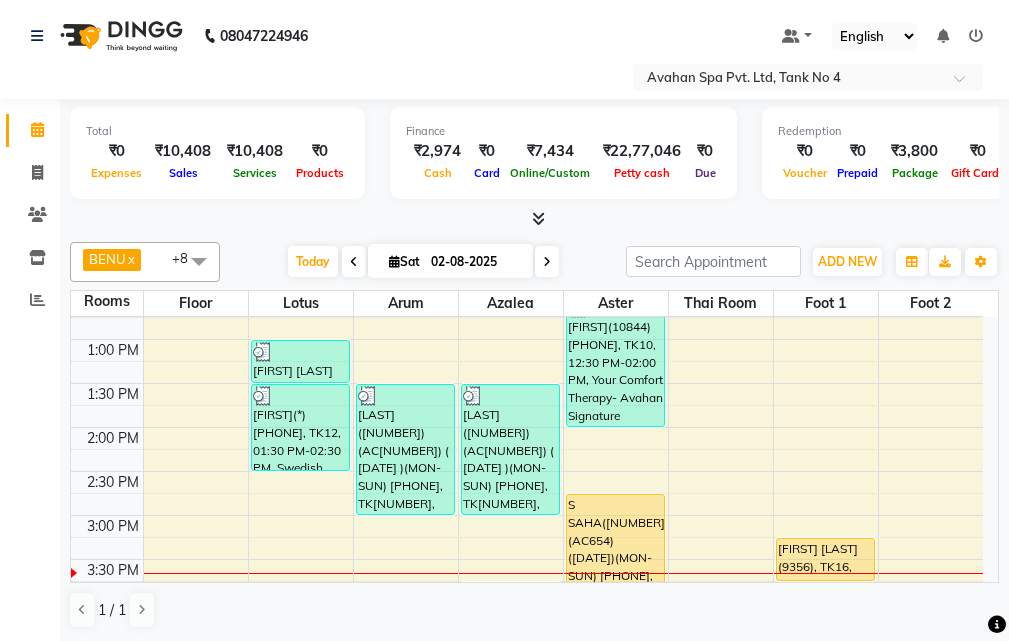 click at bounding box center (394, 261) 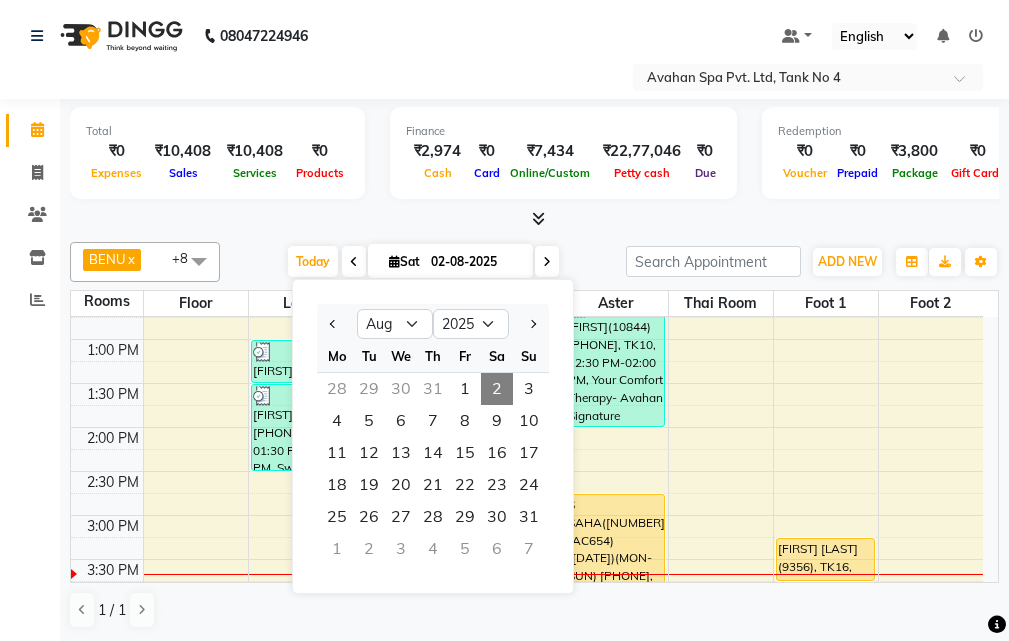 drag, startPoint x: 34, startPoint y: 410, endPoint x: 23, endPoint y: 413, distance: 11.401754 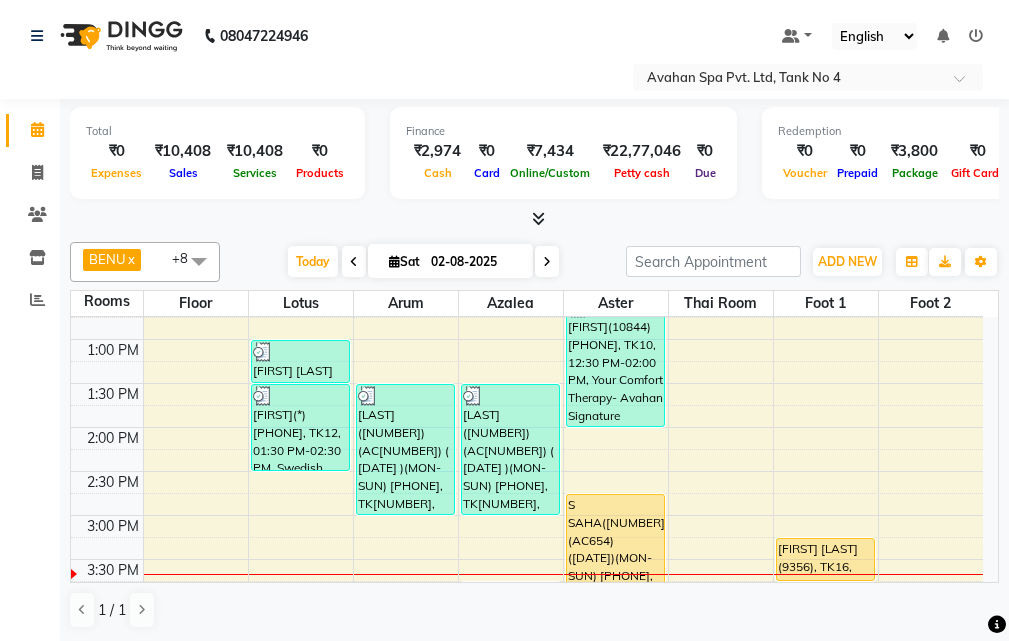 click on "Sat 02-08-2025" at bounding box center (450, 261) 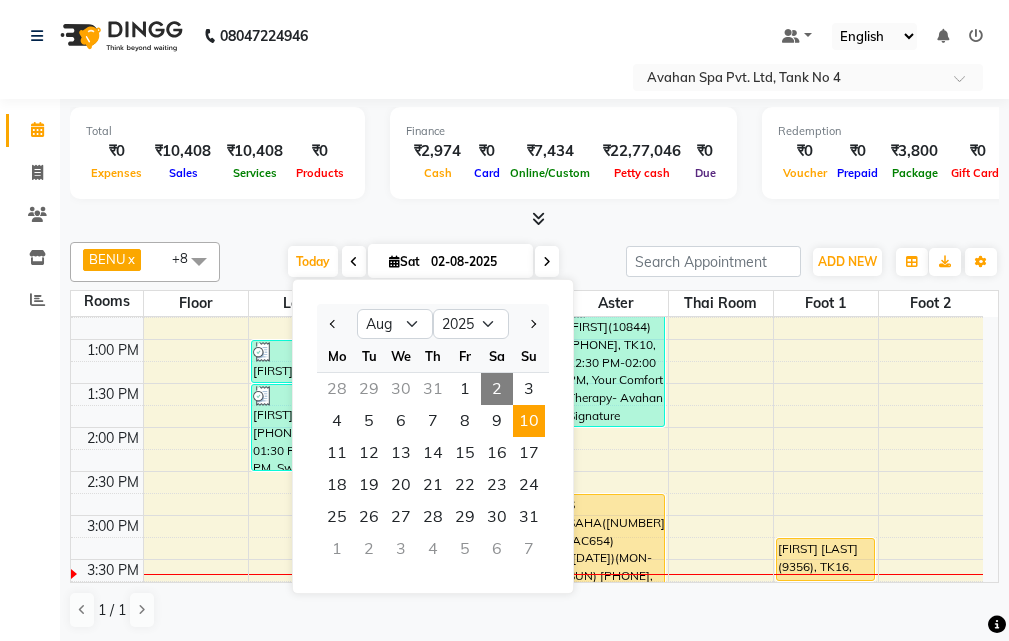 click on "10" at bounding box center (529, 421) 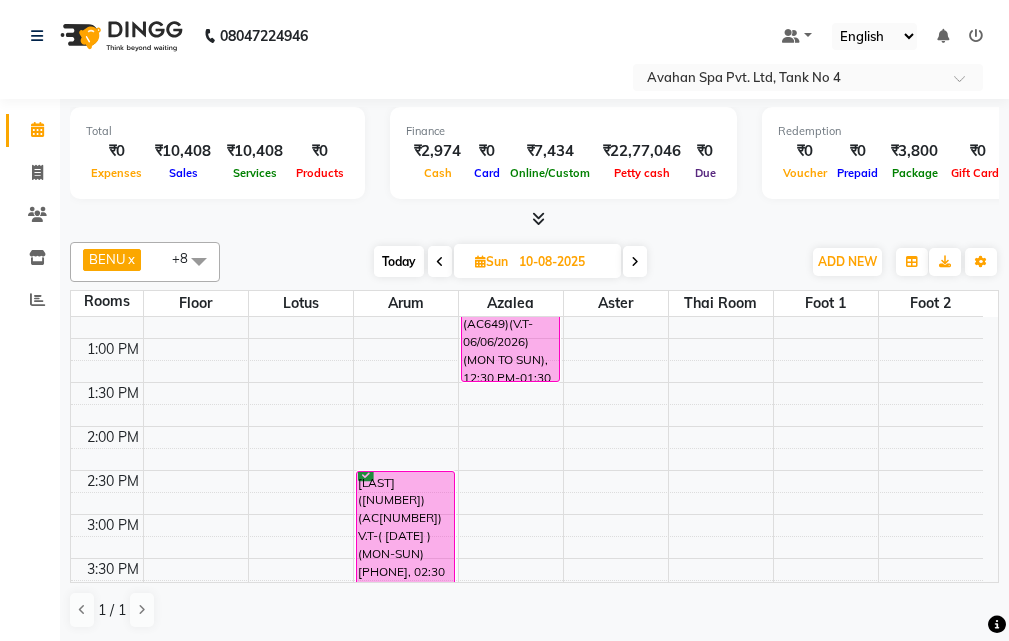 scroll, scrollTop: 241, scrollLeft: 0, axis: vertical 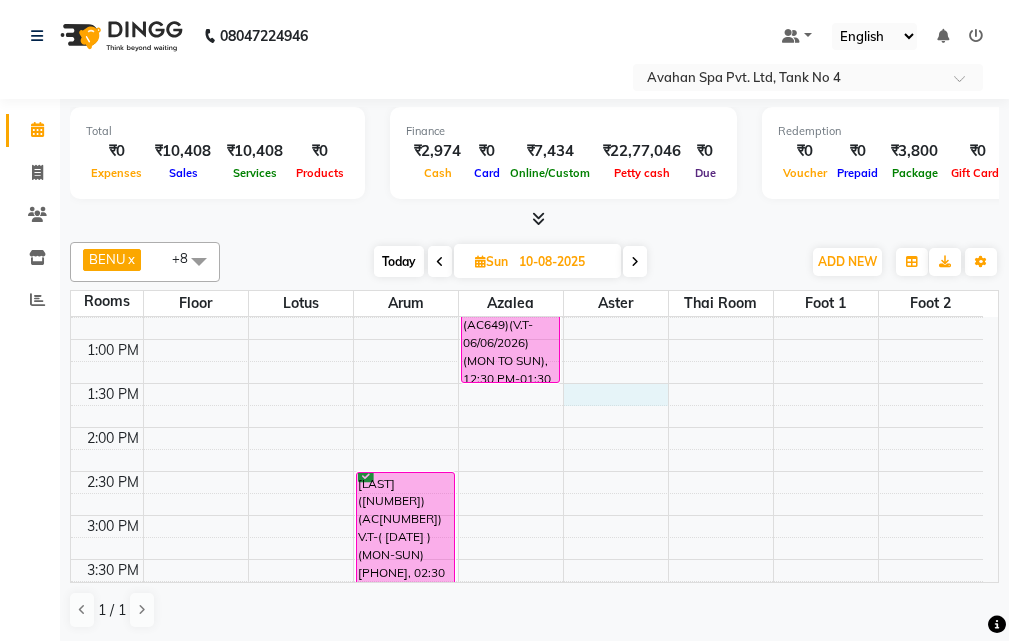 click on "10:00 AM 10:30 AM 11:00 AM 11:30 AM 12:00 PM 12:30 PM 1:00 PM 1:30 PM 2:00 PM 2:30 PM 3:00 PM 3:30 PM 4:00 PM 4:30 PM 5:00 PM 5:30 PM 6:00 PM 6:30 PM 7:00 PM 7:30 PM 8:00 PM 8:30 PM 9:00 PM 9:30 PM 10:00 PM 10:30 PM     ROHIT([NUMBER])(AC771) V.T-([DATE])(MON-SUN)[PHONE], 02:30 PM-04:00 PM, Swedish Massage Therapy 90 Mins     RAHUL([NUMBER])(AC649)(V.T-[DATE])(MON TO SUN), 11:30 AM-12:30 PM, Swedish Massage Therapy 60 Mins     RAHUL([NUMBER])(AC649)(V.T-[DATE])(MON TO SUN), 12:30 PM-01:30 PM, Swedish Massage Therapy 60 Mins" at bounding box center [527, 647] 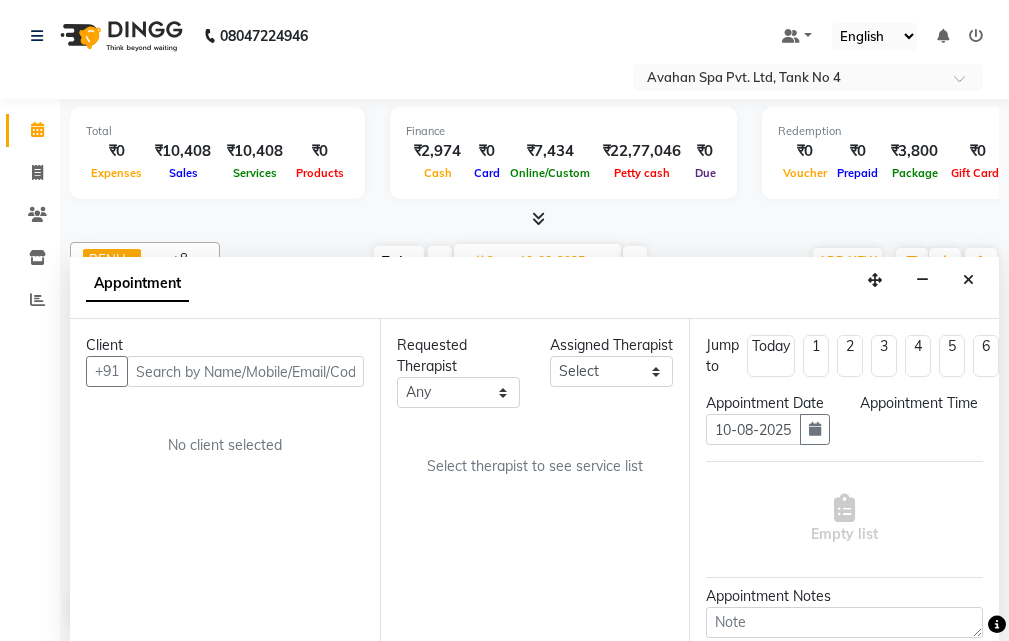 scroll, scrollTop: 1, scrollLeft: 0, axis: vertical 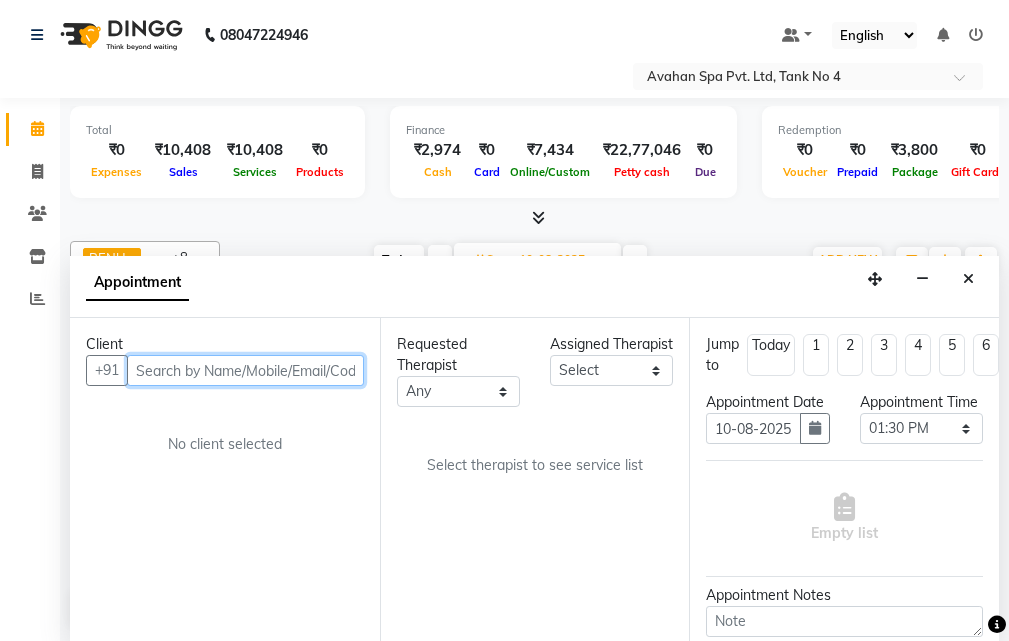 click at bounding box center [245, 370] 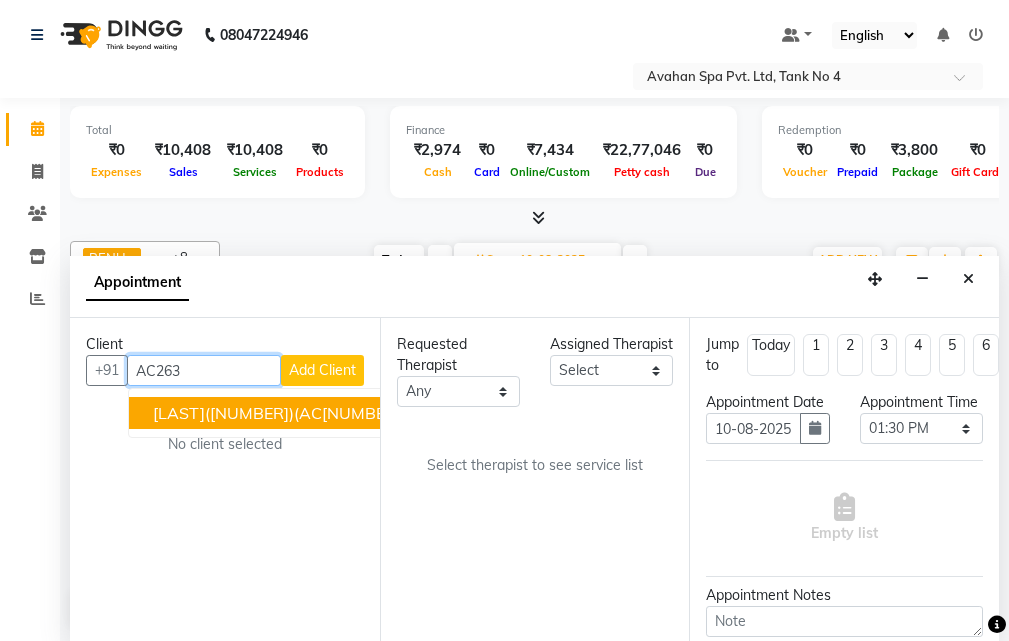 click on "[LAST]([NUMBER])(AC[NUMBER]) ( [DATE] )(MON-SUN) [PHONE]" at bounding box center (395, 413) 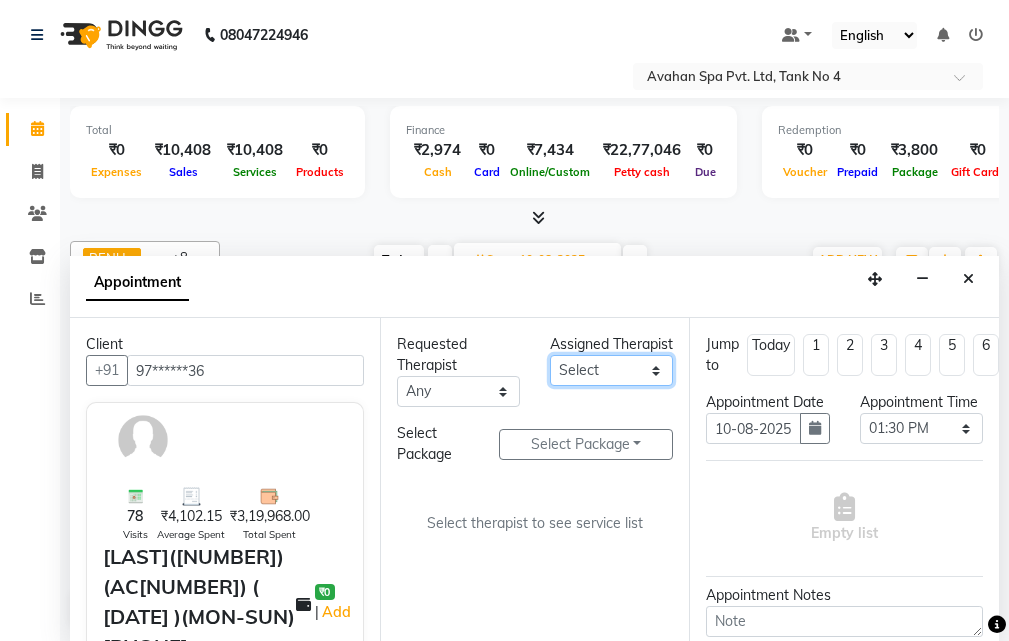 click on "Select ADI ANJU BENU CHIMA FEMALE 1 JESSIE JUNI LILY SUMAN SUSNIM" at bounding box center [611, 370] 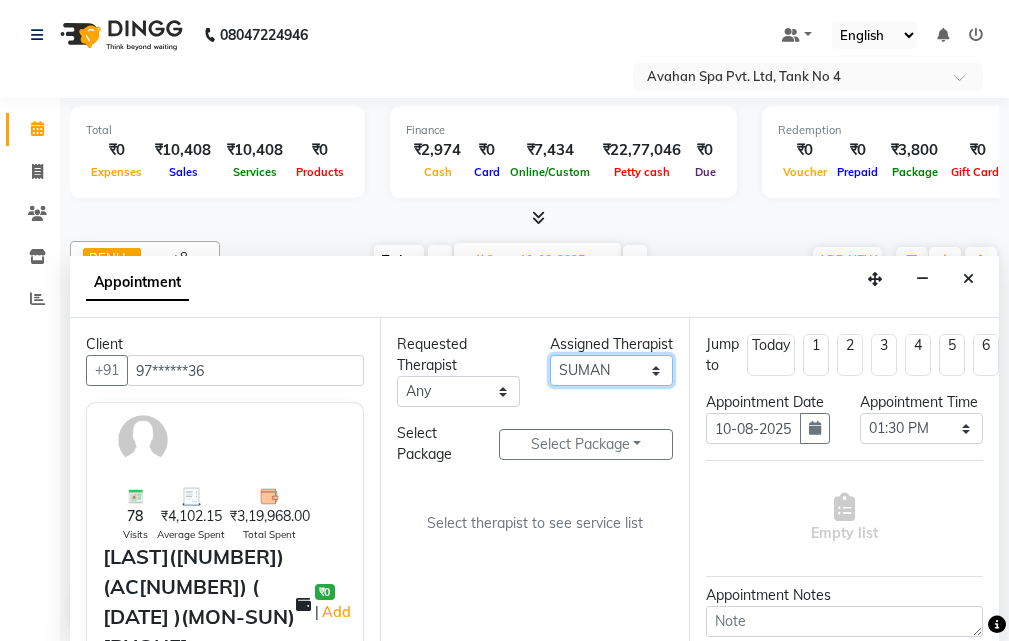 click on "Select ADI ANJU BENU CHIMA FEMALE 1 JESSIE JUNI LILY SUMAN SUSNIM" at bounding box center (611, 370) 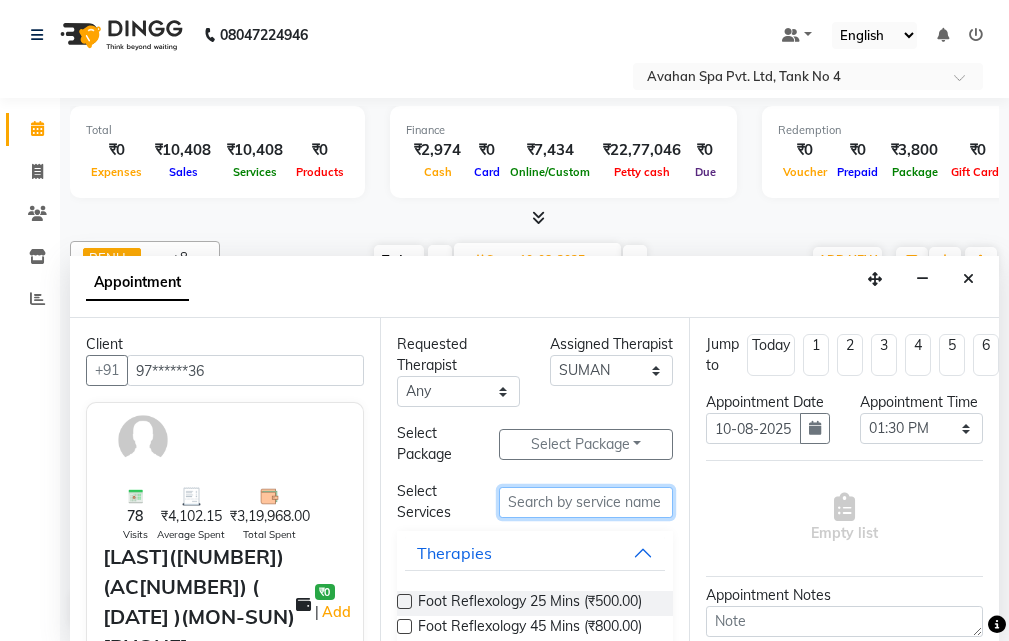 click at bounding box center (586, 502) 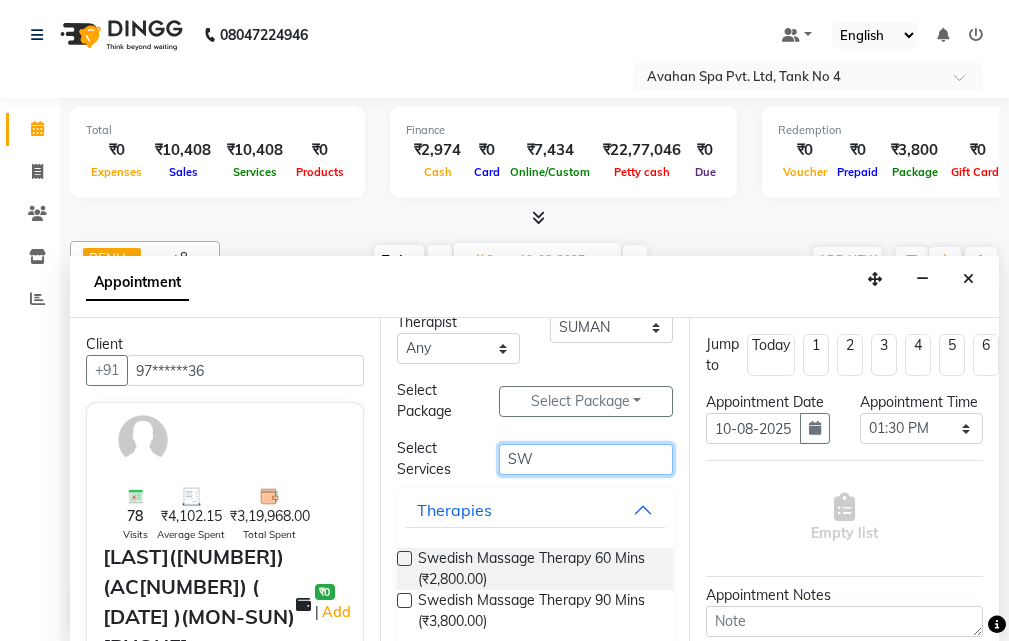 scroll, scrollTop: 66, scrollLeft: 0, axis: vertical 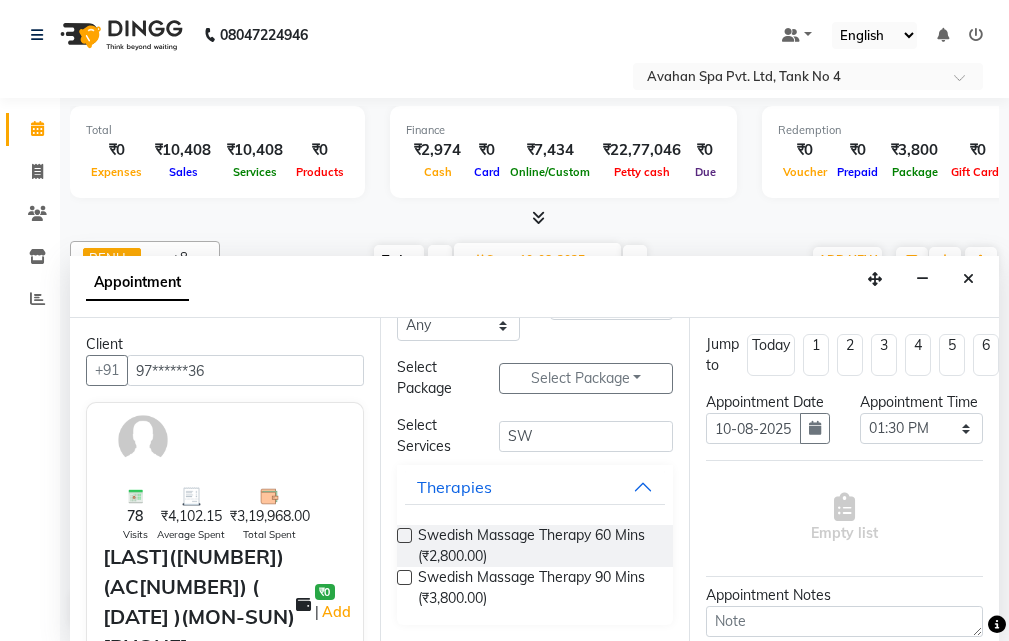 click at bounding box center [404, 577] 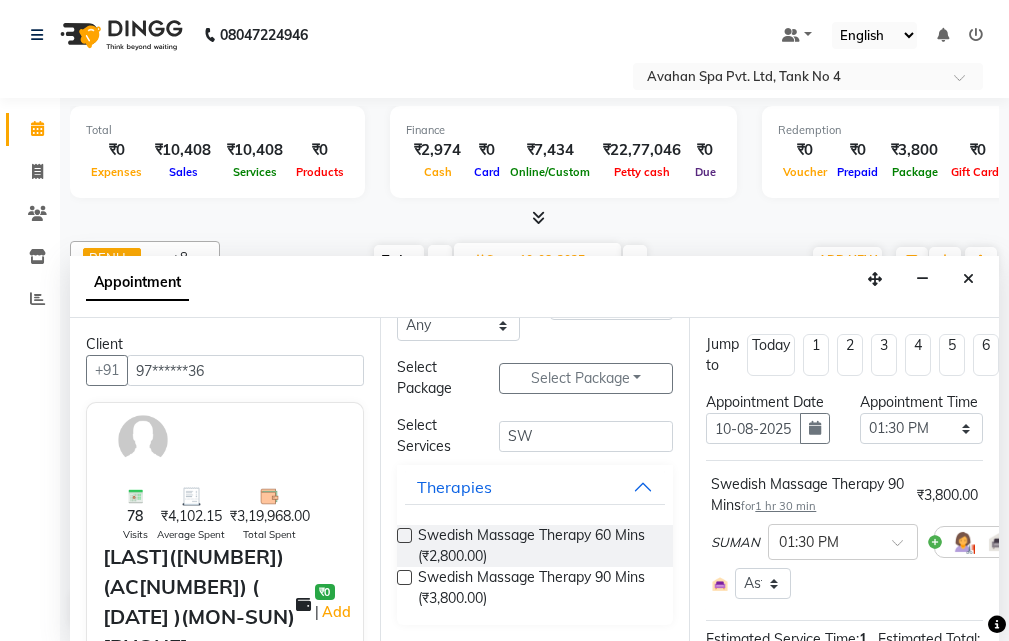 click at bounding box center [404, 577] 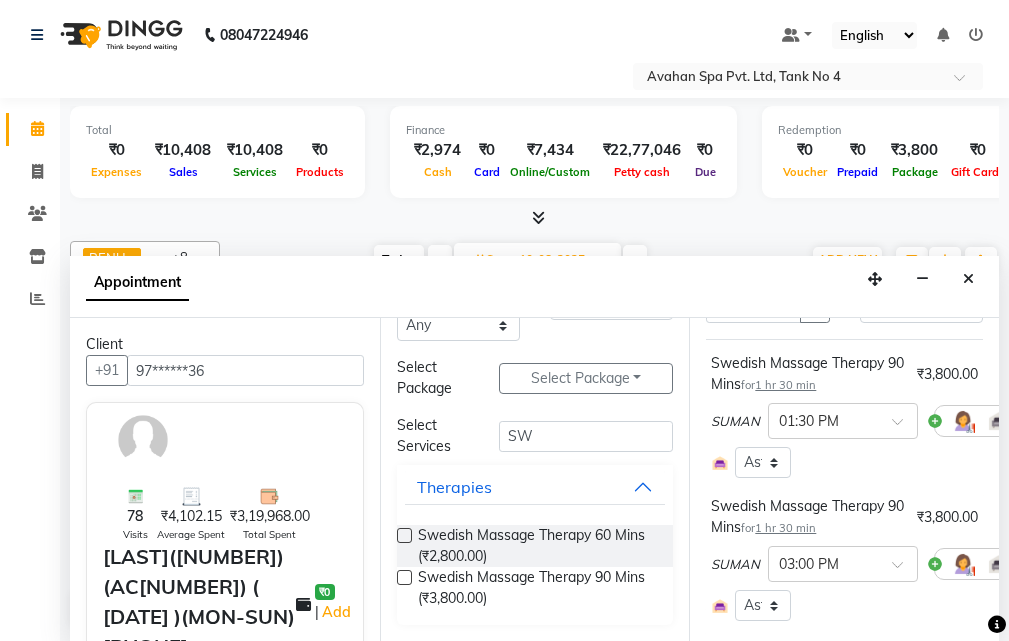 scroll, scrollTop: 300, scrollLeft: 0, axis: vertical 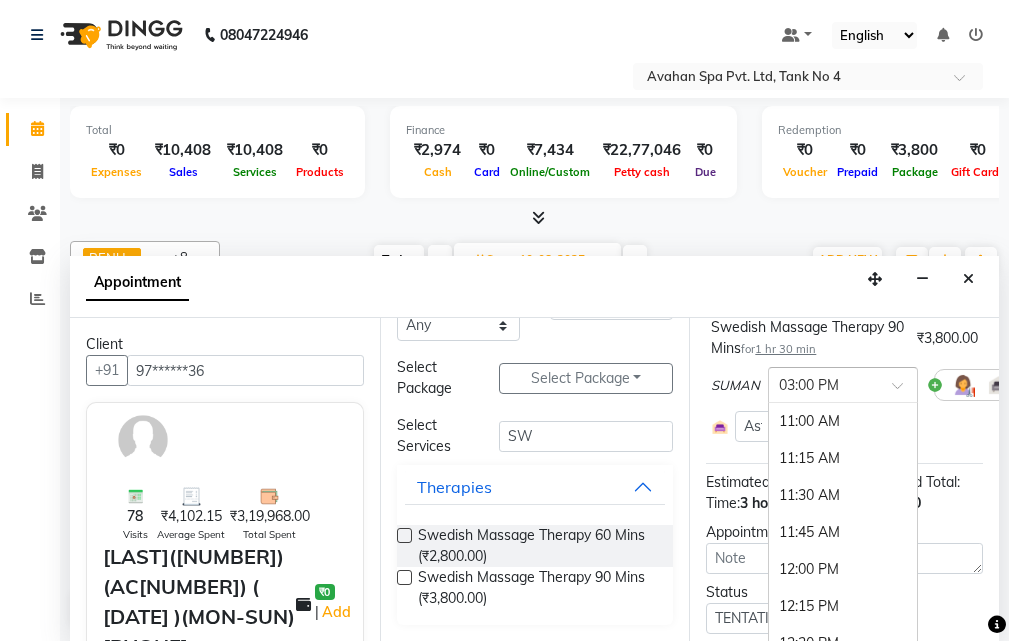 click at bounding box center (823, 383) 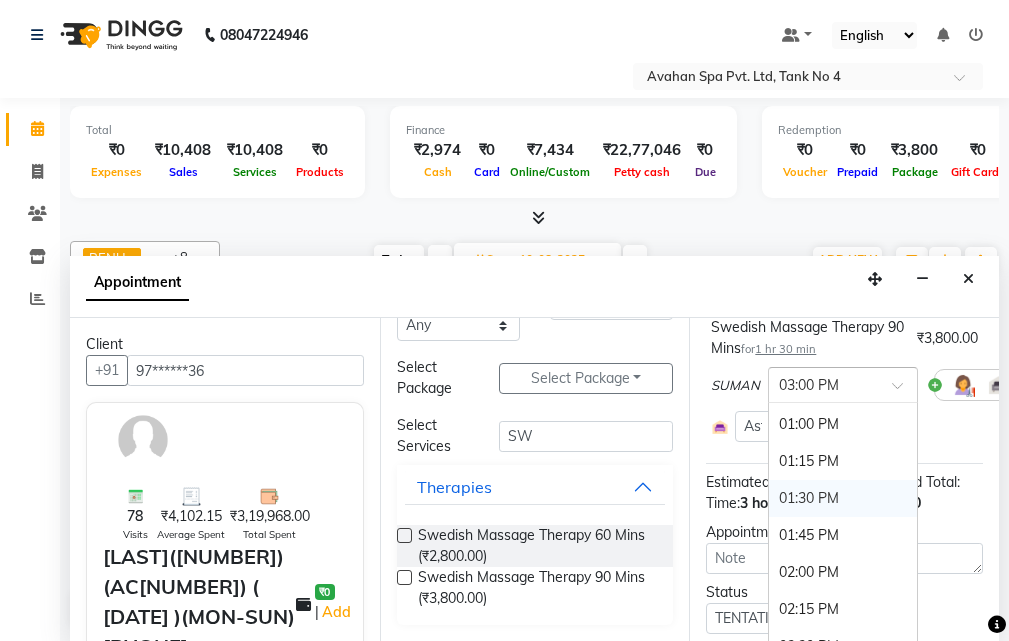 scroll, scrollTop: 292, scrollLeft: 0, axis: vertical 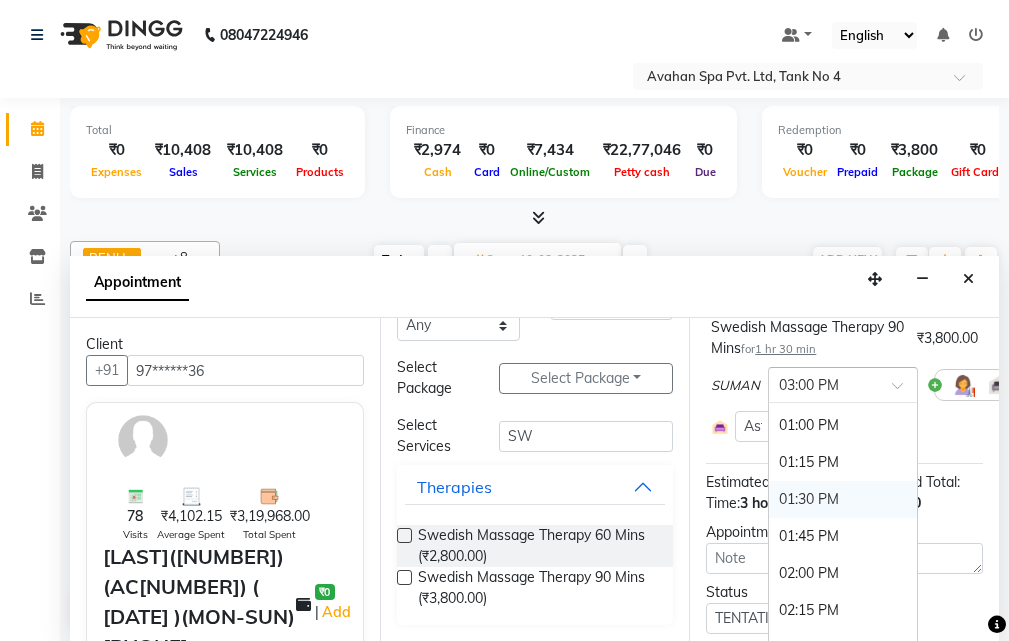 click on "01:30 PM" at bounding box center [843, 499] 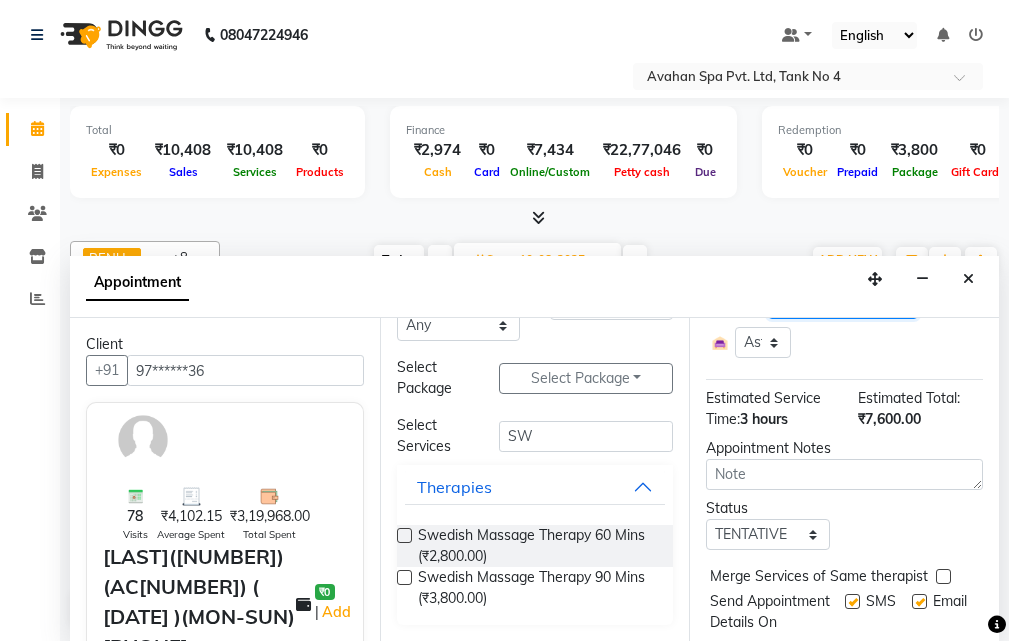 scroll, scrollTop: 535, scrollLeft: 0, axis: vertical 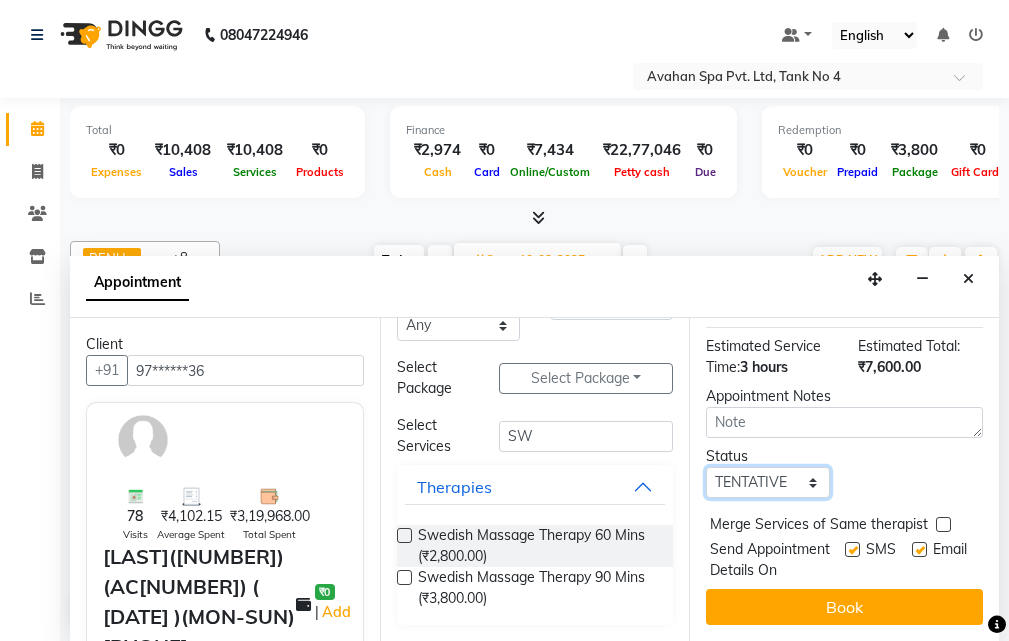 click on "Select TENTATIVE CONFIRM UPCOMING" at bounding box center [767, 482] 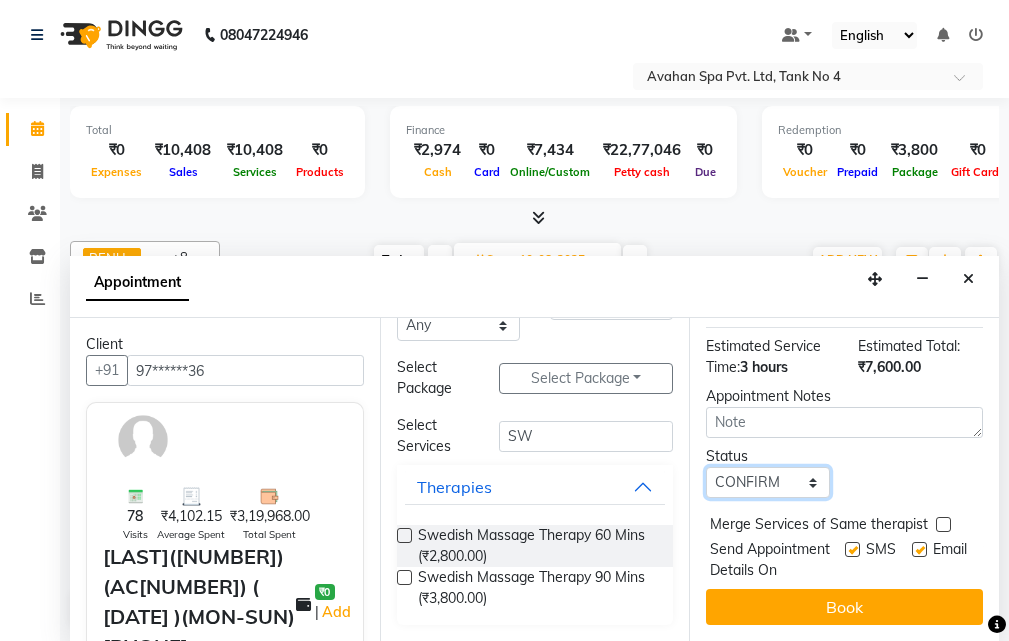 click on "Select TENTATIVE CONFIRM UPCOMING" at bounding box center [767, 482] 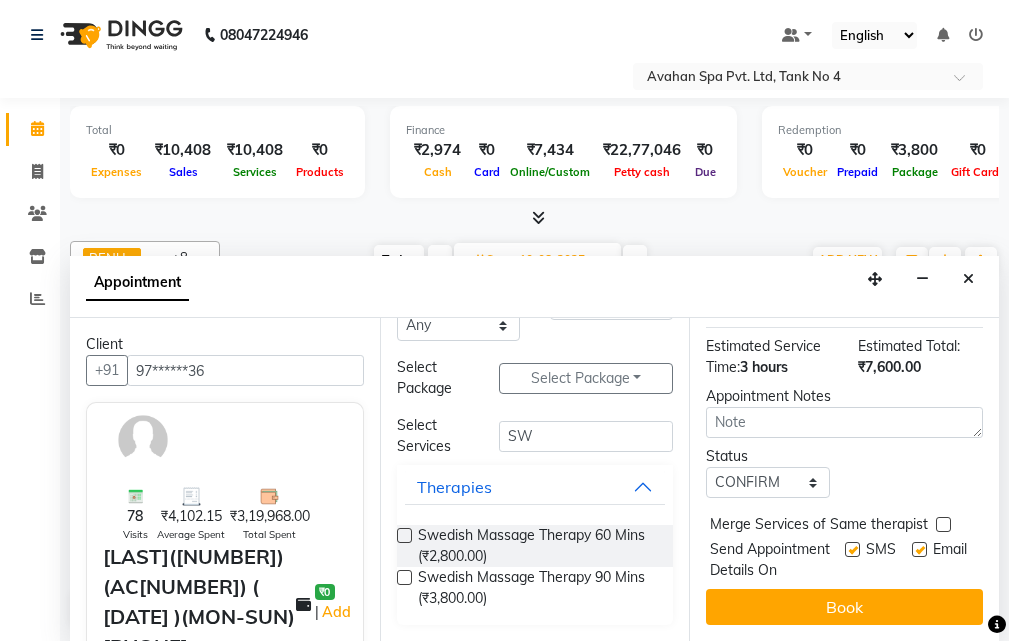 click on "Book" at bounding box center (844, 607) 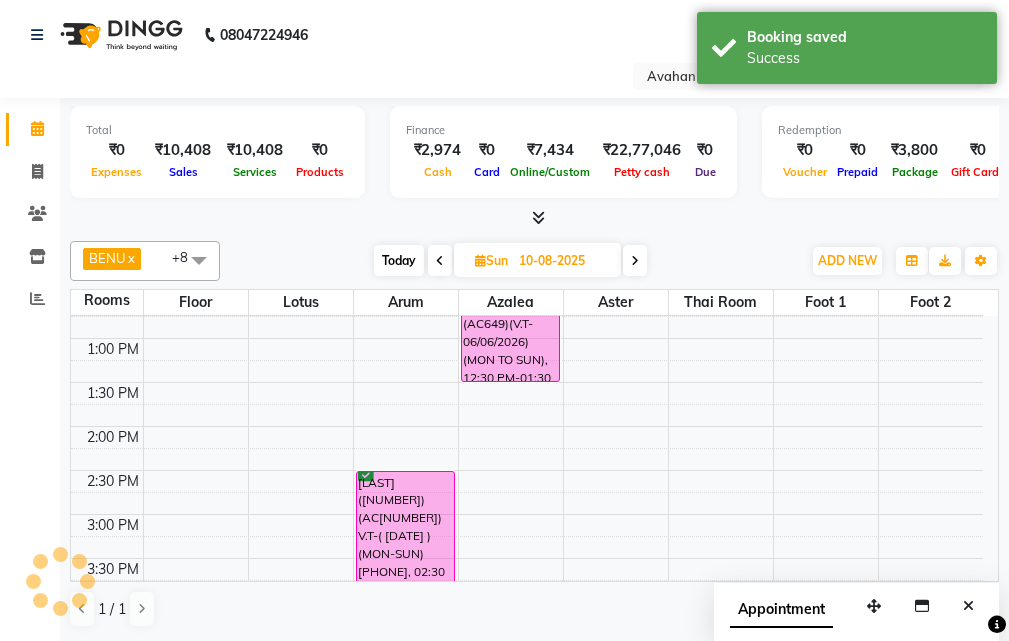 scroll, scrollTop: 0, scrollLeft: 0, axis: both 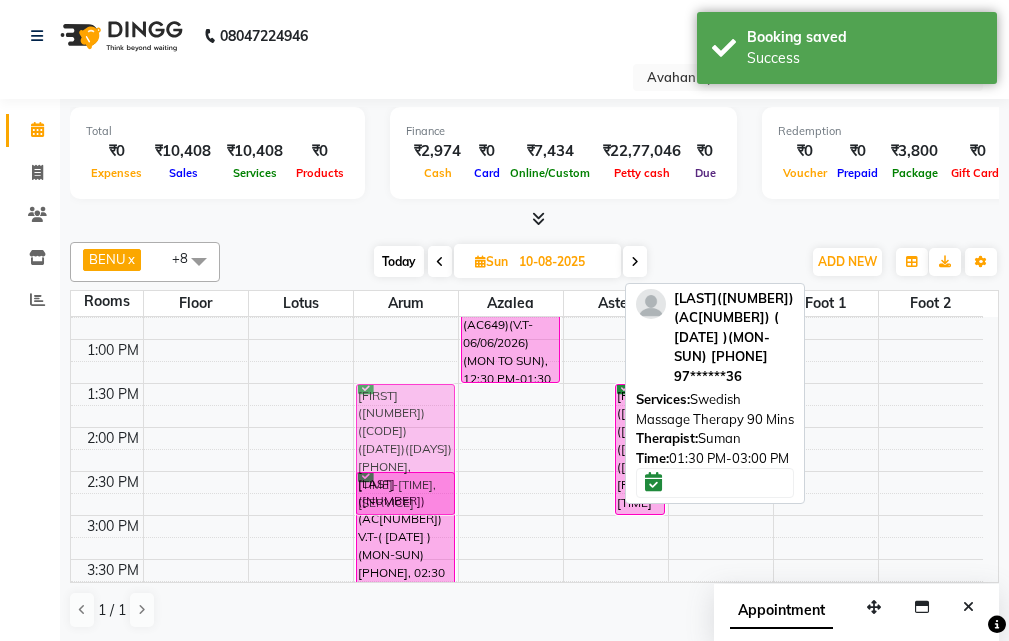 drag, startPoint x: 576, startPoint y: 445, endPoint x: 429, endPoint y: 446, distance: 147.0034 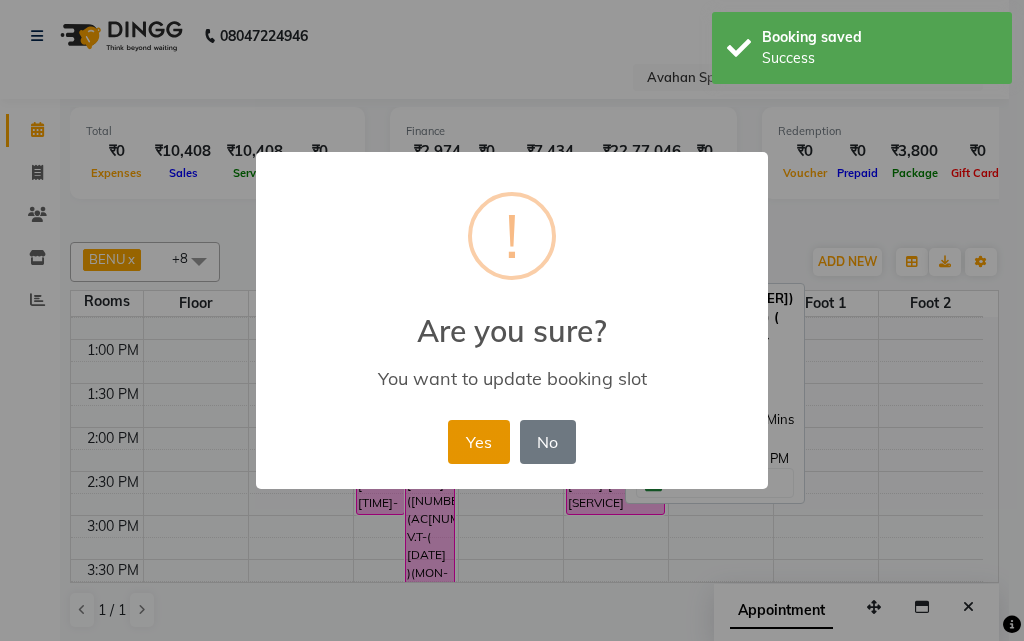 click on "Yes" at bounding box center (478, 442) 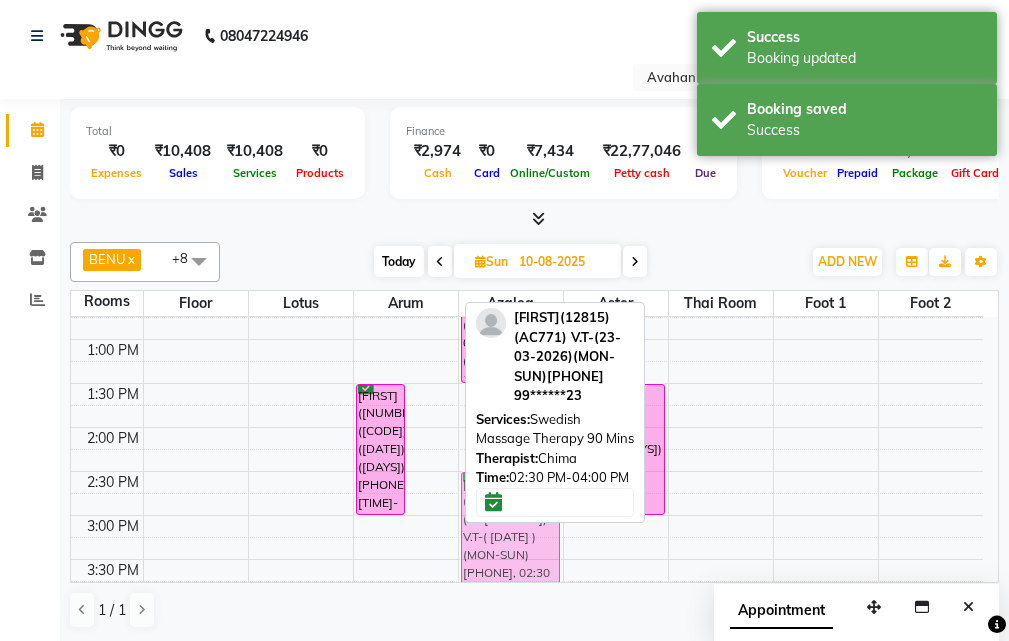 drag, startPoint x: 419, startPoint y: 508, endPoint x: 473, endPoint y: 509, distance: 54.00926 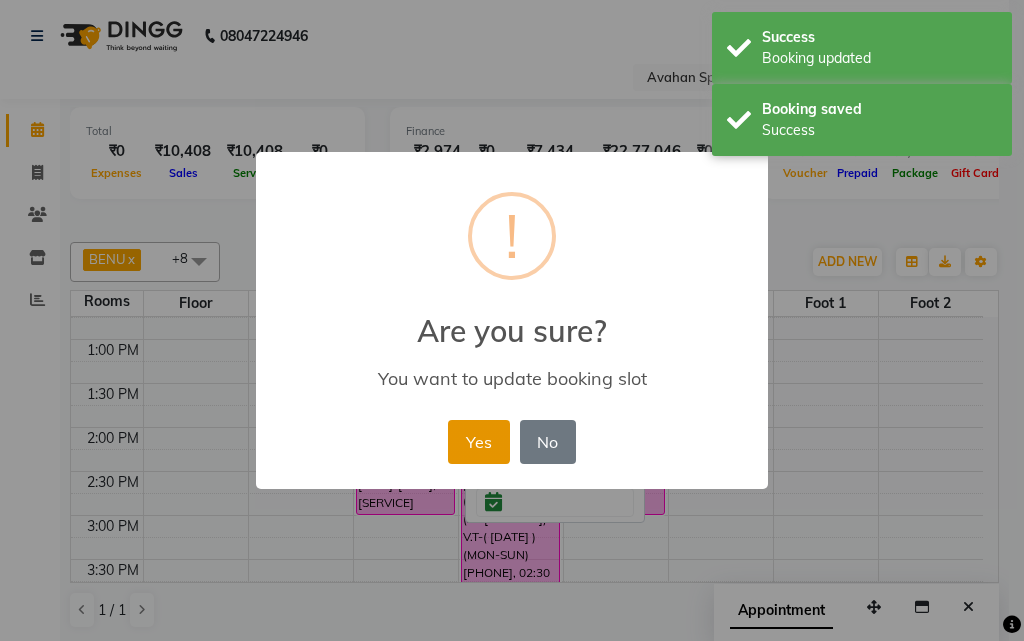 click on "Yes" at bounding box center (478, 442) 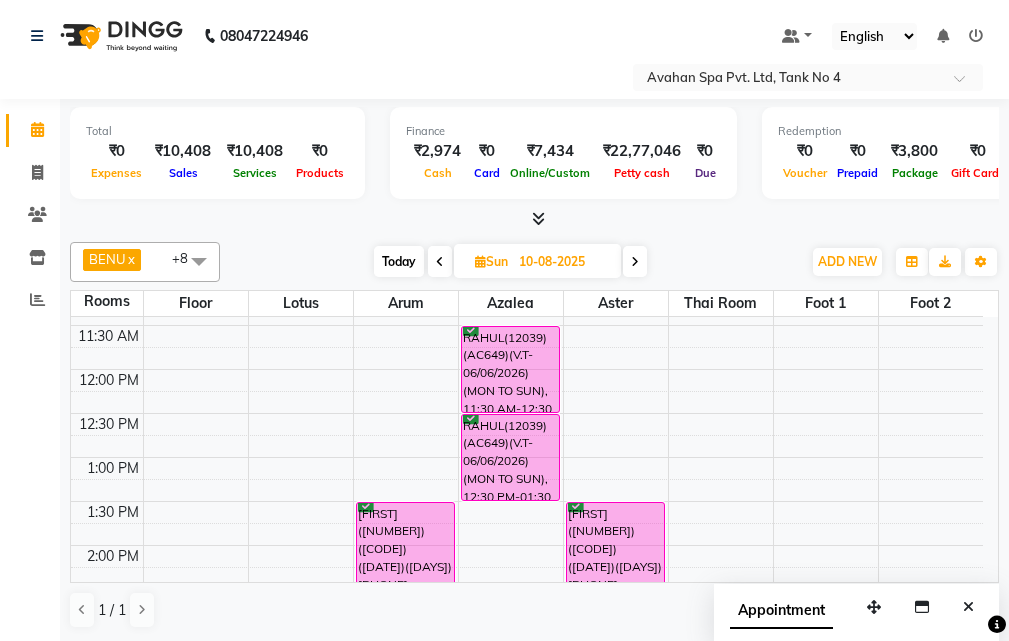scroll, scrollTop: 100, scrollLeft: 0, axis: vertical 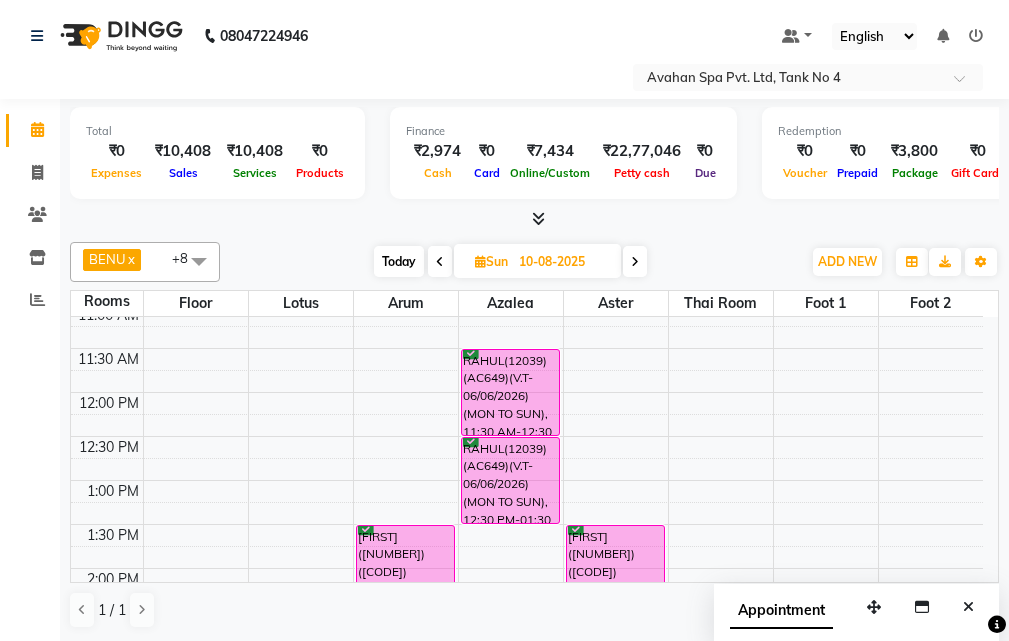 click at bounding box center (968, 607) 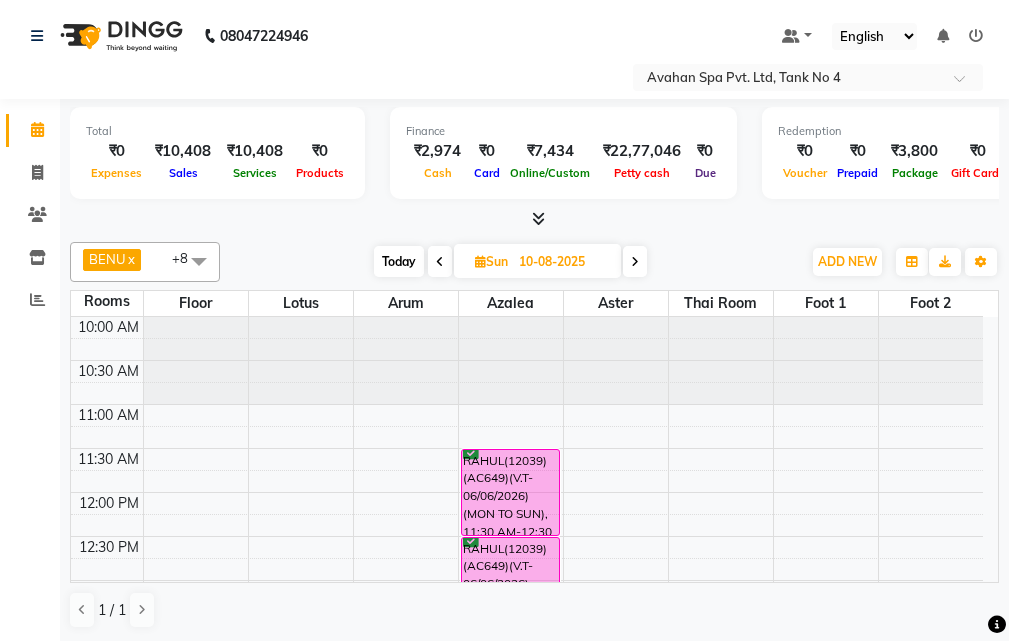 scroll, scrollTop: 100, scrollLeft: 0, axis: vertical 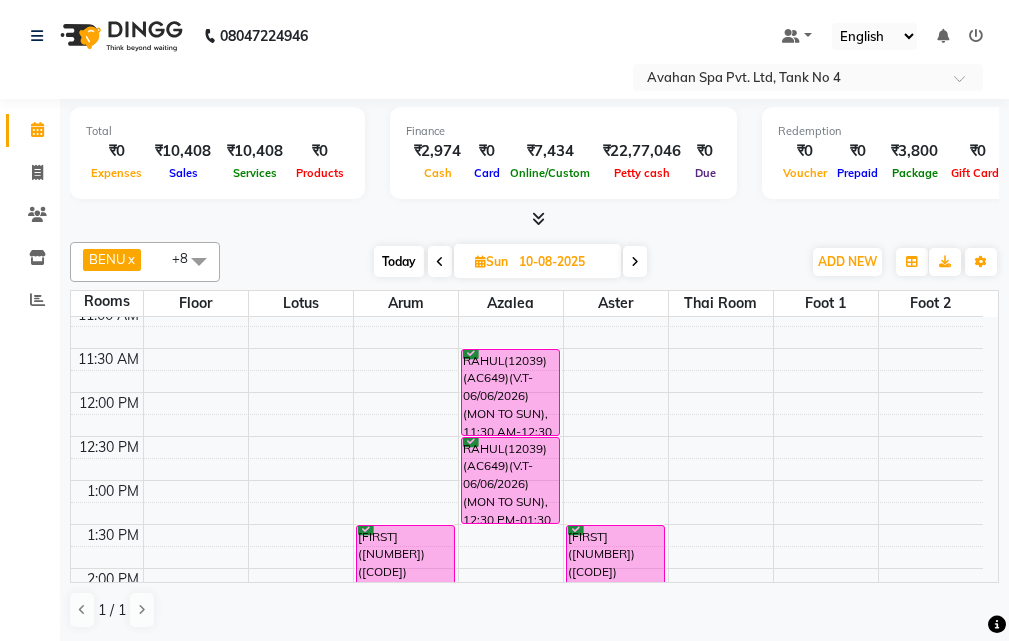 click on "Calendar  Invoice  Clients  Inventory  Reports Upcoming Tentative Confirm Bookings Generate Report Segments Page Builder" 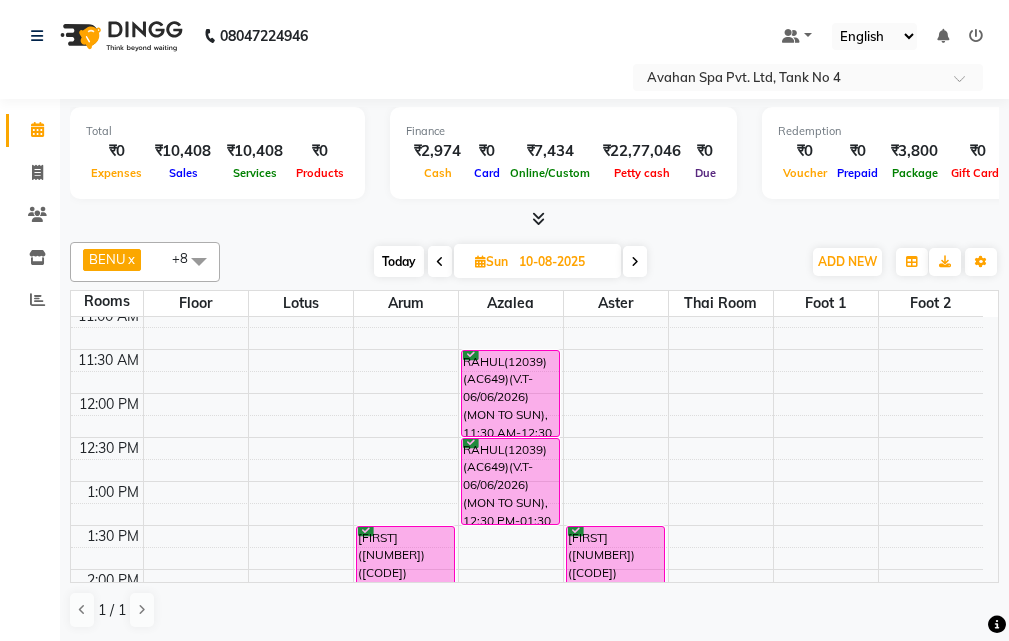 scroll, scrollTop: 100, scrollLeft: 0, axis: vertical 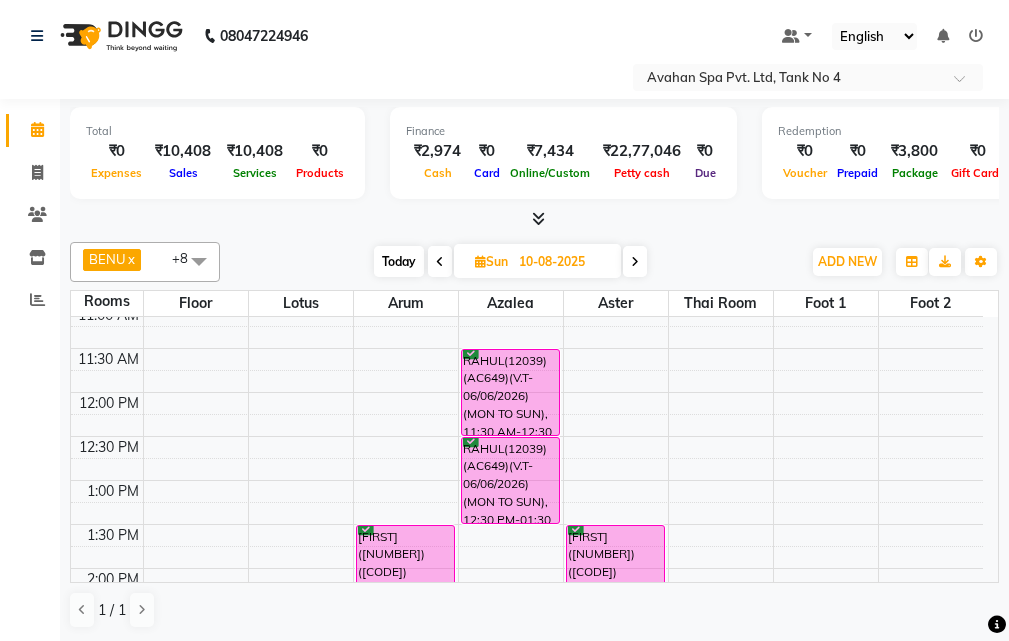 click at bounding box center [480, 261] 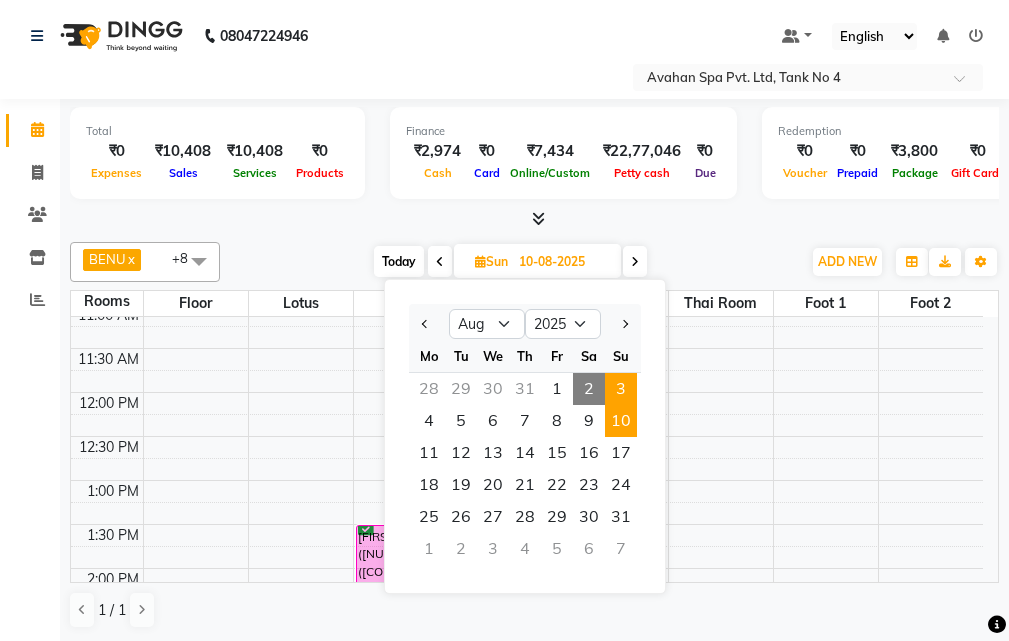 click on "3" at bounding box center [621, 389] 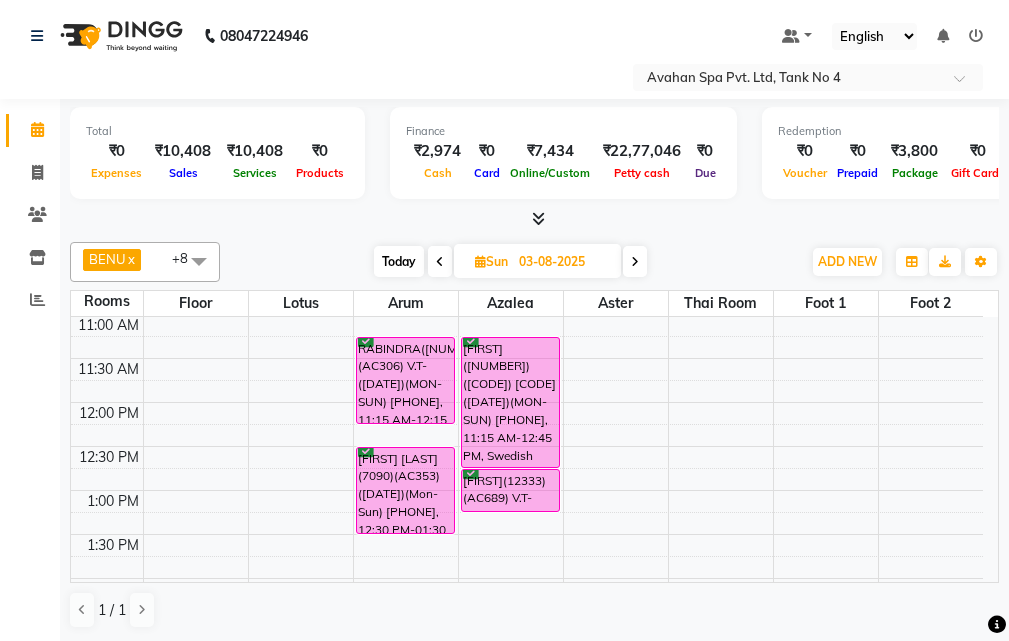 scroll, scrollTop: 41, scrollLeft: 0, axis: vertical 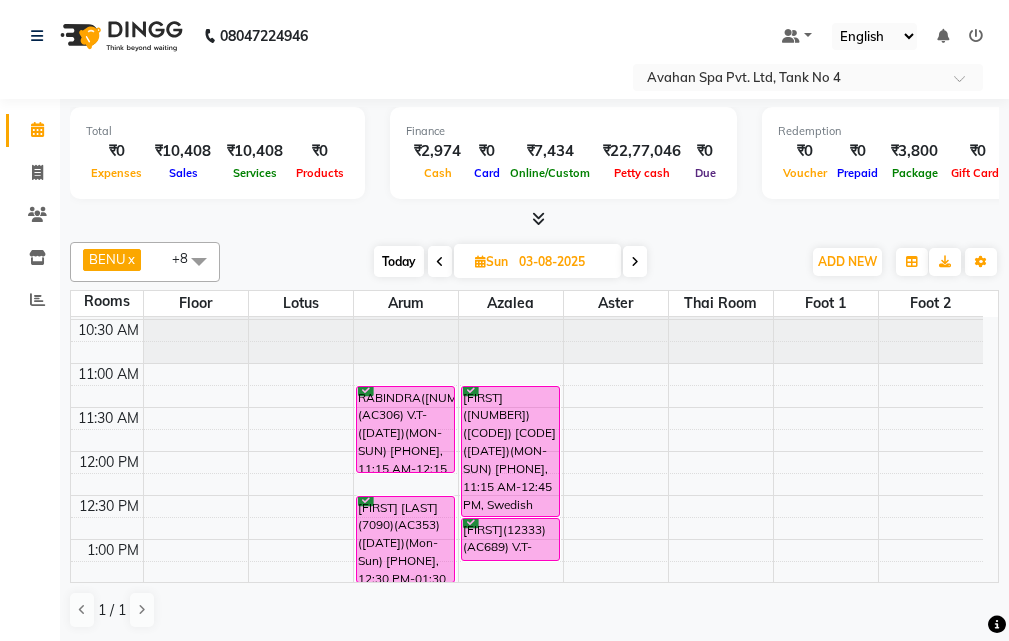 click on "03-08-2025" at bounding box center (563, 262) 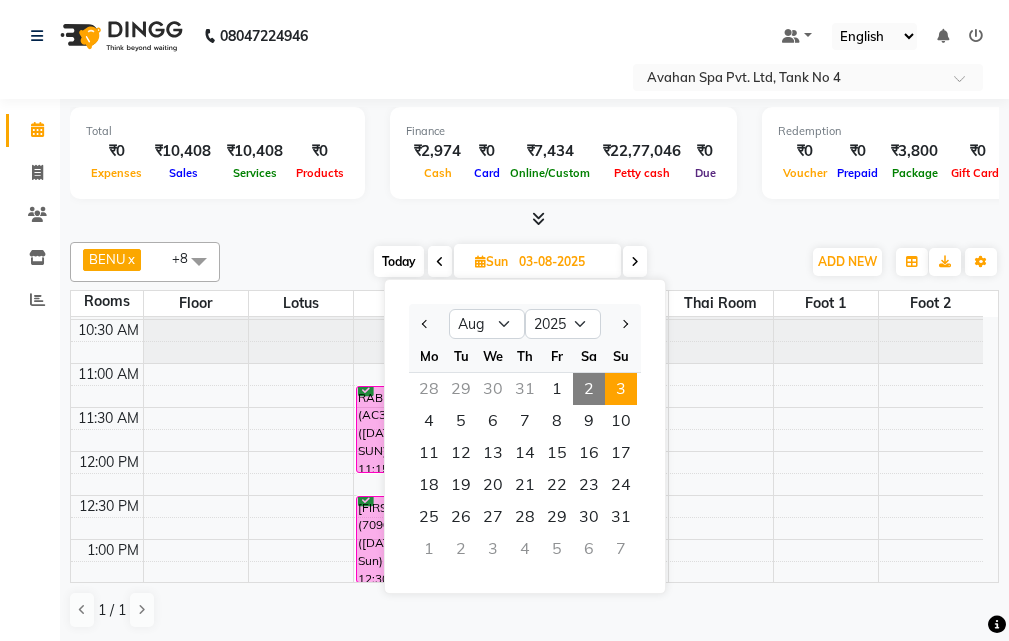 click on "3" at bounding box center [621, 389] 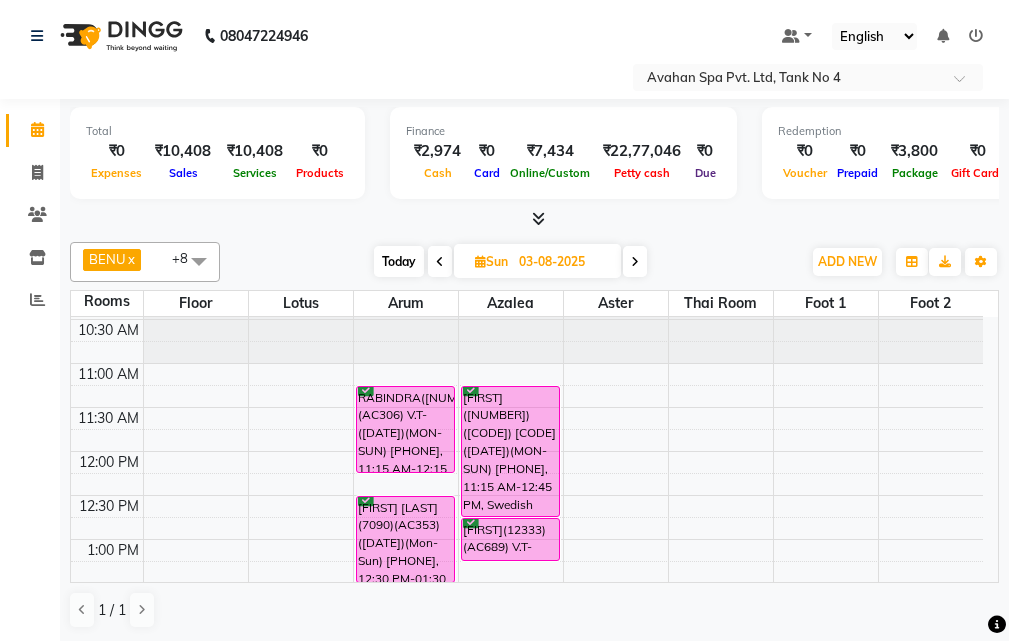 click on "03-08-2025" at bounding box center (563, 262) 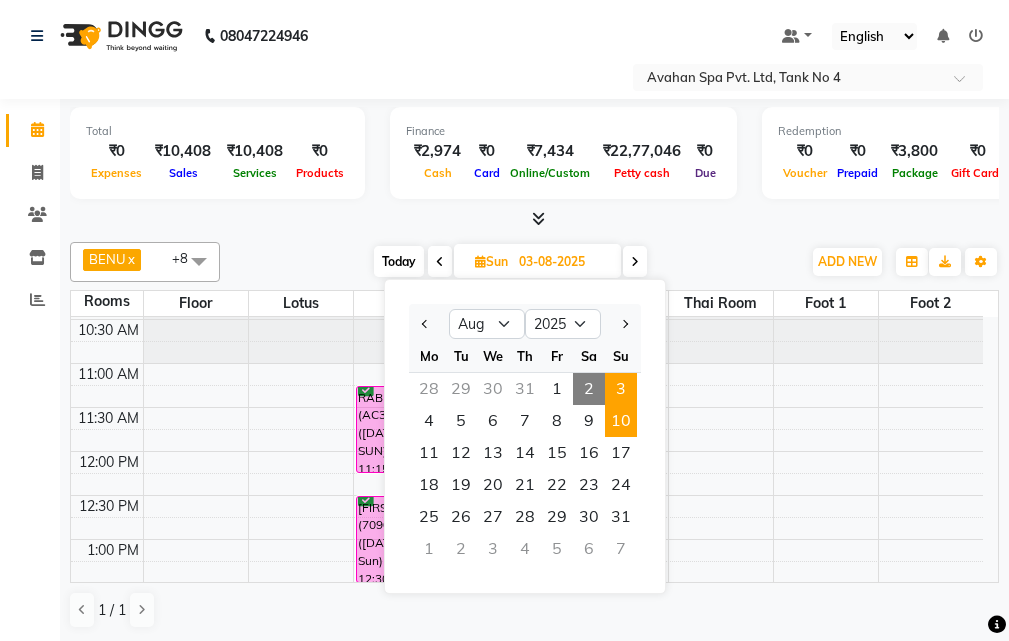 click on "10" at bounding box center [621, 421] 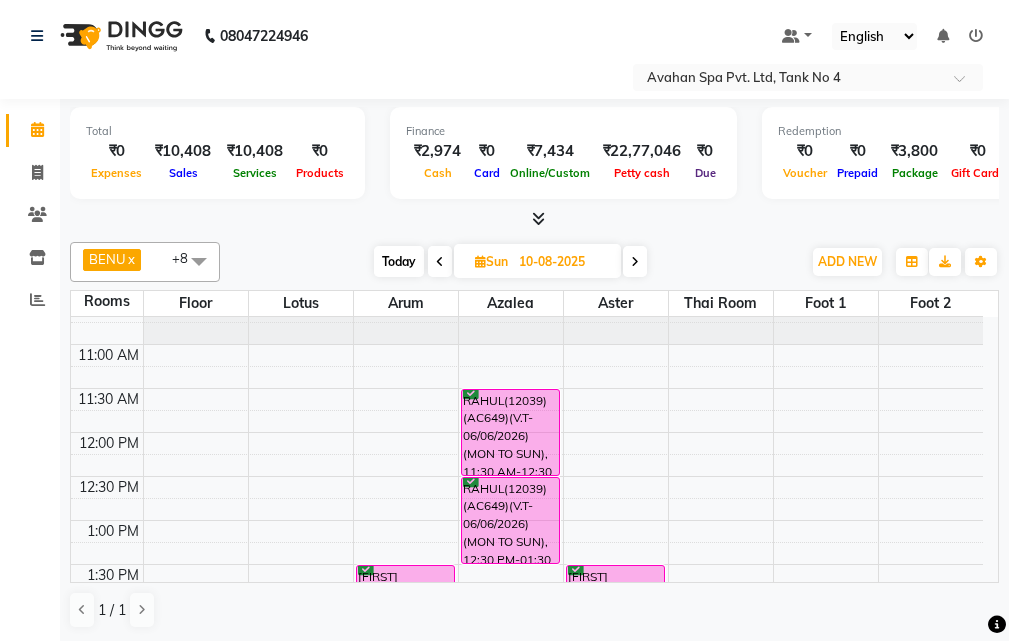 scroll, scrollTop: 41, scrollLeft: 0, axis: vertical 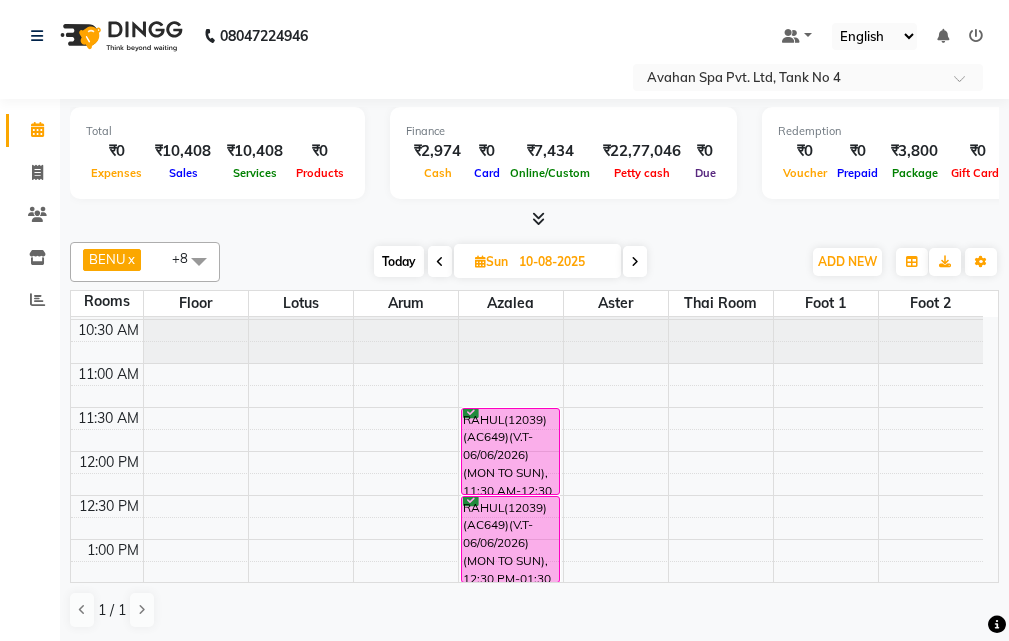 click on "10:00 AM 10:30 AM 11:00 AM 11:30 AM 12:00 PM 12:30 PM 1:00 PM 1:30 PM 2:00 PM 2:30 PM 3:00 PM 3:30 PM 4:00 PM 4:30 PM 5:00 PM 5:30 PM 6:00 PM 6:30 PM 7:00 PM 7:30 PM 8:00 PM 8:30 PM 9:00 PM 9:30 PM 10:00 PM 10:30 PM     VIRENDRA([NUMBER])(AC263) ([DATE])(MON-SUN) [PHONE], 01:30 PM-03:00 PM, Swedish Massage Therapy 90 Mins     RAHUL([NUMBER])(AC649)(V.T-[DATE])(MON TO SUN), 11:30 AM-12:30 PM, Swedish Massage Therapy 60 Mins     RAHUL([NUMBER])(AC649)(V.T-[DATE])(MON TO SUN), 12:30 PM-01:30 PM, Swedish Massage Therapy 60 Mins     ROHIT([NUMBER])(AC771) V.T-([DATE])(MON-SUN)[PHONE], 02:30 PM-04:00 PM, Swedish Massage Therapy 90 Mins     VIRENDRA([NUMBER])(AC263) ([DATE])(MON-SUN) [PHONE], 01:30 PM-03:00 PM, Swedish Massage Therapy 90 Mins" at bounding box center (527, 847) 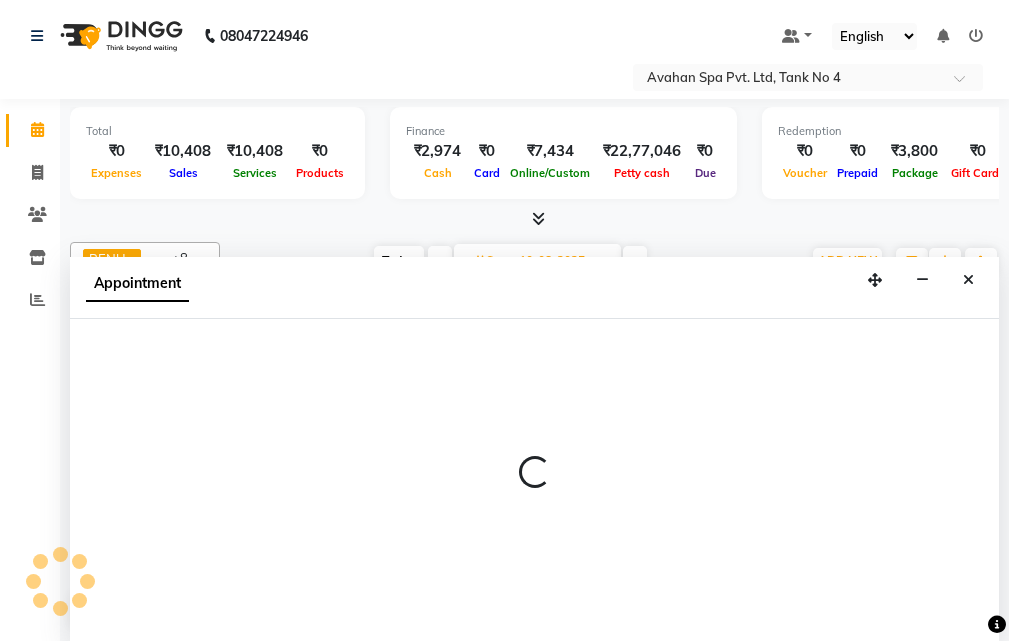 scroll, scrollTop: 1, scrollLeft: 0, axis: vertical 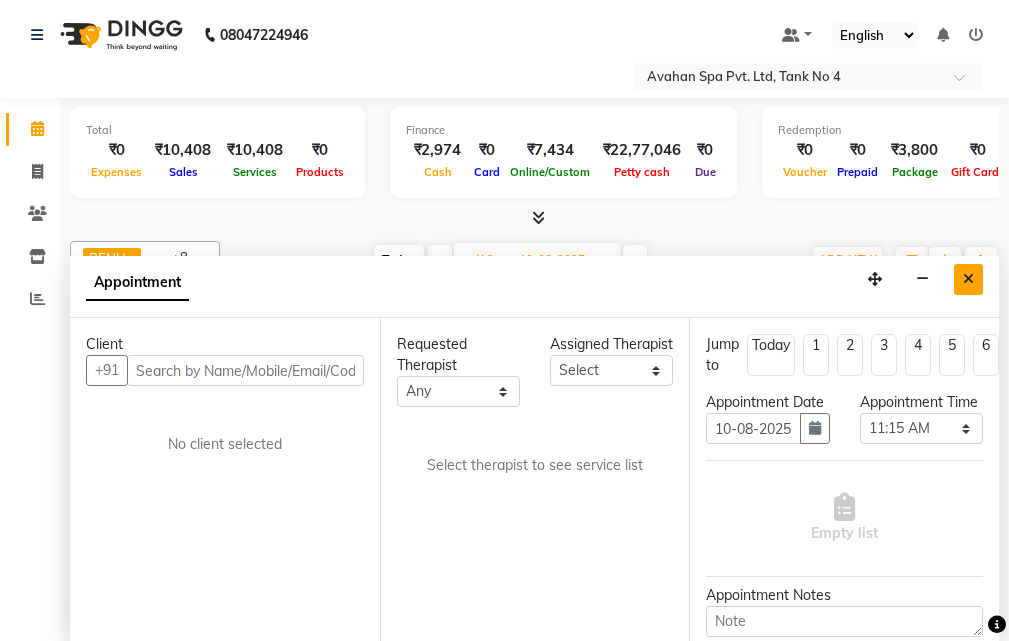 click at bounding box center (968, 279) 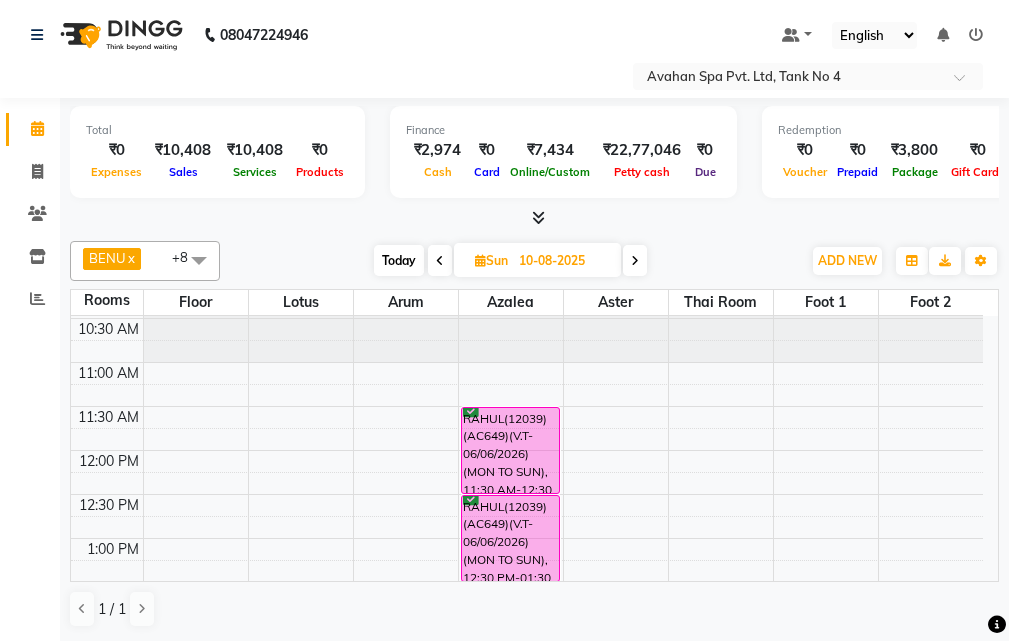 click on "Sun" at bounding box center [491, 260] 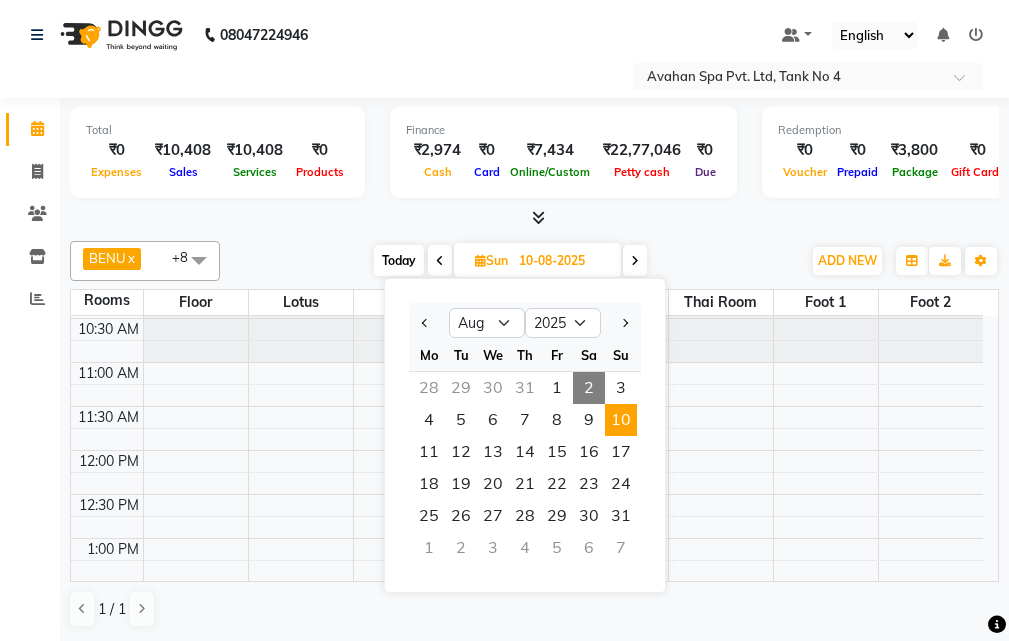 drag, startPoint x: 5, startPoint y: 399, endPoint x: 164, endPoint y: 382, distance: 159.90622 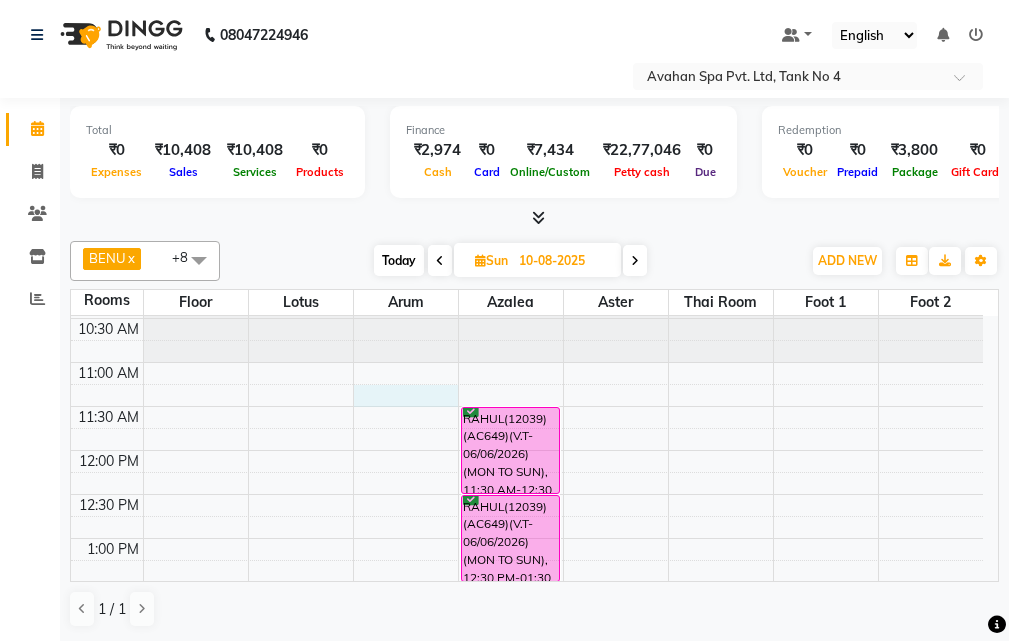 click on "10:00 AM 10:30 AM 11:00 AM 11:30 AM 12:00 PM 12:30 PM 1:00 PM 1:30 PM 2:00 PM 2:30 PM 3:00 PM 3:30 PM 4:00 PM 4:30 PM 5:00 PM 5:30 PM 6:00 PM 6:30 PM 7:00 PM 7:30 PM 8:00 PM 8:30 PM 9:00 PM 9:30 PM 10:00 PM 10:30 PM     VIRENDRA([NUMBER])(AC263) ([DATE])(MON-SUN) [PHONE], 01:30 PM-03:00 PM, Swedish Massage Therapy 90 Mins     RAHUL([NUMBER])(AC649)(V.T-[DATE])(MON TO SUN), 11:30 AM-12:30 PM, Swedish Massage Therapy 60 Mins     RAHUL([NUMBER])(AC649)(V.T-[DATE])(MON TO SUN), 12:30 PM-01:30 PM, Swedish Massage Therapy 60 Mins     ROHIT([NUMBER])(AC771) V.T-([DATE])(MON-SUN)[PHONE], 02:30 PM-04:00 PM, Swedish Massage Therapy 90 Mins     VIRENDRA([NUMBER])(AC263) ([DATE])(MON-SUN) [PHONE], 01:30 PM-03:00 PM, Swedish Massage Therapy 90 Mins" at bounding box center (527, 846) 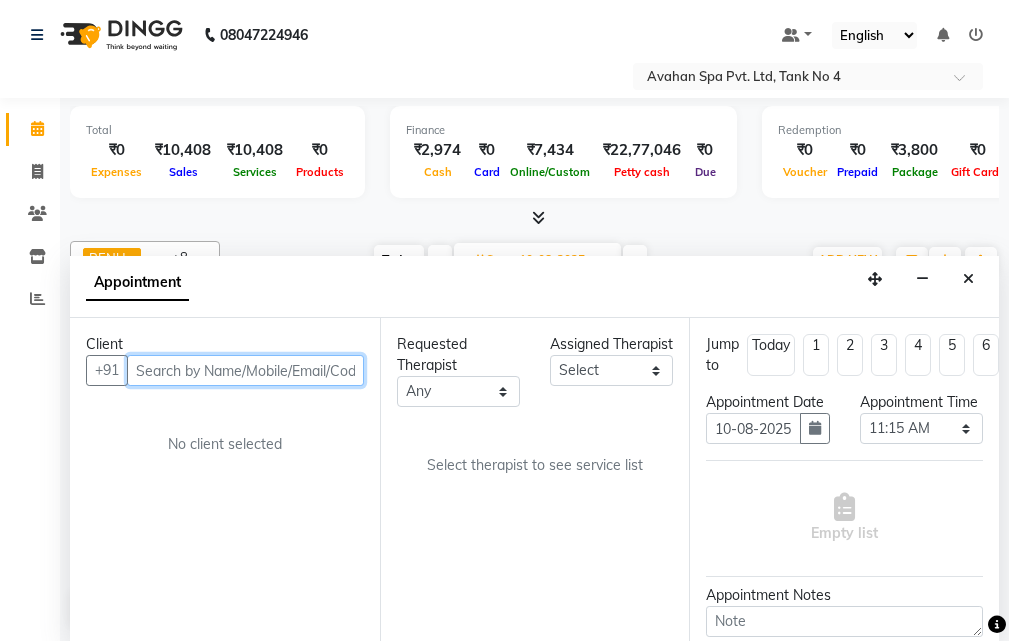 click at bounding box center (245, 370) 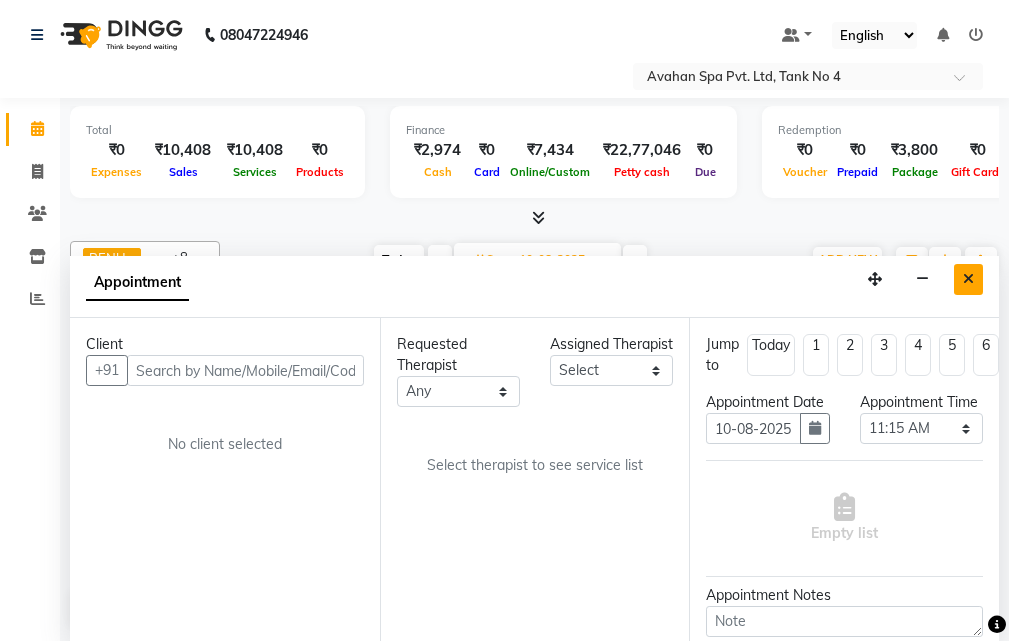 click at bounding box center (968, 279) 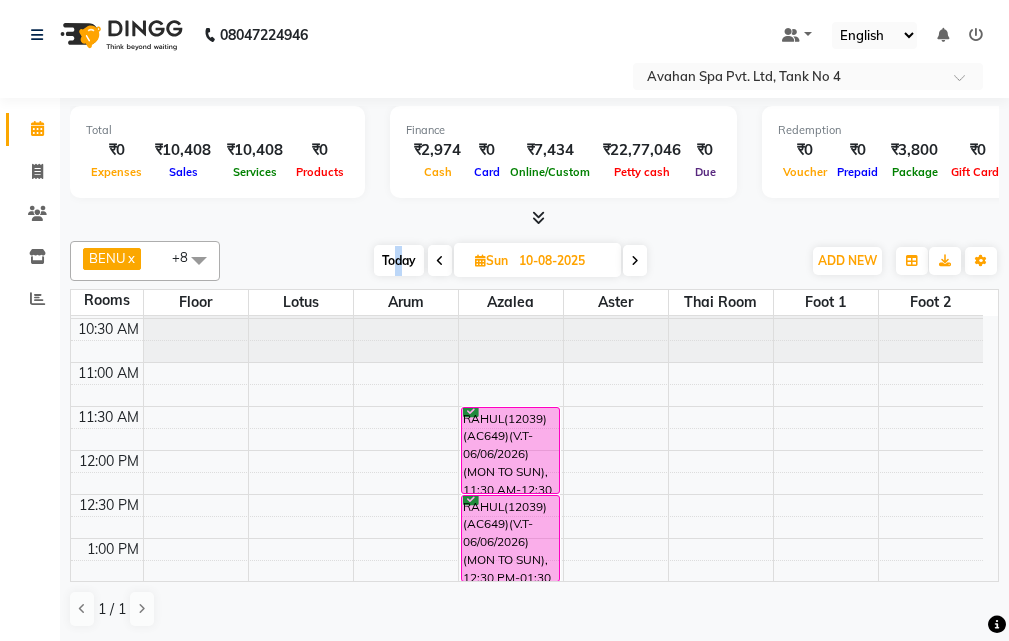 click on "Today" at bounding box center [399, 260] 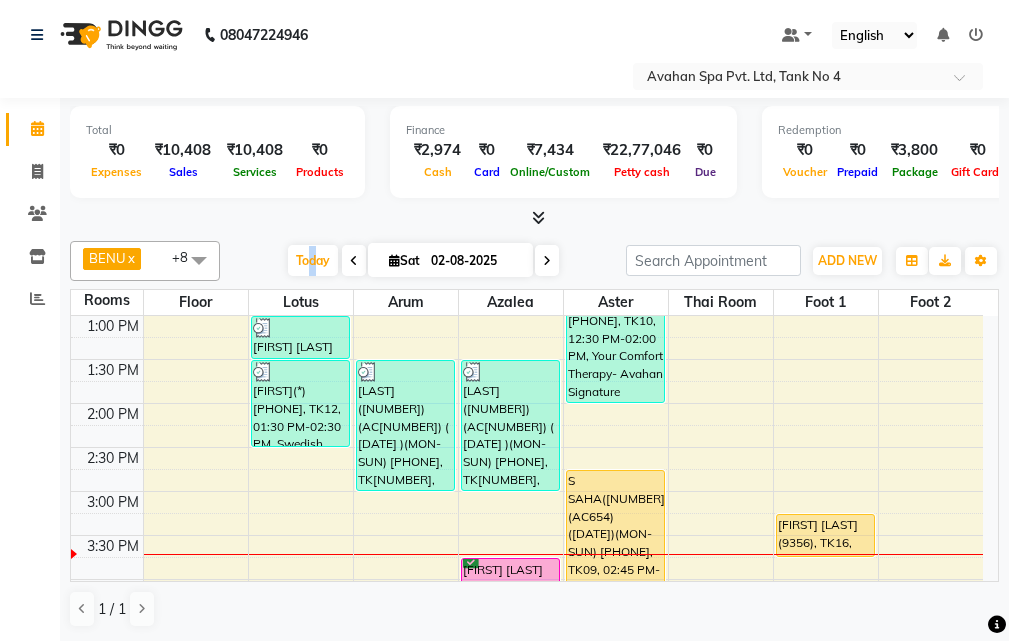 scroll, scrollTop: 241, scrollLeft: 0, axis: vertical 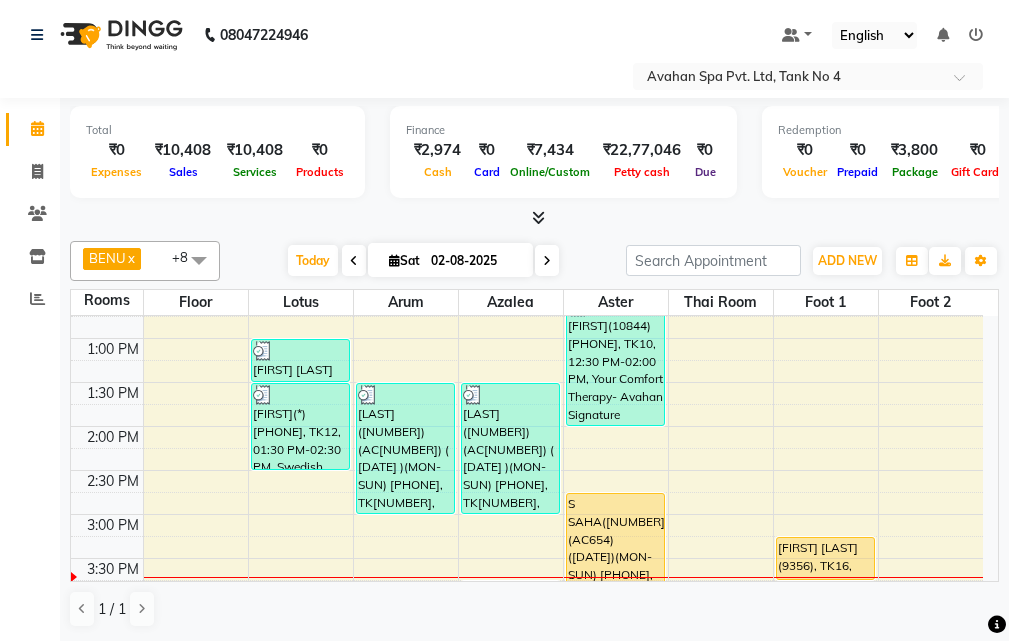 click at bounding box center (547, 261) 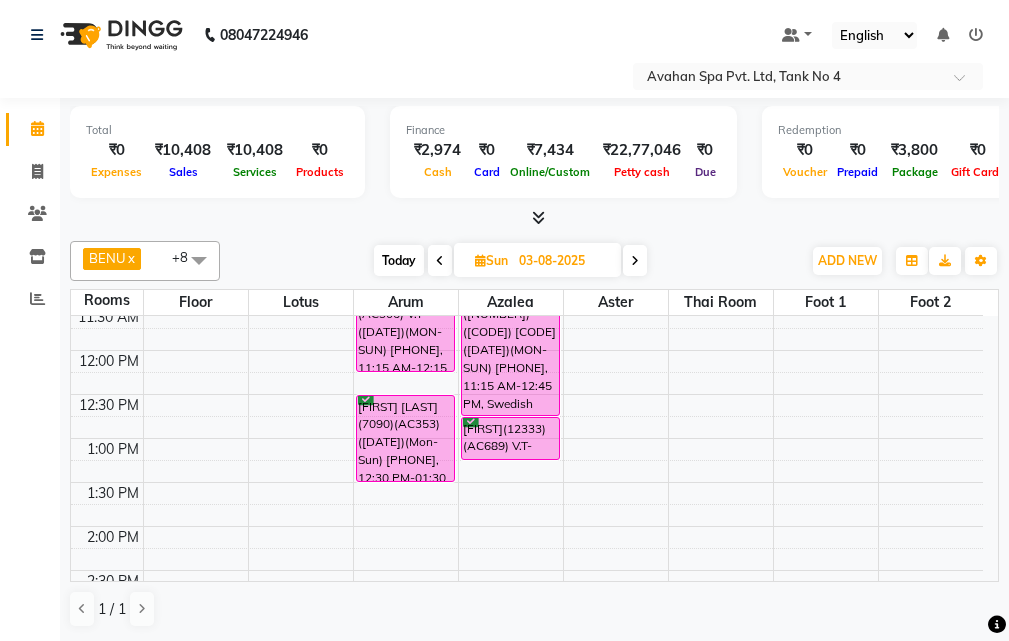 scroll, scrollTop: 41, scrollLeft: 0, axis: vertical 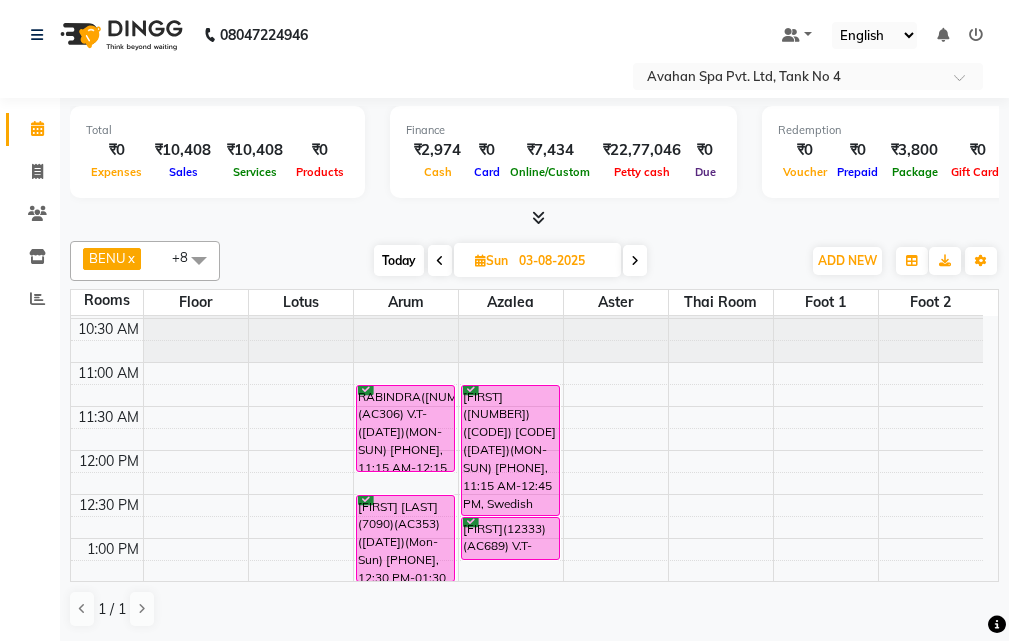 drag, startPoint x: 474, startPoint y: 255, endPoint x: 470, endPoint y: 267, distance: 12.649111 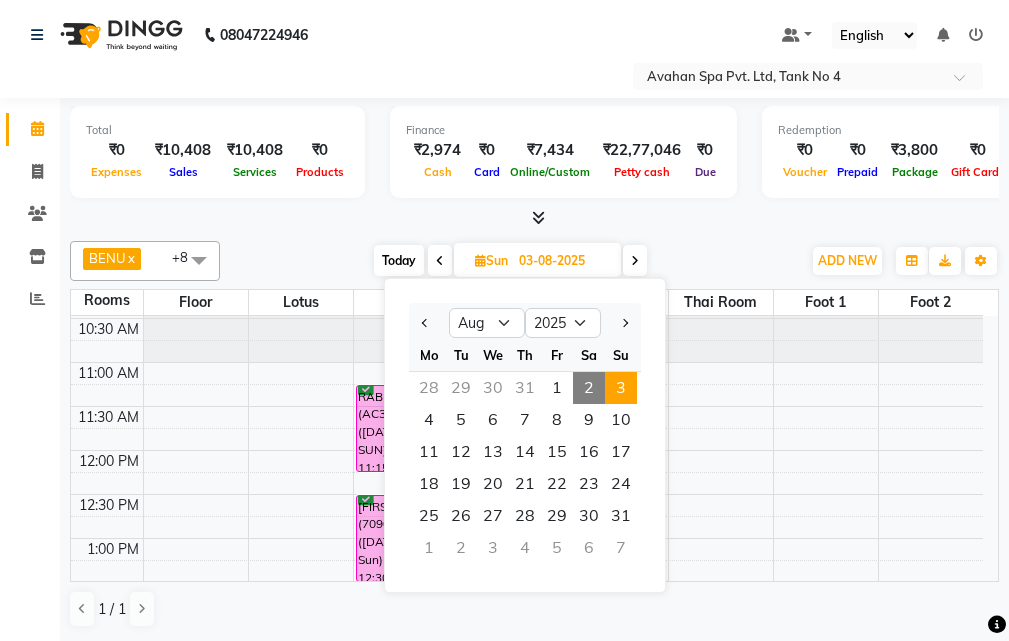 drag, startPoint x: 617, startPoint y: 422, endPoint x: 590, endPoint y: 430, distance: 28.160255 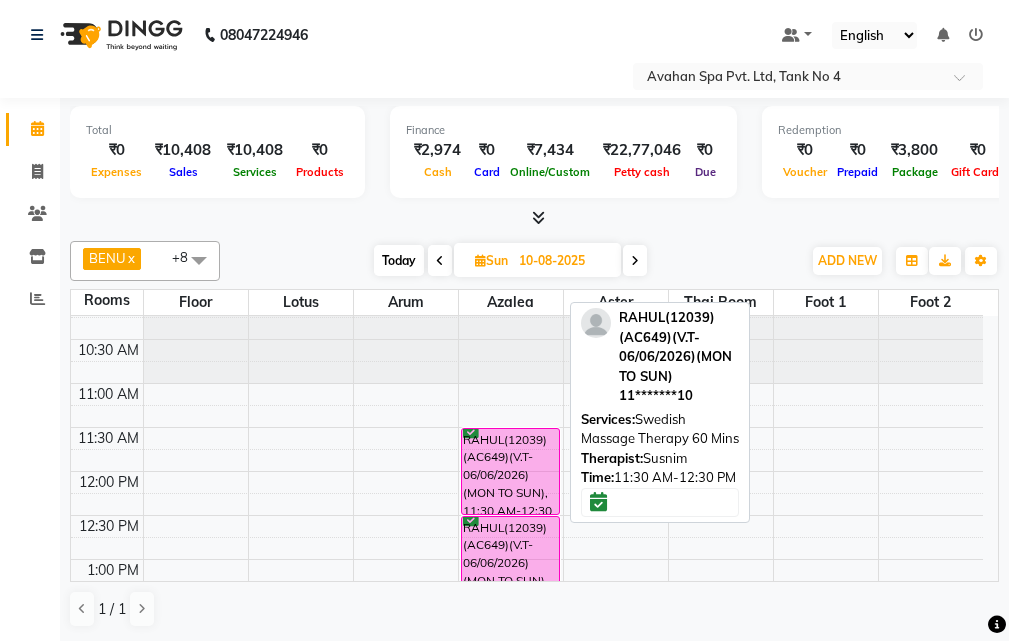 scroll, scrollTop: 0, scrollLeft: 0, axis: both 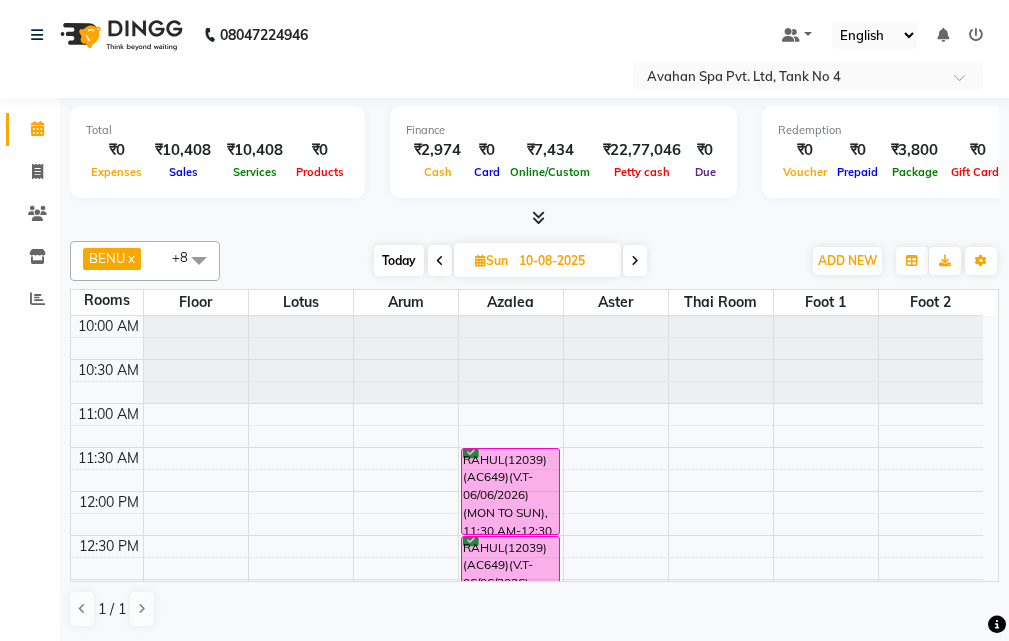click on "Today" at bounding box center [399, 260] 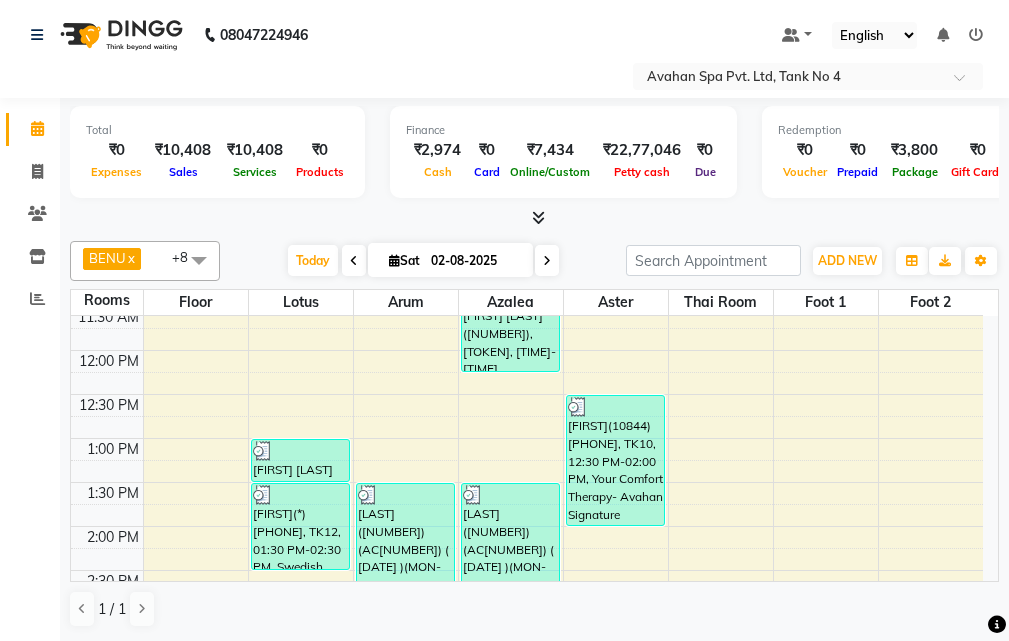 scroll, scrollTop: 41, scrollLeft: 0, axis: vertical 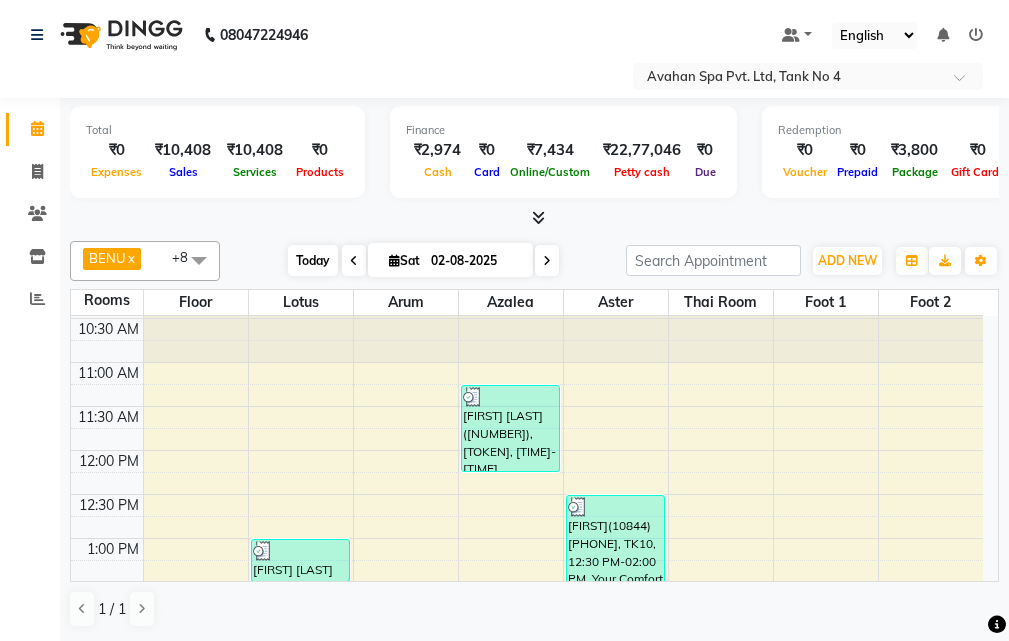 click on "Today" at bounding box center (313, 260) 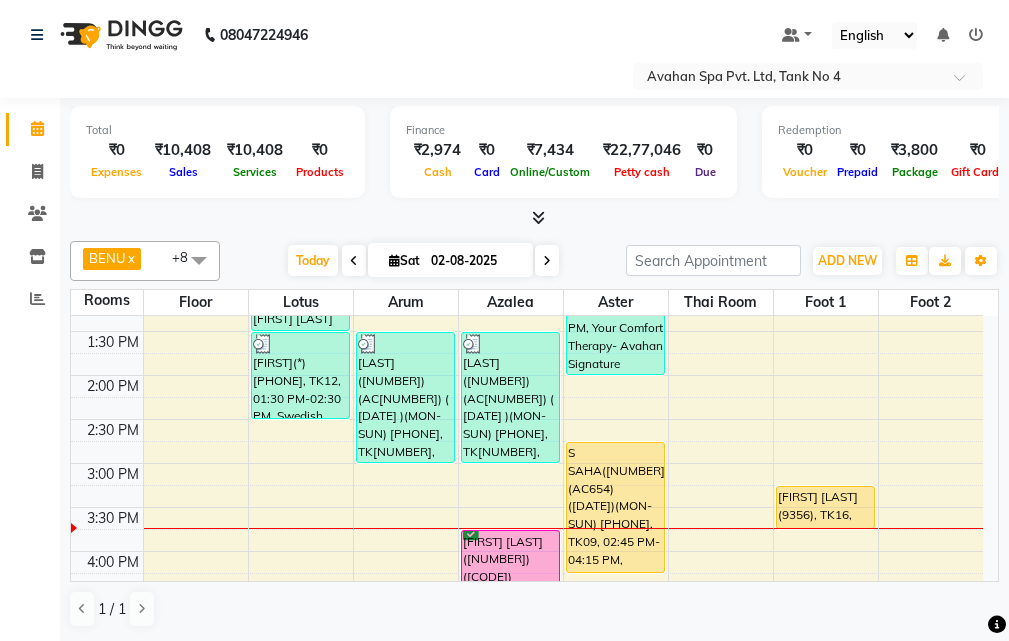 scroll, scrollTop: 341, scrollLeft: 0, axis: vertical 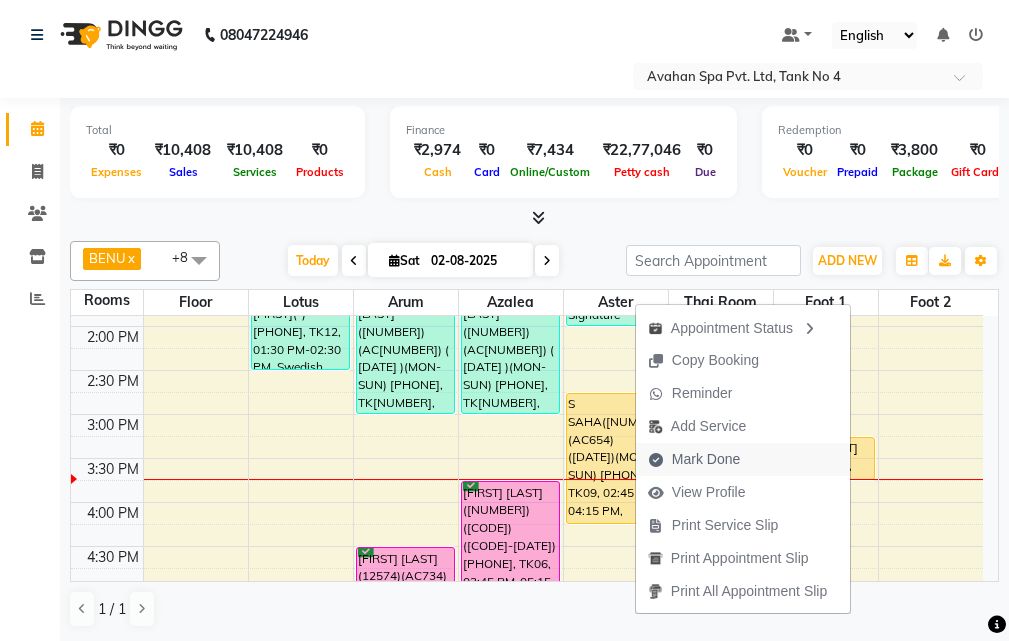 click on "Mark Done" at bounding box center (743, 459) 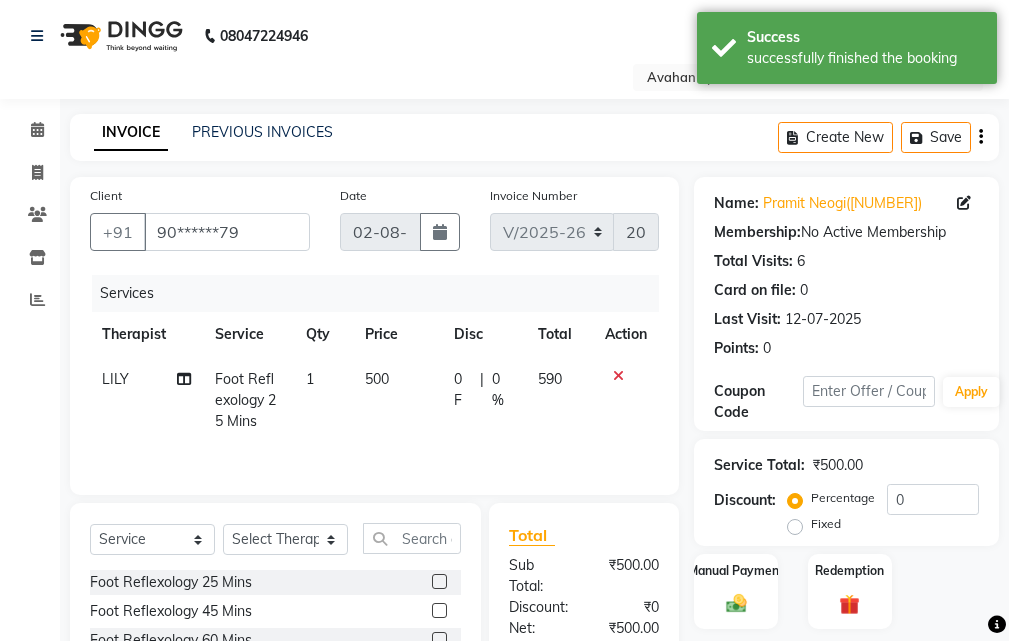 scroll, scrollTop: 294, scrollLeft: 0, axis: vertical 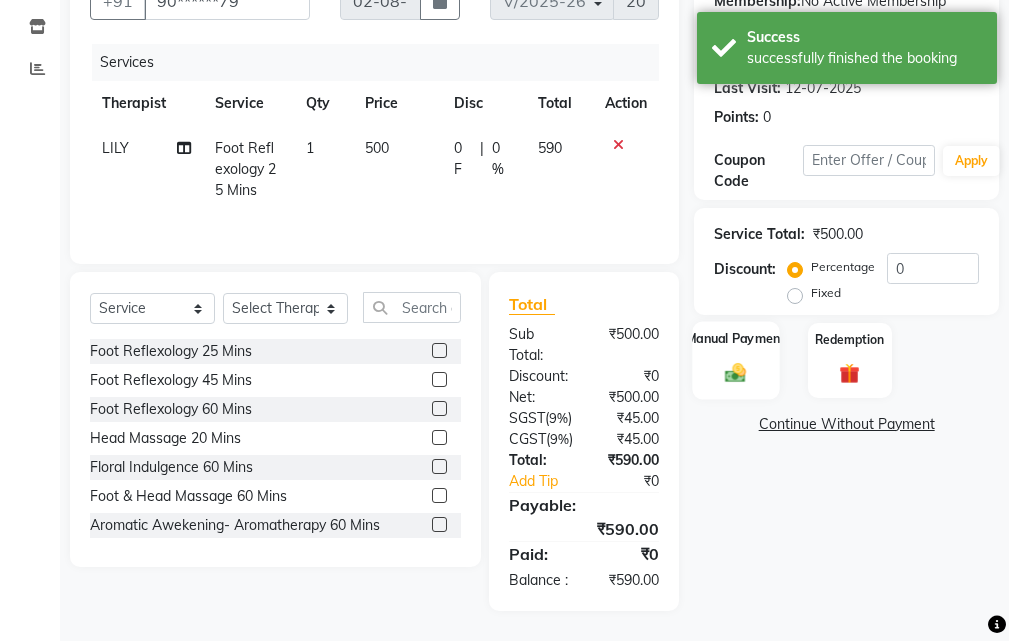 click on "Manual Payment" 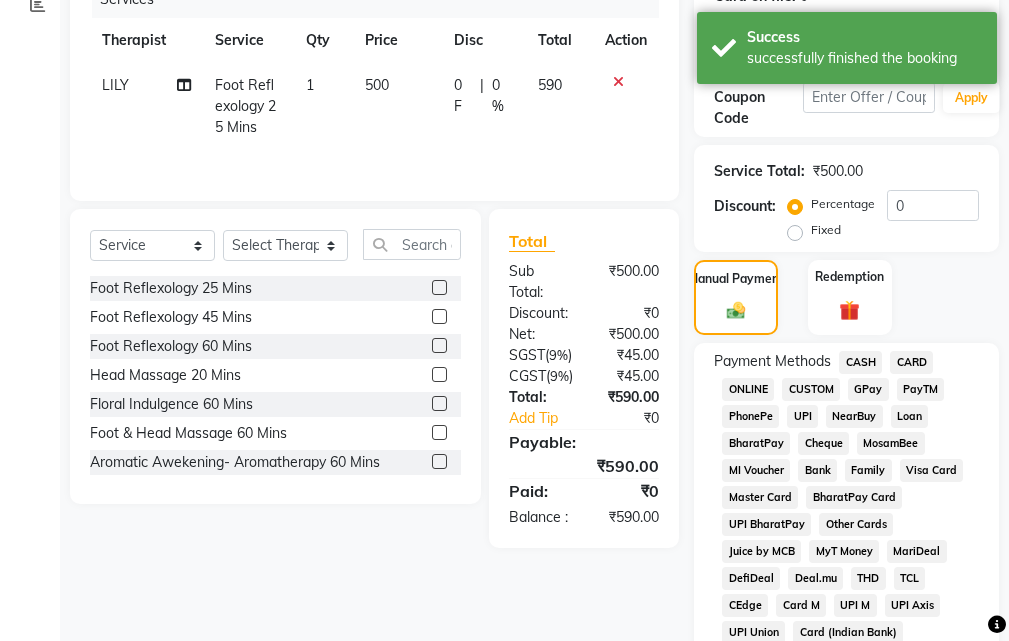 click on "GPay" 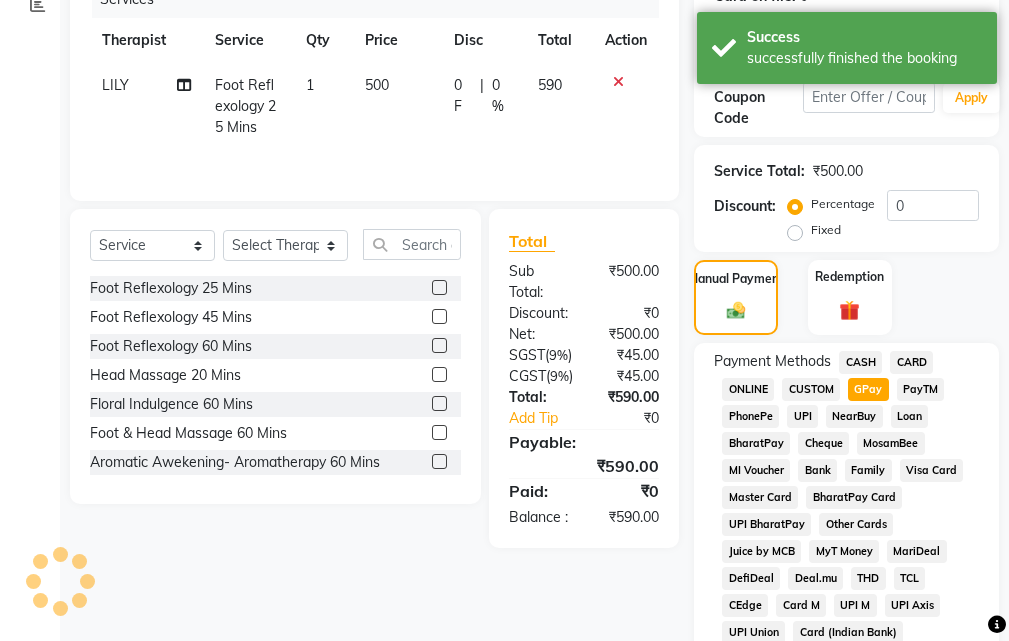 click on "Add Payment" 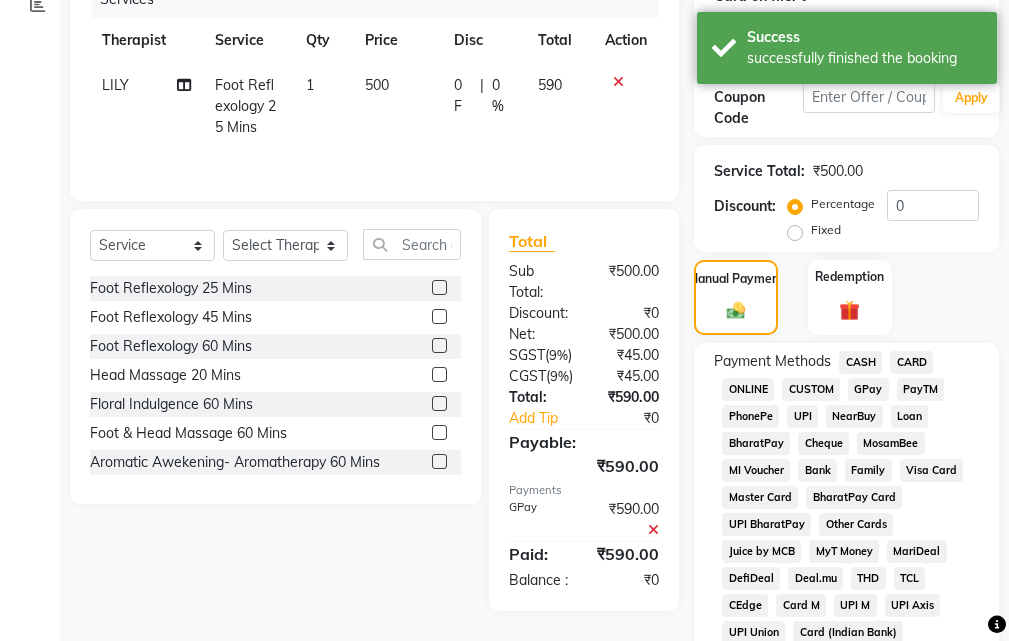 scroll, scrollTop: 1134, scrollLeft: 0, axis: vertical 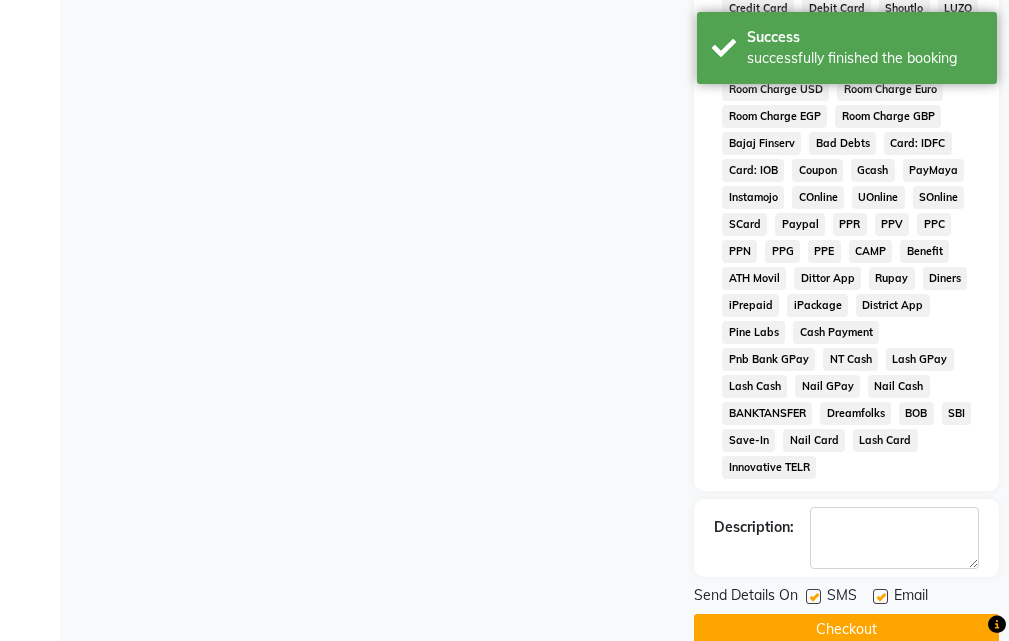 click 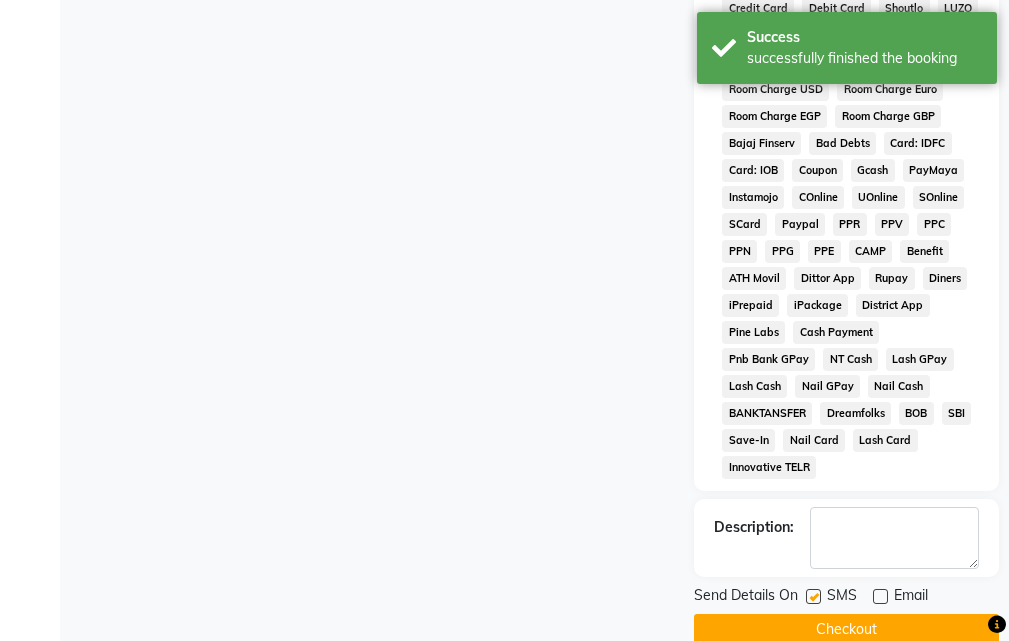 scroll, scrollTop: 1141, scrollLeft: 0, axis: vertical 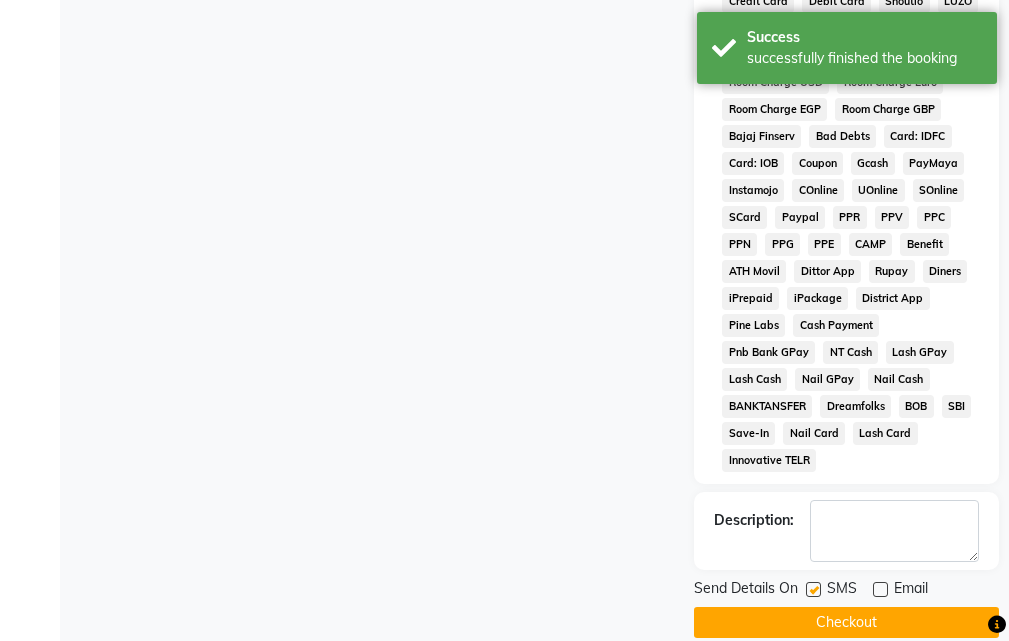 click 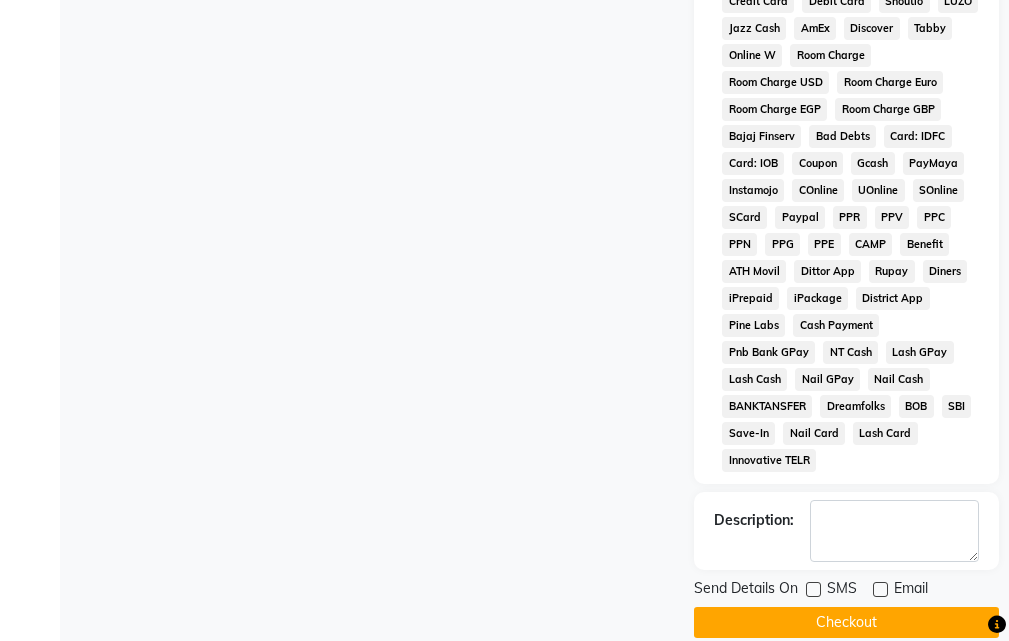 click on "Checkout" 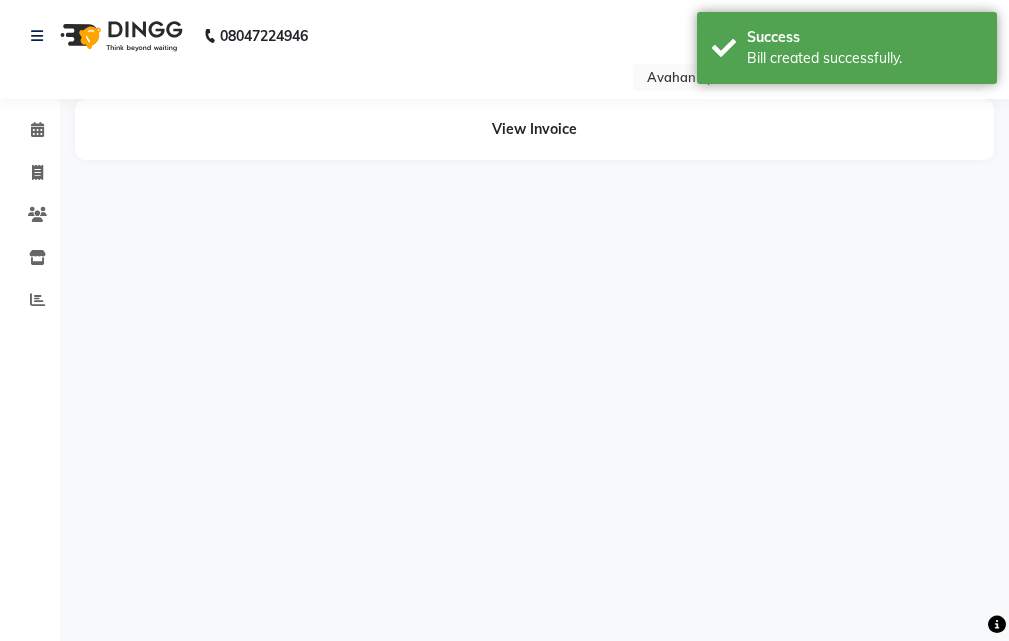 scroll, scrollTop: 0, scrollLeft: 0, axis: both 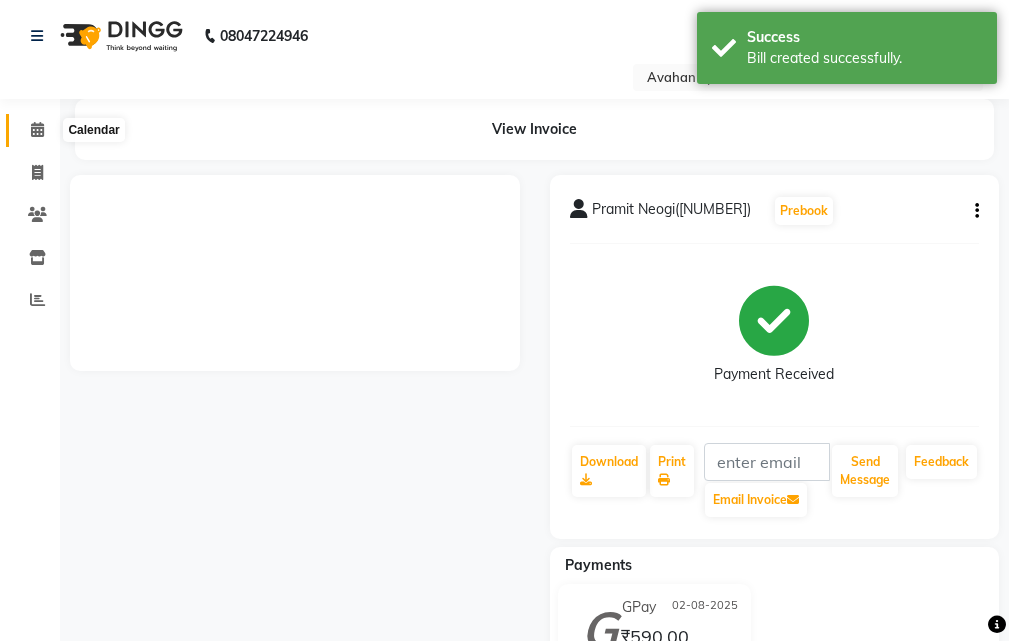 click 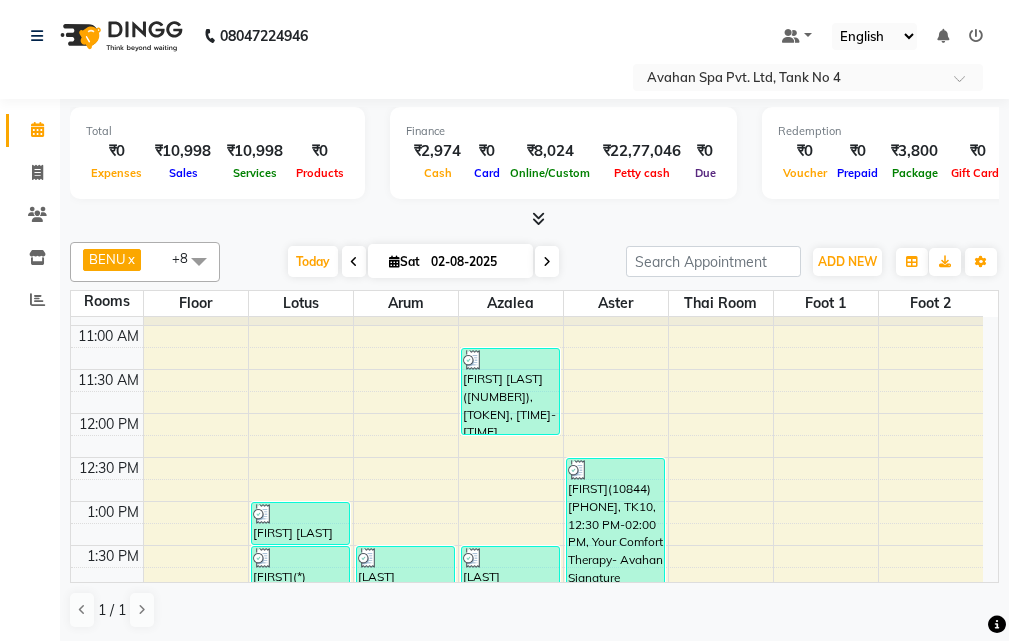 scroll, scrollTop: 0, scrollLeft: 0, axis: both 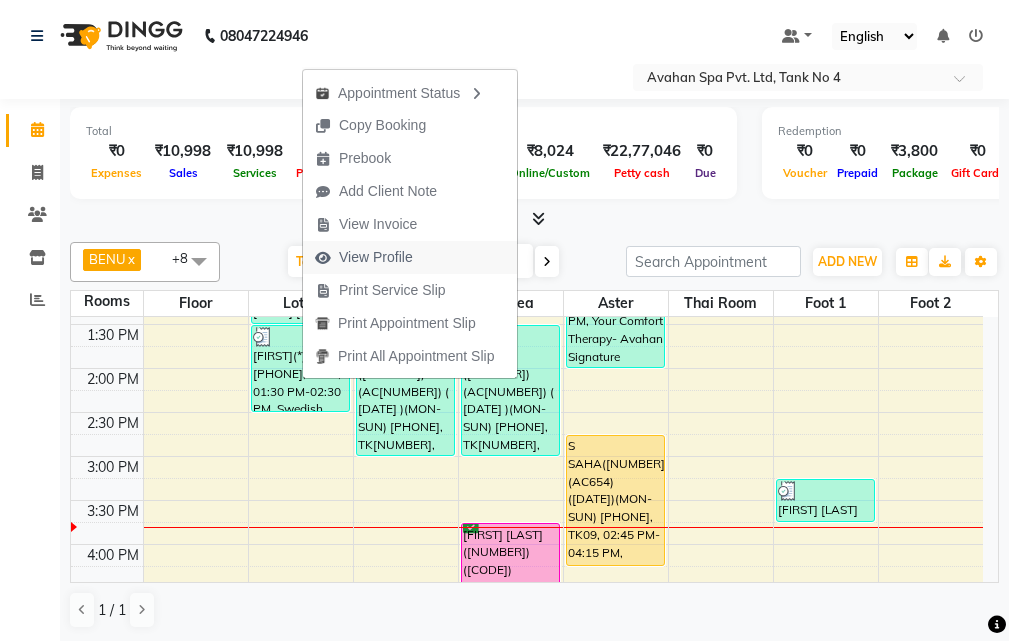 click on "View Profile" at bounding box center (376, 257) 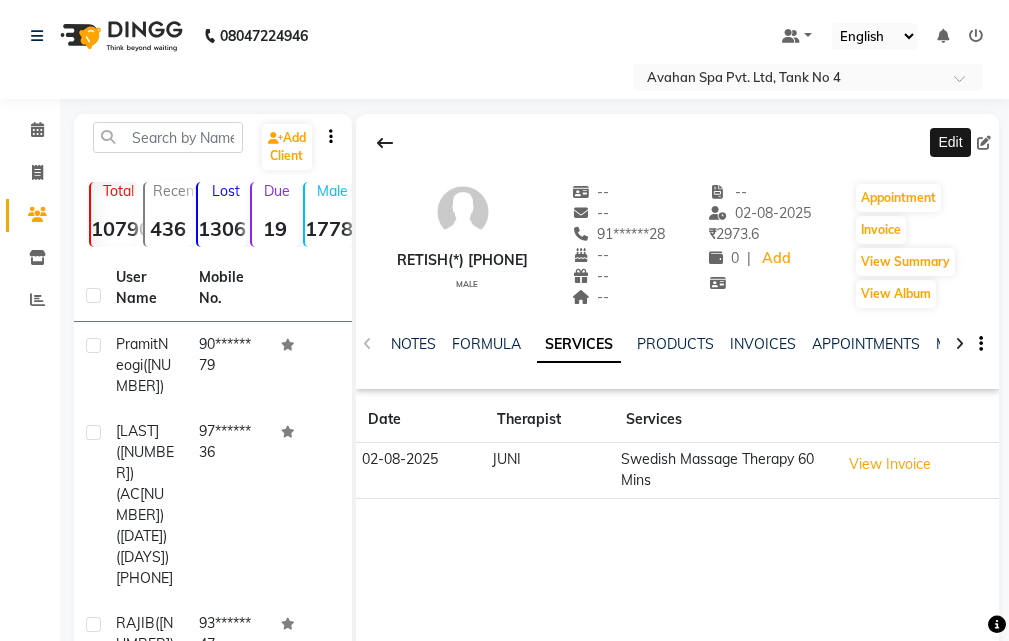 click 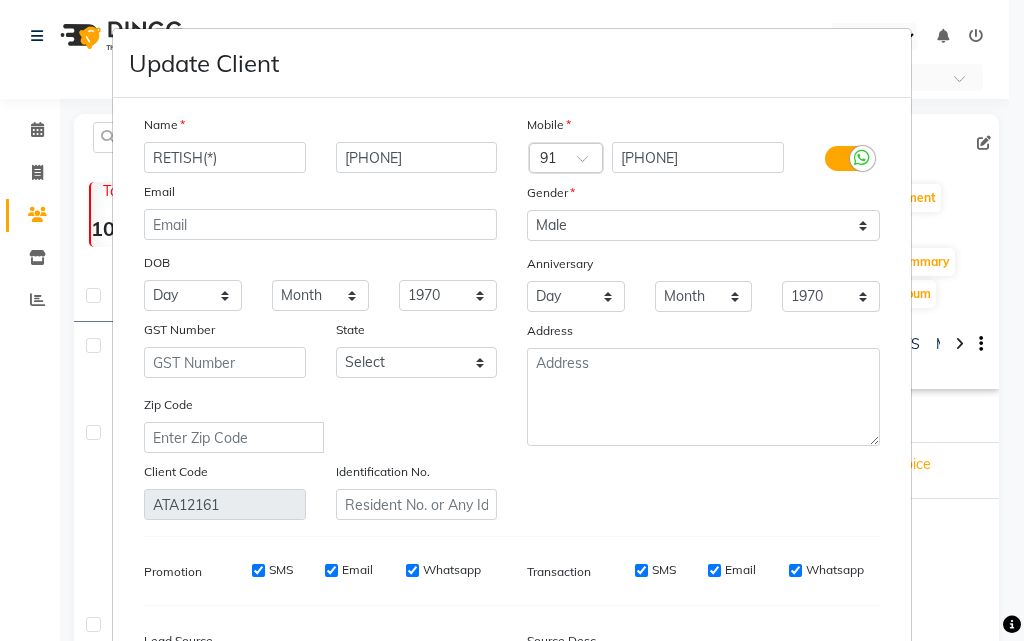click on "RETISH(*)" at bounding box center [225, 157] 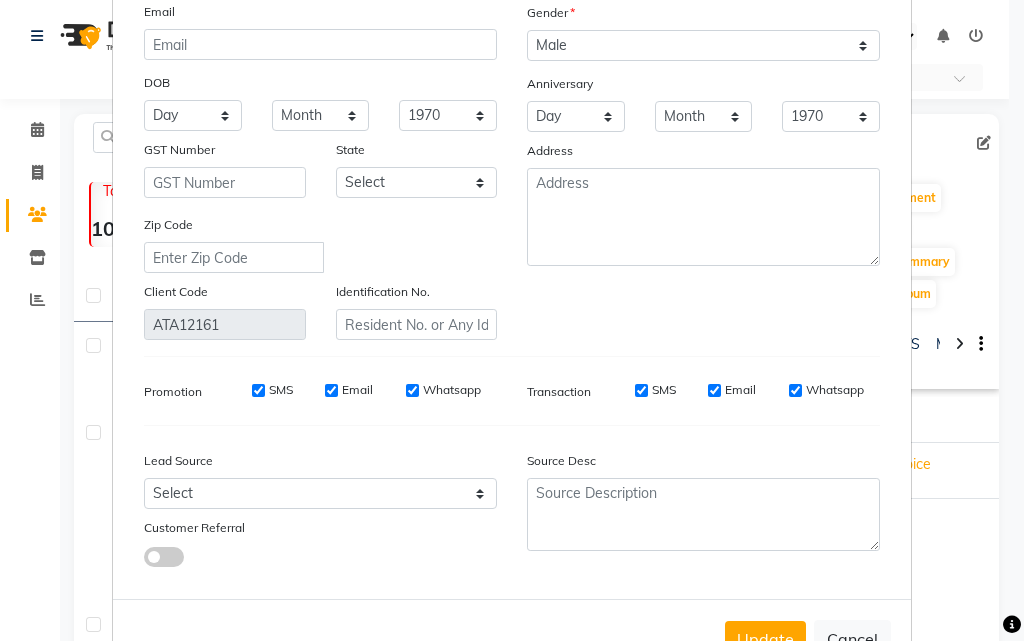 scroll, scrollTop: 246, scrollLeft: 0, axis: vertical 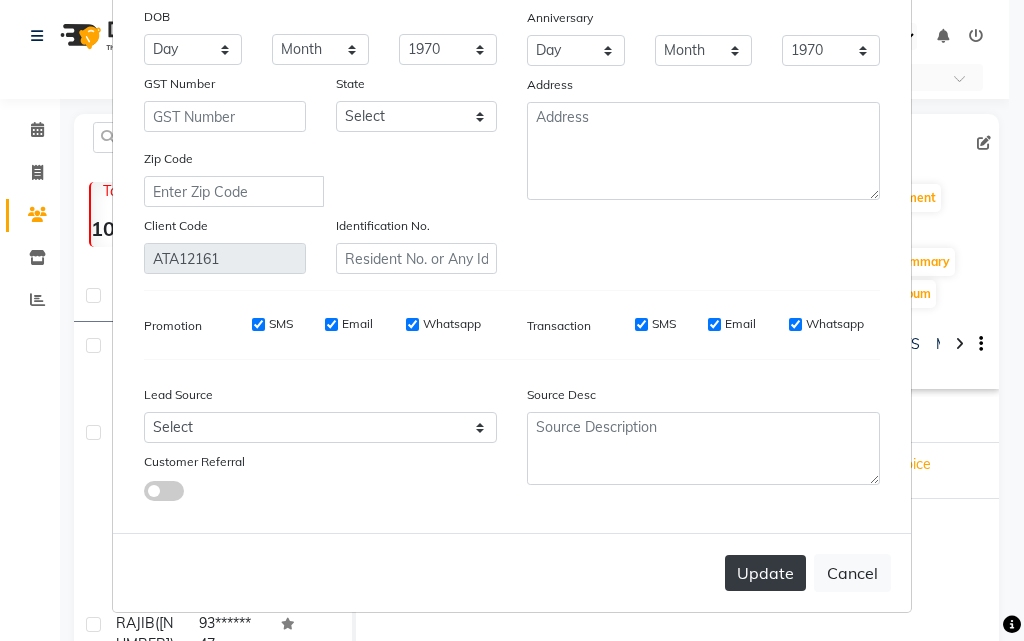 click on "Update" at bounding box center (765, 573) 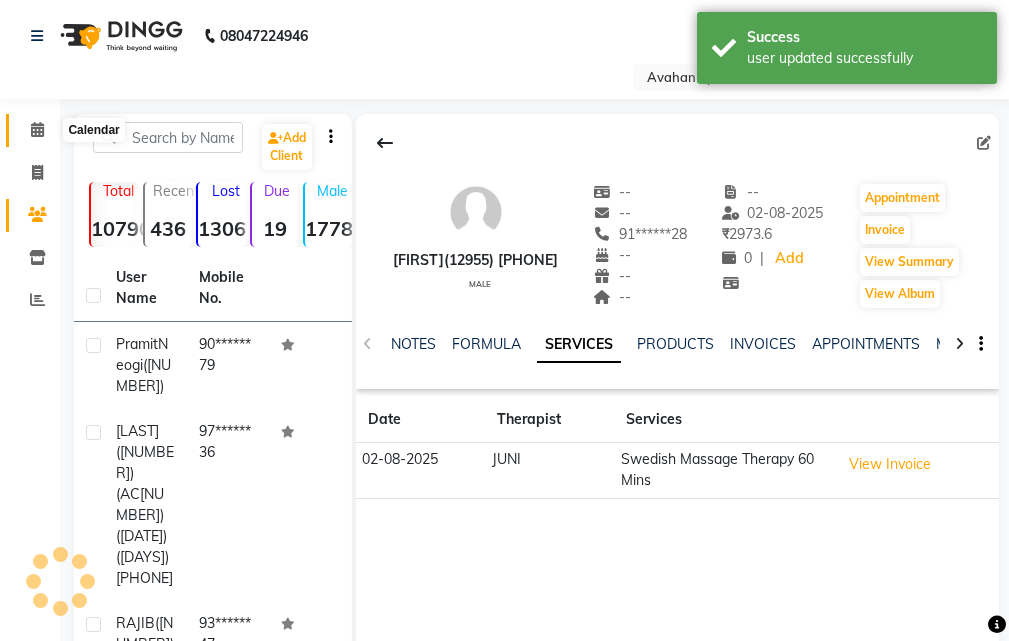 click 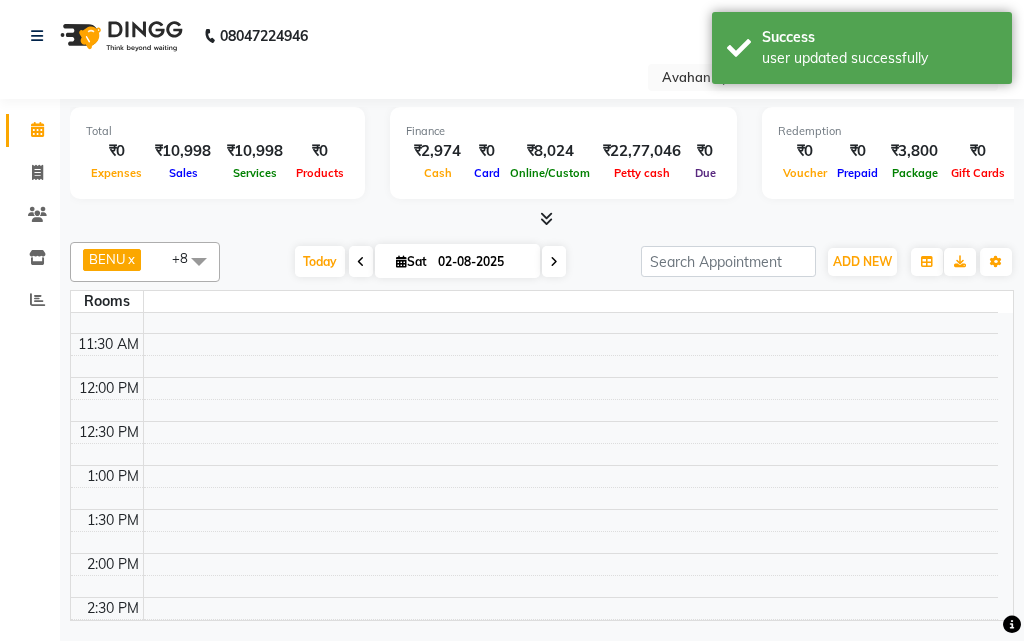 scroll, scrollTop: 300, scrollLeft: 0, axis: vertical 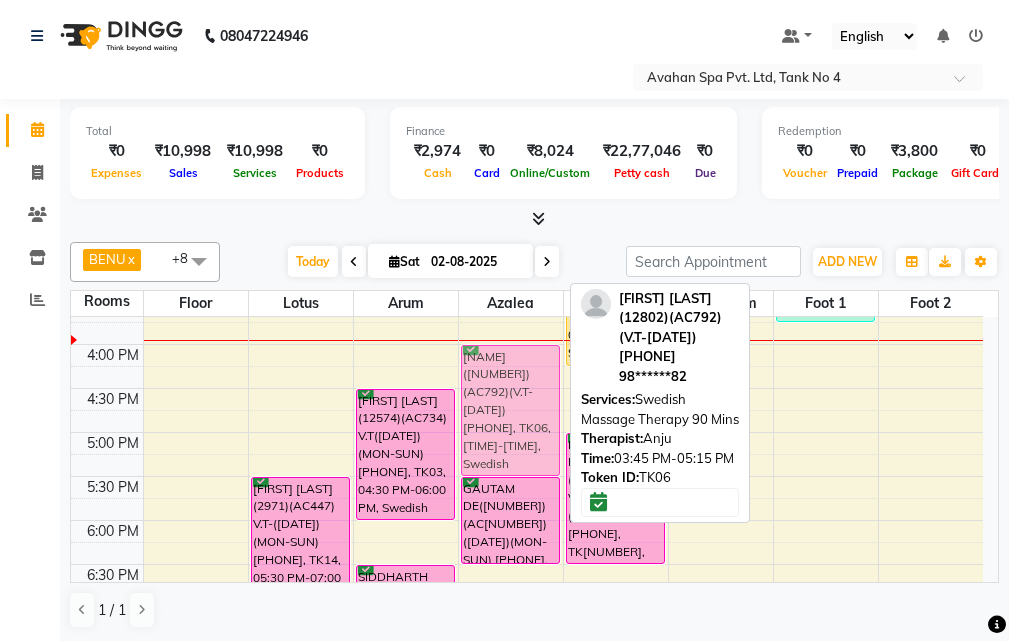drag, startPoint x: 499, startPoint y: 383, endPoint x: 498, endPoint y: 399, distance: 16.03122 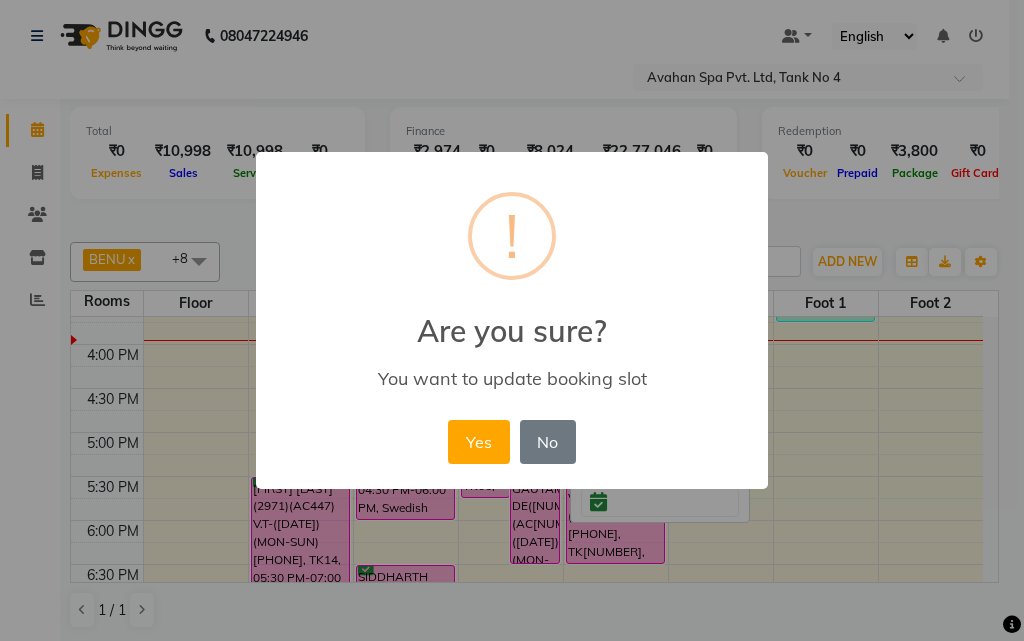 drag, startPoint x: 534, startPoint y: 441, endPoint x: 560, endPoint y: 436, distance: 26.476404 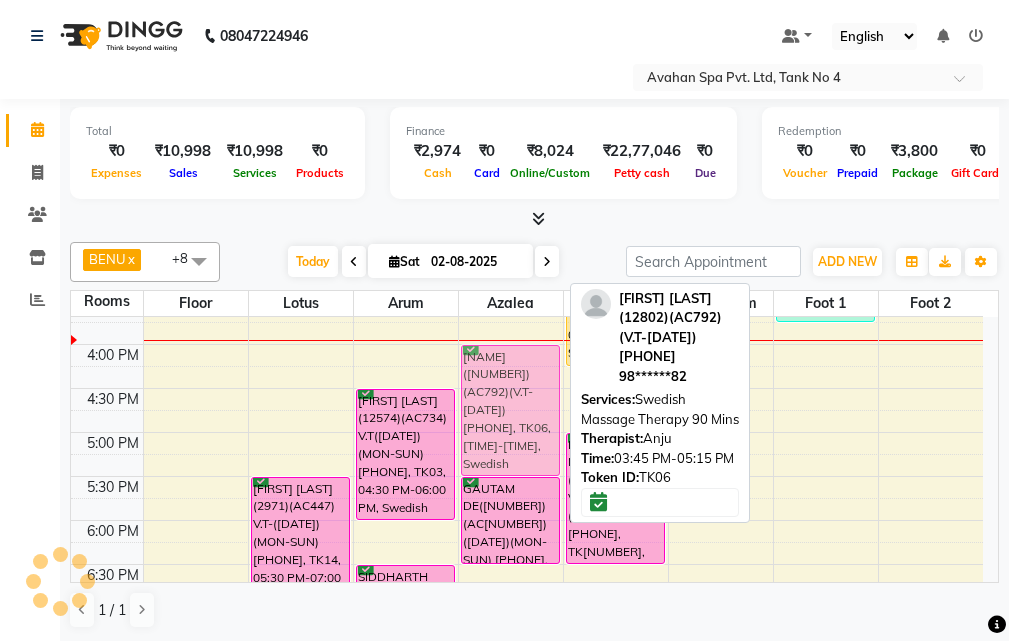 click on "Sudin Das([NUMBER]), TK[NUMBER], [TIME]-[TIME], Swedish Massage Therapy 60 Mins     VIRENDRA([NUMBER])(AC[NUMBER]) ([DATE])(MON-SUN) [PHONE], TK[NUMBER], [TIME]-[TIME], Swedish Massage Therapy 90 Mins     UTTAM KUNDU([NUMBER])(AC[NUMBER])(V.T-[DATE]) [PHONE], TK[NUMBER], [TIME]-[TIME], Swedish Massage Therapy 90 Mins     GAUTAM DE([NUMBER])(AC[NUMBER]) ([DATE])(MON-SUN) [PHONE], TK[NUMBER], [TIME]-[TIME], Swedish Massage Therapy 60 Mins     AMIT JAISWAL([NUMBER])(AC[NUMBER]) V.T-([DATE])(MON-SUN) [PHONE], TK[NUMBER], [TIME]-[TIME], Swedish Massage Therapy 90 Mins     UTTAM KUNDU([NUMBER])(AC[NUMBER])(V.T-[DATE]) [PHONE], TK[NUMBER], [TIME]-[TIME], Swedish Massage Therapy 90 Mins" at bounding box center (511, 388) 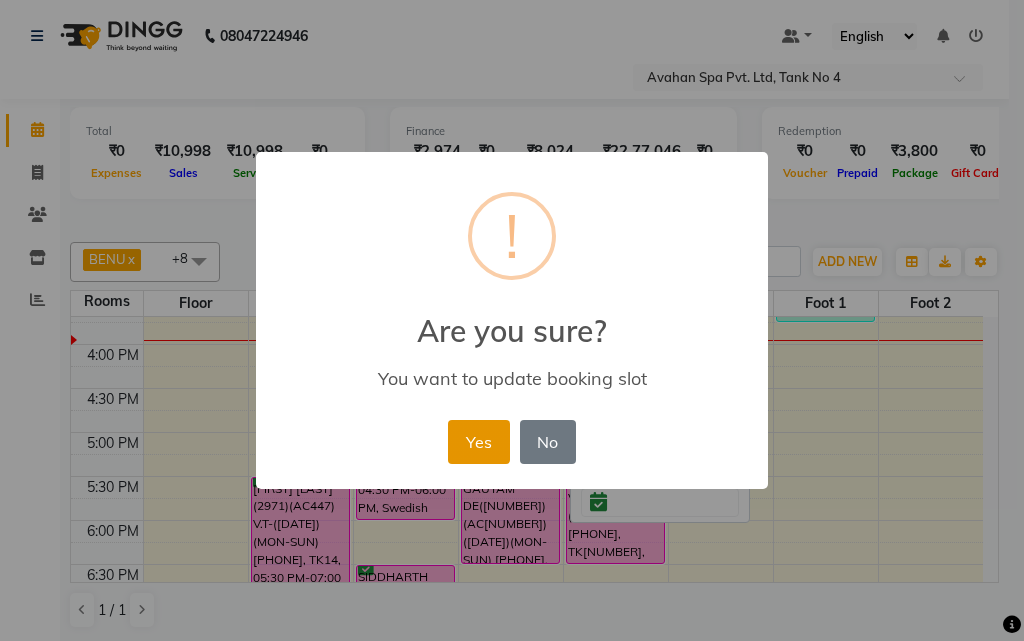 click on "Yes" at bounding box center [478, 442] 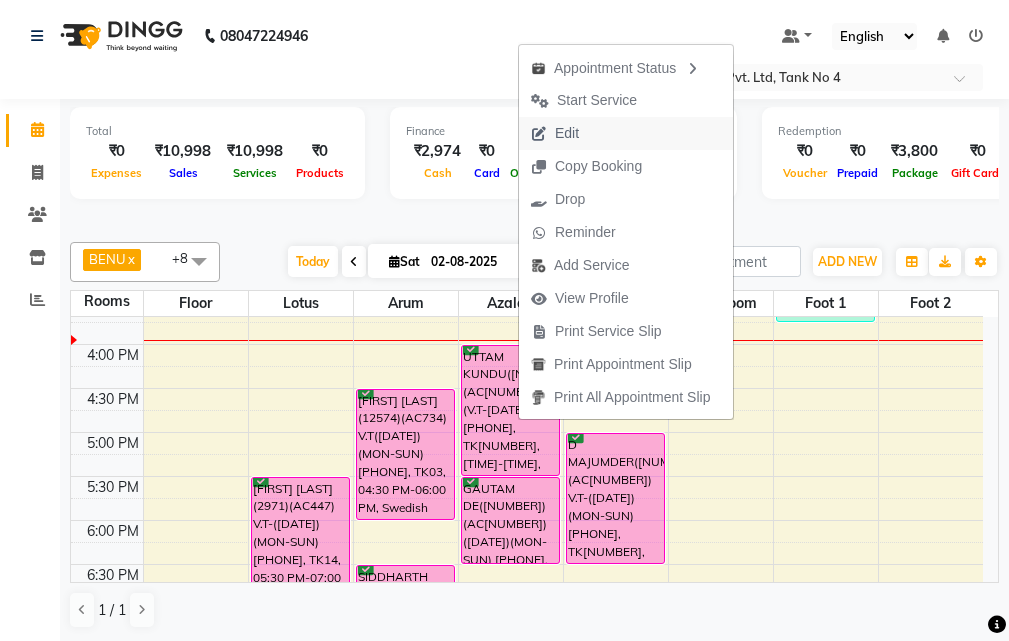 click on "Edit" at bounding box center [626, 133] 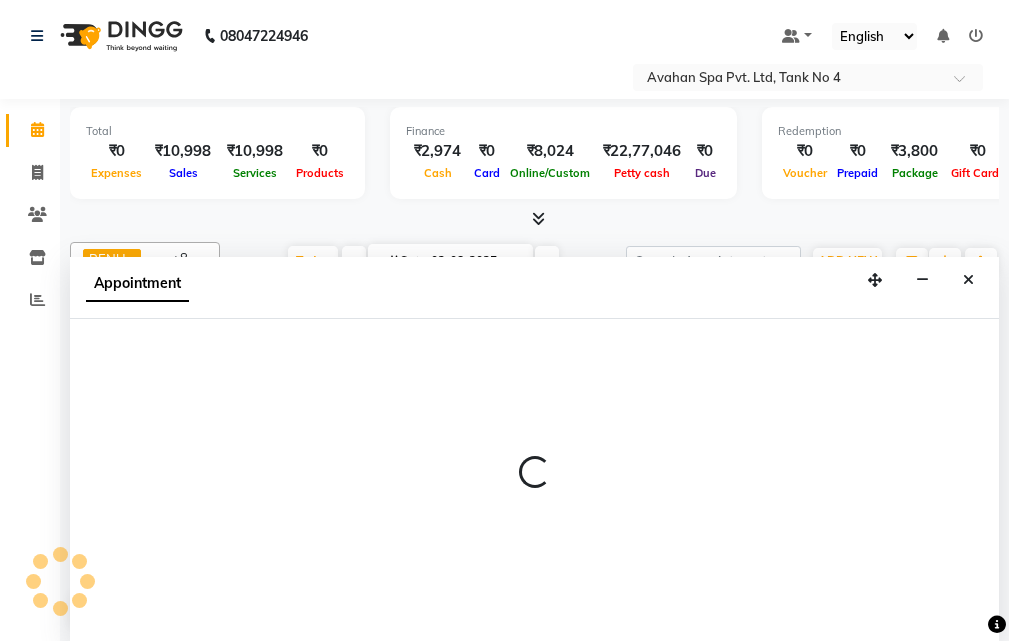 scroll, scrollTop: 1, scrollLeft: 0, axis: vertical 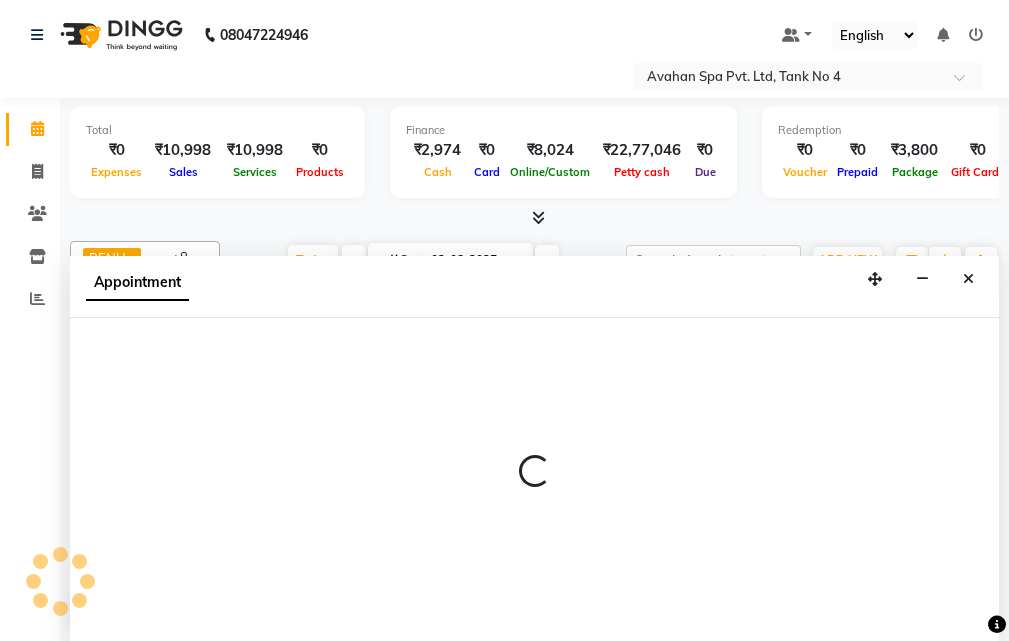 select on "confirm booking" 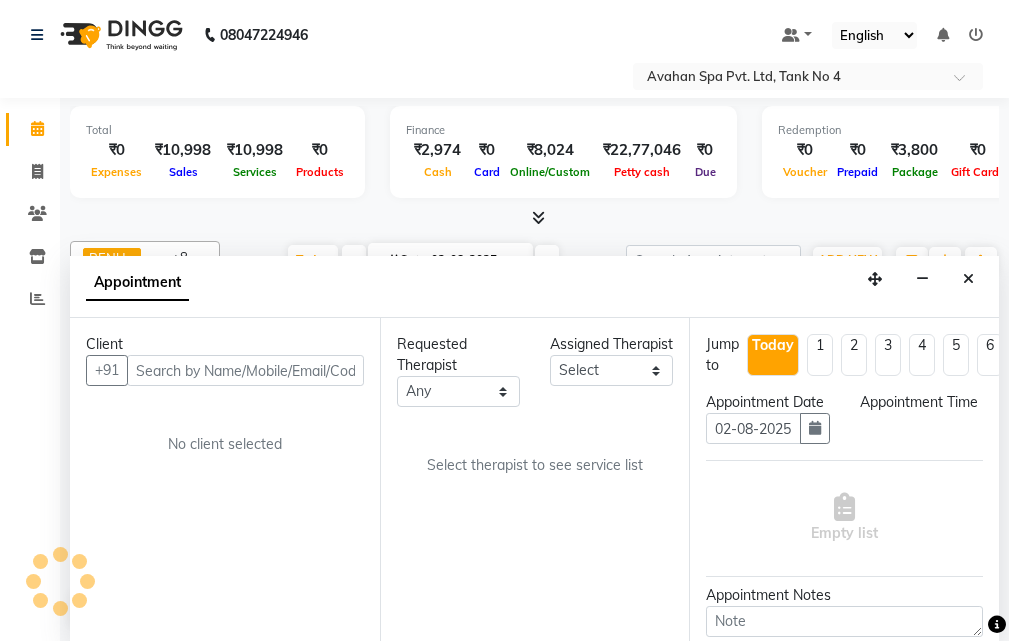select on "45390" 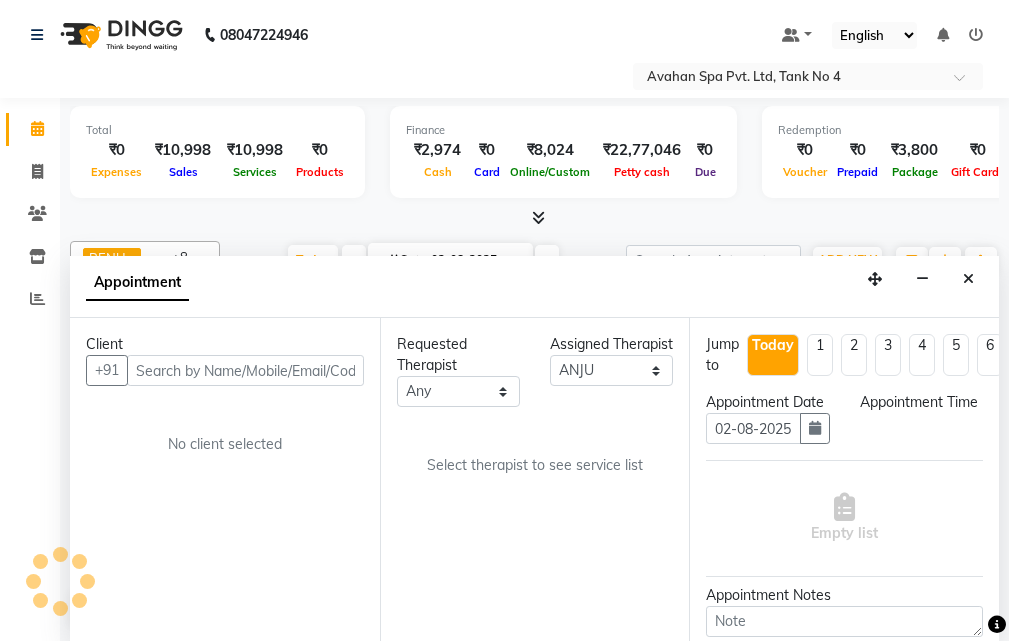 scroll, scrollTop: 441, scrollLeft: 0, axis: vertical 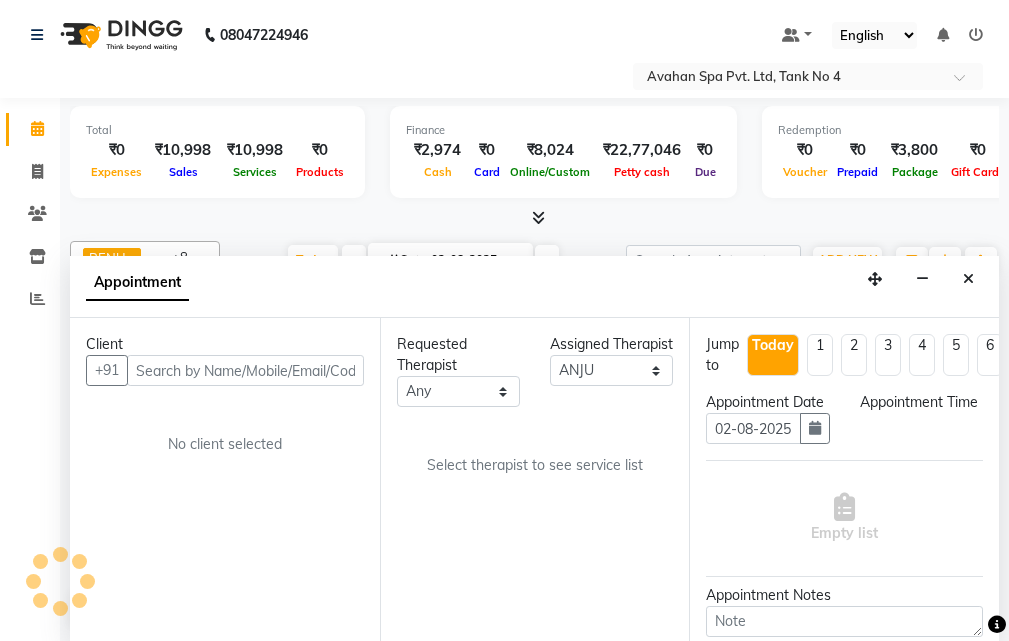 select on "960" 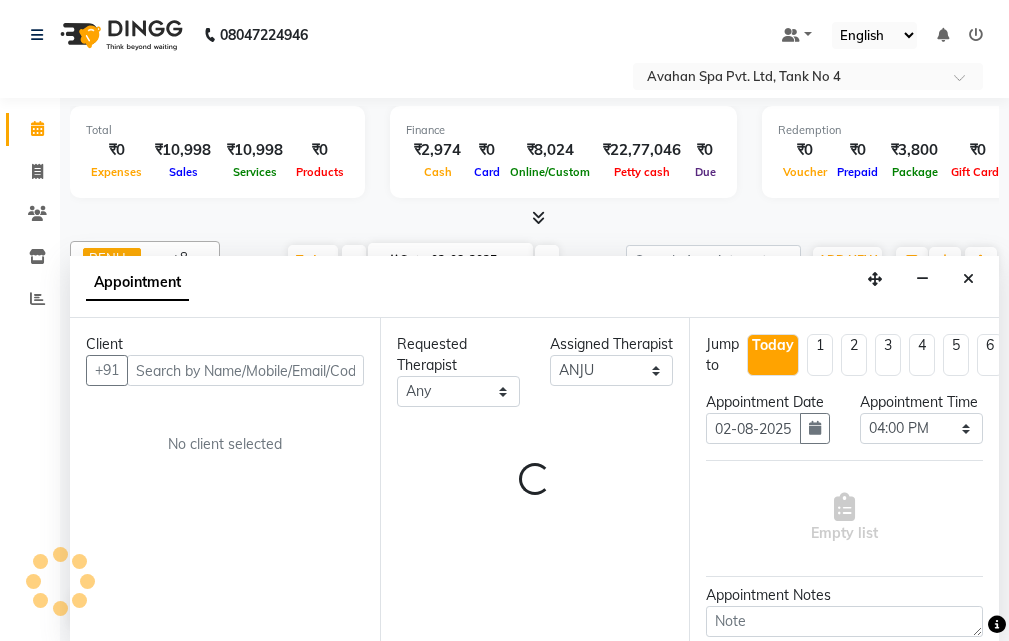 select on "1846" 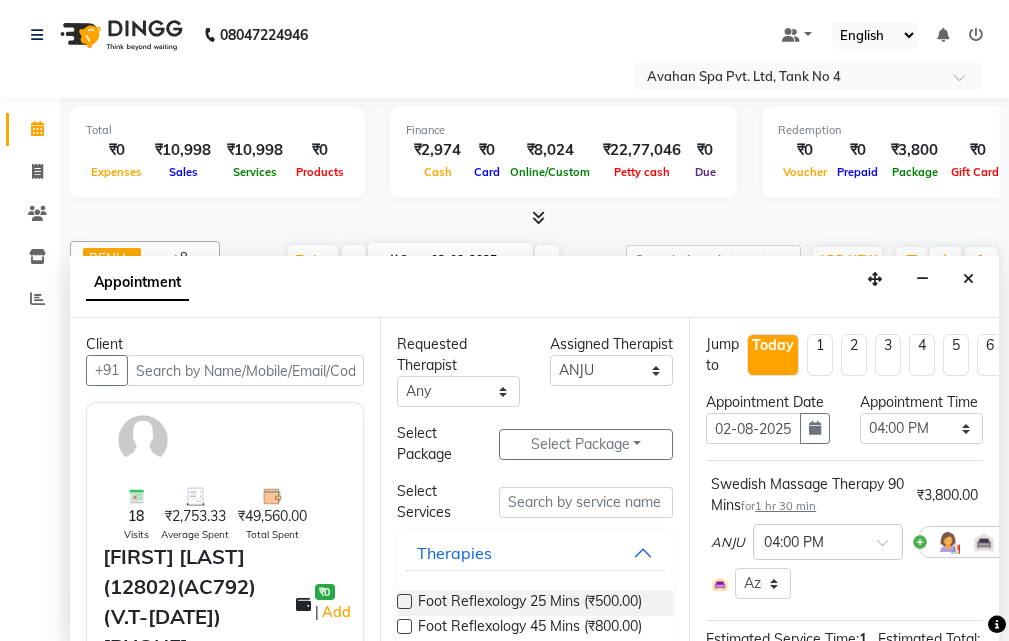 scroll, scrollTop: 0, scrollLeft: 141, axis: horizontal 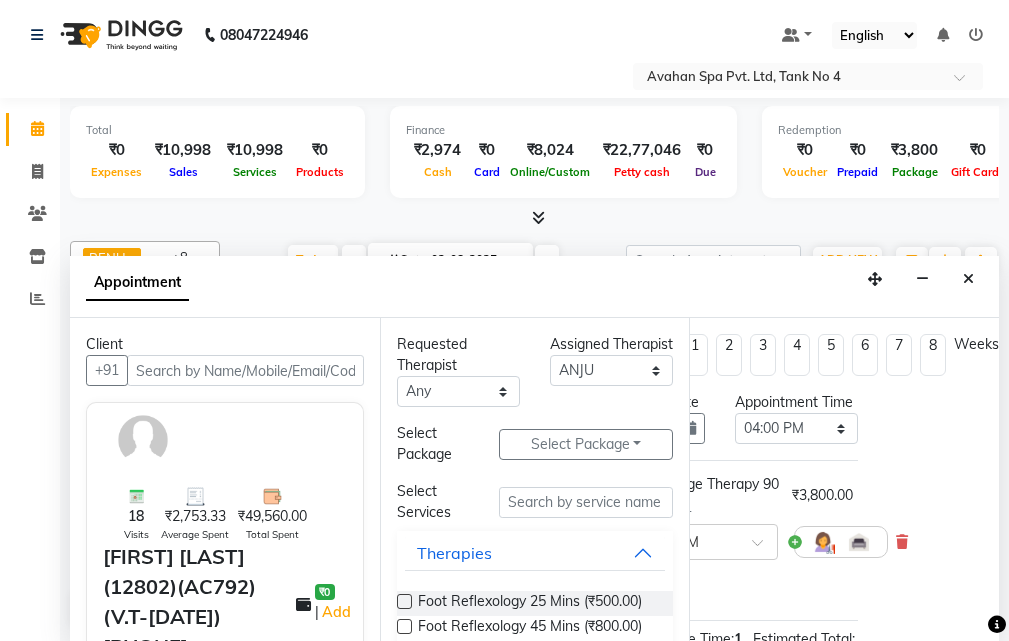 click on "Jump to Today 1 2 3 4 5 6 7 8 Weeks Appointment Date 02-08-2025 Appointment Time Select 11:00 AM 11:15 AM 11:30 AM 11:45 AM 12:00 PM 12:15 PM 12:30 PM 12:45 PM 01:00 PM 01:15 PM 01:30 PM 01:45 PM 02:00 PM 02:15 PM 02:30 PM 02:45 PM 03:00 PM 03:15 PM 03:30 PM 03:45 PM 04:00 PM 04:15 PM 04:30 PM 04:45 PM 05:00 PM 05:15 PM 05:30 PM 05:45 PM 06:00 PM 06:15 PM 06:30 PM 06:45 PM 07:00 PM 07:15 PM 07:30 PM 07:45 PM 08:00 PM 08:15 PM 08:30 PM 08:45 PM 09:00 PM 09:15 PM 09:30 PM 09:45 PM 10:00 PM Swedish Massage Therapy 90 Mins   for  1 hr 30 min ₹3,800.00 ANJU × 04:00 PM Select Room Floor Lotus Arum Azalea Aster Thai Room Foot 1 Foot 2 Estimated Service Time:  1 hour 30 minutes Estimated Total:  ₹3,800.00 Appointment Notes Status Select TENTATIVE CONFIRM CHECK-IN UPCOMING  Update" at bounding box center [844, 479] 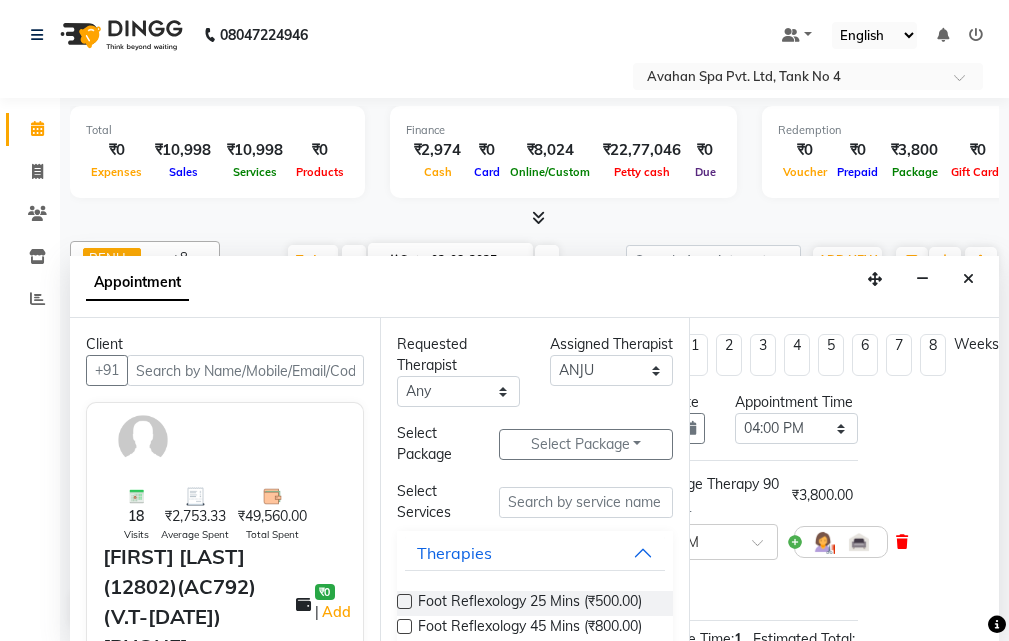 click at bounding box center (902, 542) 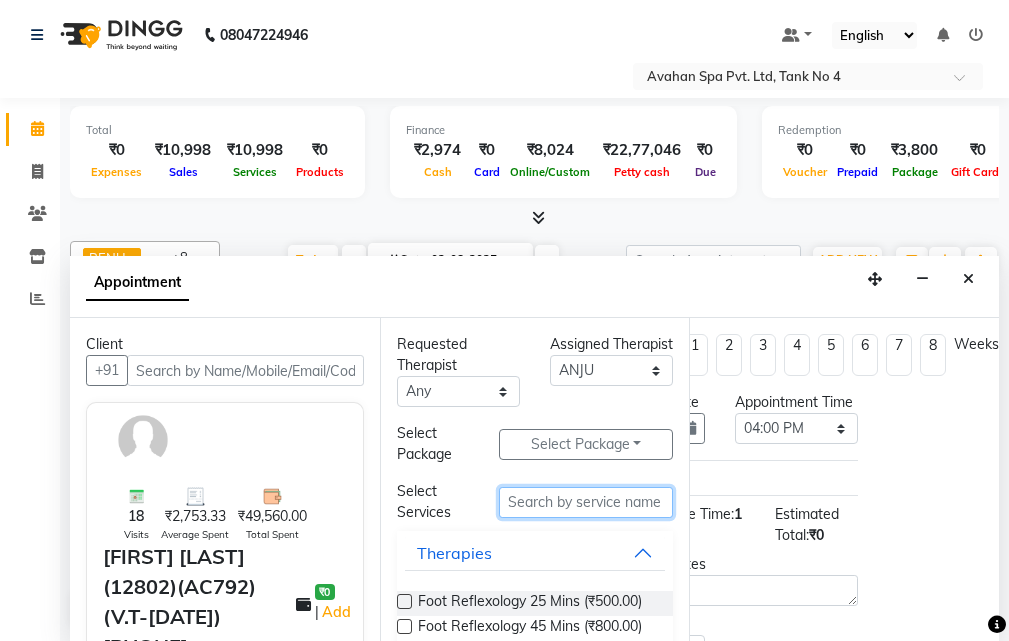click at bounding box center [586, 502] 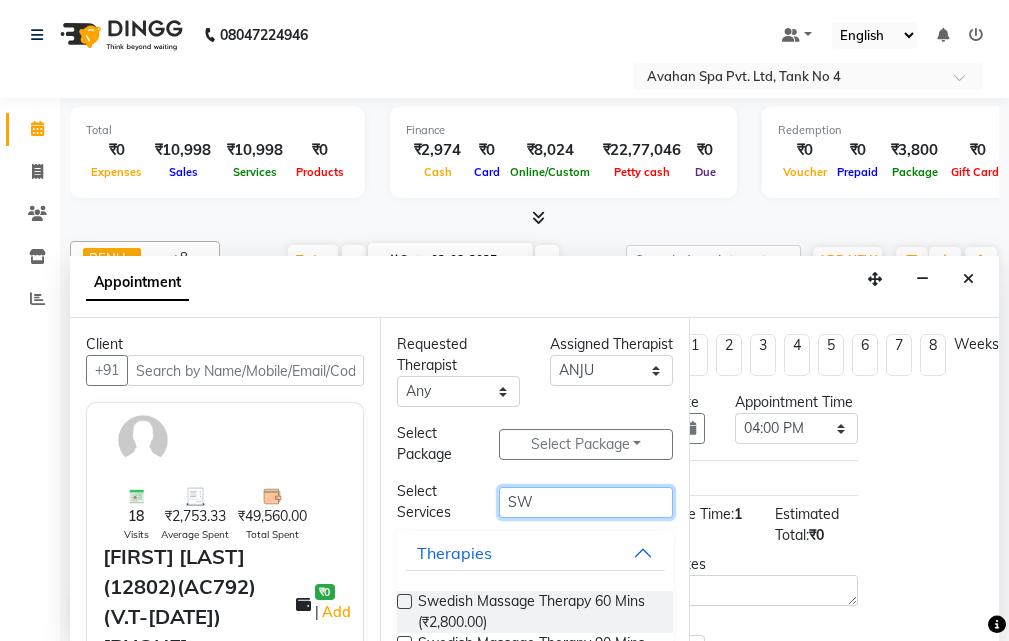 type on "SW" 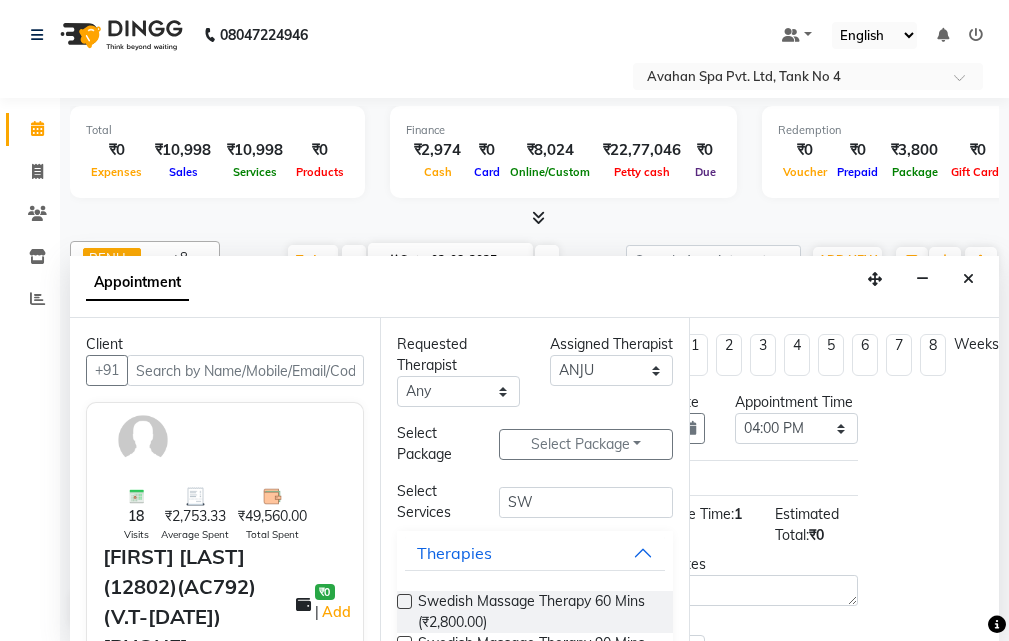 click at bounding box center [404, 601] 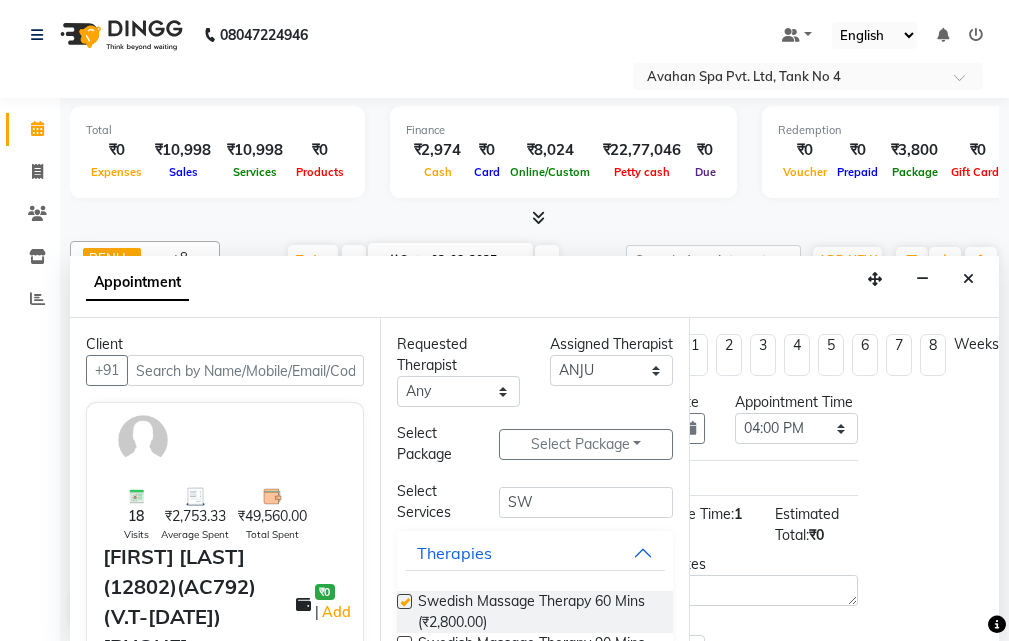 select on "1846" 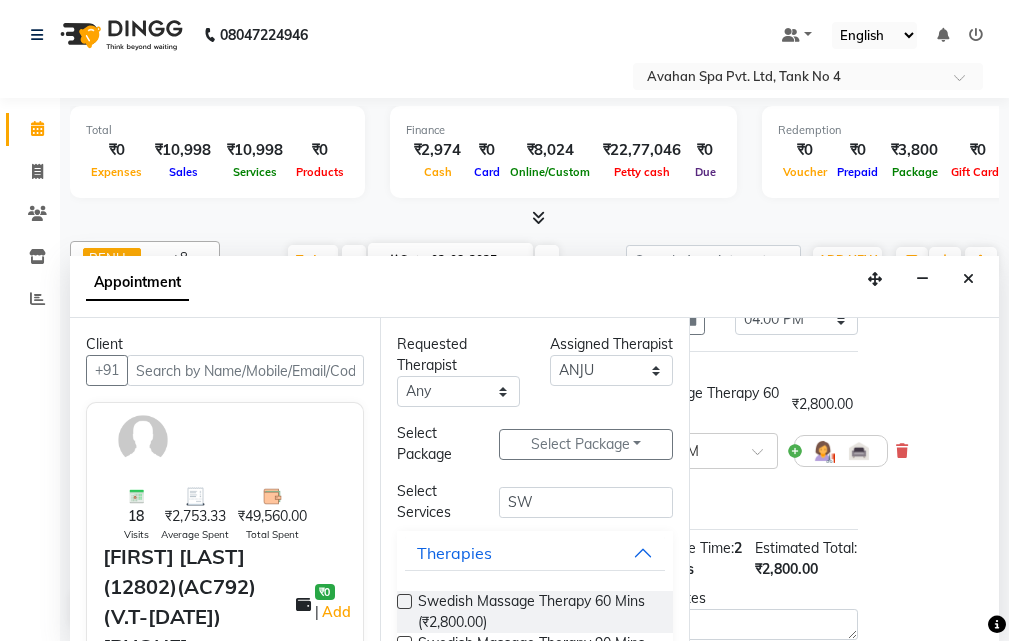 checkbox on "false" 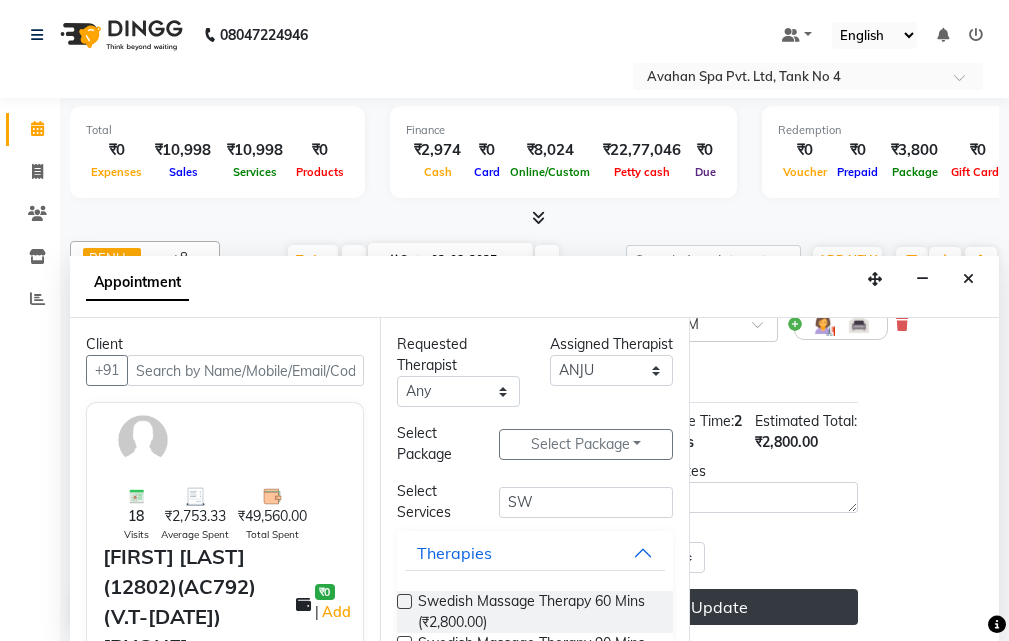 click on "Update" at bounding box center [719, 607] 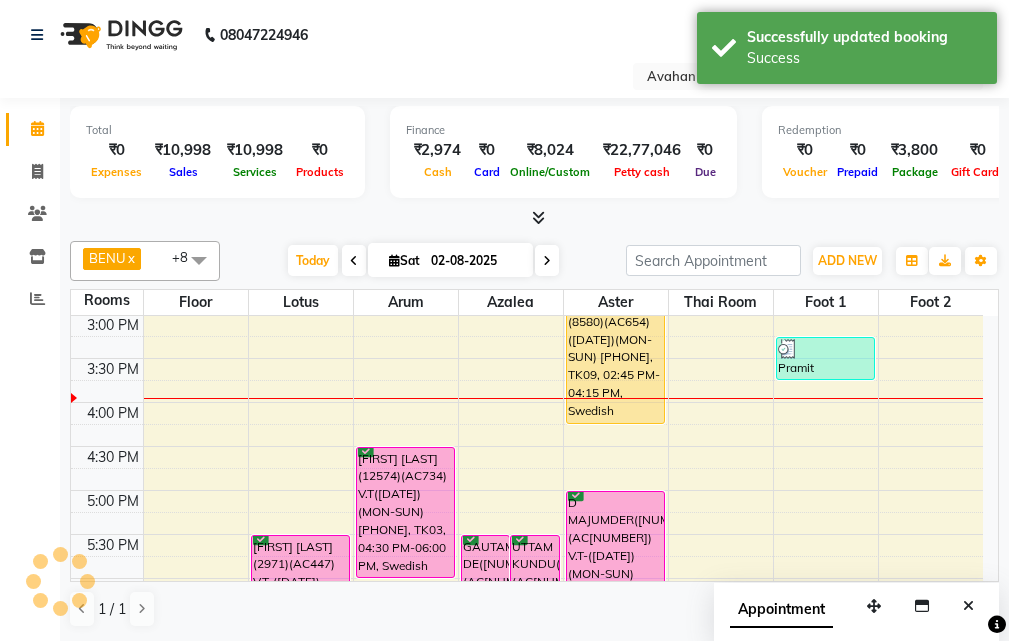 scroll, scrollTop: 0, scrollLeft: 0, axis: both 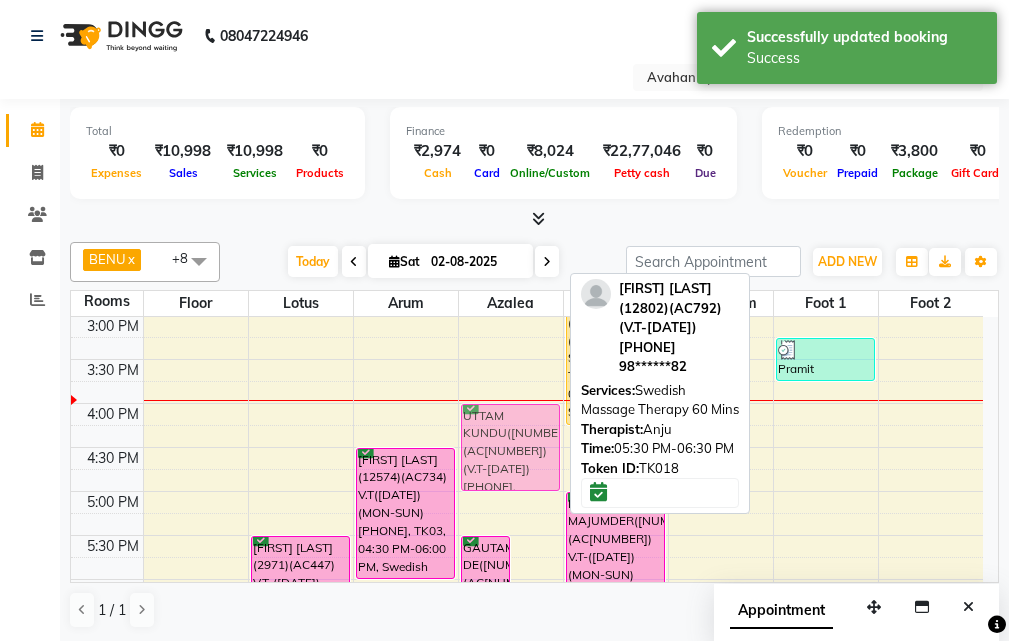 drag, startPoint x: 528, startPoint y: 556, endPoint x: 510, endPoint y: 434, distance: 123.32072 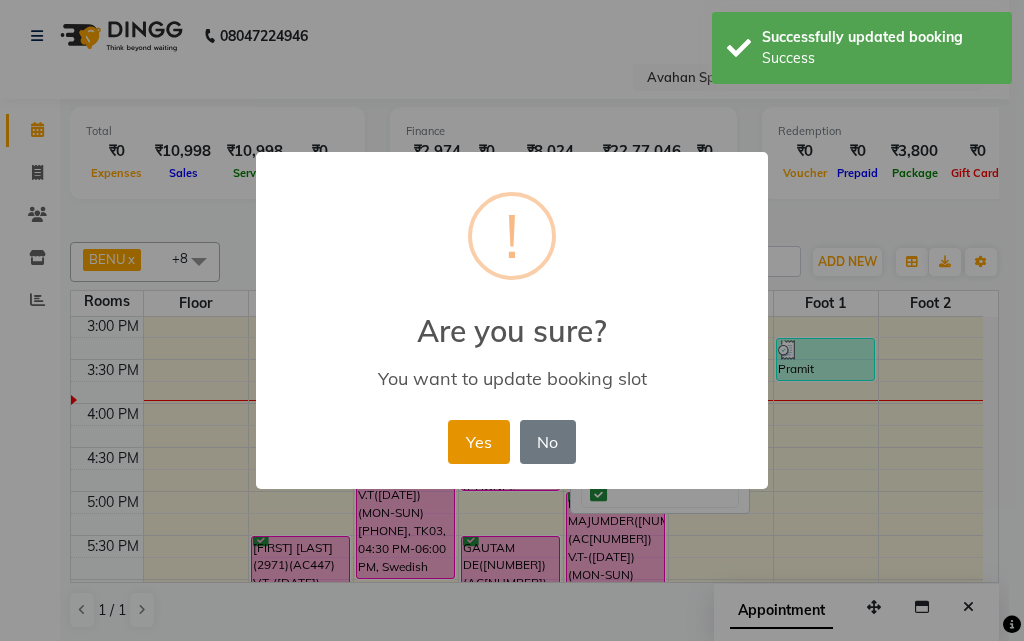 click on "Yes" at bounding box center (478, 442) 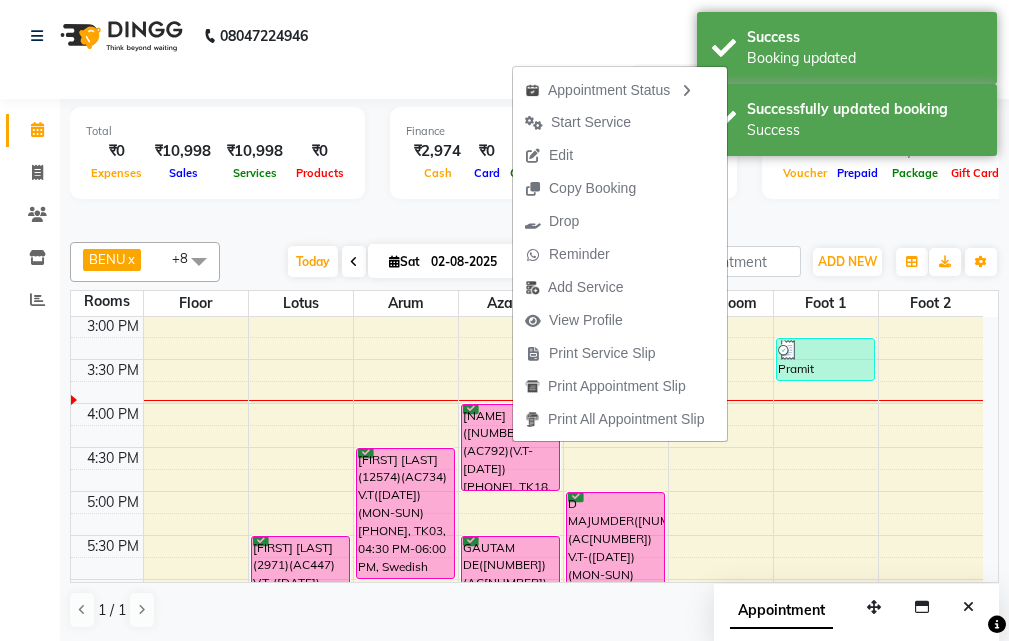 click on "Start Service" at bounding box center (591, 122) 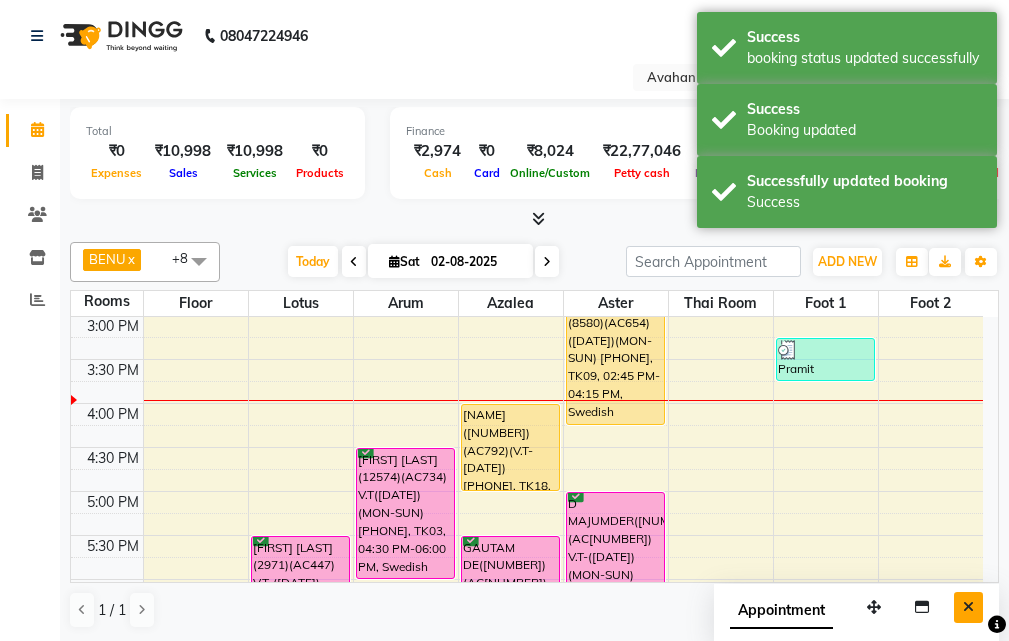 click at bounding box center [968, 607] 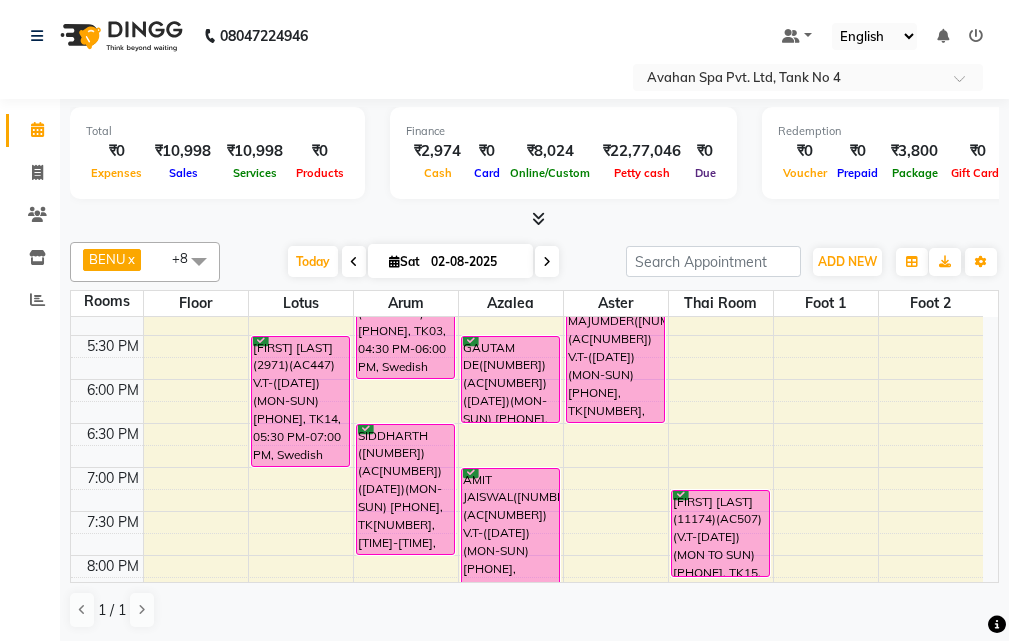 scroll, scrollTop: 541, scrollLeft: 0, axis: vertical 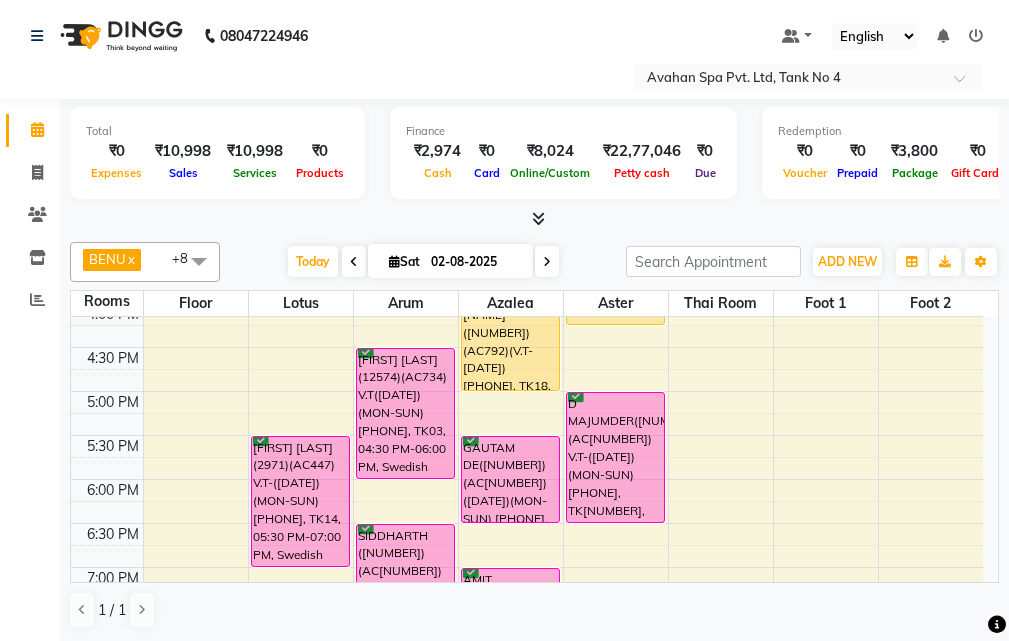 click at bounding box center [547, 261] 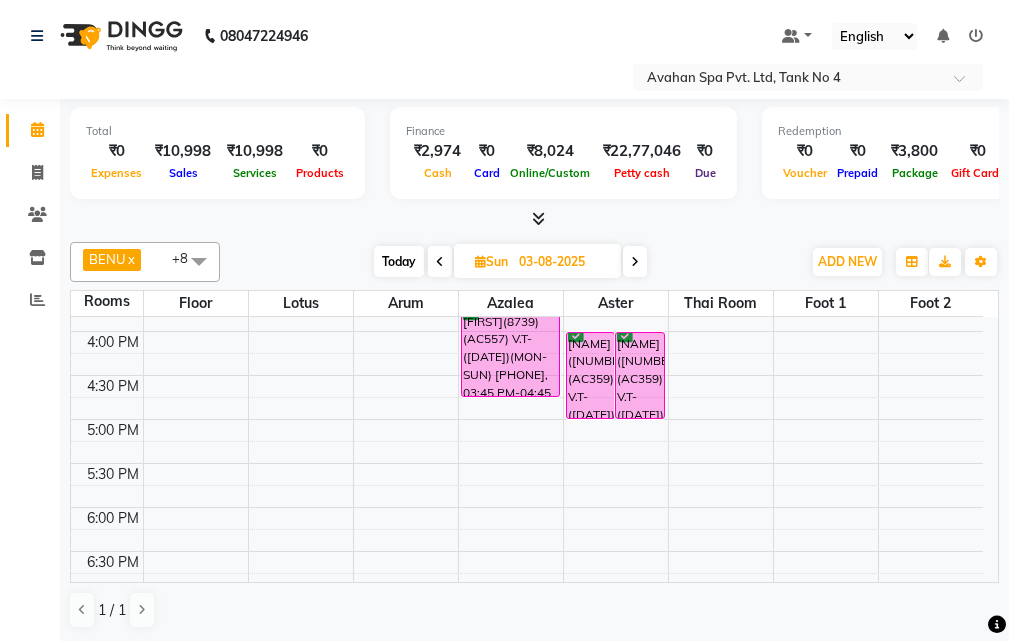 scroll, scrollTop: 541, scrollLeft: 0, axis: vertical 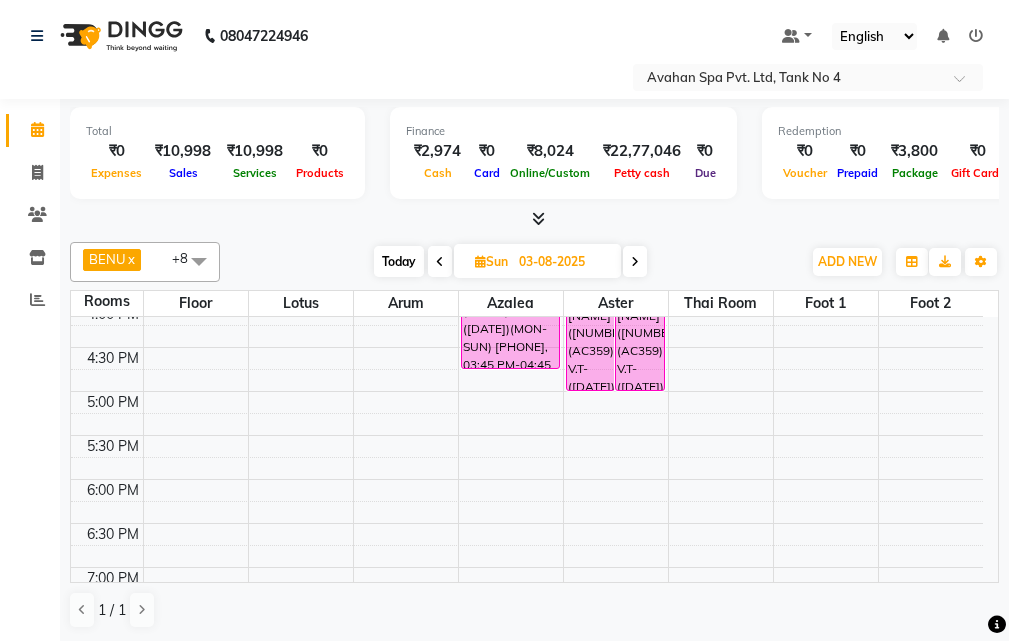 click on "10:00 AM 10:30 AM 11:00 AM 11:30 AM 12:00 PM 12:30 PM 1:00 PM 1:30 PM 2:00 PM 2:30 PM 3:00 PM 3:30 PM 4:00 PM 4:30 PM 5:00 PM 5:30 PM 6:00 PM 6:30 PM 7:00 PM 7:30 PM 8:00 PM 8:30 PM 9:00 PM 9:30 PM 10:00 PM 10:30 PM     RABINDRA(9244)(AC306) V.T-(20/10/2024)(MON-SUN) 8444855544, 11:15 AM-12:15 PM, Swedish Massage Therapy 60 Mins     SANJAY TEKRIWAL(7090)(AC353) (07/08/2024)(Mon-Sun) 9830420079, 12:30 PM-01:30 PM, Swedish Massage Therapy 60 Mins     ABHISHEK HALAN(12130)(AC664) (07/02/2026)(MON-SUN) 7980052419, 07:30 PM-09:00 PM, Swedish Massage Therapy 90 Mins     TAPAS(12333)(AC689) V.T-(14-04-26)(MON-SUN) 6302006260, 11:15 AM-12:45 PM, Swedish Massage Therapy 90 Mins     TAPAS(12333)(AC689) V.T-(14-04-26)(MON-SUN) 6302006260, 12:45 PM-01:15 PM, Rice Scrub 30 Mins     RAJIB(8739)(AC557) V.T-(10-09-2024)(MON-SUN) 9330380547, 03:45 PM-04:45 PM, The Body Care Fruit Facial  60 Mins     DIKSHA(10697)(AC359) V.T-(04-02-2025)(MON-SUN) 9582072229, 04:00 PM-05:00 PM, Swedish Massage Therapy 60 Mins" at bounding box center (527, 347) 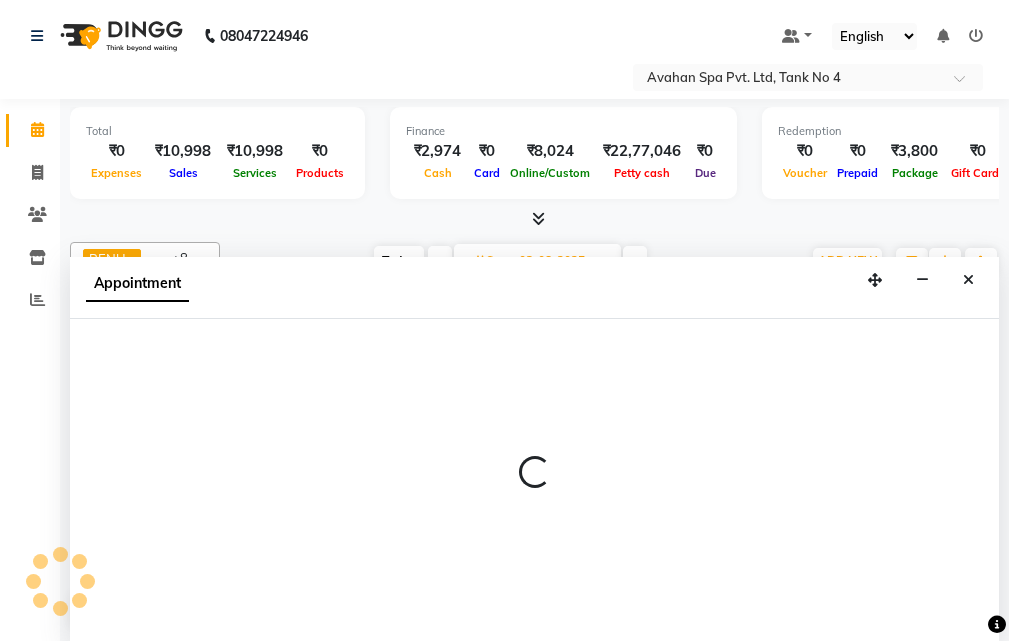 scroll, scrollTop: 1, scrollLeft: 0, axis: vertical 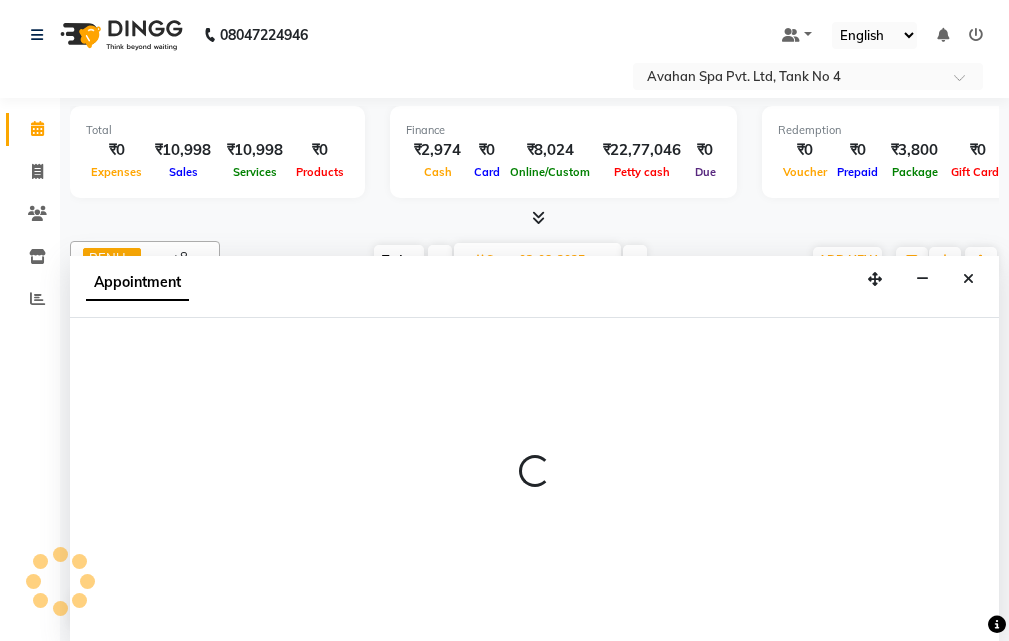 select on "1020" 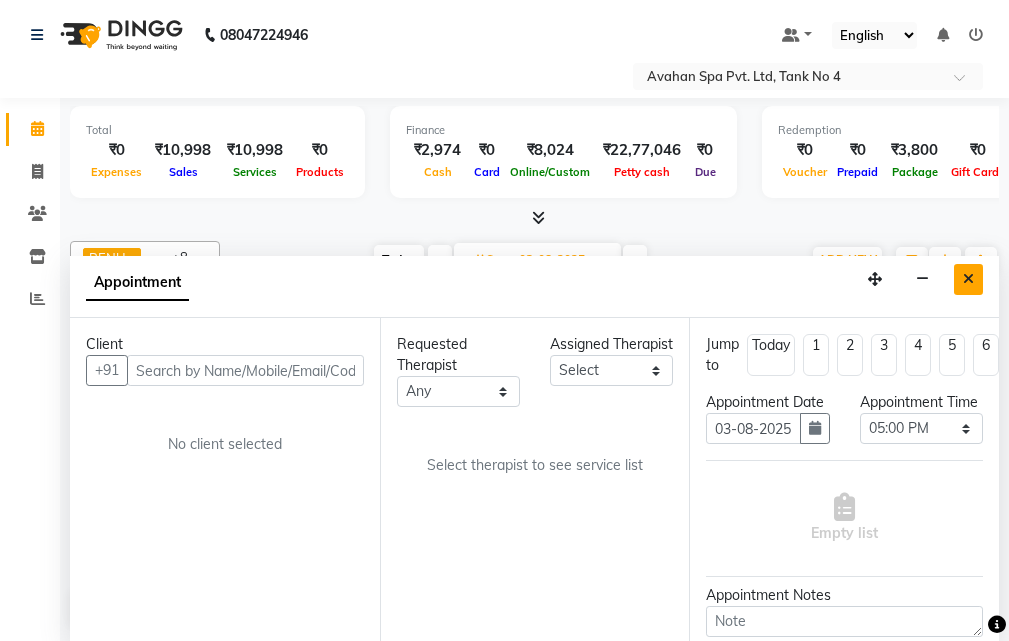 click at bounding box center [968, 279] 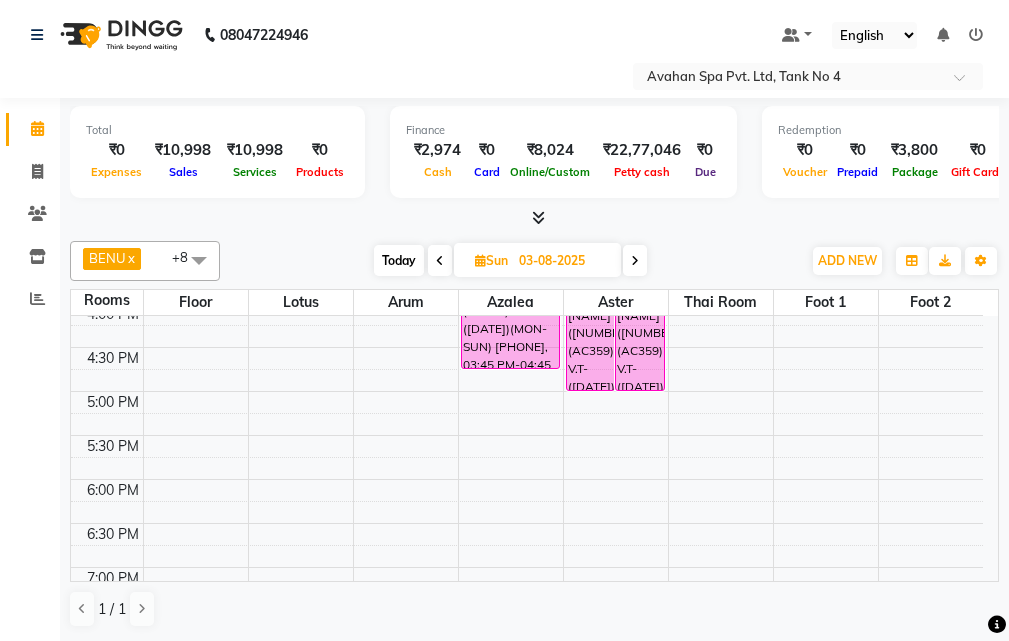 scroll, scrollTop: 541, scrollLeft: 0, axis: vertical 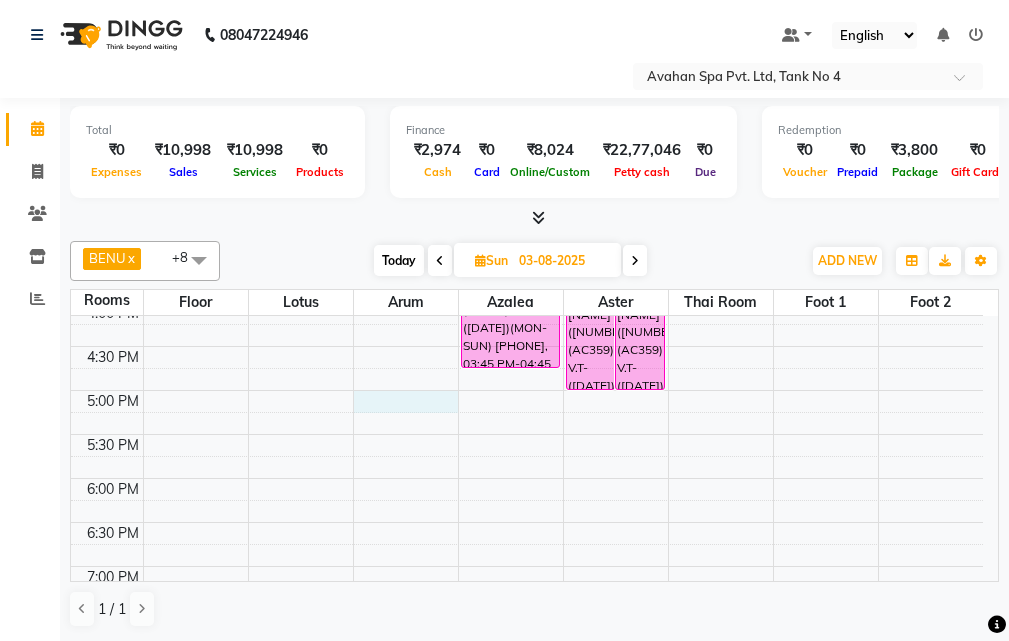 click on "10:00 AM 10:30 AM 11:00 AM 11:30 AM 12:00 PM 12:30 PM 1:00 PM 1:30 PM 2:00 PM 2:30 PM 3:00 PM 3:30 PM 4:00 PM 4:30 PM 5:00 PM 5:30 PM 6:00 PM 6:30 PM 7:00 PM 7:30 PM 8:00 PM 8:30 PM 9:00 PM 9:30 PM 10:00 PM 10:30 PM     RABINDRA(9244)(AC306) V.T-(20/10/2024)(MON-SUN) 8444855544, 11:15 AM-12:15 PM, Swedish Massage Therapy 60 Mins     SANJAY TEKRIWAL(7090)(AC353) (07/08/2024)(Mon-Sun) 9830420079, 12:30 PM-01:30 PM, Swedish Massage Therapy 60 Mins     ABHISHEK HALAN(12130)(AC664) (07/02/2026)(MON-SUN) 7980052419, 07:30 PM-09:00 PM, Swedish Massage Therapy 90 Mins     TAPAS(12333)(AC689) V.T-(14-04-26)(MON-SUN) 6302006260, 11:15 AM-12:45 PM, Swedish Massage Therapy 90 Mins     TAPAS(12333)(AC689) V.T-(14-04-26)(MON-SUN) 6302006260, 12:45 PM-01:15 PM, Rice Scrub 30 Mins     RAJIB(8739)(AC557) V.T-(10-09-2024)(MON-SUN) 9330380547, 03:45 PM-04:45 PM, The Body Care Fruit Facial  60 Mins     DIKSHA(10697)(AC359) V.T-(04-02-2025)(MON-SUN) 9582072229, 04:00 PM-05:00 PM, Swedish Massage Therapy 60 Mins" at bounding box center (527, 346) 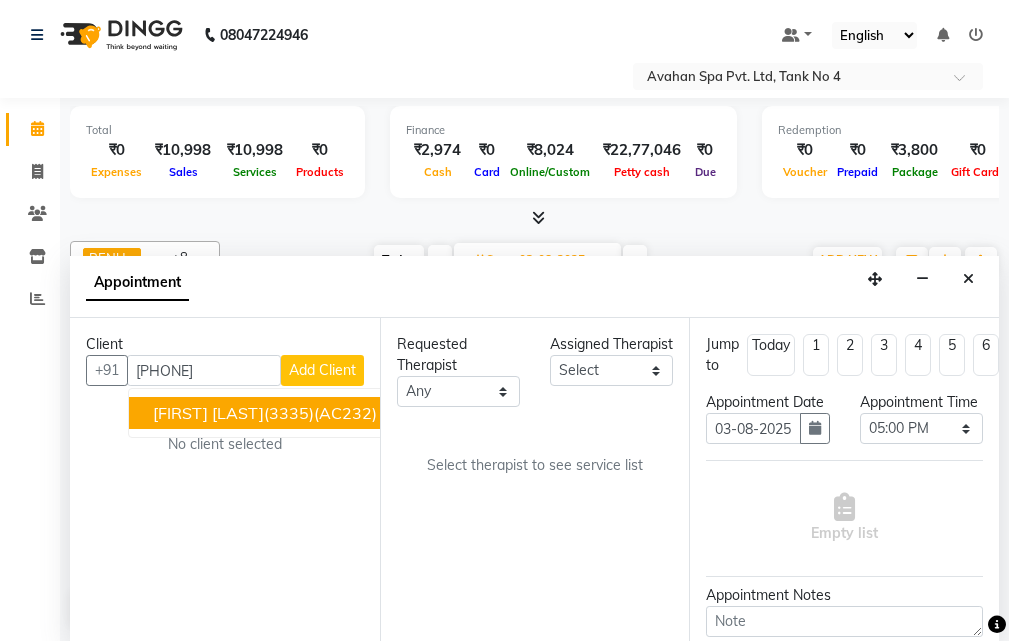 click on "SAURAV JHAWAR(3335)(AC232) (04-08-2025)(MON-SUN)" at bounding box center (342, 413) 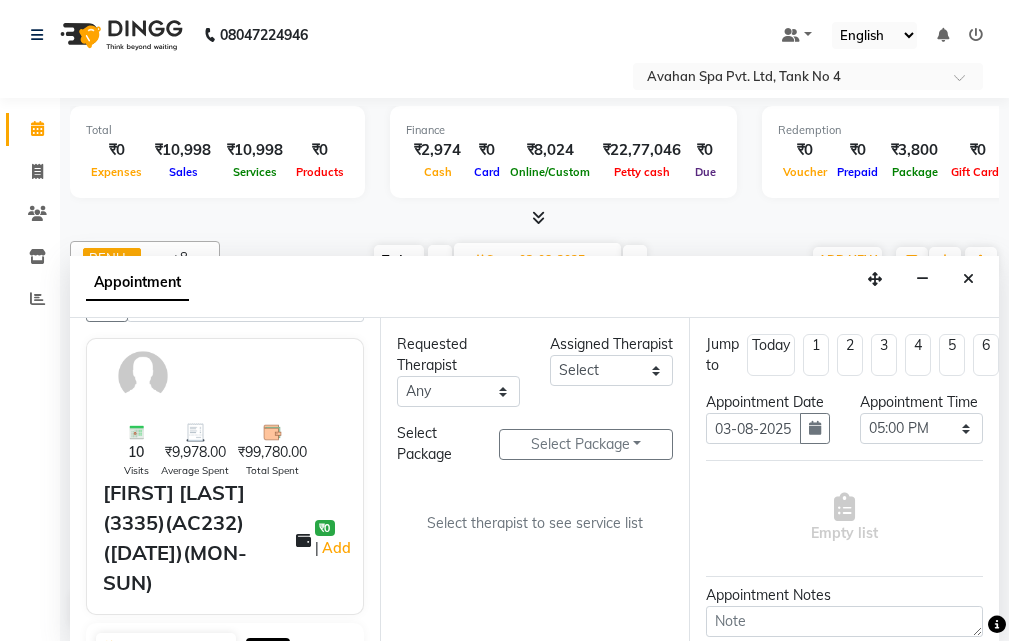 scroll, scrollTop: 100, scrollLeft: 0, axis: vertical 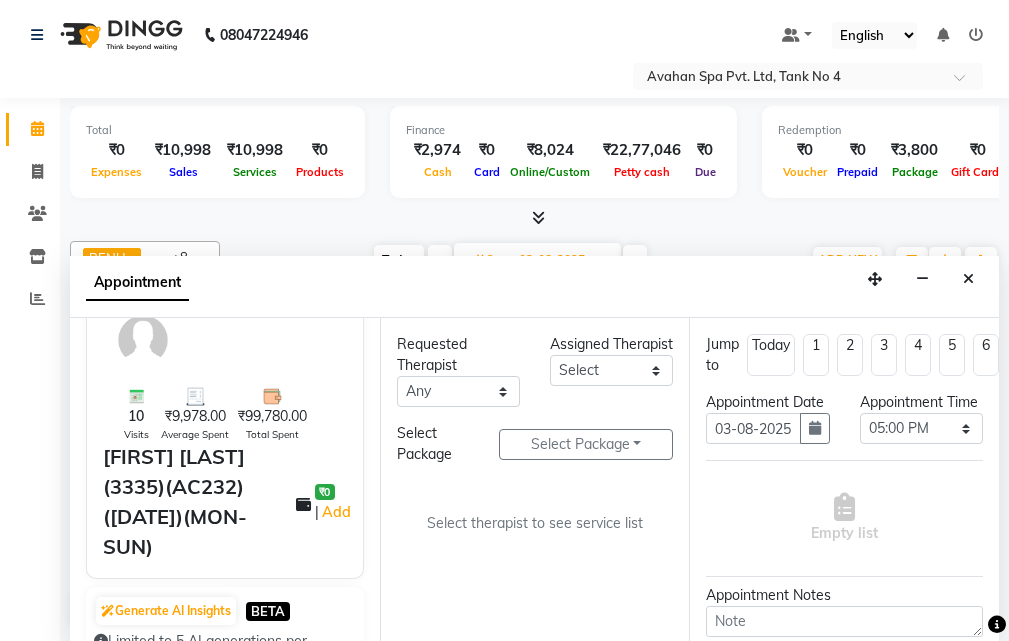 type on "98******60" 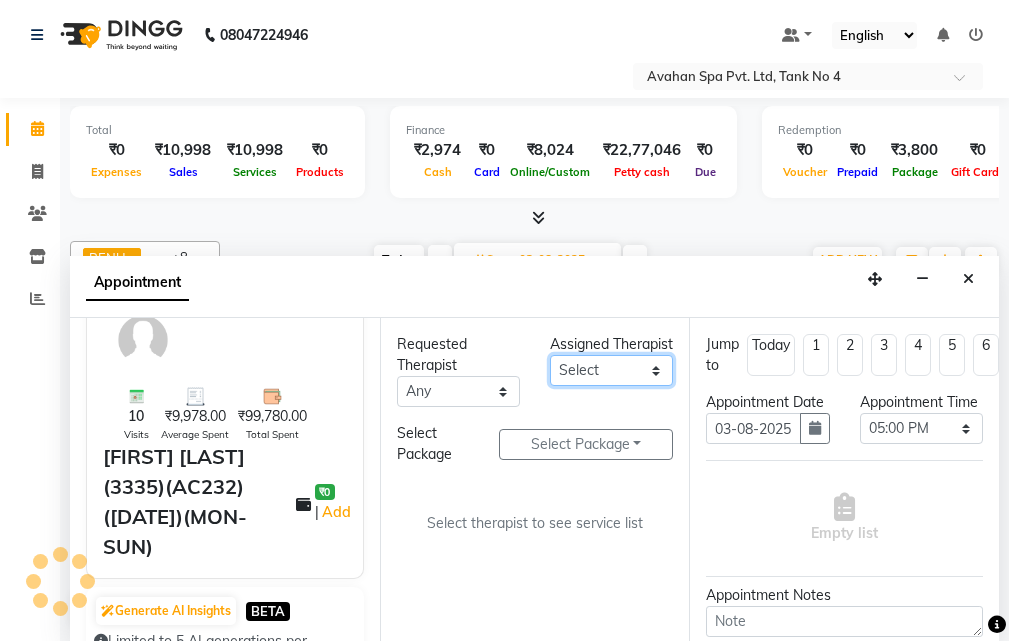 click on "Select ADI ANJU BENU CHIMA FEMALE 1 JESSIE JUNI LILY SUMAN SUSNIM" at bounding box center [611, 370] 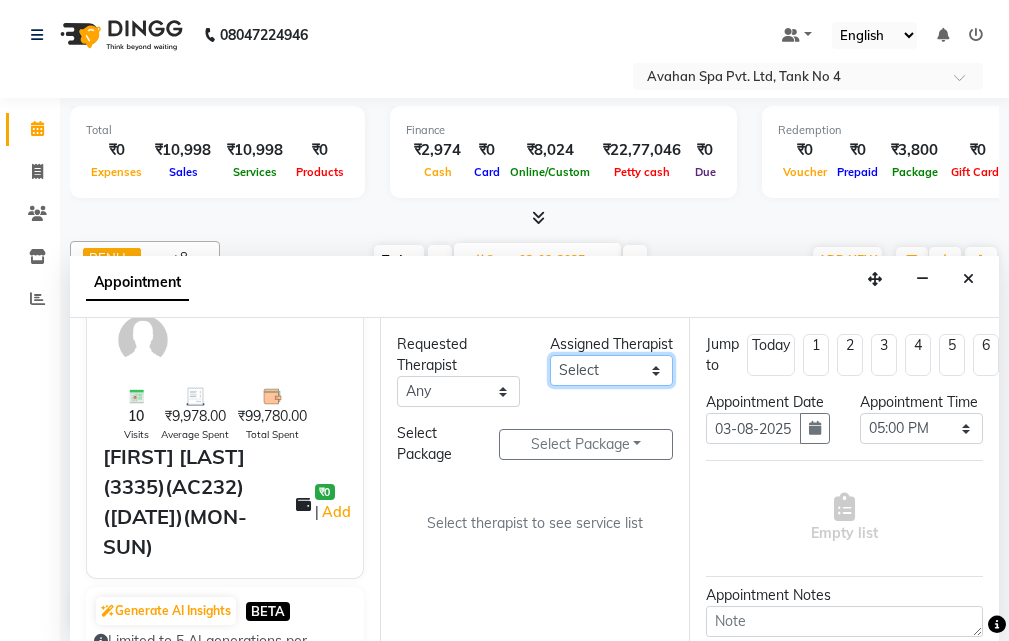 select on "23008" 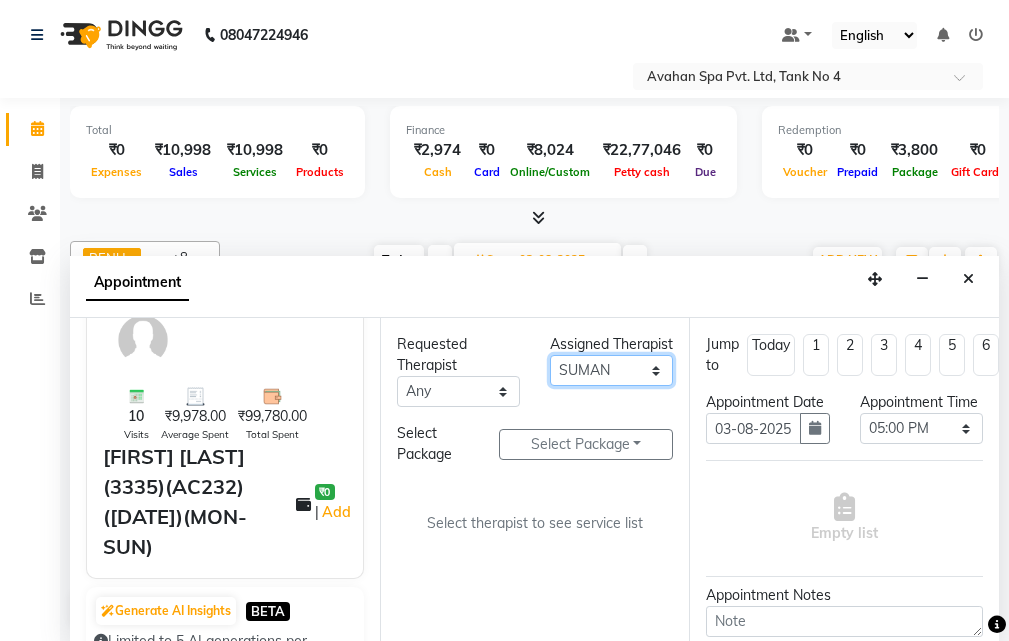 click on "Select ADI ANJU BENU CHIMA FEMALE 1 JESSIE JUNI LILY SUMAN SUSNIM" at bounding box center [611, 370] 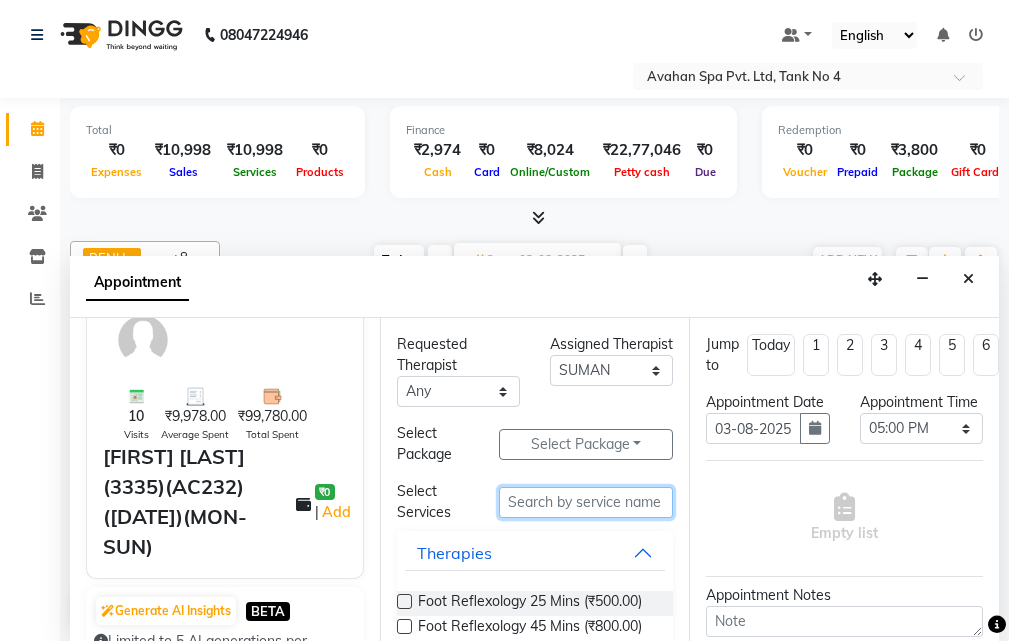 click at bounding box center (586, 502) 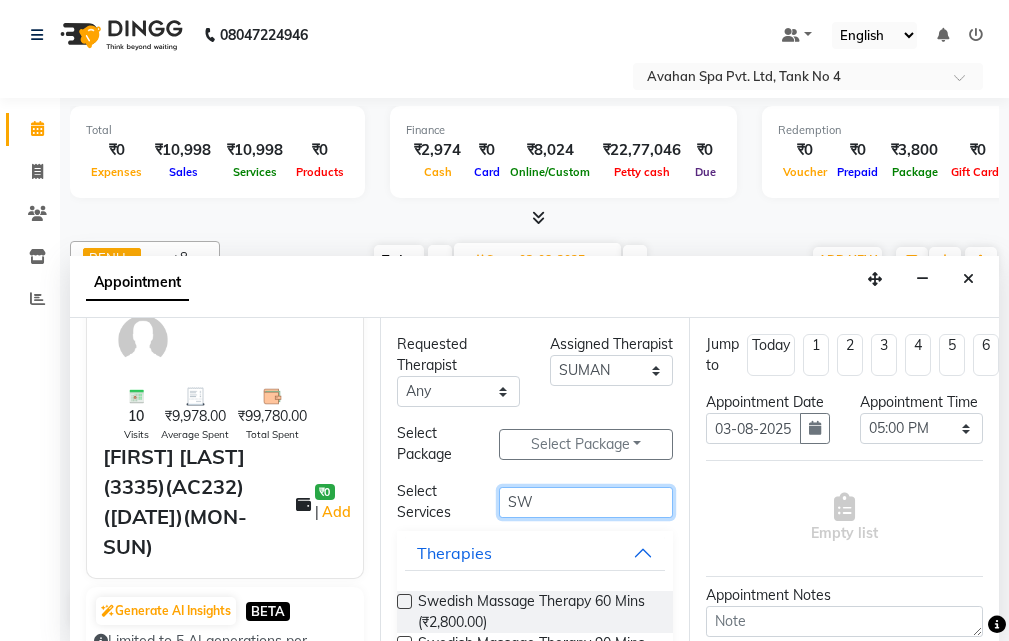 scroll, scrollTop: 66, scrollLeft: 0, axis: vertical 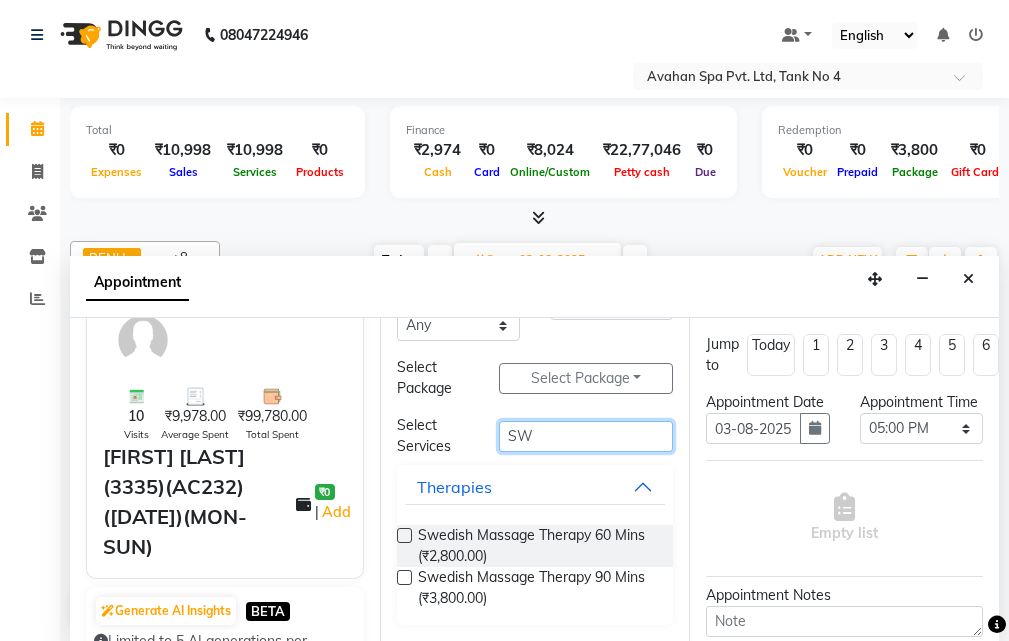 type on "SW" 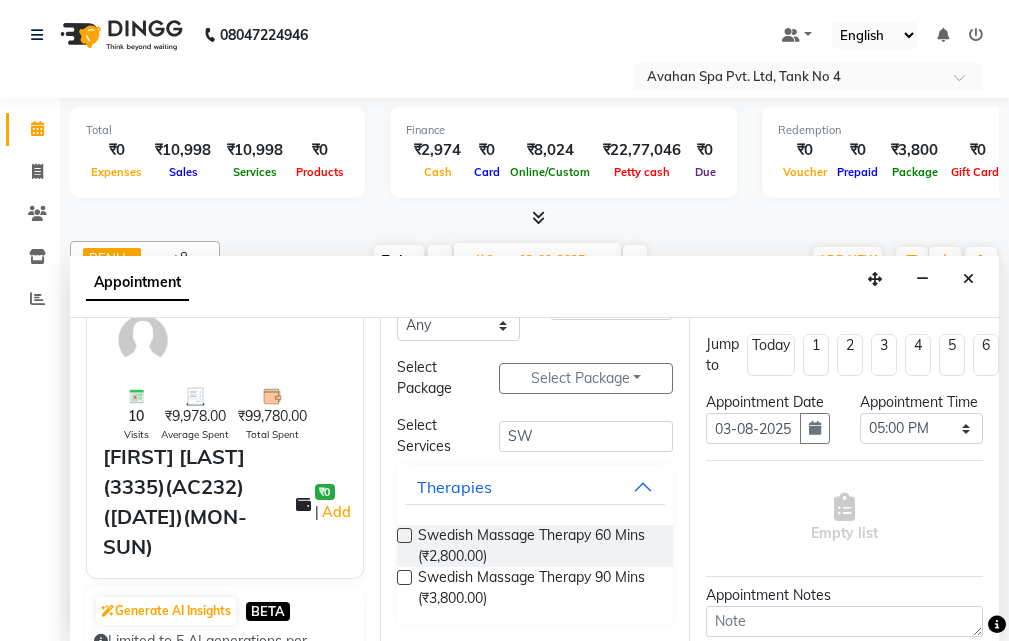 click at bounding box center (404, 577) 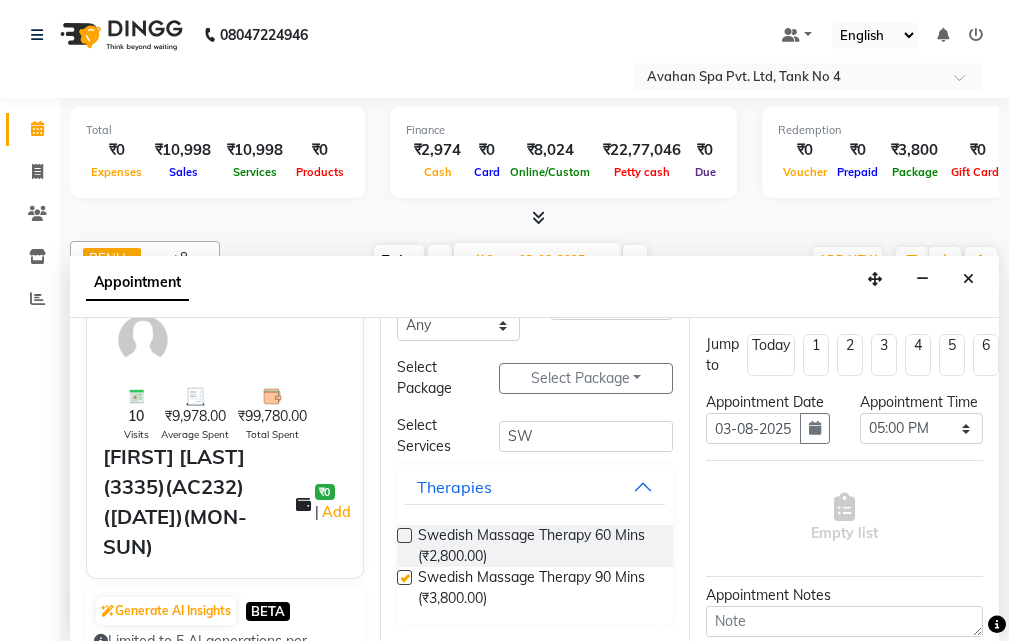 select on "1845" 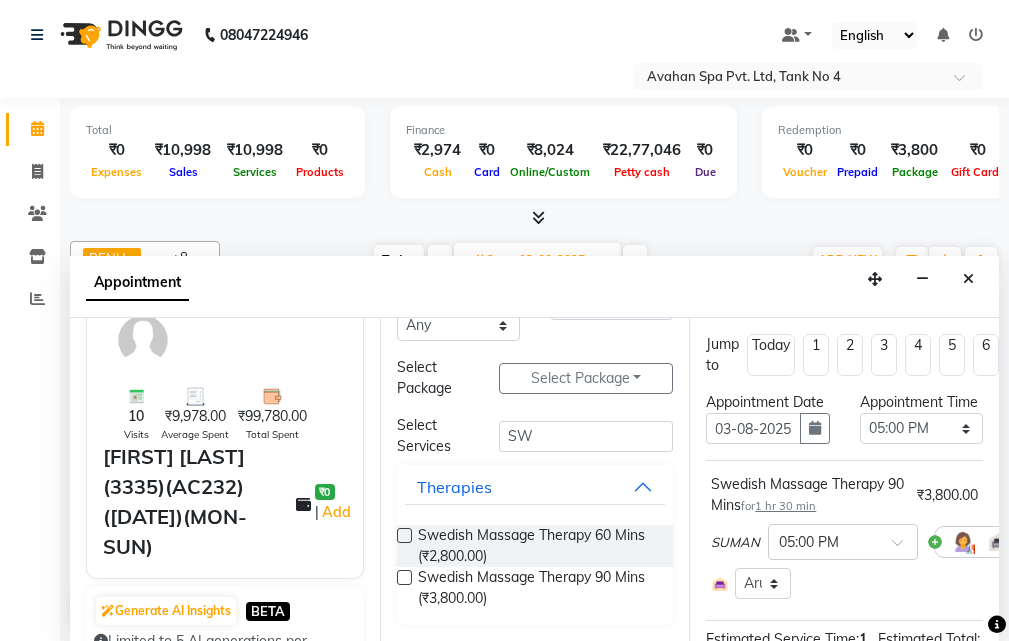 click at bounding box center (404, 577) 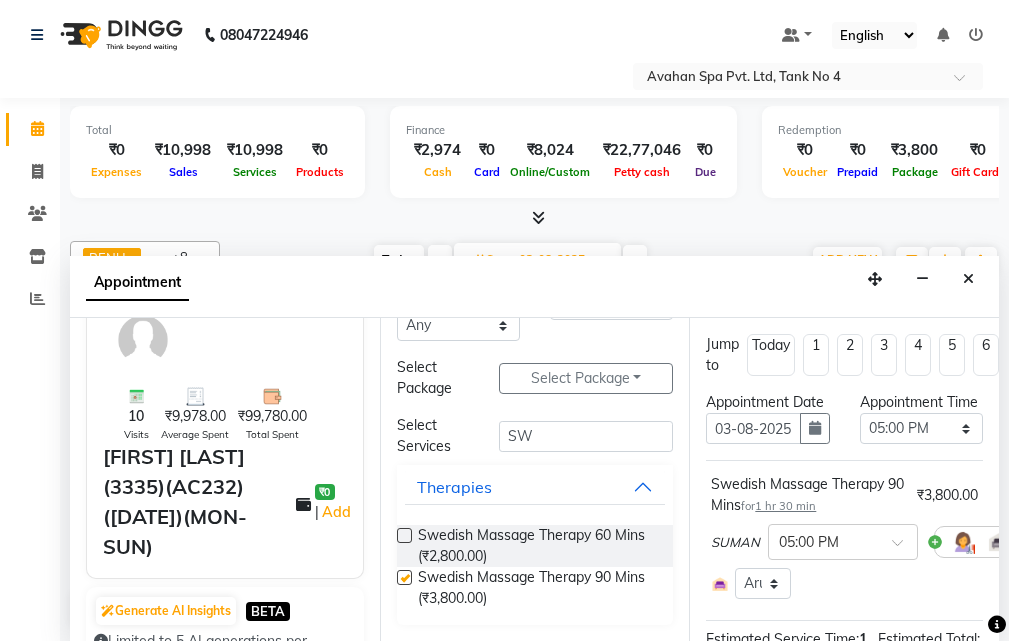 select on "1845" 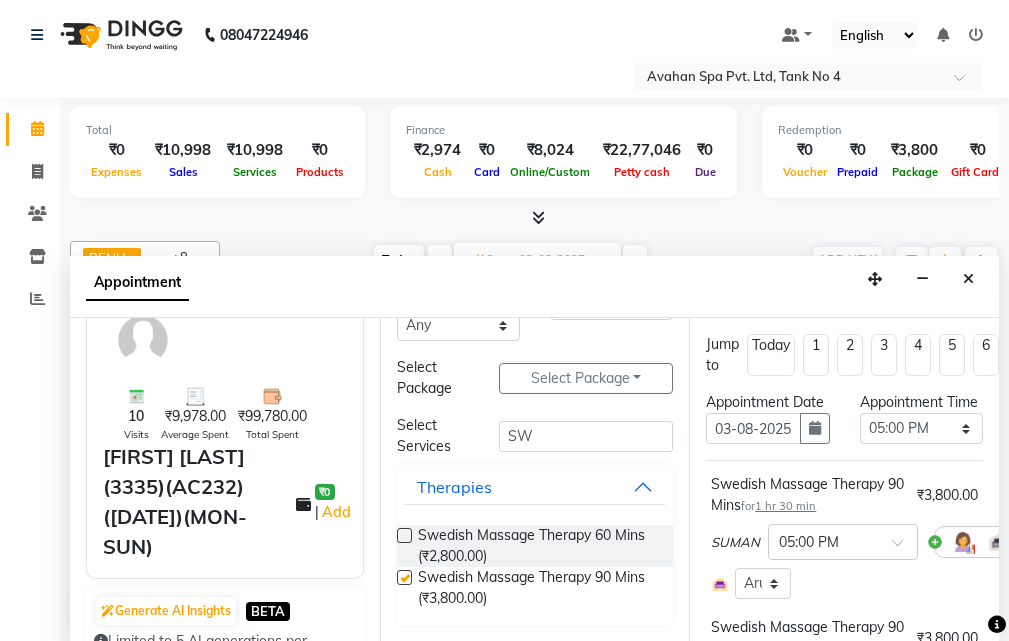 checkbox on "false" 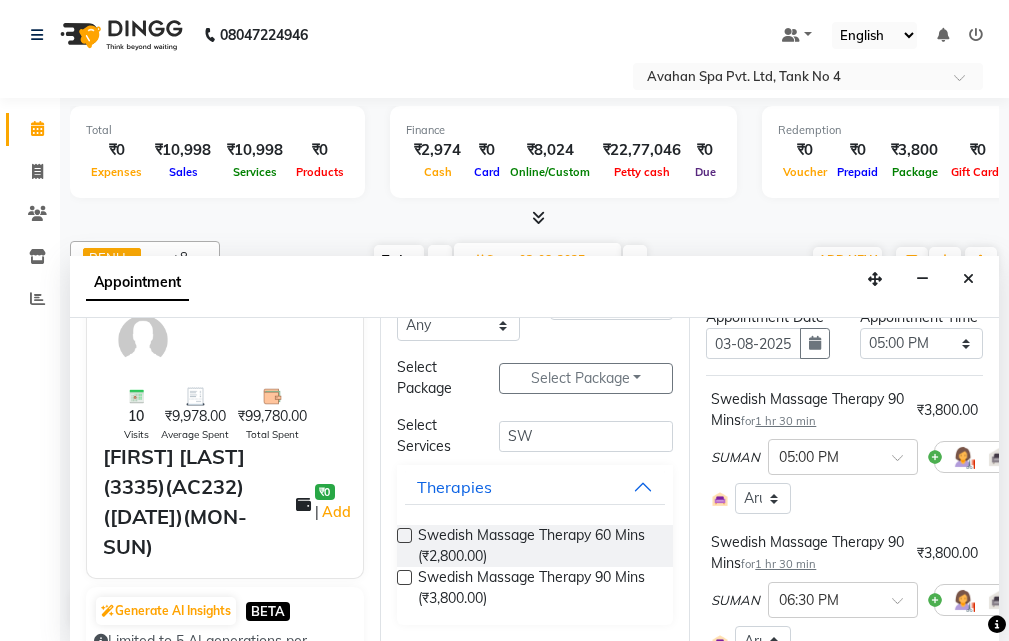 scroll, scrollTop: 200, scrollLeft: 0, axis: vertical 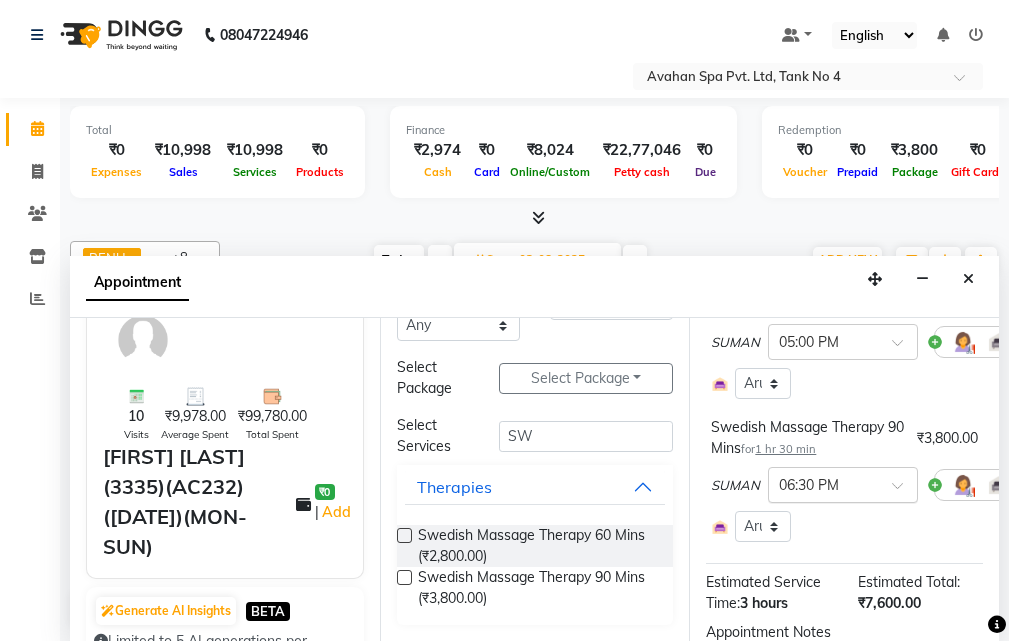 click at bounding box center [823, 483] 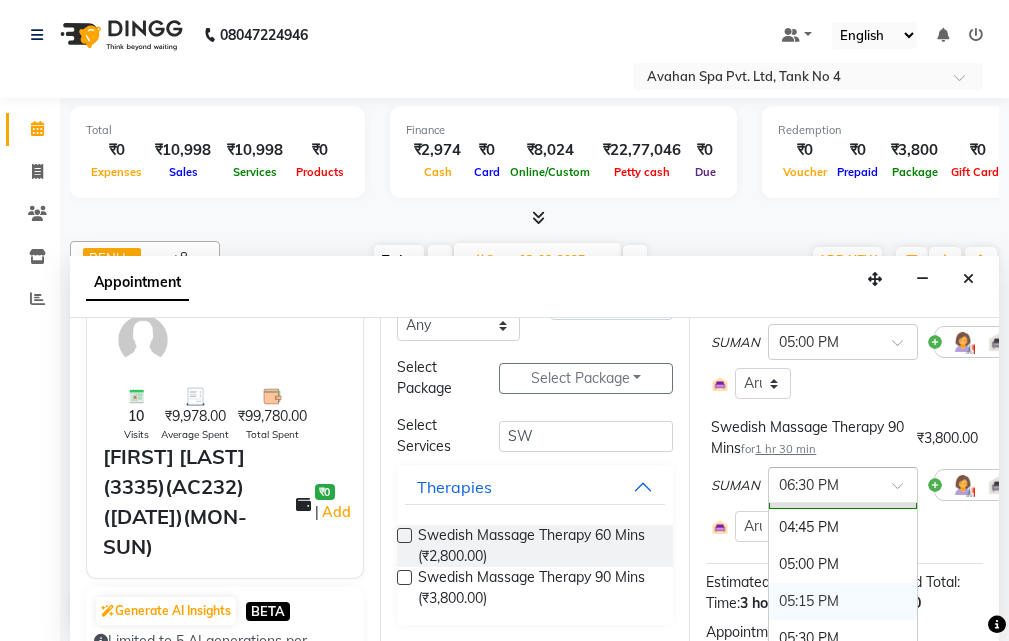 scroll, scrollTop: 818, scrollLeft: 0, axis: vertical 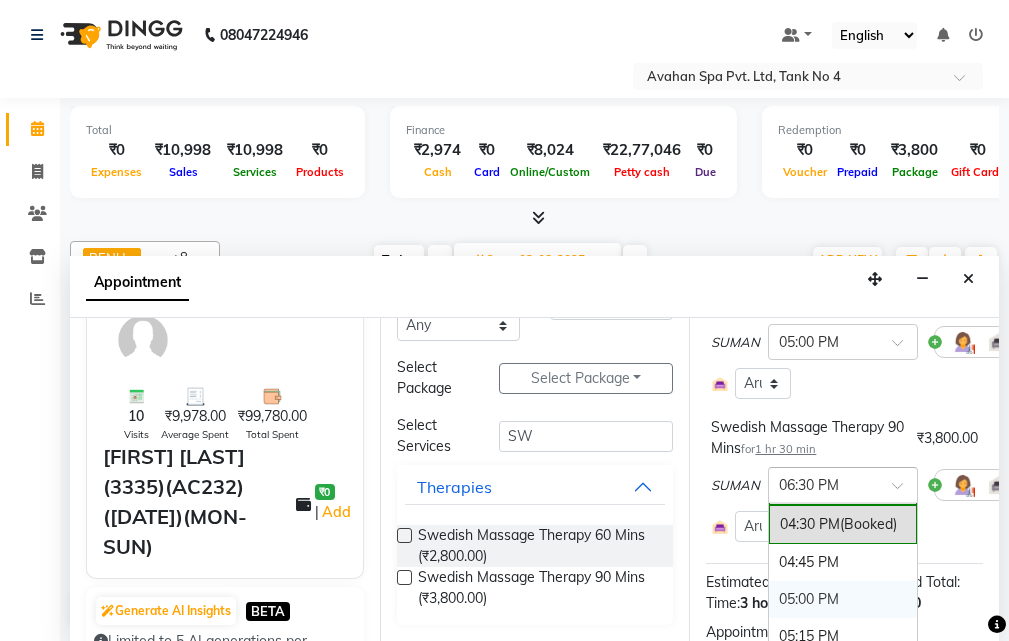 click on "05:00 PM" at bounding box center [843, 599] 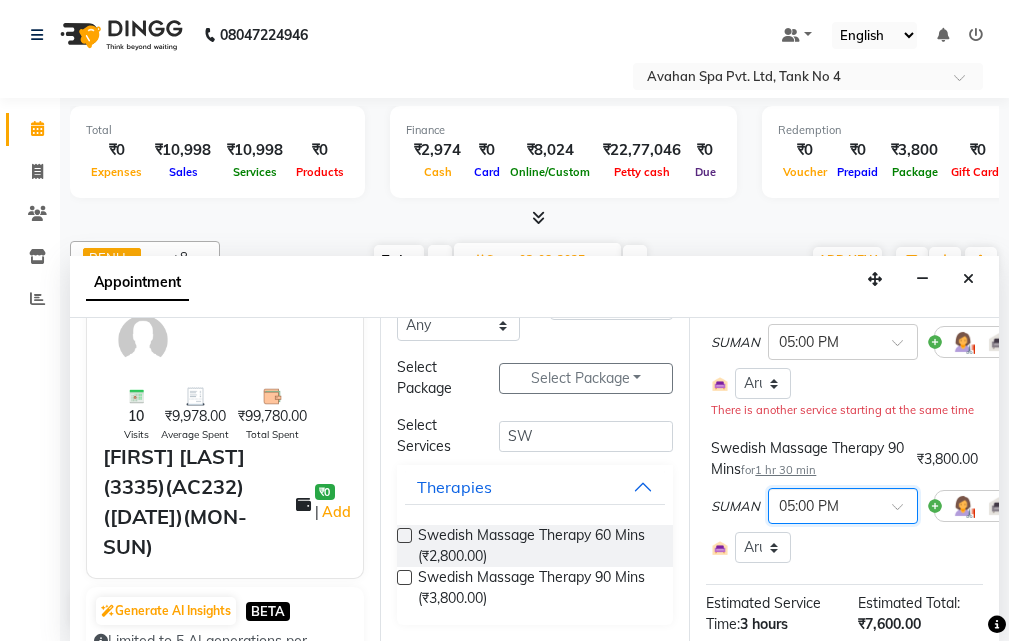 scroll, scrollTop: 535, scrollLeft: 0, axis: vertical 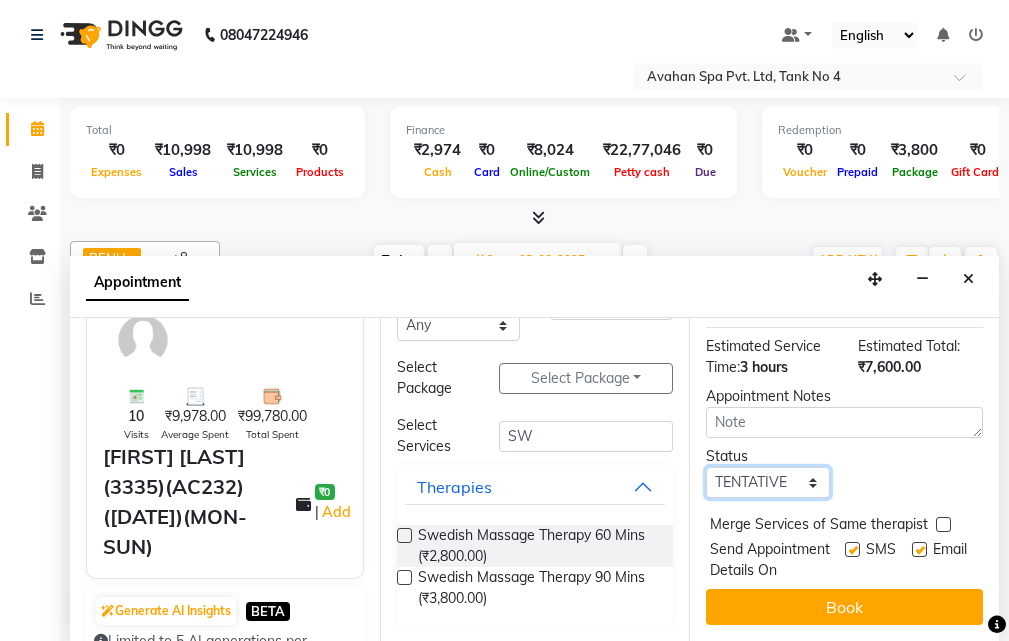 click on "Select TENTATIVE CONFIRM UPCOMING" at bounding box center [767, 482] 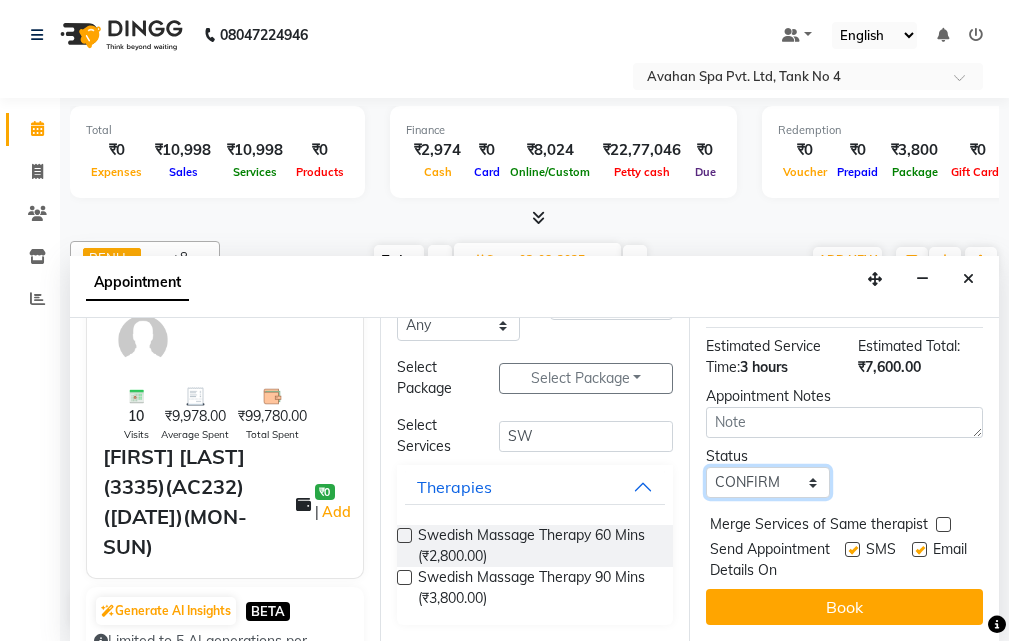 click on "Select TENTATIVE CONFIRM UPCOMING" at bounding box center [767, 482] 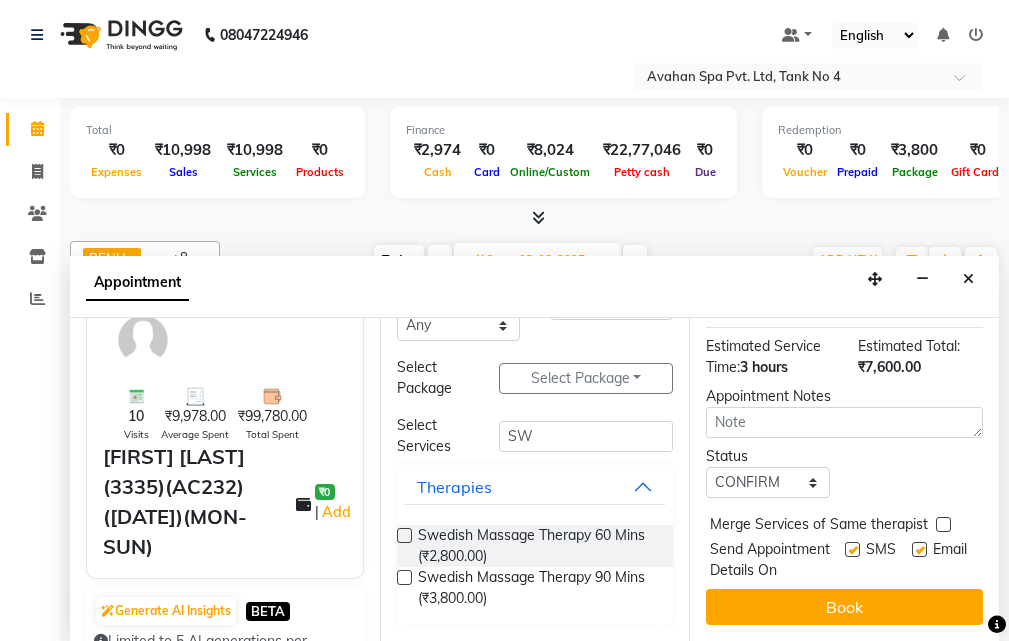 click on "Book" at bounding box center (844, 607) 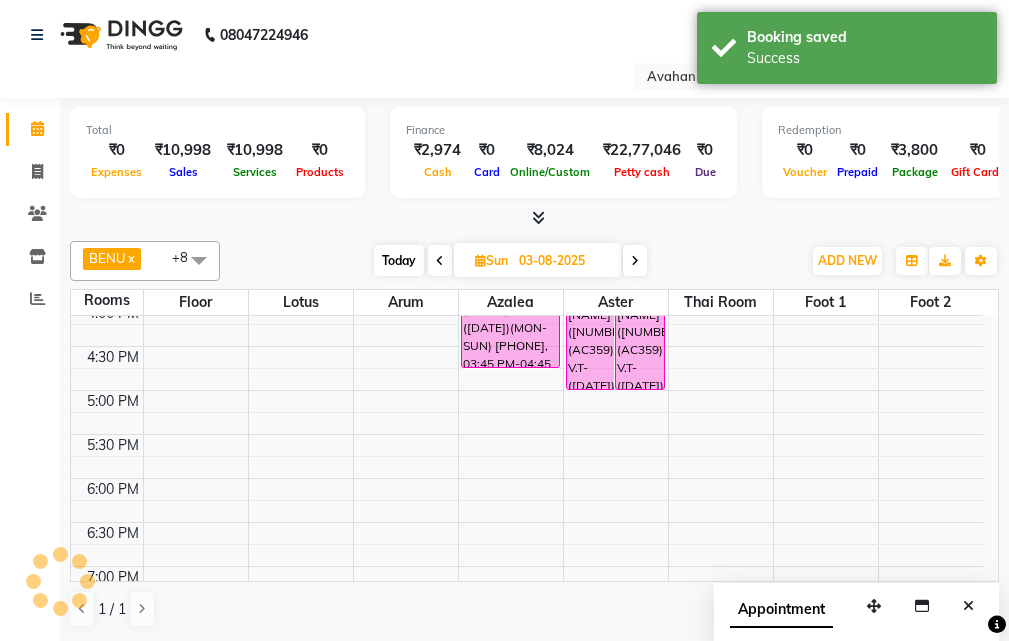 scroll, scrollTop: 0, scrollLeft: 0, axis: both 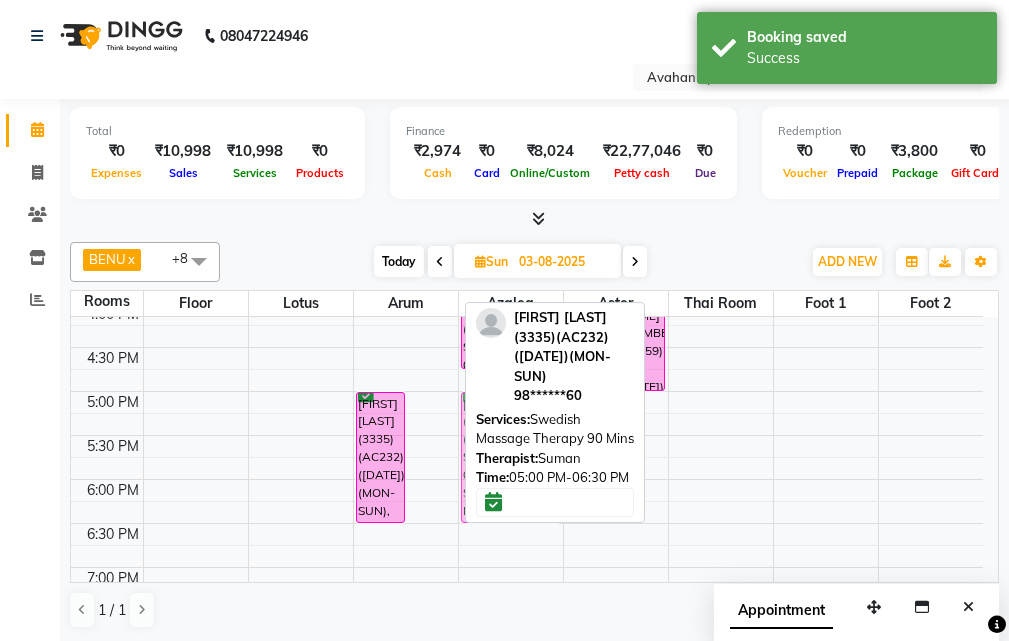 drag, startPoint x: 424, startPoint y: 460, endPoint x: 473, endPoint y: 458, distance: 49.0408 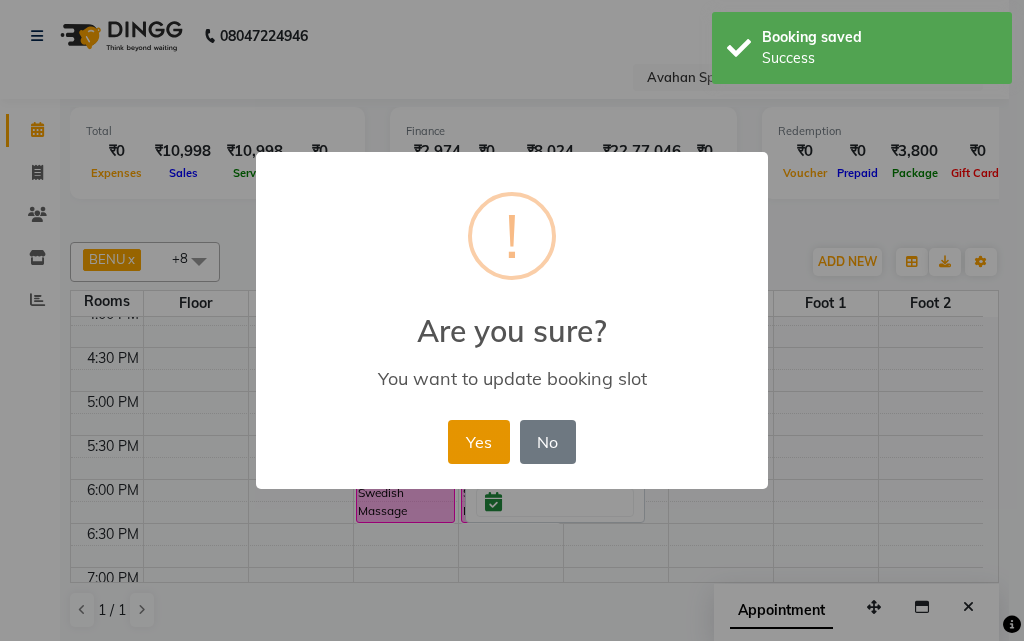 click on "Yes" at bounding box center (478, 442) 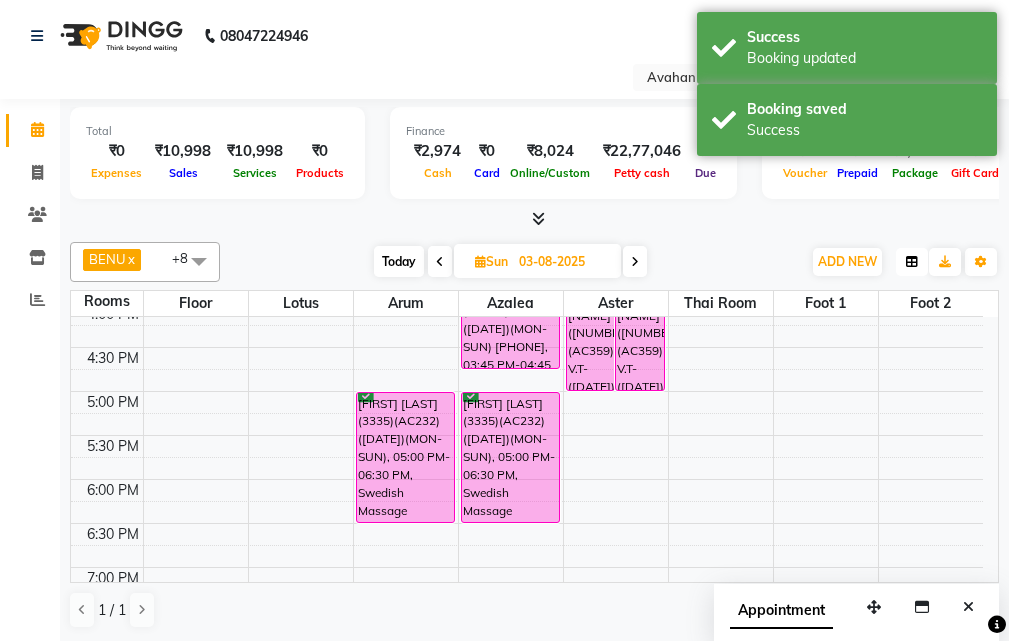 click at bounding box center [912, 262] 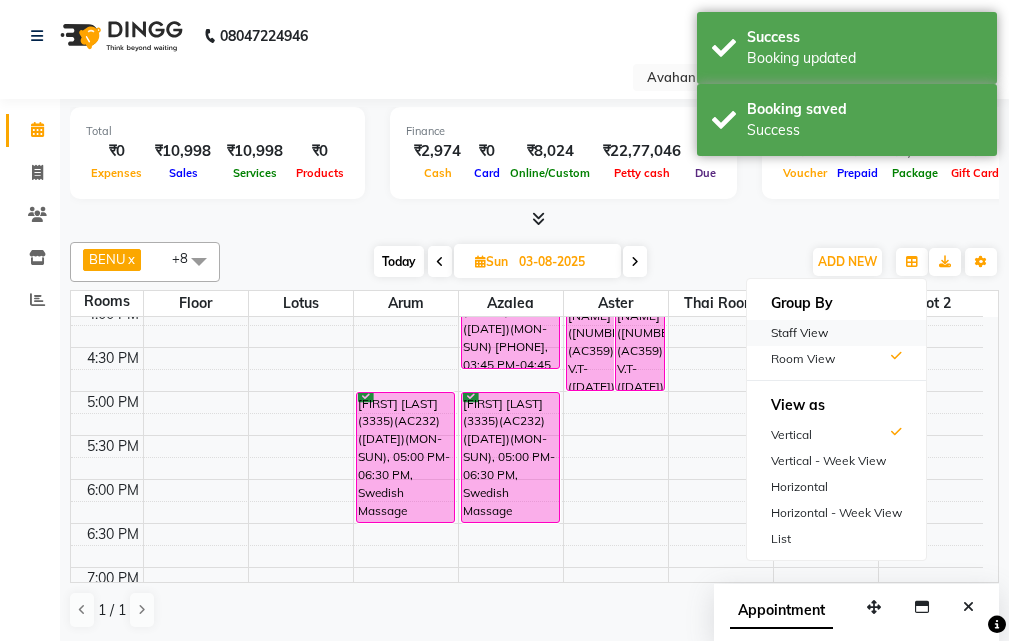 click on "Staff View" at bounding box center (836, 333) 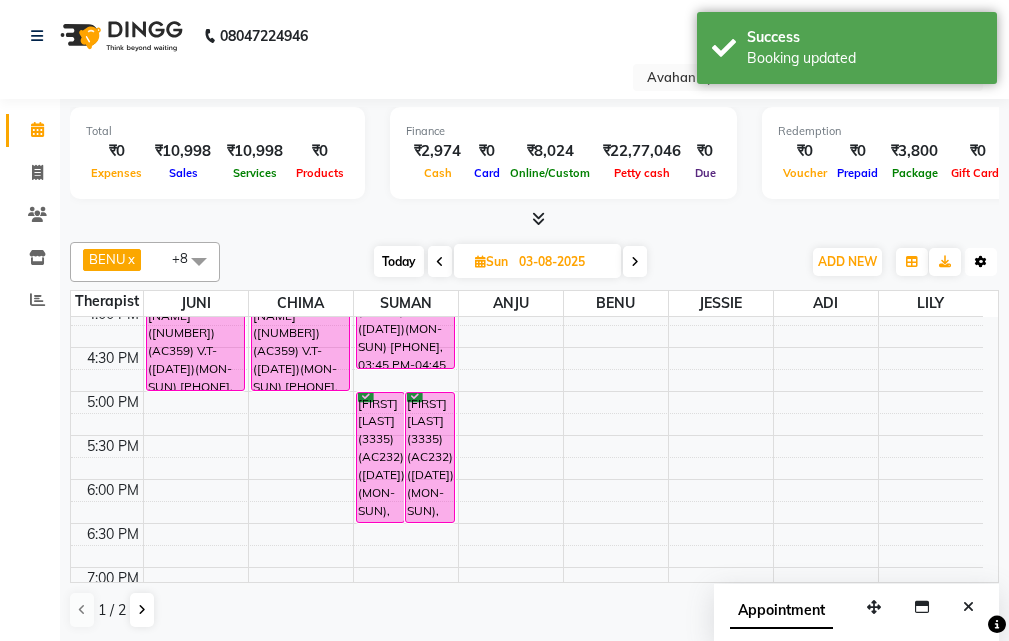 click at bounding box center [981, 262] 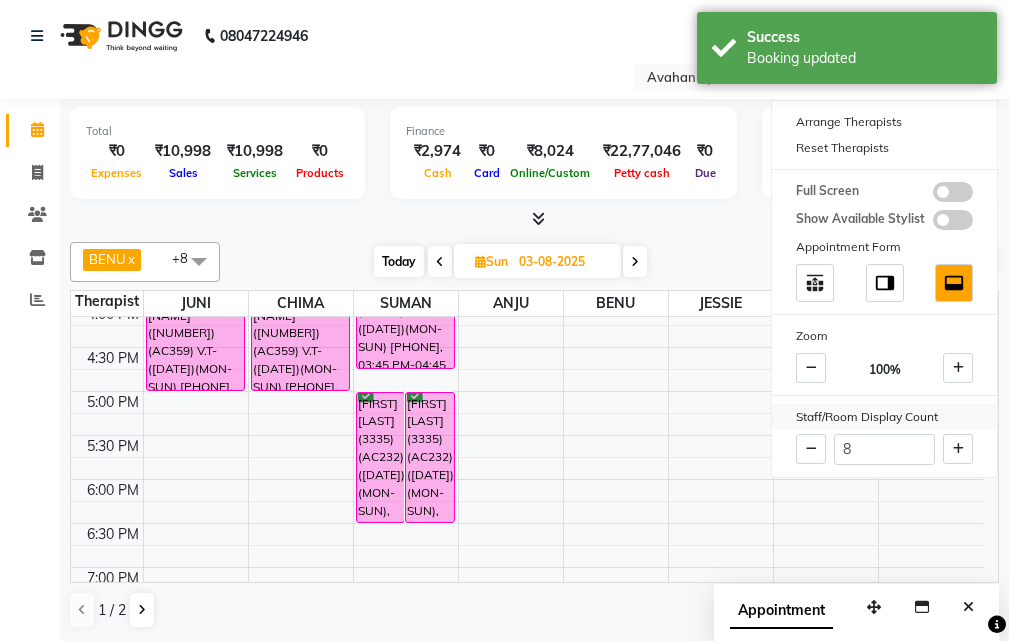 drag, startPoint x: 963, startPoint y: 437, endPoint x: 960, endPoint y: 426, distance: 11.401754 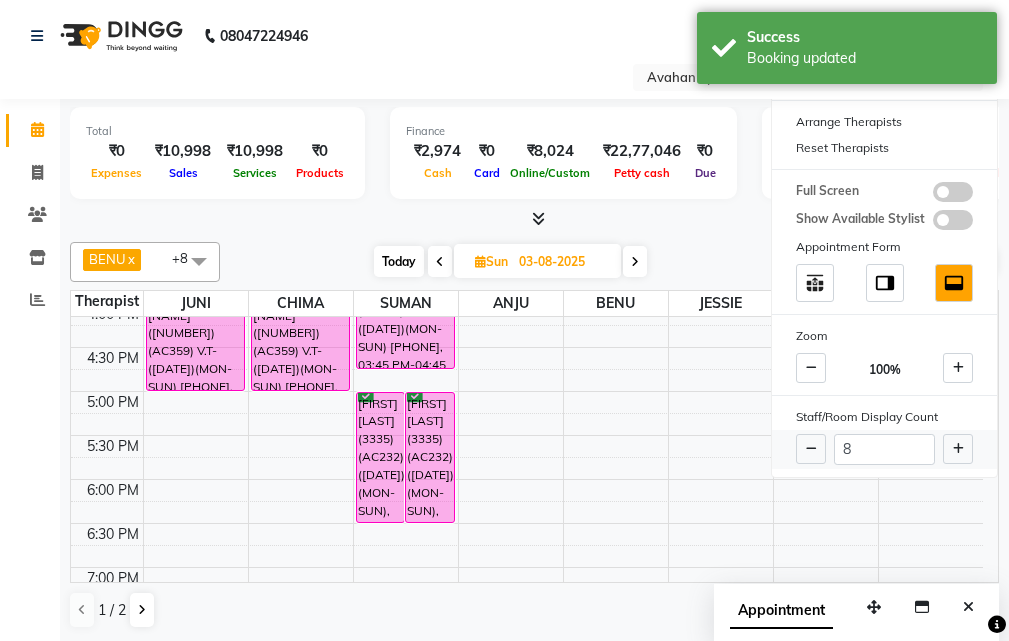 click at bounding box center [958, 449] 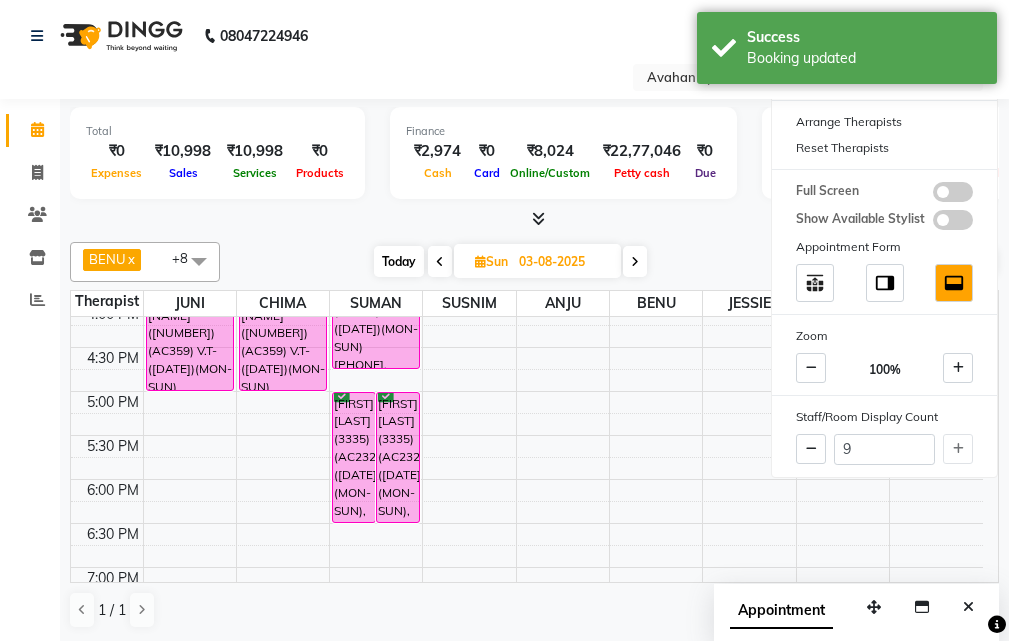 drag, startPoint x: 0, startPoint y: 427, endPoint x: 454, endPoint y: 478, distance: 456.85556 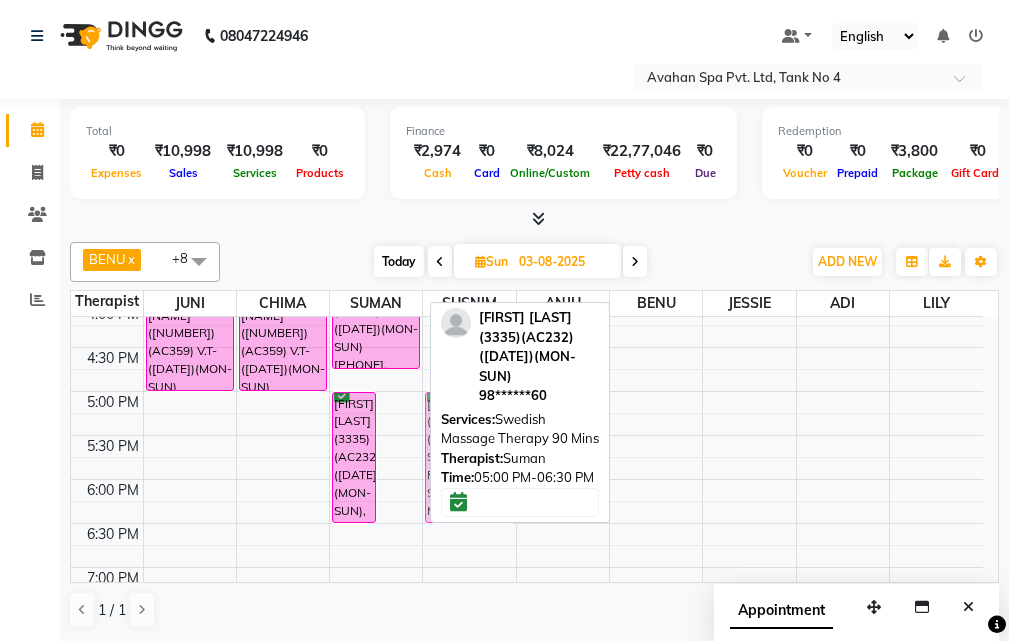 drag, startPoint x: 400, startPoint y: 446, endPoint x: 439, endPoint y: 450, distance: 39.20459 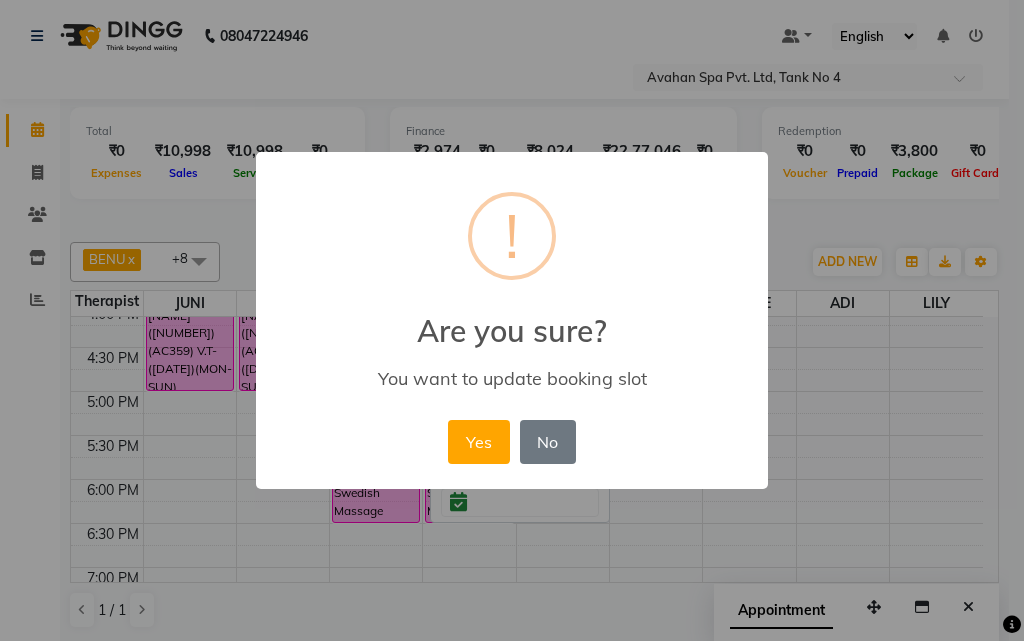 click on "Yes" at bounding box center [478, 442] 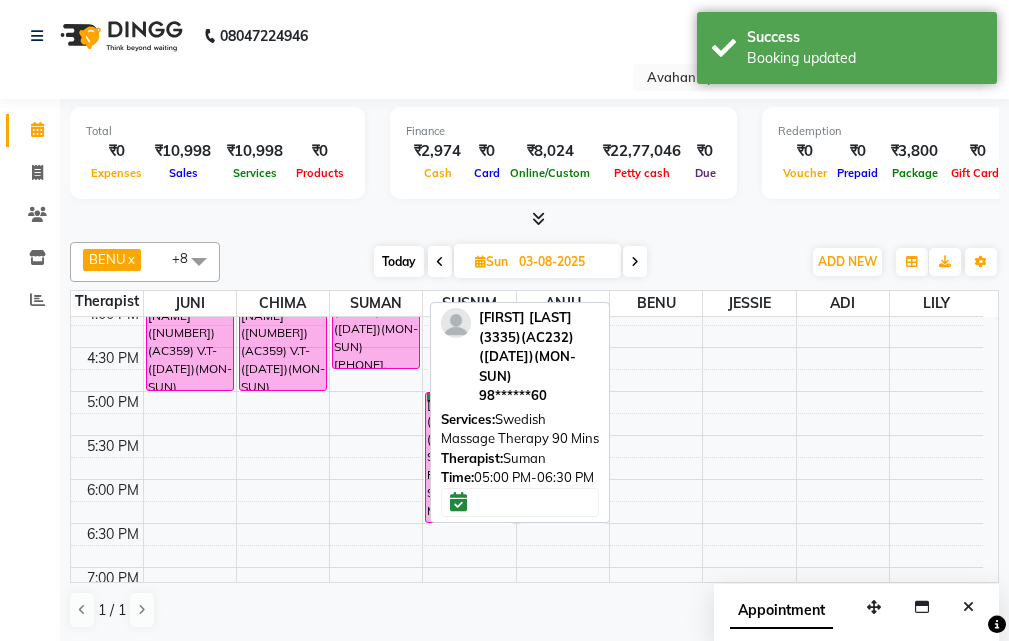 drag, startPoint x: 367, startPoint y: 447, endPoint x: 587, endPoint y: 451, distance: 220.03636 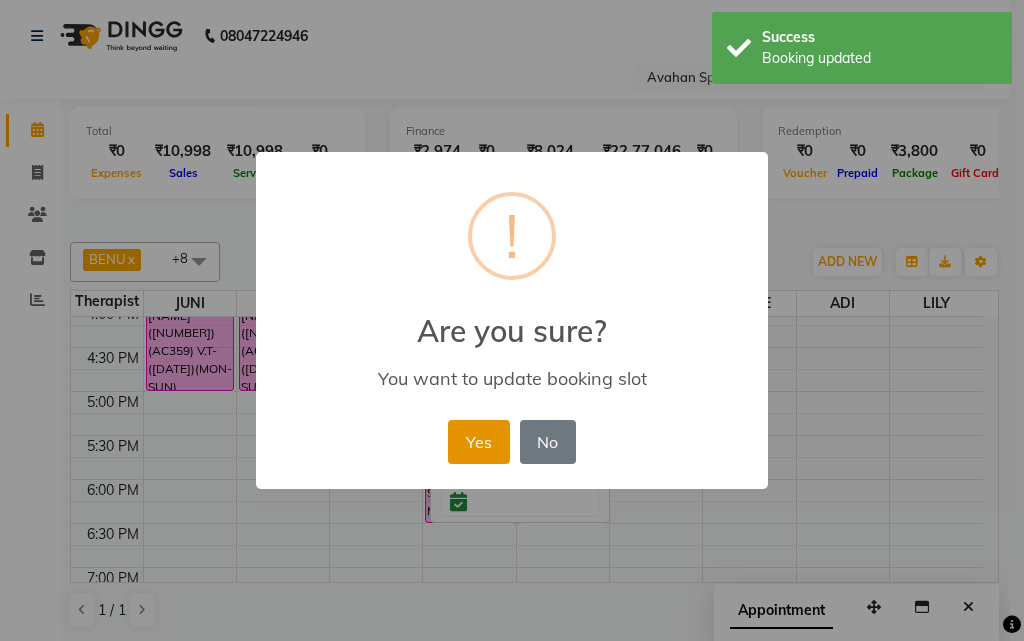 click on "Yes" at bounding box center [478, 442] 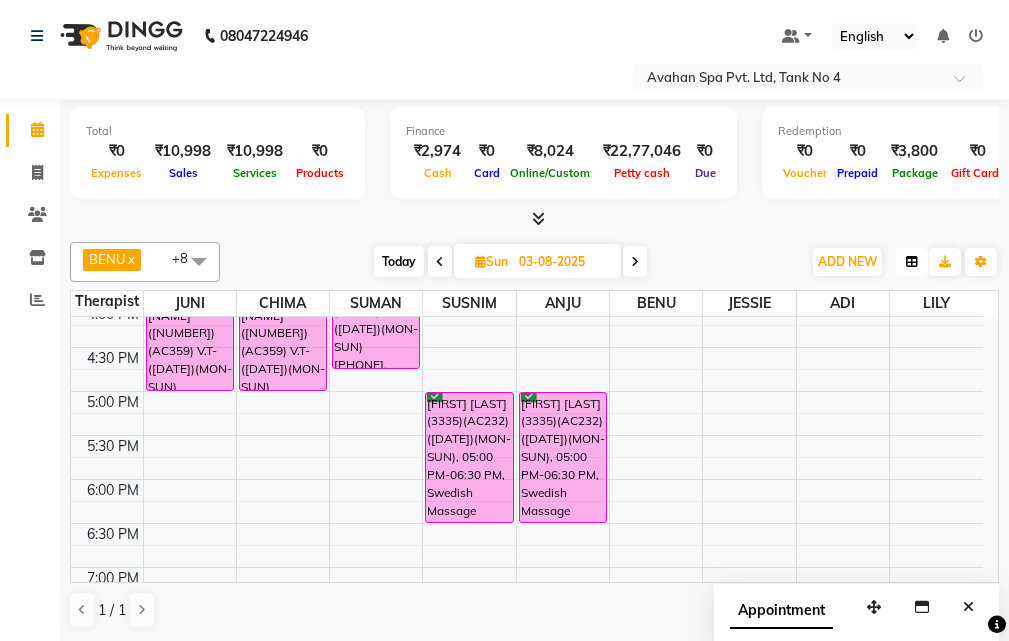 click at bounding box center [912, 262] 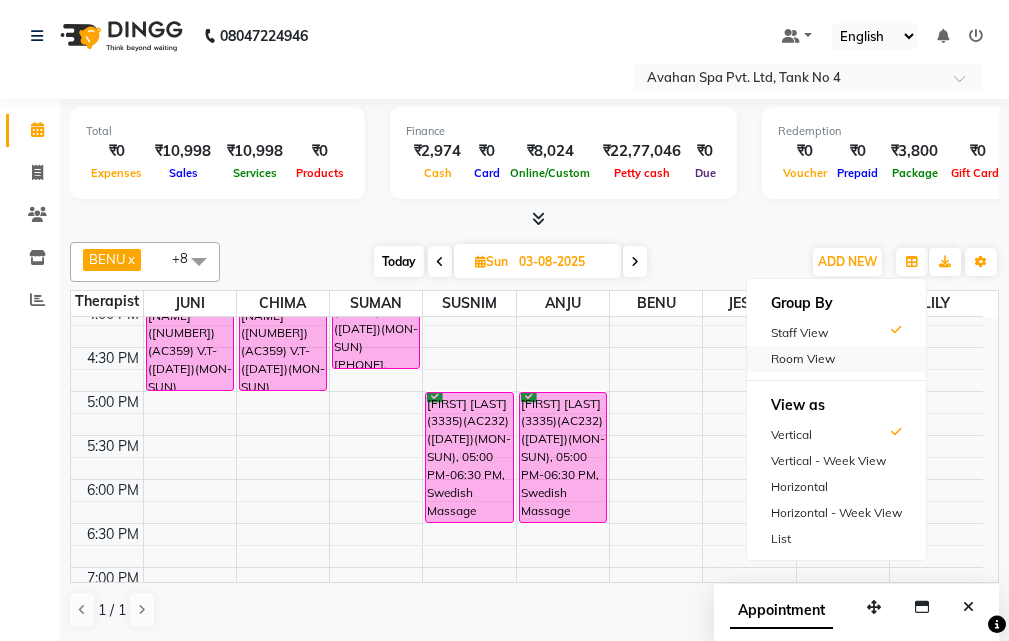 click on "Room View" at bounding box center [836, 359] 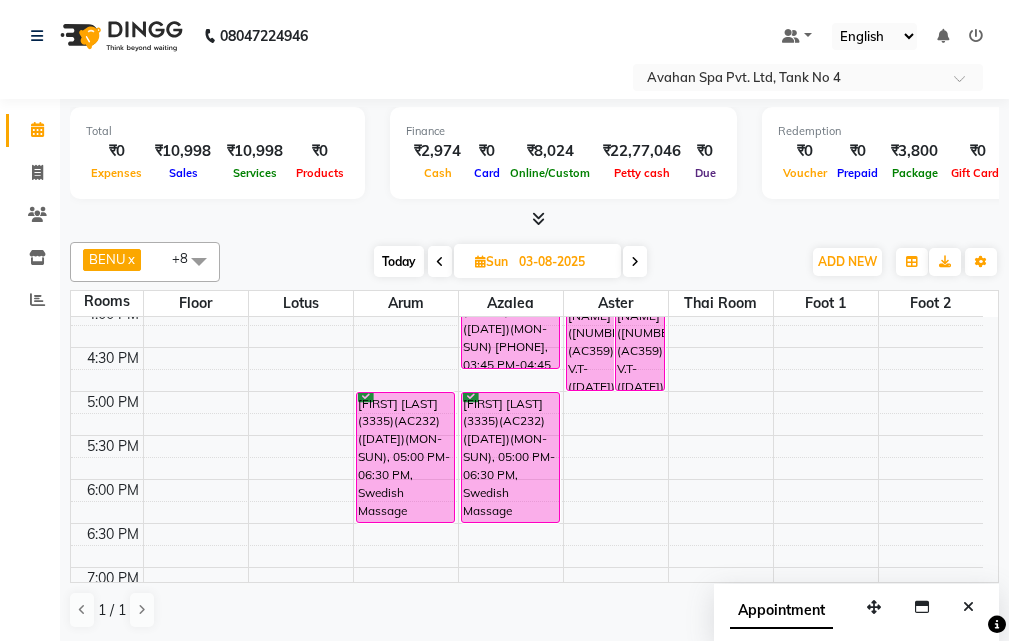 click at bounding box center [968, 607] 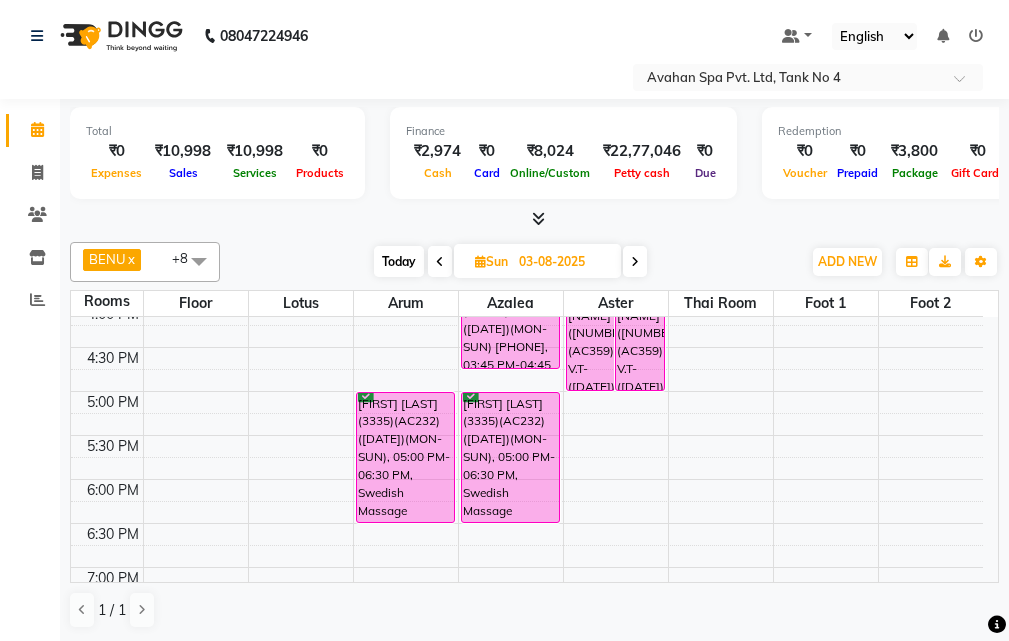 click on "Today" at bounding box center (399, 261) 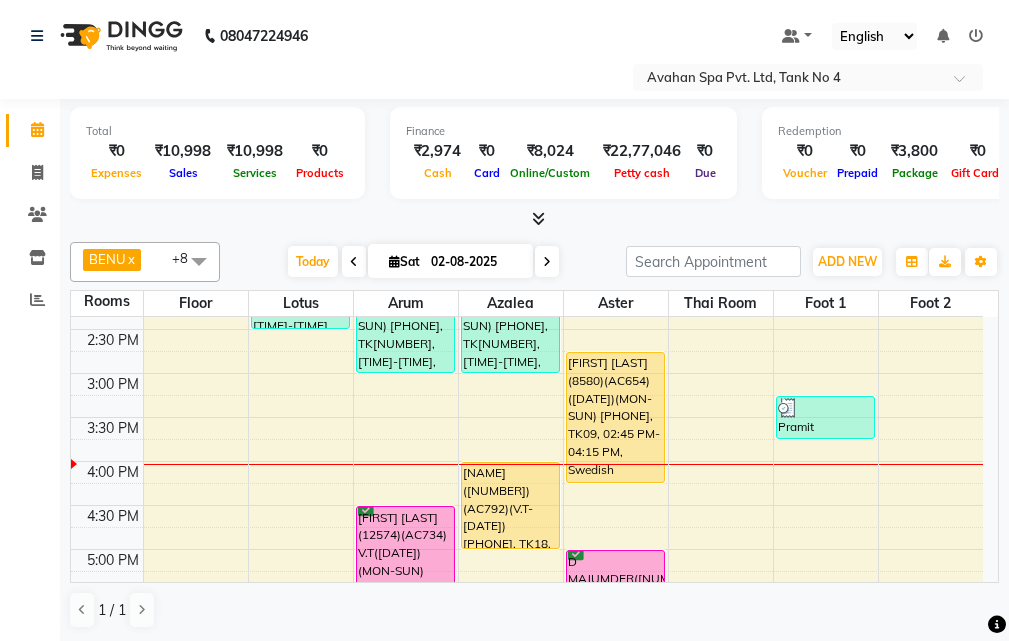 scroll, scrollTop: 429, scrollLeft: 0, axis: vertical 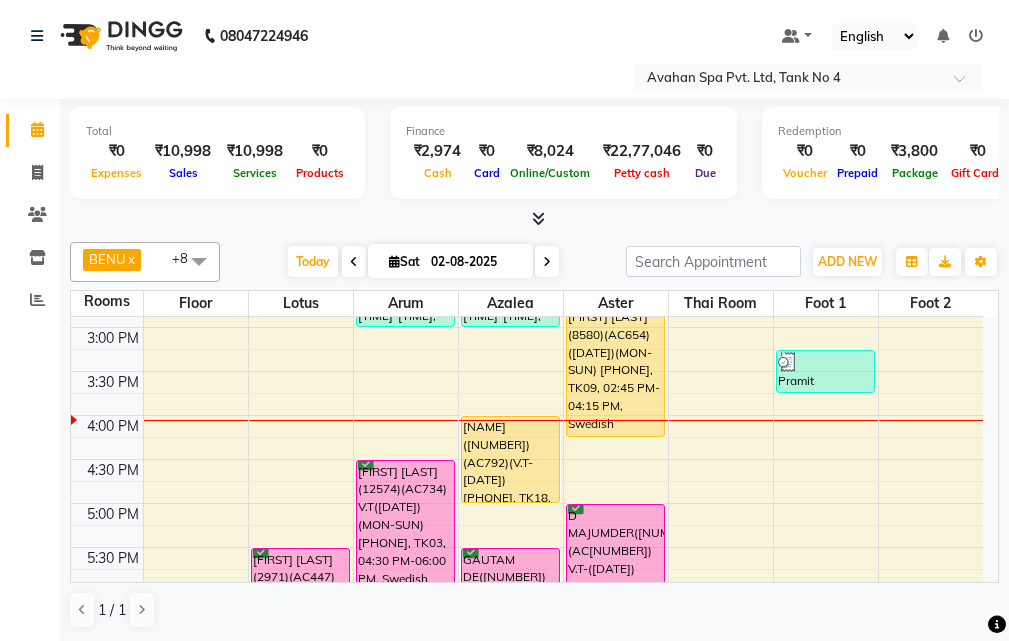 click at bounding box center (394, 261) 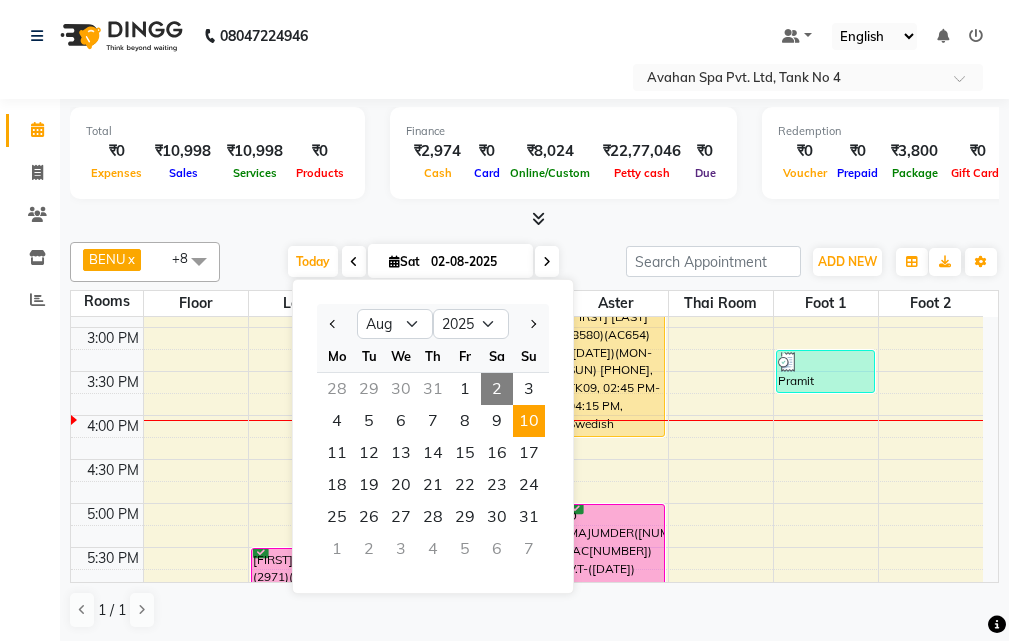 click on "10" at bounding box center [529, 421] 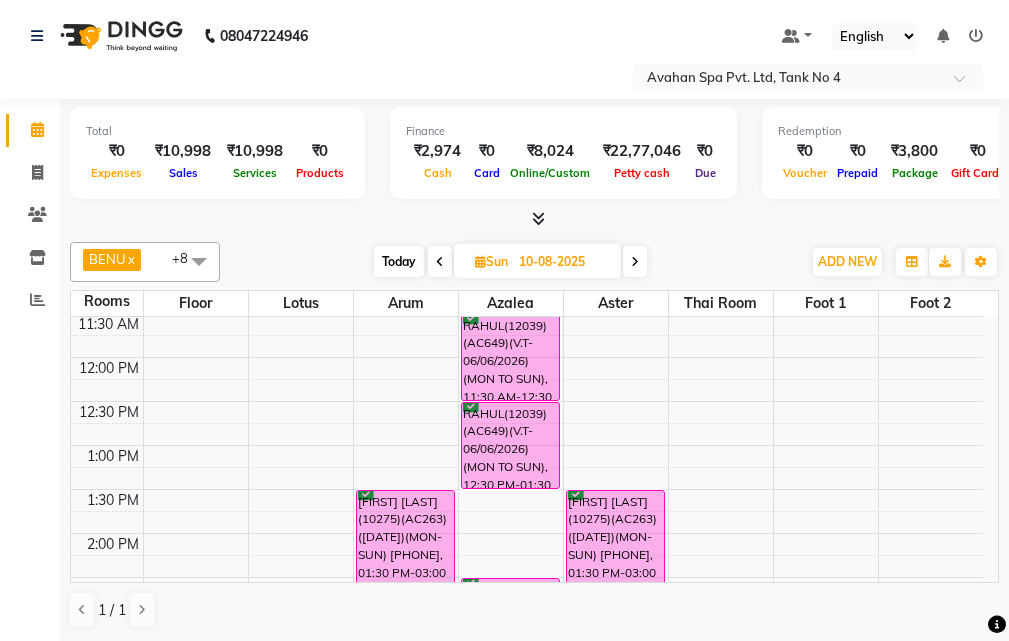 scroll, scrollTop: 100, scrollLeft: 0, axis: vertical 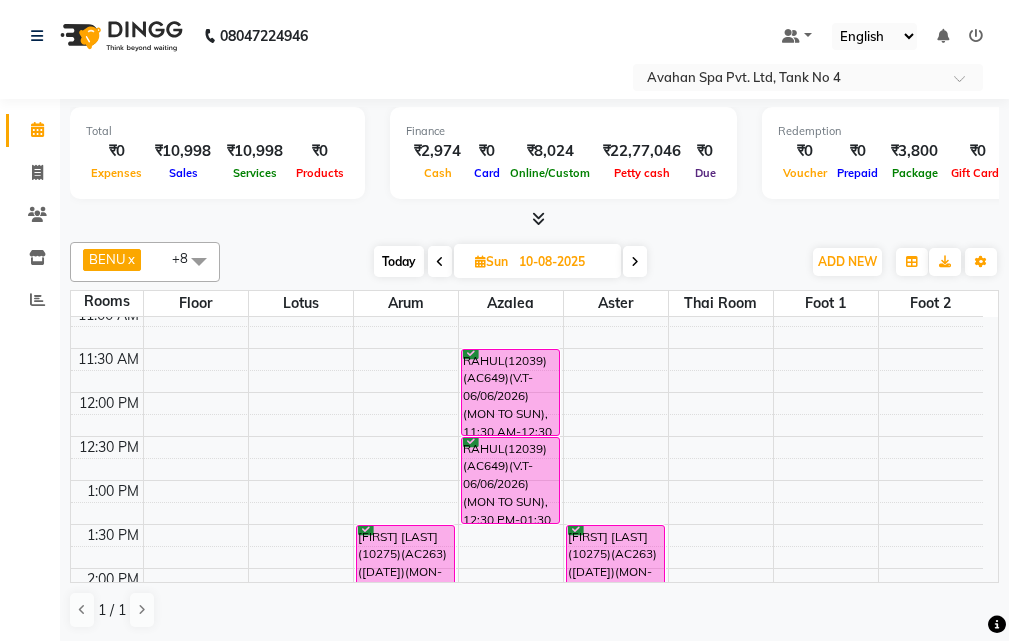 click on "Today" at bounding box center (399, 261) 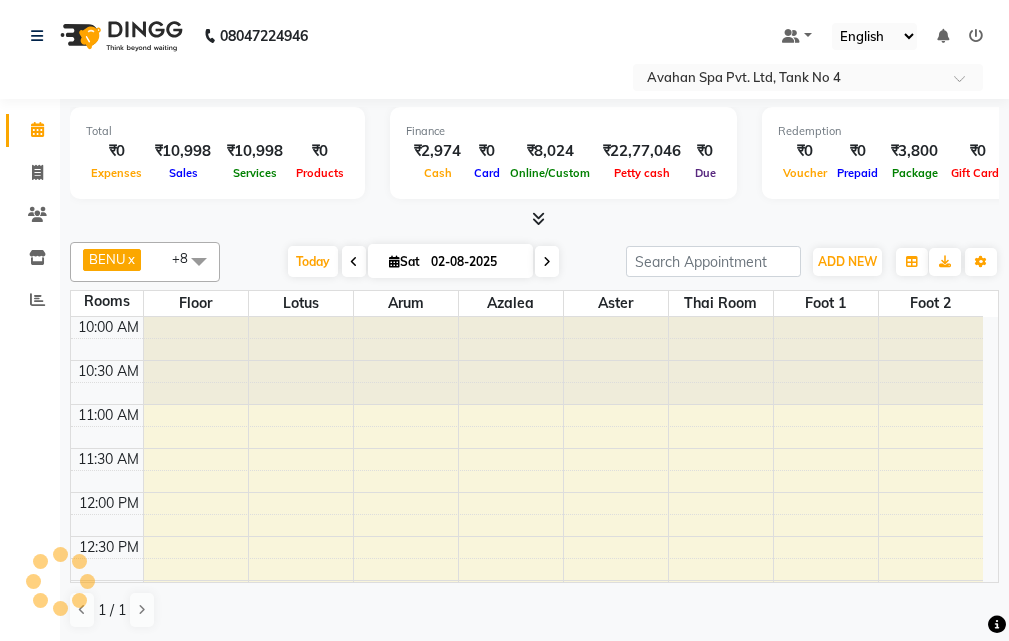 scroll, scrollTop: 529, scrollLeft: 0, axis: vertical 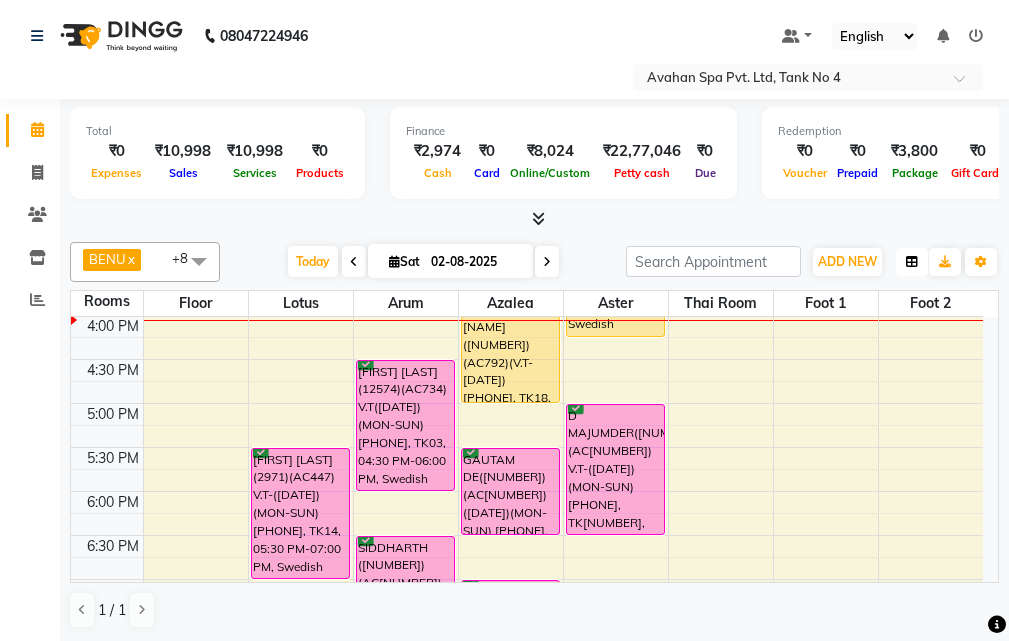 click at bounding box center (912, 262) 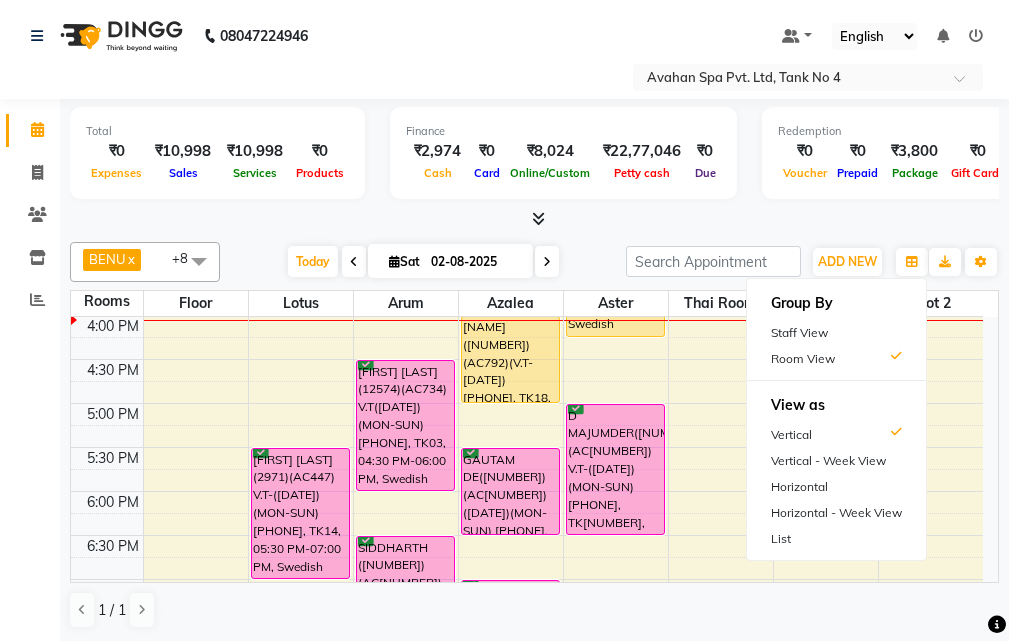 click on "Room View" at bounding box center (836, 359) 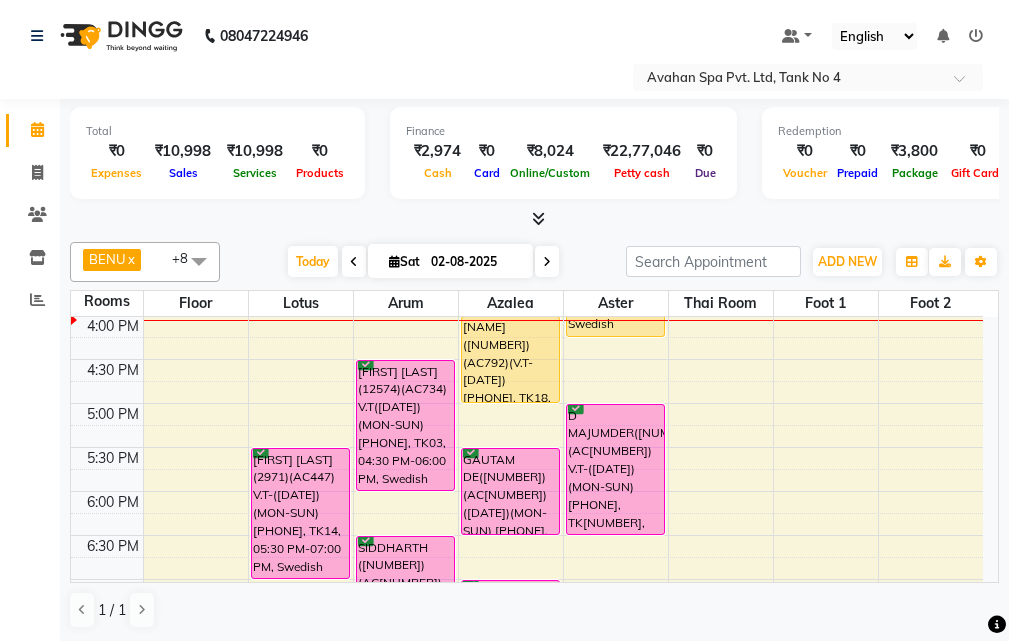 click on "Today  Sat 02-08-2025" at bounding box center [423, 262] 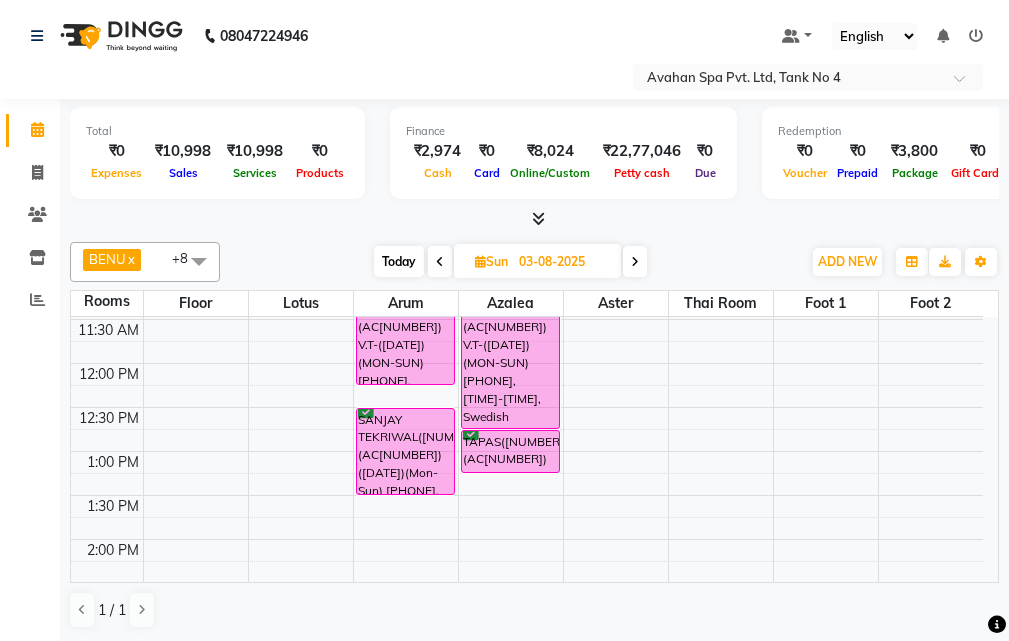 scroll, scrollTop: 429, scrollLeft: 0, axis: vertical 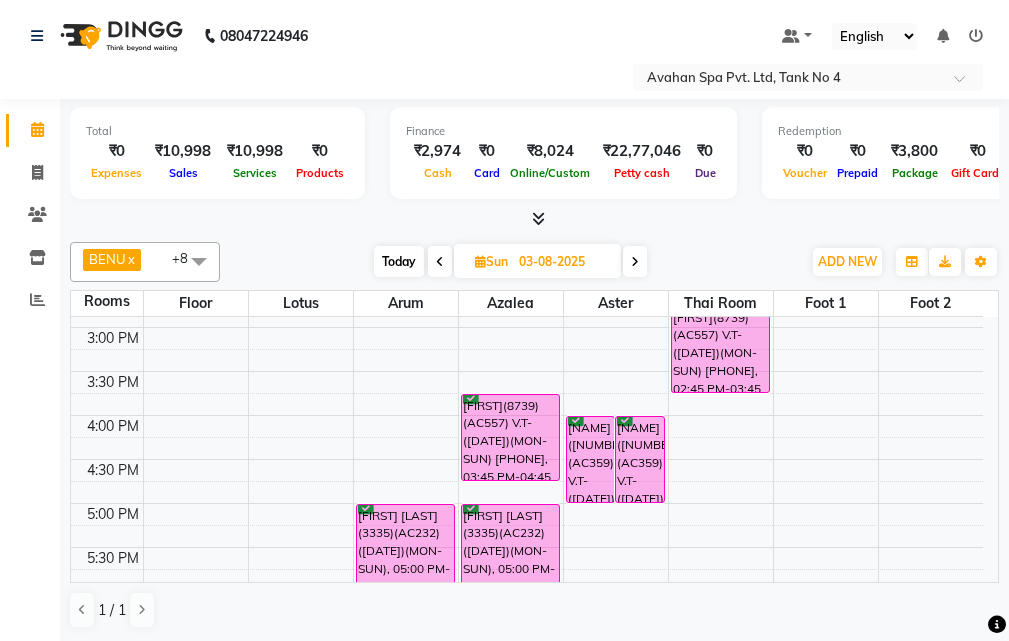 click on "Today" at bounding box center (399, 261) 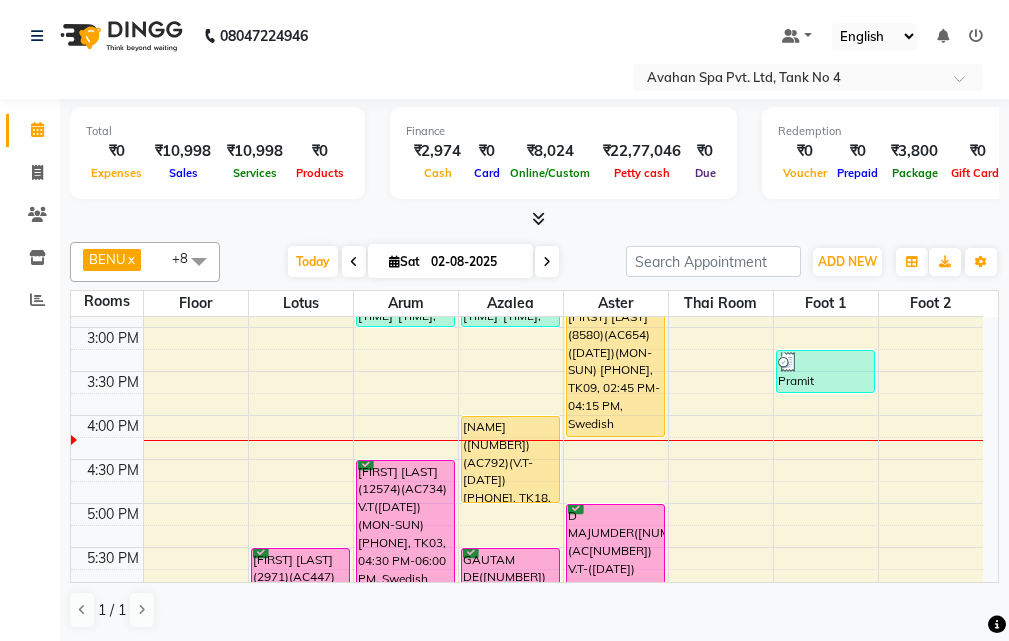 scroll, scrollTop: 529, scrollLeft: 0, axis: vertical 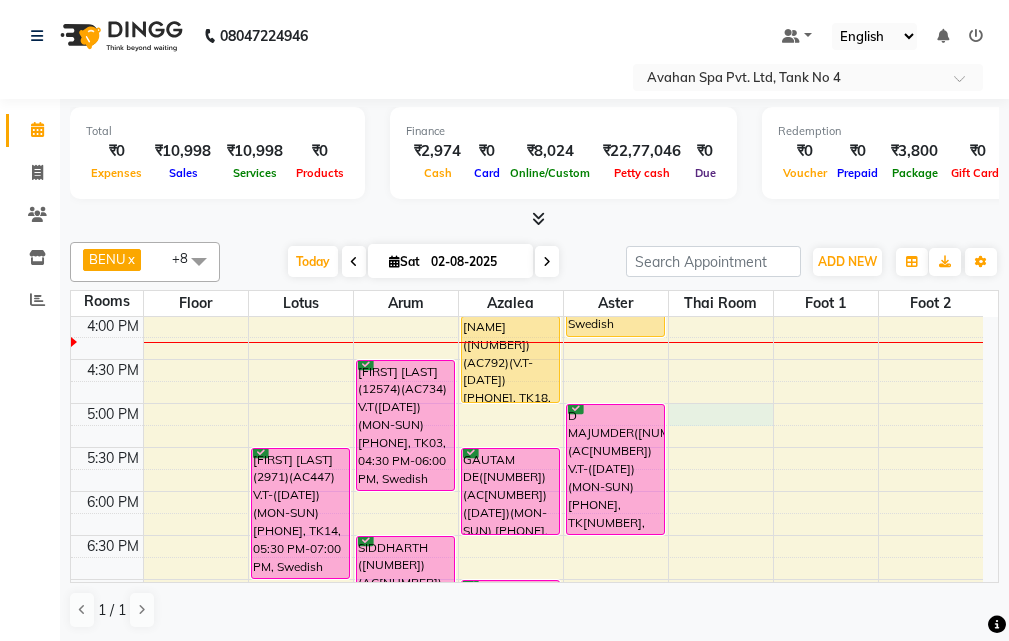 click on "10:00 AM 10:30 AM 11:00 AM 11:30 AM 12:00 PM 12:30 PM 1:00 PM 1:30 PM 2:00 PM 2:30 PM 3:00 PM 3:30 PM 4:00 PM 4:30 PM 5:00 PM 5:30 PM 6:00 PM 6:30 PM 7:00 PM 7:30 PM 8:00 PM 8:30 PM 9:00 PM 9:30 PM 10:00 PM 10:30 PM     PREETI MAM(11090) 7980750356, TK11, 01:00 PM-01:30 PM, Head Massage 20 Mins     RETISH(12955) 9152011328, TK12, 01:30 PM-02:30 PM, Swedish Massage Therapy 60 Mins     ANKIT PRAHALADKA (2971)(AC447) V.T-(02-03-2026)(MON-SUN) 9831388228, TK14, 05:30 PM-07:00 PM, Swedish Massage Therapy 90 Mins     VIRENDRA(10275)(AC263) (20/04/2026)(MON-SUN) 9717308336, TK02, 01:30 PM-03:00 PM, Swedish Massage Therapy 90 Mins     PANKAJ KUMAR (12574)(AC734) V.T(10-05-2026)(MON-SUN) 9831027131, TK03, 04:30 PM-06:00 PM, Swedish Massage Therapy 90 Mins     SIDDHARTH (8942)(AC408) (13/09/2025)(MON-SUN) 9831055220, TK13, 06:30 PM-08:00 PM, Swedish Massage Therapy 90 Mins     Sudin Das(5574), TK05, 11:15 AM-12:15 PM, Swedish Massage Therapy 60 Mins" at bounding box center [527, 359] 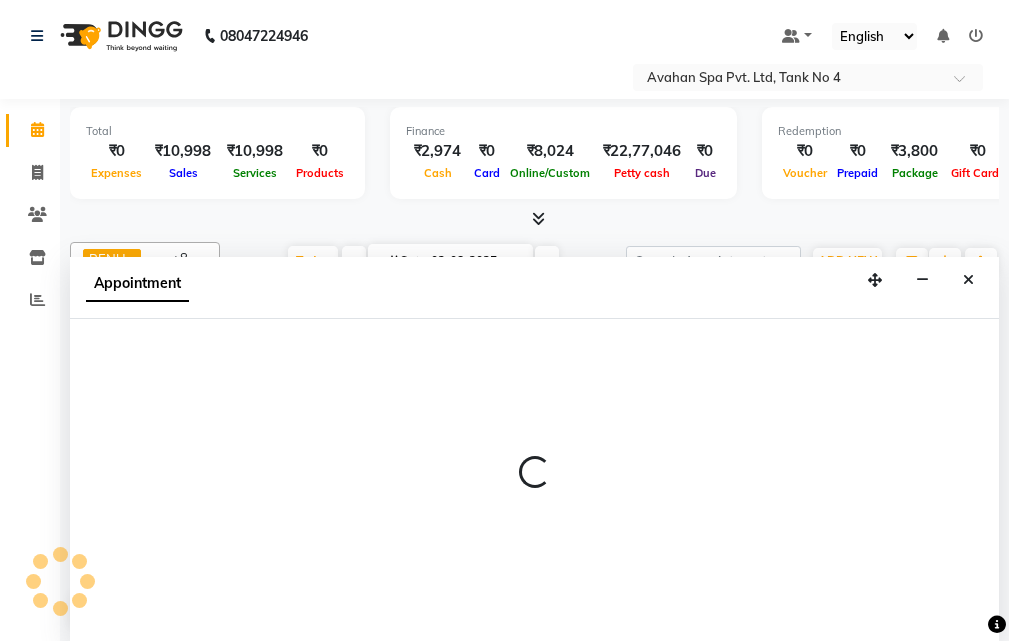 scroll, scrollTop: 1, scrollLeft: 0, axis: vertical 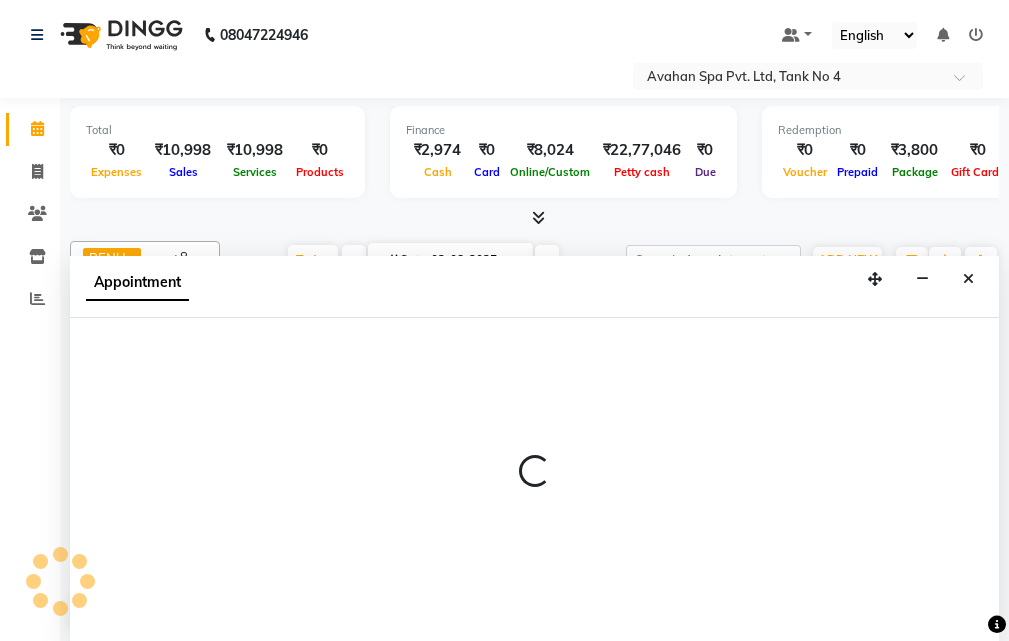 select on "1020" 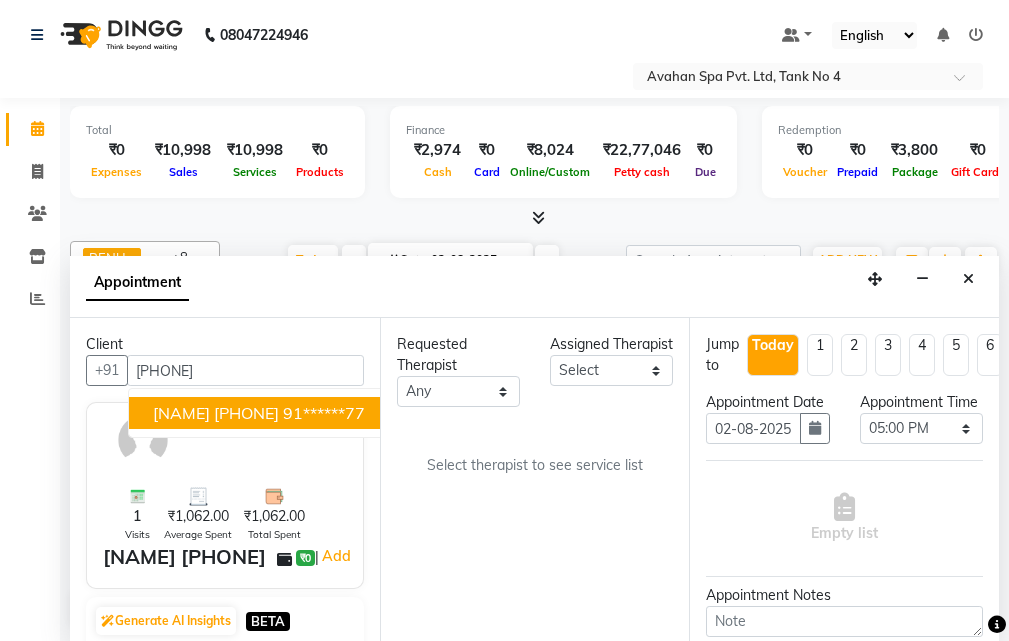 drag, startPoint x: 274, startPoint y: 410, endPoint x: 267, endPoint y: 419, distance: 11.401754 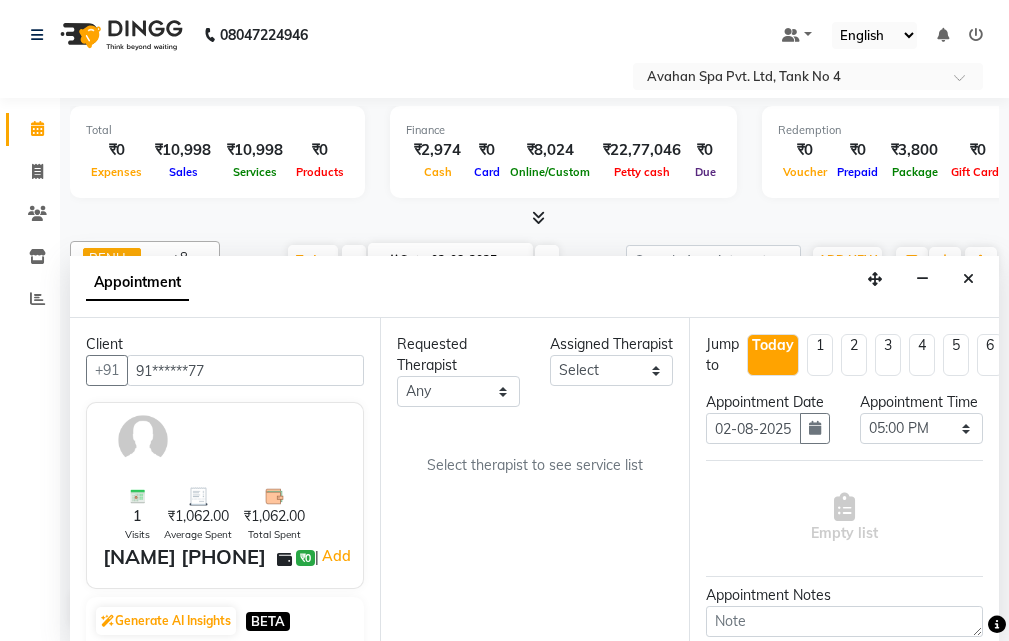 type on "91******77" 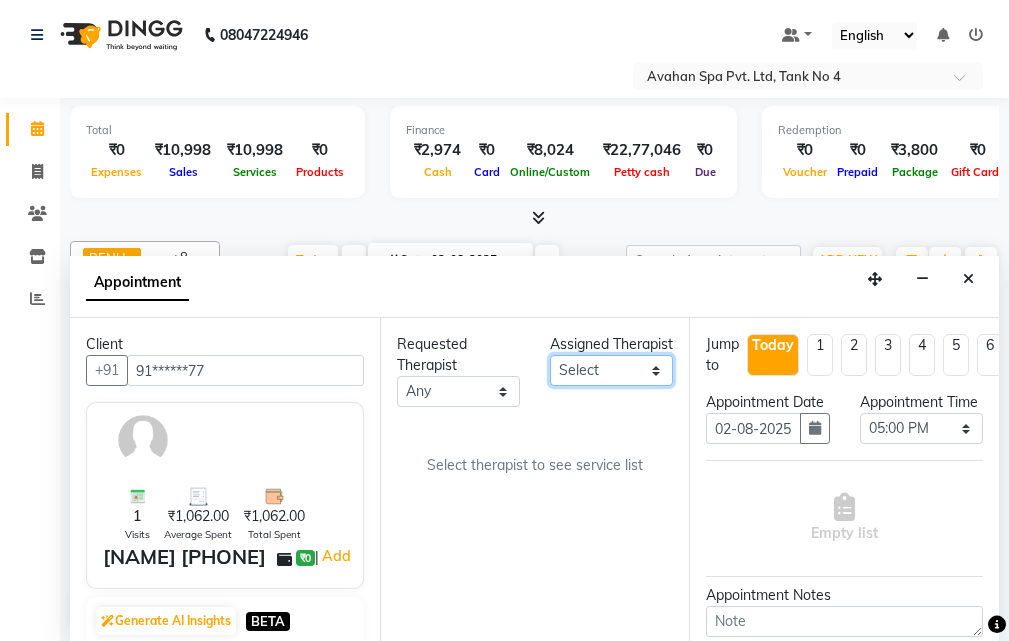 click on "Select ADI ANJU BENU CHIMA FEMALE 1 JESSIE JUNI LILY SUMAN SUSNIM" at bounding box center (611, 370) 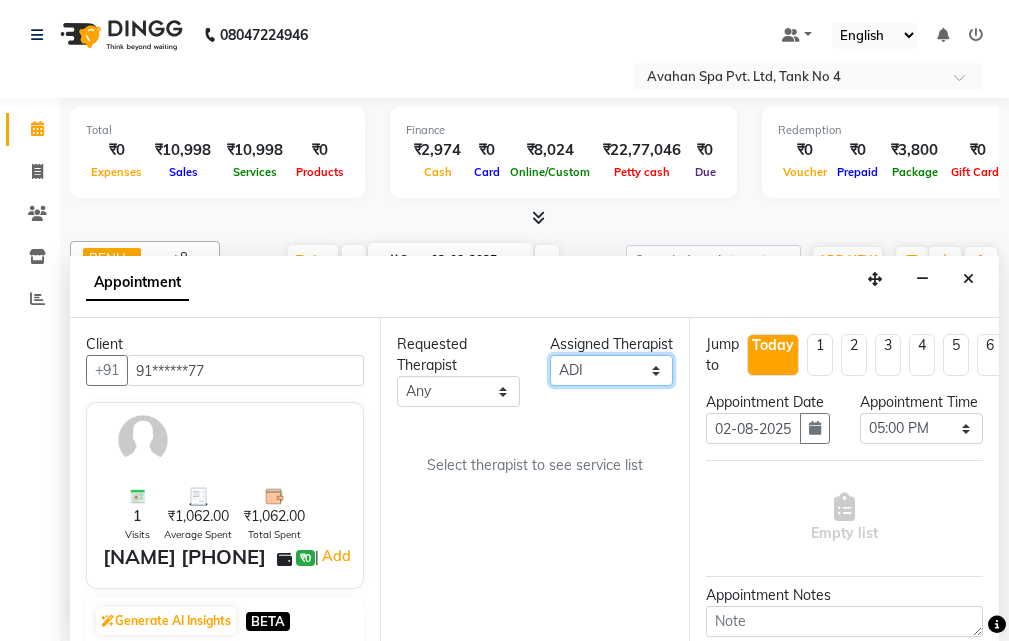 click on "Select ADI ANJU BENU CHIMA FEMALE 1 JESSIE JUNI LILY SUMAN SUSNIM" at bounding box center [611, 370] 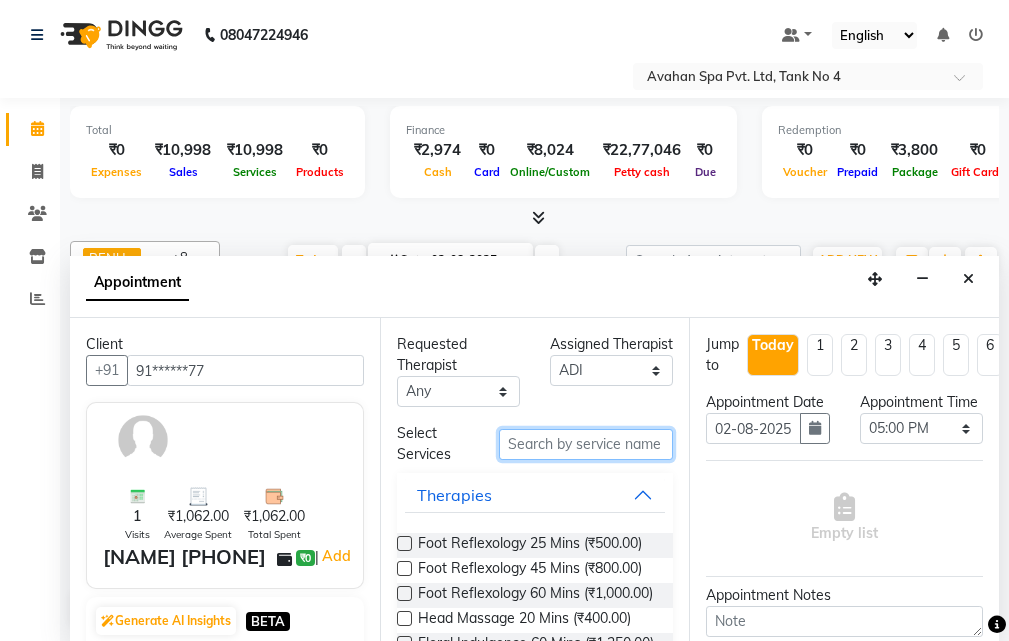 click at bounding box center (586, 444) 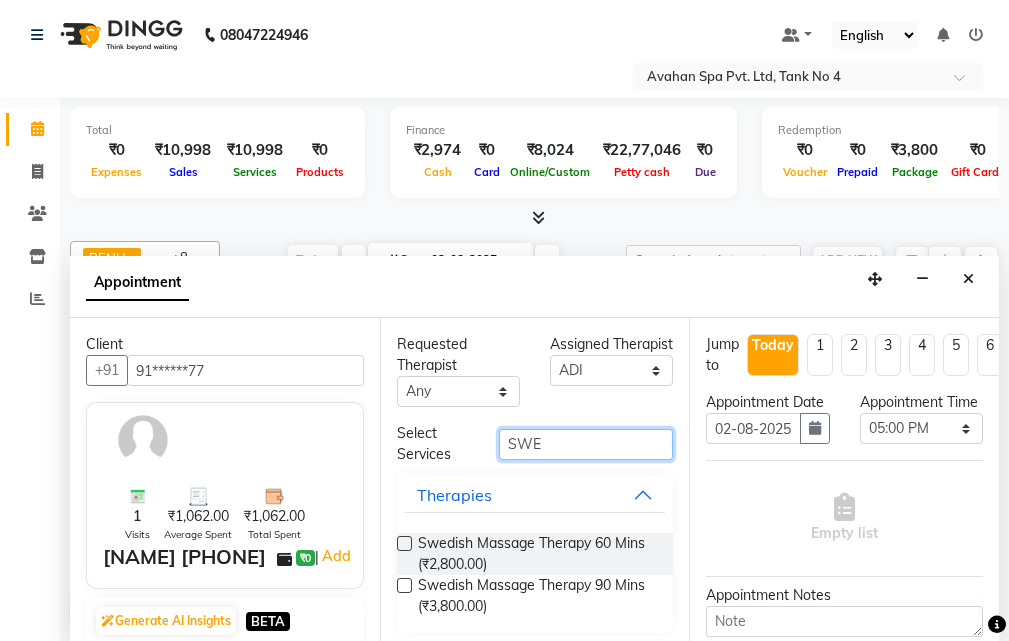 type on "SWE" 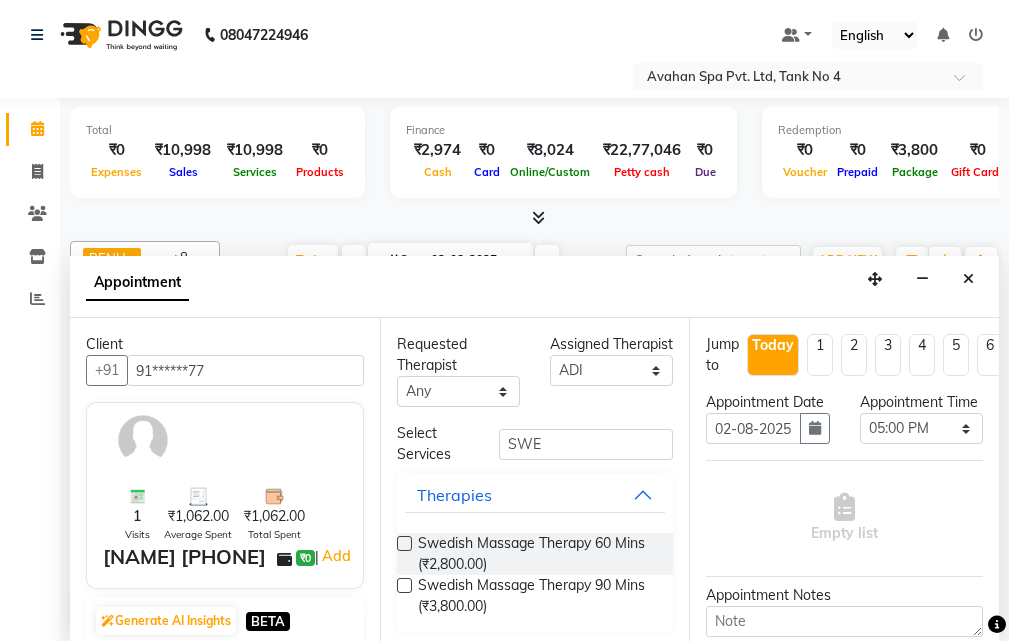 click at bounding box center (404, 543) 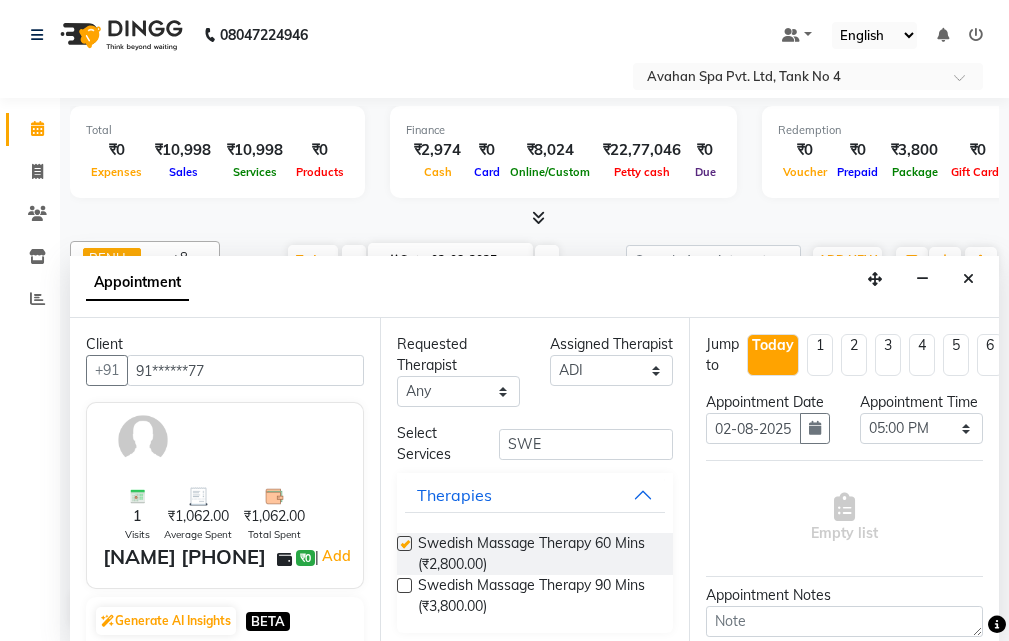 select on "1848" 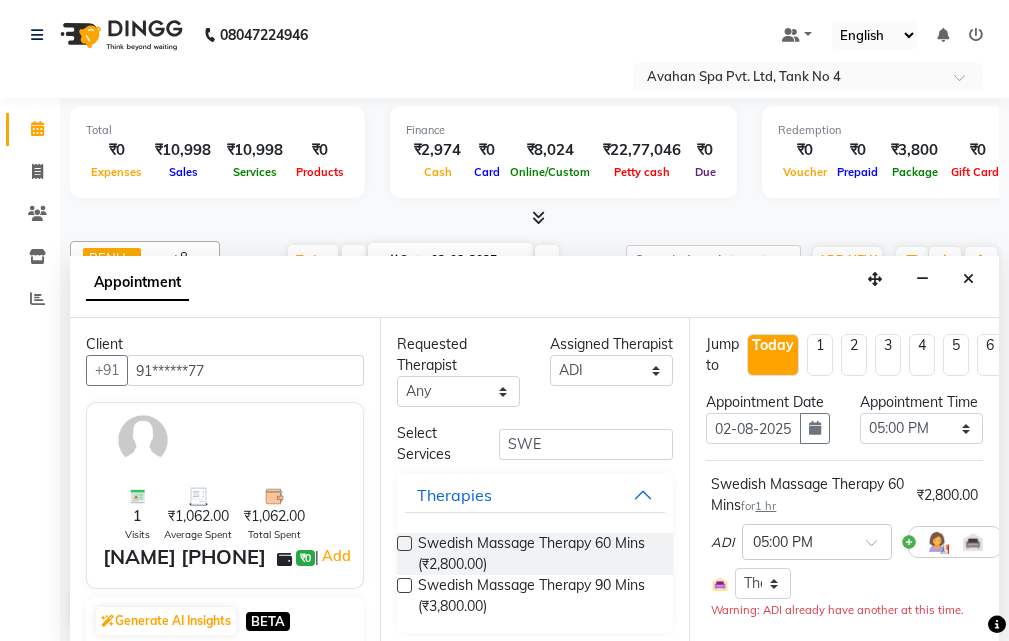 checkbox on "false" 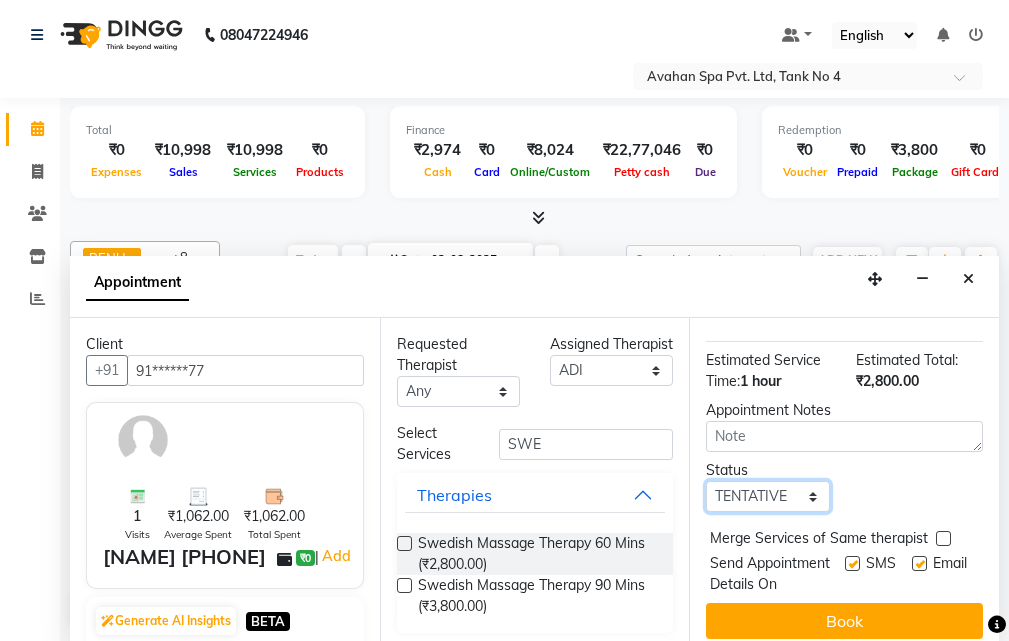 click on "Select TENTATIVE CONFIRM CHECK-IN UPCOMING" at bounding box center [767, 496] 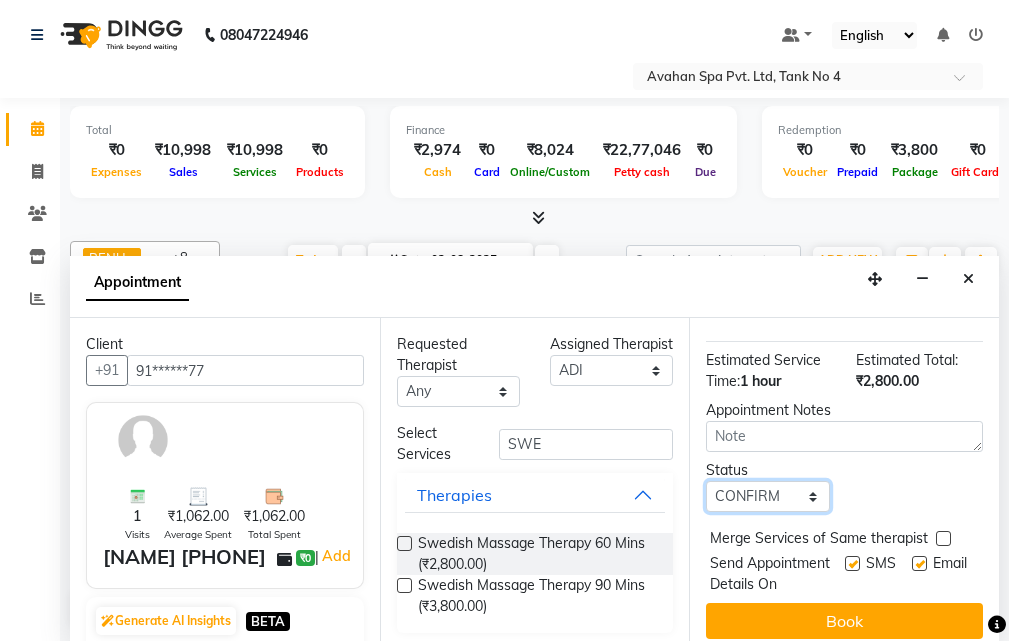 click on "Select TENTATIVE CONFIRM CHECK-IN UPCOMING" at bounding box center (767, 496) 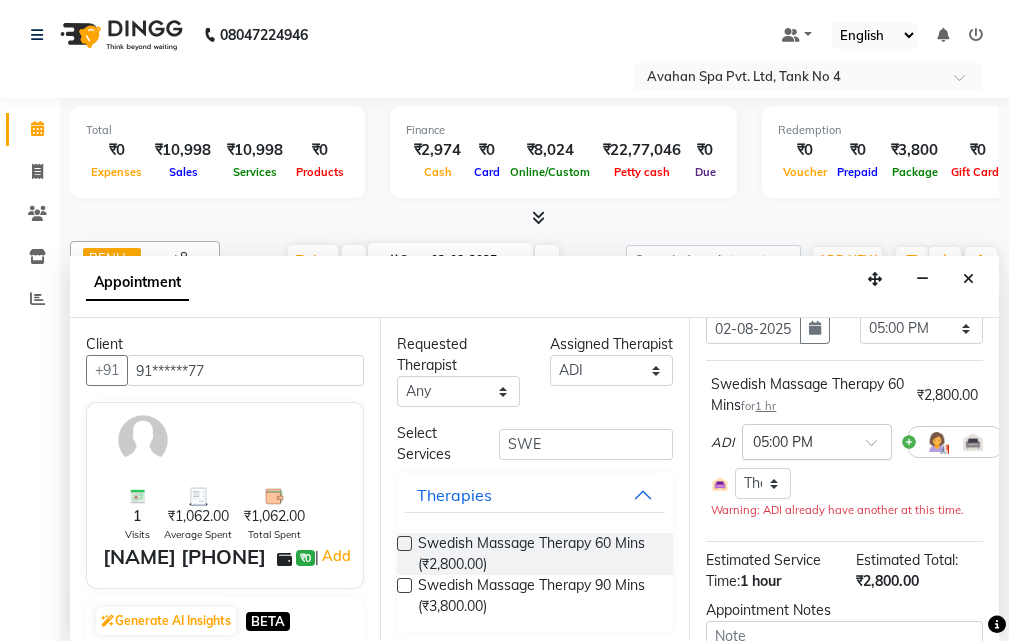 scroll, scrollTop: 0, scrollLeft: 0, axis: both 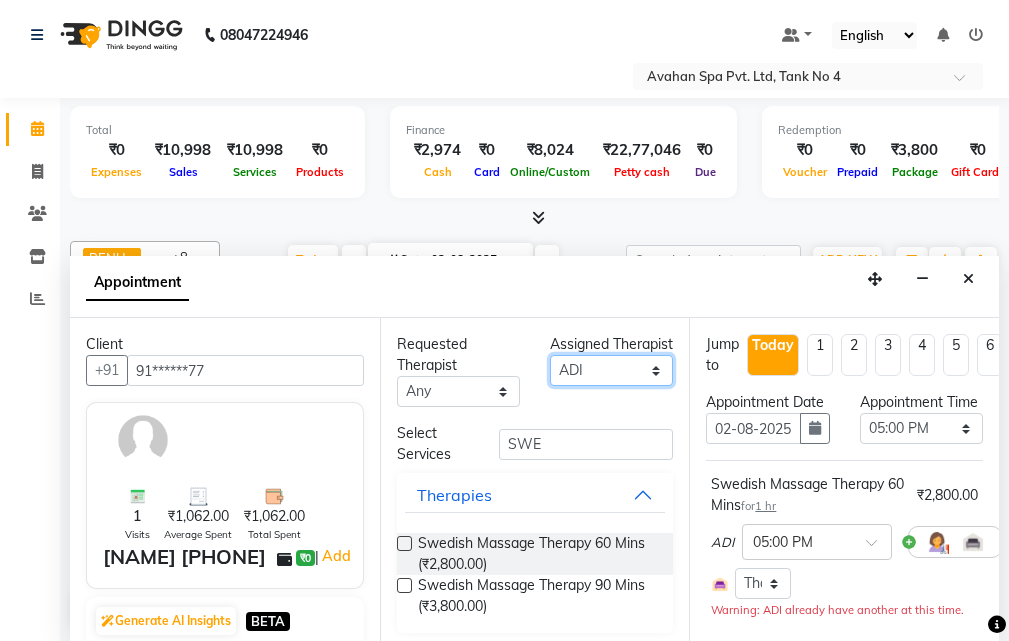 click on "Select ADI ANJU BENU CHIMA FEMALE 1 JESSIE JUNI LILY SUMAN SUSNIM" at bounding box center (611, 370) 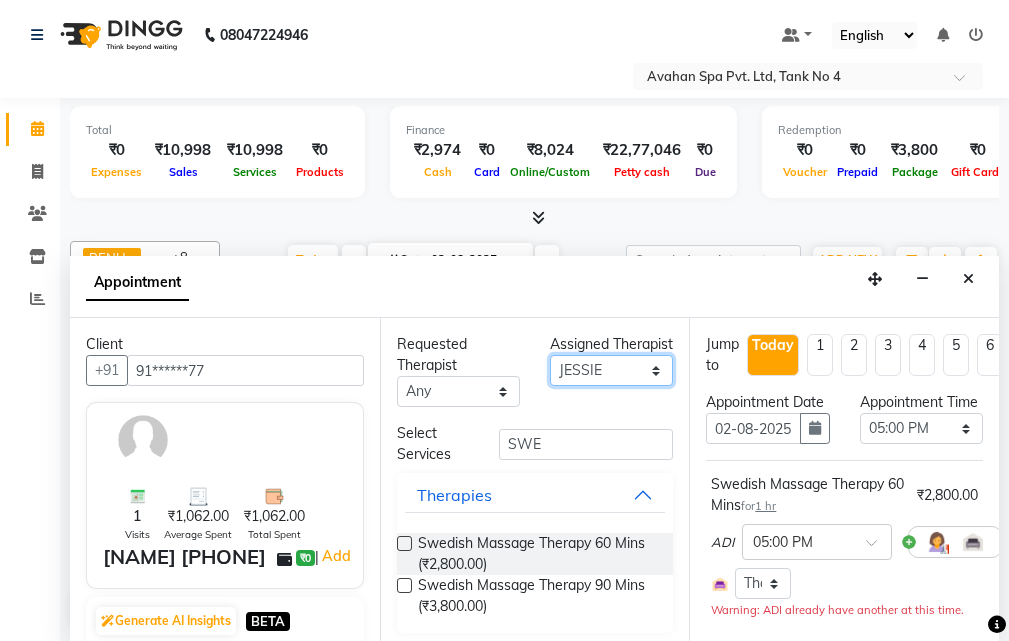 click on "Select ADI ANJU BENU CHIMA FEMALE 1 JESSIE JUNI LILY SUMAN SUSNIM" at bounding box center [611, 370] 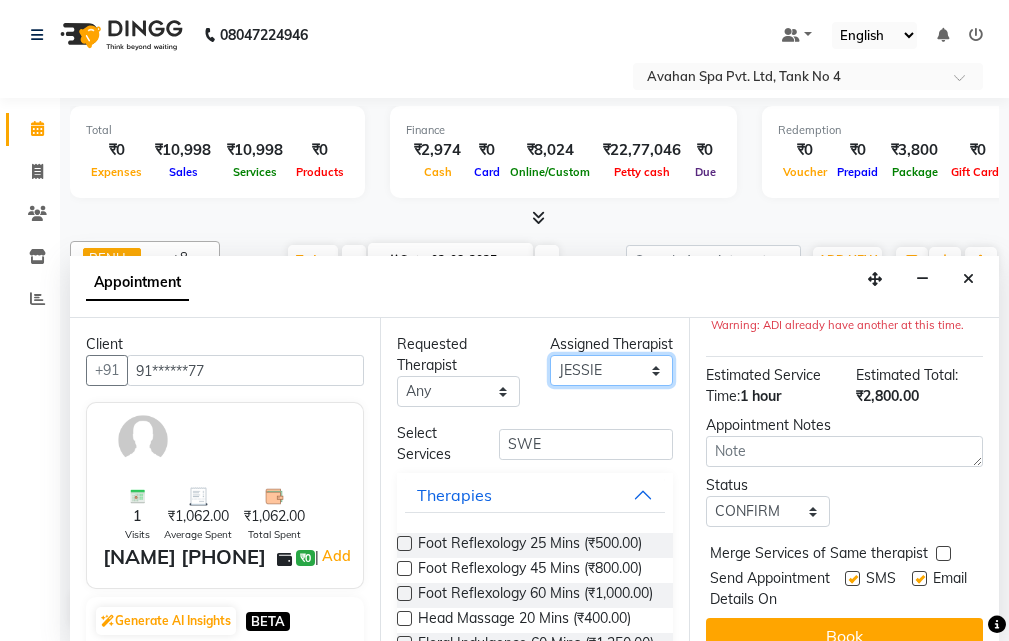 scroll, scrollTop: 371, scrollLeft: 0, axis: vertical 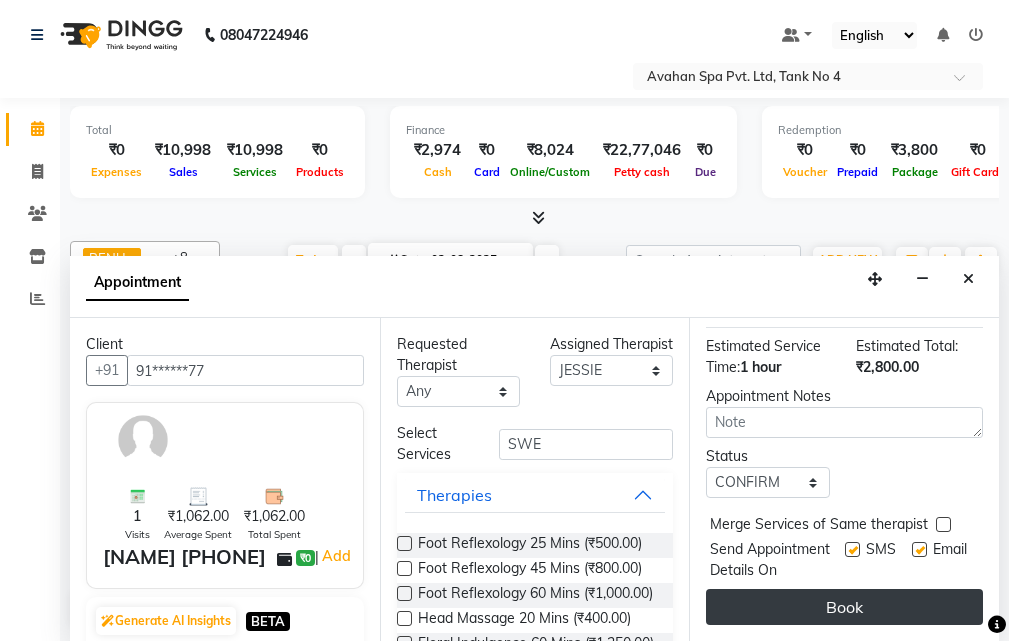 click on "Book" at bounding box center [844, 607] 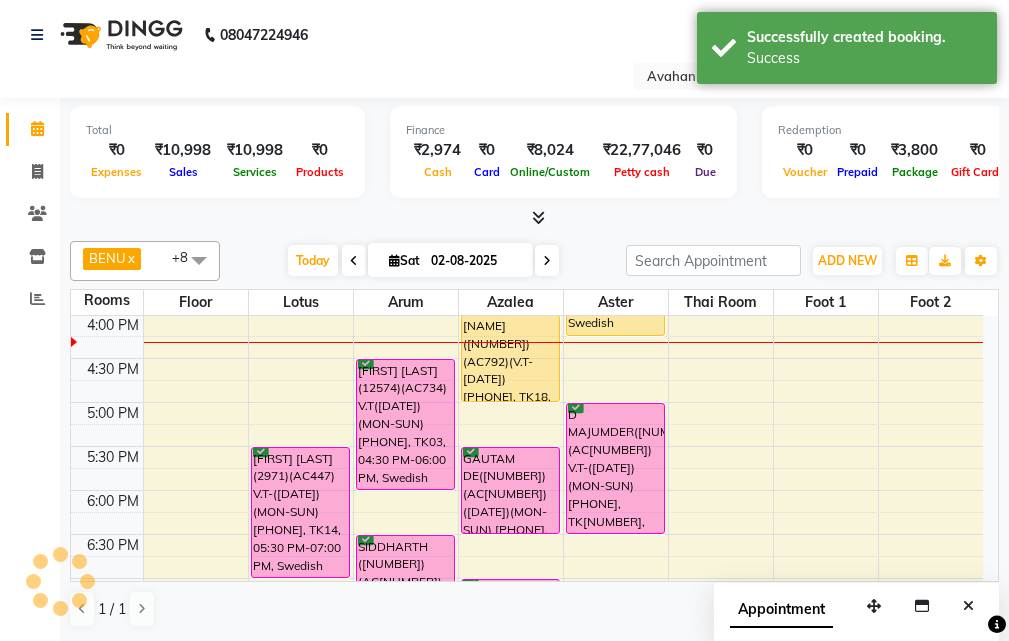 scroll, scrollTop: 0, scrollLeft: 0, axis: both 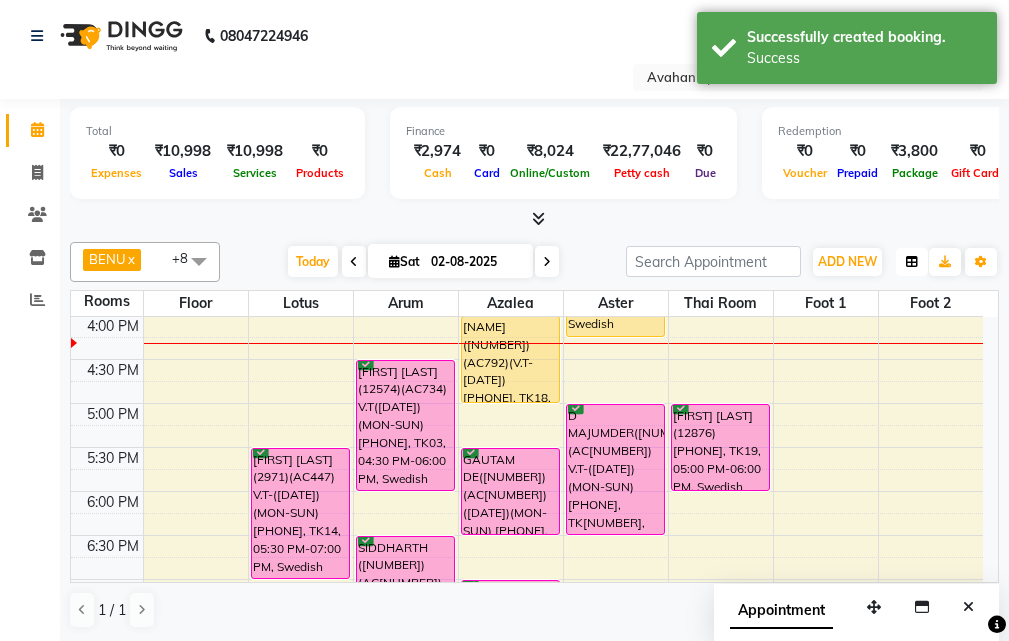 click at bounding box center (912, 262) 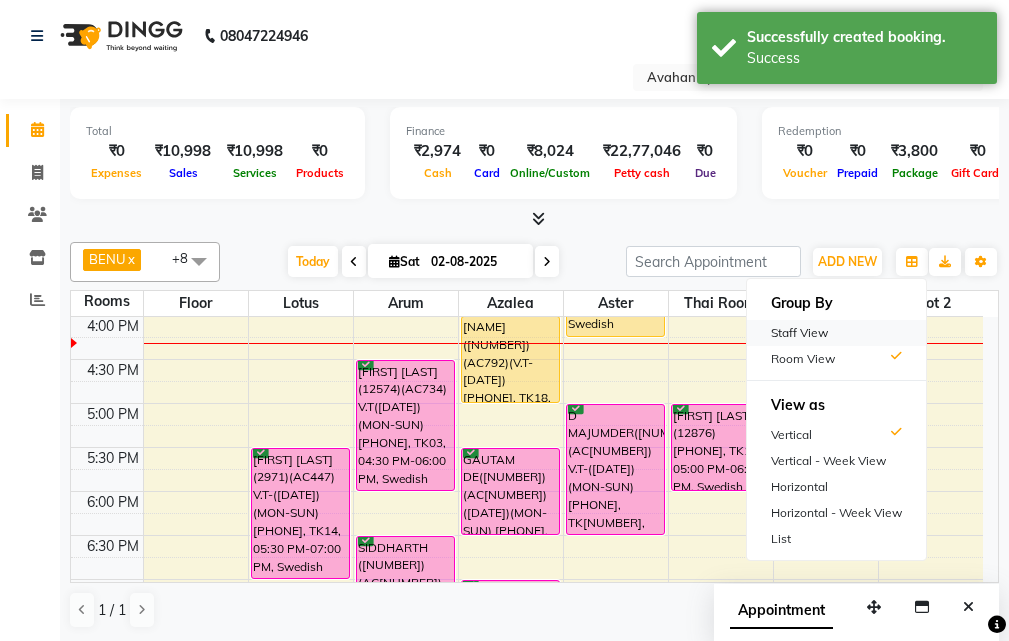 click on "Staff View" at bounding box center (836, 333) 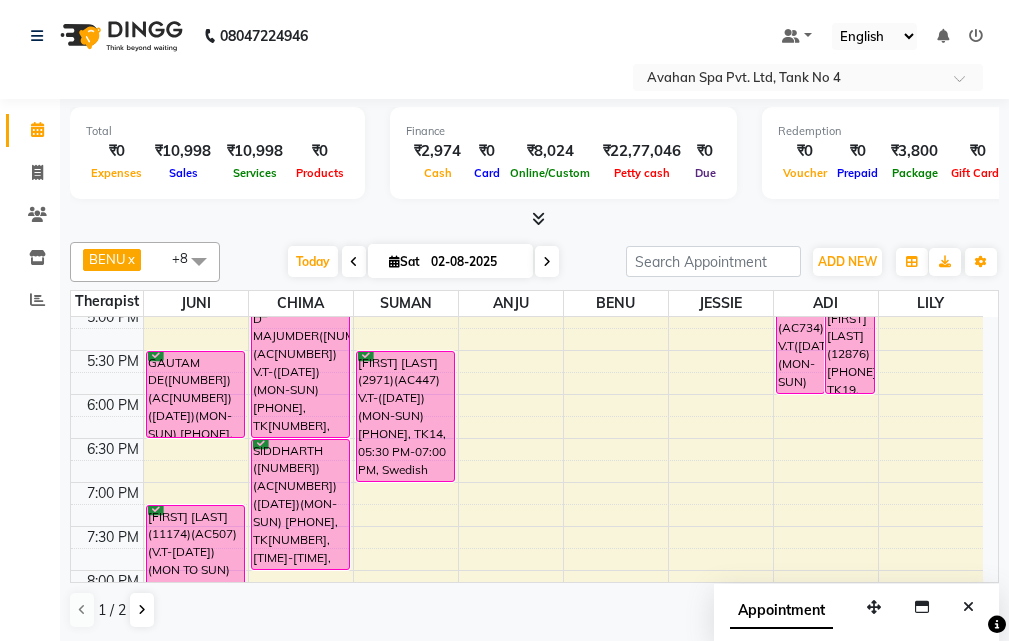 scroll, scrollTop: 478, scrollLeft: 0, axis: vertical 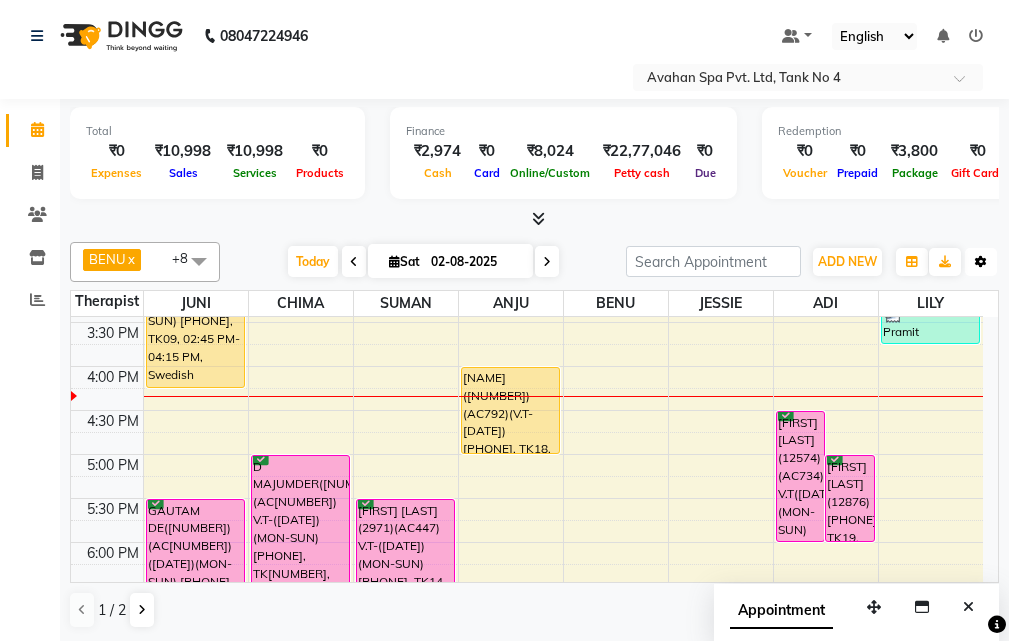 click on "Toggle Dropdown" at bounding box center (981, 262) 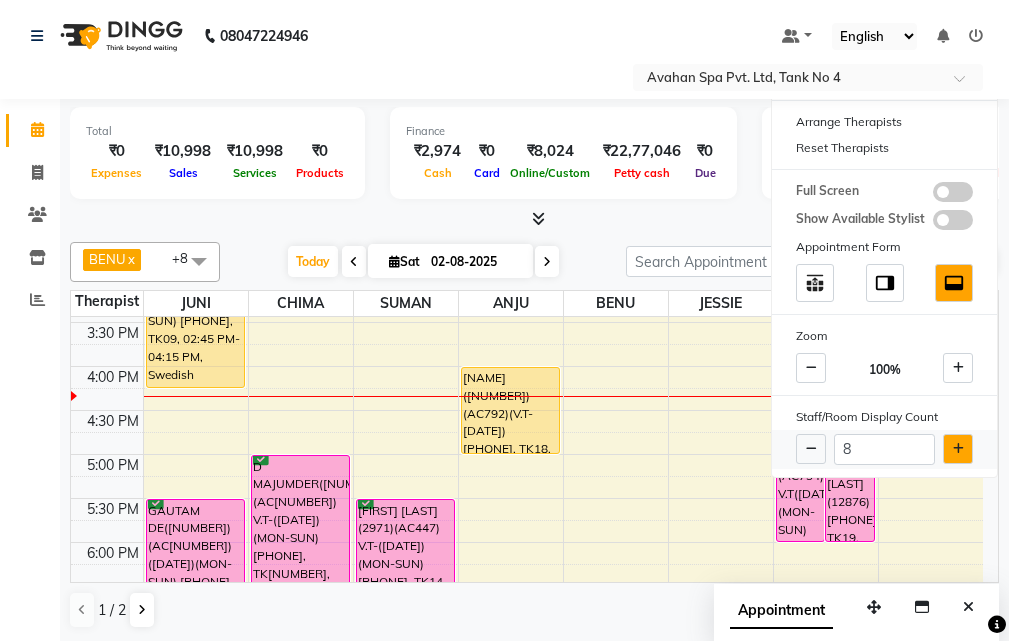 click at bounding box center (958, 449) 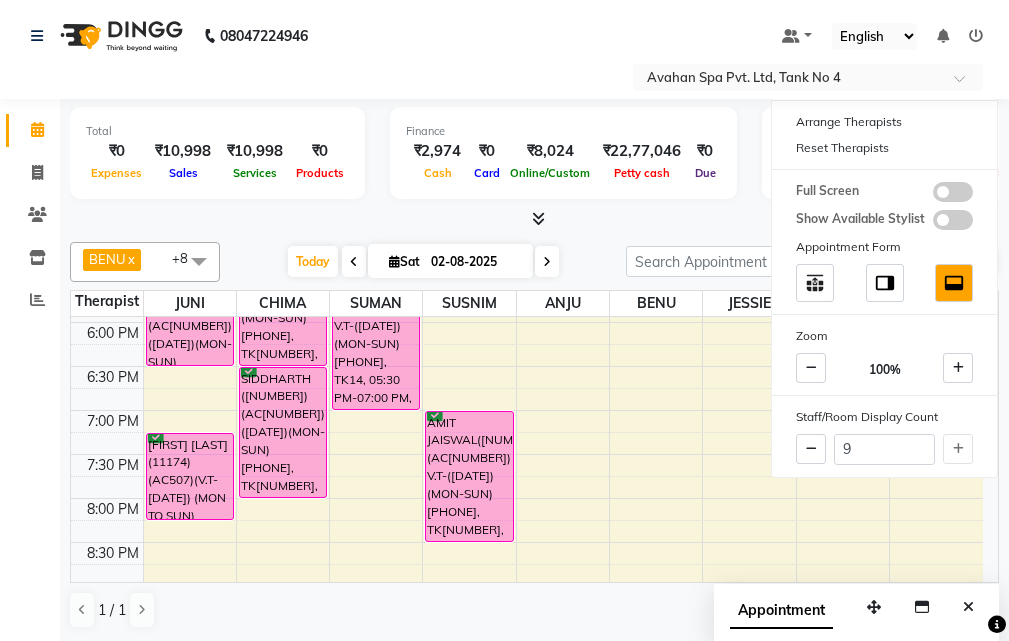 scroll, scrollTop: 700, scrollLeft: 0, axis: vertical 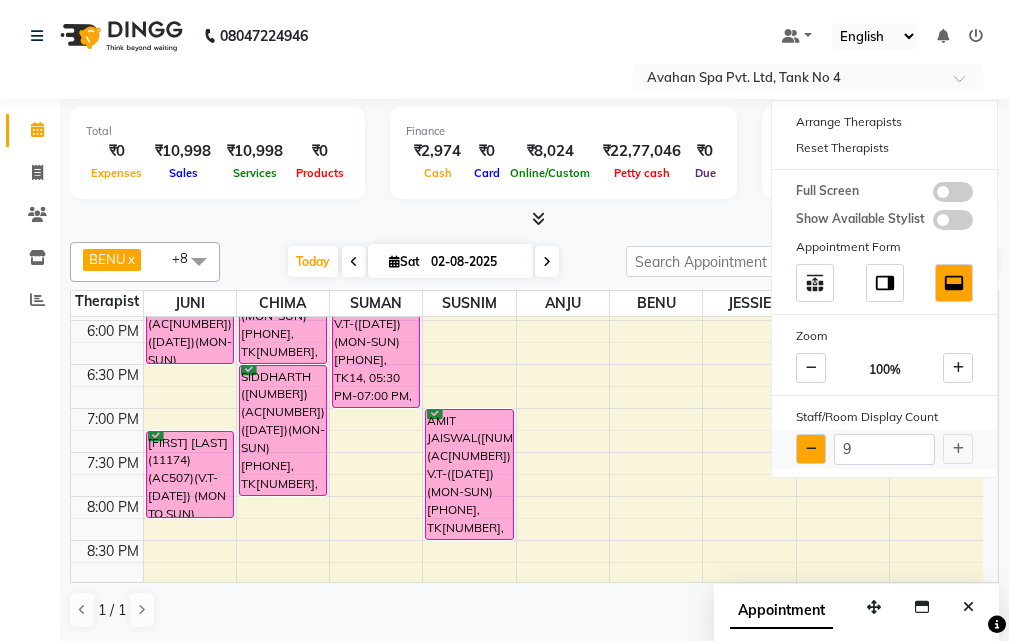 click at bounding box center [811, 449] 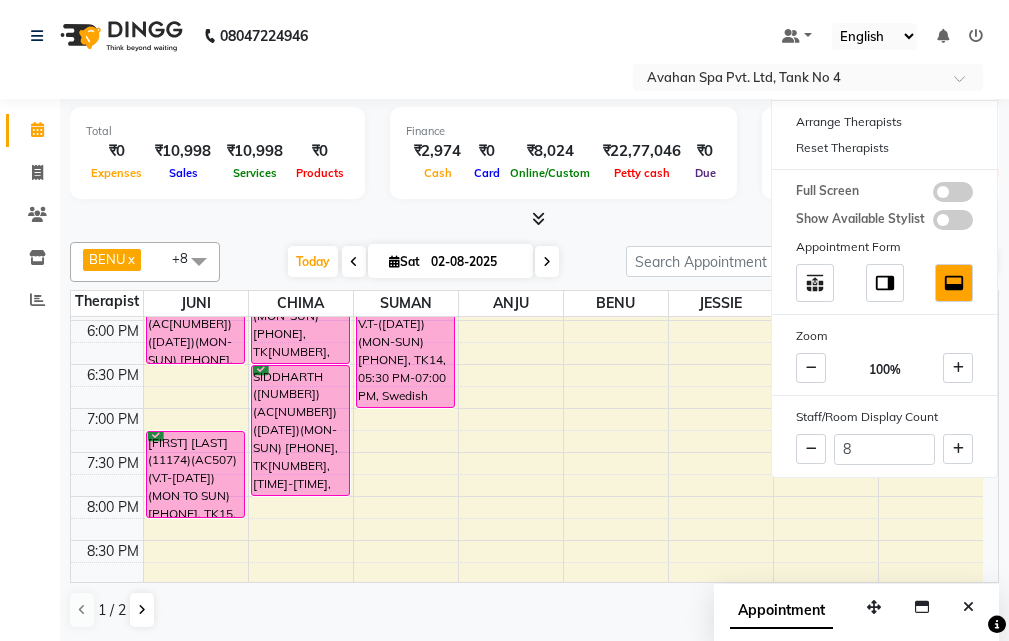 click on "[FIRST] x [FIRST] x [FIRST] x [FIRST] x [FIRST] x [FIRST] x [FIRST] x [FIRST] x [FIRST] x +8 Select All [FIRST] [FIRST] [FIRST] [FIRST] FEMALE 1 [FIRST] [FIRST] [FIRST] [FIRST] [FIRST] Today Sat [DATE] Toggle Dropdown Add Appointment Add Invoice Add Client Toggle Dropdown Add Appointment Add Invoice Add Client ADD NEW Toggle Dropdown Add Appointment Add Invoice Add Client [FIRST] x [FIRST] x [FIRST] x [FIRST] x [FIRST] x [FIRST] x [FIRST] x [FIRST] x [FIRST] x +8 Select All [FIRST] [FIRST] [FIRST] [FIRST] FEMALE 1 [FIRST] [FIRST] [FIRST] [FIRST] [FIRST] Group By Staff View Room View View as Vertical Vertical - Week View Horizontal Horizontal - Week View List Toggle Dropdown Calendar Settings Manage Tags Arrange Therapists Reset Therapists Full Screen Show Available Stylist Appointment Form Zoom 100% Staff/Room Display Count 8 Therapist [FIRST] [FIRST] [FIRST] [FIRST] [FIRST] [FIRST] [FIRST] [FIRST] 10:00 AM 10:30 AM 11:00 AM 11:30 AM 12:00 PM 12:30 PM 1:00 PM 1:30 PM 2:00 PM 2:30 PM 3:00 PM 3:30 PM 4:00 PM 4:30 PM 5:00 PM 5:30 PM 6:00 PM 6:30 PM 7:00 PM" 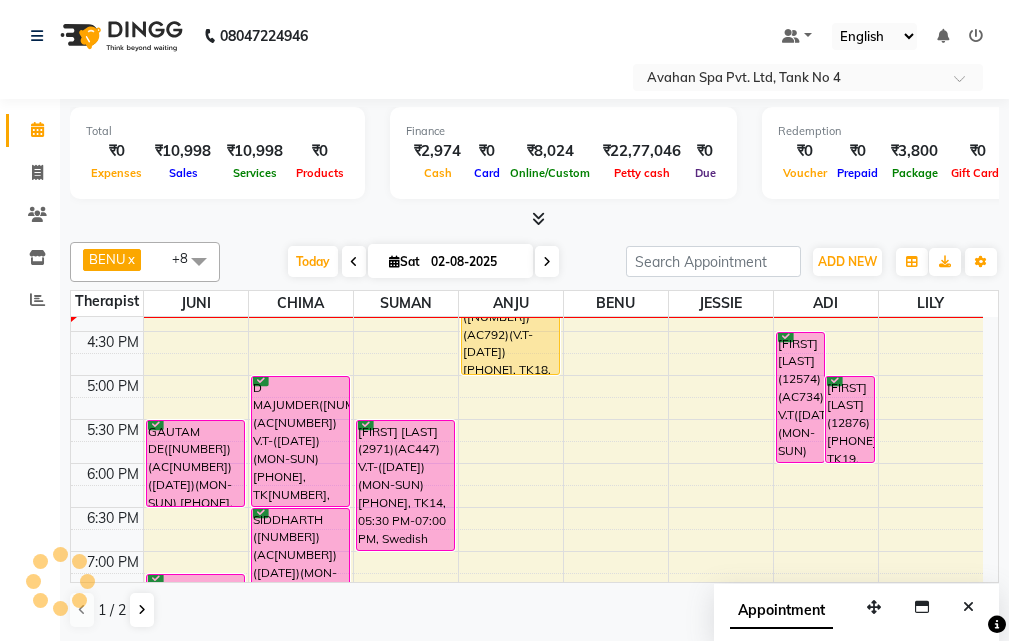 scroll, scrollTop: 600, scrollLeft: 0, axis: vertical 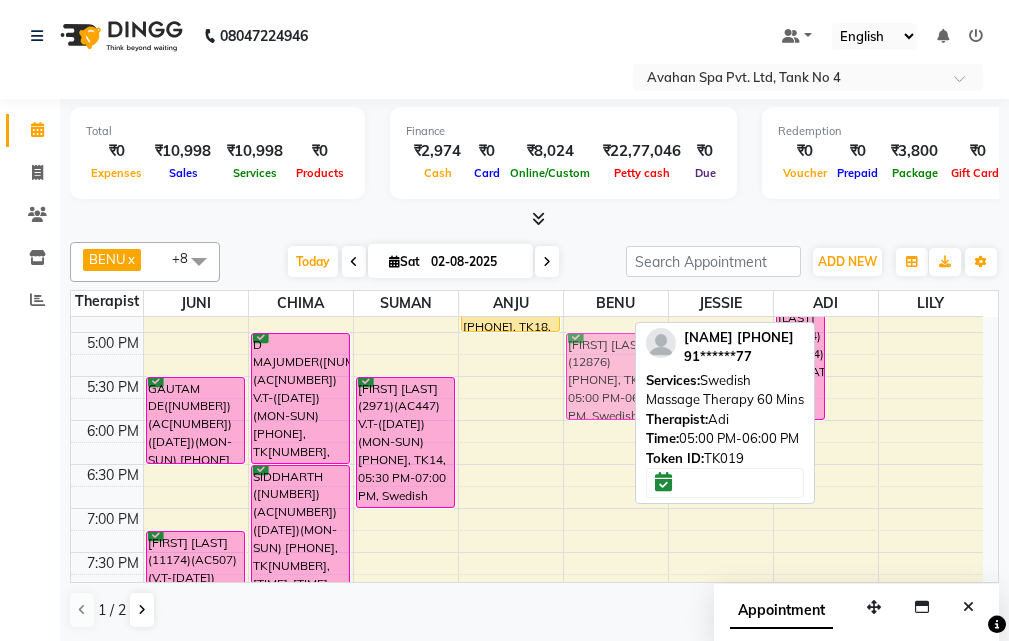 drag, startPoint x: 853, startPoint y: 360, endPoint x: 636, endPoint y: 363, distance: 217.02074 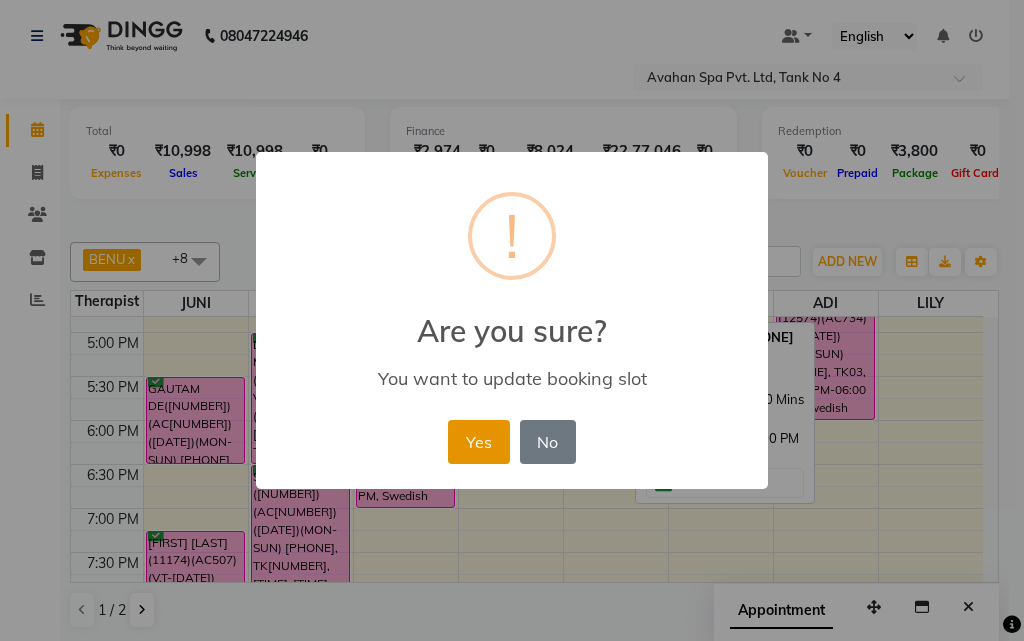 click on "Yes" at bounding box center [478, 442] 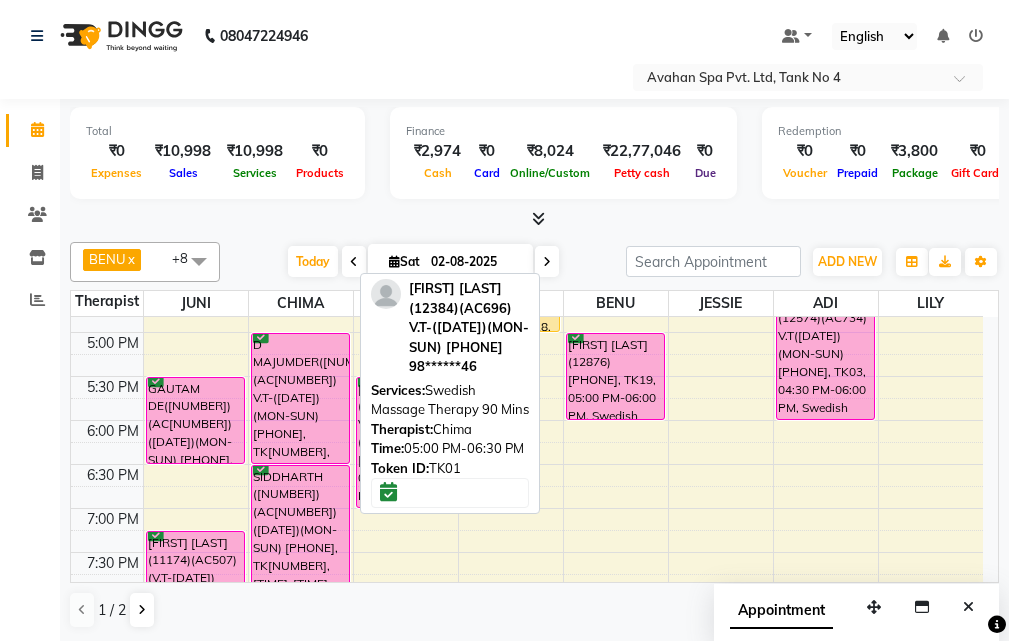 scroll, scrollTop: 500, scrollLeft: 0, axis: vertical 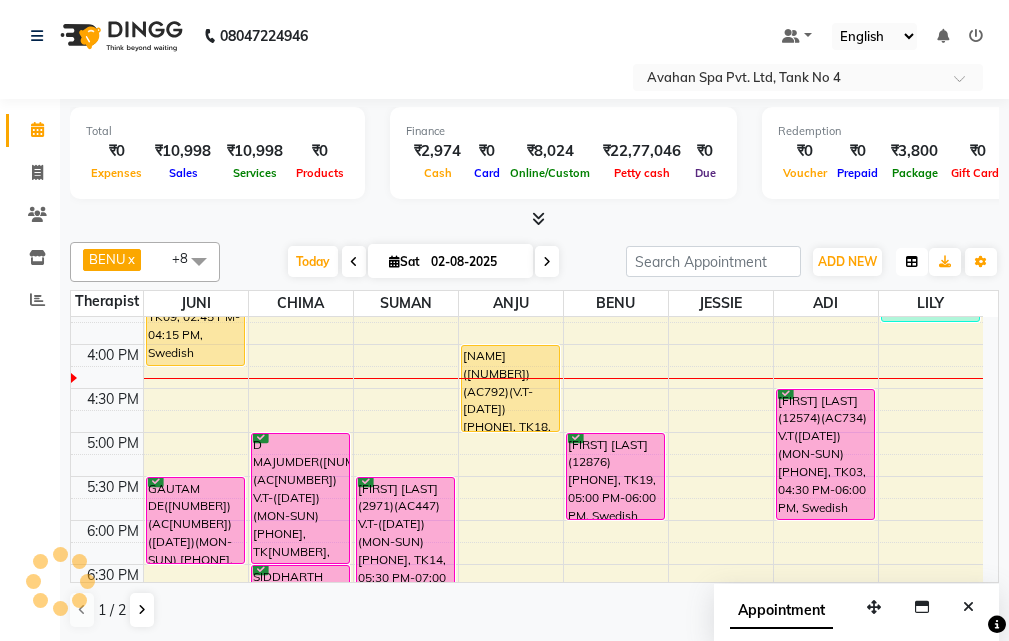 click at bounding box center (912, 262) 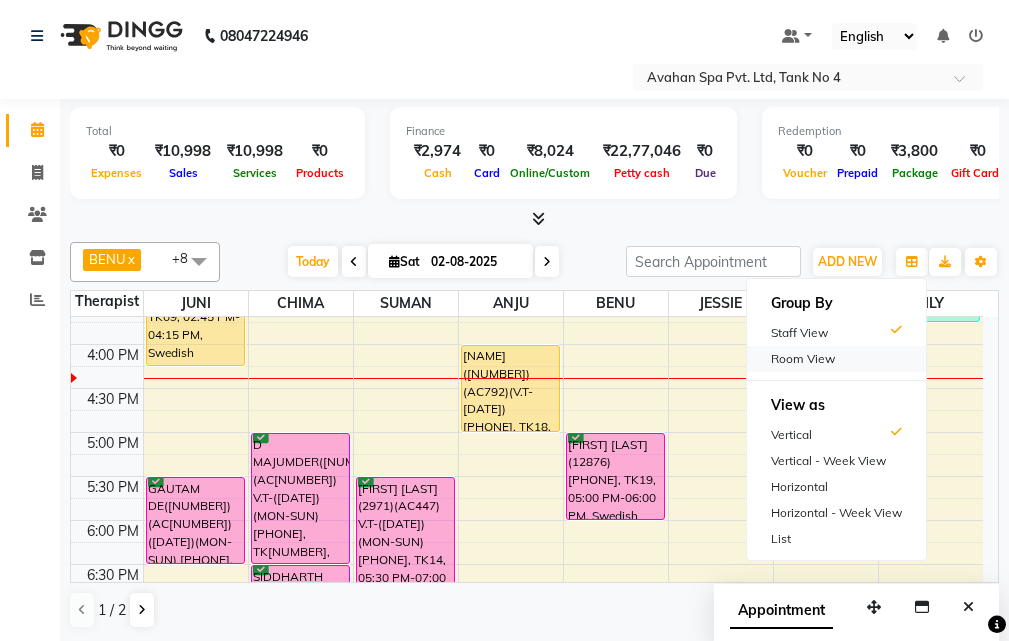 click on "Room View" at bounding box center (836, 359) 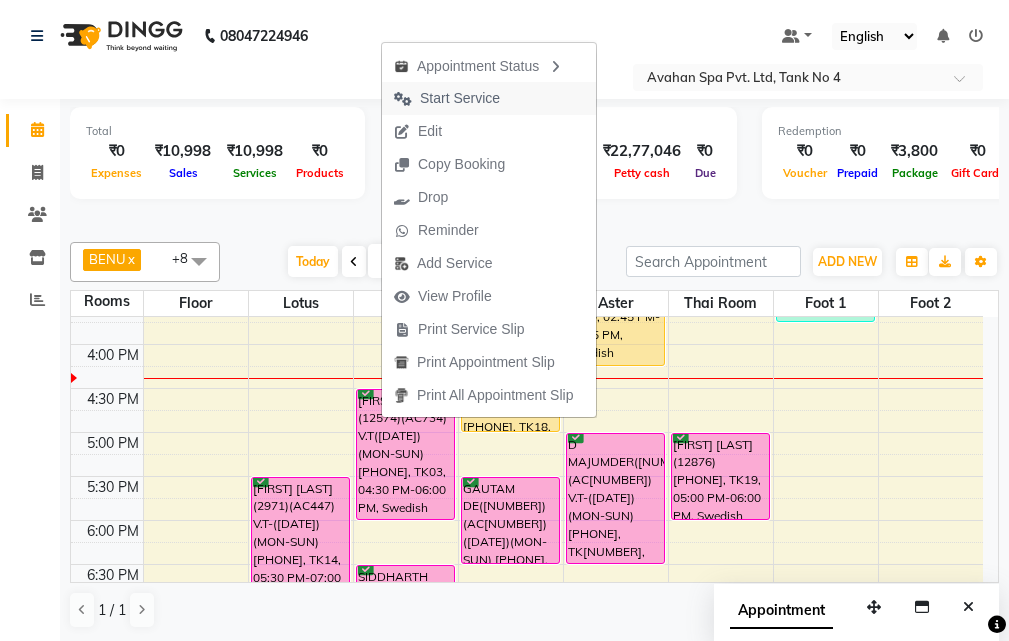 click on "Start Service" at bounding box center [489, 98] 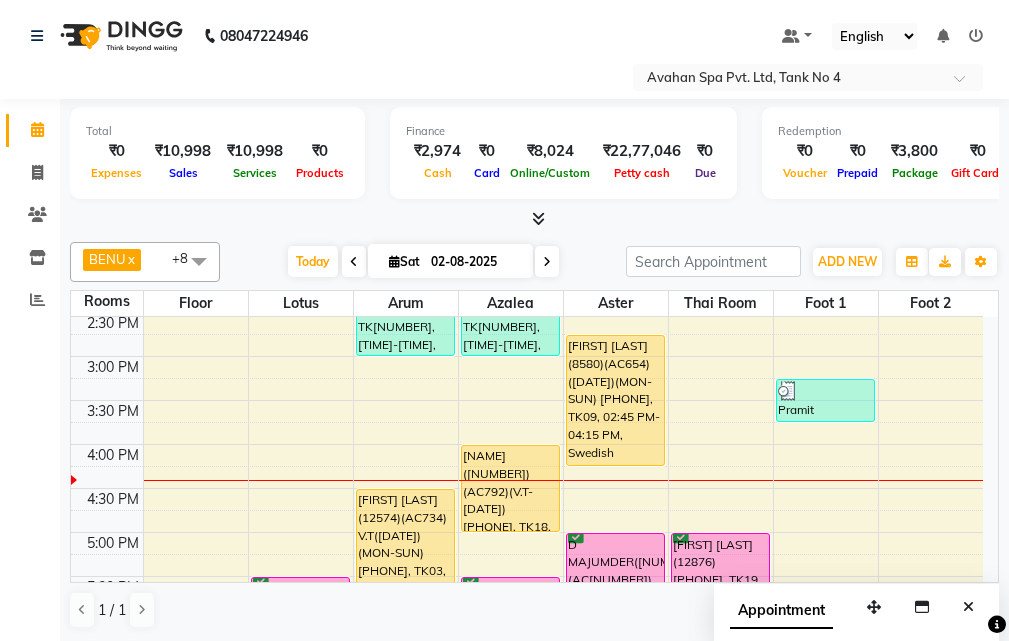 scroll, scrollTop: 500, scrollLeft: 0, axis: vertical 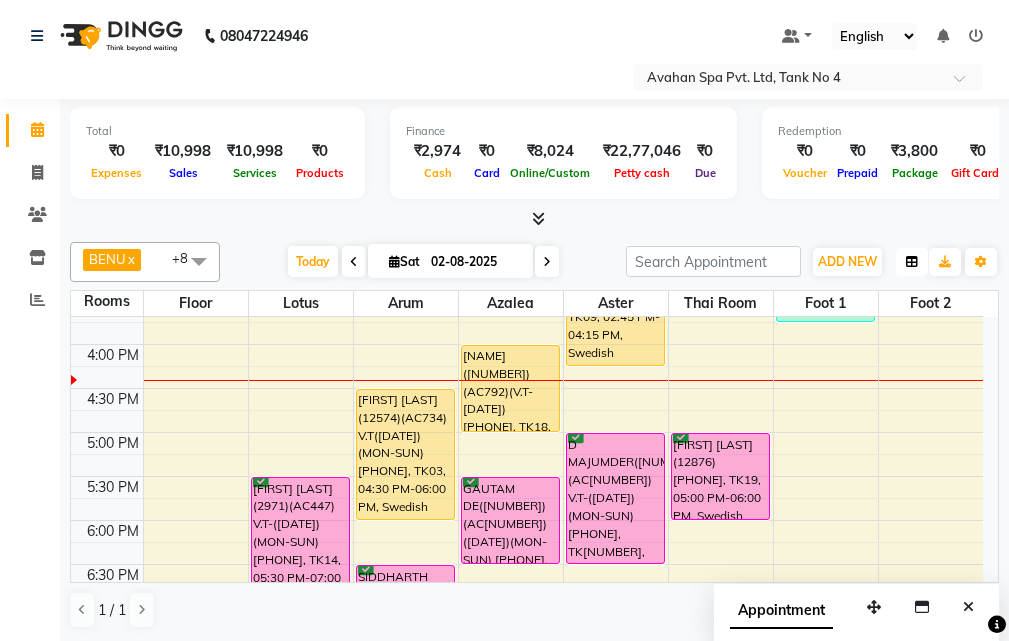 click at bounding box center (912, 262) 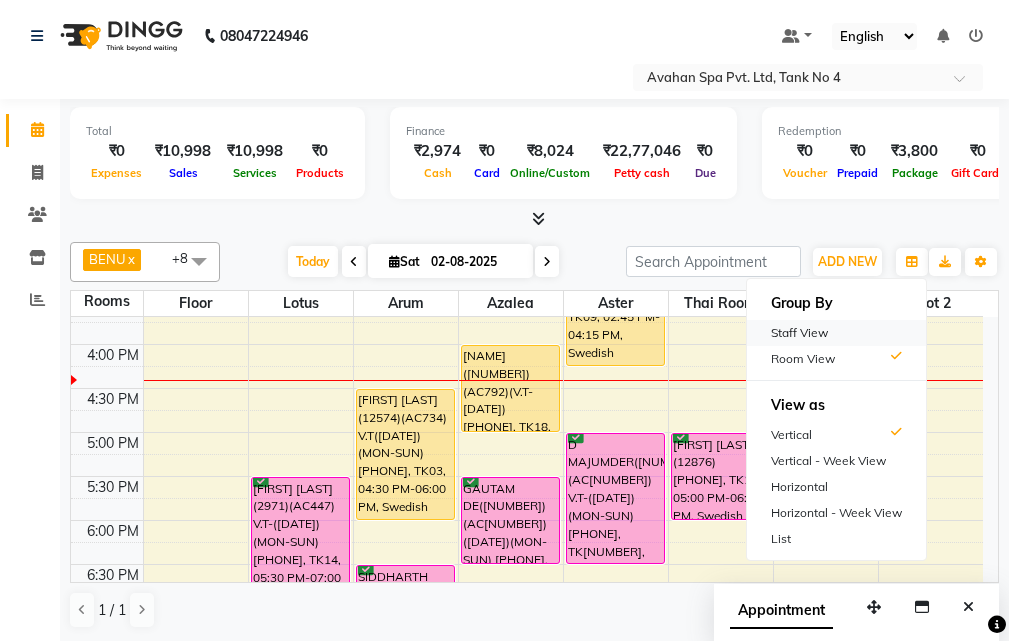 click on "Staff View" at bounding box center [836, 333] 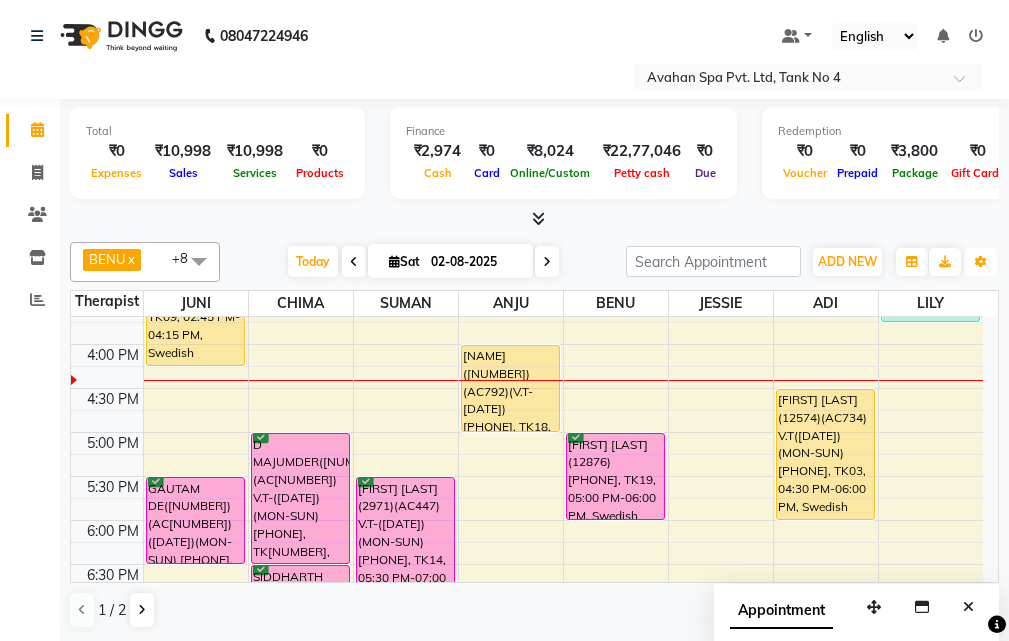click at bounding box center [981, 262] 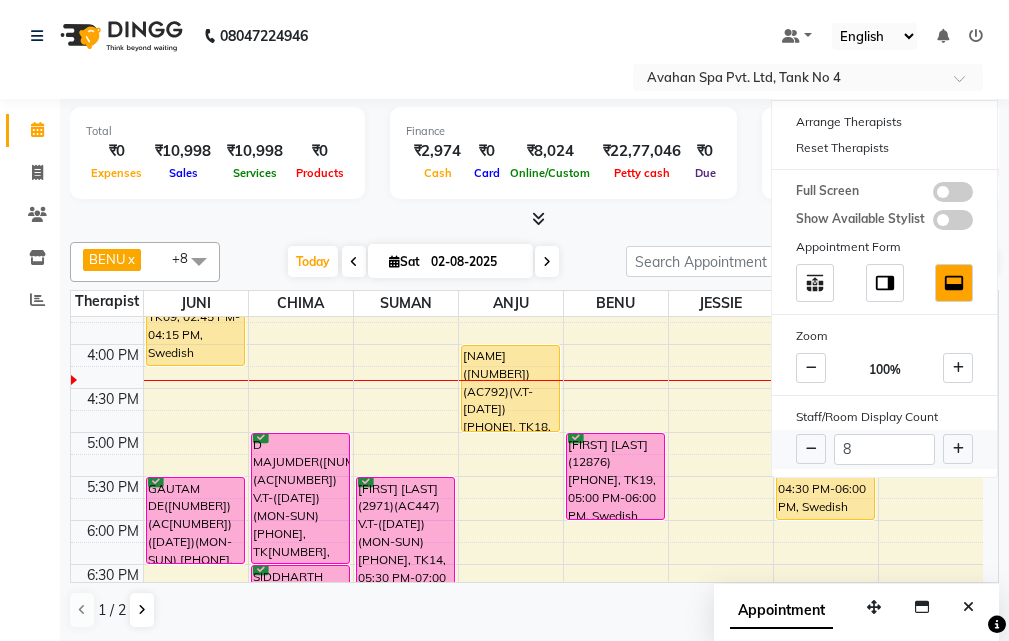 drag, startPoint x: 963, startPoint y: 445, endPoint x: 954, endPoint y: 450, distance: 10.29563 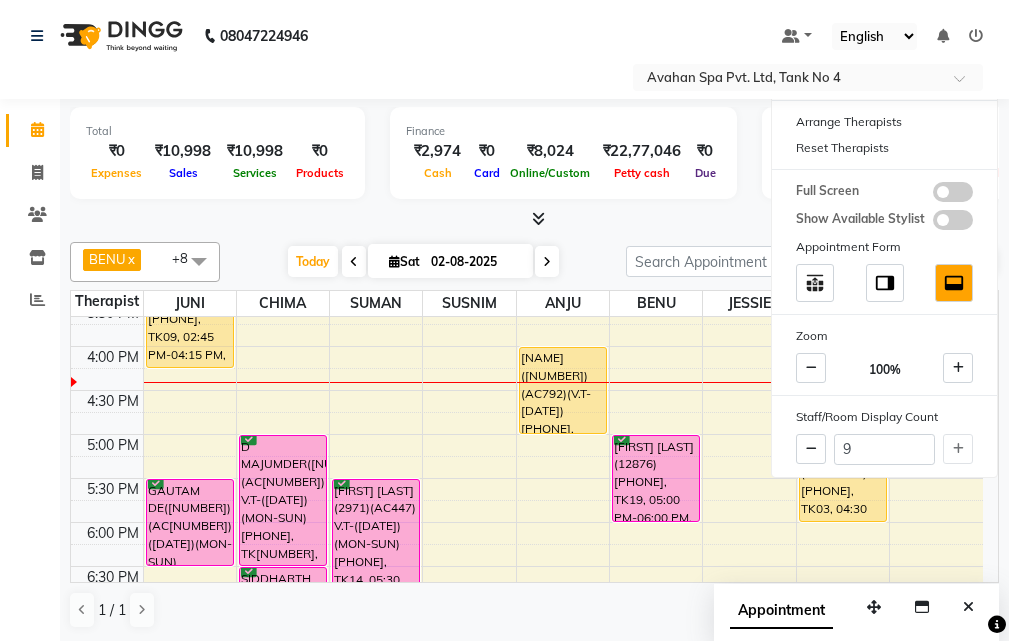 scroll, scrollTop: 378, scrollLeft: 0, axis: vertical 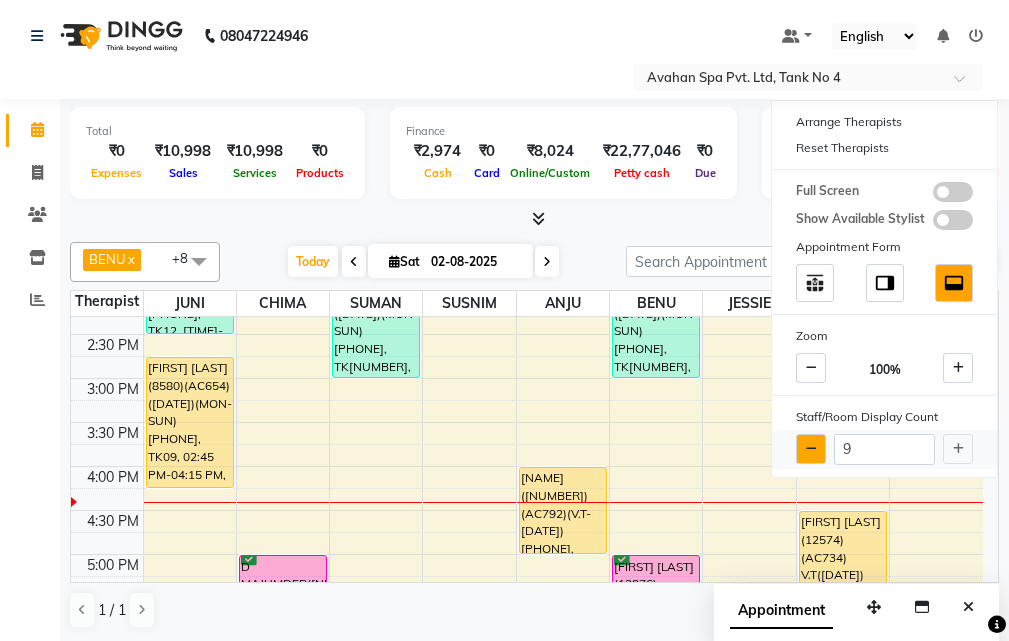 click at bounding box center (811, 449) 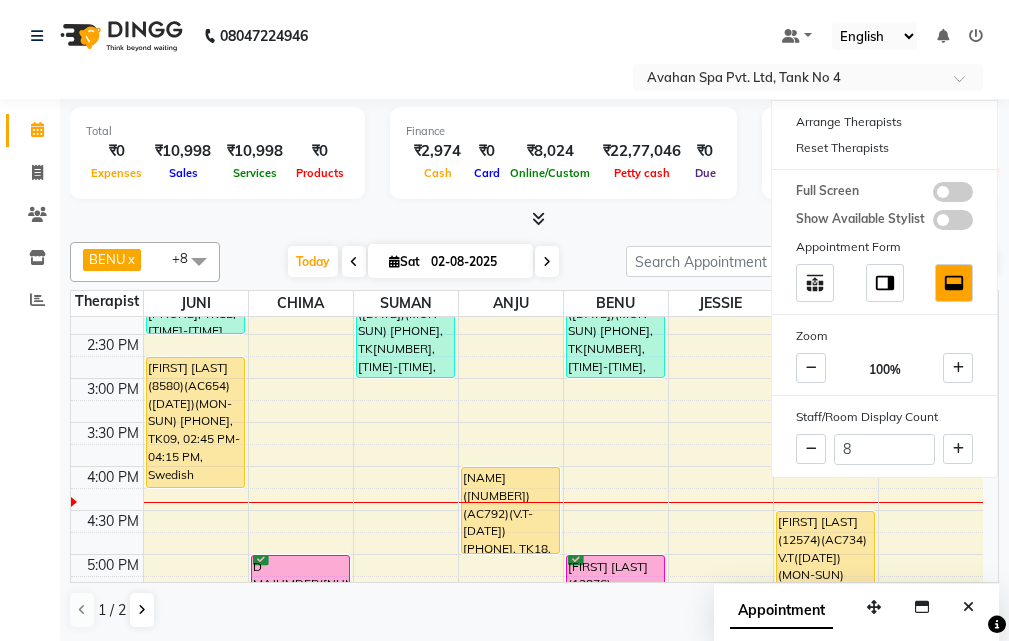 click at bounding box center [534, 219] 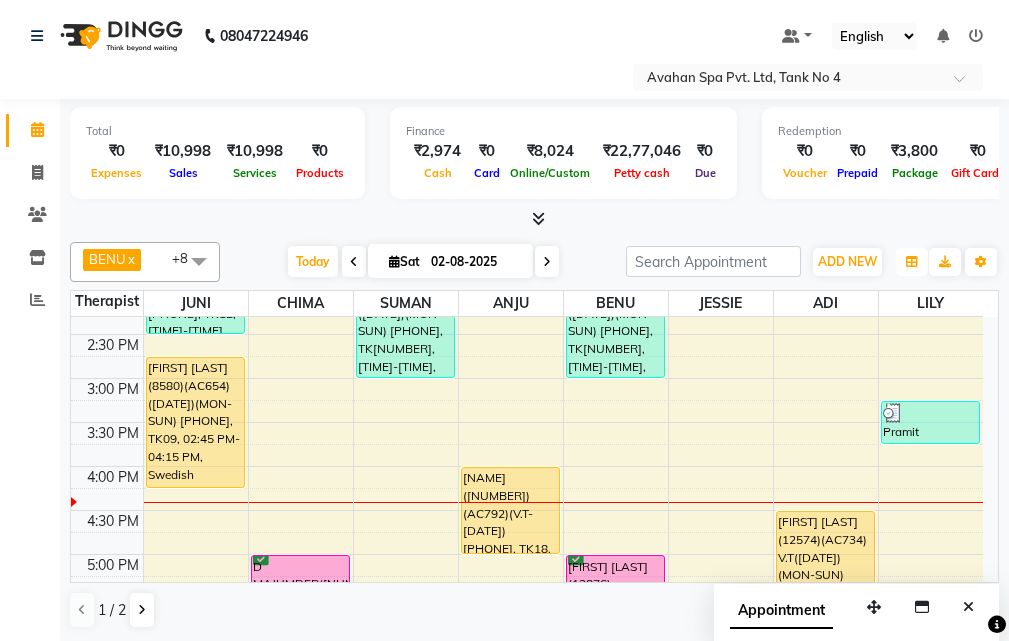click at bounding box center (912, 262) 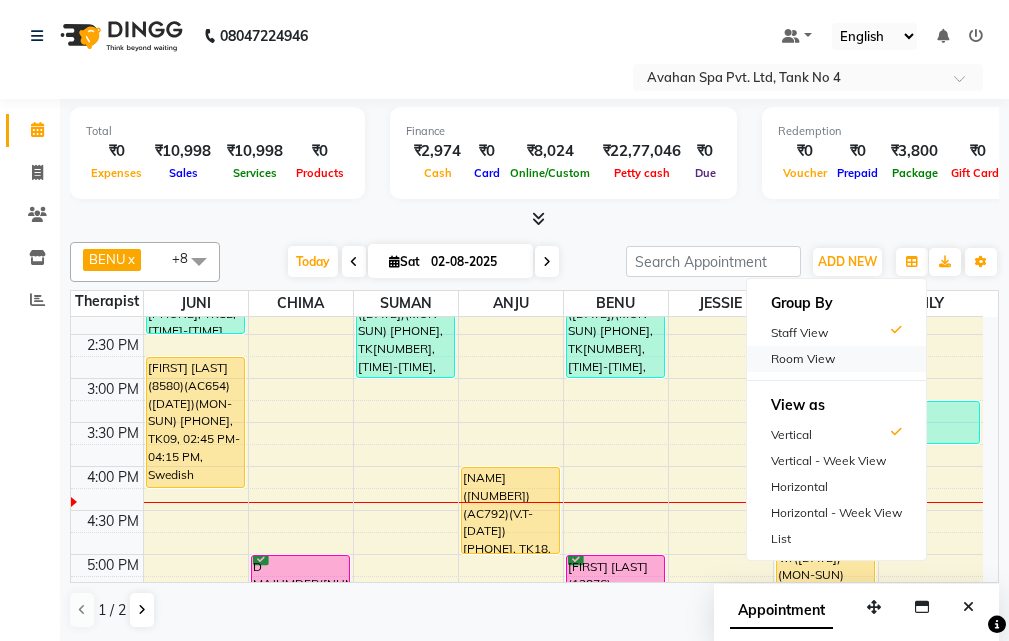 click on "Room View" at bounding box center [836, 359] 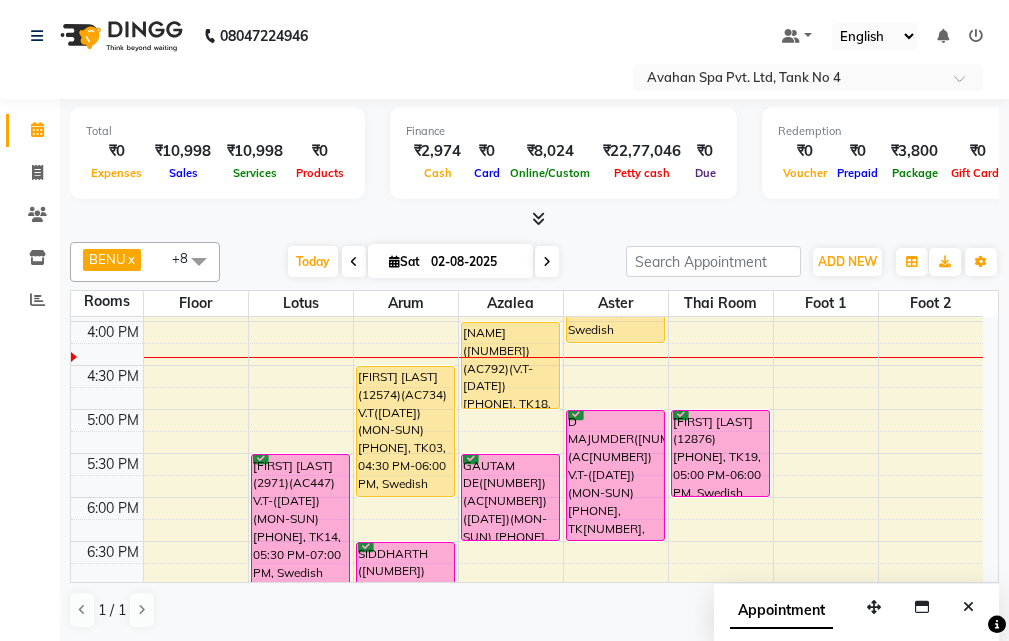 scroll, scrollTop: 478, scrollLeft: 0, axis: vertical 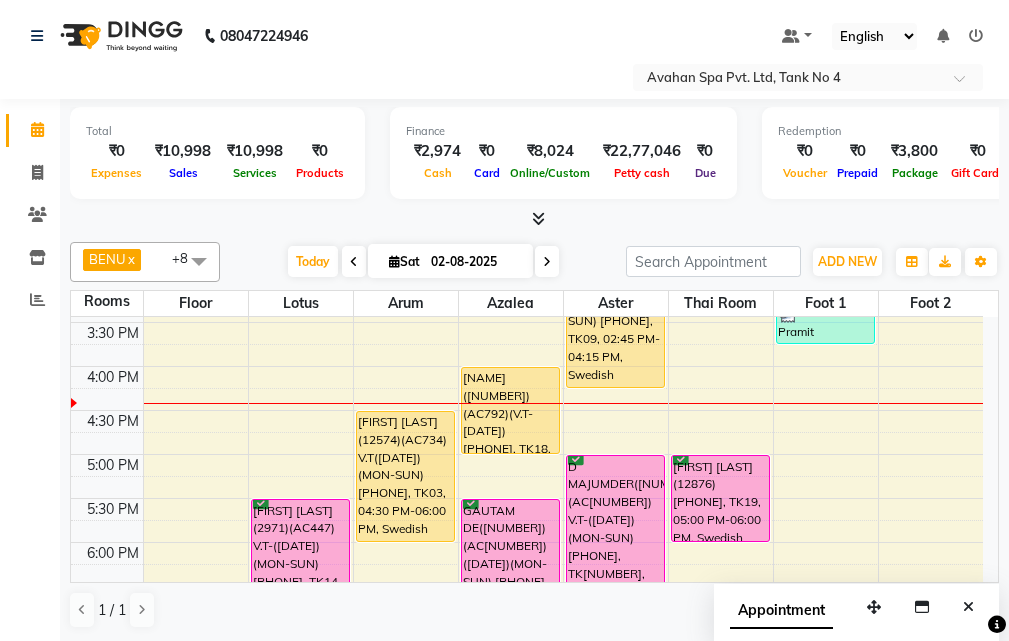 click on "10:00 AM 10:30 AM 11:00 AM 11:30 AM 12:00 PM 12:30 PM 1:00 PM 1:30 PM 2:00 PM 2:30 PM 3:00 PM 3:30 PM 4:00 PM 4:30 PM 5:00 PM 5:30 PM 6:00 PM 6:30 PM 7:00 PM 7:30 PM 8:00 PM 8:30 PM 9:00 PM 9:30 PM 10:00 PM 10:30 PM     PREETI MAM(11090) 7980750356, TK11, 01:00 PM-01:30 PM, Head Massage 20 Mins     RETISH(12955) 9152011328, TK12, 01:30 PM-02:30 PM, Swedish Massage Therapy 60 Mins     ANKIT PRAHALADKA (2971)(AC447) V.T-(02-03-2026)(MON-SUN) 9831388228, TK14, 05:30 PM-07:00 PM, Swedish Massage Therapy 90 Mins     VIRENDRA(10275)(AC263) (20/04/2026)(MON-SUN) 9717308336, TK02, 01:30 PM-03:00 PM, Swedish Massage Therapy 90 Mins    PANKAJ KUMAR (12574)(AC734) V.T(10-05-2026)(MON-SUN) 9831027131, TK03, 04:30 PM-06:00 PM, Swedish Massage Therapy 90 Mins     SIDDHARTH (8942)(AC408) (13/09/2025)(MON-SUN) 9831055220, TK13, 06:30 PM-08:00 PM, Swedish Massage Therapy 90 Mins     Sudin Das(5574), TK05, 11:15 AM-12:15 PM, Swedish Massage Therapy 60 Mins" at bounding box center [527, 410] 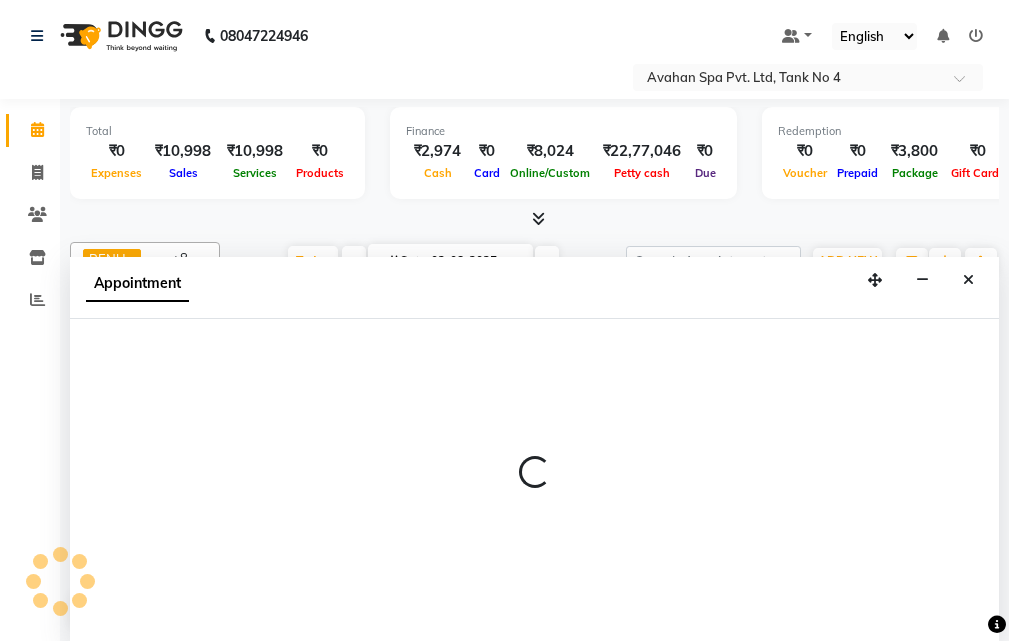 scroll, scrollTop: 1, scrollLeft: 0, axis: vertical 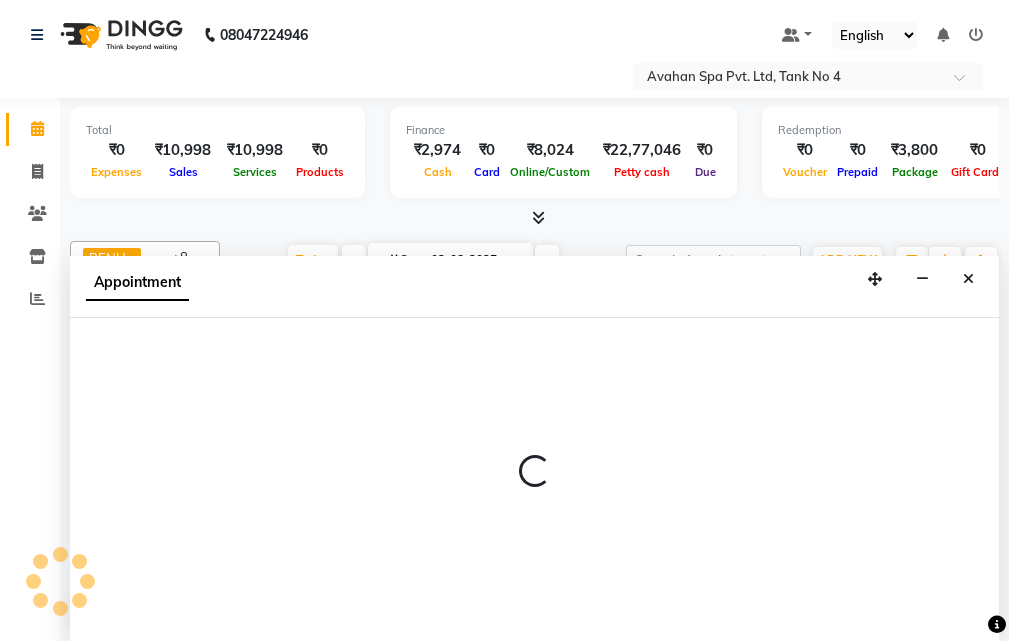 select on "tentative" 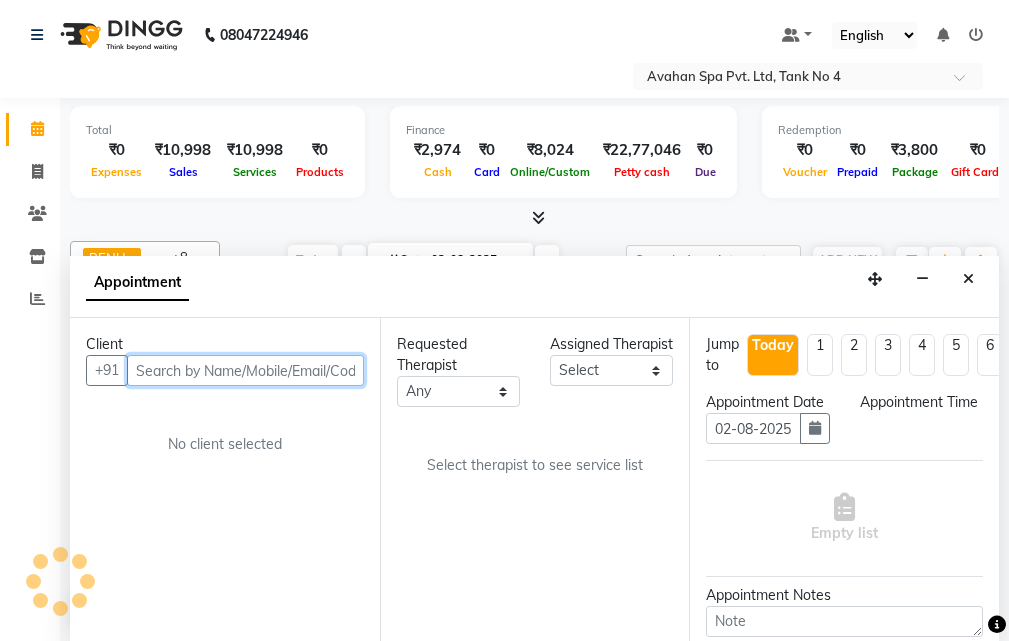 select on "990" 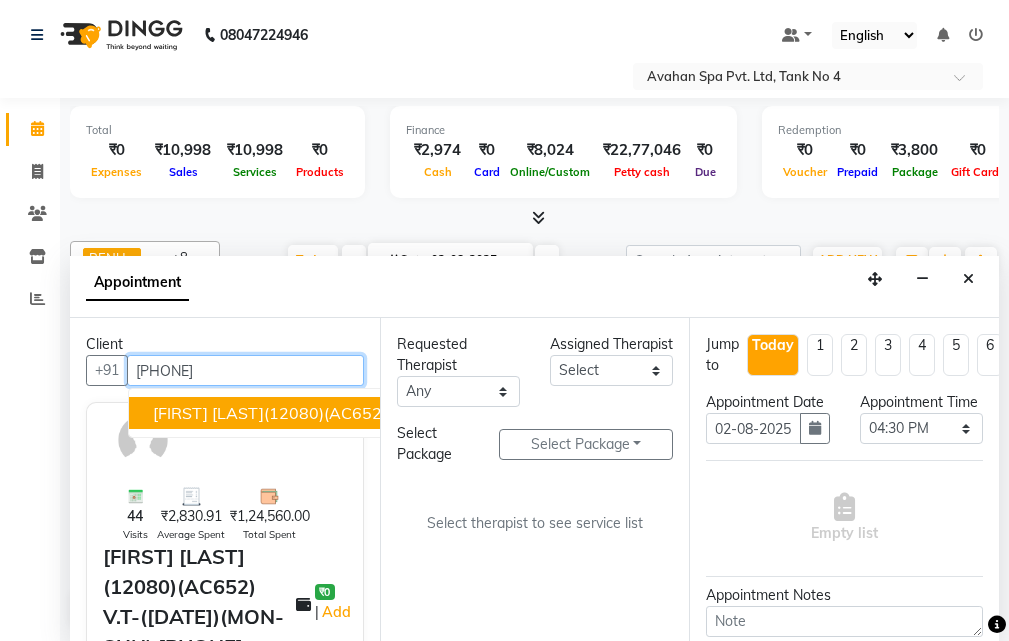 scroll, scrollTop: 0, scrollLeft: 0, axis: both 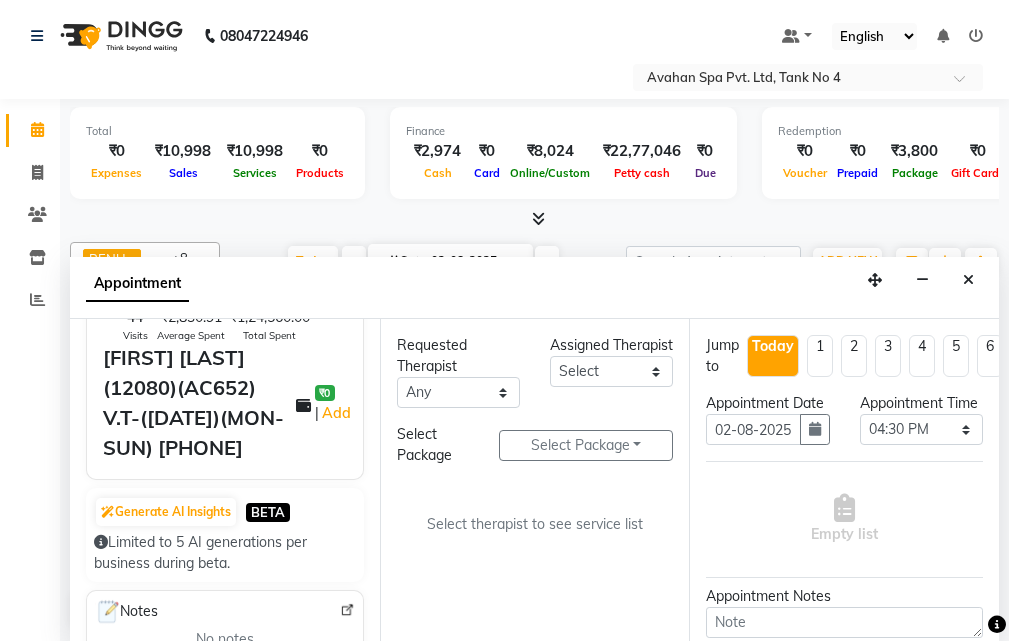type on "9434003963" 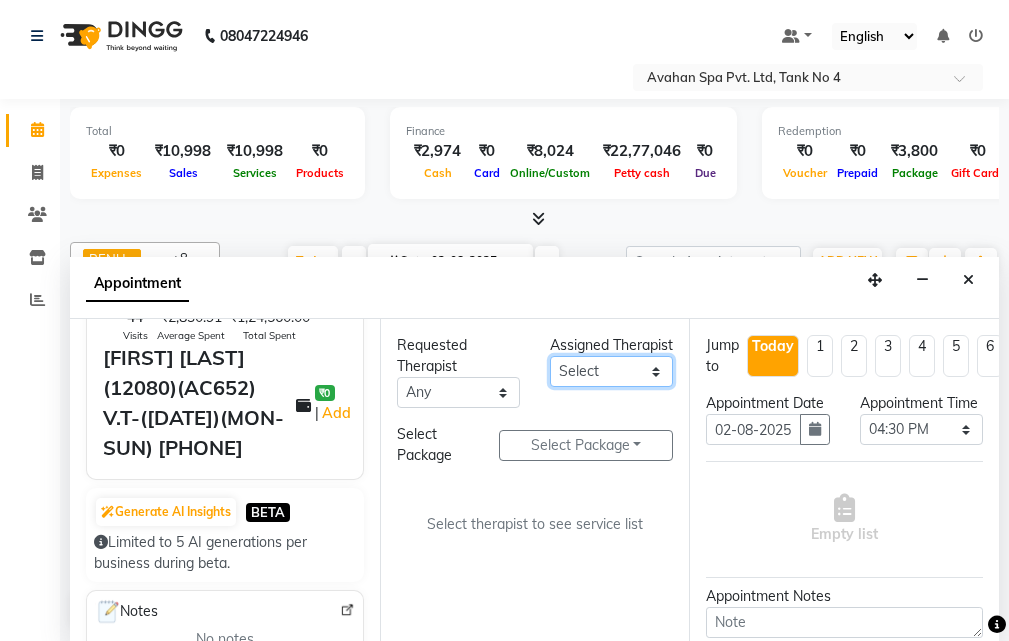 click on "Select ADI ANJU BENU CHIMA FEMALE 1 JESSIE JUNI LILY SUMAN SUSNIM" at bounding box center [611, 371] 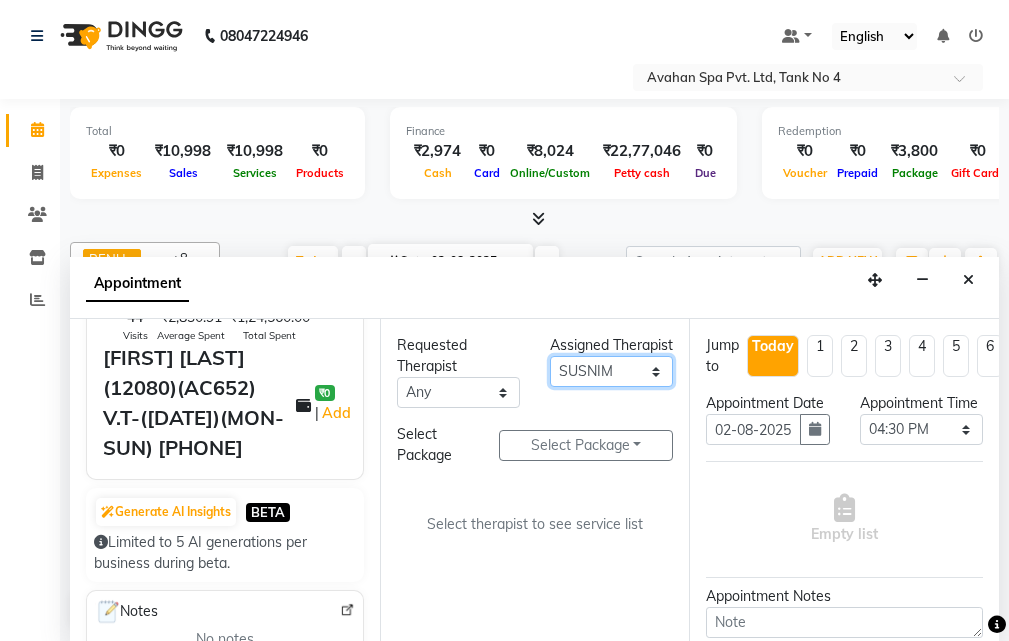 click on "Select ADI ANJU BENU CHIMA FEMALE 1 JESSIE JUNI LILY SUMAN SUSNIM" at bounding box center [611, 371] 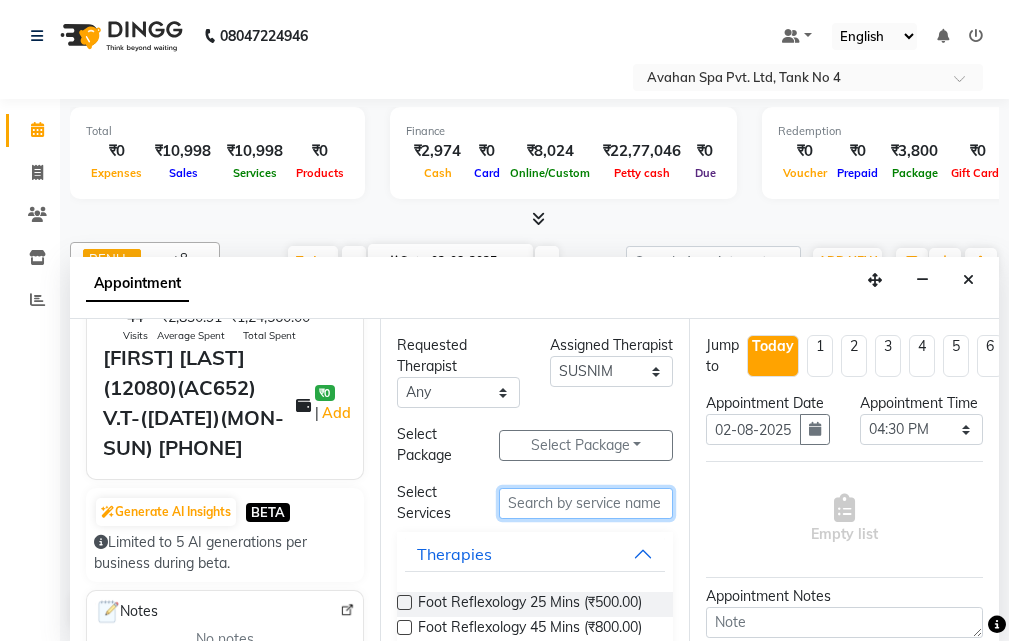 click at bounding box center (586, 503) 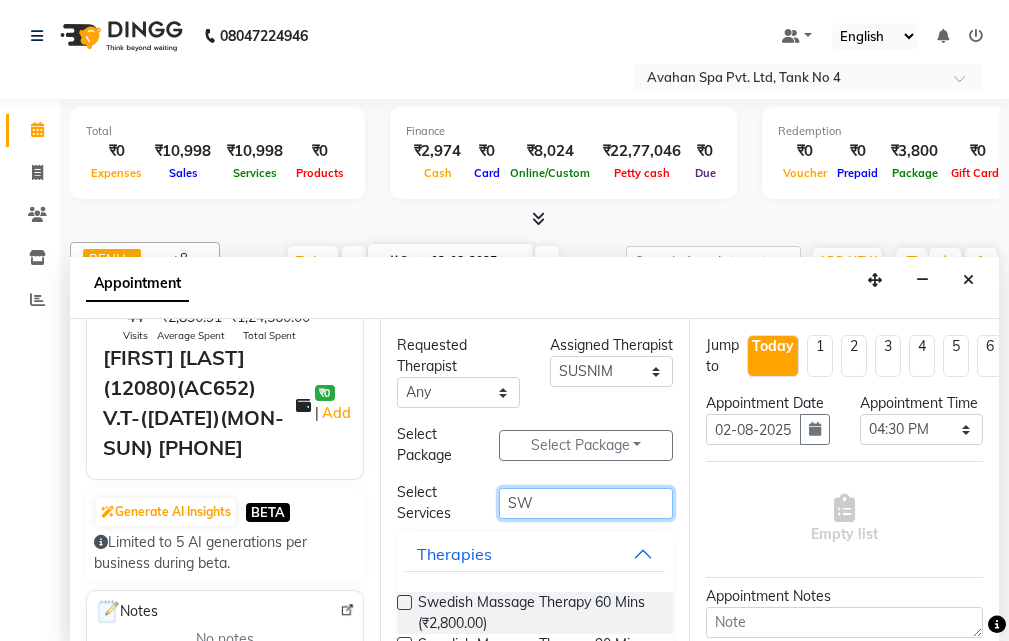 type on "S" 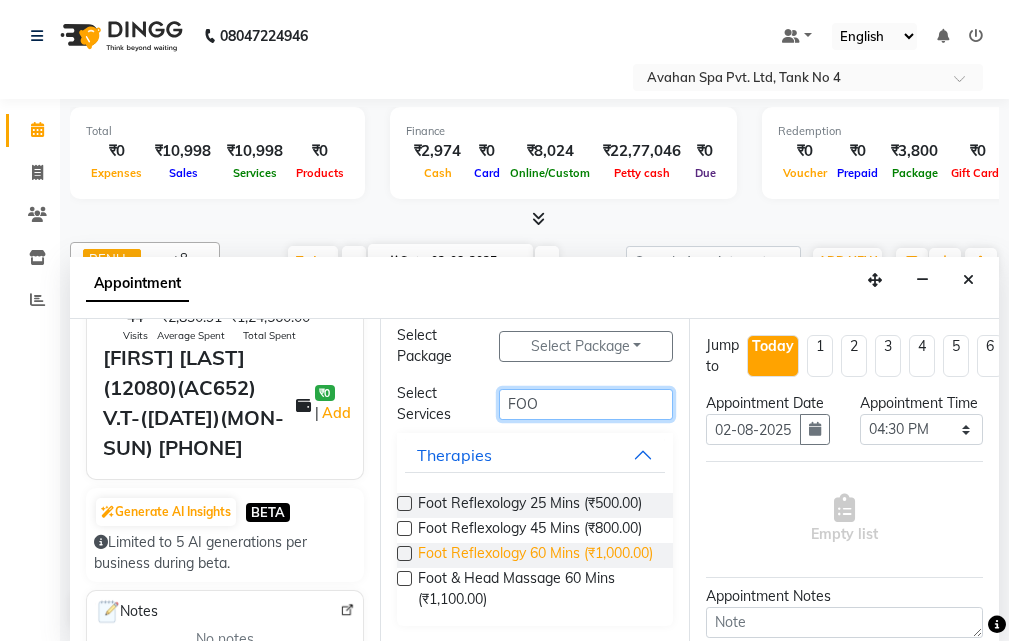 scroll, scrollTop: 150, scrollLeft: 0, axis: vertical 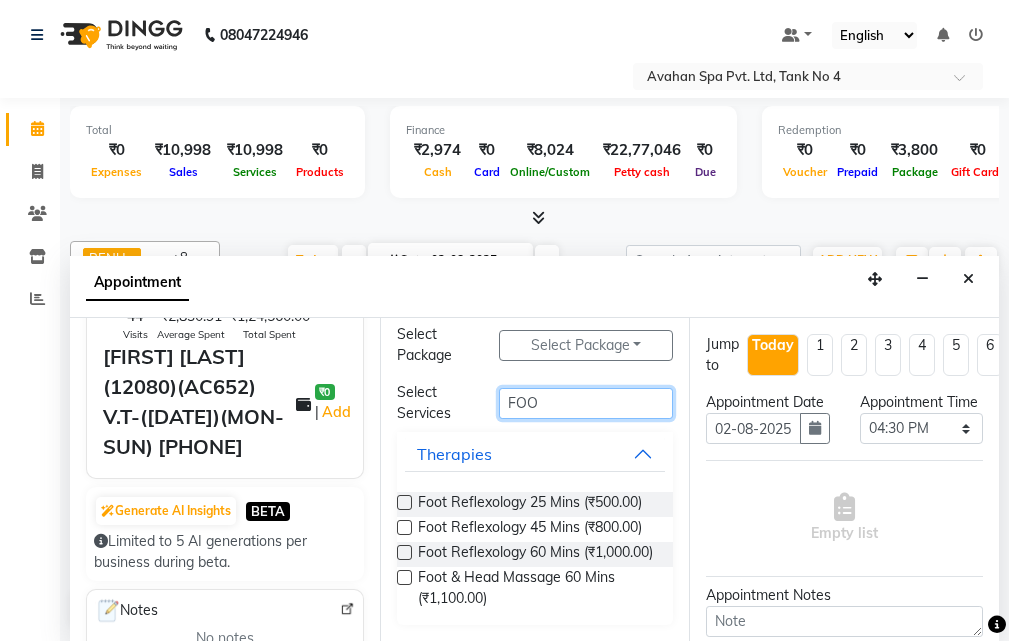 type on "FOO" 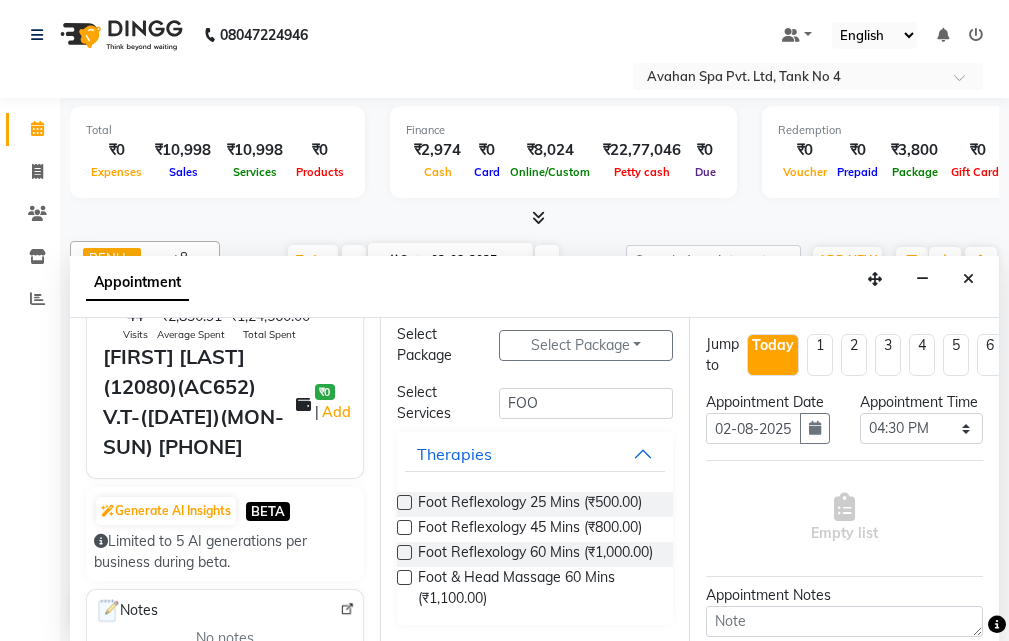 click at bounding box center (404, 577) 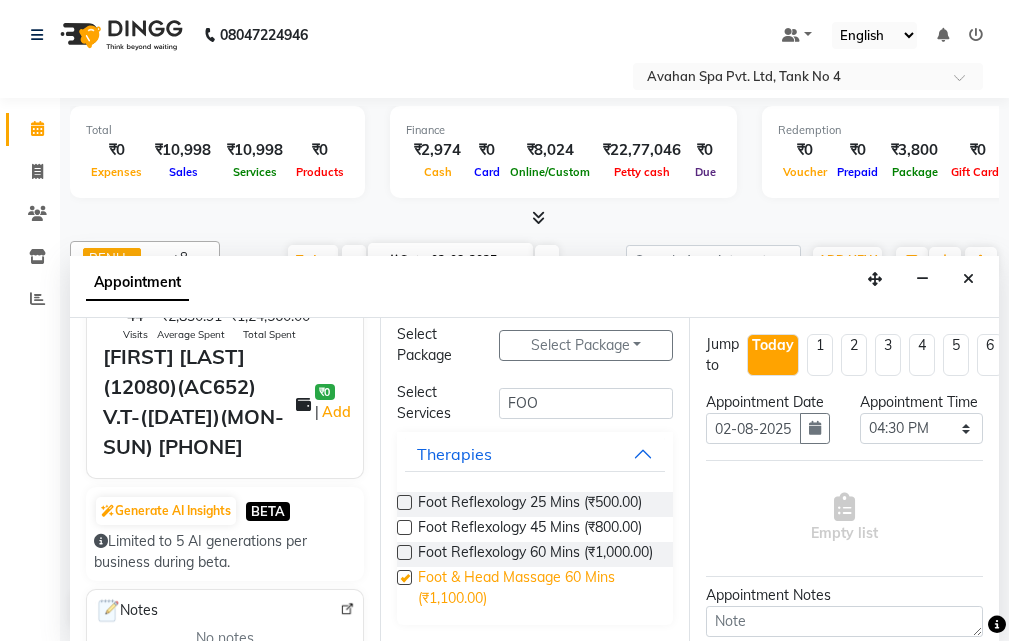 select on "1852" 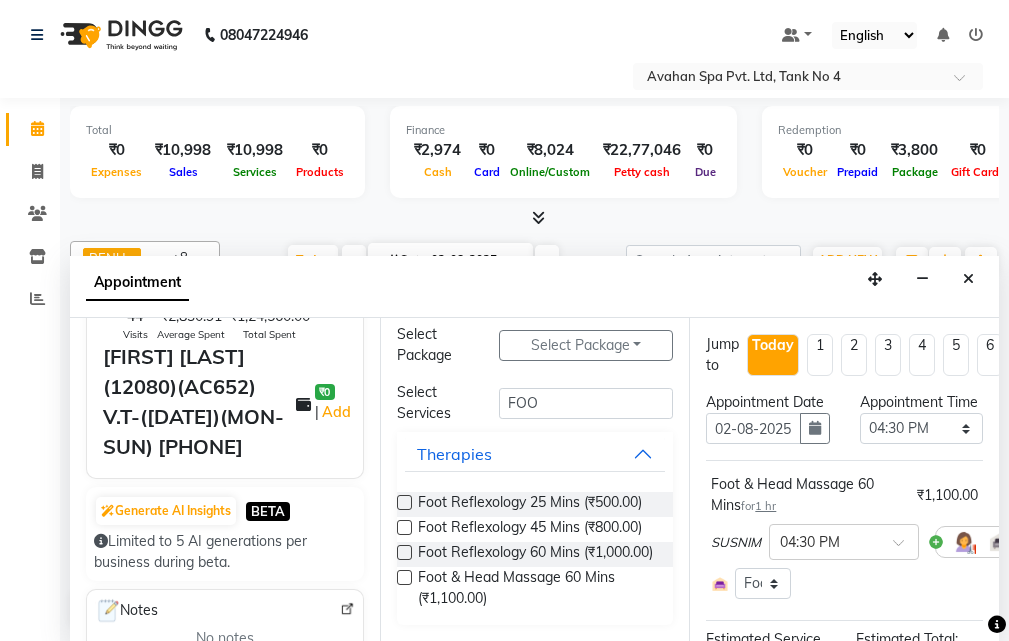 checkbox on "false" 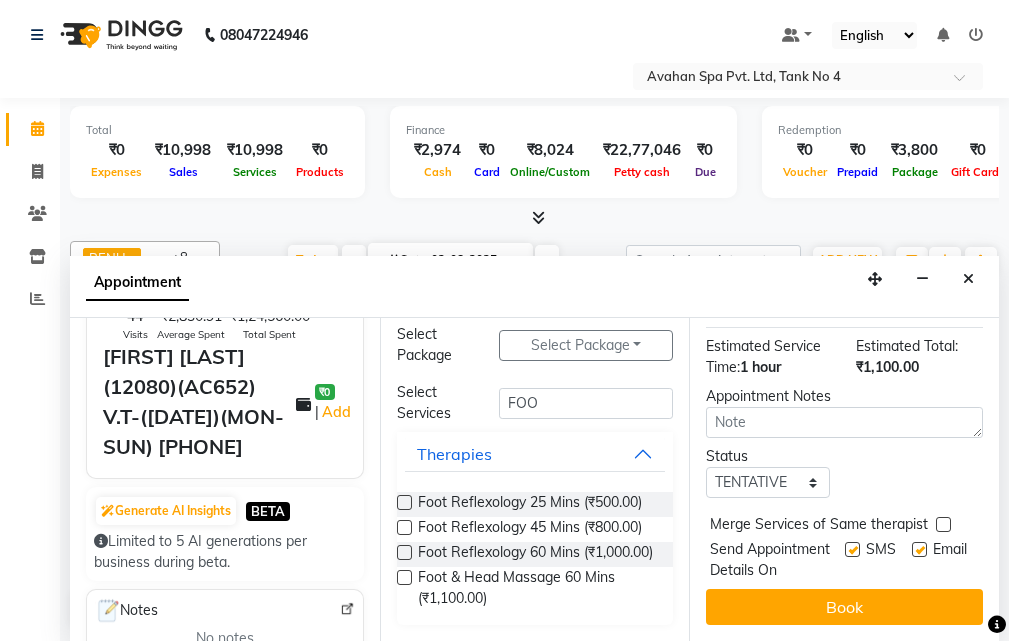 scroll, scrollTop: 350, scrollLeft: 0, axis: vertical 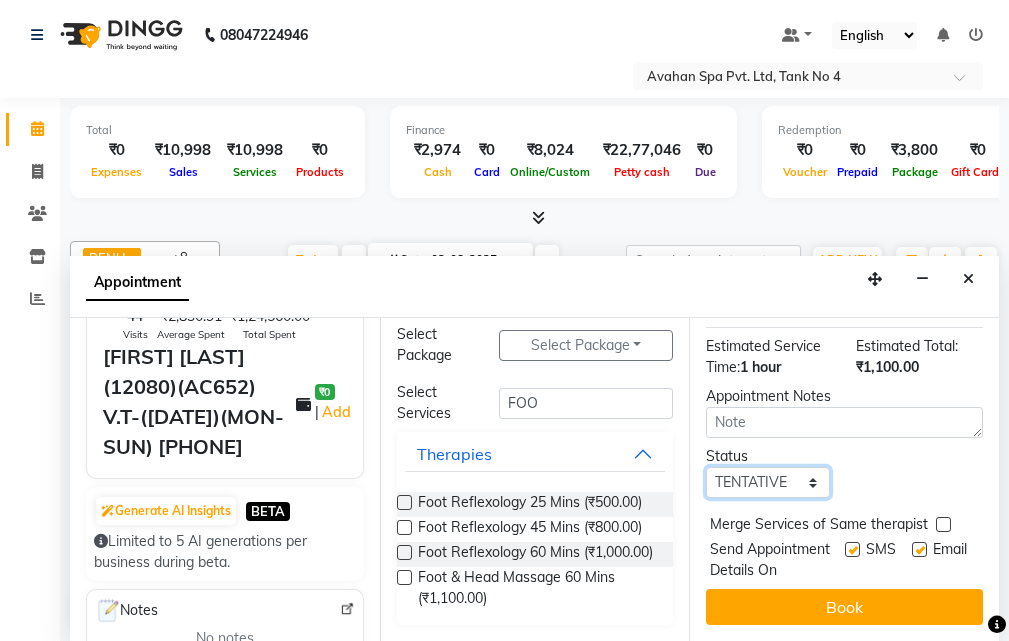 click on "Select TENTATIVE CONFIRM CHECK-IN UPCOMING" at bounding box center (767, 482) 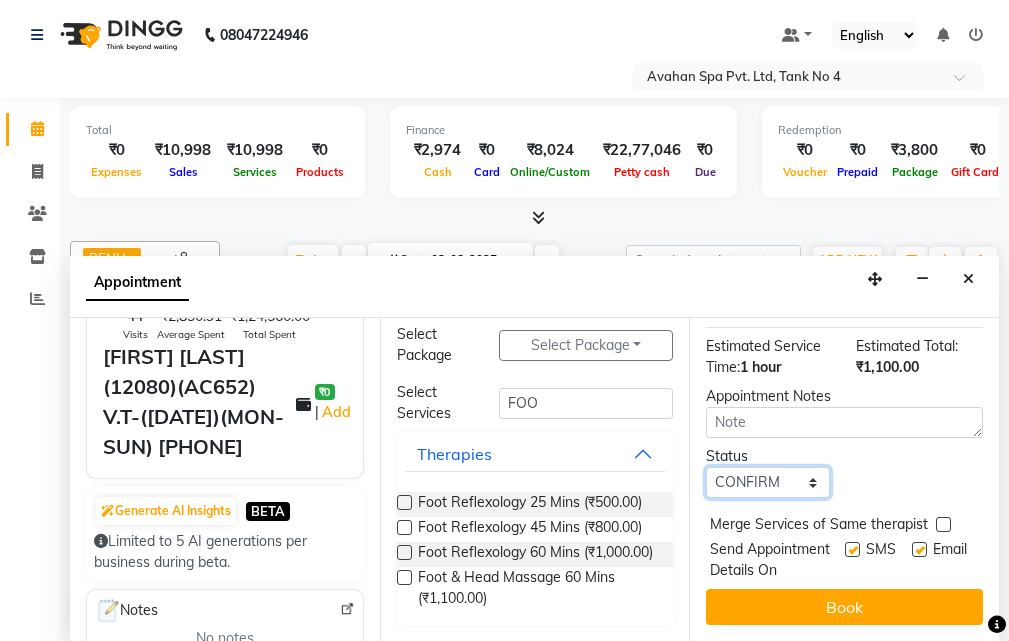 click on "Select TENTATIVE CONFIRM CHECK-IN UPCOMING" at bounding box center (767, 482) 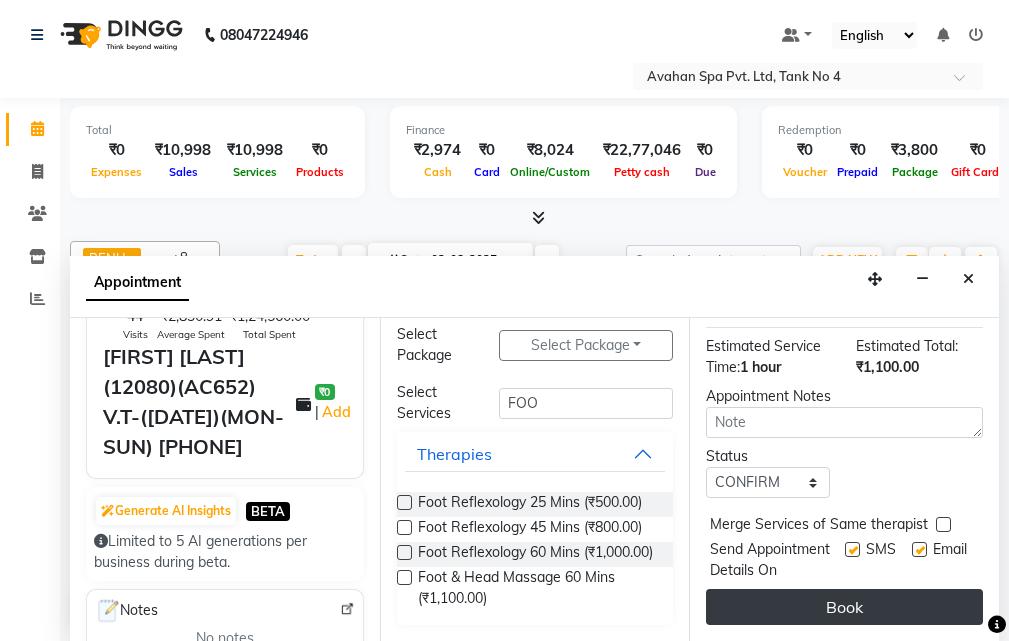 click on "Book" at bounding box center [844, 607] 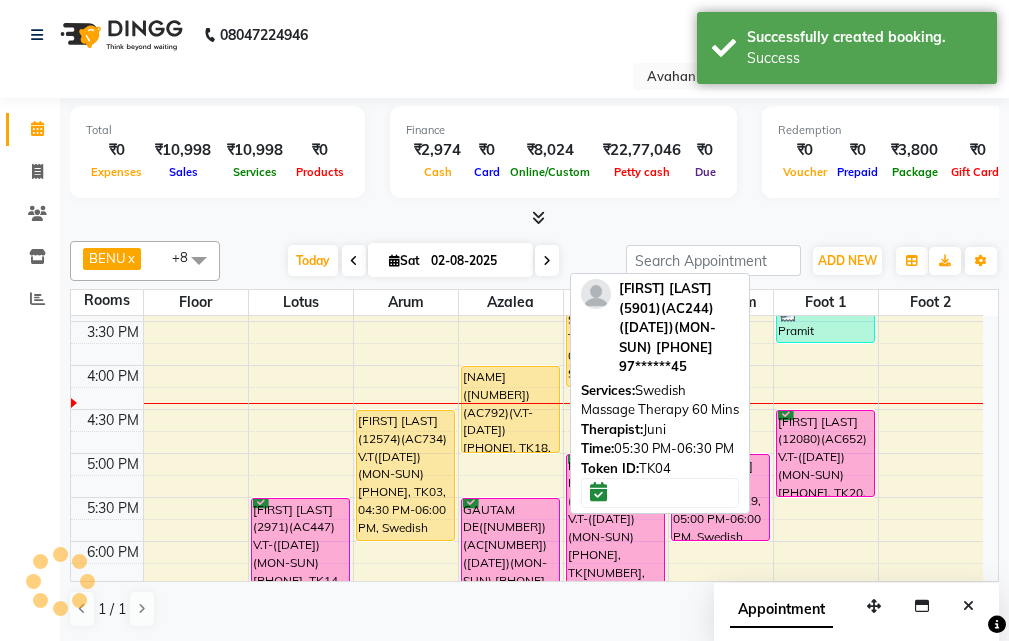 scroll, scrollTop: 0, scrollLeft: 0, axis: both 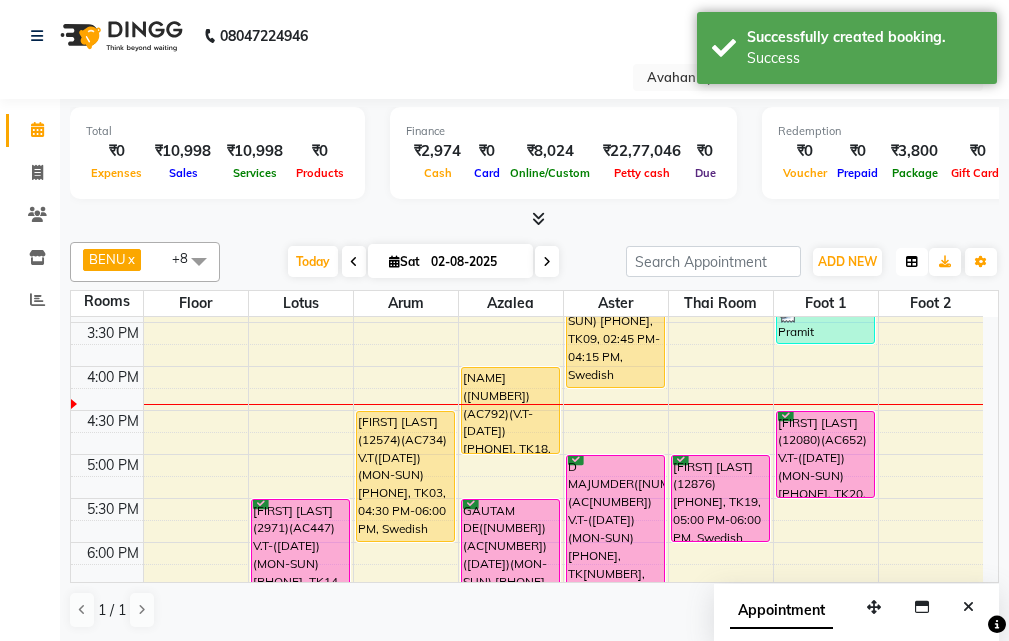 click at bounding box center [912, 262] 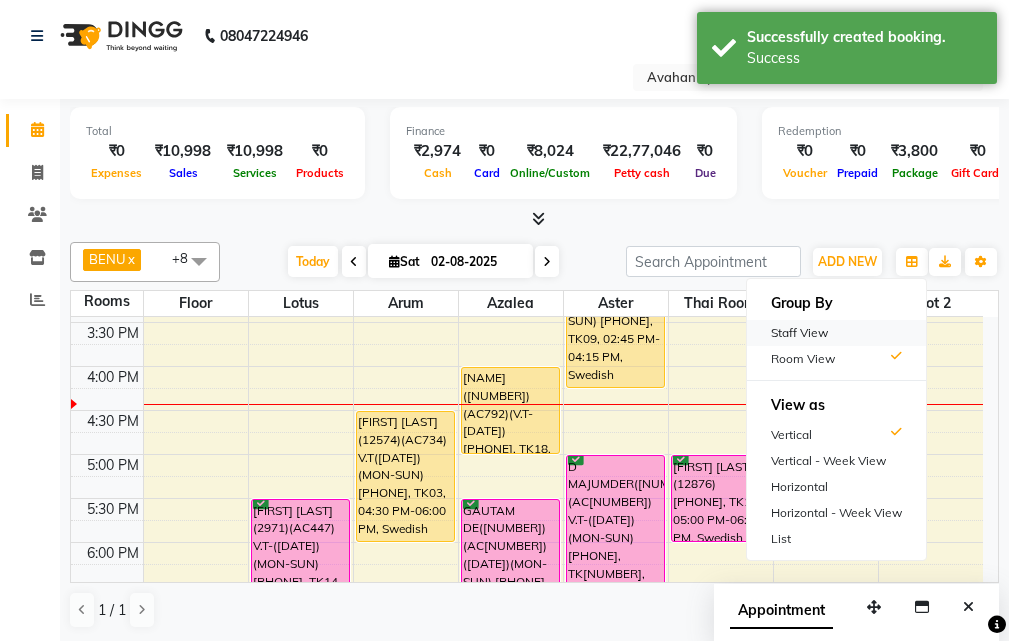 click on "Staff View" at bounding box center (836, 333) 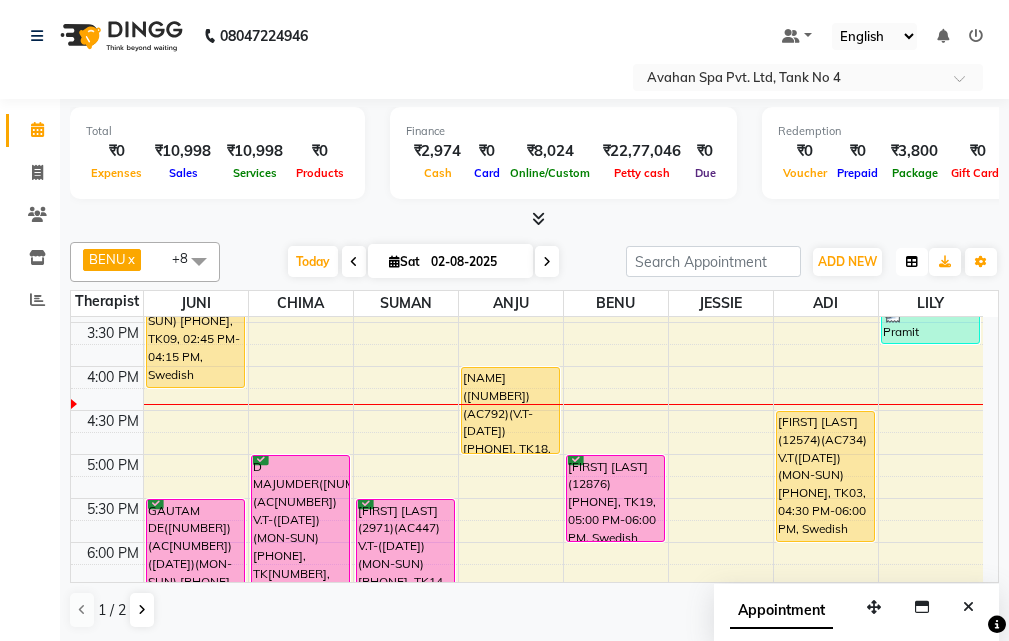 click at bounding box center (912, 262) 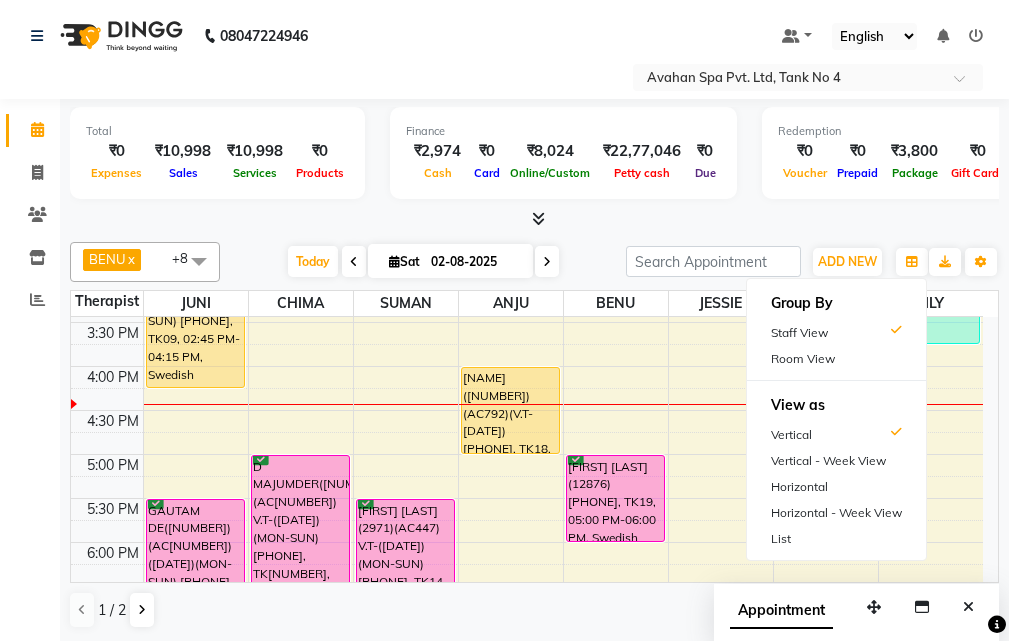 drag, startPoint x: 890, startPoint y: 227, endPoint x: 902, endPoint y: 228, distance: 12.0415945 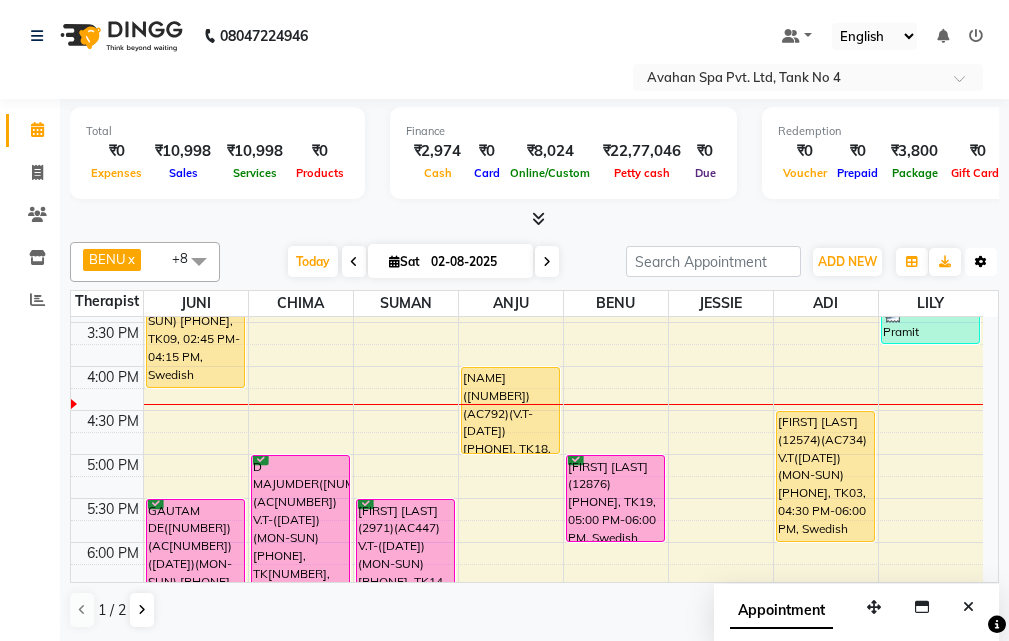 click at bounding box center [981, 262] 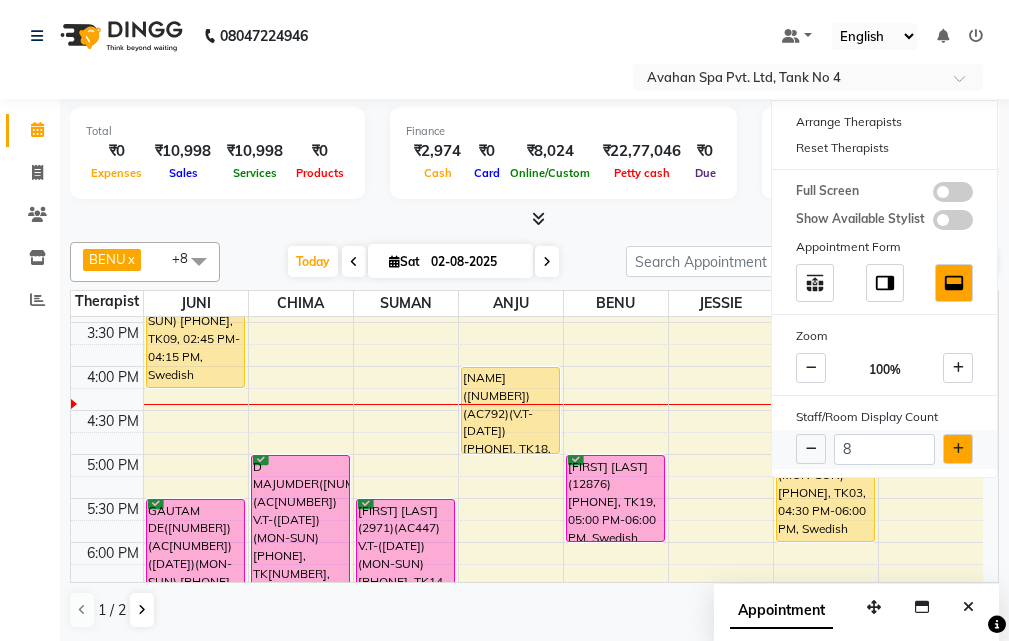 click at bounding box center (958, 449) 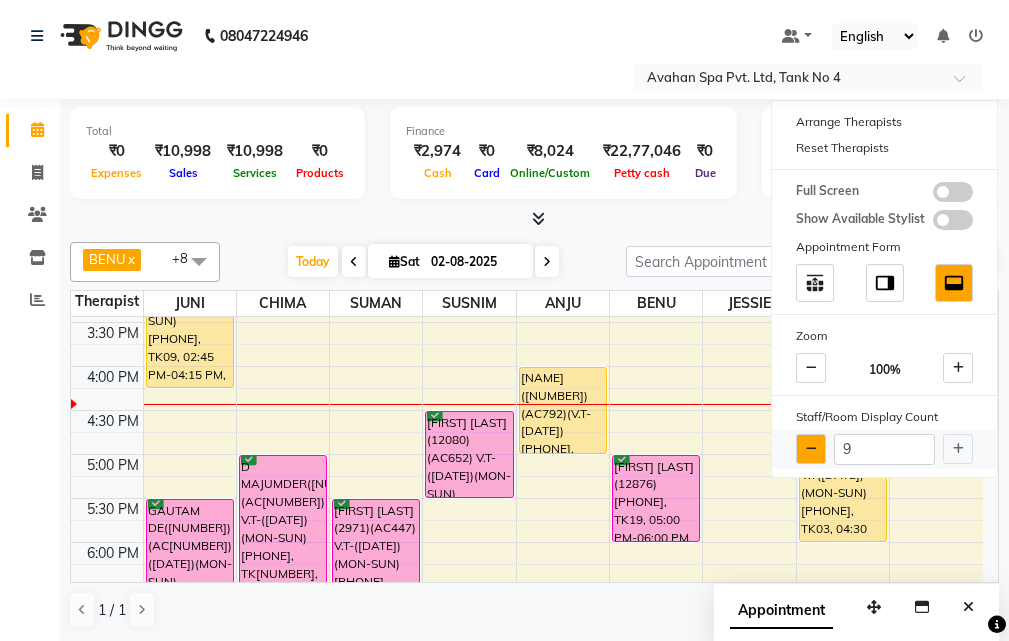click at bounding box center [811, 449] 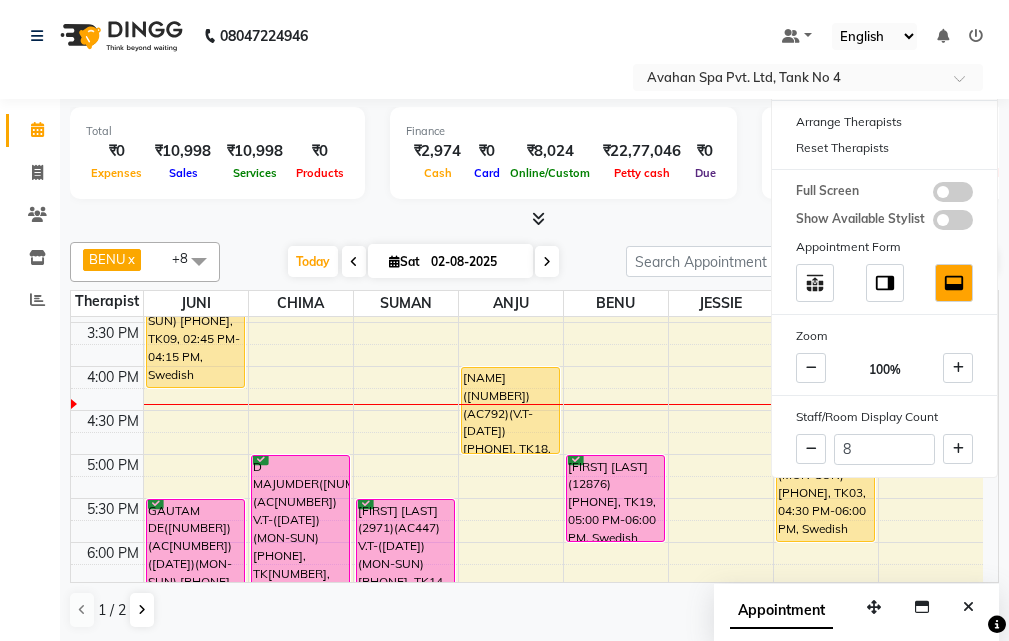 click at bounding box center (534, 219) 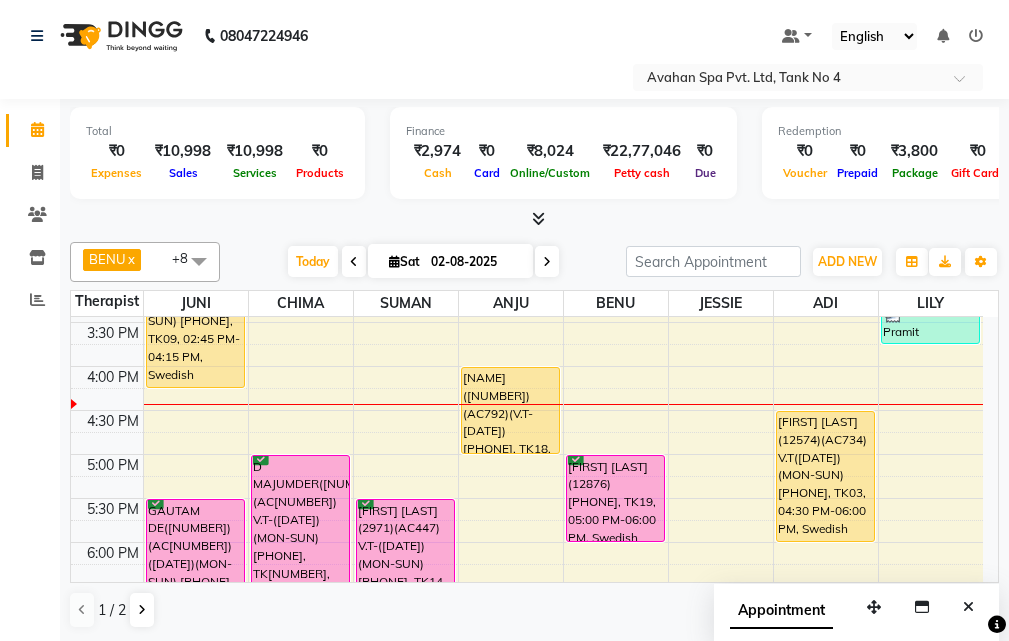 click on "Group By  Staff View   Room View  View as Vertical  Vertical - Week View  Horizontal  Horizontal - Week View  List" at bounding box center [912, 262] 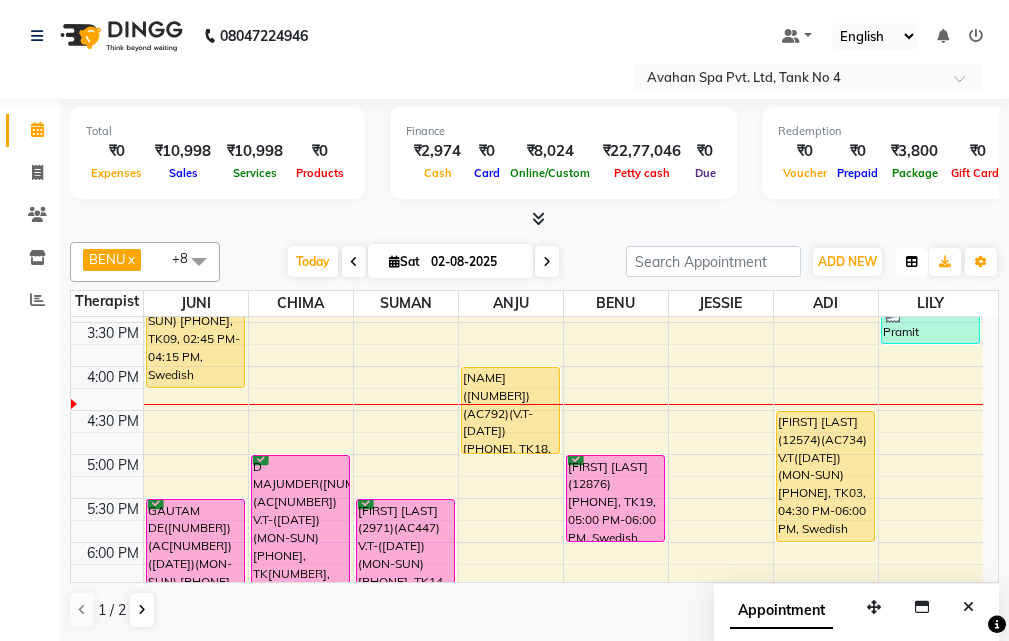 click at bounding box center [912, 262] 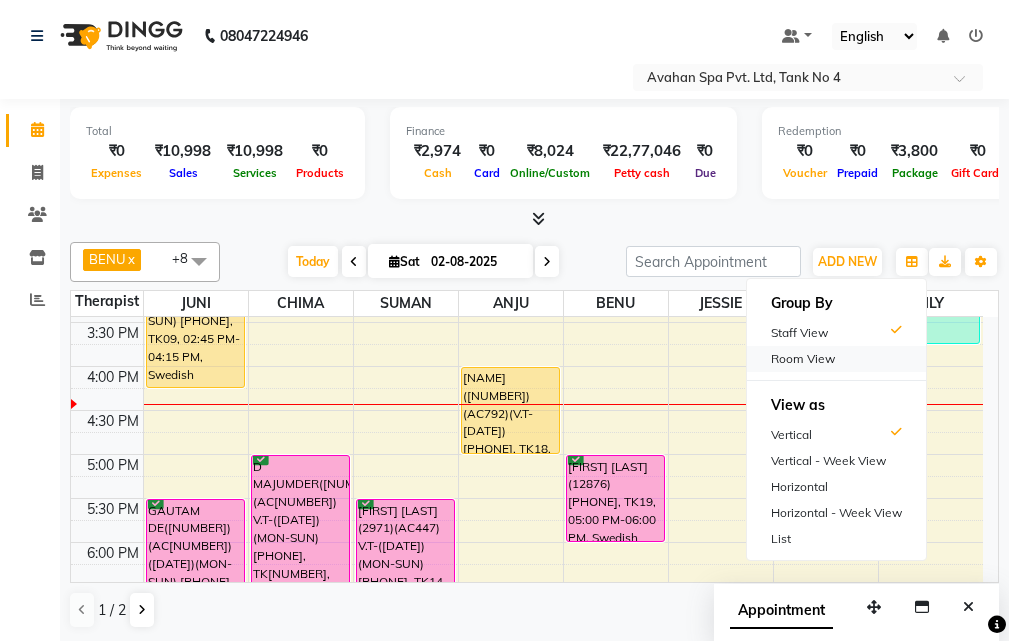 click on "Room View" at bounding box center [836, 359] 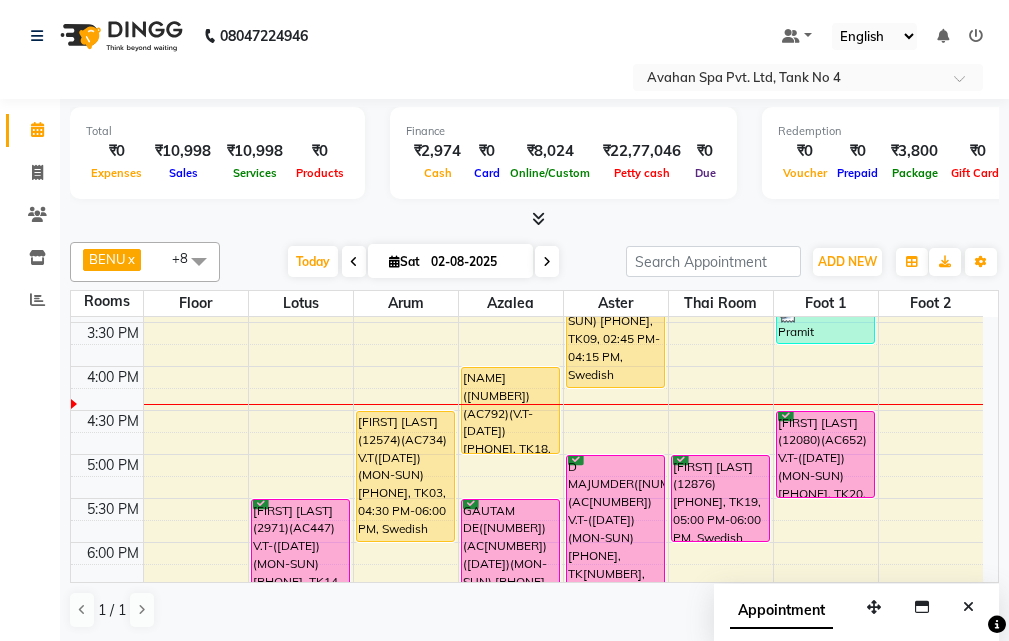 scroll, scrollTop: 1, scrollLeft: 0, axis: vertical 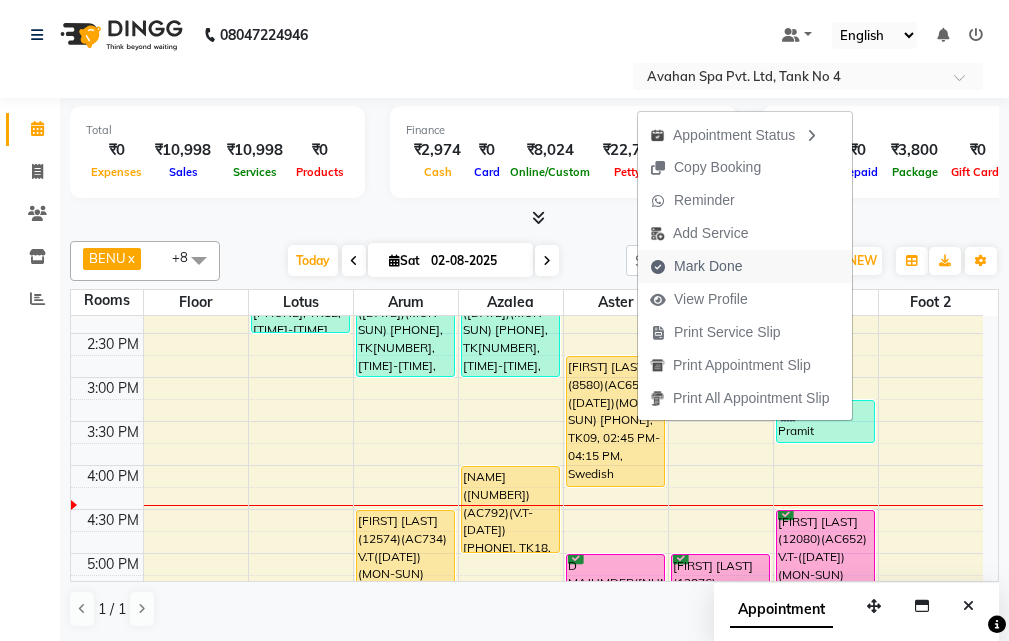 click on "Mark Done" at bounding box center [745, 266] 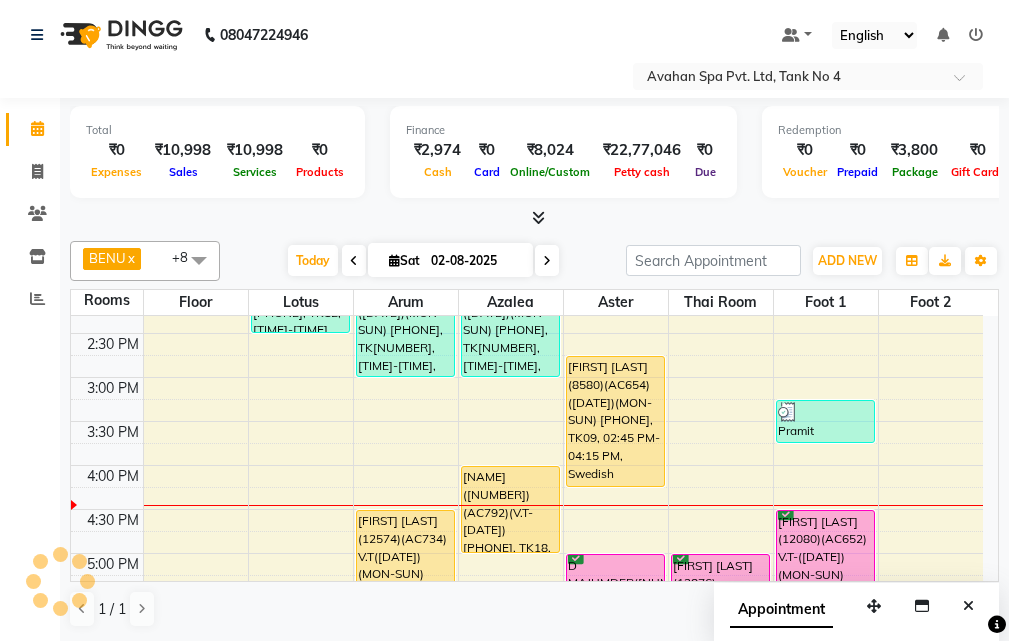 select on "service" 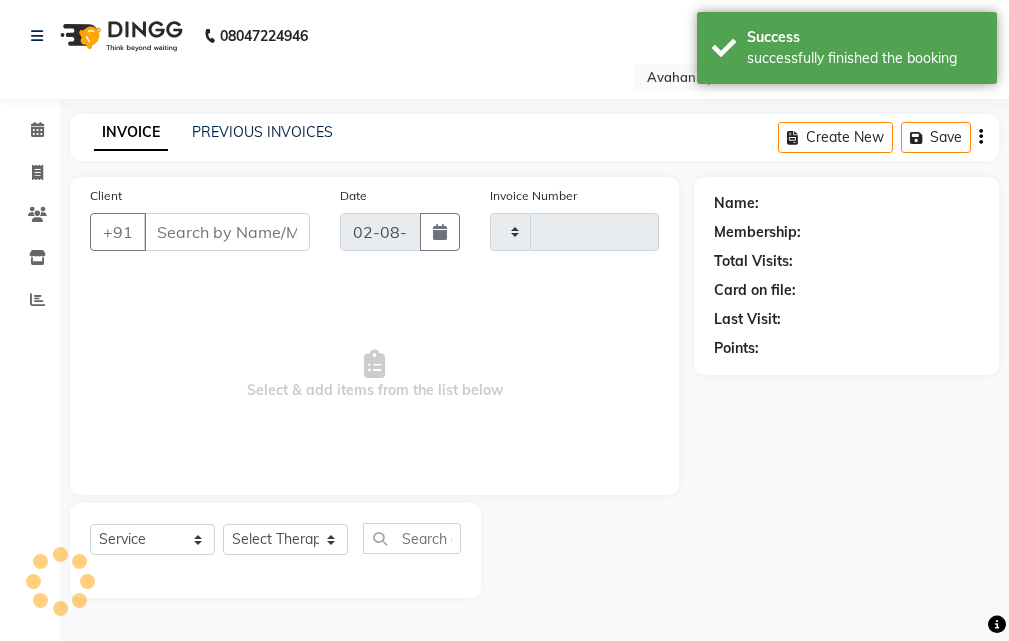 type on "2035" 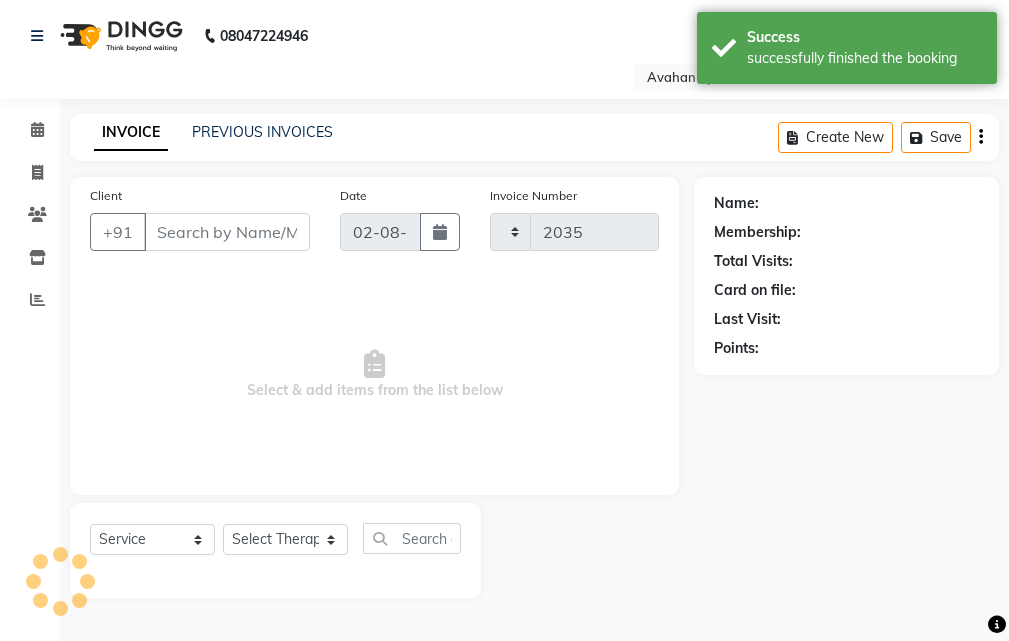 select on "4269" 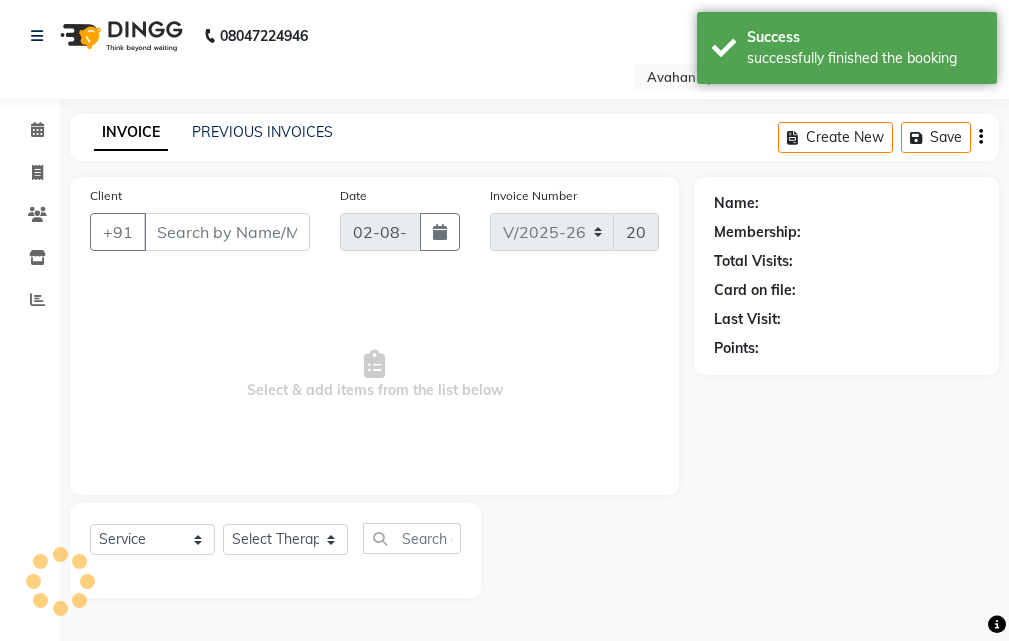 scroll, scrollTop: 0, scrollLeft: 0, axis: both 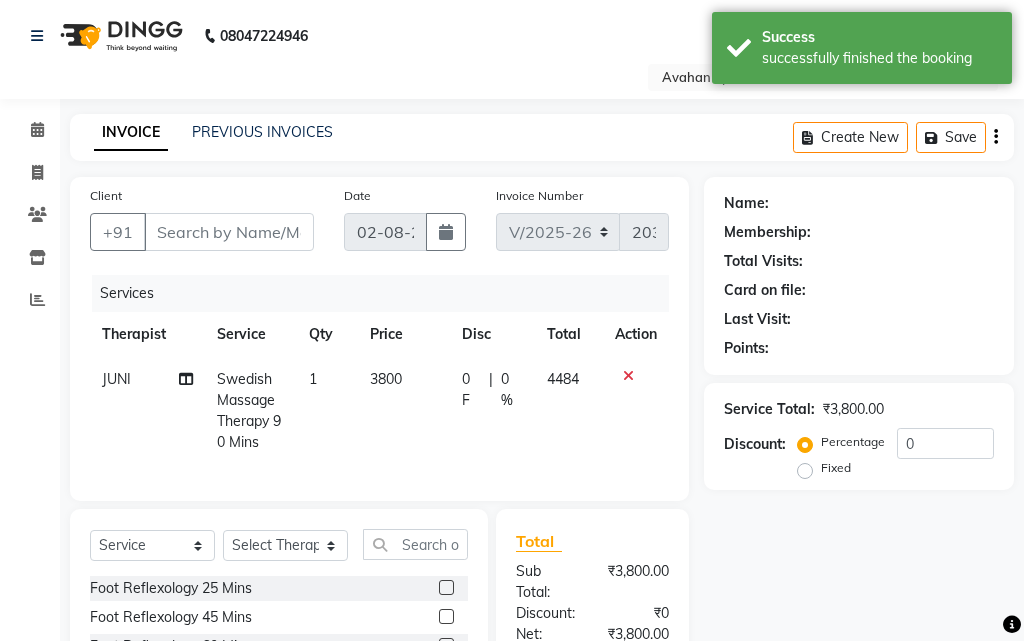type on "79******07" 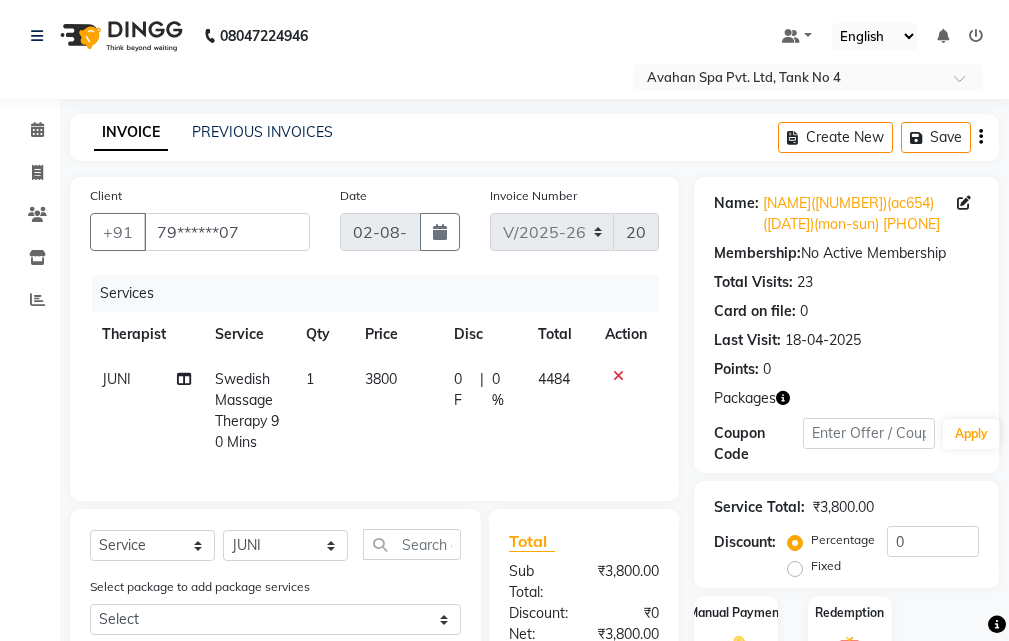 scroll, scrollTop: 315, scrollLeft: 0, axis: vertical 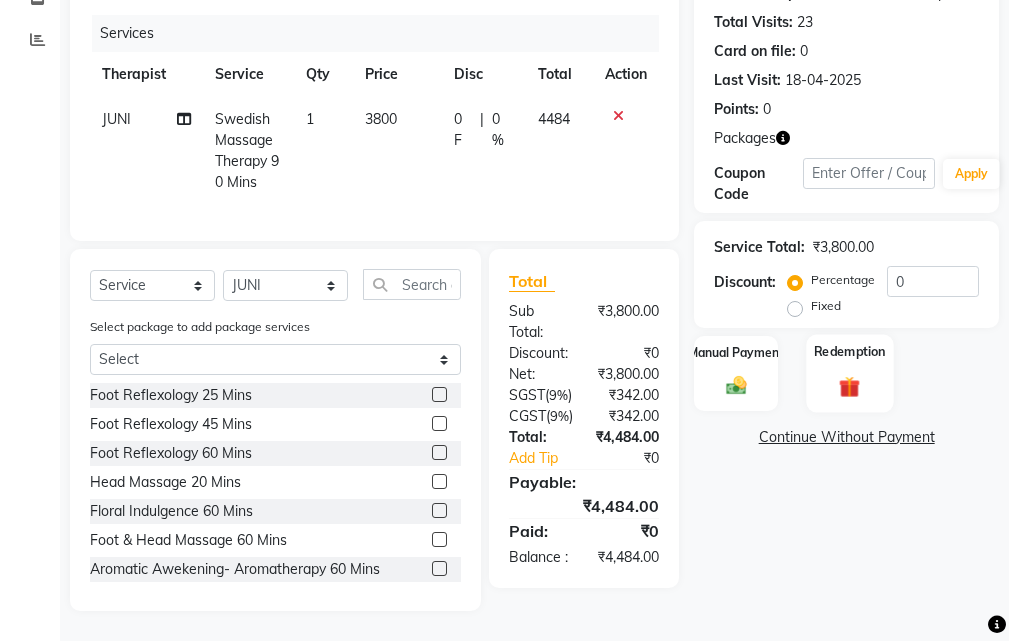 click on "Redemption" 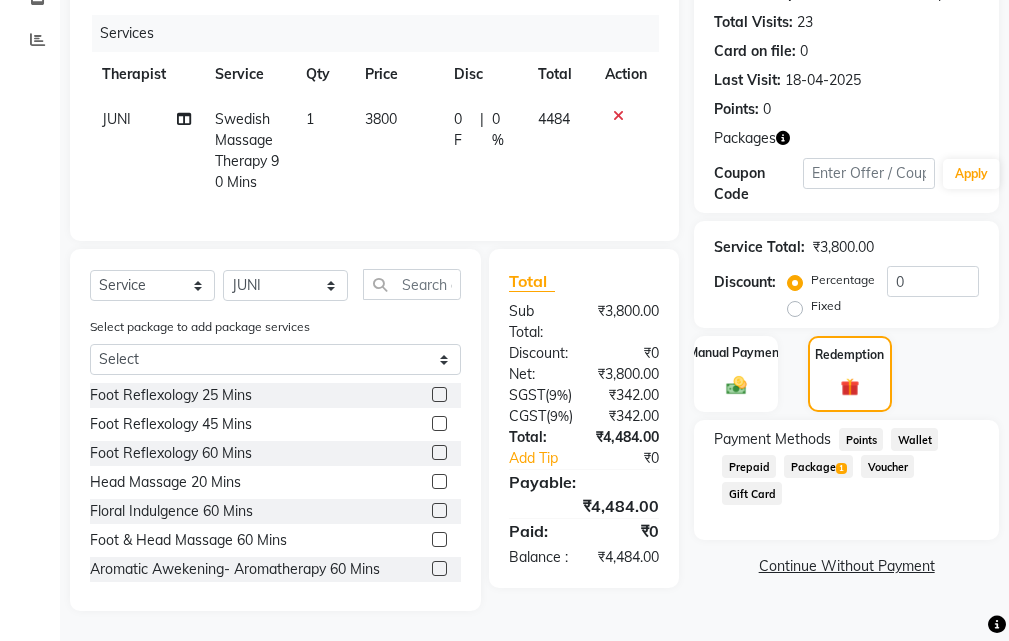scroll, scrollTop: 0, scrollLeft: 0, axis: both 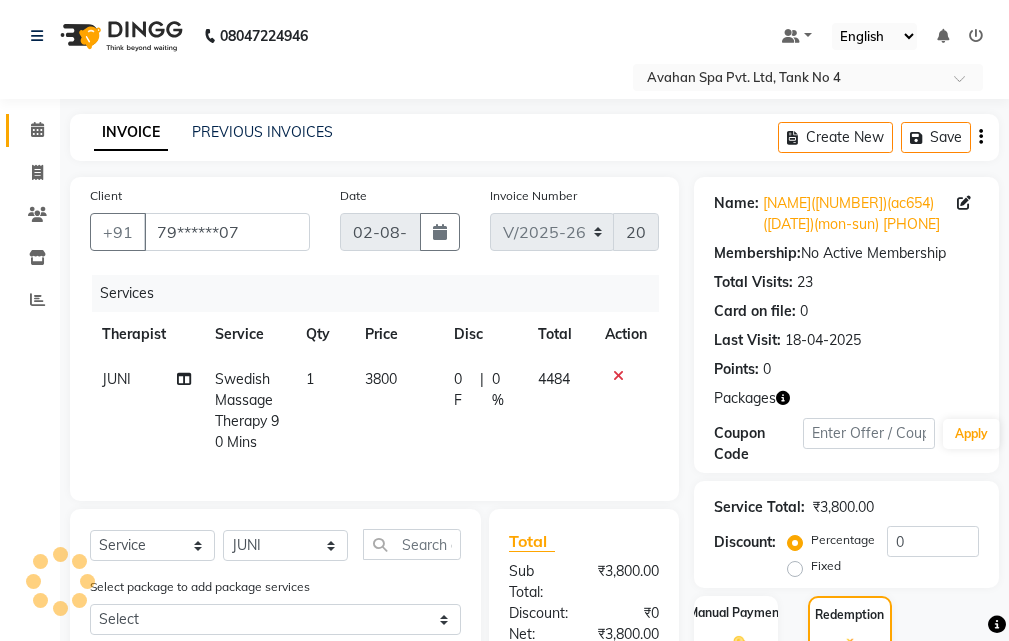 click 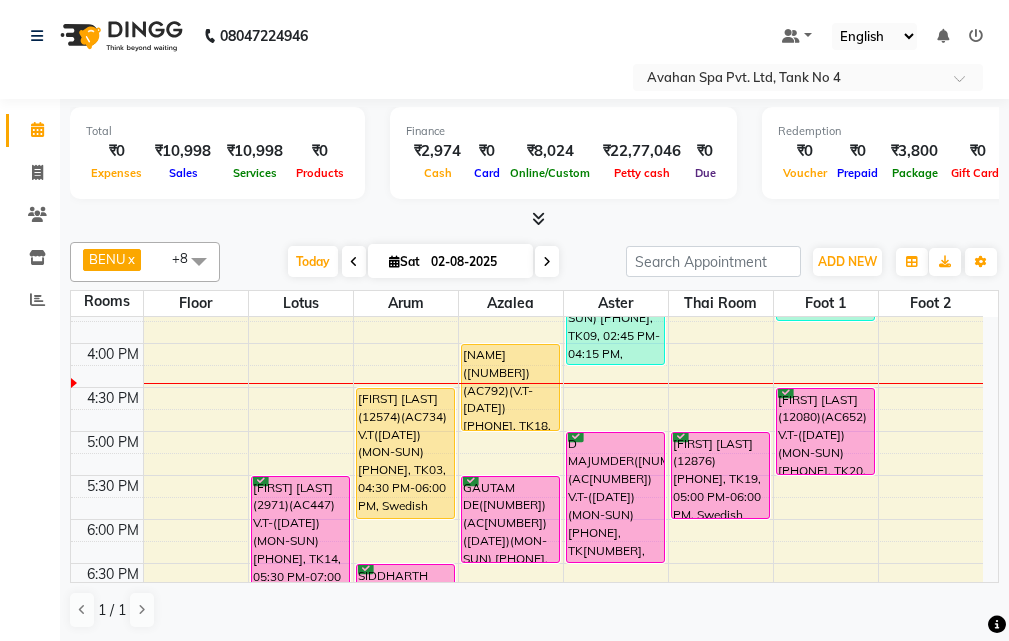 scroll, scrollTop: 500, scrollLeft: 0, axis: vertical 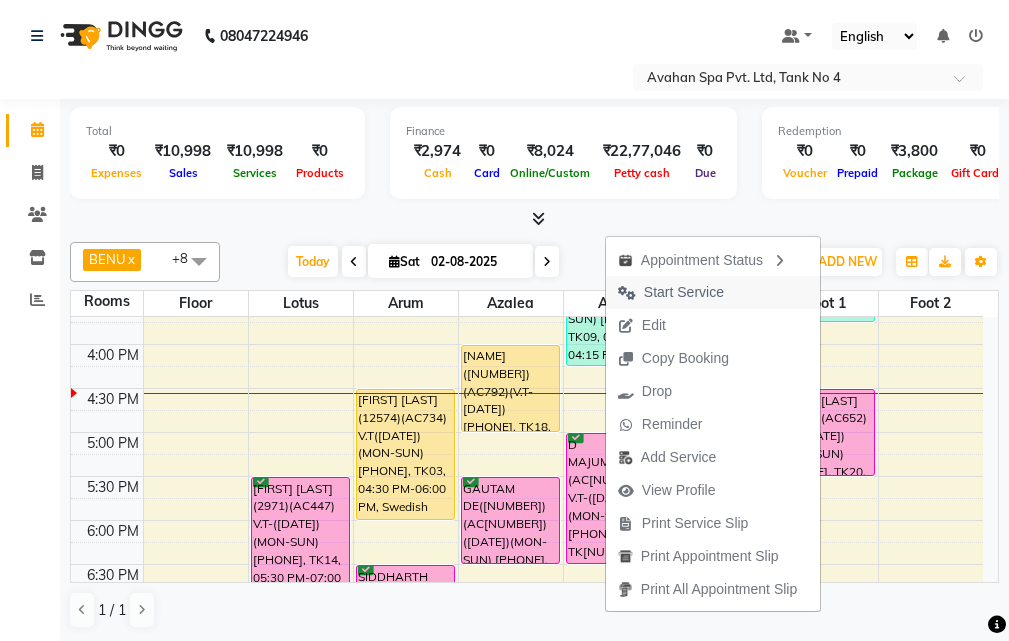 click on "Start Service" at bounding box center [671, 292] 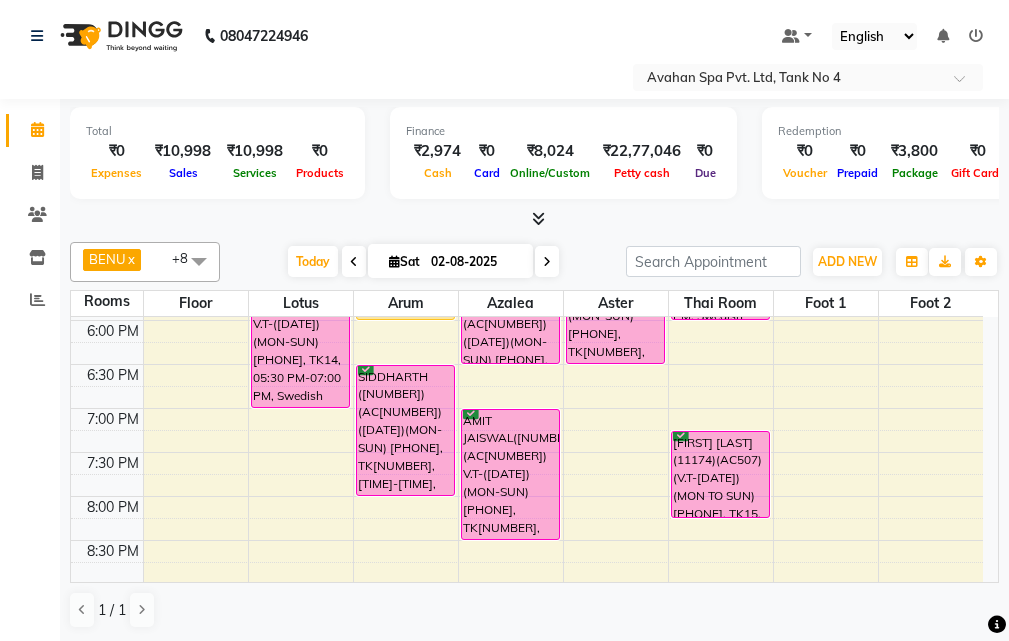 scroll, scrollTop: 600, scrollLeft: 0, axis: vertical 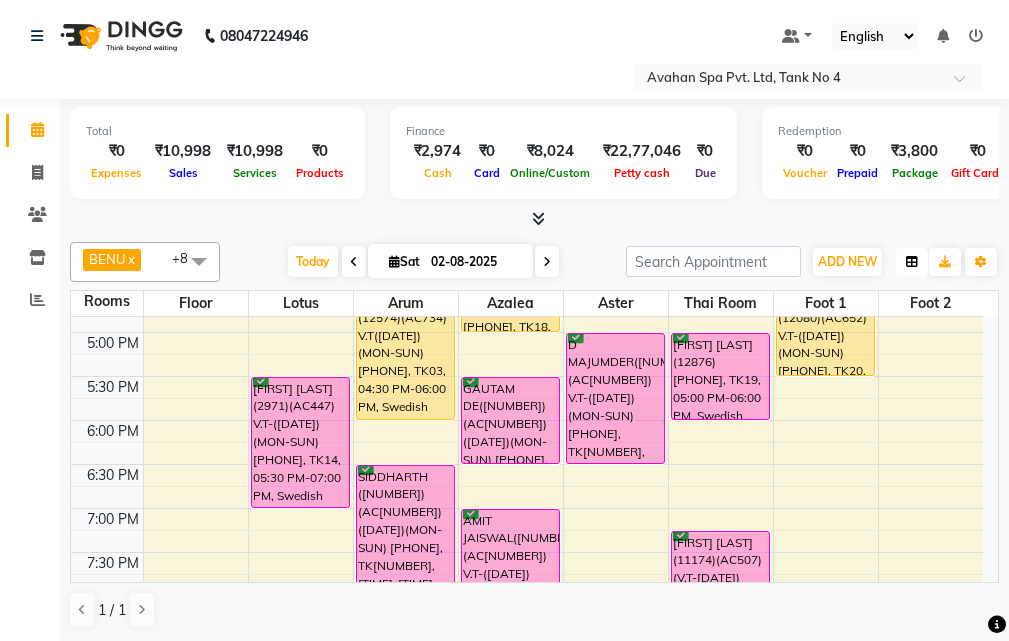 click at bounding box center [912, 262] 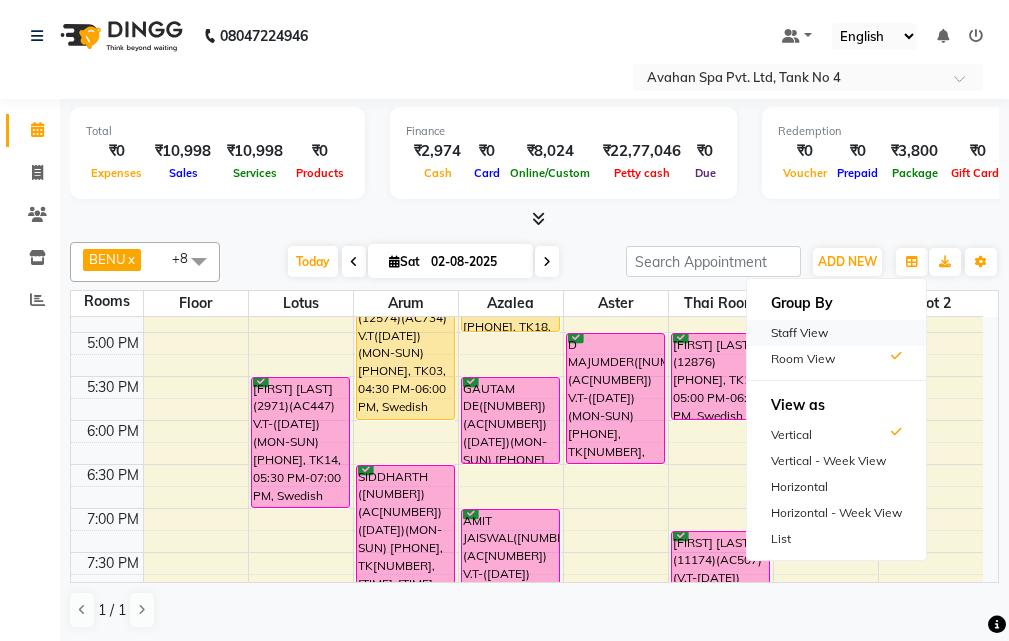 click on "Staff View" at bounding box center (836, 333) 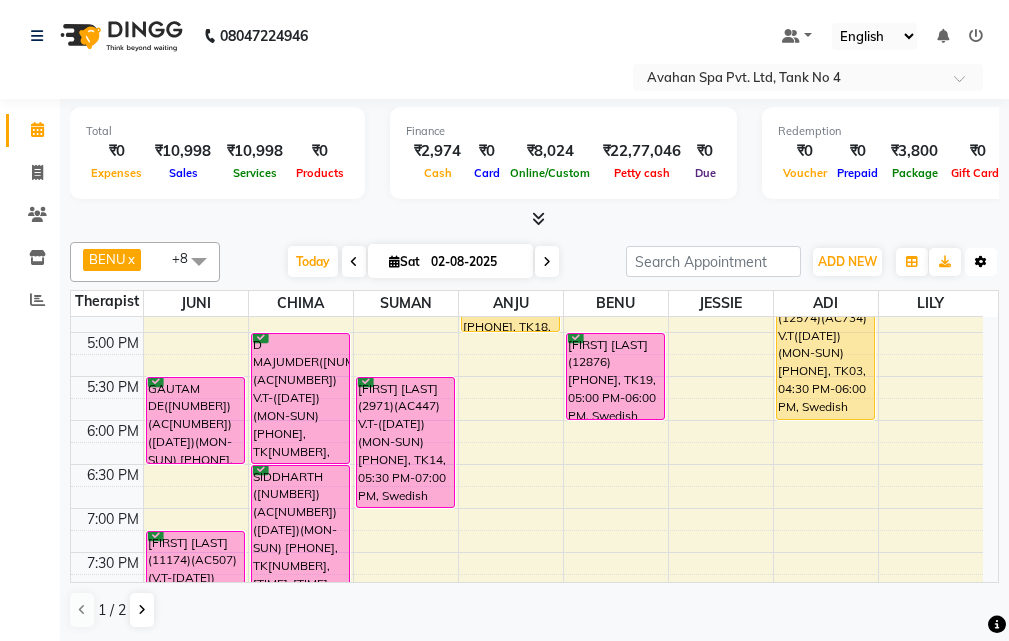 click at bounding box center (981, 262) 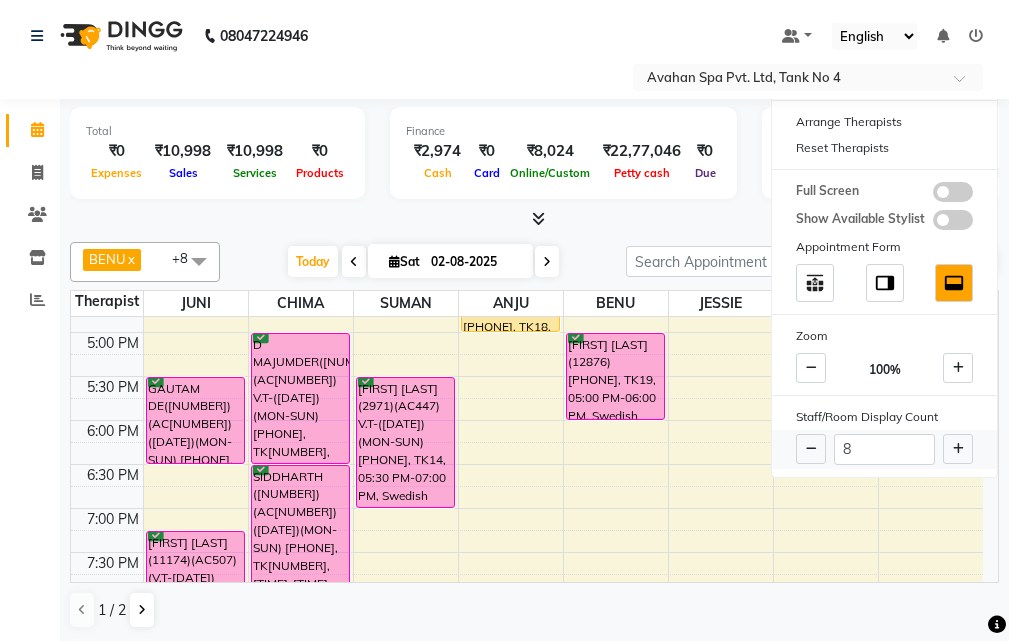 click at bounding box center (958, 449) 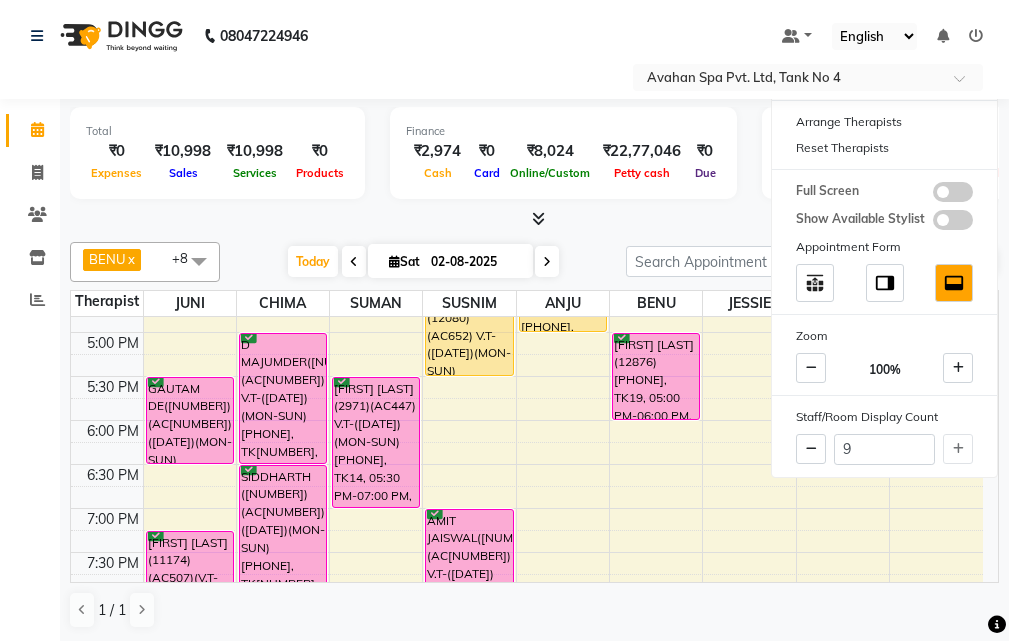 click on "Calendar  Invoice  Clients  Inventory  Reports Completed InProgress Upcoming Dropped Tentative Check-In Confirm Bookings Generate Report Segments Page Builder" 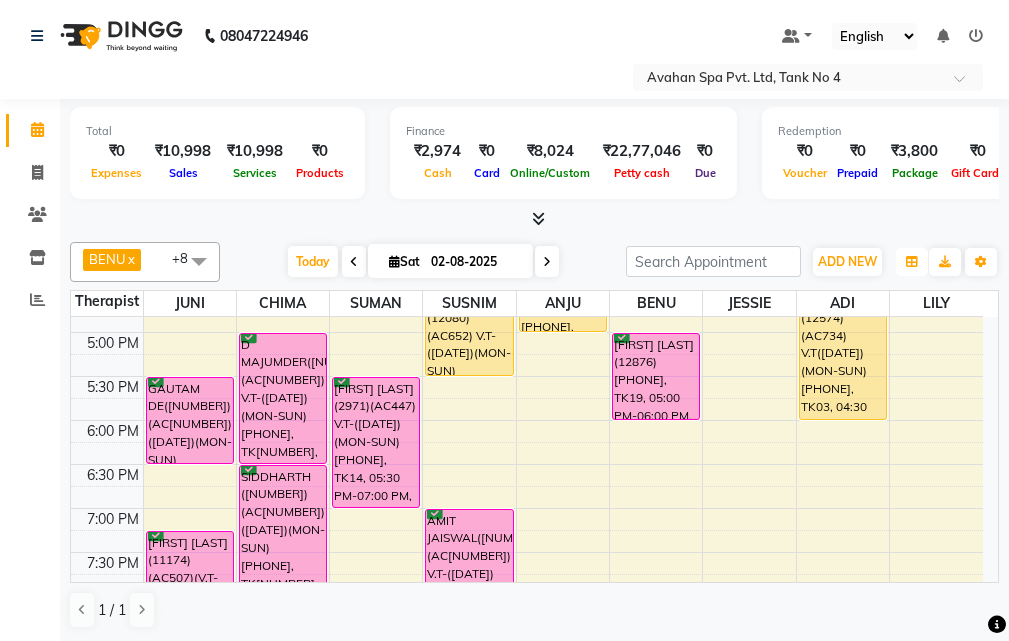 drag, startPoint x: 910, startPoint y: 251, endPoint x: 908, endPoint y: 305, distance: 54.037025 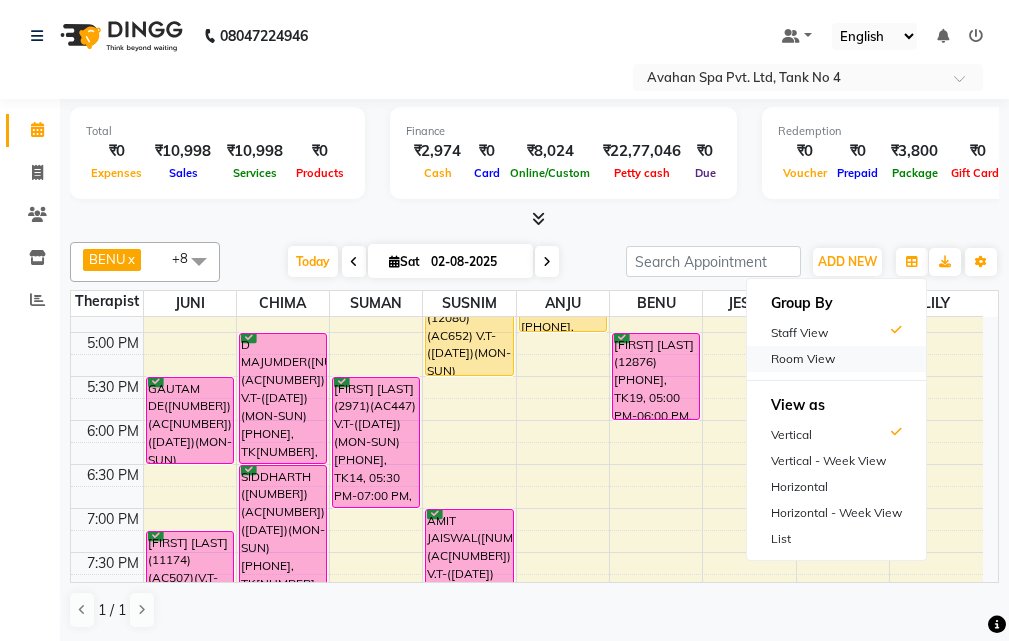 click on "Room View" at bounding box center (836, 359) 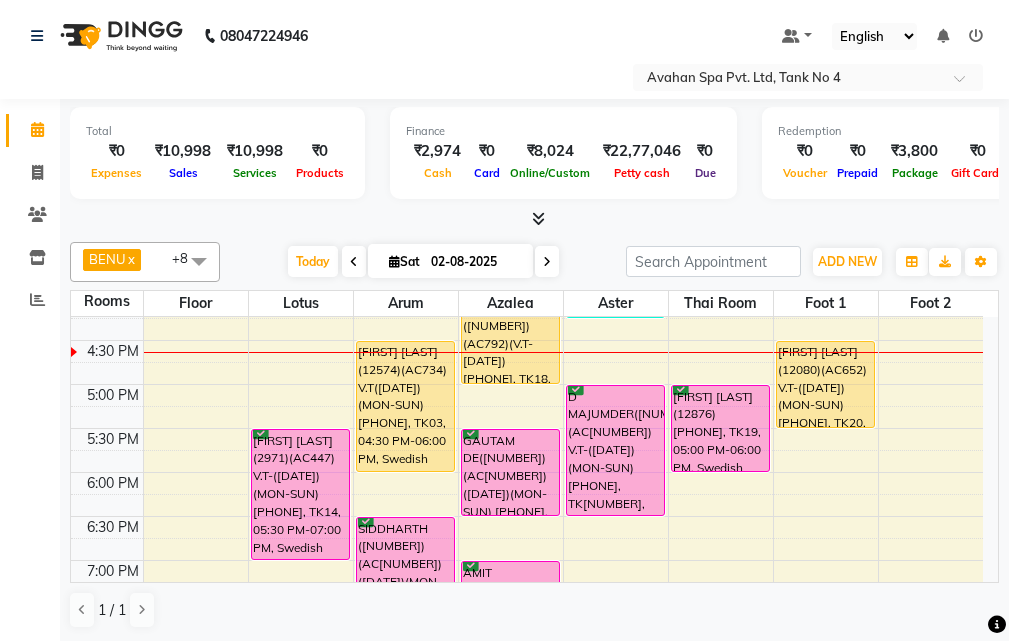 scroll, scrollTop: 500, scrollLeft: 0, axis: vertical 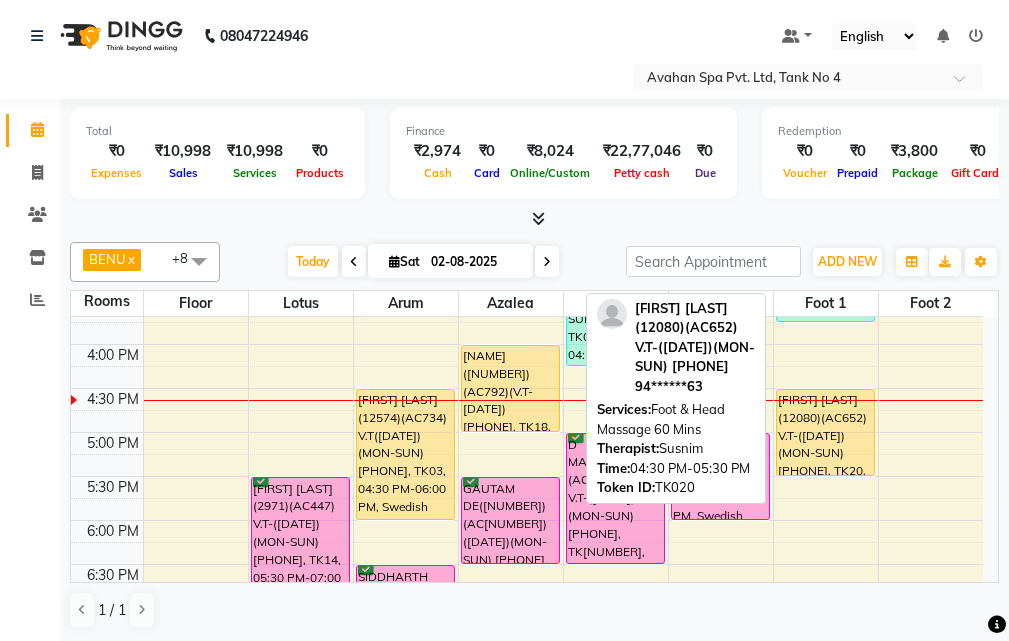 click on "ROBIN NATH(12080)(AC652) V.T-(23-12-25)(MON-SUN) 9434003963, TK20, 04:30 PM-05:30 PM, Foot & Head Massage 60 Mins" at bounding box center (825, 432) 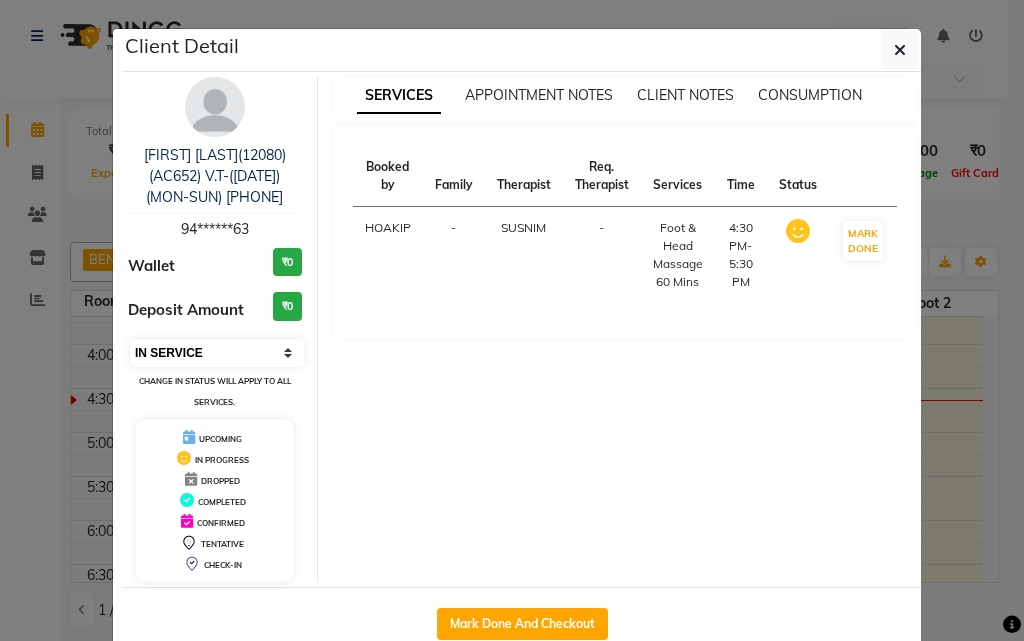 click on "Select IN SERVICE CONFIRMED TENTATIVE CHECK IN MARK DONE DROPPED UPCOMING" at bounding box center [217, 353] 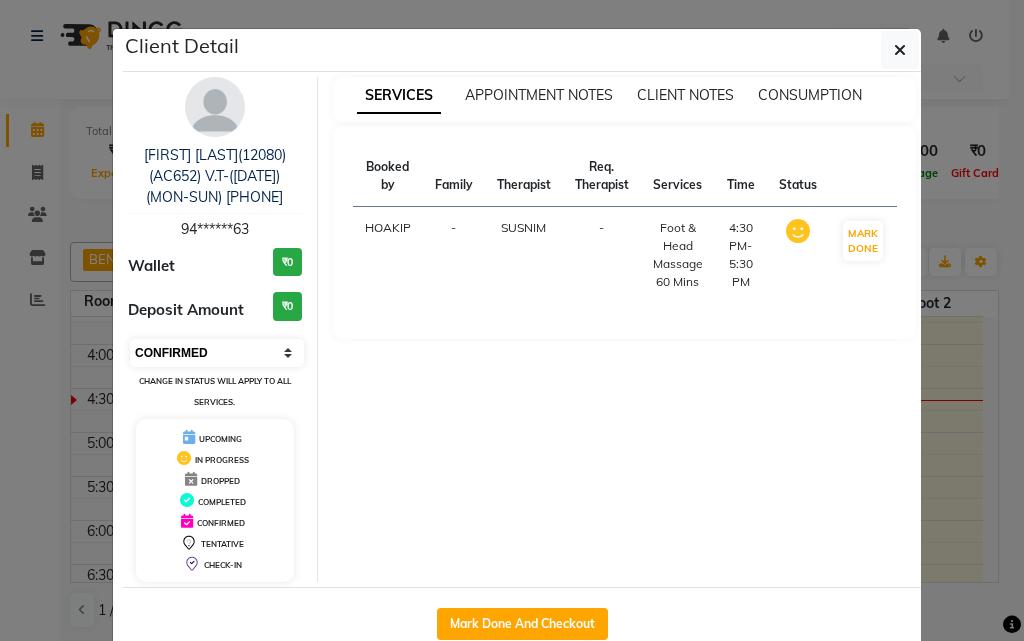 click on "Select IN SERVICE CONFIRMED TENTATIVE CHECK IN MARK DONE DROPPED UPCOMING" at bounding box center (217, 353) 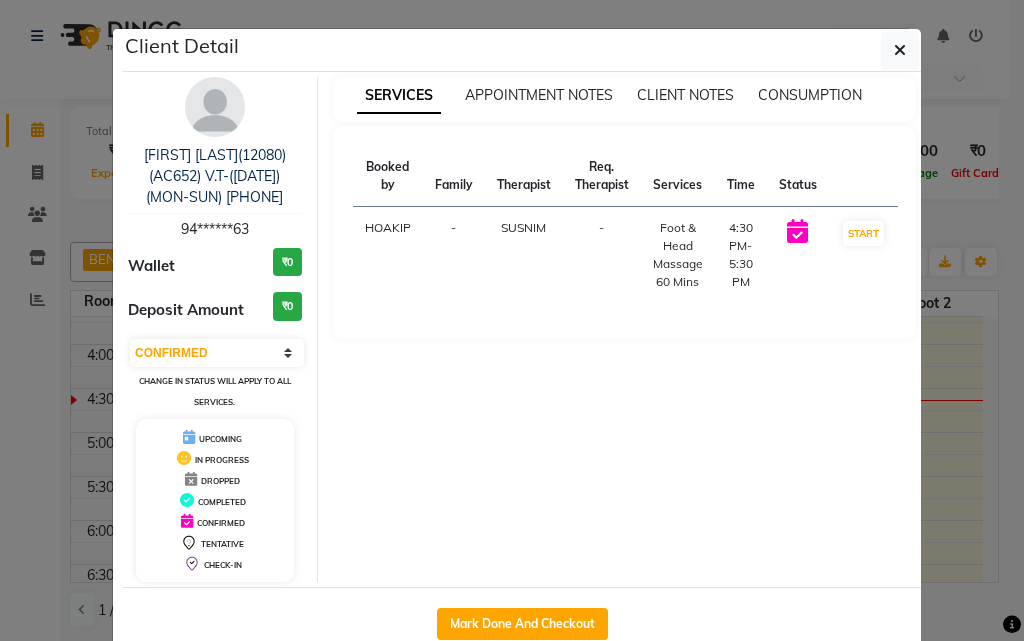 drag, startPoint x: 900, startPoint y: 50, endPoint x: 899, endPoint y: 136, distance: 86.00581 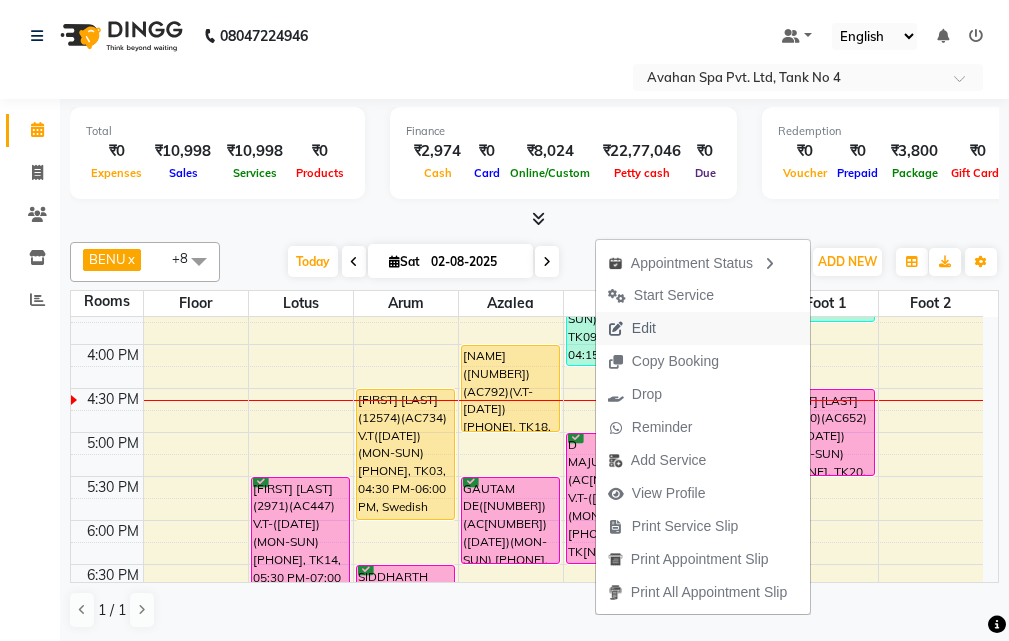click on "Edit" at bounding box center [703, 328] 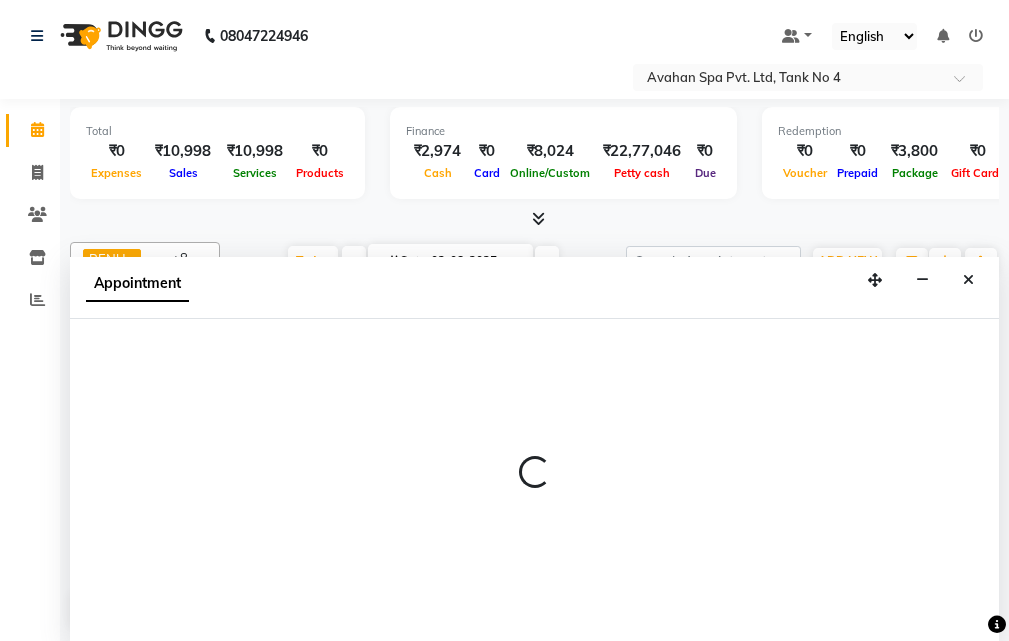 scroll, scrollTop: 1, scrollLeft: 0, axis: vertical 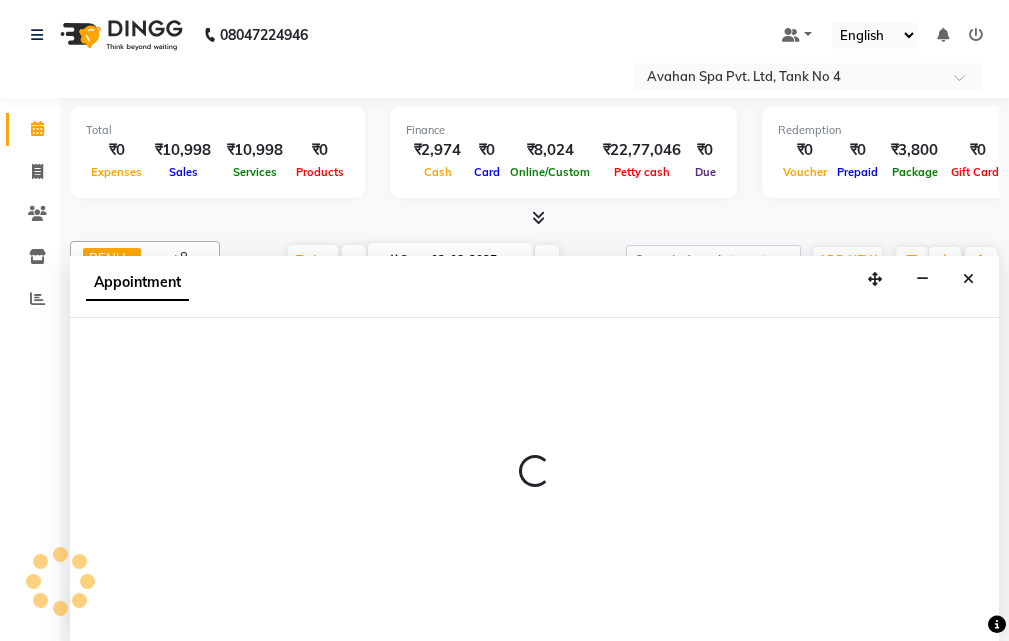select on "tentative" 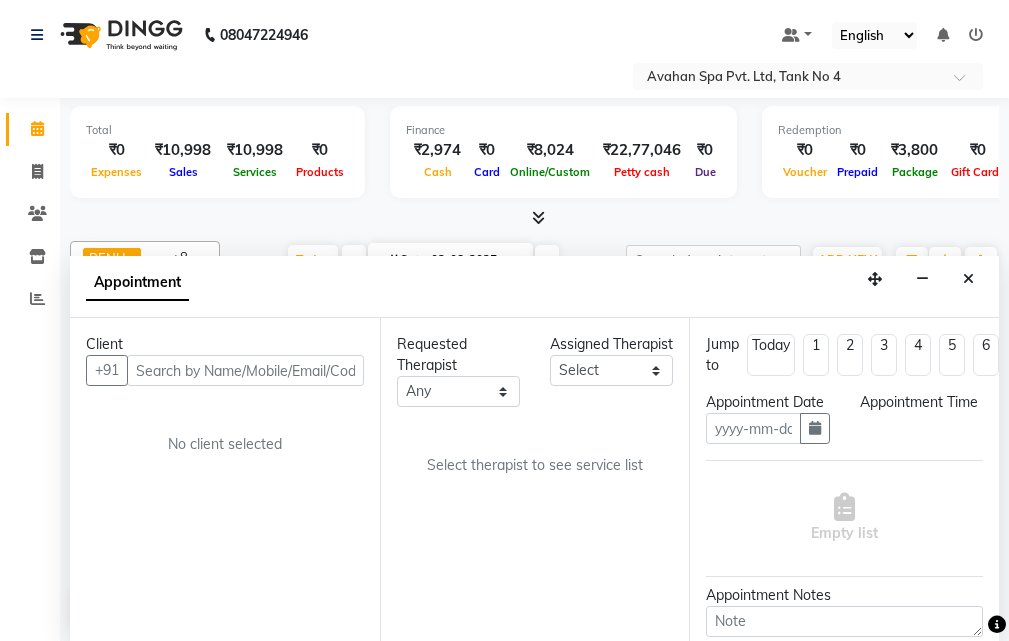 type on "02-08-2025" 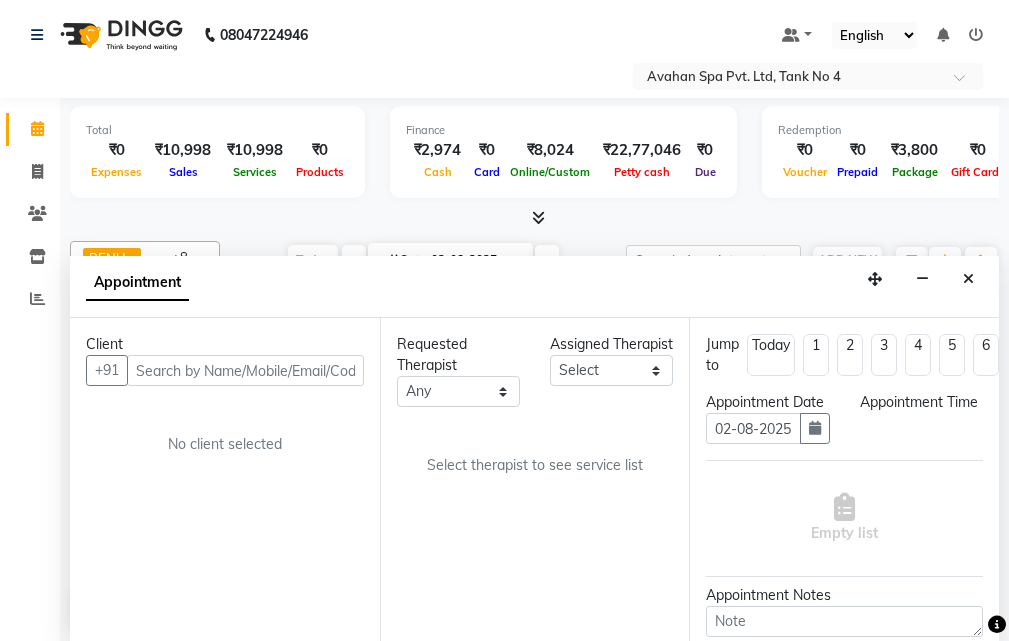 select on "confirm booking" 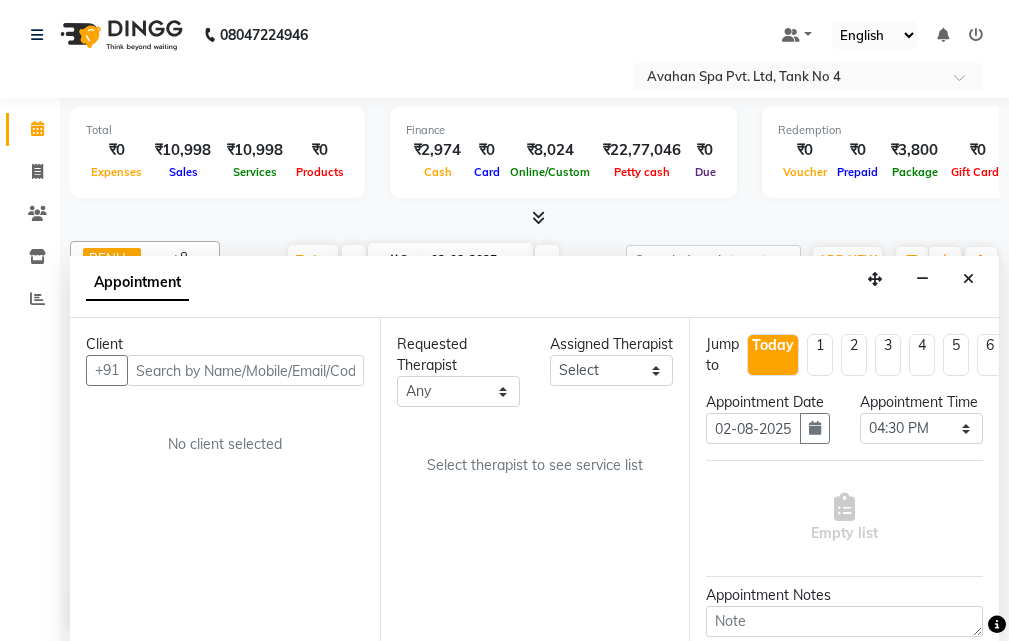 scroll, scrollTop: 0, scrollLeft: 0, axis: both 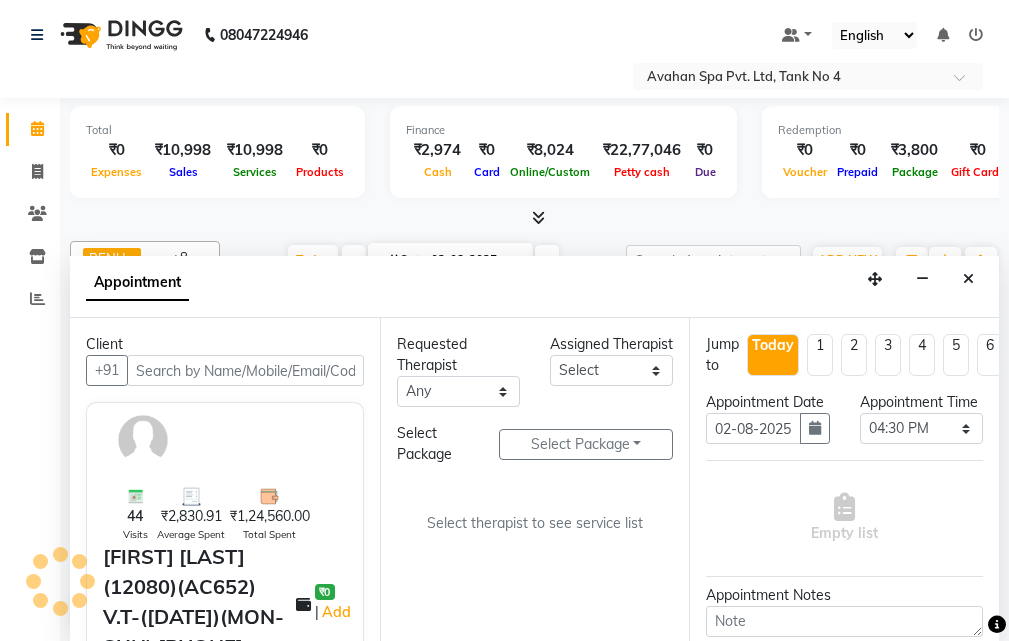 select on "23013" 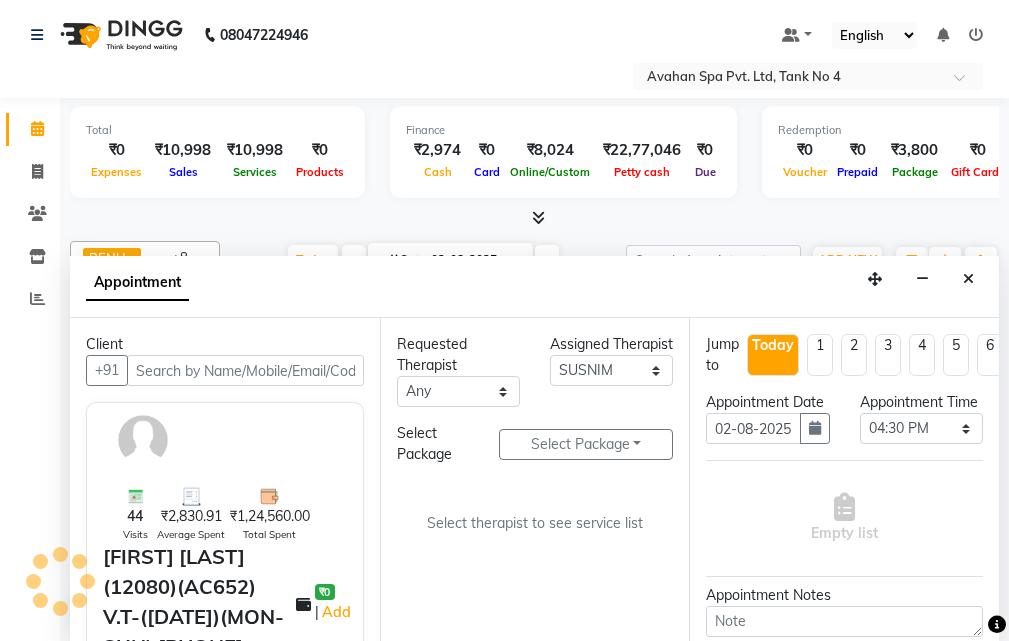 scroll, scrollTop: 529, scrollLeft: 0, axis: vertical 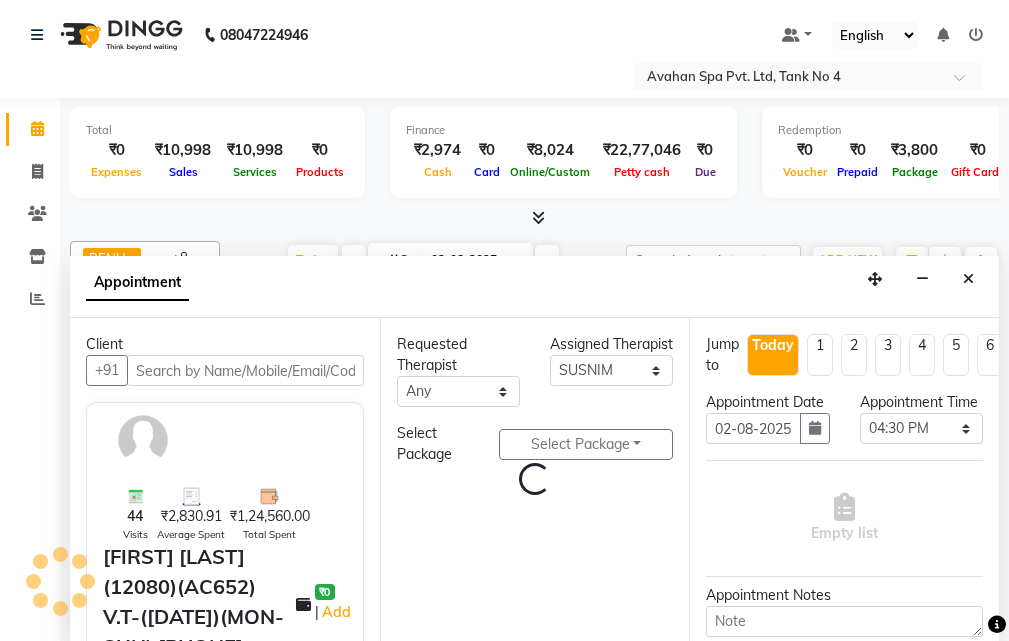 select on "1852" 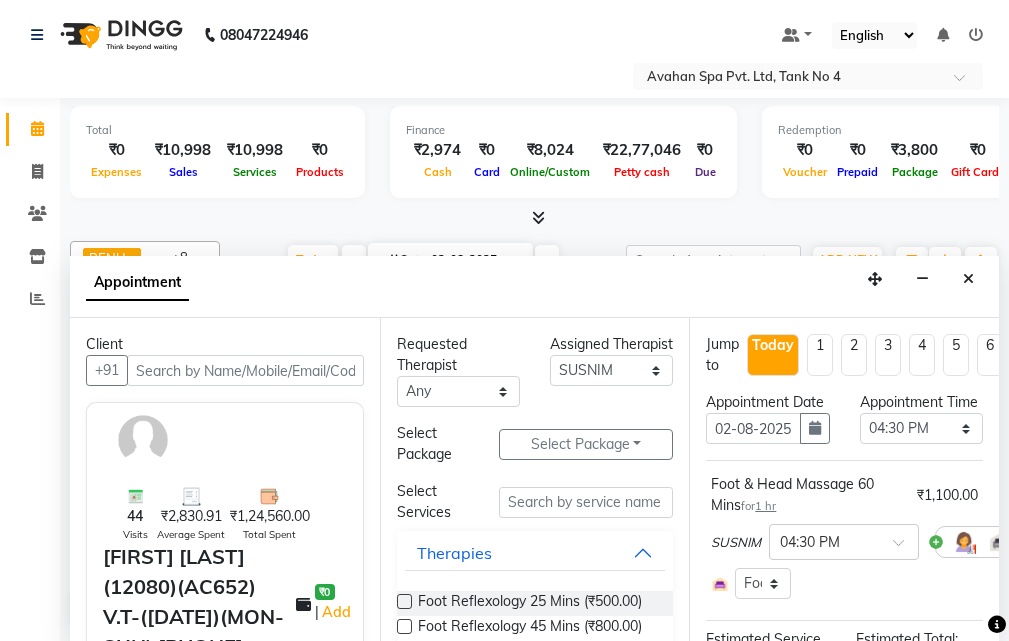 click at bounding box center (404, 601) 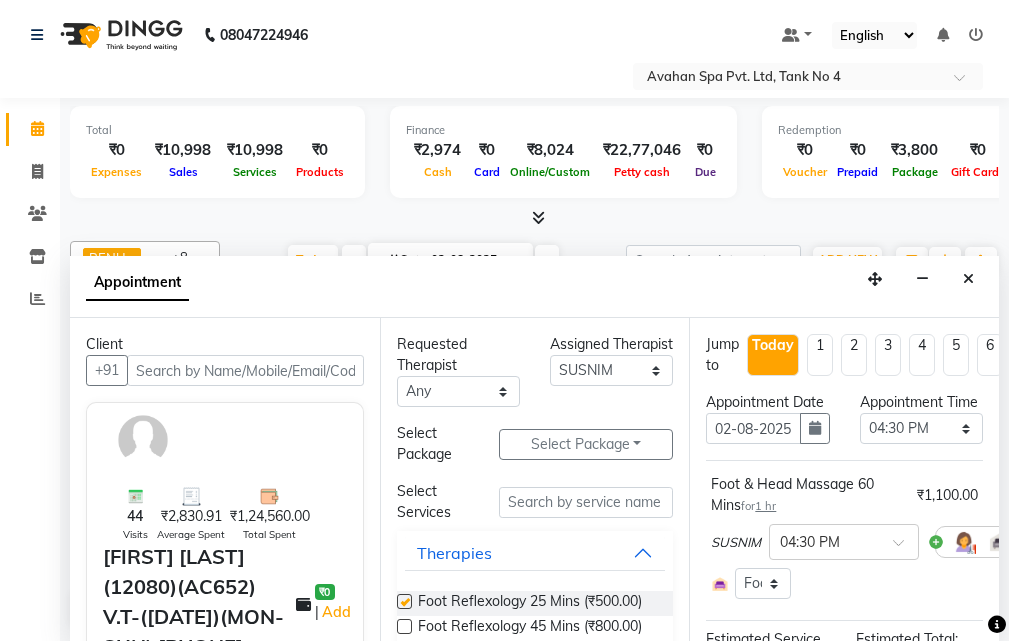 select on "1852" 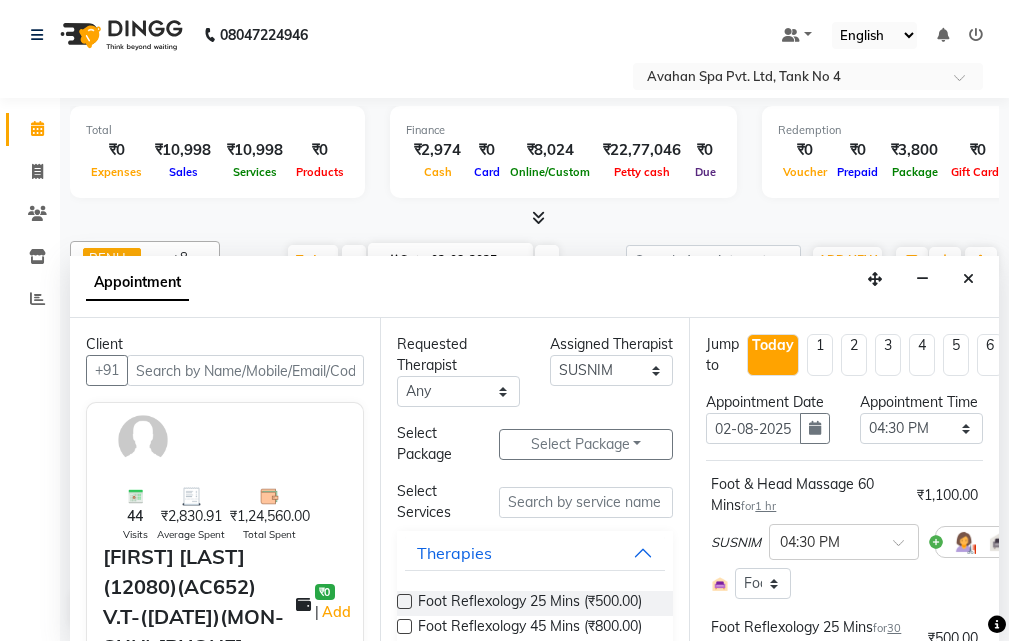 checkbox on "false" 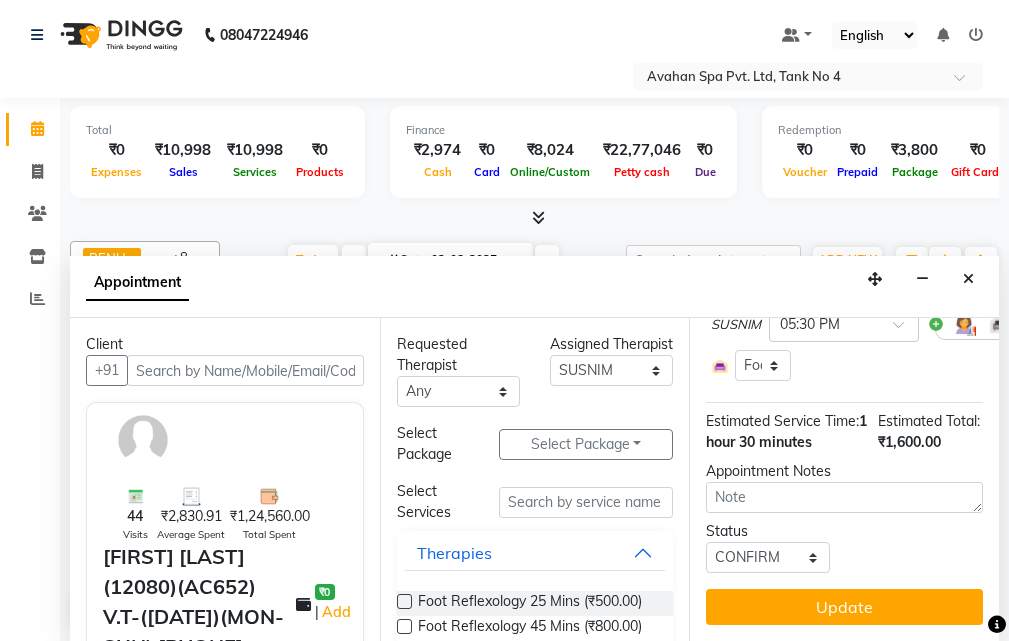 scroll, scrollTop: 418, scrollLeft: 0, axis: vertical 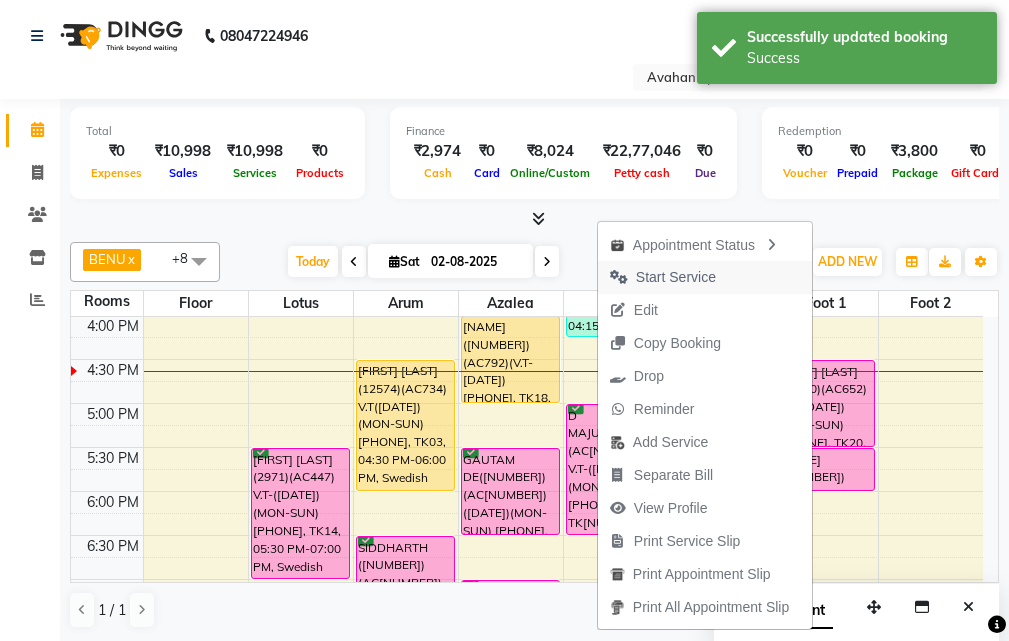 click on "Start Service" at bounding box center (676, 277) 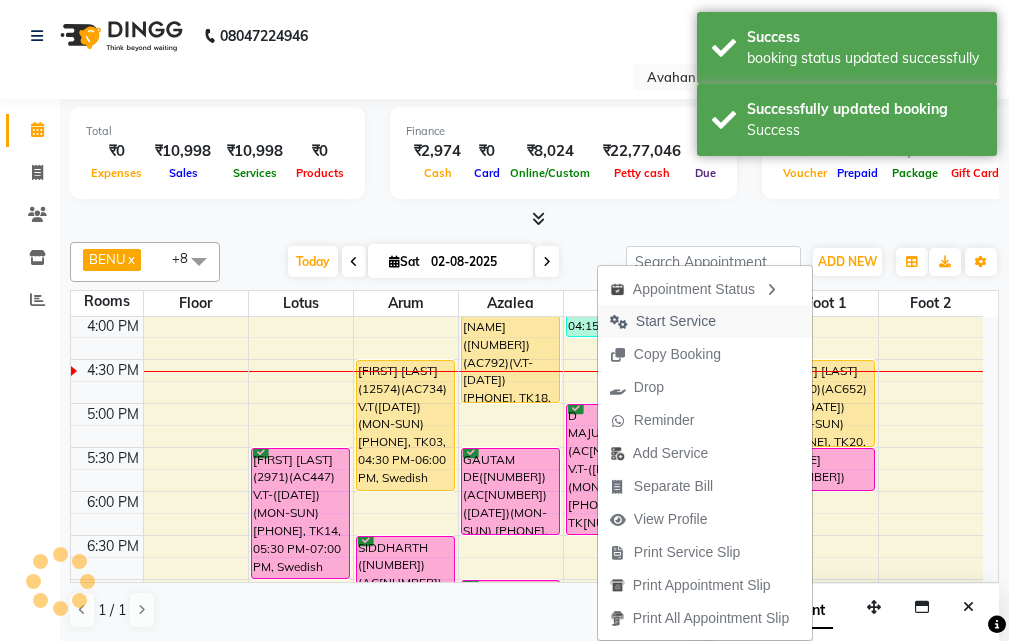 click on "Start Service" at bounding box center [676, 321] 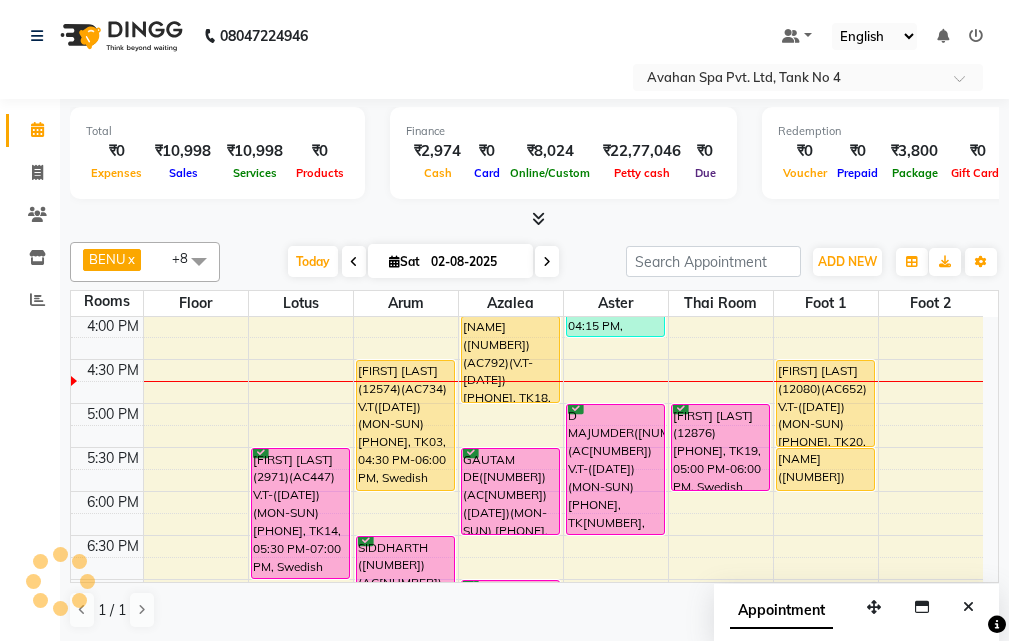 click at bounding box center (968, 607) 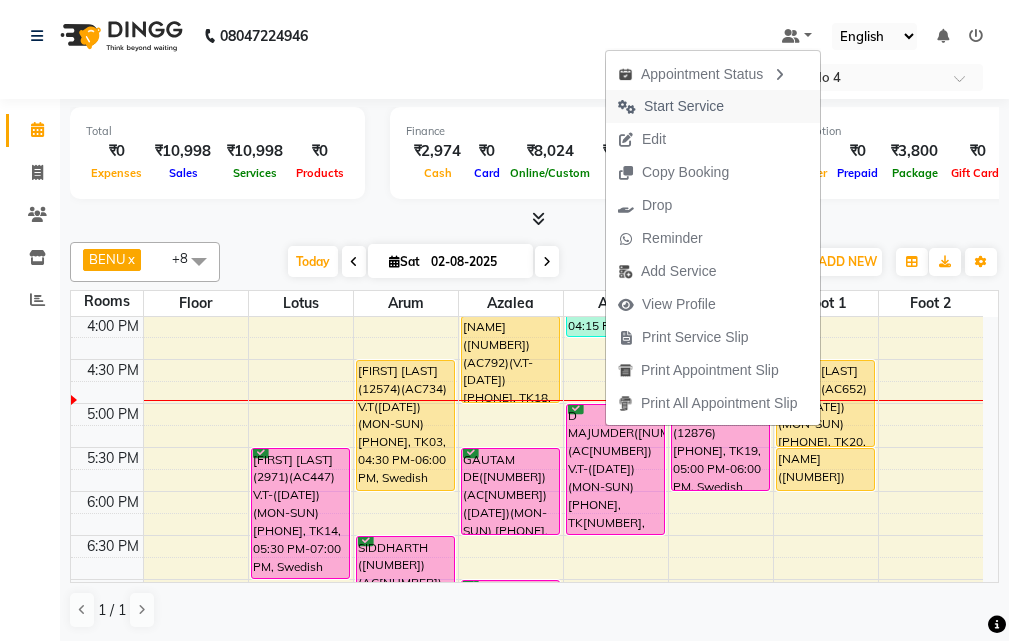 click on "Start Service" at bounding box center [684, 106] 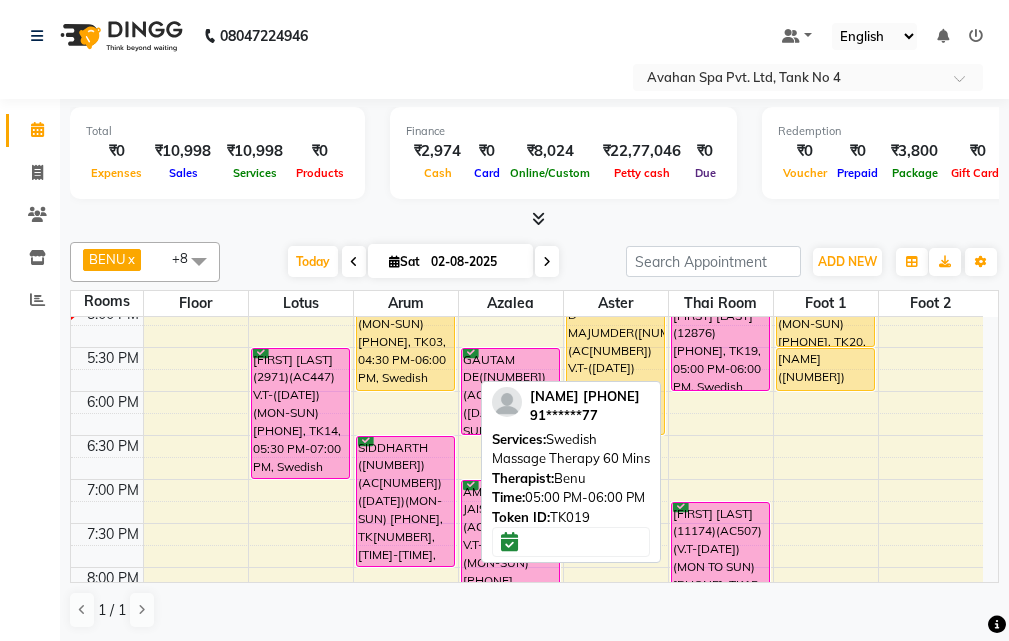 scroll, scrollTop: 529, scrollLeft: 0, axis: vertical 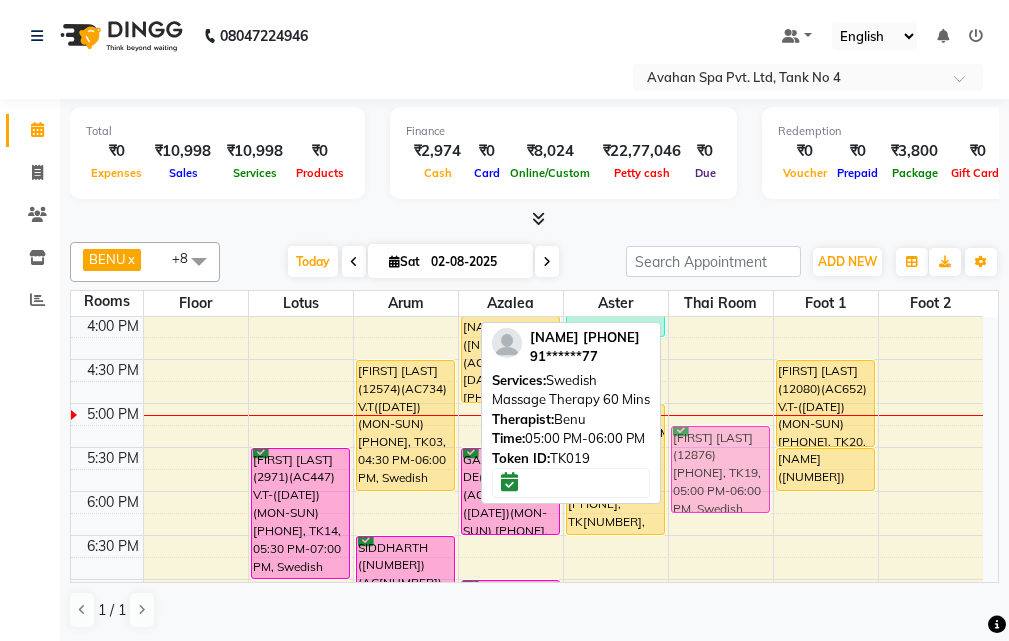 drag, startPoint x: 752, startPoint y: 451, endPoint x: 753, endPoint y: 466, distance: 15.033297 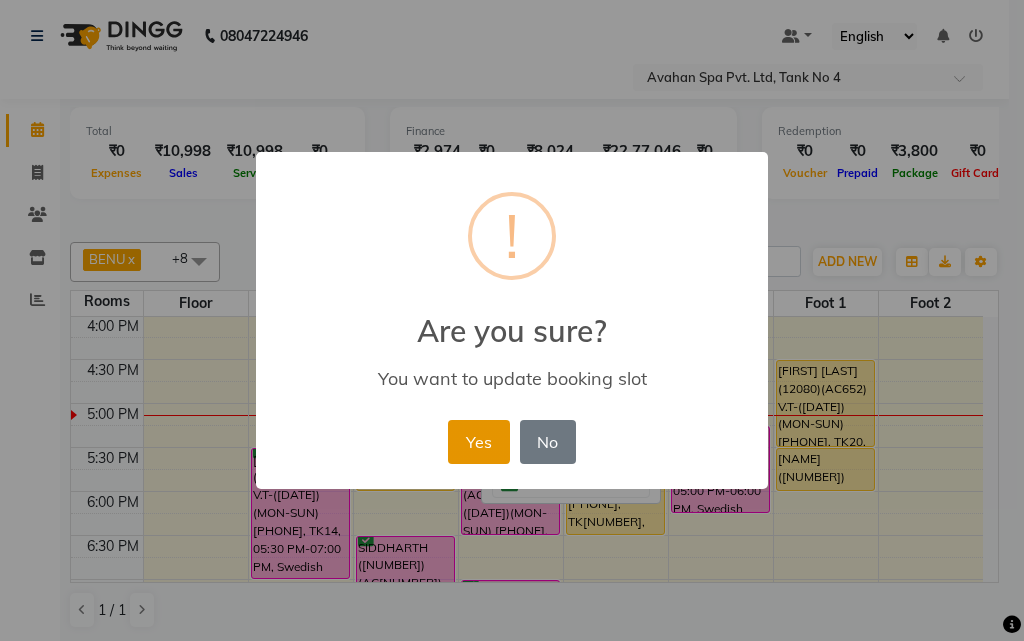 click on "Yes" at bounding box center [478, 442] 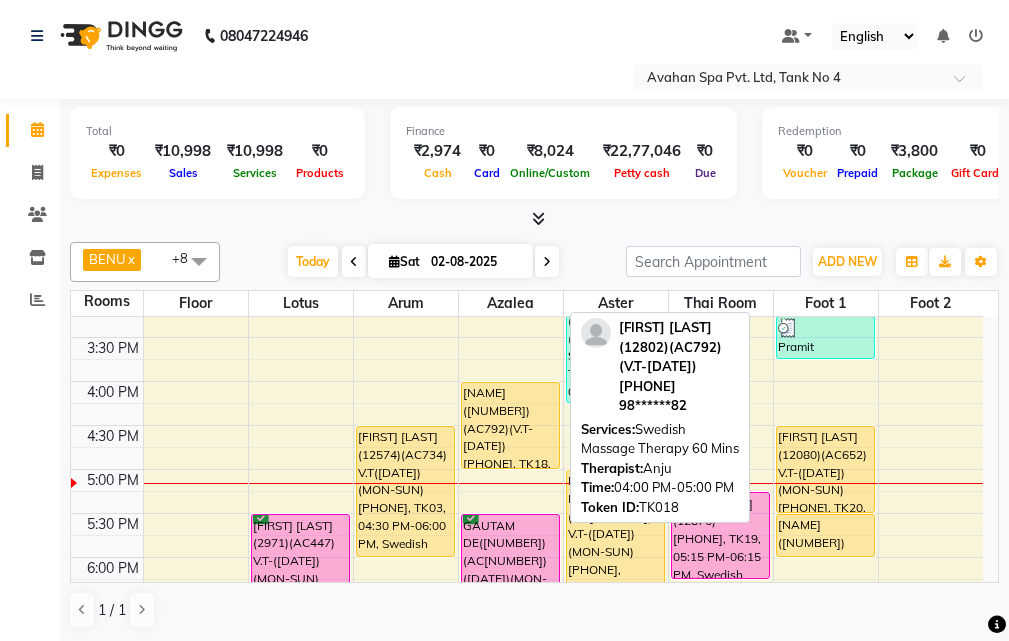 scroll, scrollTop: 429, scrollLeft: 0, axis: vertical 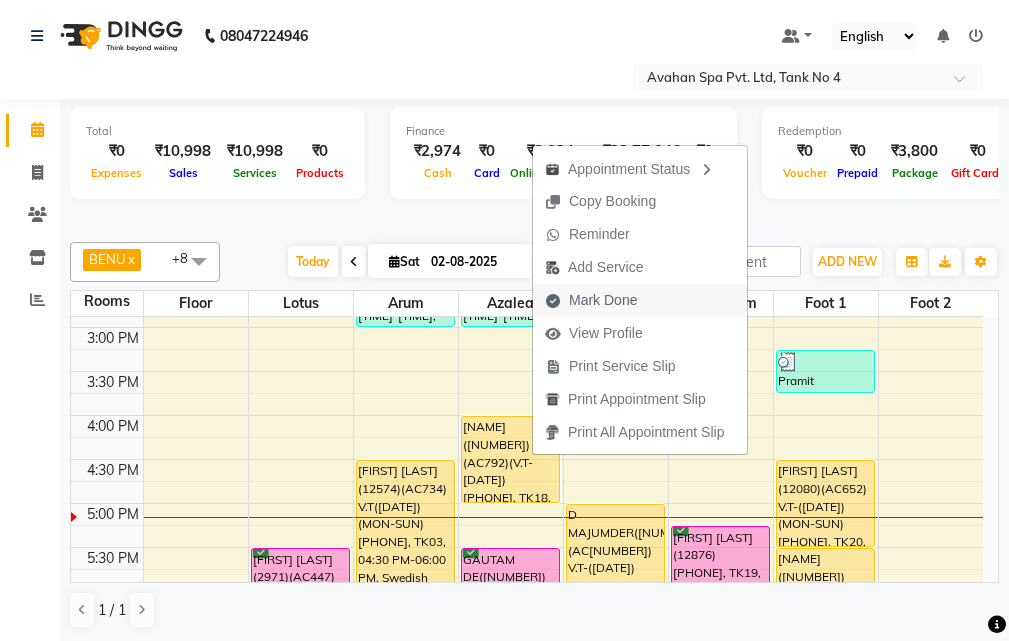 click on "Mark Done" at bounding box center [591, 300] 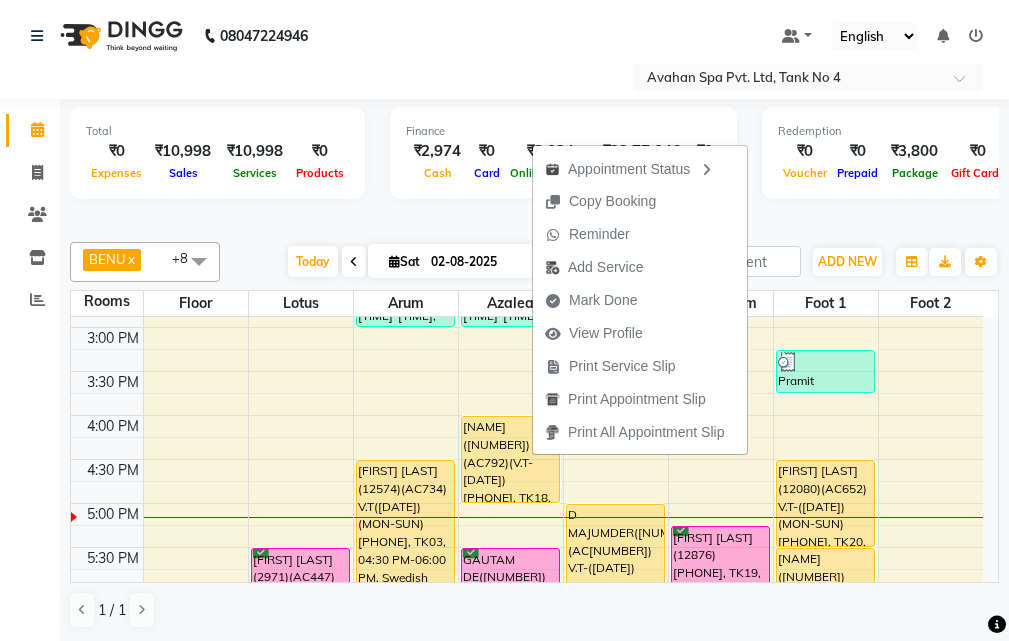 select on "service" 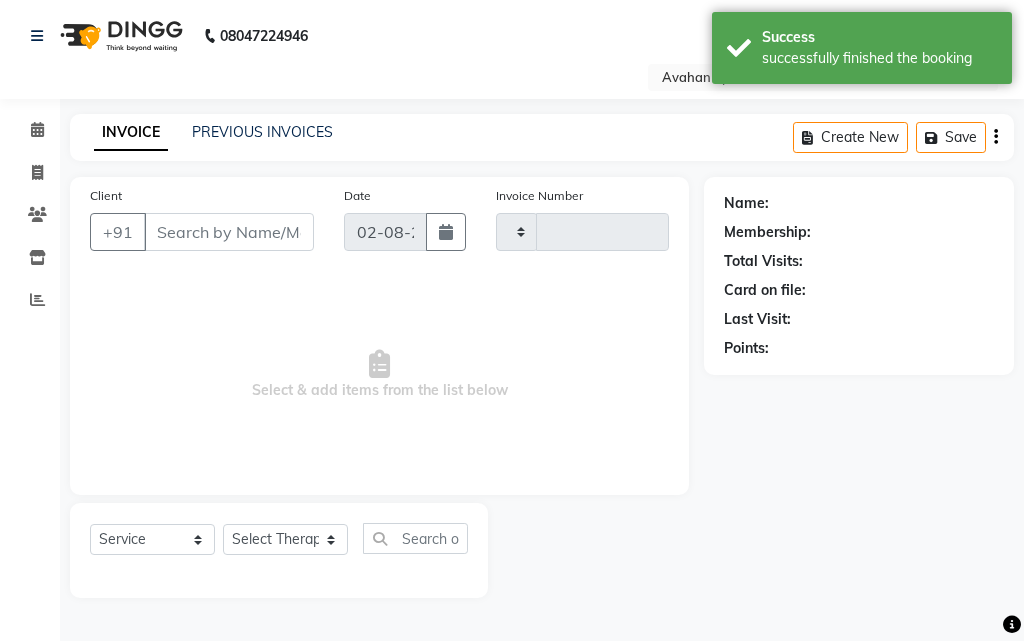 type on "2035" 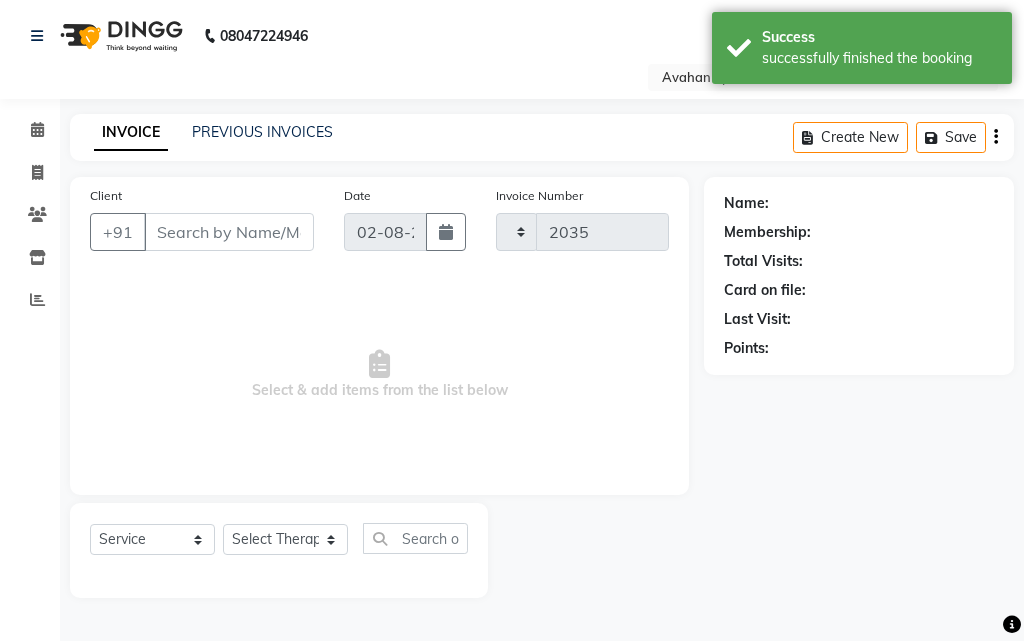 select on "4269" 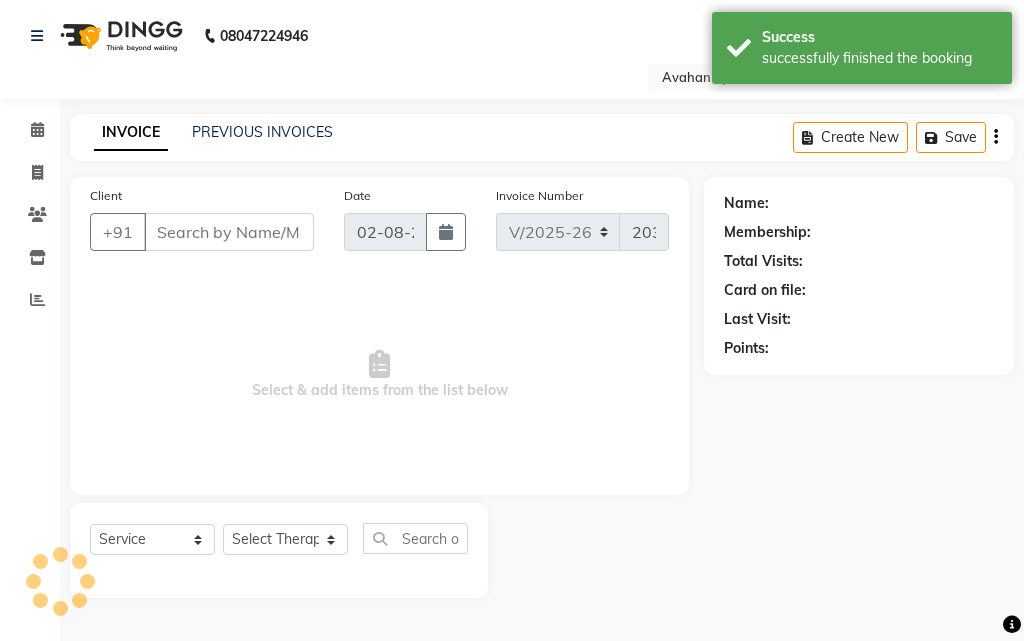type on "98******82" 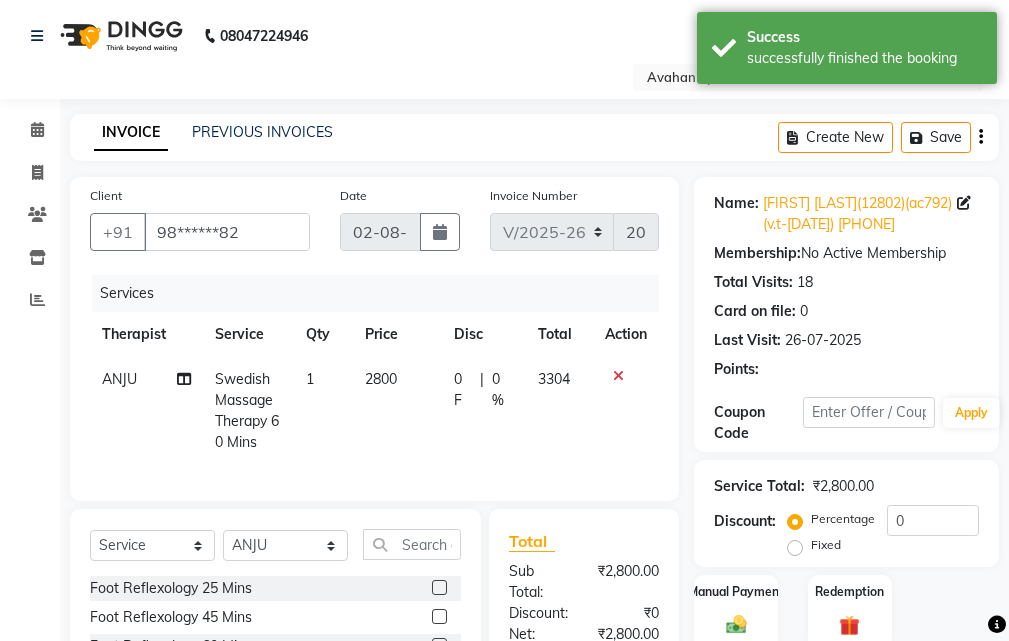 scroll, scrollTop: 315, scrollLeft: 0, axis: vertical 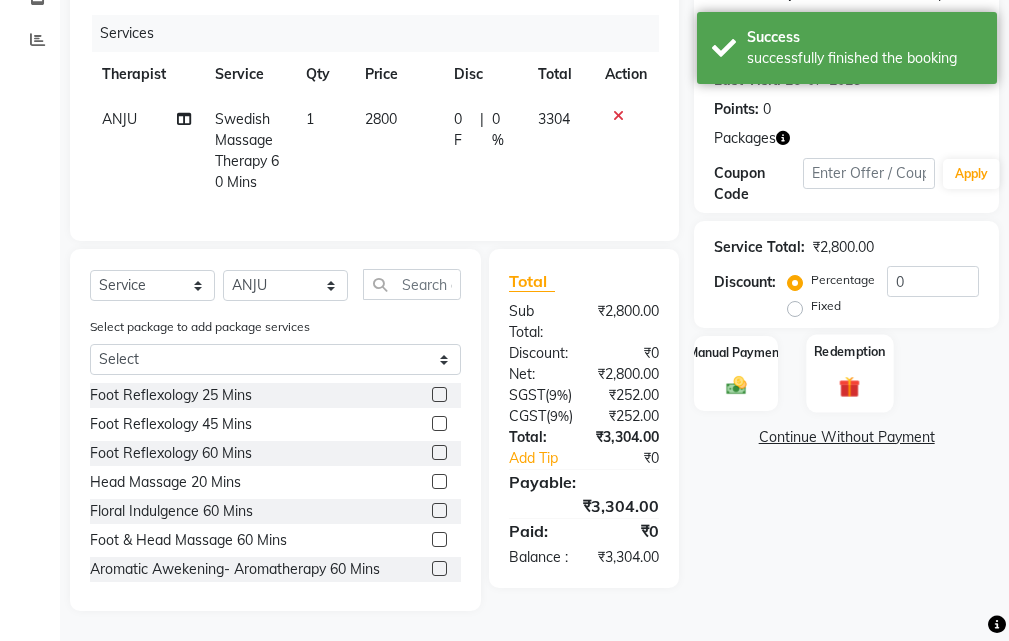 click on "Redemption" 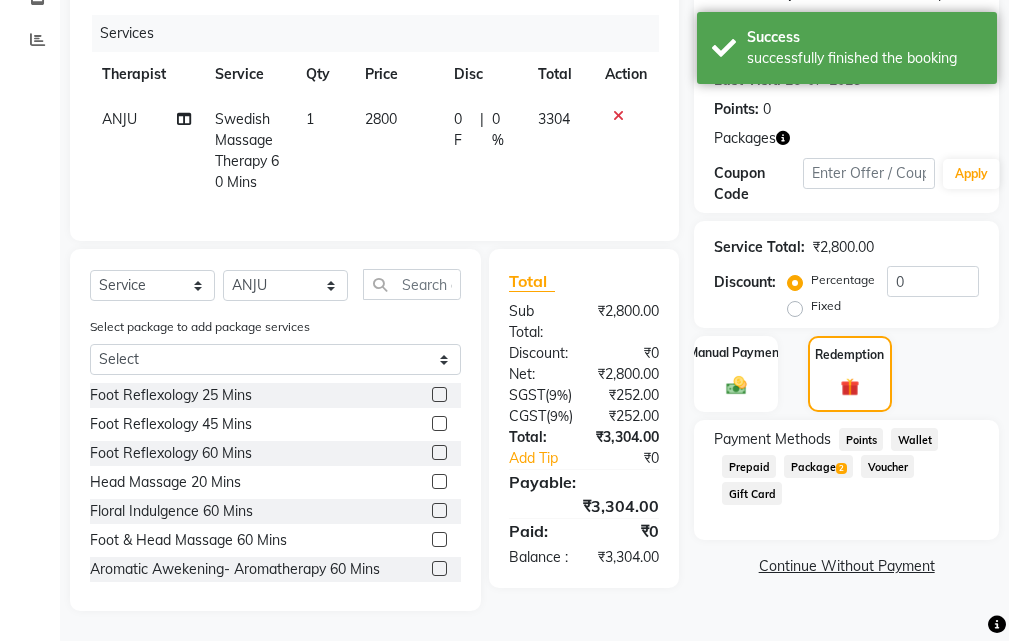 click on "Package  2" 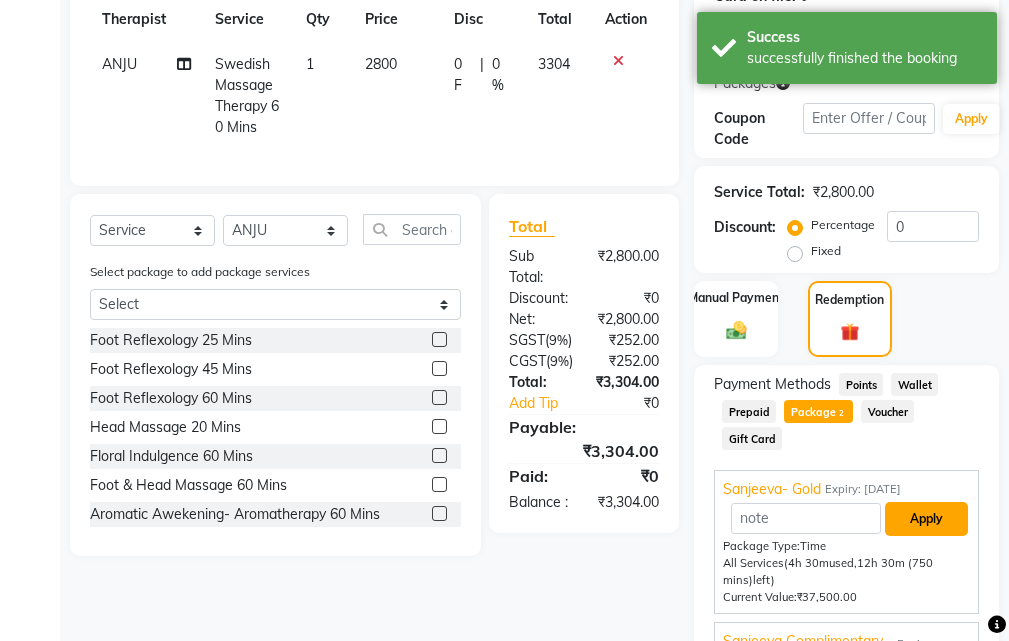 click on "Apply" at bounding box center [926, 519] 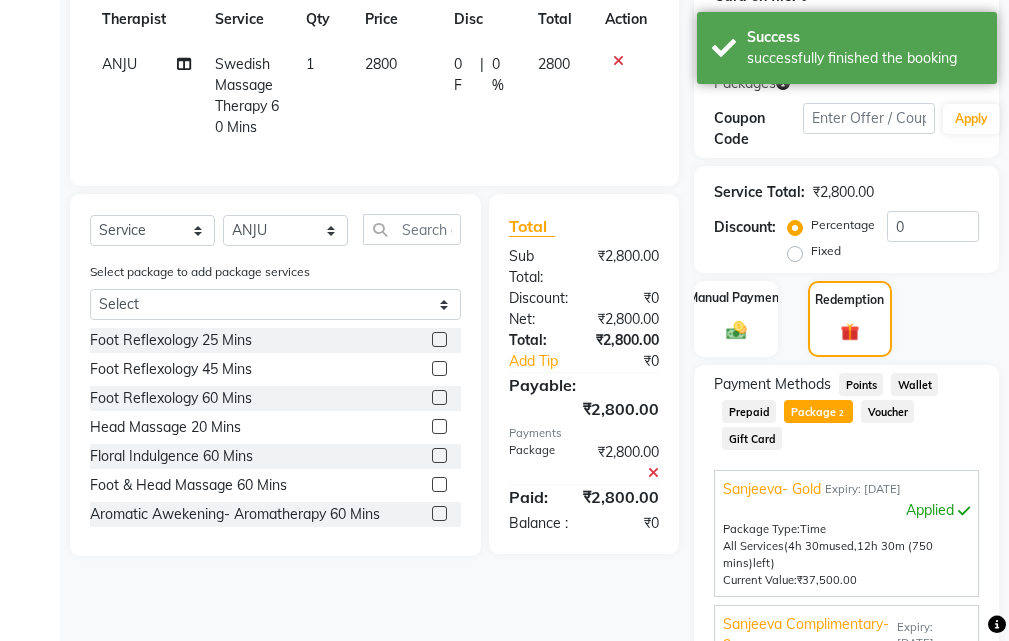 scroll, scrollTop: 531, scrollLeft: 0, axis: vertical 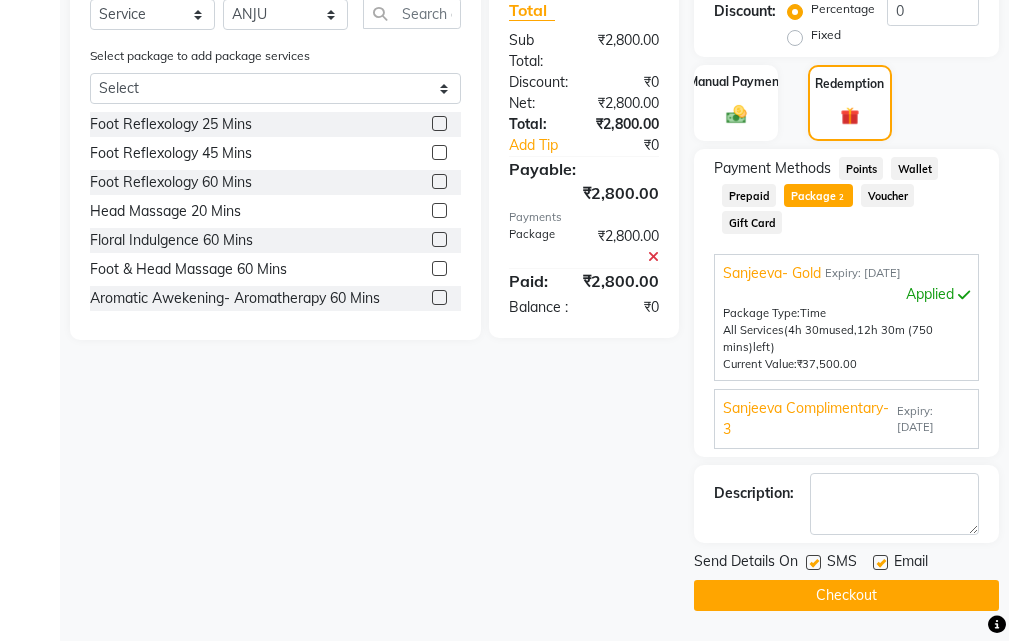 click on "[FIRST] Complimentary- 3" at bounding box center [808, 419] 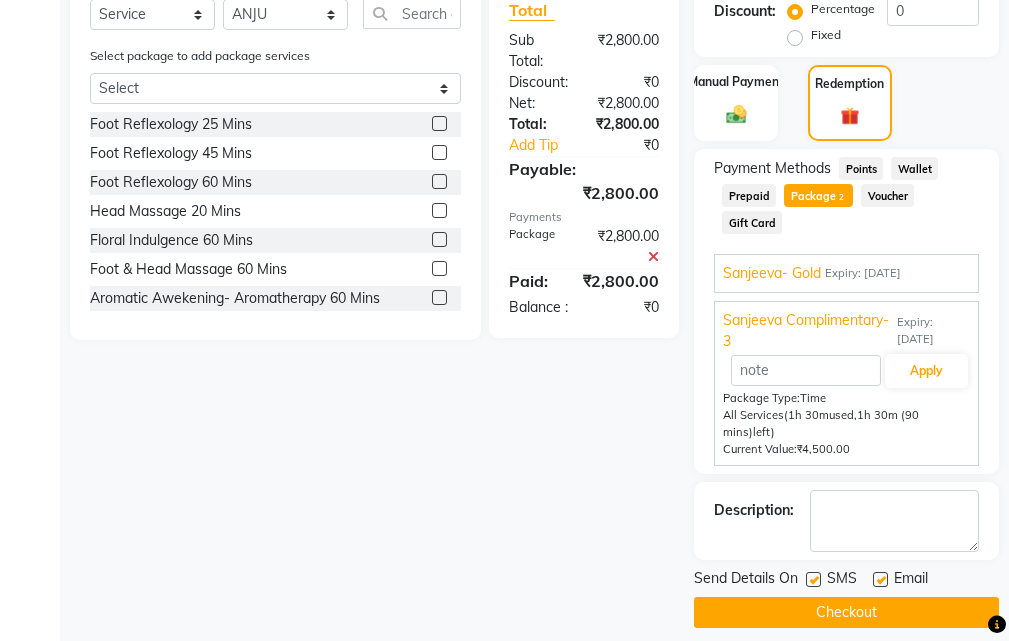 click 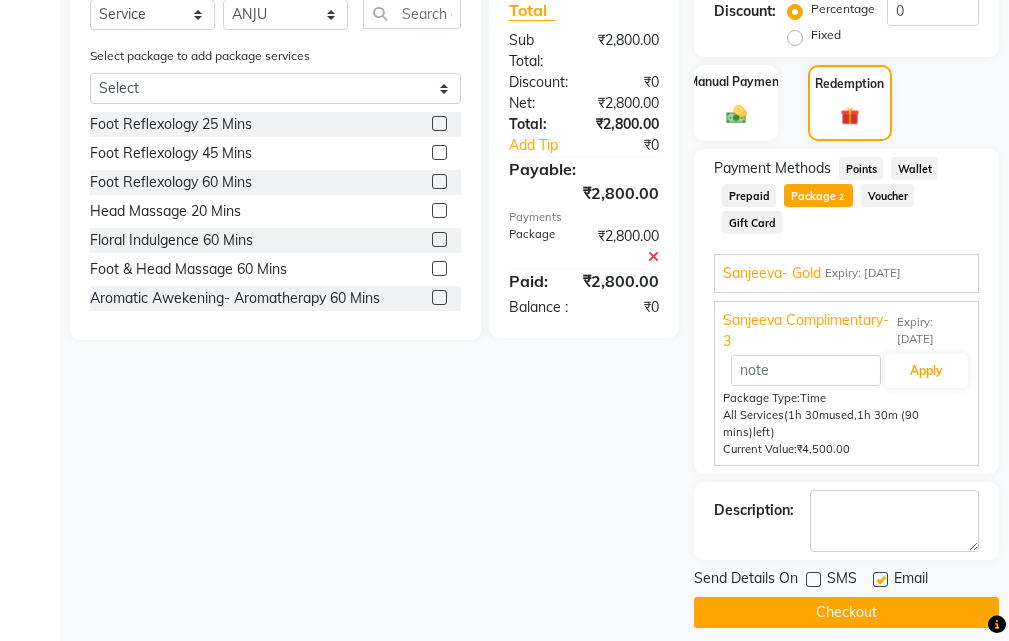 drag, startPoint x: 886, startPoint y: 581, endPoint x: 884, endPoint y: 595, distance: 14.142136 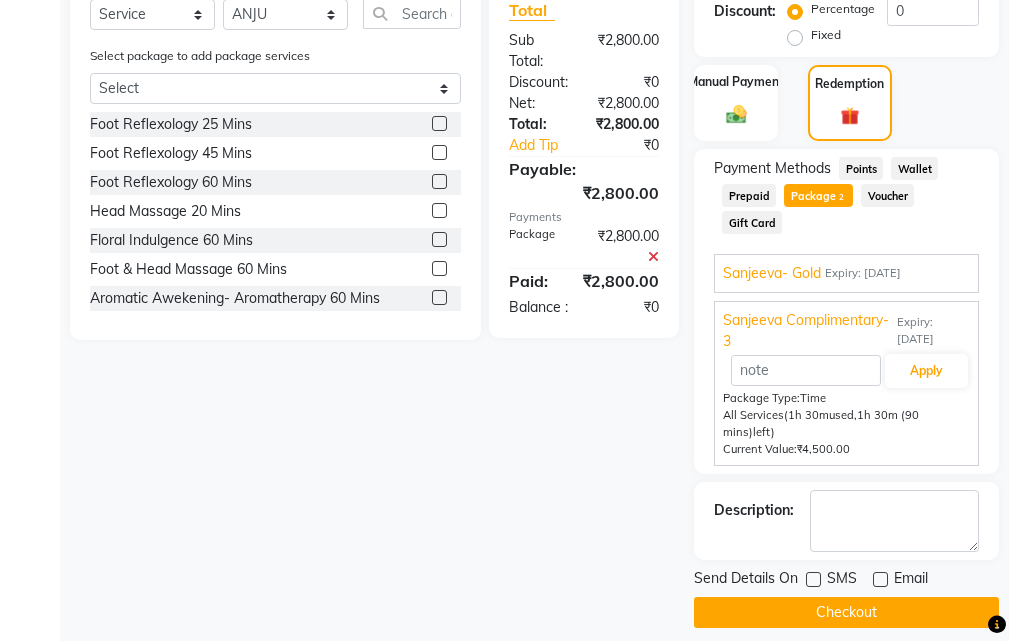 click on "Checkout" 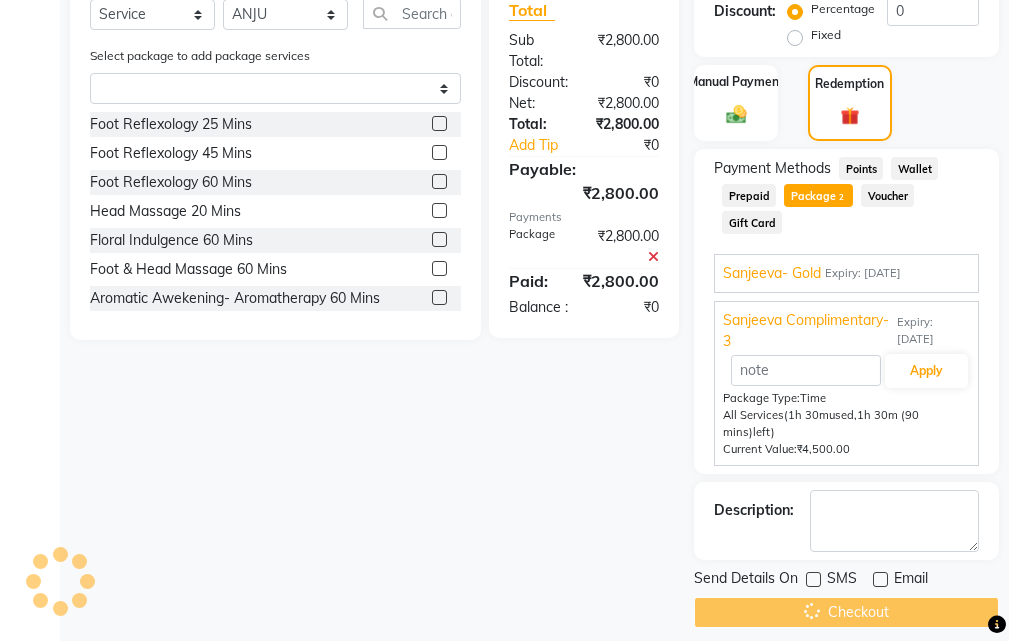 scroll, scrollTop: 0, scrollLeft: 0, axis: both 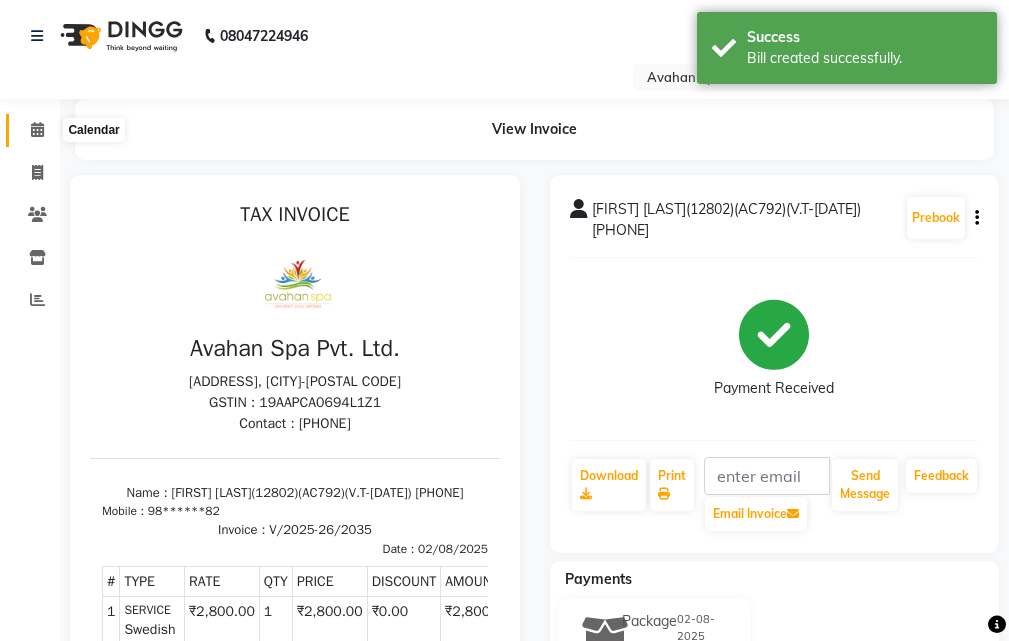 click 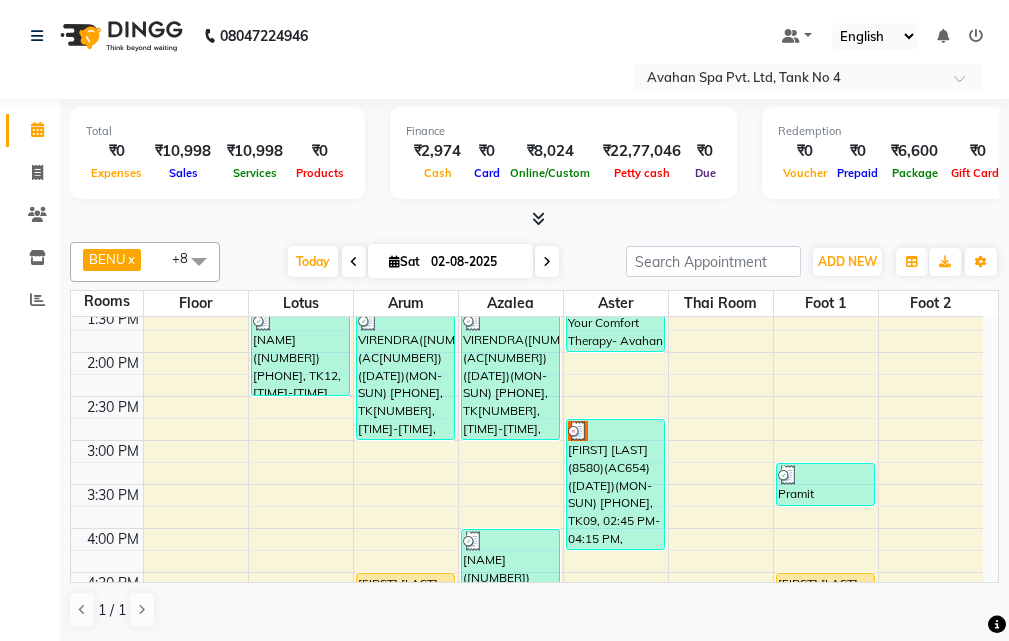 scroll, scrollTop: 500, scrollLeft: 0, axis: vertical 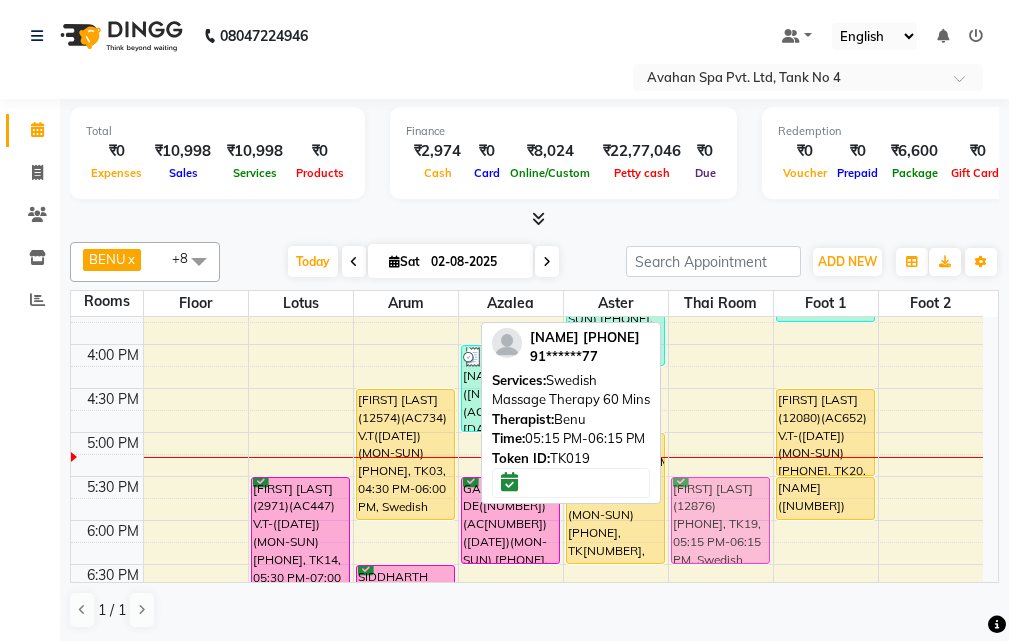 drag, startPoint x: 726, startPoint y: 480, endPoint x: 724, endPoint y: 493, distance: 13.152946 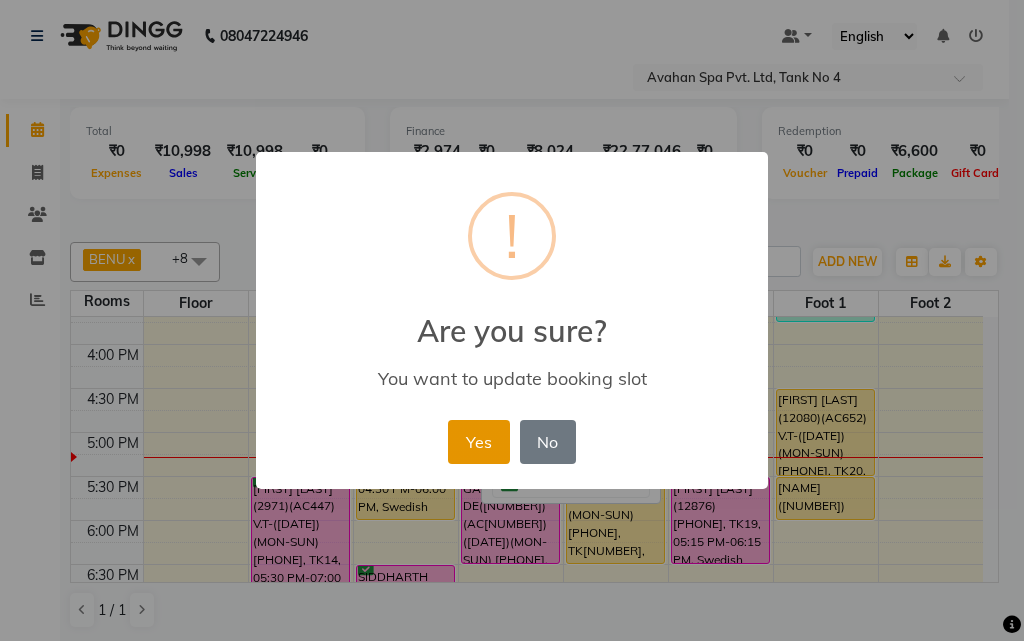 click on "Yes" at bounding box center (478, 442) 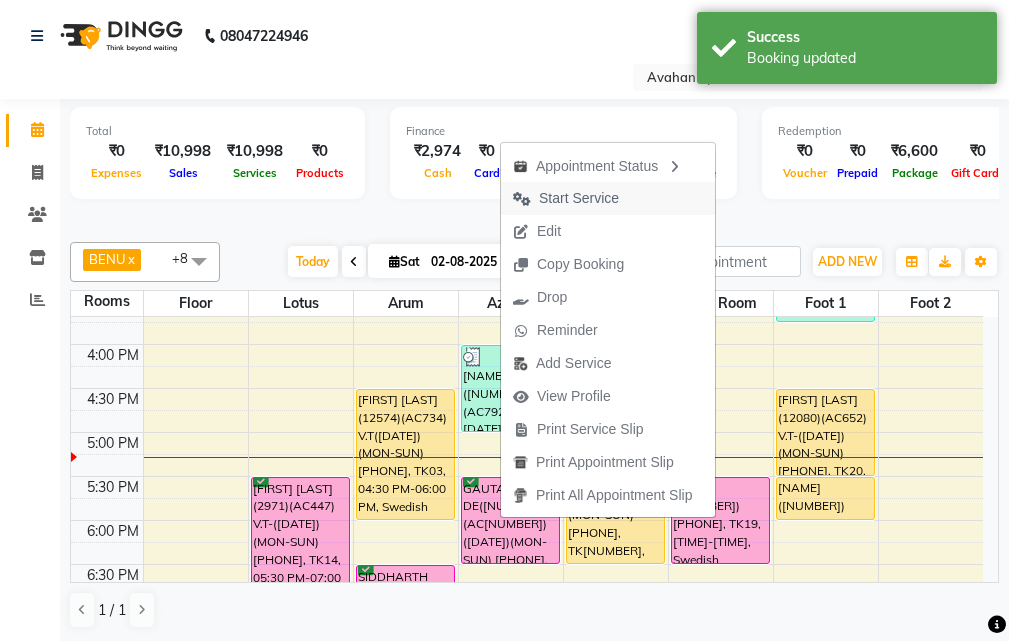 click on "Start Service" at bounding box center (579, 198) 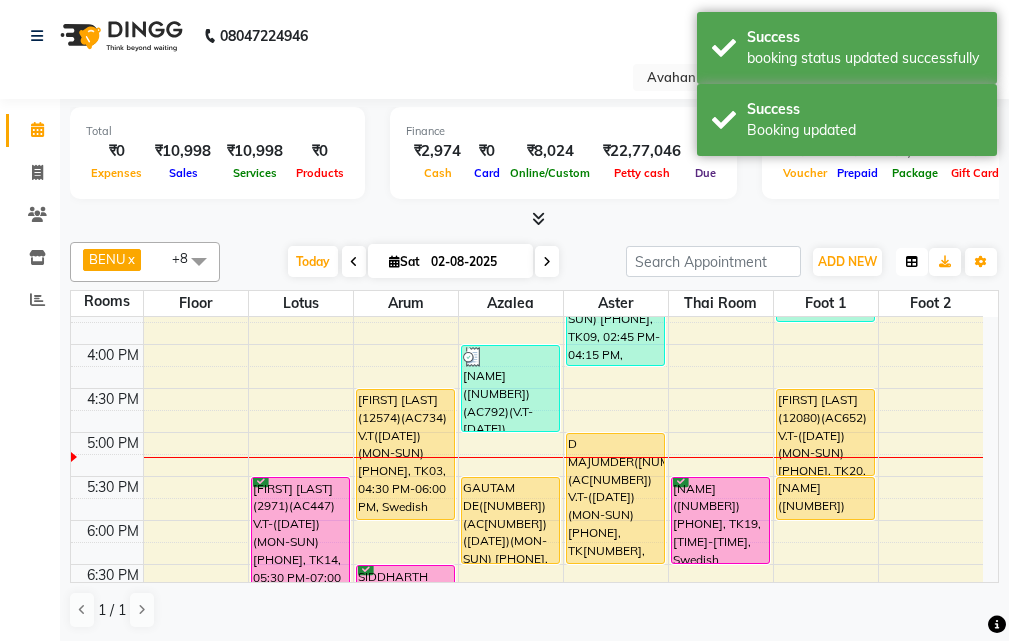 click at bounding box center [912, 262] 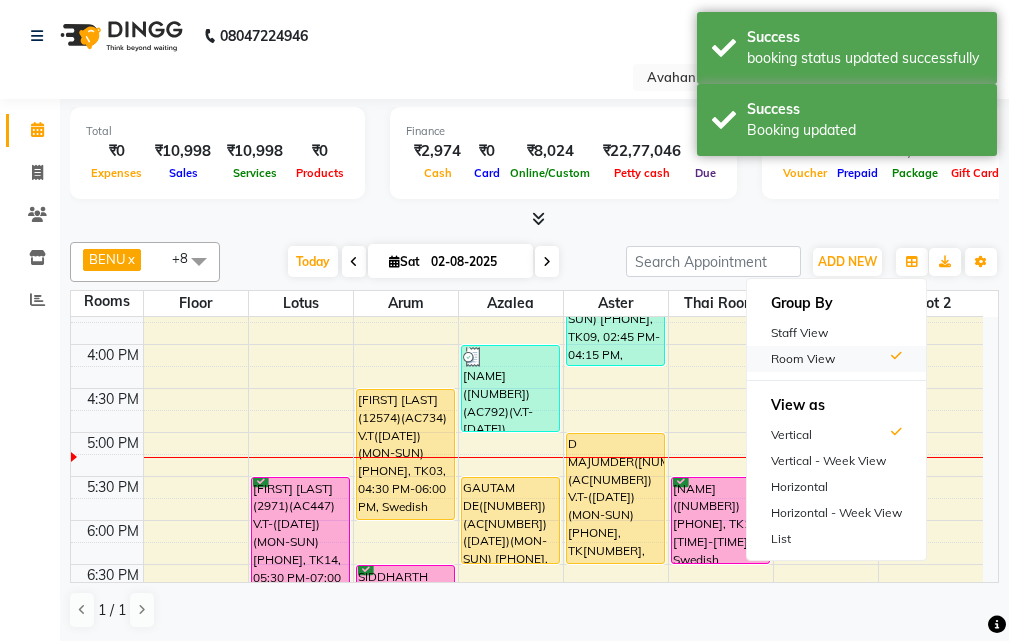 click on "Room View" at bounding box center (836, 359) 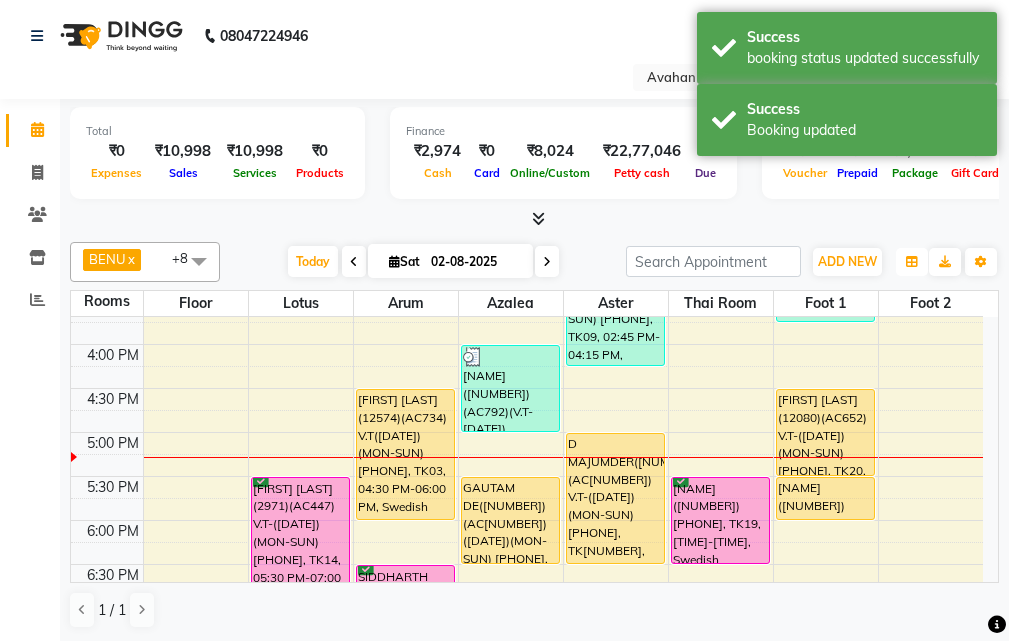 click at bounding box center (912, 262) 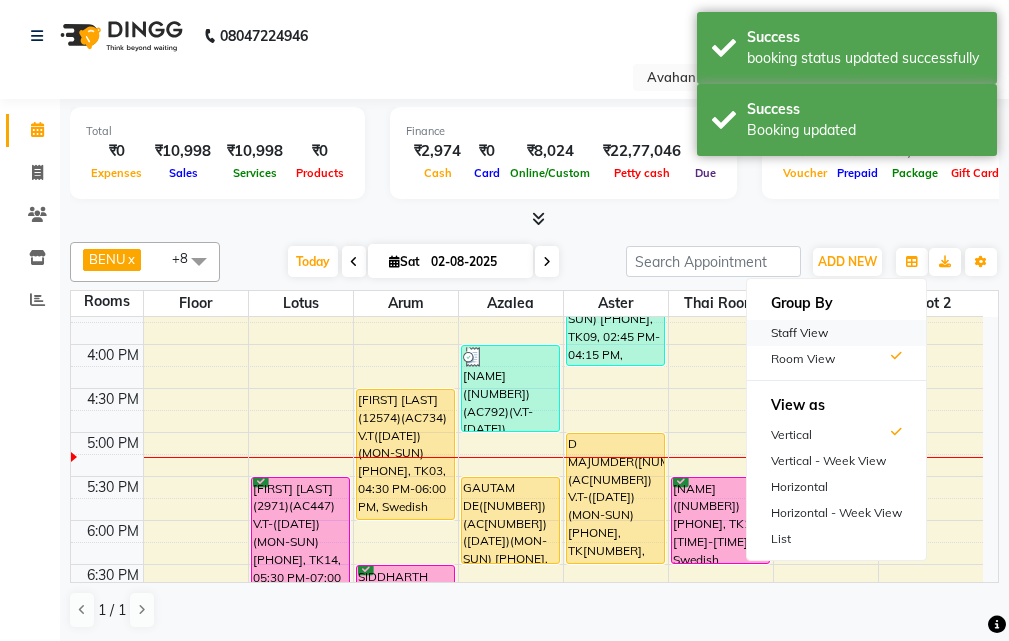 click on "Staff View" at bounding box center (836, 333) 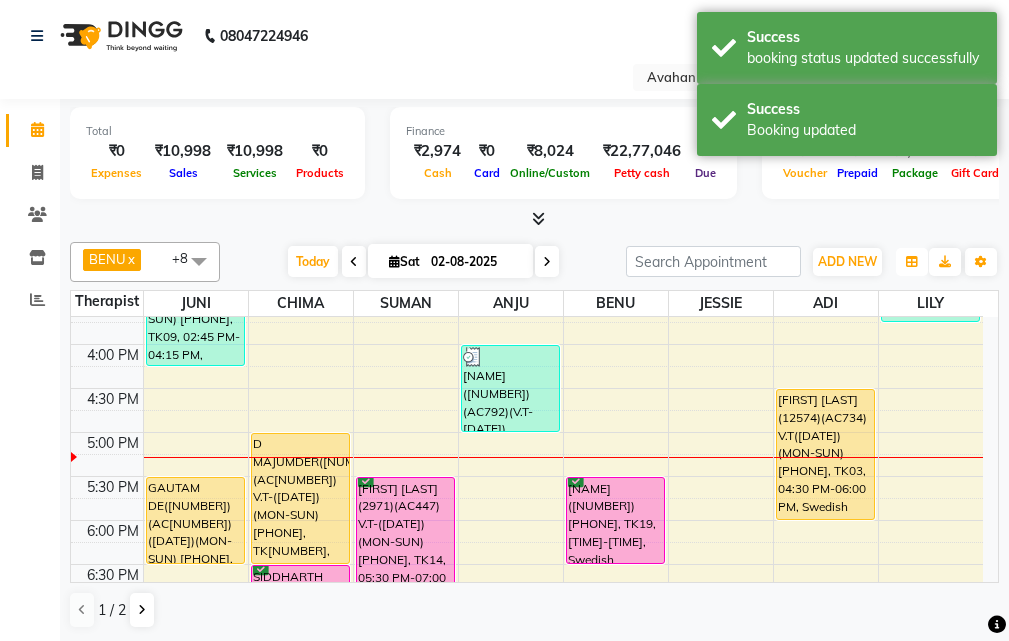 click at bounding box center (912, 262) 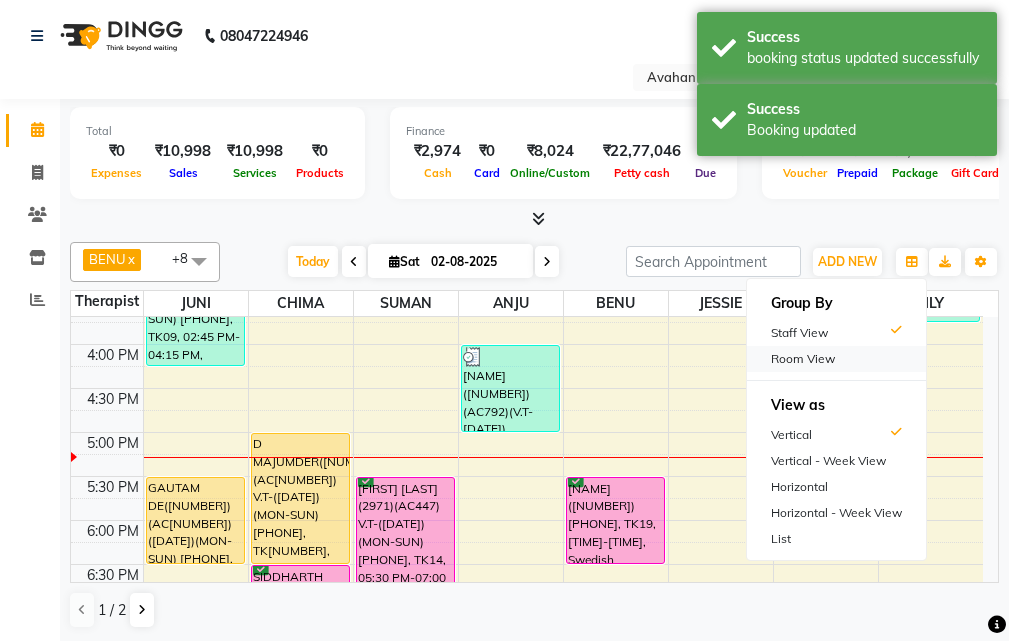click on "Room View" at bounding box center (836, 359) 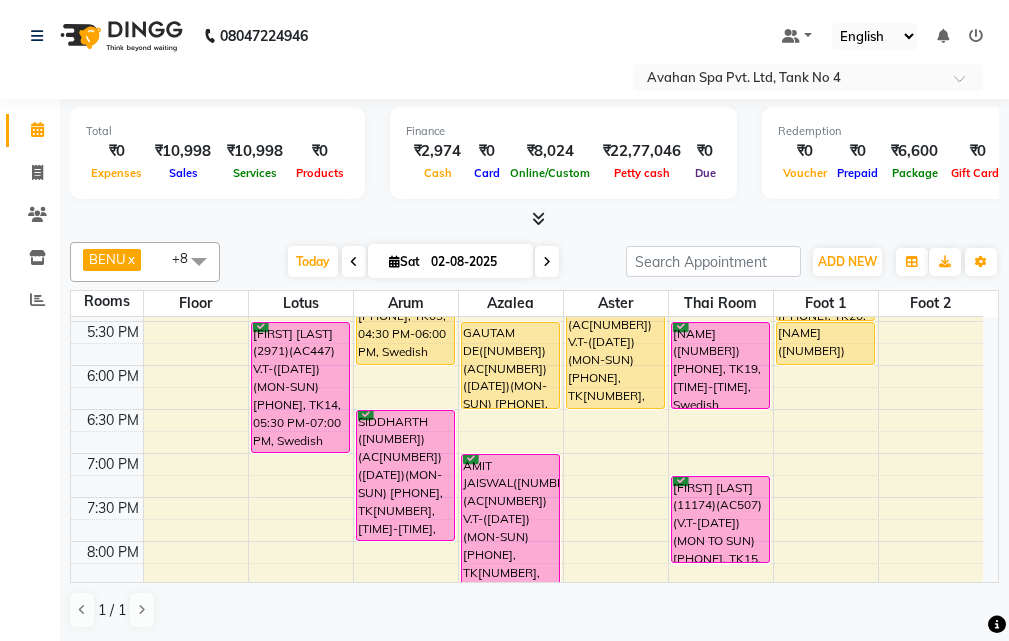 scroll, scrollTop: 700, scrollLeft: 0, axis: vertical 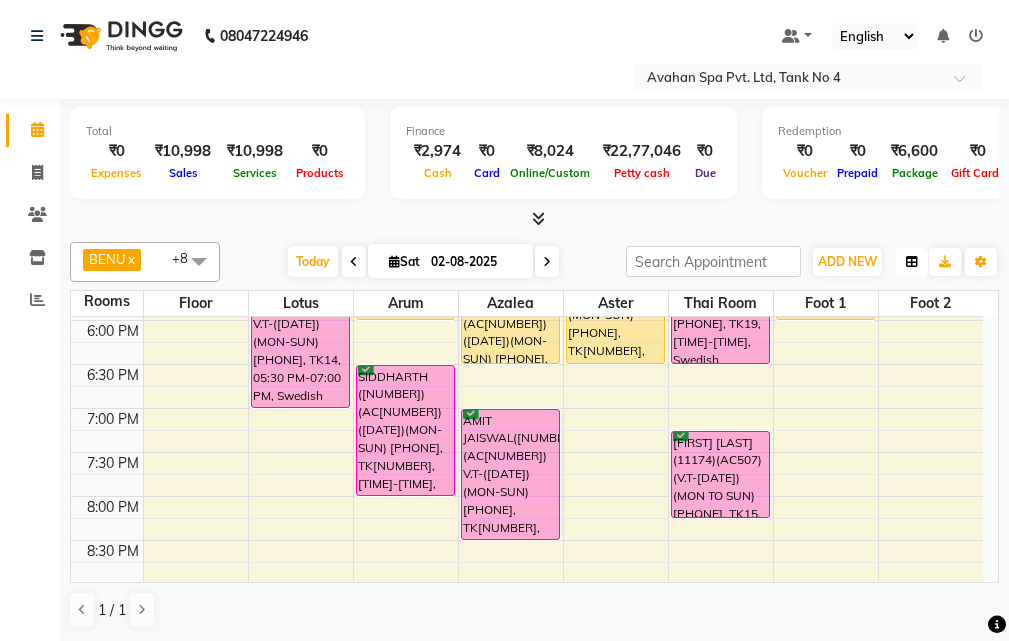 click at bounding box center [912, 262] 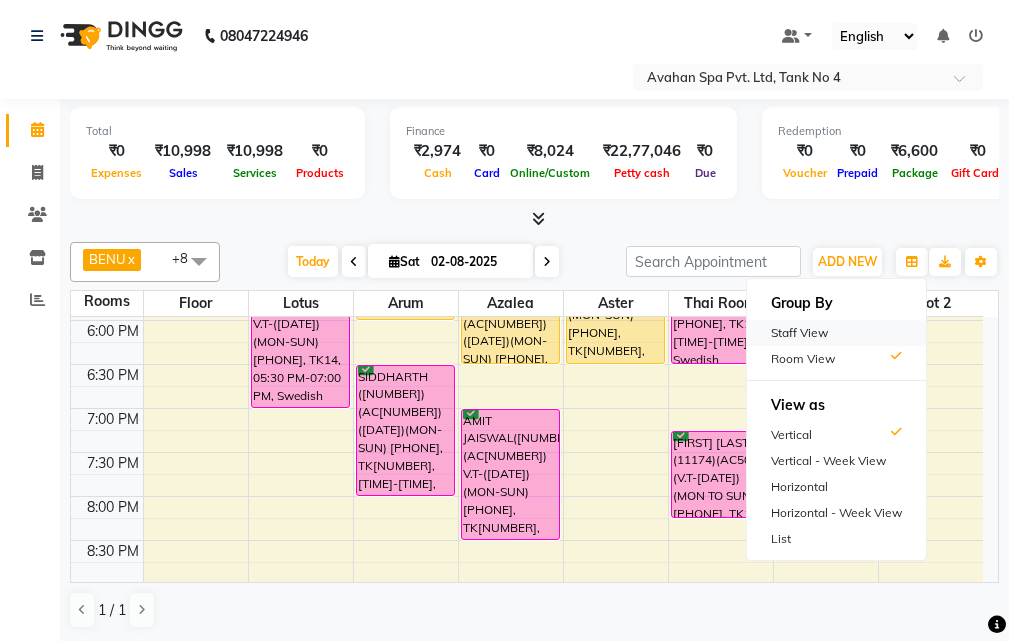 click on "Staff View" at bounding box center [836, 333] 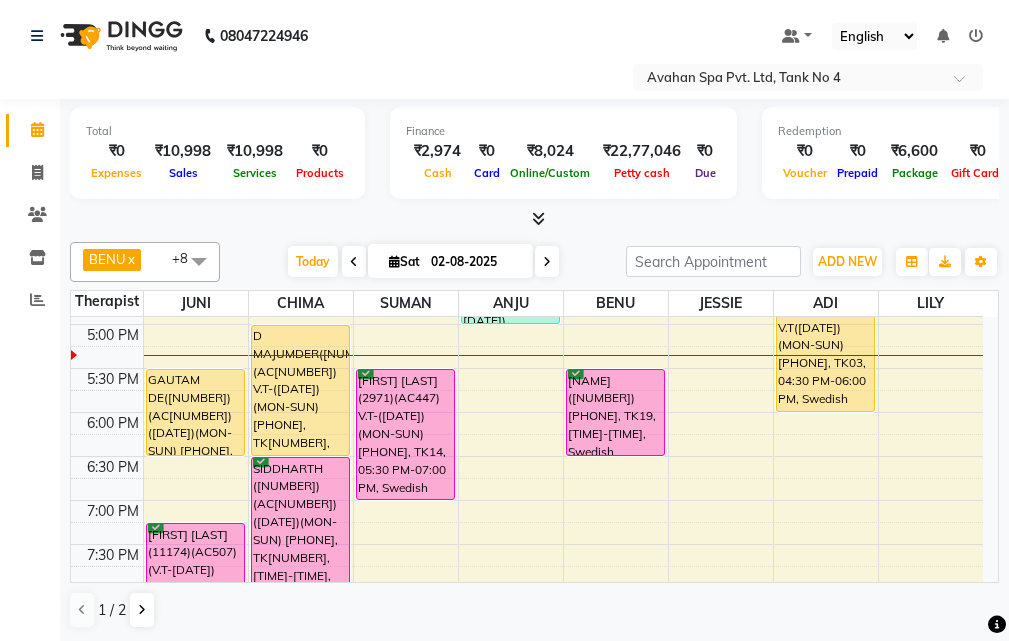 scroll, scrollTop: 600, scrollLeft: 0, axis: vertical 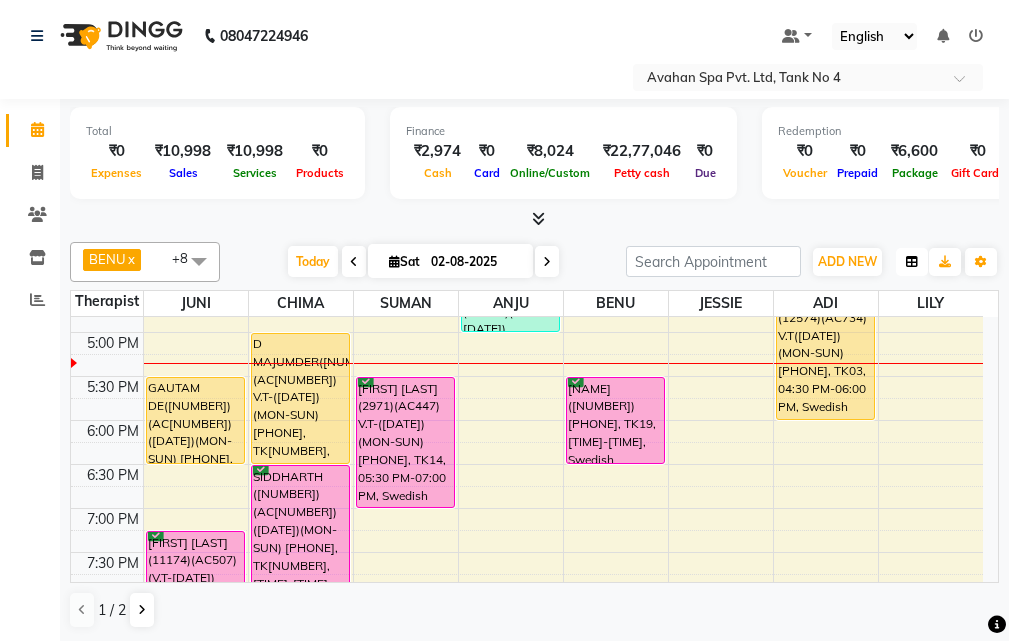 click at bounding box center (912, 262) 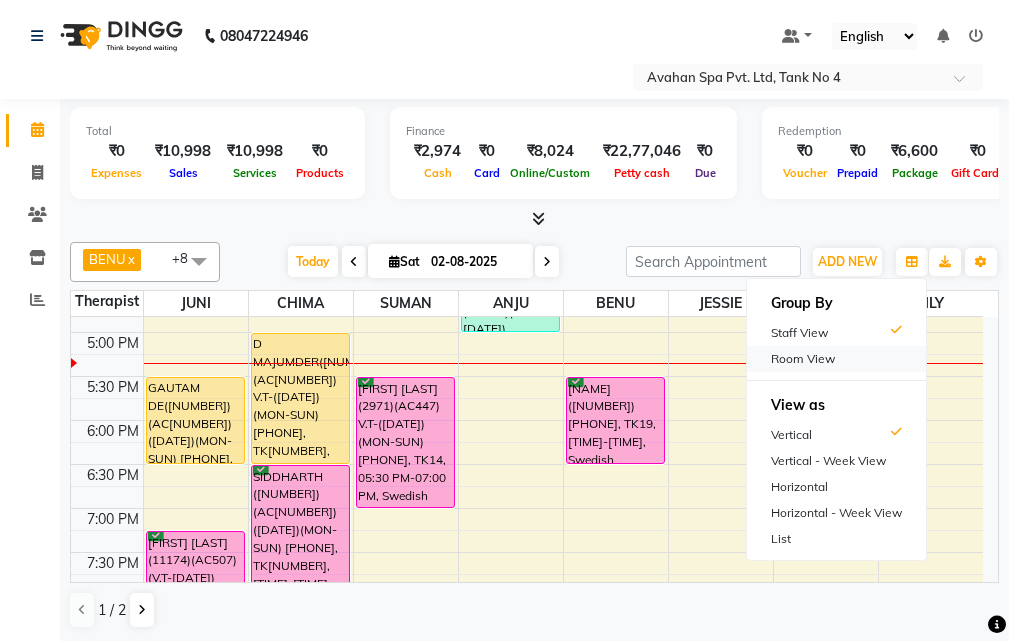 click on "Room View" at bounding box center (836, 359) 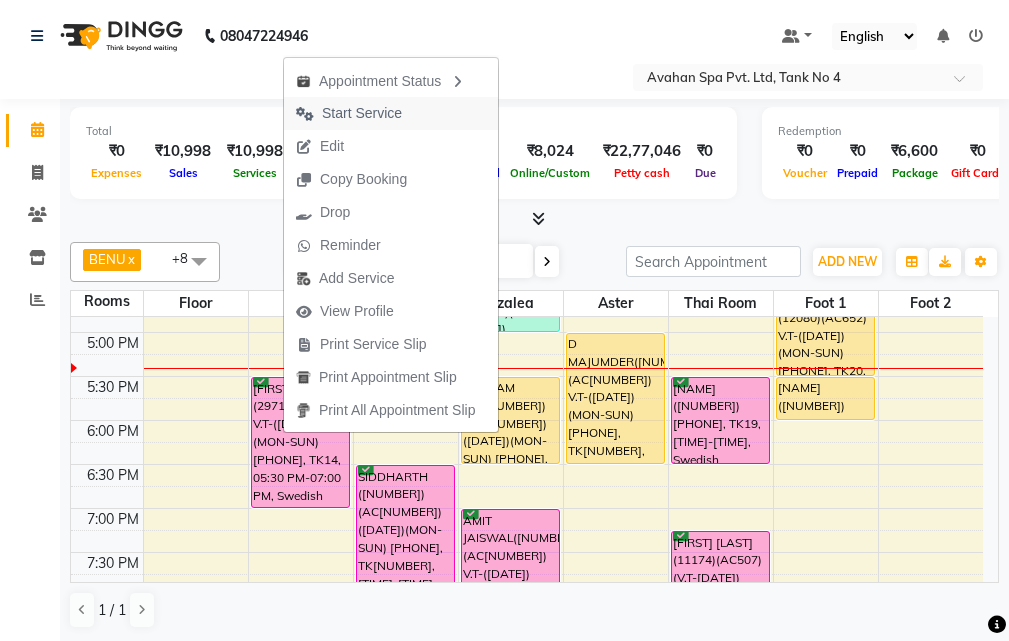 click on "Start Service" at bounding box center [362, 113] 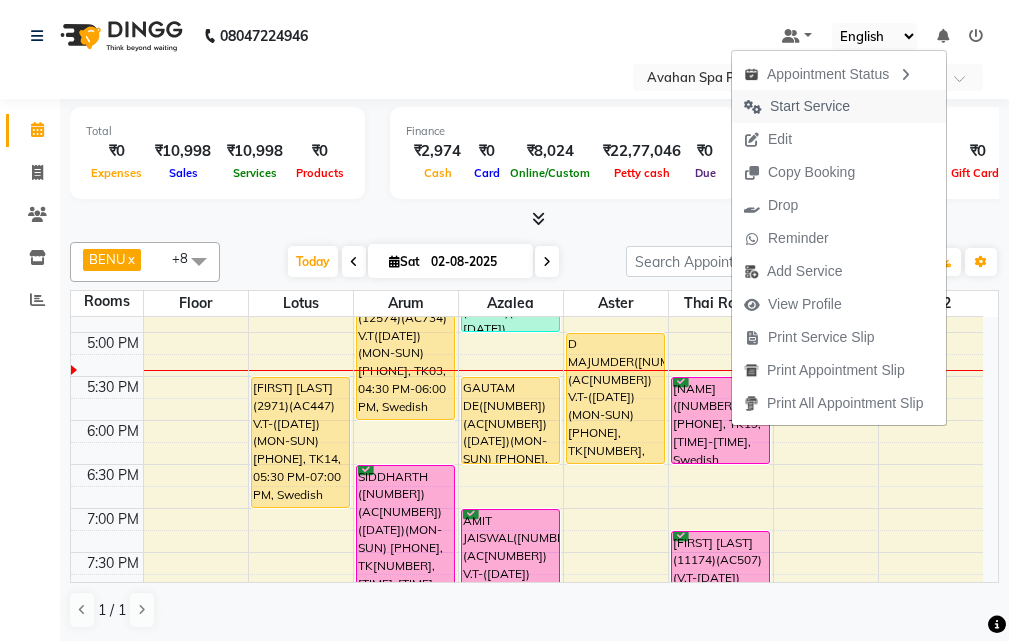 click on "Start Service" at bounding box center [810, 106] 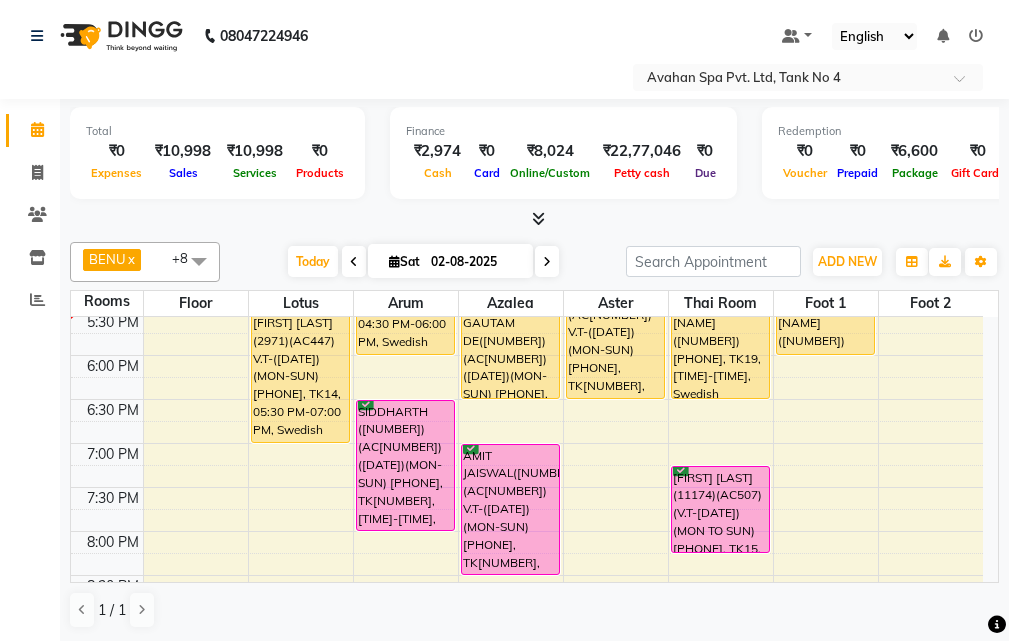 scroll, scrollTop: 700, scrollLeft: 0, axis: vertical 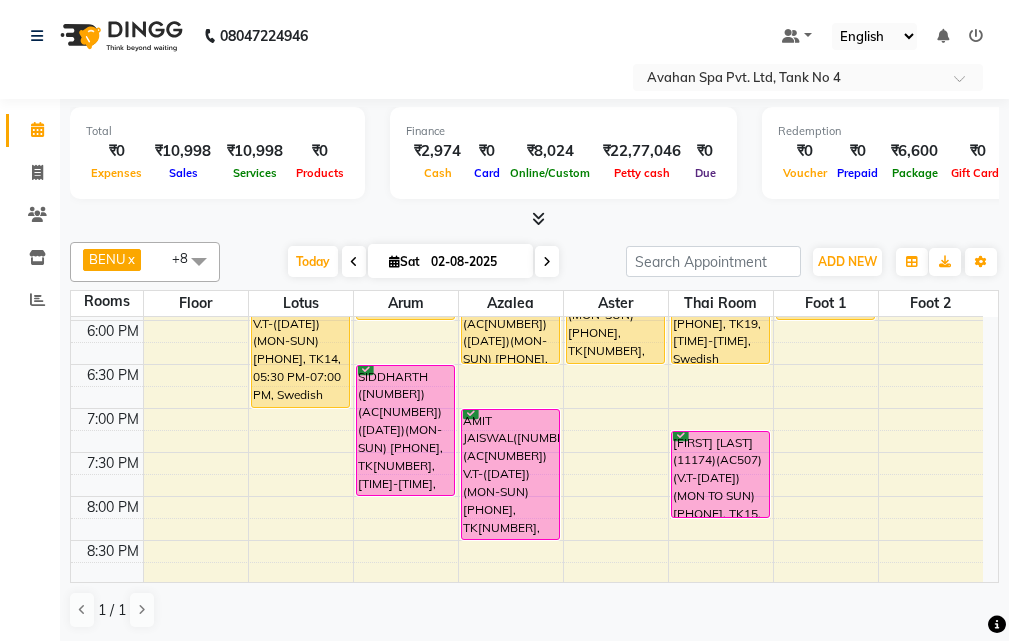 click at bounding box center (547, 261) 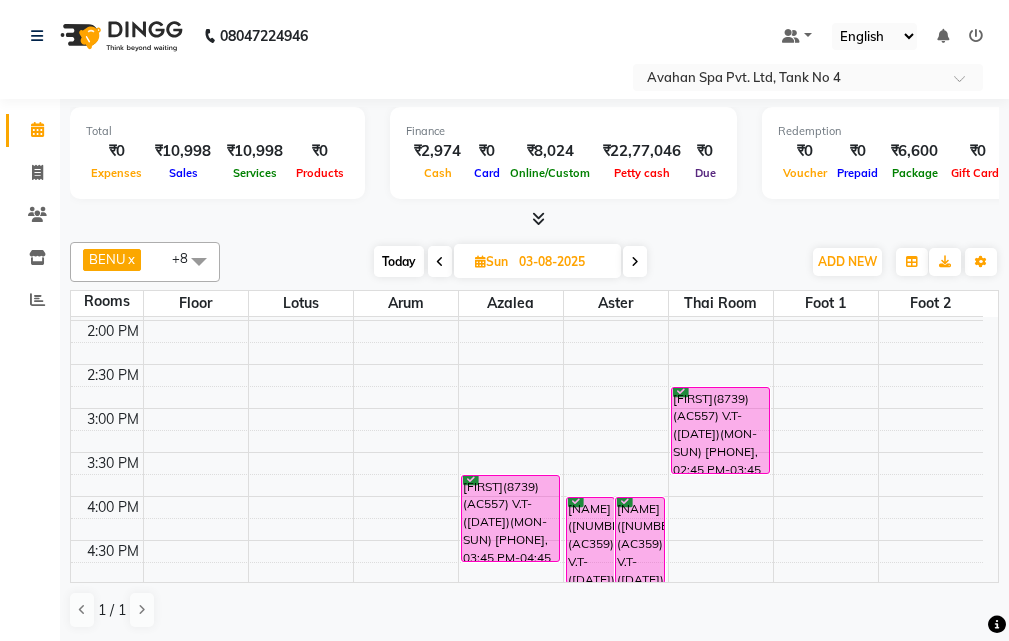 scroll, scrollTop: 300, scrollLeft: 0, axis: vertical 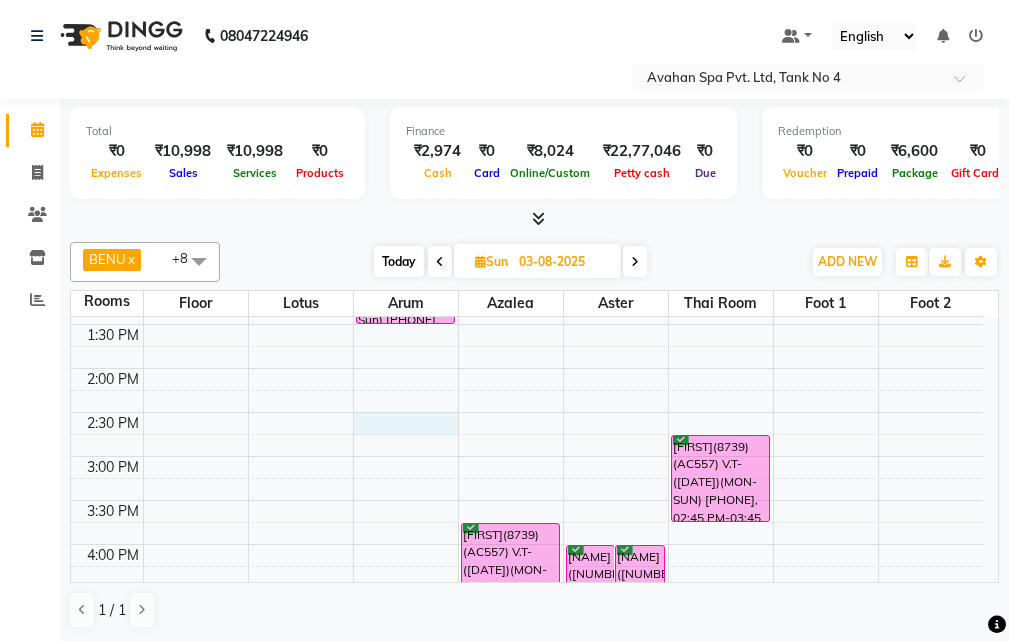 click on "10:00 AM 10:30 AM 11:00 AM 11:30 AM 12:00 PM 12:30 PM 1:00 PM 1:30 PM 2:00 PM 2:30 PM 3:00 PM 3:30 PM 4:00 PM 4:30 PM 5:00 PM 5:30 PM 6:00 PM 6:30 PM 7:00 PM 7:30 PM 8:00 PM 8:30 PM 9:00 PM 9:30 PM 10:00 PM 10:30 PM     RABINDRA(9244)(AC306) V.T-(20/10/2024)(MON-SUN) 8444855544, 11:15 AM-12:15 PM, Swedish Massage Therapy 60 Mins     SANJAY TEKRIWAL(7090)(AC353) (07/08/2024)(Mon-Sun) 9830420079, 12:30 PM-01:30 PM, Swedish Massage Therapy 60 Mins     SAURAV JHAWAR(3335)(AC232) (04-08-2025)(MON-SUN), 05:00 PM-06:30 PM, Swedish Massage Therapy 90 Mins     ABHISHEK HALAN(12130)(AC664) (07/02/2026)(MON-SUN) 7980052419, 07:30 PM-09:00 PM, Swedish Massage Therapy 90 Mins     TAPAS(12333)(AC689) V.T-(14-04-26)(MON-SUN) 6302006260, 11:15 AM-12:45 PM, Swedish Massage Therapy 90 Mins     TAPAS(12333)(AC689) V.T-(14-04-26)(MON-SUN) 6302006260, 12:45 PM-01:15 PM, Rice Scrub 30 Mins     RAJIB(8739)(AC557) V.T-(10-09-2024)(MON-SUN) 9330380547, 03:45 PM-04:45 PM, The Body Care Fruit Facial  60 Mins" at bounding box center [527, 588] 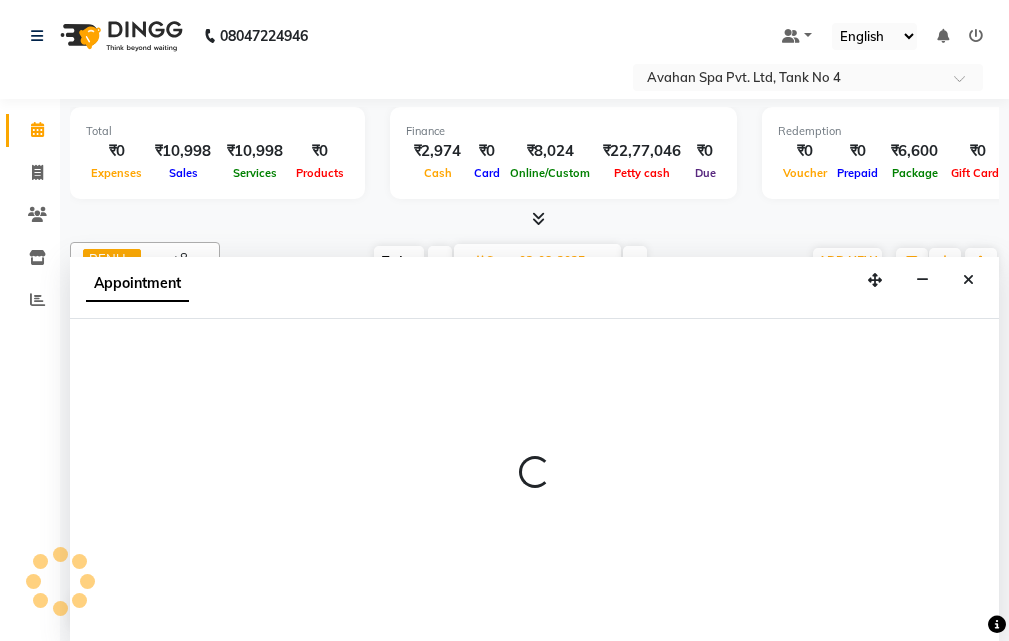 scroll, scrollTop: 1, scrollLeft: 0, axis: vertical 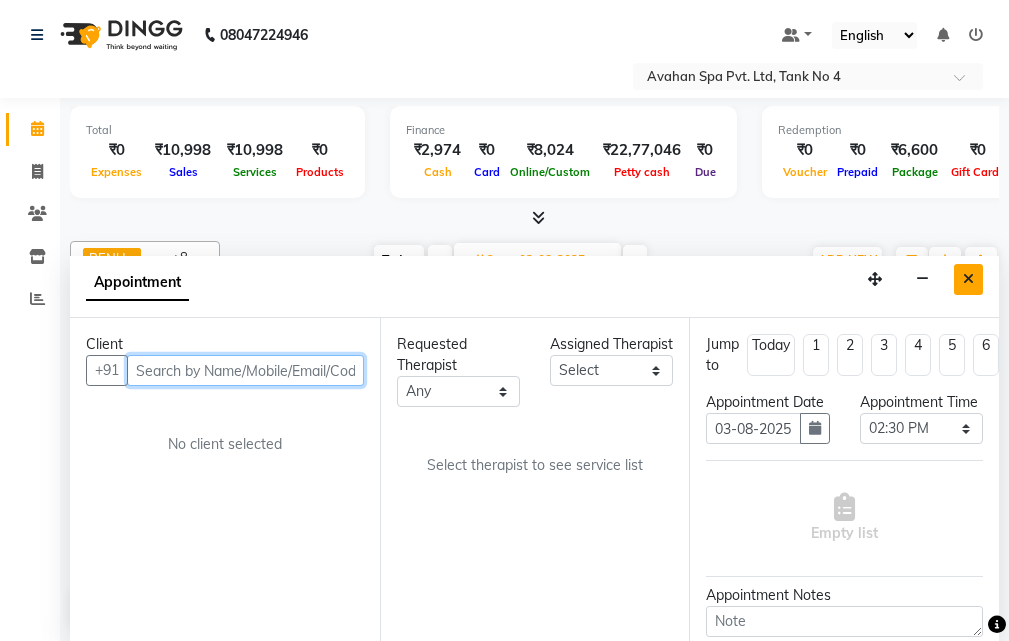 click at bounding box center (968, 279) 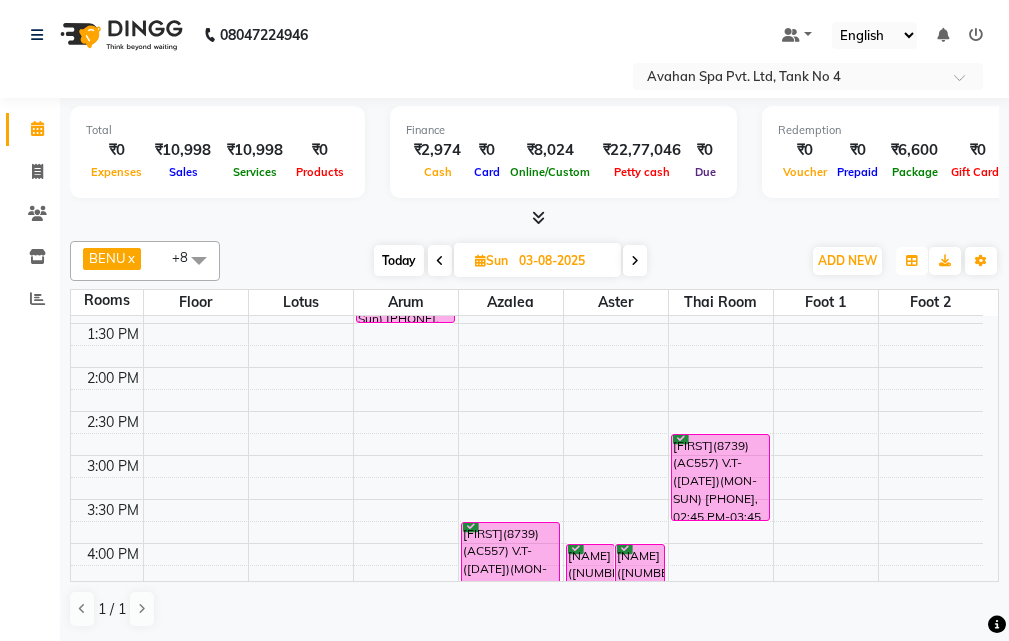 click at bounding box center [912, 261] 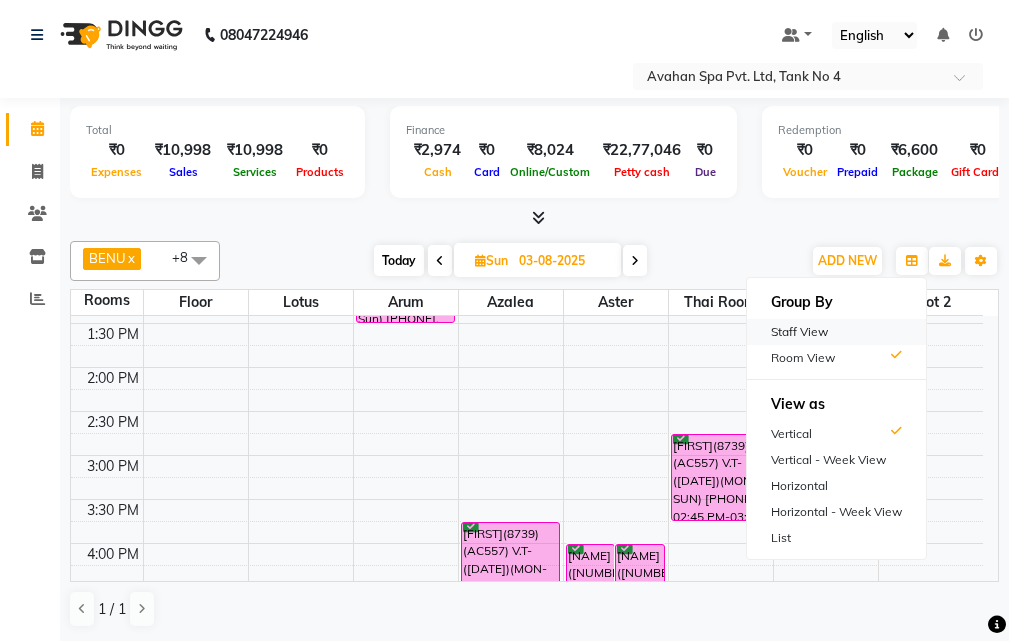 click on "Staff View" at bounding box center (836, 332) 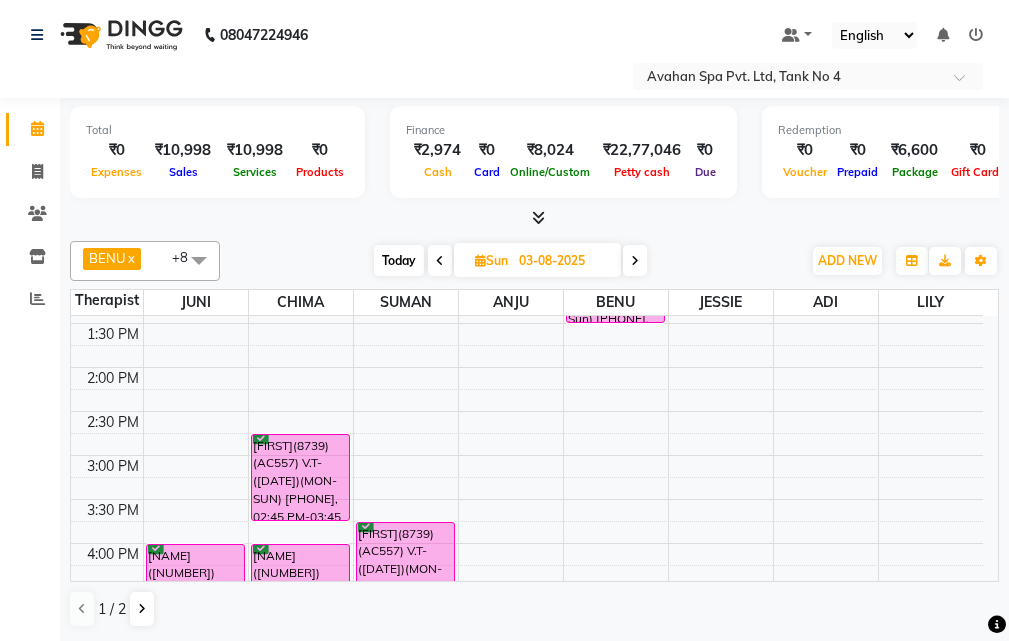 drag, startPoint x: 174, startPoint y: 415, endPoint x: 0, endPoint y: 422, distance: 174.14075 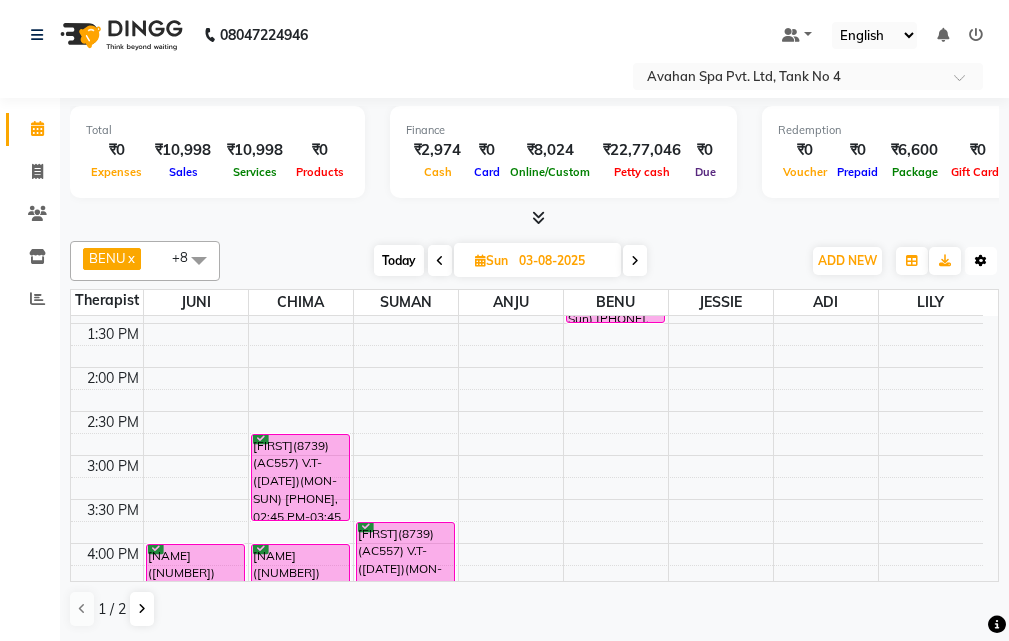 click at bounding box center (981, 261) 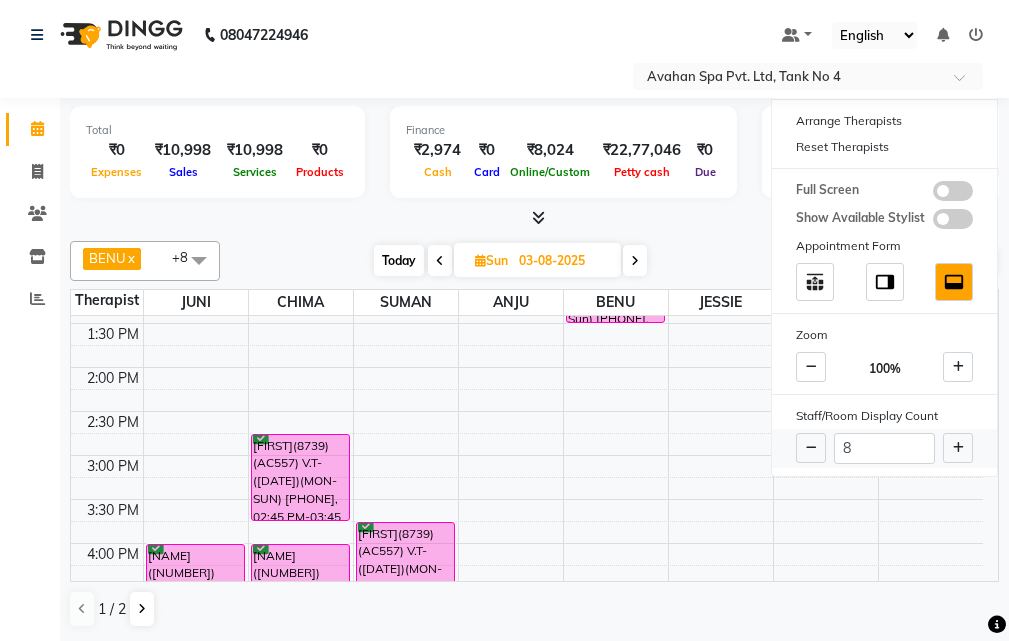 click at bounding box center (958, 448) 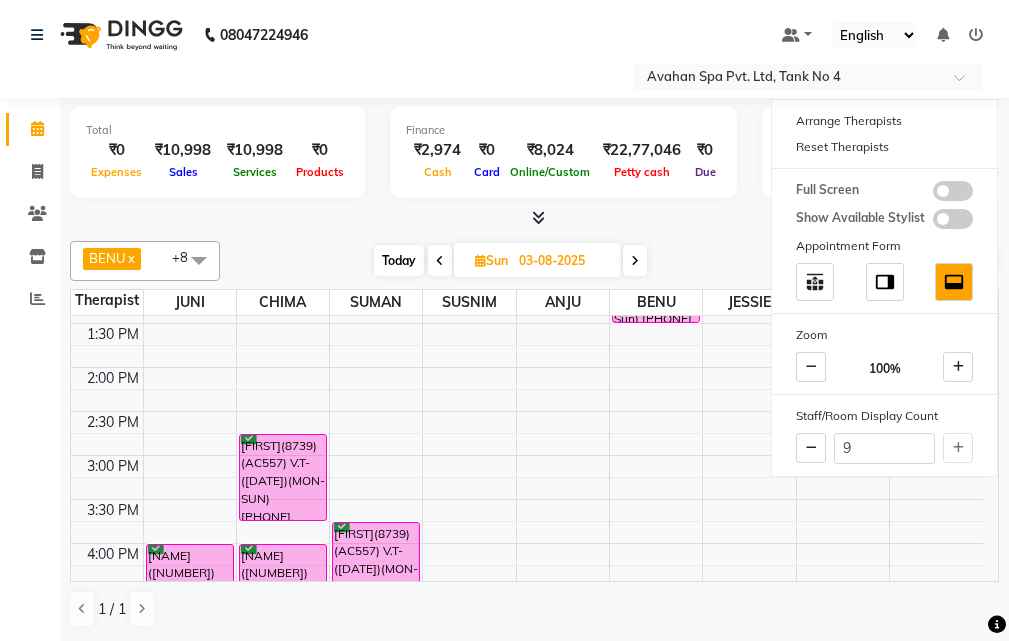 click on "Calendar  Invoice  Clients  Inventory  Reports Upcoming Tentative Confirm Bookings Generate Report Segments Page Builder" 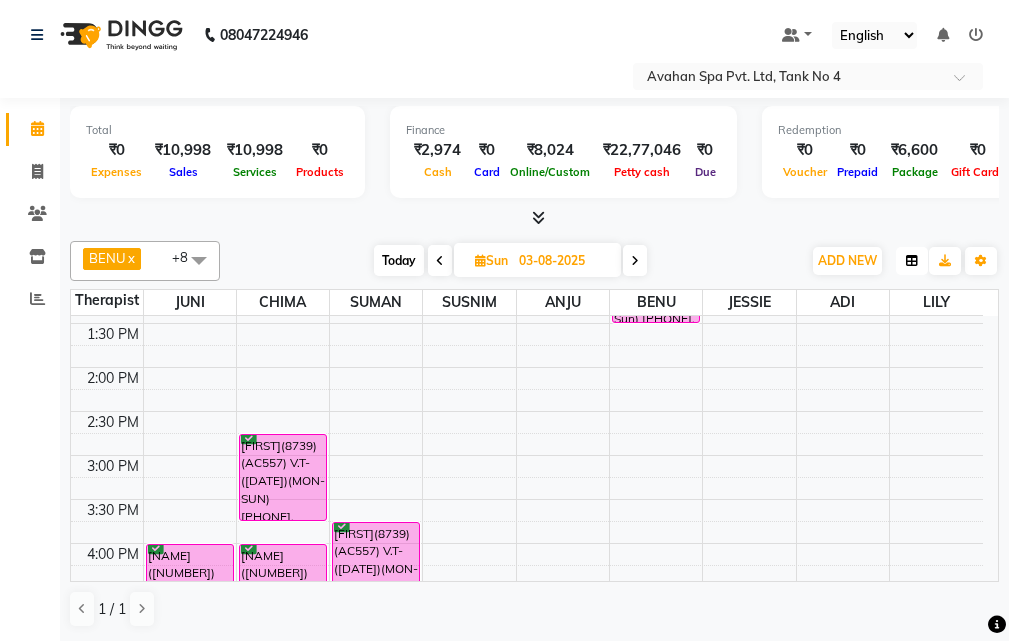 click at bounding box center (912, 261) 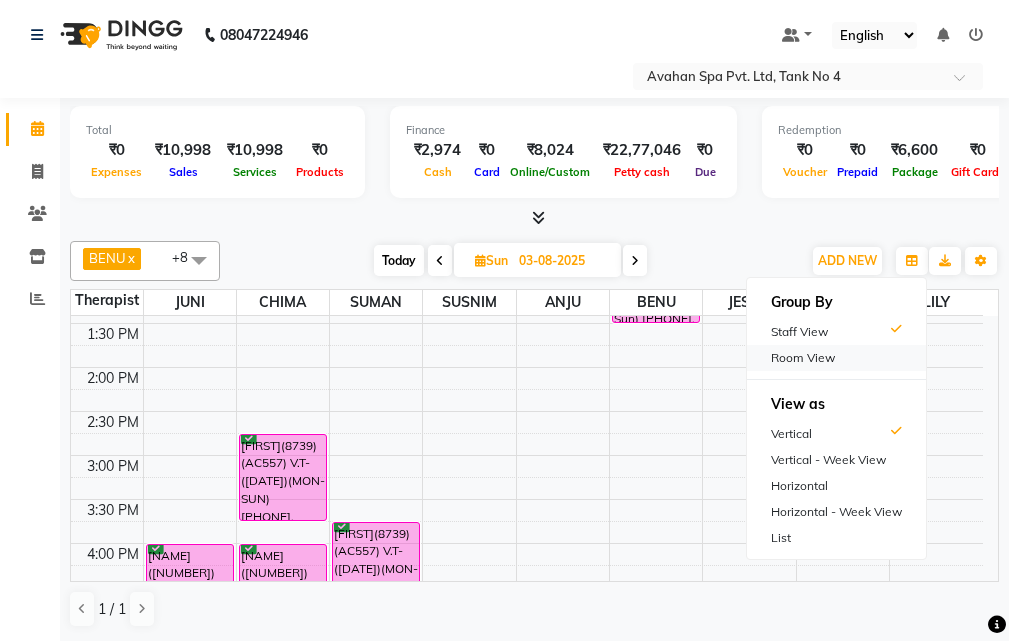 click on "Room View" at bounding box center [836, 358] 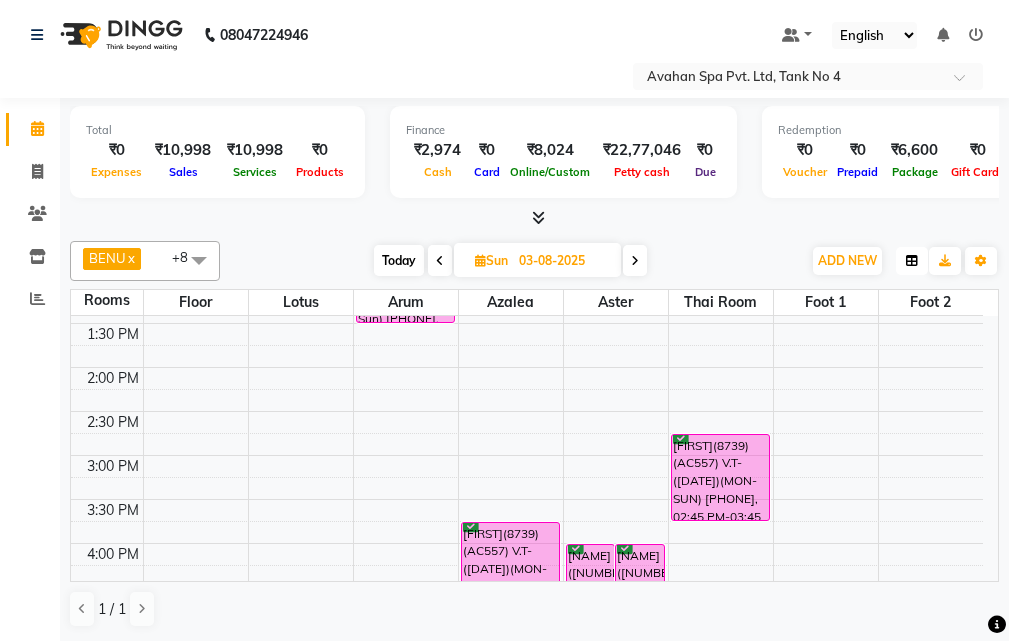 click at bounding box center (912, 261) 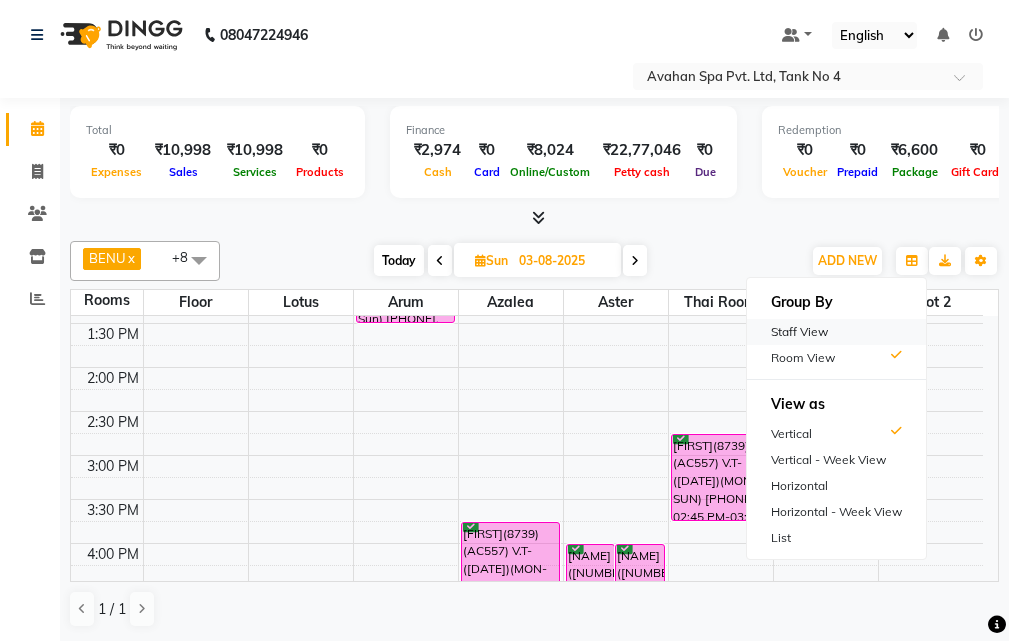 click on "Staff View" at bounding box center [836, 332] 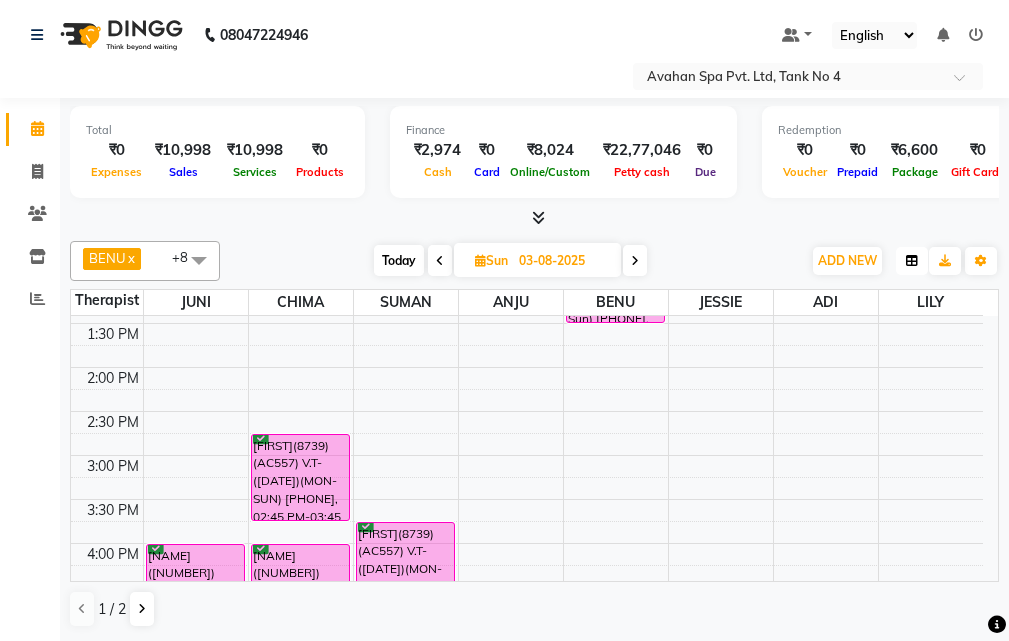 click at bounding box center [912, 261] 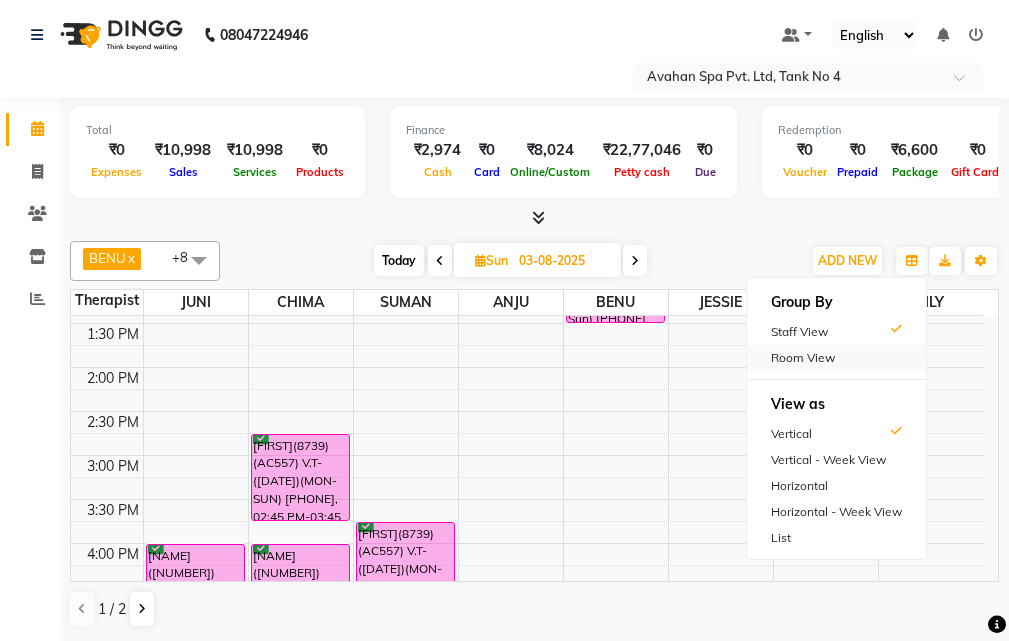 click on "Room View" at bounding box center [836, 358] 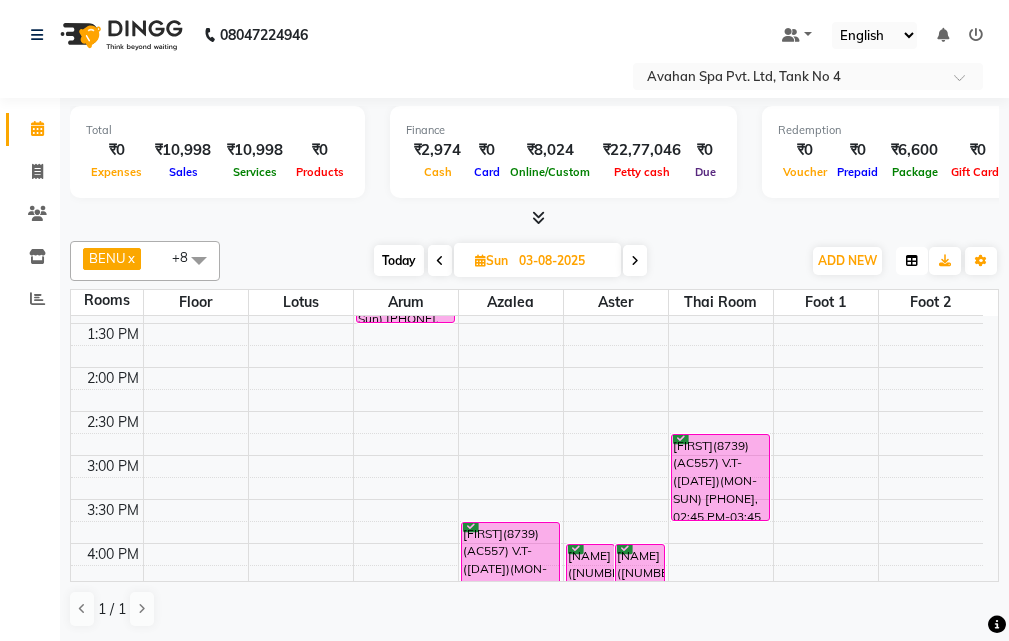 click at bounding box center (912, 261) 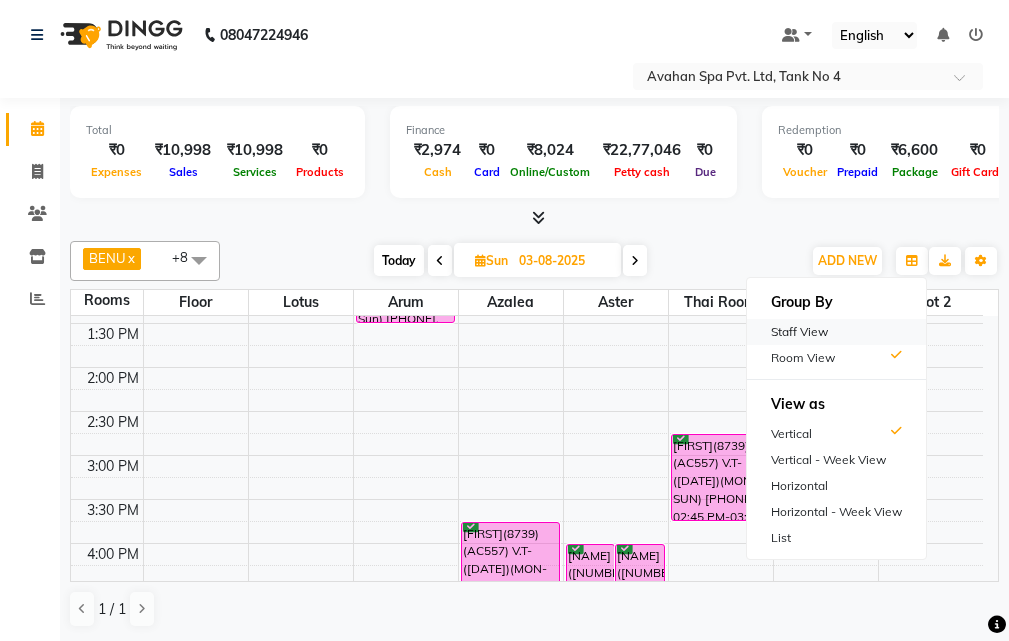 click on "Staff View" at bounding box center (836, 332) 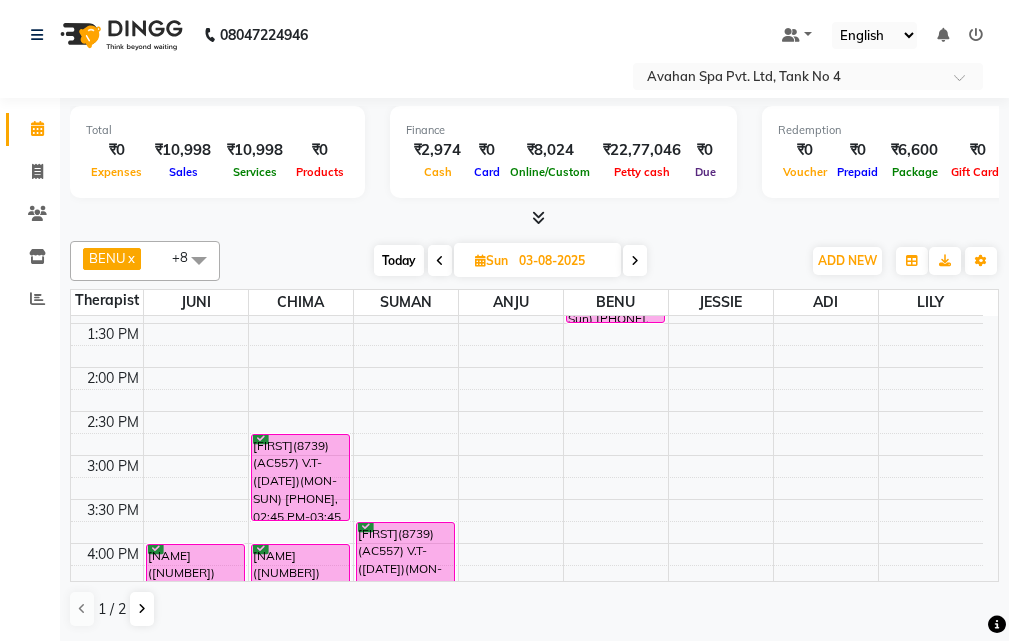 scroll, scrollTop: 200, scrollLeft: 0, axis: vertical 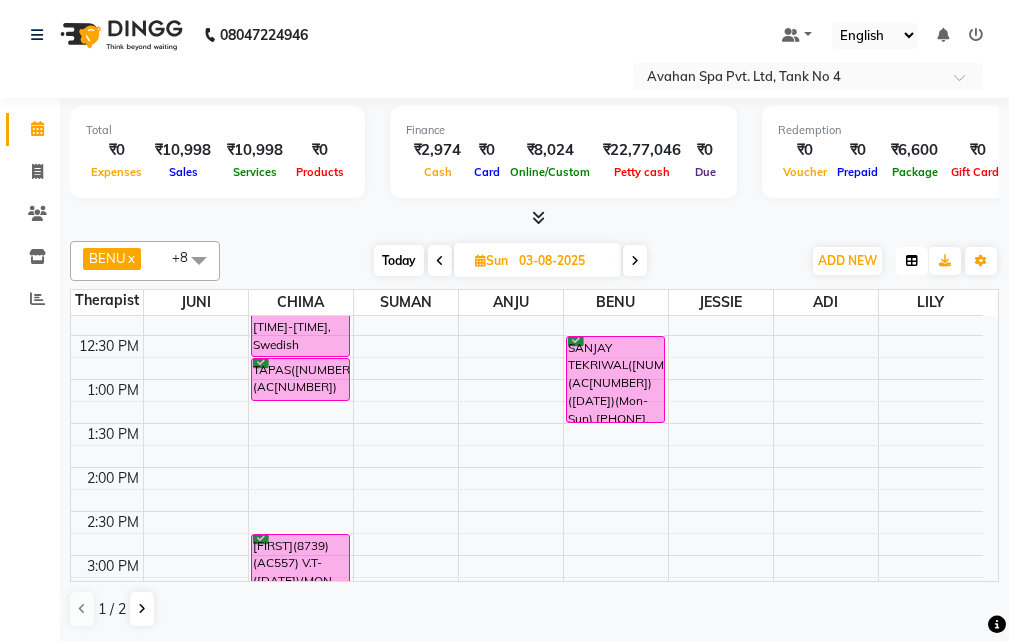 click at bounding box center (912, 261) 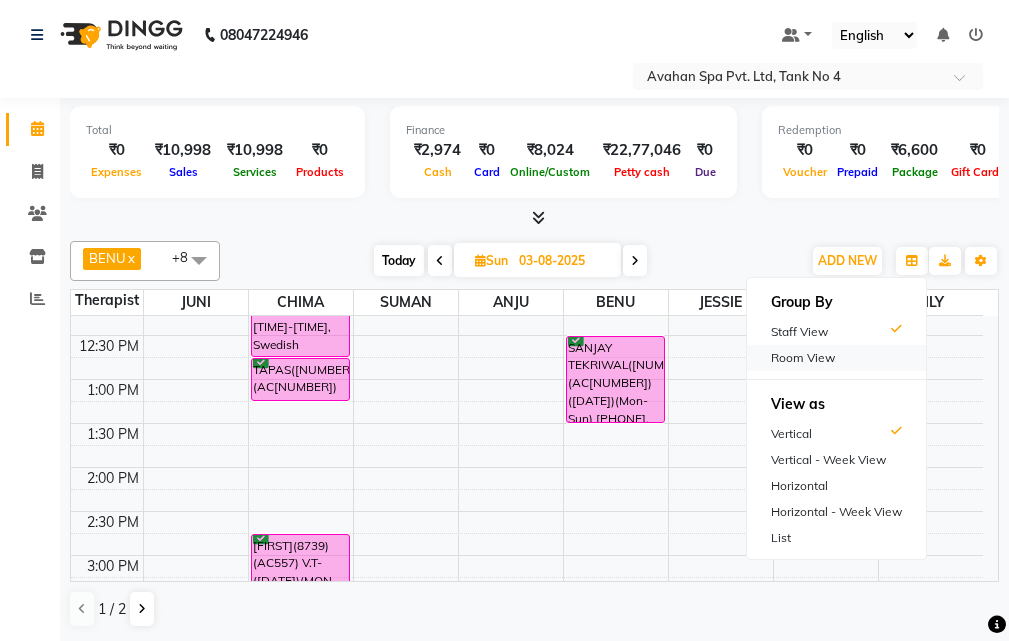 click on "Room View" at bounding box center [836, 358] 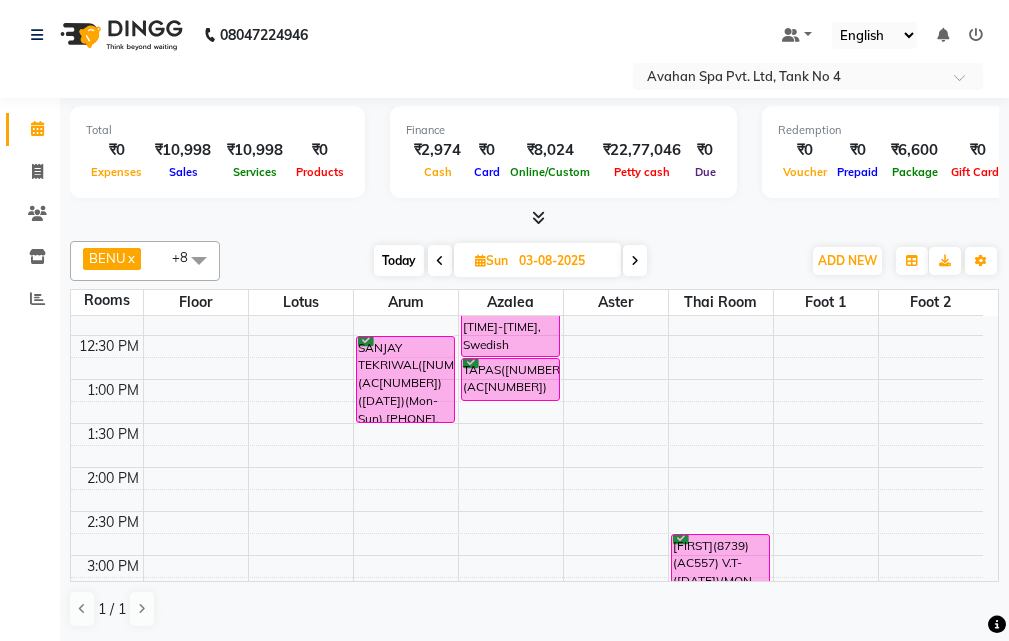 scroll, scrollTop: 300, scrollLeft: 0, axis: vertical 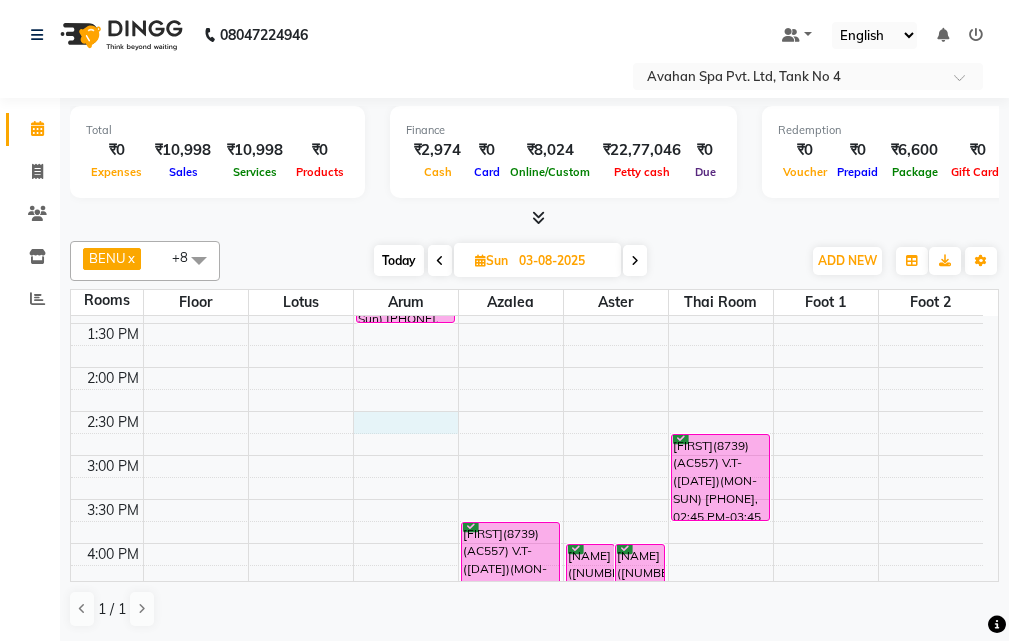 click on "10:00 AM 10:30 AM 11:00 AM 11:30 AM 12:00 PM 12:30 PM 1:00 PM 1:30 PM 2:00 PM 2:30 PM 3:00 PM 3:30 PM 4:00 PM 4:30 PM 5:00 PM 5:30 PM 6:00 PM 6:30 PM 7:00 PM 7:30 PM 8:00 PM 8:30 PM 9:00 PM 9:30 PM 10:00 PM 10:30 PM     RABINDRA(9244)(AC306) V.T-(20/10/2024)(MON-SUN) 8444855544, 11:15 AM-12:15 PM, Swedish Massage Therapy 60 Mins     SANJAY TEKRIWAL(7090)(AC353) (07/08/2024)(Mon-Sun) 9830420079, 12:30 PM-01:30 PM, Swedish Massage Therapy 60 Mins     SAURAV JHAWAR(3335)(AC232) (04-08-2025)(MON-SUN), 05:00 PM-06:30 PM, Swedish Massage Therapy 90 Mins     ABHISHEK HALAN(12130)(AC664) (07/02/2026)(MON-SUN) 7980052419, 07:30 PM-09:00 PM, Swedish Massage Therapy 90 Mins     TAPAS(12333)(AC689) V.T-(14-04-26)(MON-SUN) 6302006260, 11:15 AM-12:45 PM, Swedish Massage Therapy 90 Mins     TAPAS(12333)(AC689) V.T-(14-04-26)(MON-SUN) 6302006260, 12:45 PM-01:15 PM, Rice Scrub 30 Mins     RAJIB(8739)(AC557) V.T-(10-09-2024)(MON-SUN) 9330380547, 03:45 PM-04:45 PM, The Body Care Fruit Facial  60 Mins" at bounding box center [527, 587] 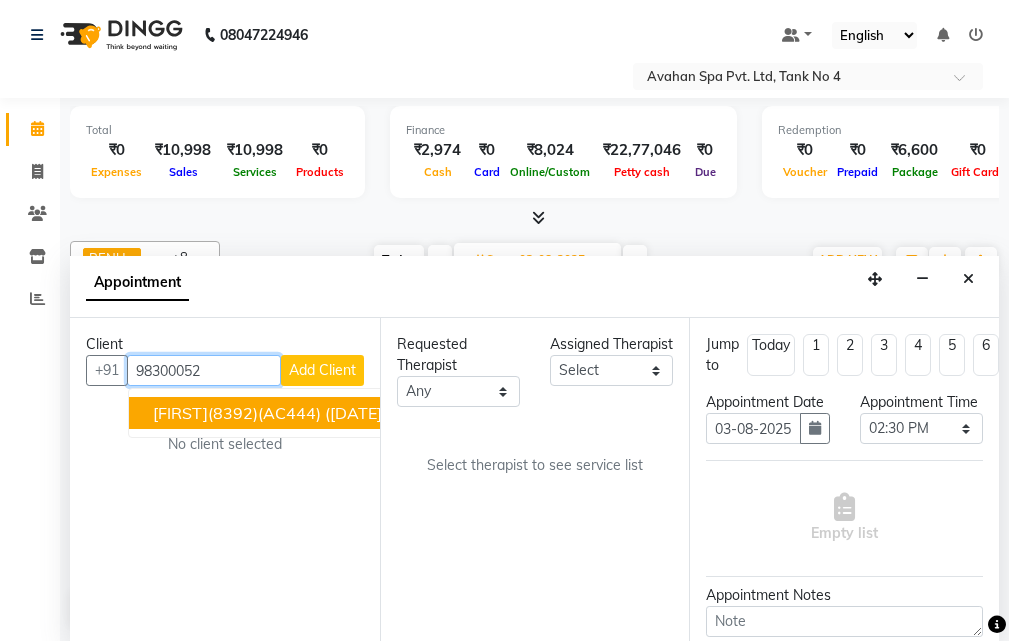 click on "ANJANI(8392)(AC444) (07-04-2025)(MON-SUN) 9830005257  98******57" at bounding box center [392, 413] 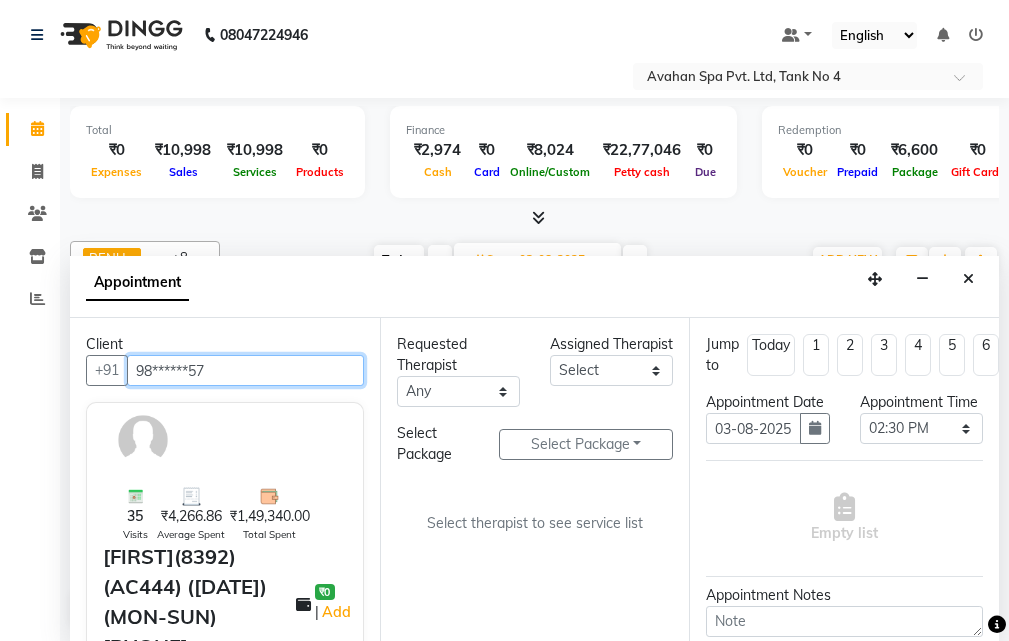 type on "98******57" 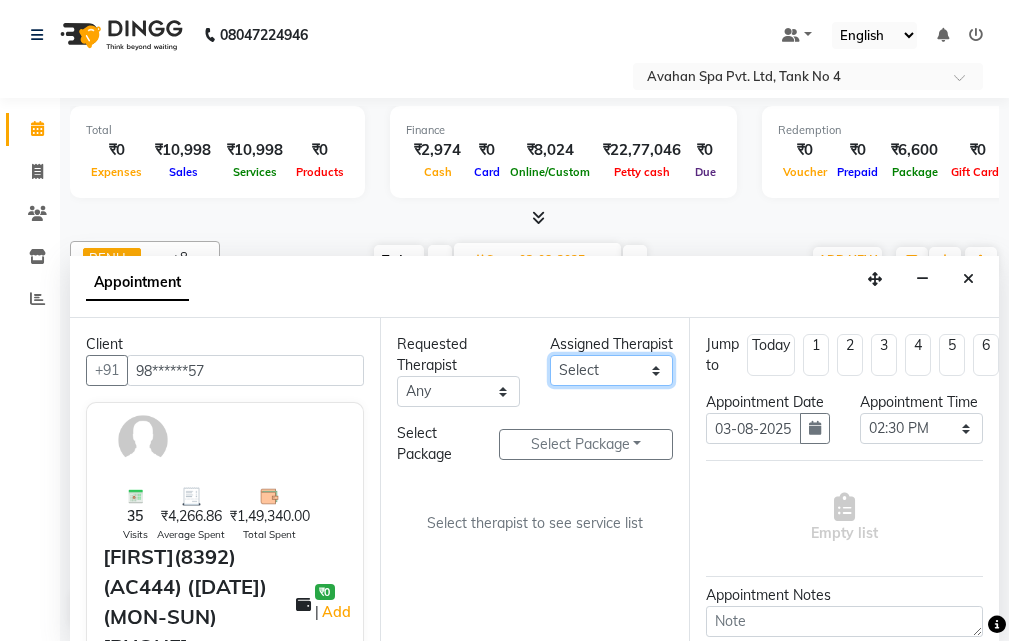 click on "Select ADI ANJU BENU CHIMA FEMALE 1 JESSIE JUNI LILY SUMAN SUSNIM" at bounding box center [611, 370] 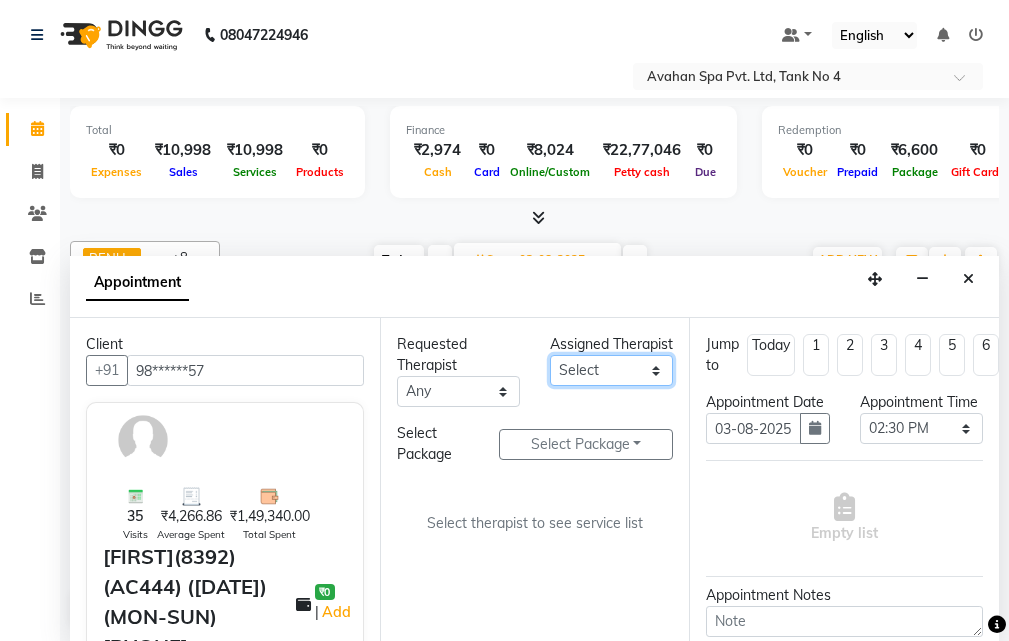 select on "87872" 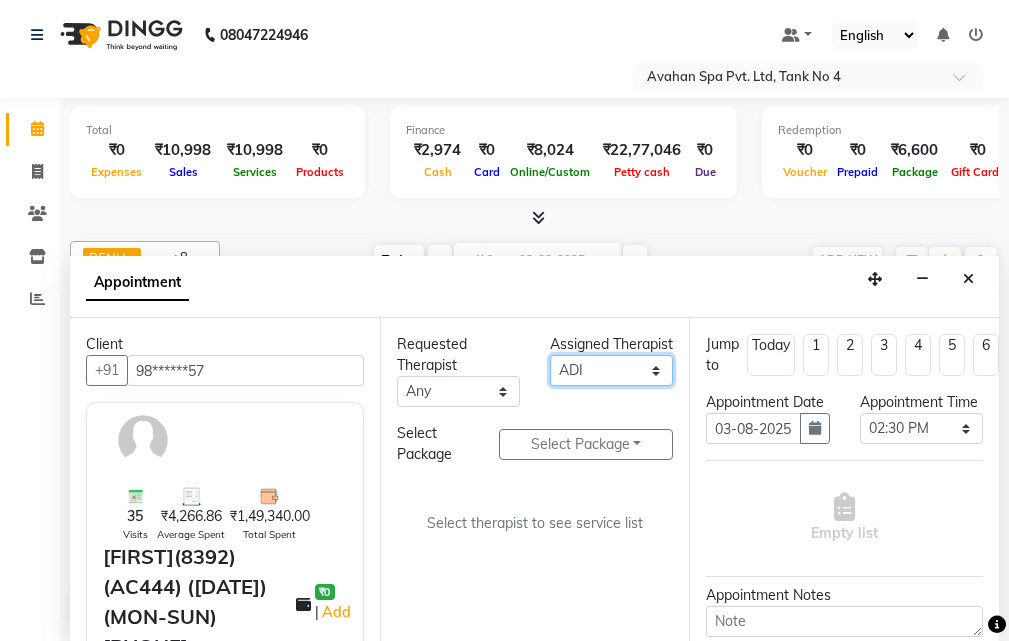 click on "Select ADI ANJU BENU CHIMA FEMALE 1 JESSIE JUNI LILY SUMAN SUSNIM" at bounding box center (611, 370) 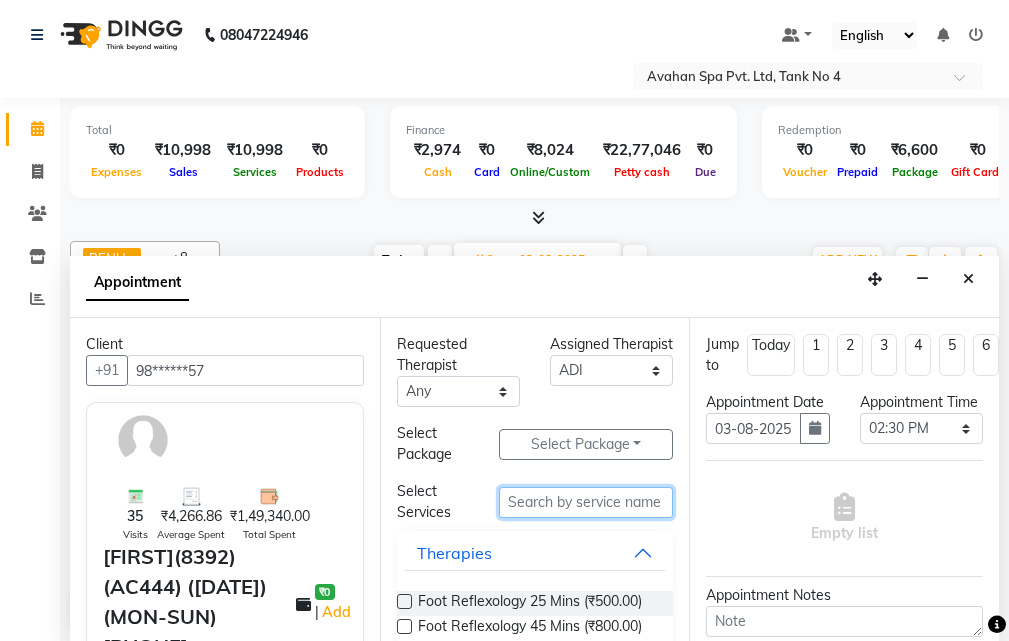 click at bounding box center (586, 502) 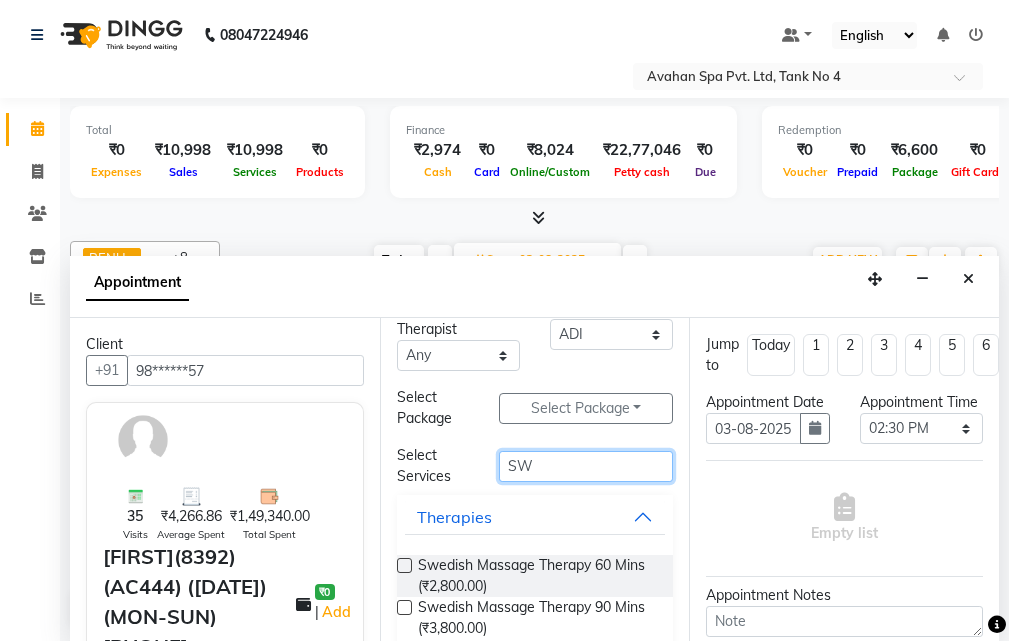 scroll, scrollTop: 66, scrollLeft: 0, axis: vertical 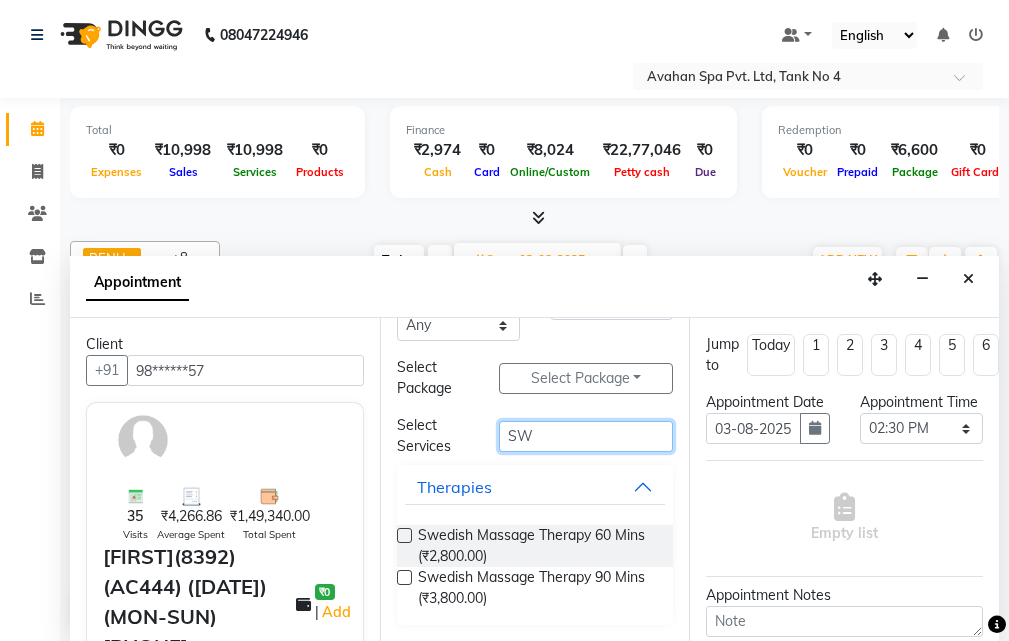 type on "SW" 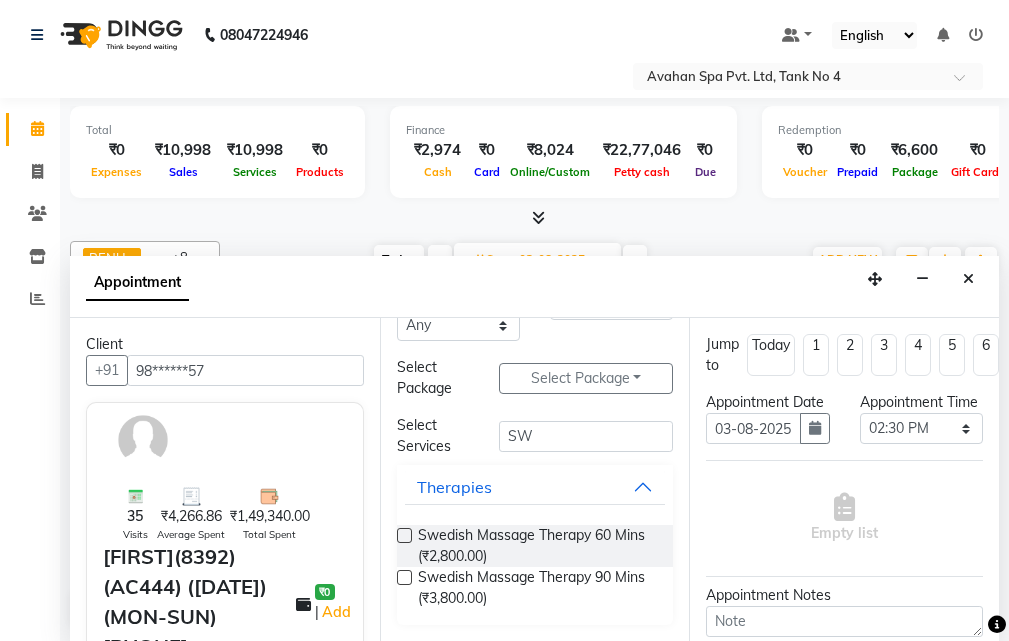 click at bounding box center (404, 577) 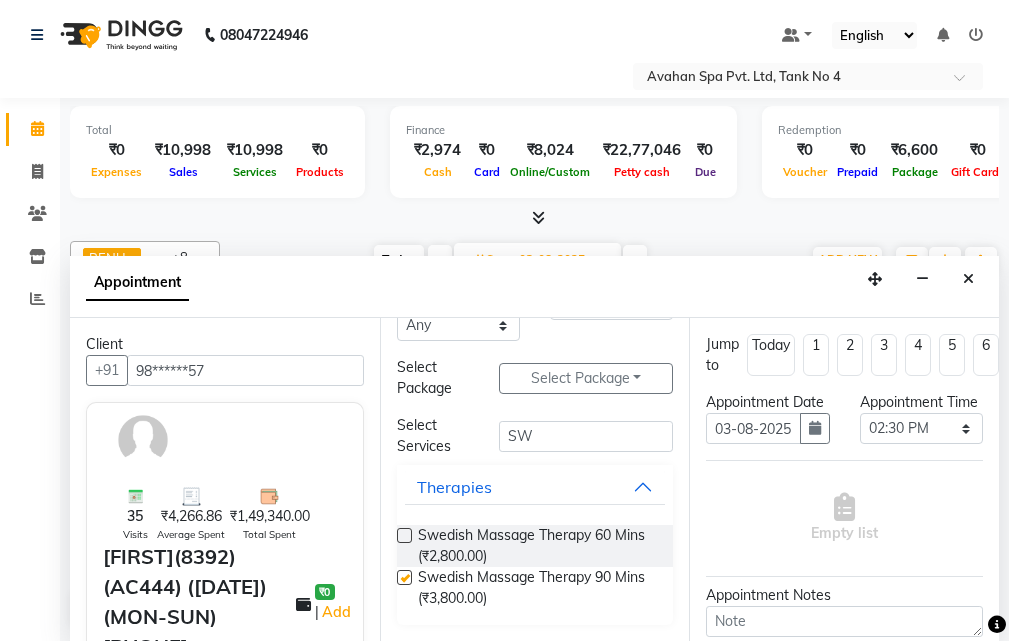 select on "1845" 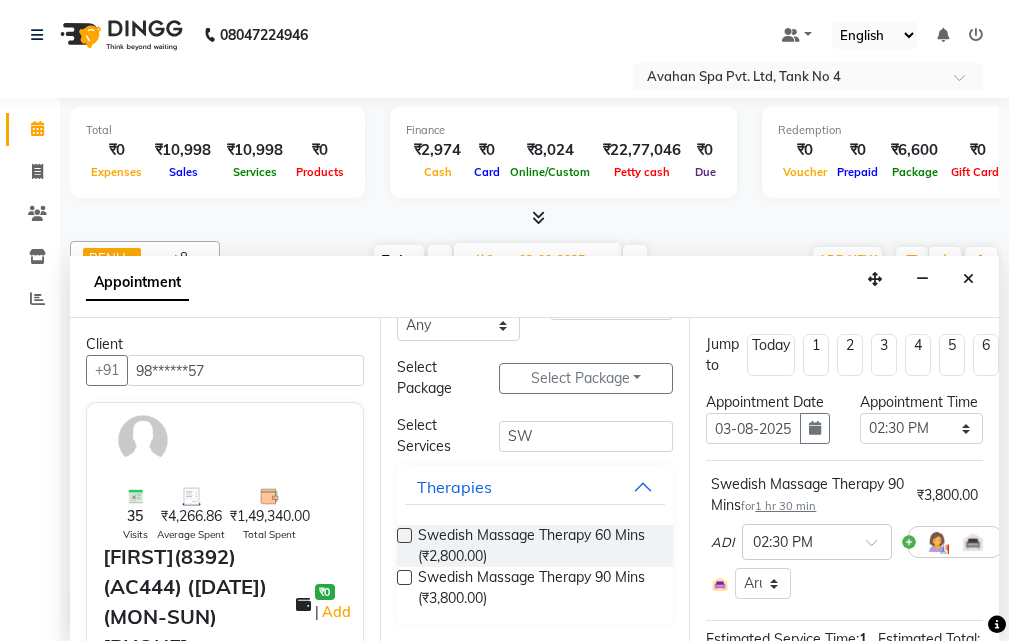checkbox on "false" 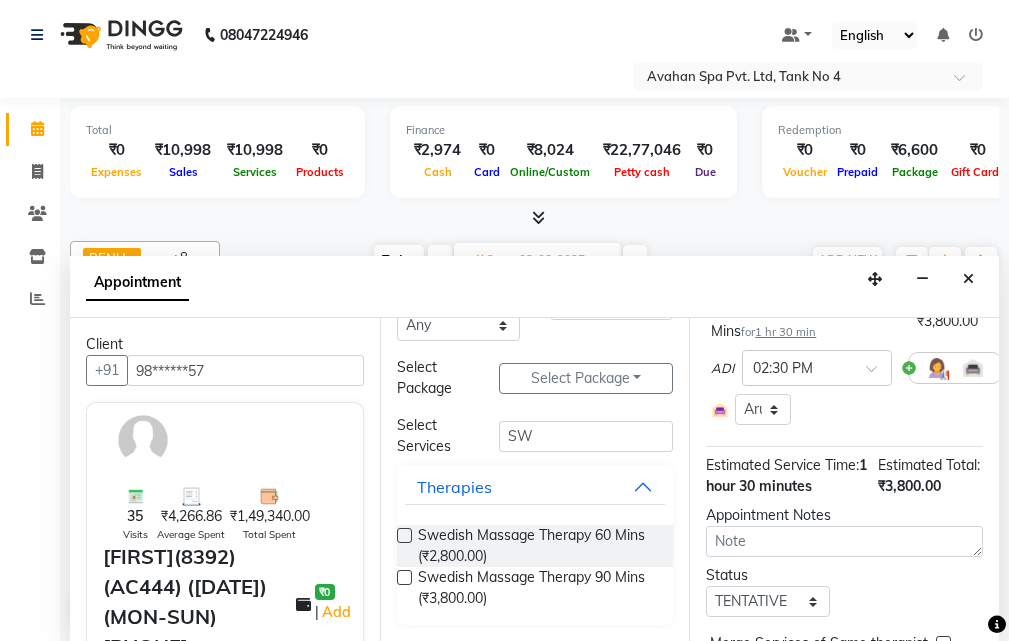 scroll, scrollTop: 371, scrollLeft: 0, axis: vertical 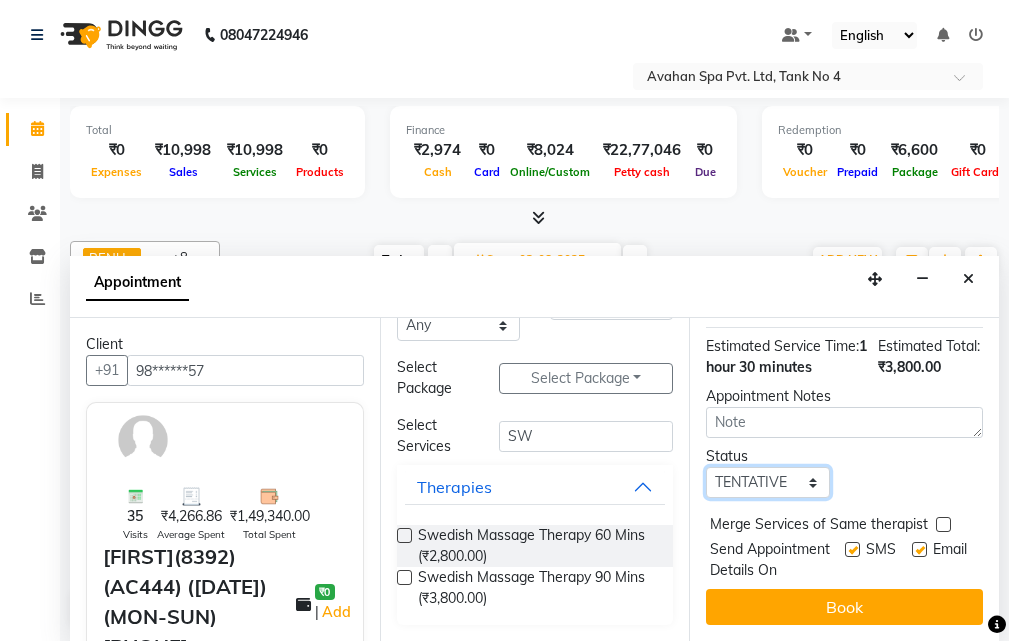 click on "Select TENTATIVE CONFIRM UPCOMING" at bounding box center [767, 482] 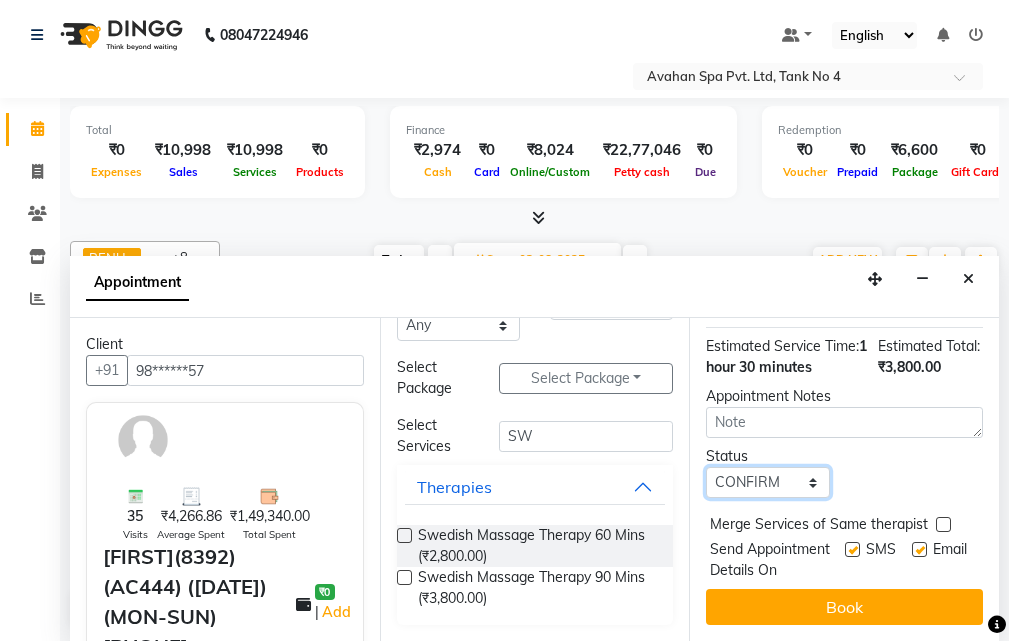 click on "Select TENTATIVE CONFIRM UPCOMING" at bounding box center [767, 482] 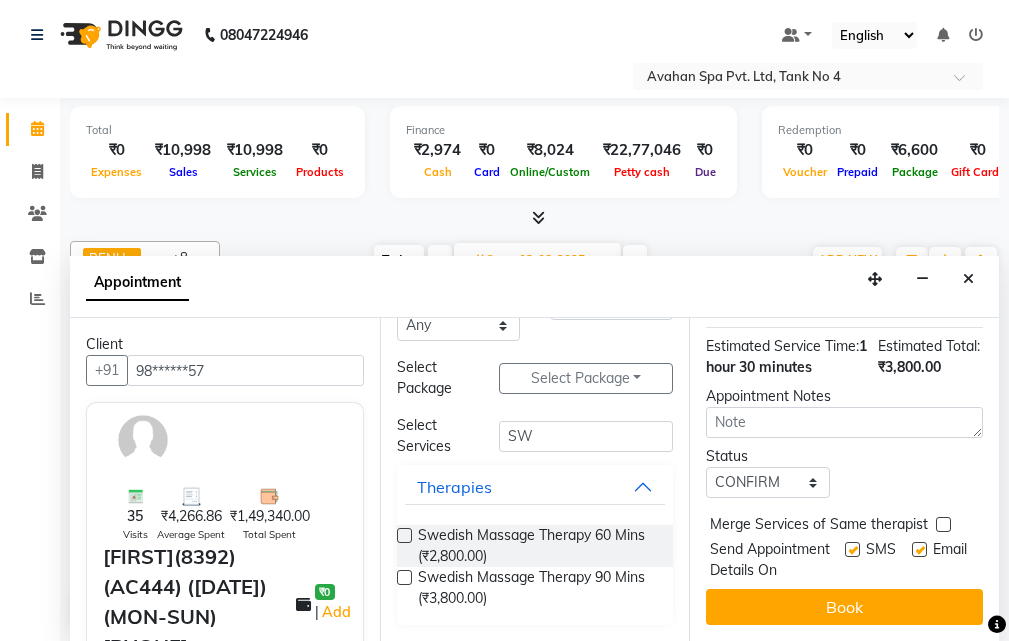 click on "Book" at bounding box center (844, 607) 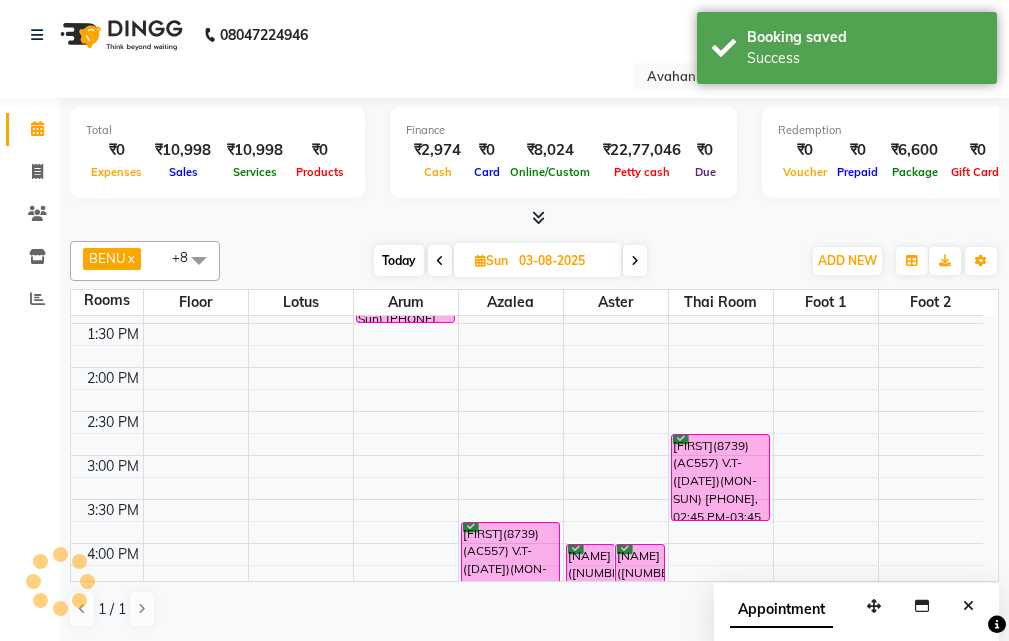 scroll, scrollTop: 0, scrollLeft: 0, axis: both 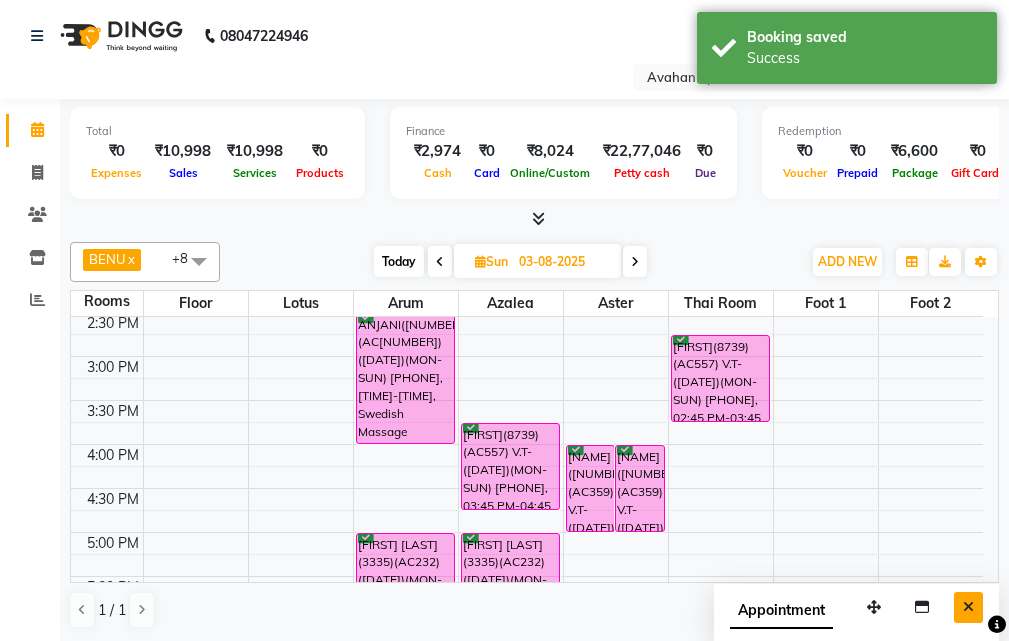 click at bounding box center (968, 607) 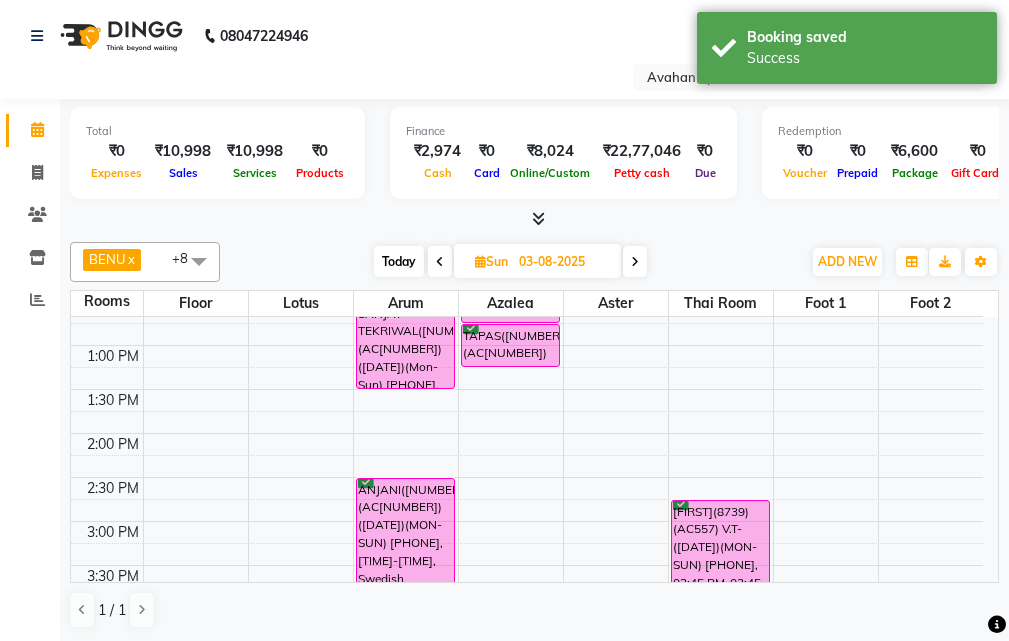 scroll, scrollTop: 200, scrollLeft: 0, axis: vertical 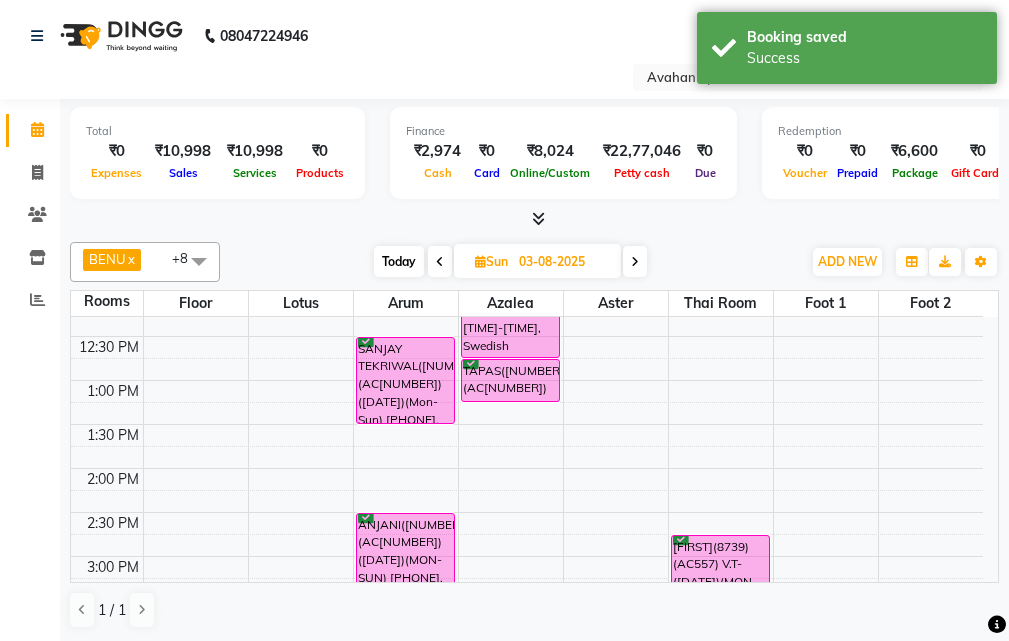 click on "Today" at bounding box center [399, 261] 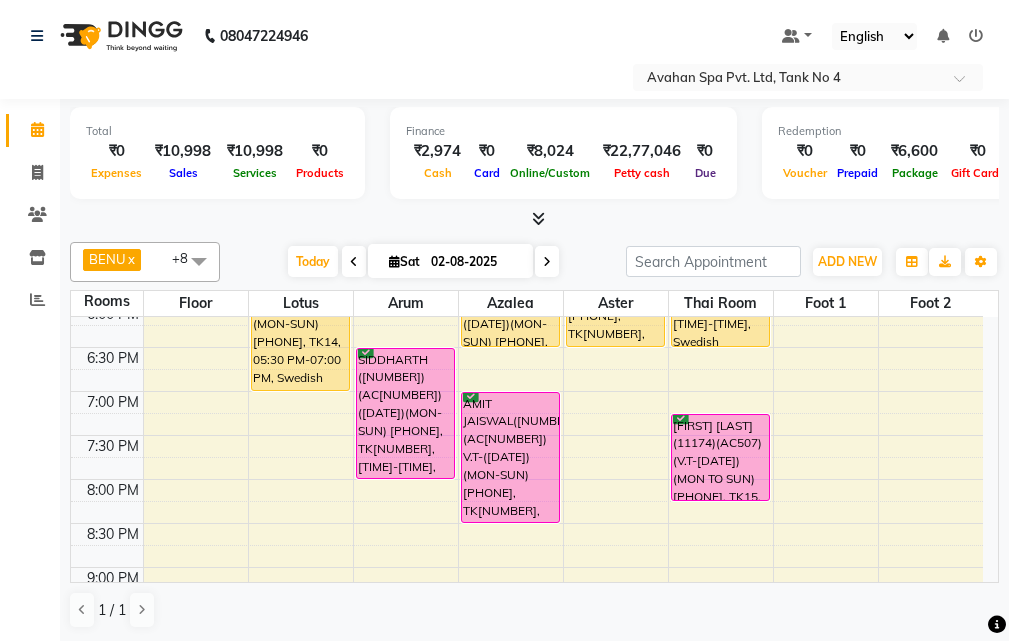 scroll, scrollTop: 617, scrollLeft: 0, axis: vertical 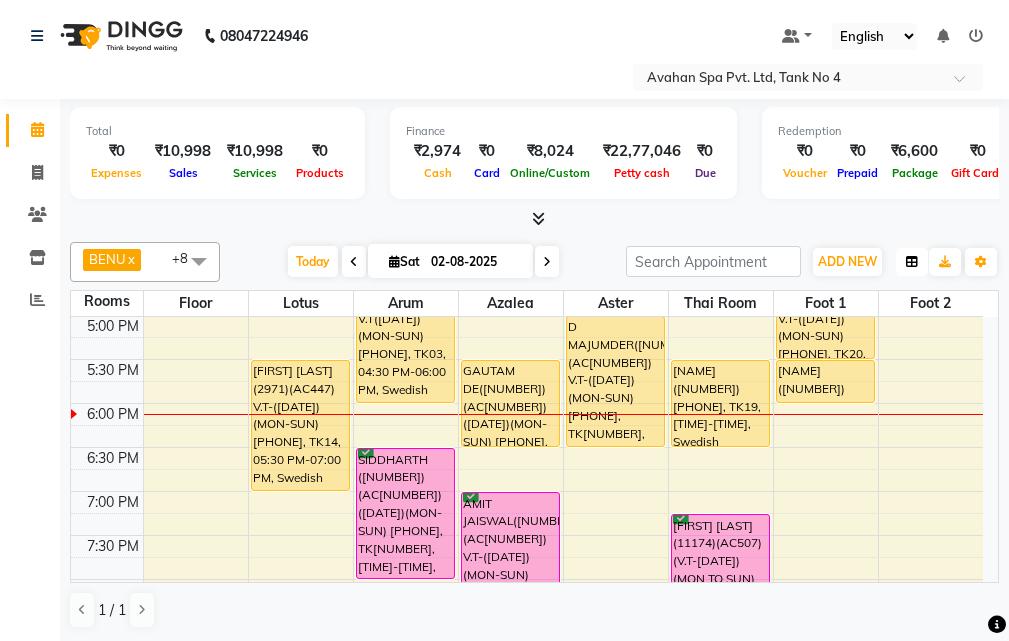 click at bounding box center (912, 262) 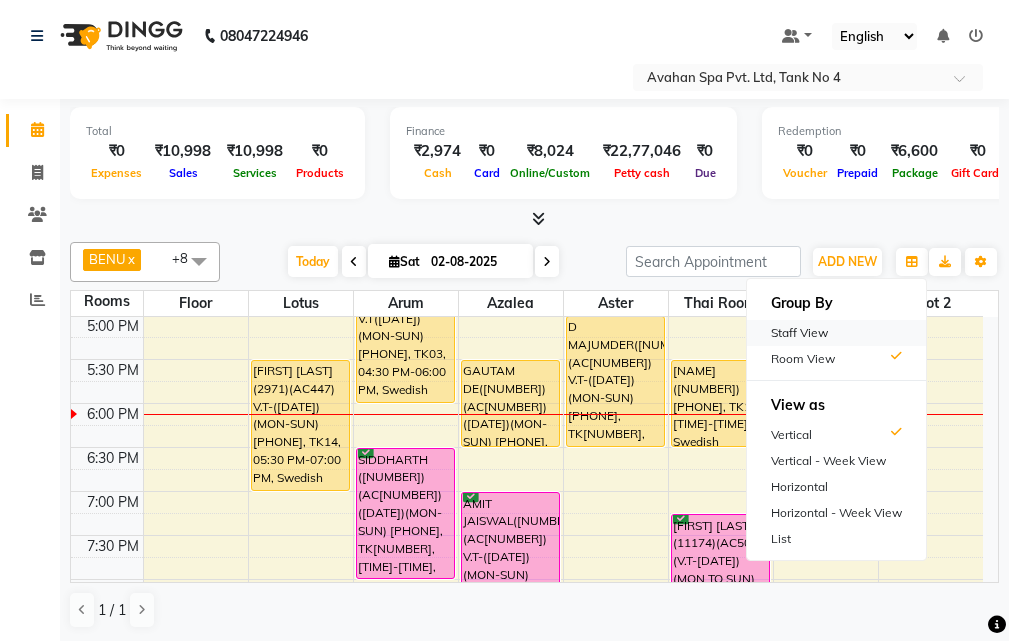 click on "Staff View" at bounding box center (836, 333) 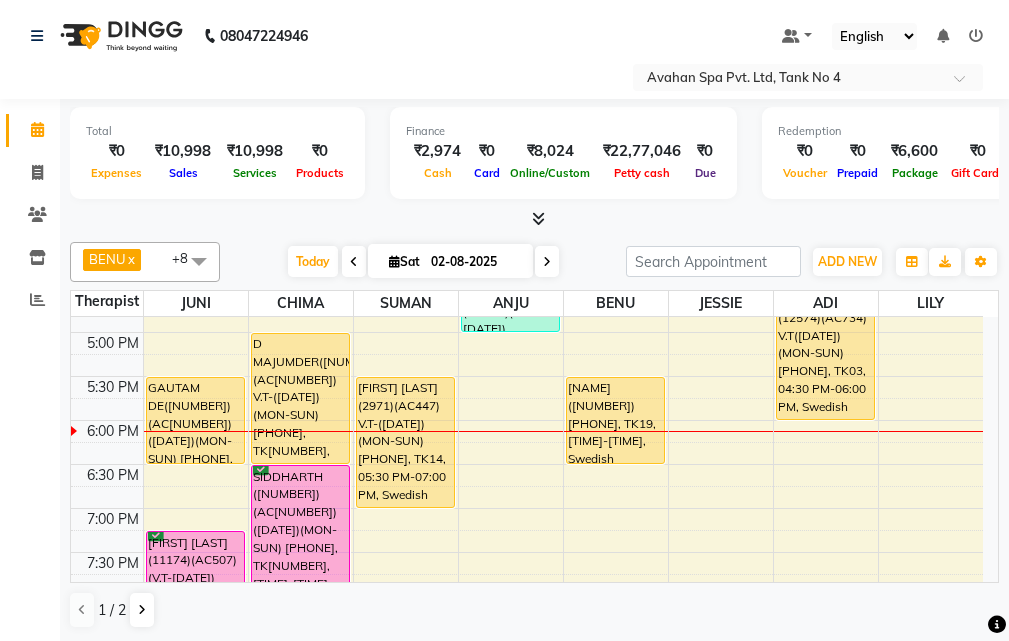 scroll, scrollTop: 617, scrollLeft: 0, axis: vertical 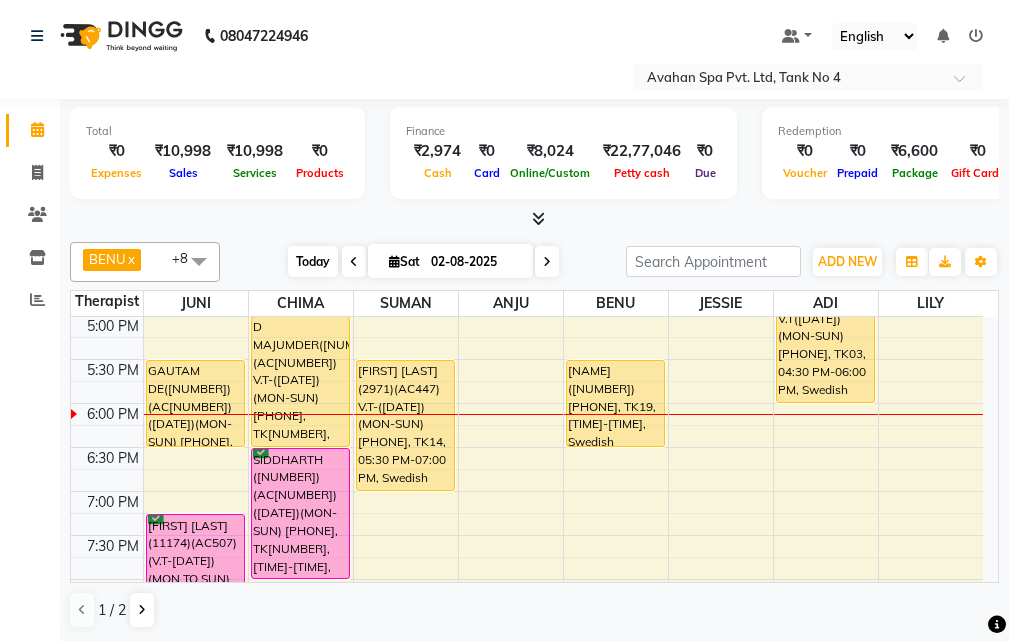 click on "Today" at bounding box center [313, 261] 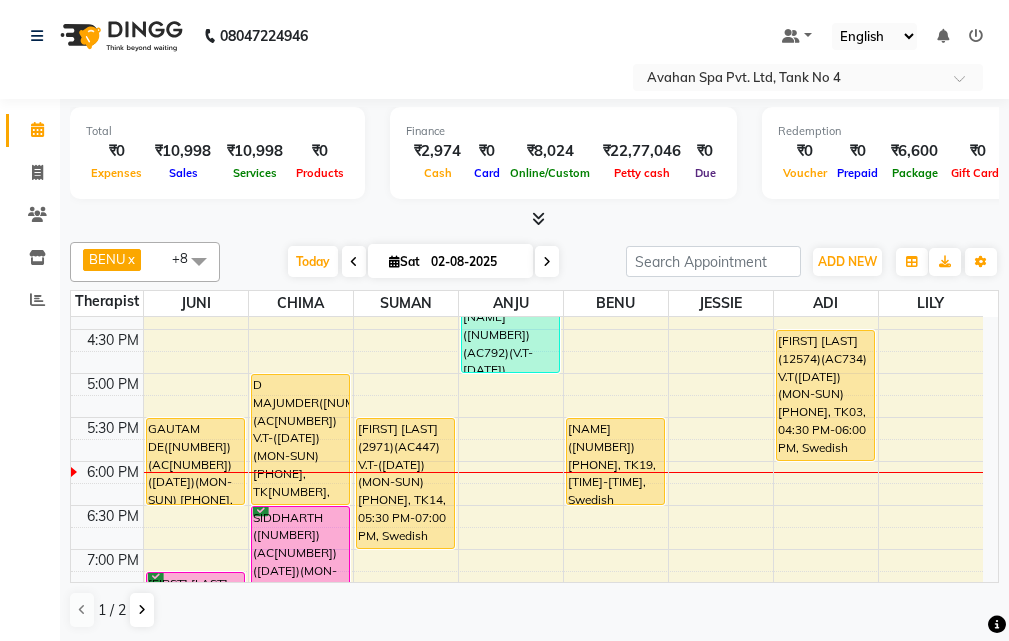 scroll, scrollTop: 605, scrollLeft: 0, axis: vertical 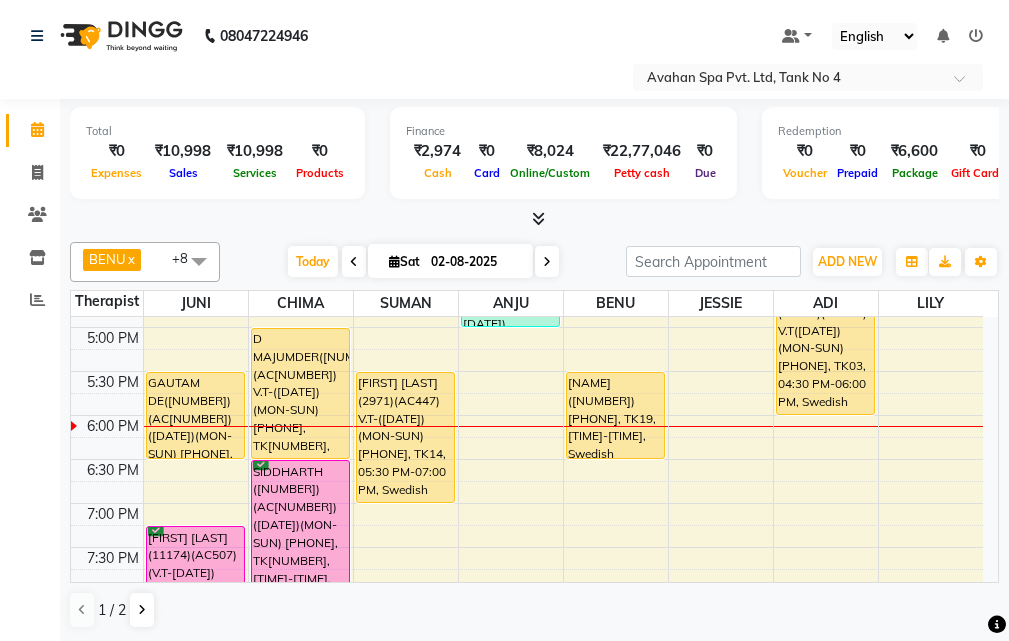 click on "02-08-2025" at bounding box center (475, 262) 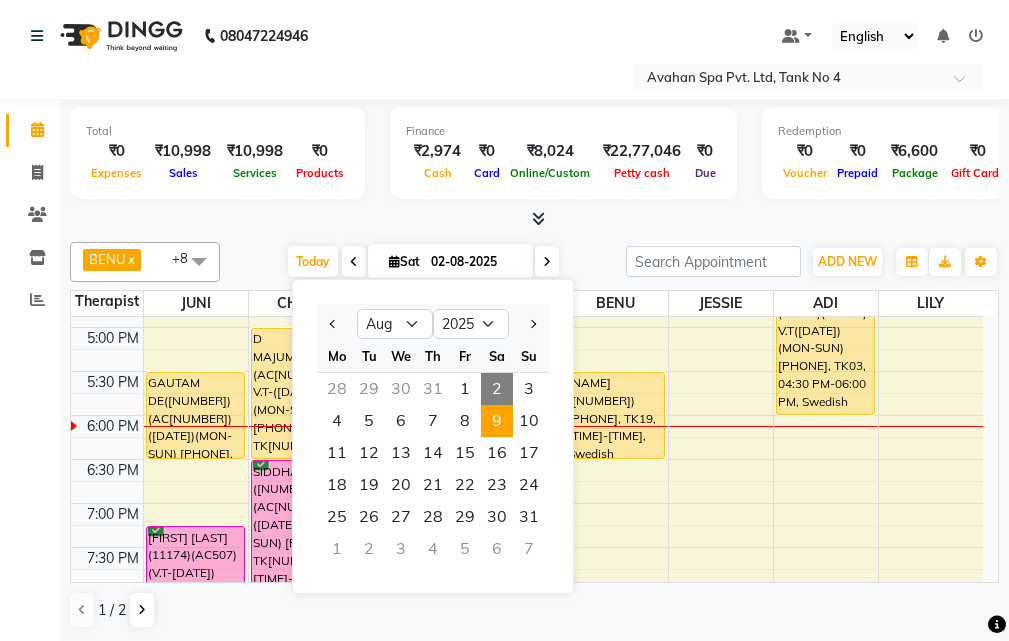 click on "9" at bounding box center [497, 421] 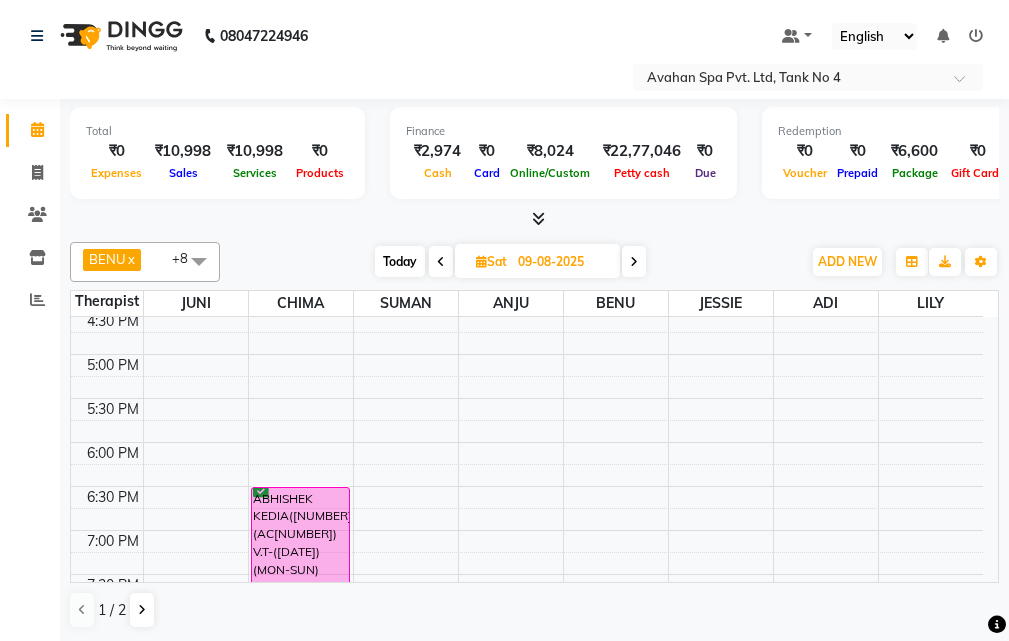 scroll, scrollTop: 478, scrollLeft: 0, axis: vertical 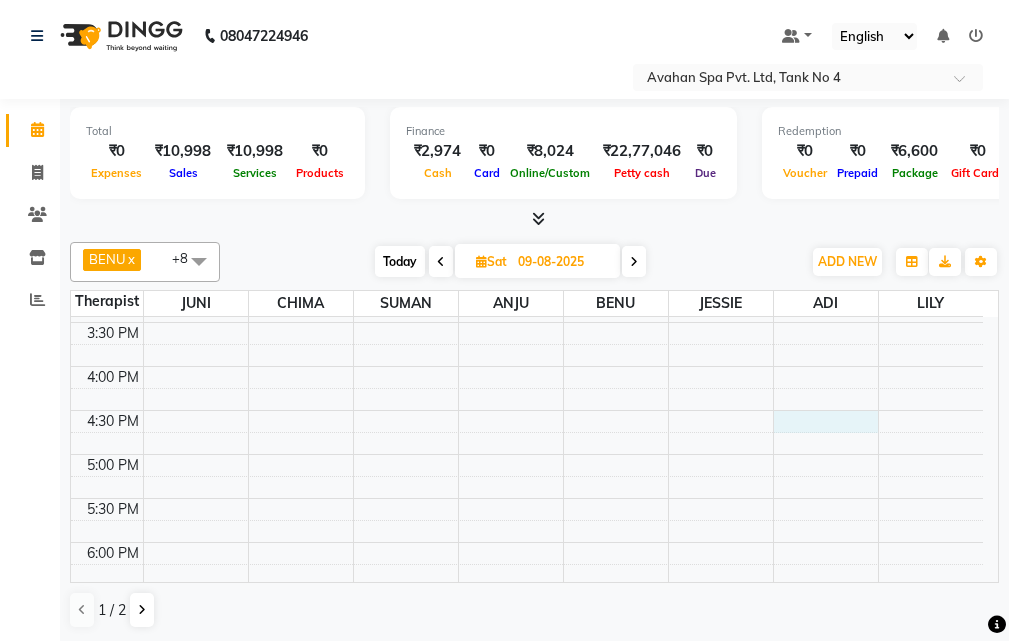 click on "10:00 AM 10:30 AM 11:00 AM 11:30 AM 12:00 PM 12:30 PM 1:00 PM 1:30 PM 2:00 PM 2:30 PM 3:00 PM 3:30 PM 4:00 PM 4:30 PM 5:00 PM 5:30 PM 6:00 PM 6:30 PM 7:00 PM 7:30 PM 8:00 PM 8:30 PM 9:00 PM 9:30 PM 10:00 PM 10:30 PM     ABHISHEK KEDIA(11689)(AC608A) V.T-(28/12/2025)(MON-SUN) 9831557875, 06:30 PM-08:00 PM, Swedish Massage Therapy 90 Mins" at bounding box center (527, 410) 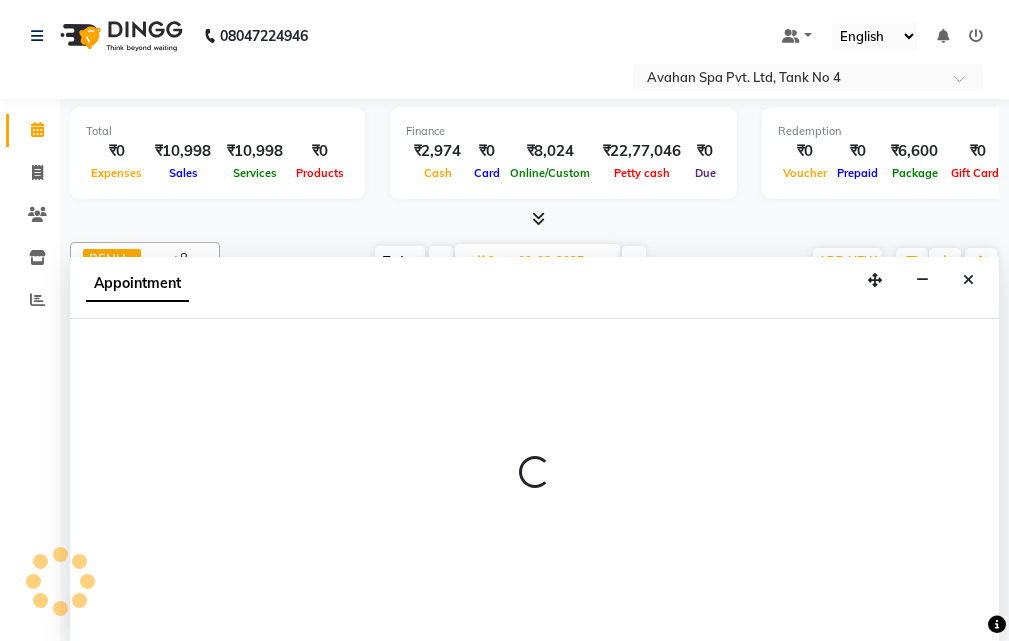 select on "87872" 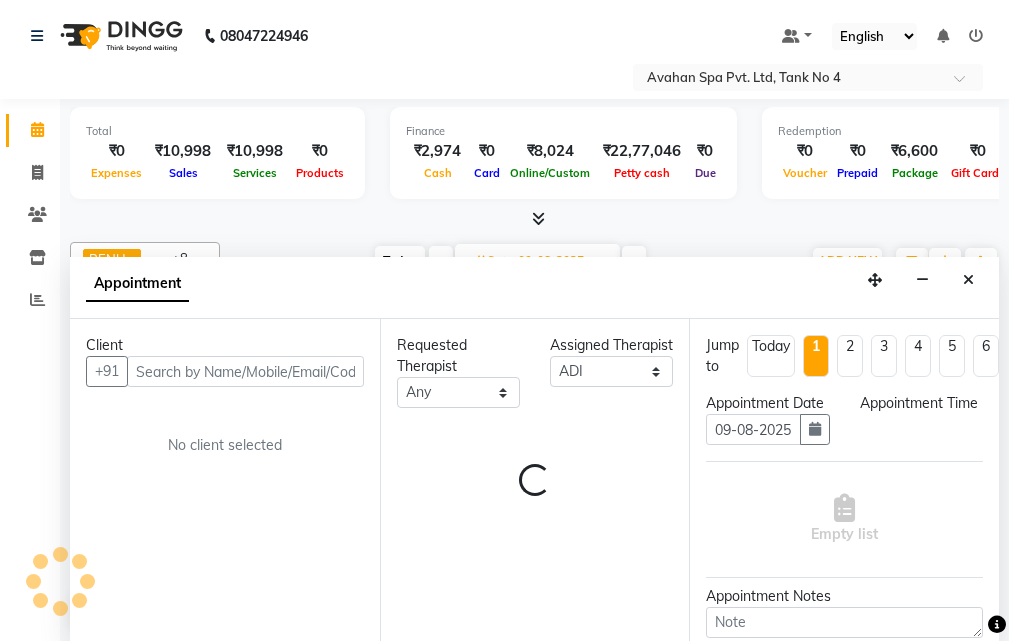 scroll, scrollTop: 1, scrollLeft: 0, axis: vertical 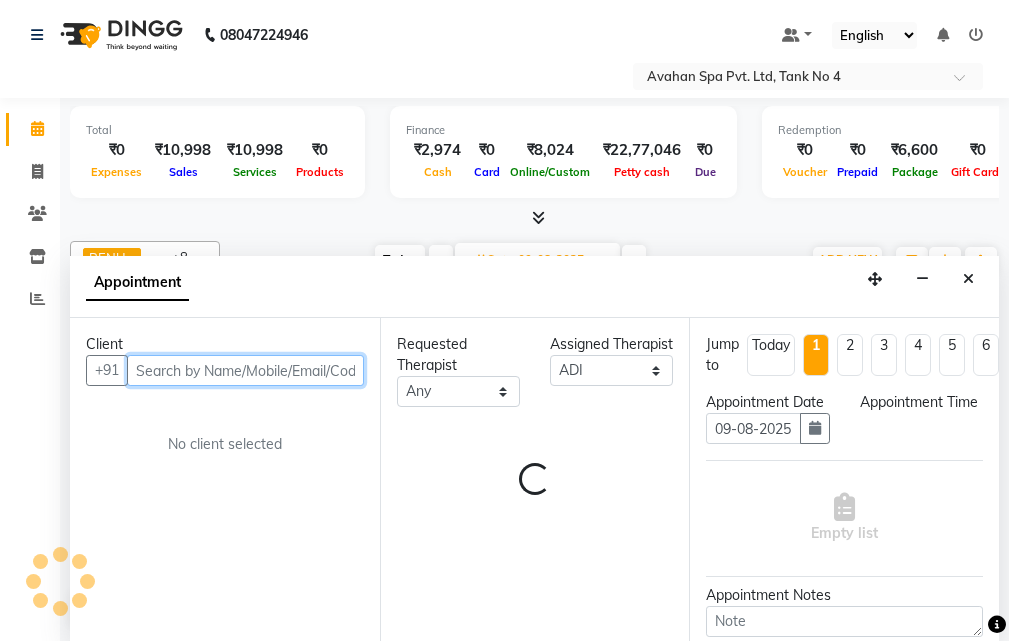 select on "990" 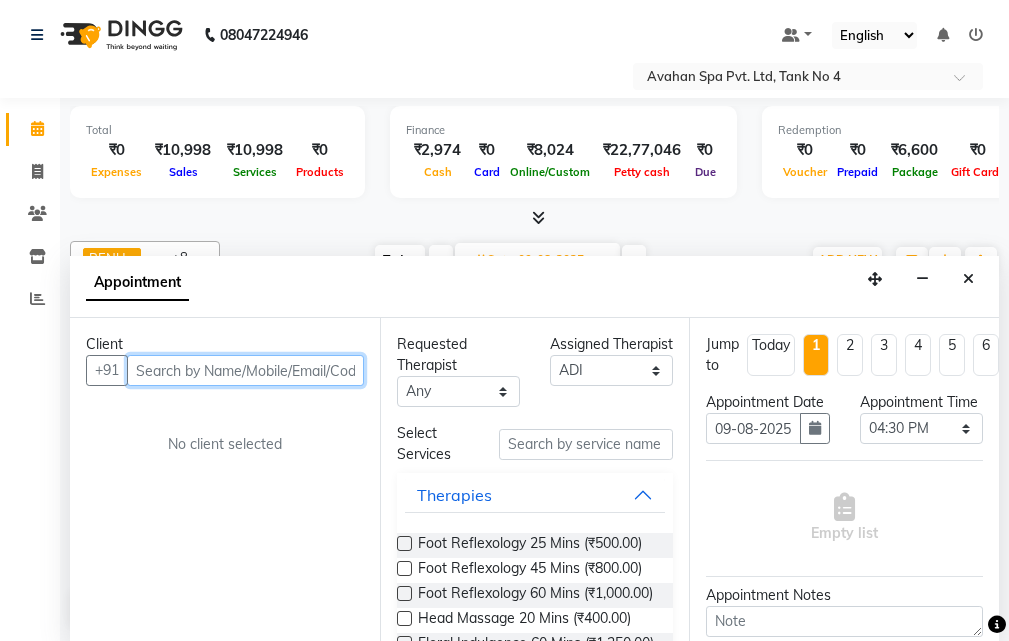 click at bounding box center [245, 370] 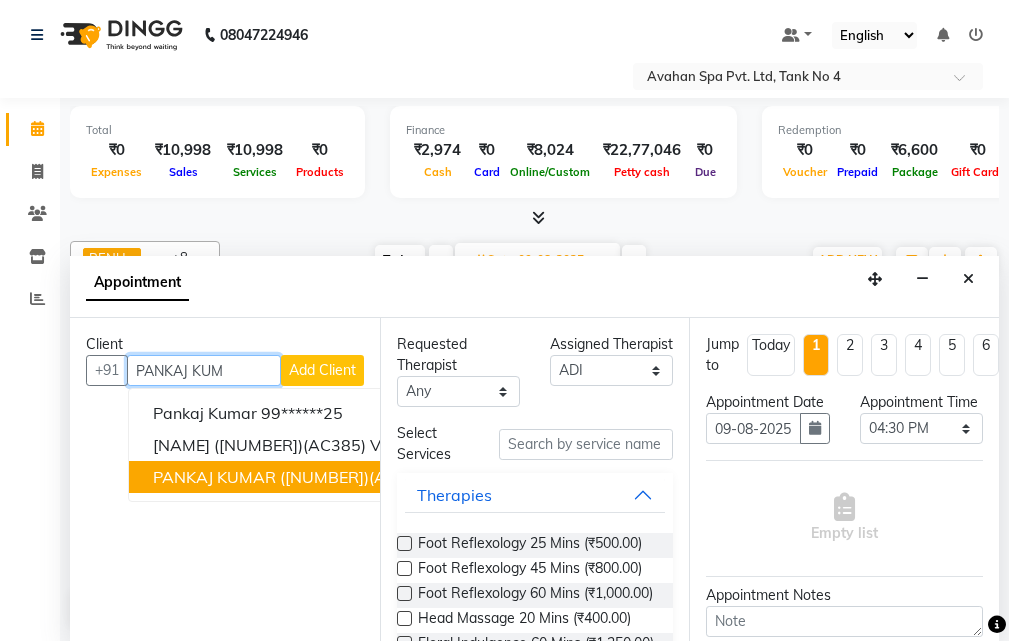 click on "[LAST]([NUMBER])(AC[NUMBER]) V.T([DATE])(MON-SUN) [PHONE]" at bounding box center [440, 477] 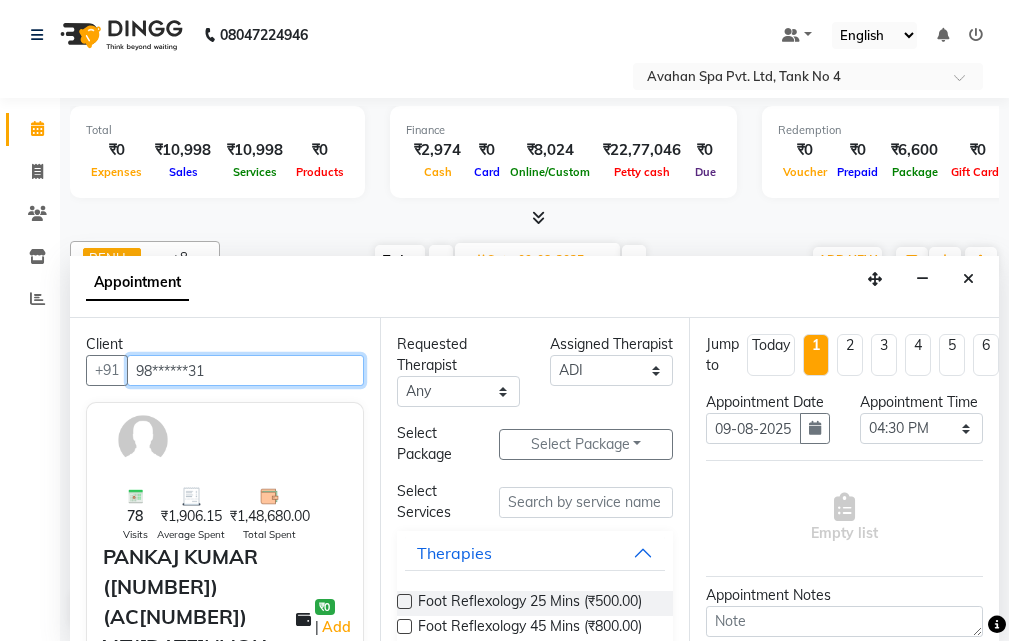 type on "98******31" 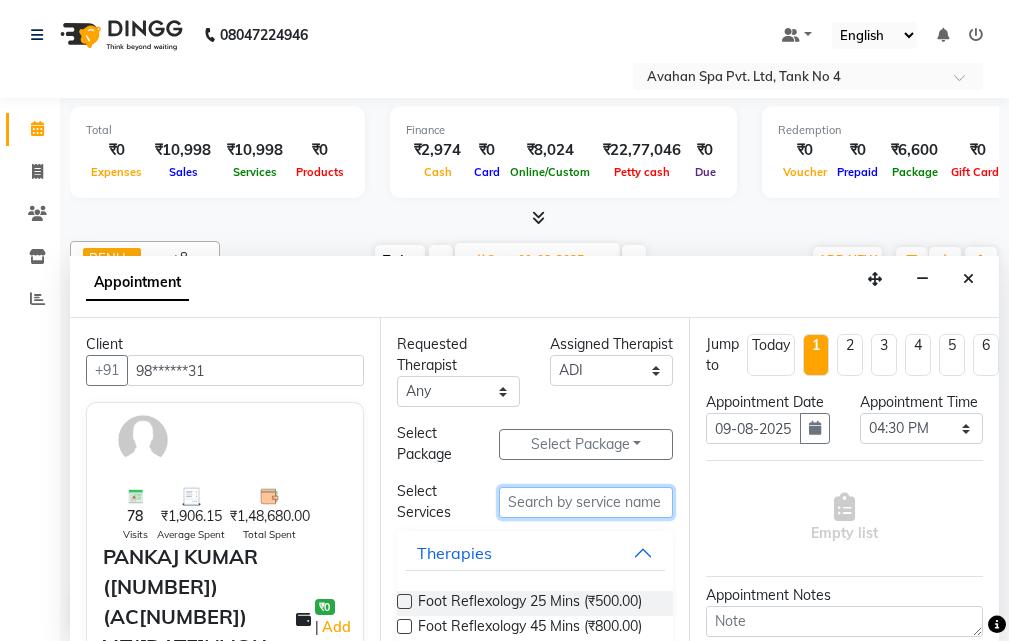 click at bounding box center [586, 502] 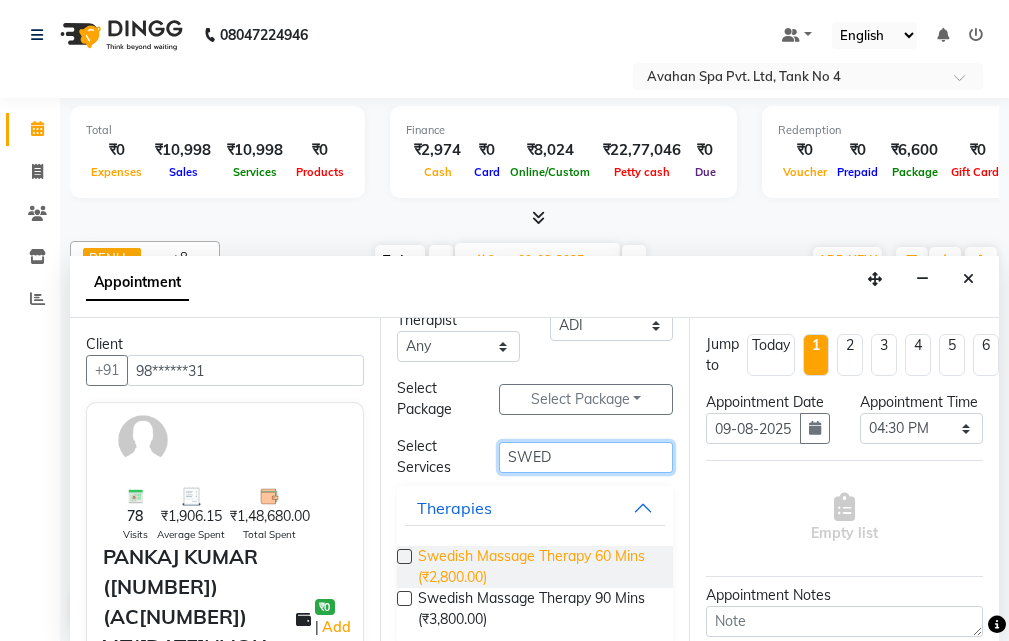 scroll, scrollTop: 66, scrollLeft: 0, axis: vertical 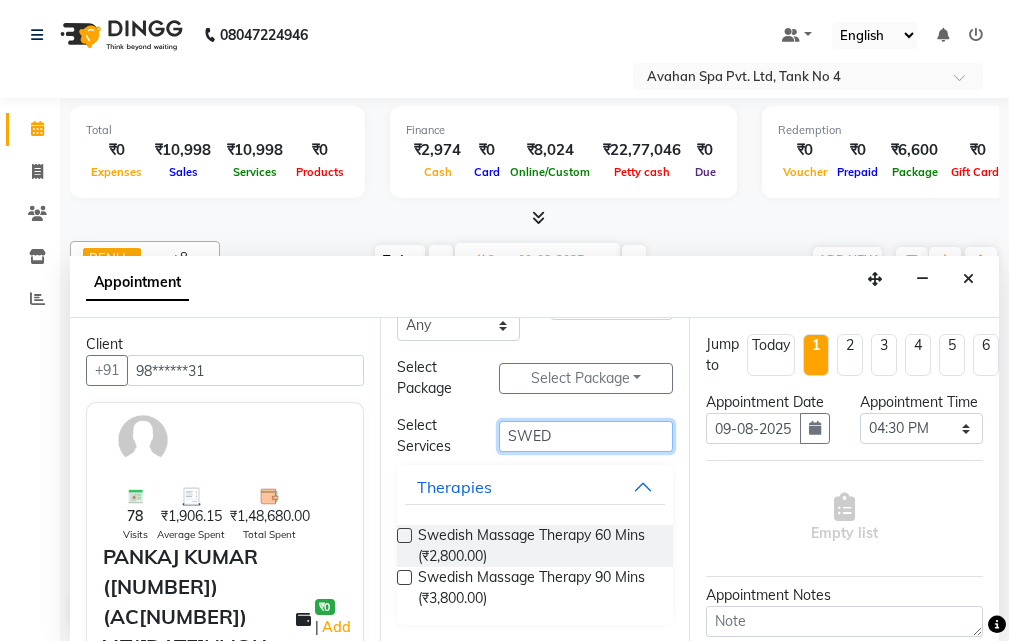type on "SWED" 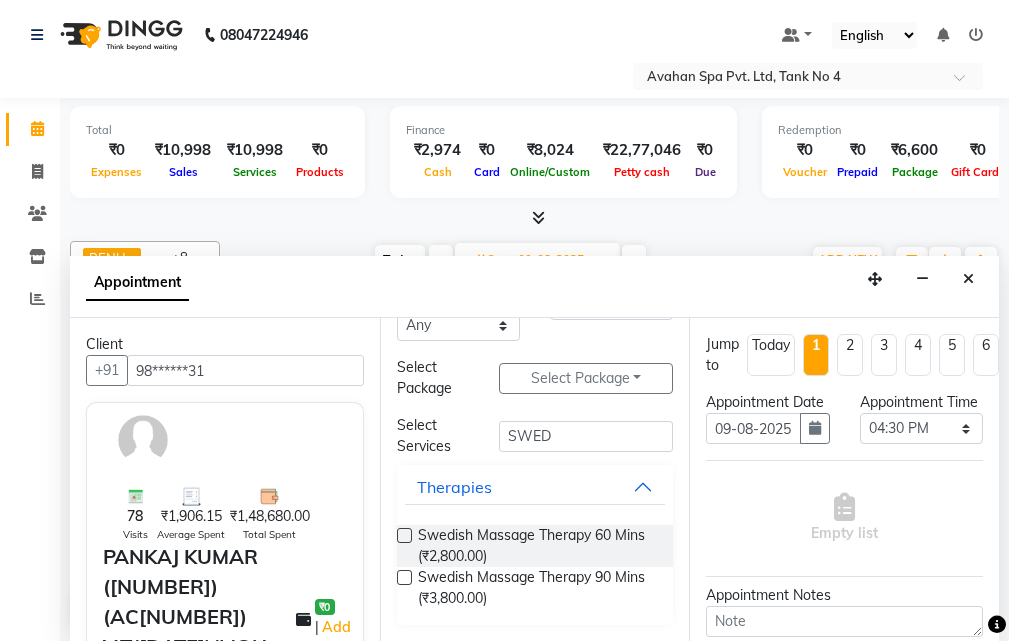 click at bounding box center [404, 577] 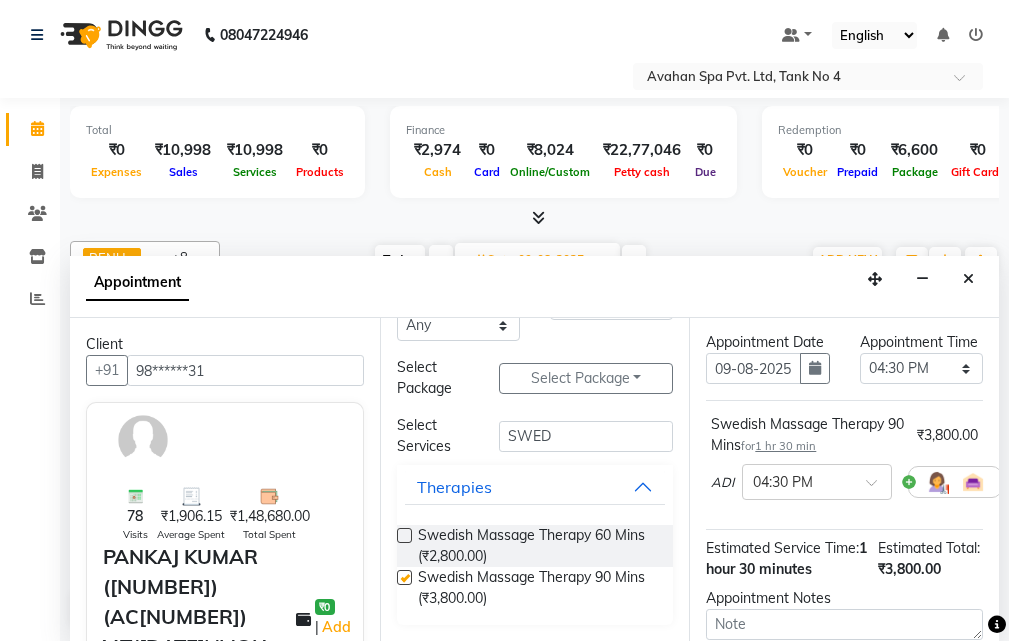 checkbox on "false" 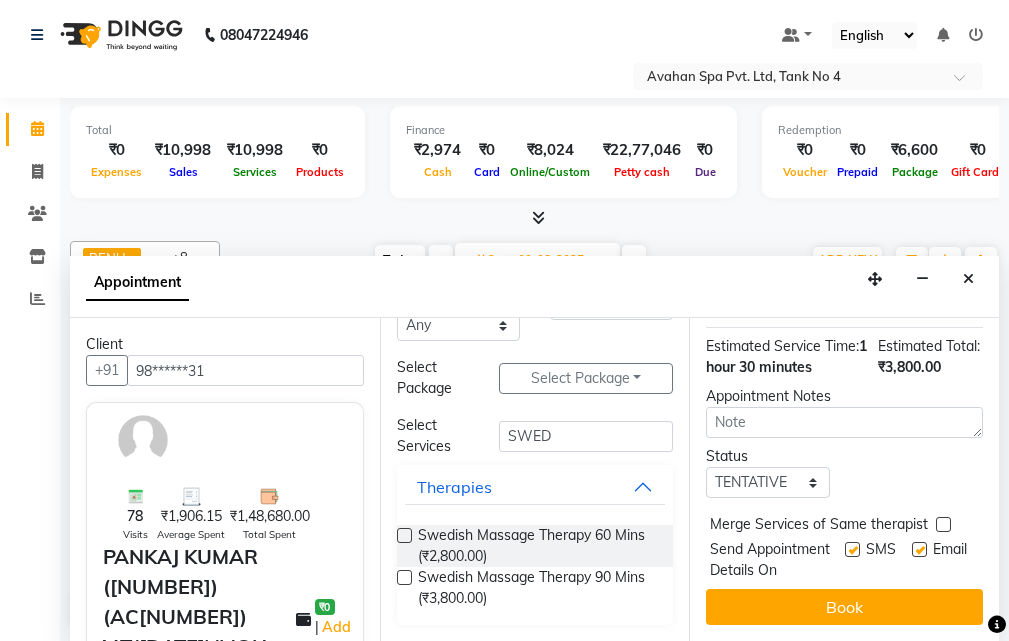 scroll, scrollTop: 340, scrollLeft: 0, axis: vertical 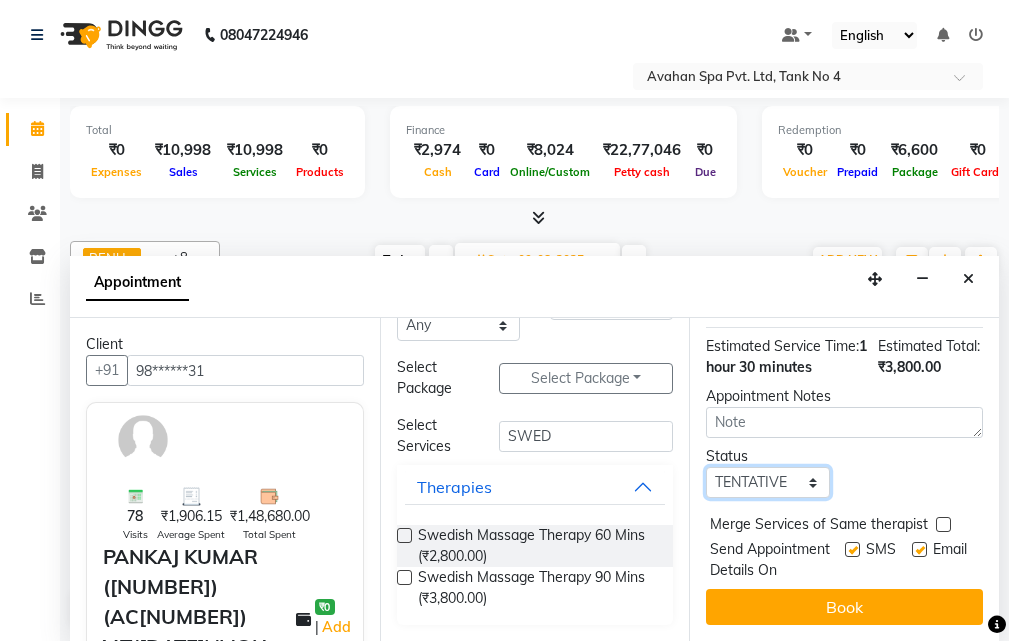 click on "Select TENTATIVE CONFIRM UPCOMING" at bounding box center [767, 482] 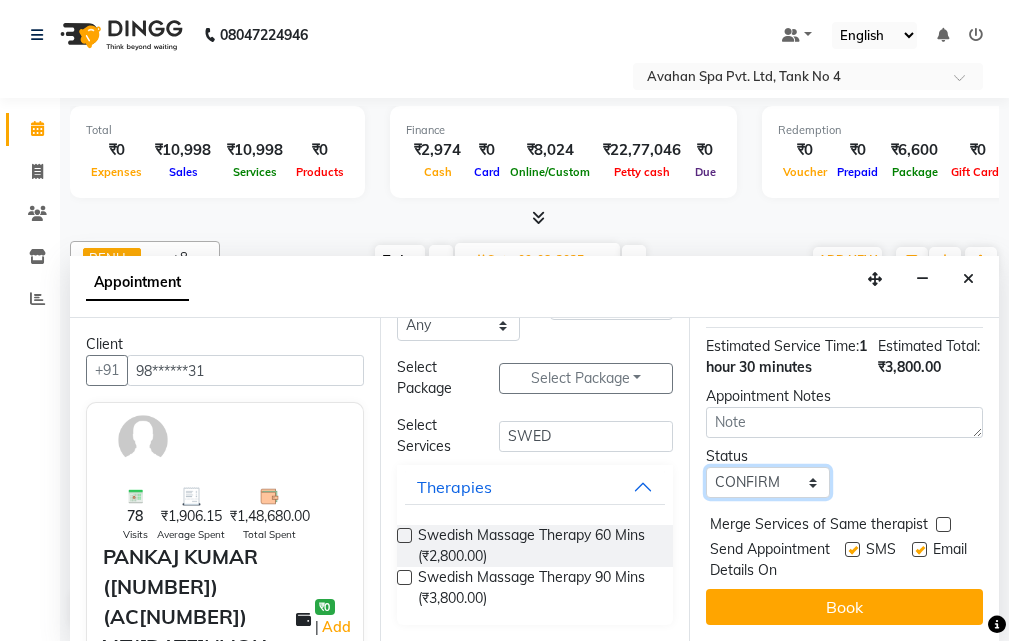 click on "Select TENTATIVE CONFIRM UPCOMING" at bounding box center (767, 482) 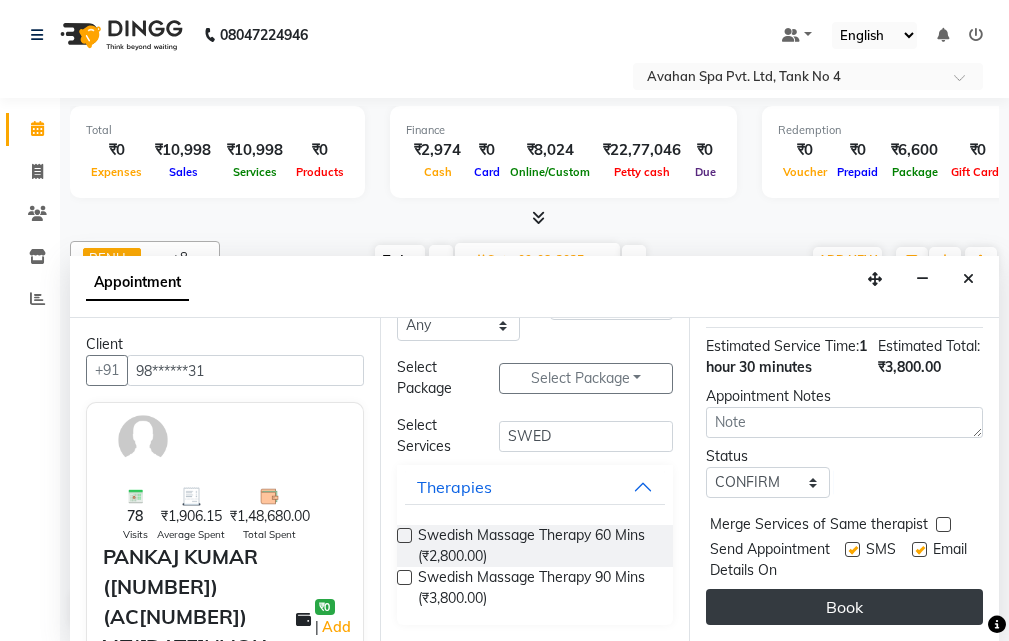 click on "Book" at bounding box center [844, 607] 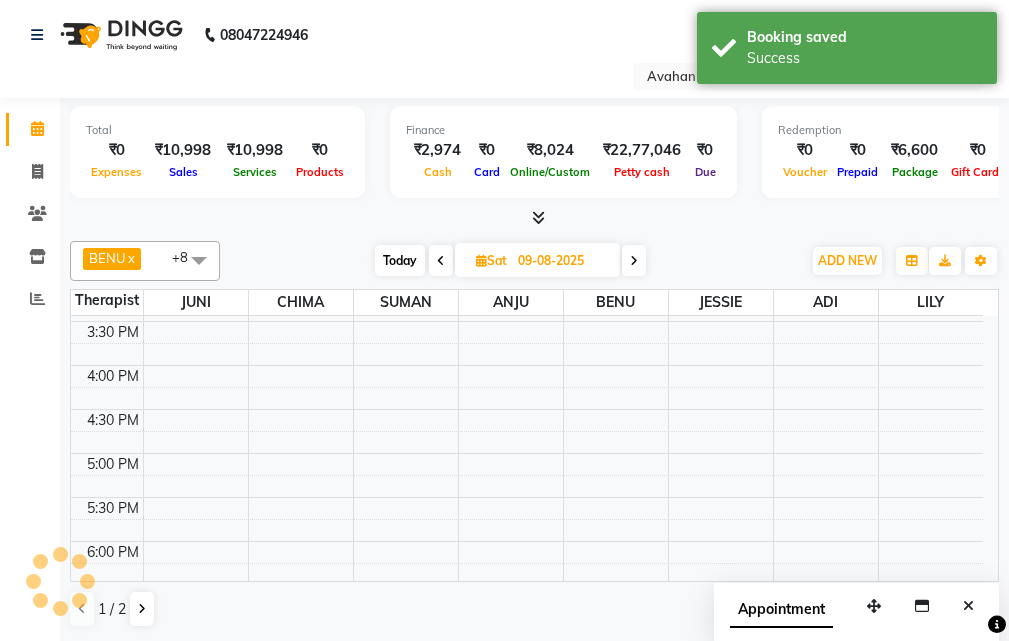 scroll, scrollTop: 0, scrollLeft: 0, axis: both 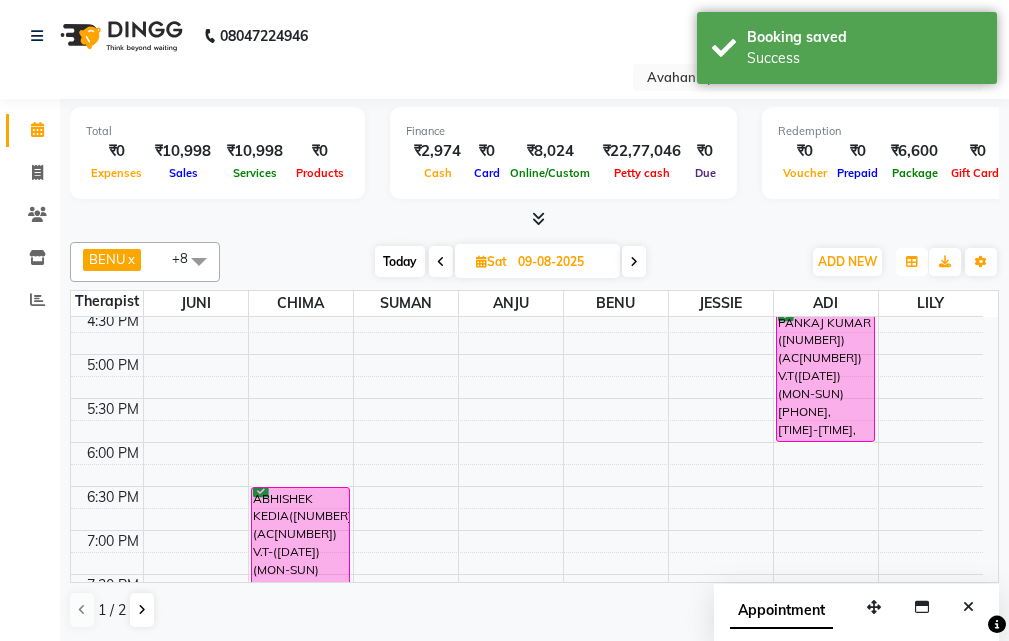 click at bounding box center (912, 262) 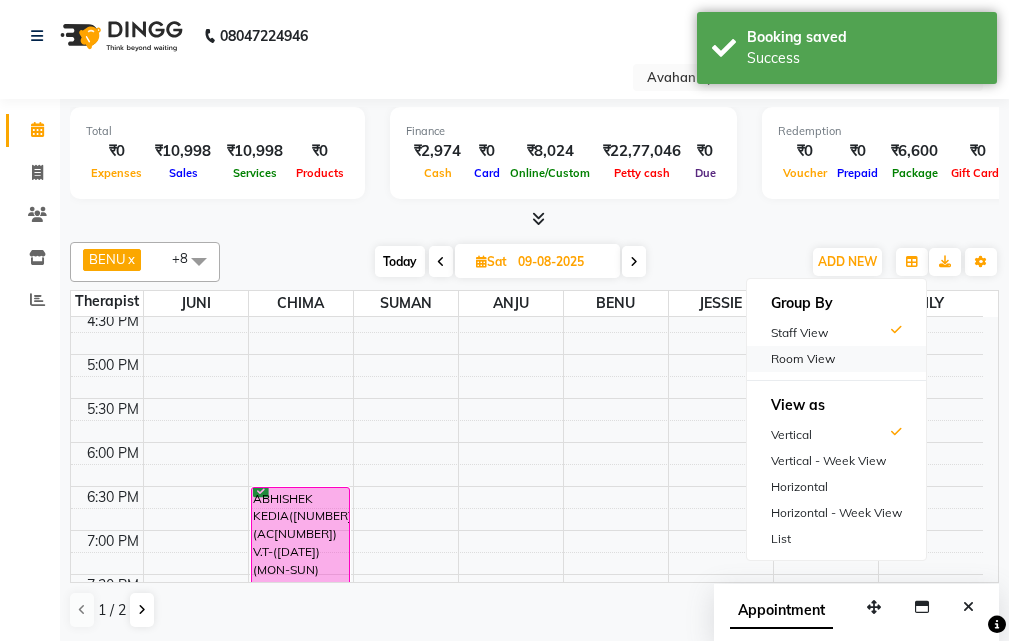 click on "Room View" at bounding box center (836, 359) 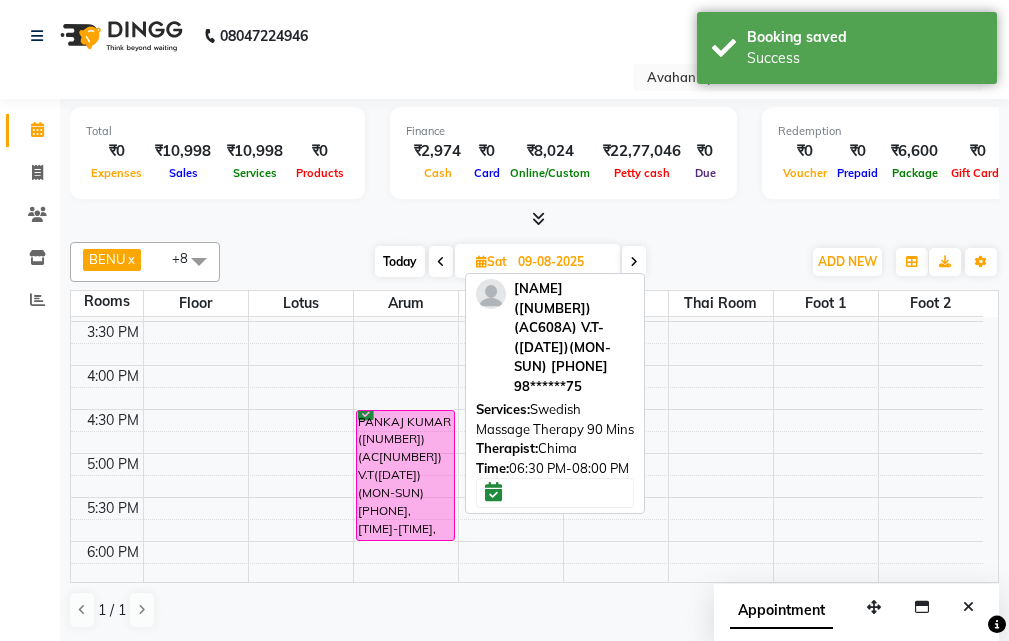 scroll, scrollTop: 478, scrollLeft: 0, axis: vertical 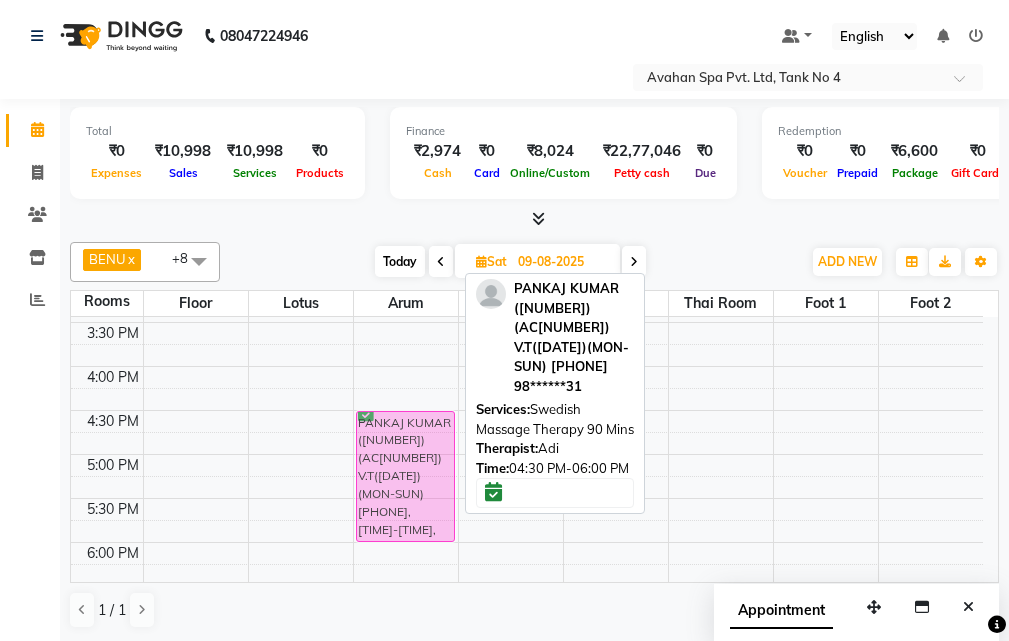 drag, startPoint x: 437, startPoint y: 422, endPoint x: 427, endPoint y: 428, distance: 11.661903 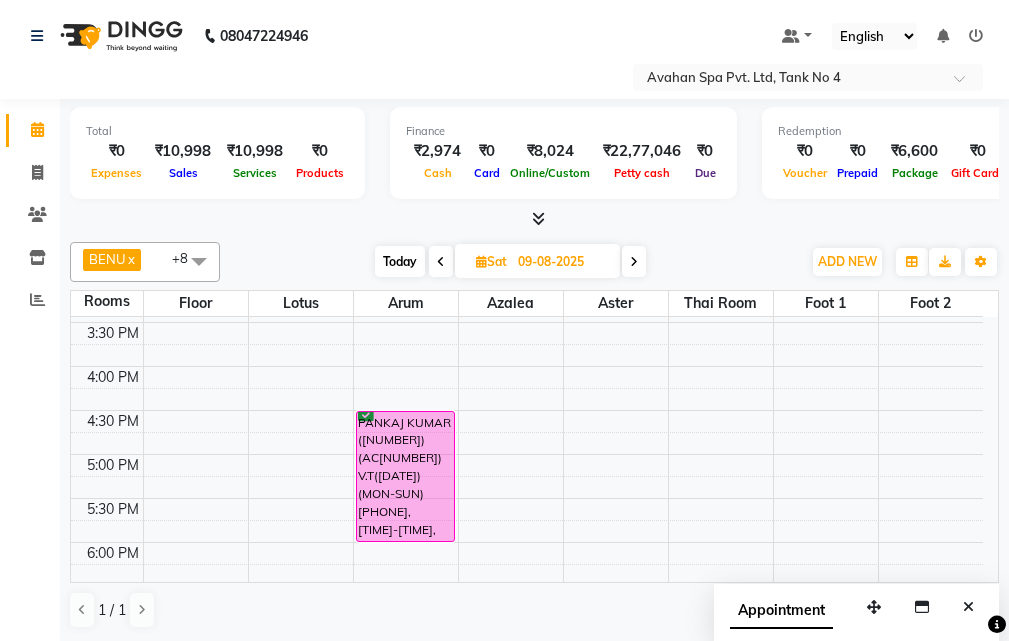 click on "Today" at bounding box center (400, 261) 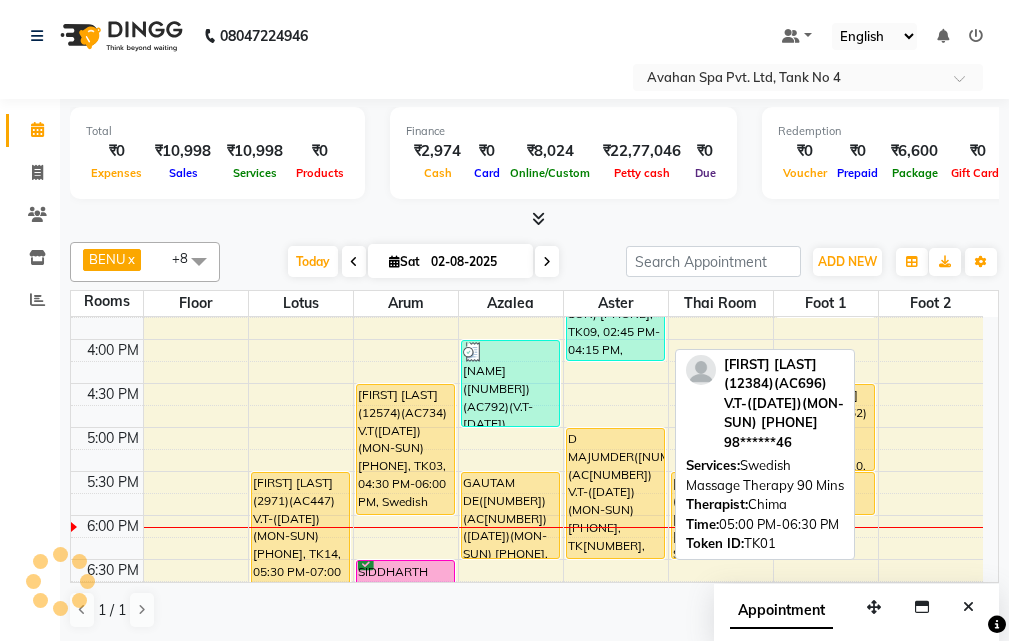 scroll, scrollTop: 605, scrollLeft: 0, axis: vertical 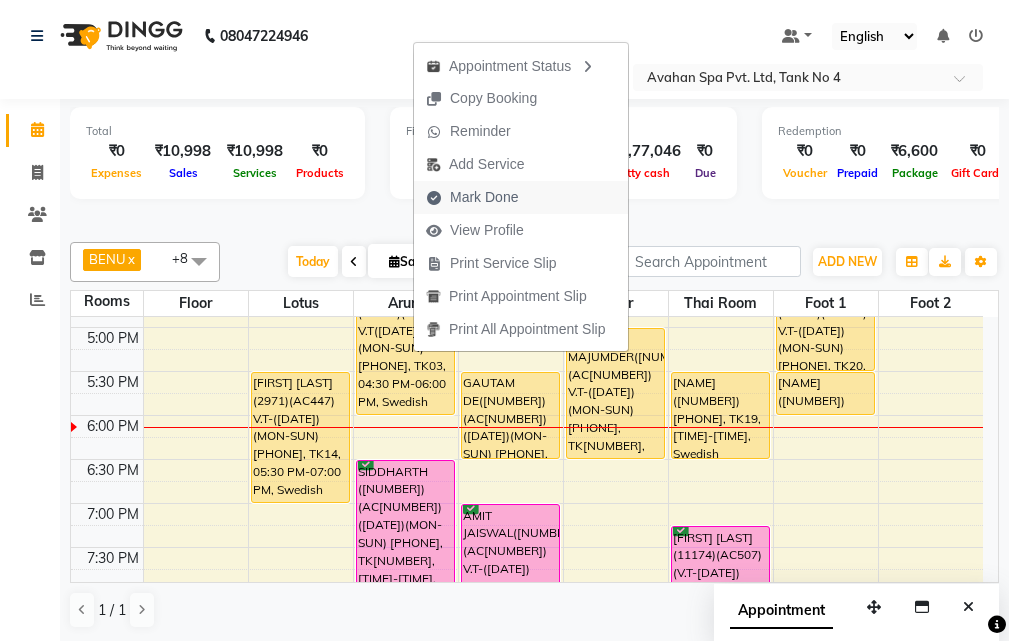 click on "Mark Done" at bounding box center [484, 197] 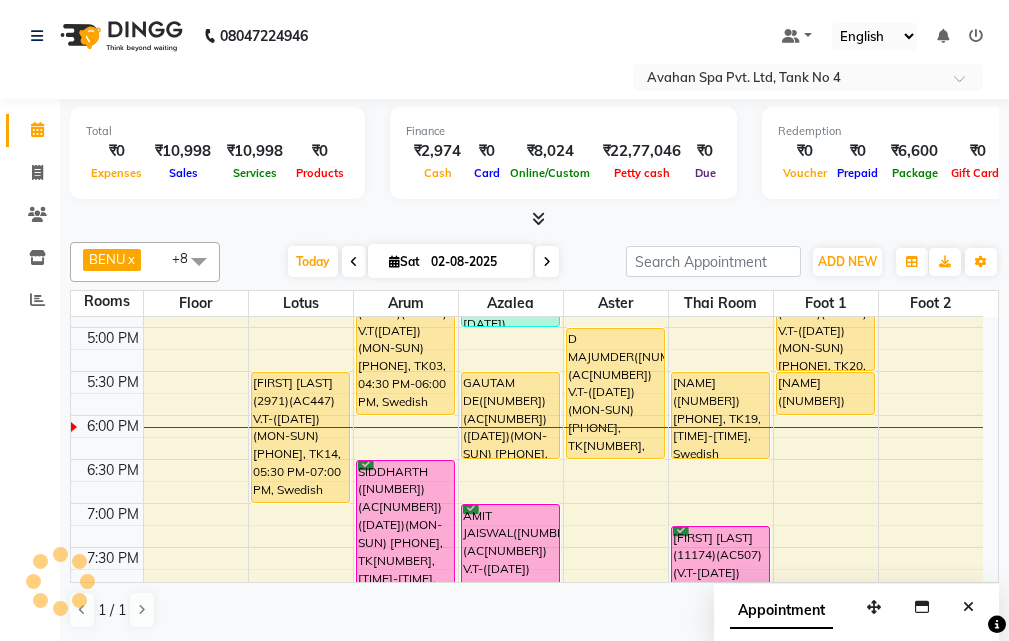 select on "service" 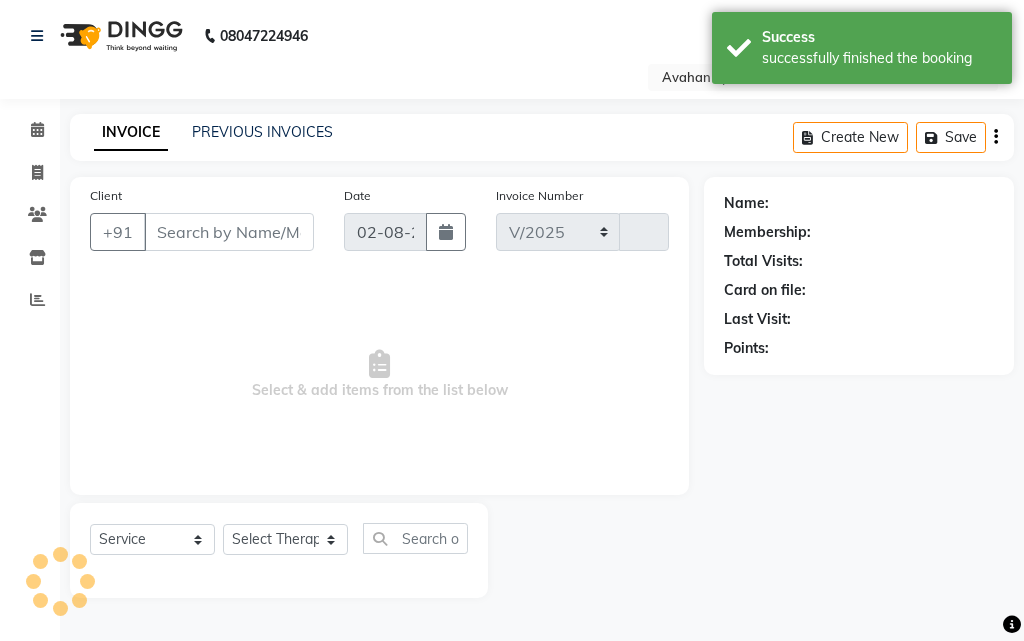 select on "4269" 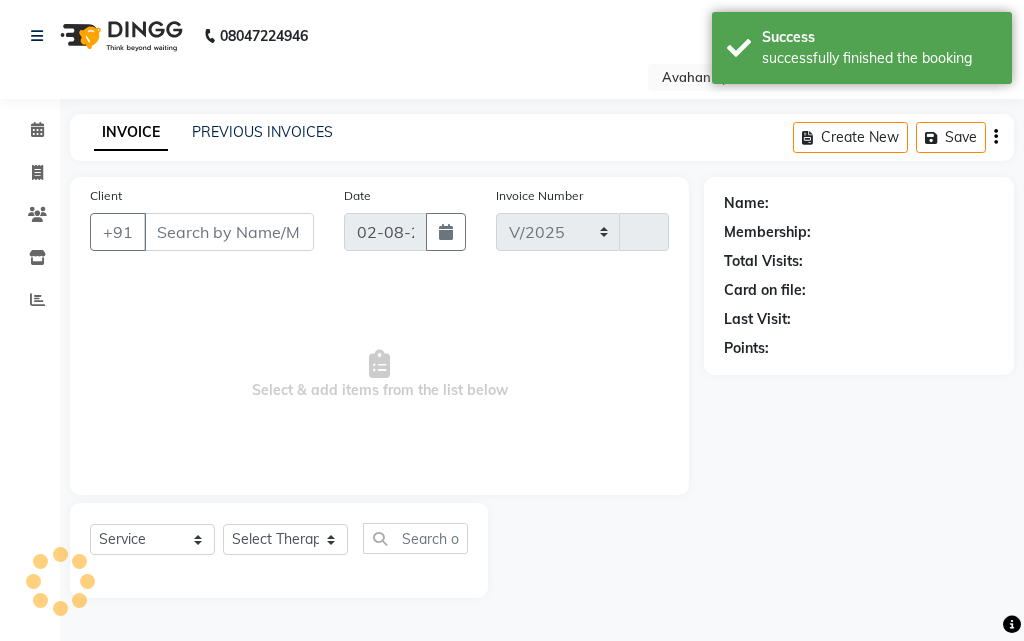 type on "2036" 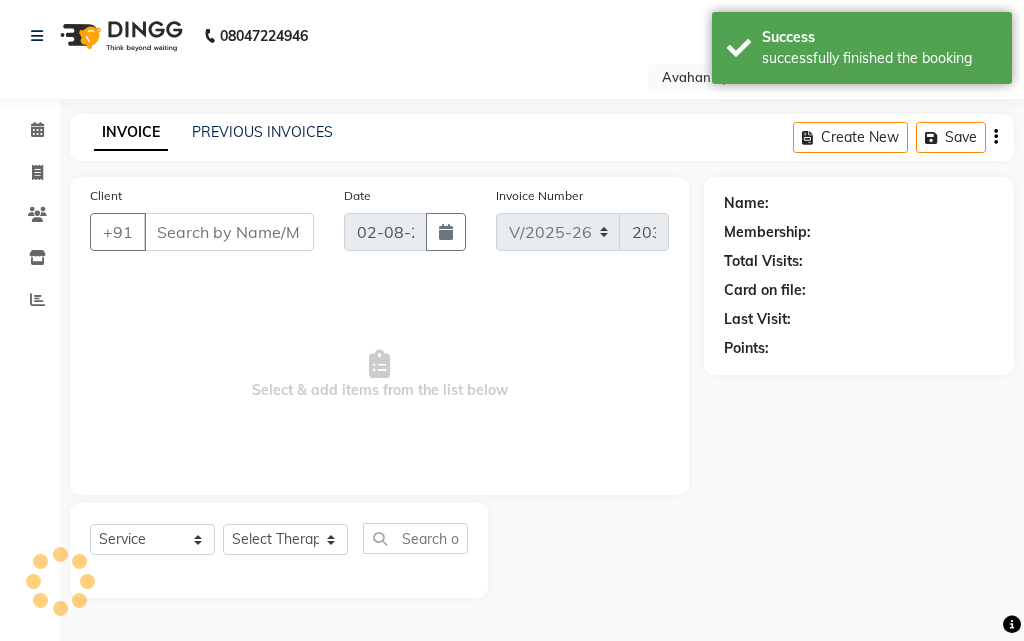 type on "98******31" 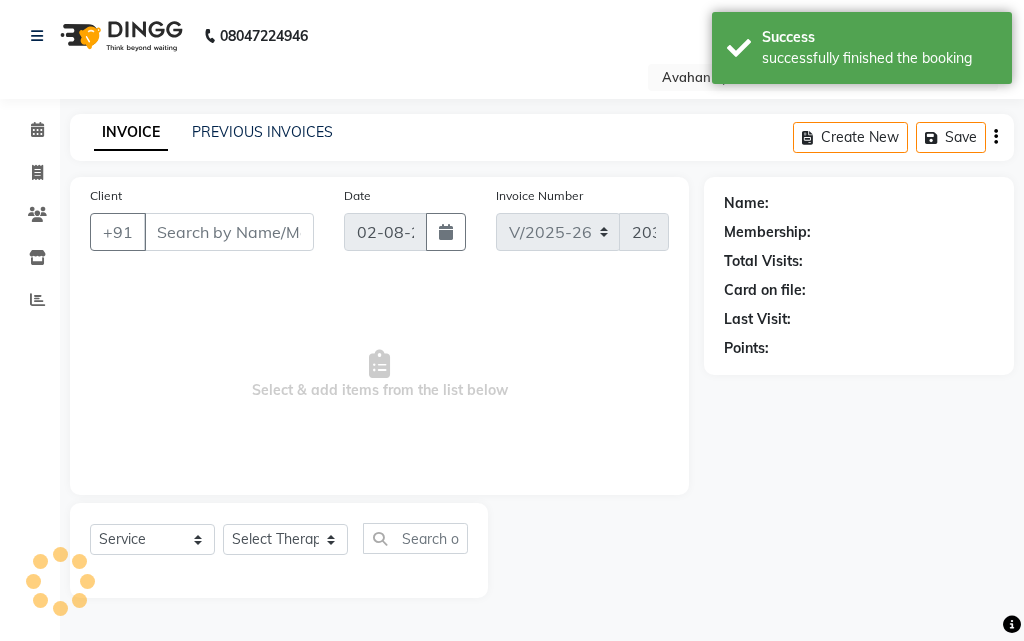 select on "87872" 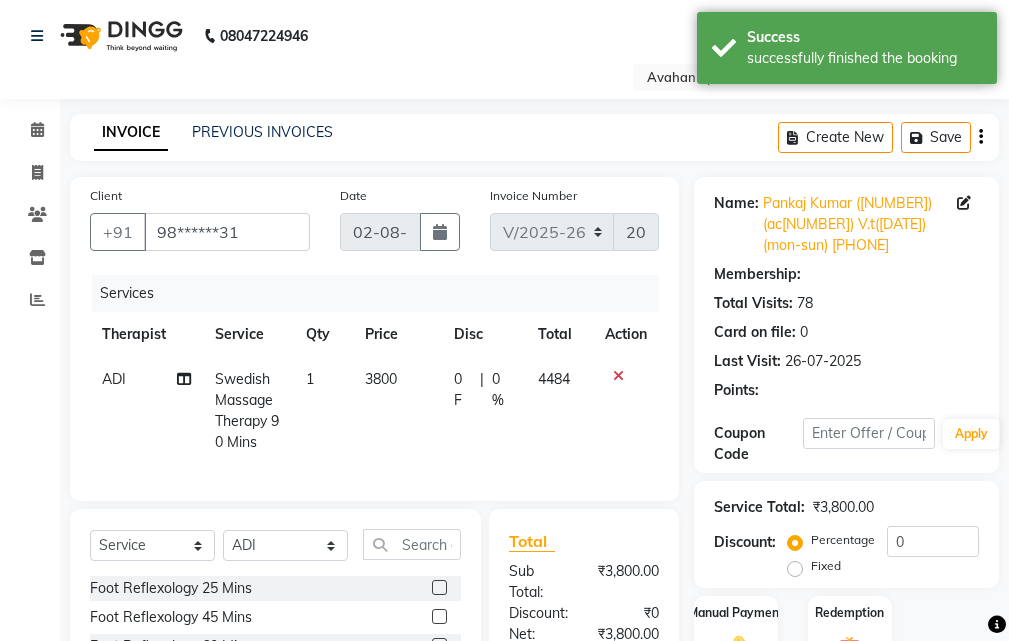 scroll, scrollTop: 141, scrollLeft: 0, axis: vertical 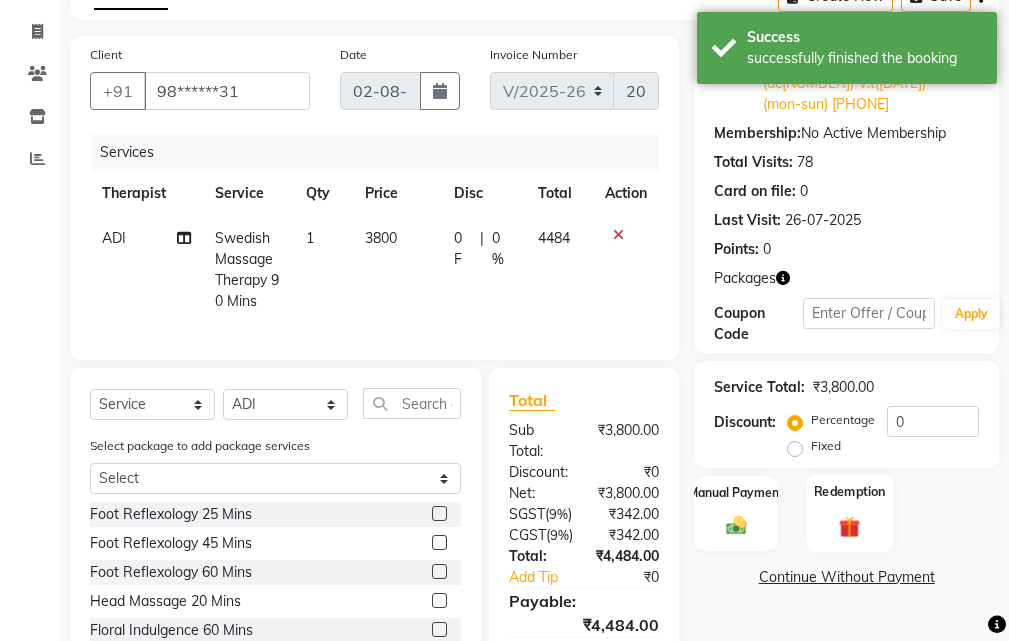 click on "Name: Pankaj Kumar (12574)(ac734) V.t(10-05-2026)(mon-sun) 9831027131 Membership:  No Active Membership  Total Visits:  78 Card on file:  0 Last Visit:   26-07-2025 Points:   0  Packages Coupon Code Apply Service Total:  ₹3,800.00  Discount:  Percentage   Fixed  0 Manual Payment Redemption  Continue Without Payment" 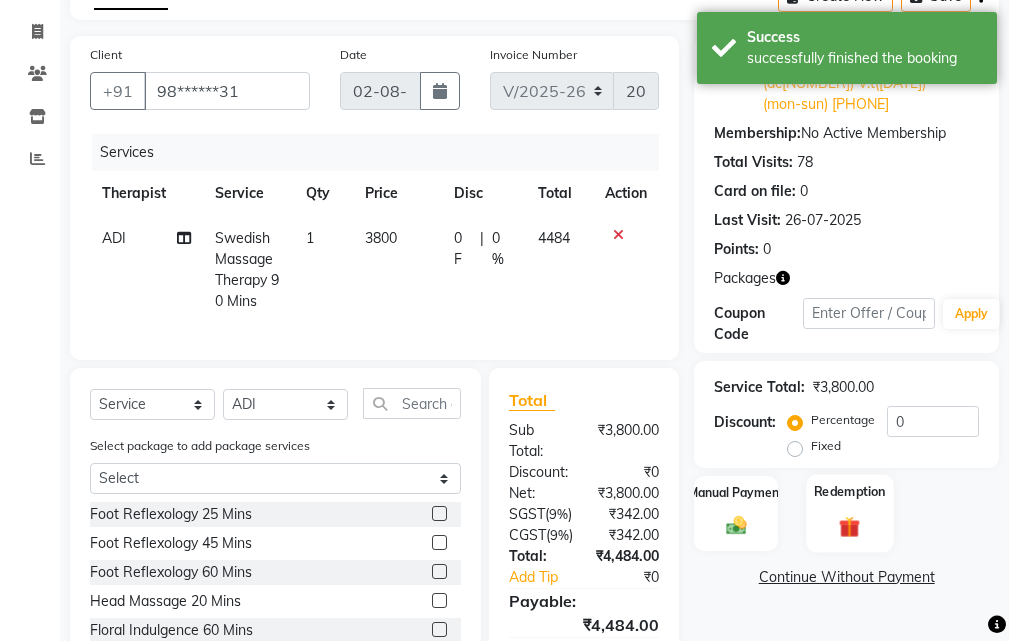 click 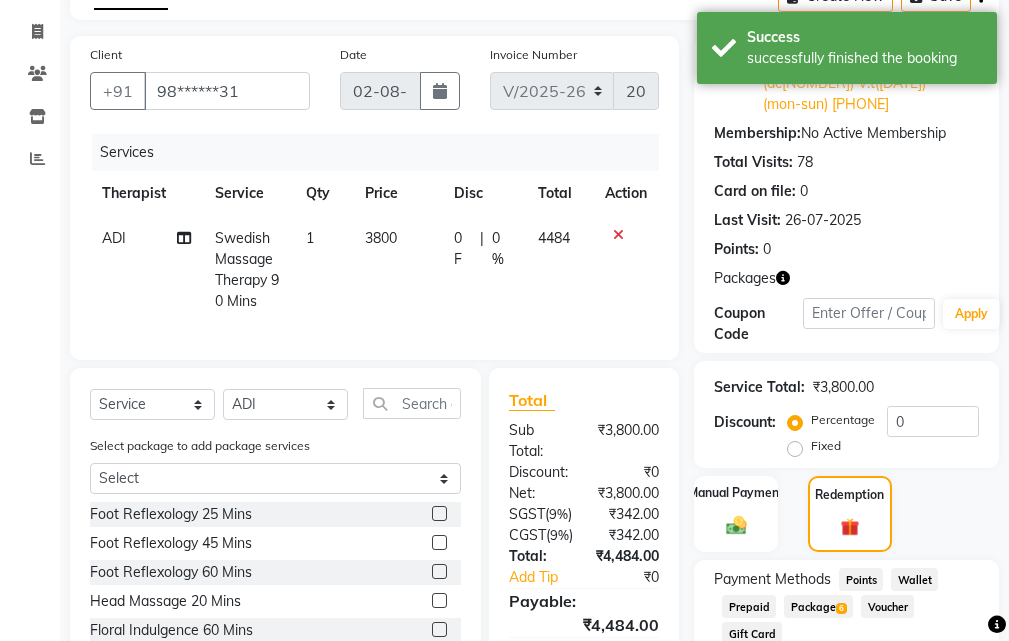 click on "Package  6" 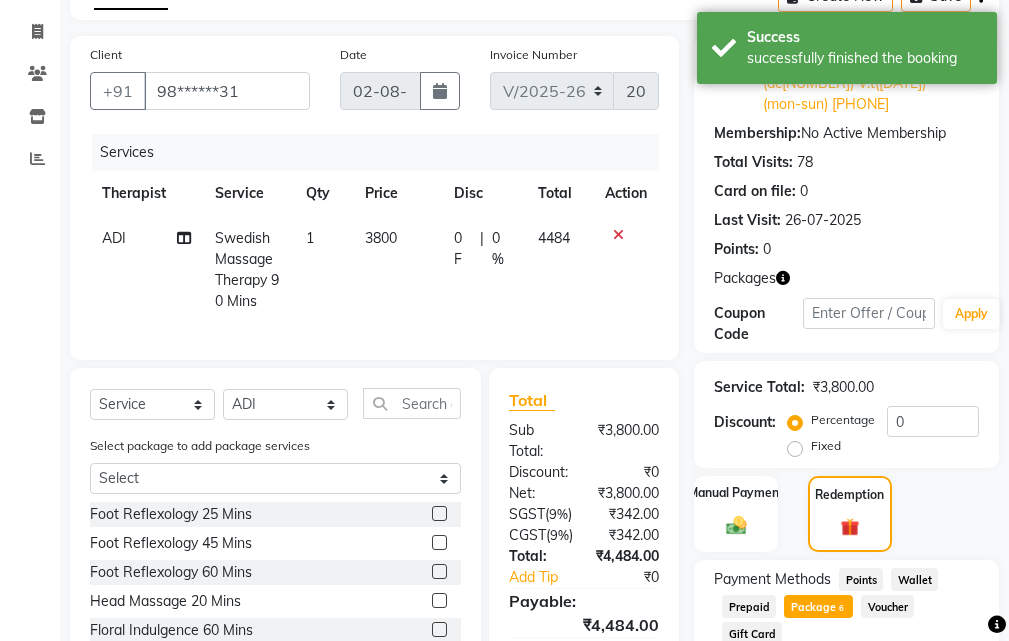 scroll, scrollTop: 466, scrollLeft: 0, axis: vertical 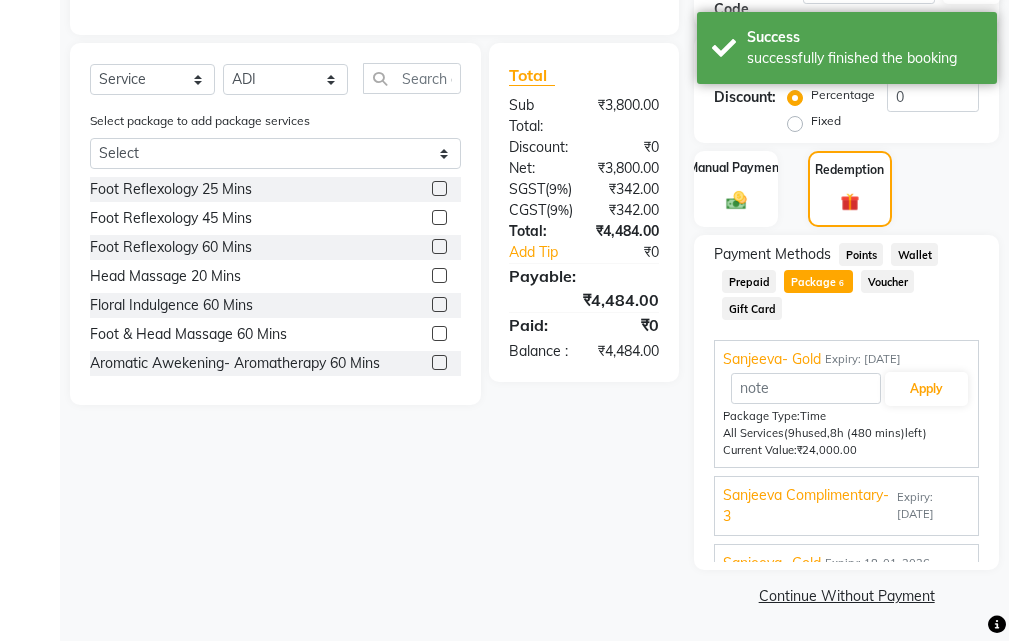 click on "Expiry: 10-05-2026" at bounding box center (933, 506) 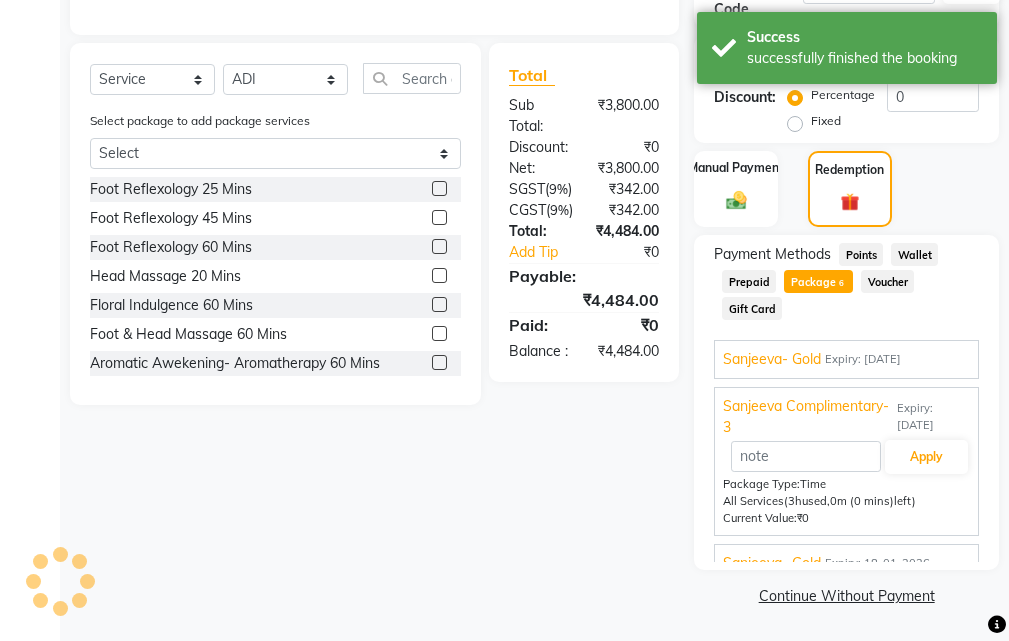 click on "Expiry: 10-05-2026" at bounding box center [863, 359] 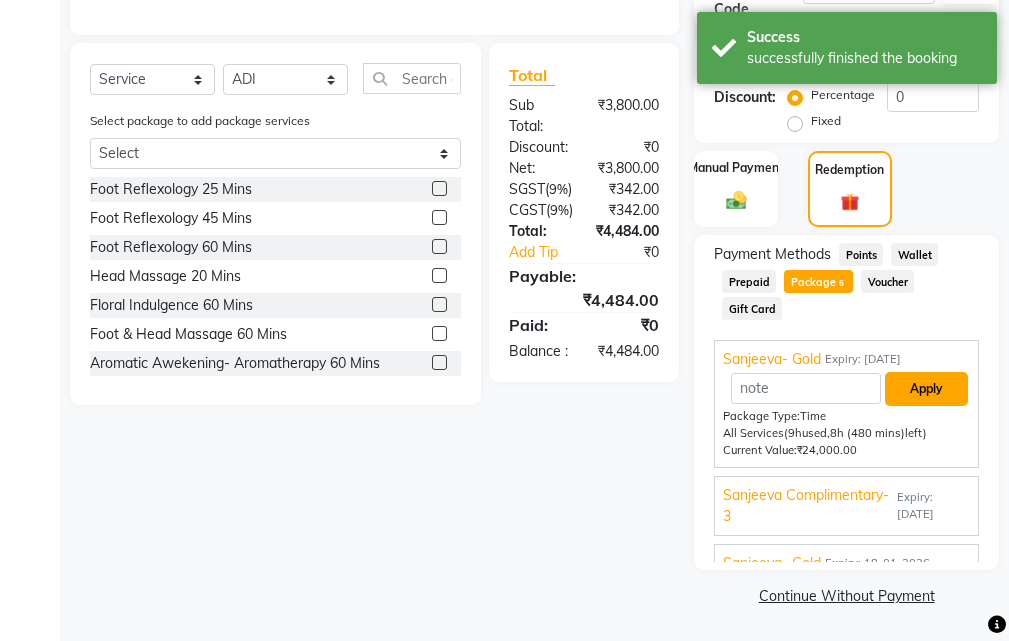 click on "Apply" at bounding box center (926, 389) 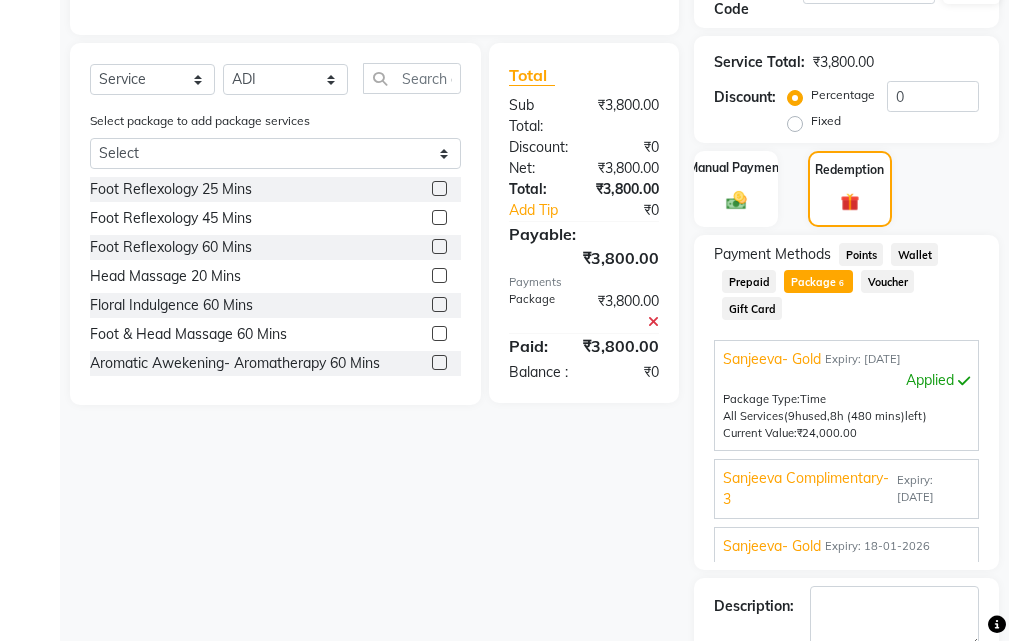 scroll, scrollTop: 579, scrollLeft: 0, axis: vertical 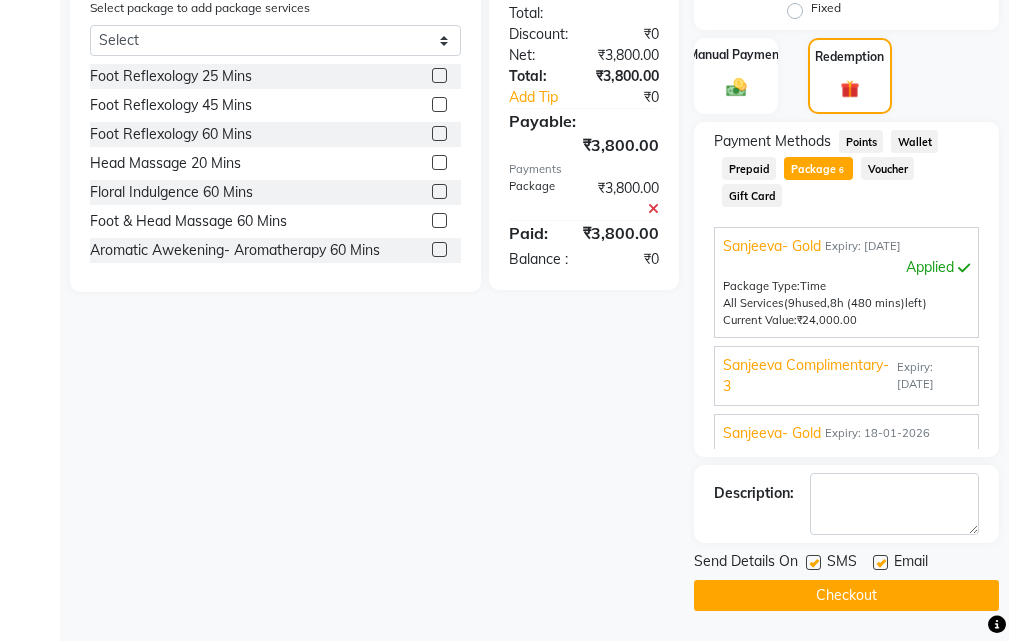 click 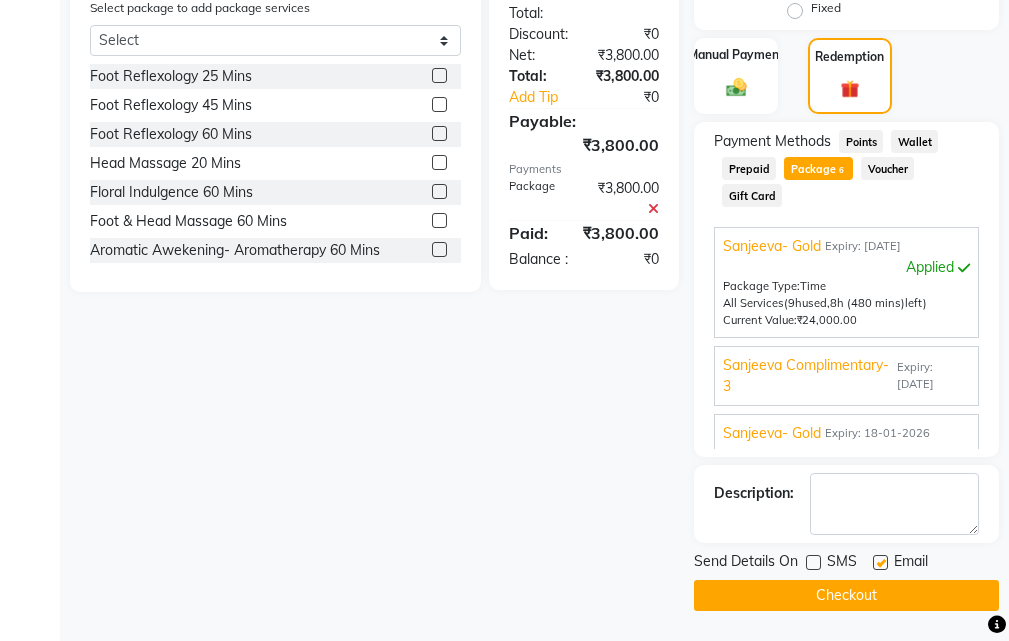 click 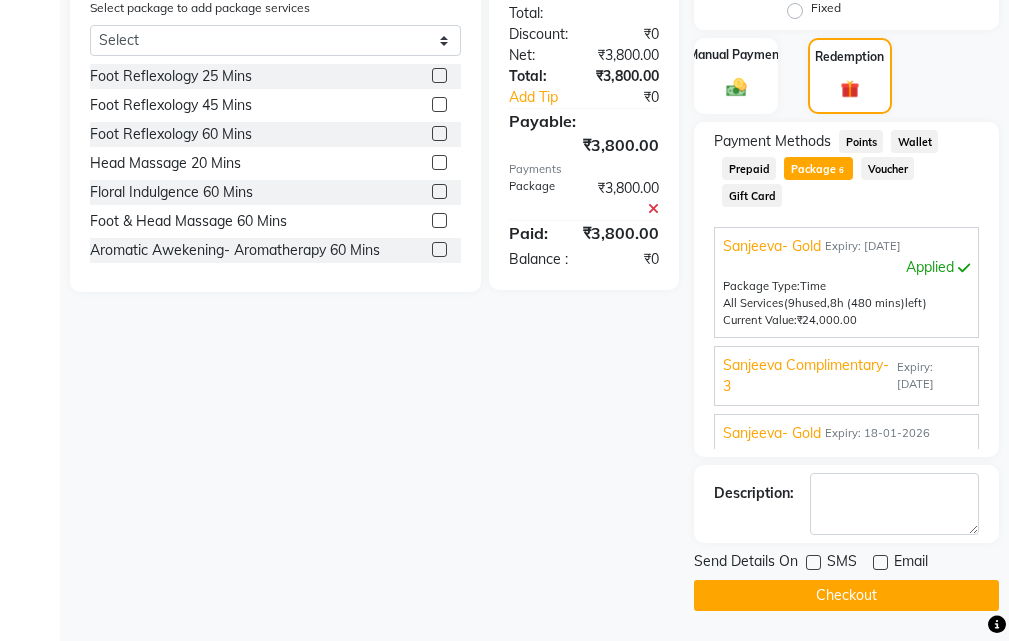drag, startPoint x: 880, startPoint y: 604, endPoint x: 798, endPoint y: 598, distance: 82.219215 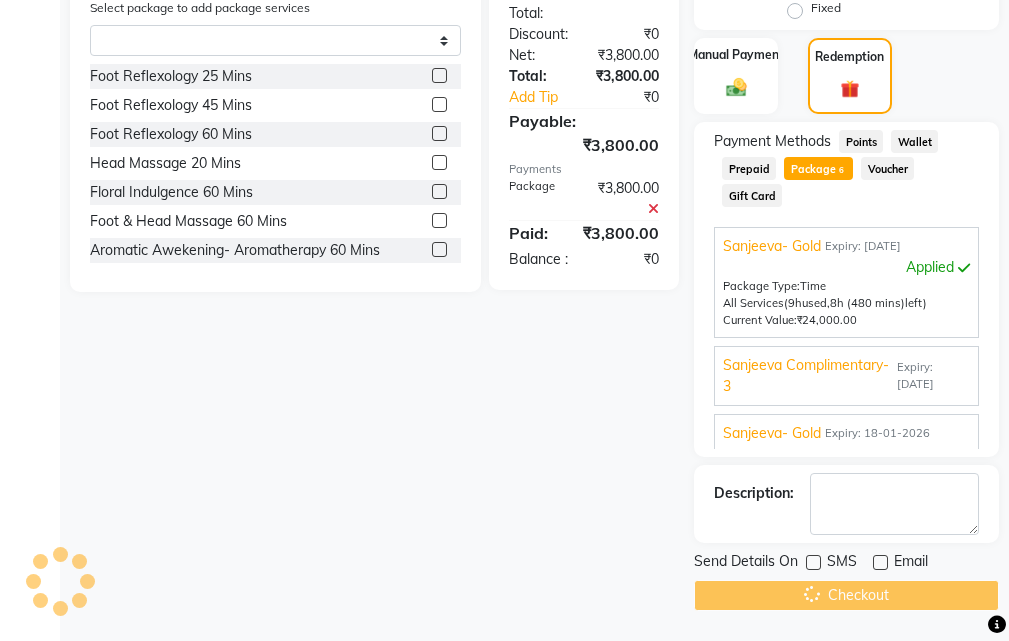 scroll, scrollTop: 0, scrollLeft: 0, axis: both 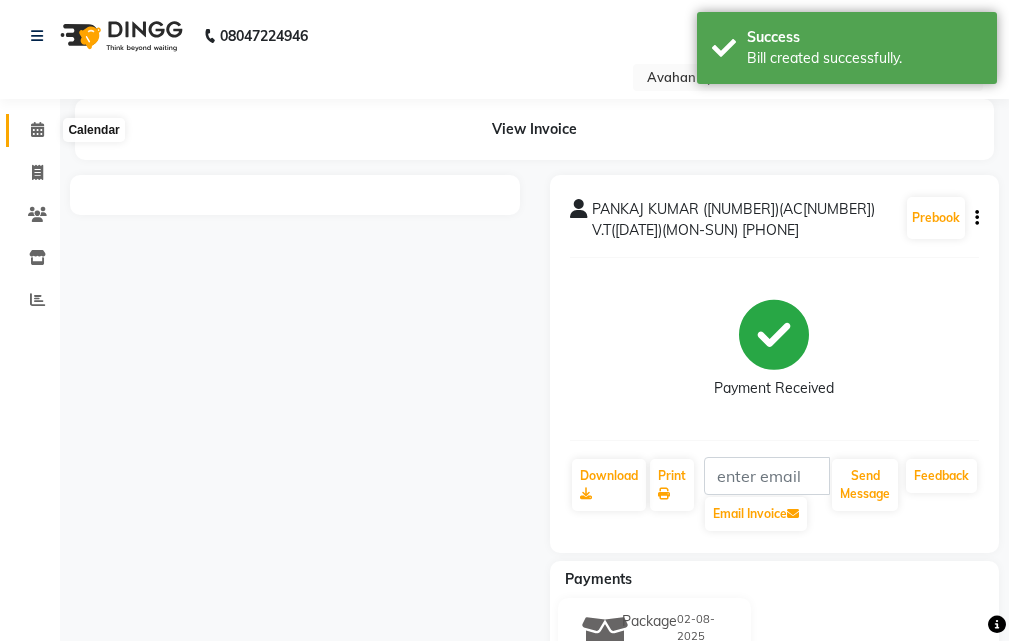 click 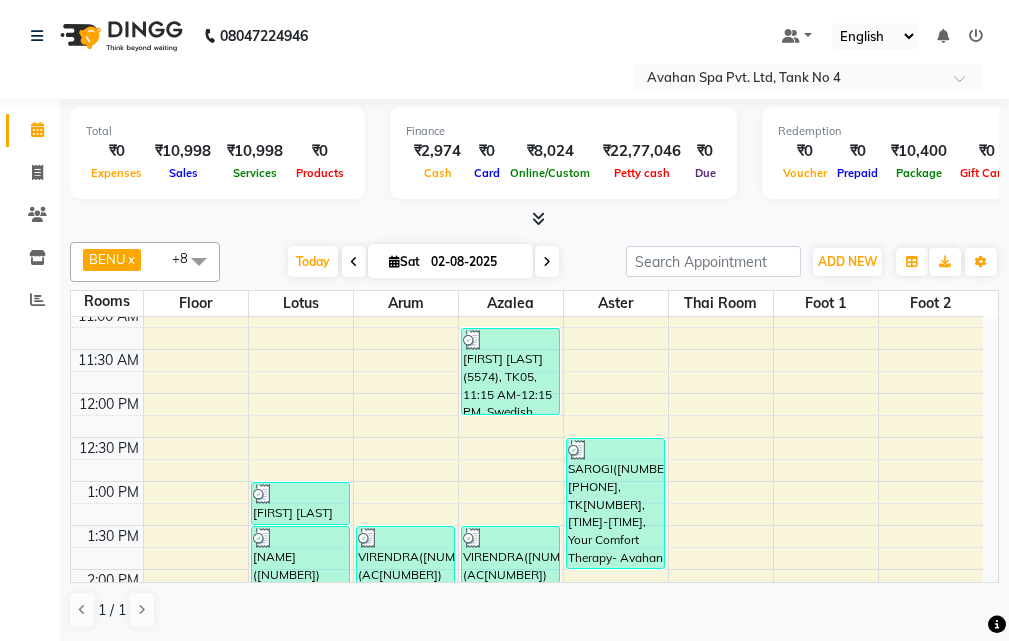 scroll, scrollTop: 100, scrollLeft: 0, axis: vertical 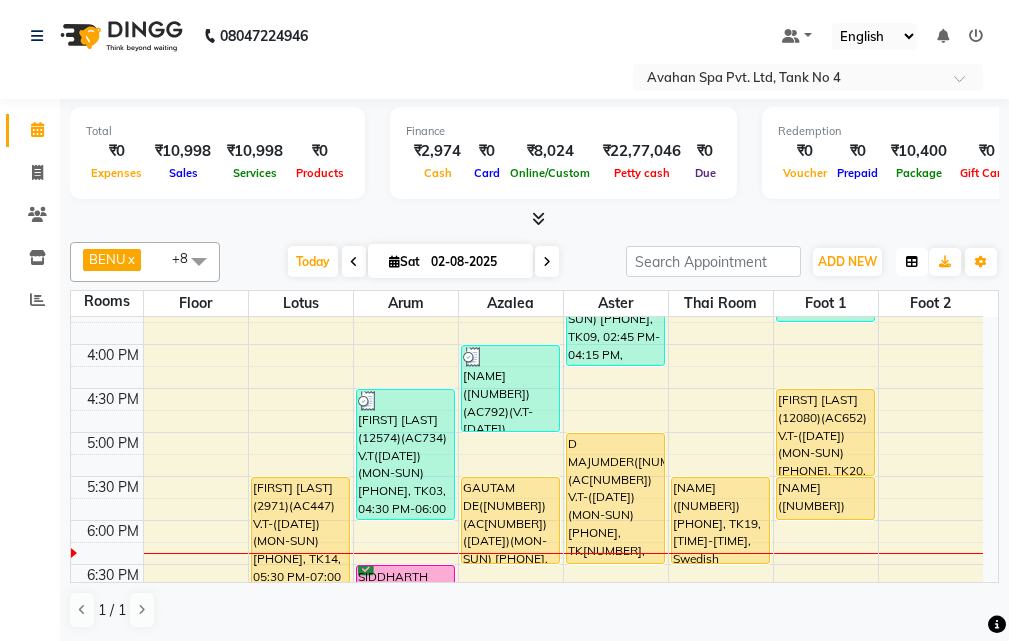 click at bounding box center [912, 262] 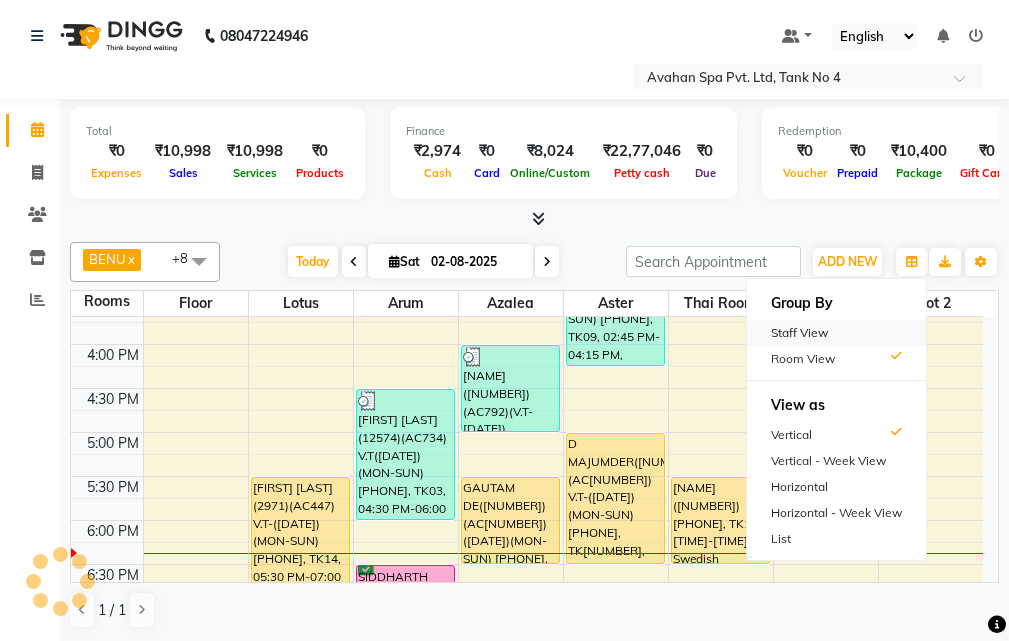 click on "Staff View" at bounding box center (836, 333) 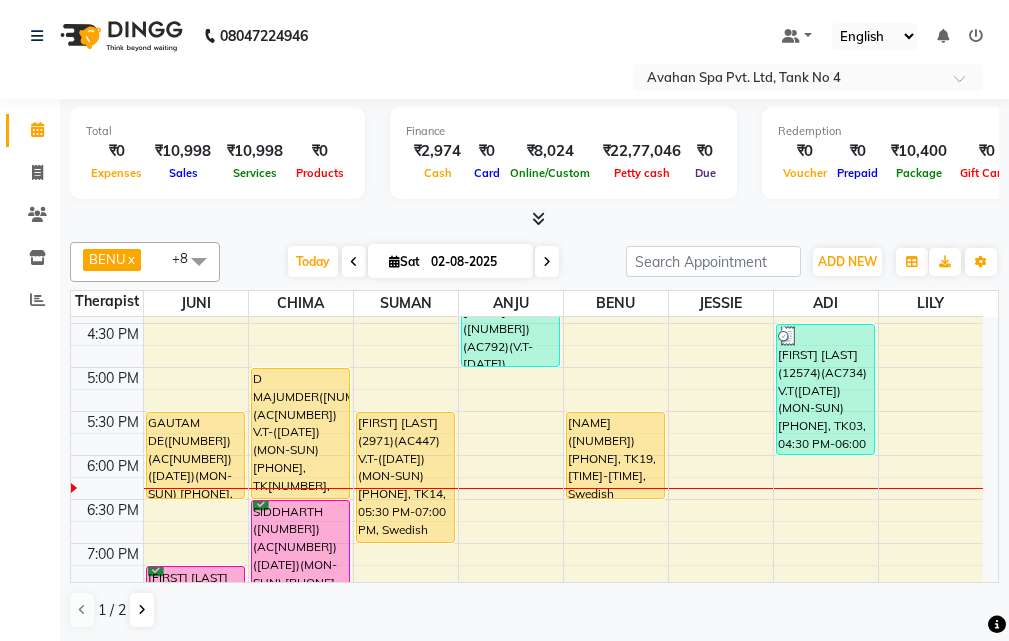 scroll, scrollTop: 600, scrollLeft: 0, axis: vertical 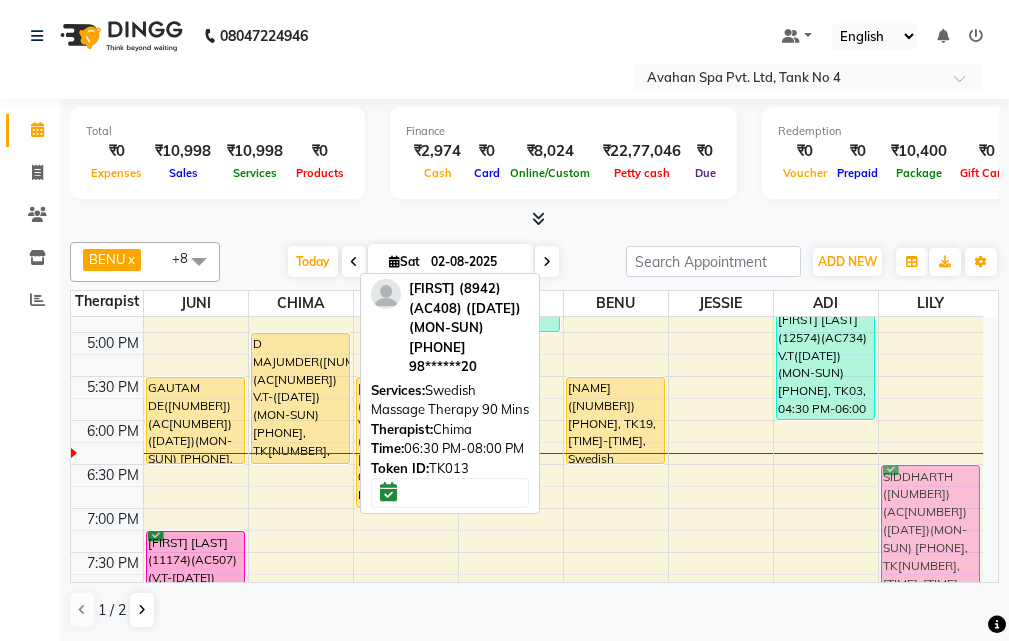 drag, startPoint x: 305, startPoint y: 481, endPoint x: 911, endPoint y: 479, distance: 606.0033 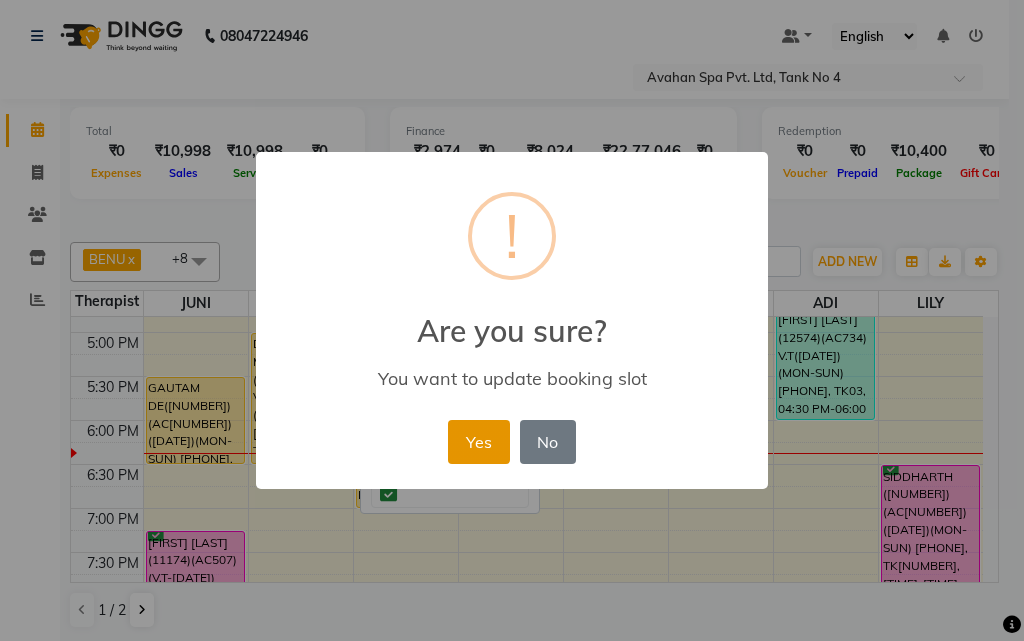 click on "Yes" at bounding box center (478, 442) 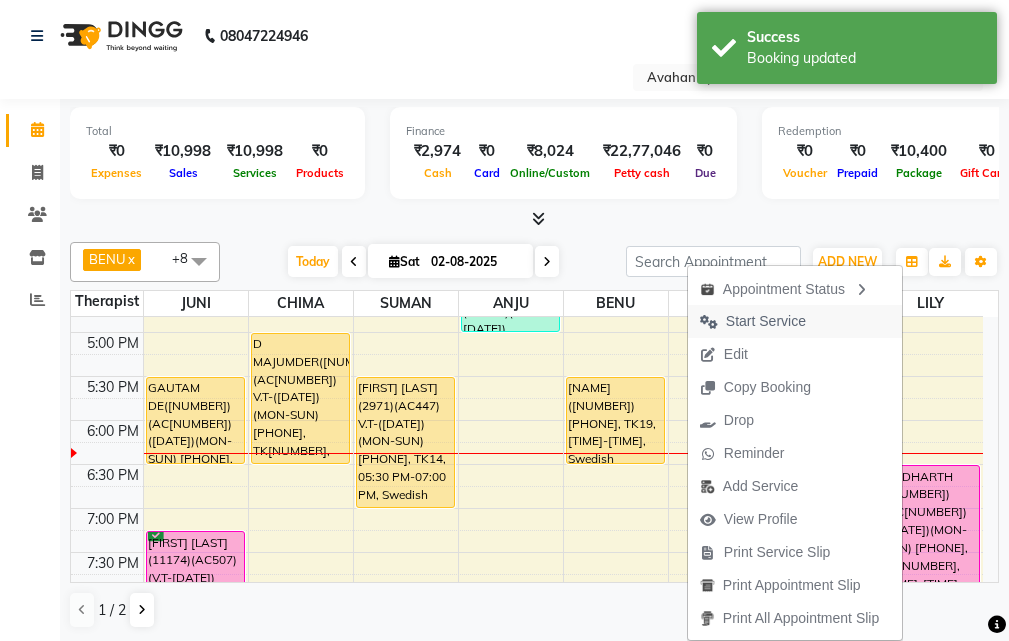 click on "Start Service" at bounding box center (753, 321) 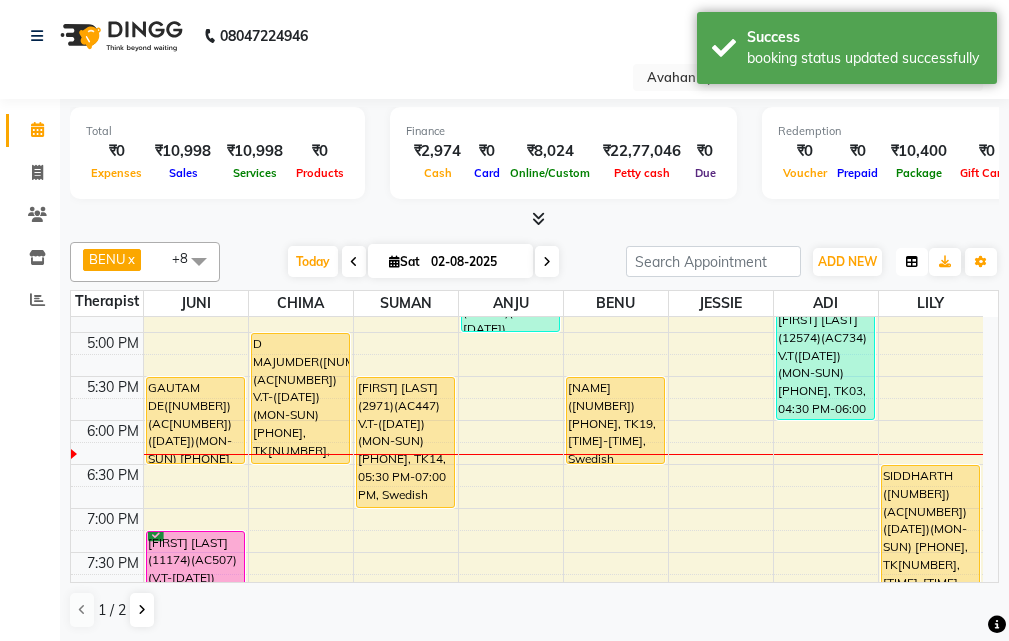 click at bounding box center (912, 262) 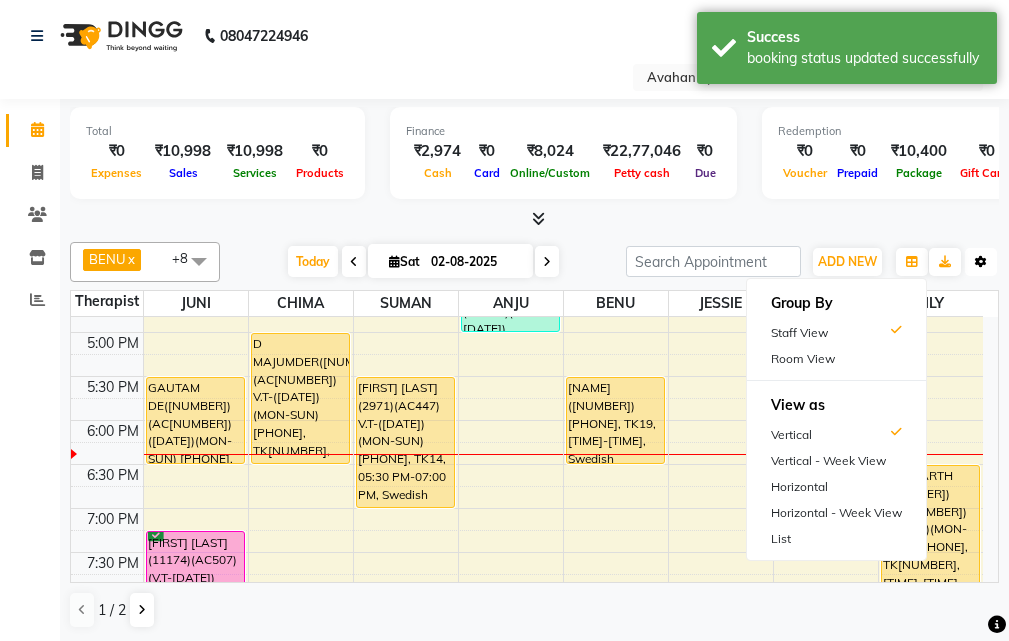 click at bounding box center [981, 262] 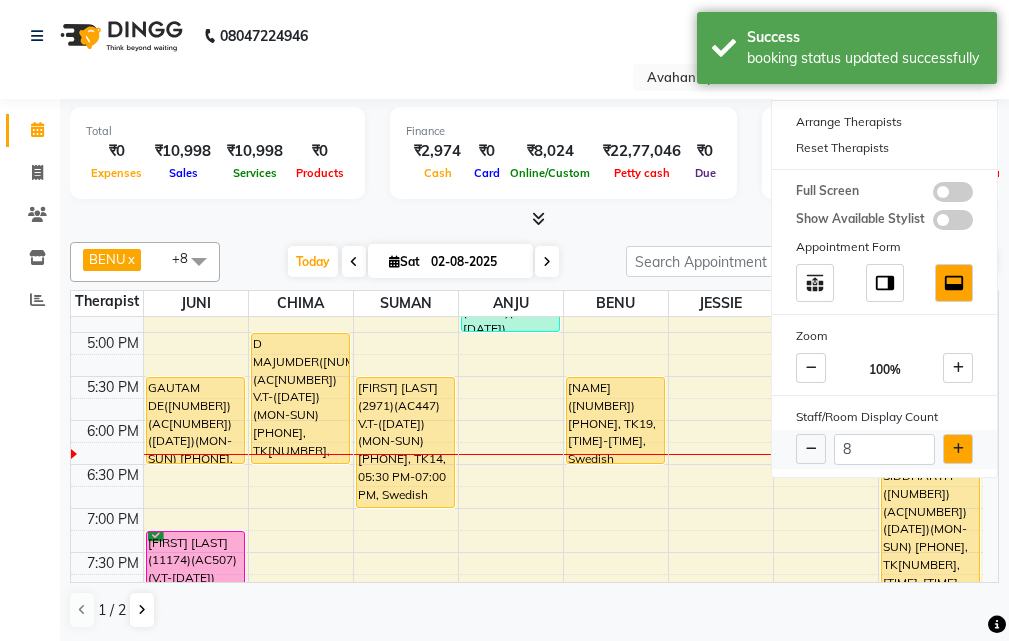 click at bounding box center [958, 449] 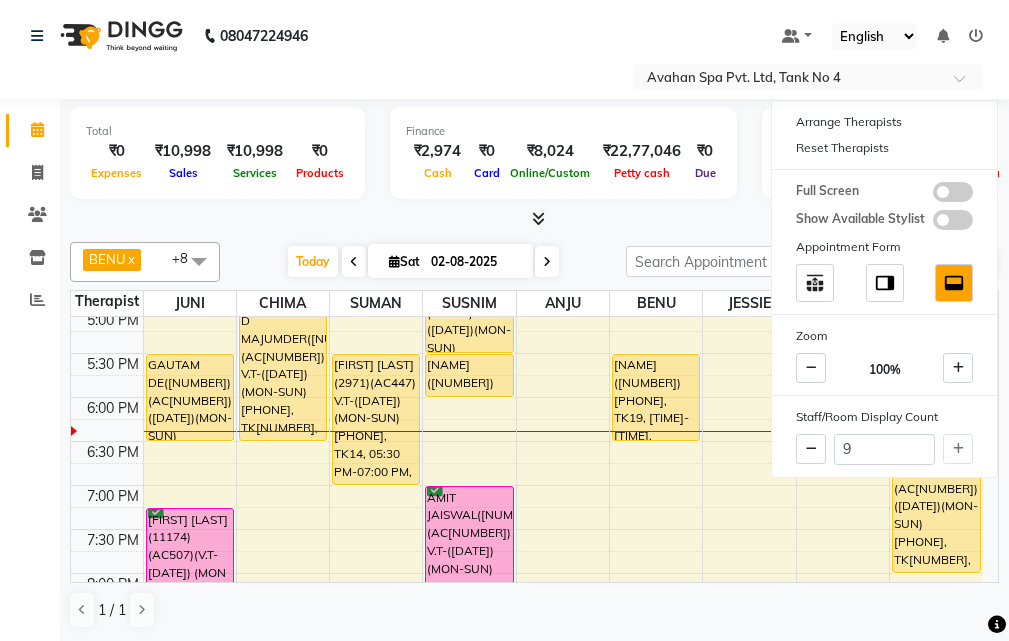 scroll, scrollTop: 678, scrollLeft: 0, axis: vertical 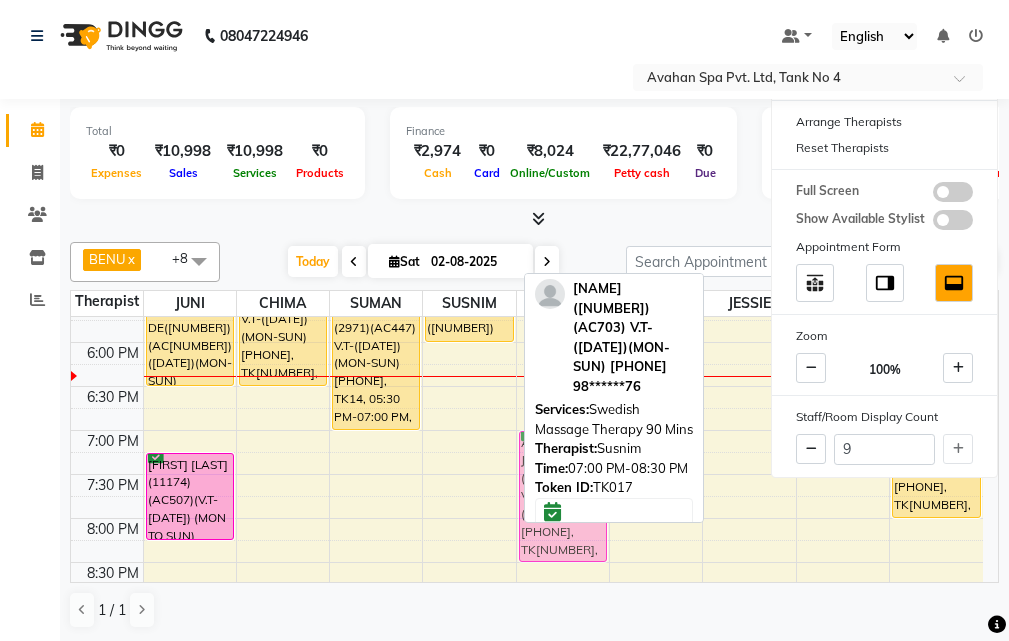 drag, startPoint x: 467, startPoint y: 450, endPoint x: 547, endPoint y: 451, distance: 80.00625 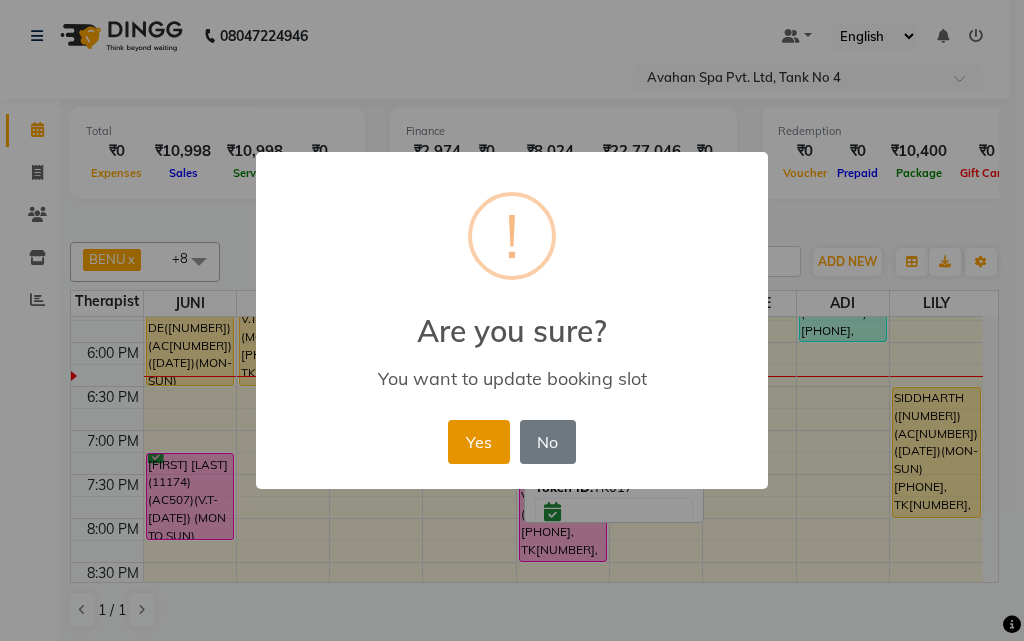 click on "Yes" at bounding box center (478, 442) 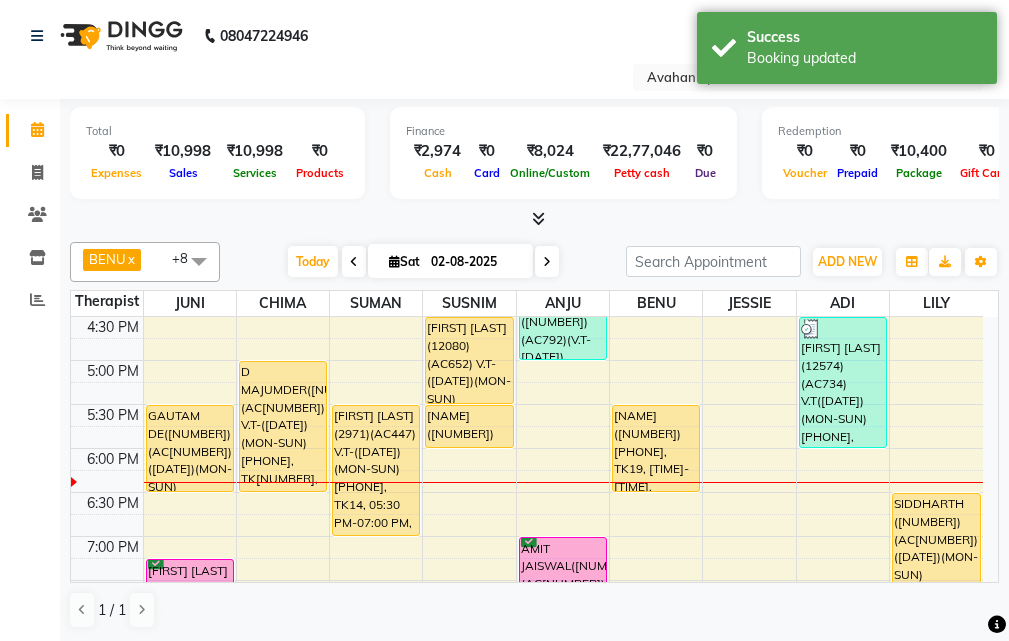 scroll, scrollTop: 678, scrollLeft: 0, axis: vertical 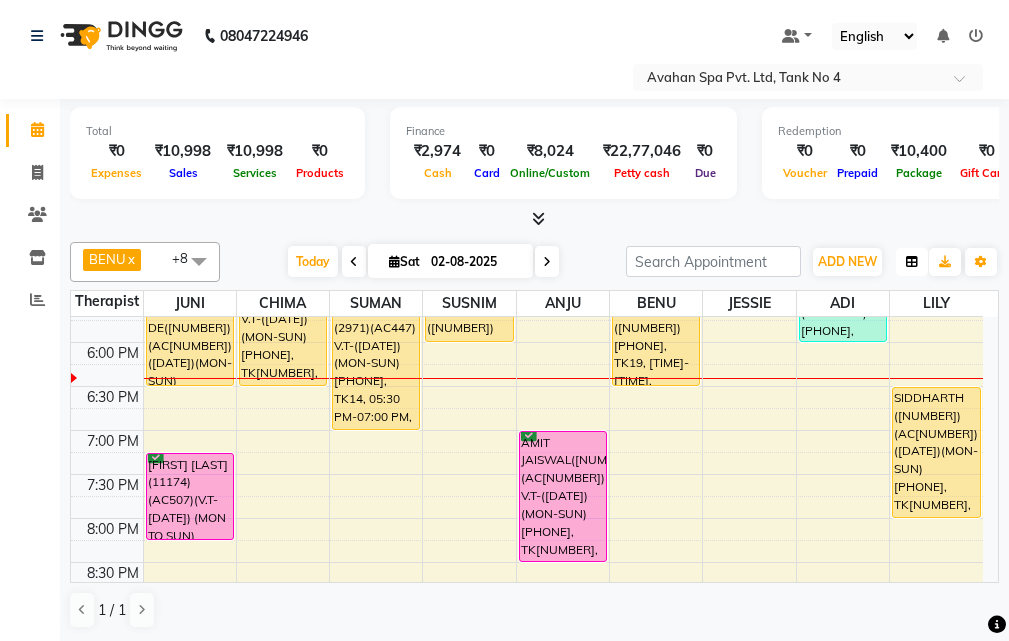 click at bounding box center (912, 262) 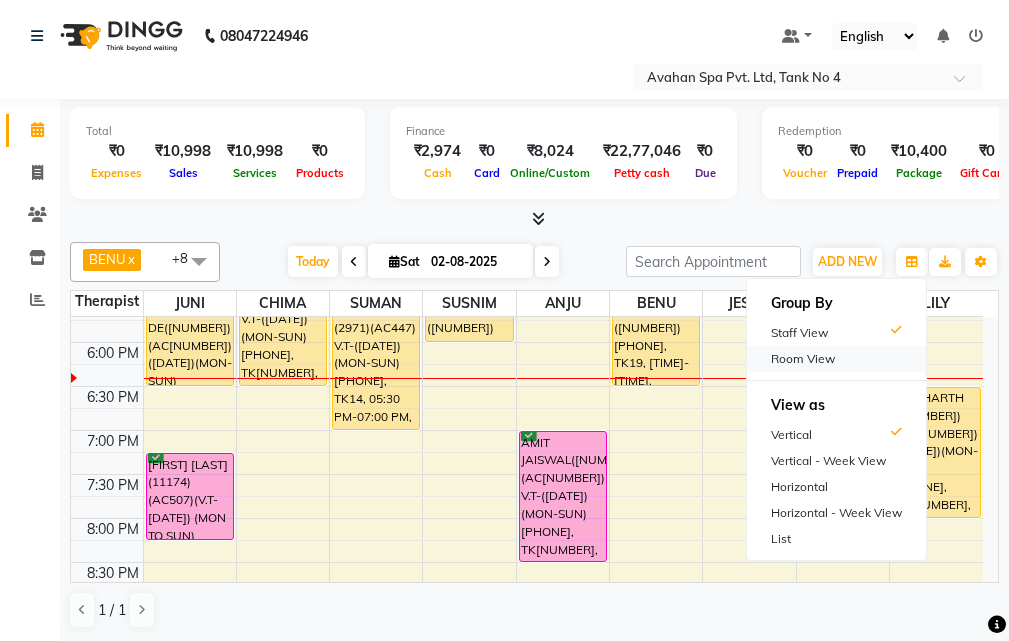 click on "Room View" at bounding box center [836, 359] 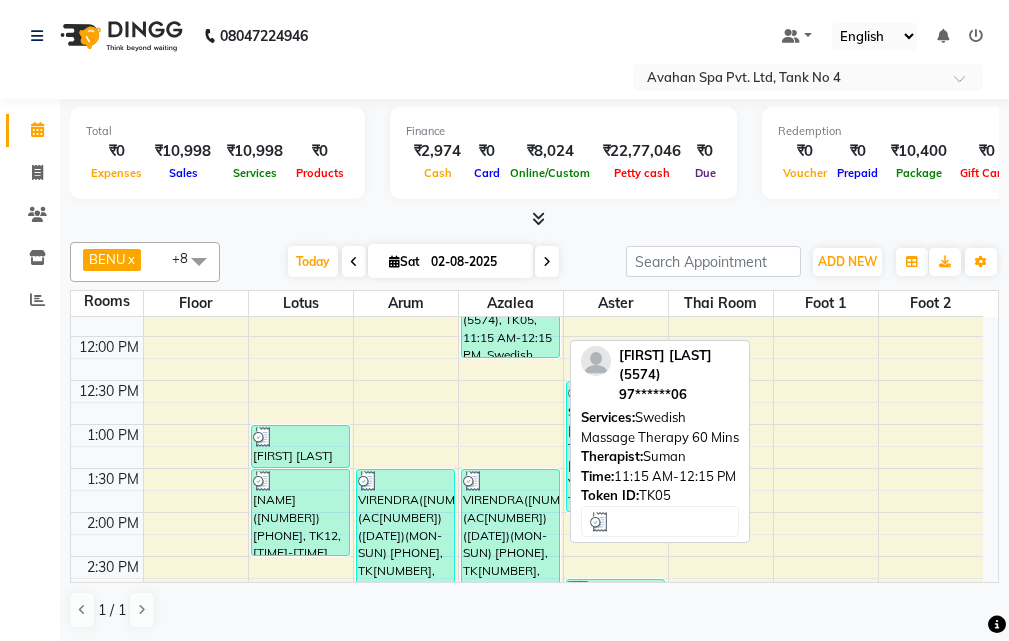 scroll, scrollTop: 200, scrollLeft: 0, axis: vertical 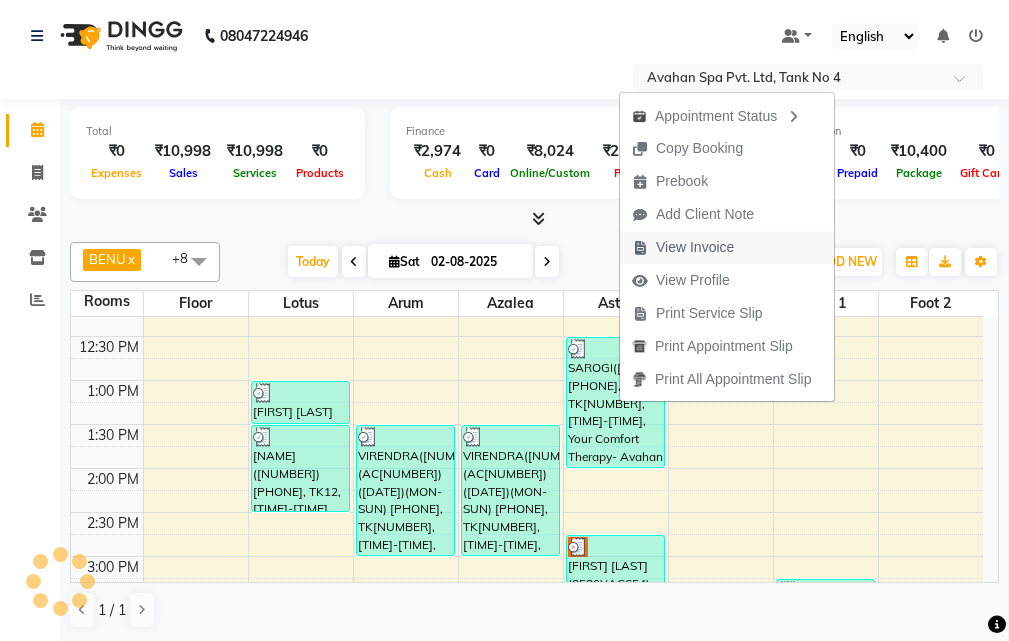 click on "View Invoice" at bounding box center (695, 247) 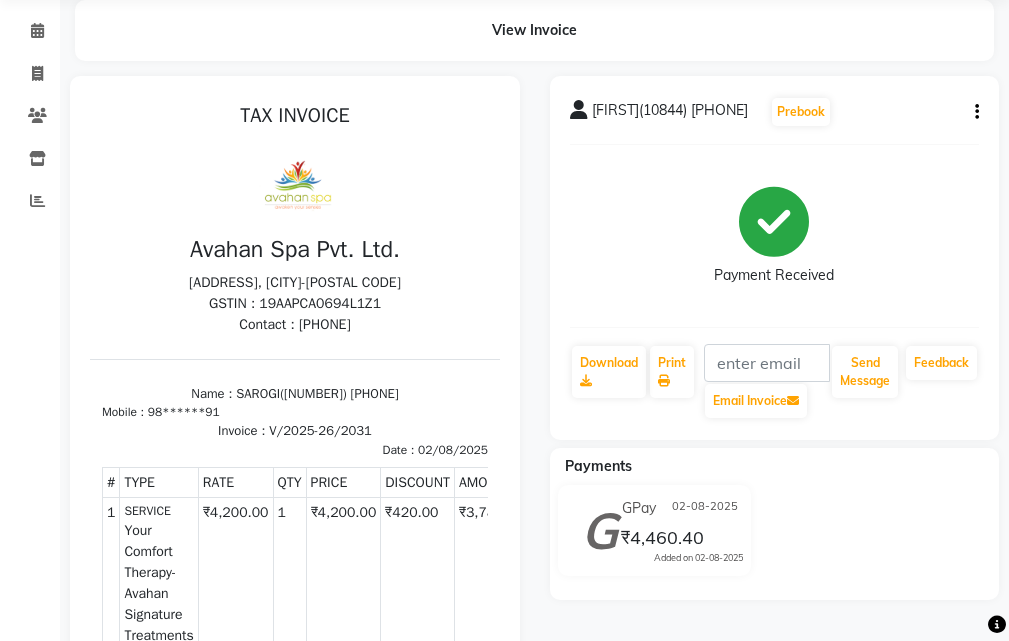 scroll, scrollTop: 0, scrollLeft: 0, axis: both 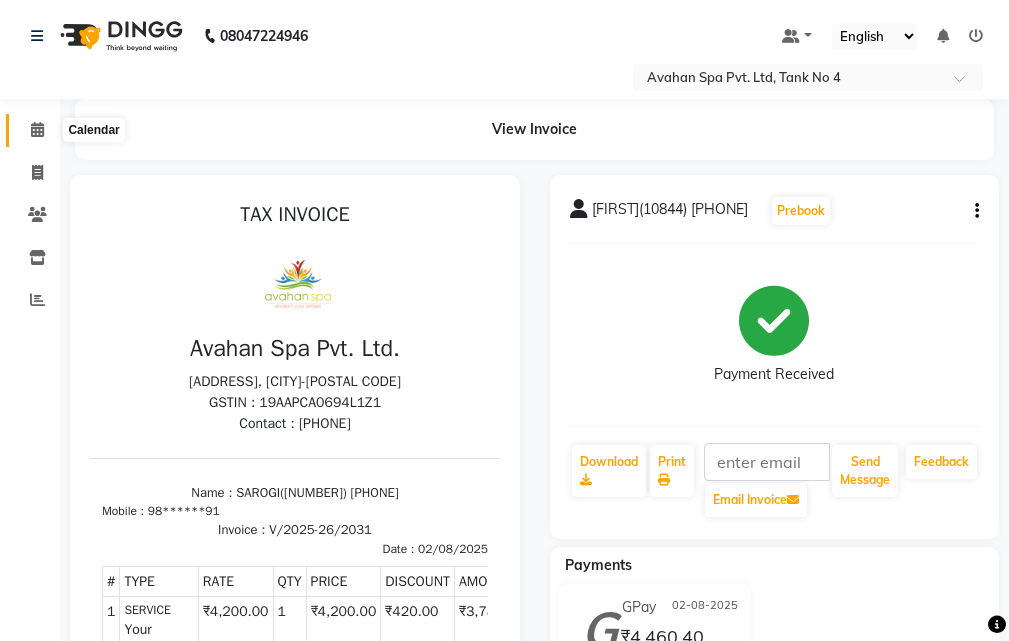 click 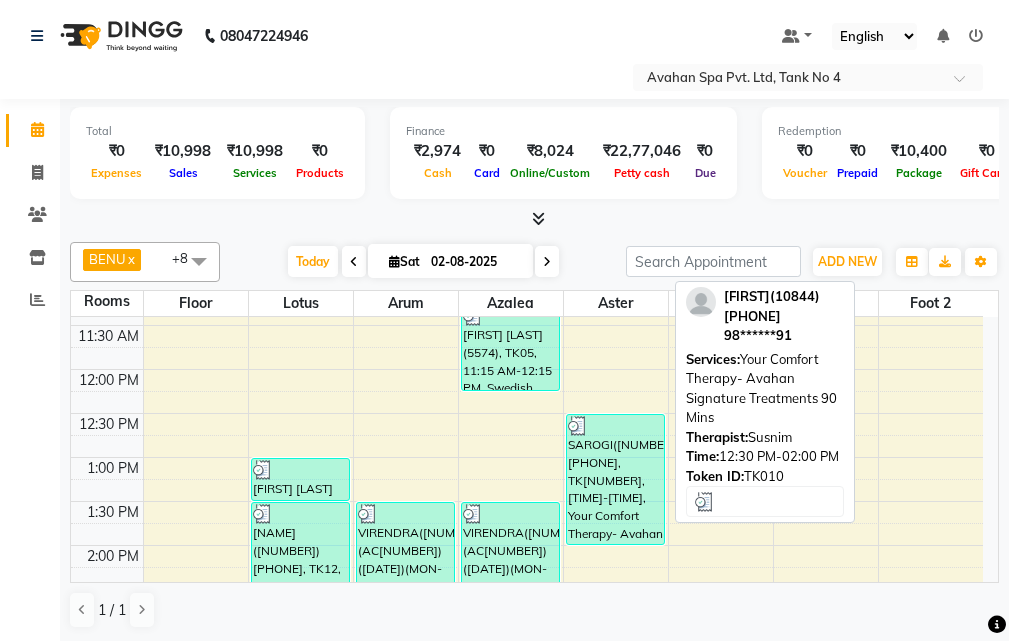 scroll, scrollTop: 100, scrollLeft: 0, axis: vertical 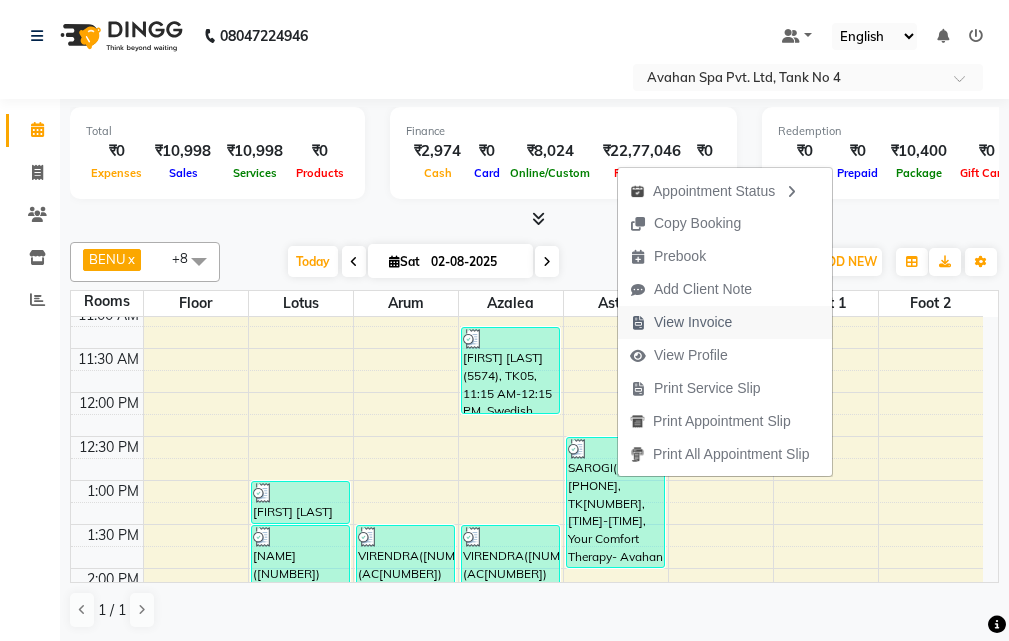 click on "View Invoice" at bounding box center (693, 322) 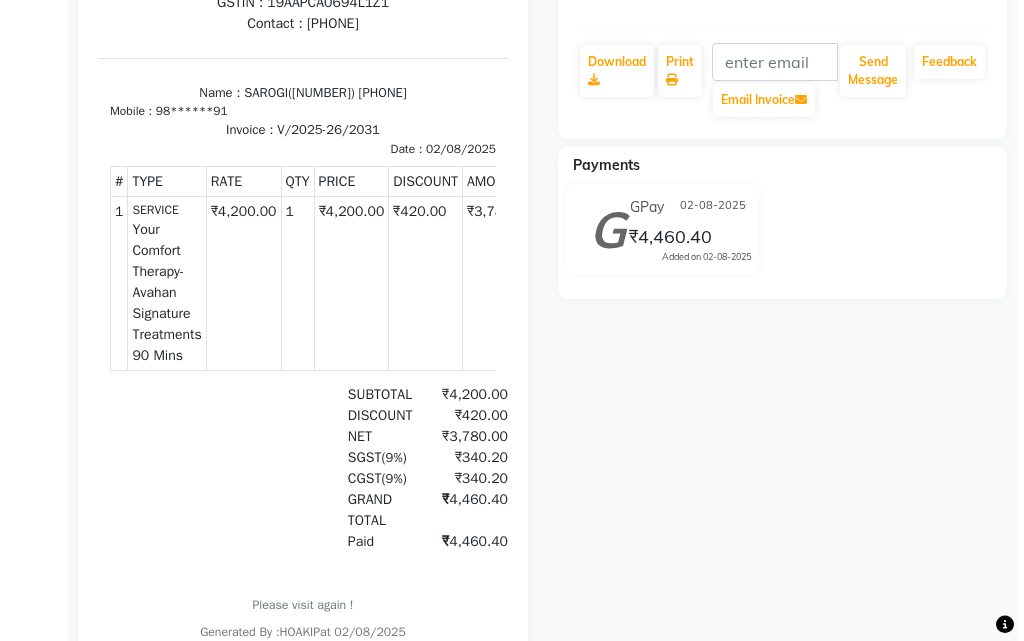 scroll, scrollTop: 0, scrollLeft: 0, axis: both 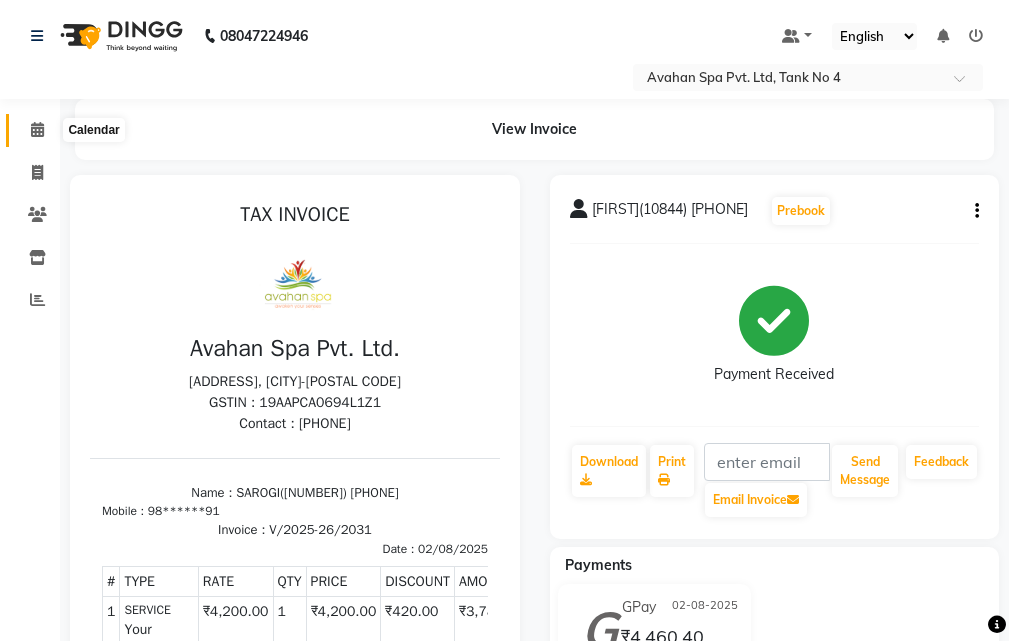 click 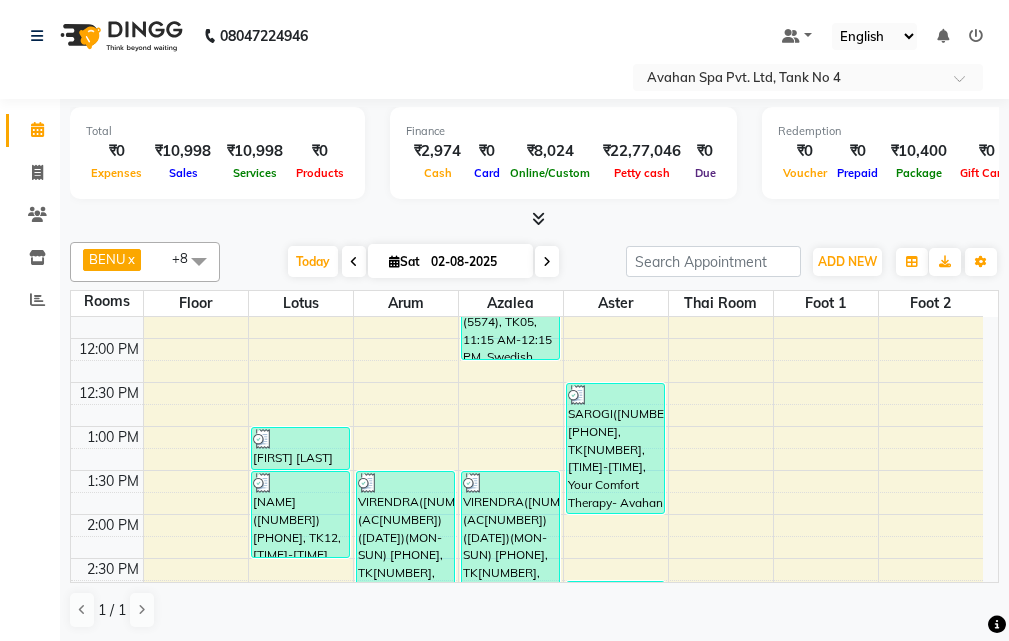 scroll, scrollTop: 200, scrollLeft: 0, axis: vertical 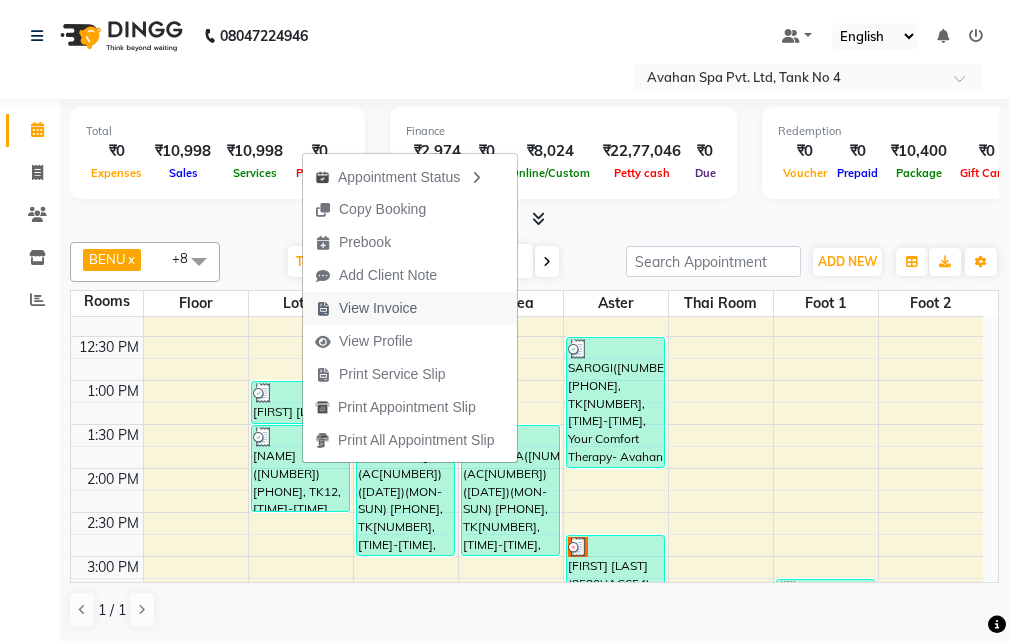 click on "View Invoice" at bounding box center [410, 308] 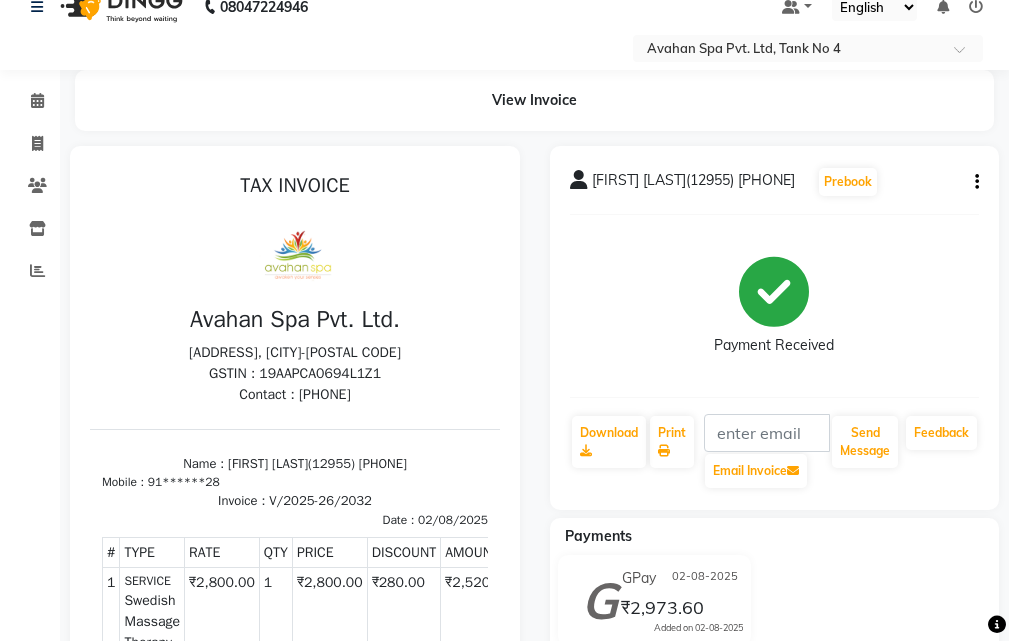 scroll, scrollTop: 0, scrollLeft: 0, axis: both 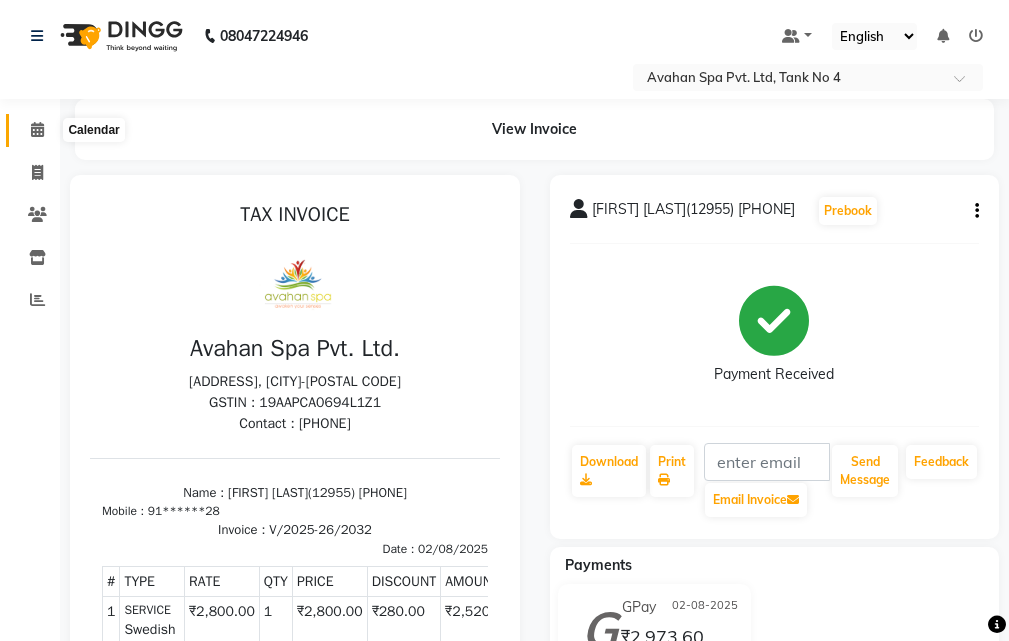 click 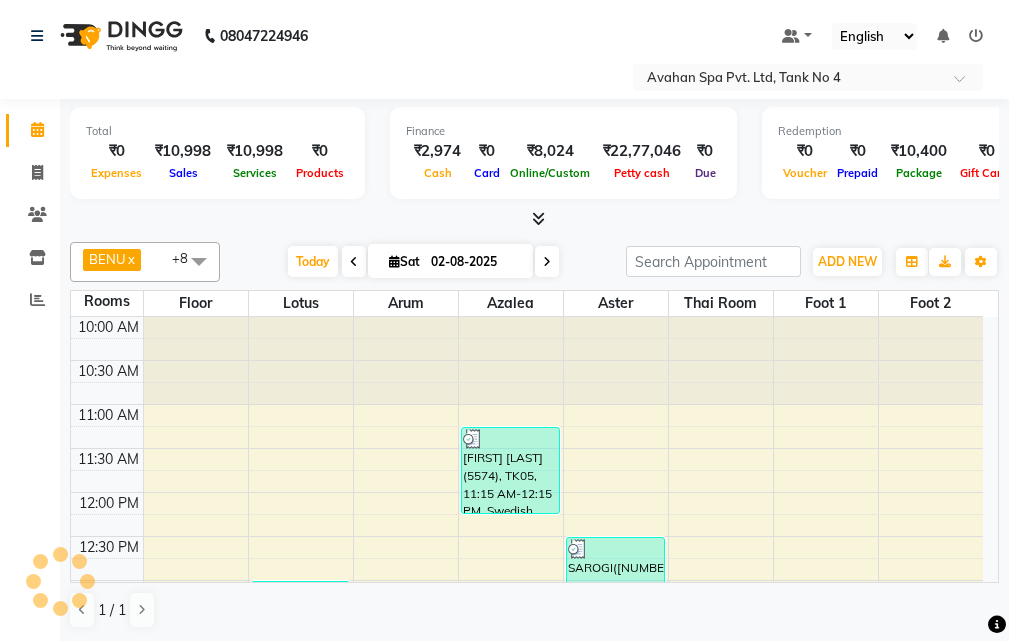 scroll, scrollTop: 0, scrollLeft: 0, axis: both 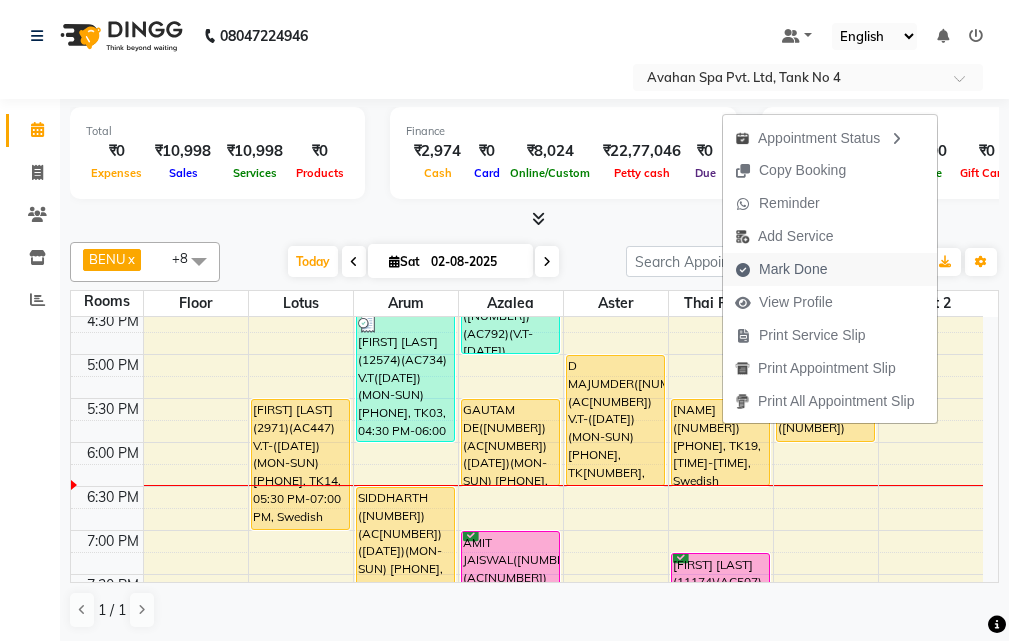 click on "Mark Done" at bounding box center (781, 269) 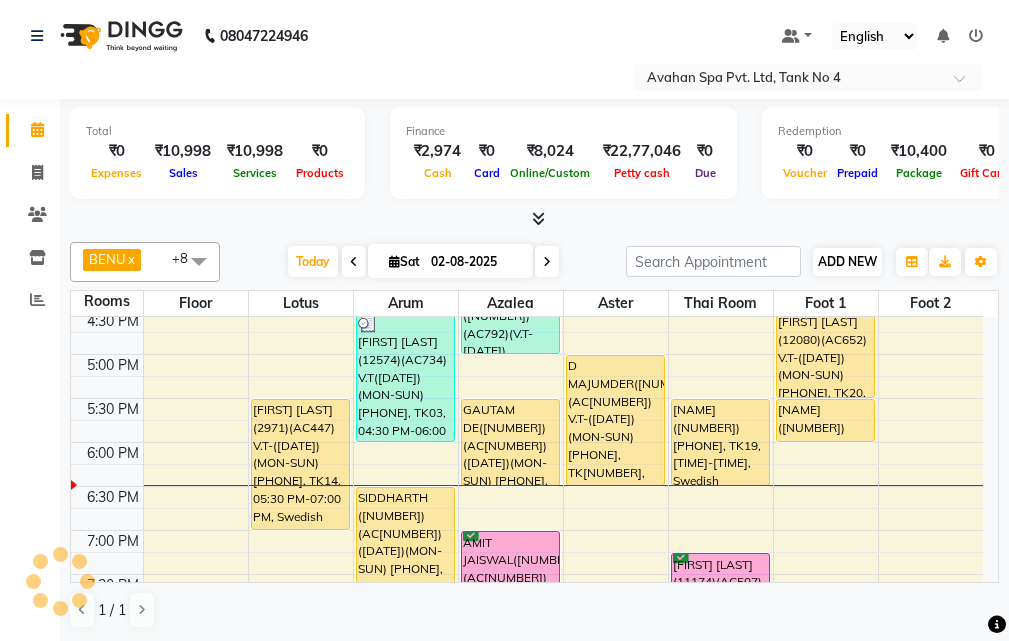 select on "service" 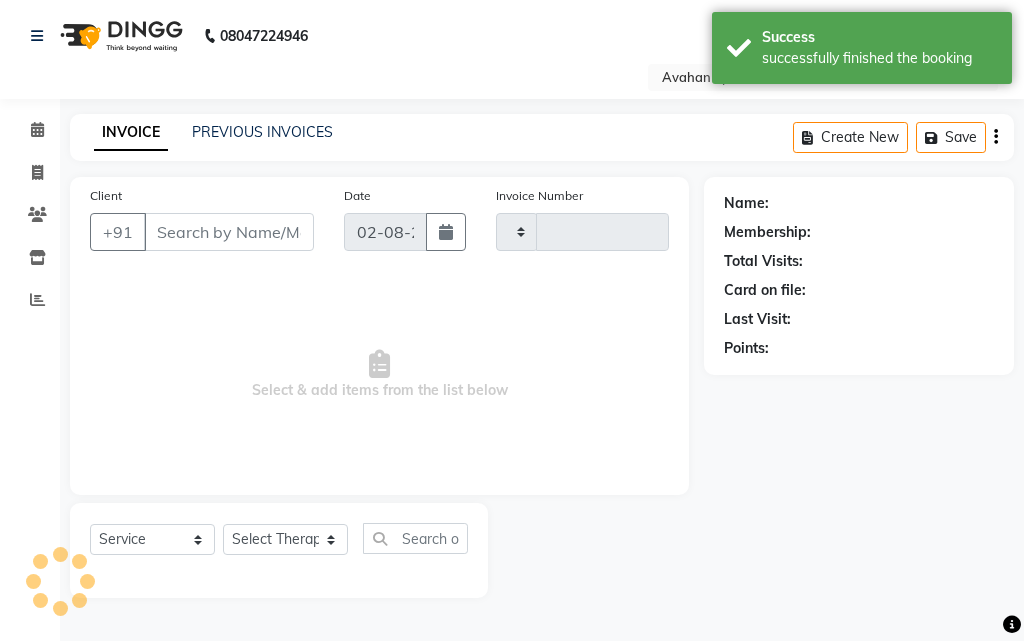 type on "2037" 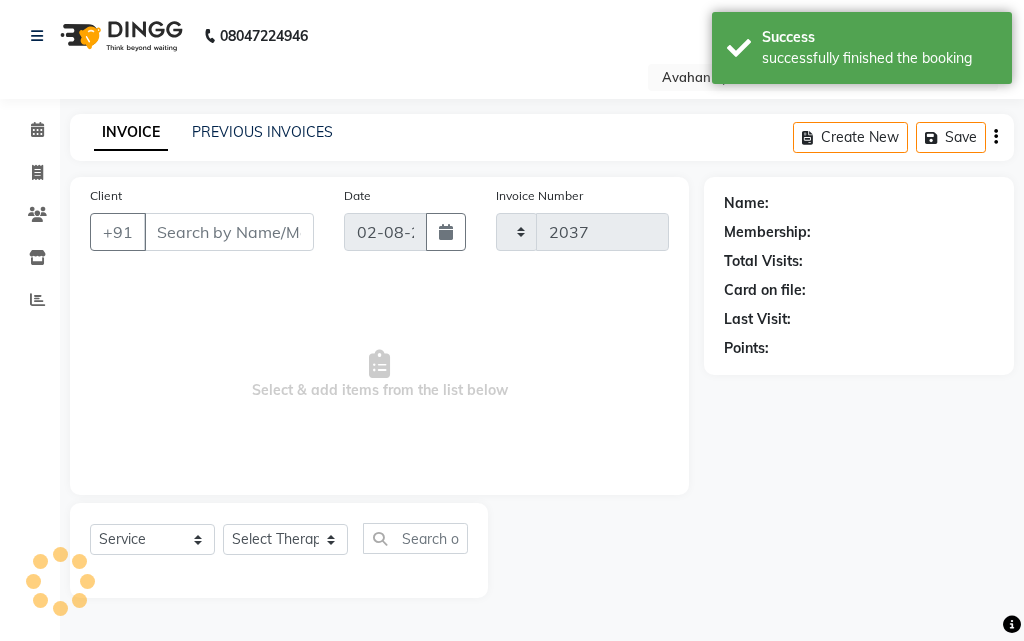 select on "4269" 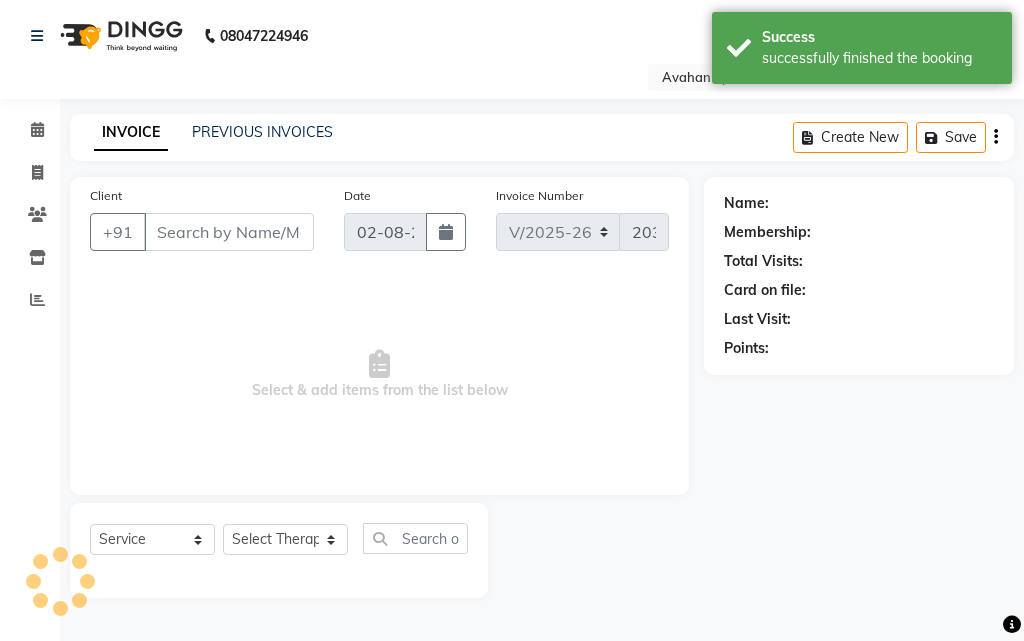 type on "91******77" 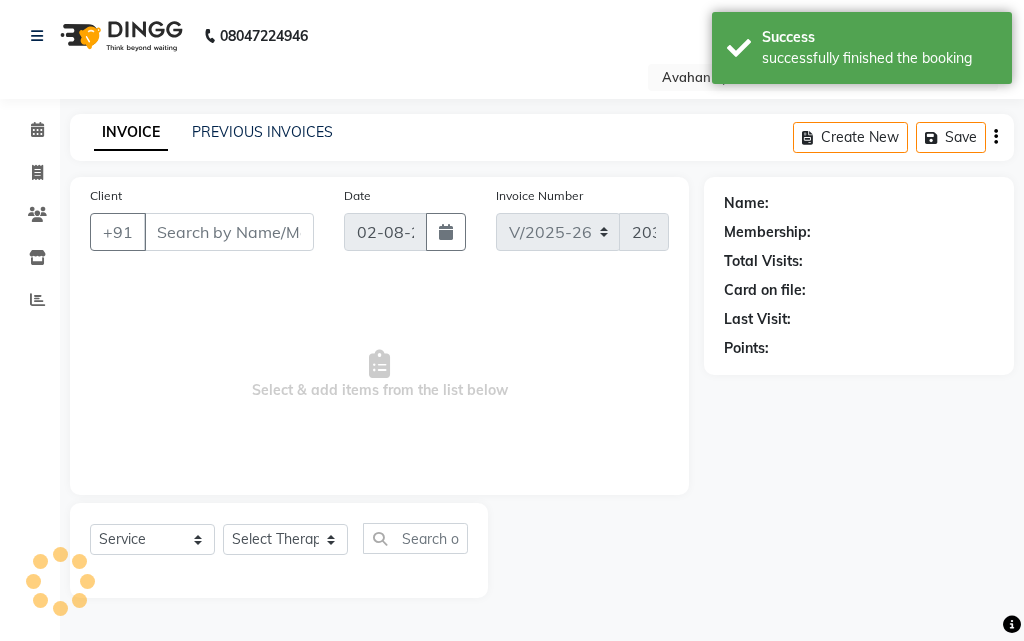 select on "45391" 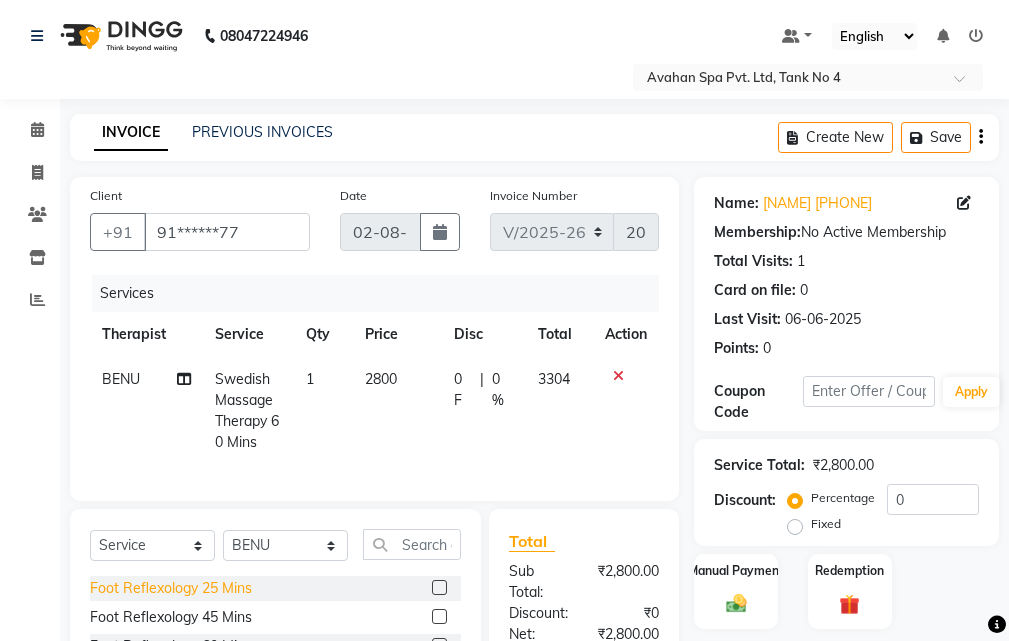 scroll, scrollTop: 300, scrollLeft: 0, axis: vertical 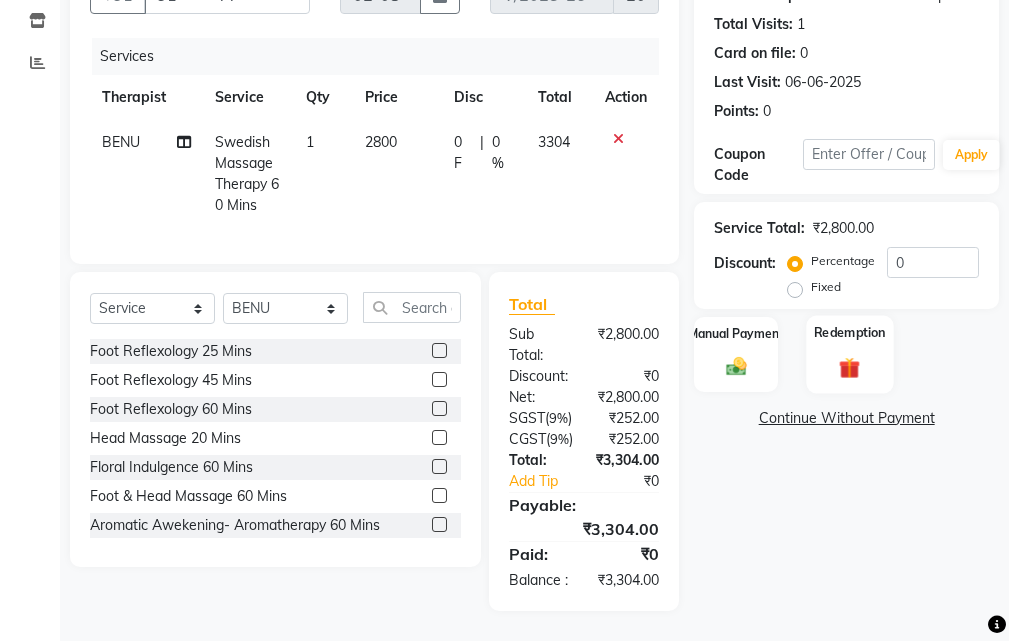 click 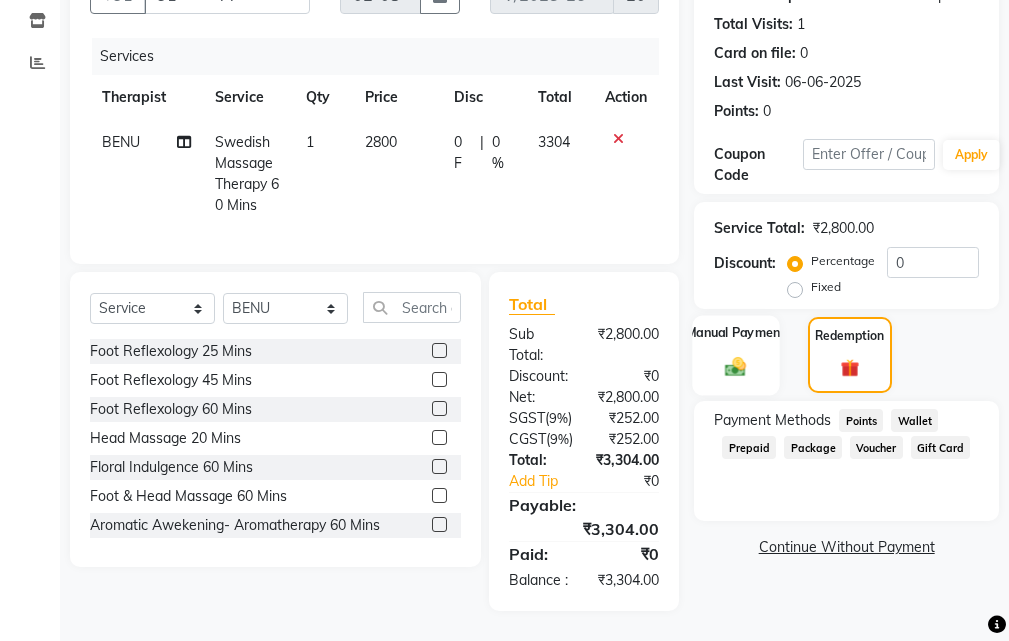 click on "Manual Payment" 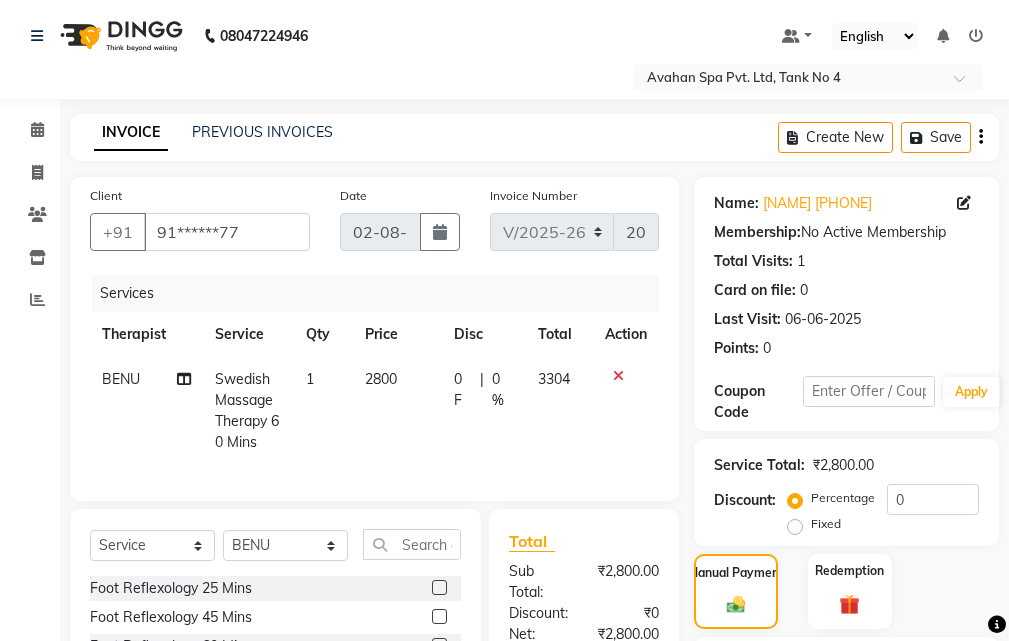 scroll, scrollTop: 400, scrollLeft: 0, axis: vertical 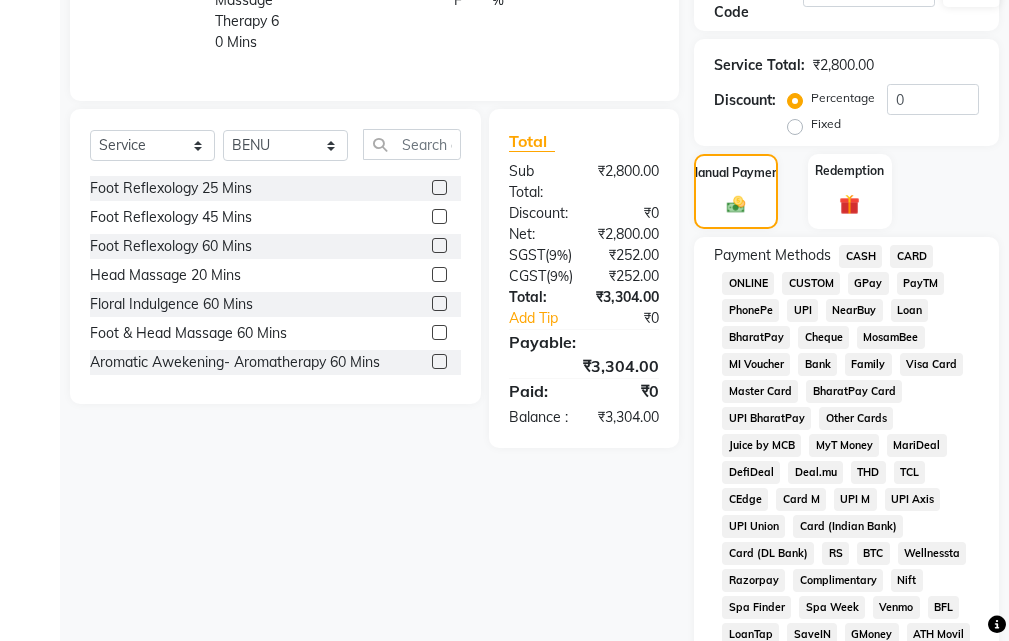 click on "GPay" 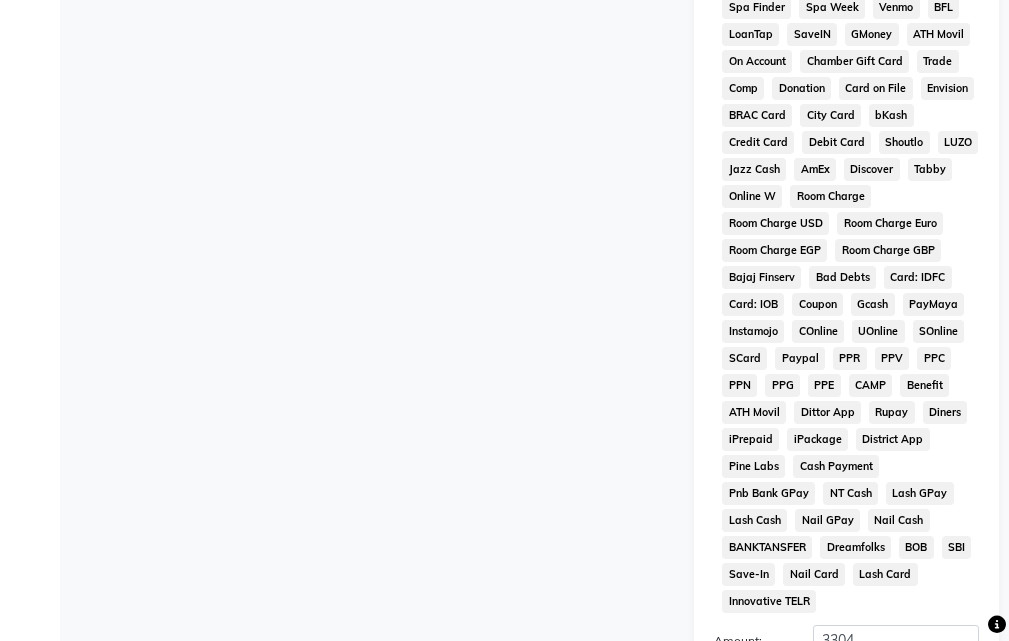 scroll, scrollTop: 1134, scrollLeft: 0, axis: vertical 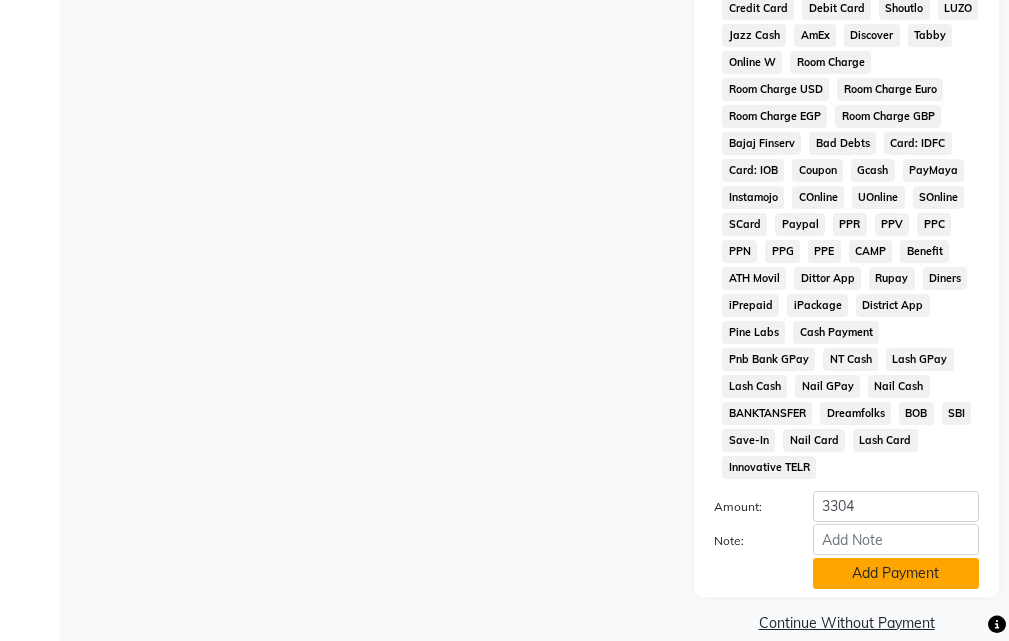 click on "Add Payment" 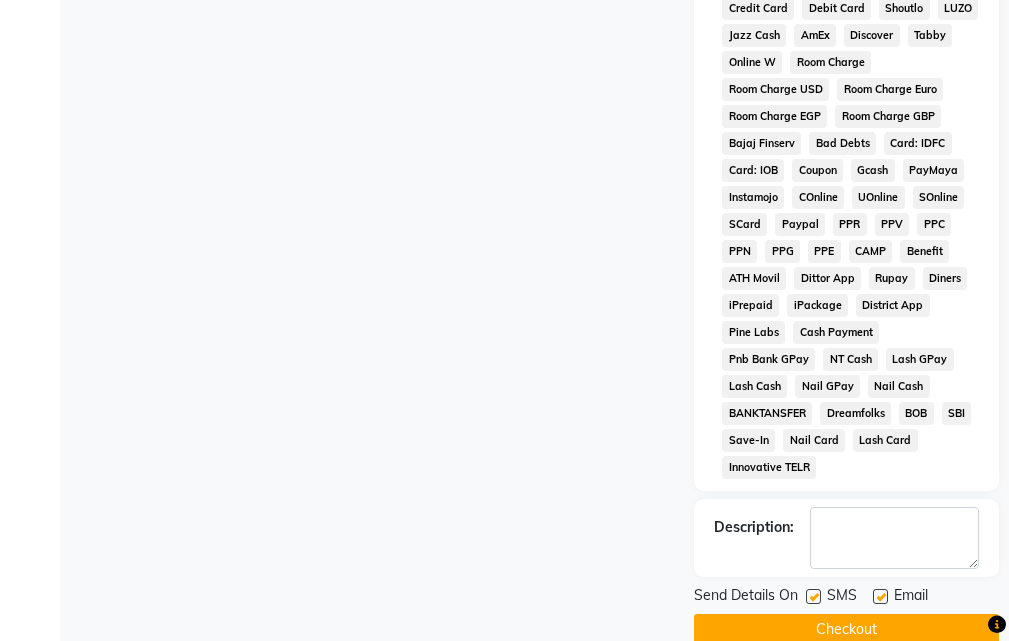 click 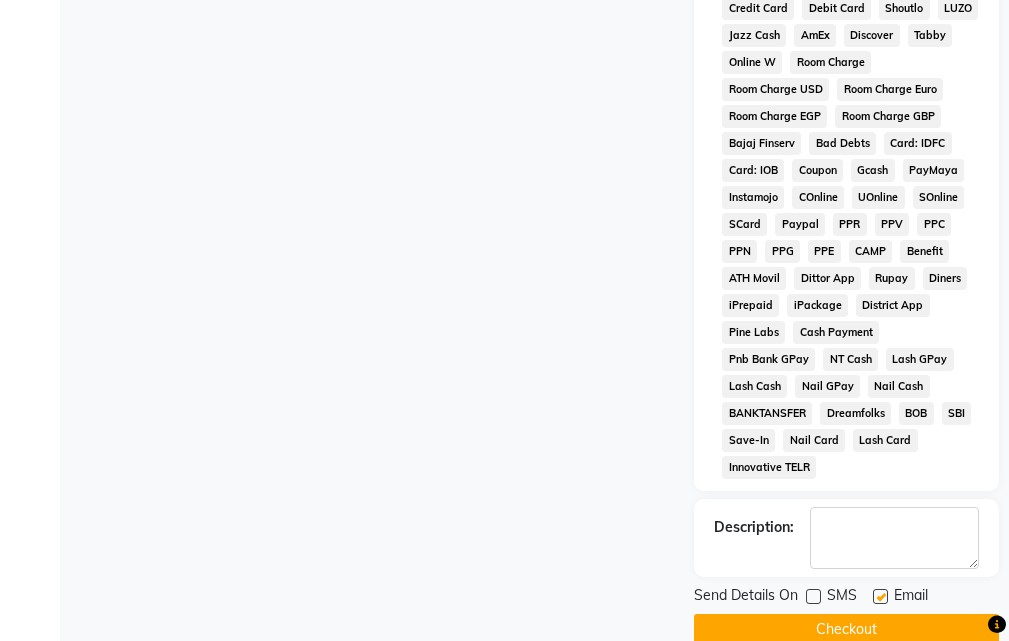 click 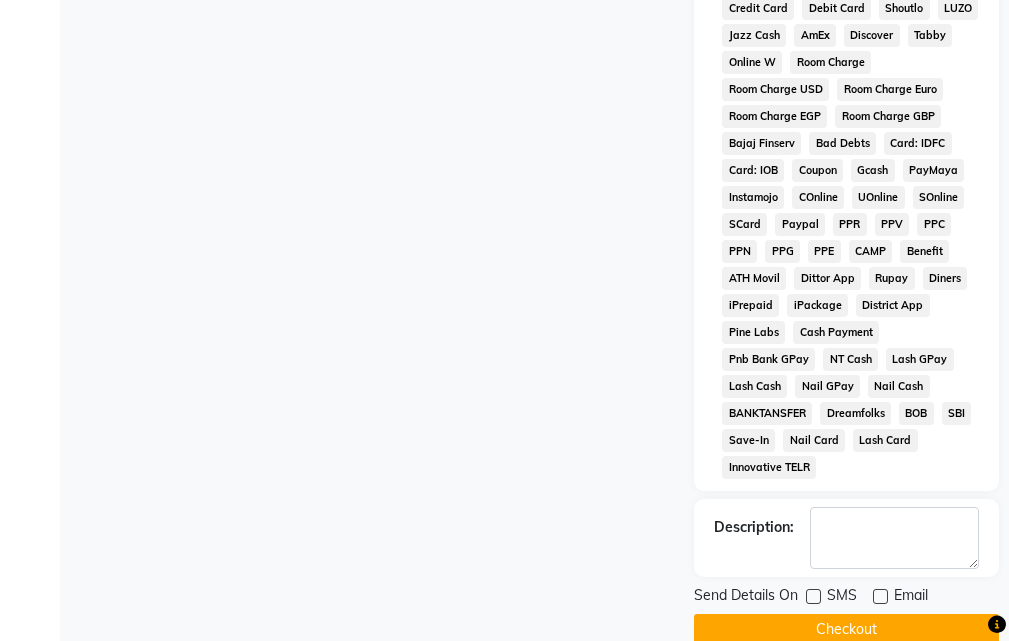 click on "Checkout" 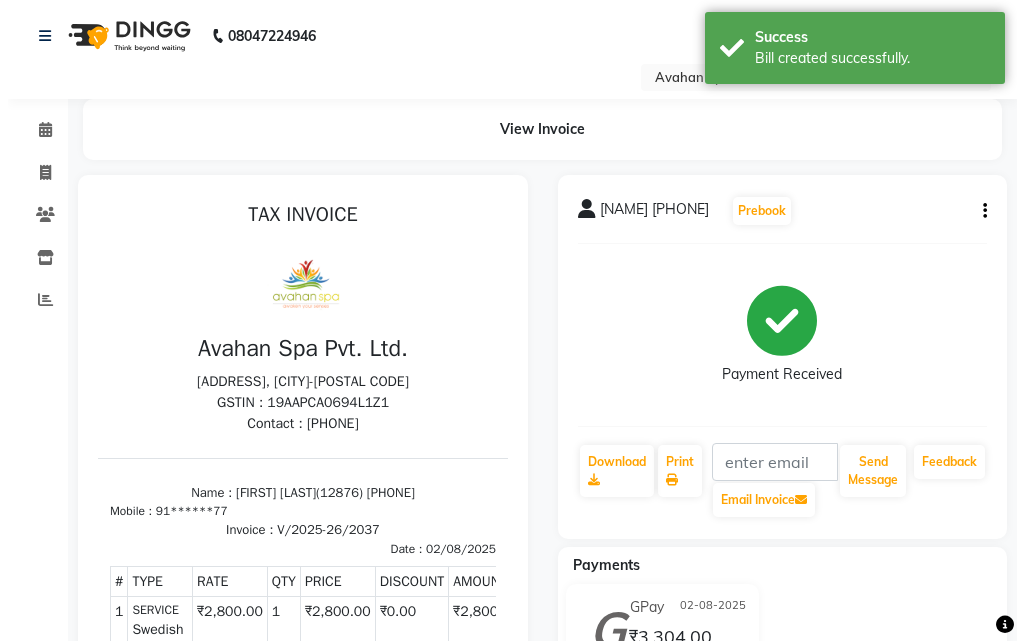 scroll, scrollTop: 0, scrollLeft: 0, axis: both 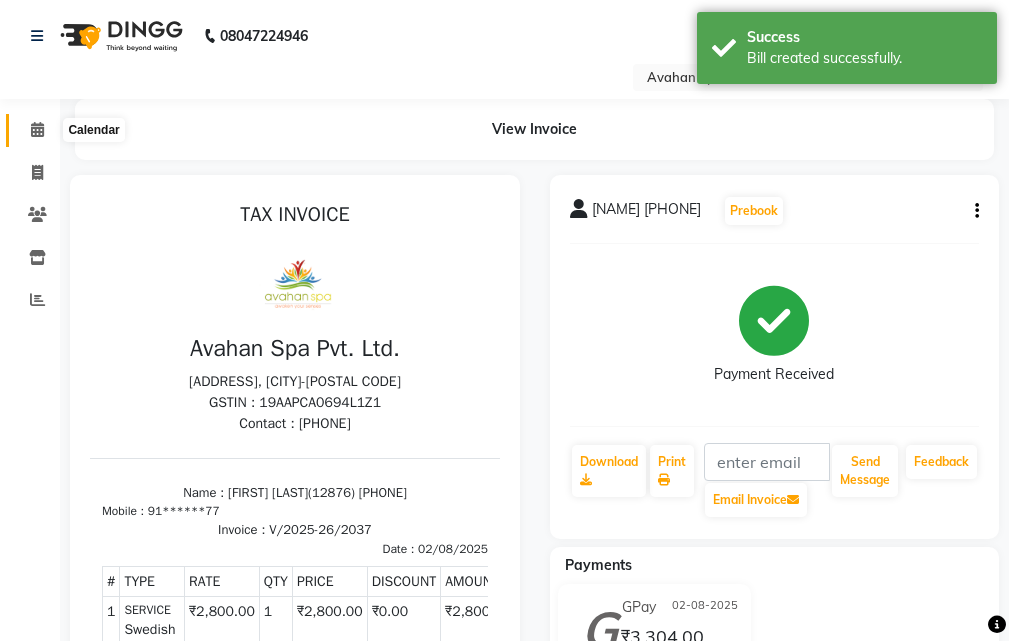drag, startPoint x: 37, startPoint y: 125, endPoint x: 82, endPoint y: 145, distance: 49.24429 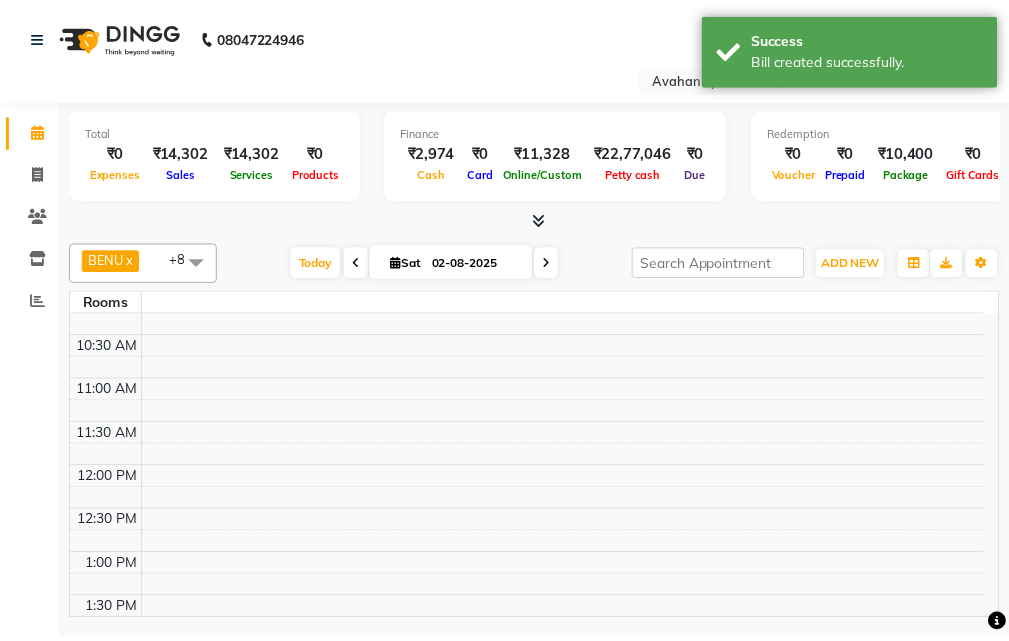 scroll, scrollTop: 0, scrollLeft: 0, axis: both 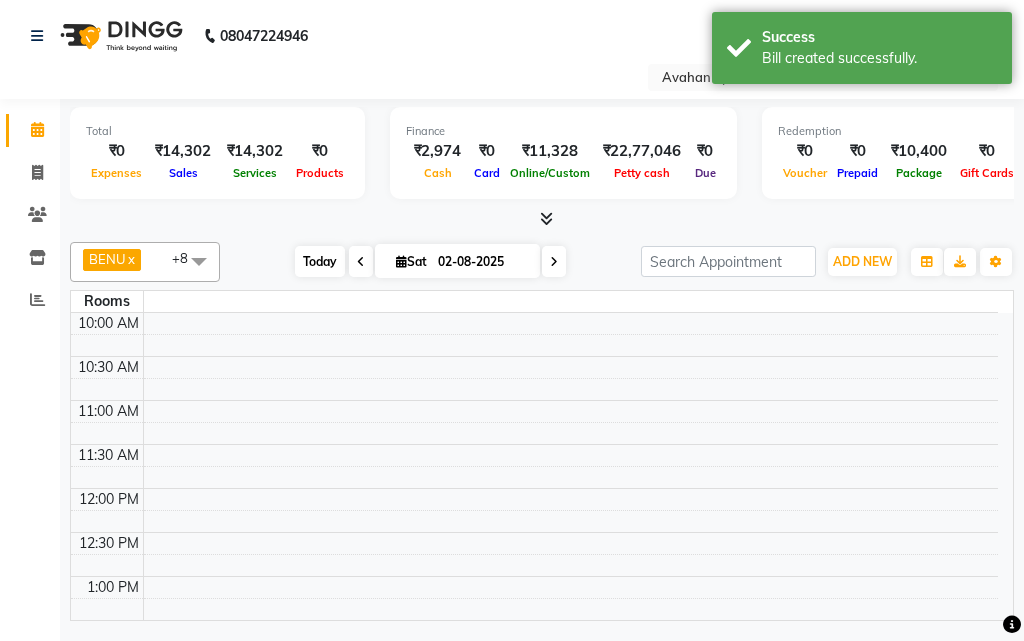 click on "Today" at bounding box center [320, 261] 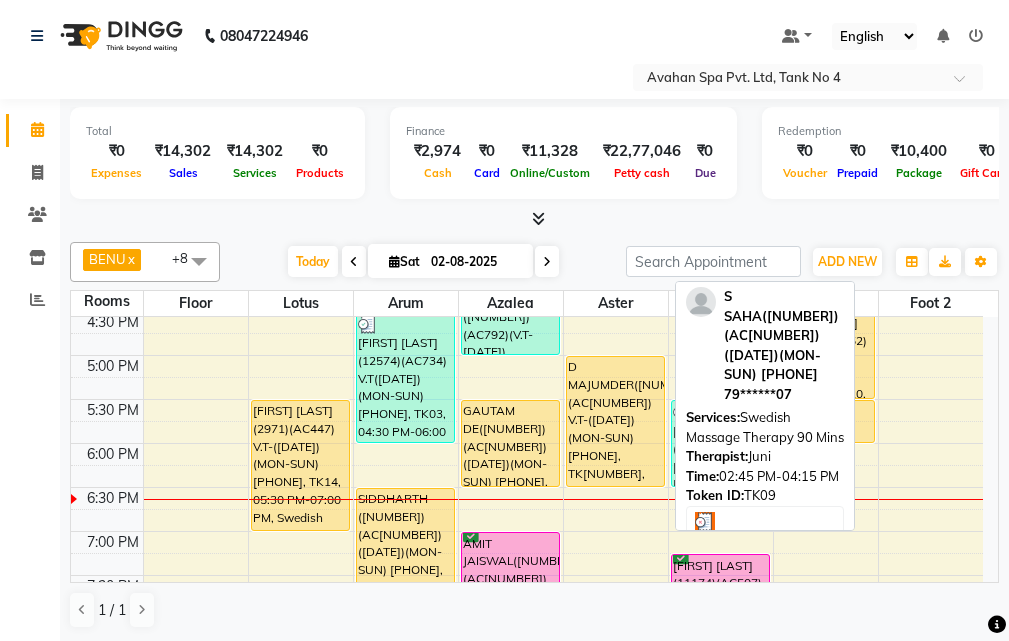 scroll, scrollTop: 605, scrollLeft: 0, axis: vertical 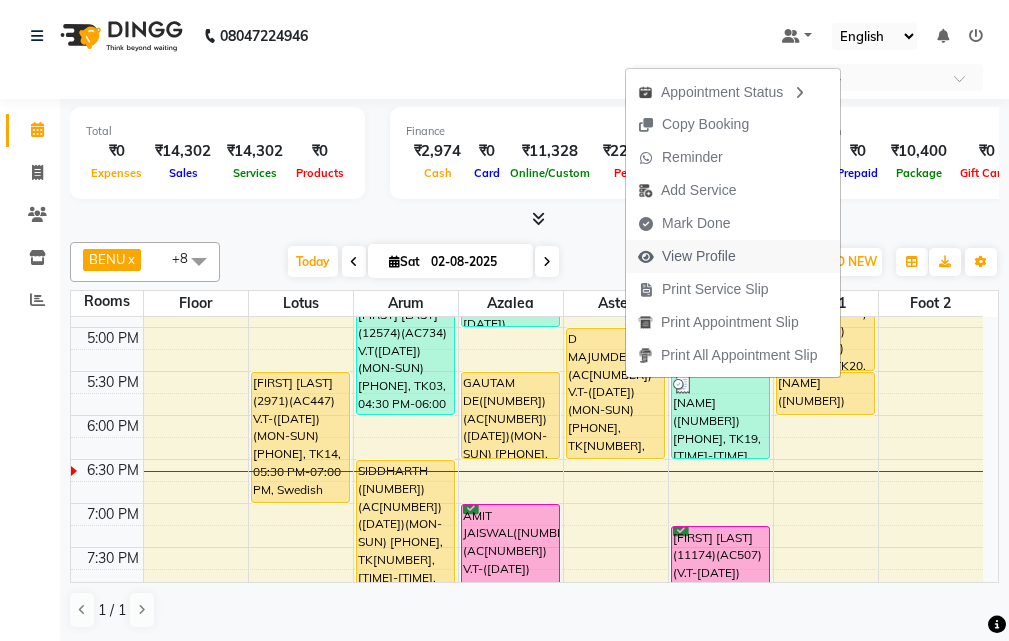 click on "View Profile" at bounding box center (733, 256) 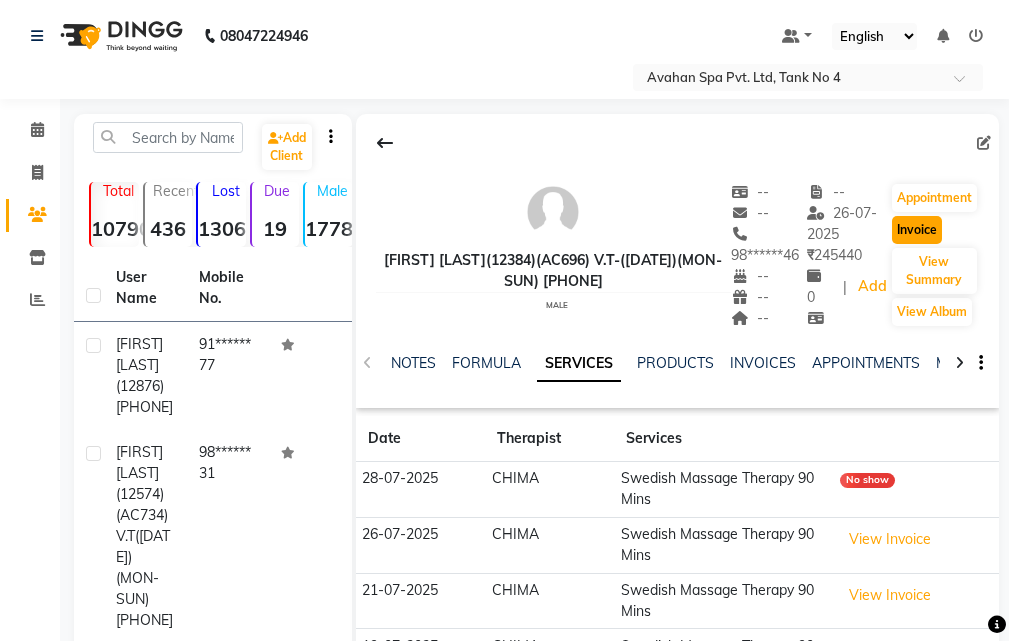 click on "Invoice" 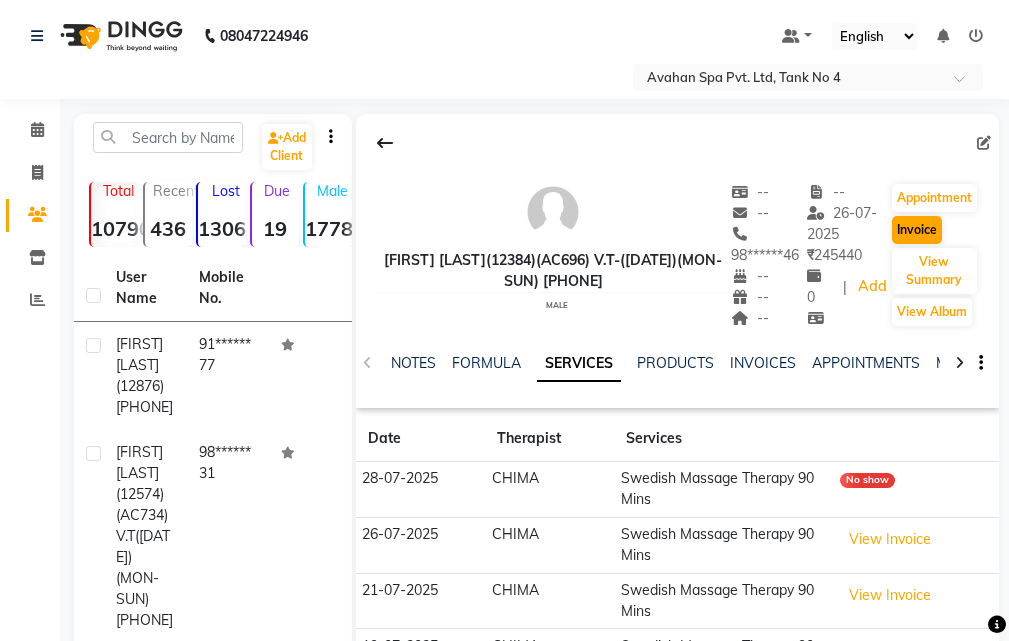 select on "service" 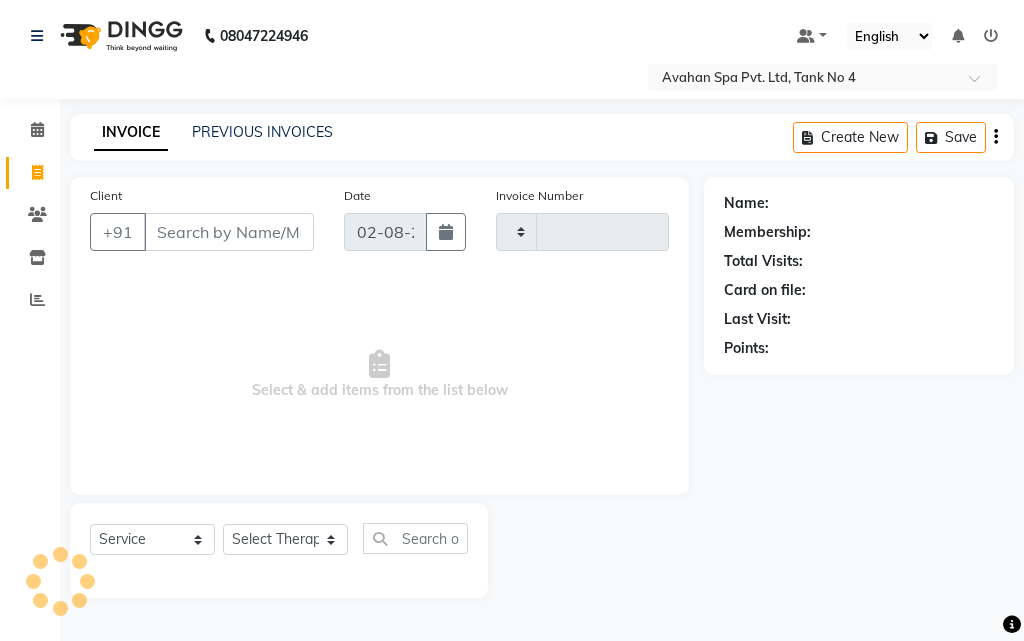 type on "2038" 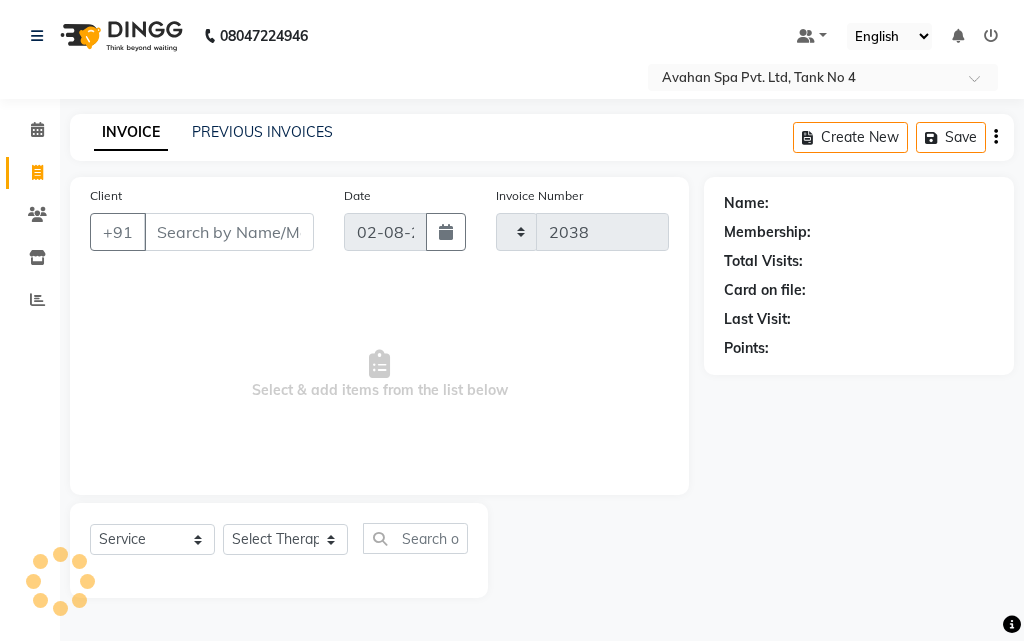 select on "4269" 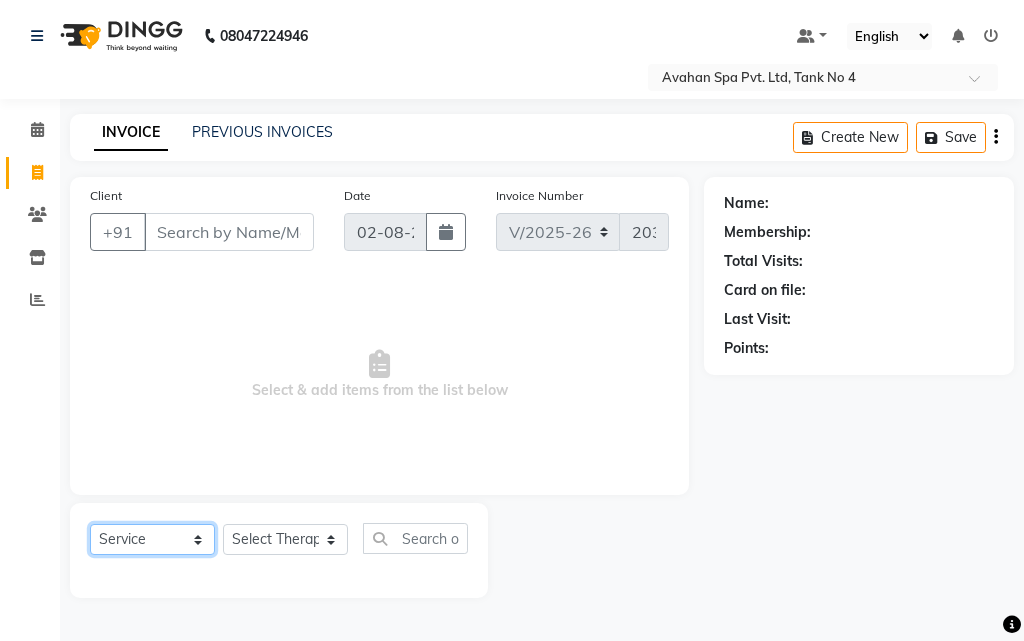 click on "Select  Service  Product  Membership  Package Voucher Prepaid Gift Card" 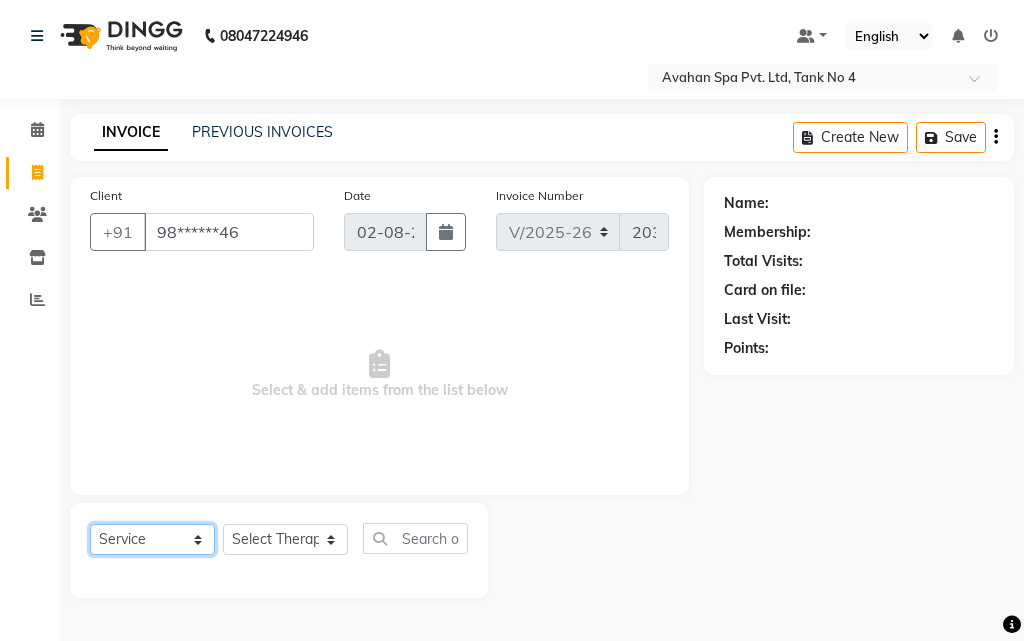 select on "package" 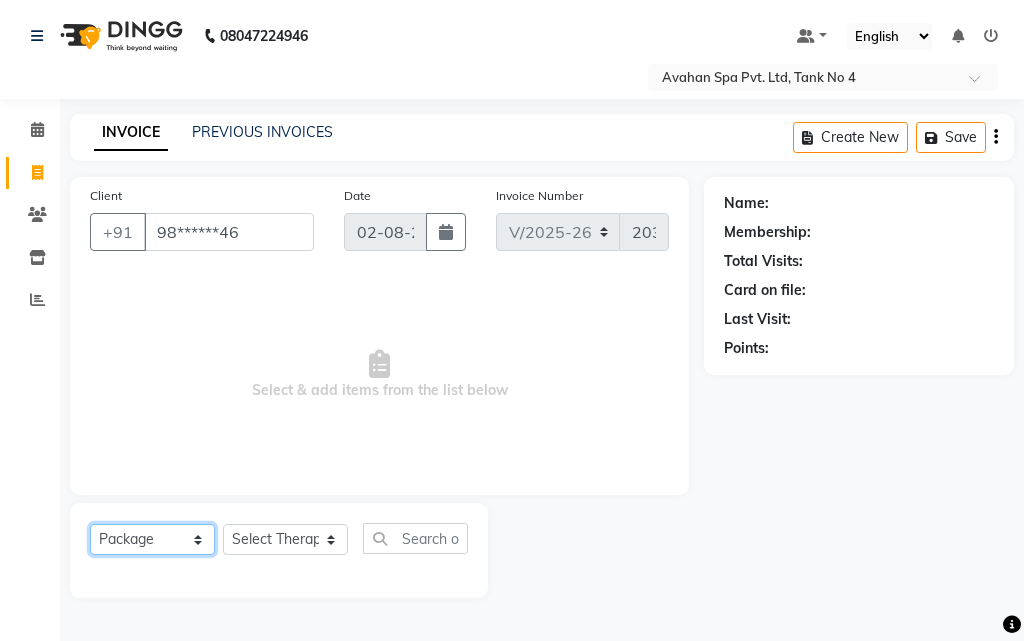 click on "Select  Service  Product  Membership  Package Voucher Prepaid Gift Card" 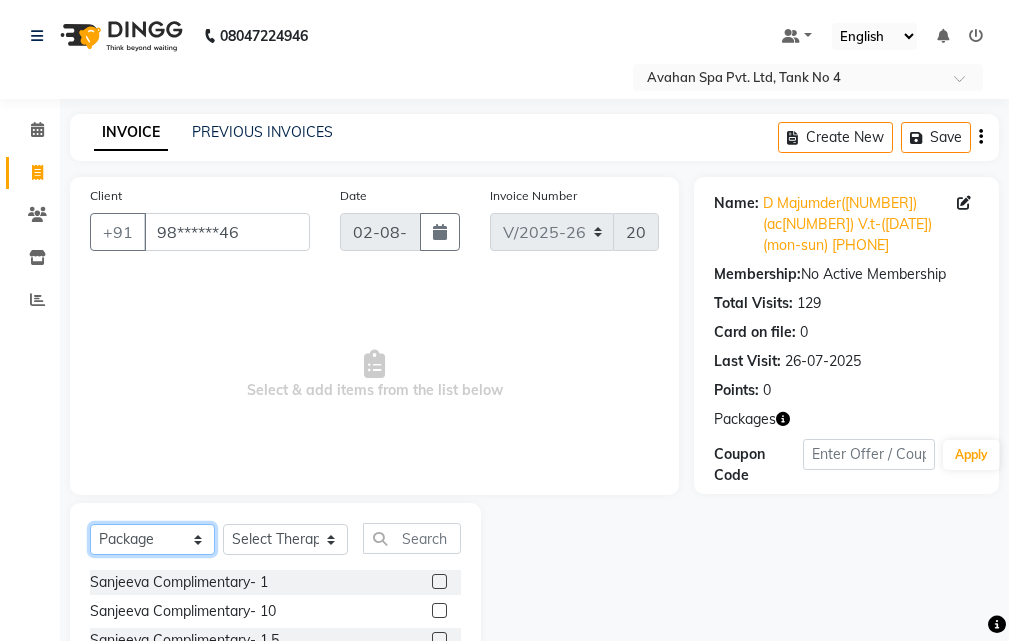 scroll, scrollTop: 187, scrollLeft: 0, axis: vertical 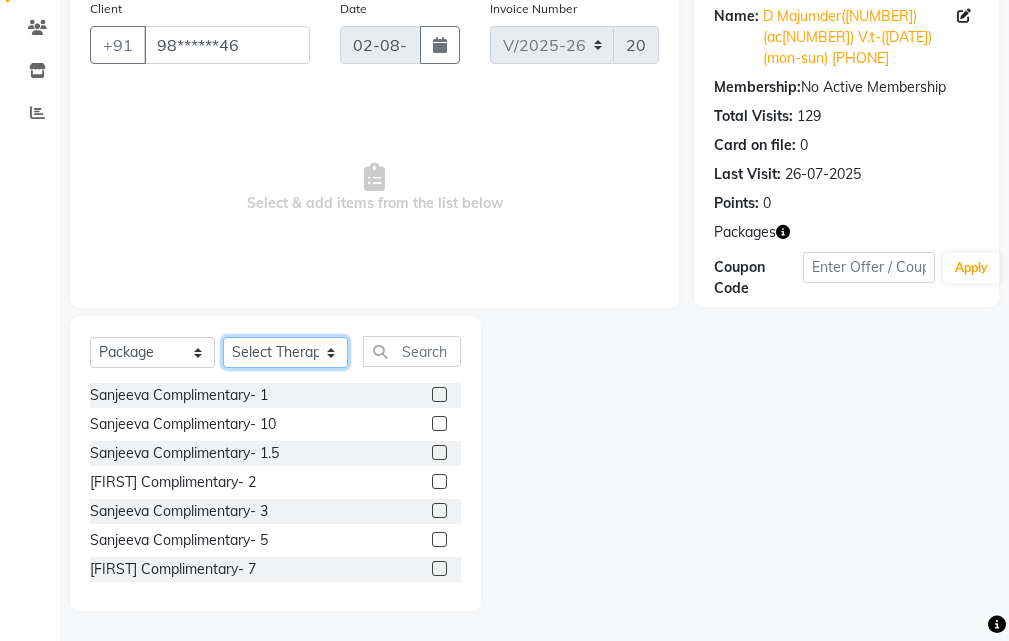 click on "Select Therapist ADI ALINA AMD ANJU APUII BECKY BENU CHIMA Dev FEMALE FEMALE 1 HOAKIP JESSIE JUNI KALPANA LAWMI LILY MAMPUII Manager MEENA MELODY NAZIMA PAROMITA PEMA SANJU SUMAN SUSNIM Tuhin" 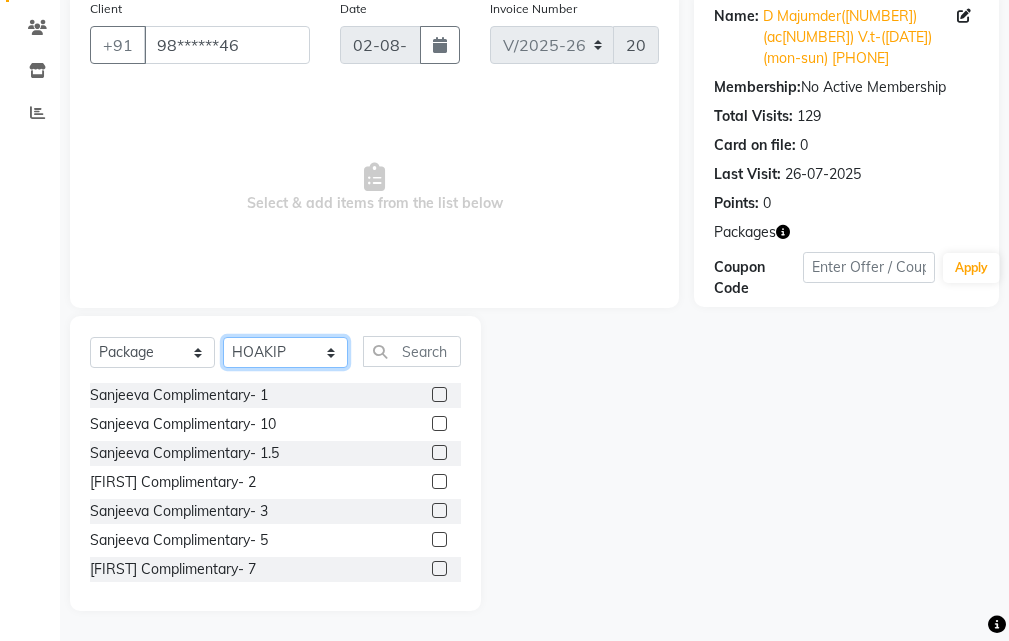 click on "Select Therapist ADI ALINA AMD ANJU APUII BECKY BENU CHIMA Dev FEMALE FEMALE 1 HOAKIP JESSIE JUNI KALPANA LAWMI LILY MAMPUII Manager MEENA MELODY NAZIMA PAROMITA PEMA SANJU SUMAN SUSNIM Tuhin" 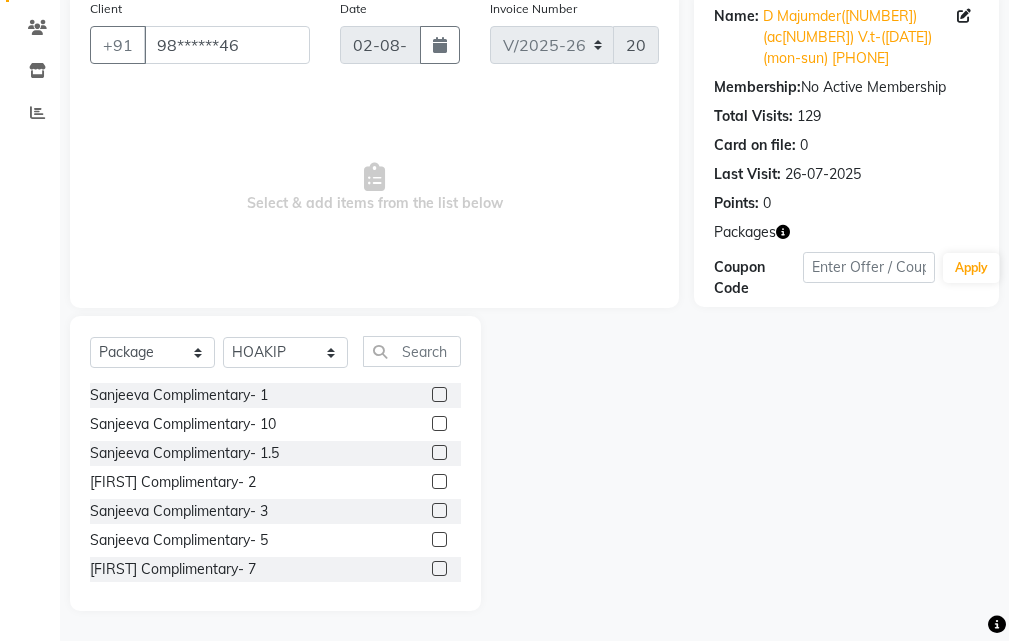 click 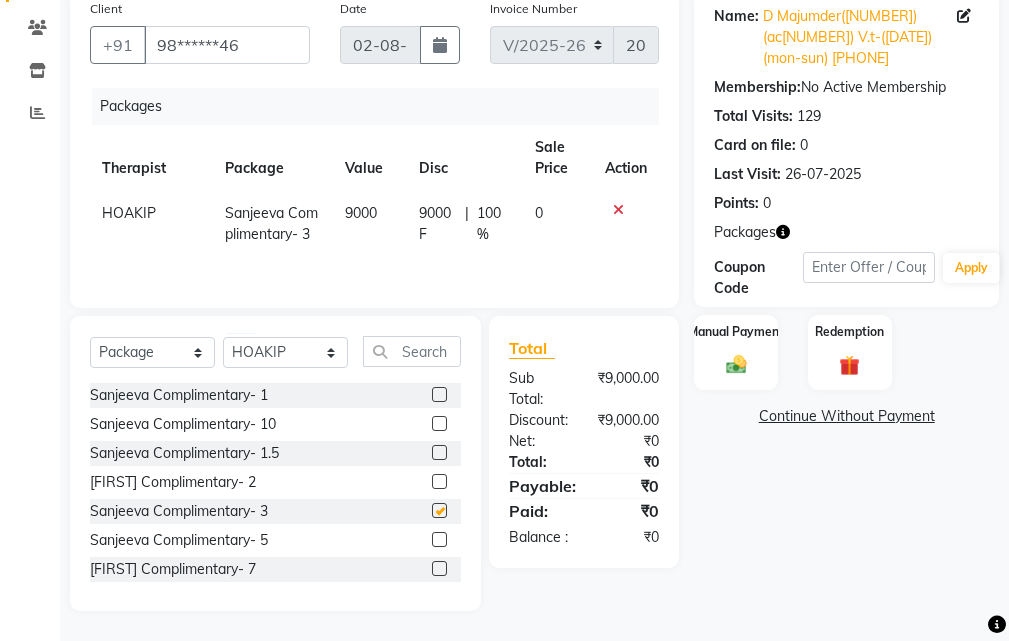 checkbox on "false" 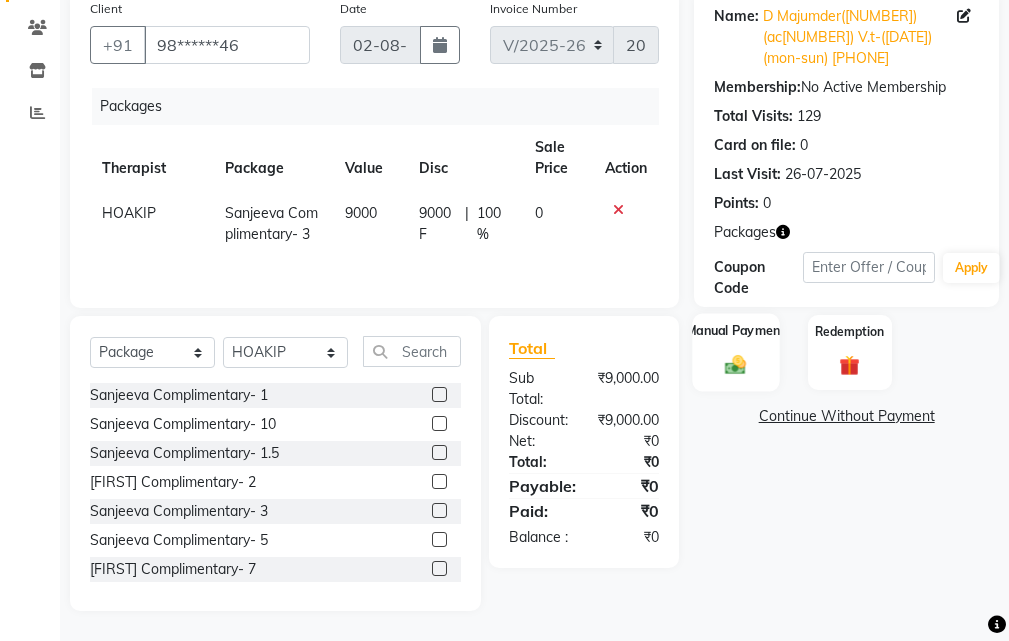 click on "Manual Payment" 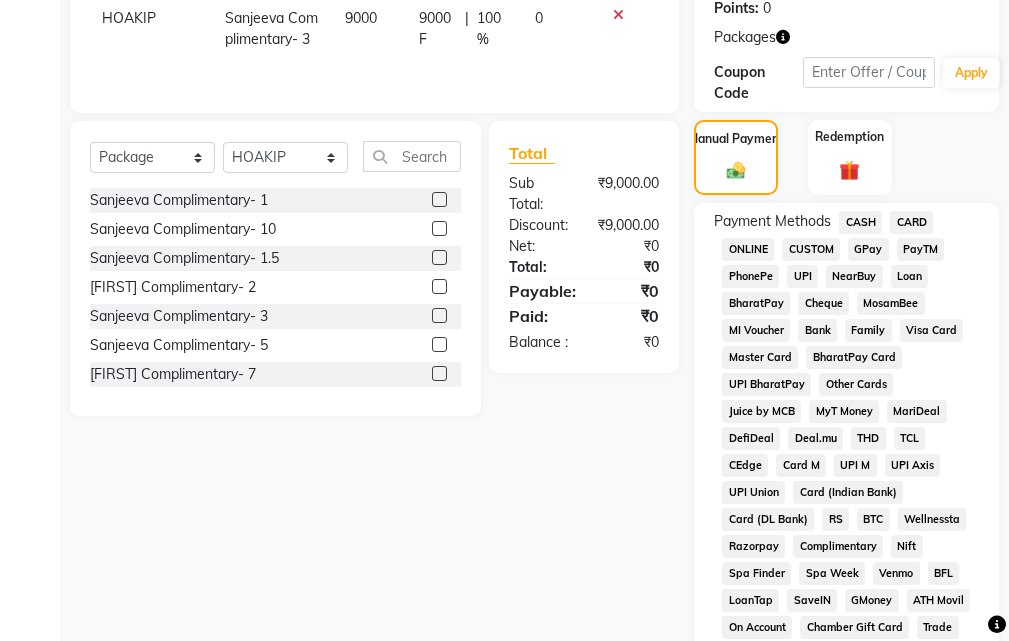 scroll, scrollTop: 487, scrollLeft: 0, axis: vertical 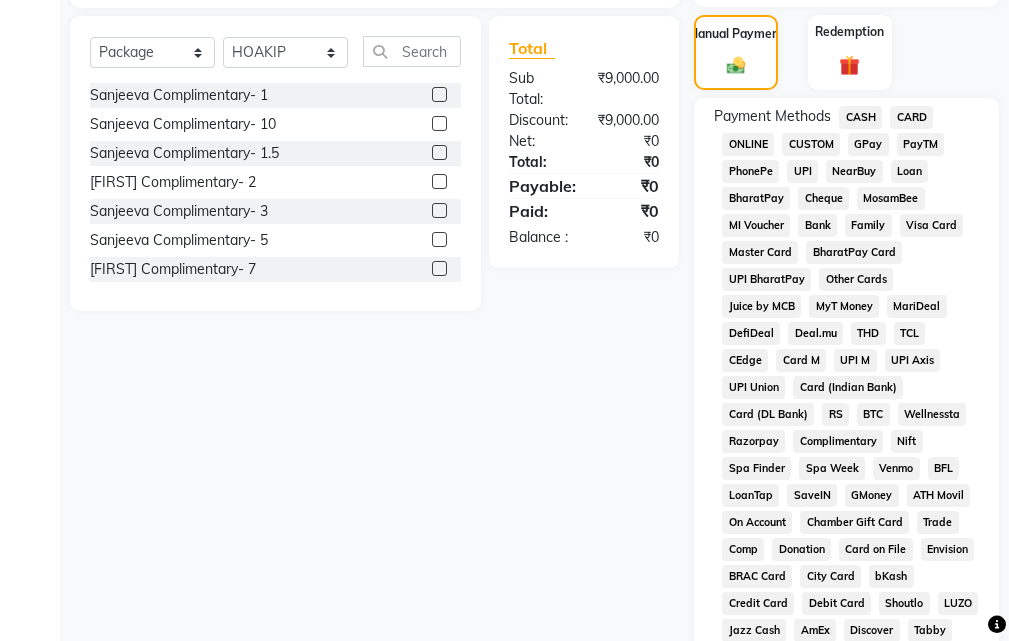click on "Complimentary" 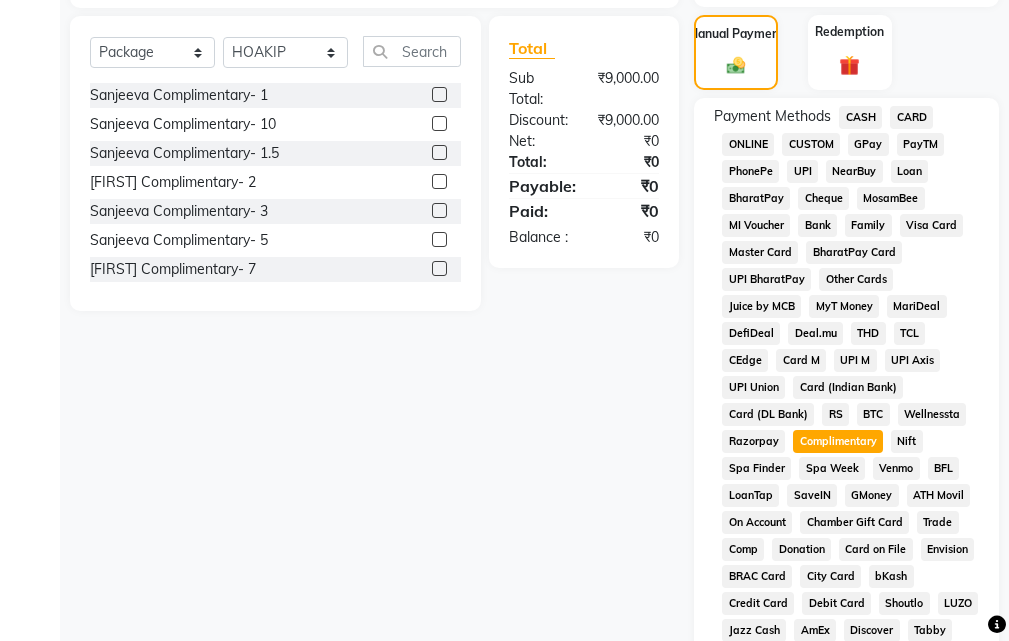 scroll, scrollTop: 1082, scrollLeft: 0, axis: vertical 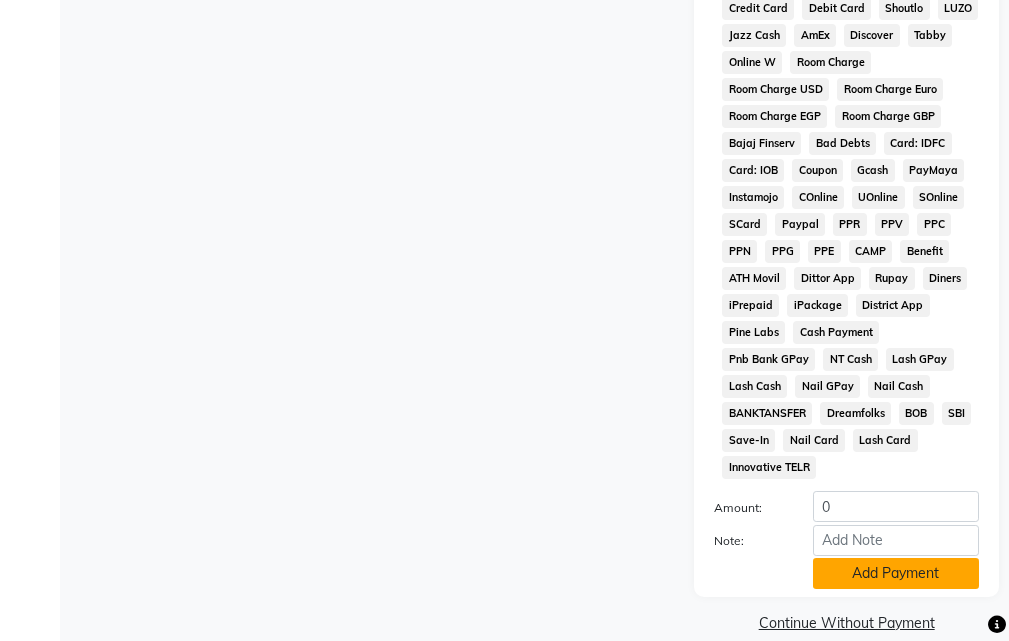 click on "Add Payment" 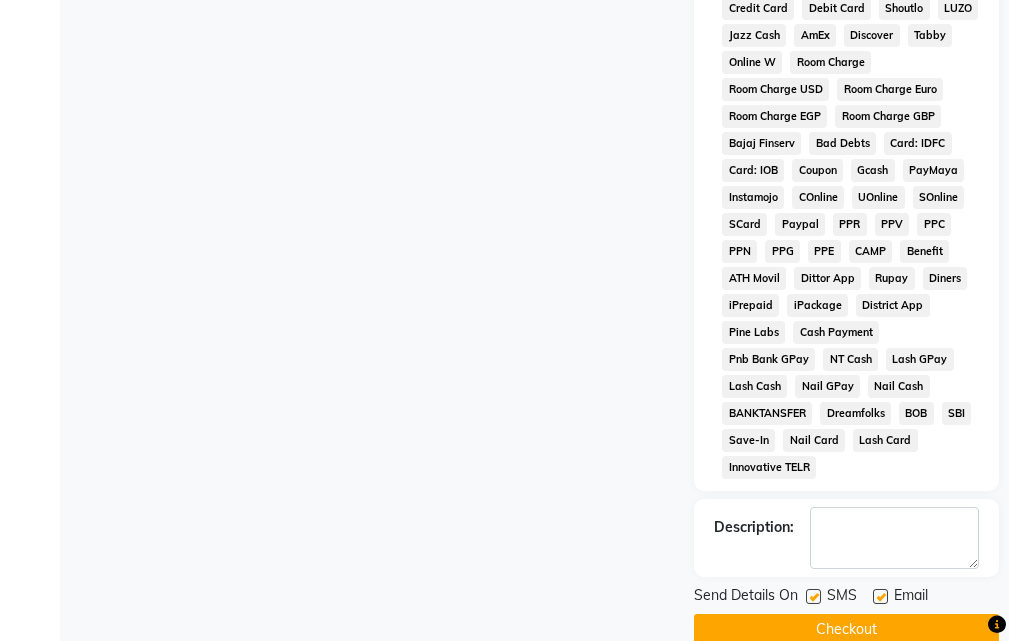 click 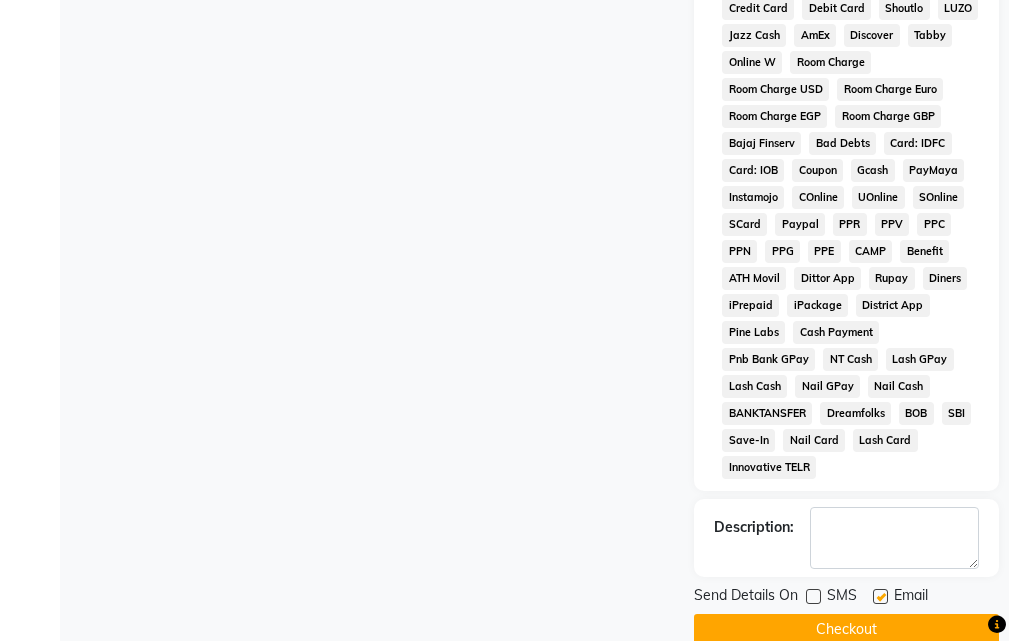click 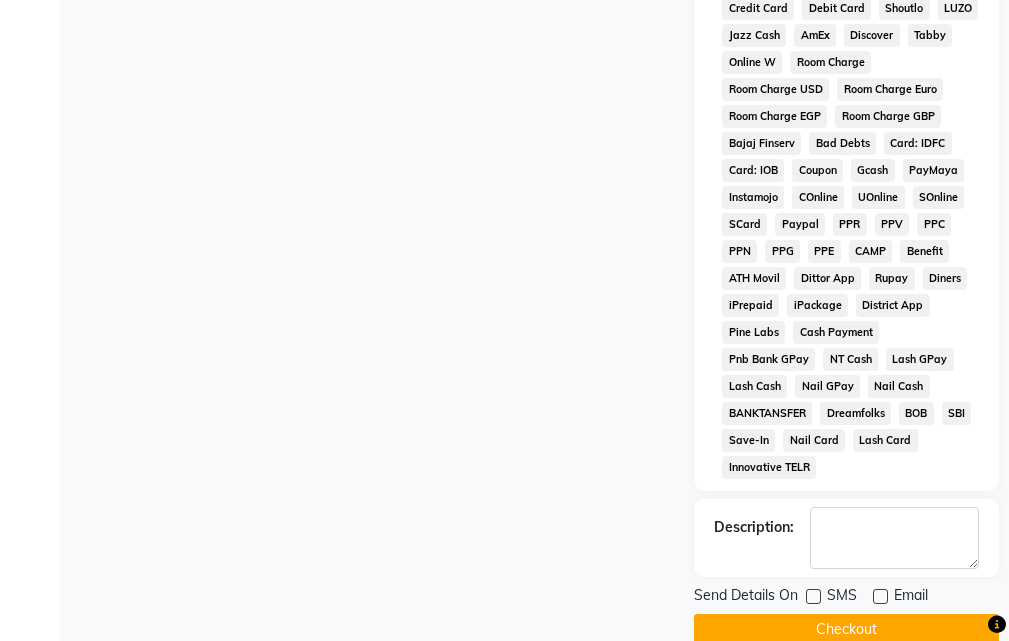 click on "Checkout" 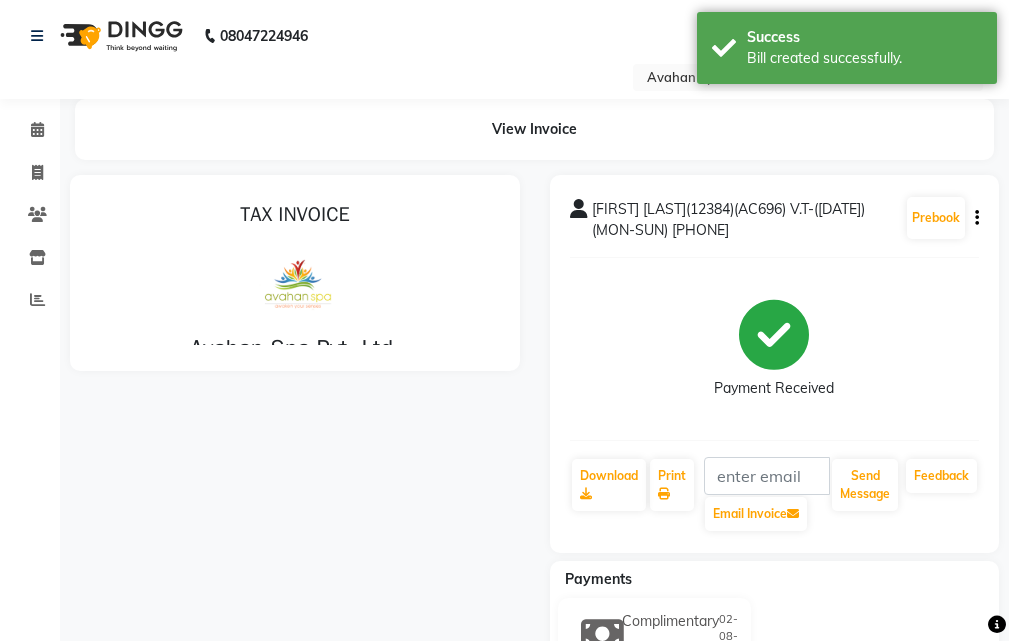 scroll, scrollTop: 0, scrollLeft: 0, axis: both 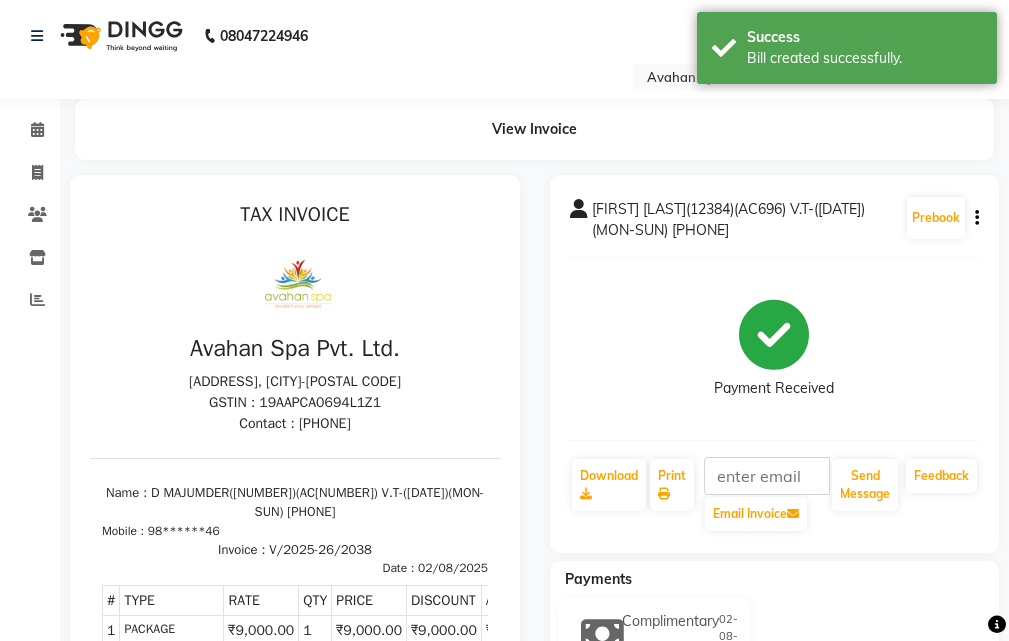 select on "service" 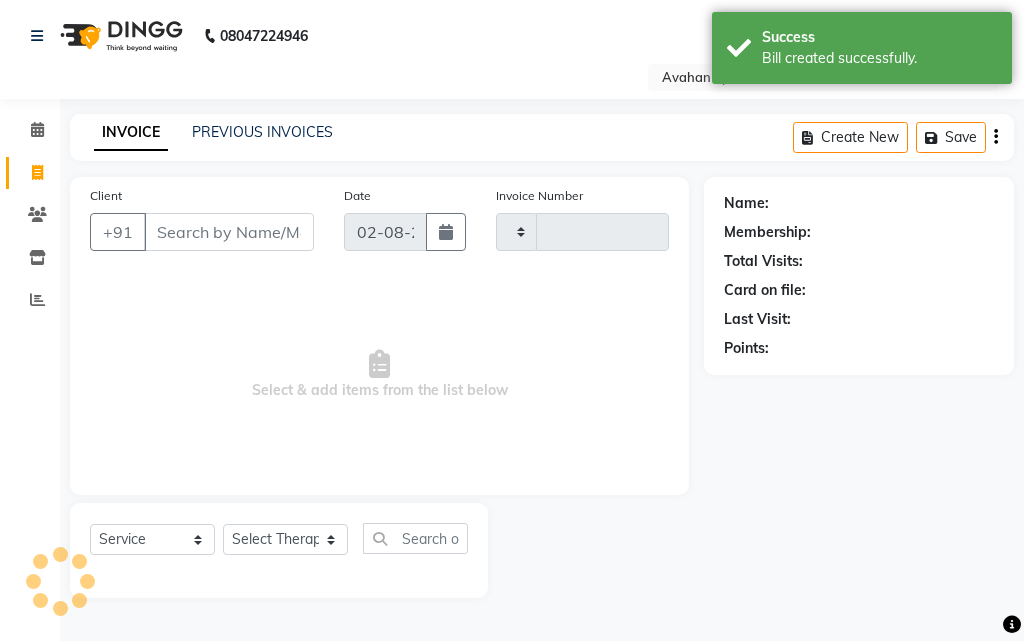 type on "2039" 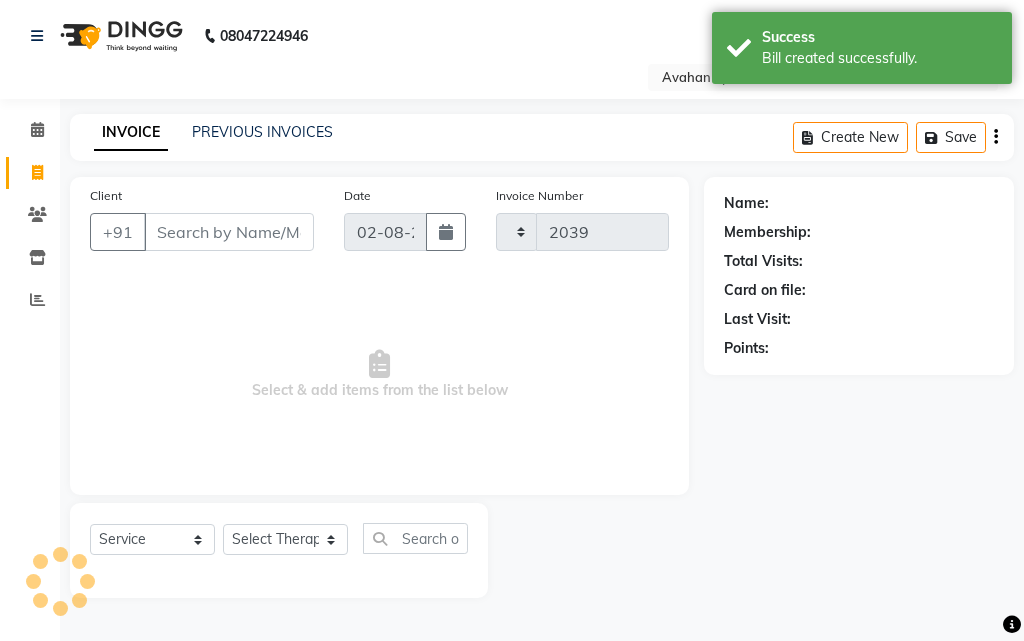 select on "4269" 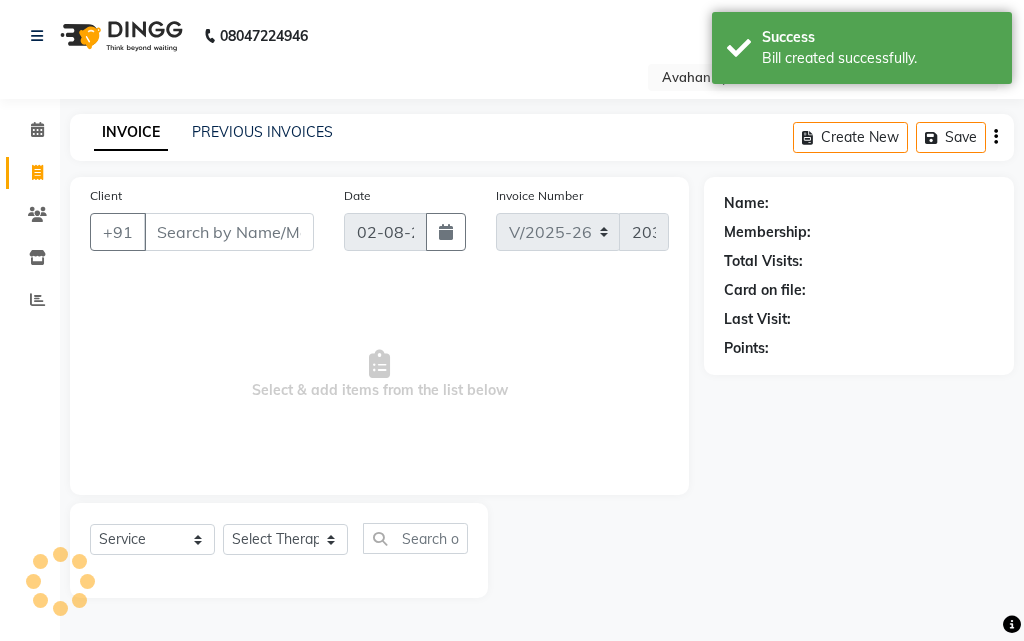 type on "98******46" 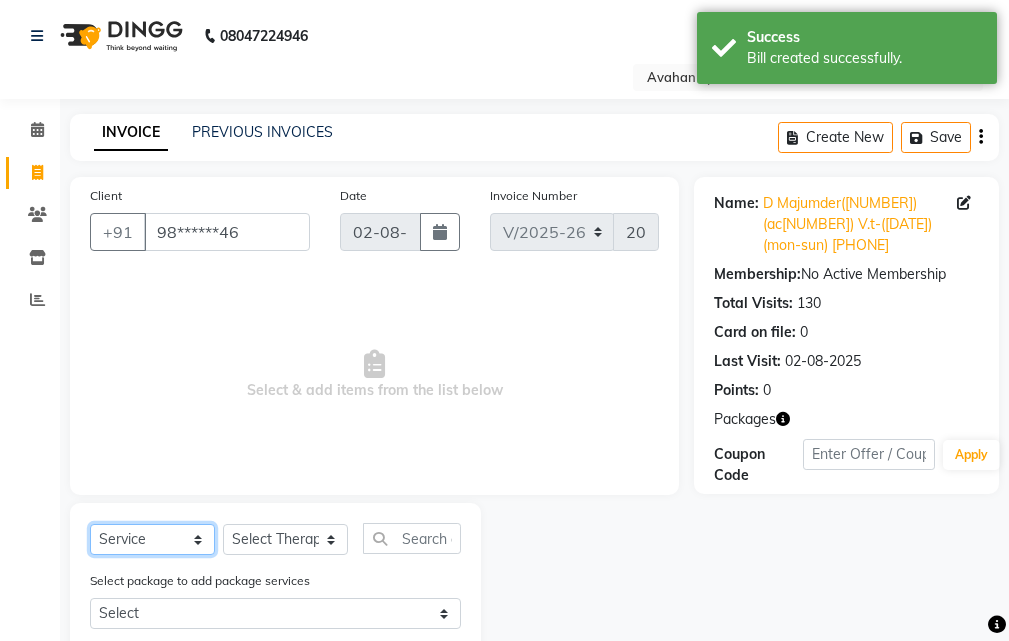 click on "Select  Service  Product  Membership  Package Voucher Prepaid Gift Card" 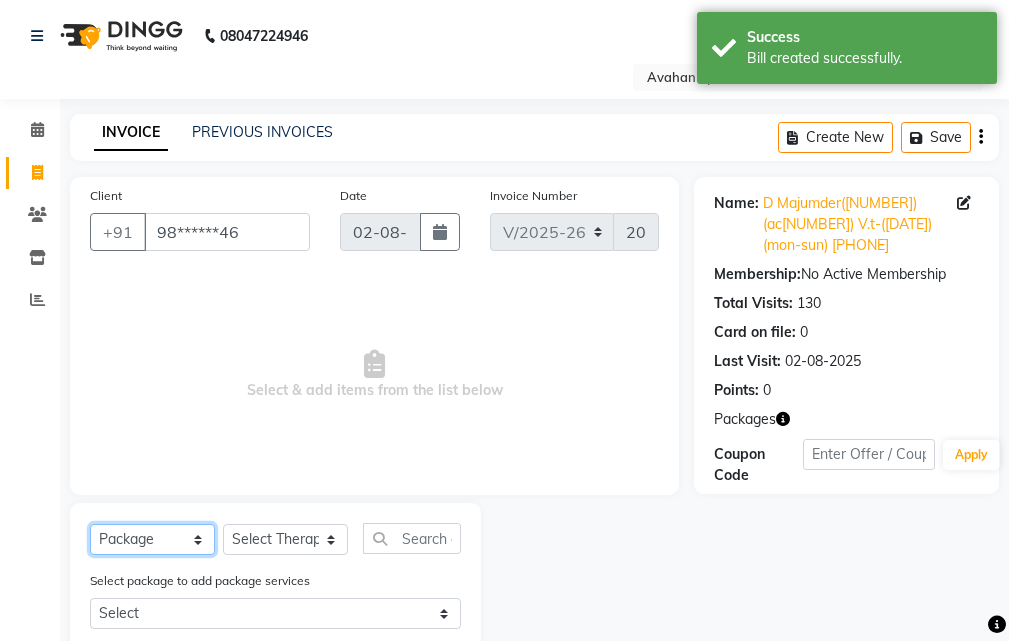 click on "Select  Service  Product  Membership  Package Voucher Prepaid Gift Card" 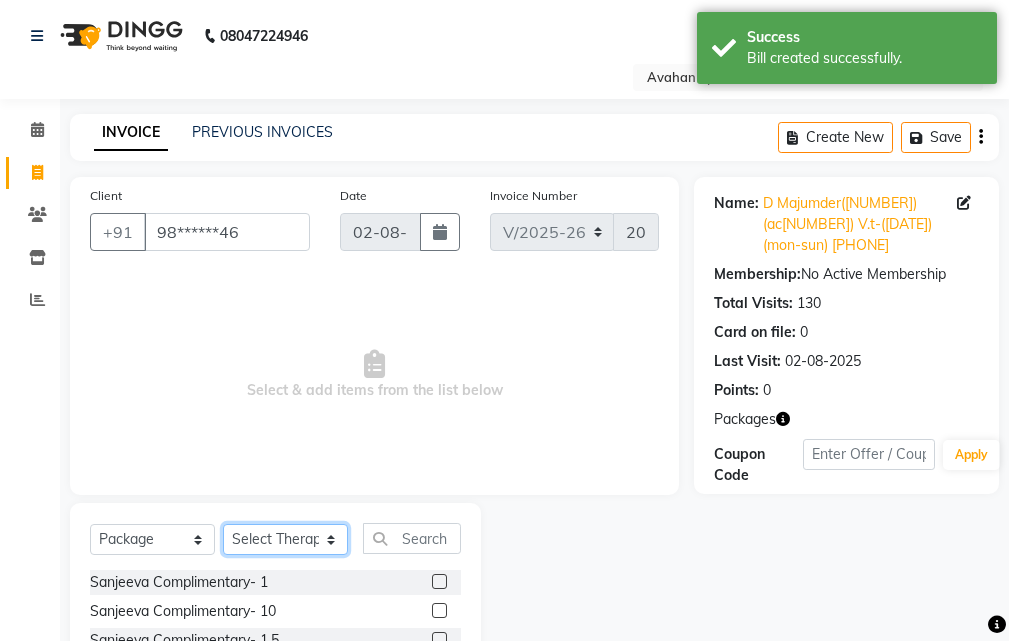 click on "Select Therapist ADI ALINA AMD ANJU APUII BECKY BENU CHIMA Dev FEMALE FEMALE 1 HOAKIP JESSIE JUNI KALPANA LAWMI LILY MAMPUII Manager MEENA MELODY NAZIMA PAROMITA PEMA SANJU SUMAN SUSNIM Tuhin" 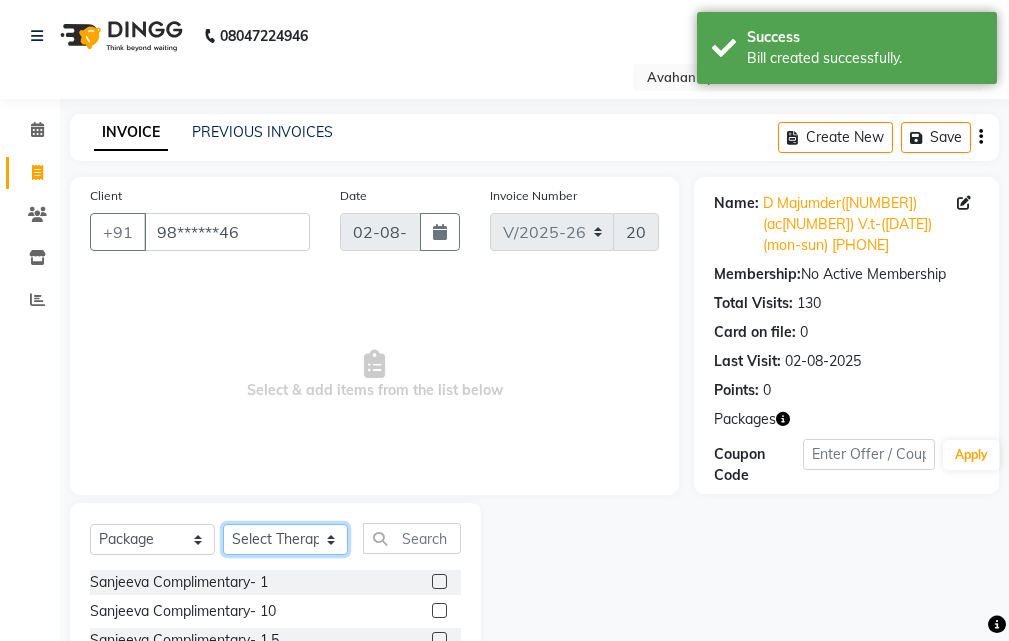 select on "66395" 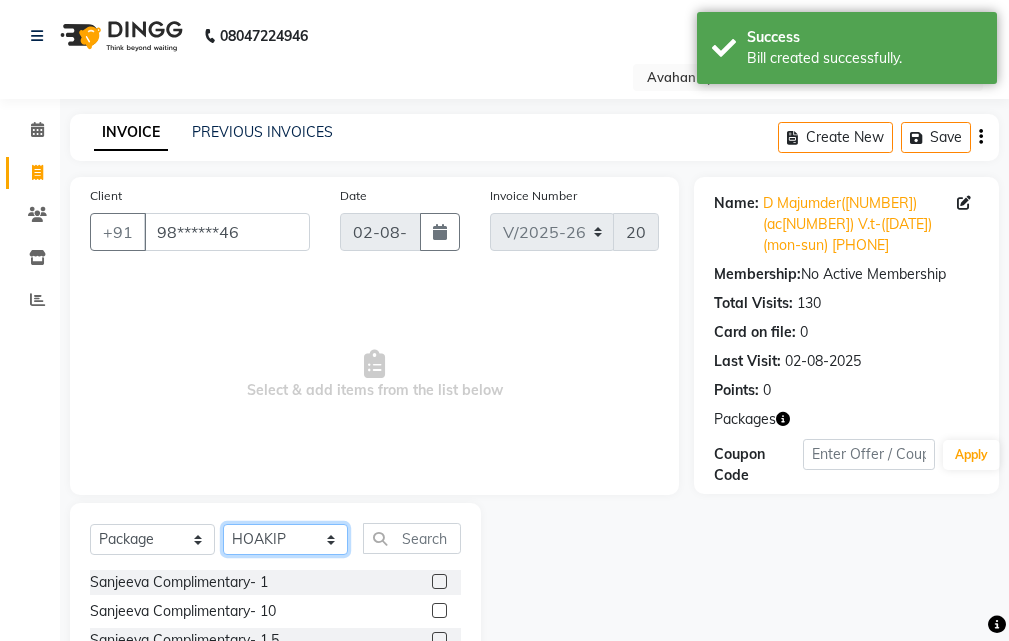 click on "Select Therapist ADI ALINA AMD ANJU APUII BECKY BENU CHIMA Dev FEMALE FEMALE 1 HOAKIP JESSIE JUNI KALPANA LAWMI LILY MAMPUII Manager MEENA MELODY NAZIMA PAROMITA PEMA SANJU SUMAN SUSNIM Tuhin" 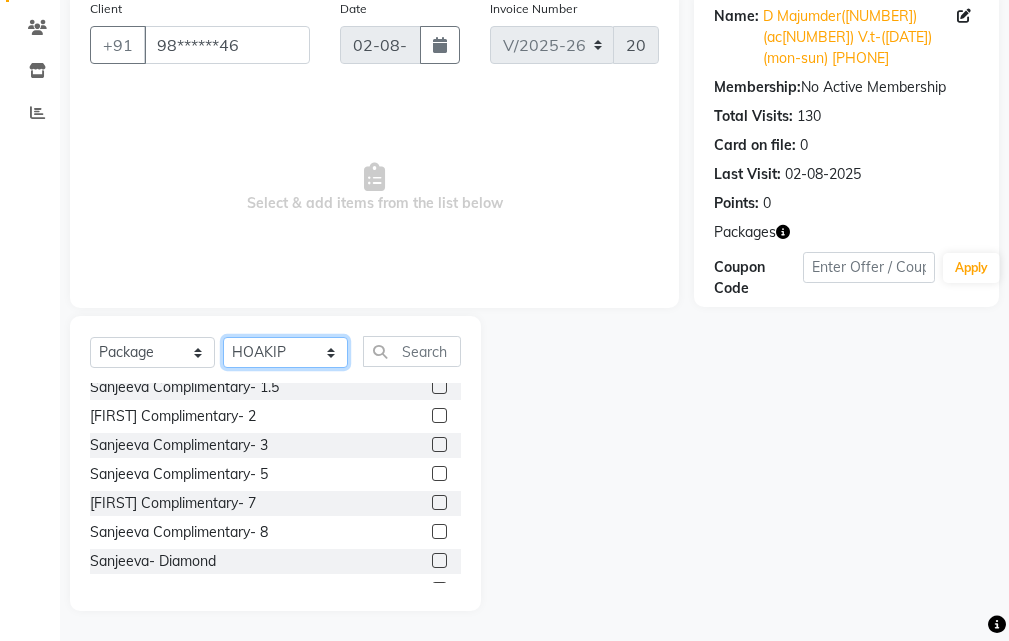scroll, scrollTop: 148, scrollLeft: 0, axis: vertical 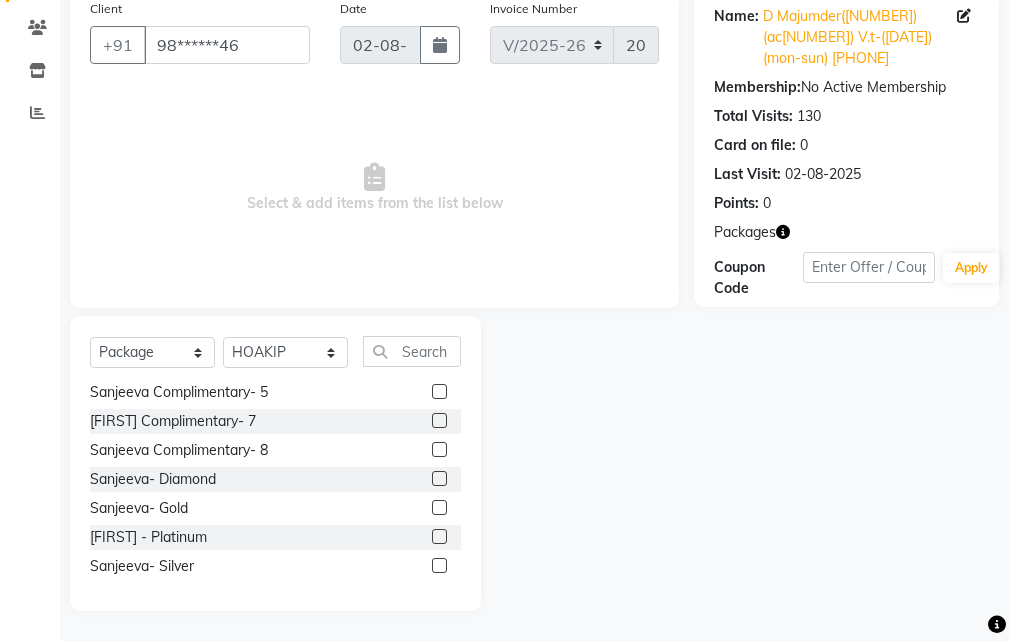 click 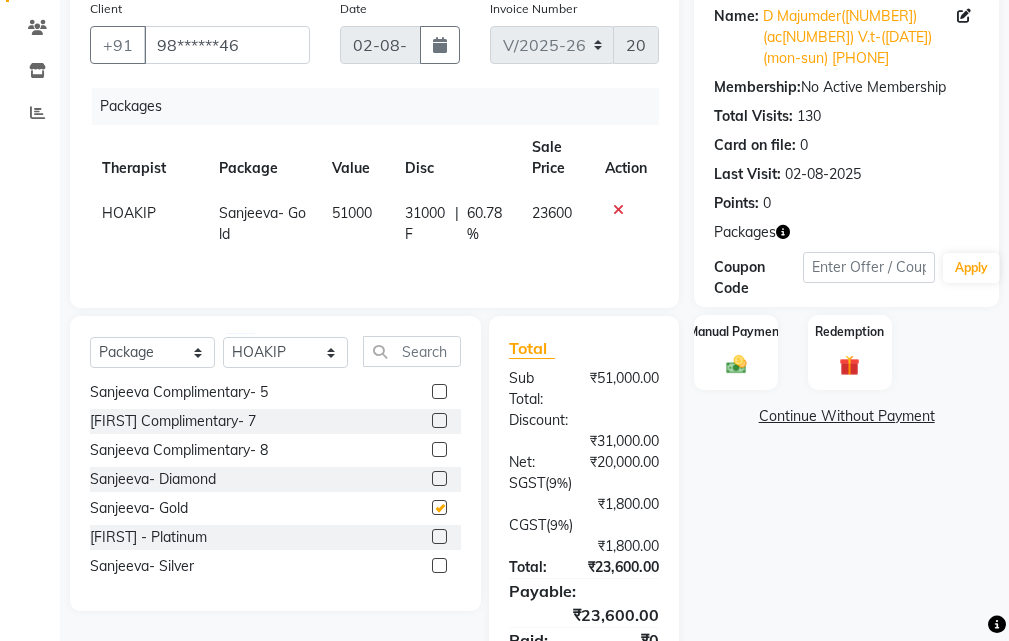 checkbox on "false" 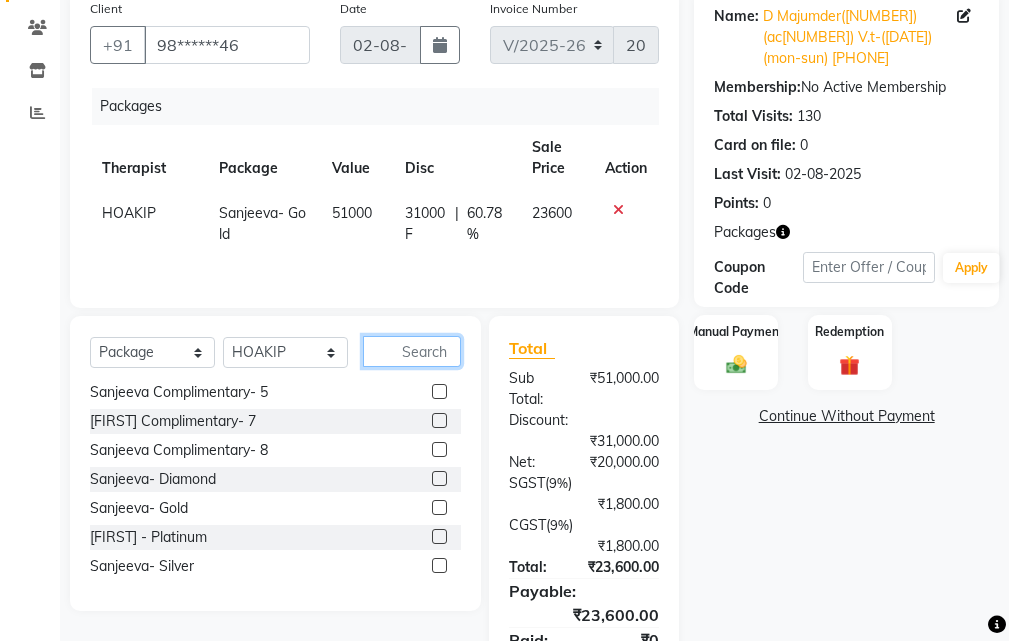 click 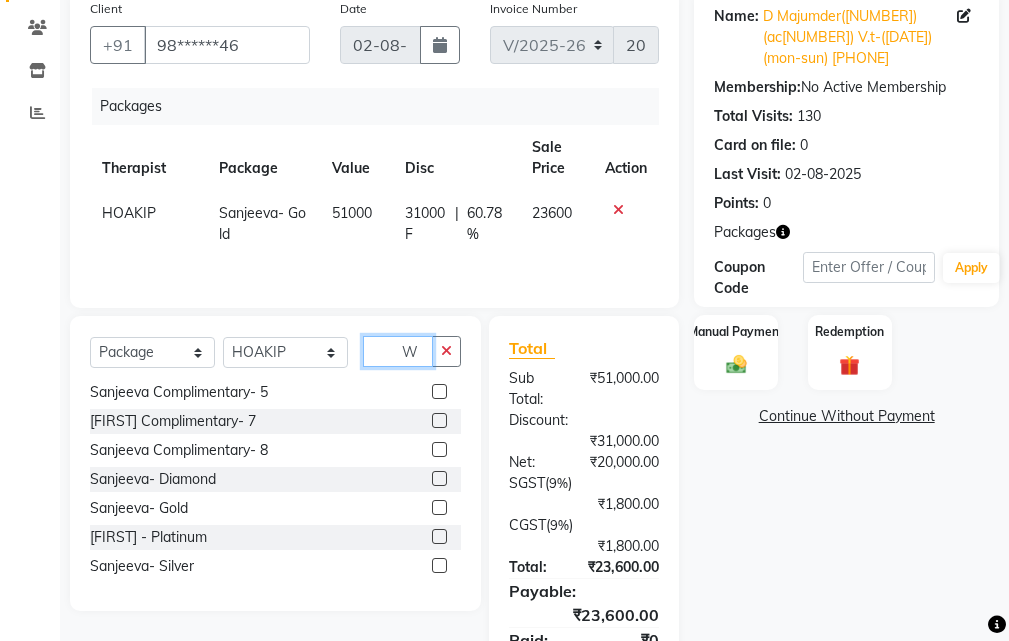 scroll, scrollTop: 0, scrollLeft: 0, axis: both 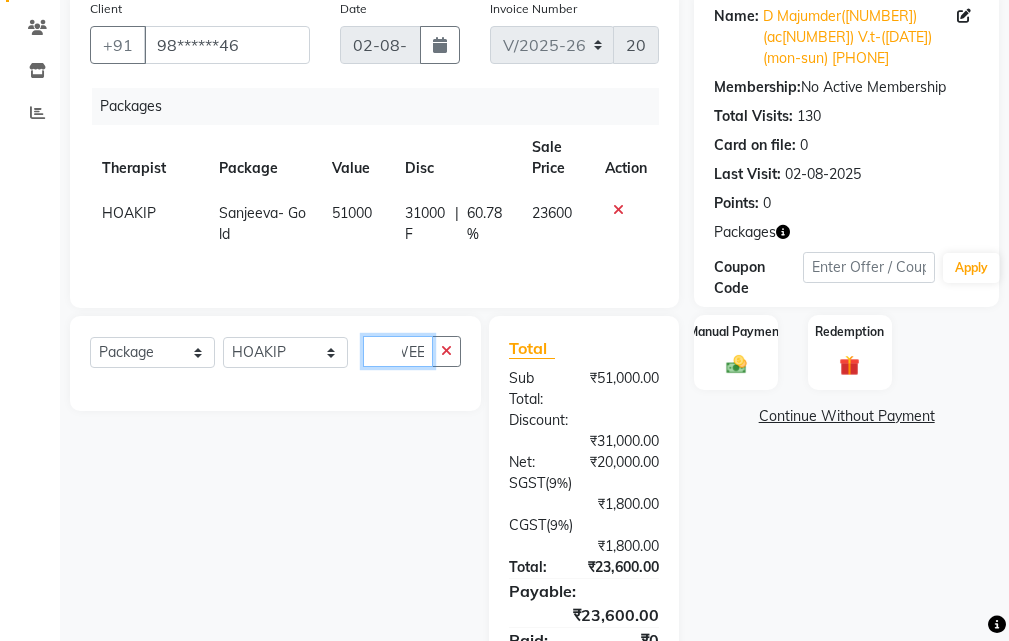 type on "WEE" 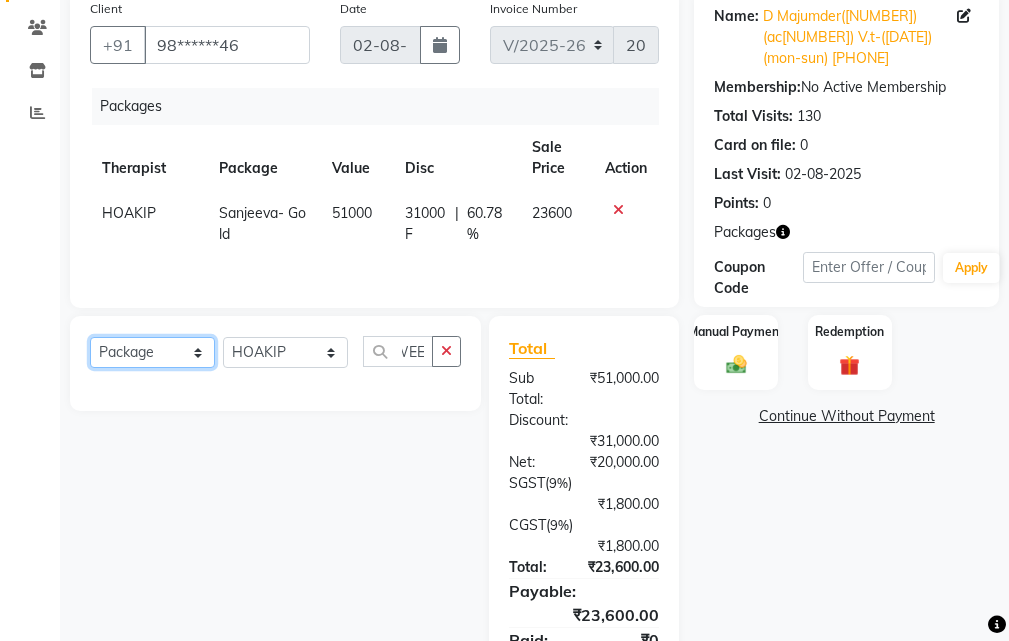 click on "Select  Service  Product  Membership  Package Voucher Prepaid Gift Card" 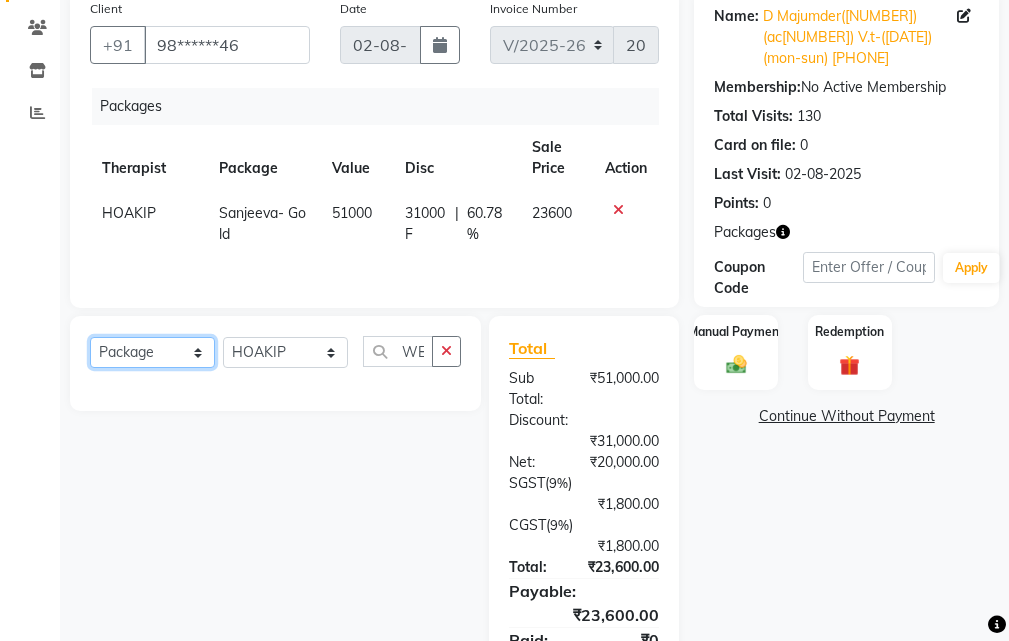select on "service" 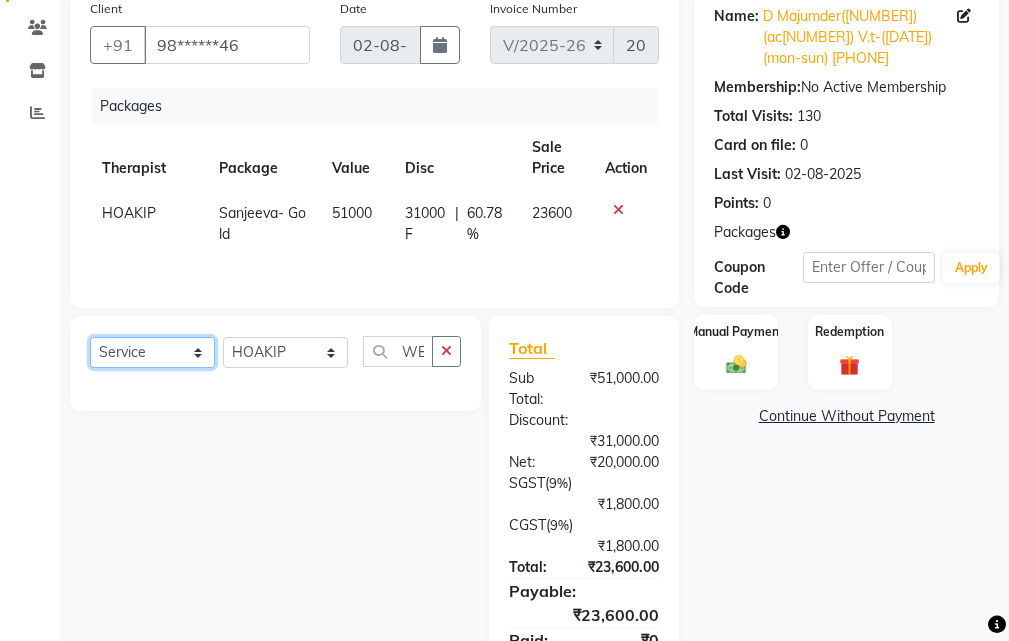 click on "Select  Service  Product  Membership  Package Voucher Prepaid Gift Card" 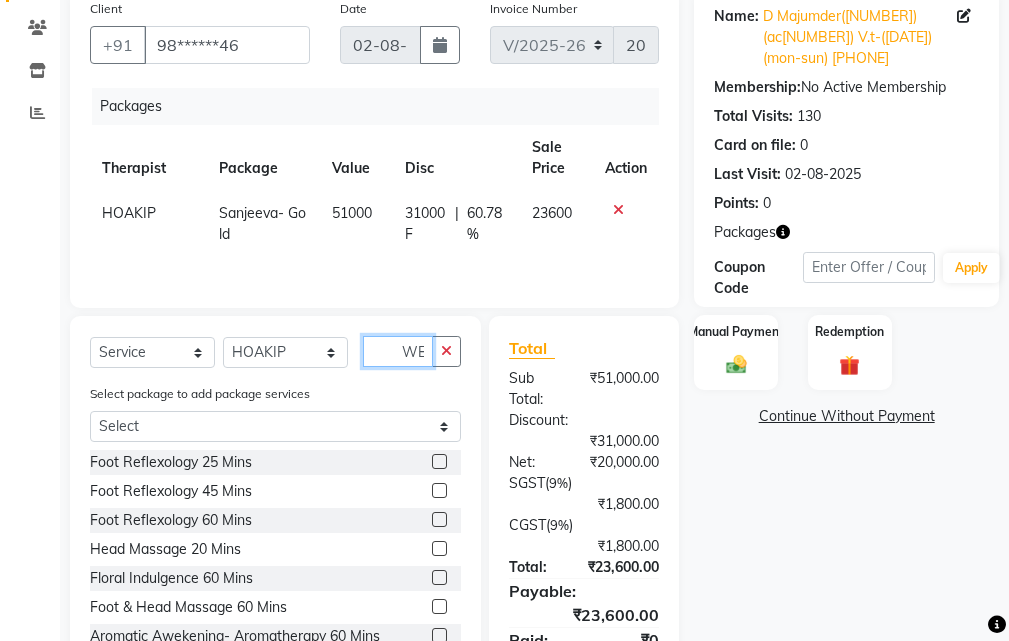 click on "WEE" 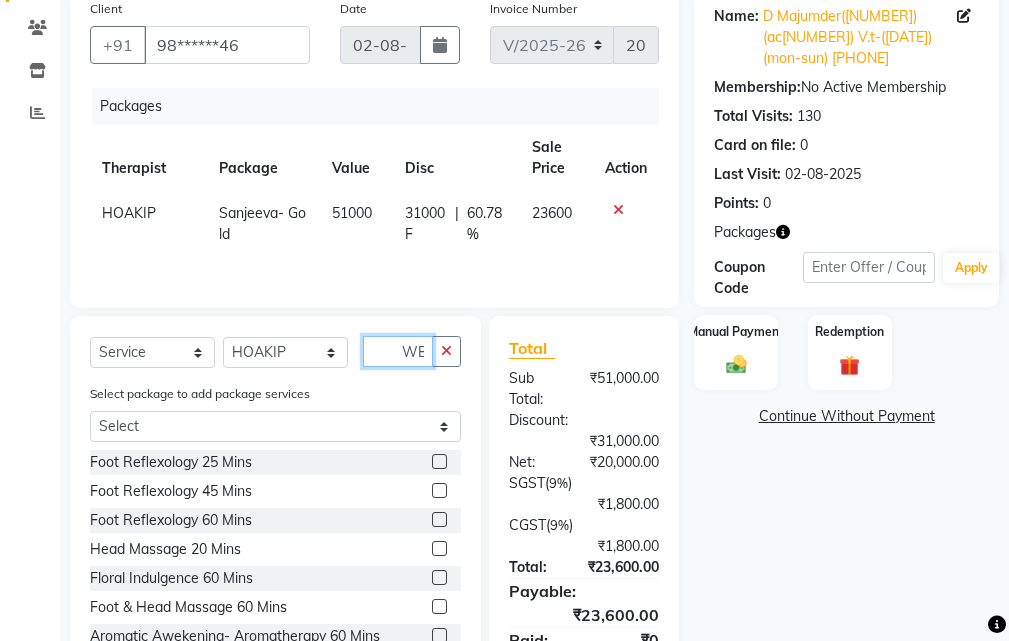 click on "WEE" 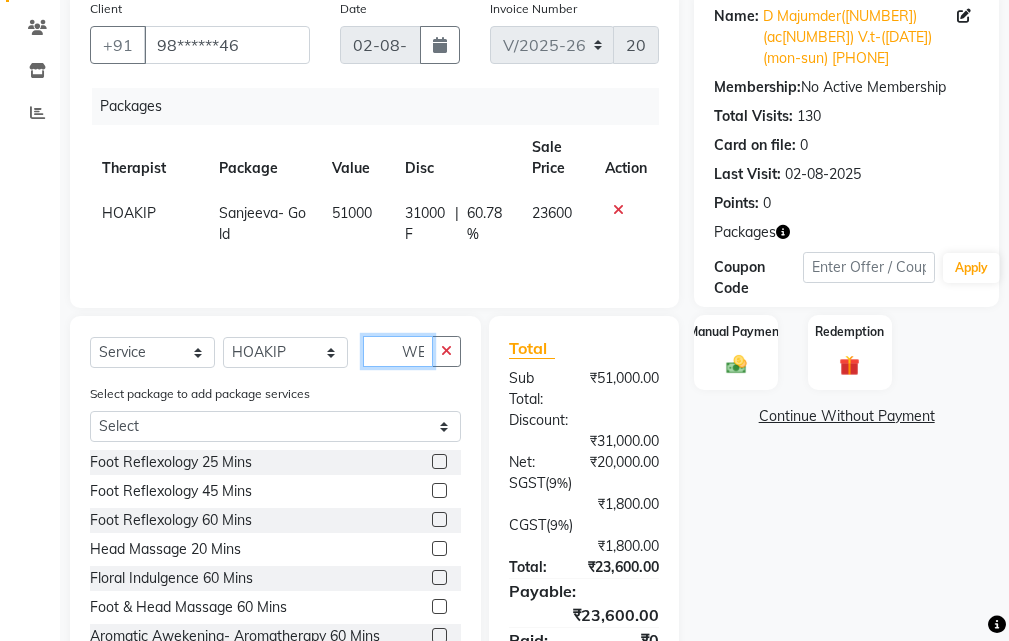 click on "WEE" 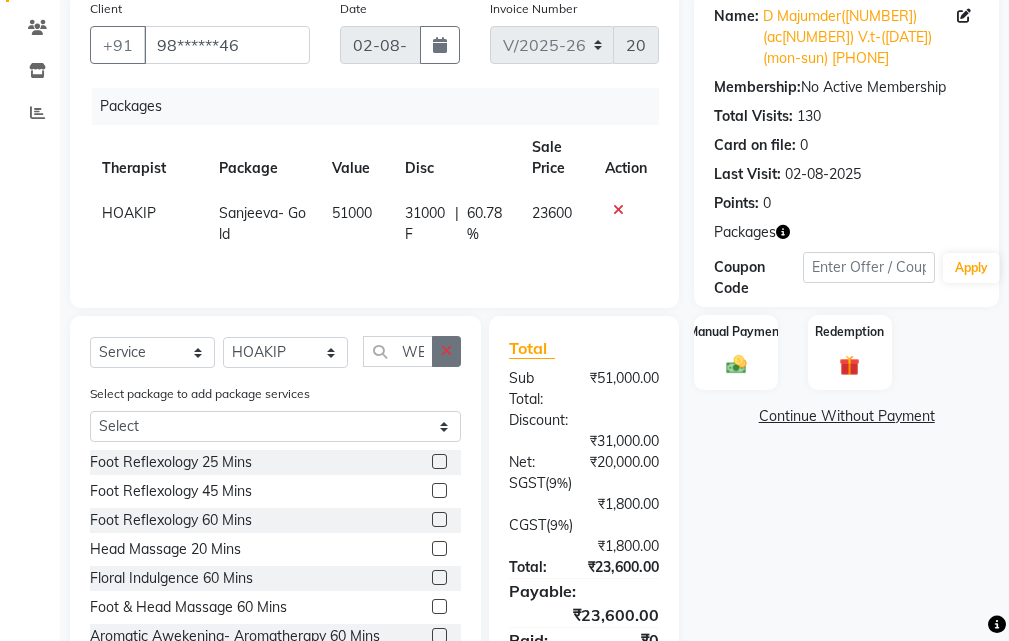 click 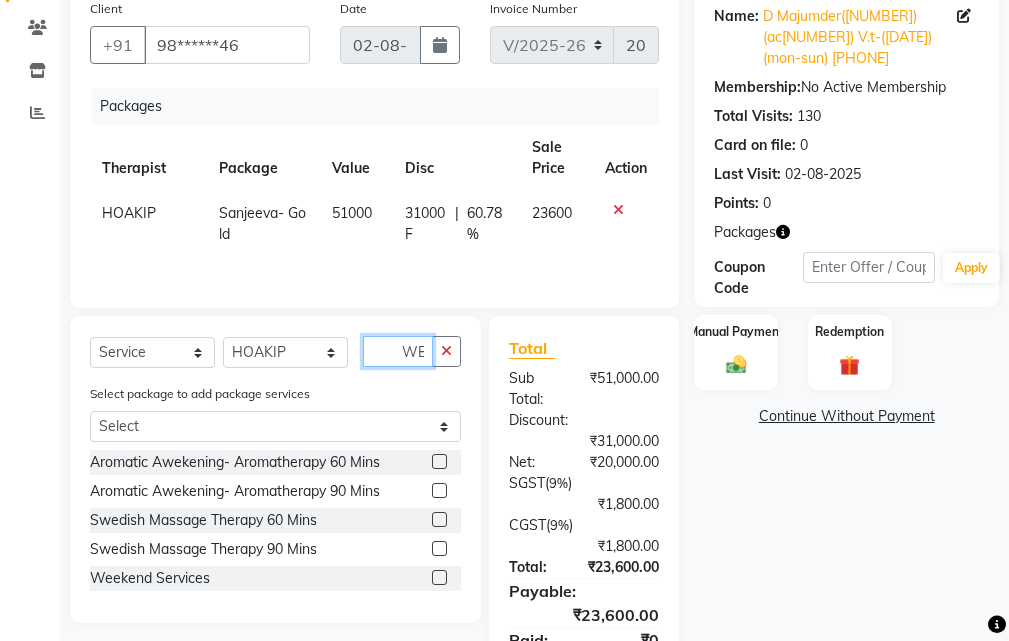 scroll, scrollTop: 0, scrollLeft: 9, axis: horizontal 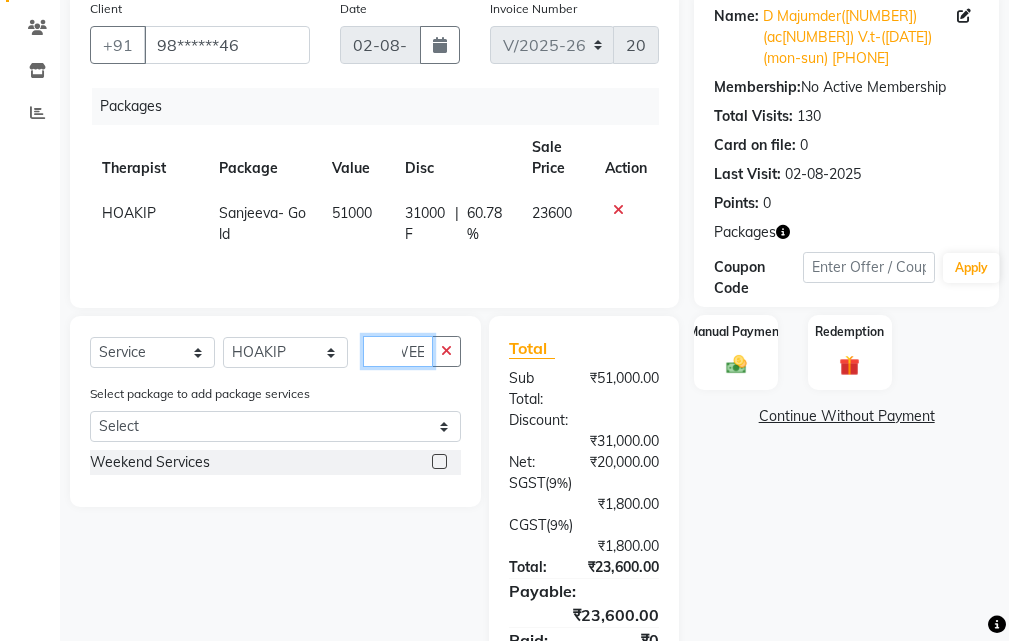 type on "WEE" 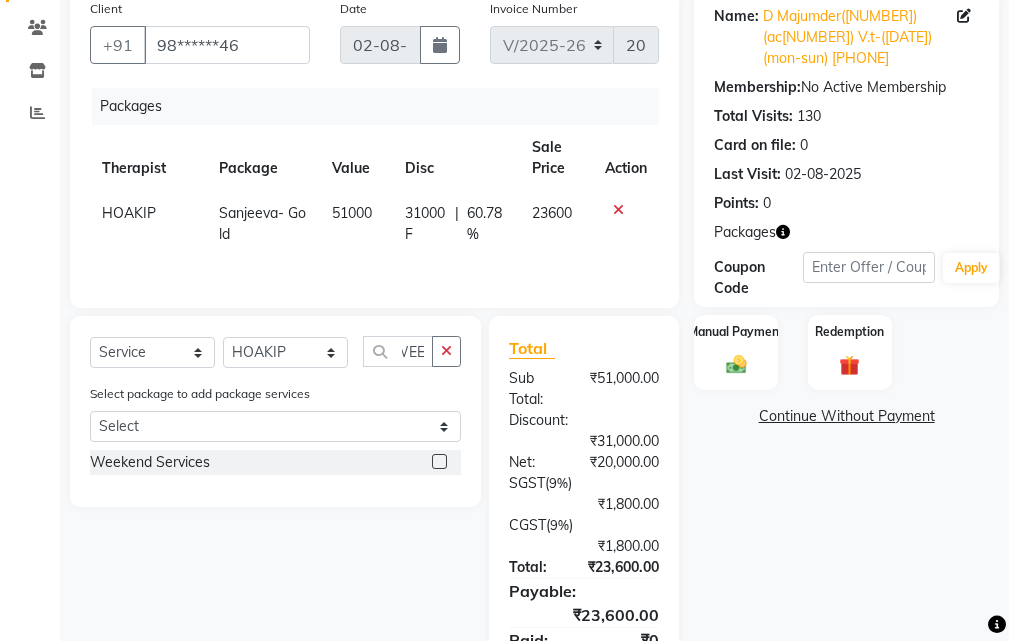 scroll, scrollTop: 0, scrollLeft: 0, axis: both 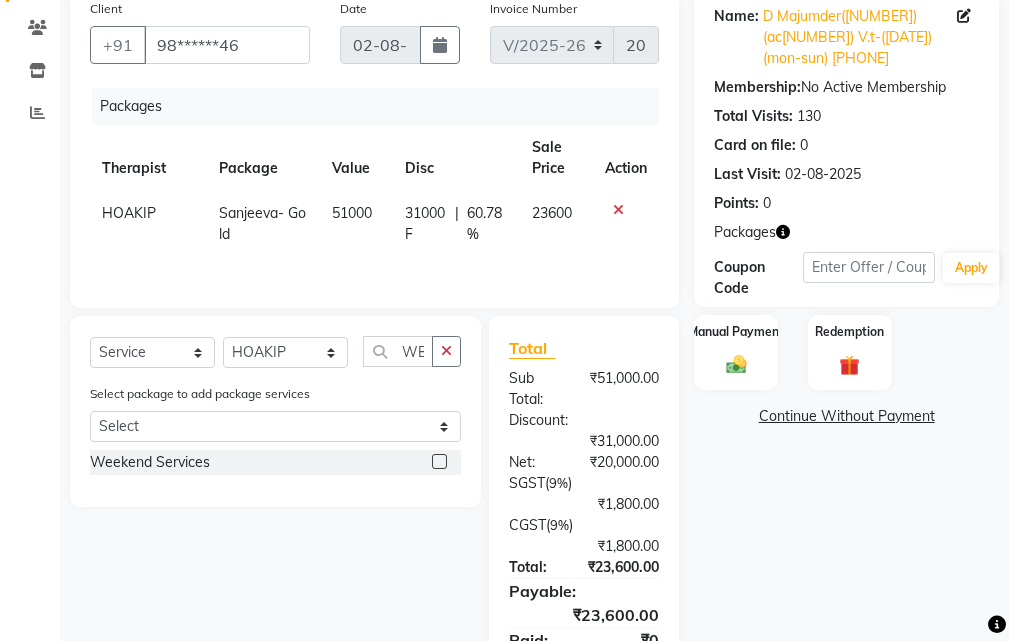 click 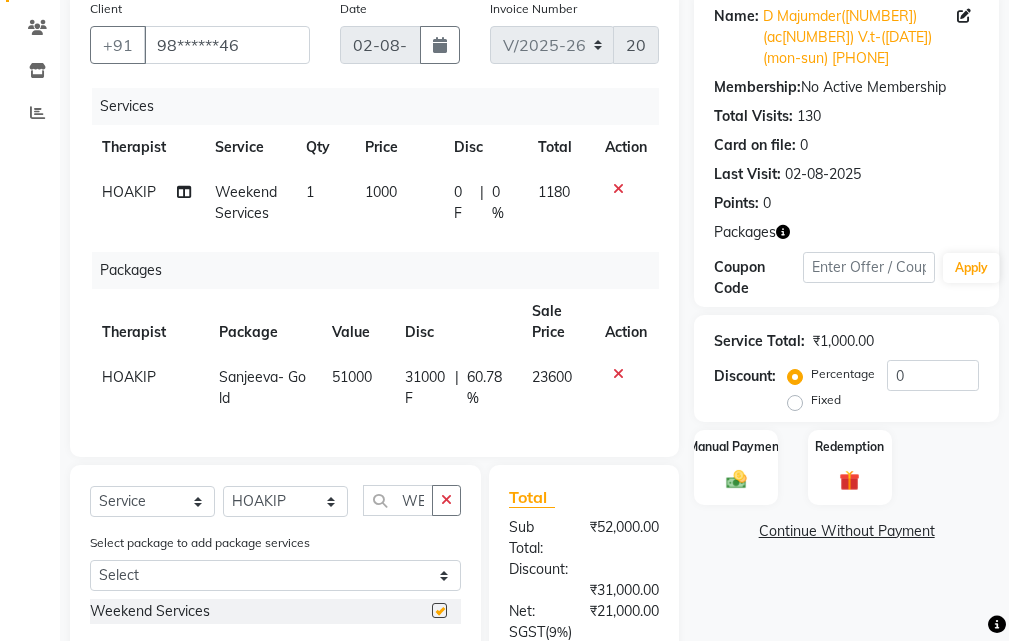 checkbox on "false" 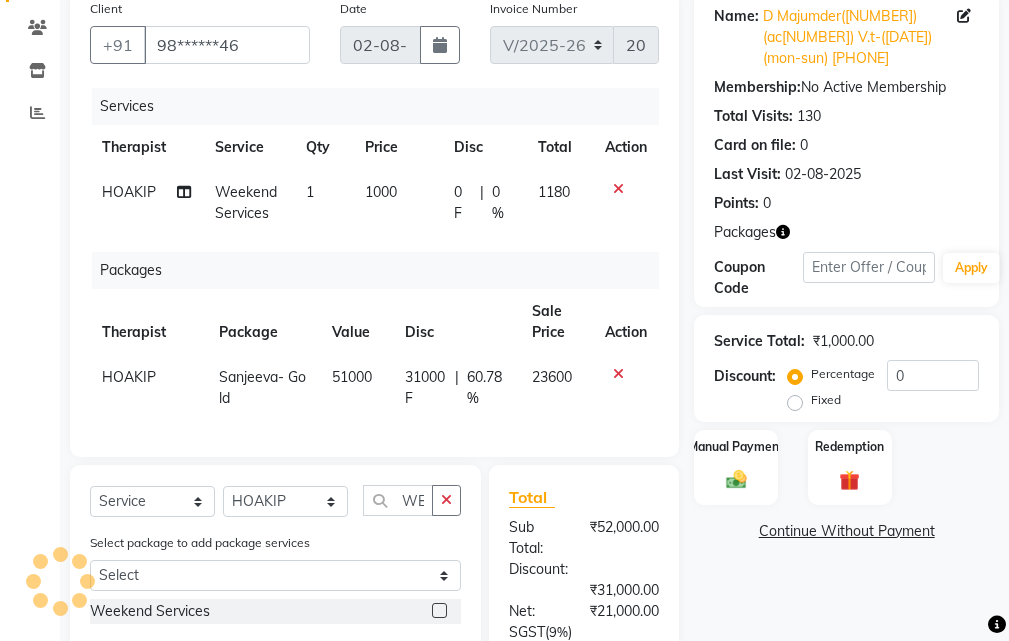 scroll, scrollTop: 479, scrollLeft: 0, axis: vertical 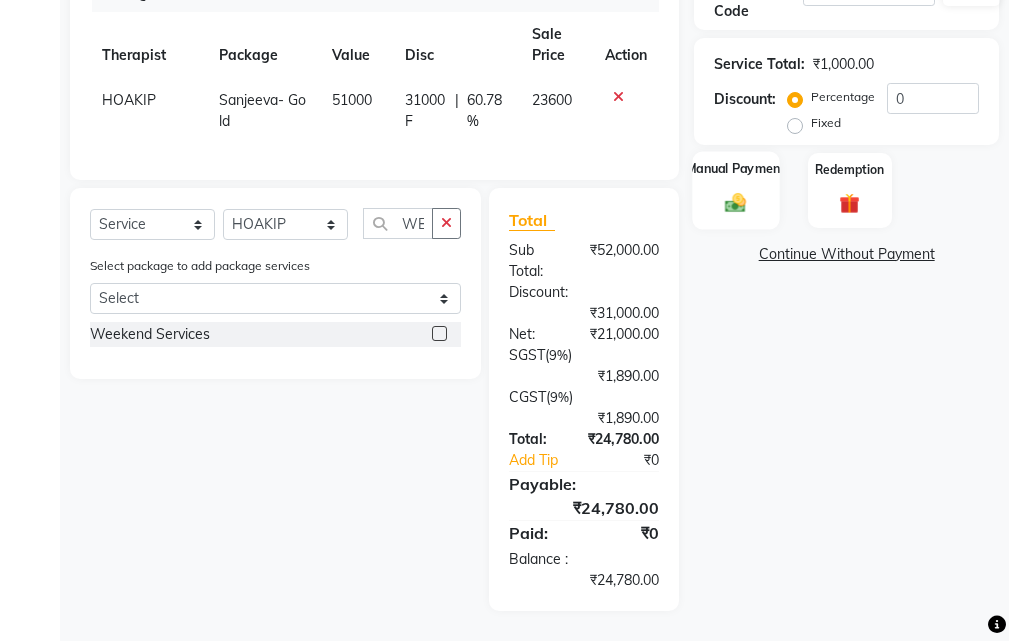 click 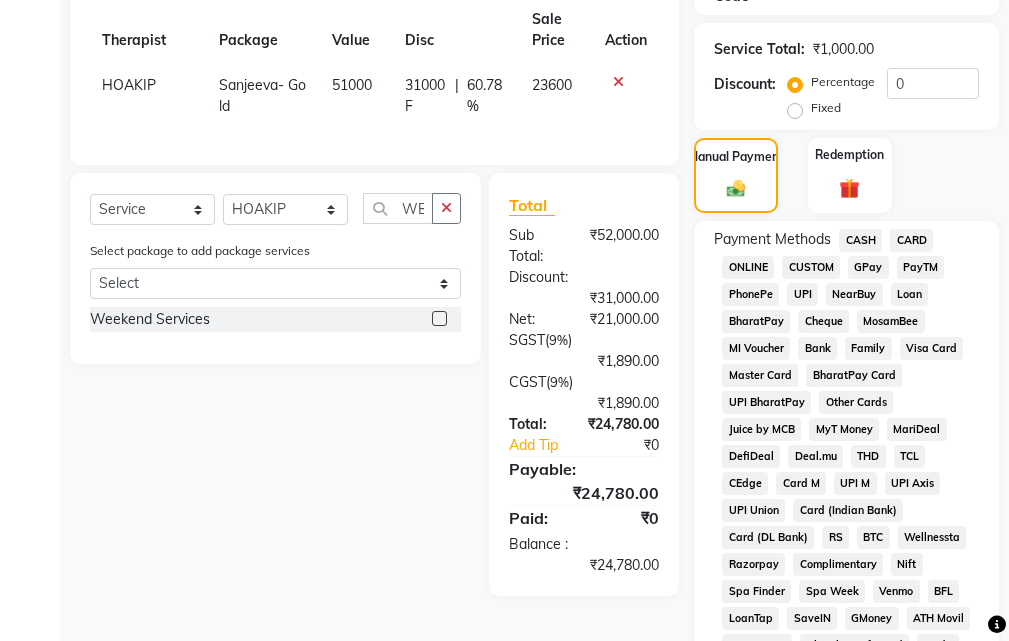 click on "CASH" 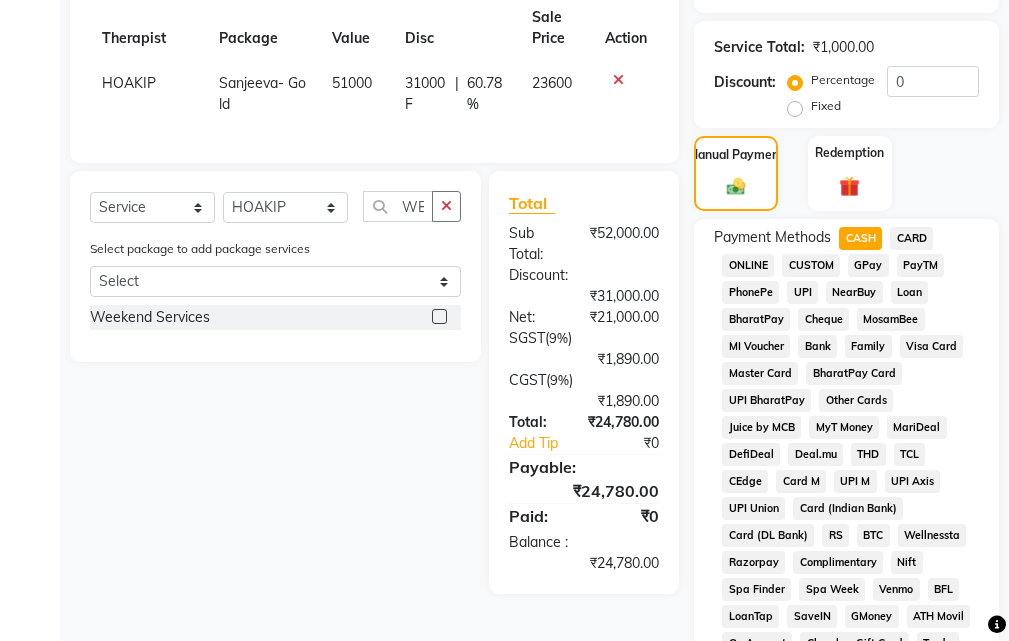 scroll, scrollTop: 1197, scrollLeft: 0, axis: vertical 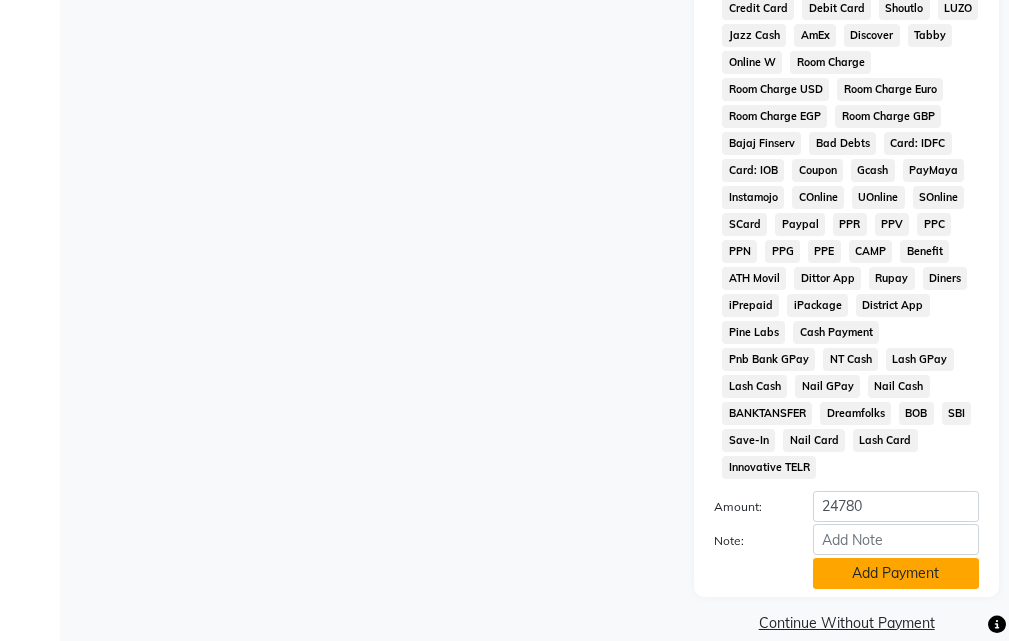 click on "Add Payment" 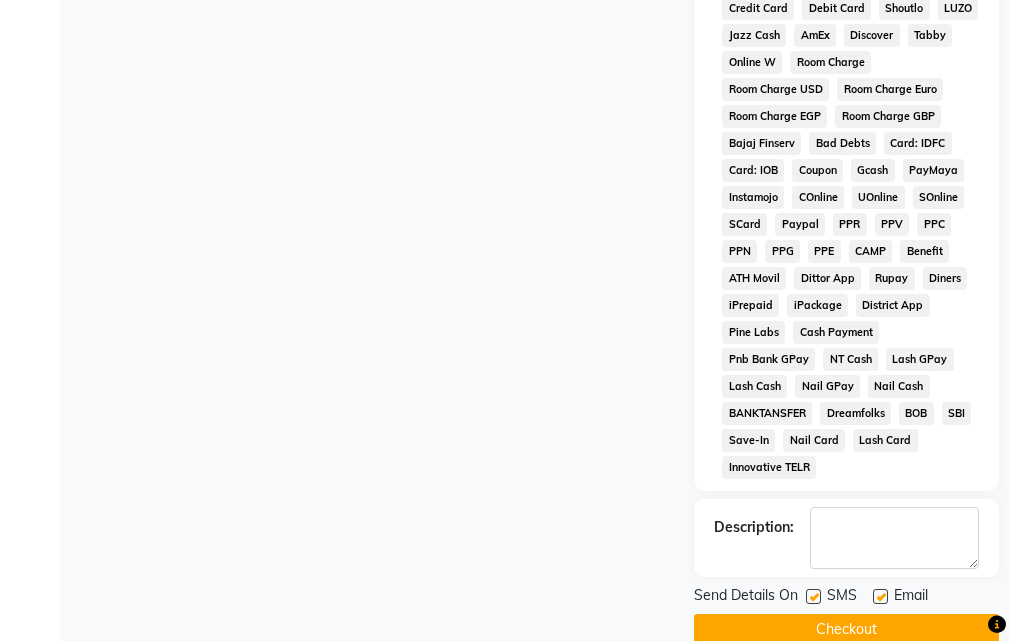 click 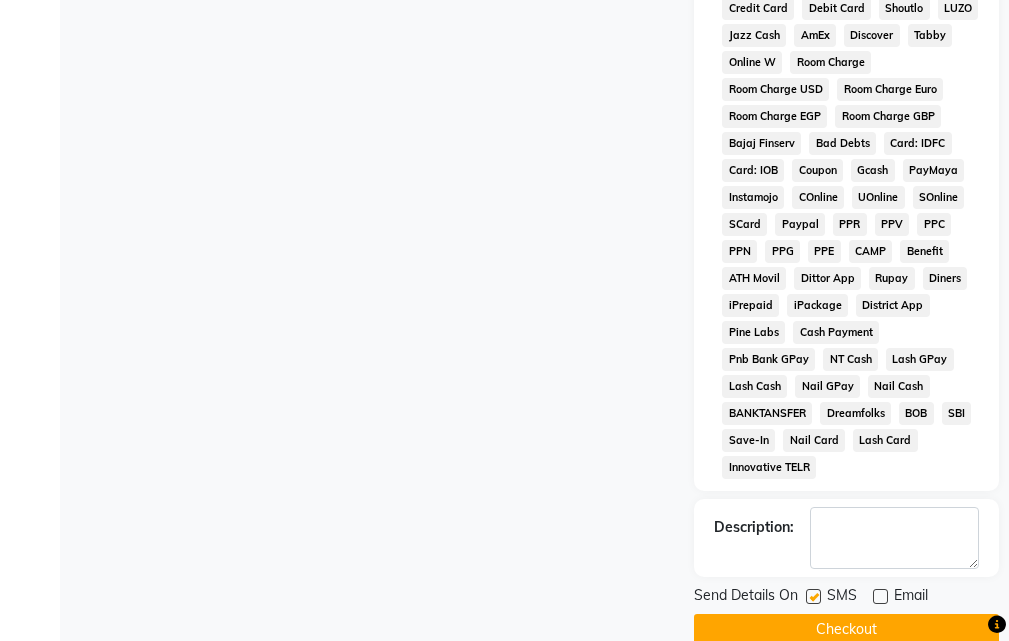 click on "Checkout" 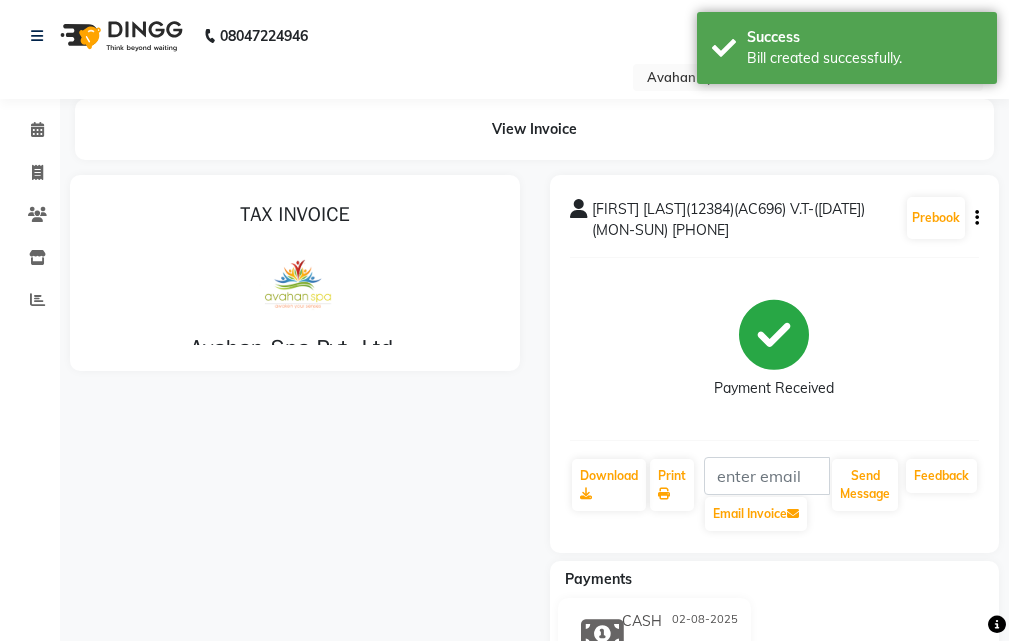 scroll, scrollTop: 0, scrollLeft: 0, axis: both 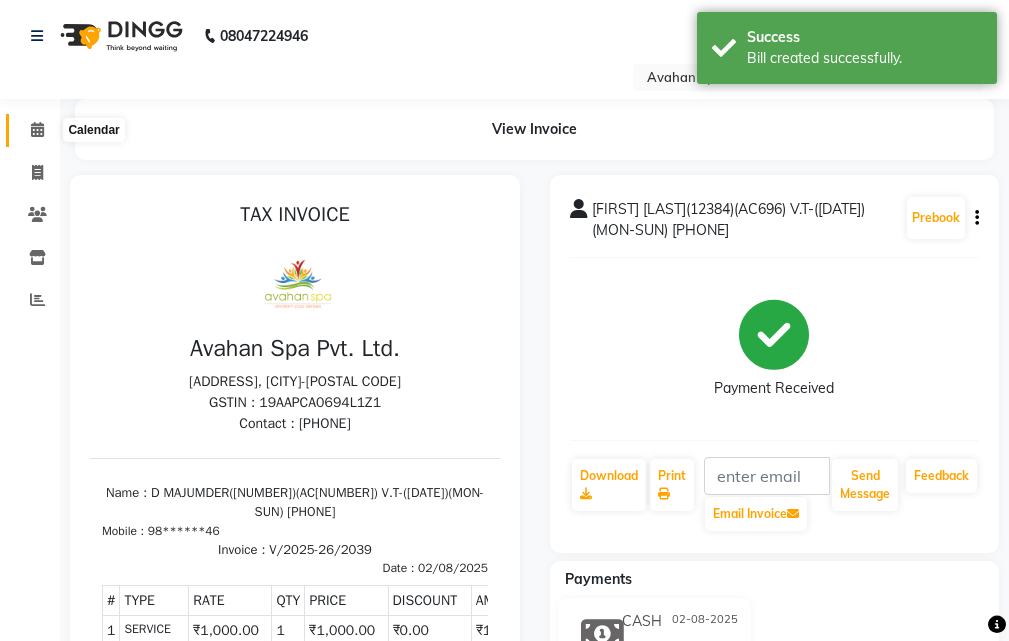 click 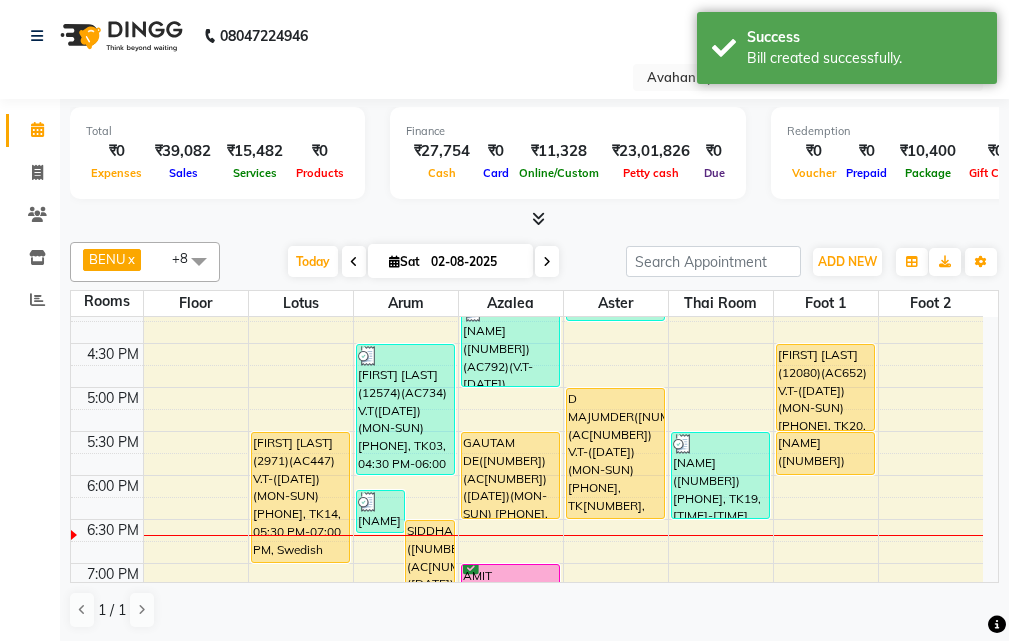 scroll, scrollTop: 500, scrollLeft: 0, axis: vertical 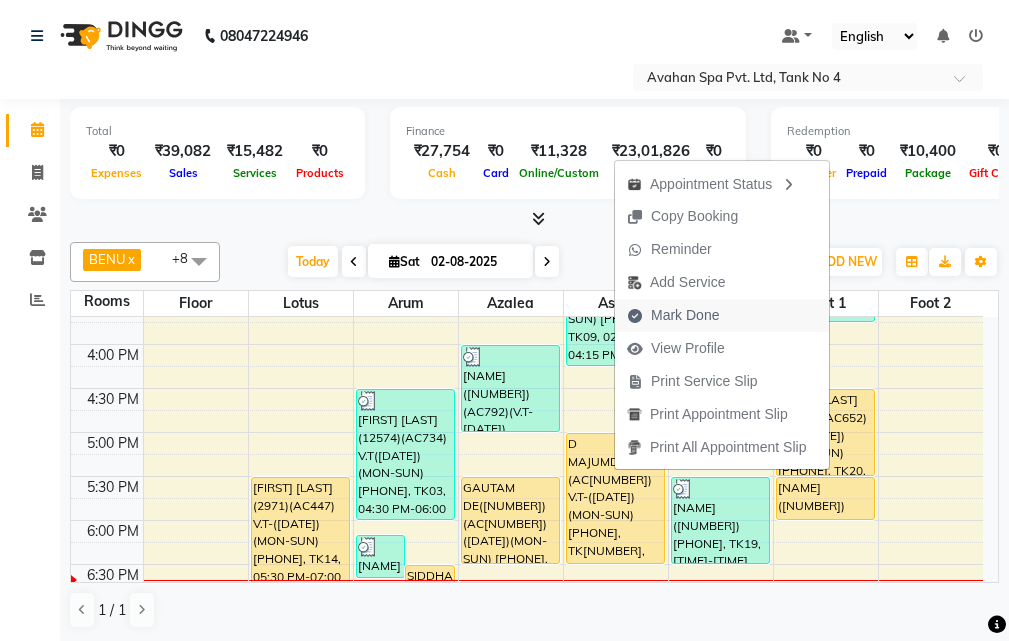 click on "Mark Done" at bounding box center (673, 315) 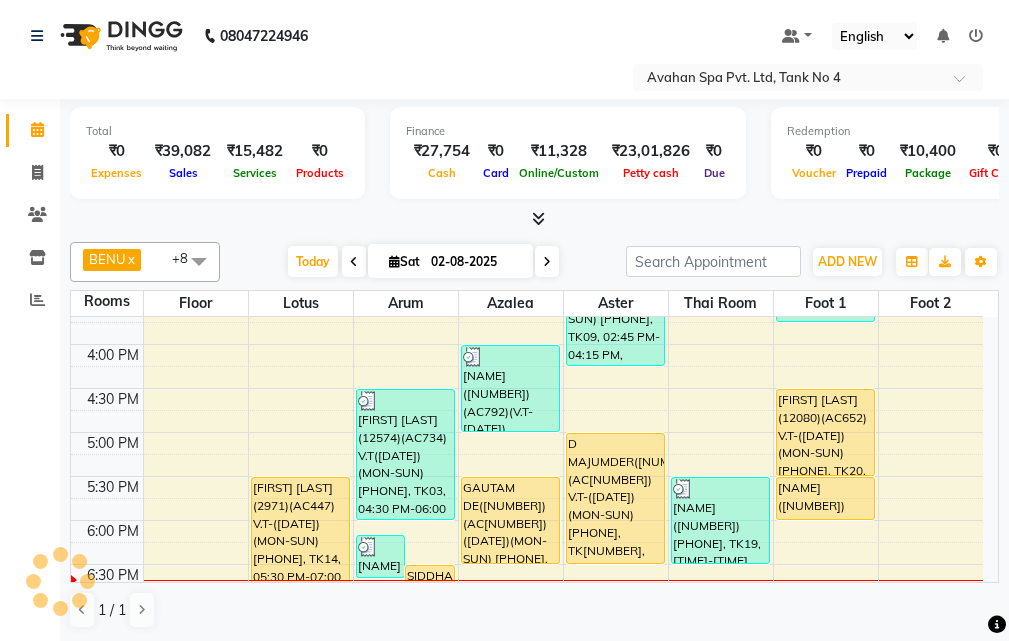 select on "service" 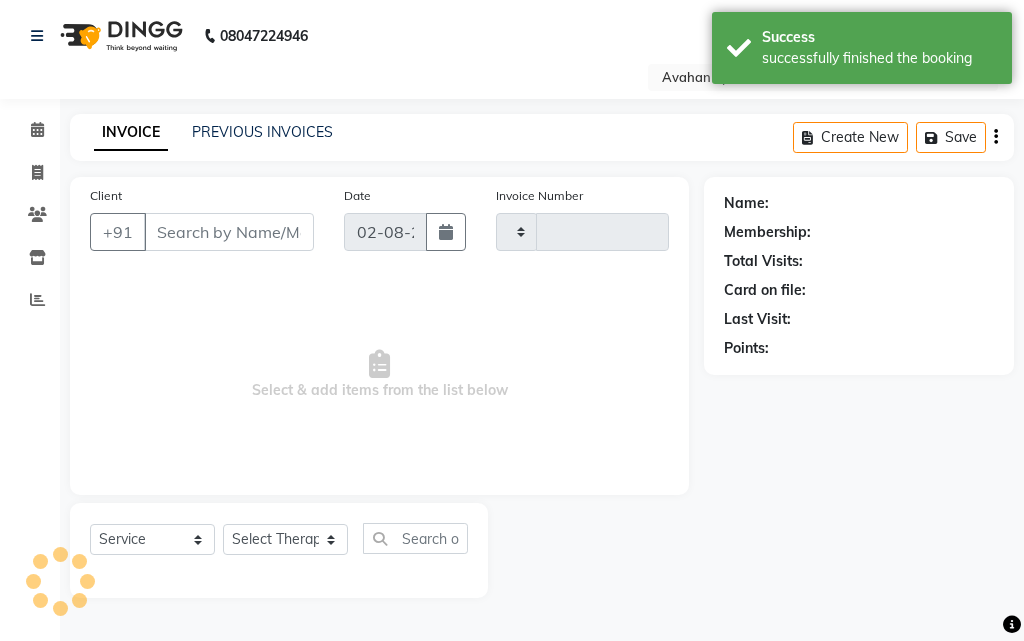 type on "2040" 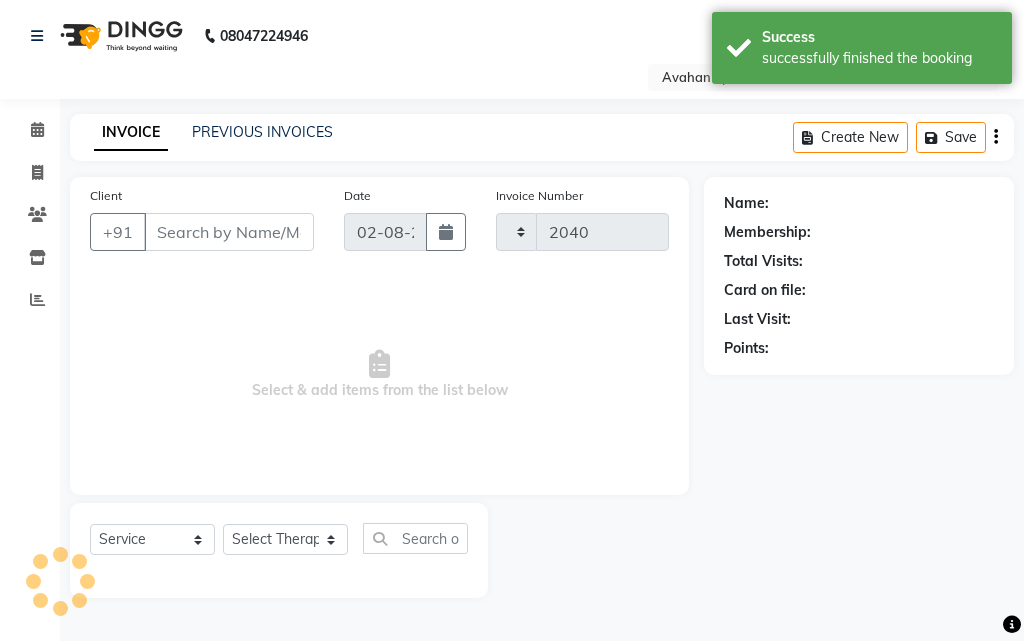 select on "4269" 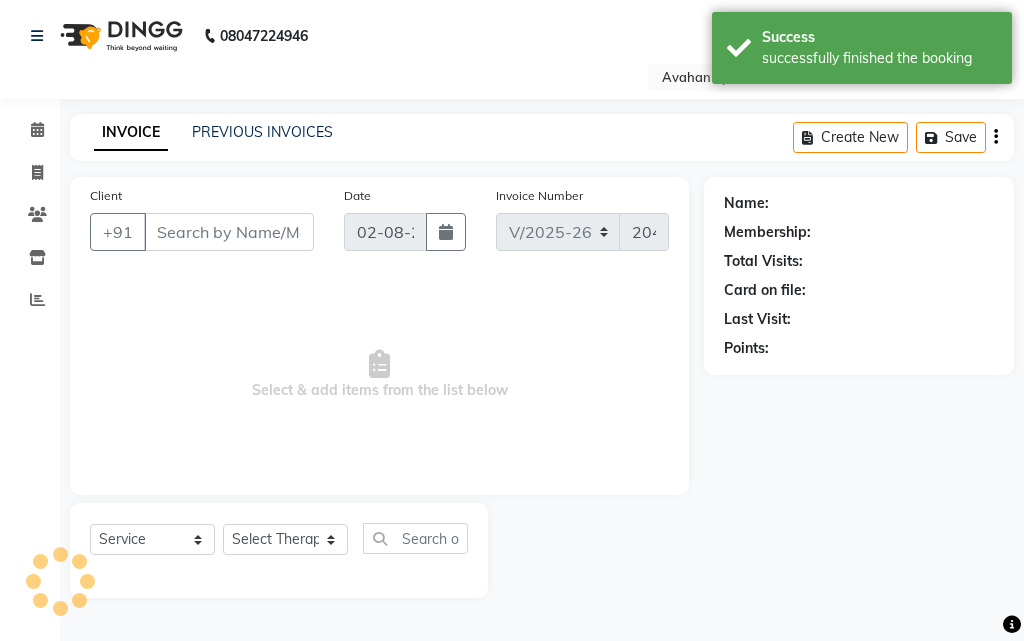 type on "98******46" 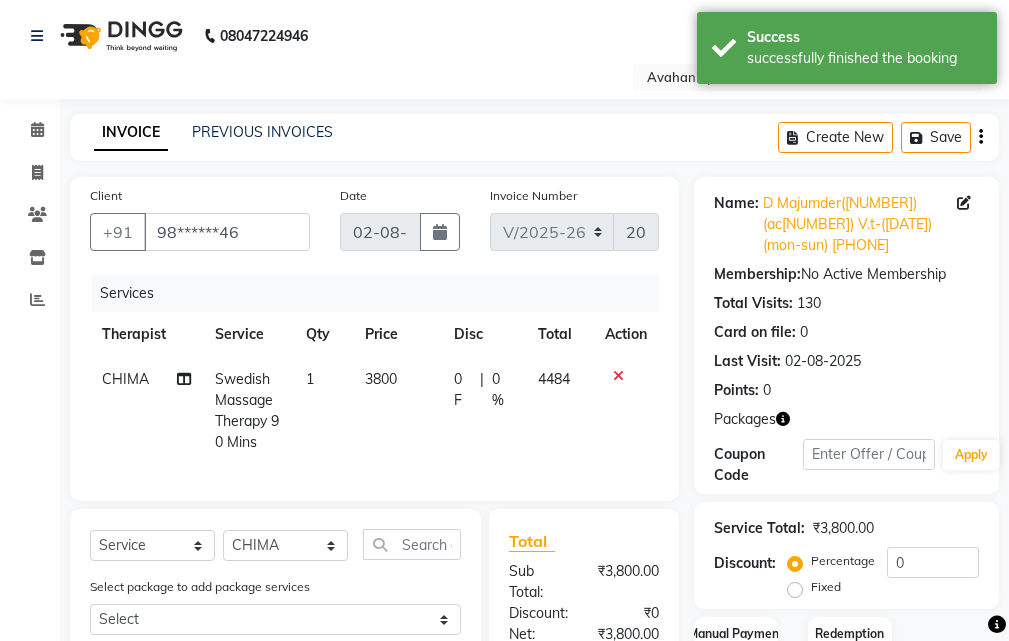 scroll, scrollTop: 166, scrollLeft: 0, axis: vertical 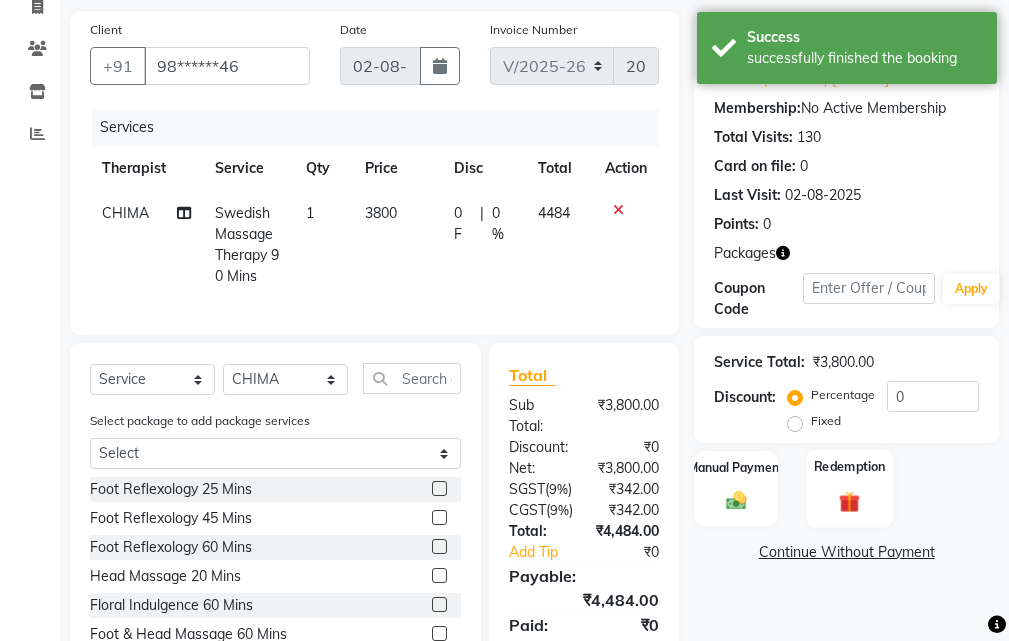 click on "Redemption" 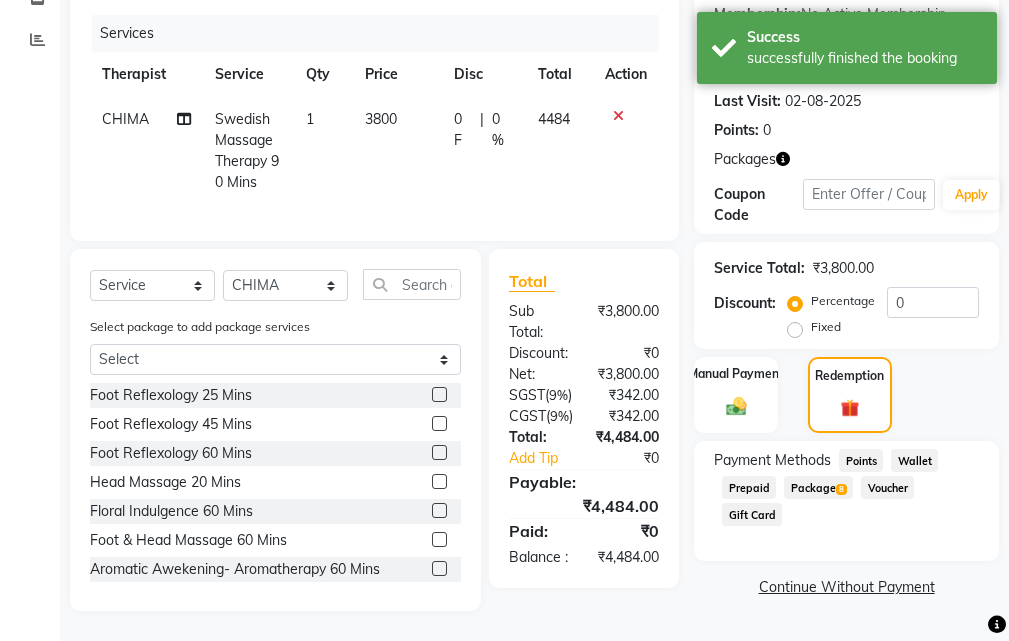 scroll, scrollTop: 315, scrollLeft: 0, axis: vertical 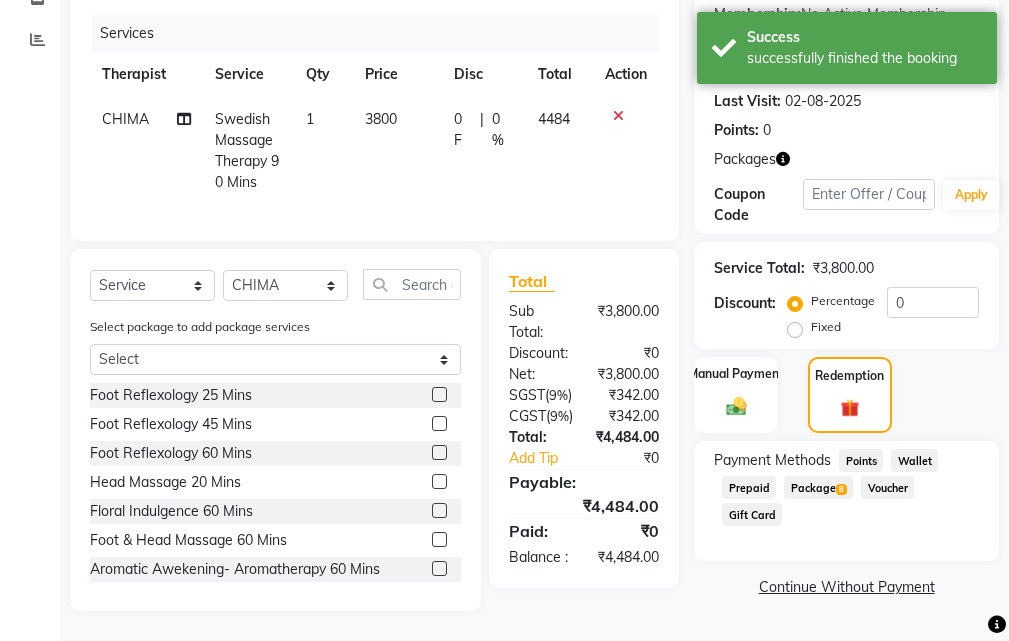 click on "8" 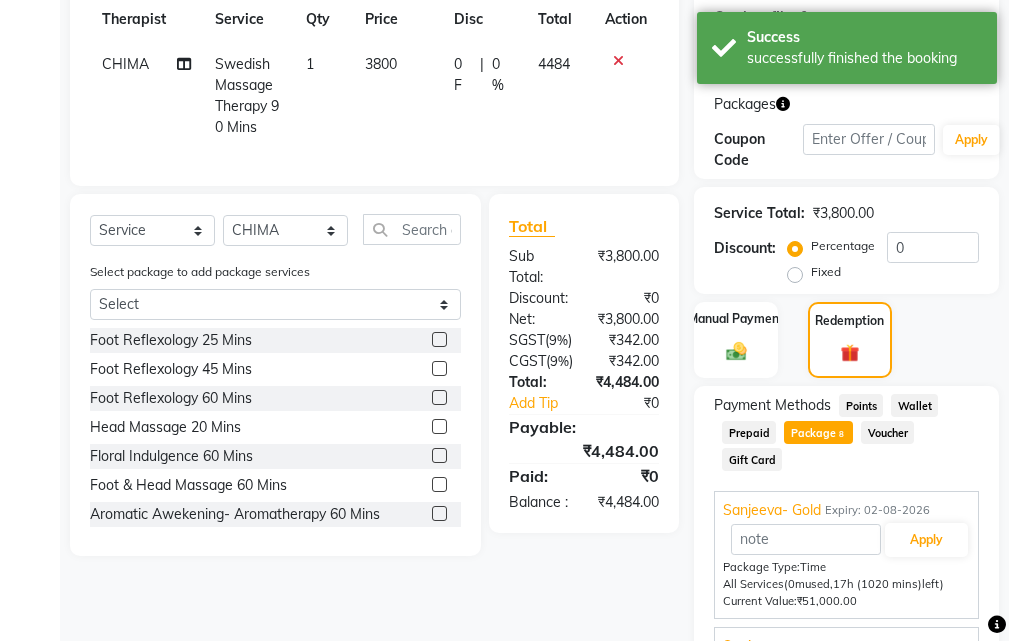 scroll, scrollTop: 466, scrollLeft: 0, axis: vertical 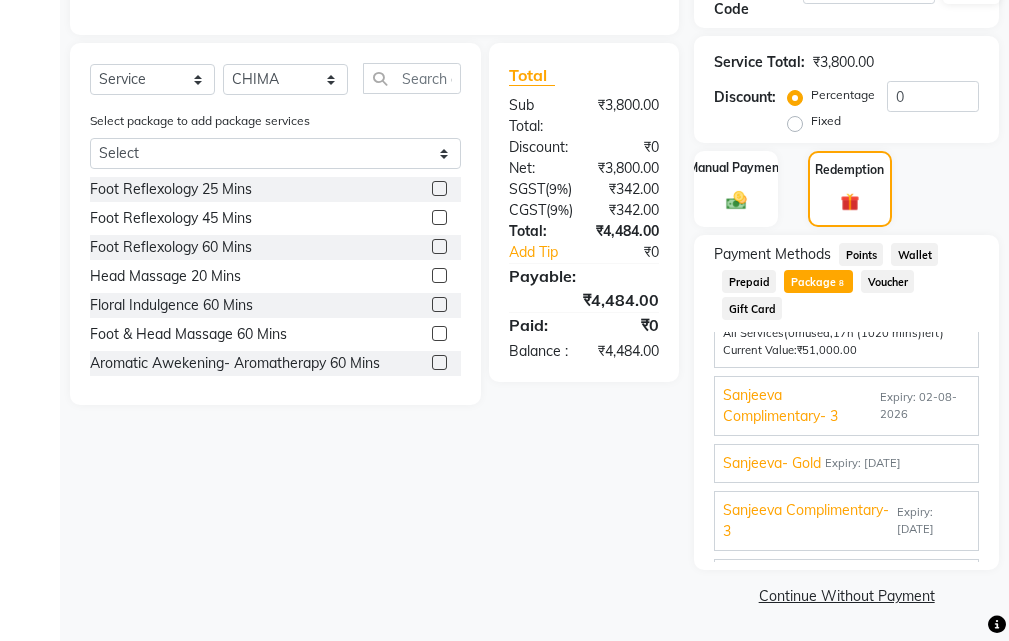 click on "Expiry: 17-06-2026" at bounding box center (863, 463) 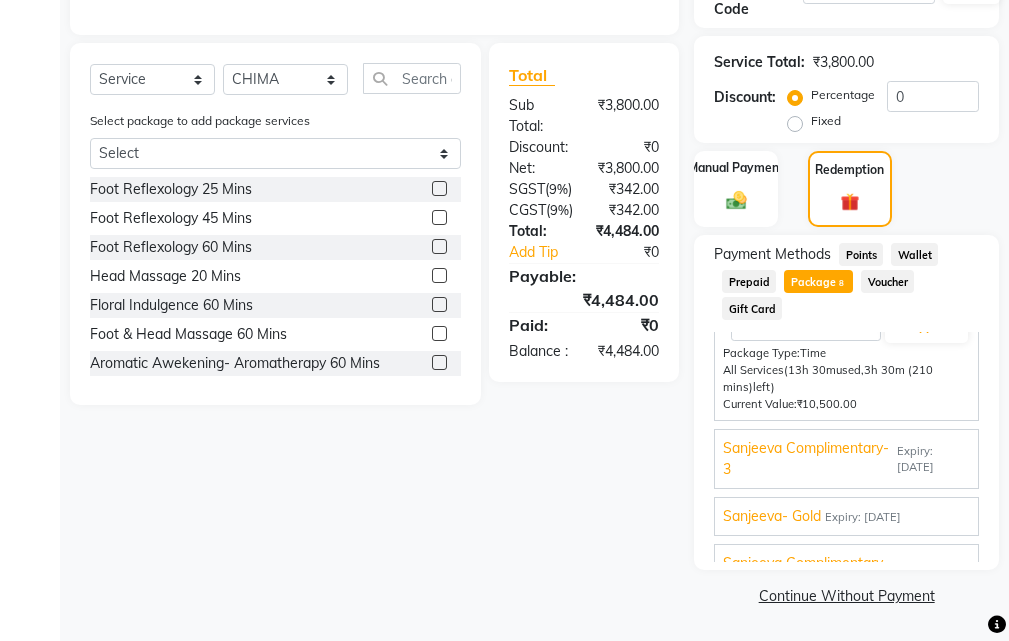 scroll, scrollTop: 184, scrollLeft: 0, axis: vertical 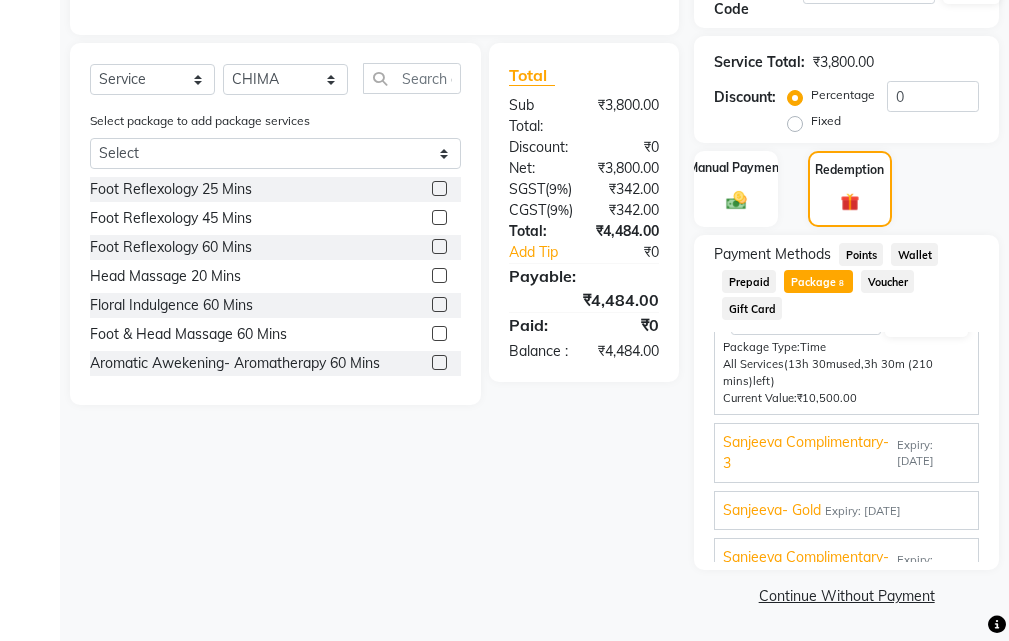 click on "Sanjeeva- Gold Expiry: 14-04-2026 Apply Package Type:  Time All Services  (17h  used,  0m (0 mins)   left)  Current Value:  ₹0" at bounding box center (846, 510) 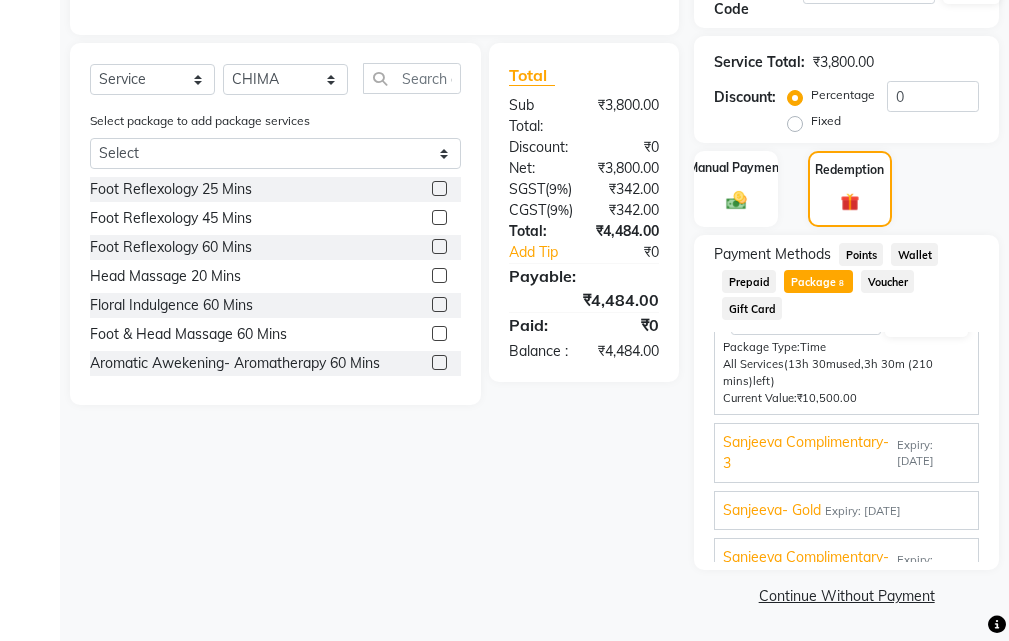 click on "Expiry: 14-04-2026" at bounding box center [863, 511] 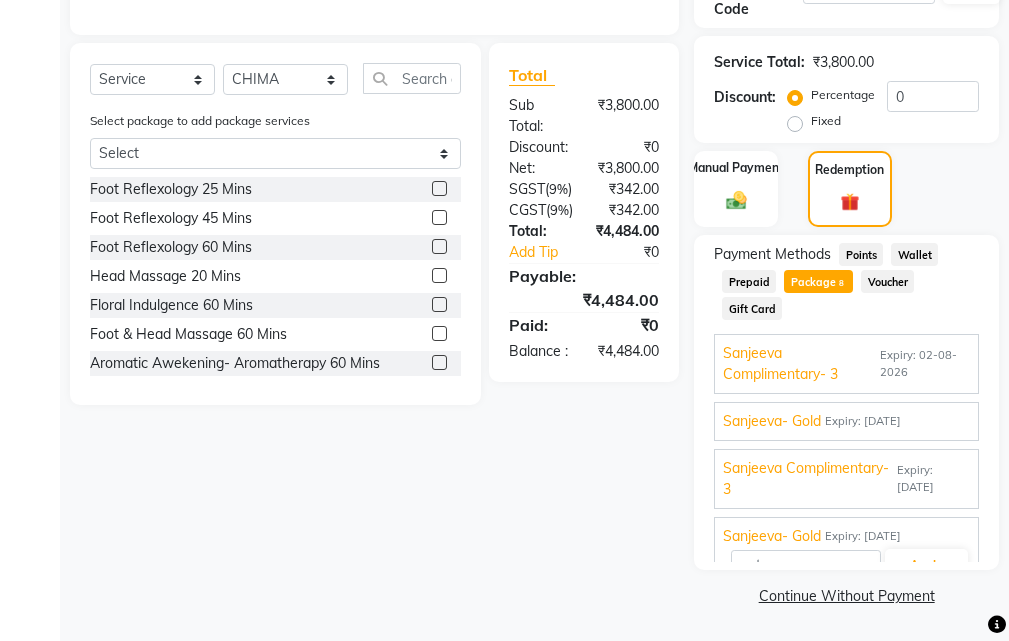 scroll, scrollTop: 100, scrollLeft: 0, axis: vertical 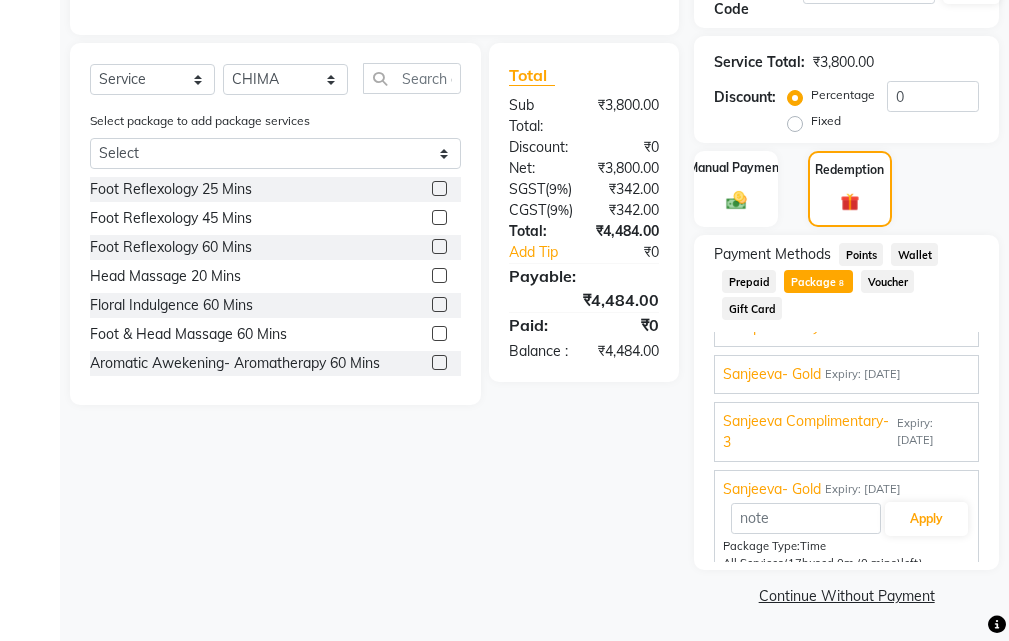 click on "Expiry: 17-06-2026" at bounding box center [933, 432] 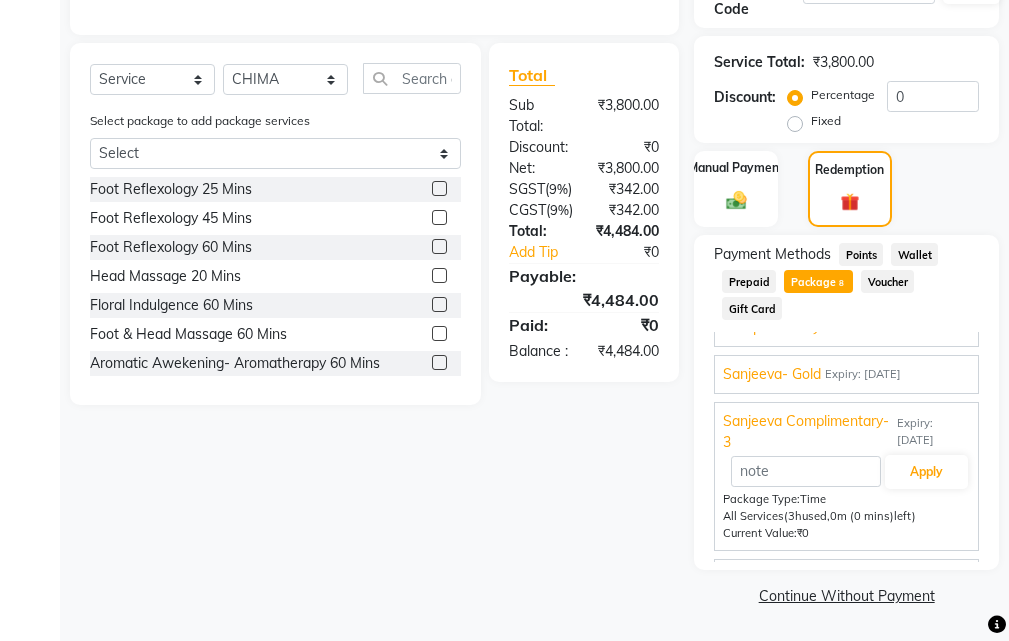 click on "Expiry: 17-06-2026" at bounding box center [863, 374] 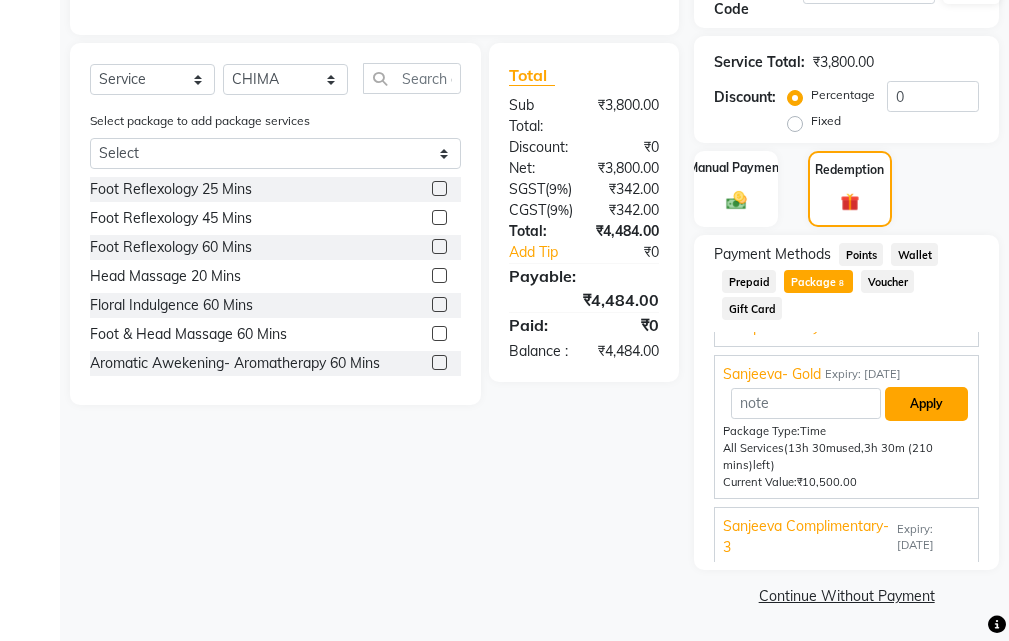 click on "Apply" at bounding box center [926, 404] 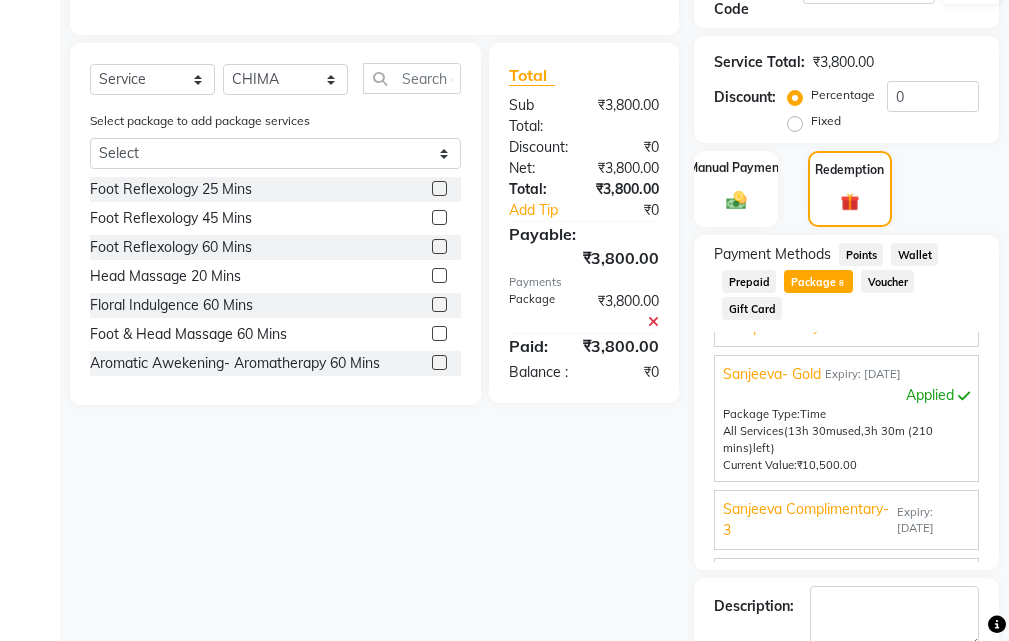 scroll, scrollTop: 579, scrollLeft: 0, axis: vertical 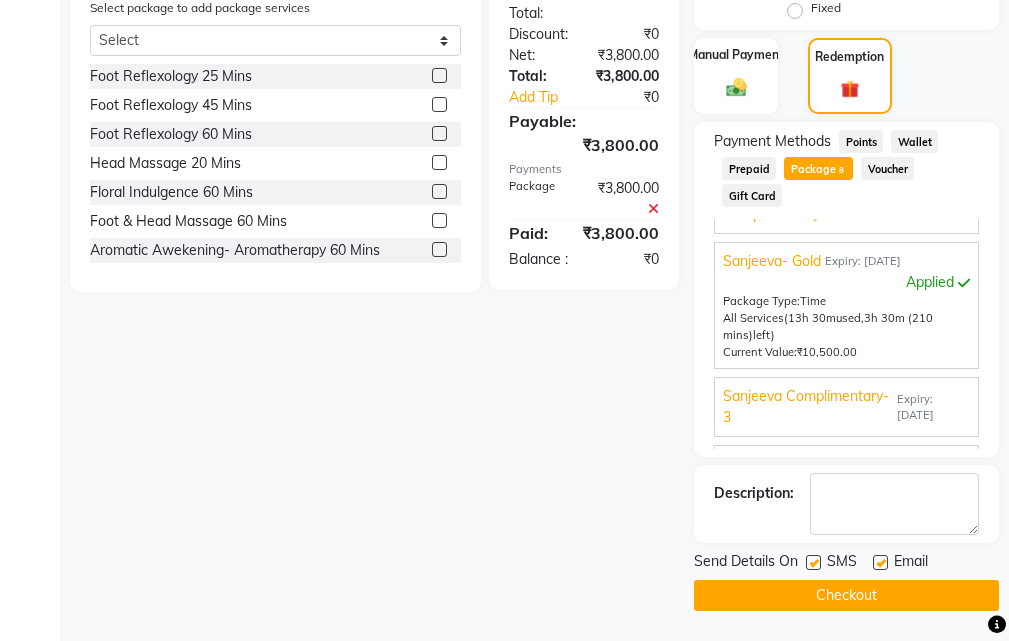 drag, startPoint x: 818, startPoint y: 564, endPoint x: 907, endPoint y: 565, distance: 89.005615 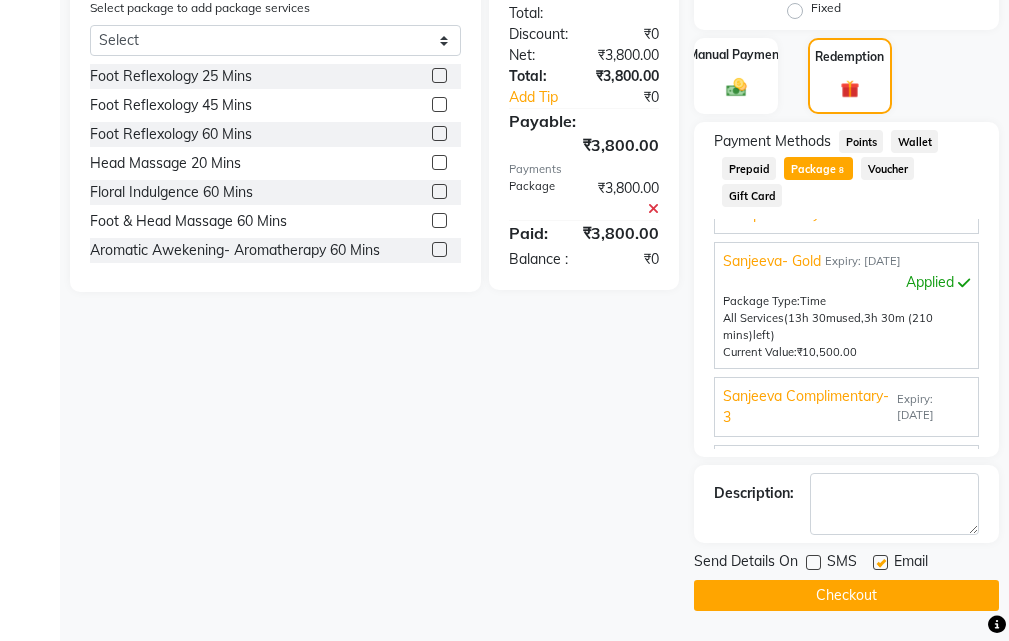 click 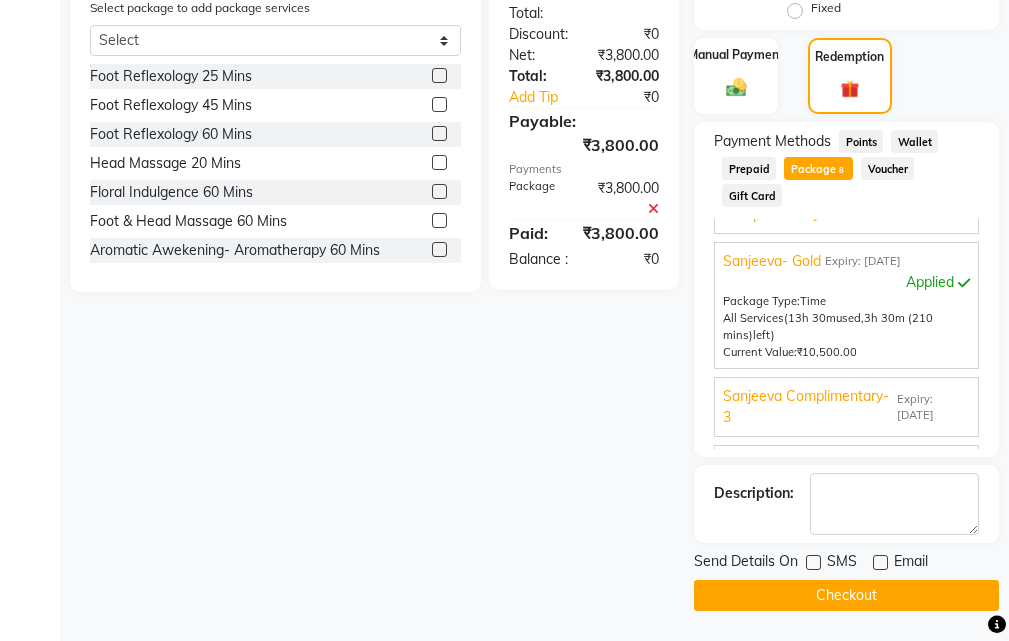 click on "Checkout" 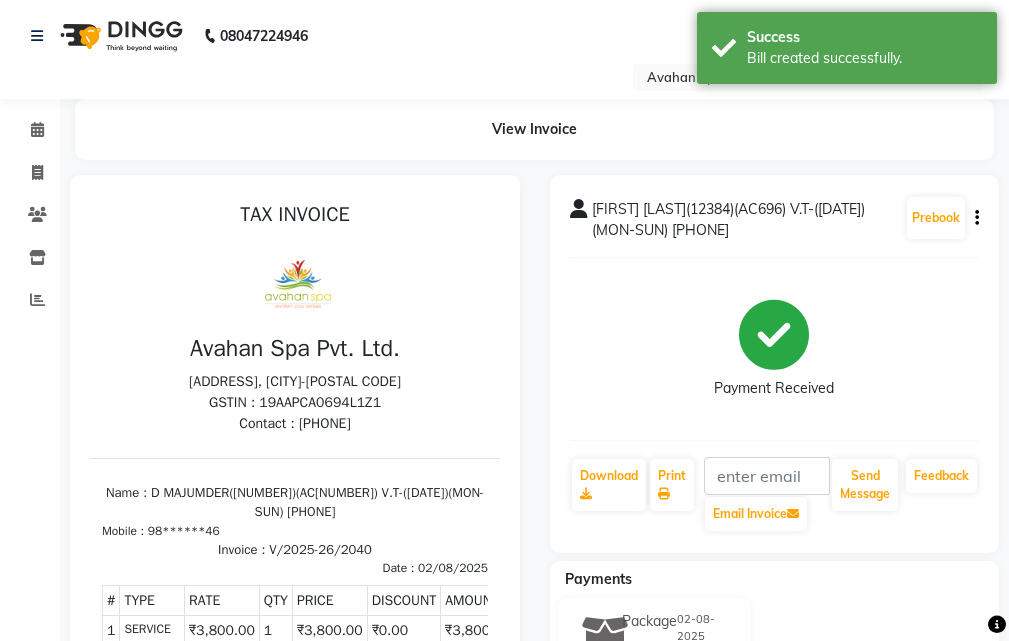 scroll, scrollTop: 0, scrollLeft: 0, axis: both 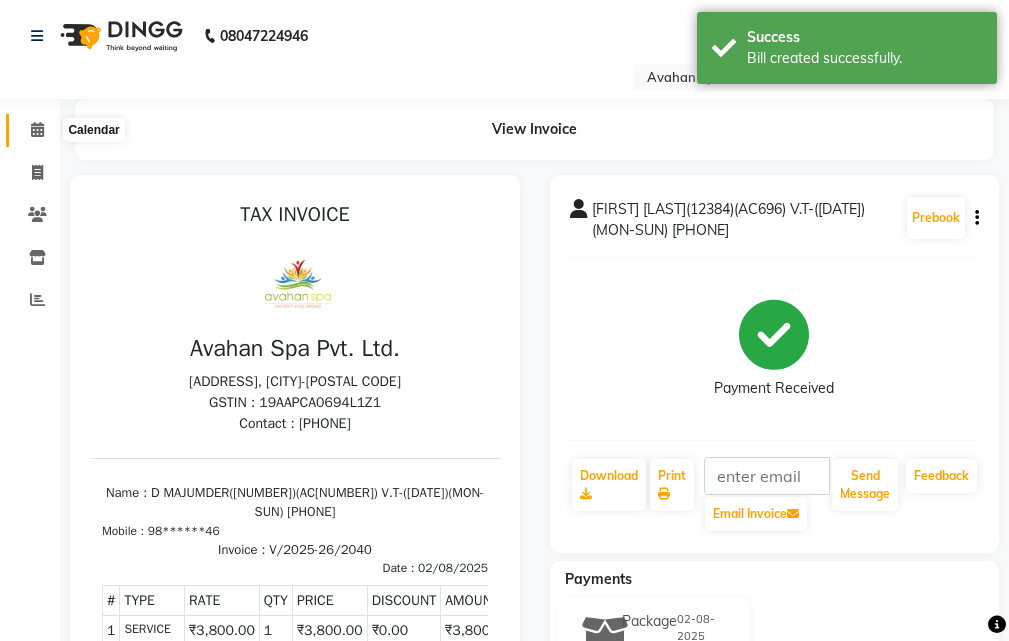 click 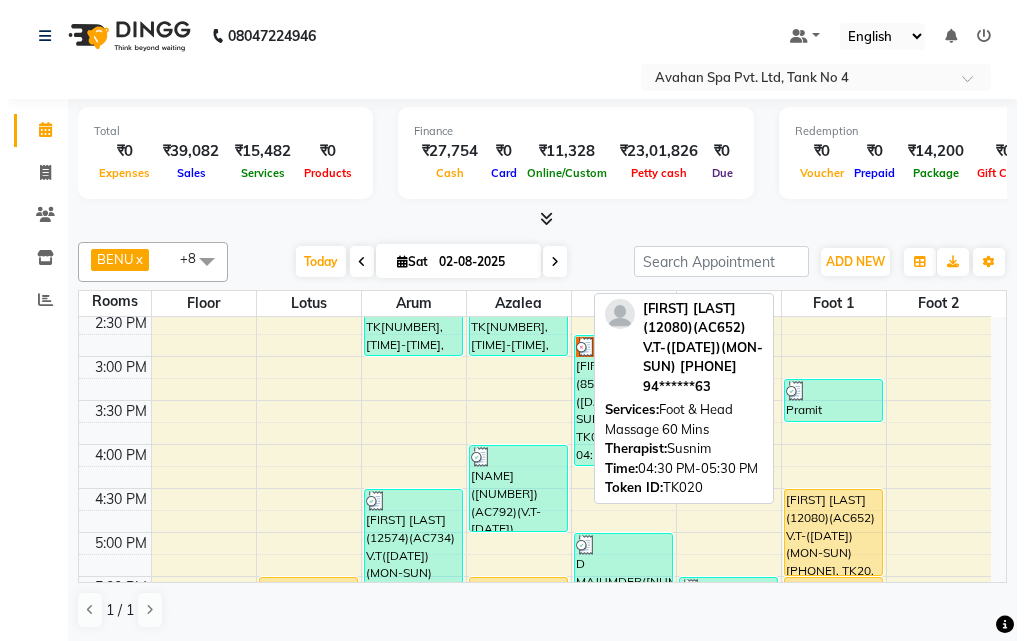 scroll, scrollTop: 500, scrollLeft: 0, axis: vertical 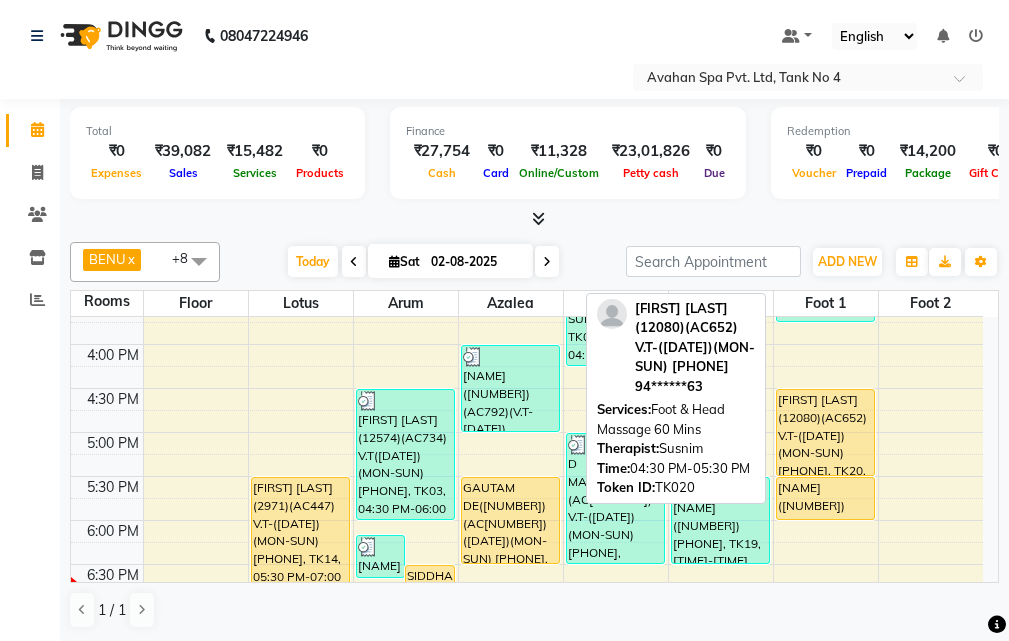 click on "ROBIN NATH(12080)(AC652) V.T-(23-12-25)(MON-SUN) 9434003963, TK20, 04:30 PM-05:30 PM, Foot & Head Massage 60 Mins" at bounding box center (825, 432) 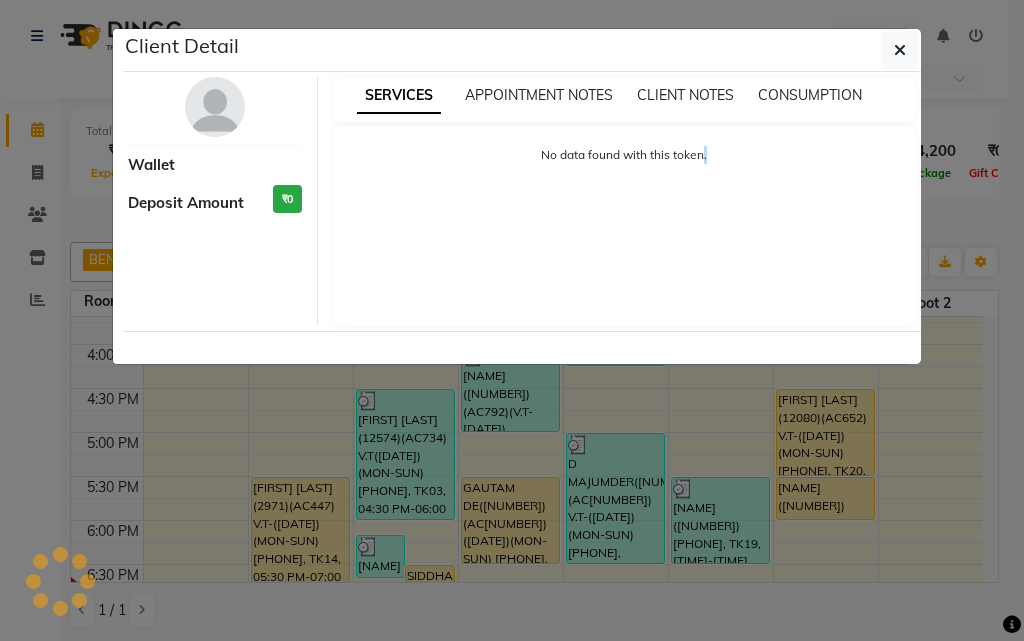 click on "Client Detail     Wallet Deposit Amount  ₹0  SERVICES APPOINTMENT NOTES CLIENT NOTES CONSUMPTION No data found with this token." 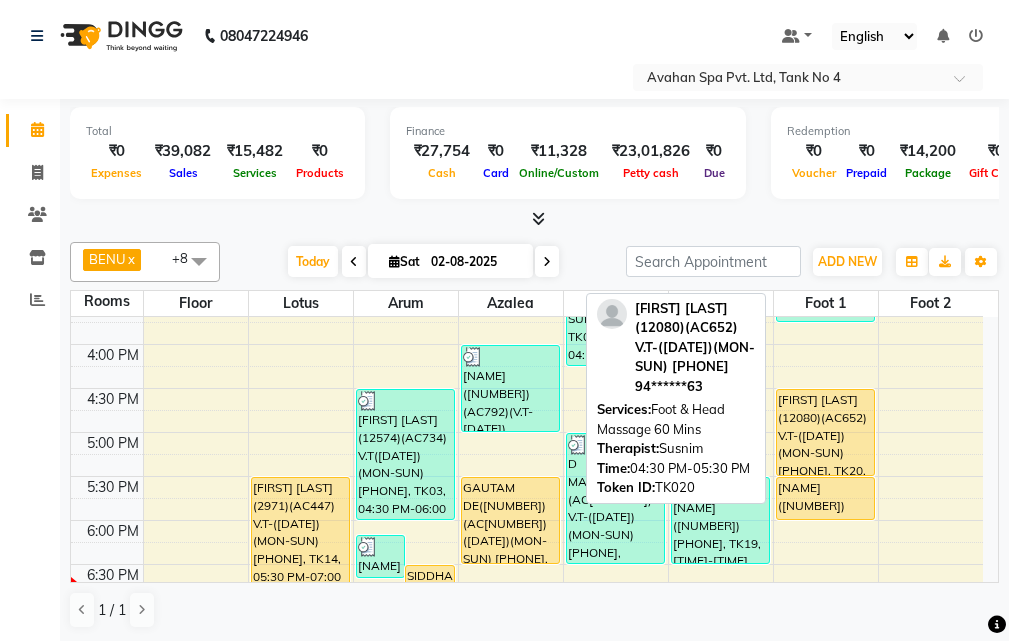 click on "ROBIN NATH(12080)(AC652) V.T-(23-12-25)(MON-SUN) 9434003963, TK20, 04:30 PM-05:30 PM, Foot & Head Massage 60 Mins" at bounding box center [825, 432] 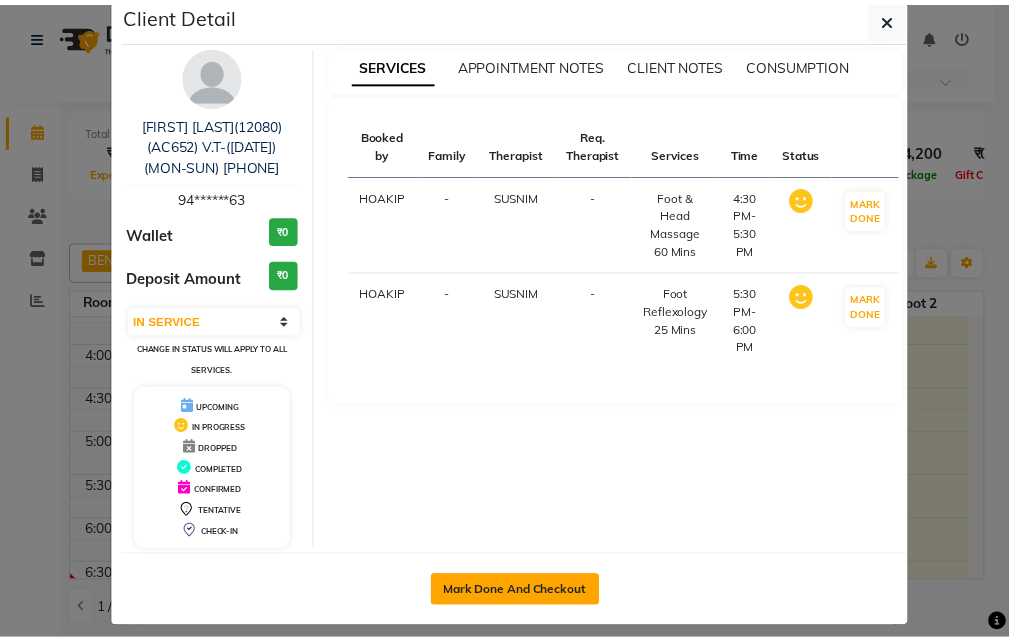 scroll, scrollTop: 48, scrollLeft: 0, axis: vertical 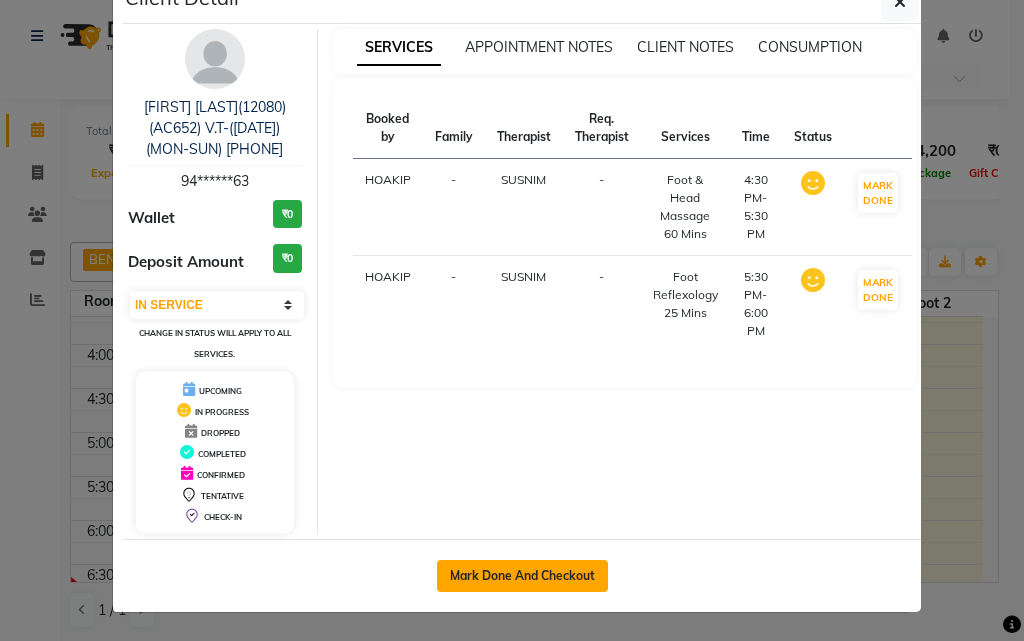 click on "Mark Done And Checkout" 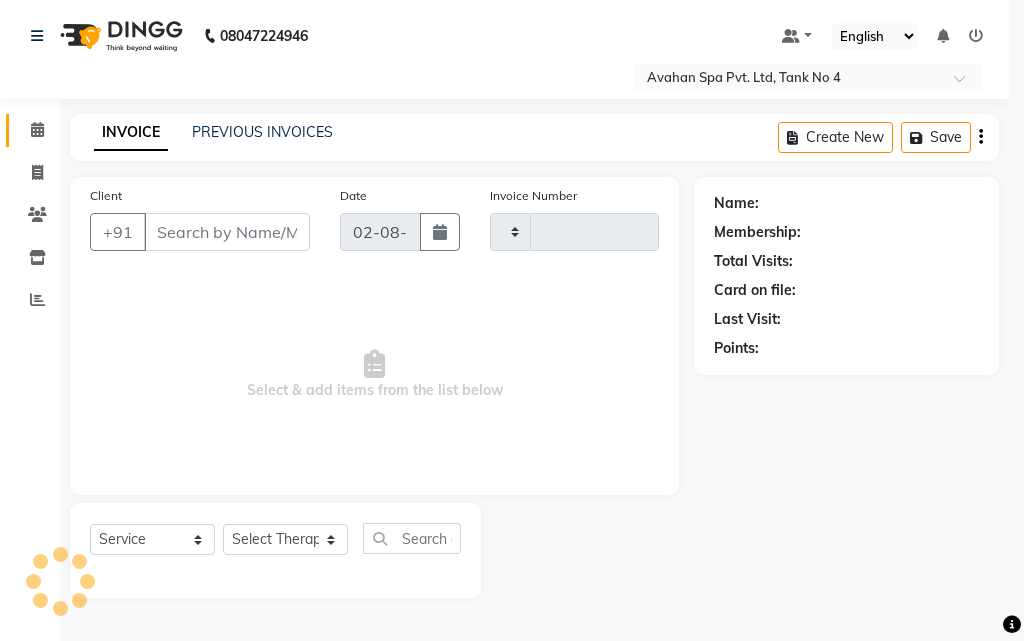 type on "2041" 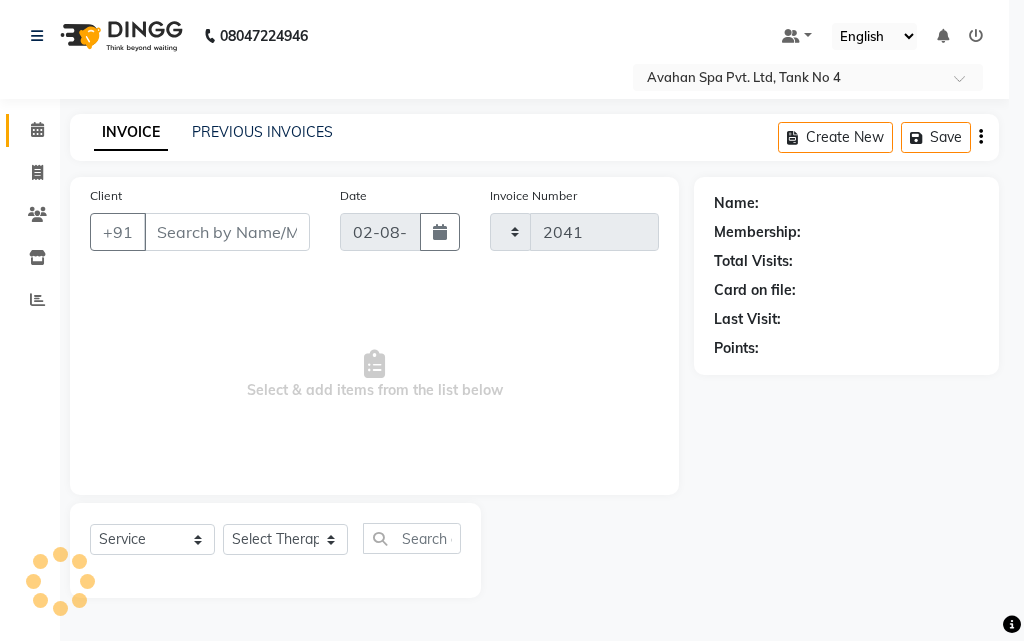 select on "4269" 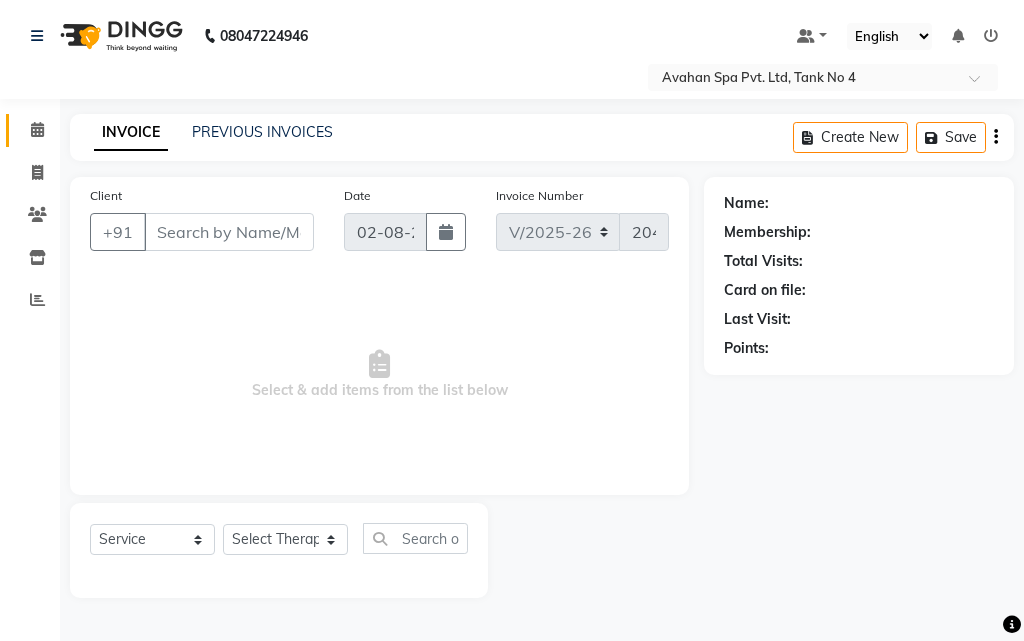 type on "94******63" 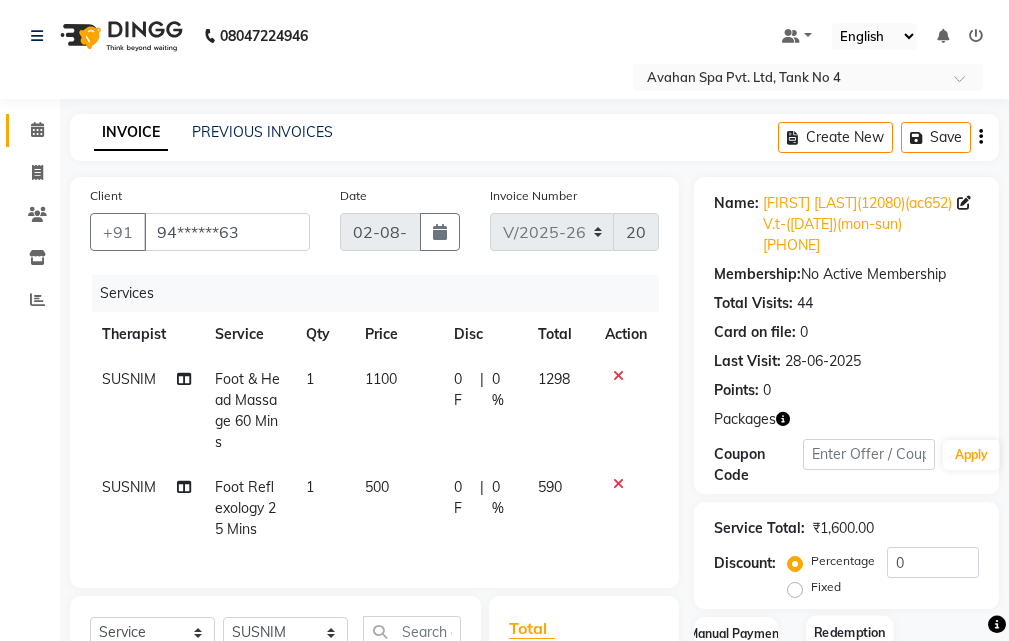 scroll, scrollTop: 171, scrollLeft: 0, axis: vertical 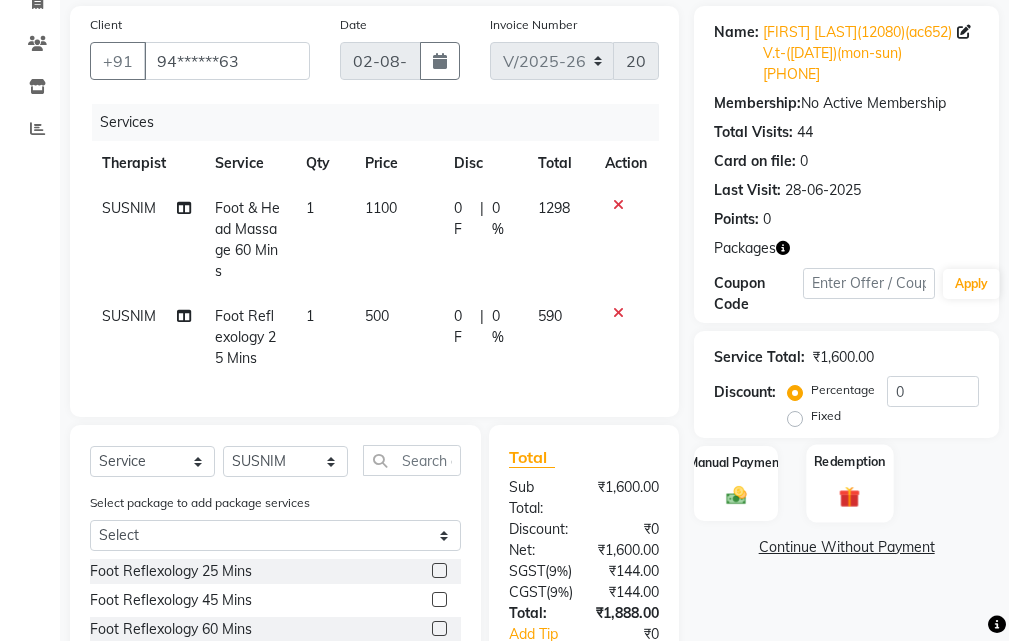 click on "Redemption" 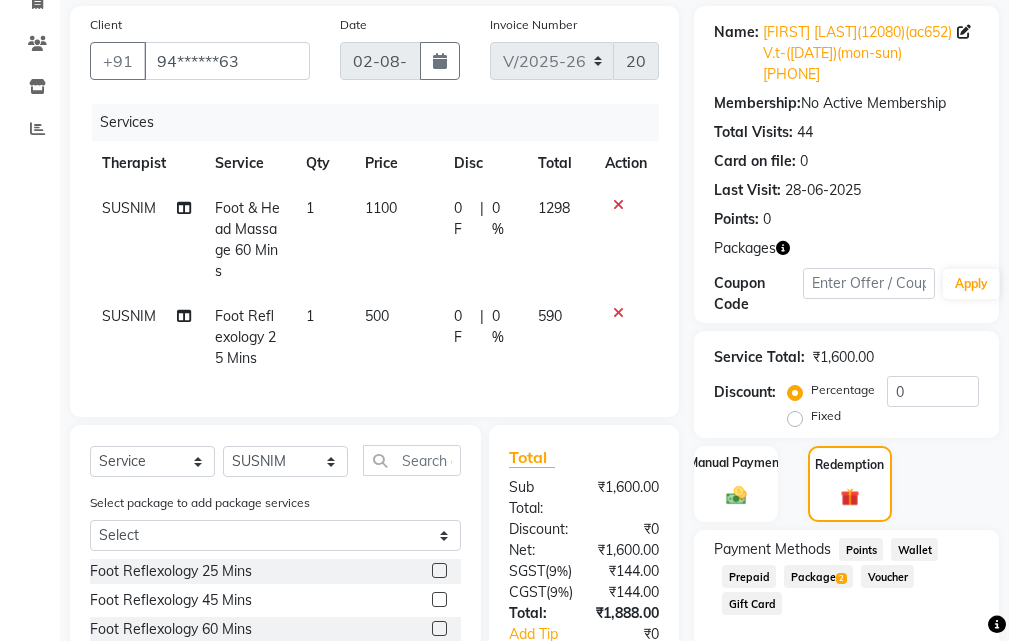 scroll, scrollTop: 402, scrollLeft: 0, axis: vertical 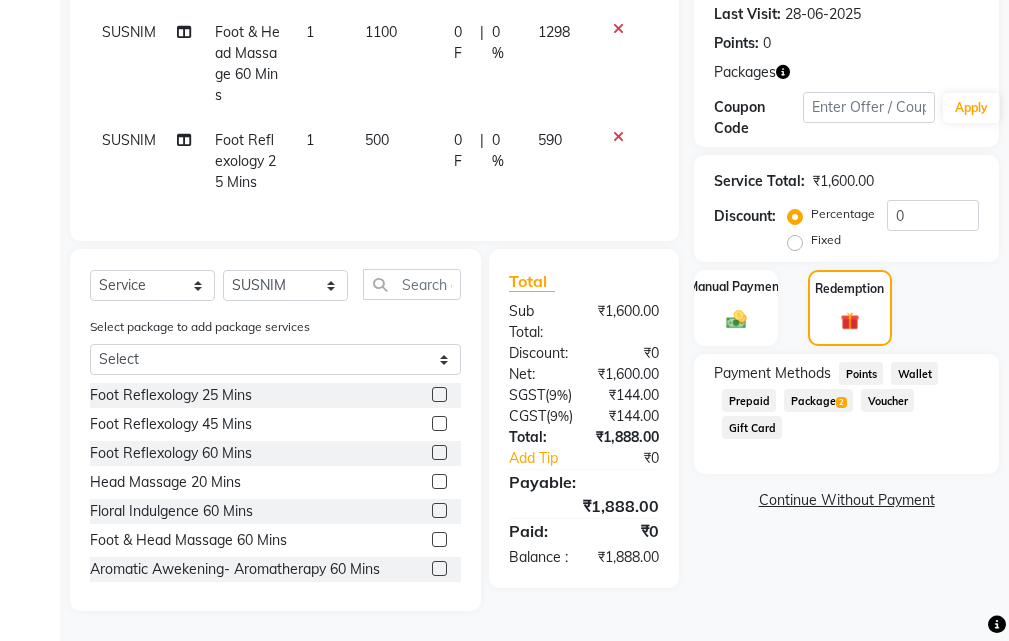 click on "2" 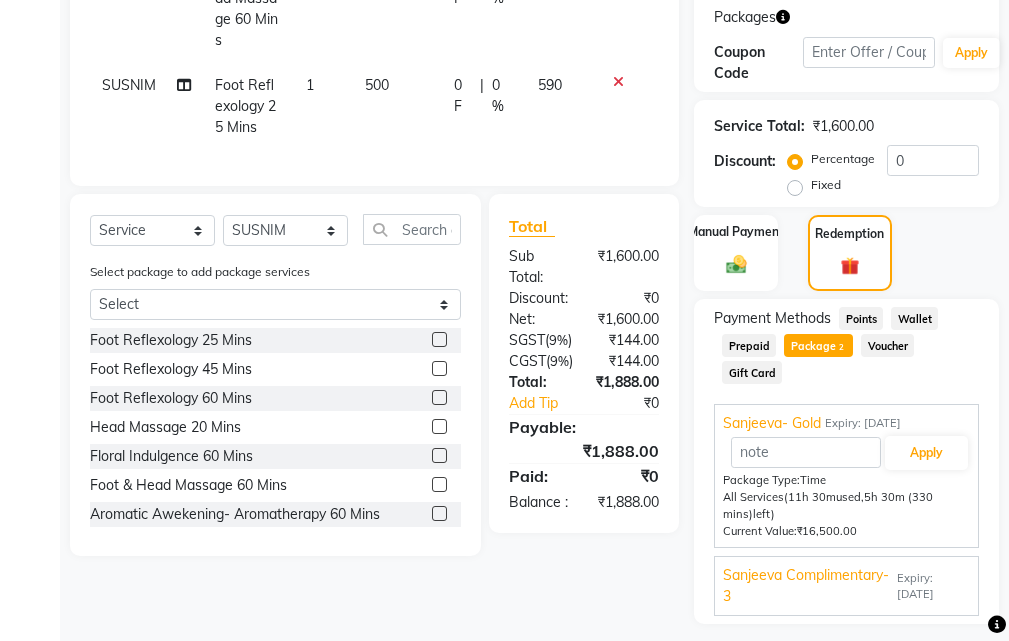 scroll, scrollTop: 456, scrollLeft: 0, axis: vertical 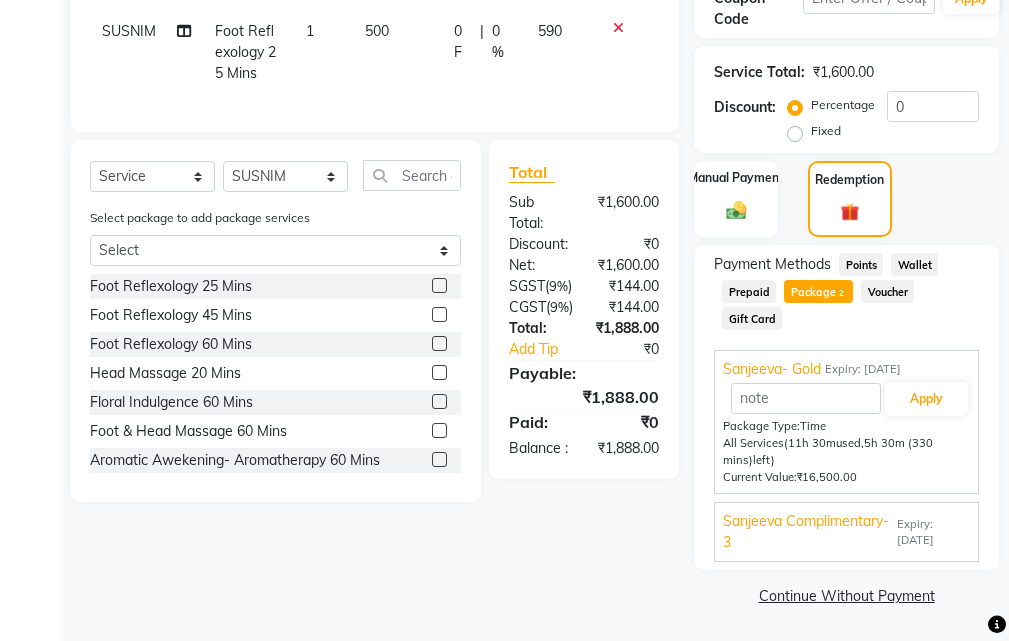 click on "Expiry: 23-12-2025" at bounding box center [933, 533] 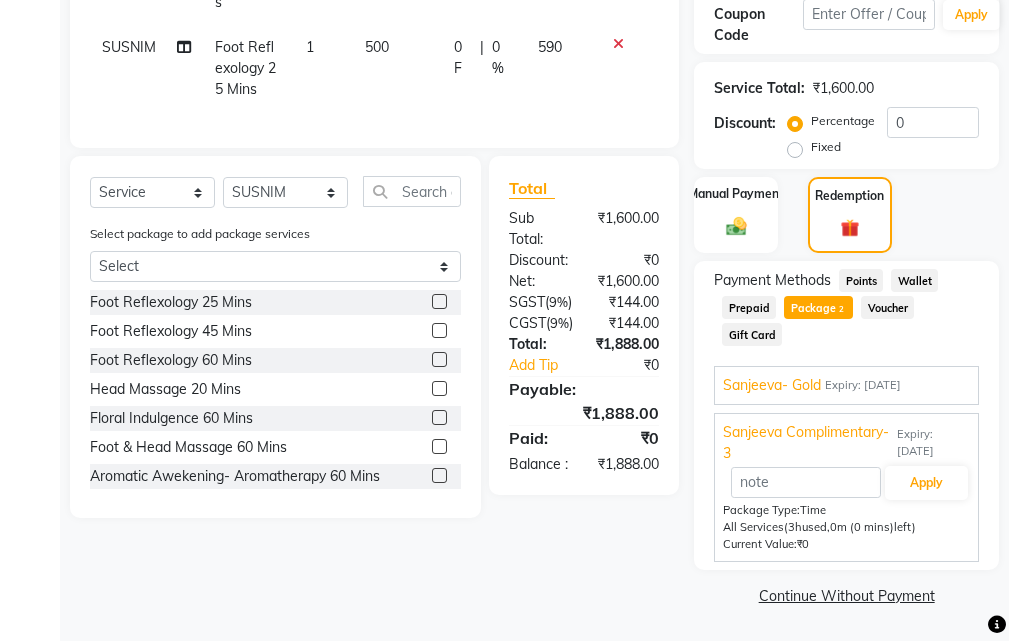 scroll, scrollTop: 440, scrollLeft: 0, axis: vertical 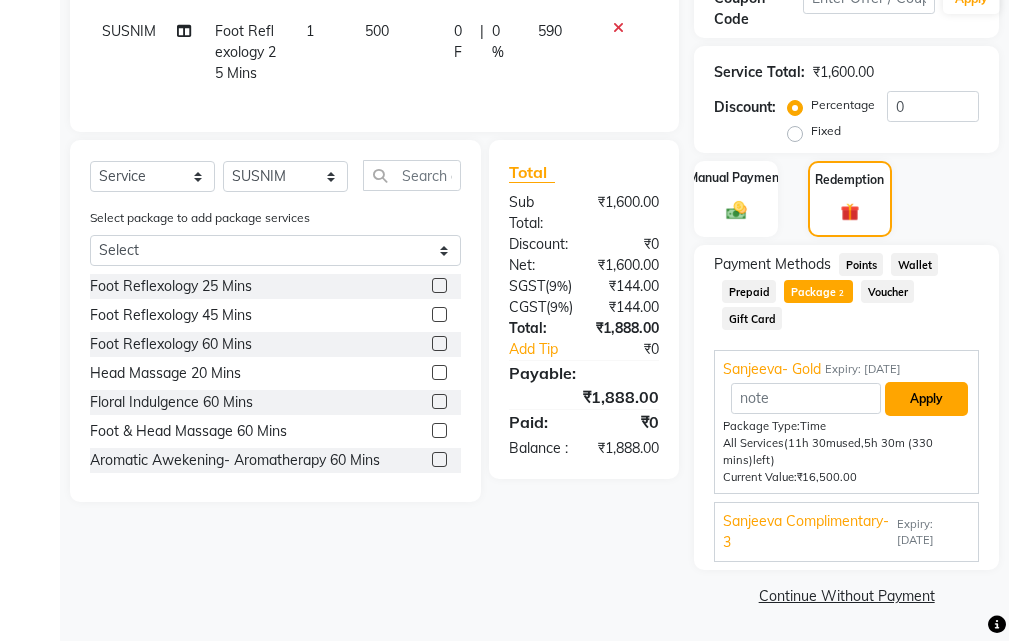 click on "Apply" at bounding box center [926, 399] 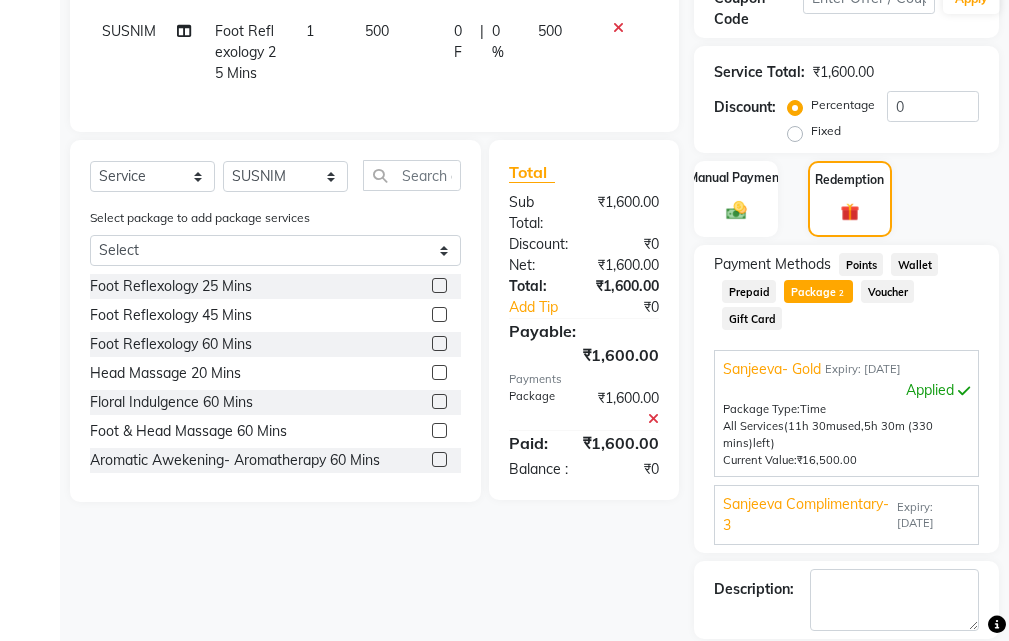 scroll, scrollTop: 552, scrollLeft: 0, axis: vertical 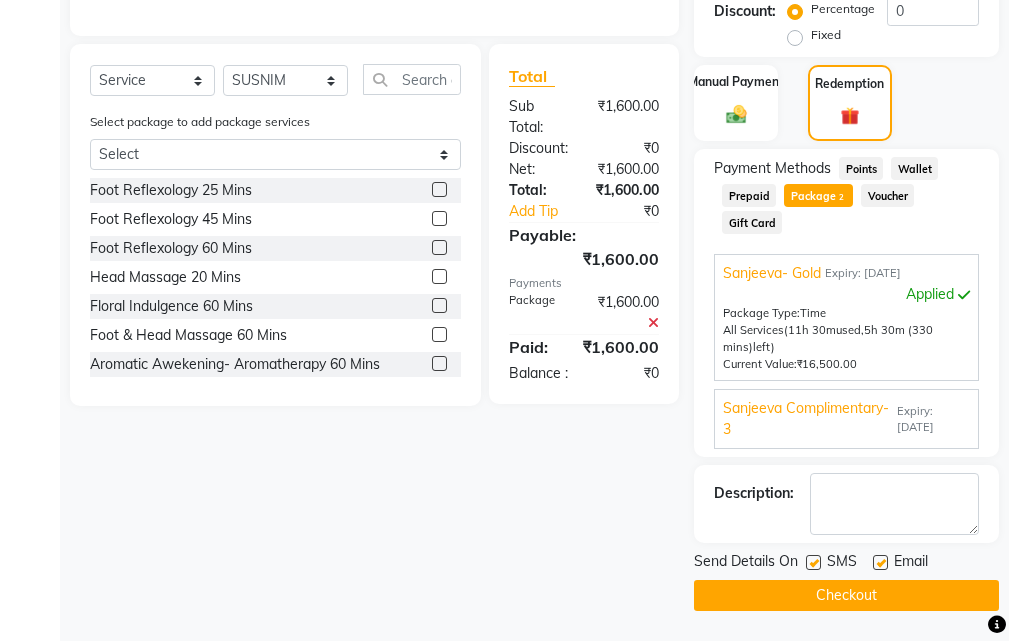 click 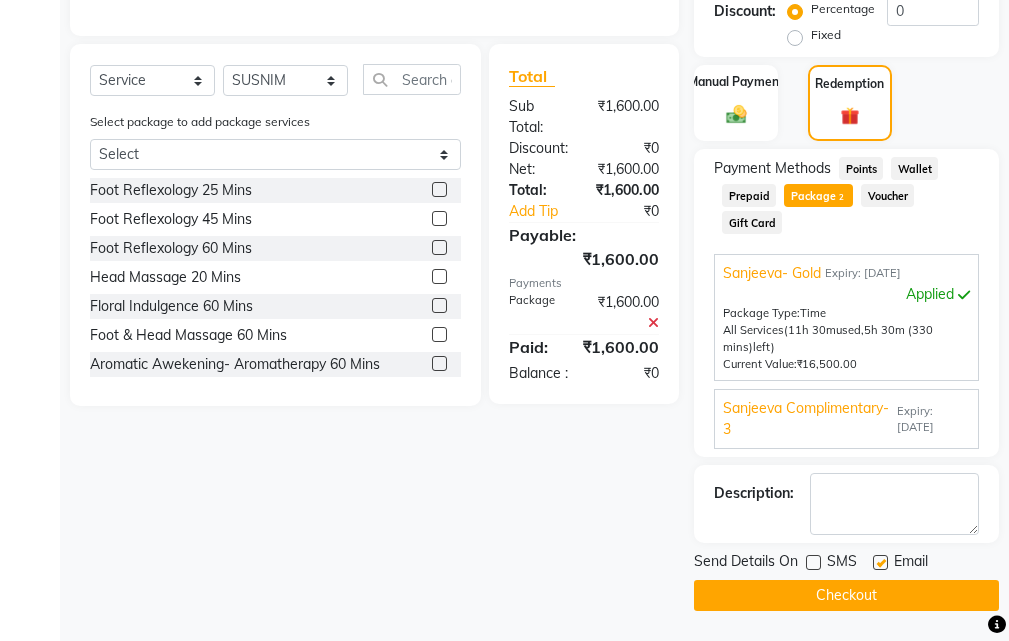 click 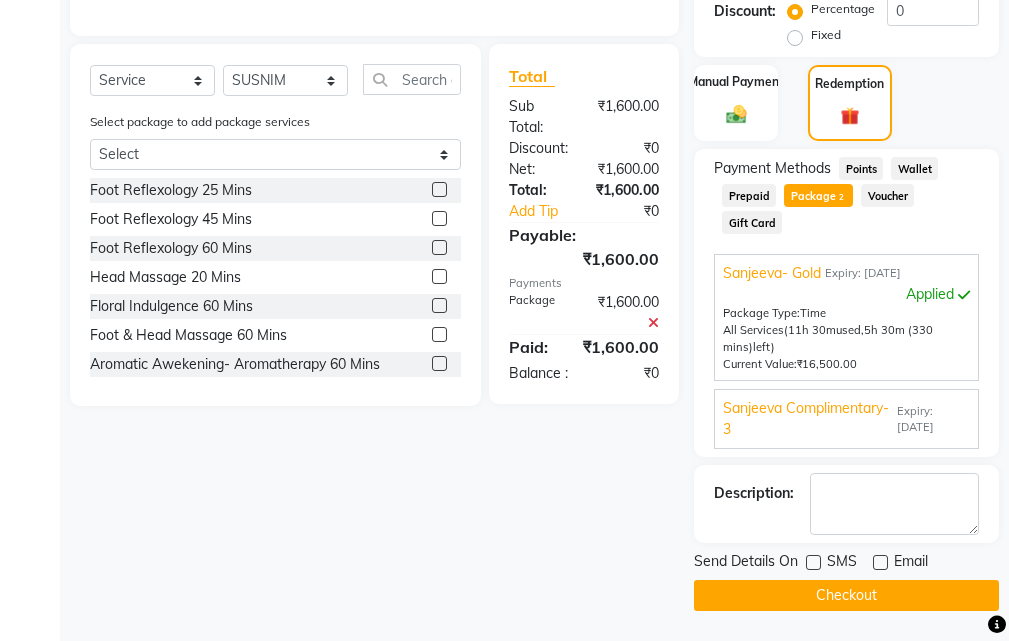 drag, startPoint x: 873, startPoint y: 591, endPoint x: 807, endPoint y: 589, distance: 66.0303 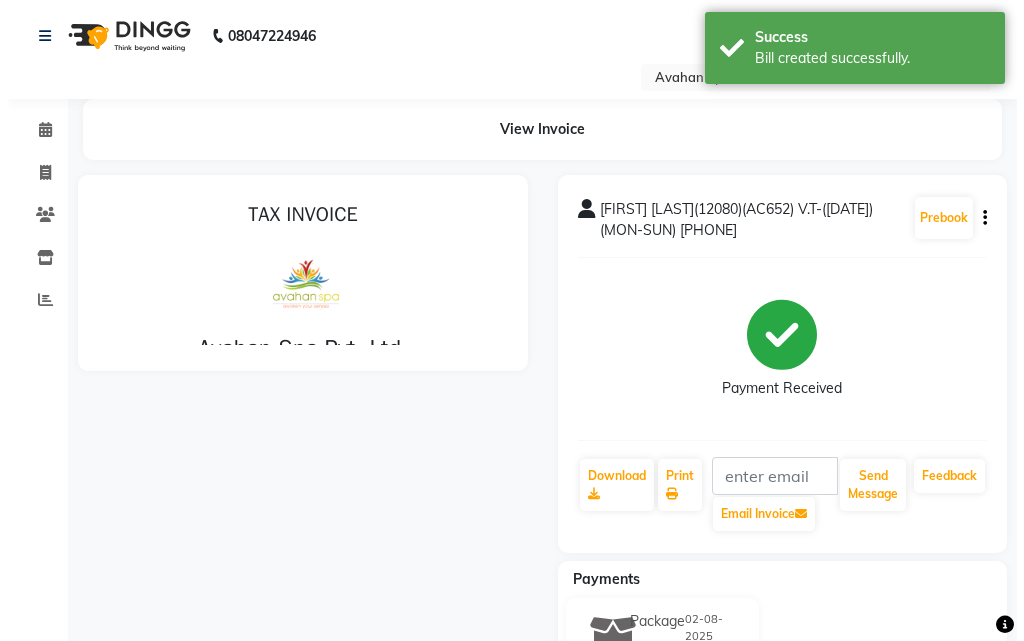 scroll, scrollTop: 0, scrollLeft: 0, axis: both 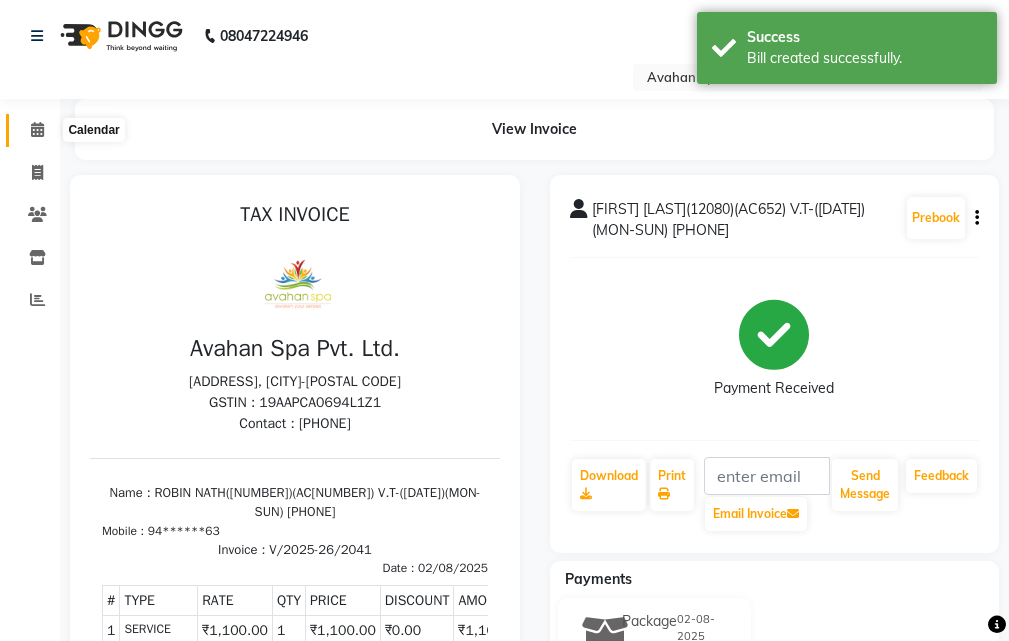 click 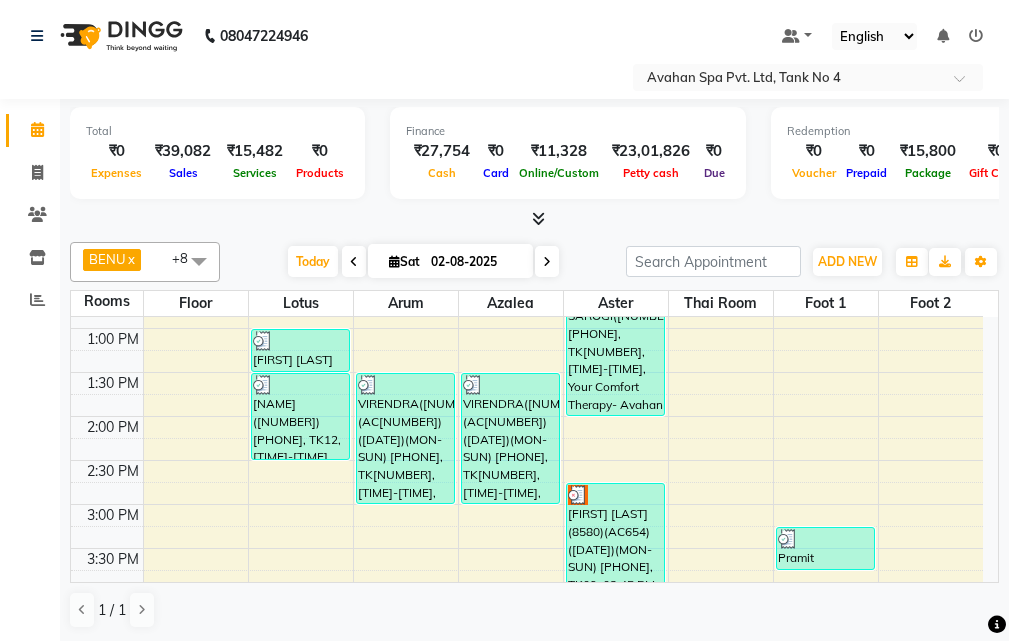 scroll, scrollTop: 200, scrollLeft: 0, axis: vertical 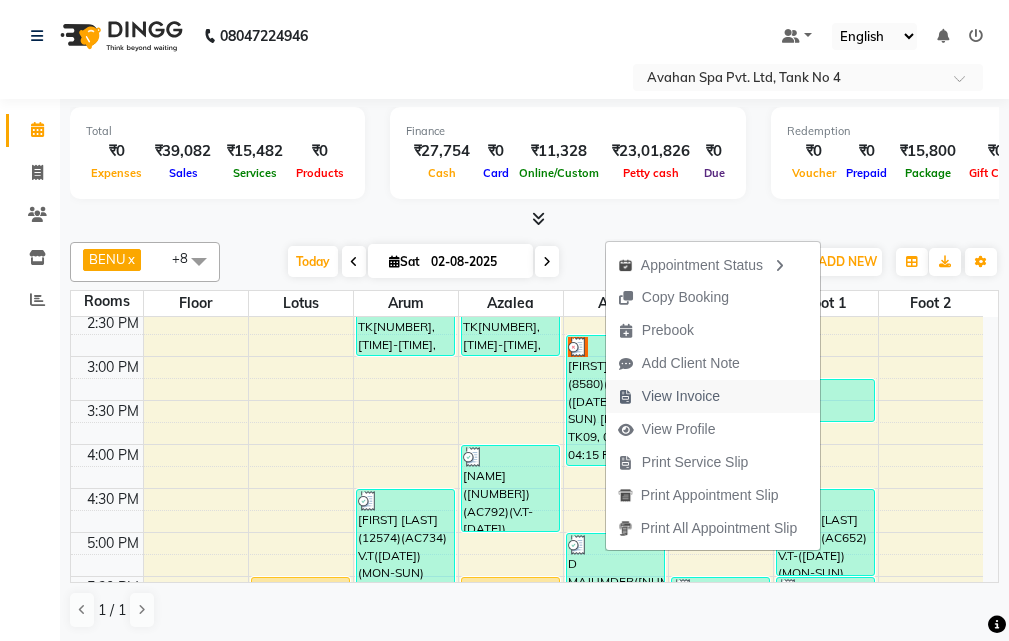 click on "View Invoice" at bounding box center (681, 396) 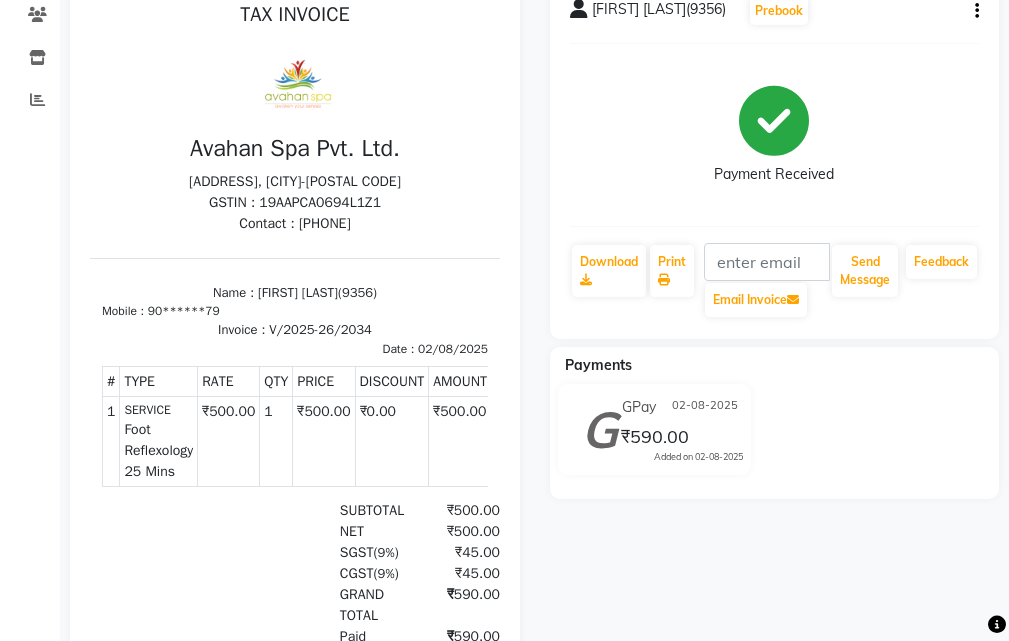 scroll, scrollTop: 0, scrollLeft: 0, axis: both 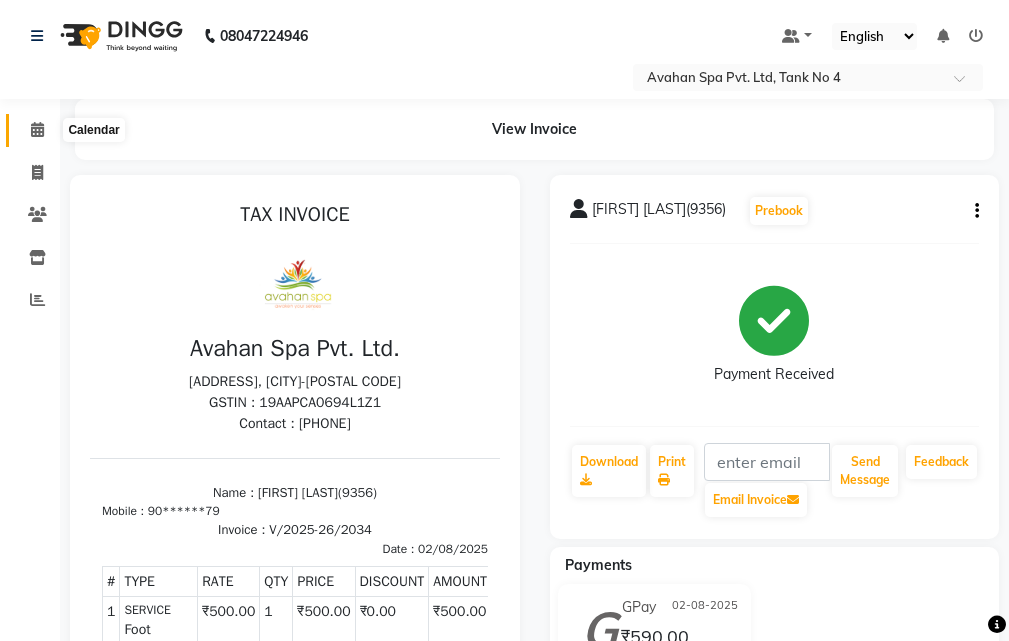 click 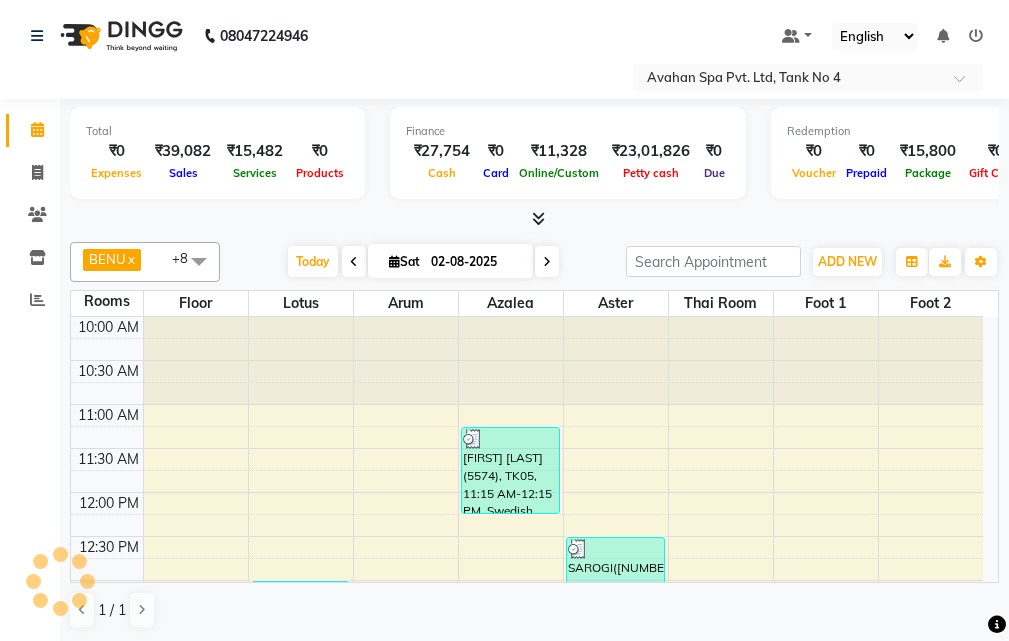 scroll, scrollTop: 0, scrollLeft: 0, axis: both 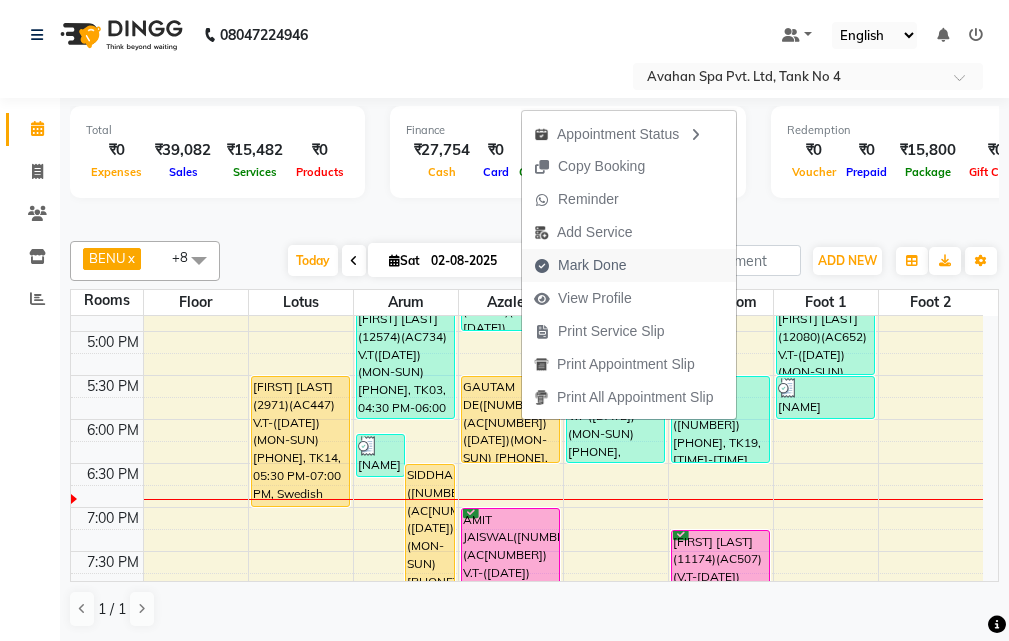 click on "Mark Done" at bounding box center (580, 265) 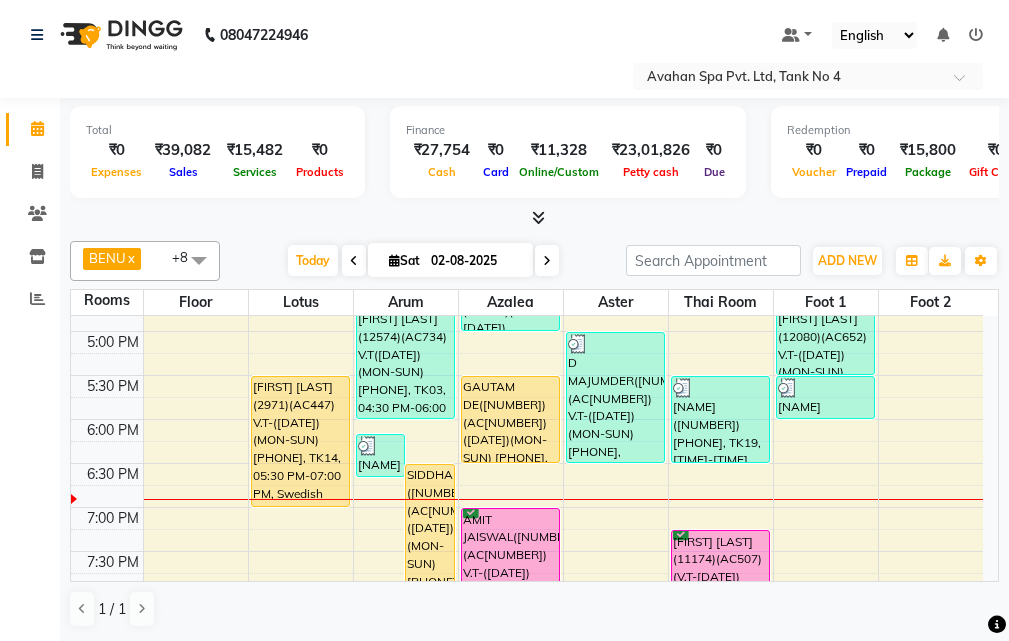 select on "service" 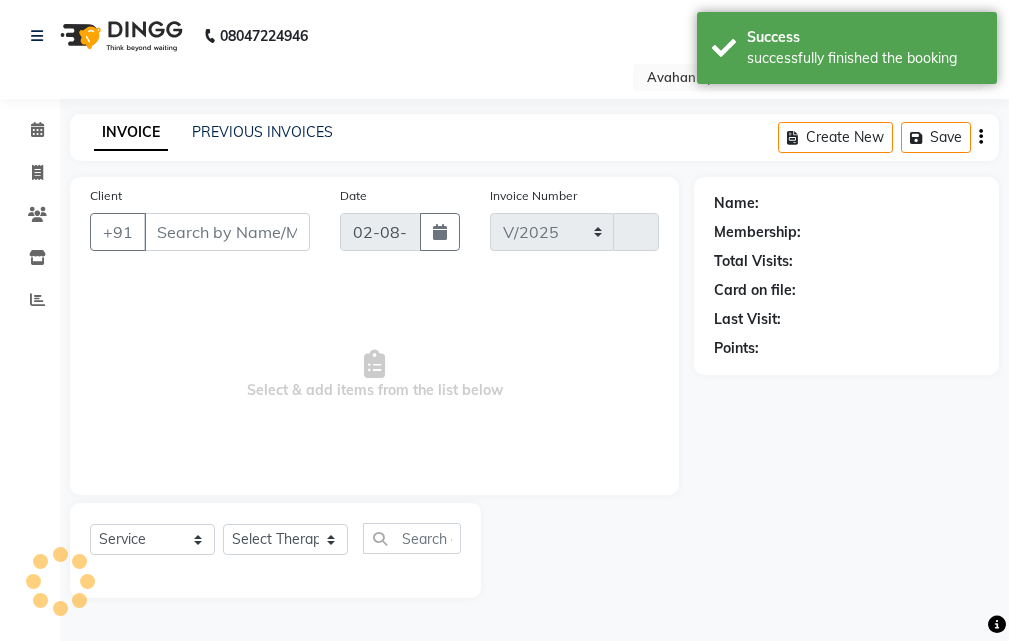 select on "4269" 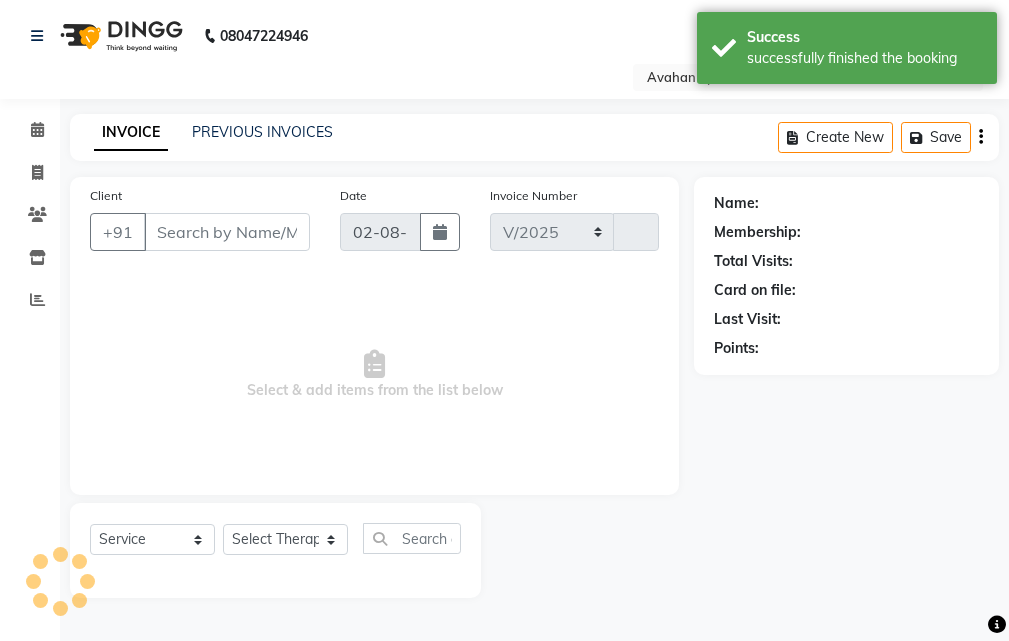 type on "2042" 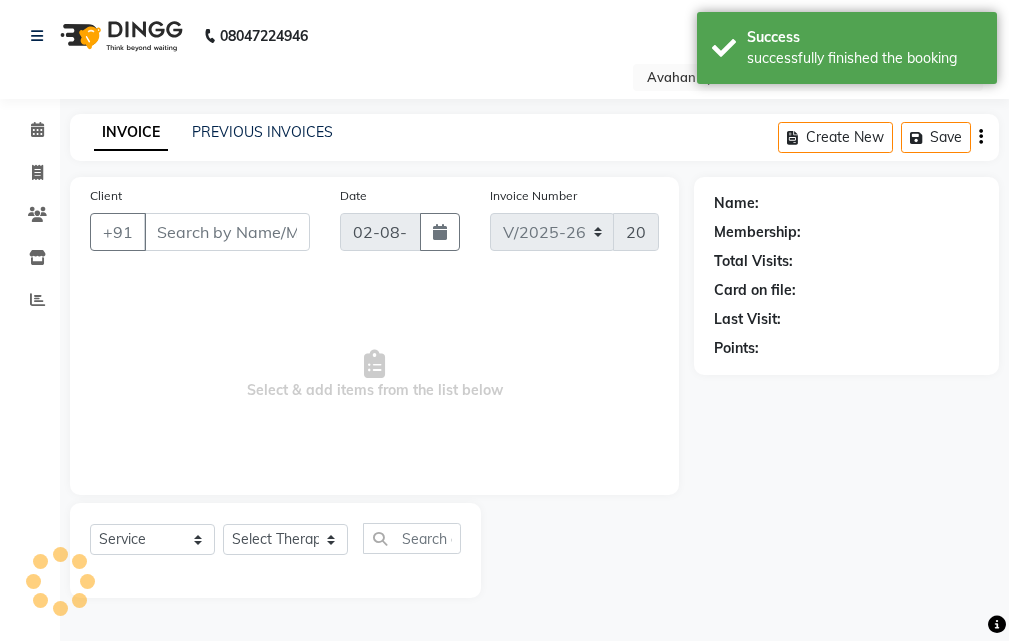 scroll, scrollTop: 0, scrollLeft: 0, axis: both 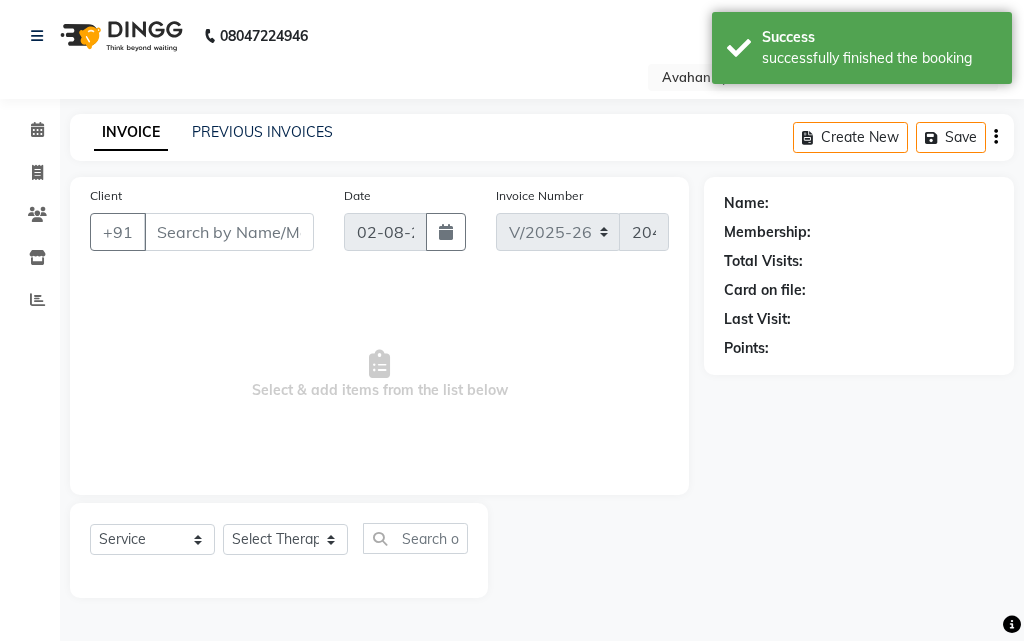 type on "97******45" 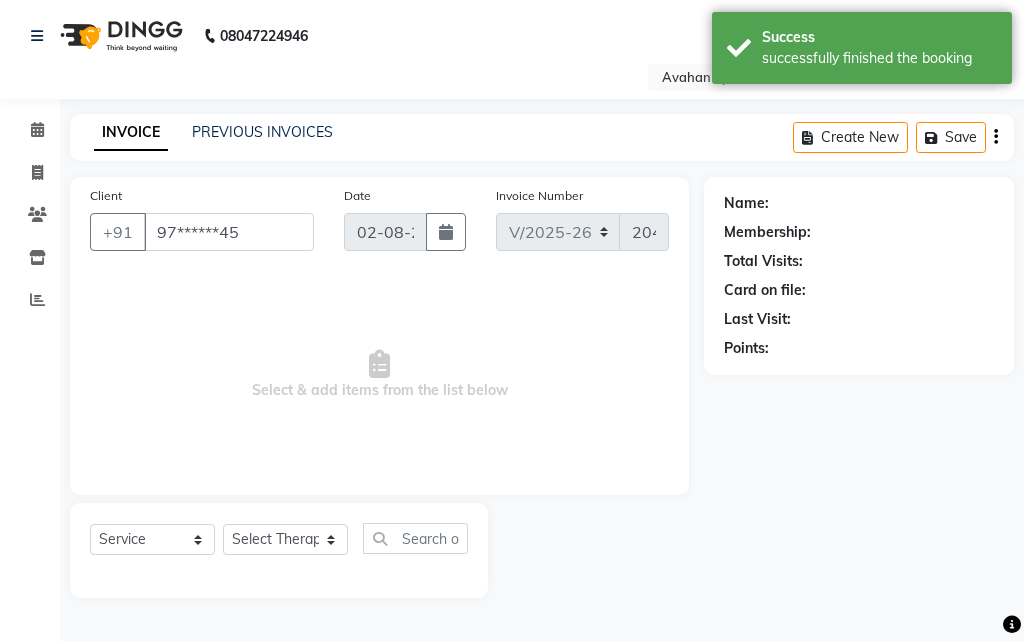 select on "23004" 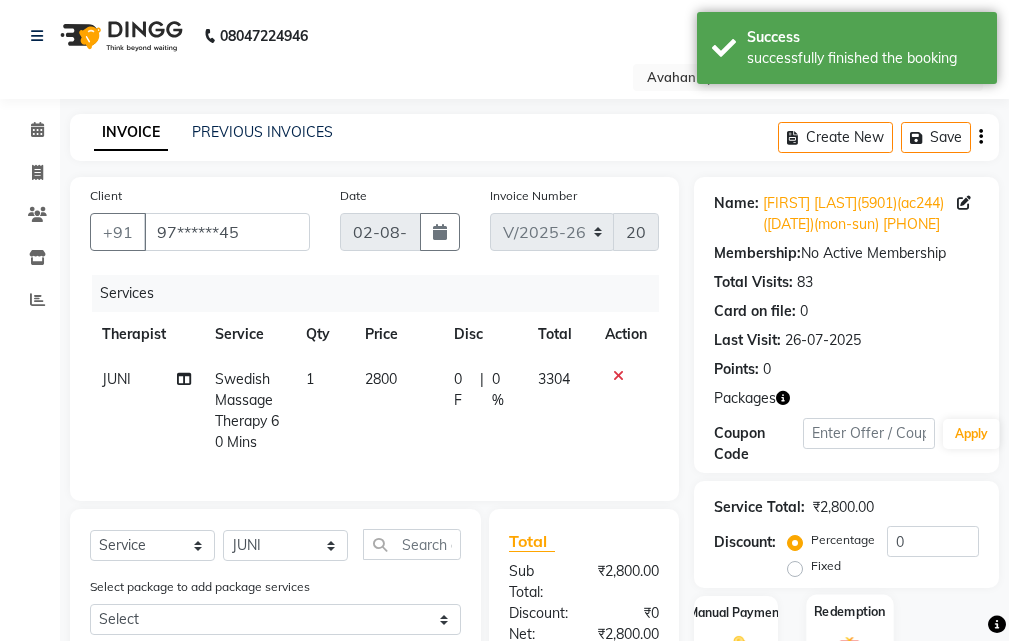 scroll, scrollTop: 123, scrollLeft: 0, axis: vertical 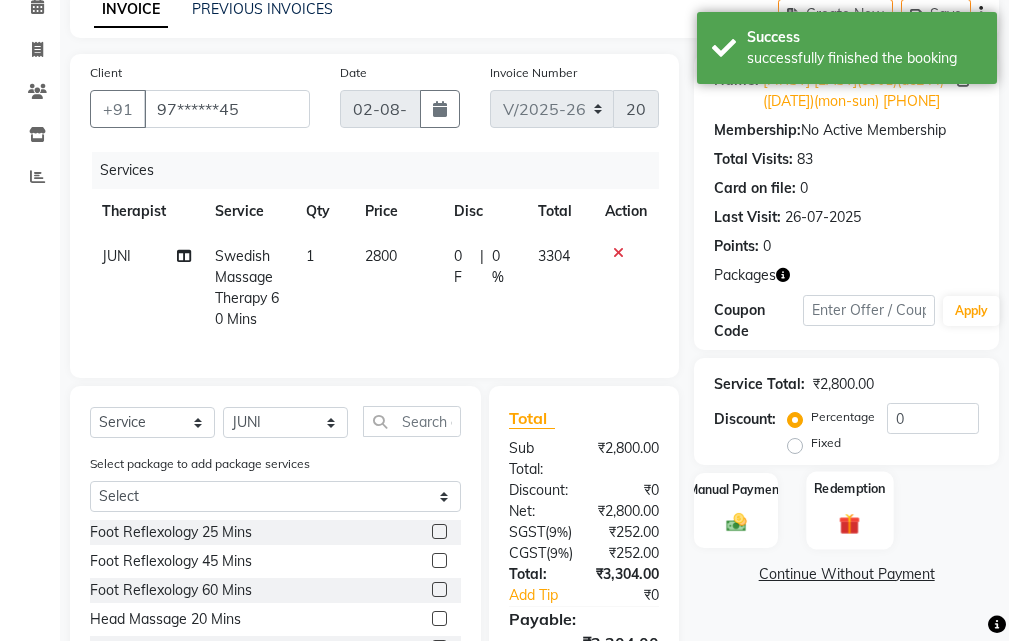 click on "Redemption" 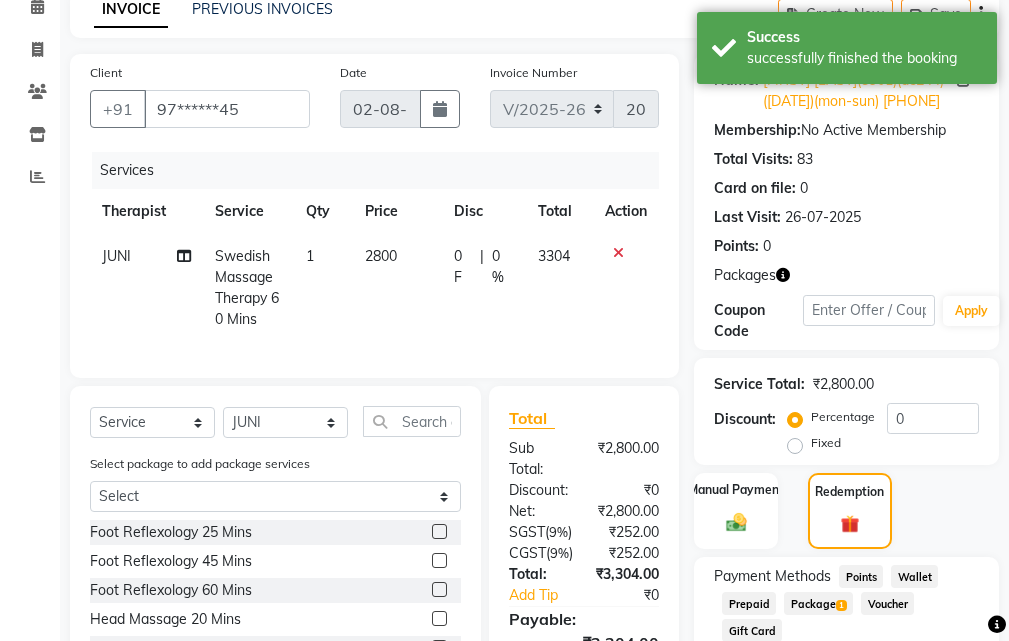scroll, scrollTop: 315, scrollLeft: 0, axis: vertical 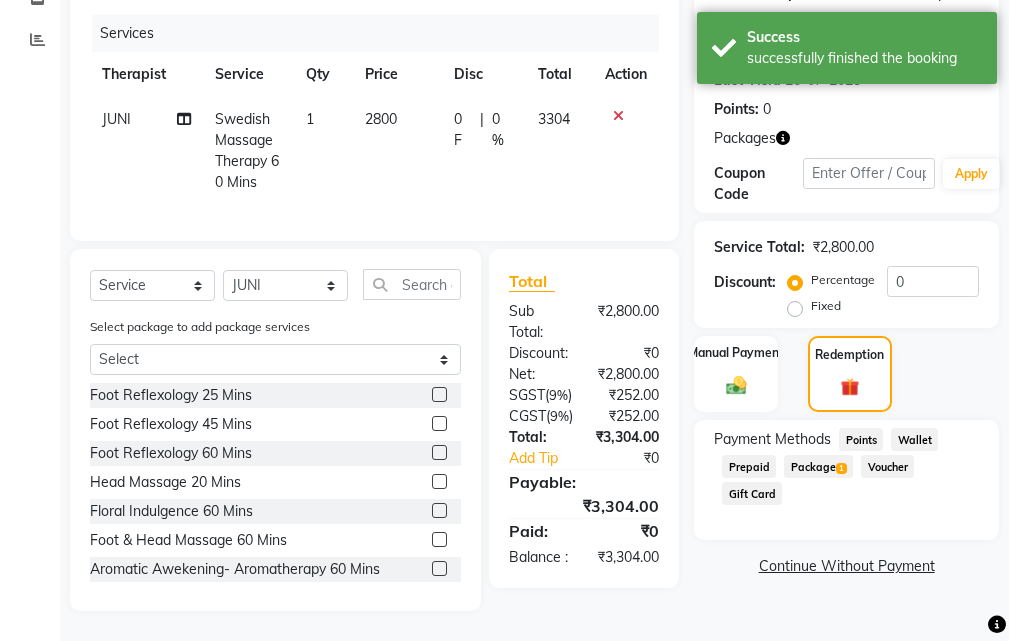 click on "Package  1" 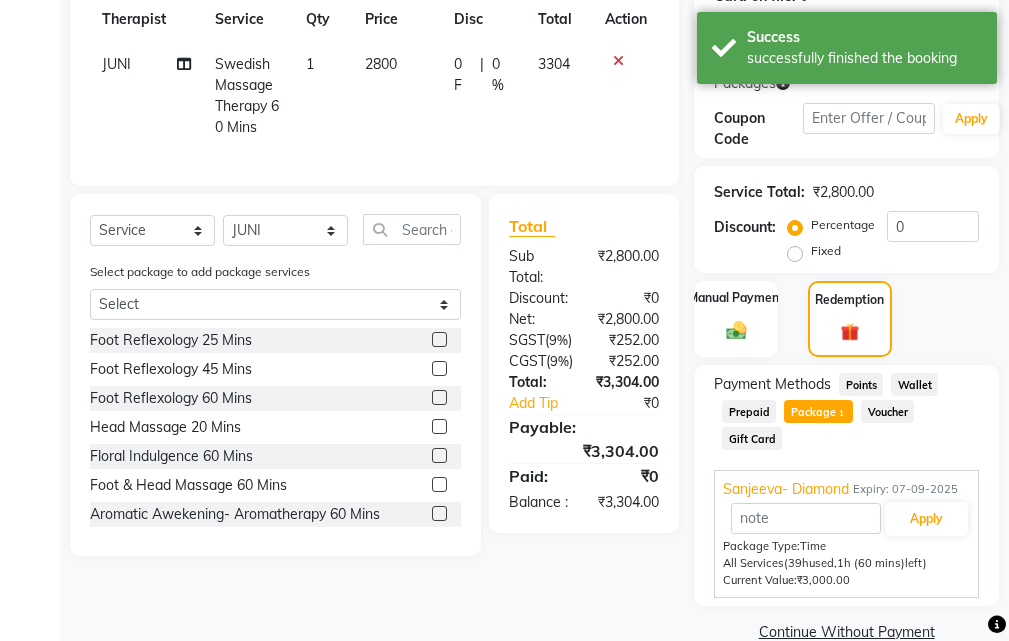 scroll, scrollTop: 372, scrollLeft: 0, axis: vertical 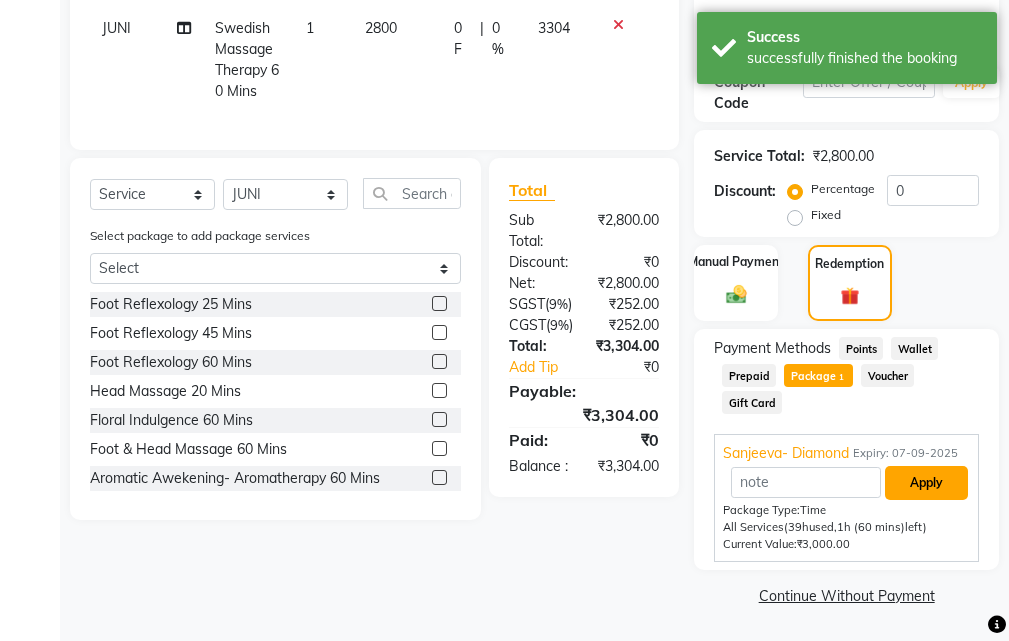 click on "Apply" at bounding box center [926, 483] 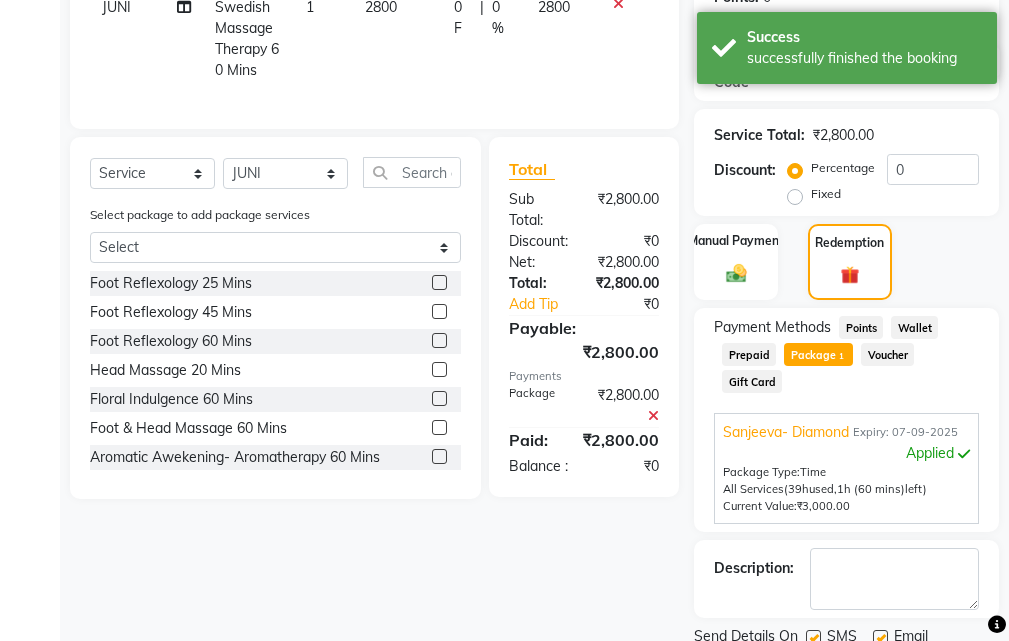 scroll, scrollTop: 468, scrollLeft: 0, axis: vertical 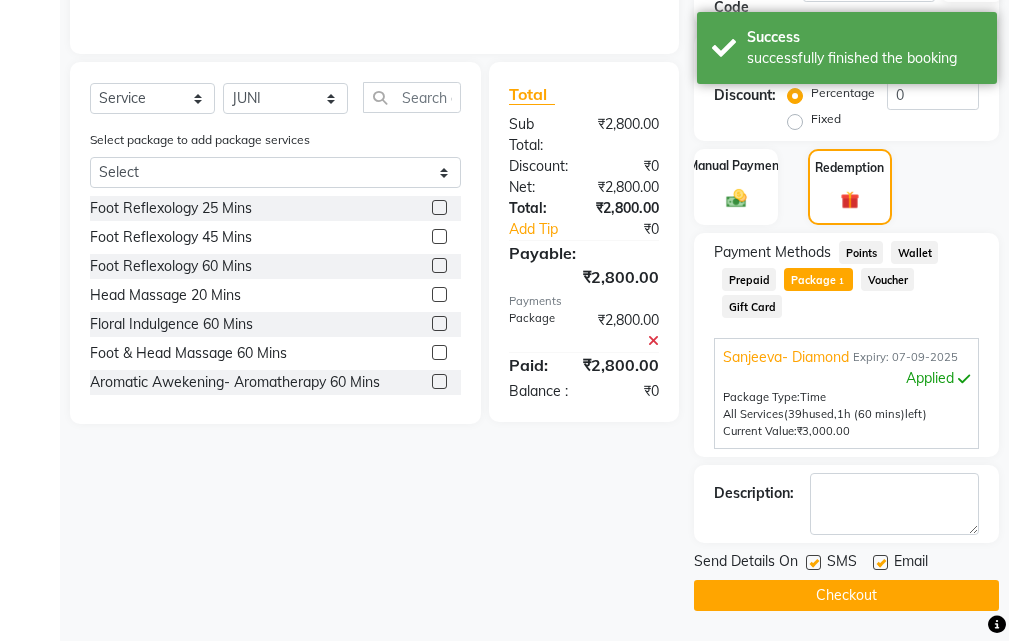 click on "SMS" 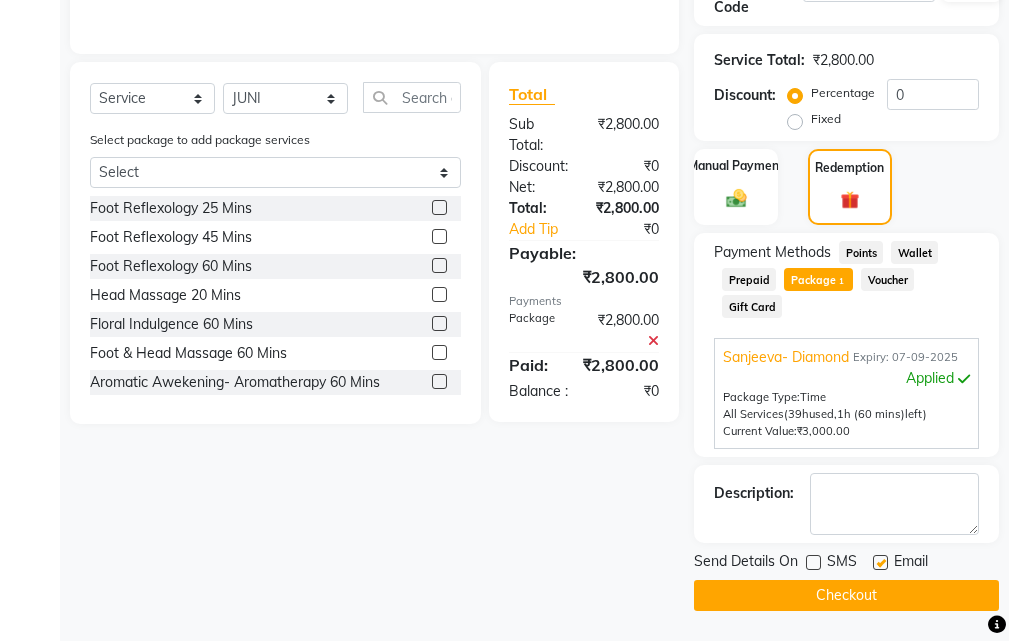 click 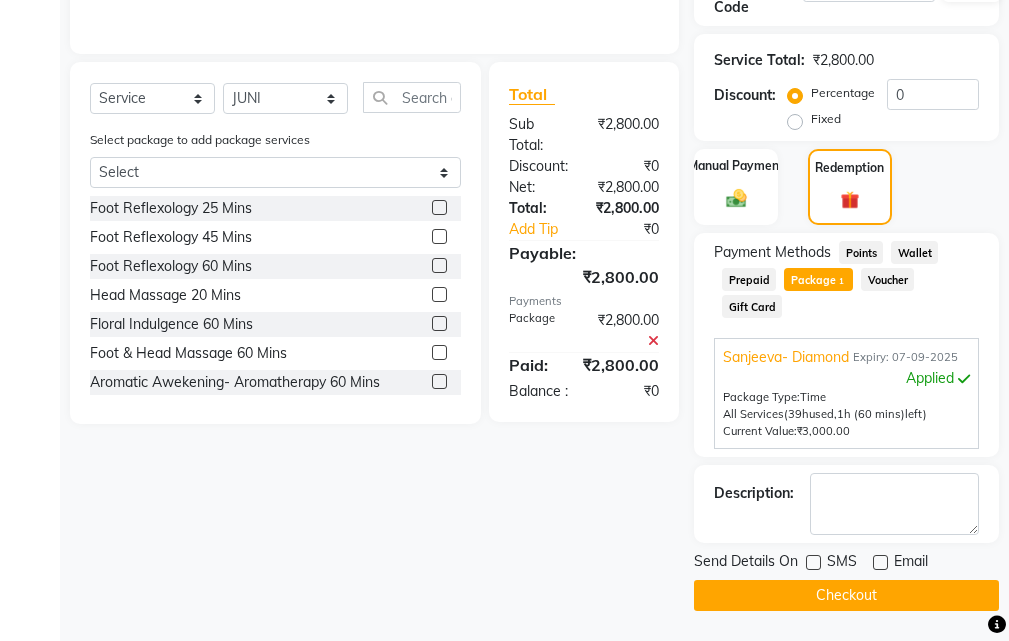click on "Checkout" 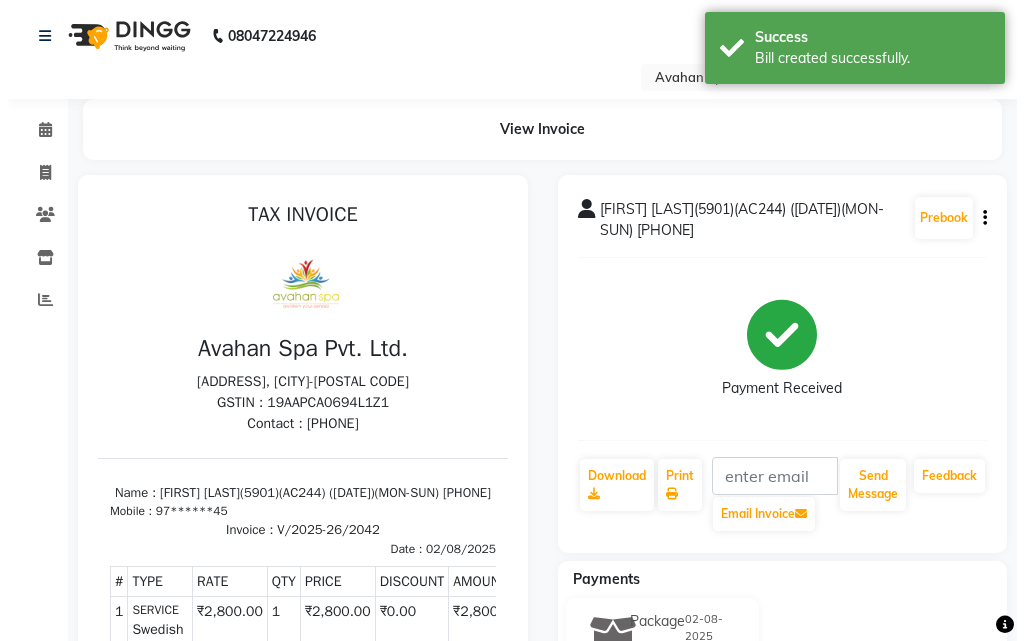 scroll, scrollTop: 0, scrollLeft: 0, axis: both 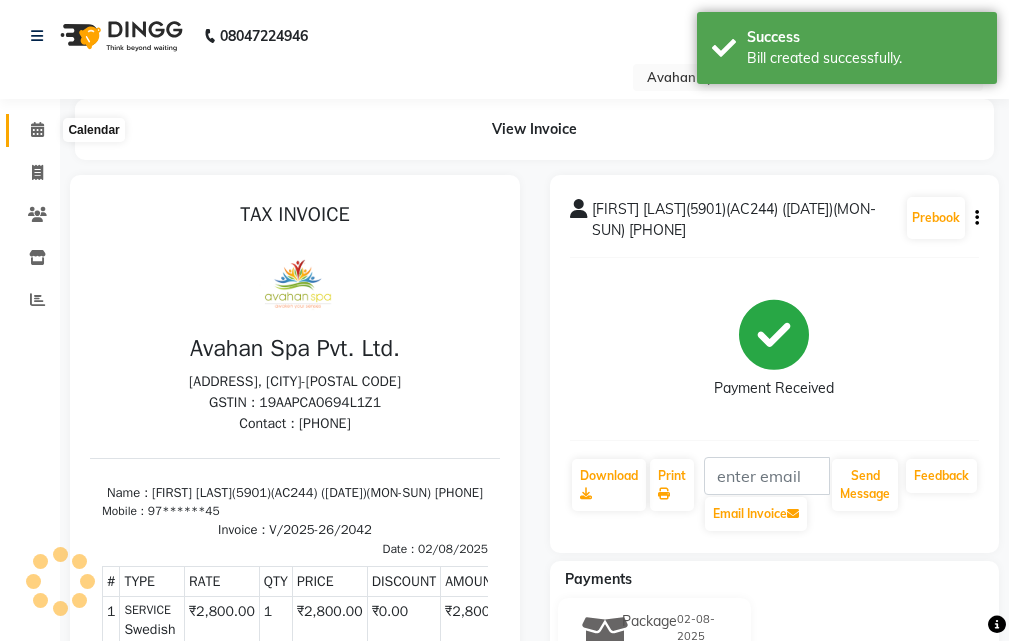 click 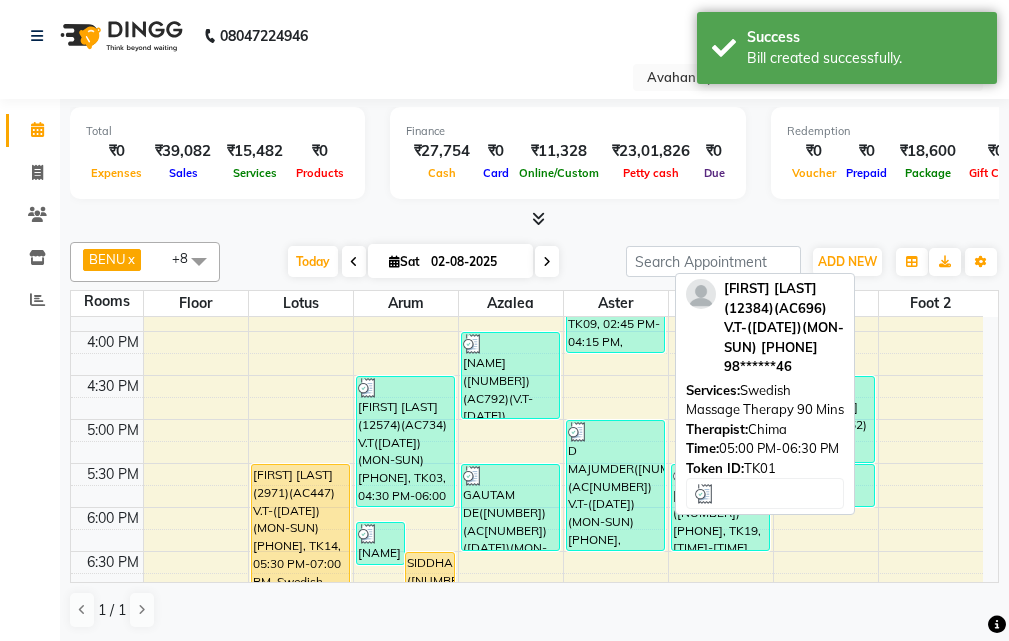 scroll, scrollTop: 478, scrollLeft: 0, axis: vertical 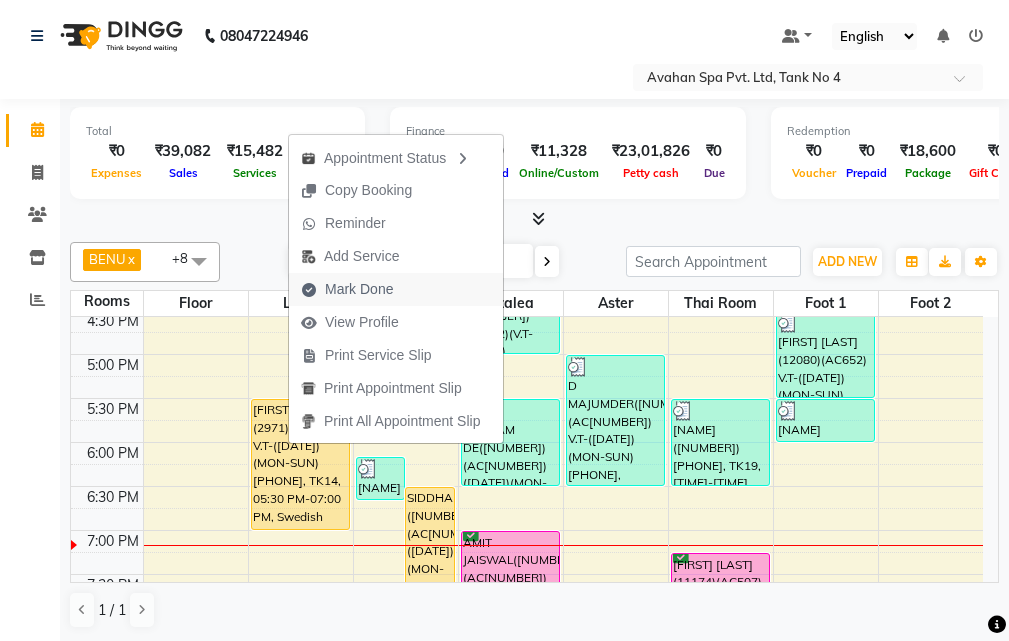 click on "Mark Done" at bounding box center [396, 289] 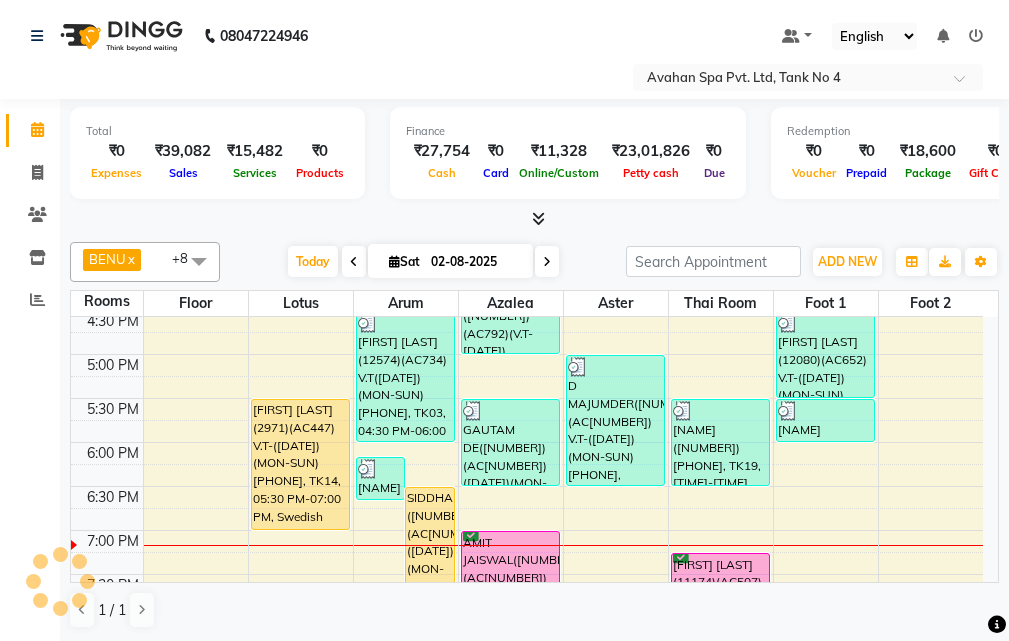select on "service" 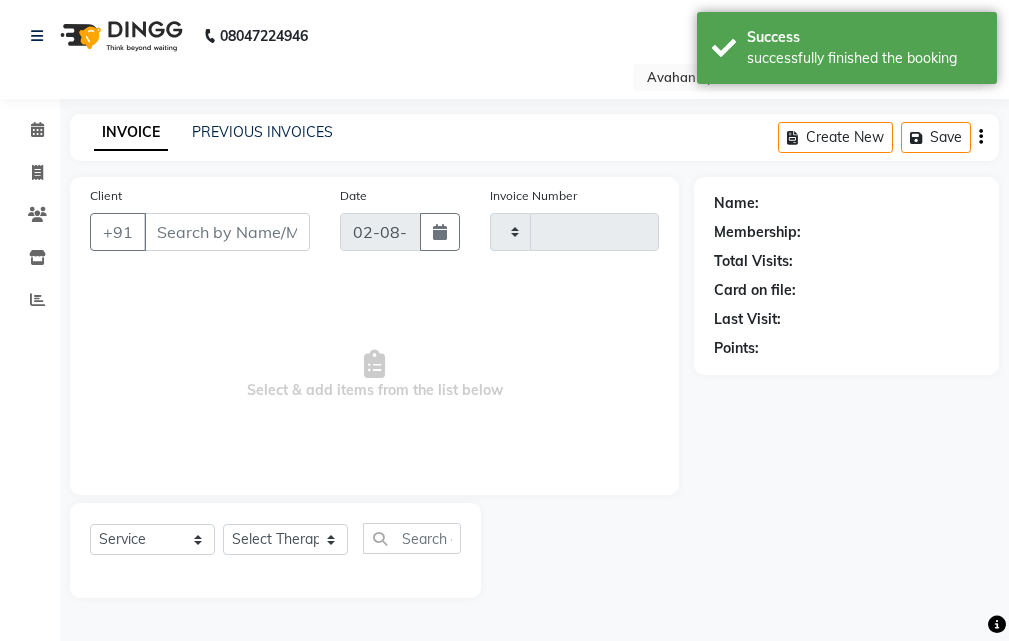 type on "2043" 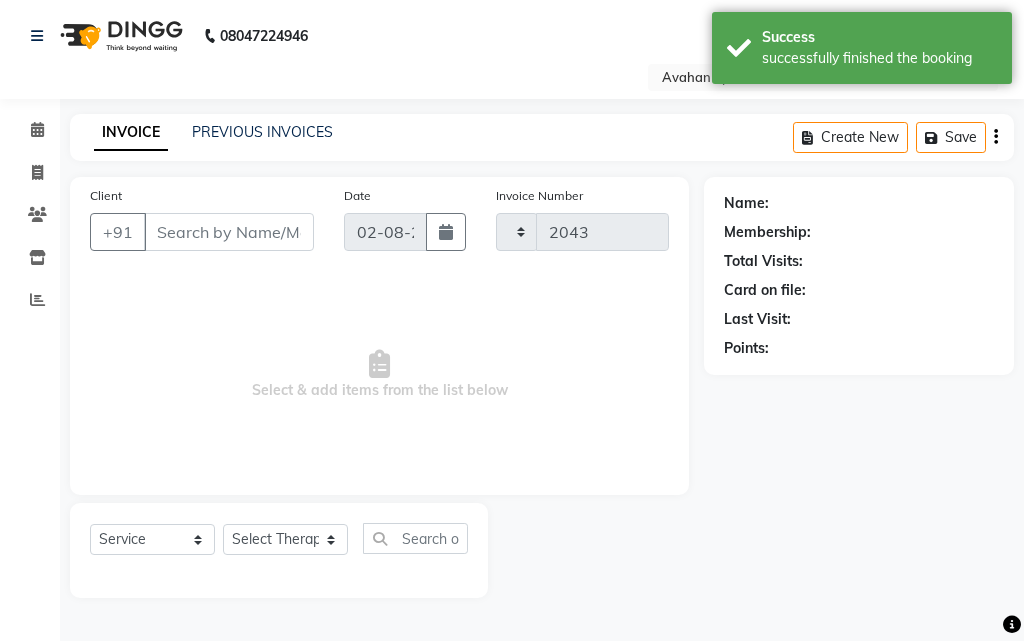 select on "4269" 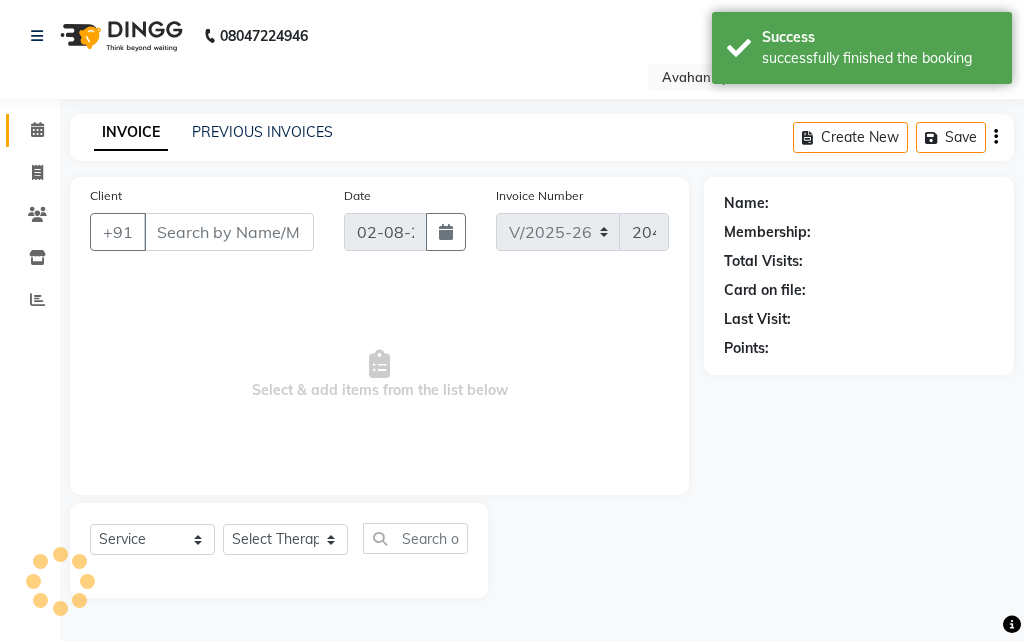 type on "98******28" 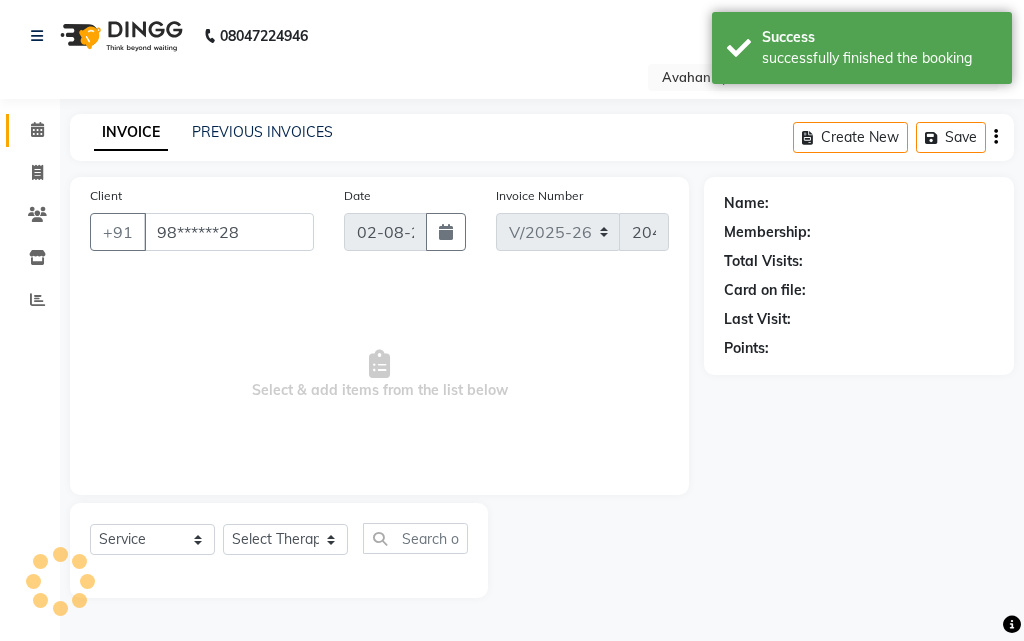 select on "23008" 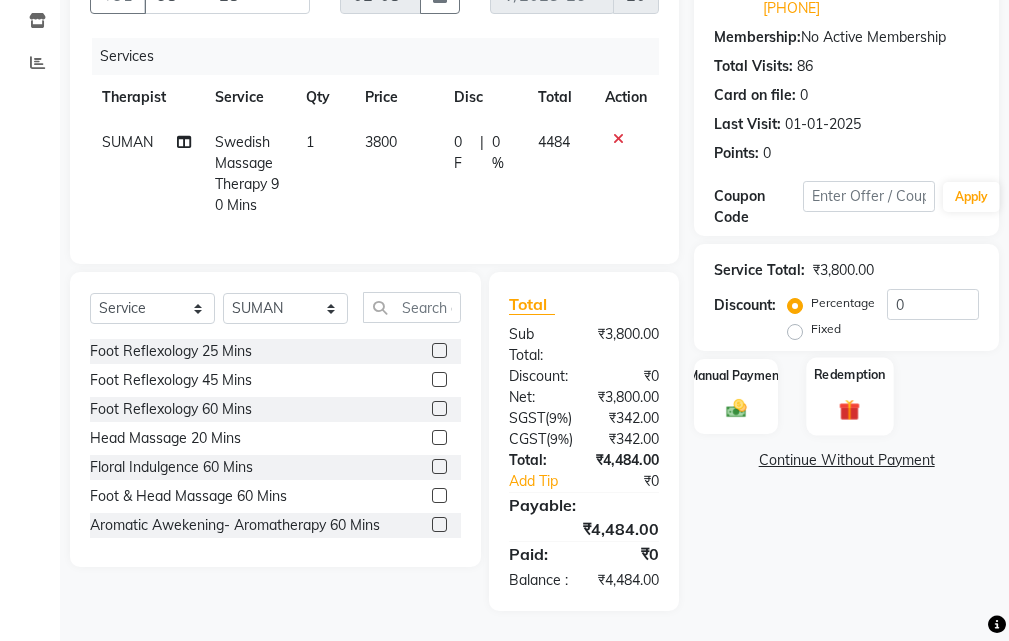 scroll, scrollTop: 315, scrollLeft: 0, axis: vertical 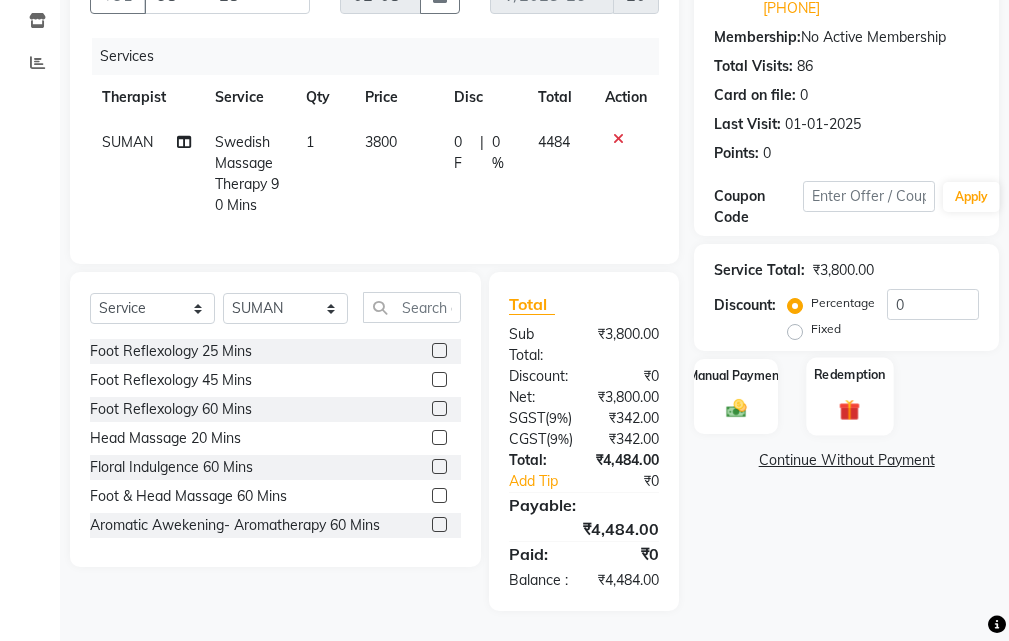 click 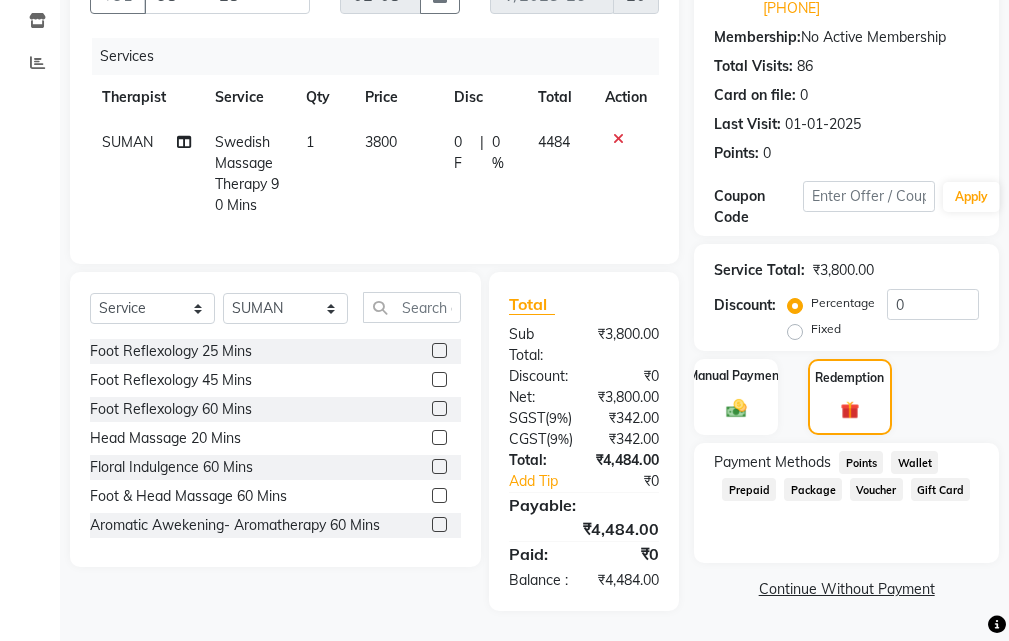click on "Package" 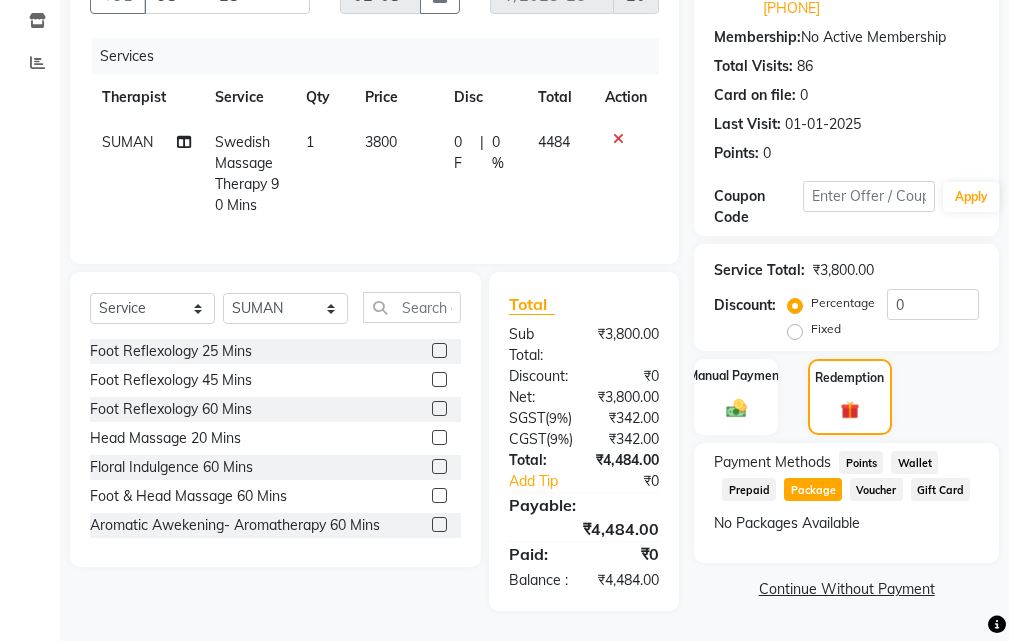 scroll, scrollTop: 15, scrollLeft: 0, axis: vertical 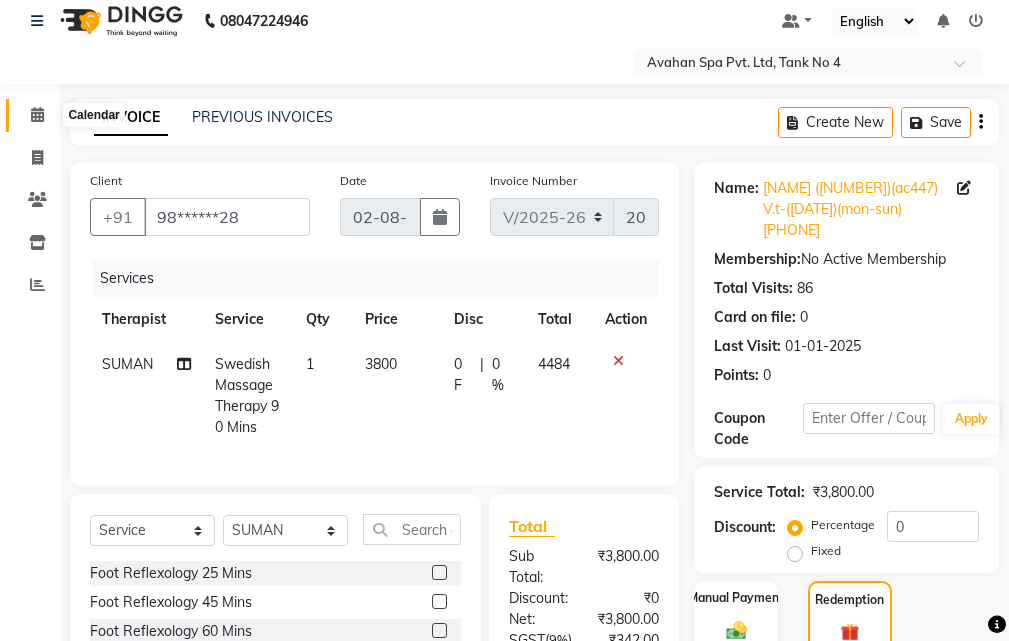 click 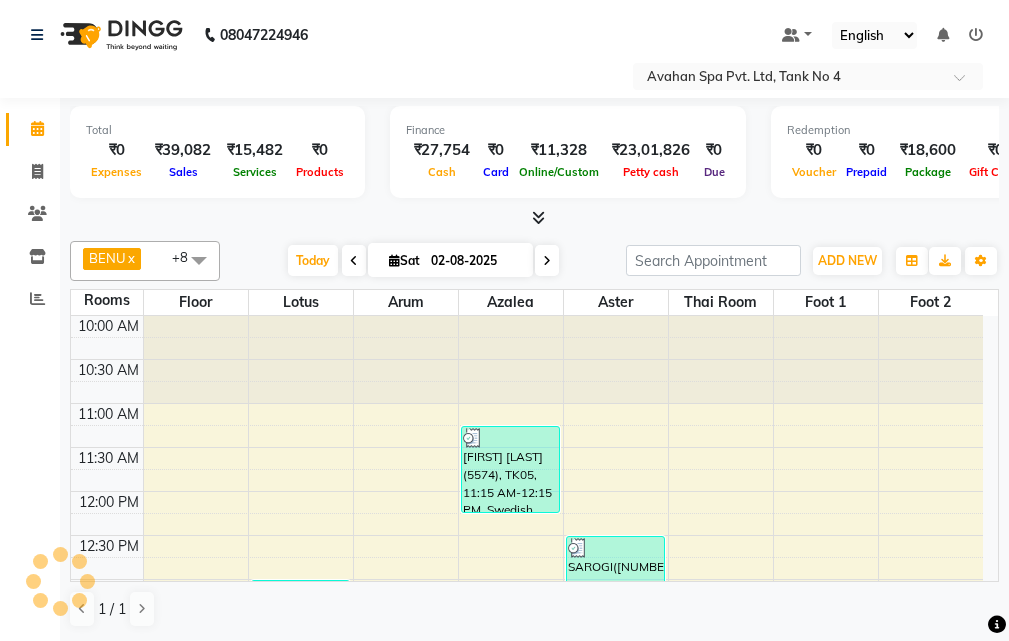 scroll, scrollTop: 0, scrollLeft: 0, axis: both 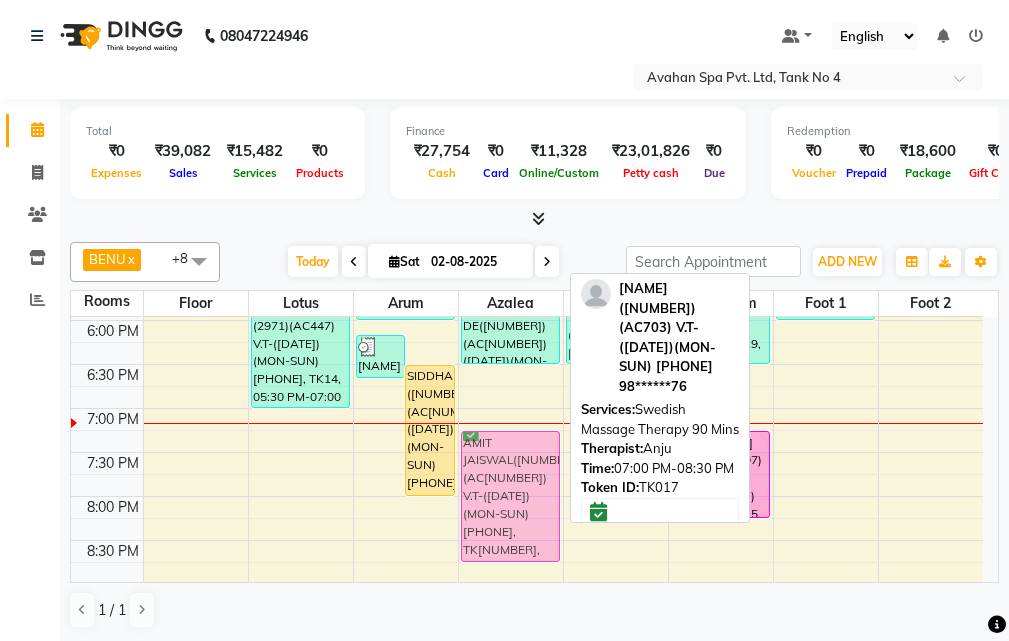 click on "Sudin Das(5574), TK05, 11:15 AM-12:15 PM, Swedish Massage Therapy 60 Mins     VIRENDRA(10275)(AC263) (20/04/2026)(MON-SUN) 9717308336, TK02, 01:30 PM-03:00 PM, Swedish Massage Therapy 90 Mins     UTTAM KUNDU(12802)(AC792)(V.T-6-07-2025) 9830057482, TK18, 04:00 PM-05:00 PM, Swedish Massage Therapy 60 Mins     GAUTAM DE(5901)(AC244) (30/09/2025)(MON-SUN) 9748380445, TK04, 05:30 PM-06:30 PM, Swedish Massage Therapy 60 Mins     AMIT JAISWAL(12431)(AC703) V.T-(23-08-2024)(MON-SUN) 9830118376, TK17, 07:00 PM-08:30 PM, Swedish Massage Therapy 90 Mins     AMIT JAISWAL(12431)(AC703) V.T-(23-08-2024)(MON-SUN) 9830118376, TK17, 07:00 PM-08:30 PM, Swedish Massage Therapy 90 Mins" at bounding box center [511, 188] 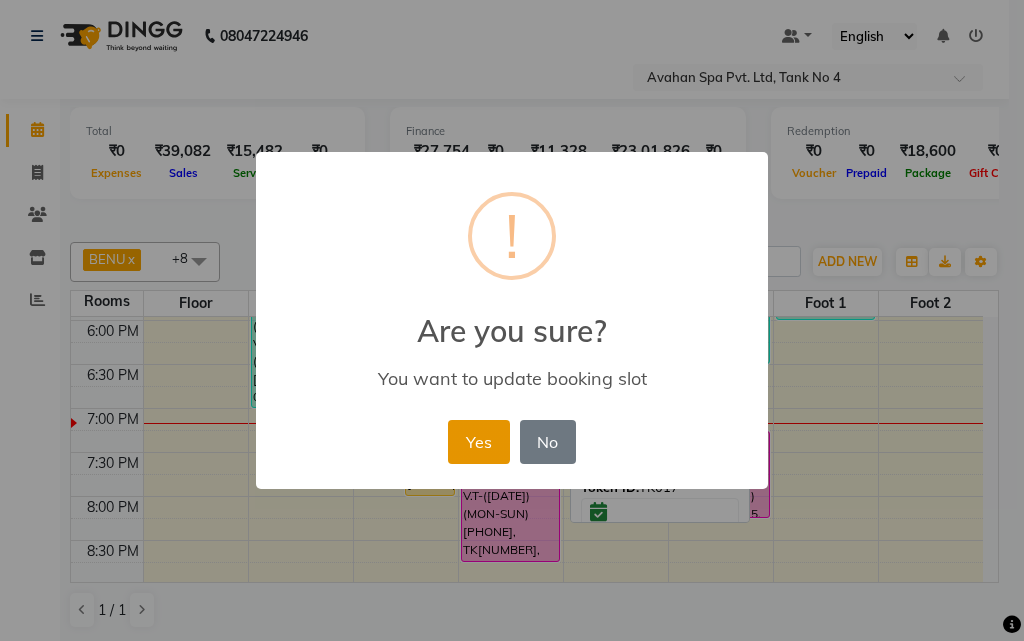 click on "Yes" at bounding box center (478, 442) 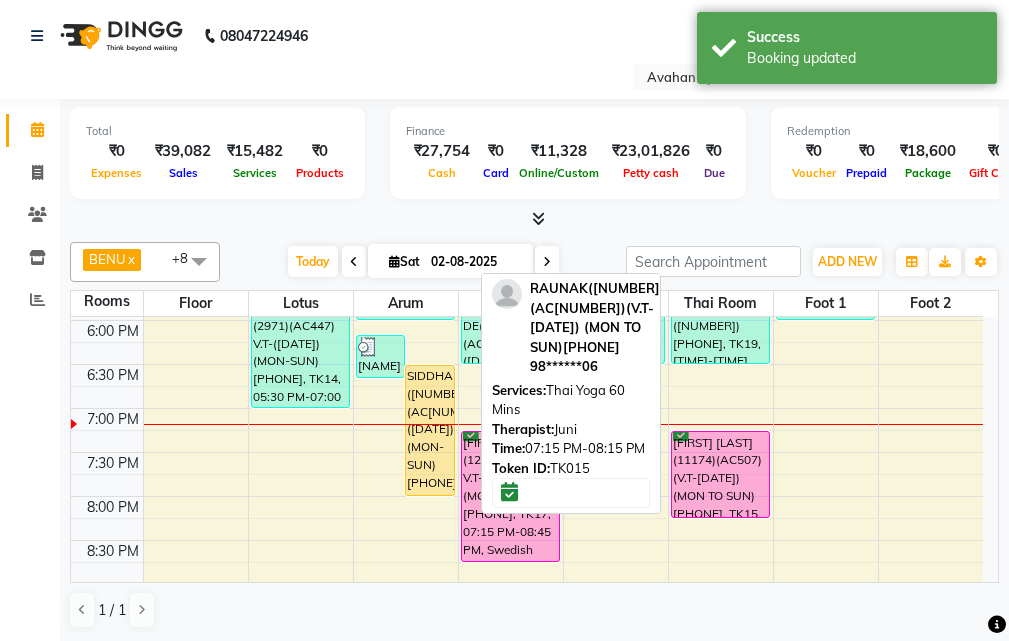 scroll, scrollTop: 600, scrollLeft: 0, axis: vertical 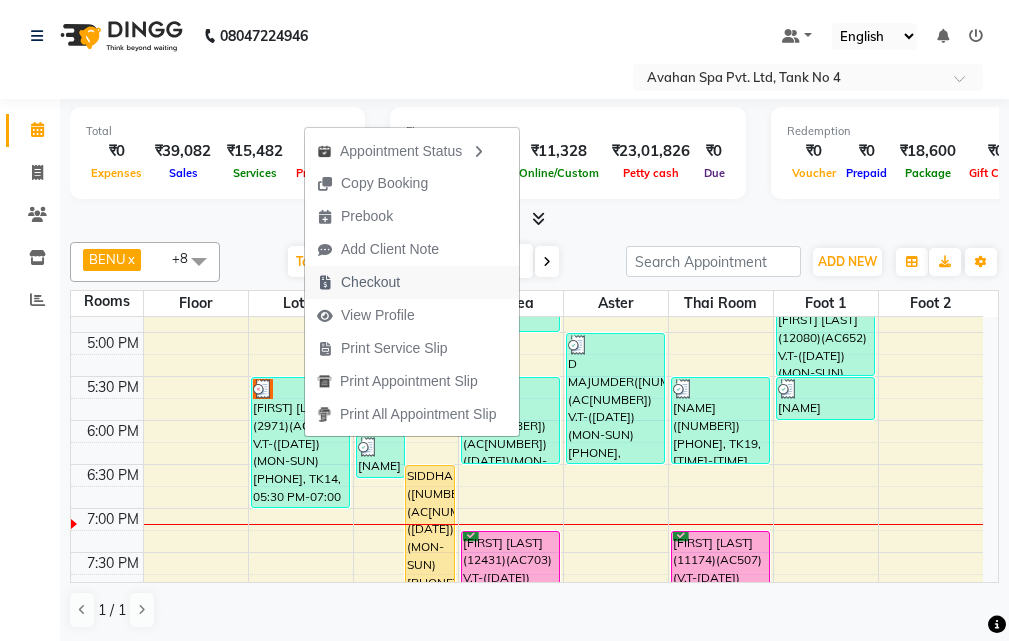 click on "Checkout" at bounding box center (412, 282) 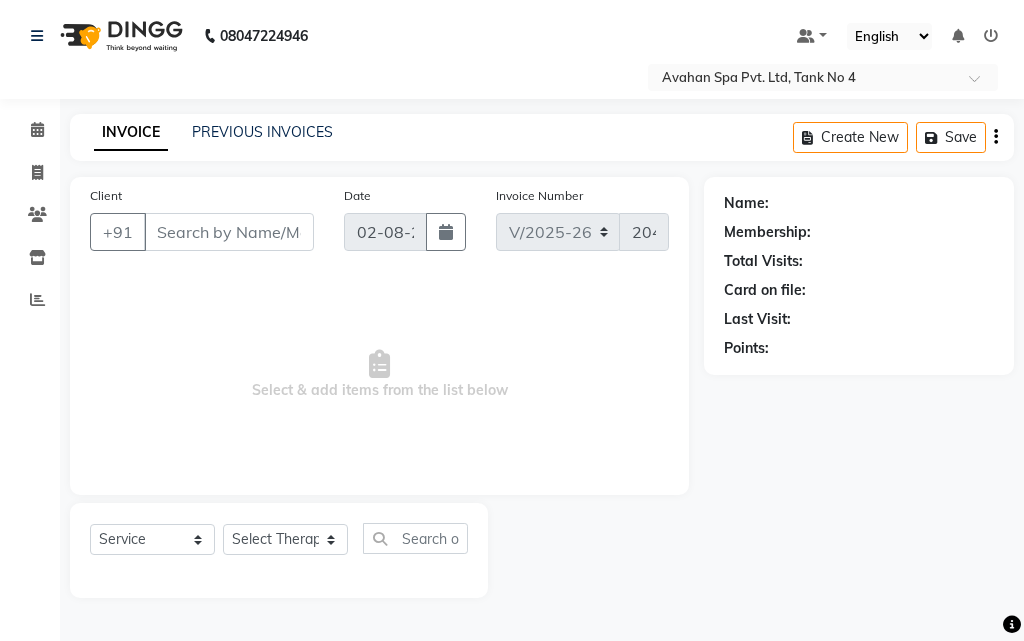 type on "98******28" 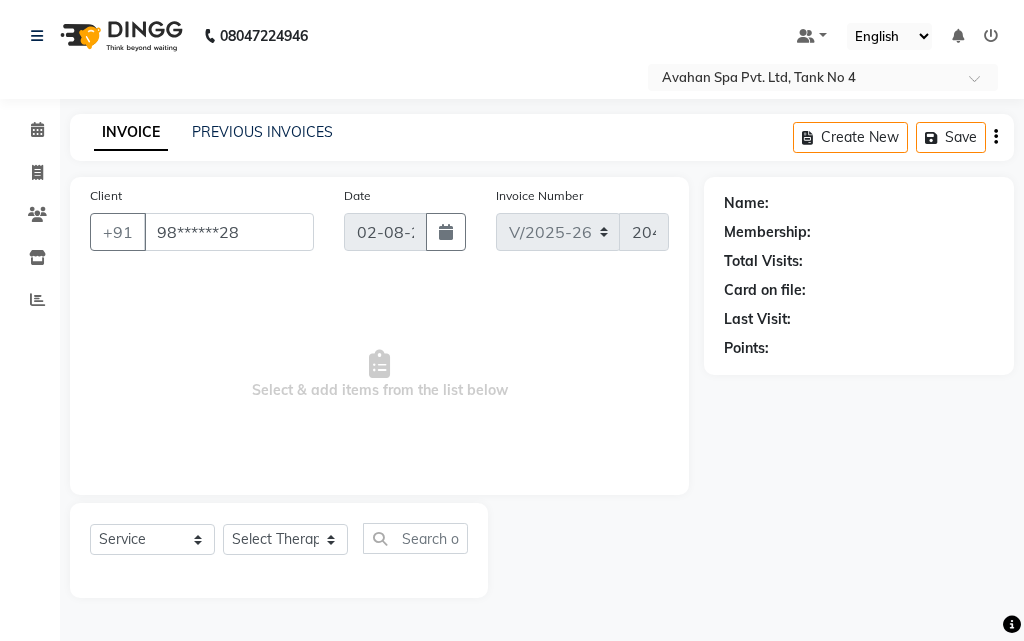 select on "23008" 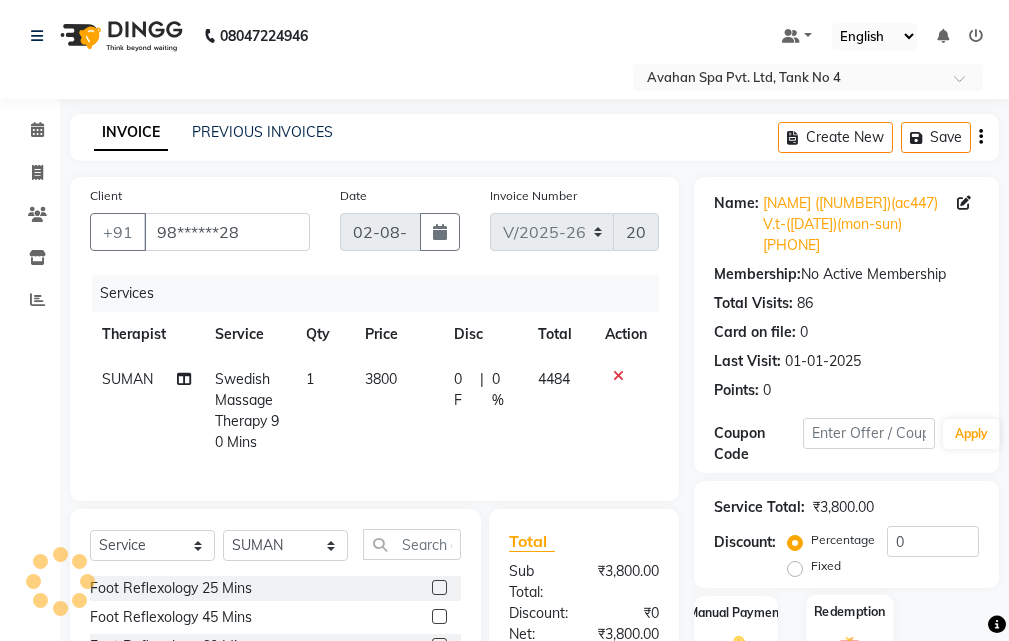 scroll, scrollTop: 315, scrollLeft: 0, axis: vertical 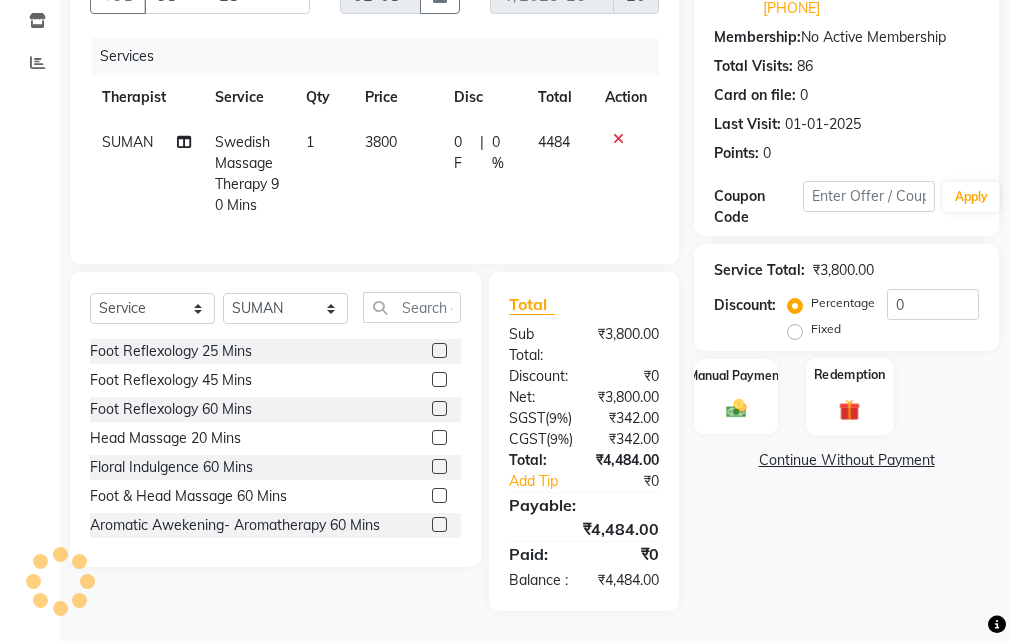 click 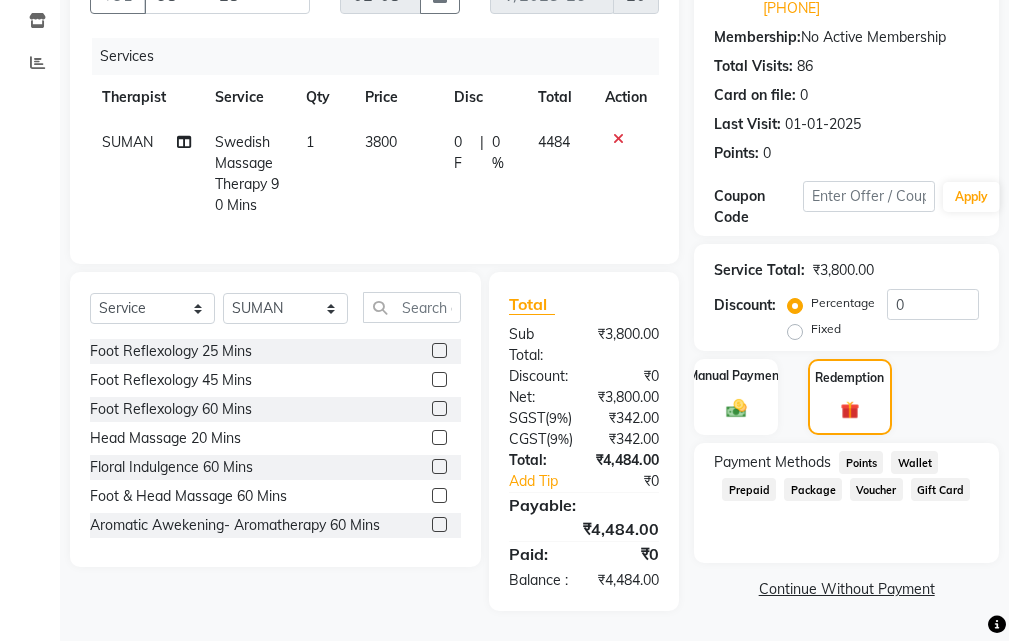 click on "Package" 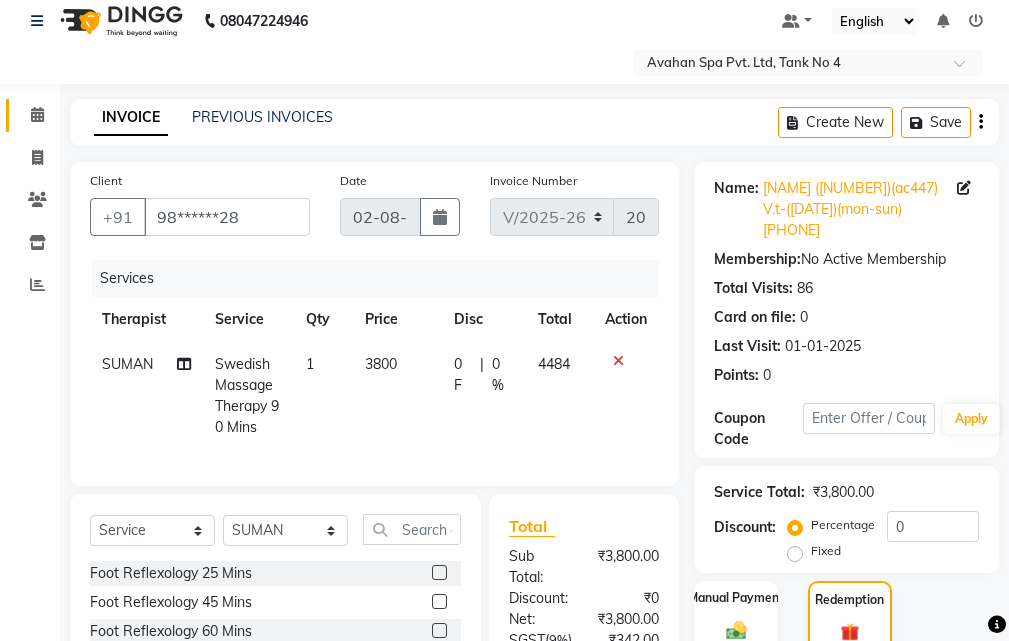 scroll, scrollTop: 0, scrollLeft: 0, axis: both 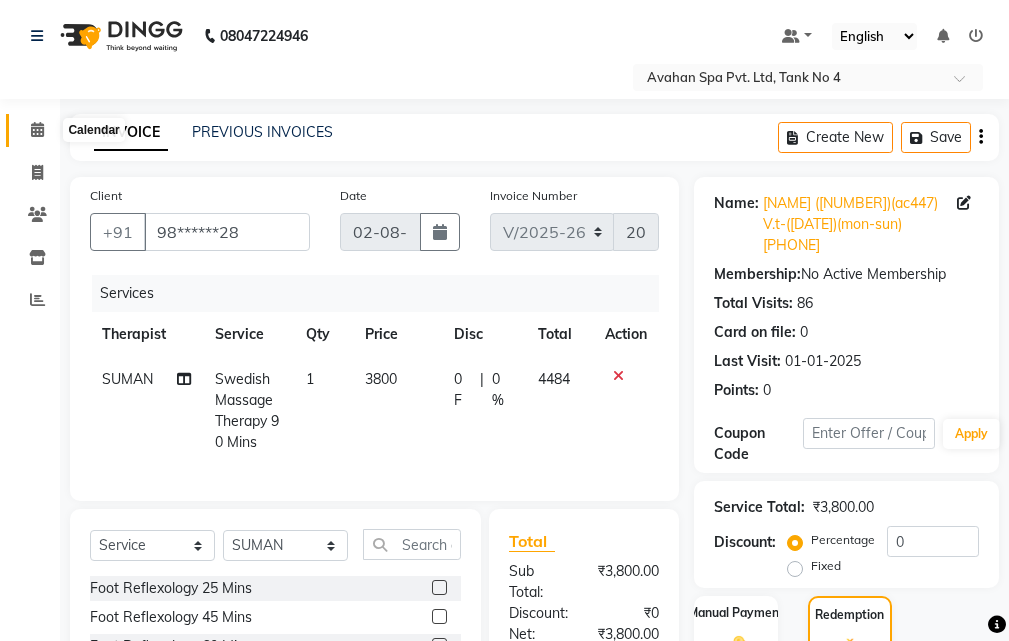 click 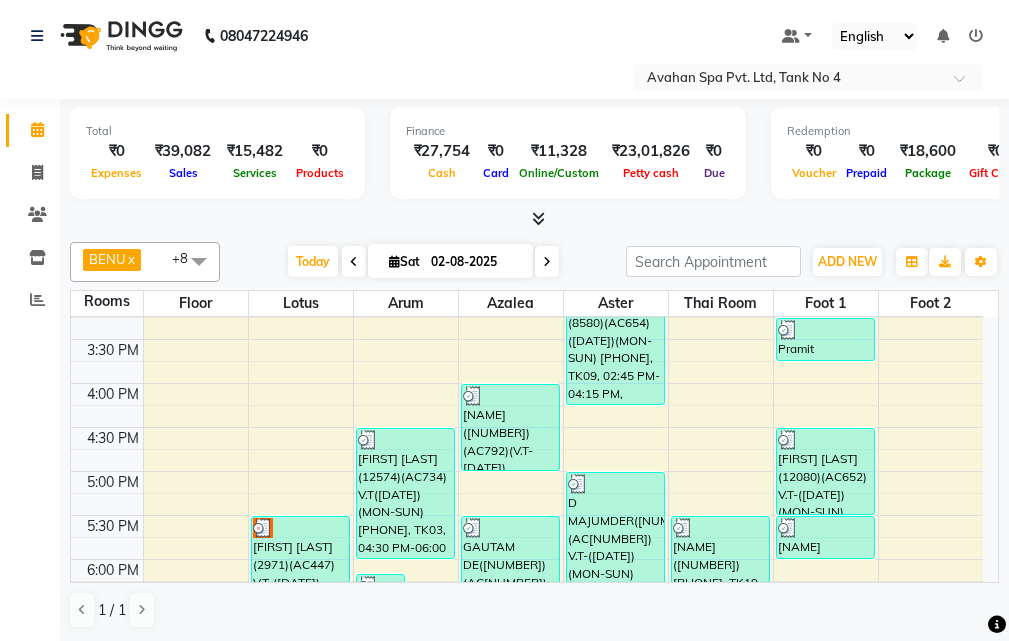scroll, scrollTop: 700, scrollLeft: 0, axis: vertical 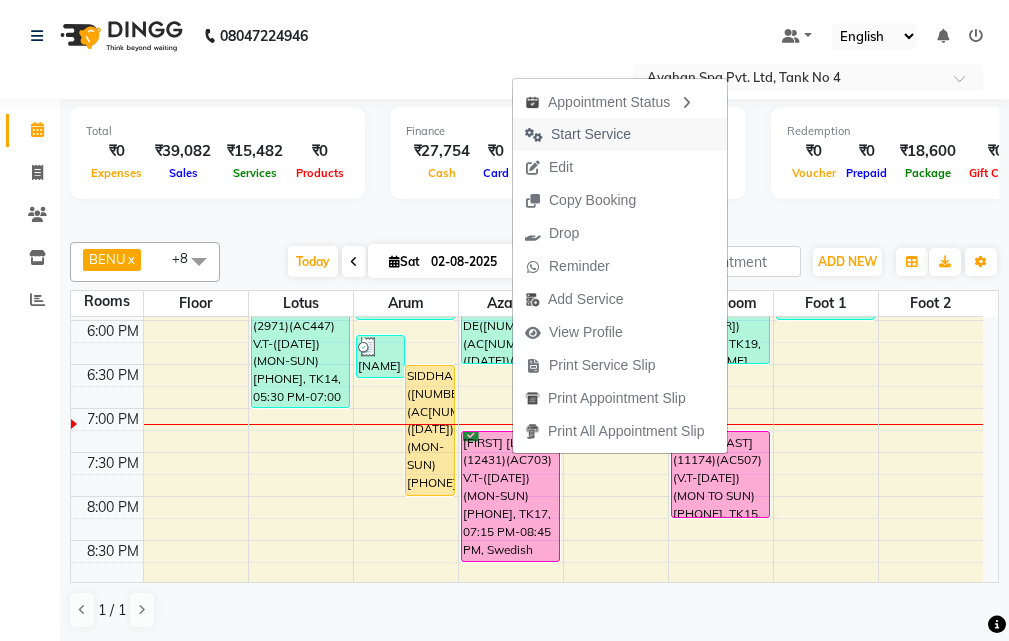 click on "Start Service" at bounding box center (578, 134) 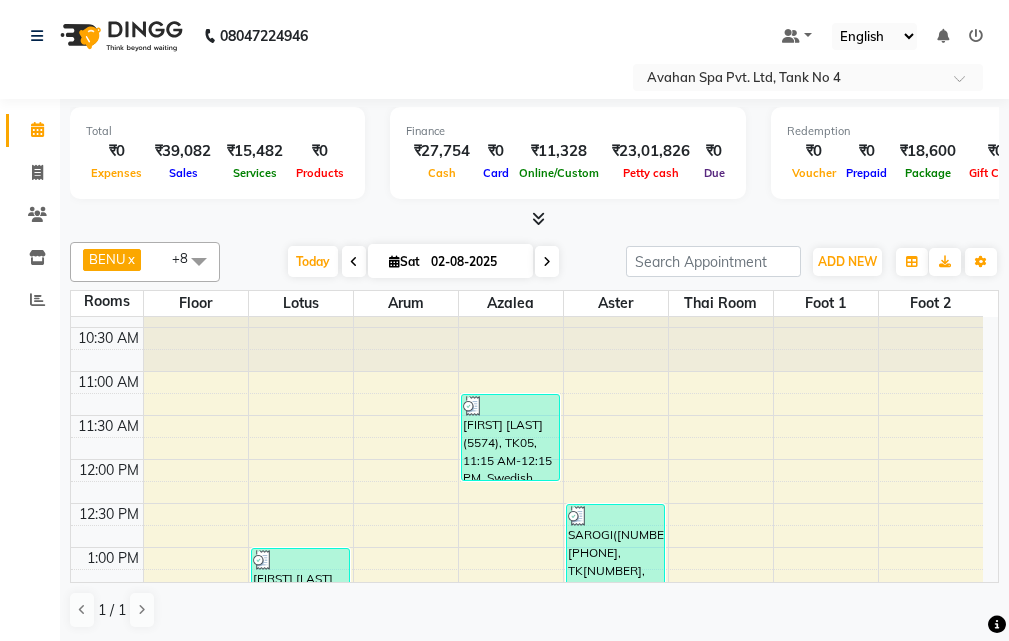 scroll, scrollTop: 0, scrollLeft: 0, axis: both 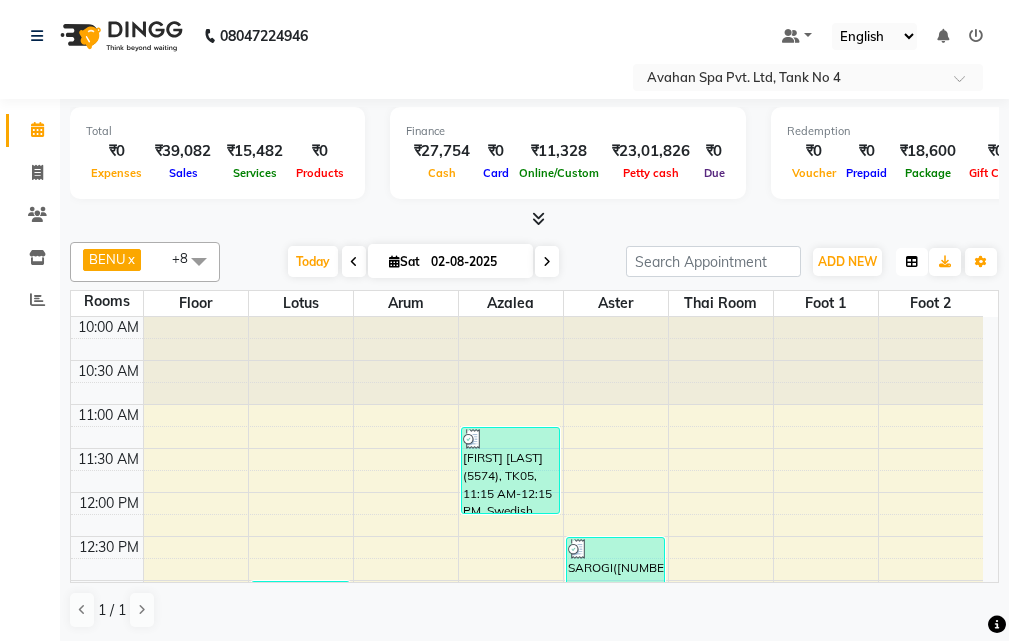 click at bounding box center (912, 262) 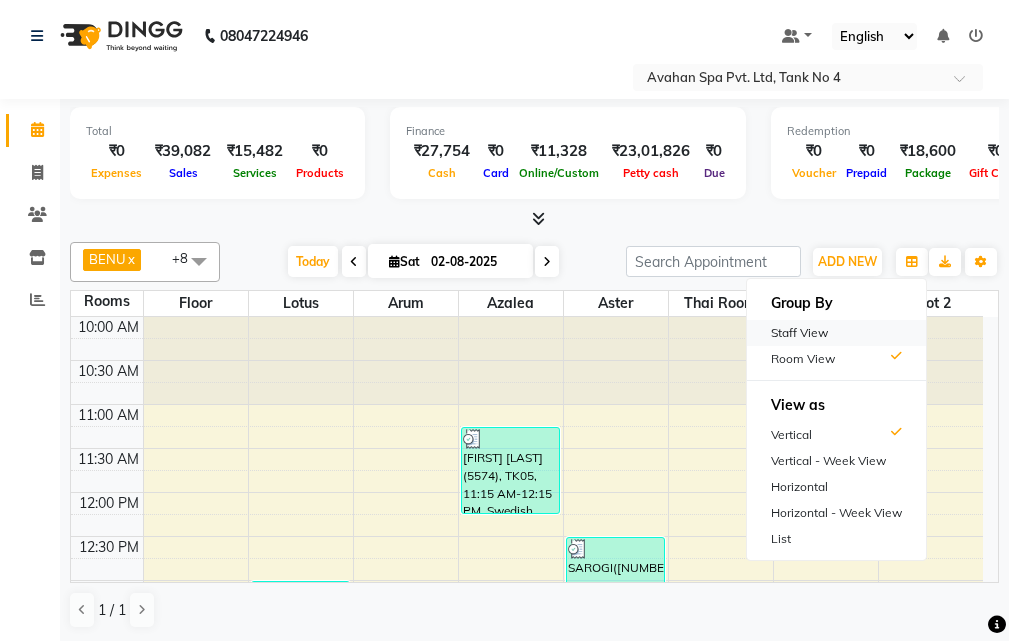 click on "Staff View" at bounding box center (836, 333) 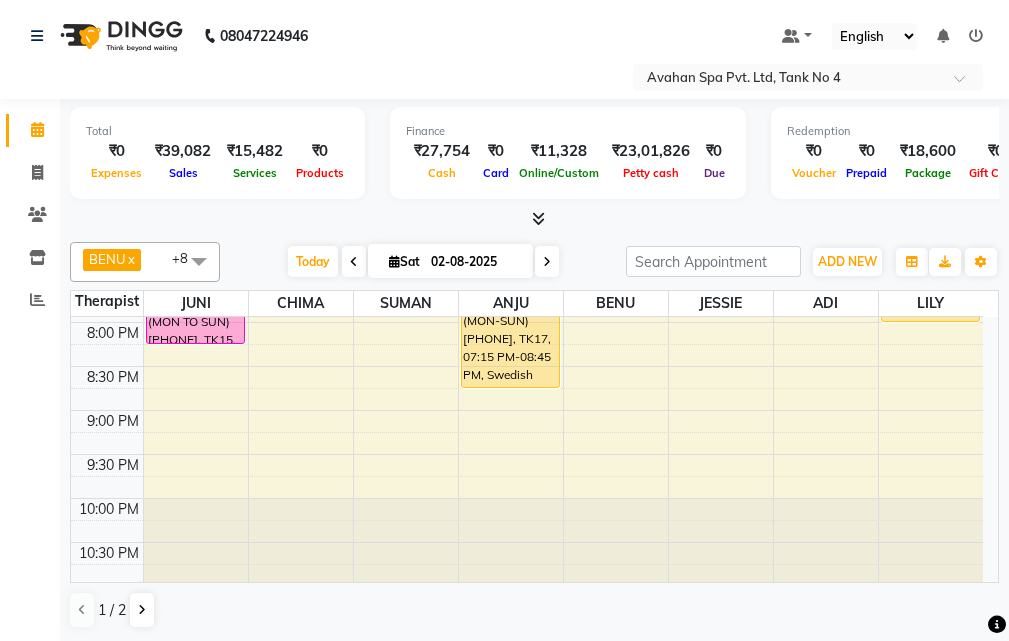 scroll, scrollTop: 878, scrollLeft: 0, axis: vertical 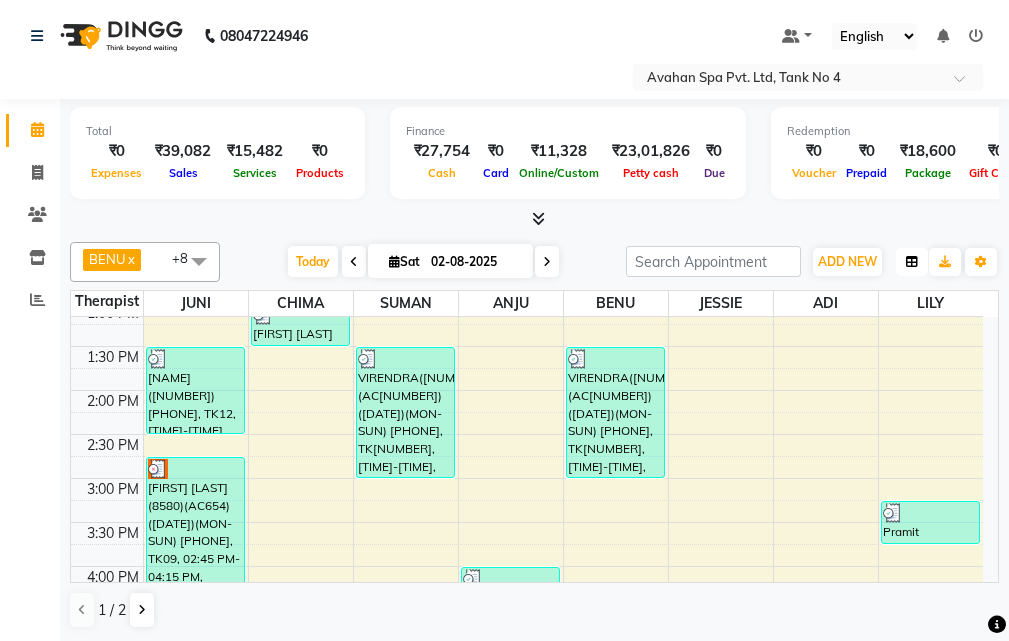 click at bounding box center [912, 262] 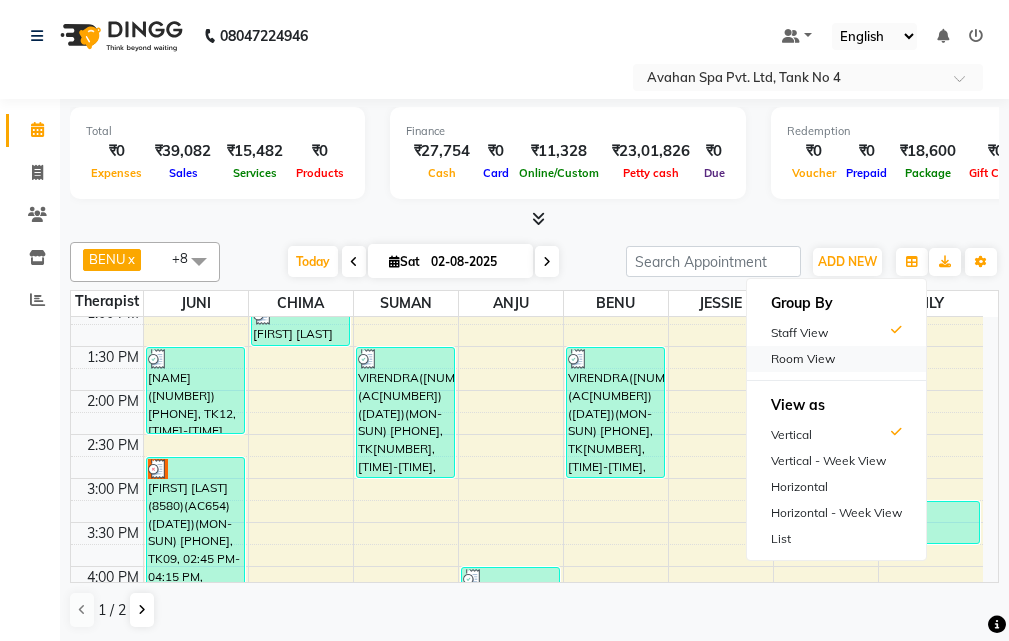 click on "Room View" at bounding box center [836, 359] 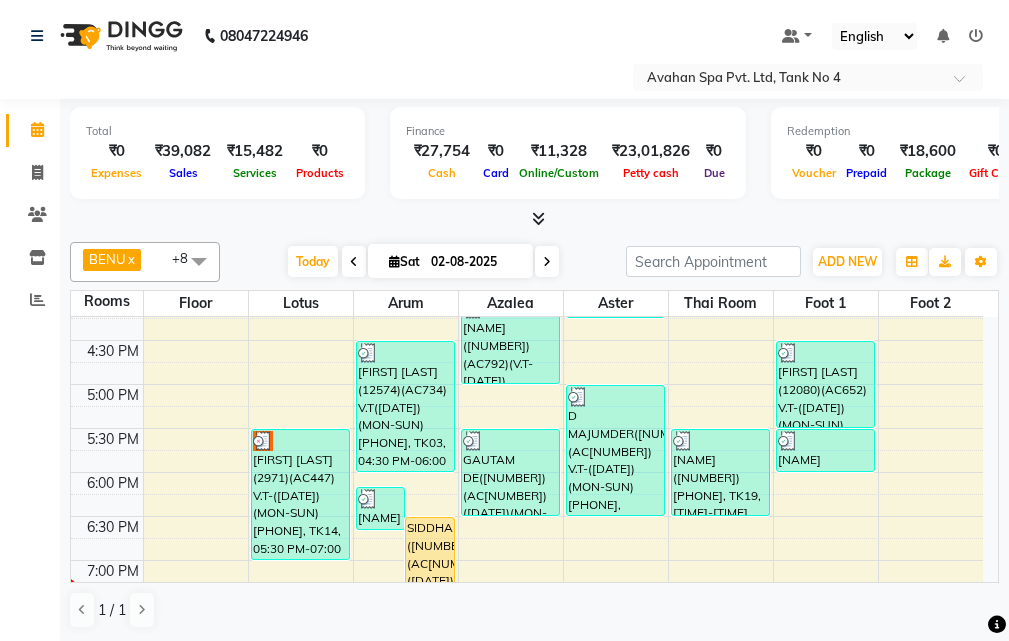 scroll, scrollTop: 500, scrollLeft: 0, axis: vertical 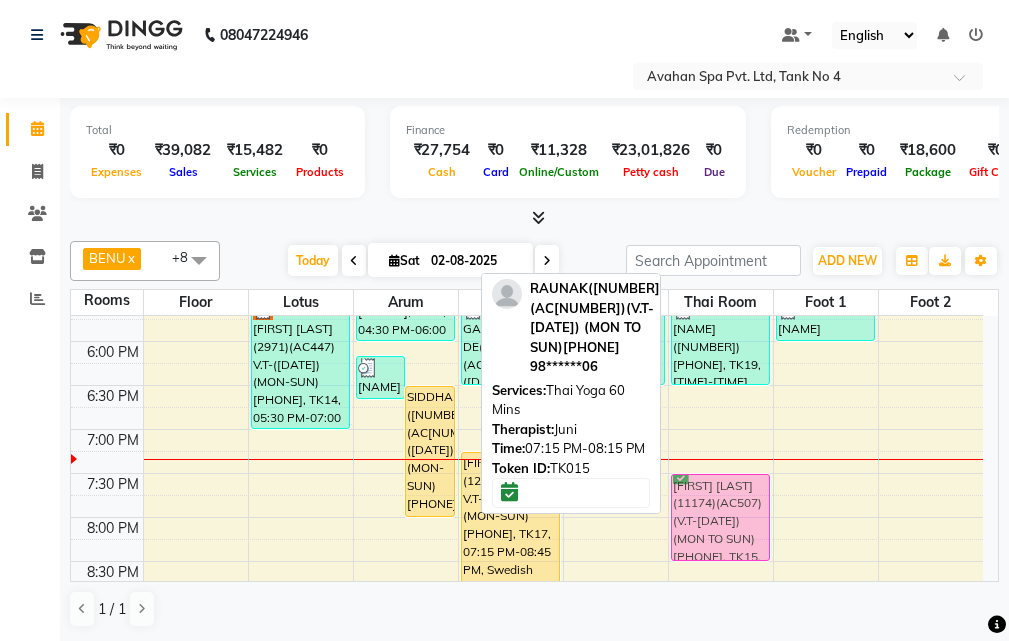 drag, startPoint x: 702, startPoint y: 470, endPoint x: 697, endPoint y: 482, distance: 13 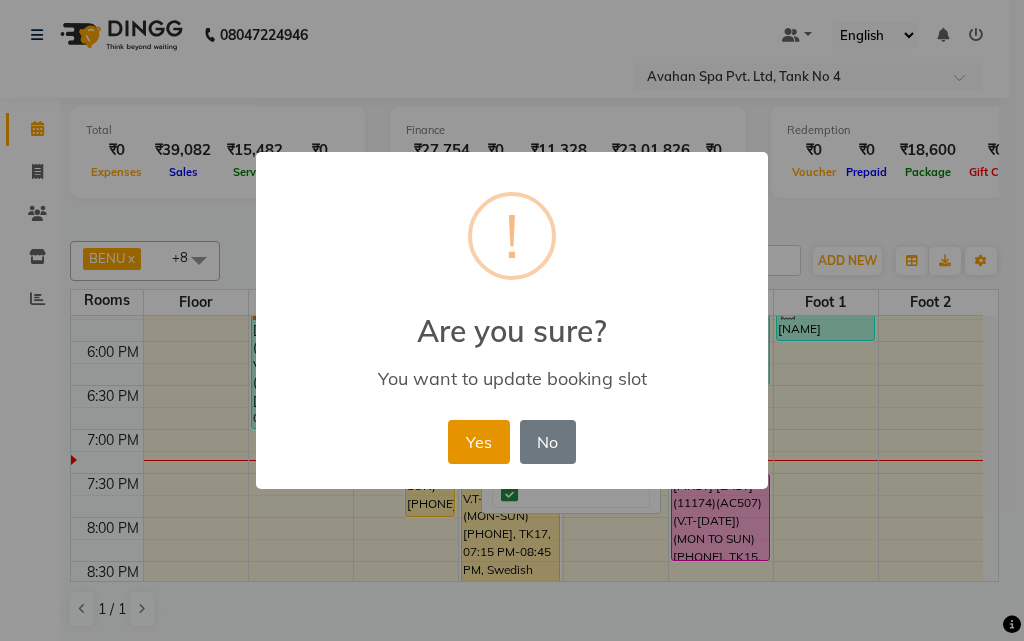 click on "Yes" at bounding box center (478, 442) 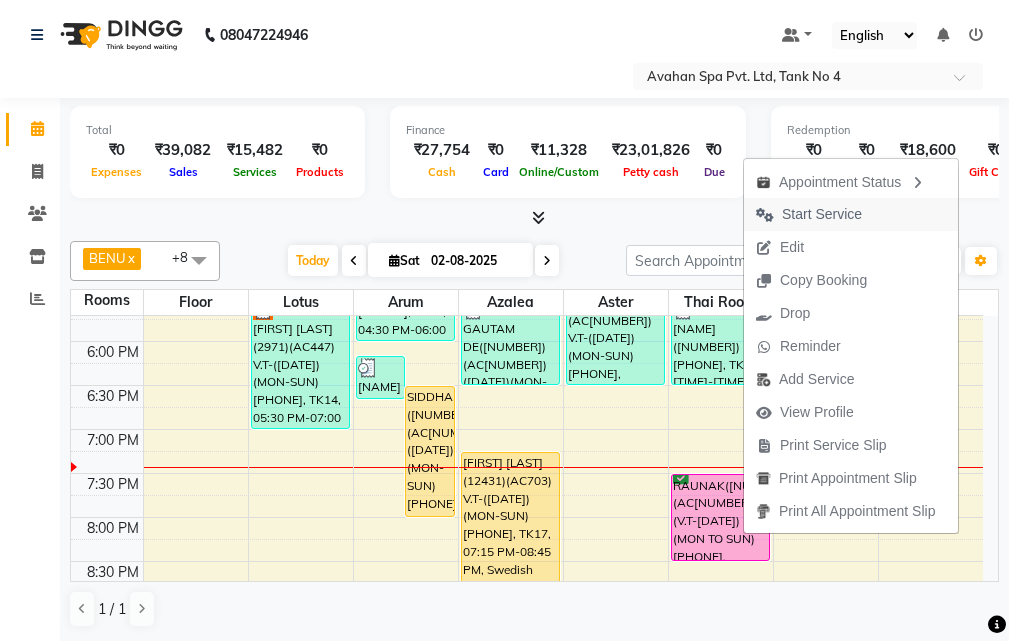 click on "Start Service" at bounding box center (822, 214) 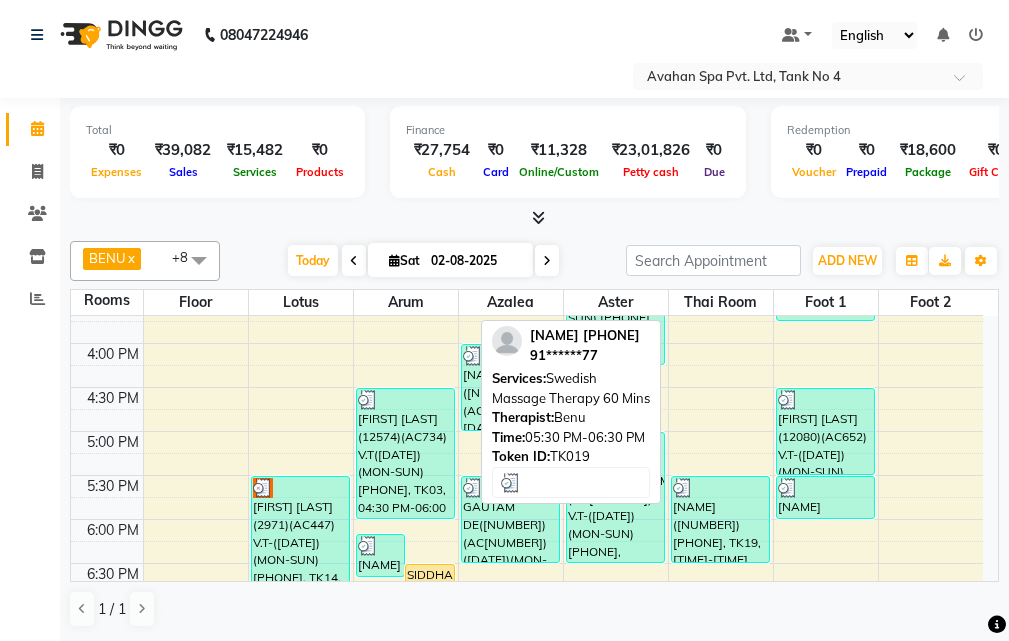scroll, scrollTop: 600, scrollLeft: 0, axis: vertical 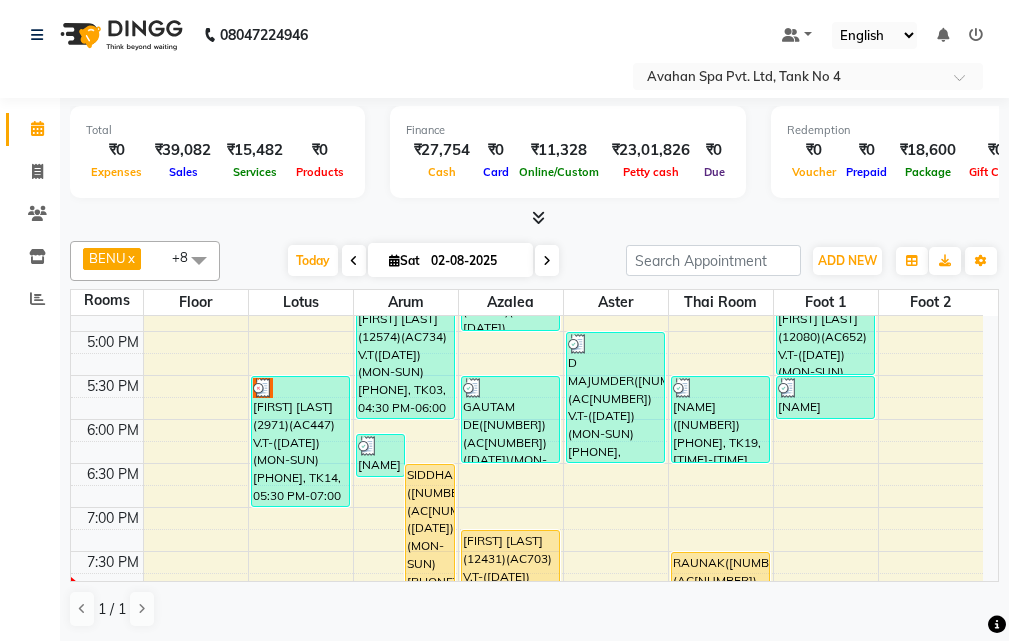 click at bounding box center (547, 260) 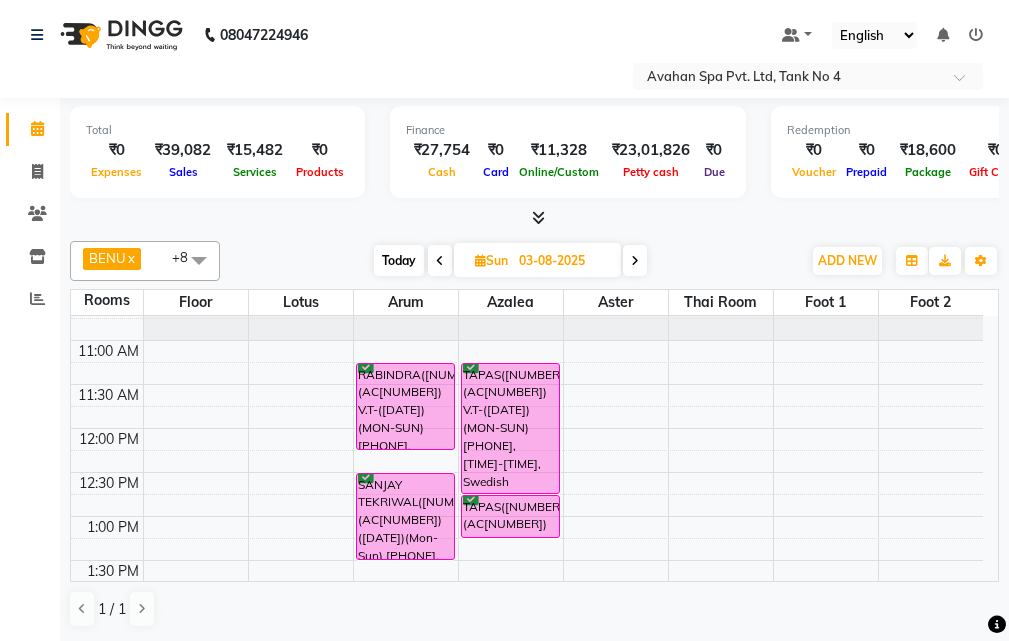 scroll, scrollTop: 0, scrollLeft: 0, axis: both 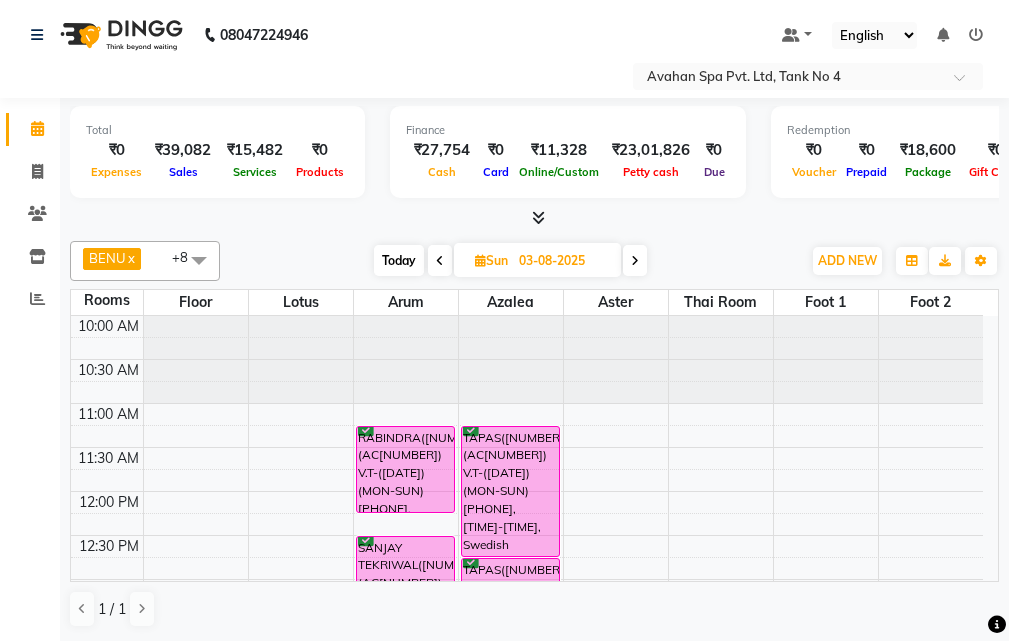 click on "Today" at bounding box center (399, 260) 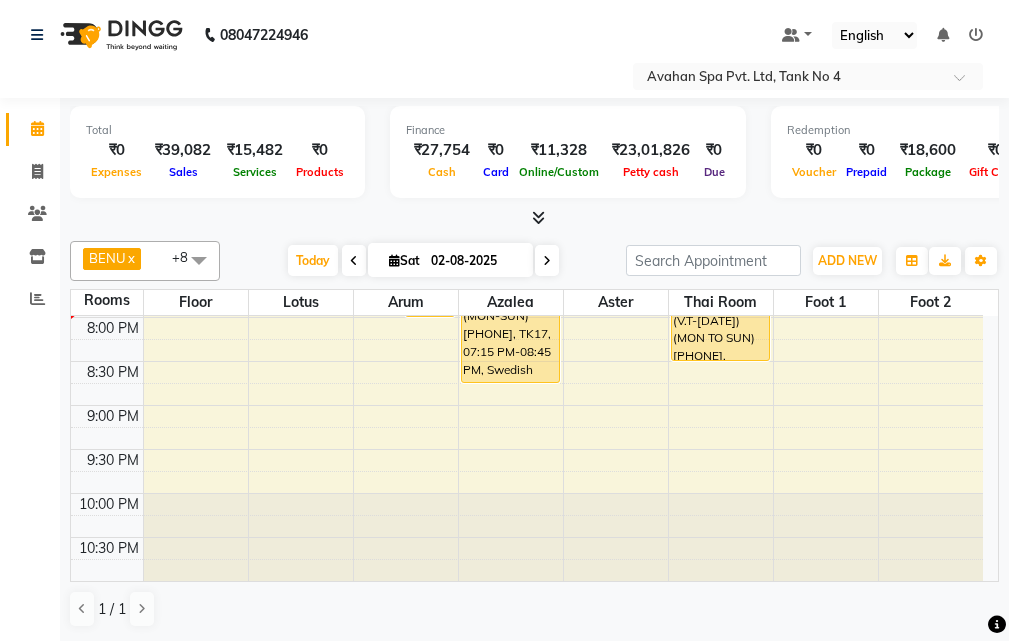 scroll, scrollTop: 778, scrollLeft: 0, axis: vertical 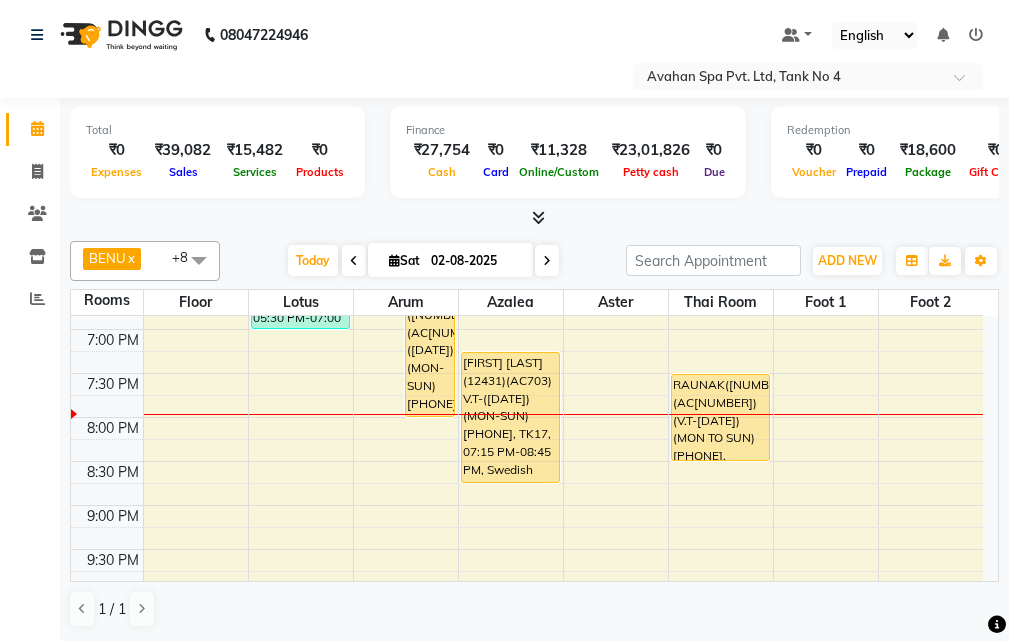 click at bounding box center (547, 260) 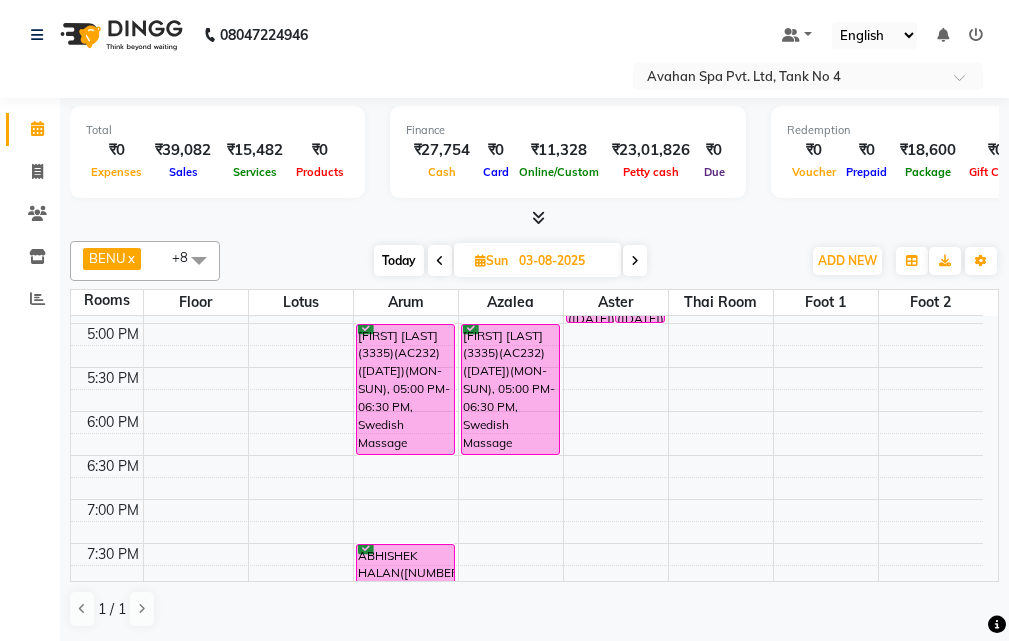 scroll, scrollTop: 600, scrollLeft: 0, axis: vertical 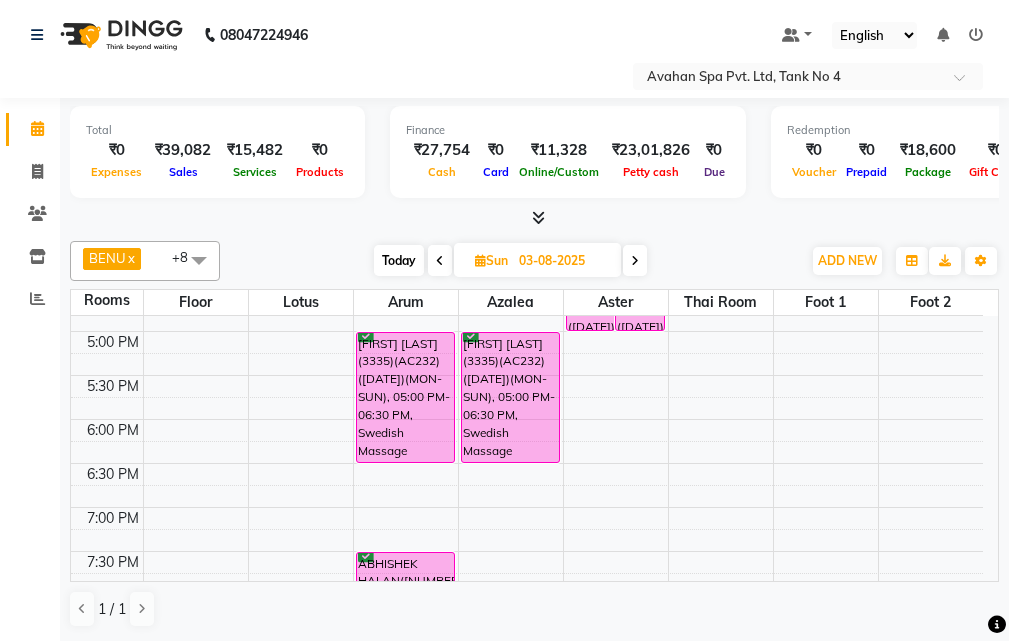 click on "Today" at bounding box center (399, 260) 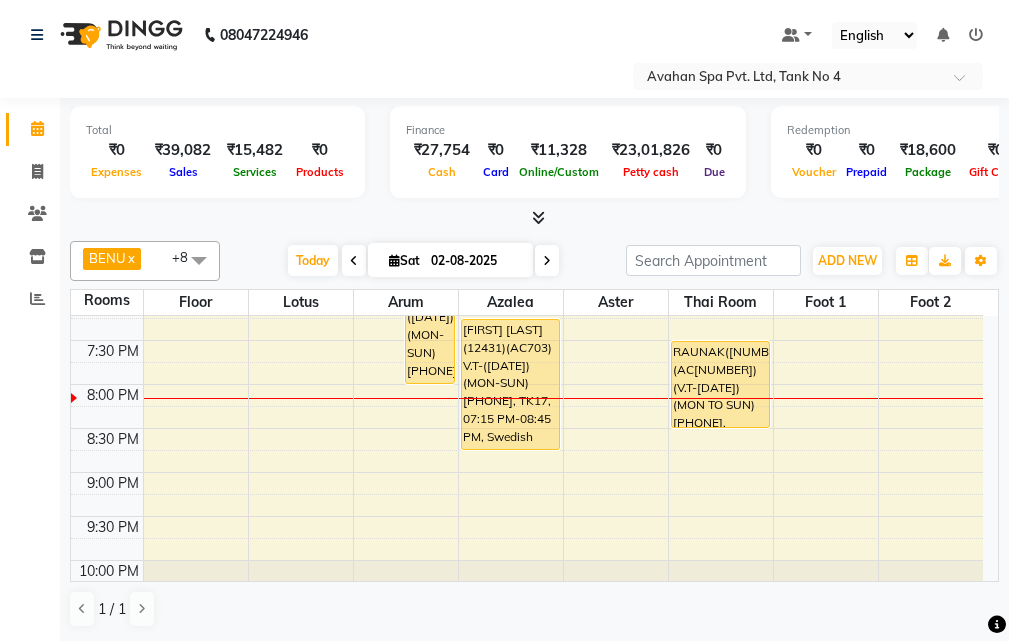scroll, scrollTop: 878, scrollLeft: 0, axis: vertical 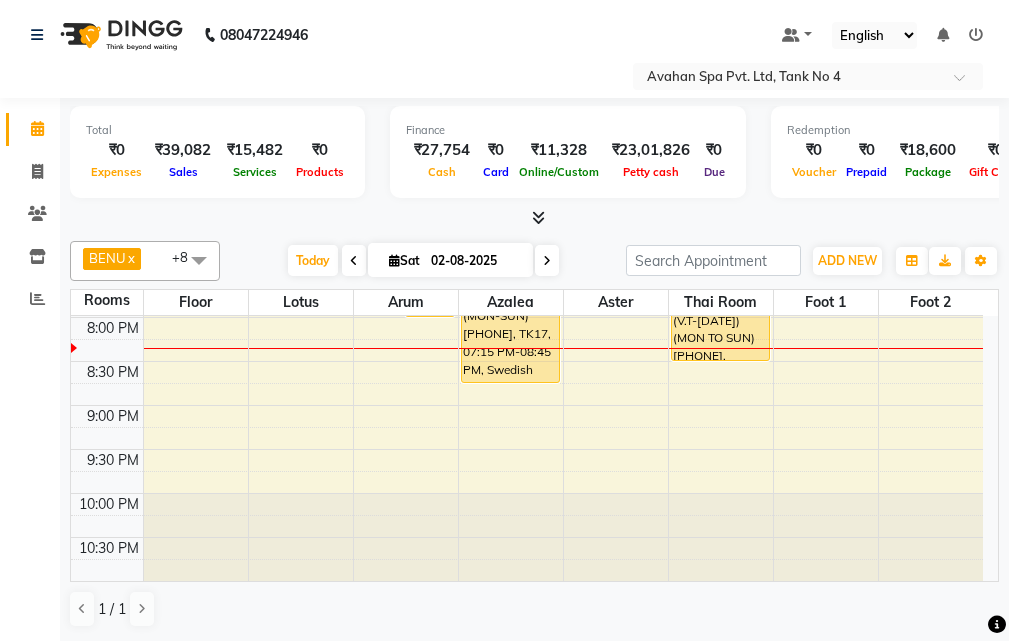 click at bounding box center (547, 260) 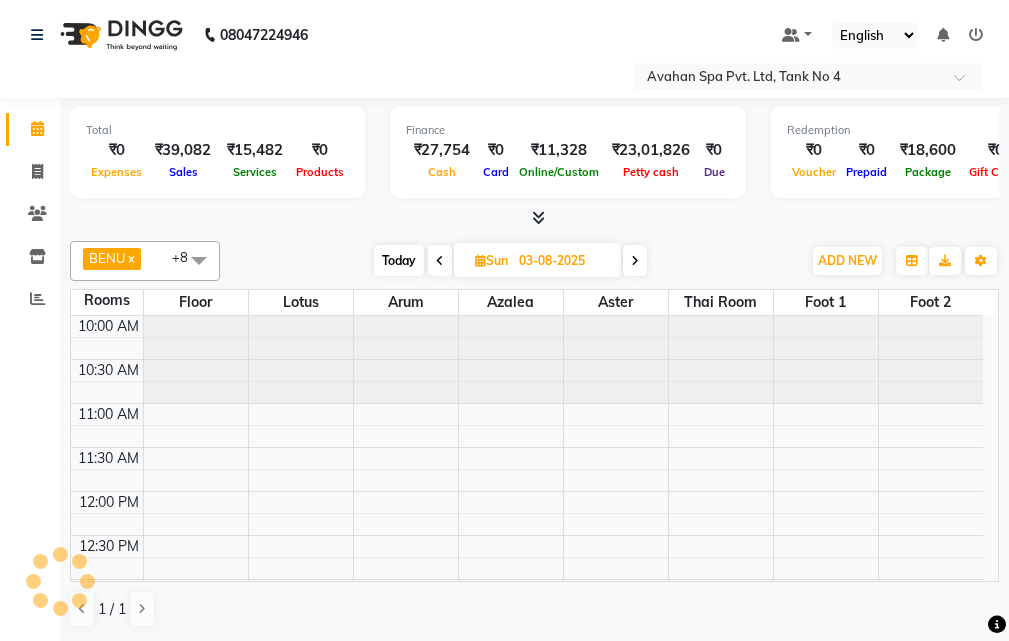 scroll, scrollTop: 878, scrollLeft: 0, axis: vertical 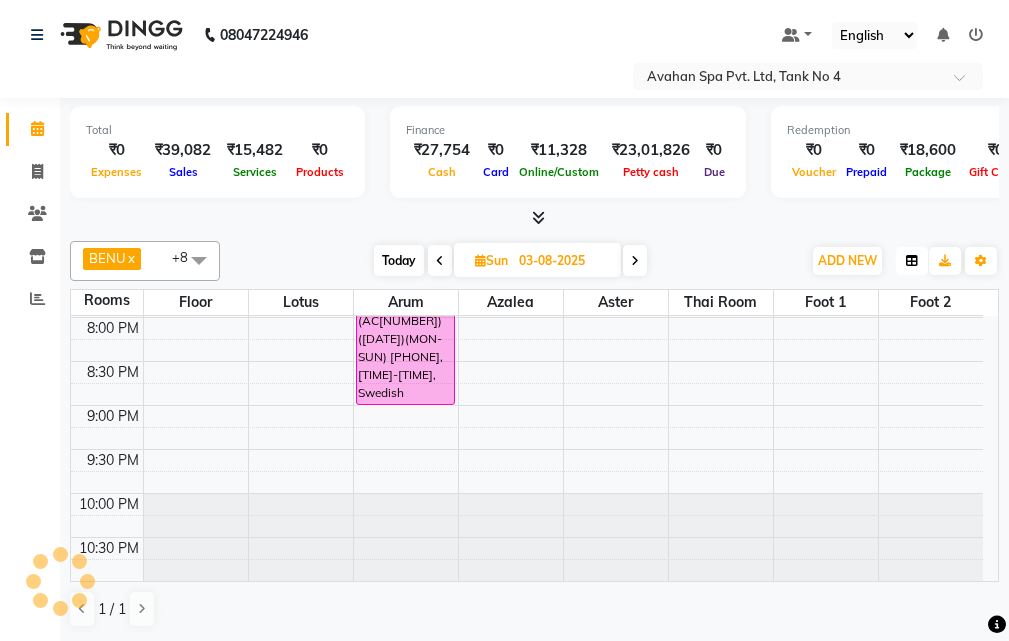 click at bounding box center (912, 261) 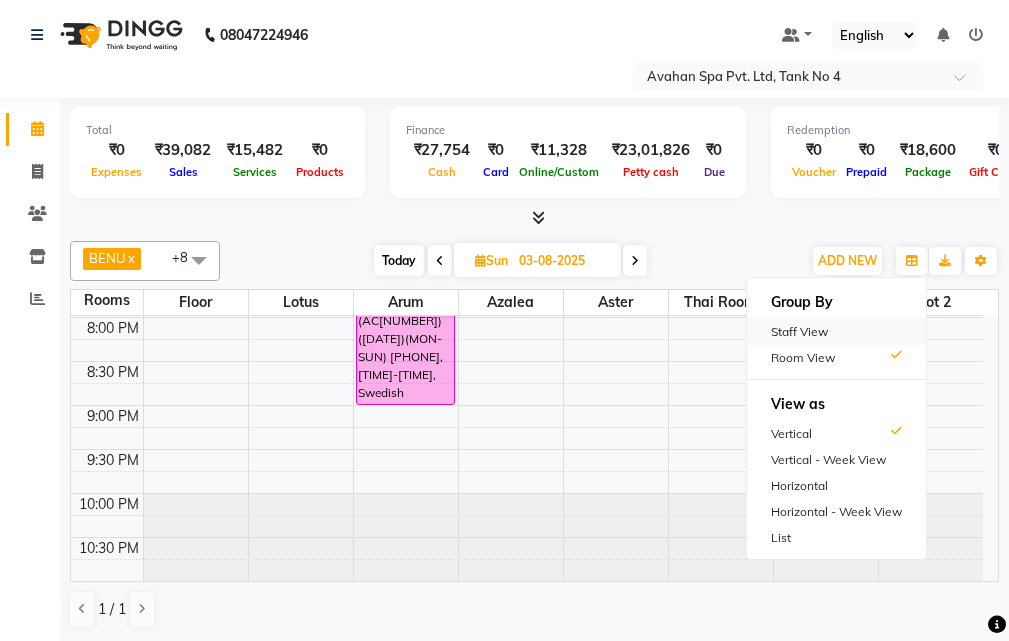 click on "Staff View" at bounding box center (836, 332) 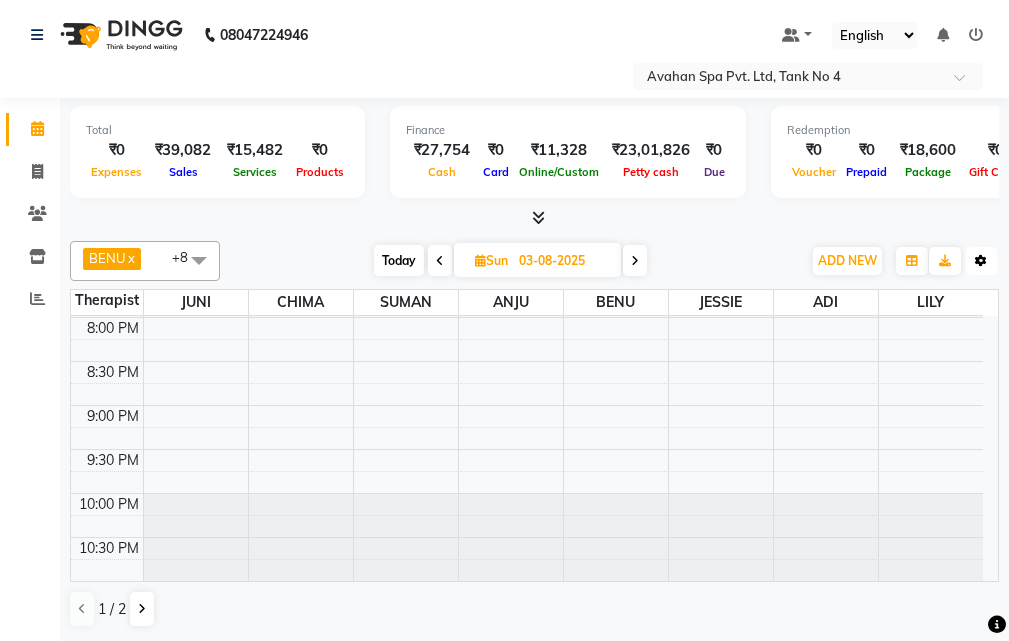 click at bounding box center (981, 261) 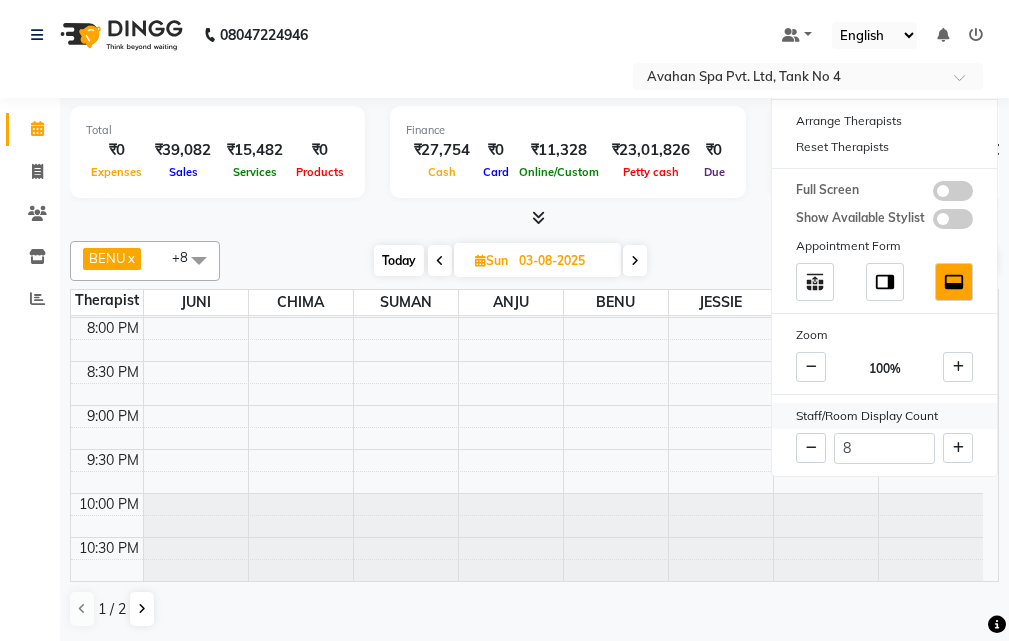 drag, startPoint x: 959, startPoint y: 443, endPoint x: 914, endPoint y: 426, distance: 48.104053 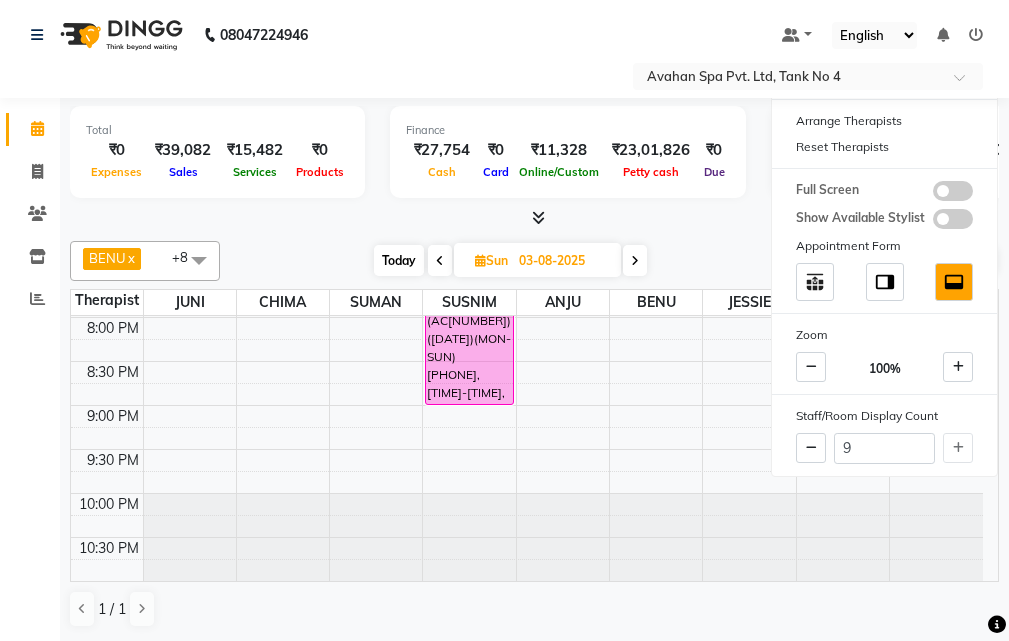 drag, startPoint x: 698, startPoint y: 233, endPoint x: 694, endPoint y: 280, distance: 47.169907 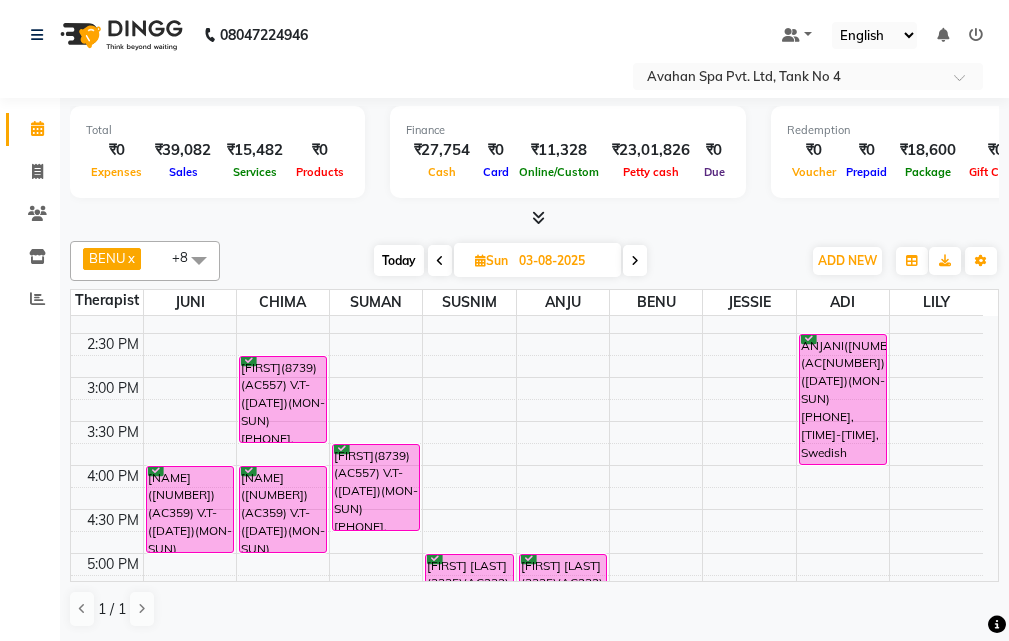 scroll, scrollTop: 0, scrollLeft: 0, axis: both 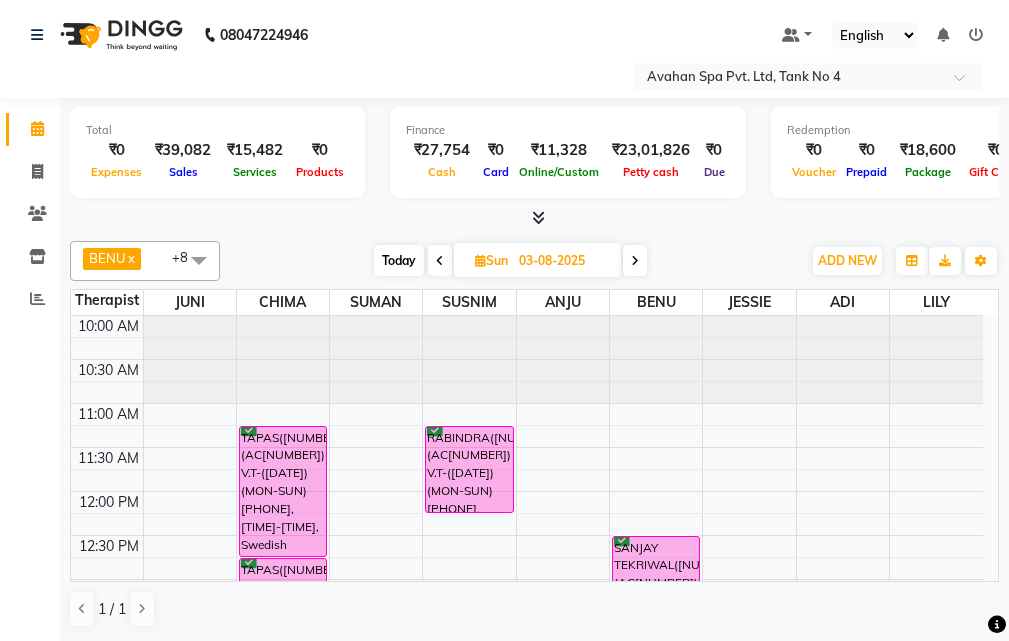 click on "Today" at bounding box center (399, 260) 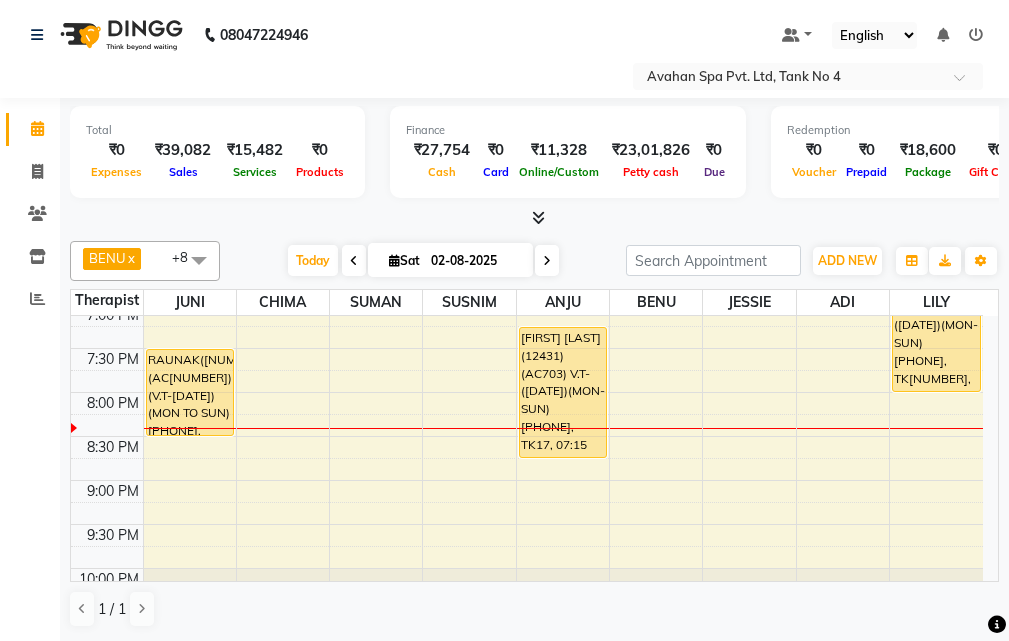 scroll, scrollTop: 678, scrollLeft: 0, axis: vertical 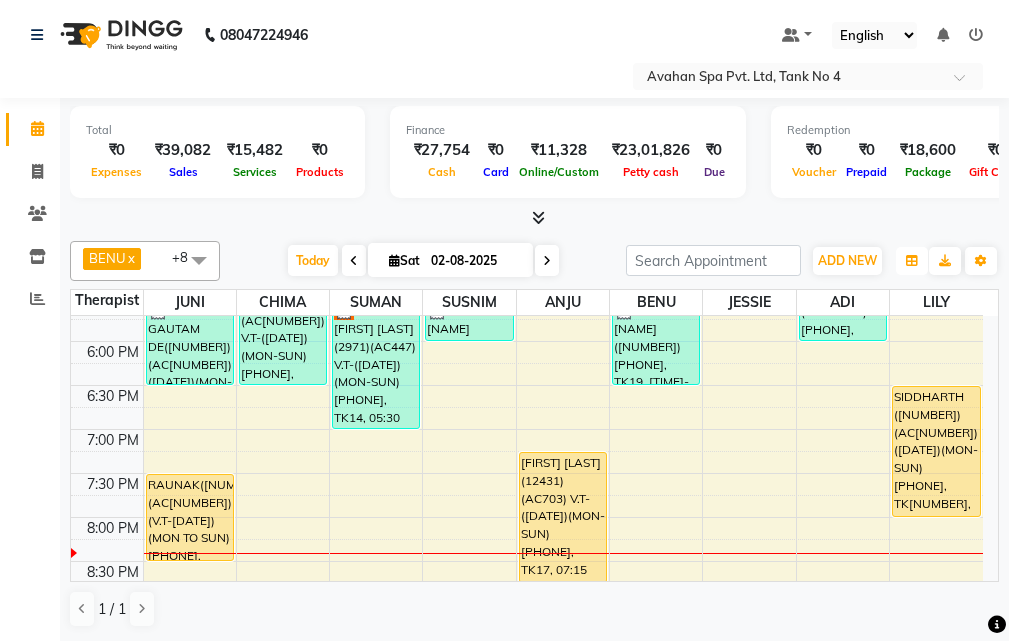 click at bounding box center [912, 261] 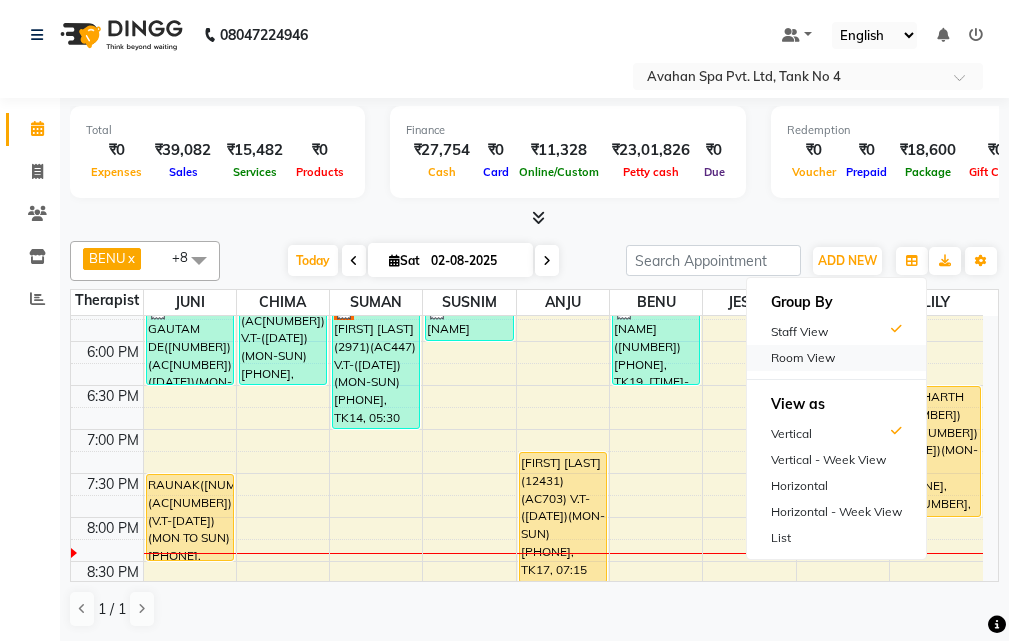 click on "Room View" at bounding box center [836, 358] 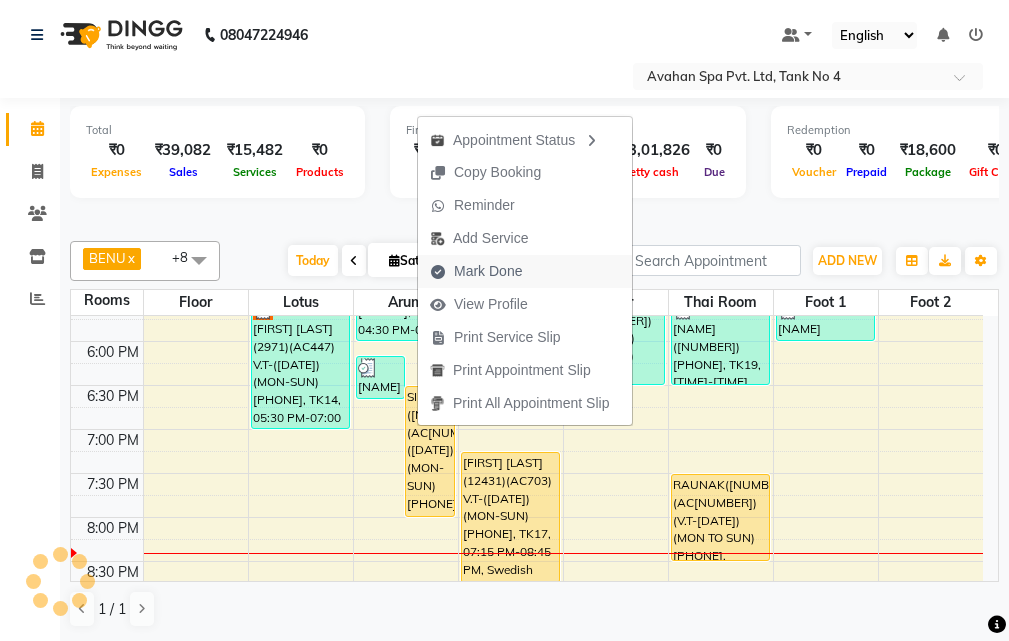 click on "Mark Done" at bounding box center [488, 271] 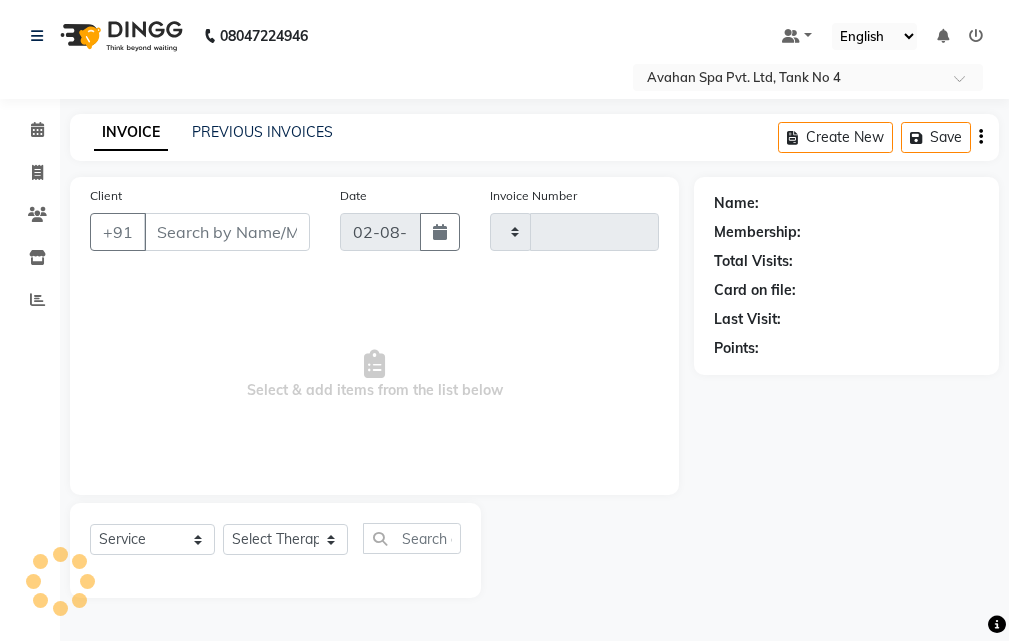 type on "2043" 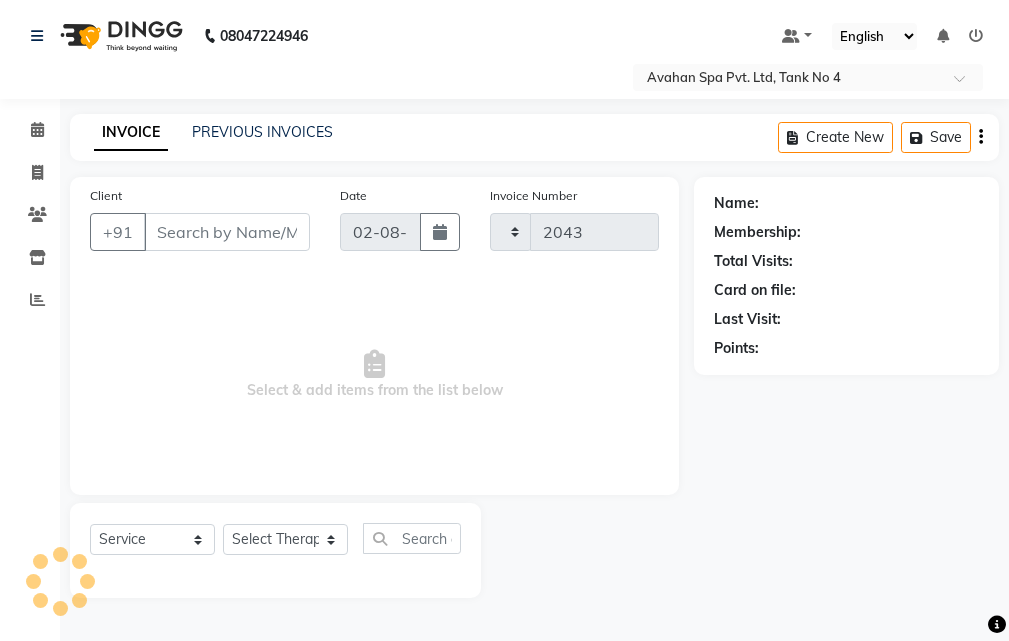 scroll, scrollTop: 0, scrollLeft: 0, axis: both 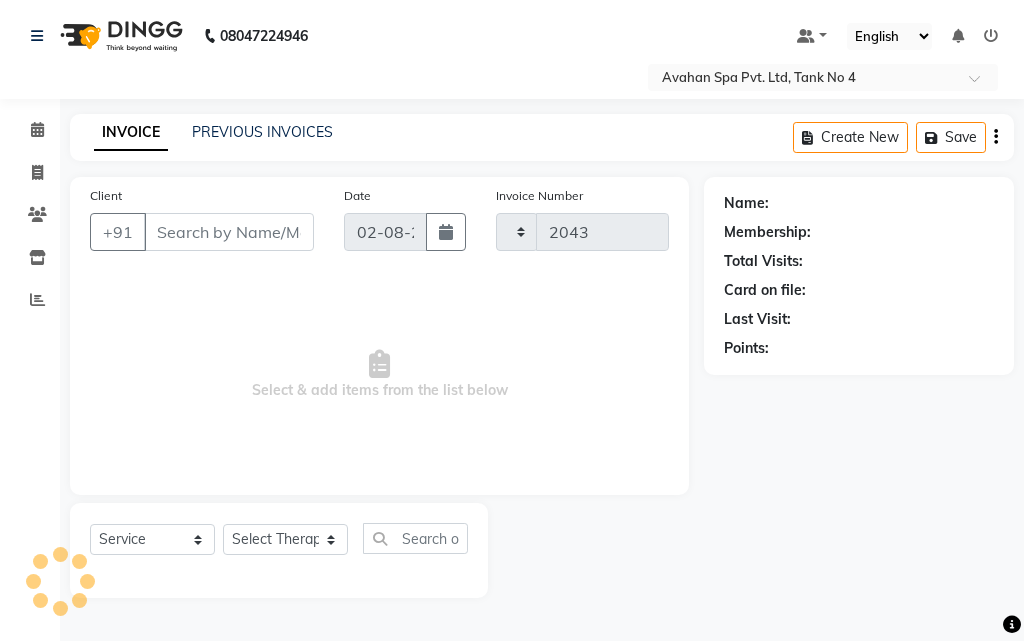 select on "4269" 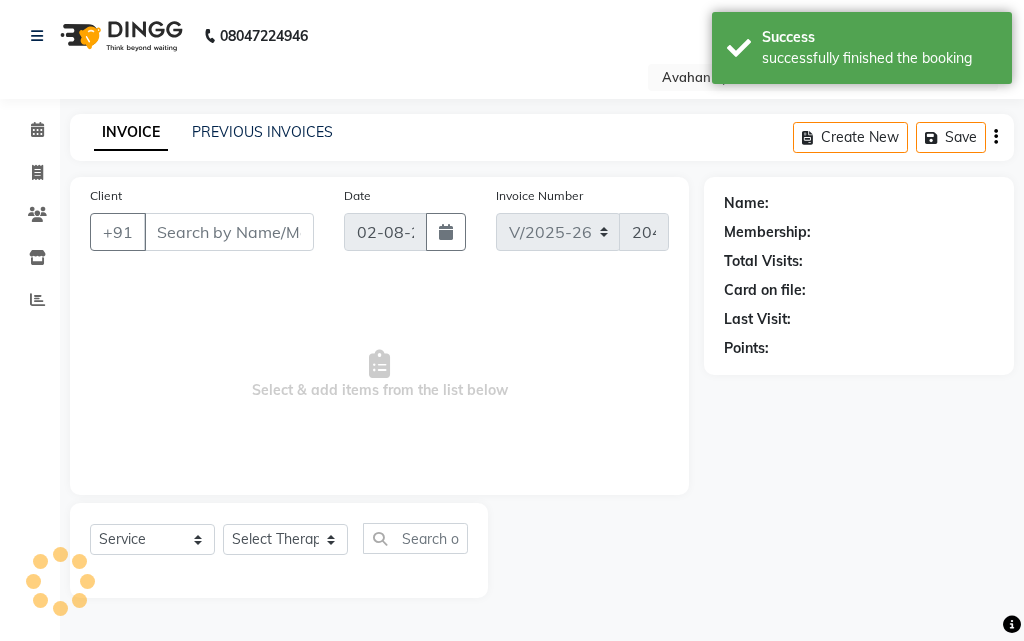 type on "98******20" 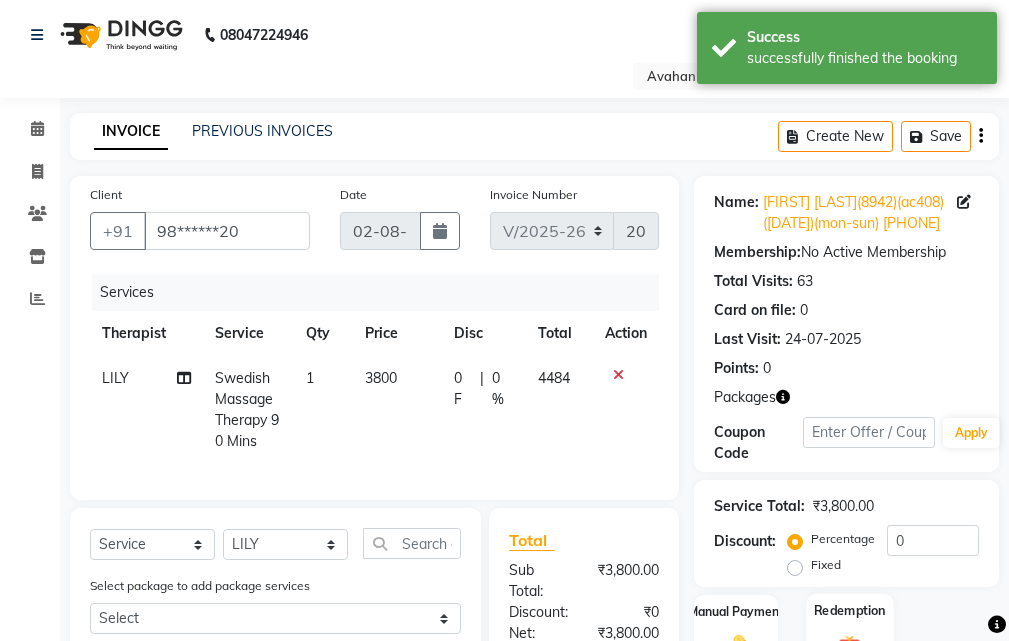 click on "Redemption" 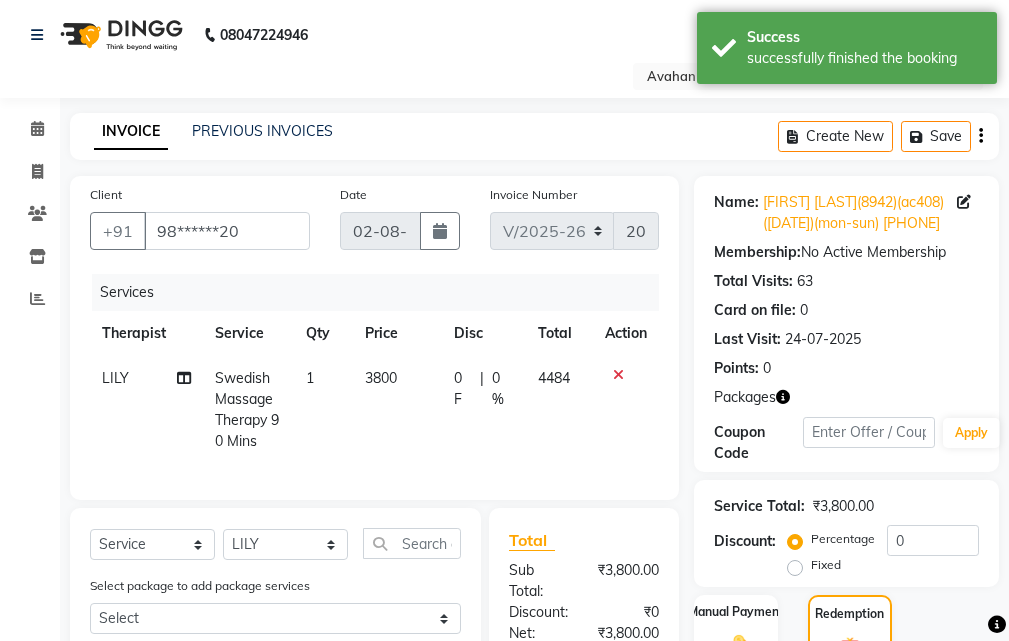 scroll, scrollTop: 315, scrollLeft: 0, axis: vertical 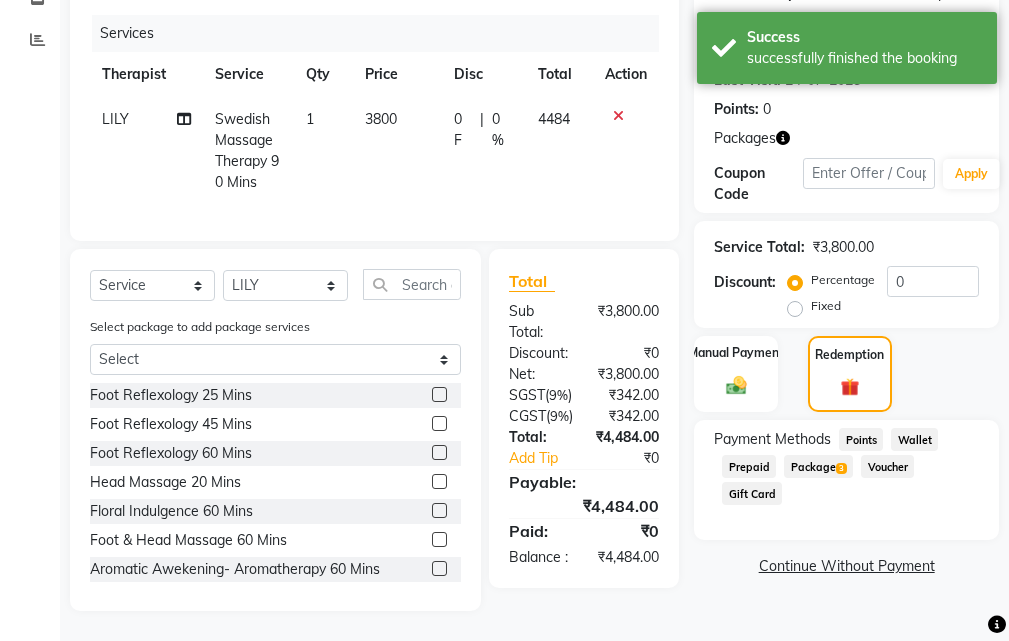 click on "Package  3" 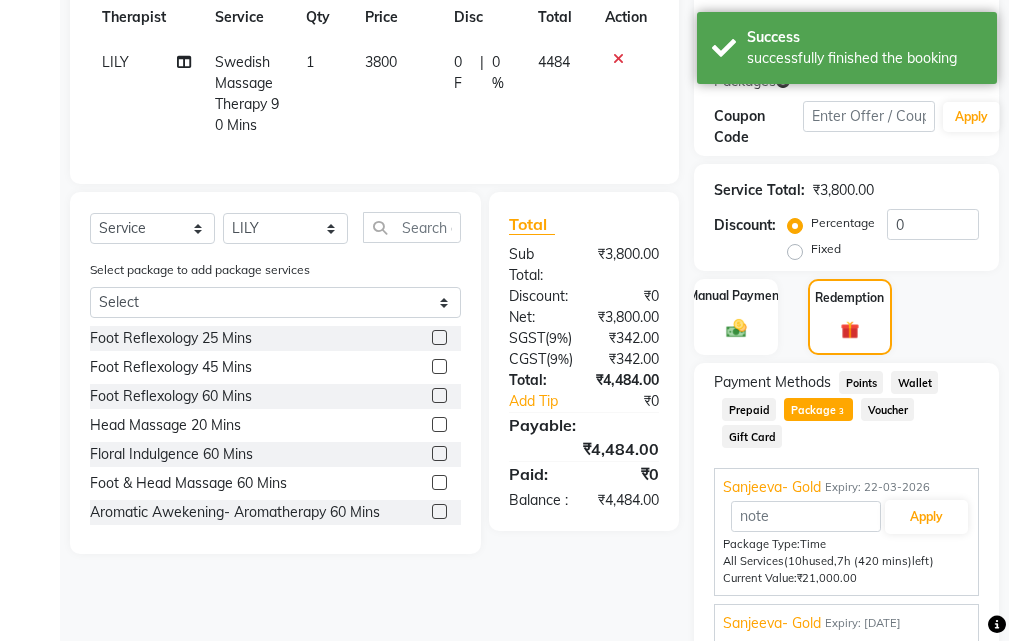 scroll, scrollTop: 466, scrollLeft: 0, axis: vertical 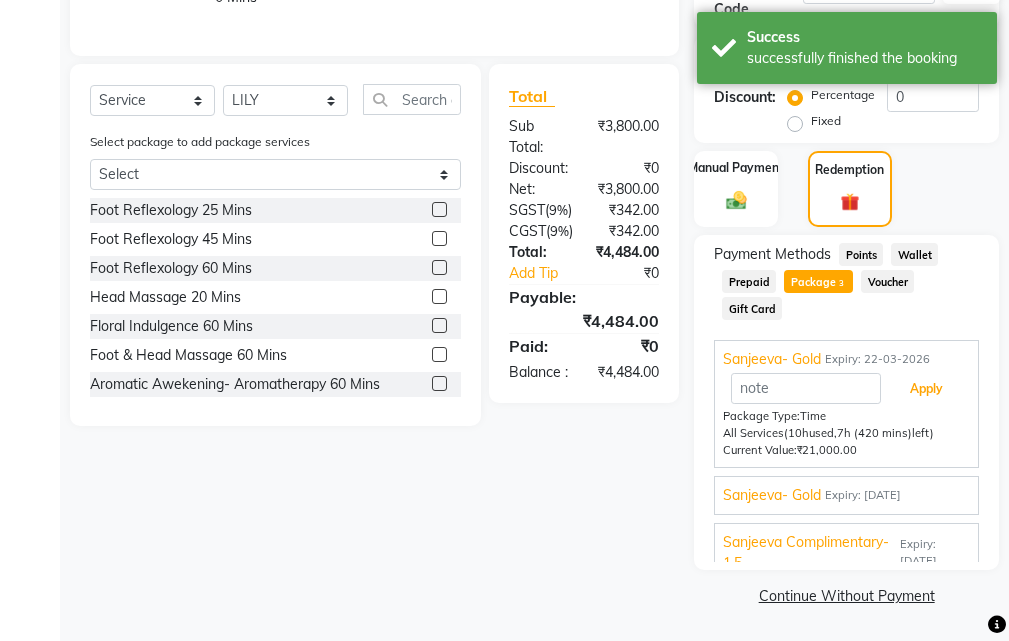 drag, startPoint x: 886, startPoint y: 391, endPoint x: 815, endPoint y: 439, distance: 85.70297 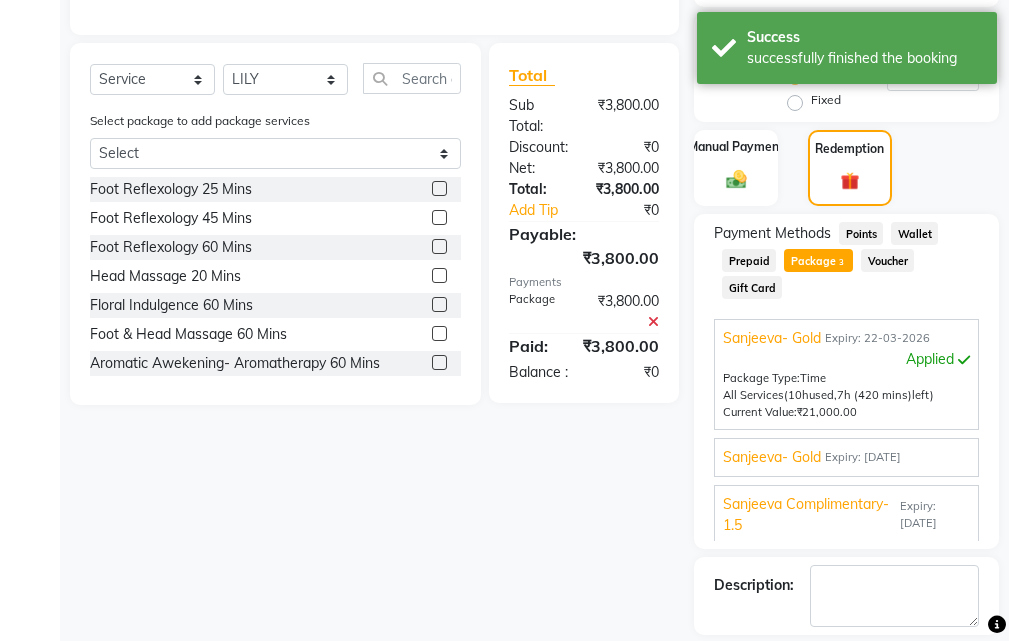 scroll, scrollTop: 3, scrollLeft: 0, axis: vertical 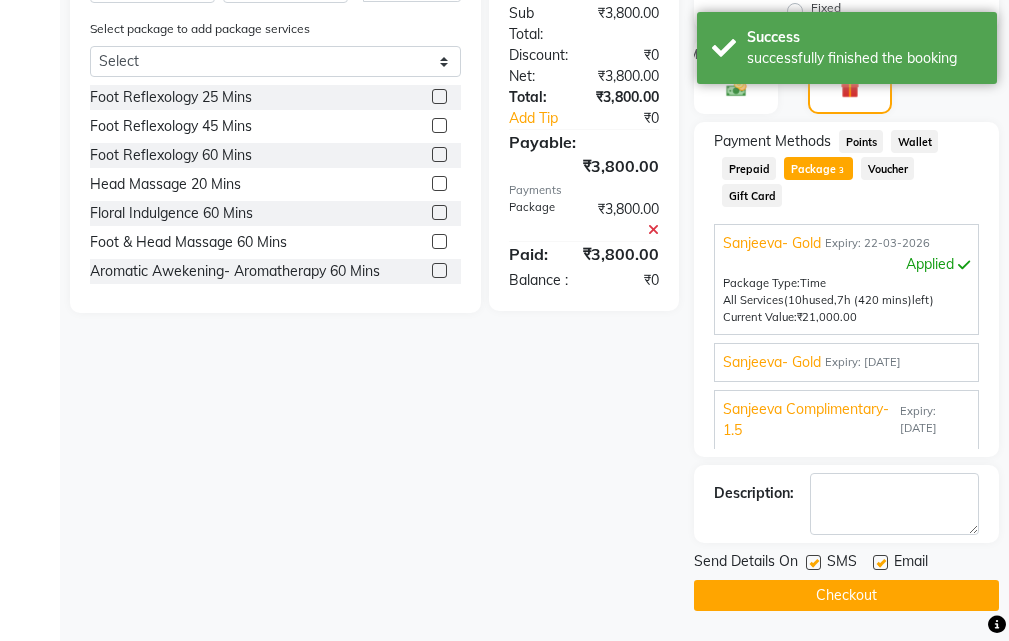 click 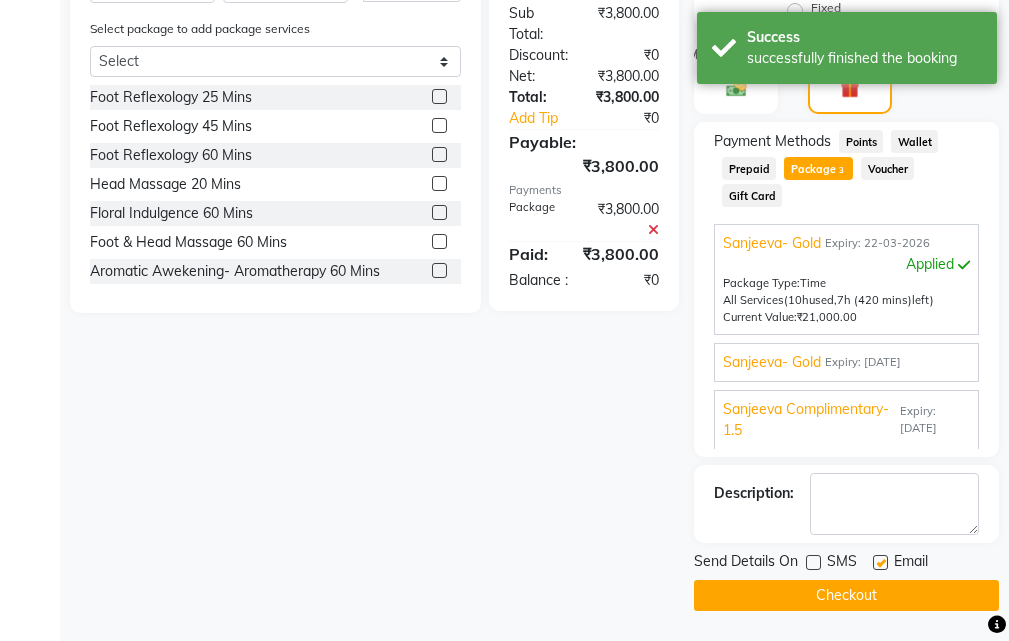 click 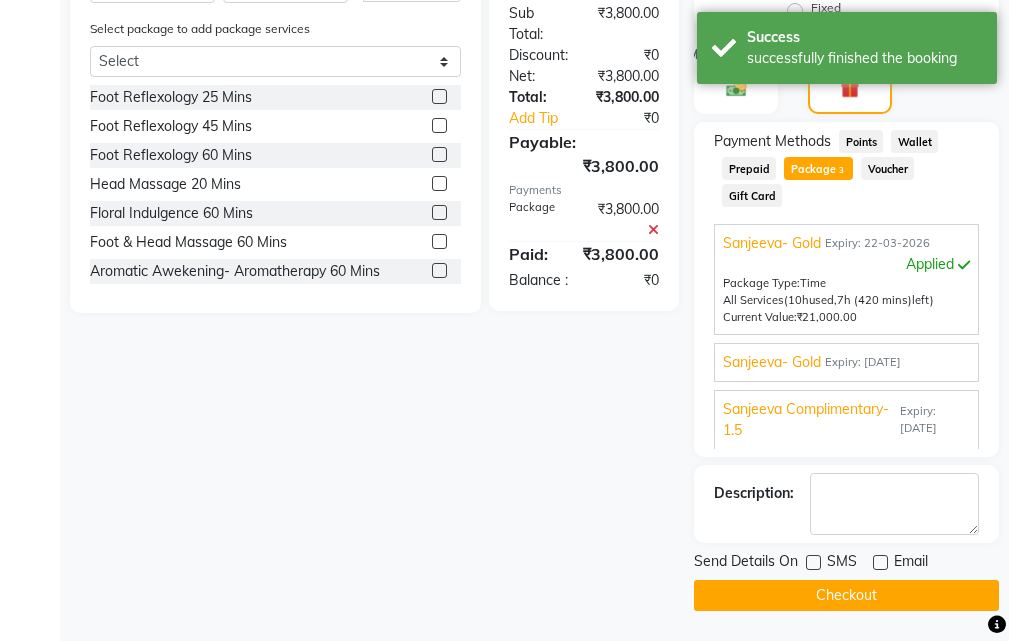 click on "Checkout" 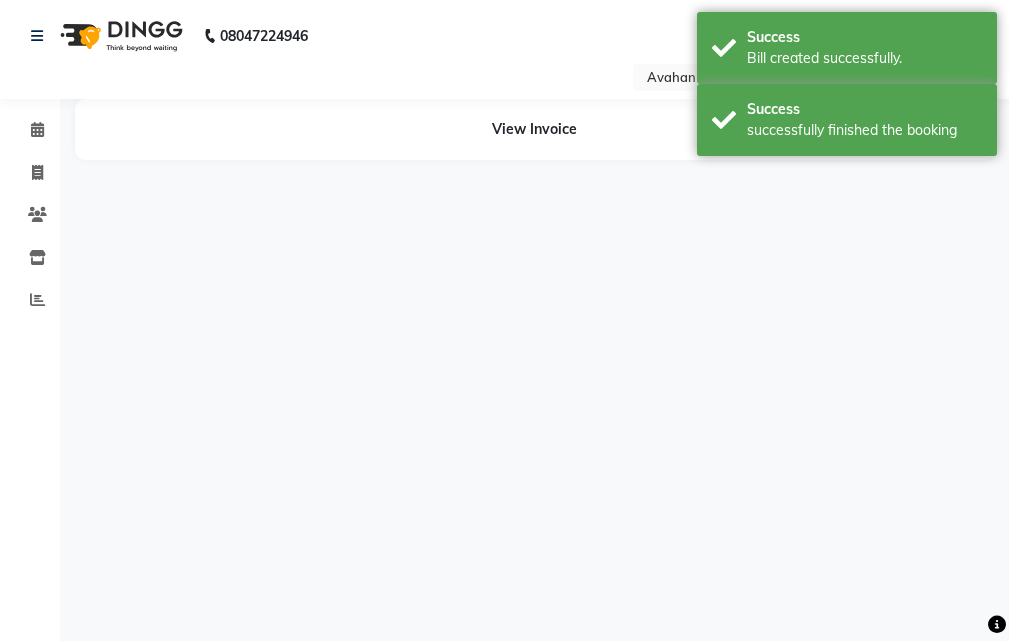 scroll, scrollTop: 0, scrollLeft: 0, axis: both 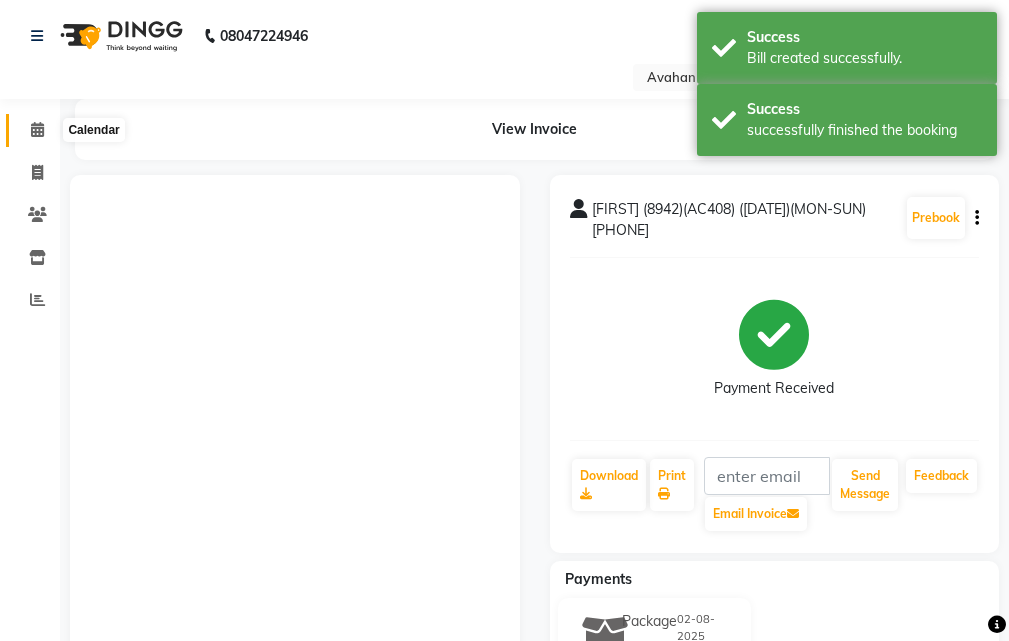 click 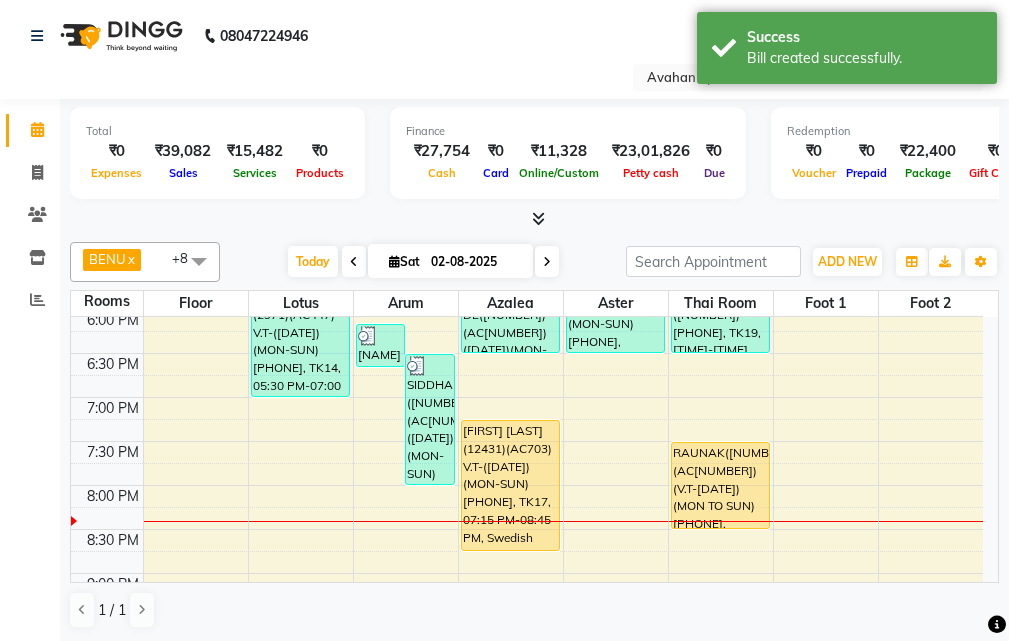scroll, scrollTop: 800, scrollLeft: 0, axis: vertical 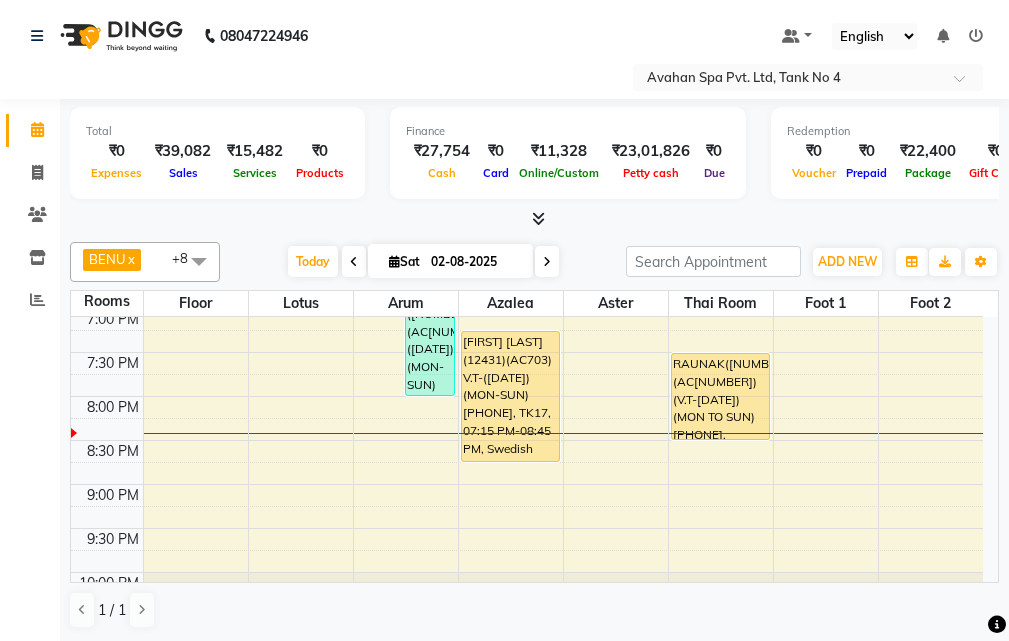 click at bounding box center (547, 261) 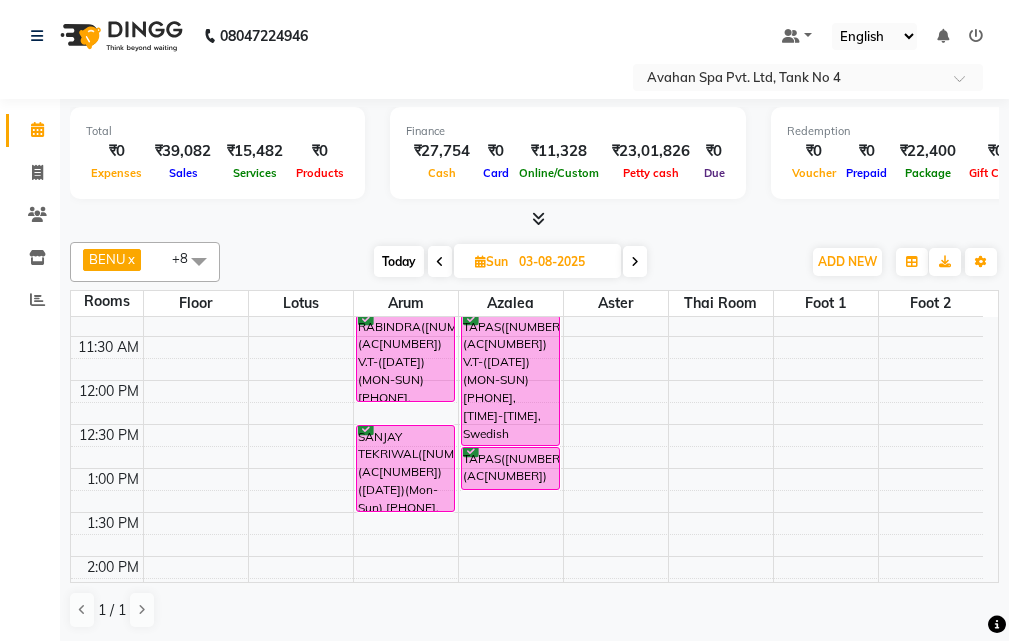 scroll, scrollTop: 0, scrollLeft: 0, axis: both 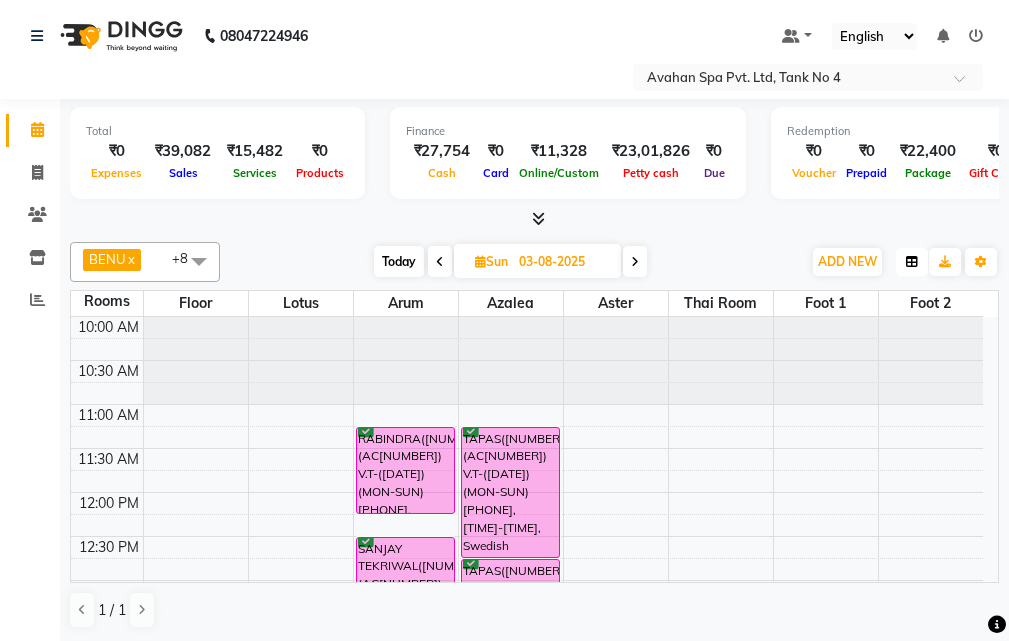 click at bounding box center [912, 262] 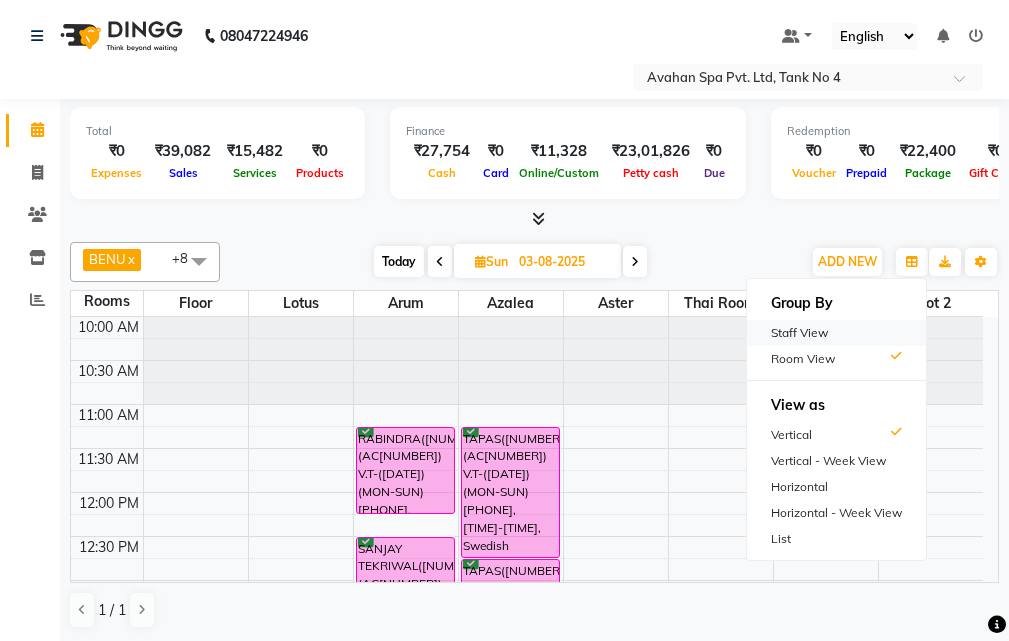 click on "Staff View" at bounding box center [836, 333] 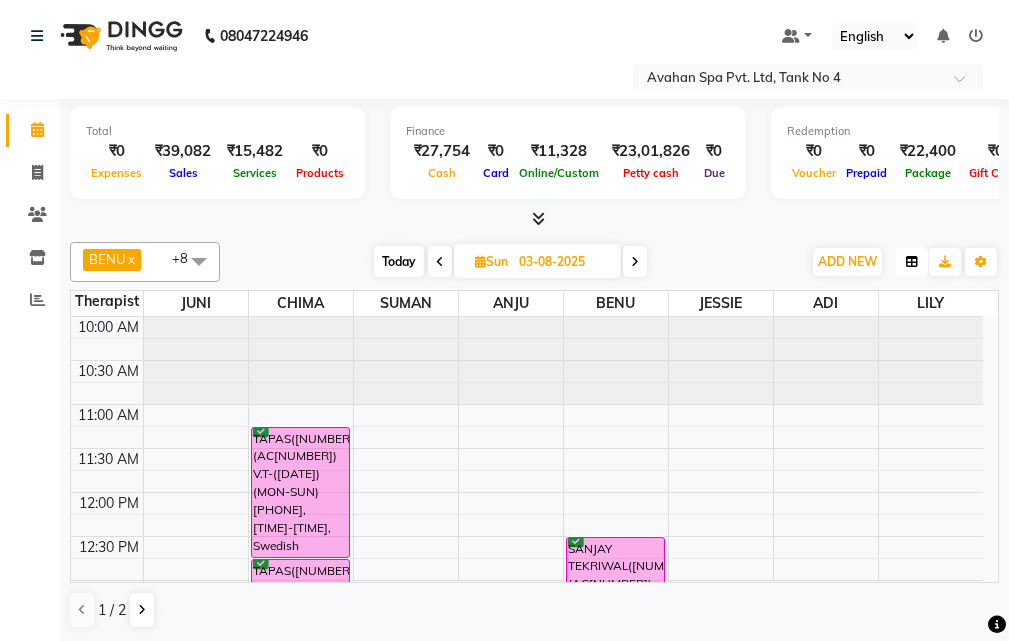 click at bounding box center [912, 262] 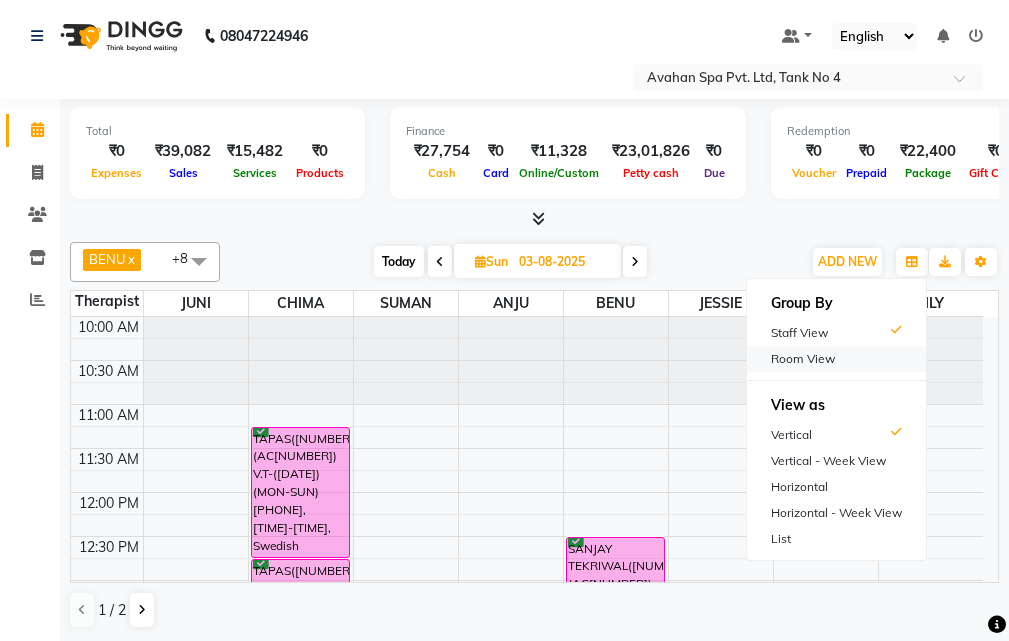 click on "Room View" at bounding box center [836, 359] 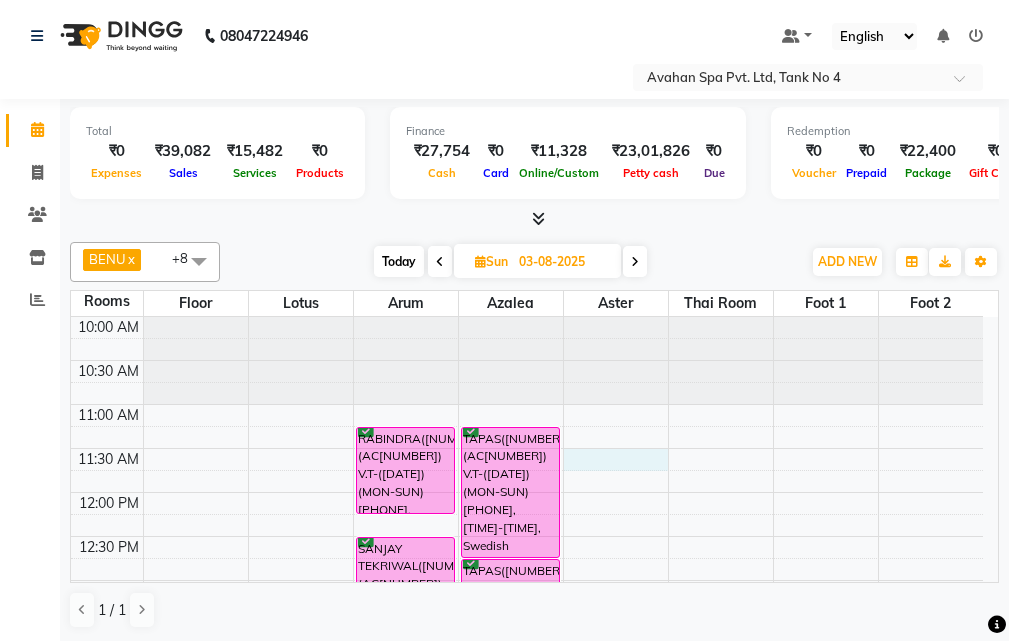 click on "10:00 AM 10:30 AM 11:00 AM 11:30 AM 12:00 PM 12:30 PM 1:00 PM 1:30 PM 2:00 PM 2:30 PM 3:00 PM 3:30 PM 4:00 PM 4:30 PM 5:00 PM 5:30 PM 6:00 PM 6:30 PM 7:00 PM 7:30 PM 8:00 PM 8:30 PM 9:00 PM 9:30 PM 10:00 PM 10:30 PM     RABINDRA(9244)(AC306) V.T-(20/10/2024)(MON-SUN) 8444855544, 11:15 AM-12:15 PM, Swedish Massage Therapy 60 Mins     SANJAY TEKRIWAL(7090)(AC353) (07/08/2024)(Mon-Sun) 9830420079, 12:30 PM-01:30 PM, Swedish Massage Therapy 60 Mins     ANJANI(8392)(AC444) (07-04-2025)(MON-SUN) 9830005257, 02:30 PM-04:00 PM, Swedish Massage Therapy 90 Mins     SAURAV JHAWAR(3335)(AC232) (04-08-2025)(MON-SUN), 05:00 PM-06:30 PM, Swedish Massage Therapy 90 Mins     ABHISHEK HALAN(12130)(AC664) (07/02/2026)(MON-SUN) 7980052419, 07:30 PM-09:00 PM, Swedish Massage Therapy 90 Mins     TAPAS(12333)(AC689) V.T-(14-04-26)(MON-SUN) 6302006260, 11:15 AM-12:45 PM, Swedish Massage Therapy 90 Mins     TAPAS(12333)(AC689) V.T-(14-04-26)(MON-SUN) 6302006260, 12:45 PM-01:15 PM, Rice Scrub 30 Mins" at bounding box center [527, 888] 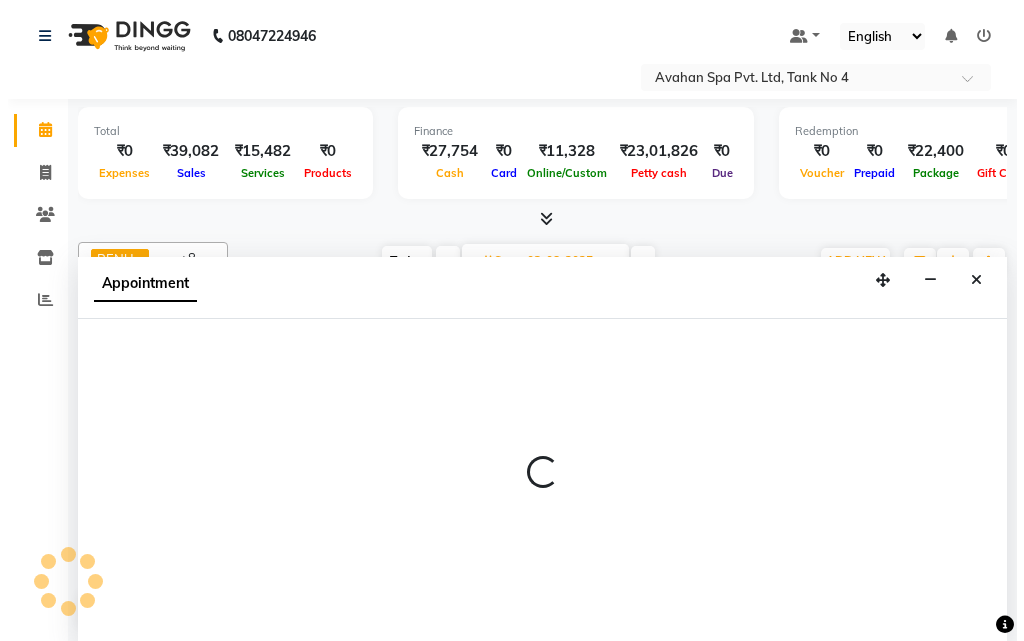 scroll, scrollTop: 1, scrollLeft: 0, axis: vertical 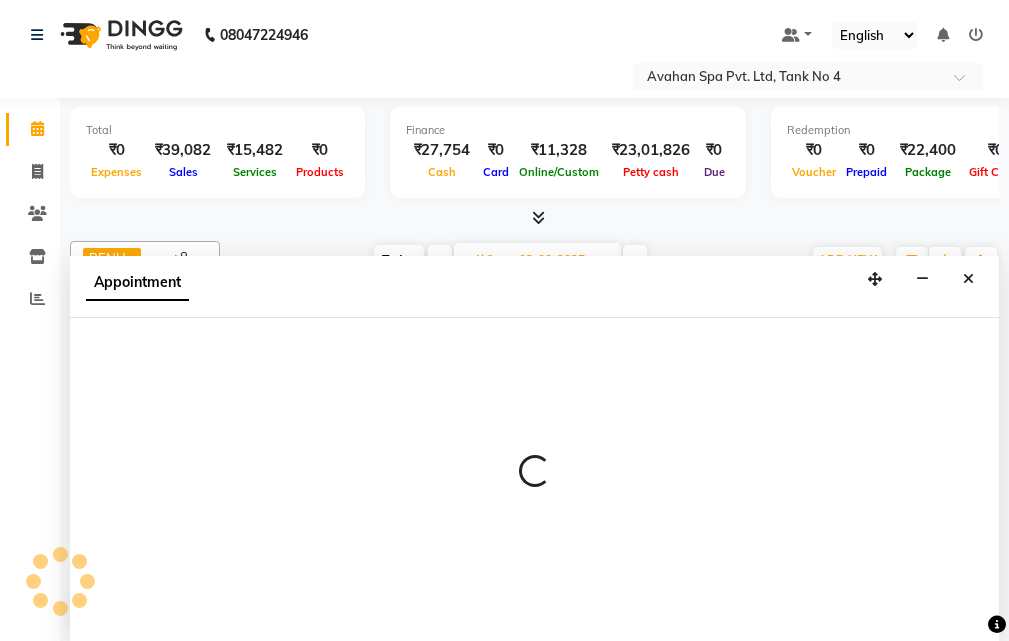 select on "690" 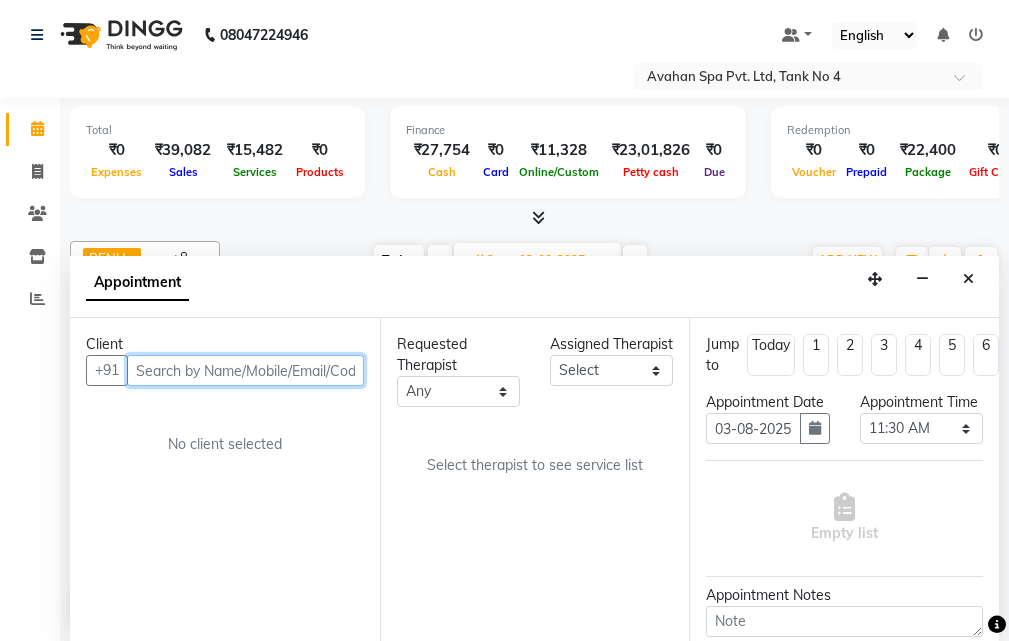 click at bounding box center [245, 370] 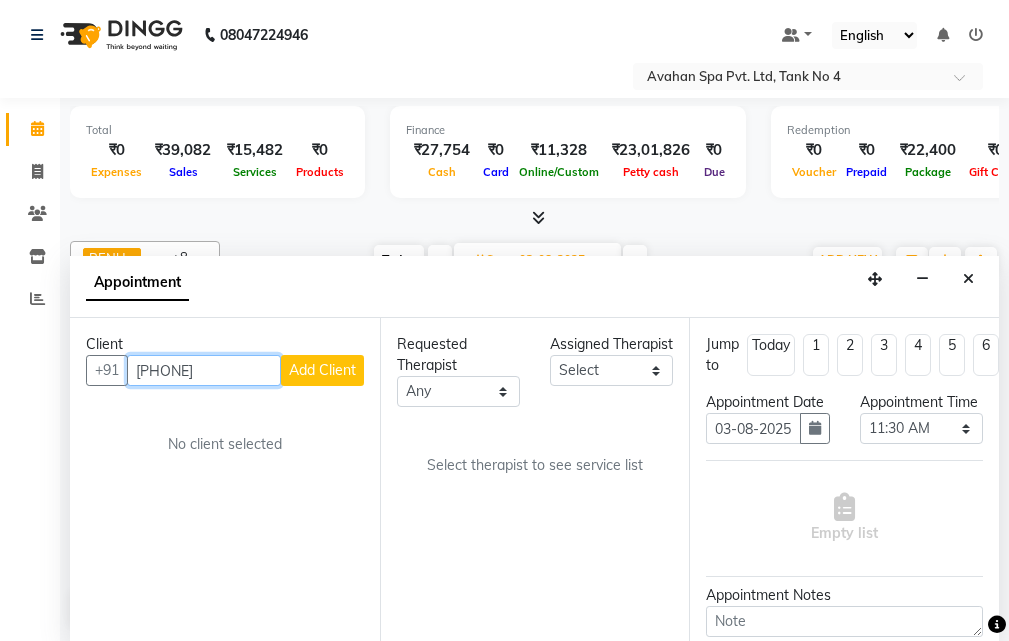 type on "9315781639" 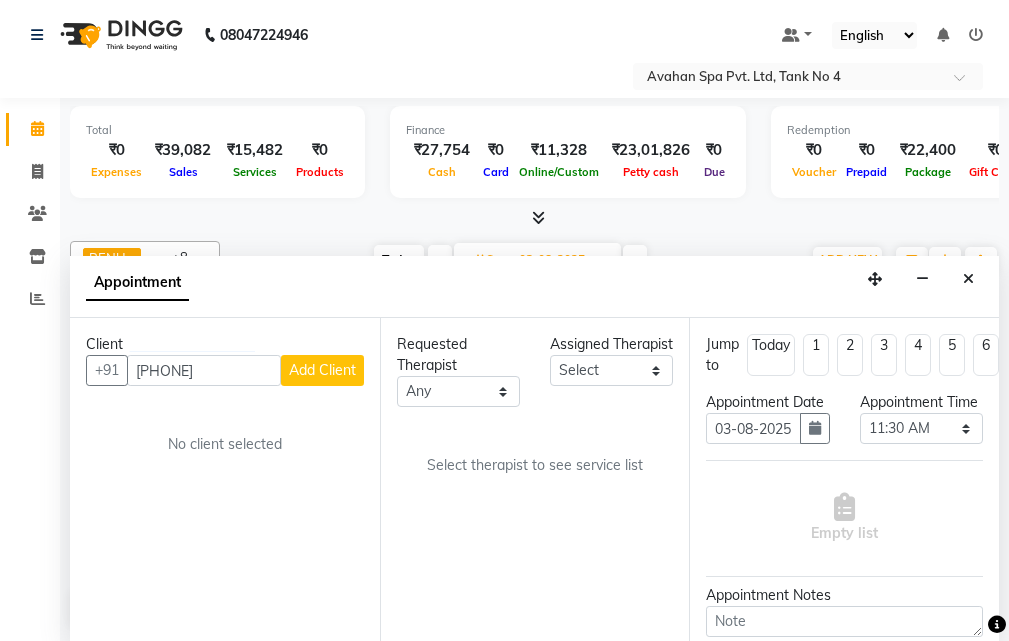 click on "Add Client" at bounding box center [322, 370] 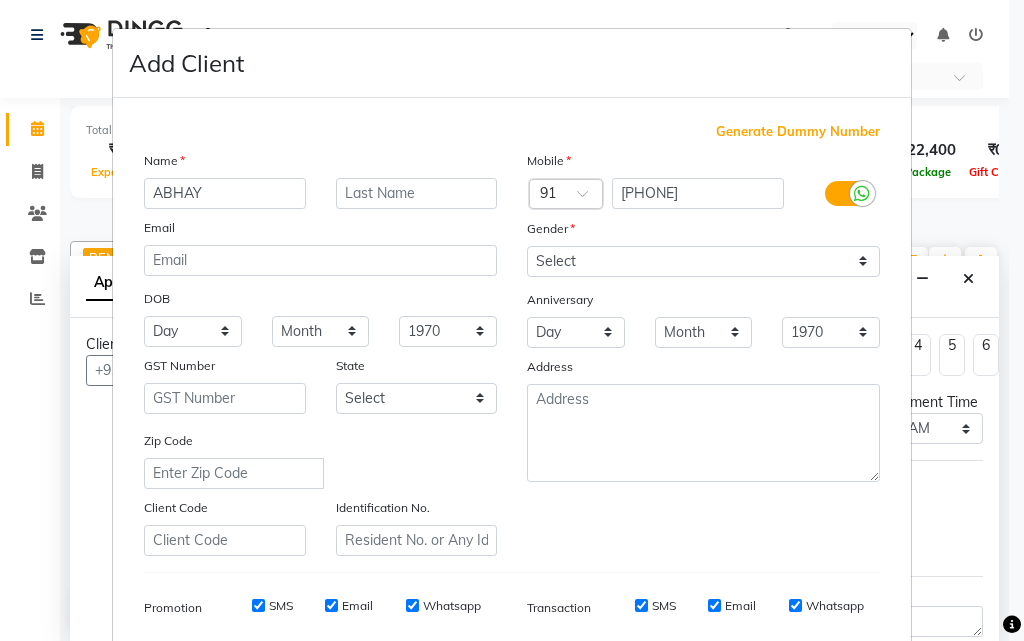 type on "ABHAY" 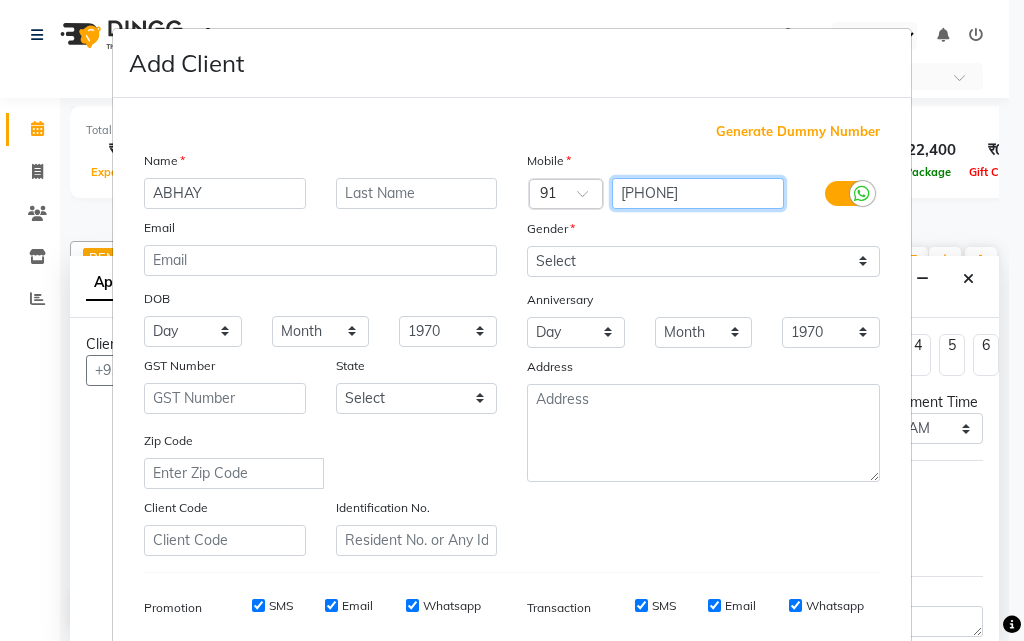 drag, startPoint x: 715, startPoint y: 195, endPoint x: 601, endPoint y: 340, distance: 184.44783 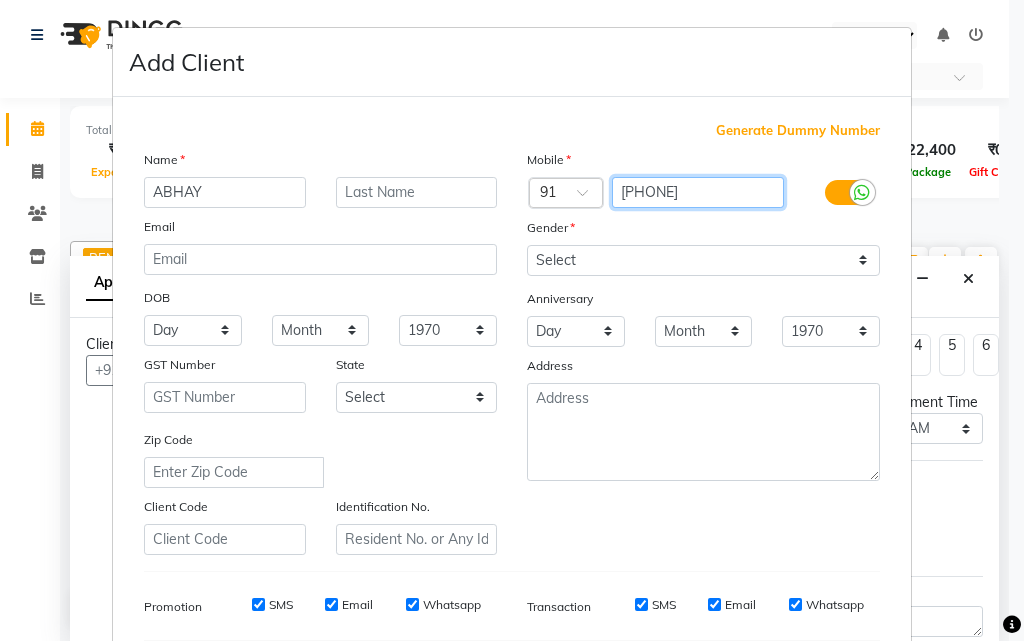 scroll, scrollTop: 0, scrollLeft: 0, axis: both 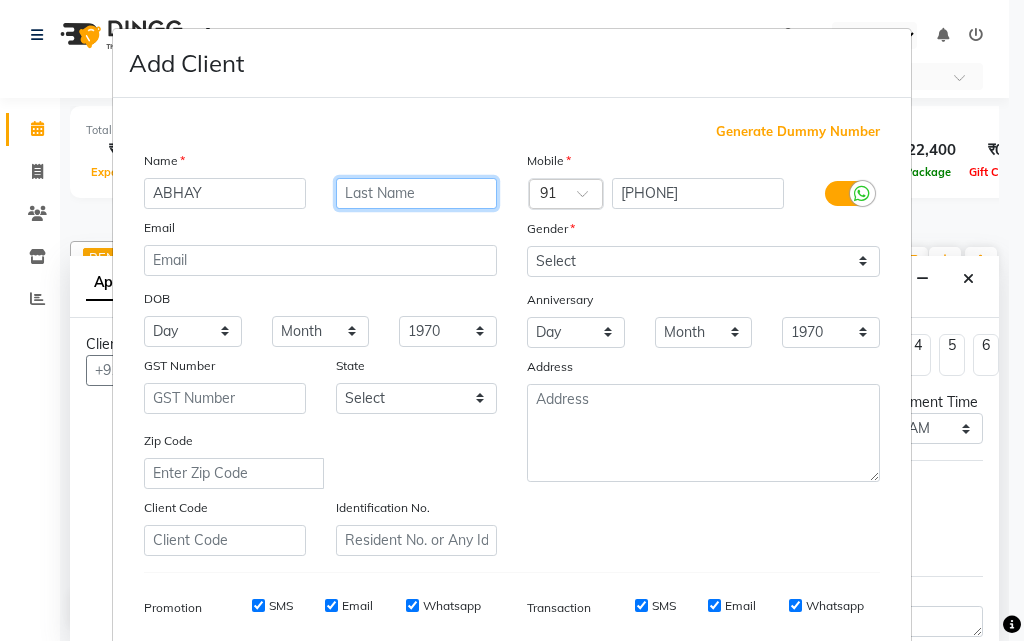 click at bounding box center [417, 193] 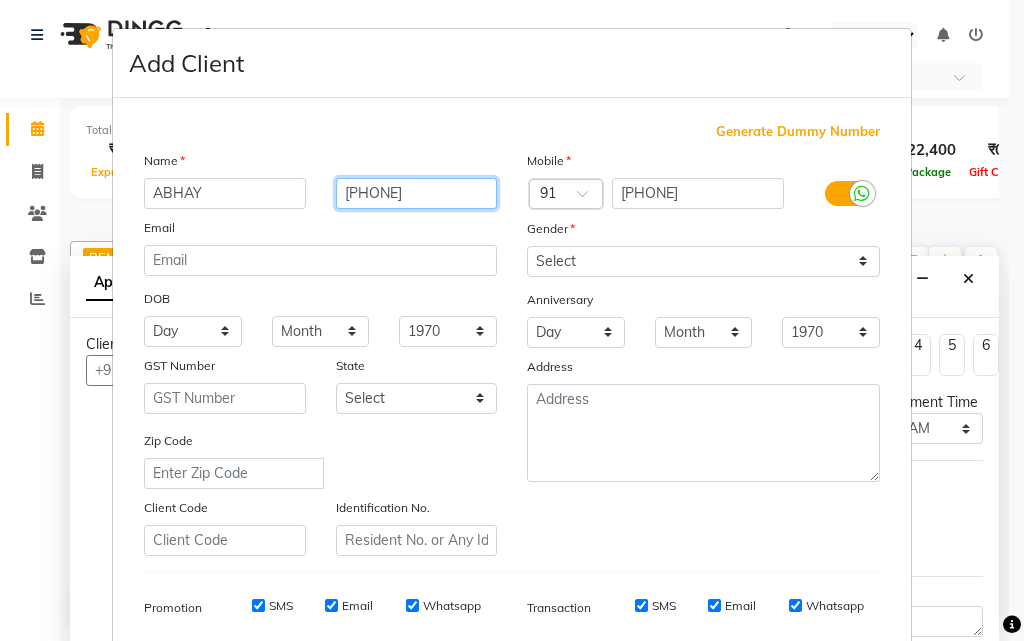 type on "9315781639" 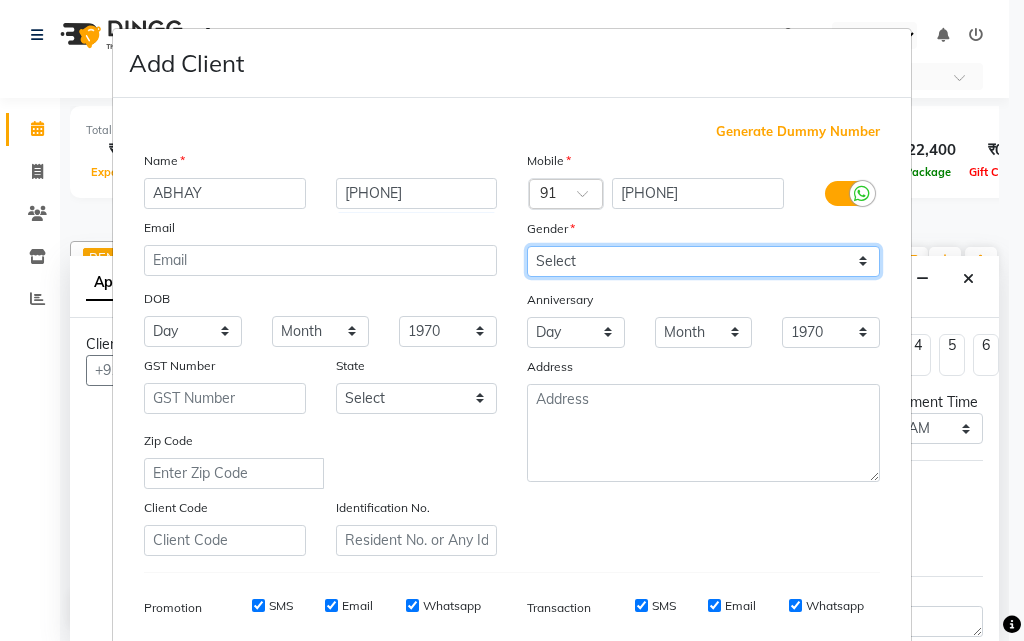 click on "Select Male Female Other Prefer Not To Say" at bounding box center [703, 261] 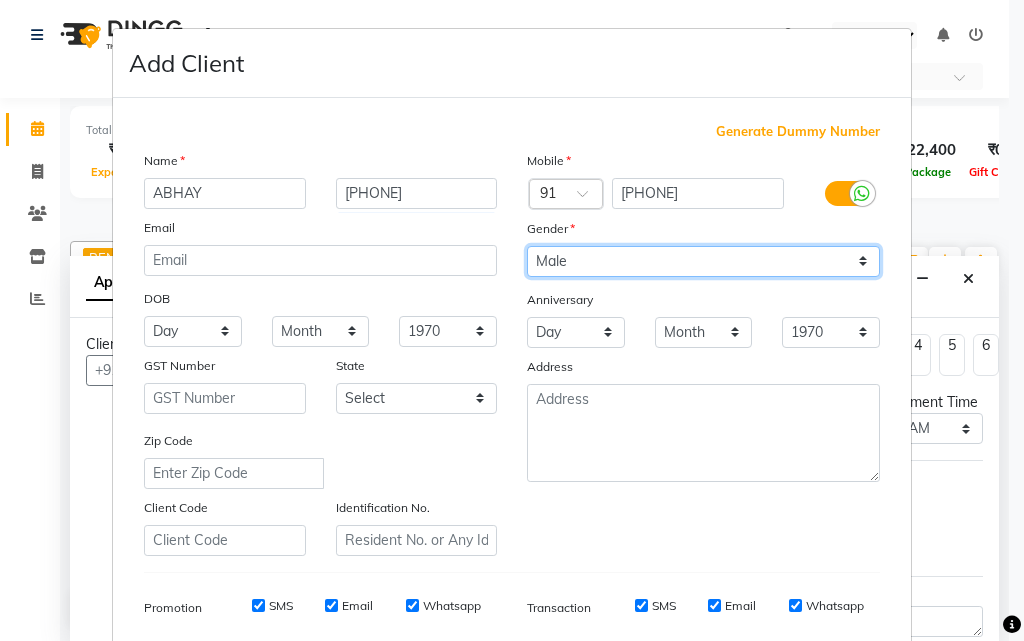 click on "Select Male Female Other Prefer Not To Say" at bounding box center (703, 261) 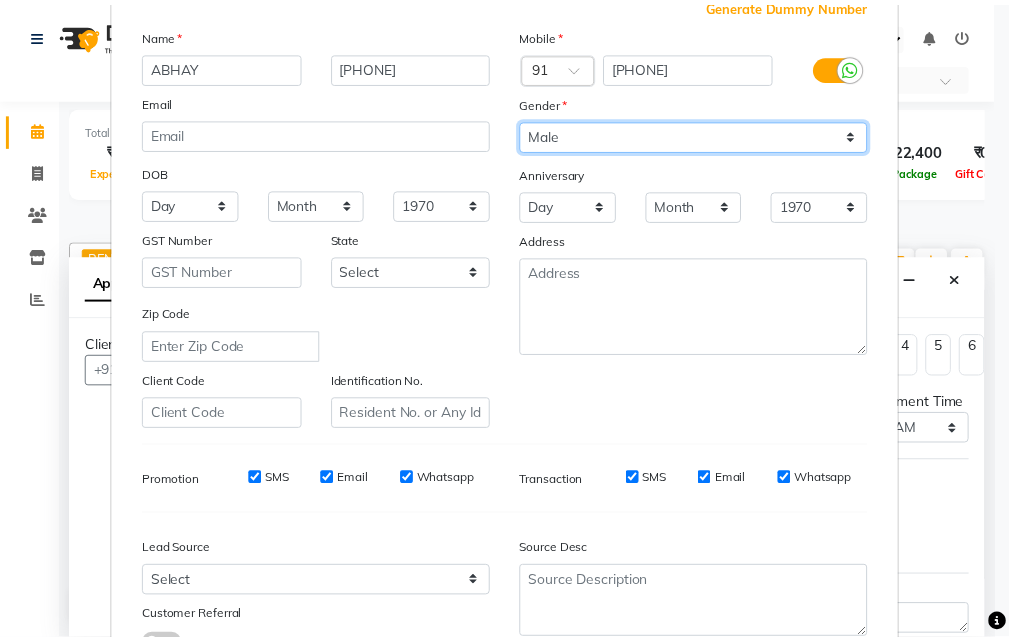 scroll, scrollTop: 282, scrollLeft: 0, axis: vertical 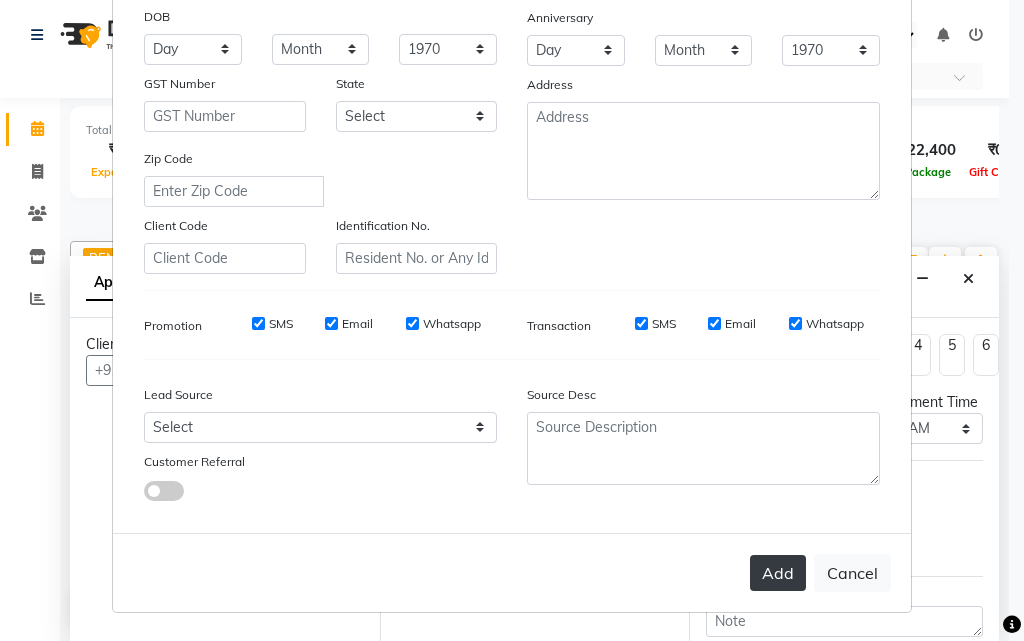 click on "Add" at bounding box center (778, 573) 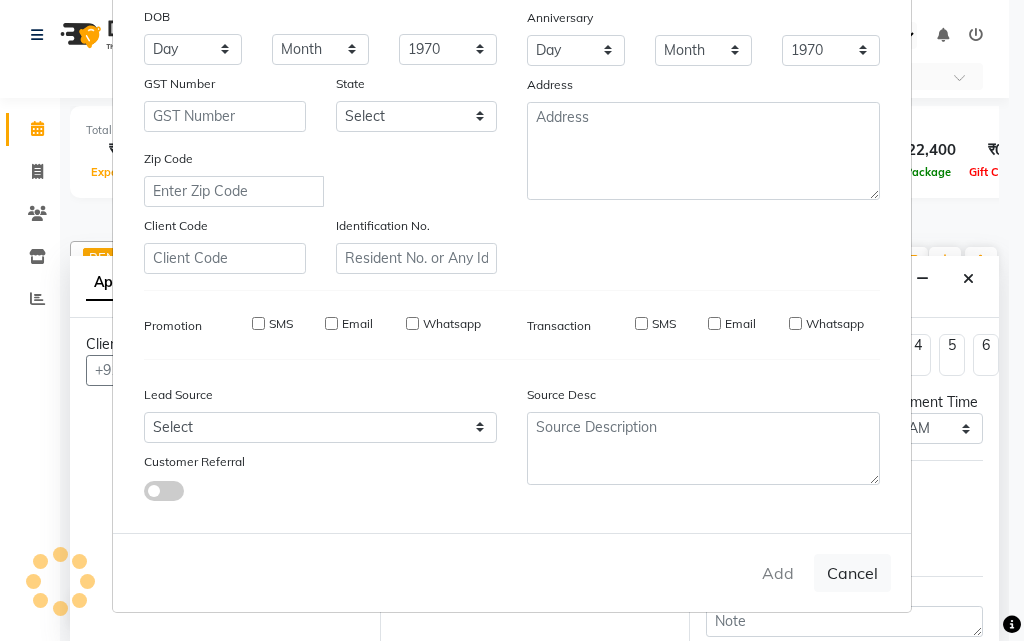 type on "93******39" 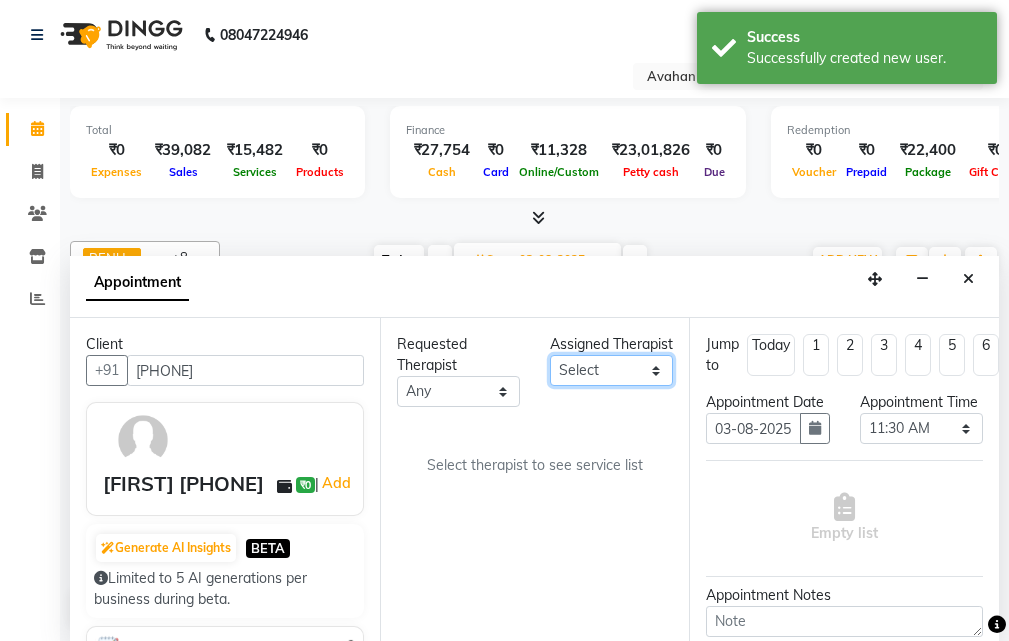 click on "Select ADI ANJU BENU CHIMA FEMALE 1 JESSIE JUNI LILY SUMAN SUSNIM" at bounding box center (611, 370) 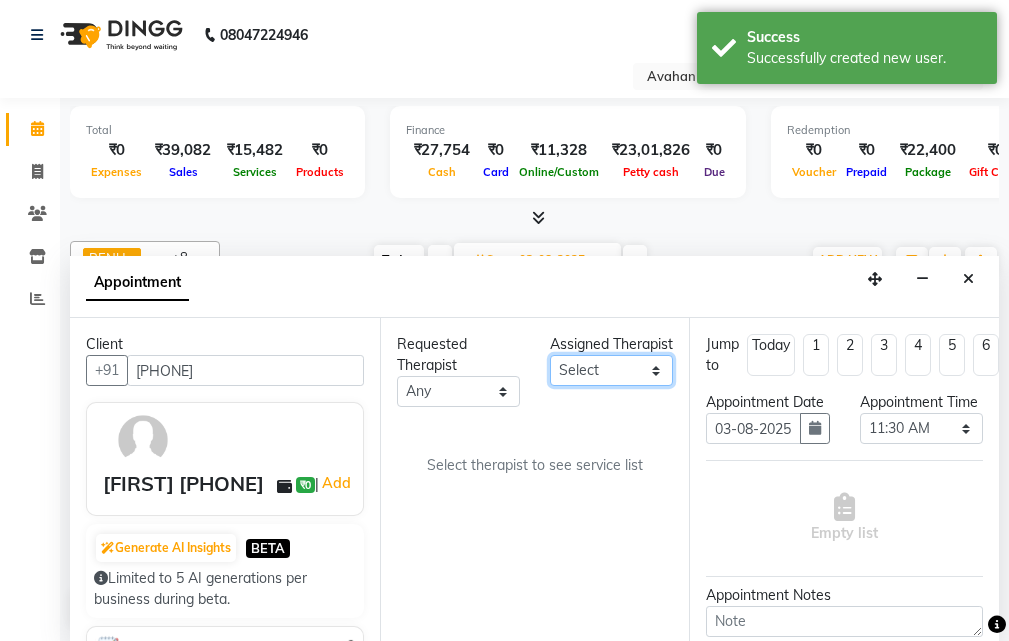 select on "23004" 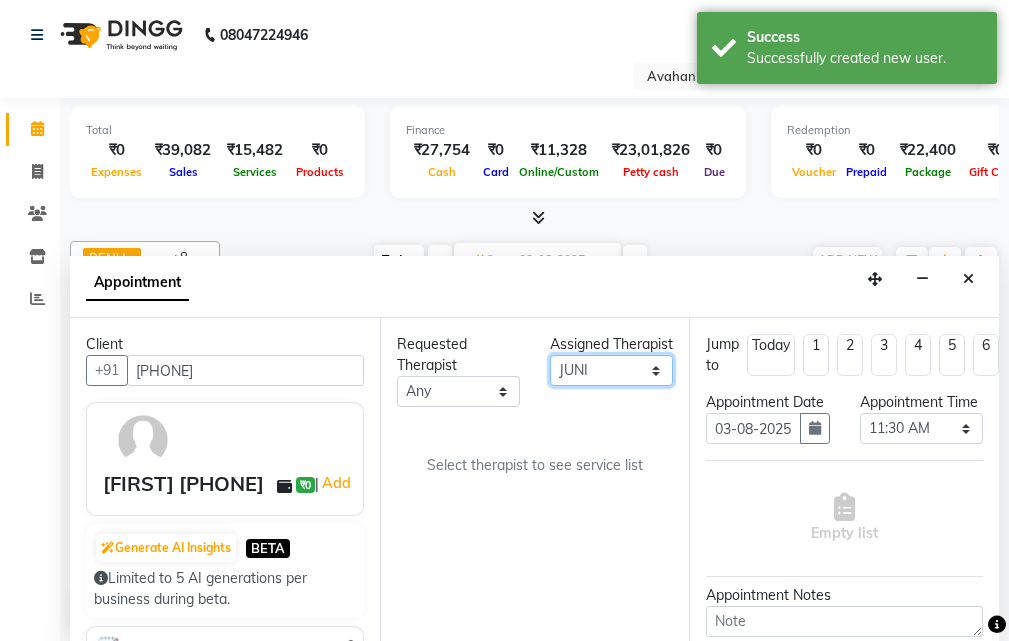 click on "Select ADI ANJU BENU CHIMA FEMALE 1 JESSIE JUNI LILY SUMAN SUSNIM" at bounding box center [611, 370] 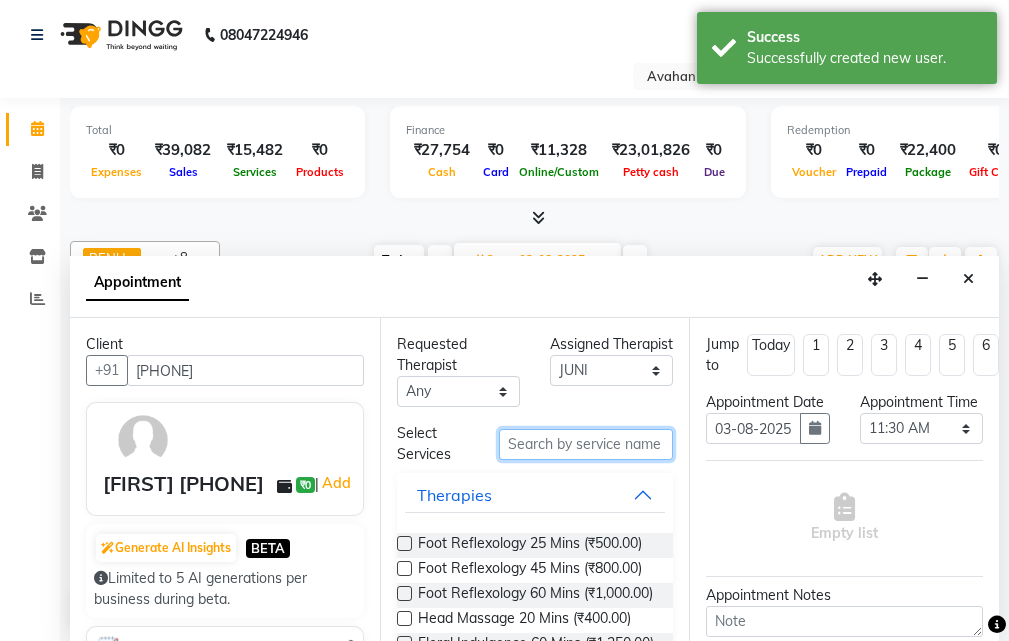 click at bounding box center [586, 444] 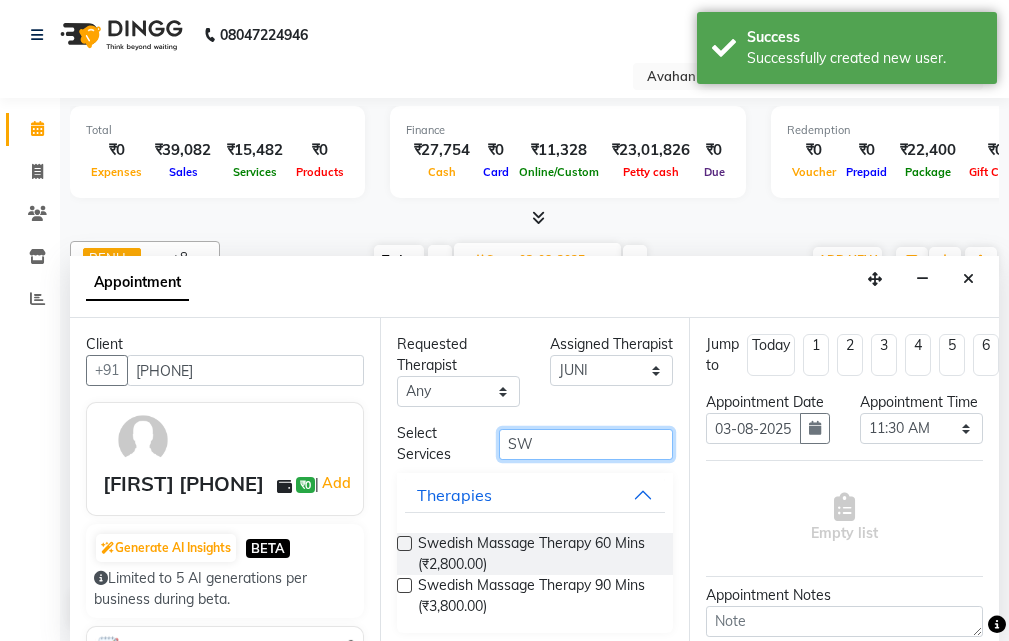 type on "SW" 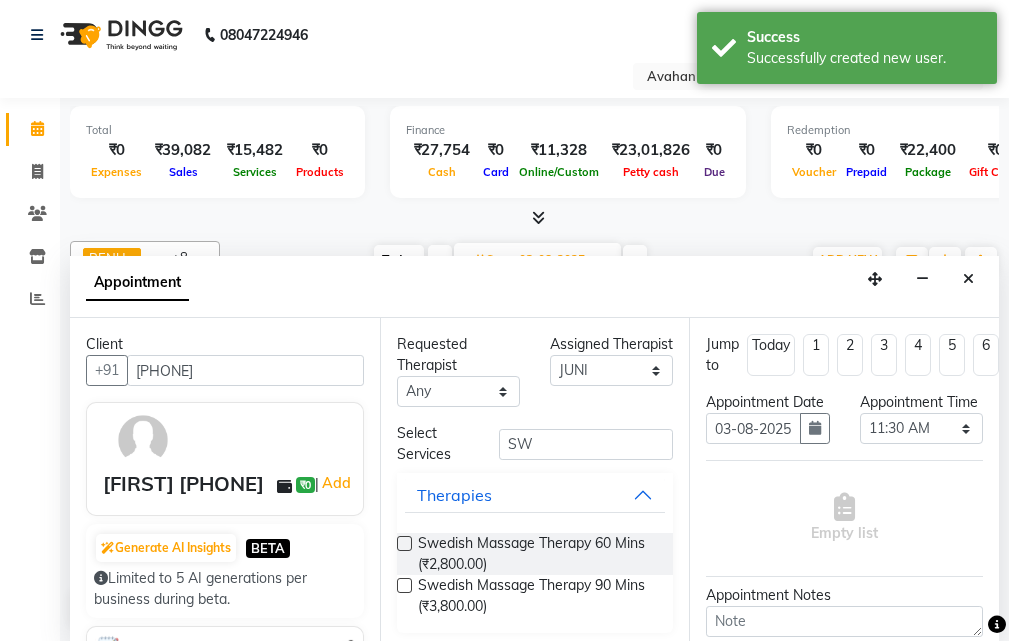 click at bounding box center [404, 543] 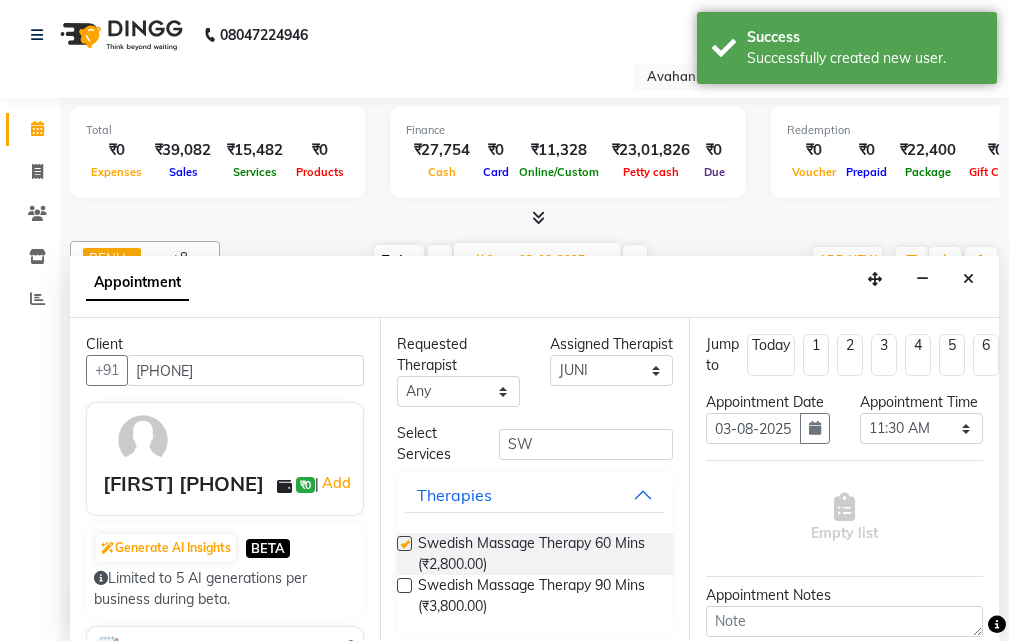 select on "1847" 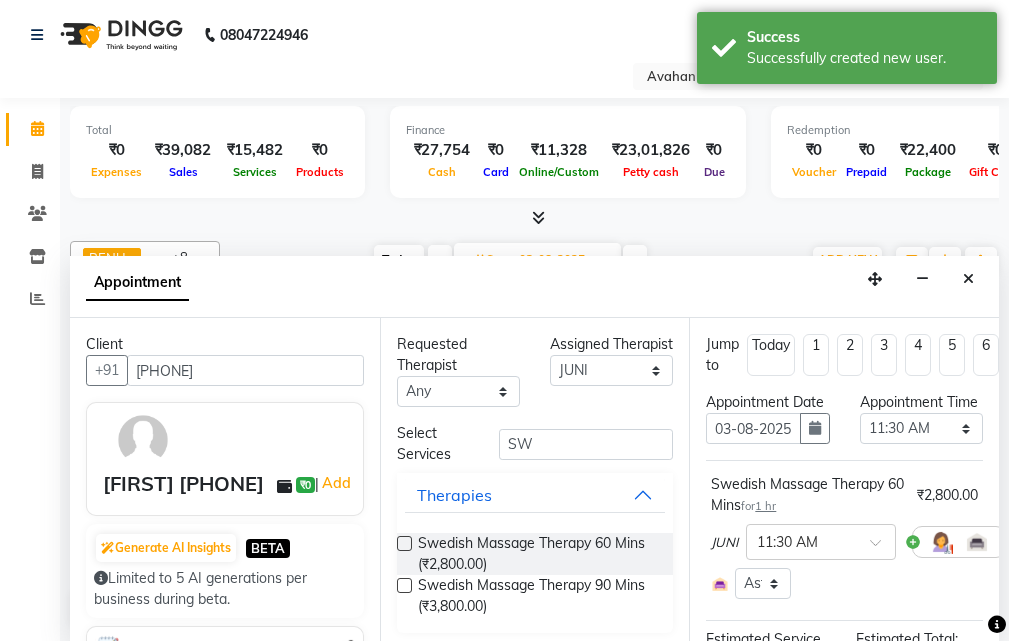 checkbox on "false" 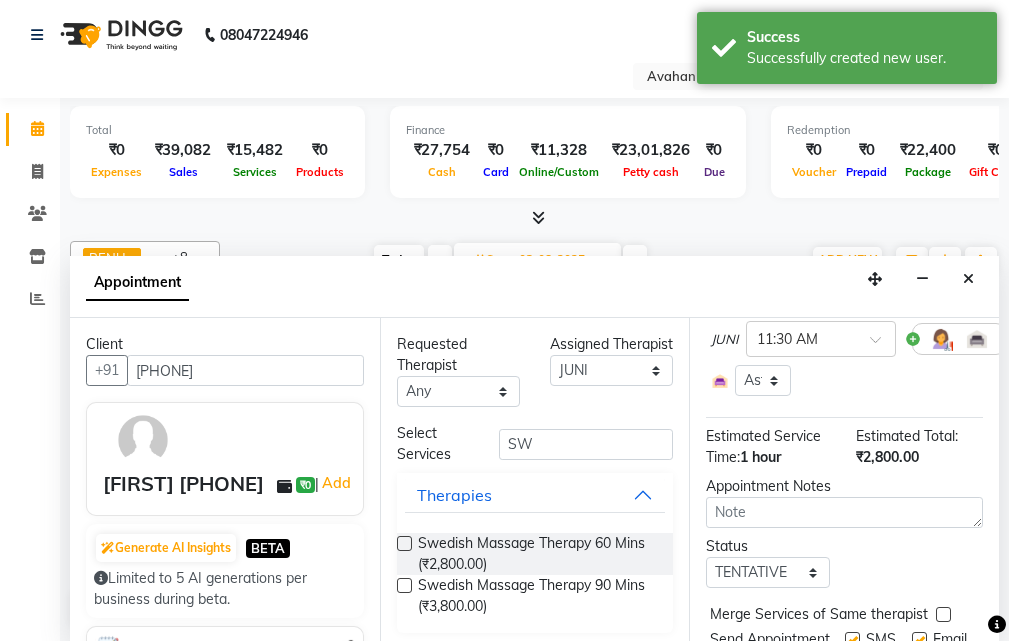 scroll, scrollTop: 350, scrollLeft: 0, axis: vertical 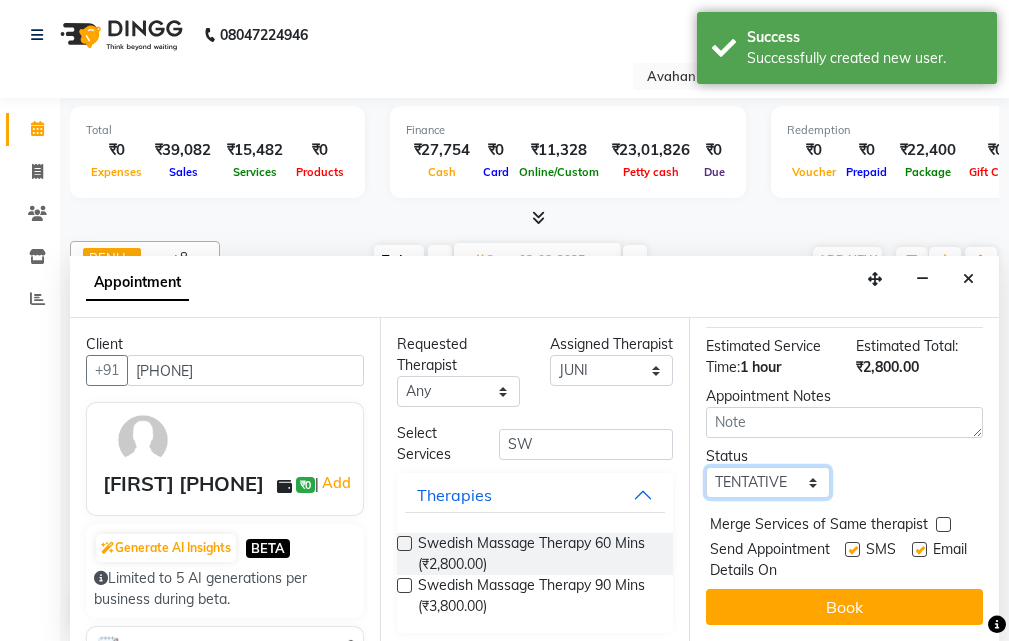 click on "Select TENTATIVE CONFIRM UPCOMING" at bounding box center [767, 482] 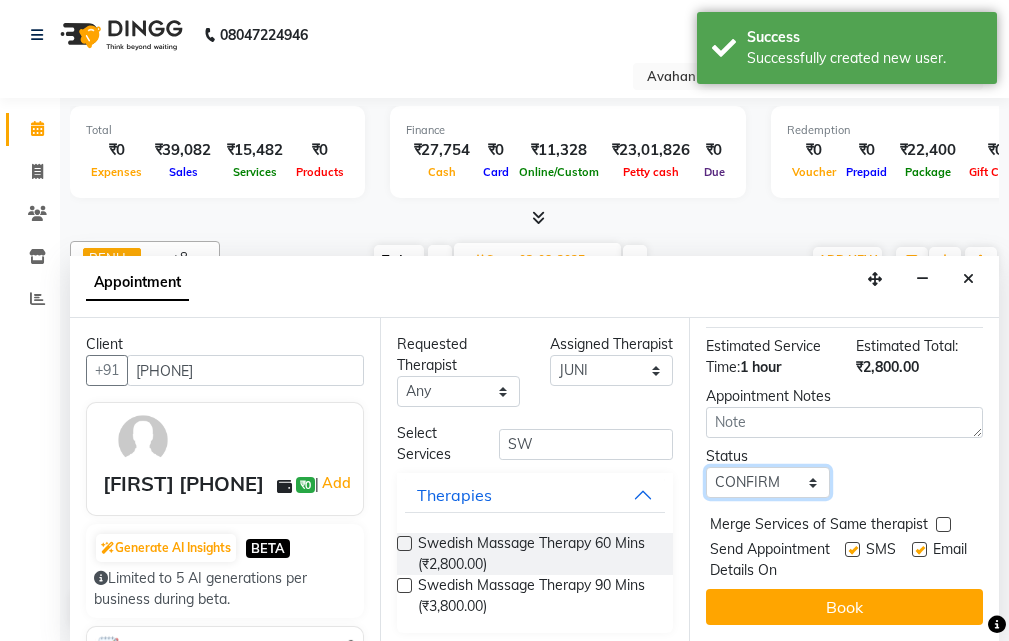 click on "Select TENTATIVE CONFIRM UPCOMING" at bounding box center [767, 482] 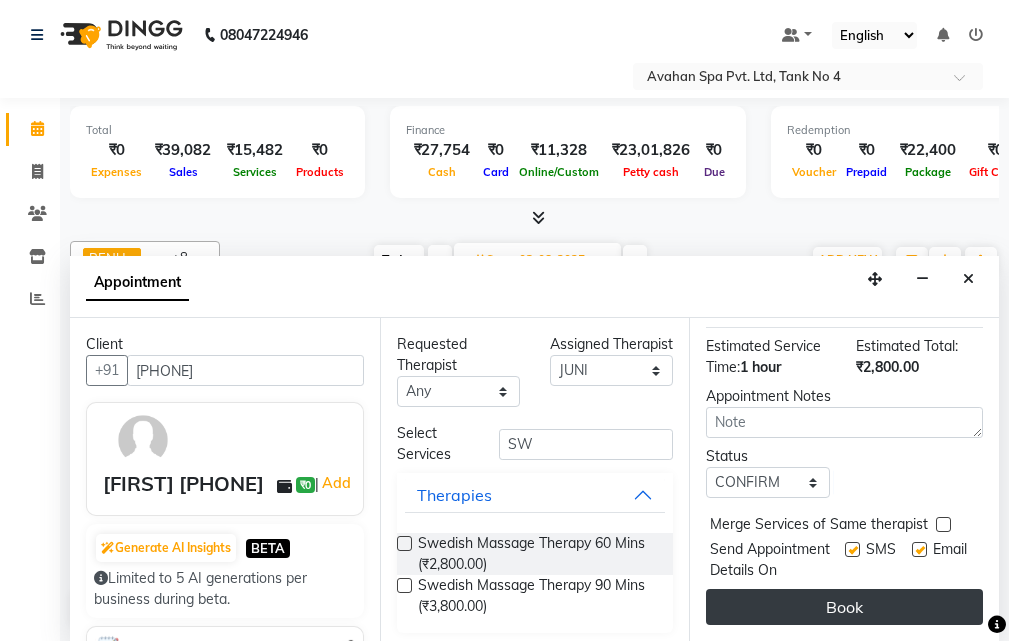 click on "Book" at bounding box center (844, 607) 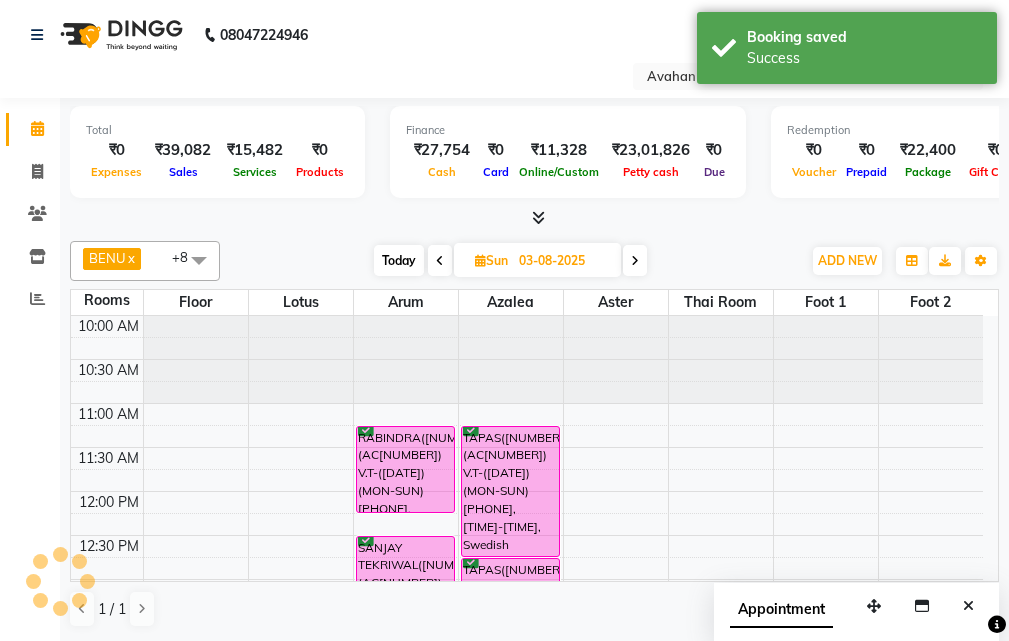 scroll, scrollTop: 0, scrollLeft: 0, axis: both 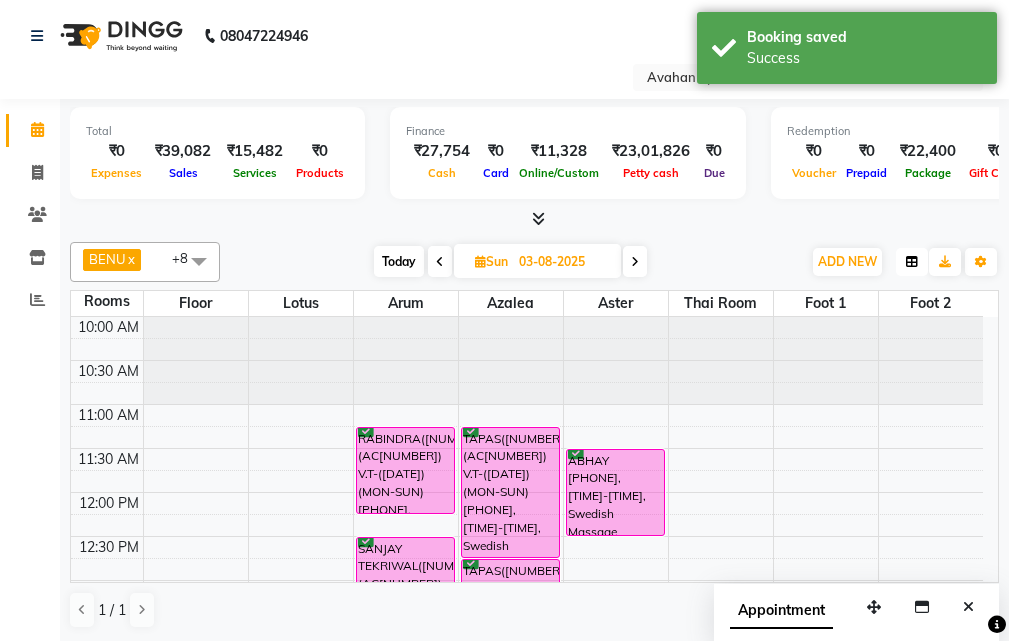 click at bounding box center (912, 262) 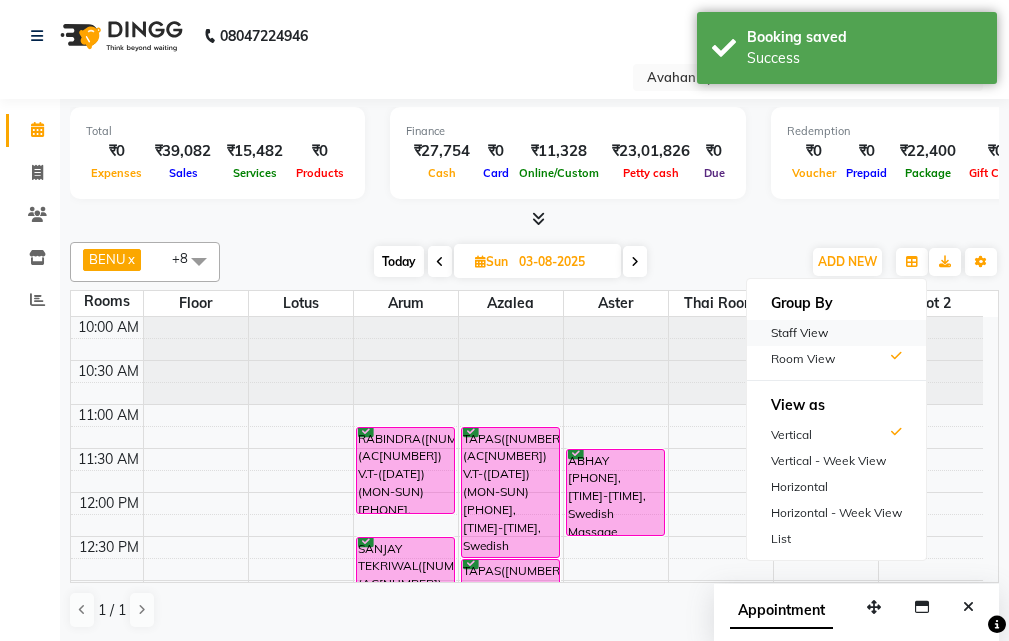click on "Staff View" at bounding box center (836, 333) 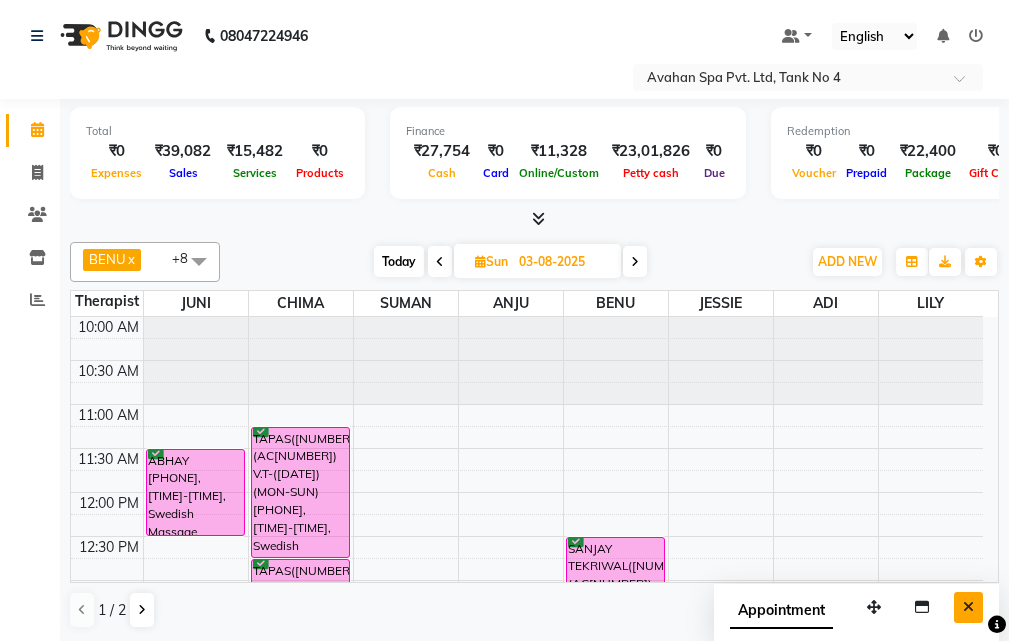 click at bounding box center (968, 607) 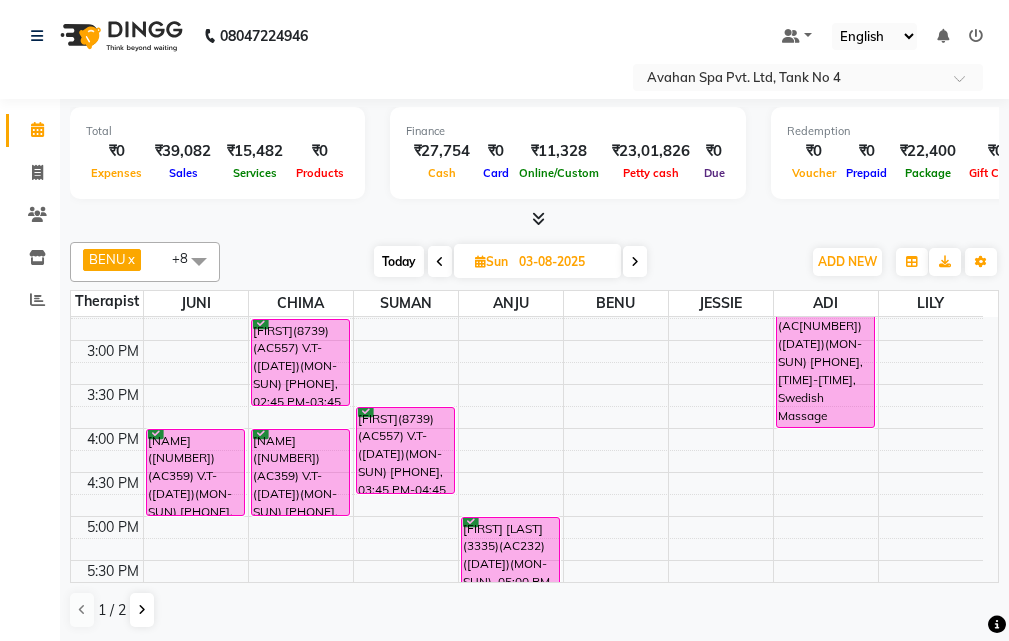scroll, scrollTop: 400, scrollLeft: 0, axis: vertical 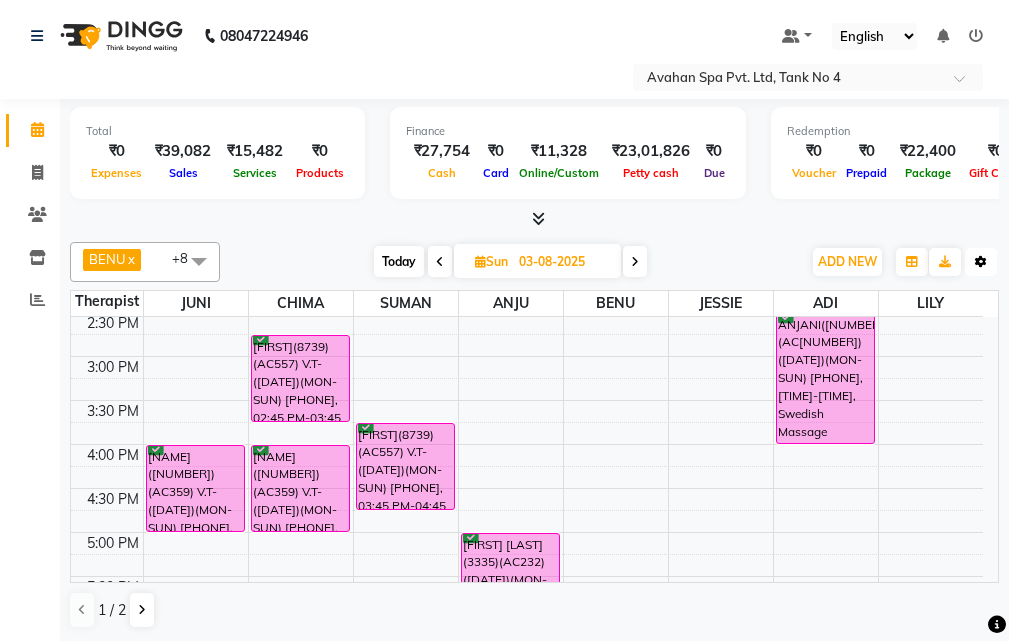 click on "Toggle Dropdown" at bounding box center [981, 262] 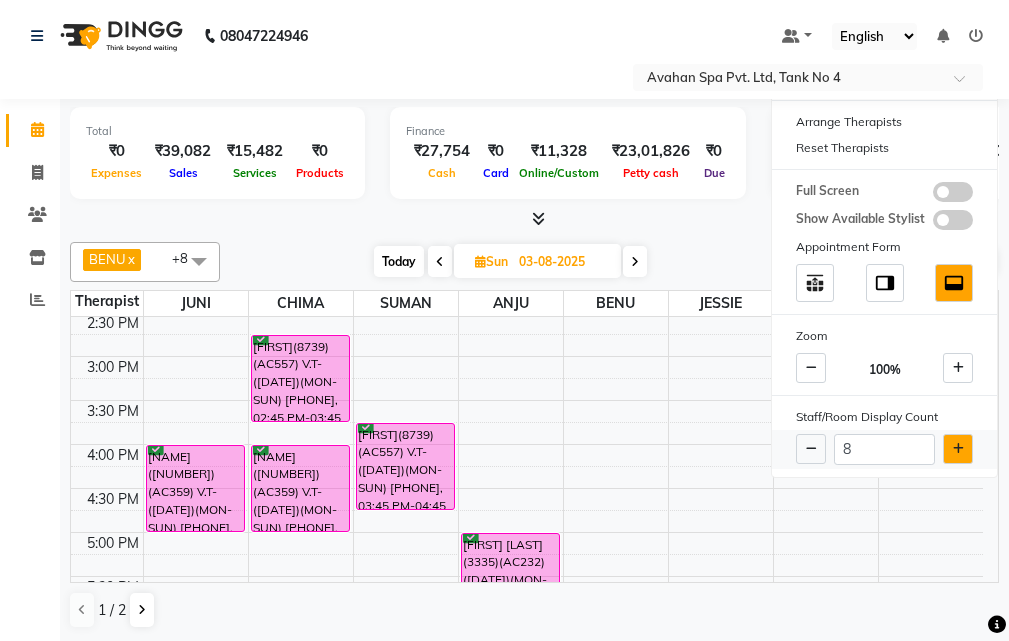 click at bounding box center (958, 449) 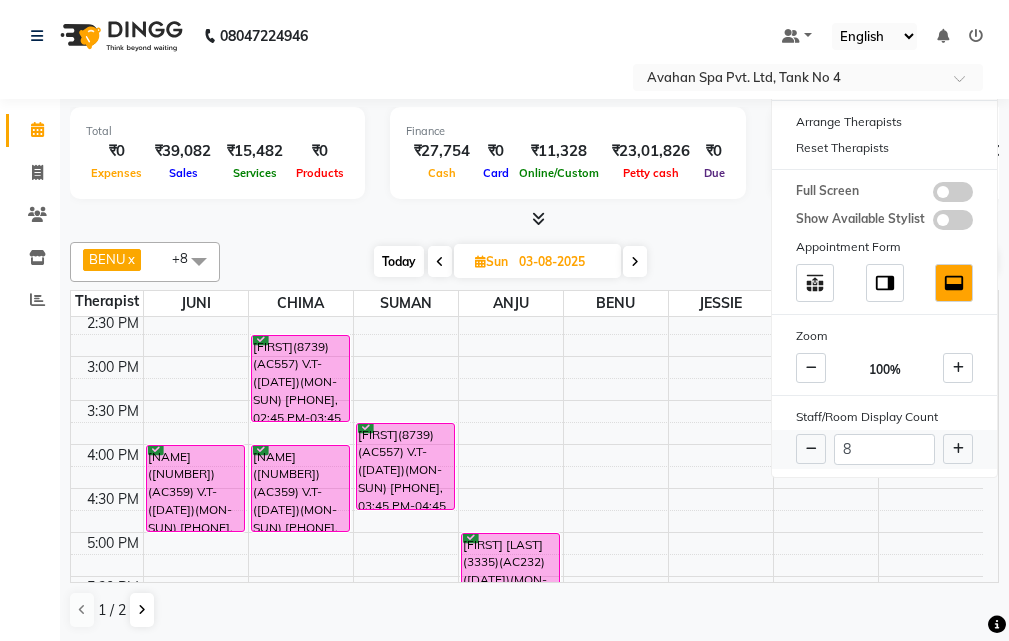 type 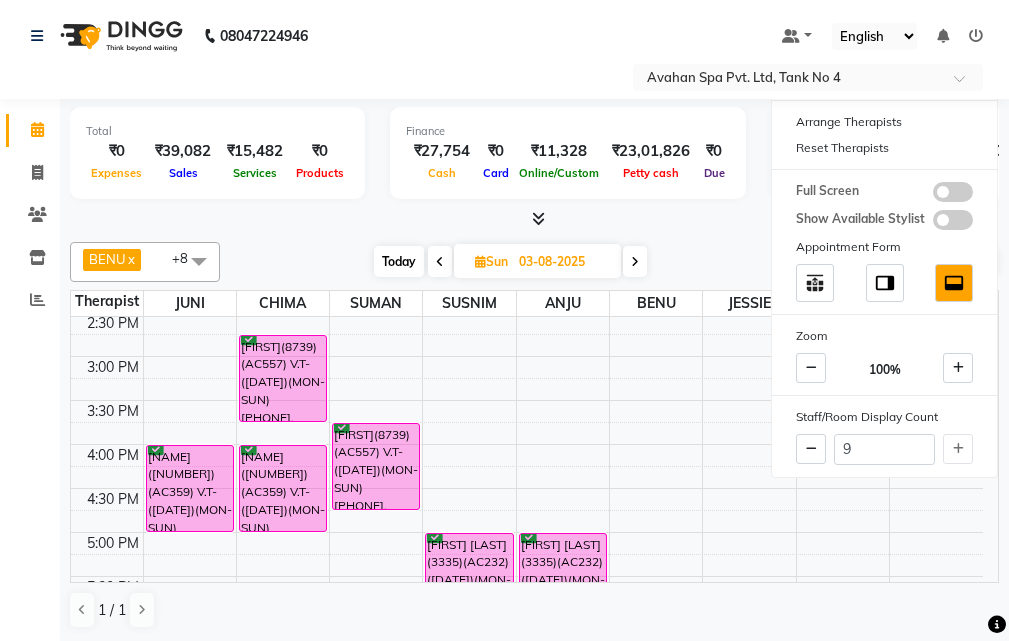 drag, startPoint x: 37, startPoint y: 479, endPoint x: 148, endPoint y: 487, distance: 111.28792 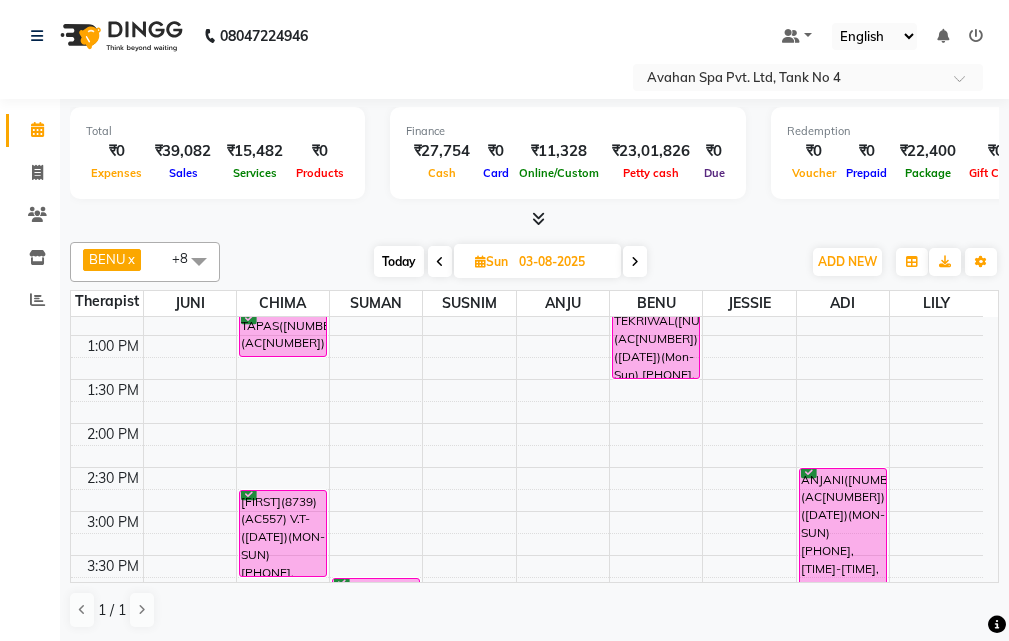 scroll, scrollTop: 200, scrollLeft: 0, axis: vertical 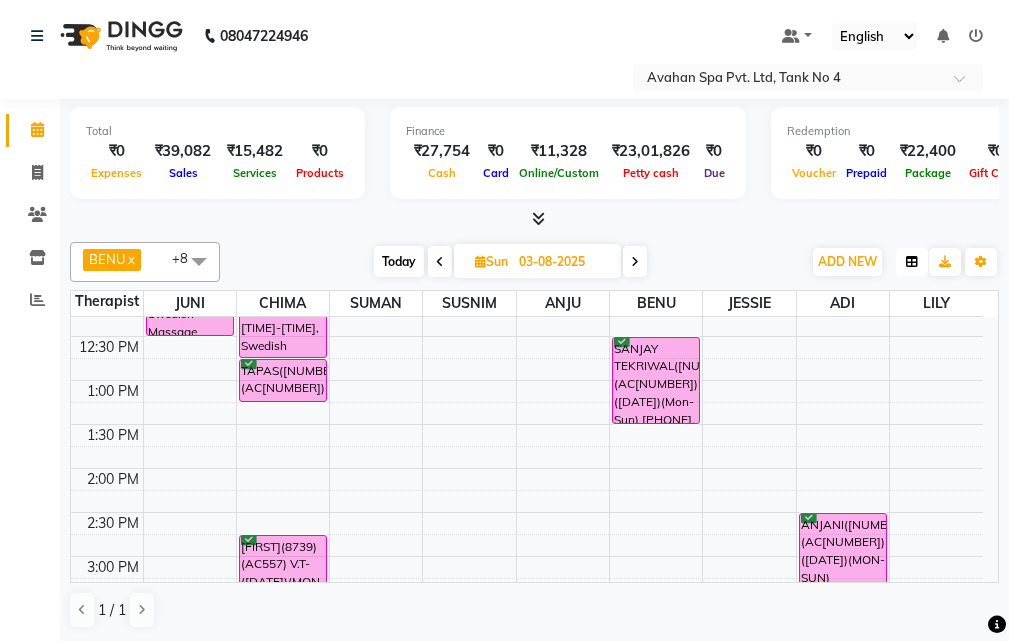 click at bounding box center [912, 262] 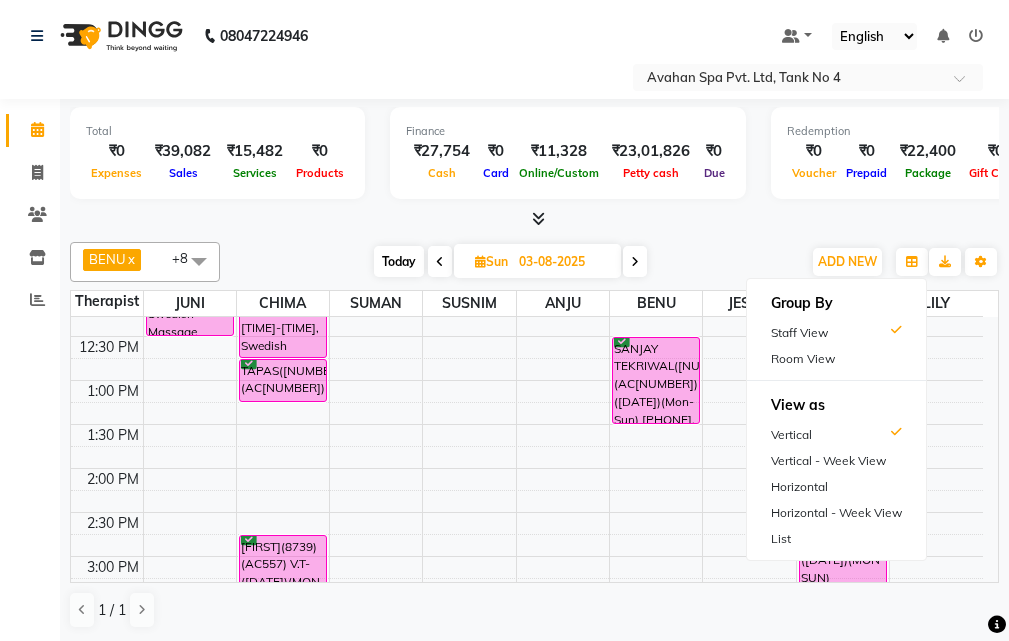click on "Room View" at bounding box center (836, 359) 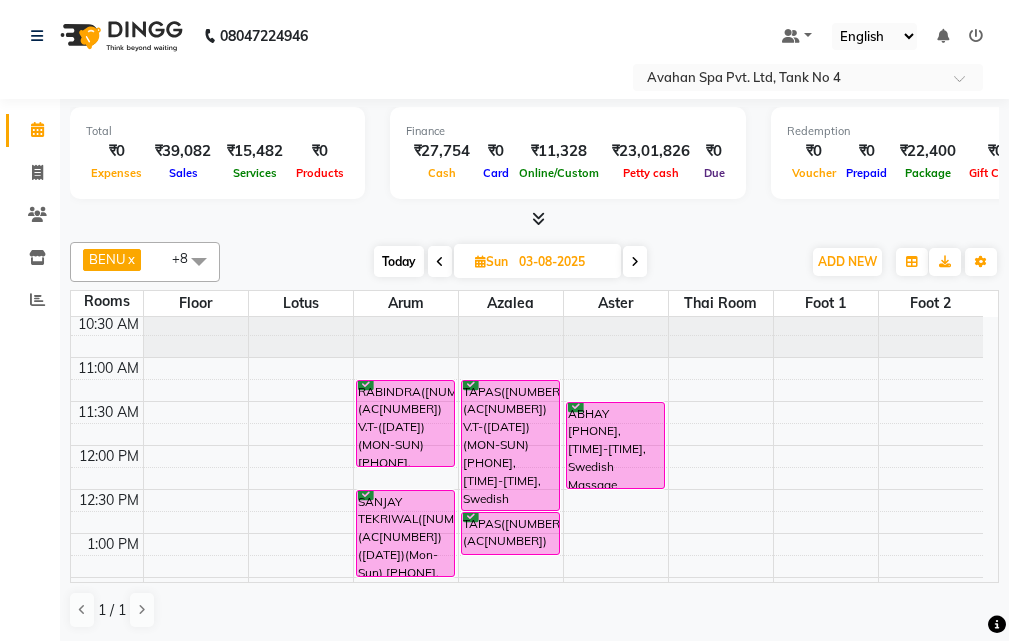 scroll, scrollTop: 0, scrollLeft: 0, axis: both 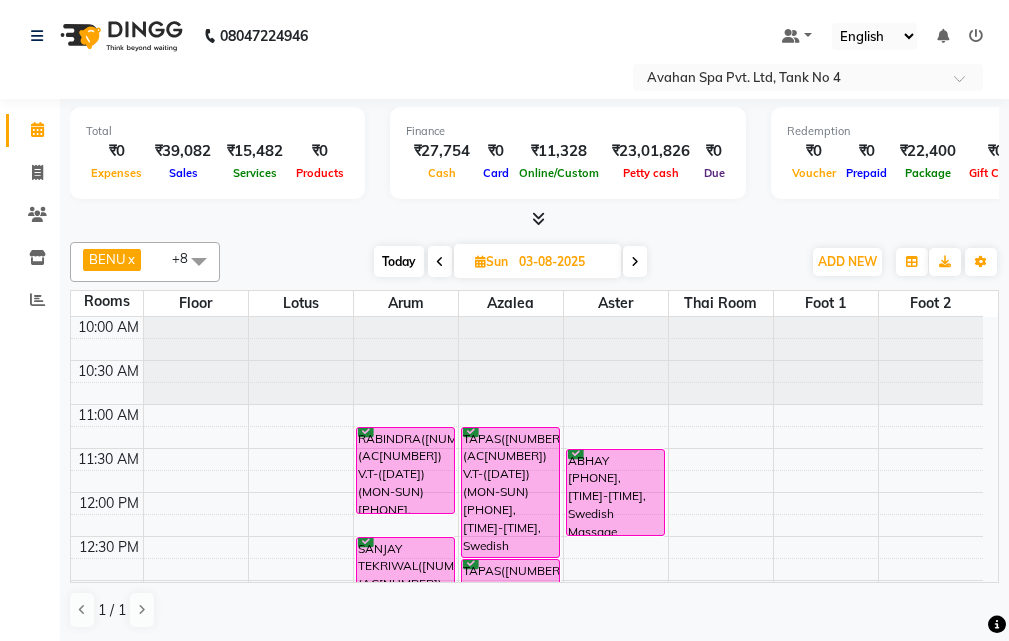 click on "Today" at bounding box center [399, 261] 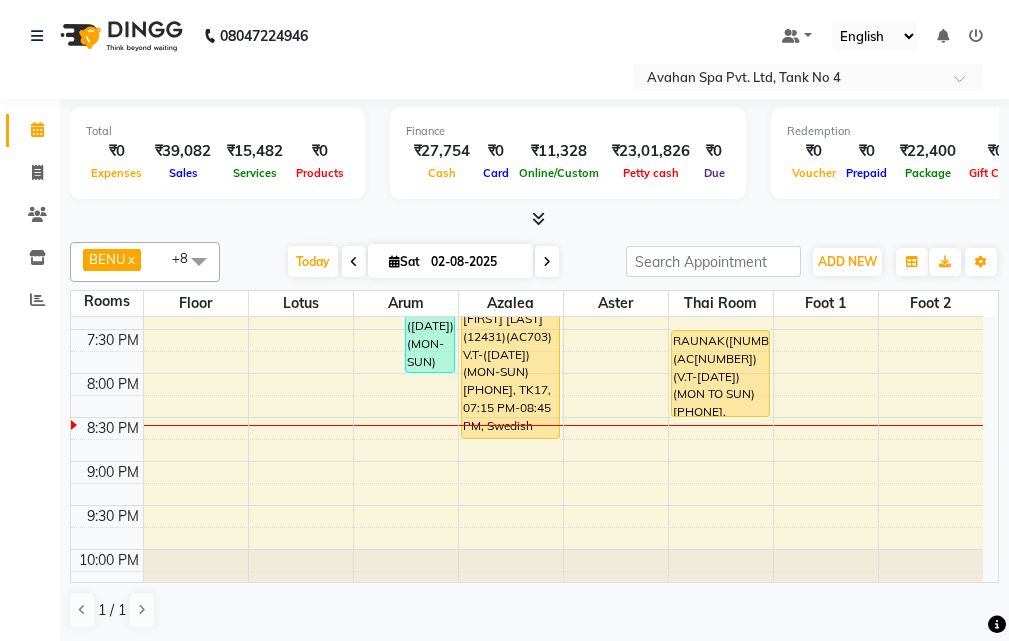 scroll, scrollTop: 778, scrollLeft: 0, axis: vertical 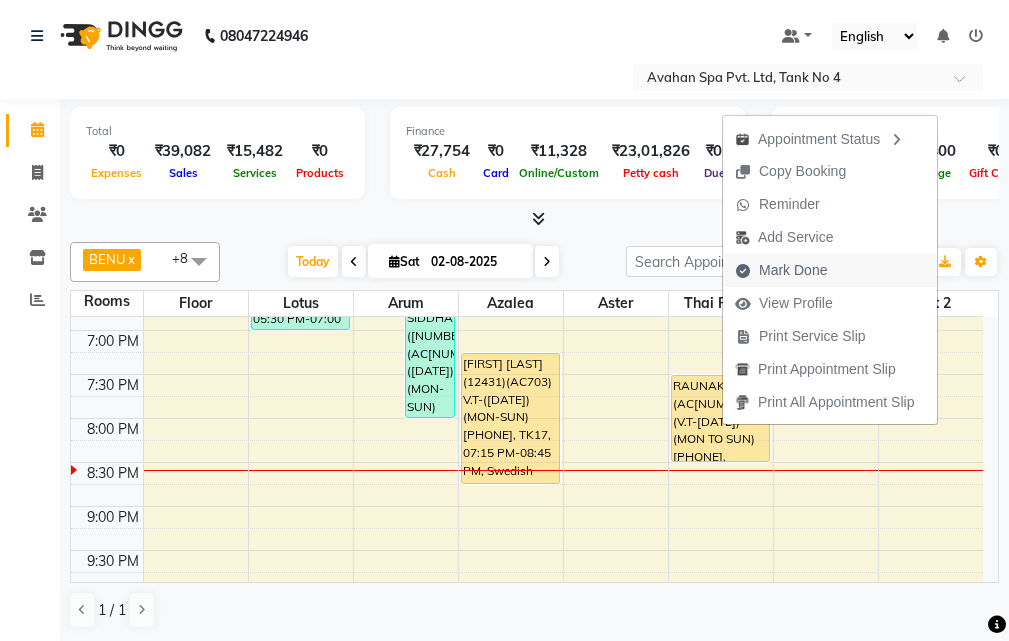 click on "Mark Done" at bounding box center [793, 270] 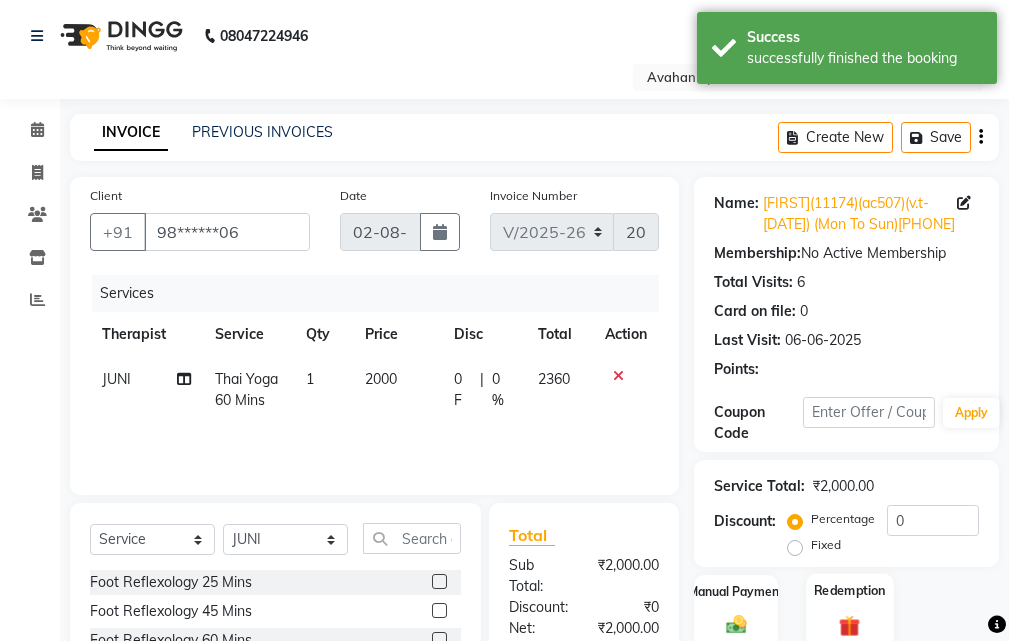 scroll, scrollTop: 294, scrollLeft: 0, axis: vertical 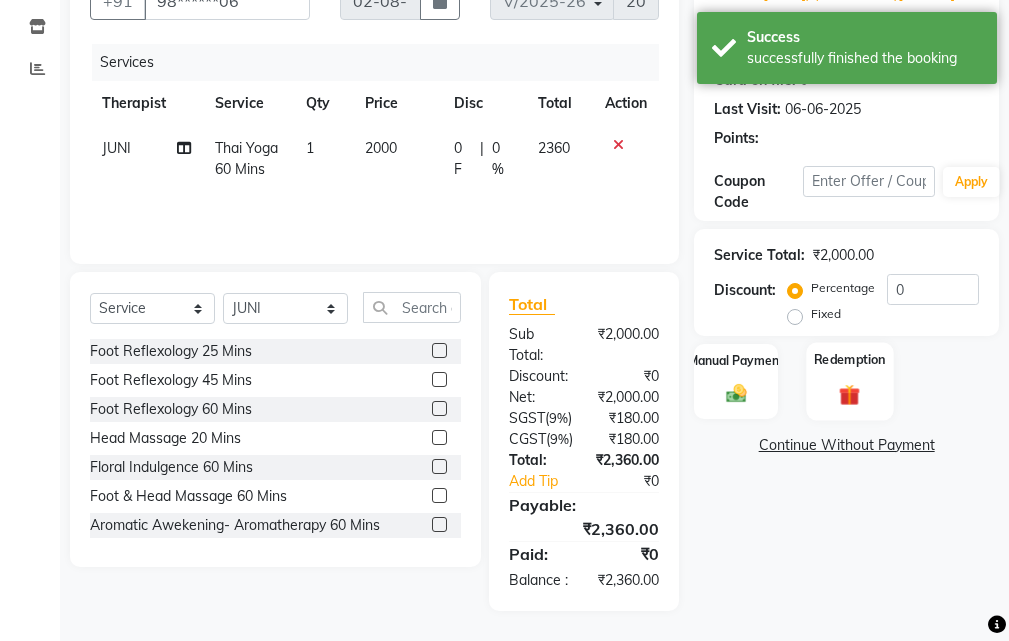 click 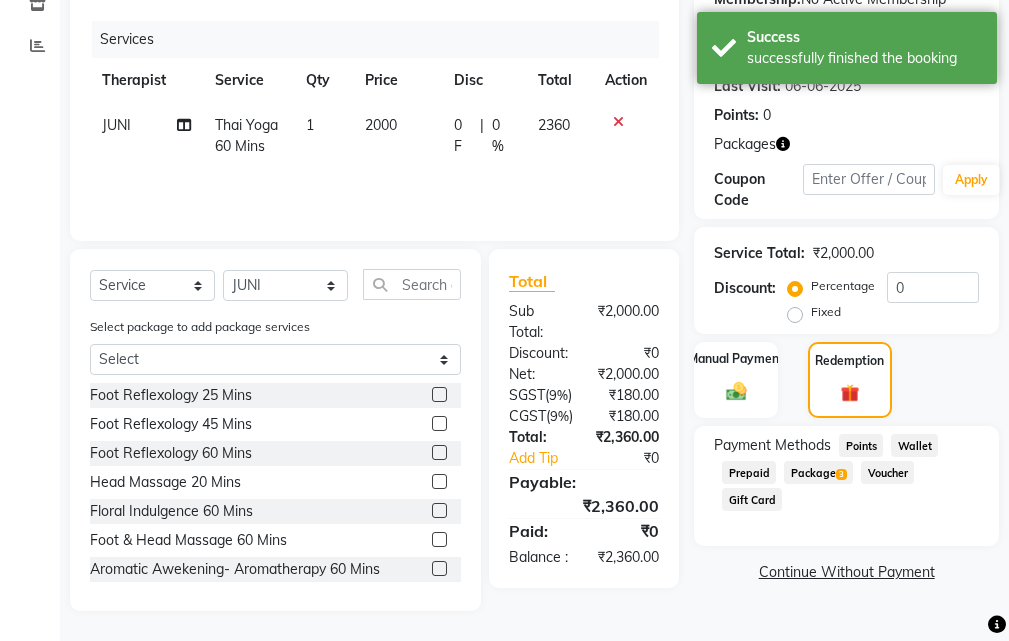 click on "Package  3" 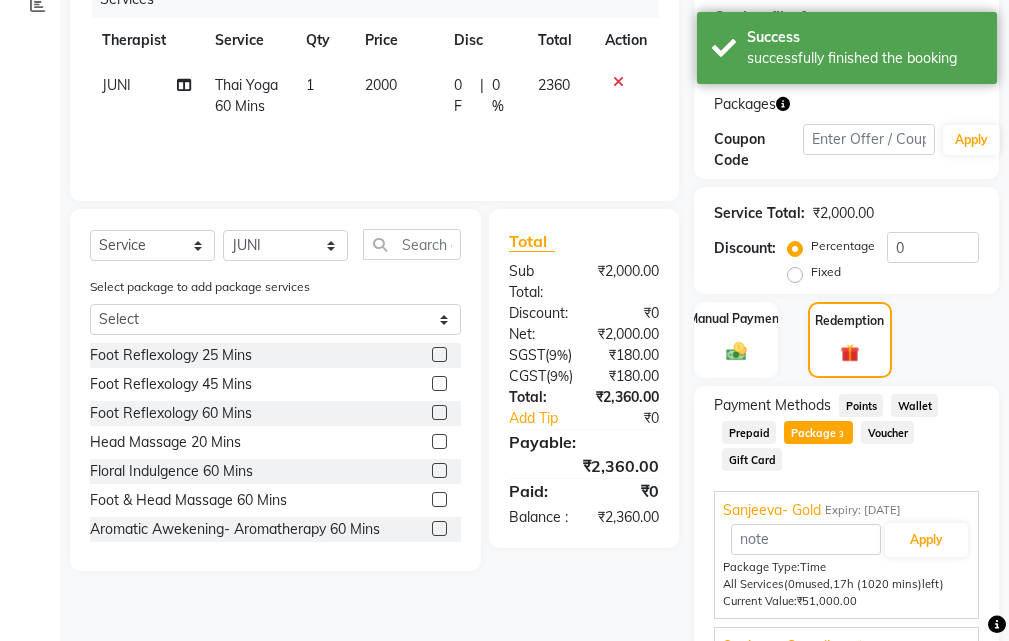 scroll, scrollTop: 466, scrollLeft: 0, axis: vertical 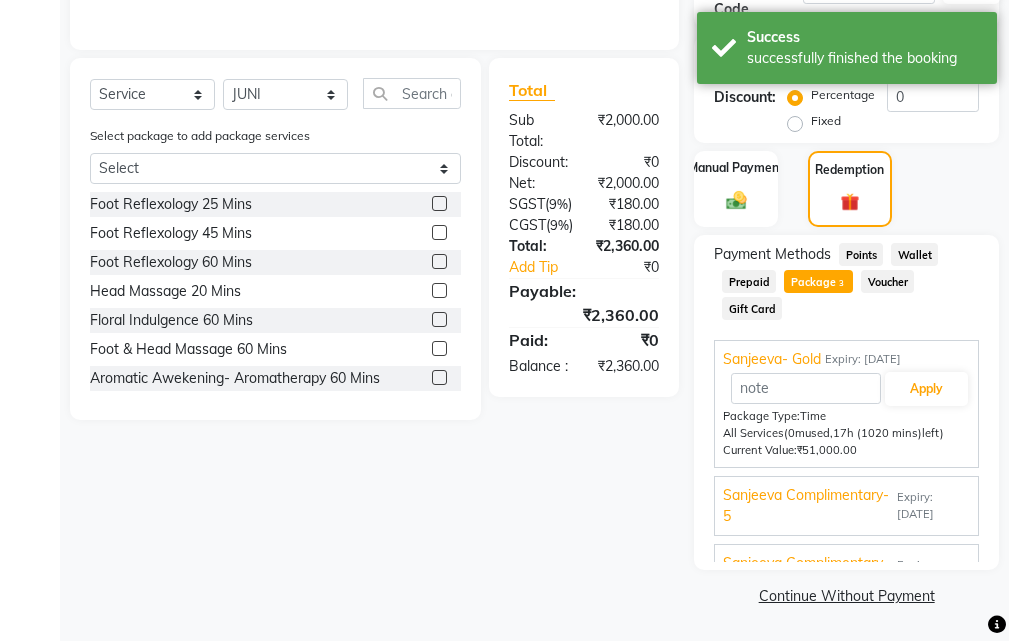 click on "[LAST] Complimentary- 5" at bounding box center [808, 506] 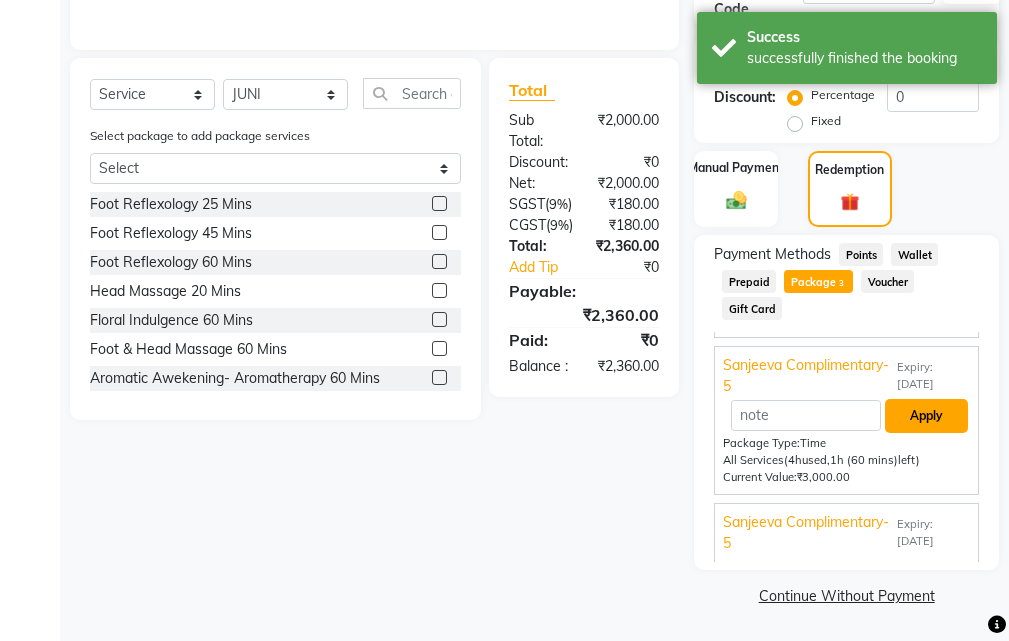 click on "Apply" at bounding box center (926, 416) 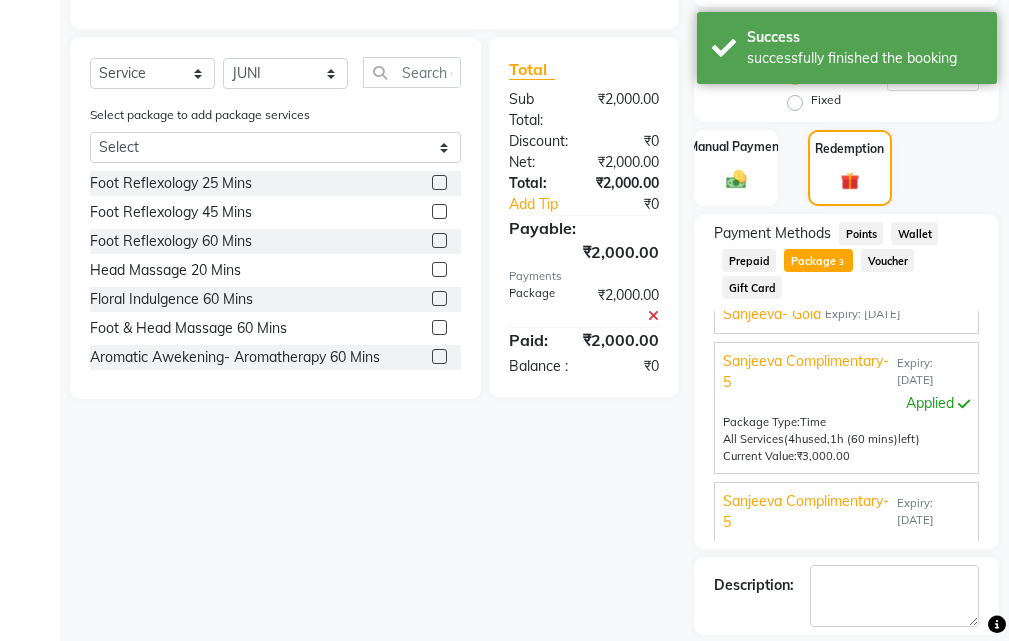 click on "[LAST] Complimentary- 5" at bounding box center [808, 512] 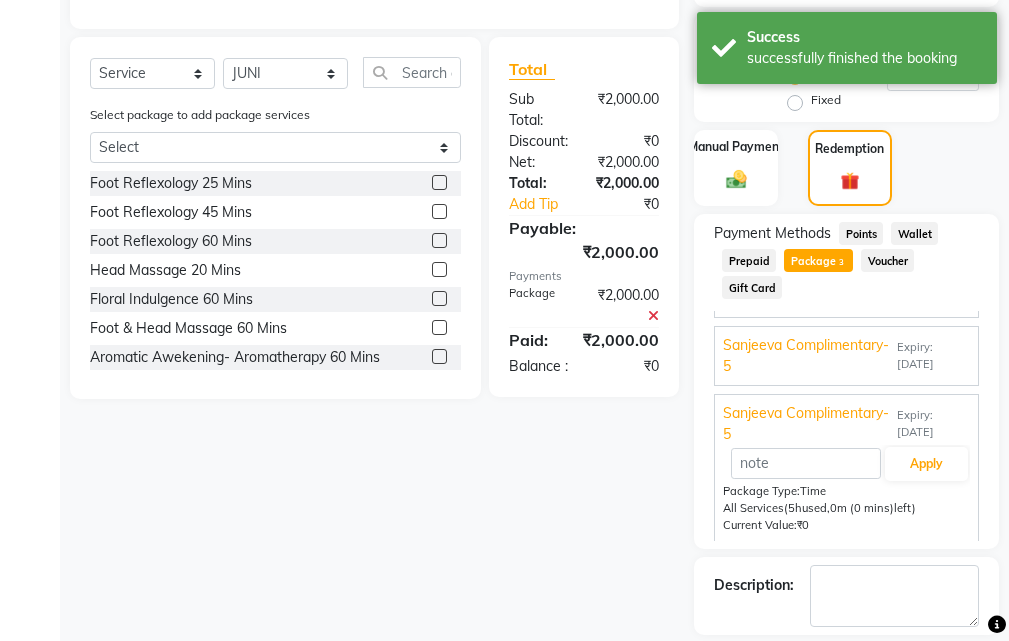scroll, scrollTop: 41, scrollLeft: 0, axis: vertical 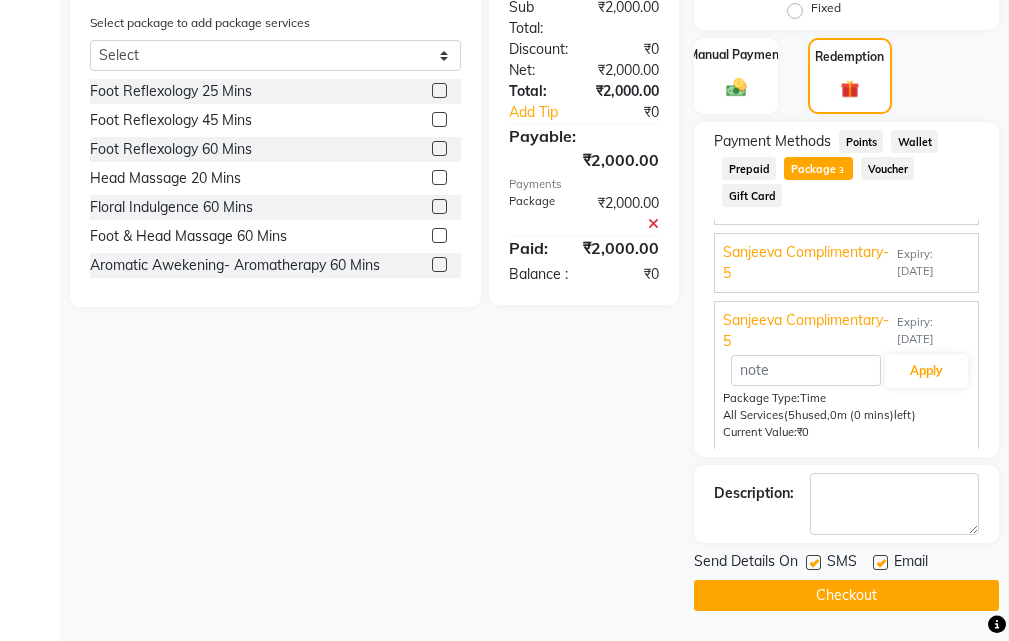 click on "SMS" 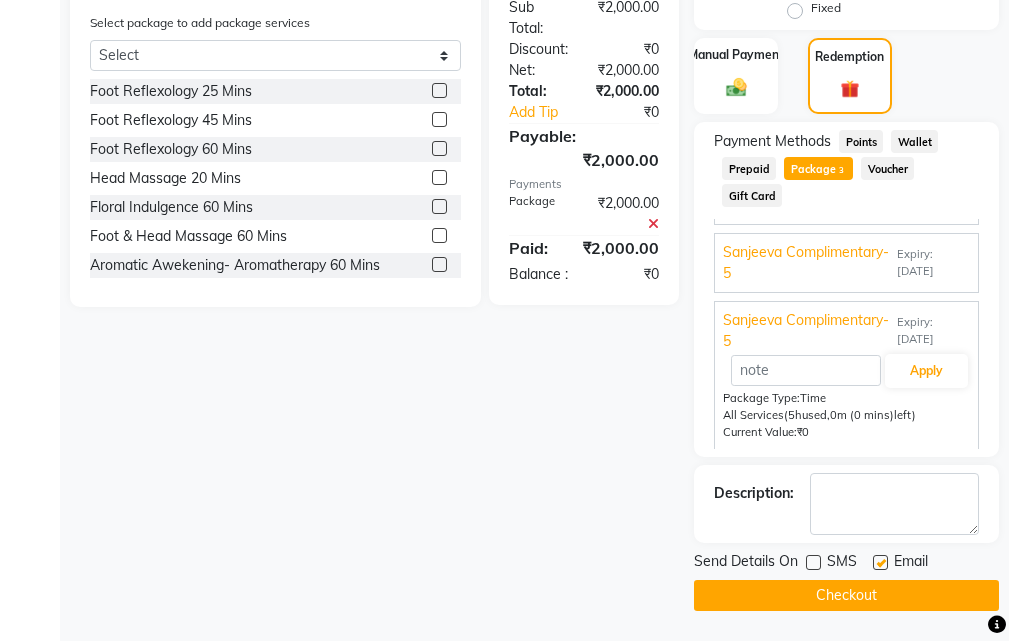 click 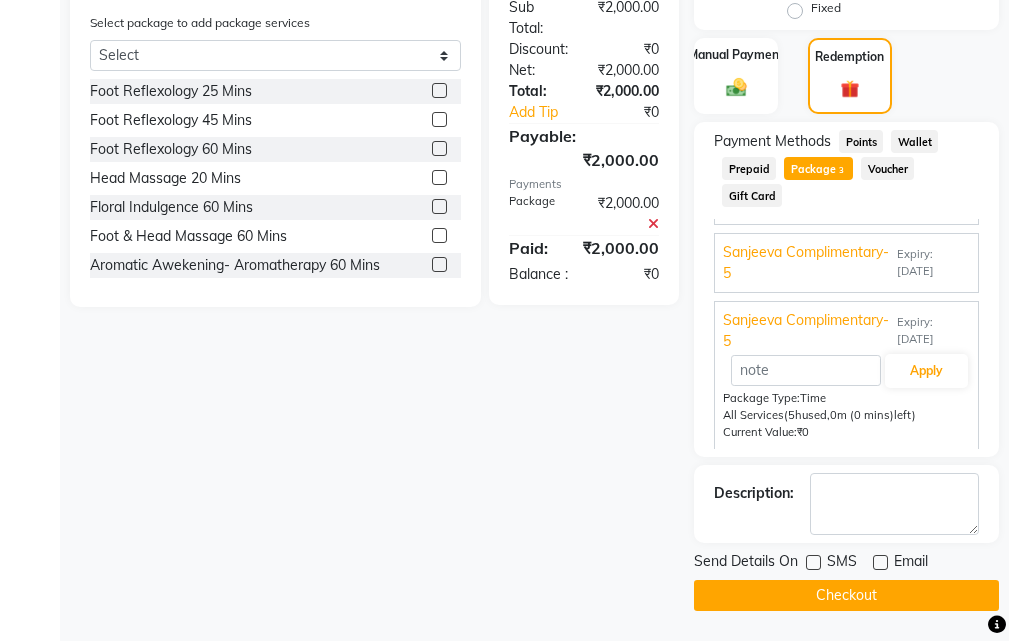 click on "Checkout" 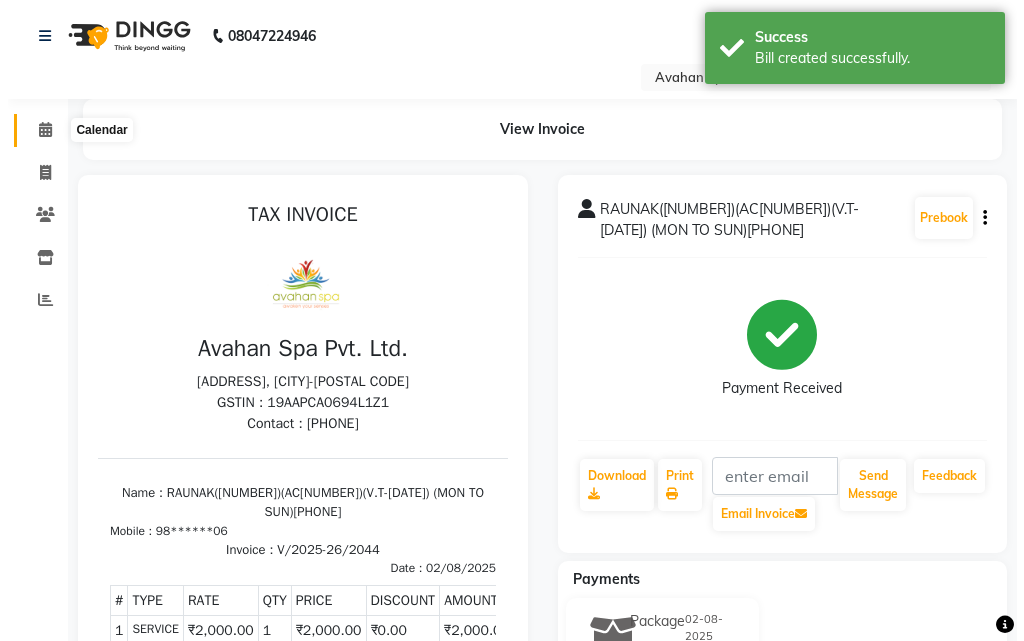 scroll, scrollTop: 0, scrollLeft: 0, axis: both 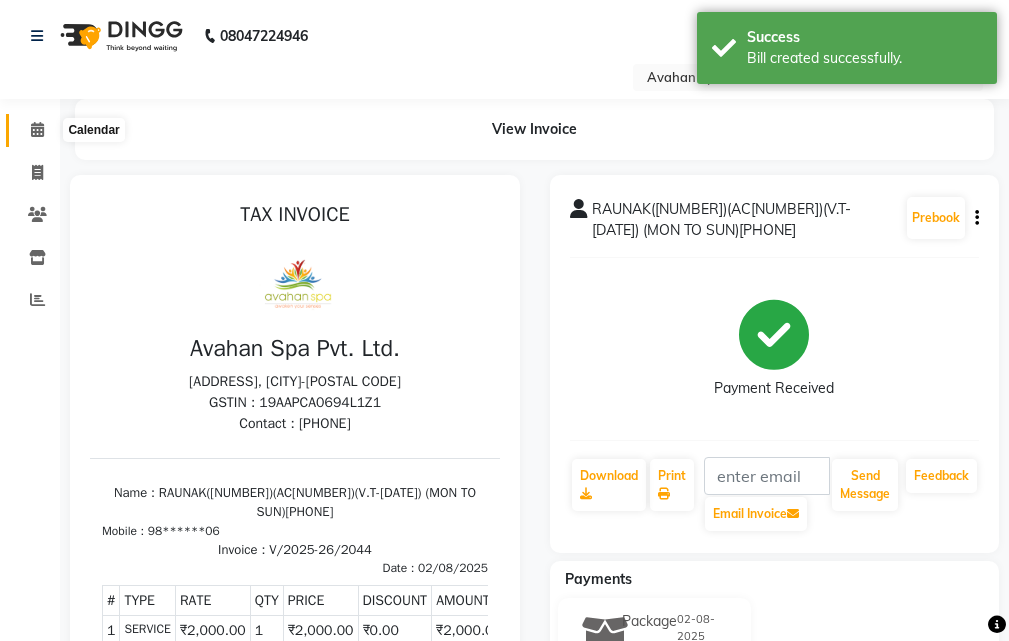 click 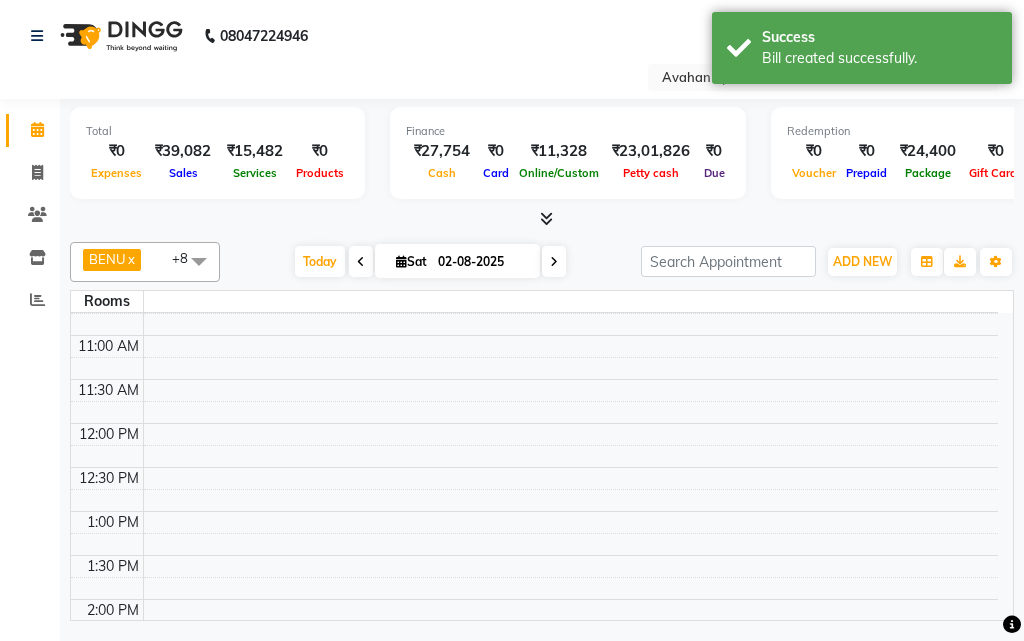scroll, scrollTop: 100, scrollLeft: 0, axis: vertical 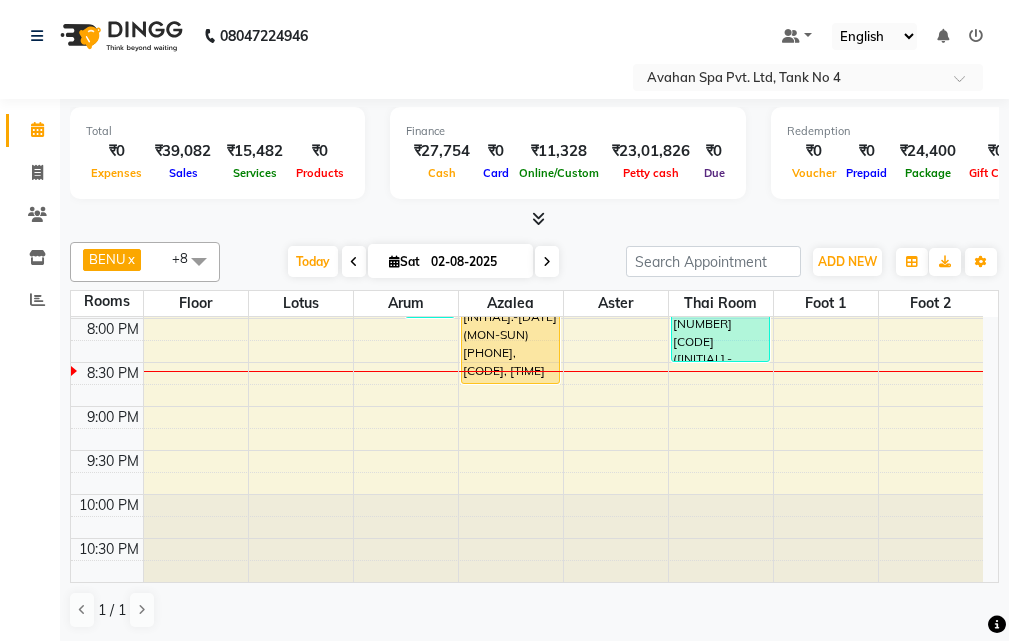 click at bounding box center (547, 262) 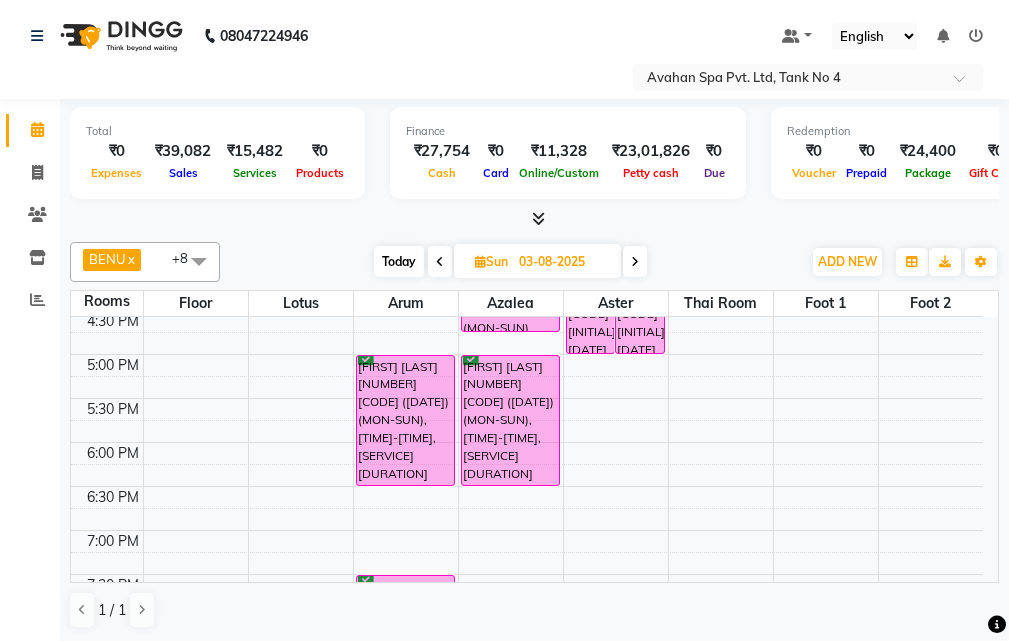 scroll, scrollTop: 478, scrollLeft: 0, axis: vertical 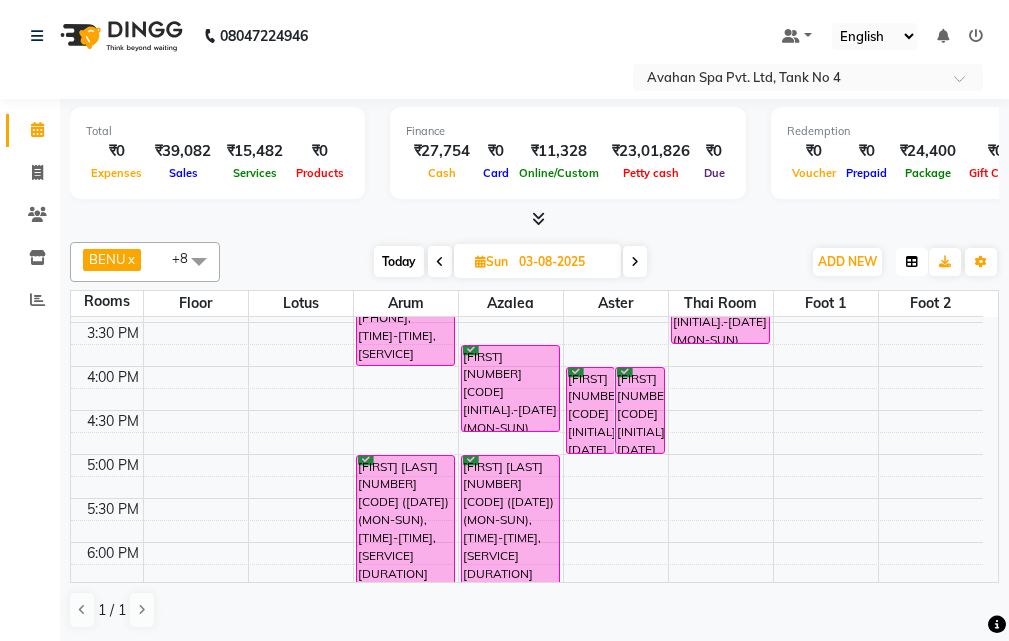 click at bounding box center (912, 262) 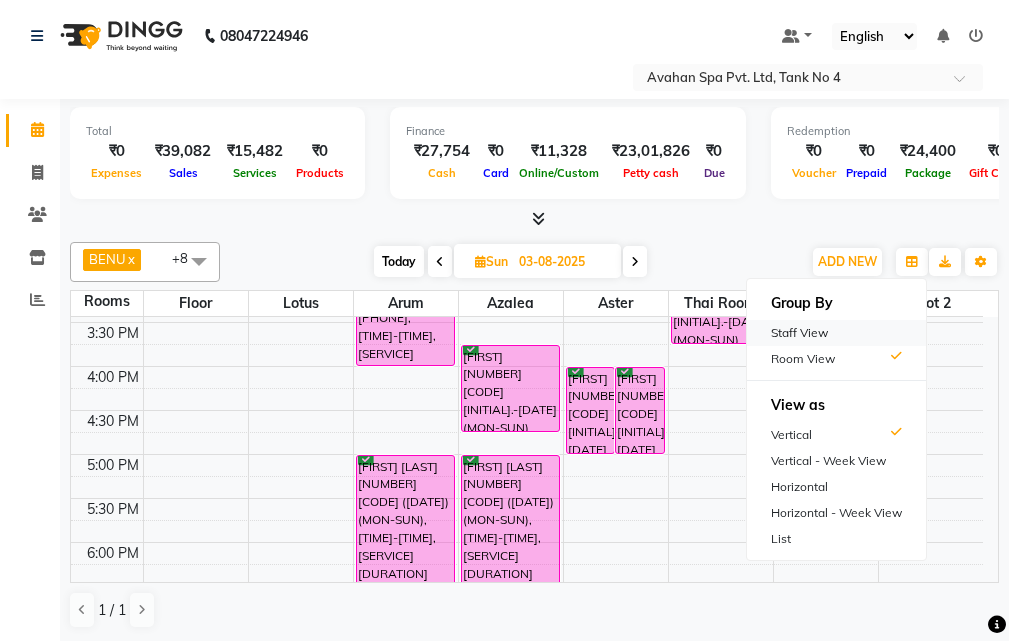 click on "Staff View" at bounding box center [836, 333] 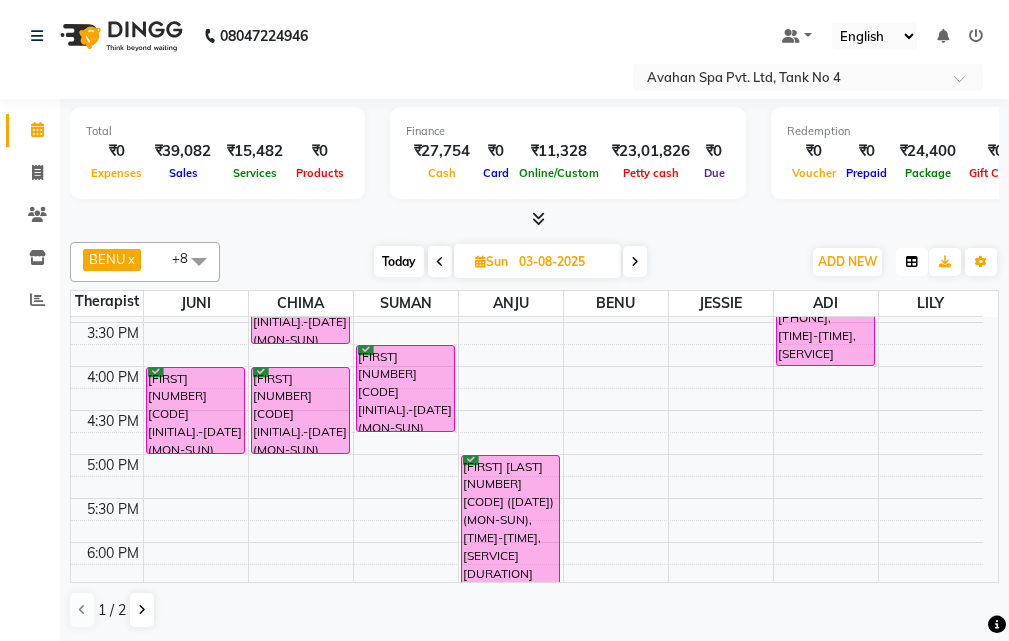 click at bounding box center (912, 262) 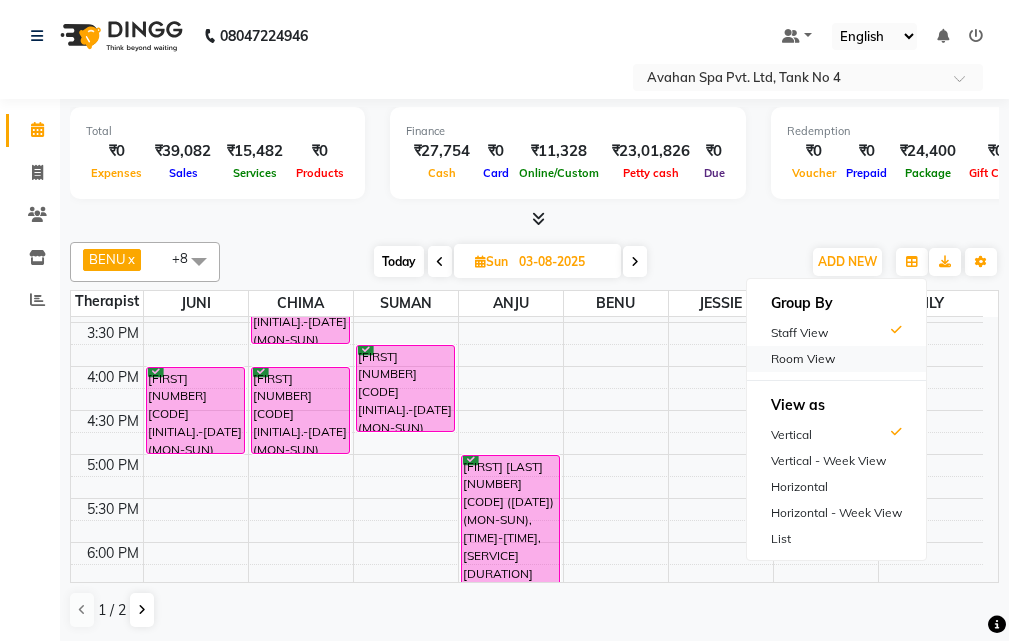 click on "Room View" at bounding box center [836, 359] 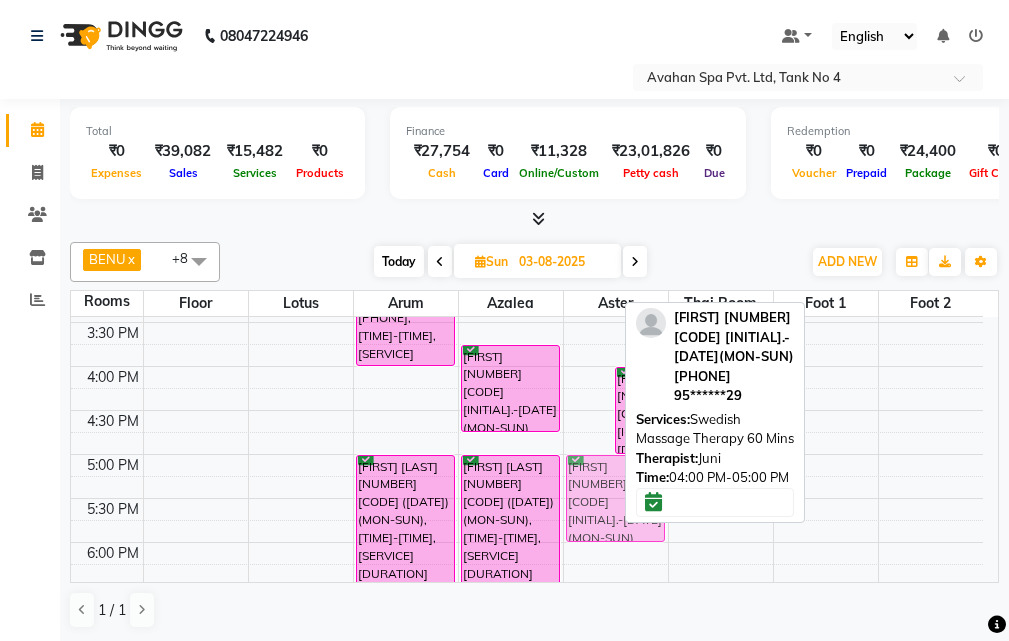 drag, startPoint x: 591, startPoint y: 394, endPoint x: 569, endPoint y: 476, distance: 84.89994 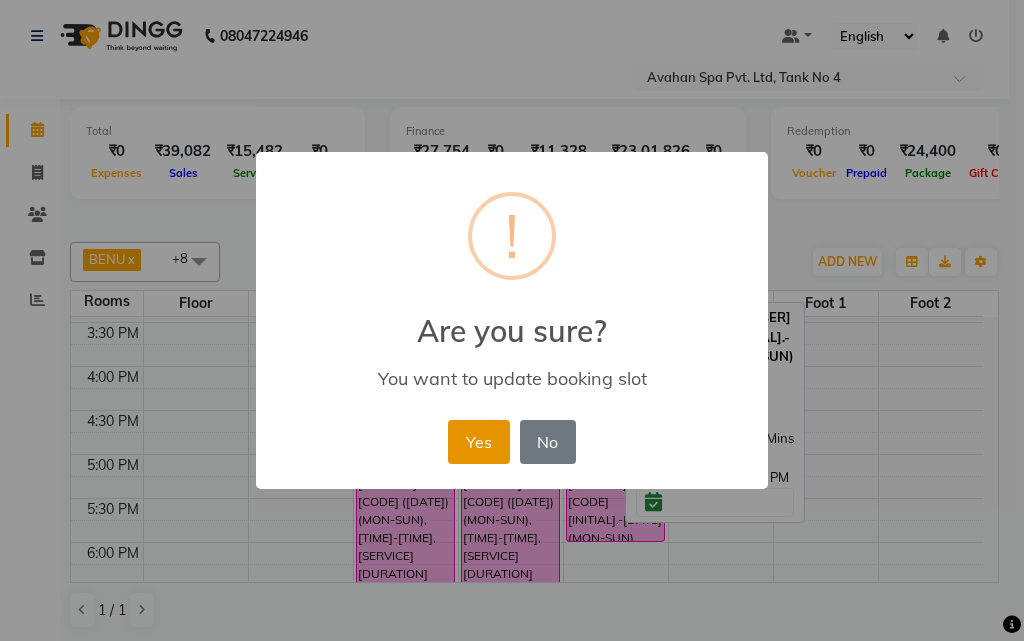 click on "Yes" at bounding box center [478, 442] 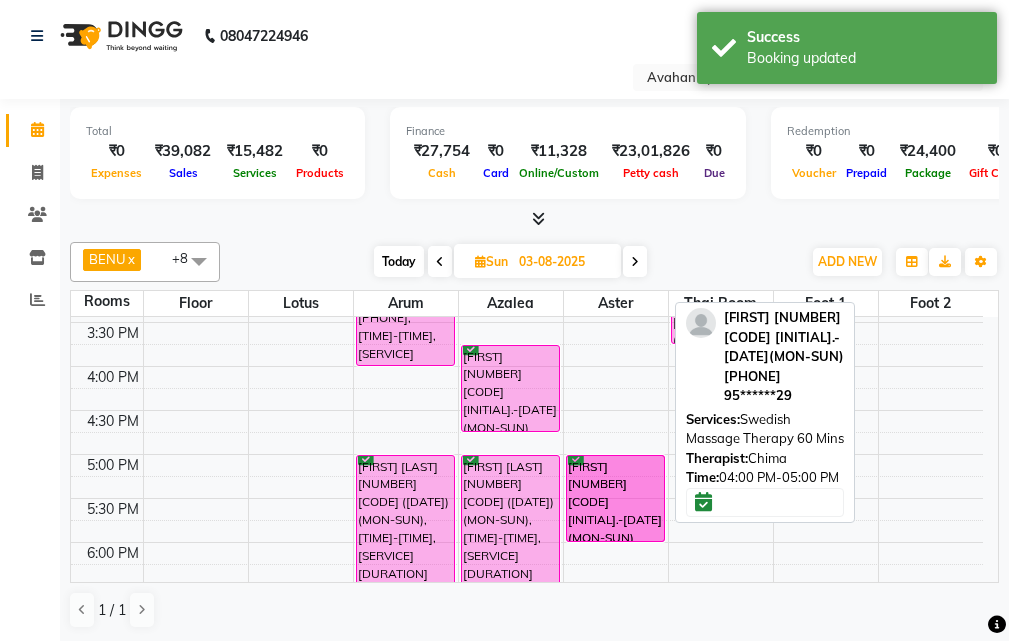 drag, startPoint x: 607, startPoint y: 389, endPoint x: 601, endPoint y: 472, distance: 83.21658 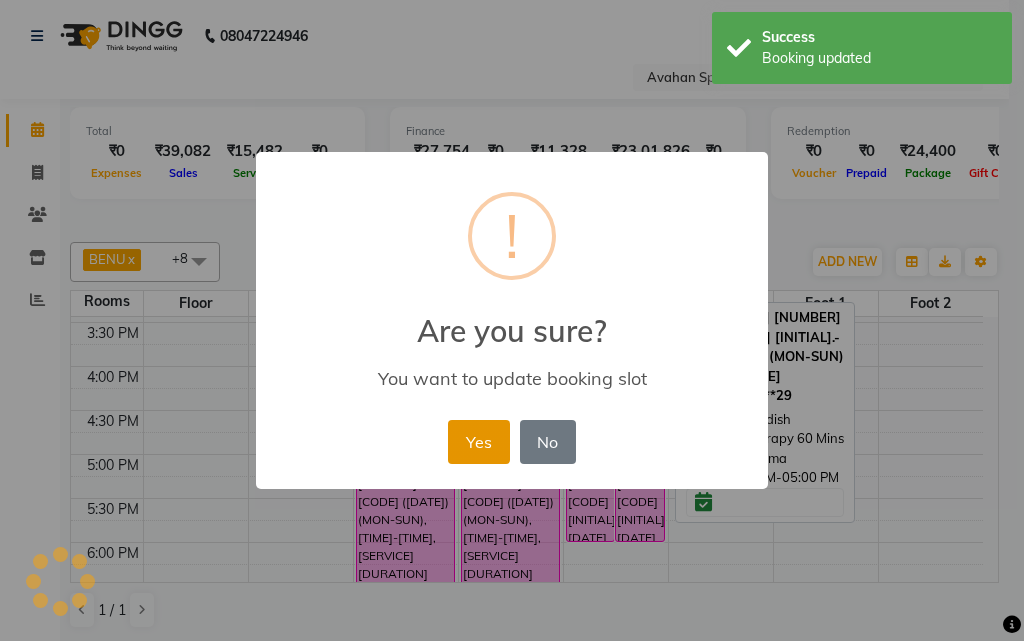 click on "Yes" at bounding box center (478, 442) 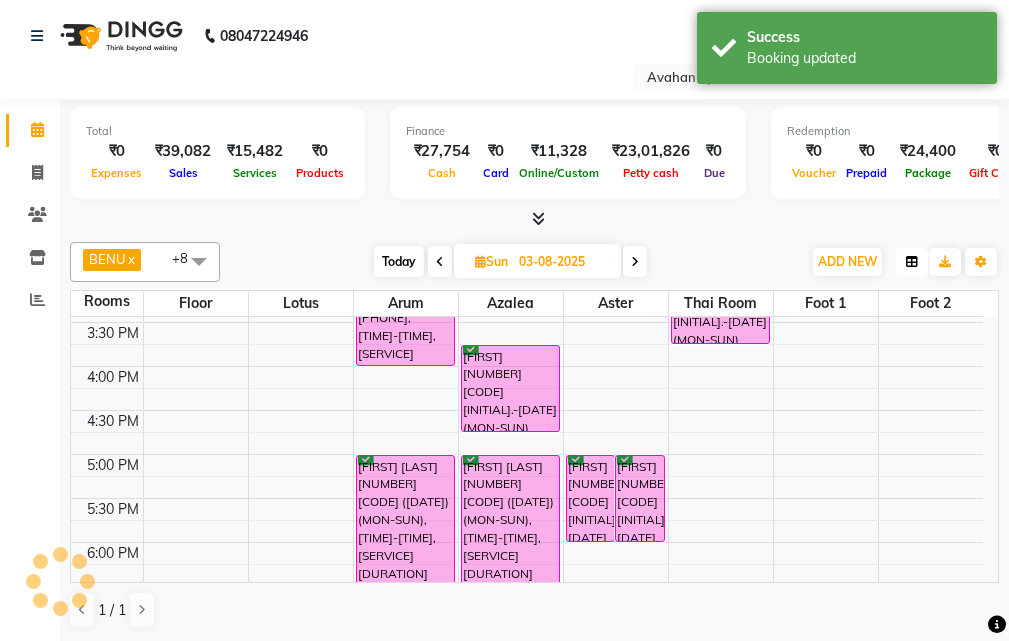 click at bounding box center (912, 262) 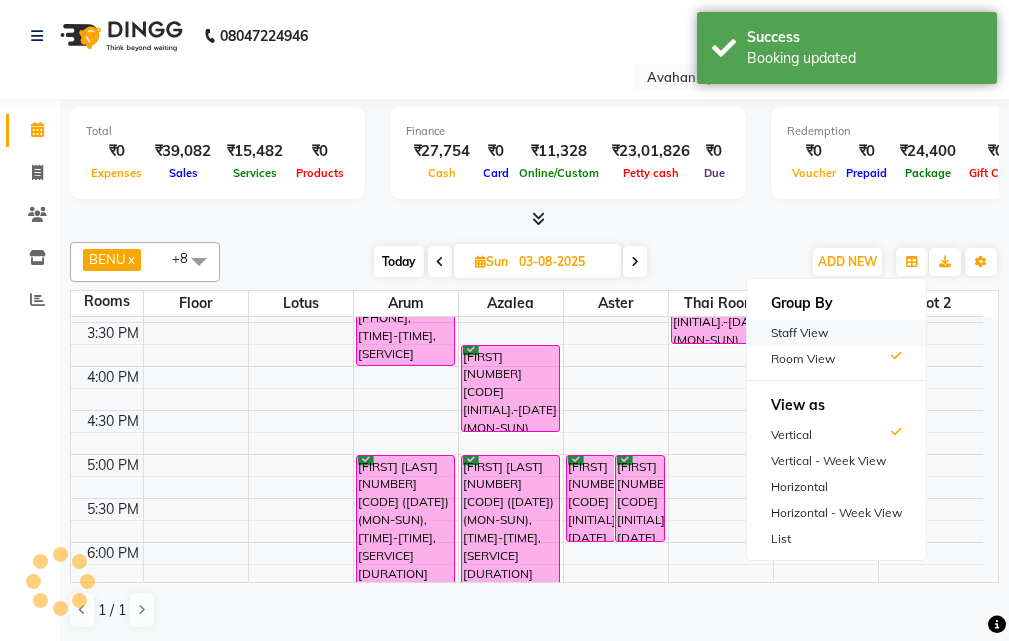 click on "Staff View" at bounding box center [836, 333] 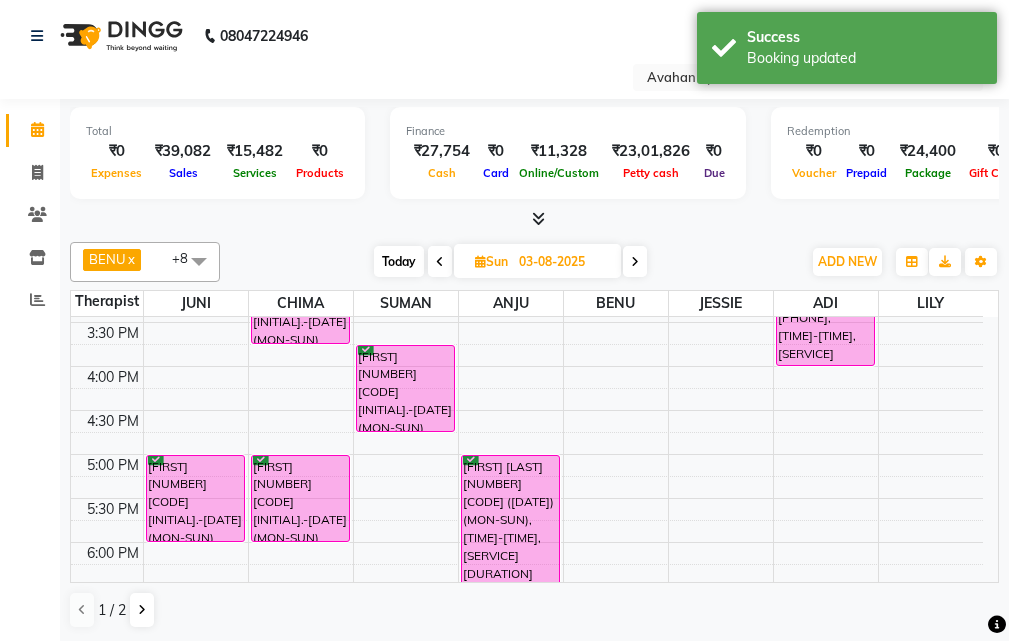 scroll, scrollTop: 578, scrollLeft: 0, axis: vertical 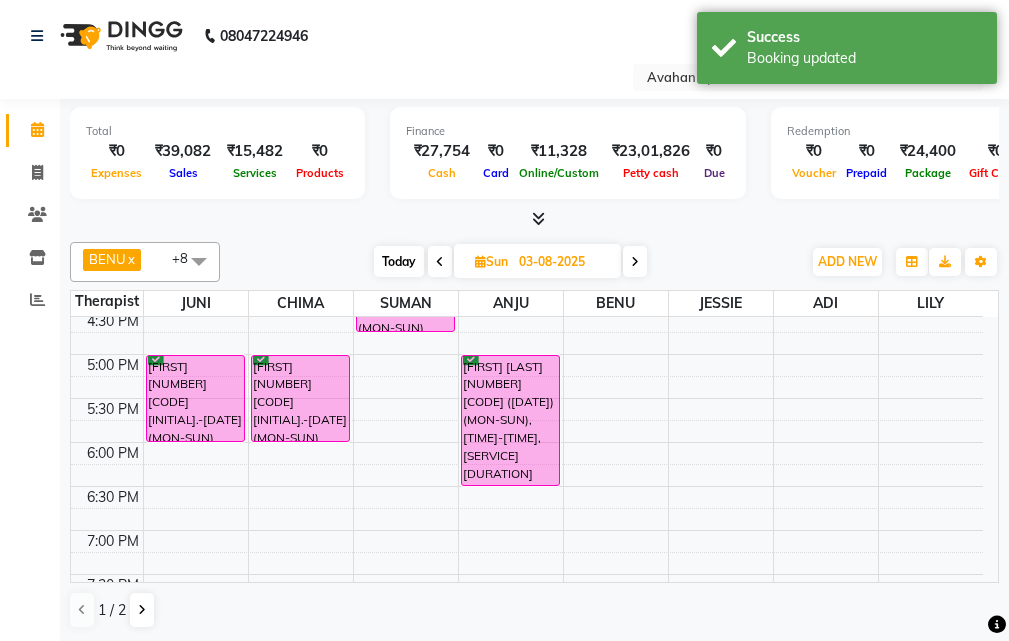 click on "Today" at bounding box center [399, 261] 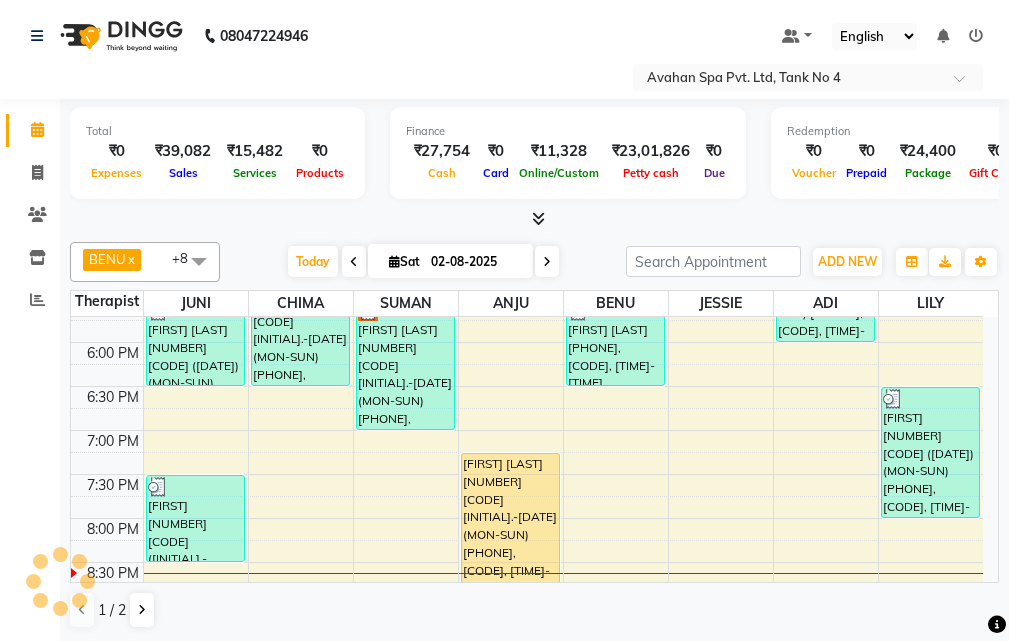 scroll, scrollTop: 778, scrollLeft: 0, axis: vertical 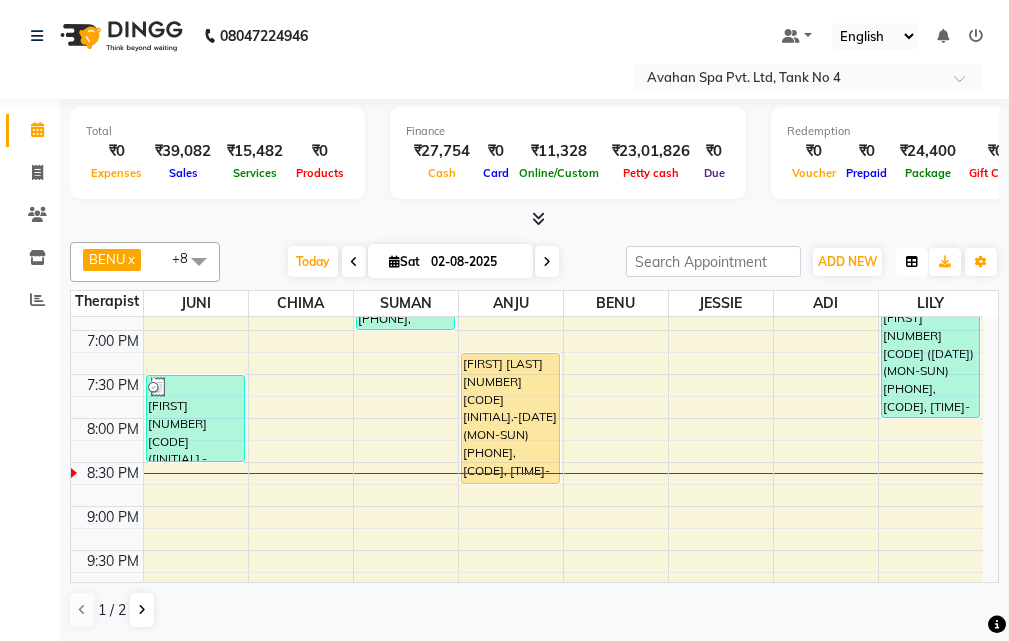 click at bounding box center [912, 262] 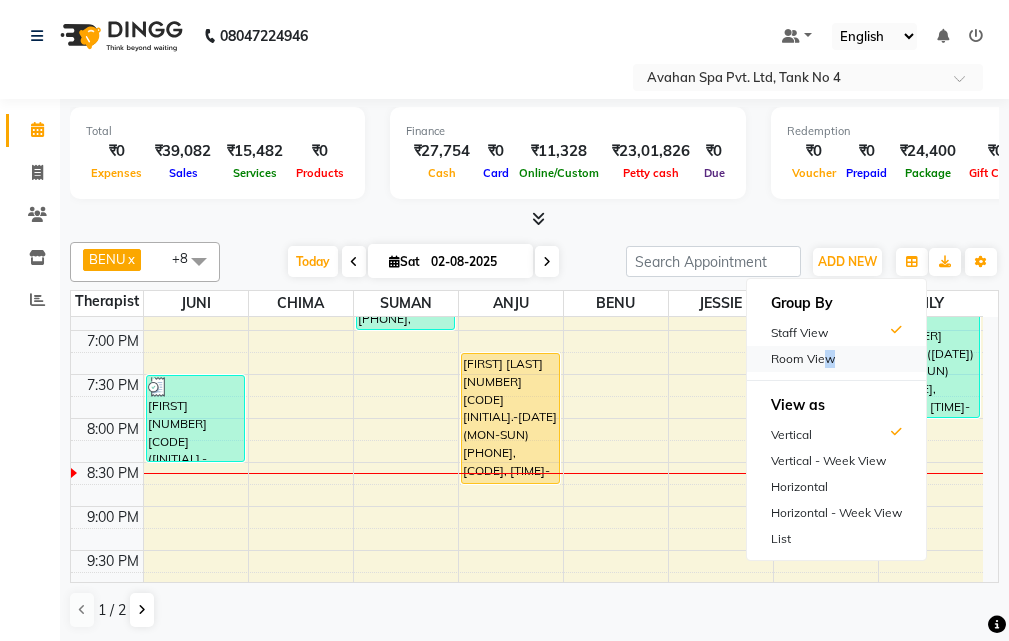 click on "Room View" at bounding box center [836, 359] 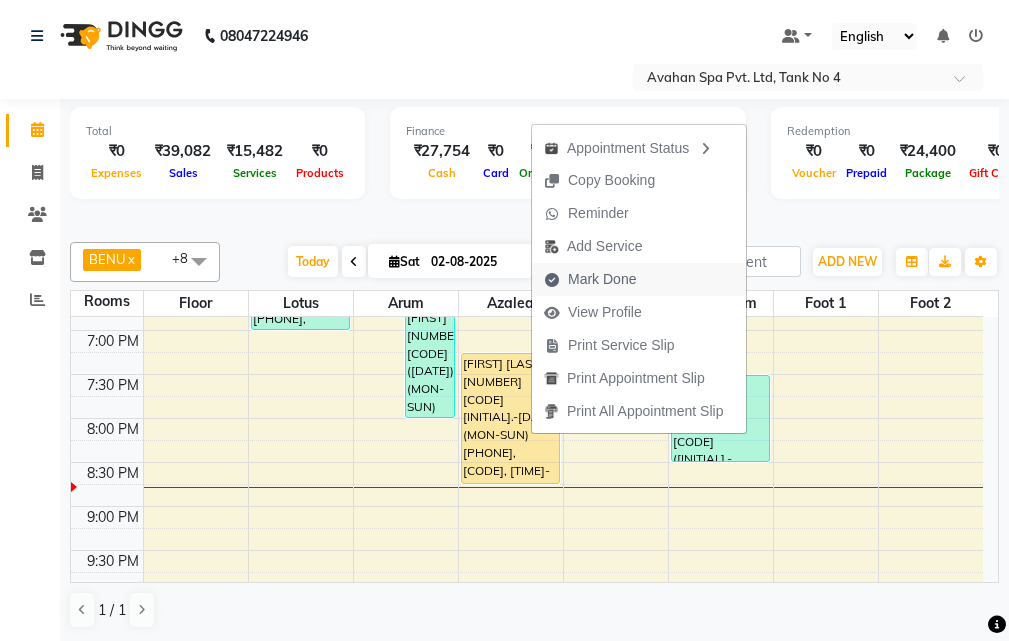 click on "Mark Done" at bounding box center (590, 279) 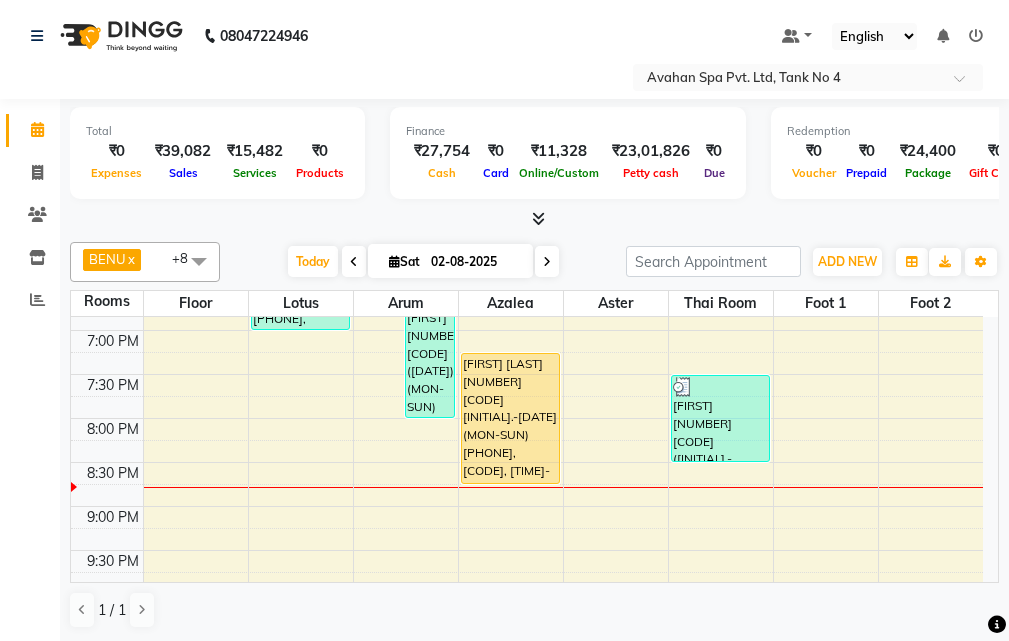 select on "service" 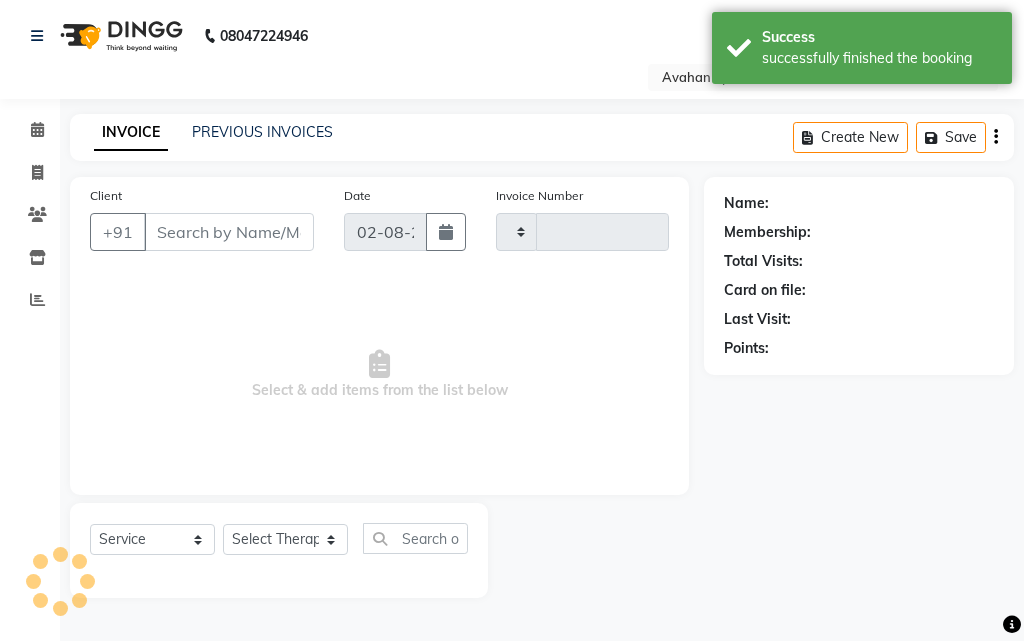 type on "2045" 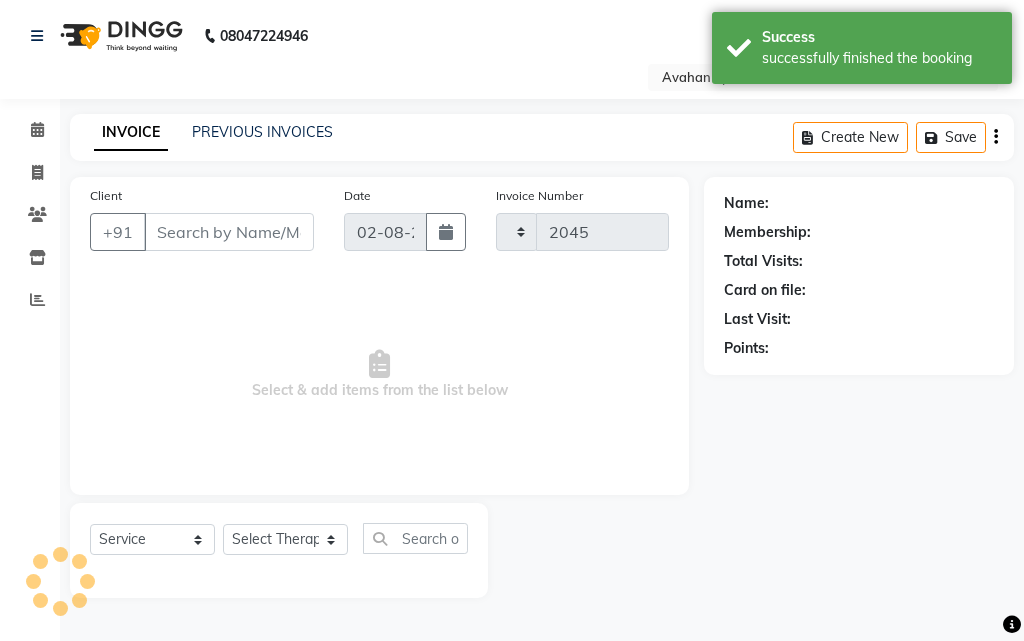select on "4269" 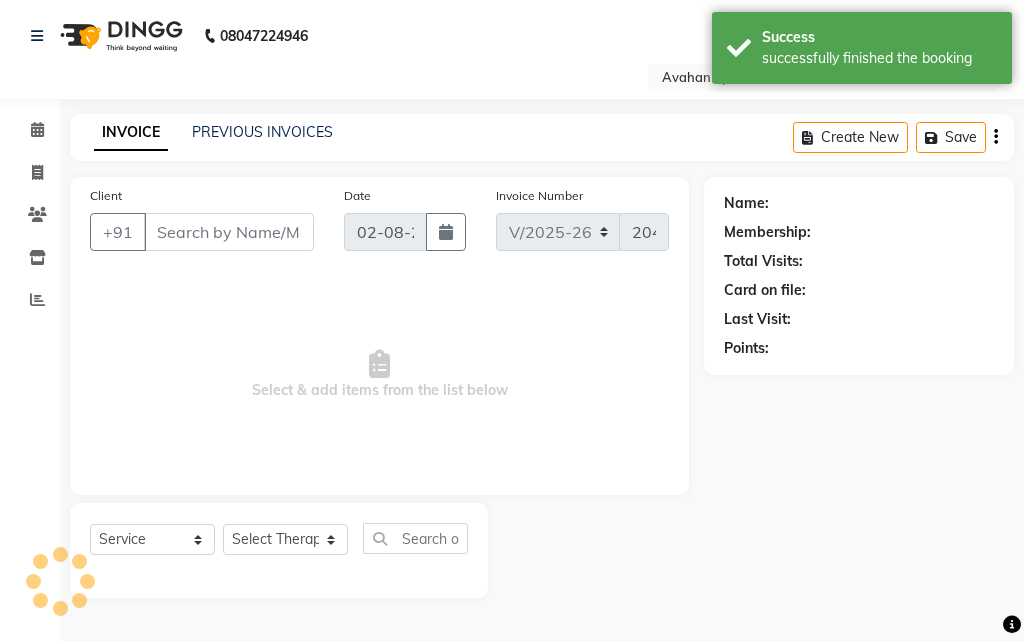 type on "98******76" 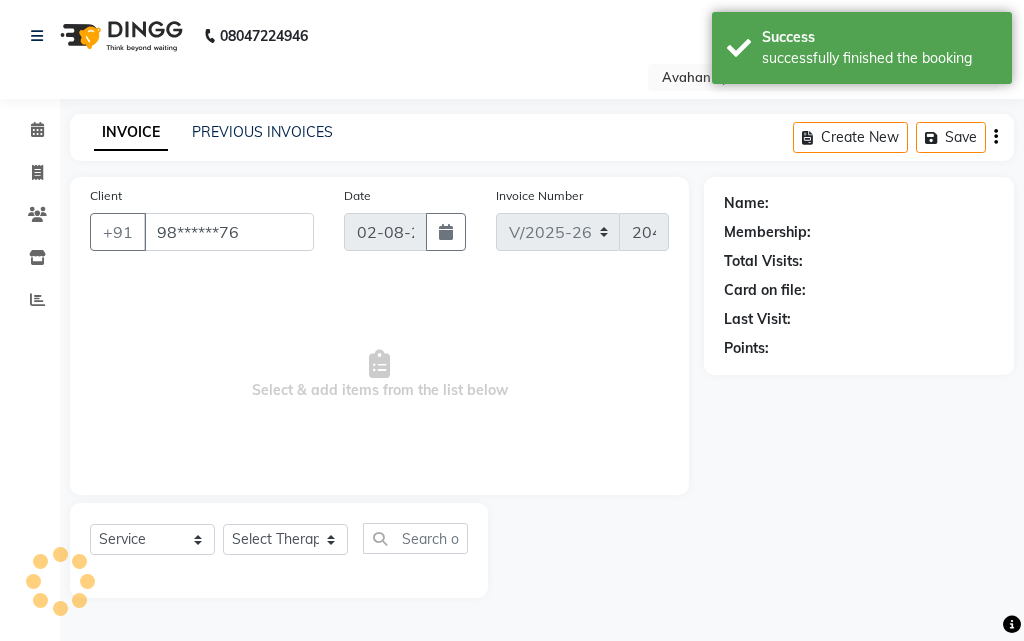 select on "45390" 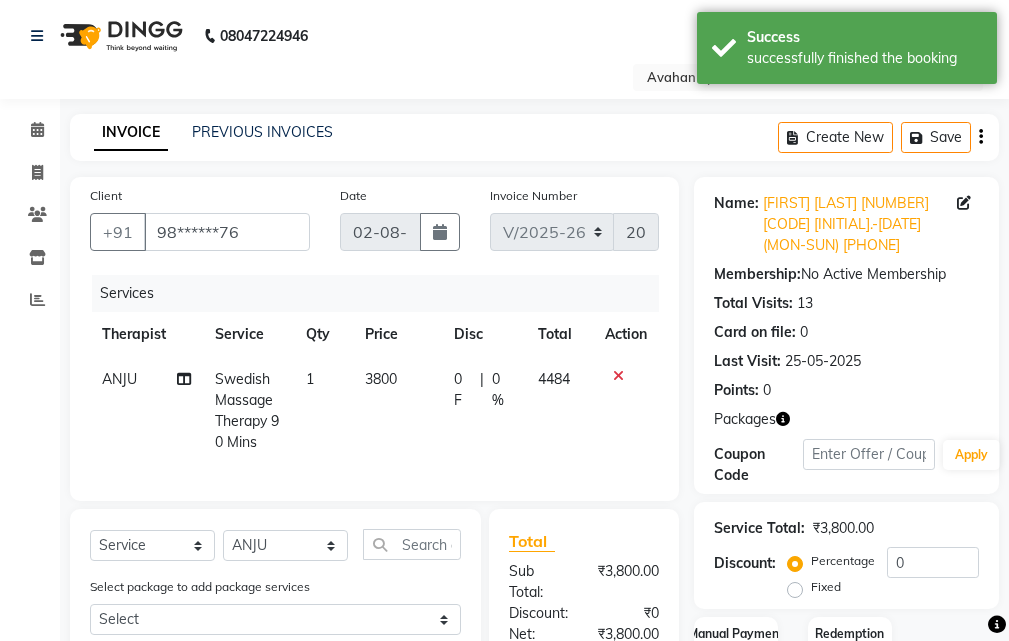 scroll, scrollTop: 315, scrollLeft: 0, axis: vertical 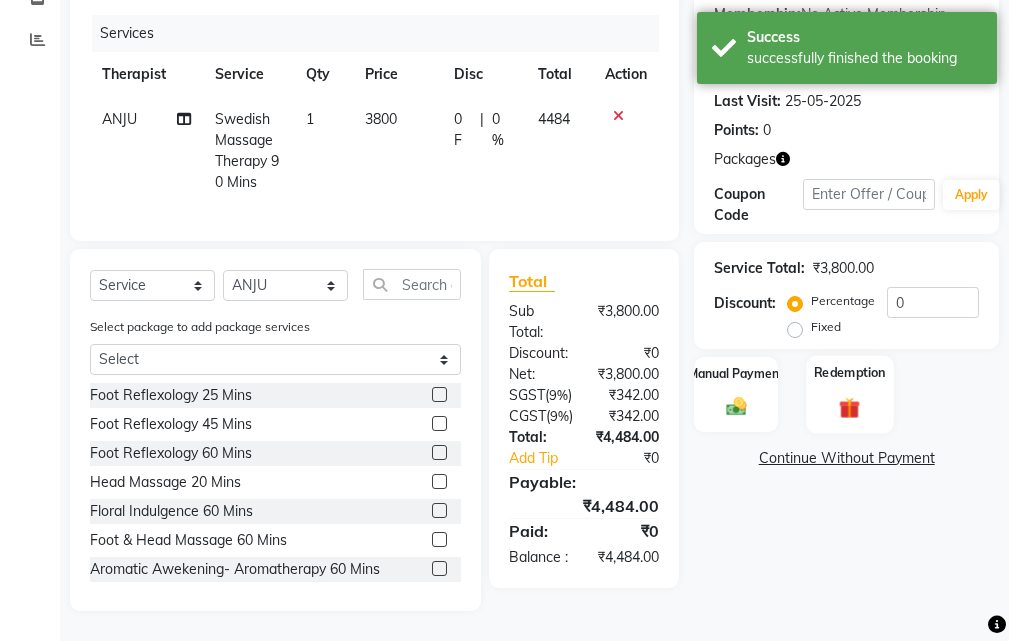 click on "Redemption" 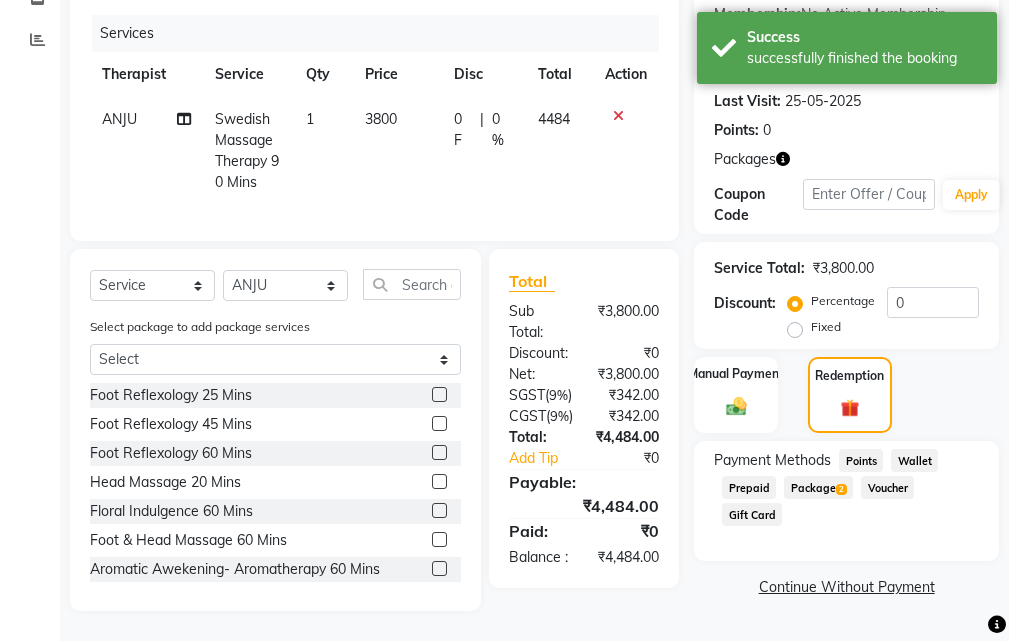click on "Package  2" 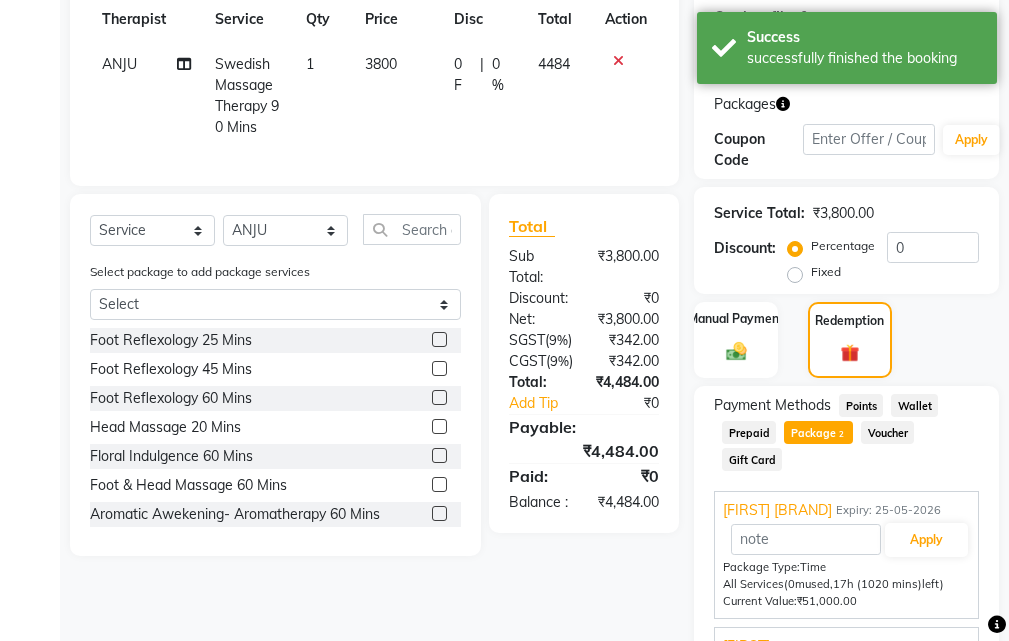 scroll, scrollTop: 440, scrollLeft: 0, axis: vertical 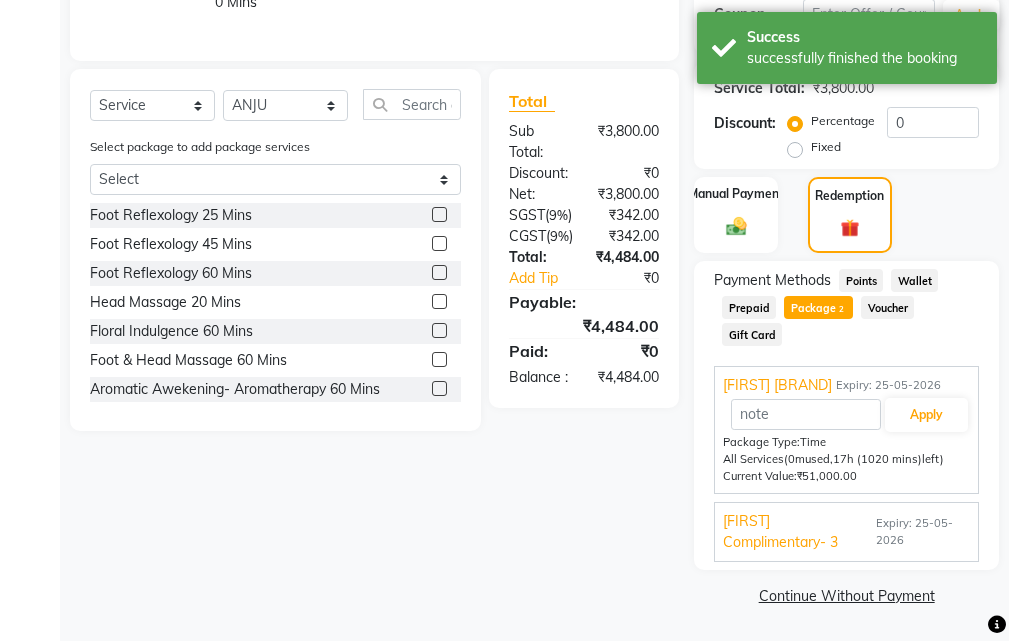 click on "[FIRST] Complimentary- 3" at bounding box center [797, 532] 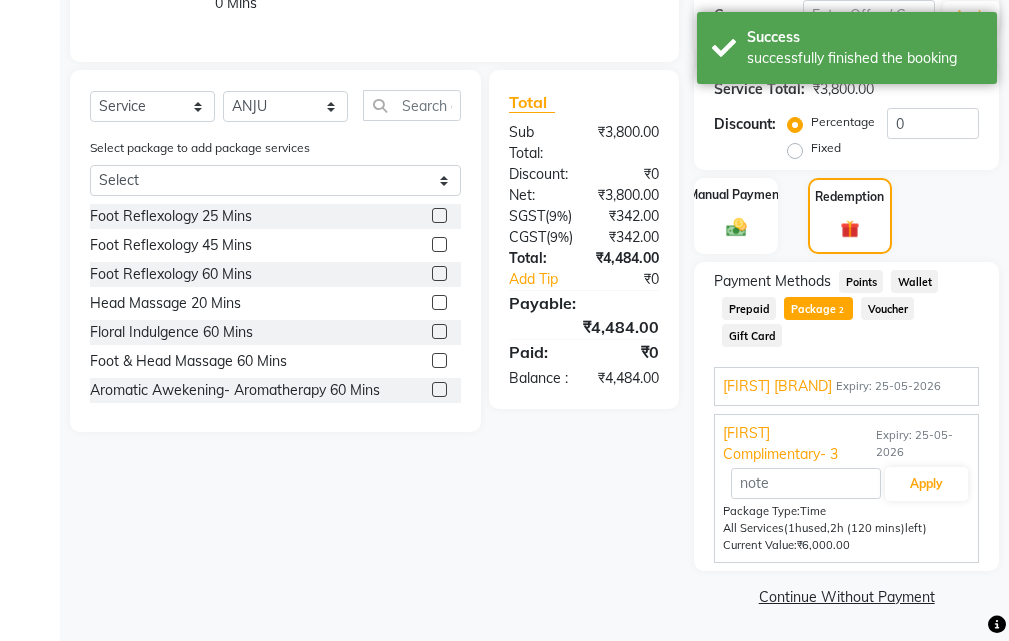 scroll, scrollTop: 440, scrollLeft: 0, axis: vertical 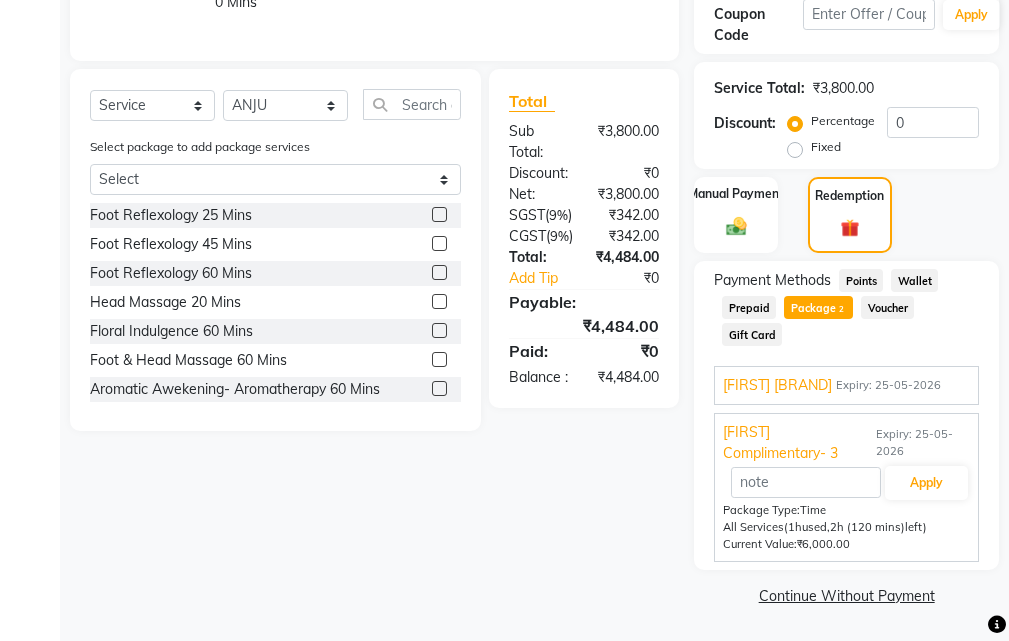 click on "Apply" at bounding box center [846, 483] 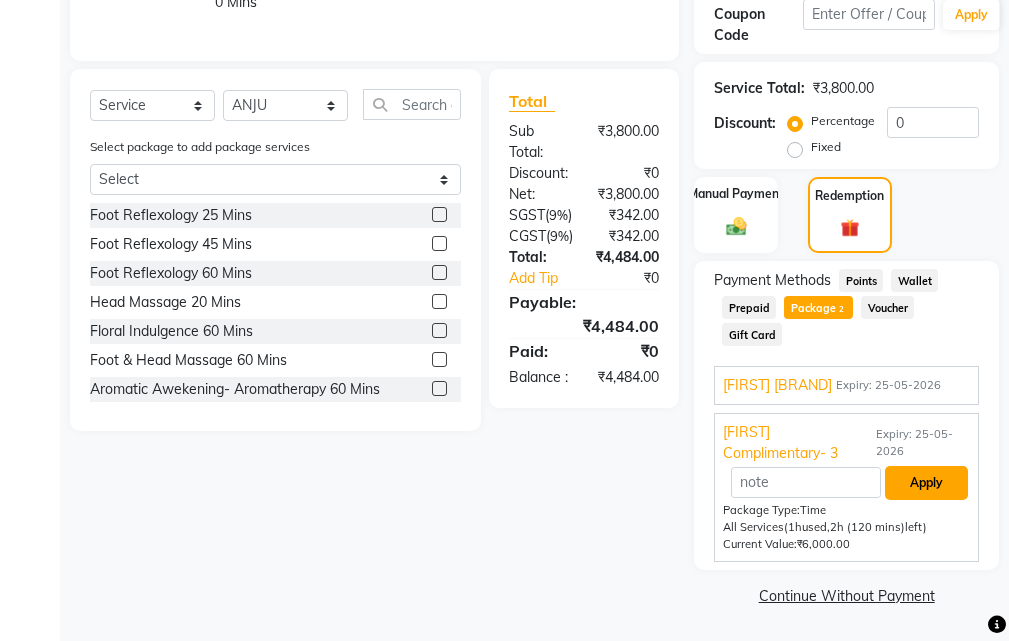 click on "Apply" at bounding box center (926, 483) 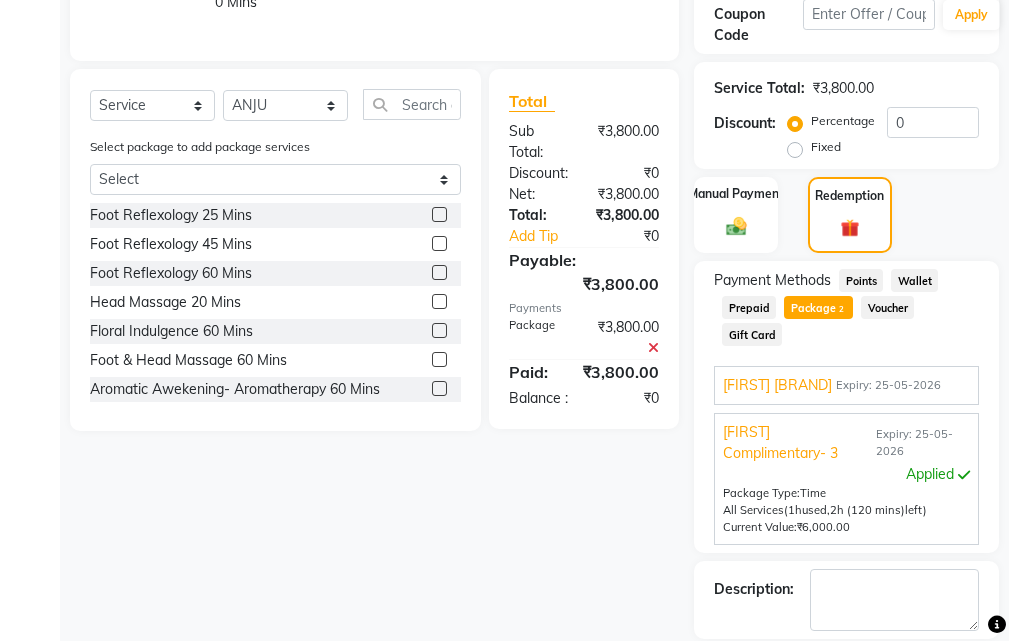 scroll, scrollTop: 536, scrollLeft: 0, axis: vertical 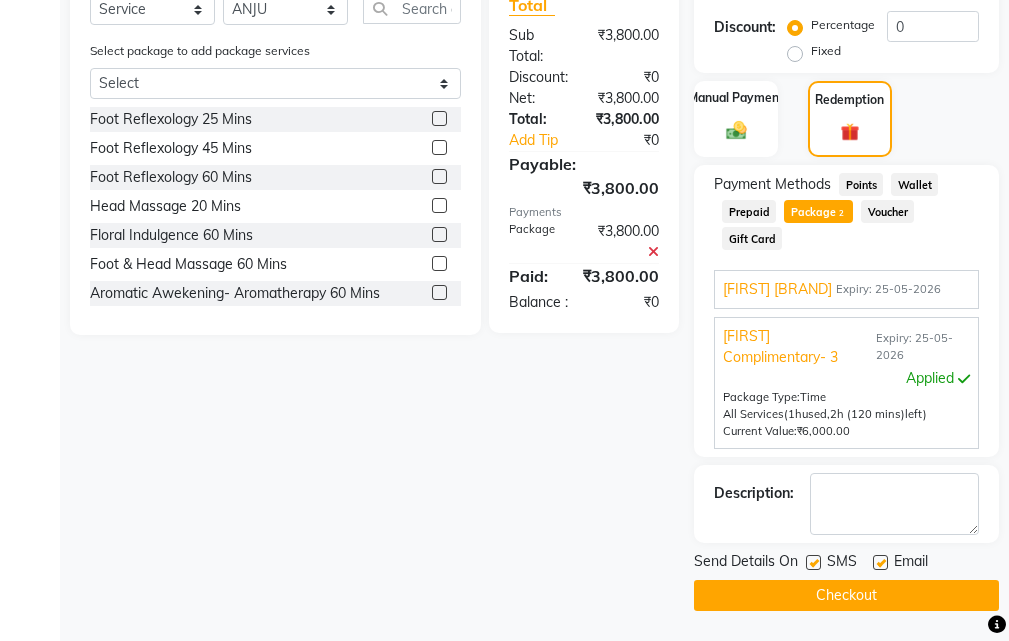 drag, startPoint x: 809, startPoint y: 560, endPoint x: 837, endPoint y: 563, distance: 28.160255 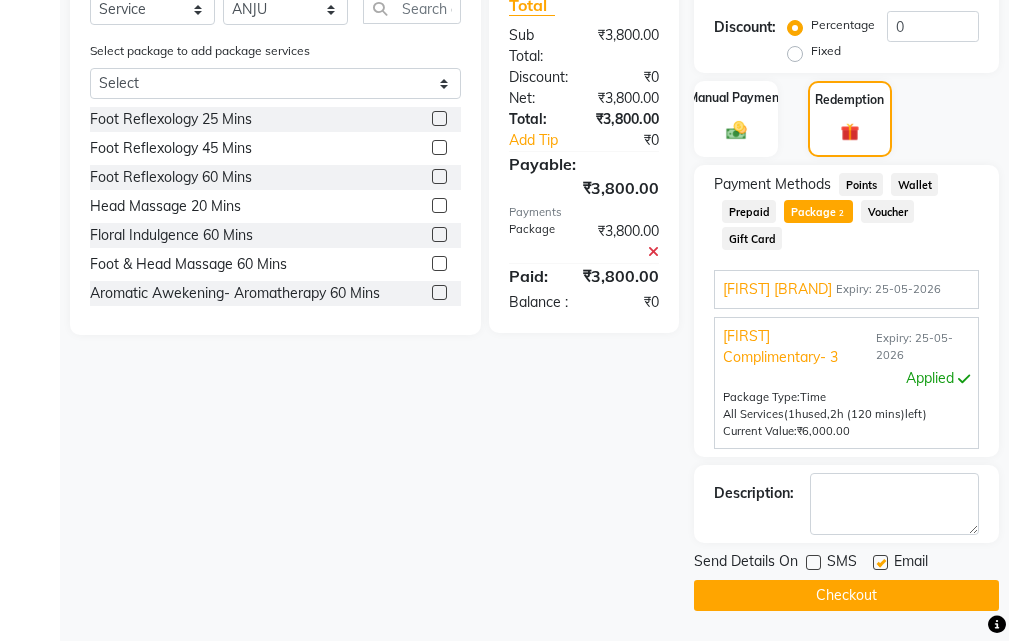 click on "Email" 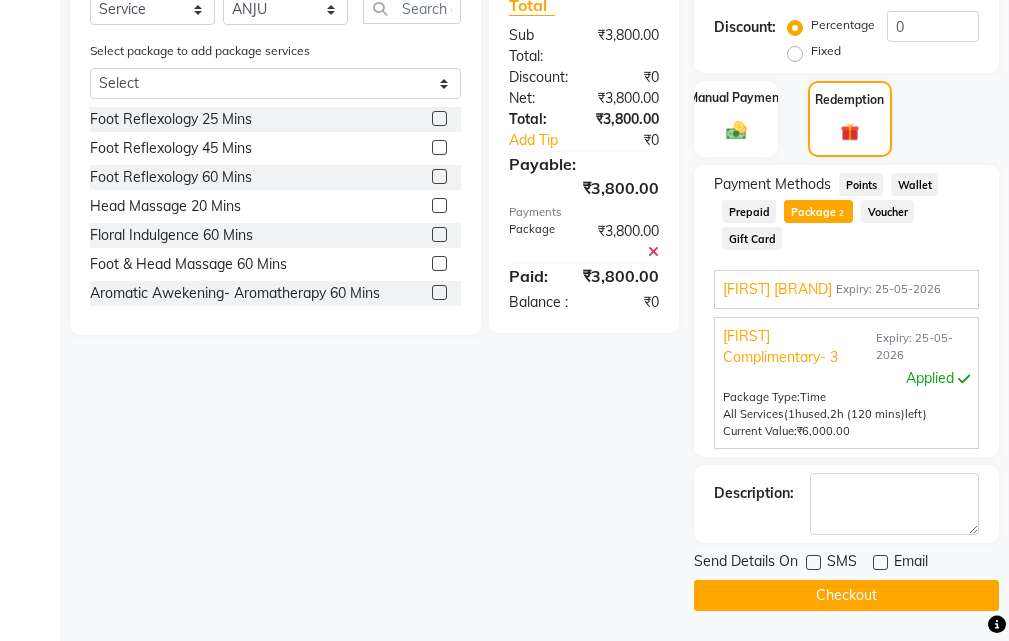 click on "Checkout" 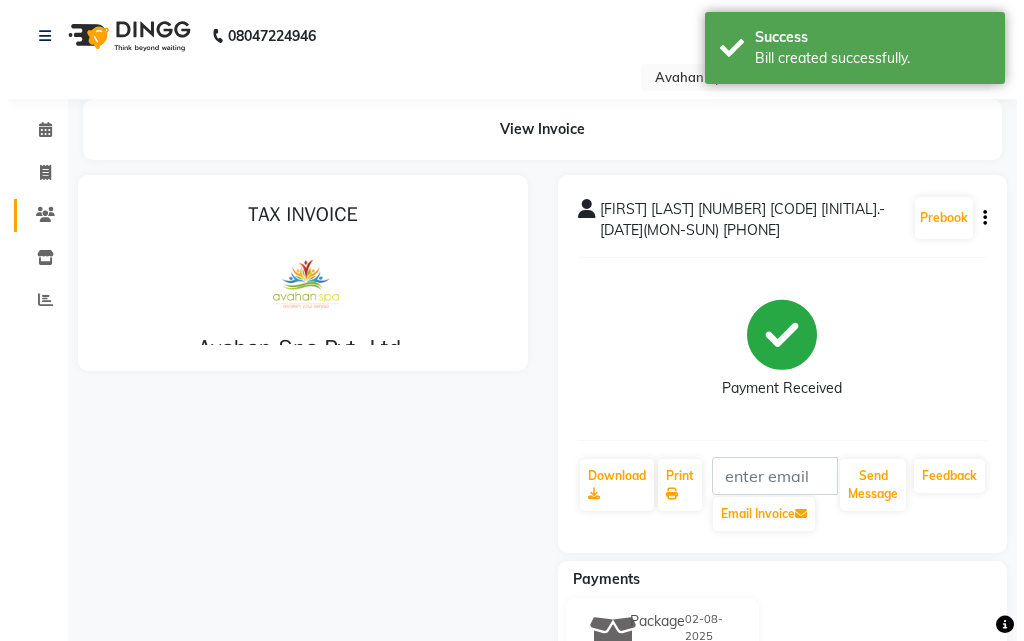 scroll, scrollTop: 0, scrollLeft: 0, axis: both 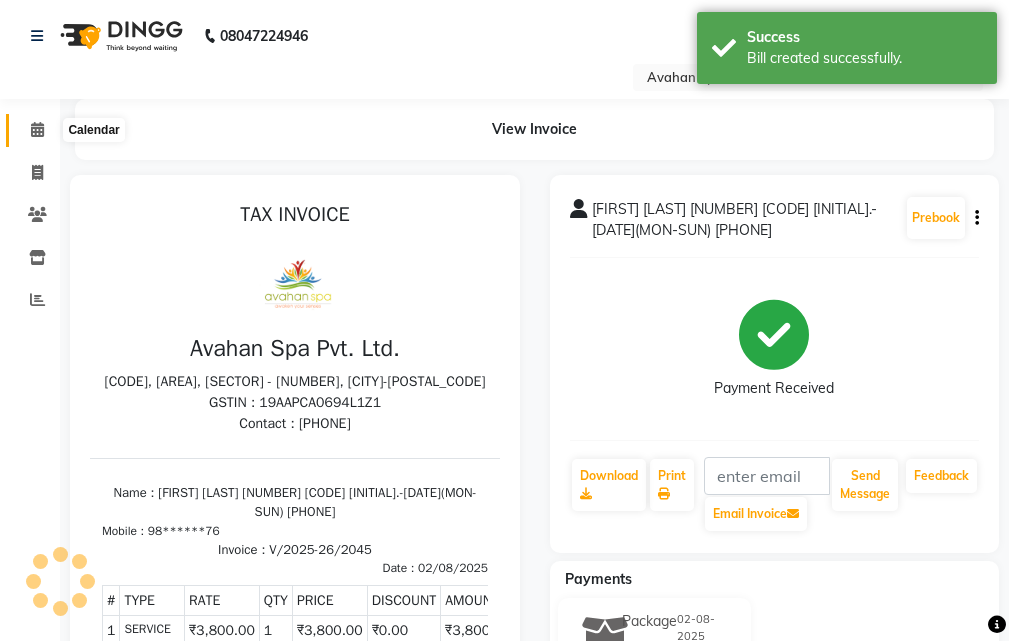 click 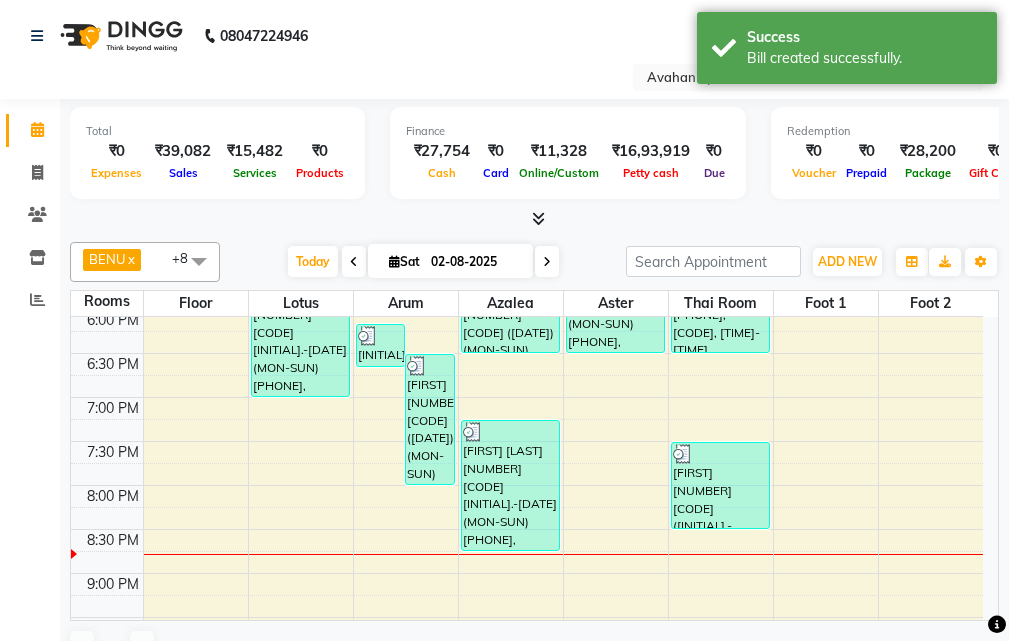 scroll, scrollTop: 737, scrollLeft: 0, axis: vertical 